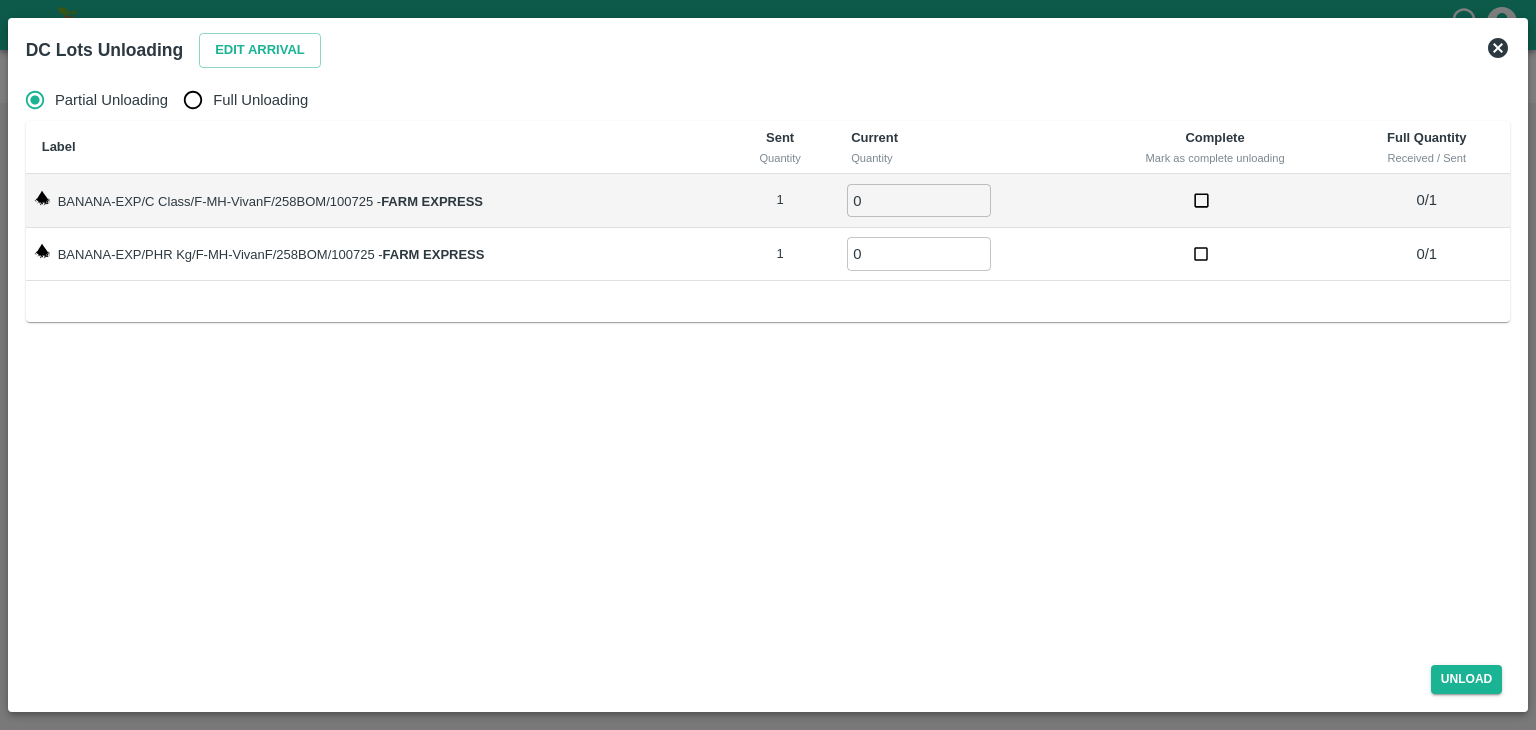 scroll, scrollTop: 0, scrollLeft: 0, axis: both 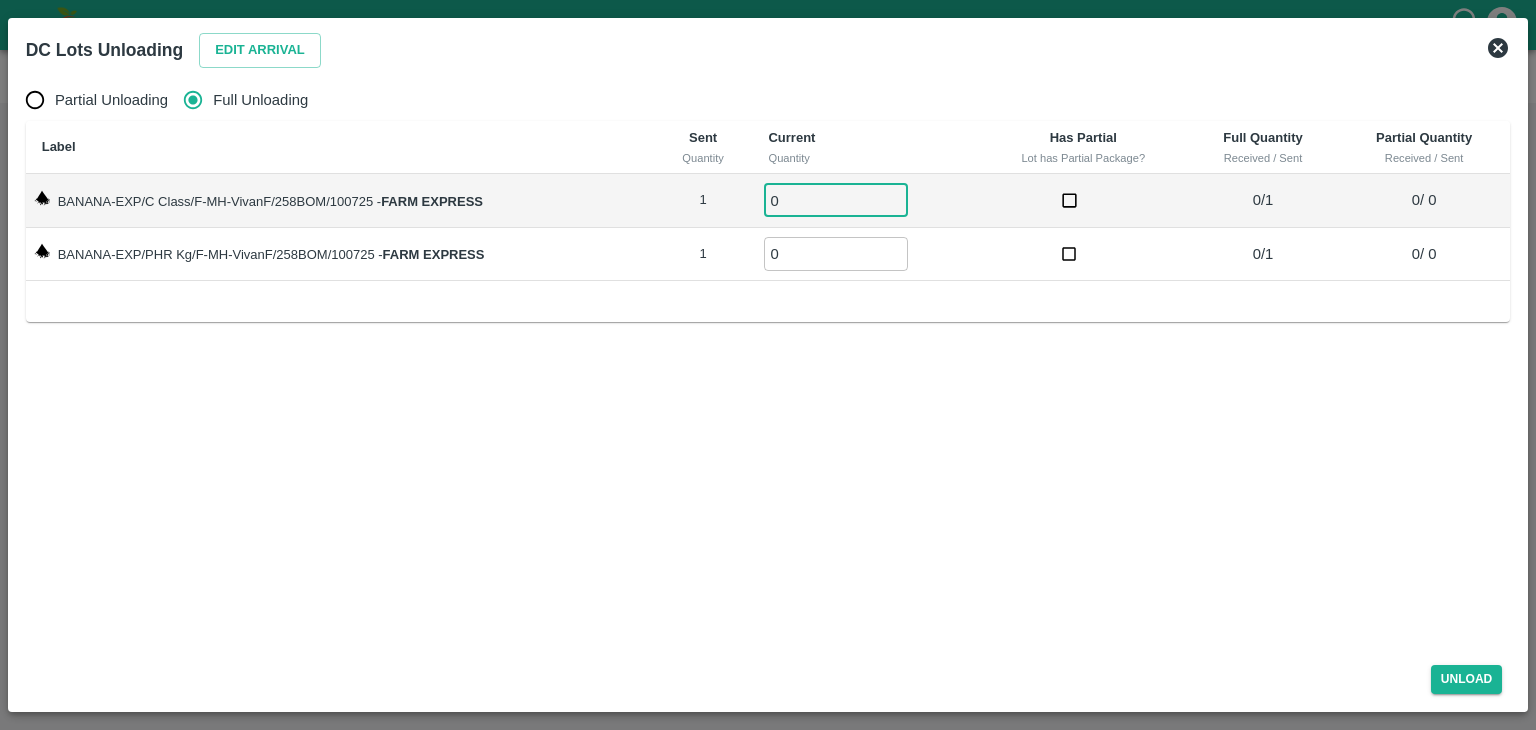 click on "0" at bounding box center [836, 200] 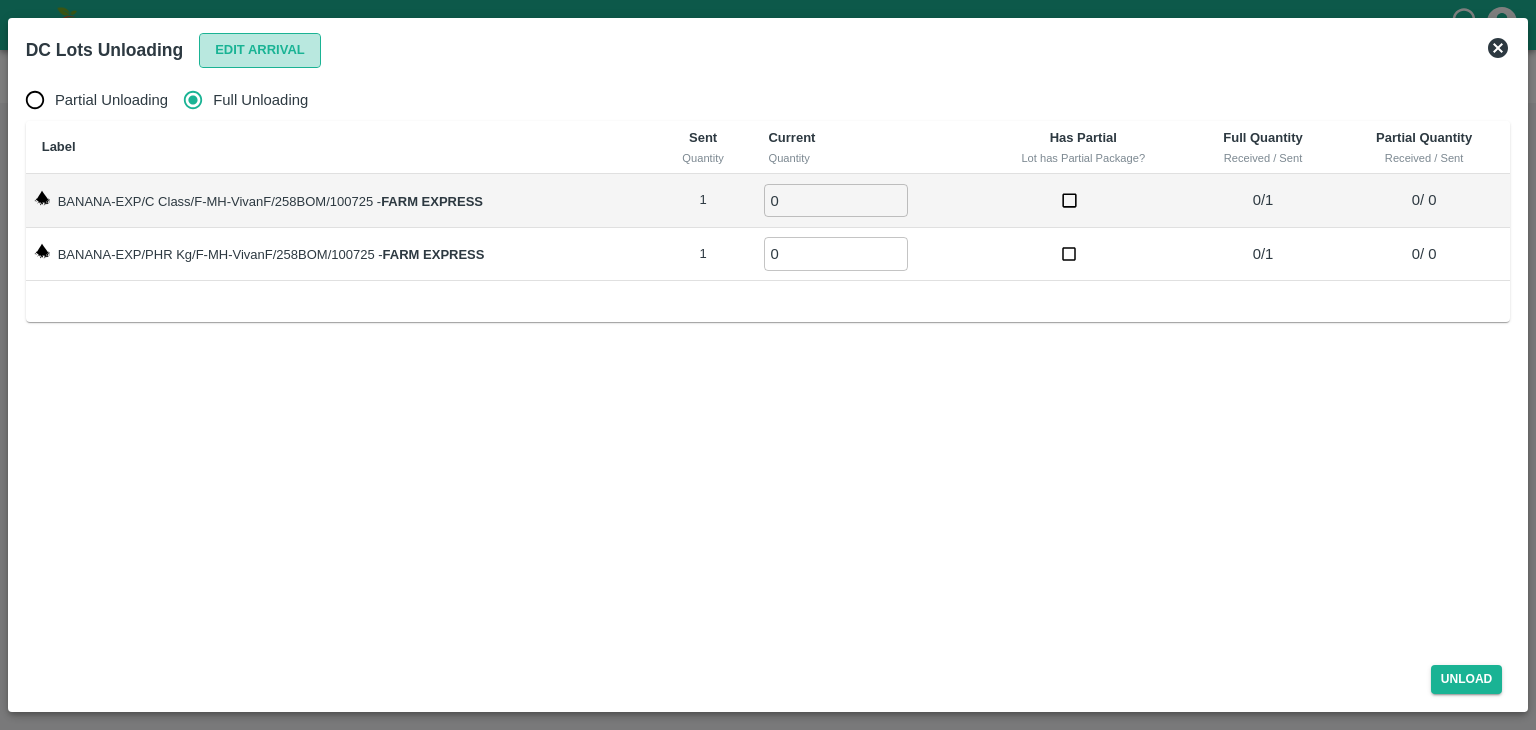 click on "Edit Arrival" at bounding box center [260, 50] 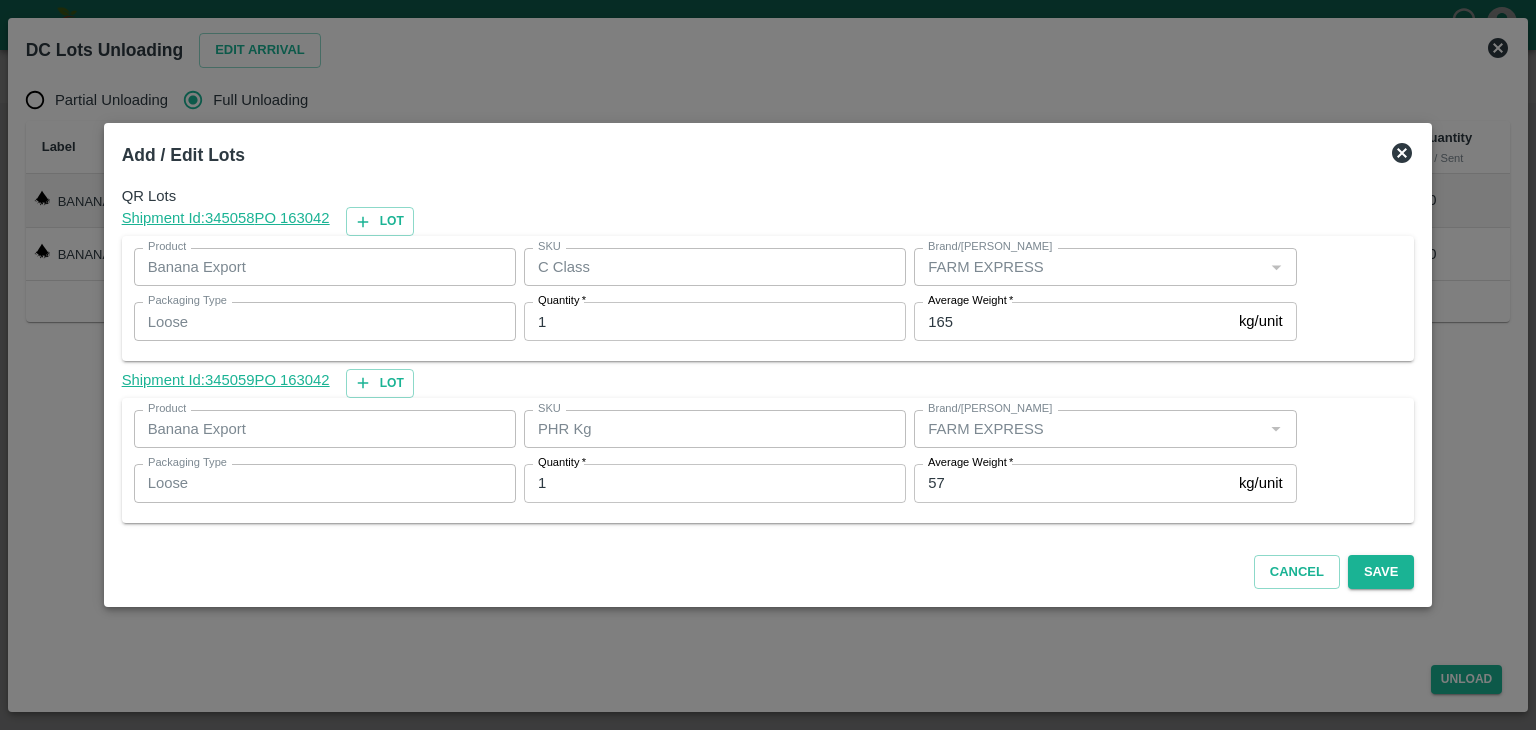 click 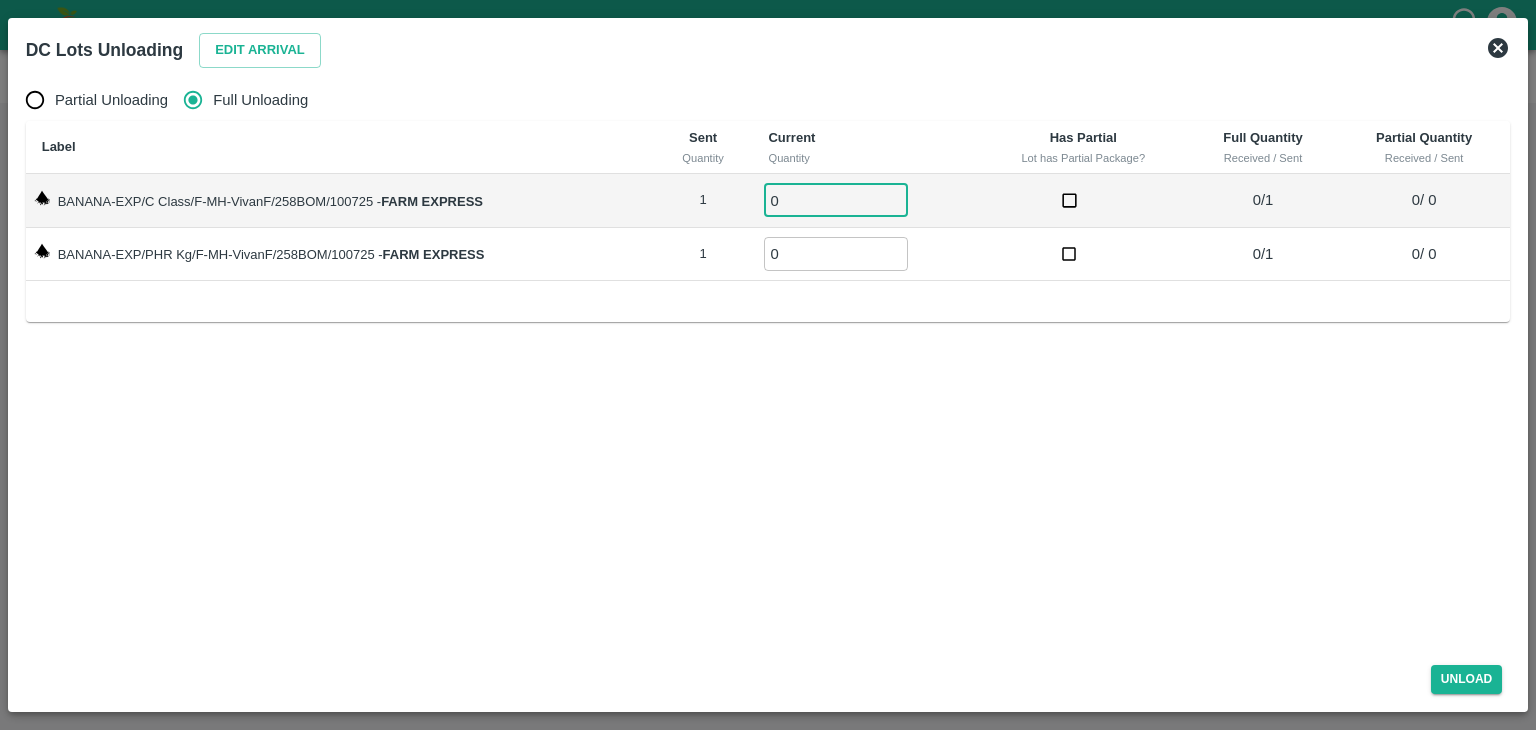 click on "0" at bounding box center (836, 200) 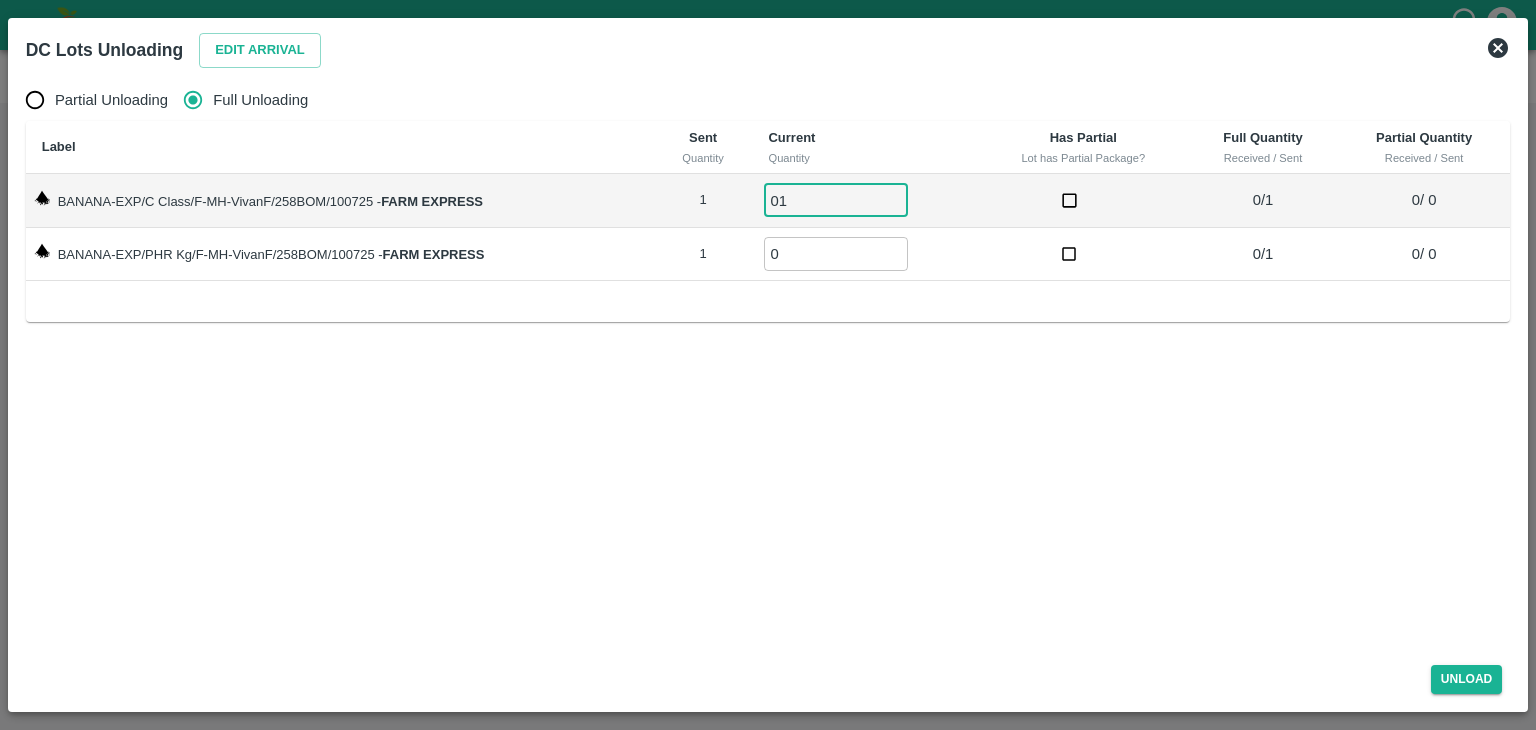 type on "01" 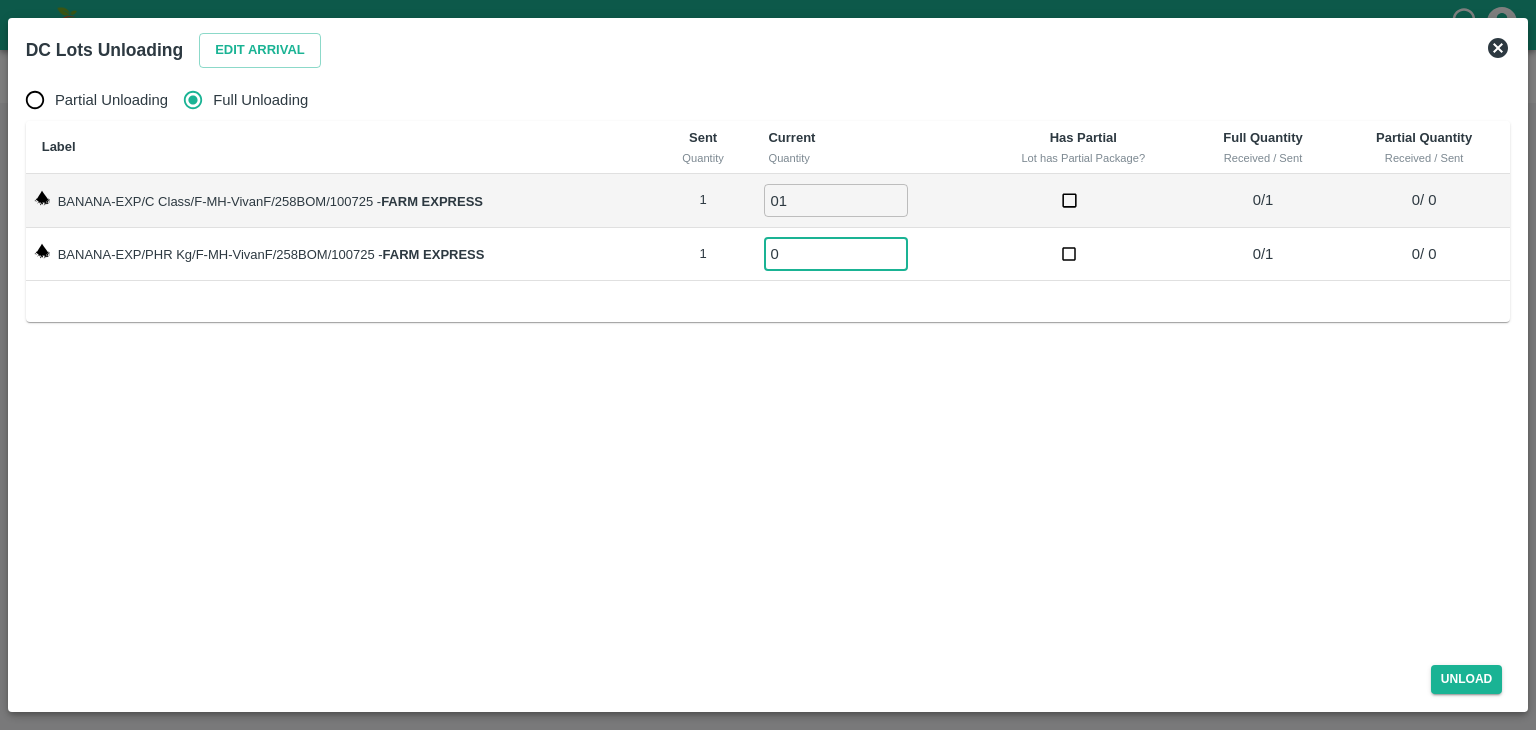 click on "0" at bounding box center [836, 253] 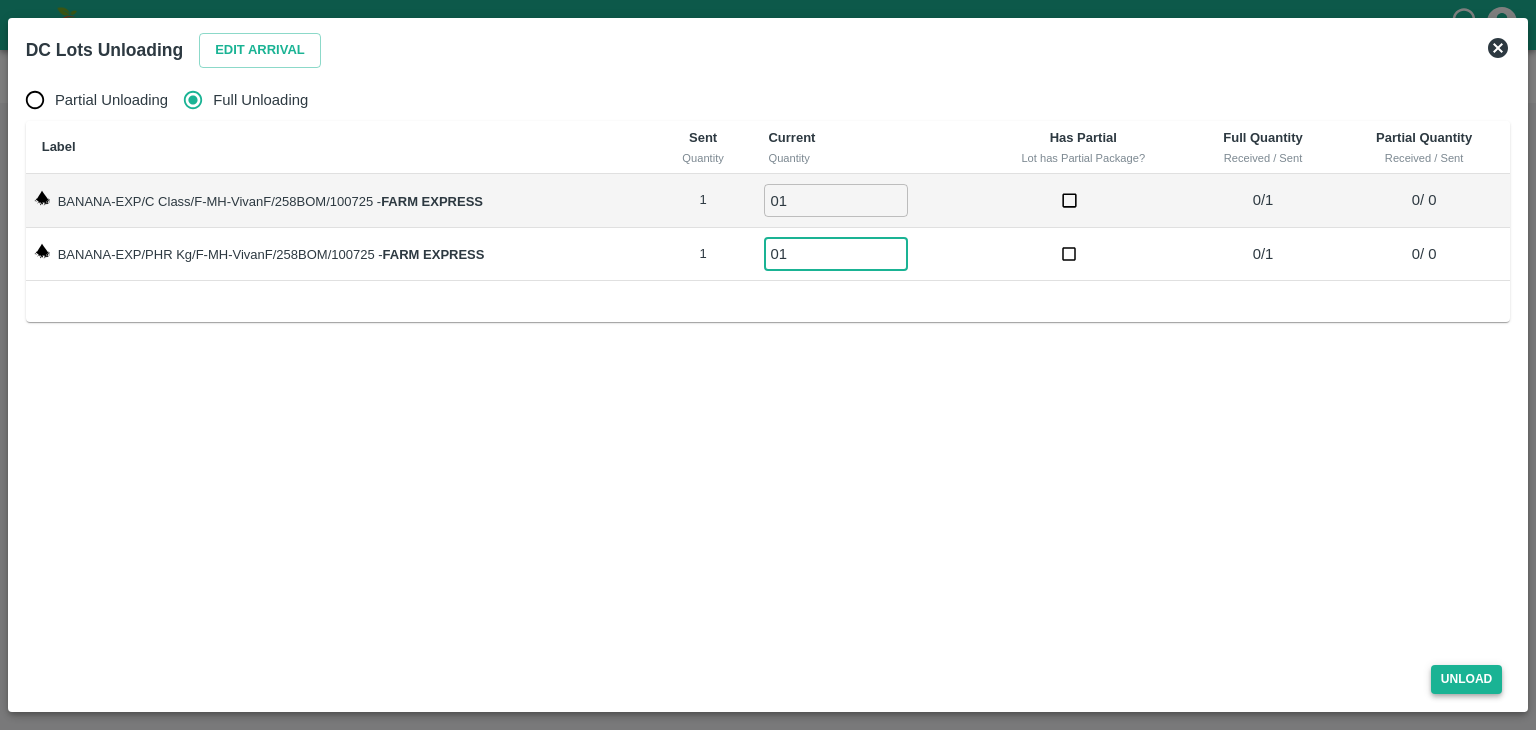 type on "01" 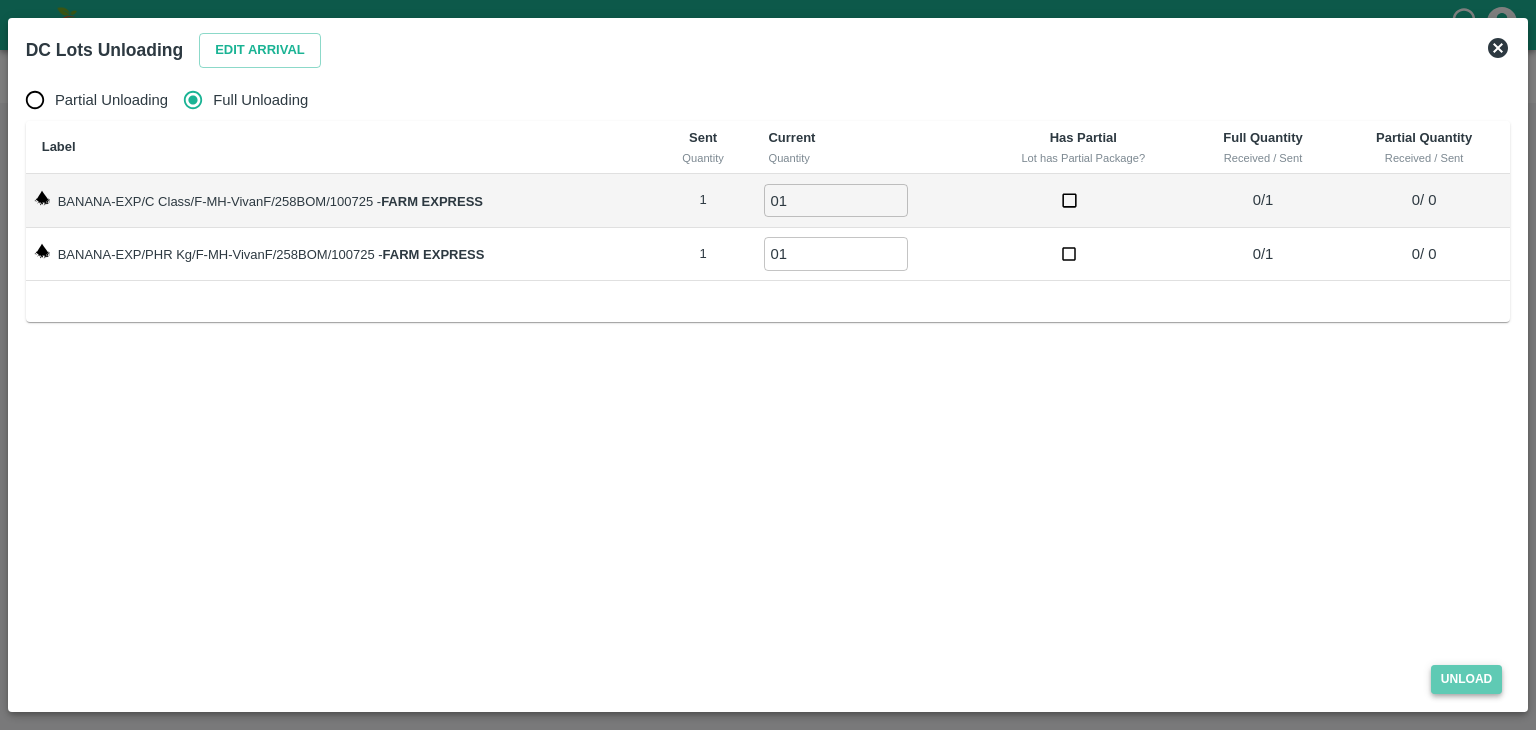 click on "Unload" at bounding box center (1467, 679) 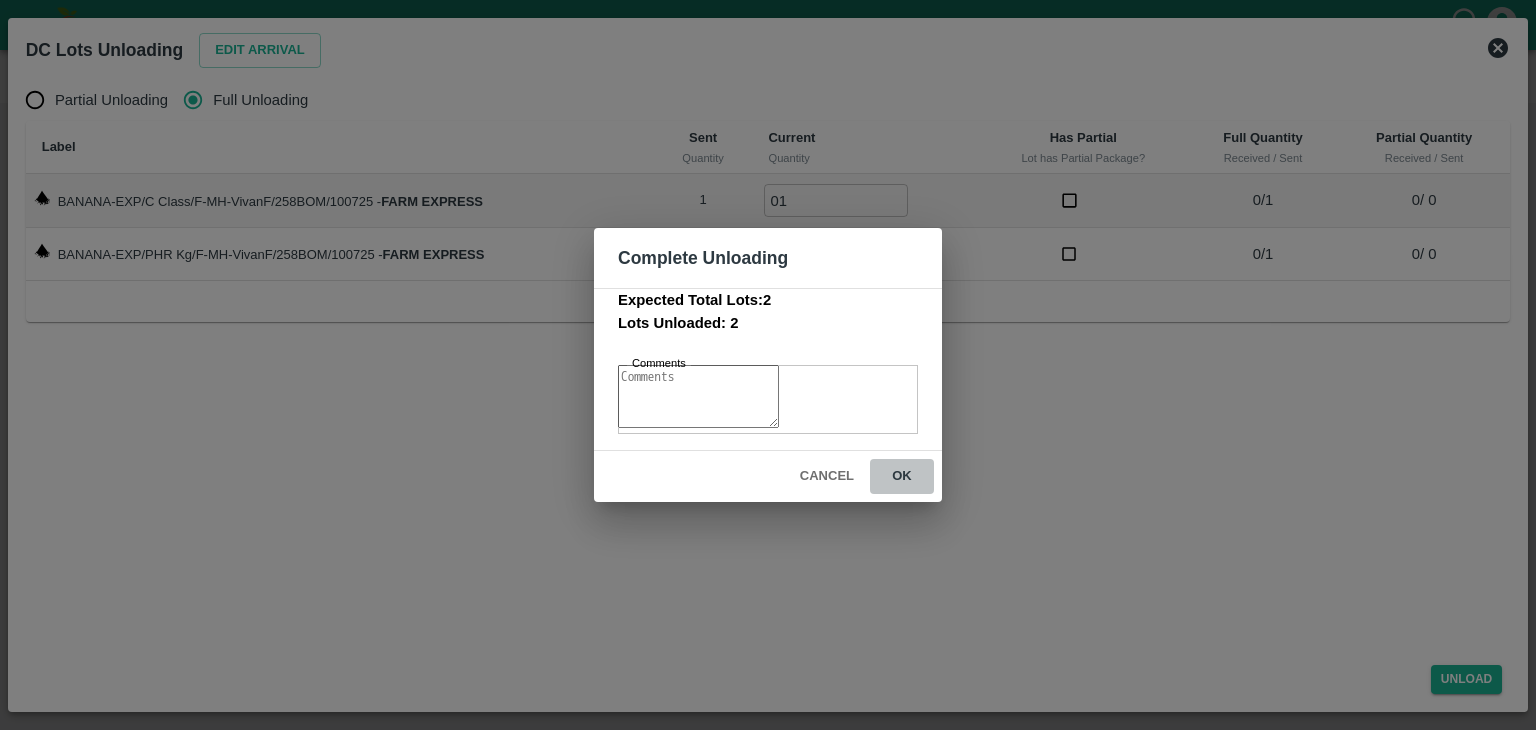 click on "ok" at bounding box center (902, 476) 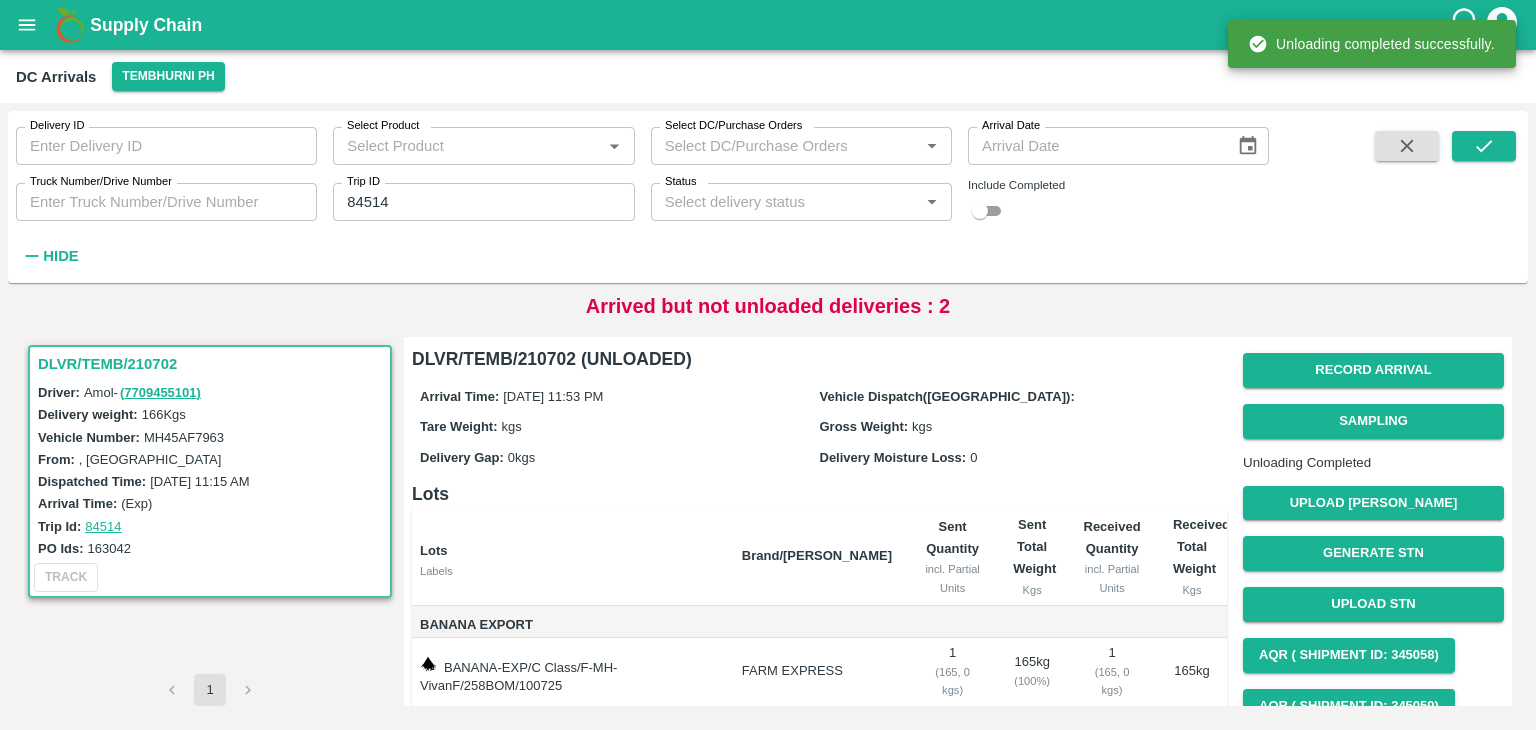 scroll, scrollTop: 124, scrollLeft: 0, axis: vertical 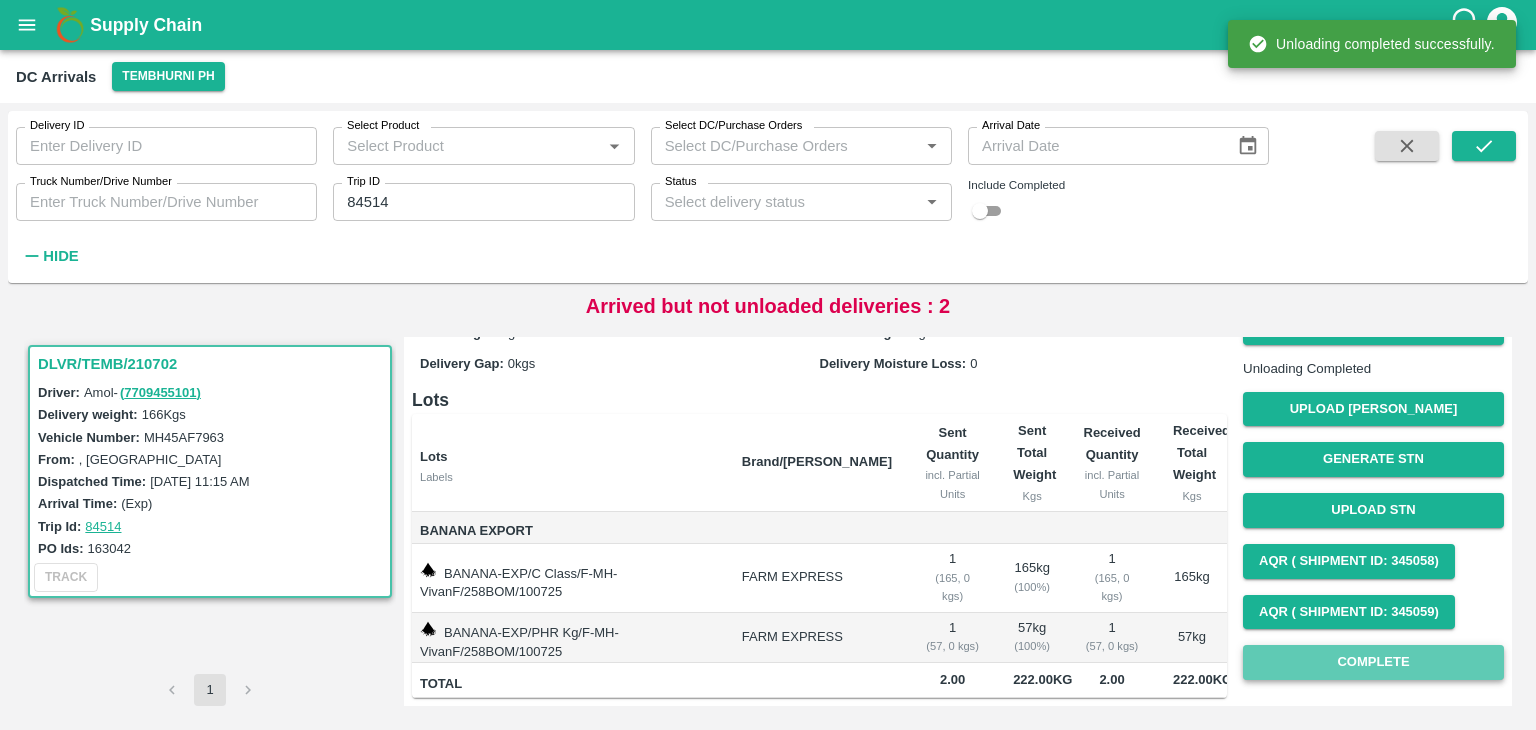 click on "Complete" at bounding box center [1373, 662] 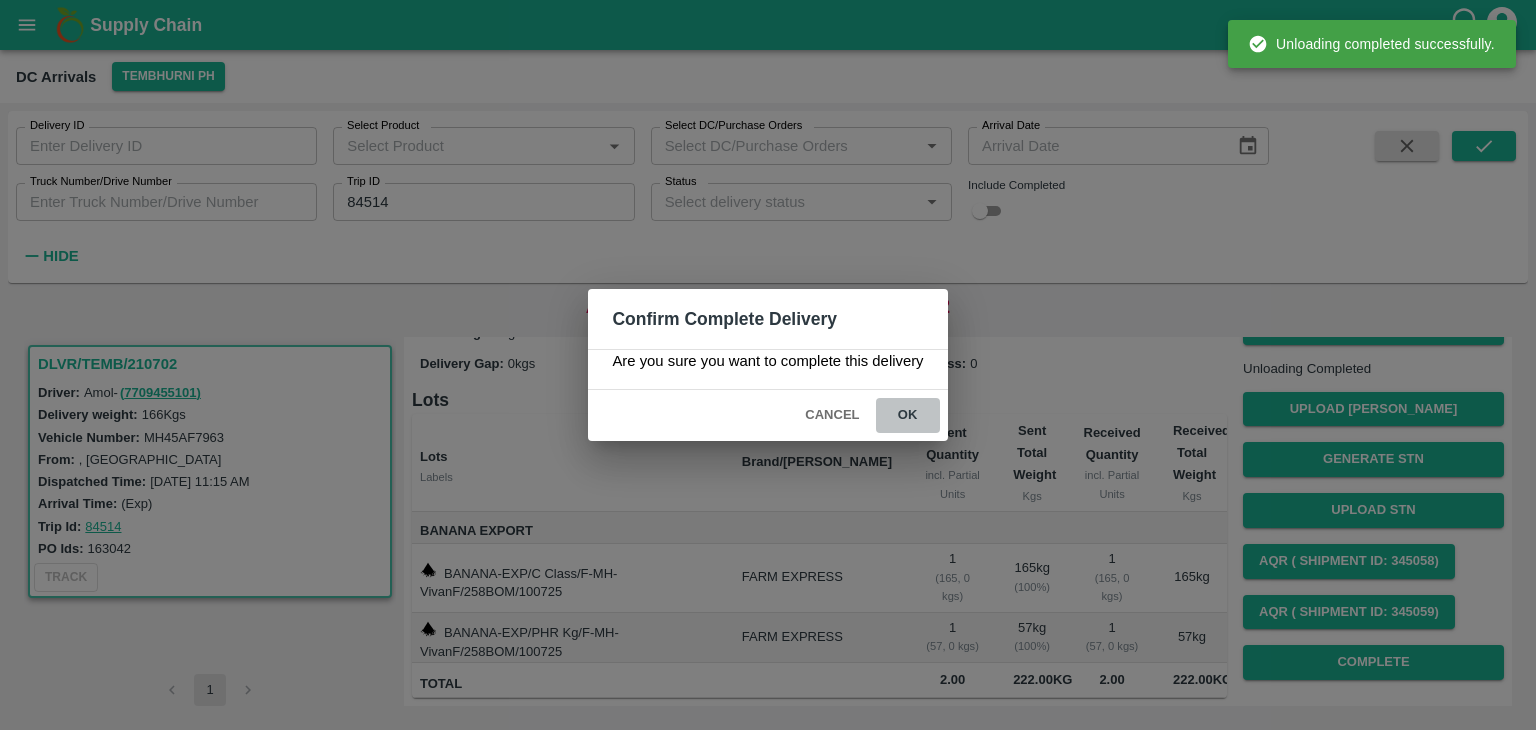 click on "ok" at bounding box center (908, 415) 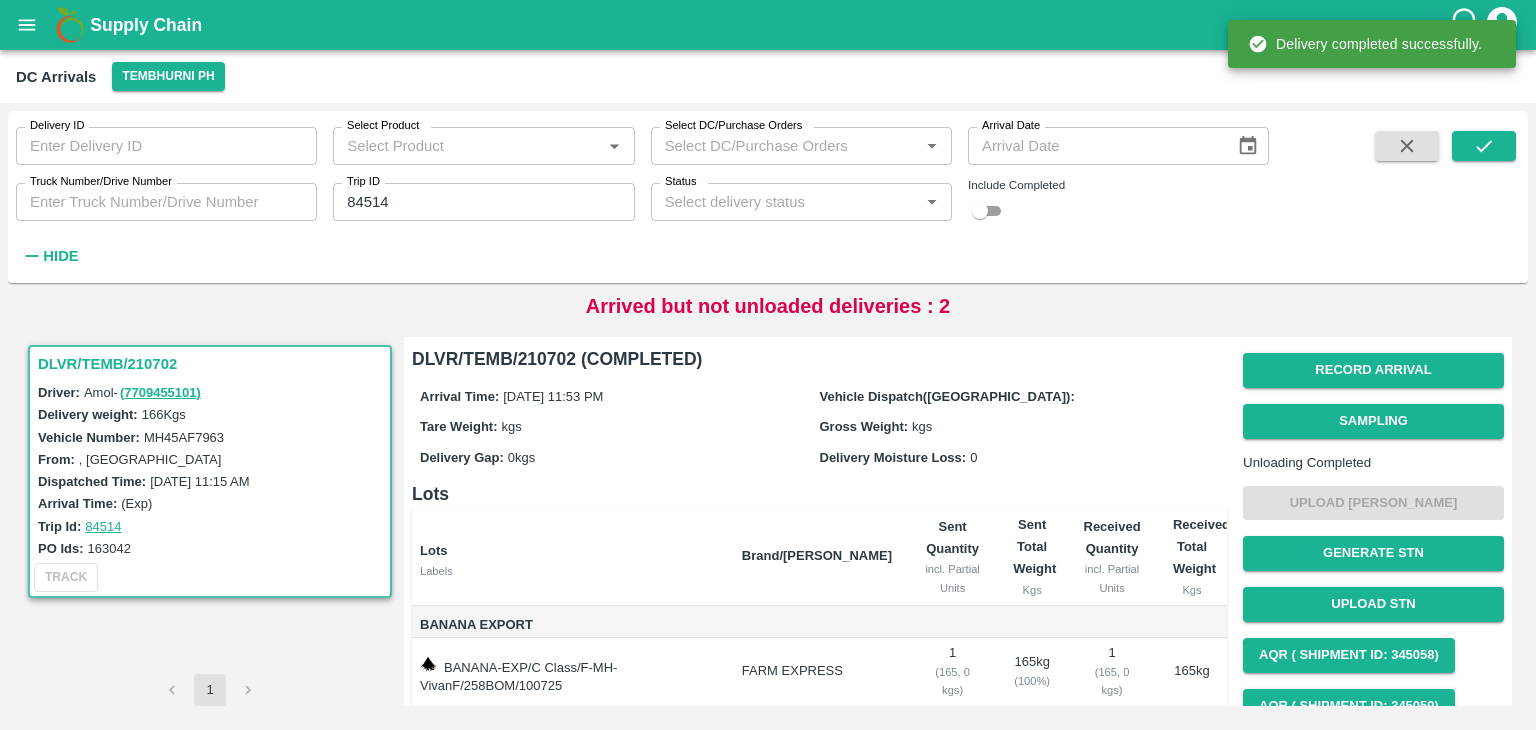 scroll, scrollTop: 124, scrollLeft: 0, axis: vertical 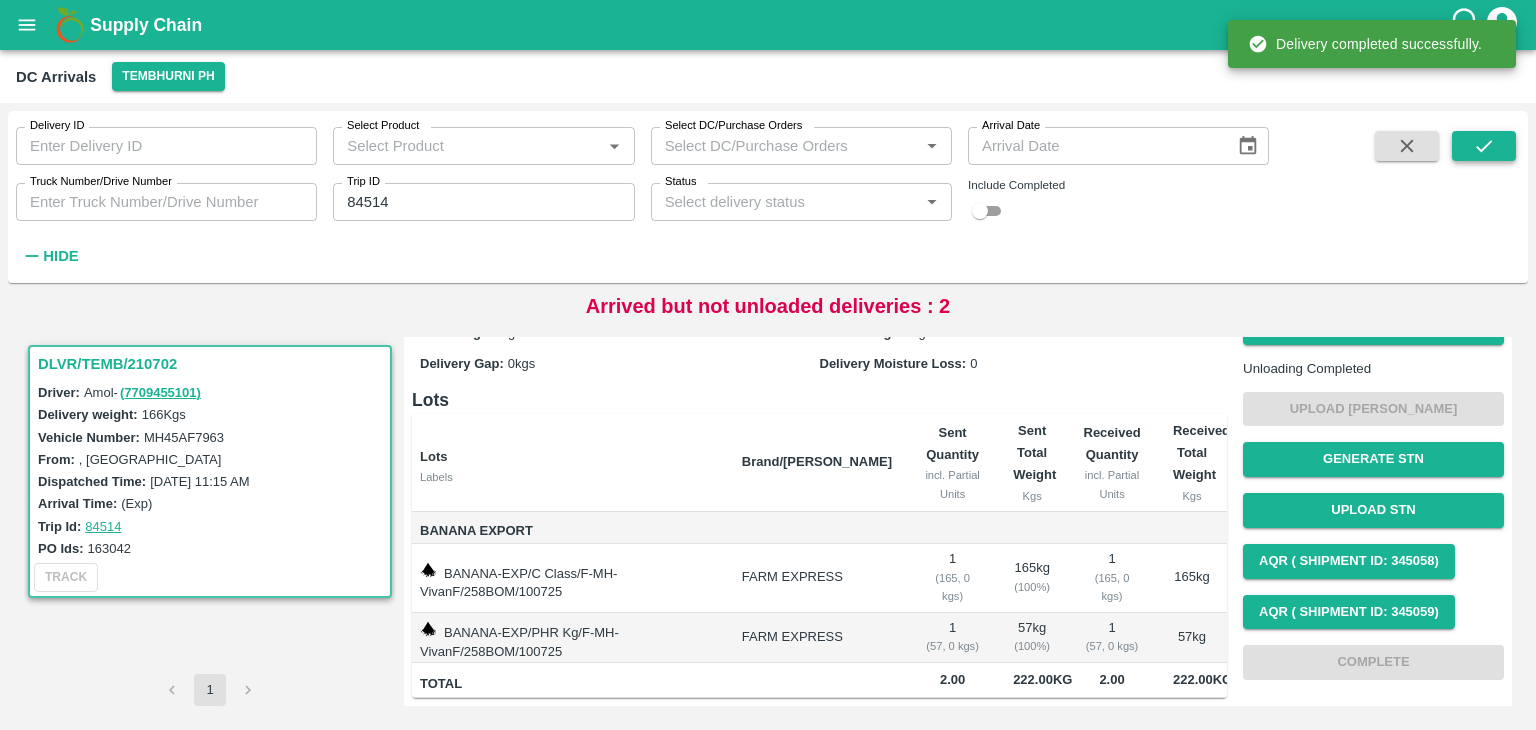 click at bounding box center (1484, 146) 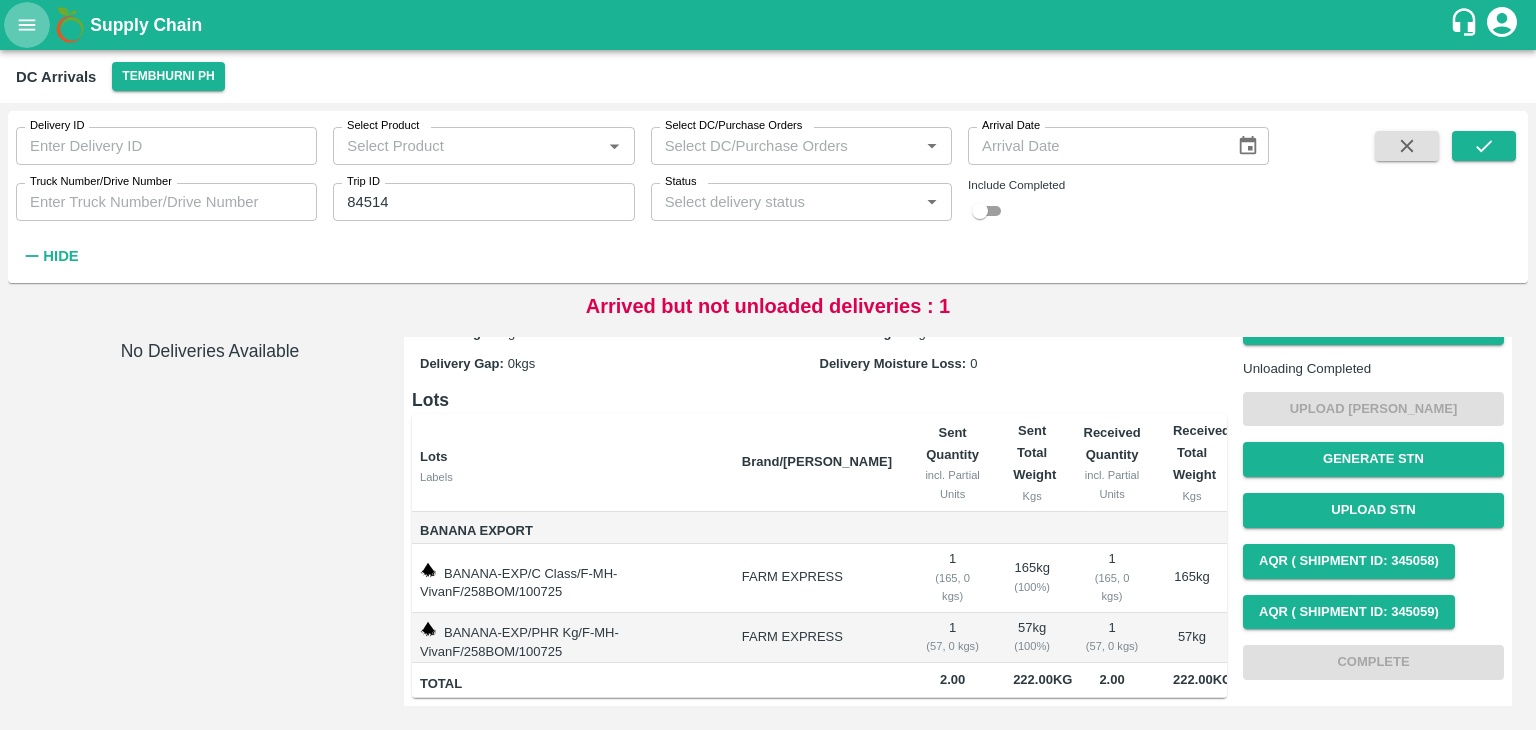 click at bounding box center [27, 25] 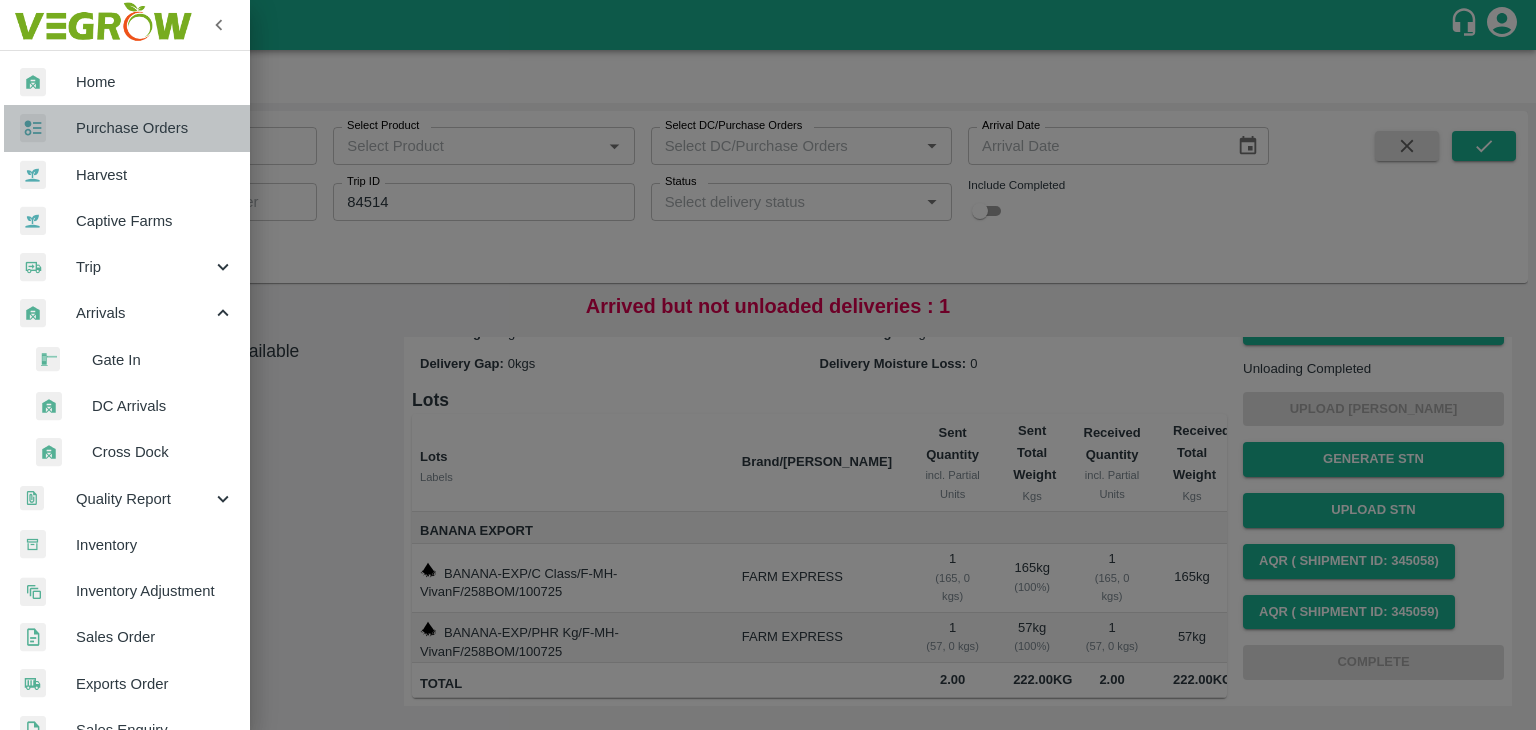 click on "Purchase Orders" at bounding box center (155, 128) 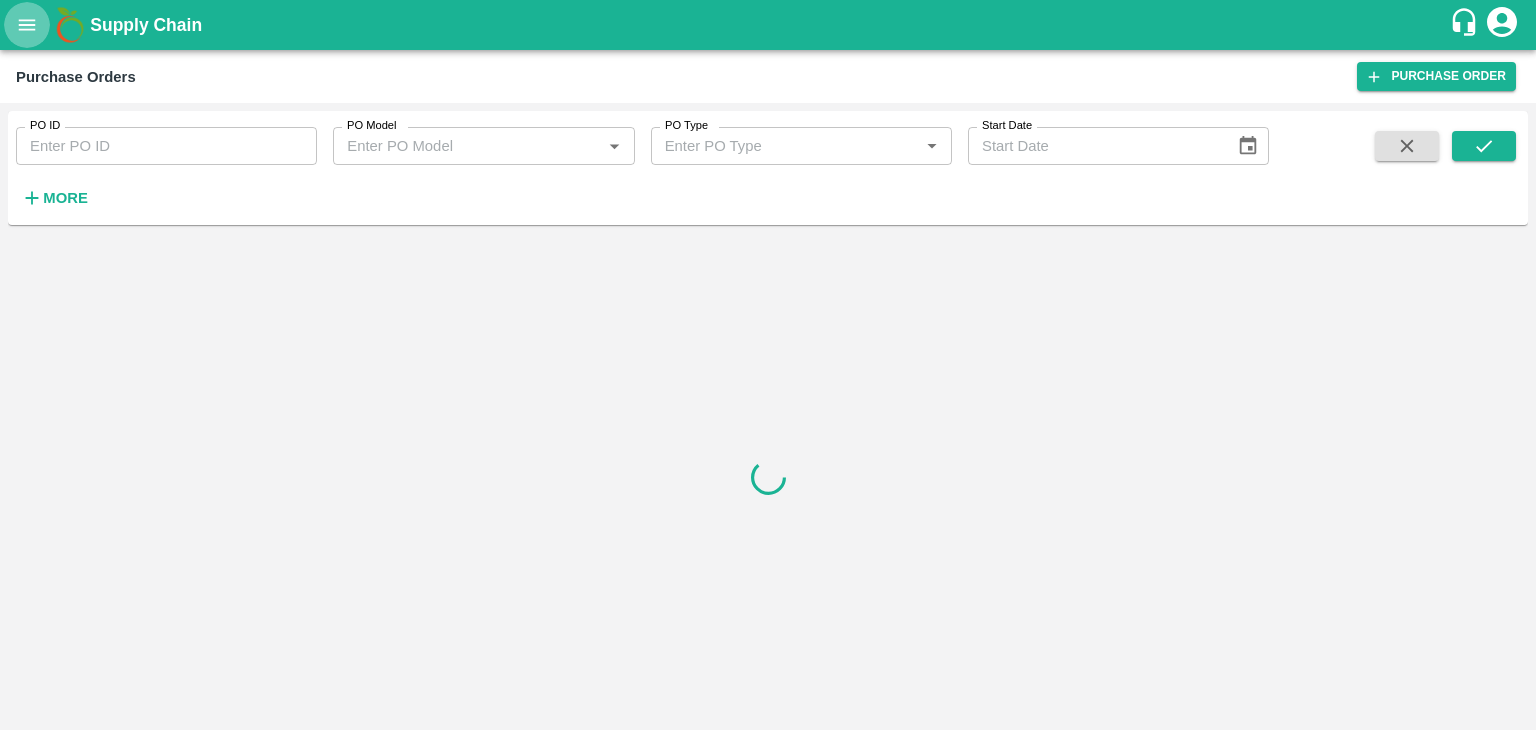 click 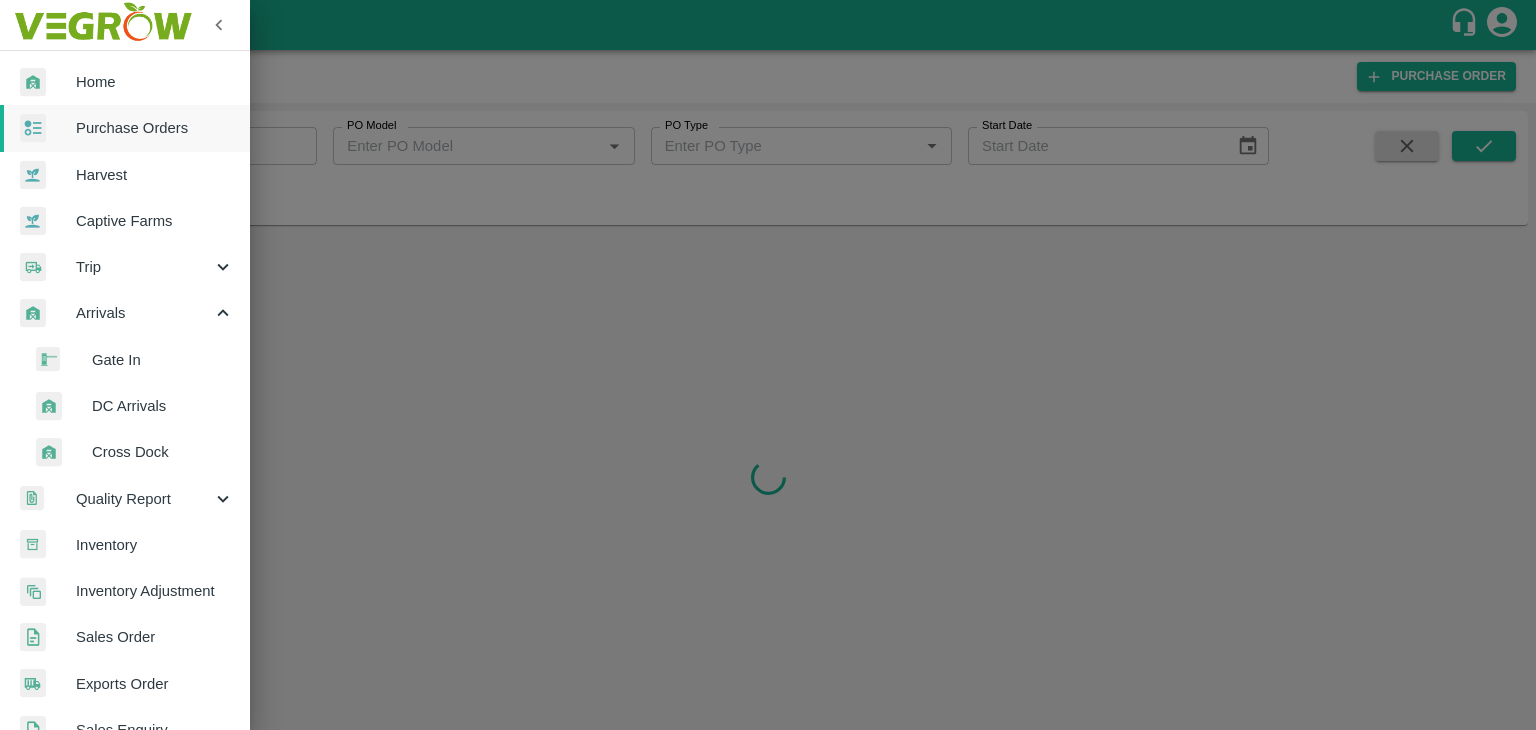 click on "Trip" at bounding box center [144, 267] 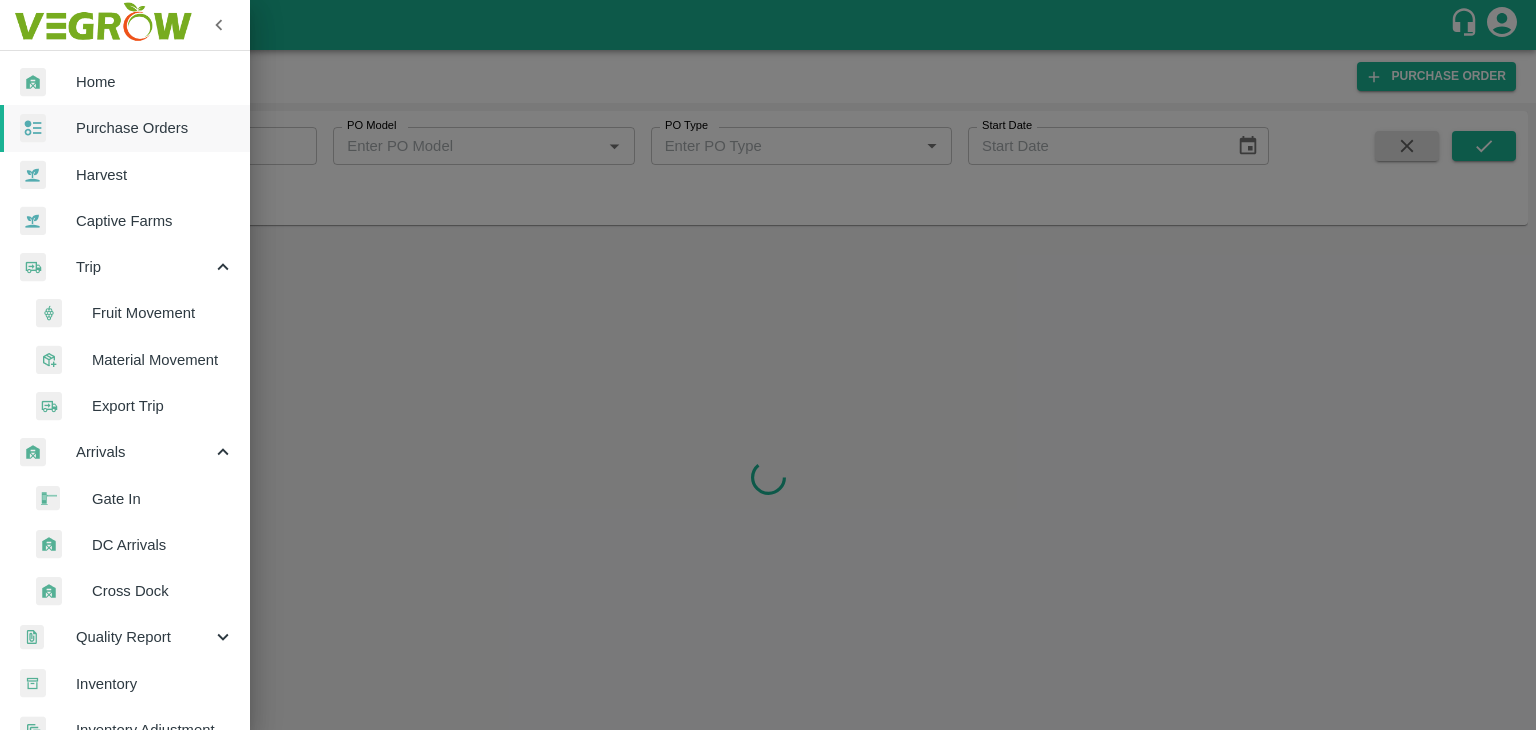 click on "Fruit Movement" at bounding box center [163, 313] 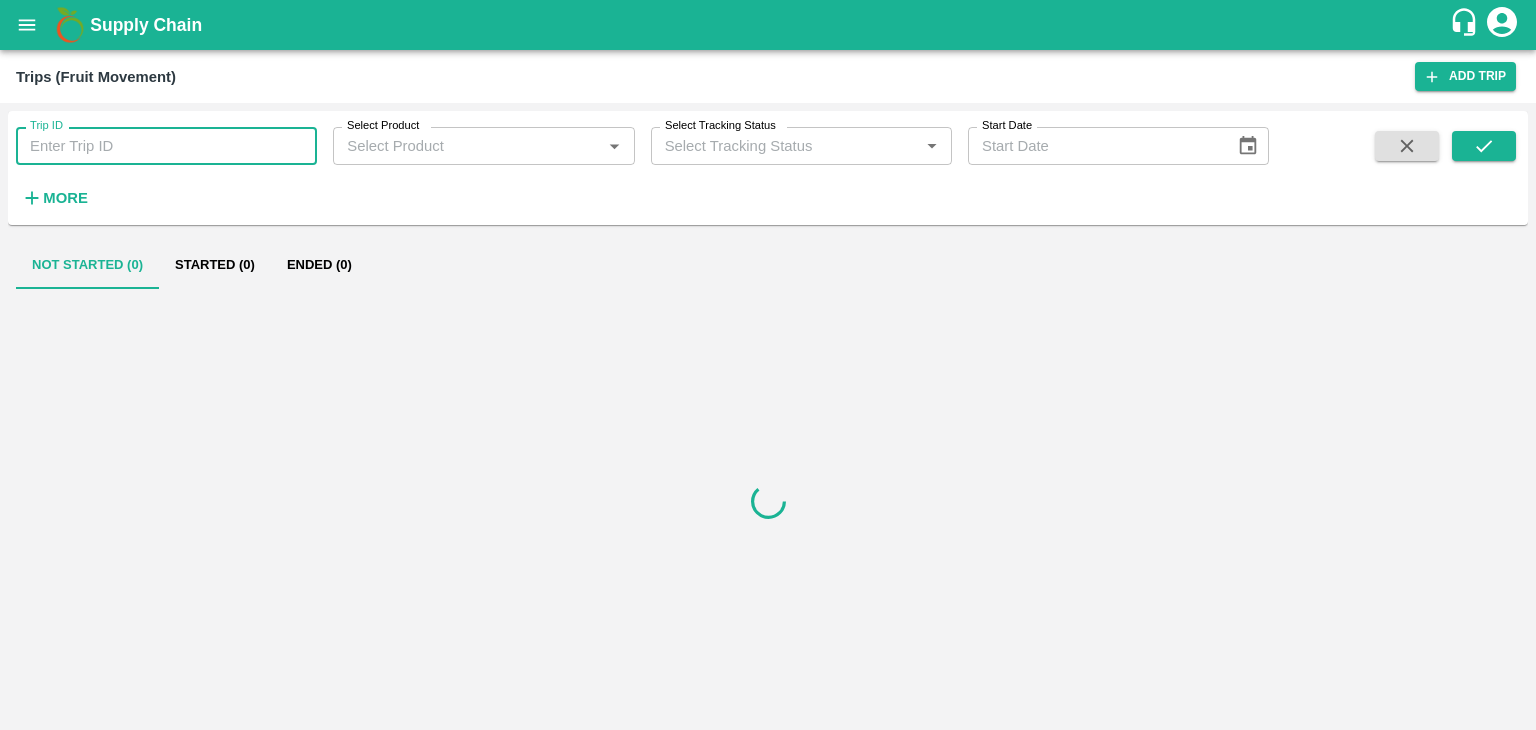 click on "Trip ID" at bounding box center [166, 146] 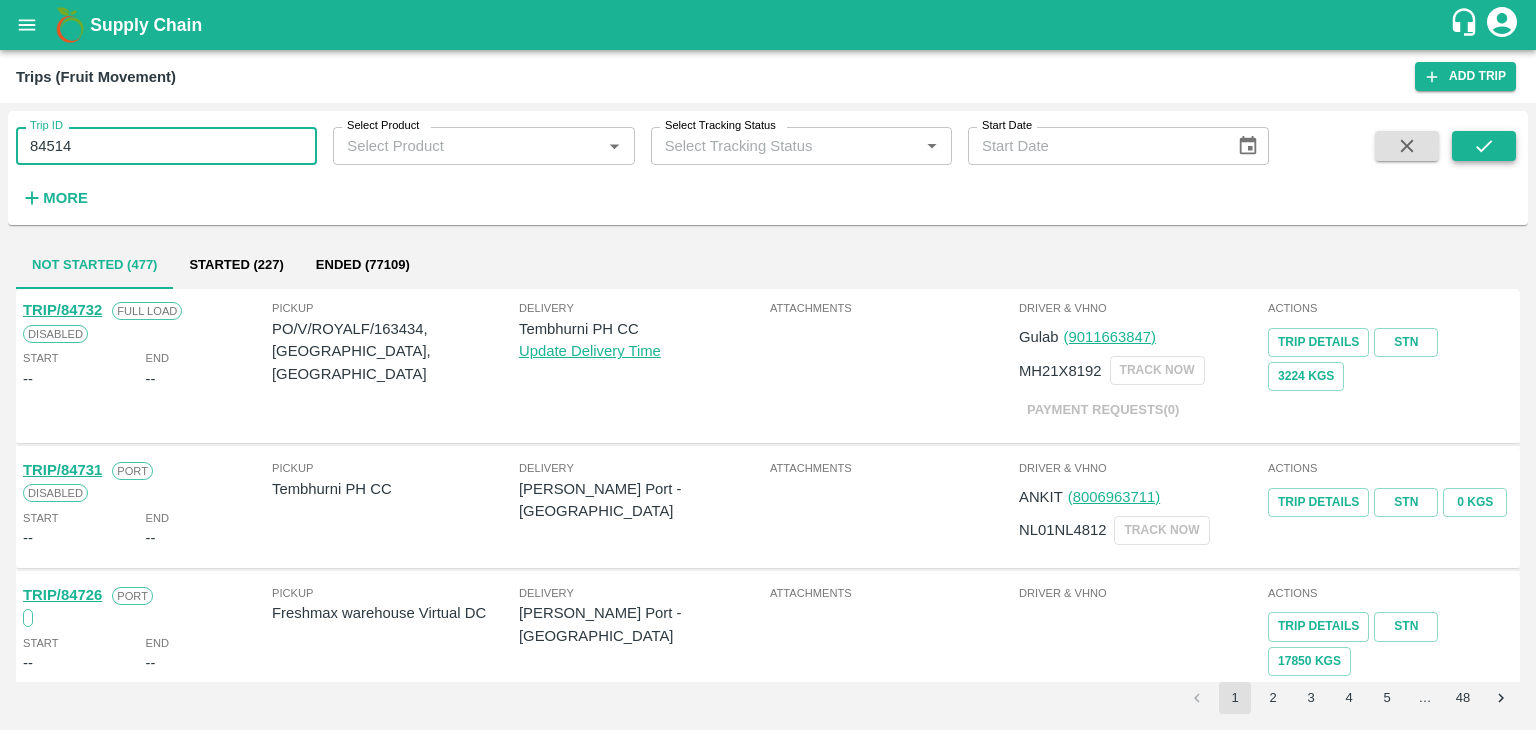 type on "84514" 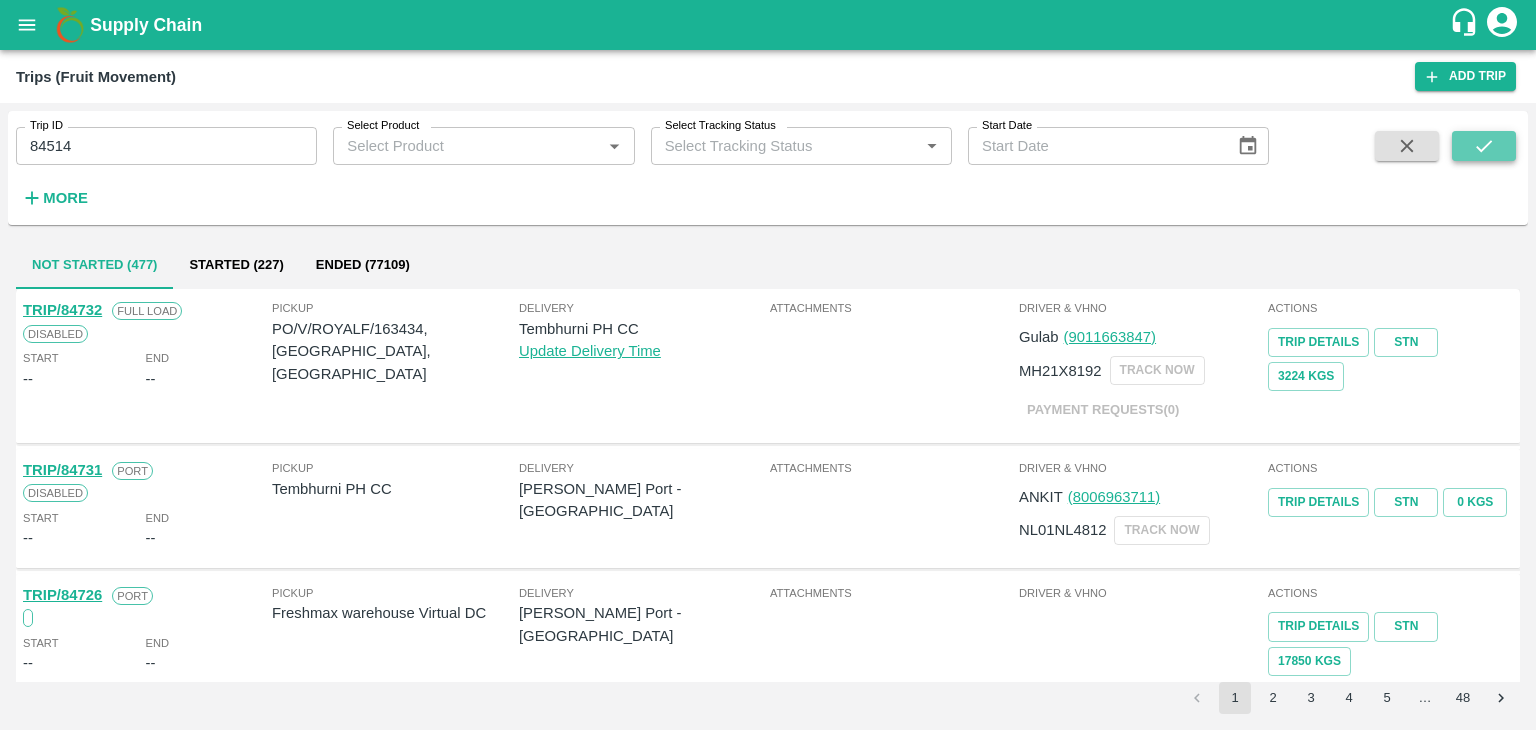 click 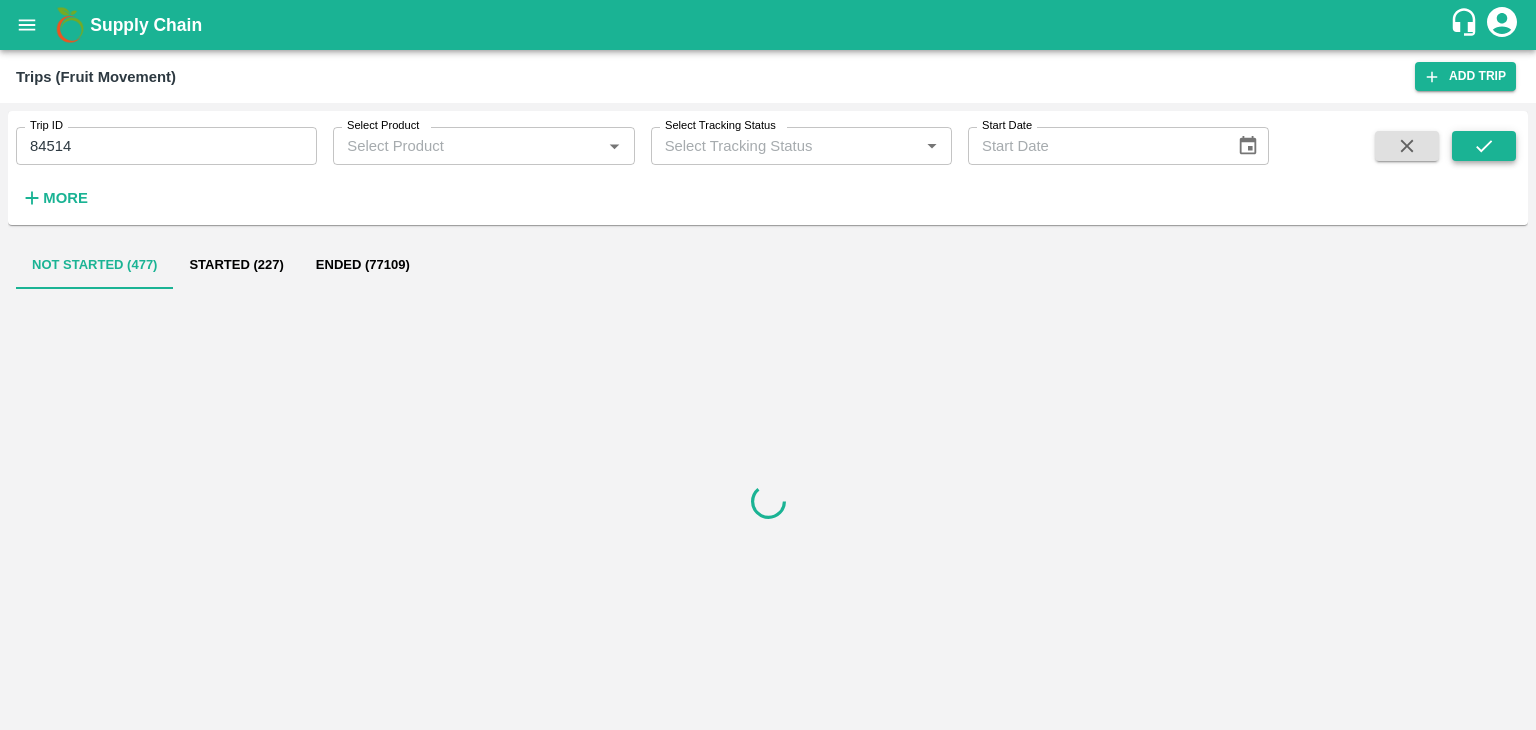 click 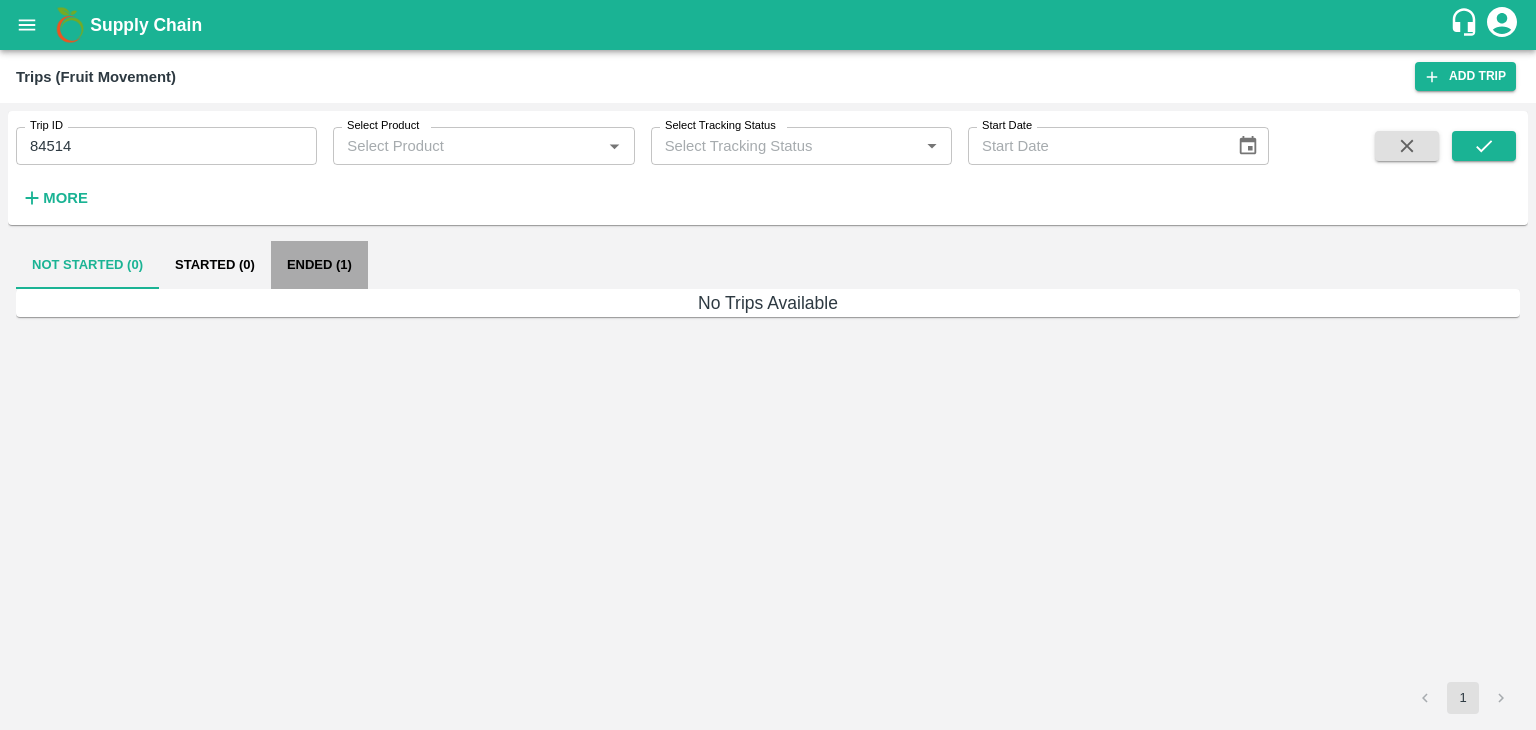 click on "Ended (1)" at bounding box center [319, 265] 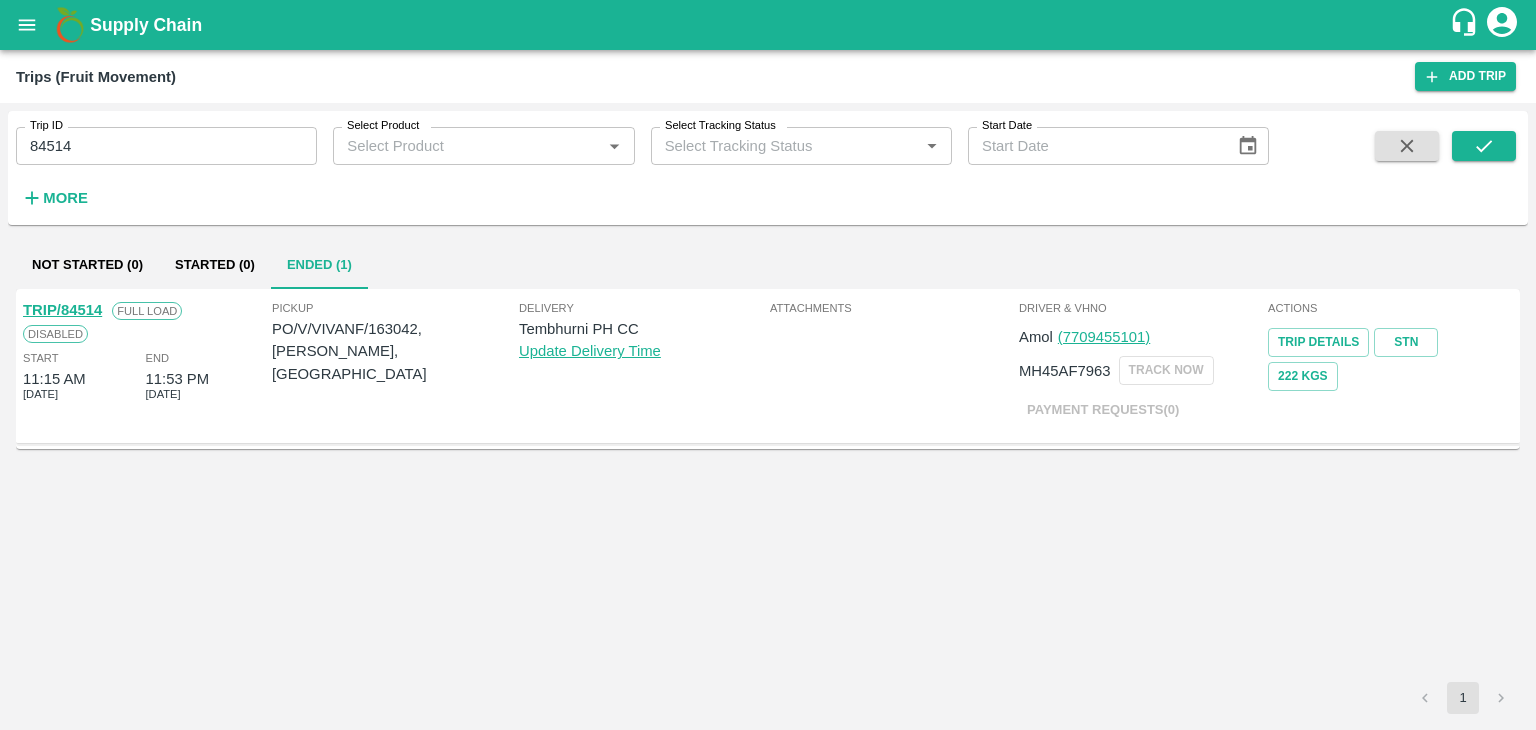 click on "TRIP/84514" at bounding box center (62, 310) 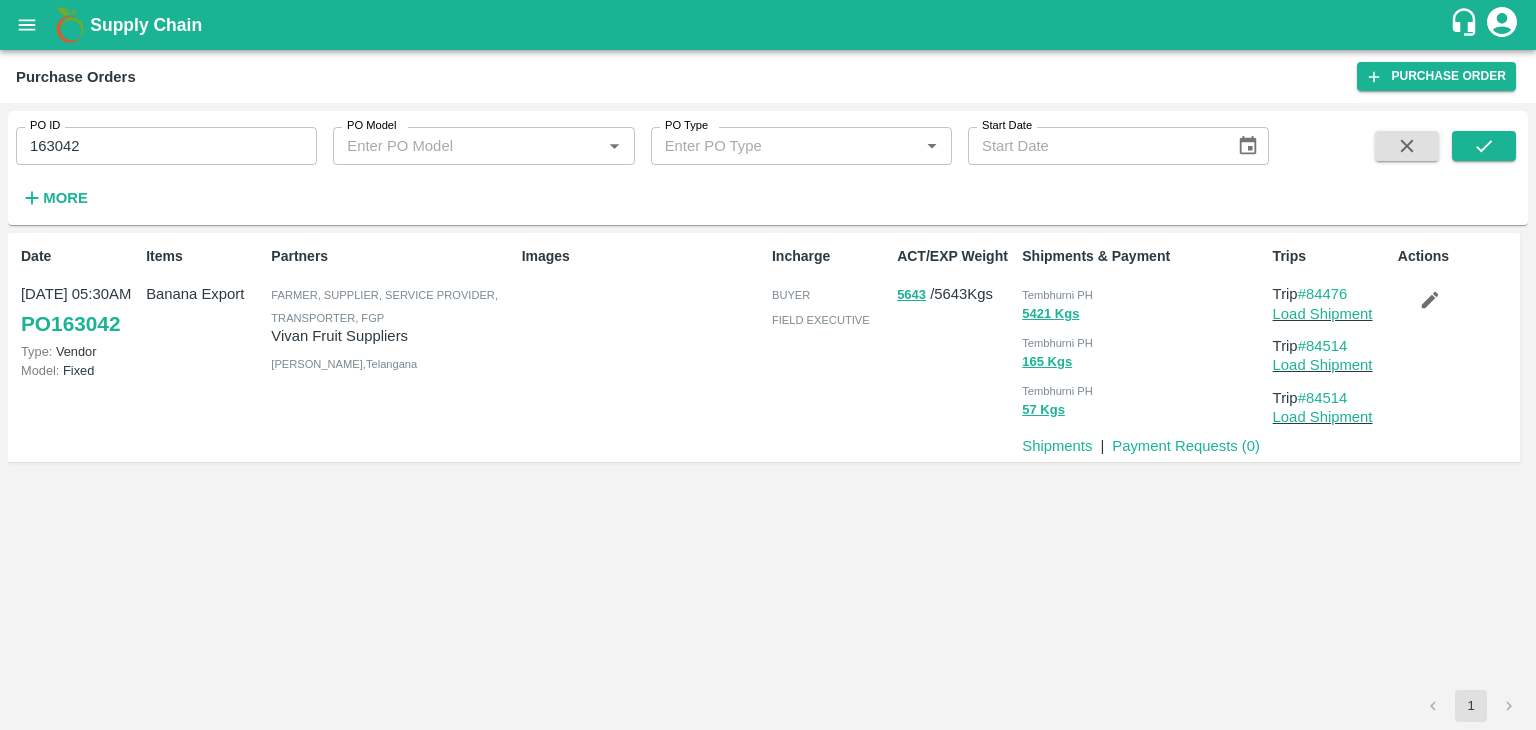 scroll, scrollTop: 0, scrollLeft: 0, axis: both 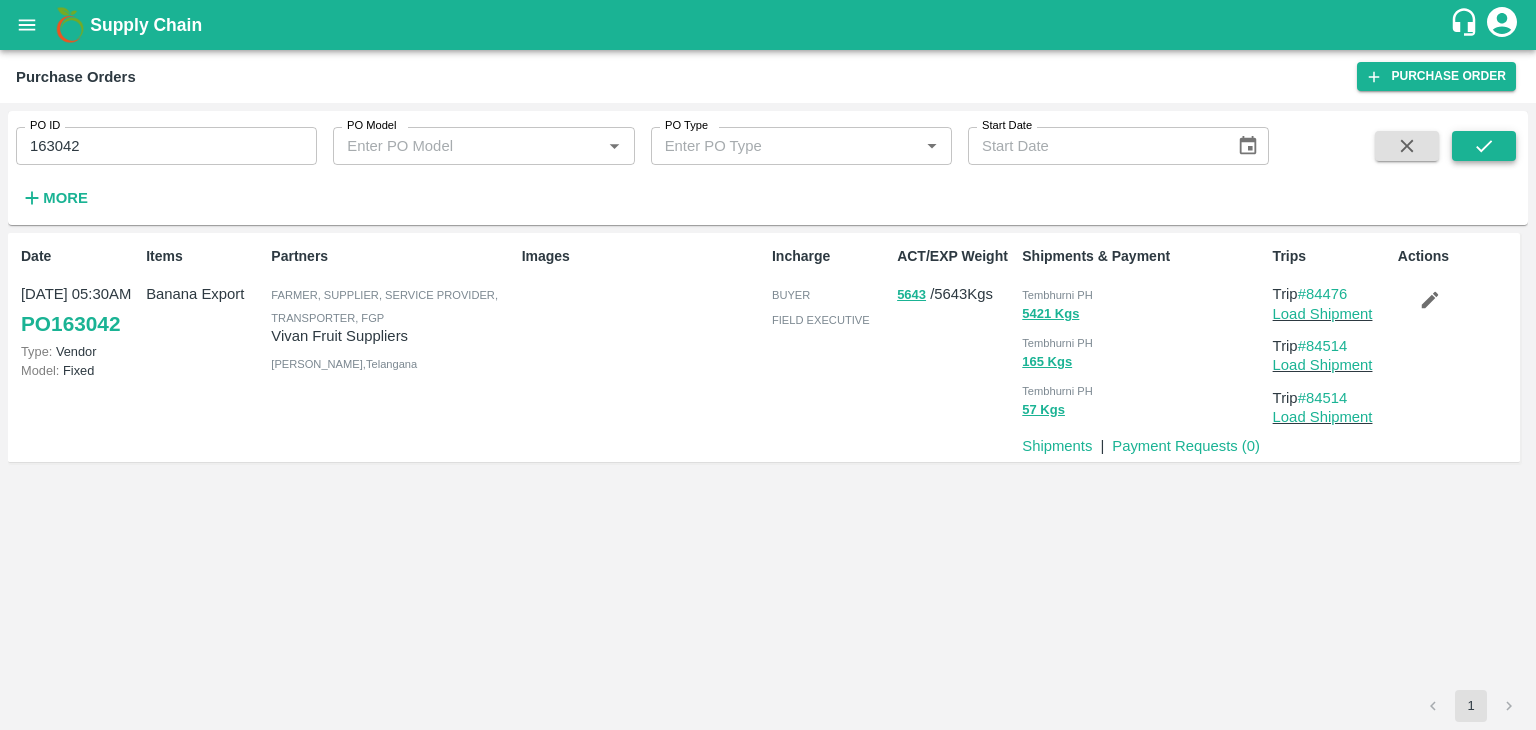 click 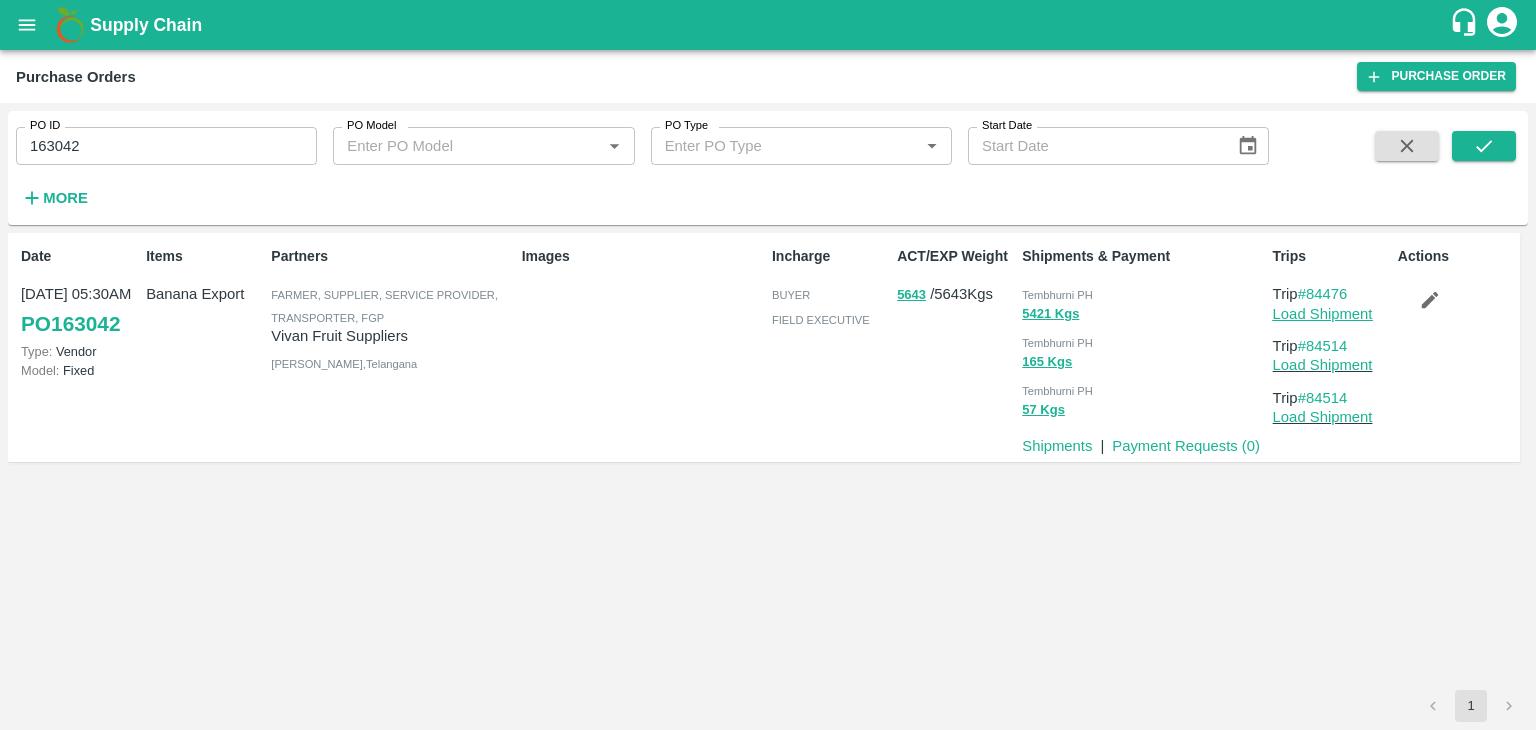 click on "Load Shipment" at bounding box center (1323, 314) 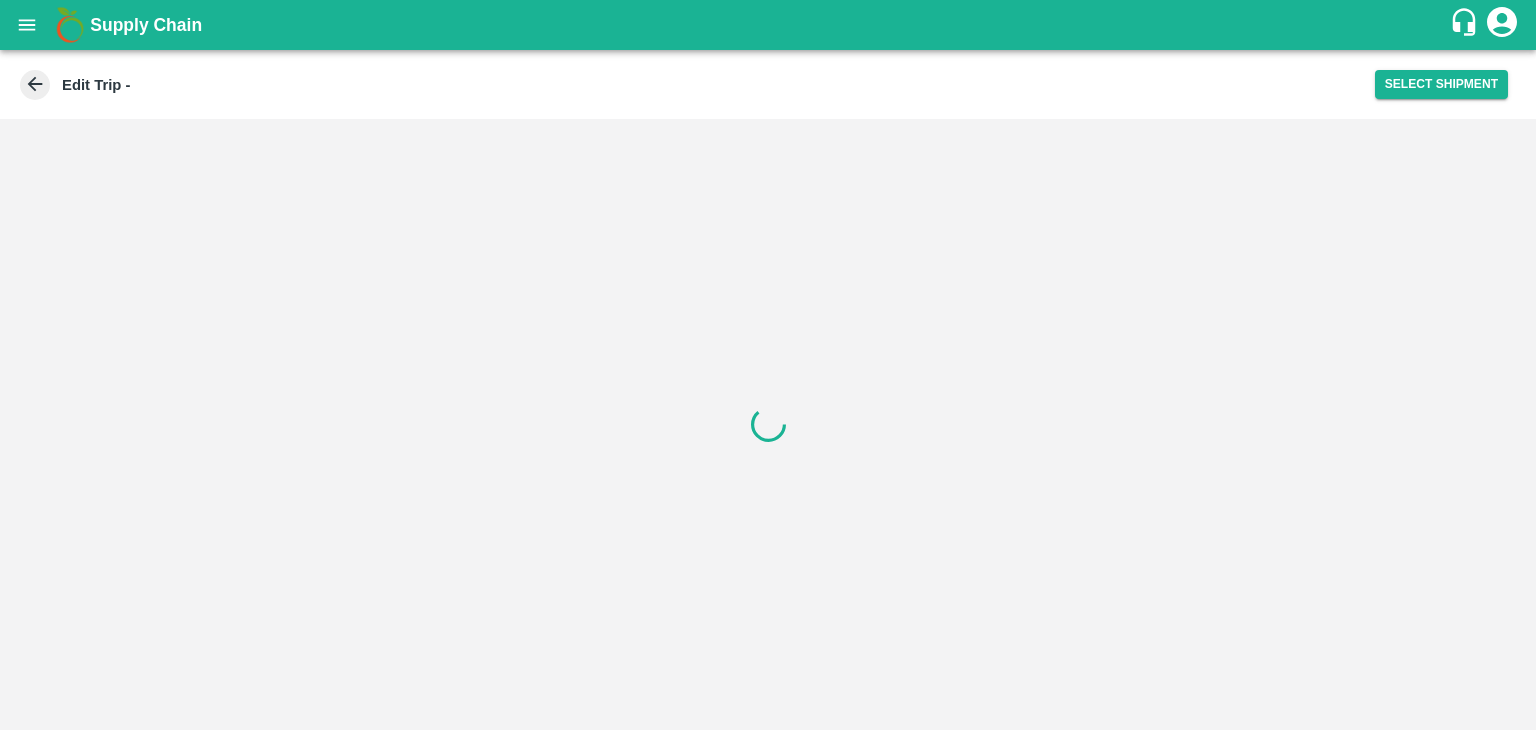 scroll, scrollTop: 0, scrollLeft: 0, axis: both 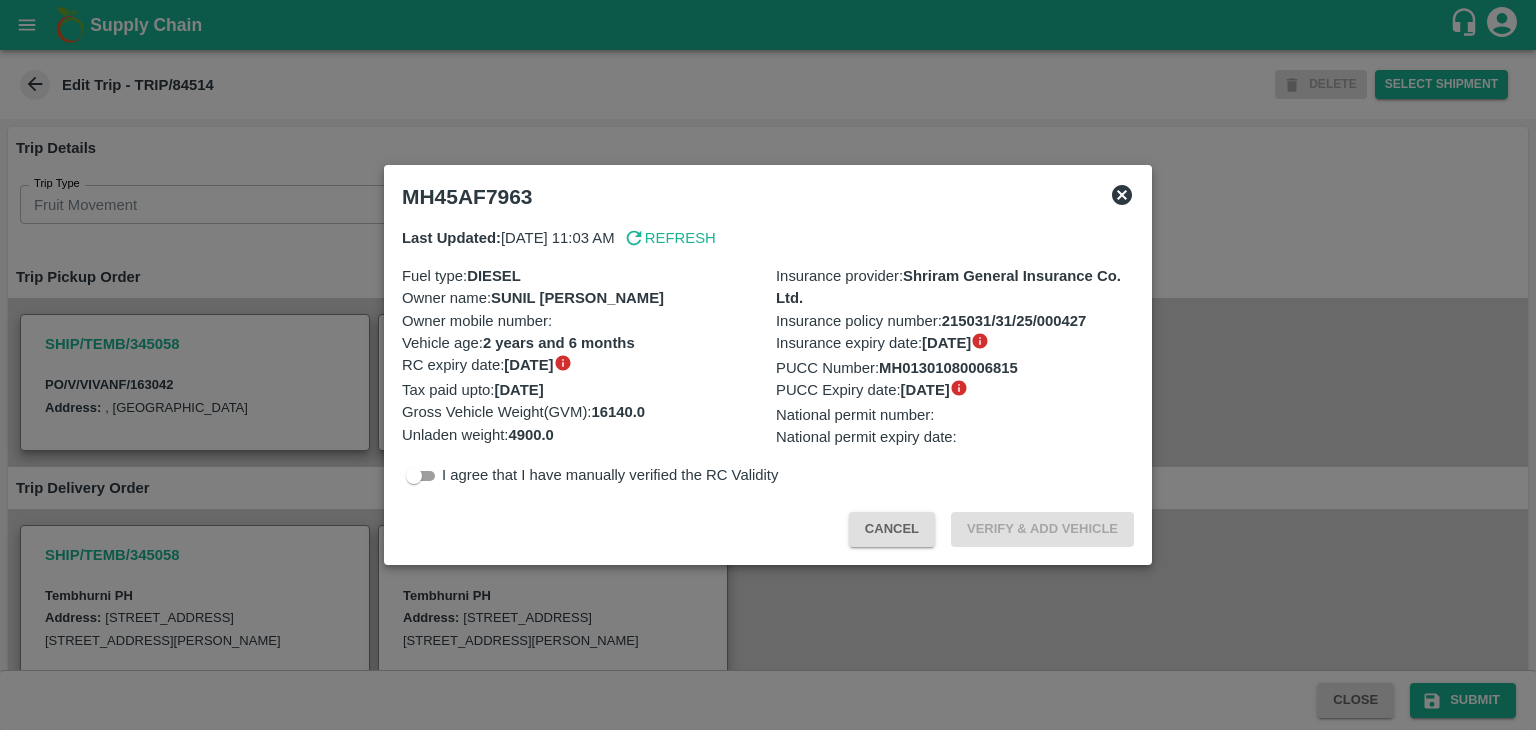 click at bounding box center (768, 365) 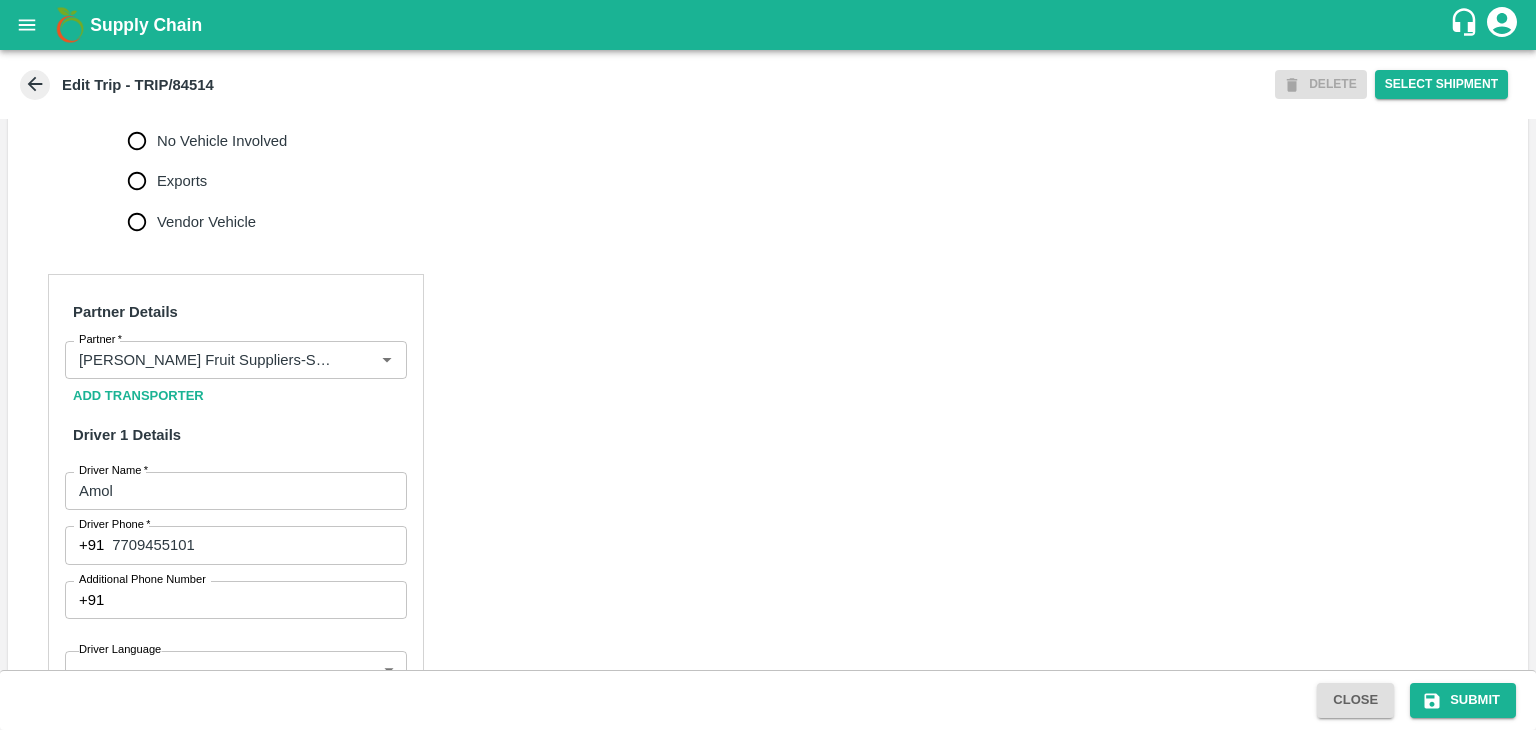 scroll, scrollTop: 754, scrollLeft: 0, axis: vertical 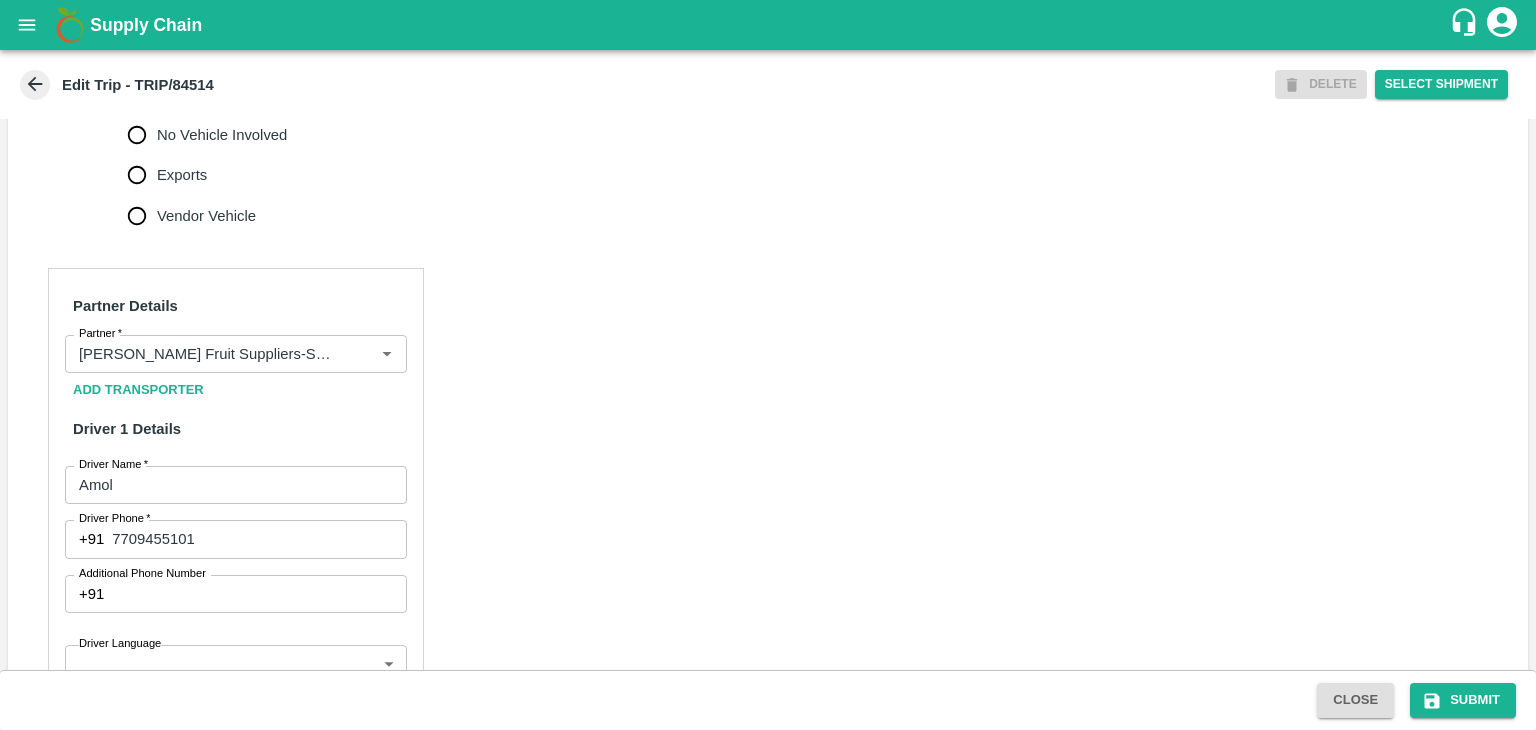 click on "No Vehicle Involved" at bounding box center (222, 135) 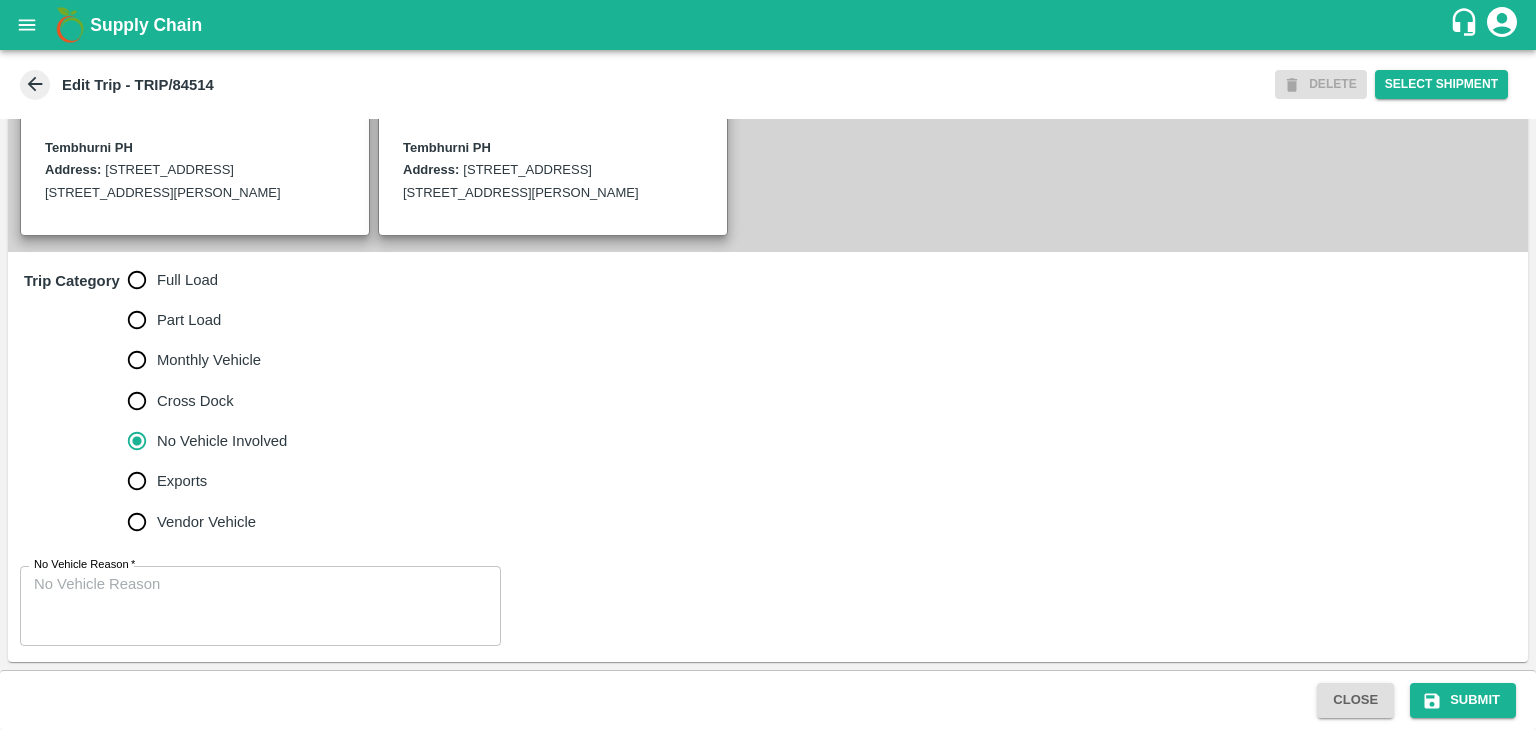 scroll, scrollTop: 491, scrollLeft: 0, axis: vertical 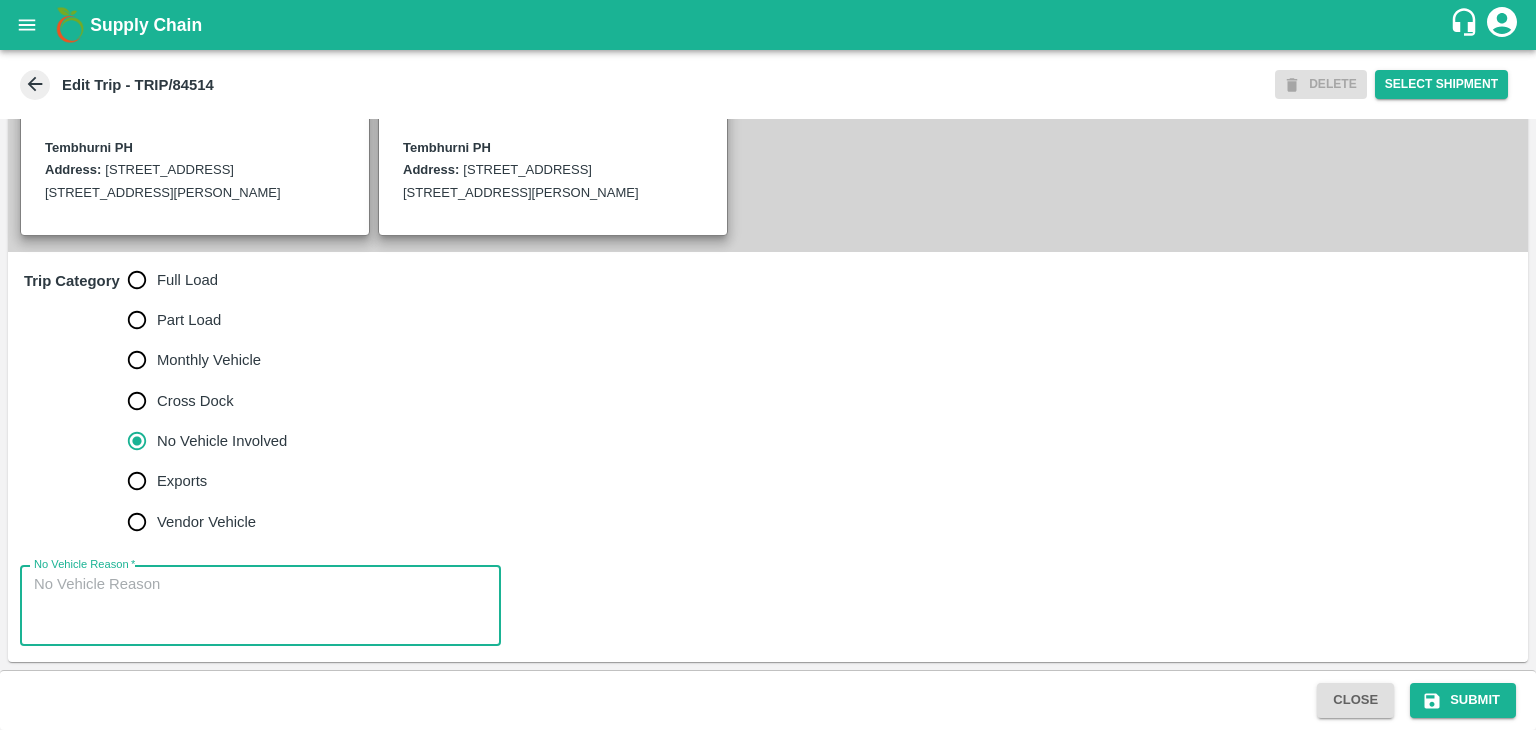 click on "No Vehicle Reason   *" at bounding box center [260, 605] 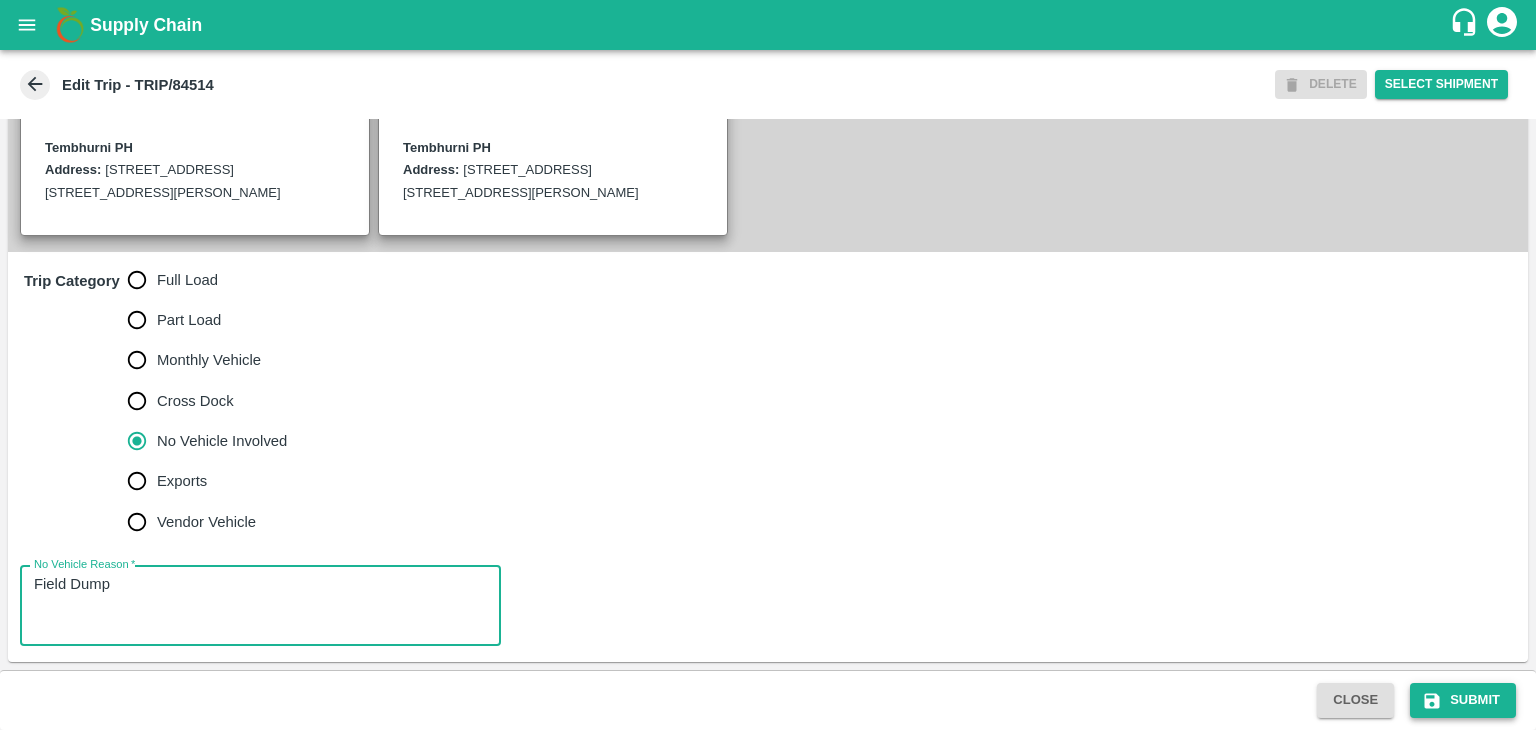 type on "Field Dump" 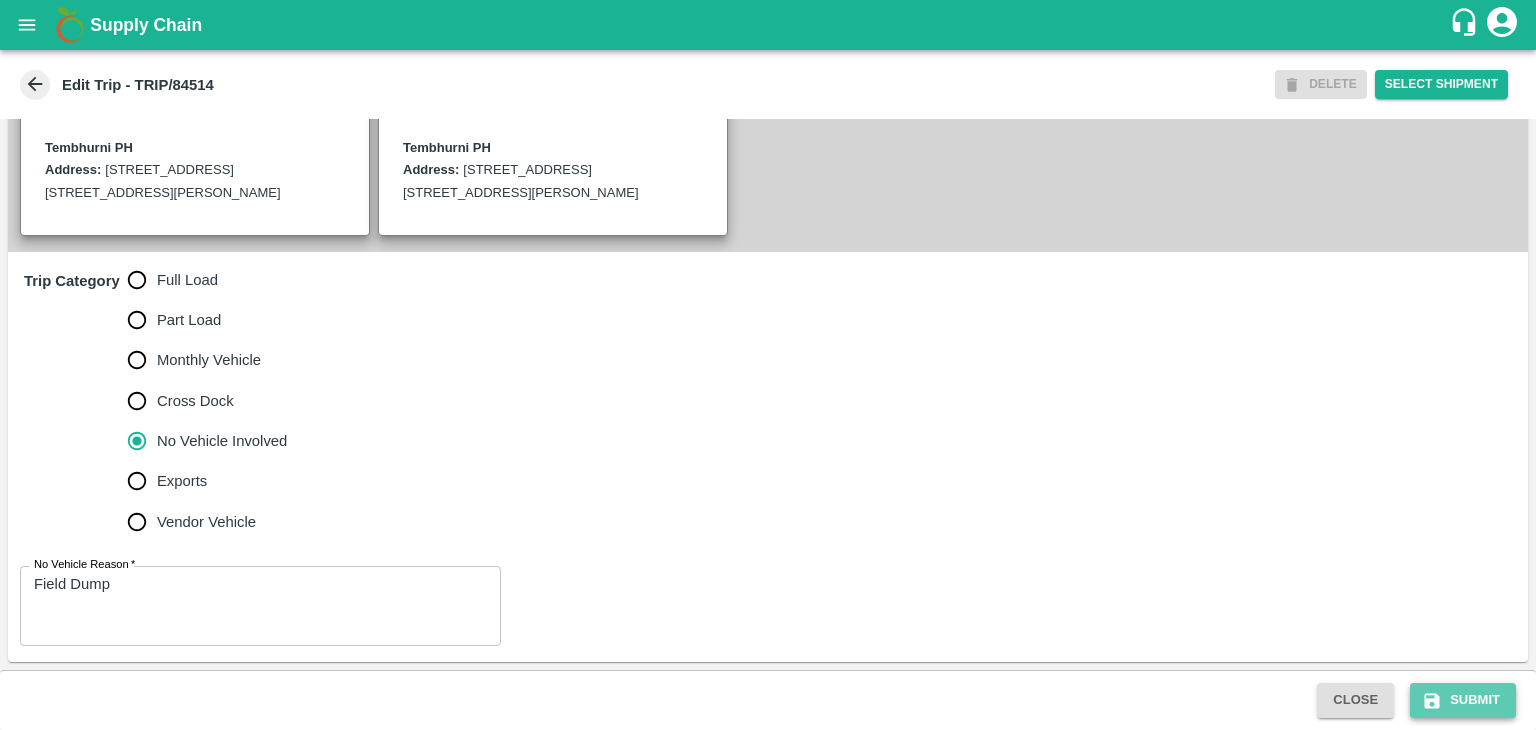 click on "Submit" at bounding box center [1463, 700] 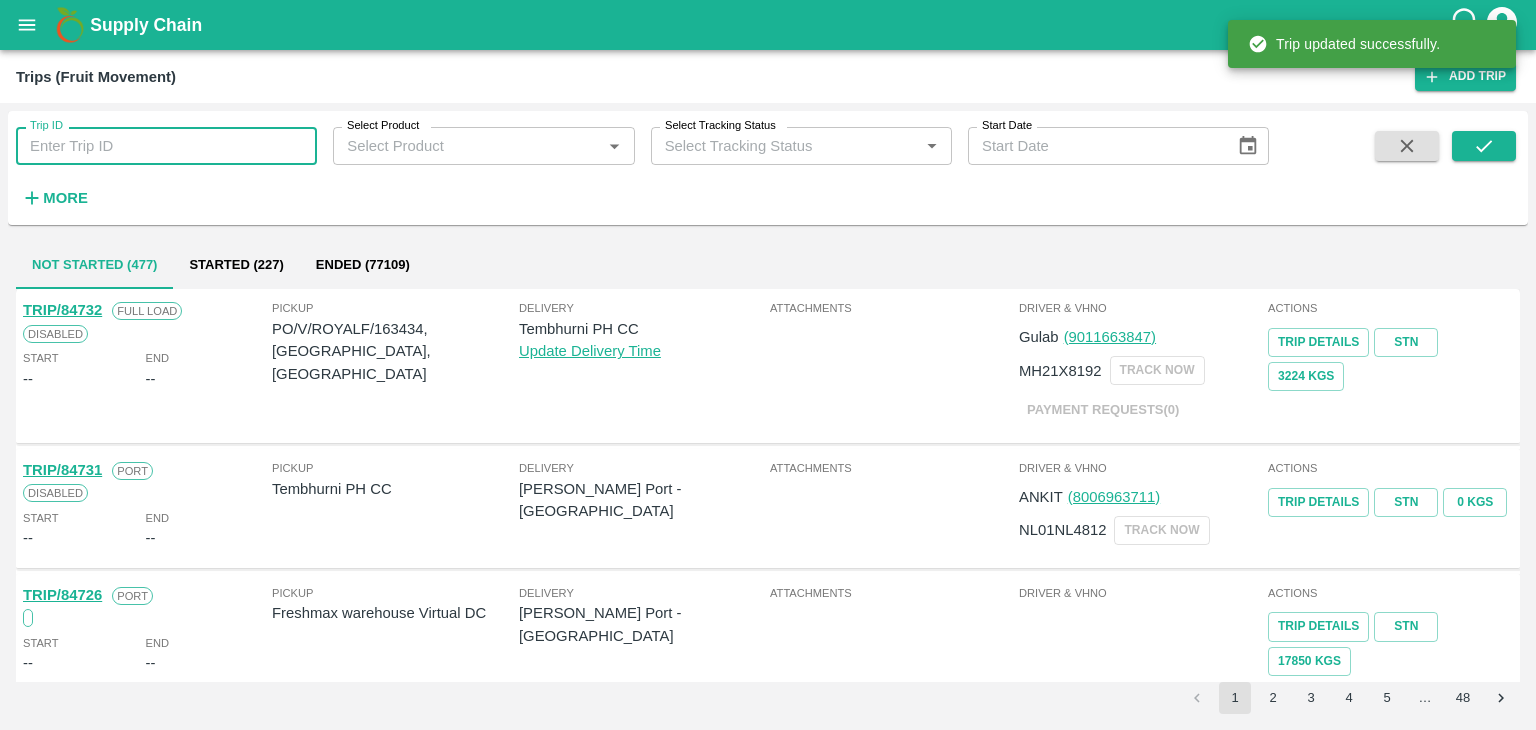 click on "Trip ID" at bounding box center (166, 146) 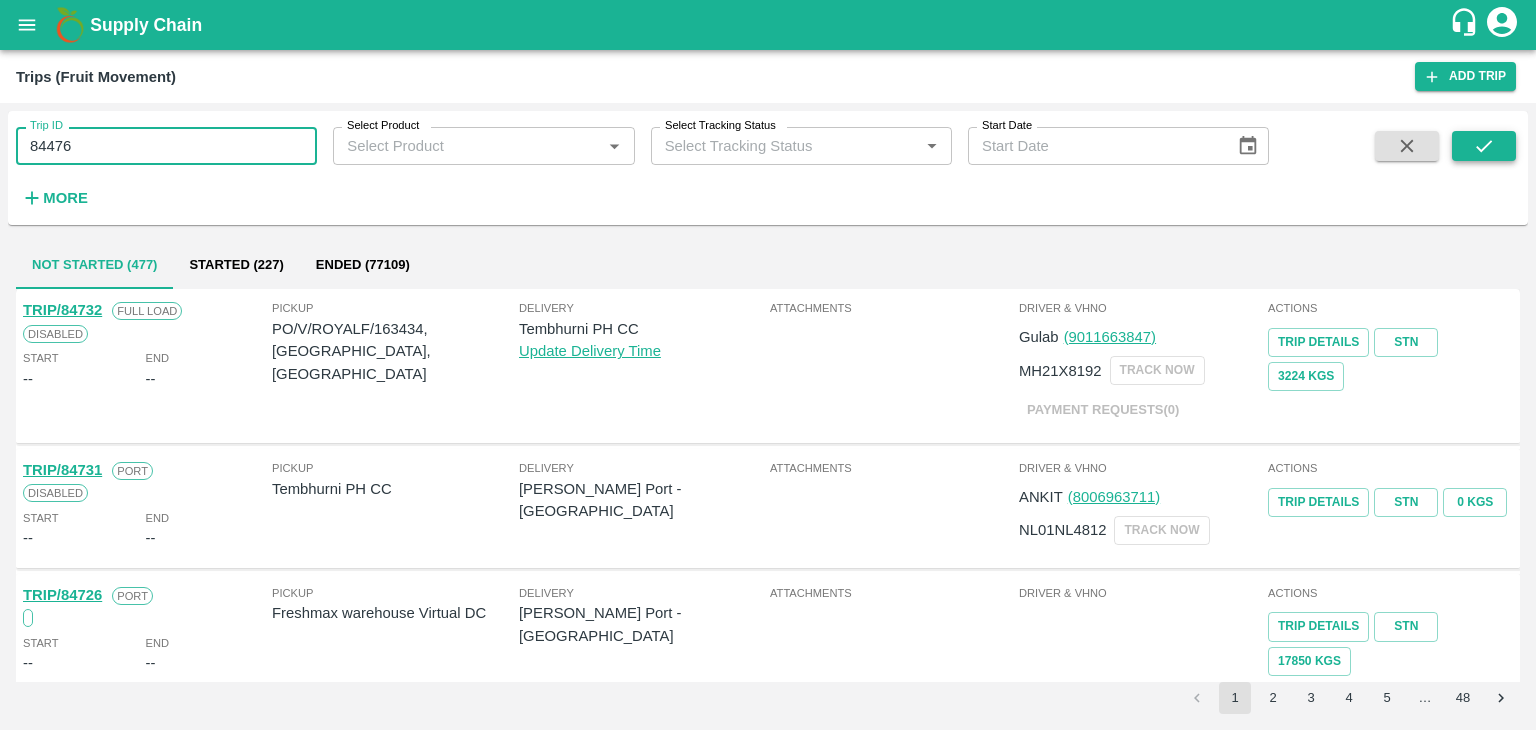 type on "84476" 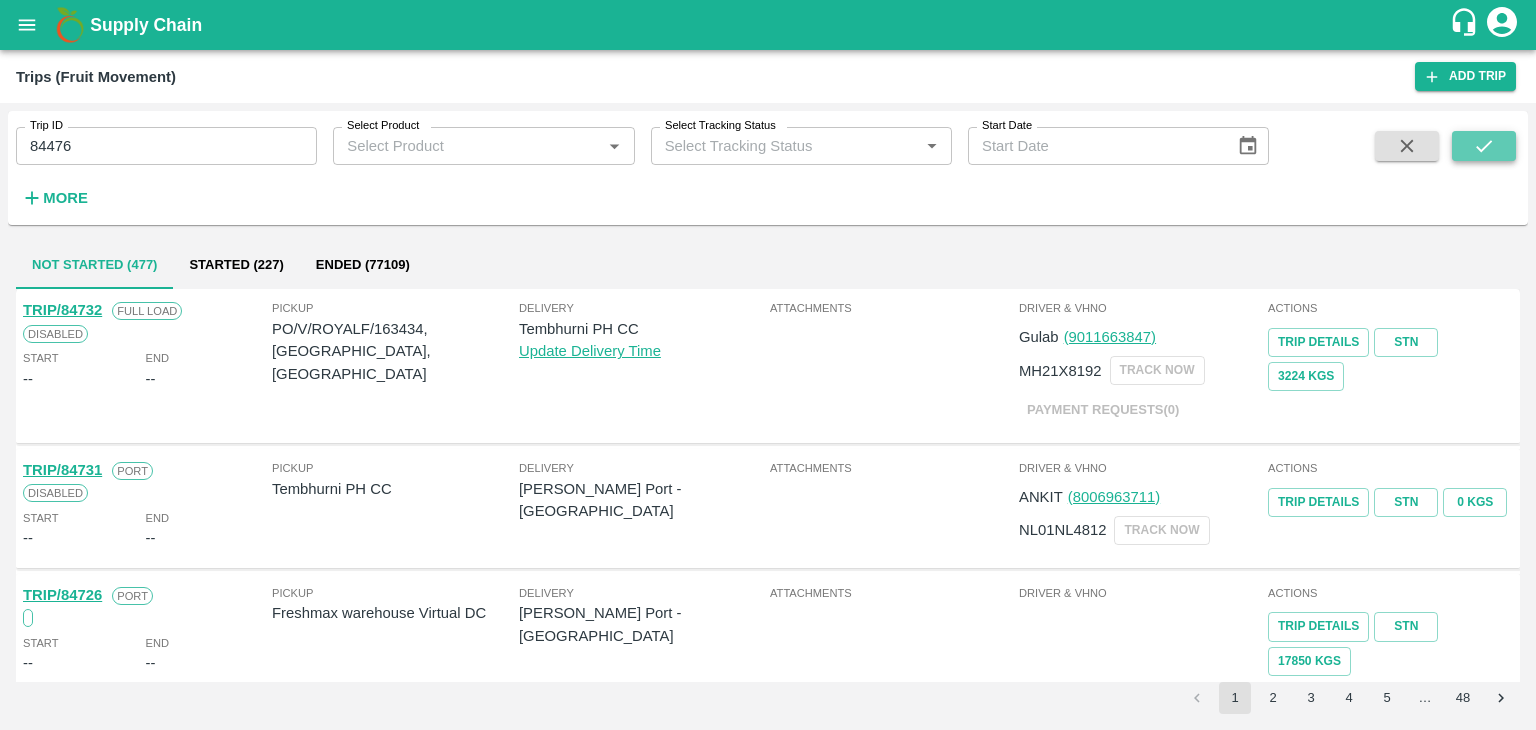 click at bounding box center [1484, 146] 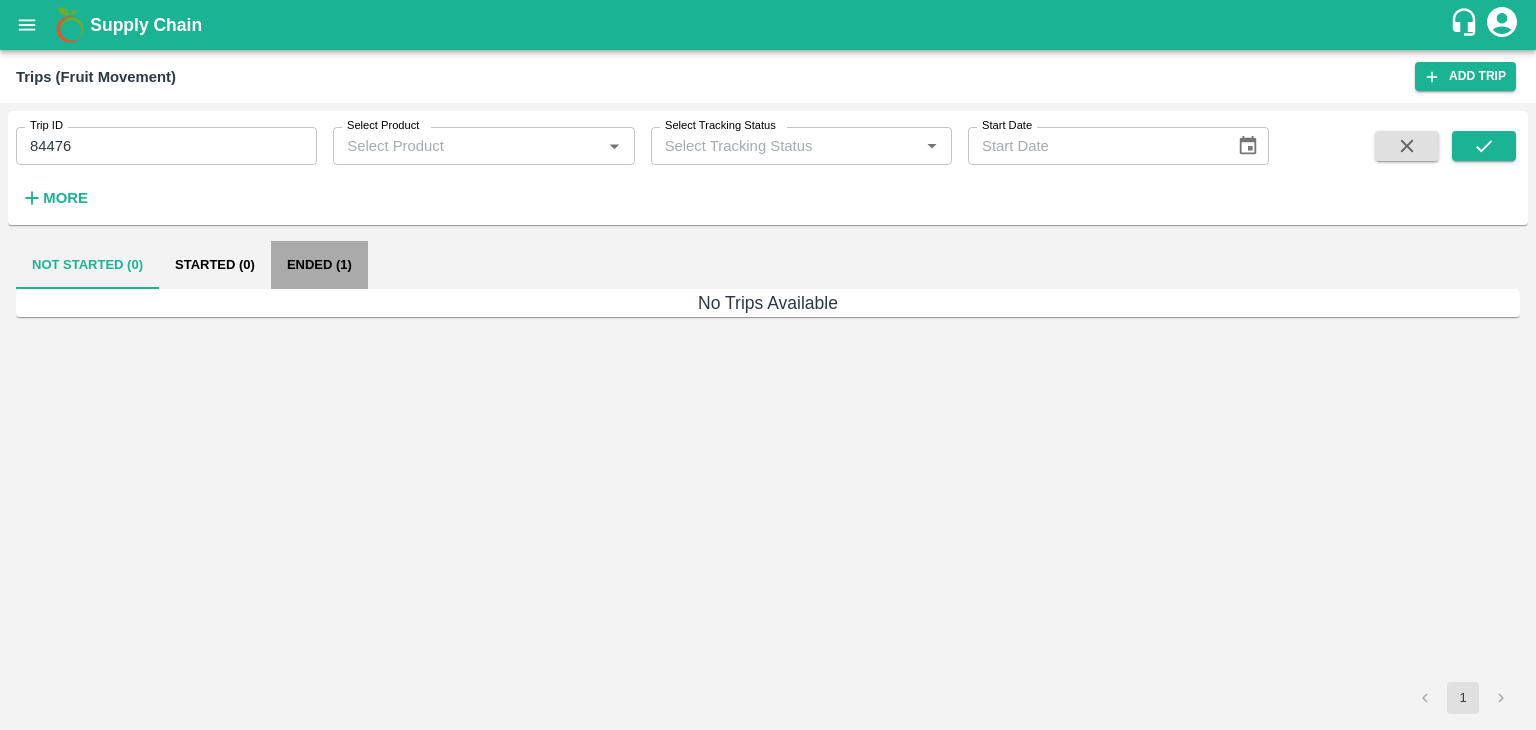 click on "Ended (1)" at bounding box center (319, 265) 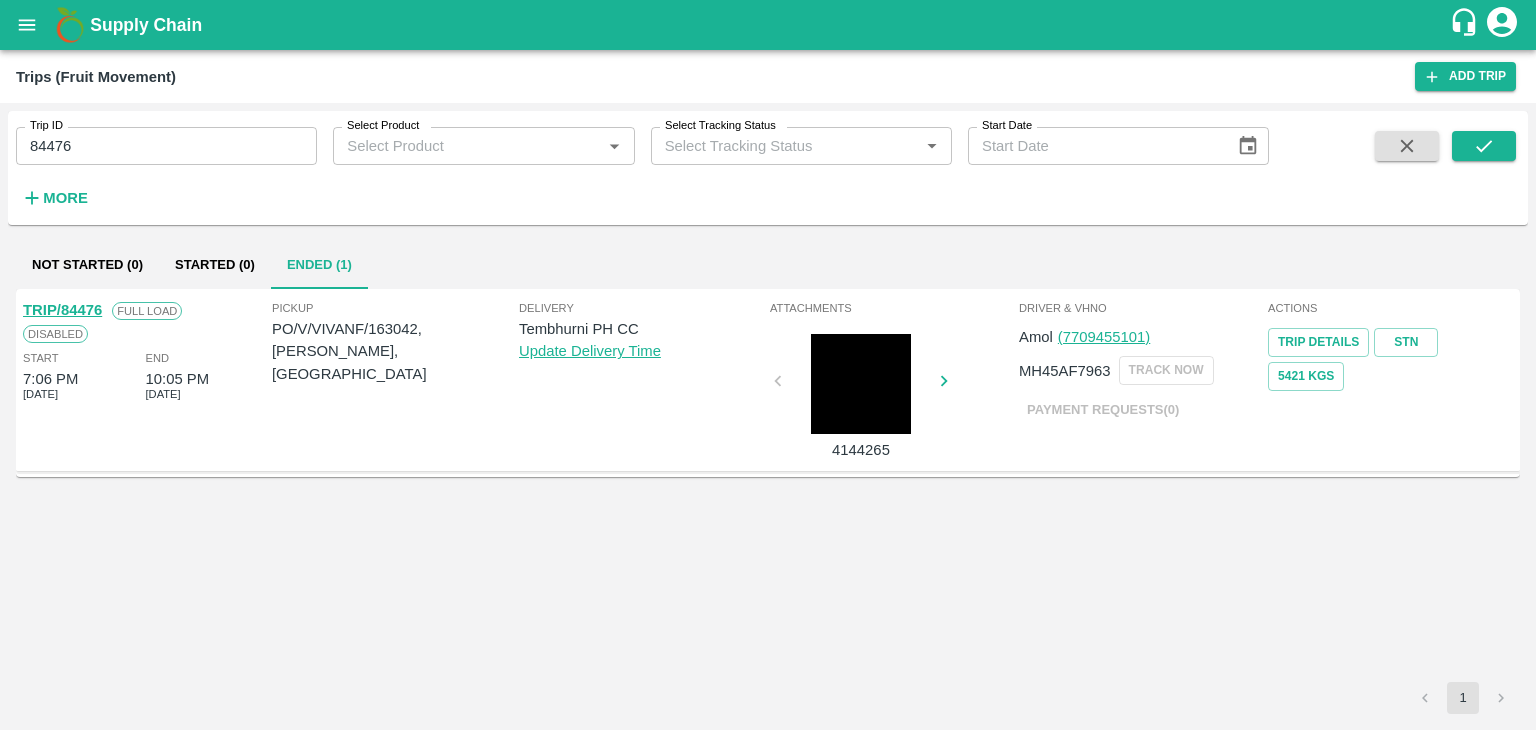 click on "TRIP/84476" at bounding box center (62, 310) 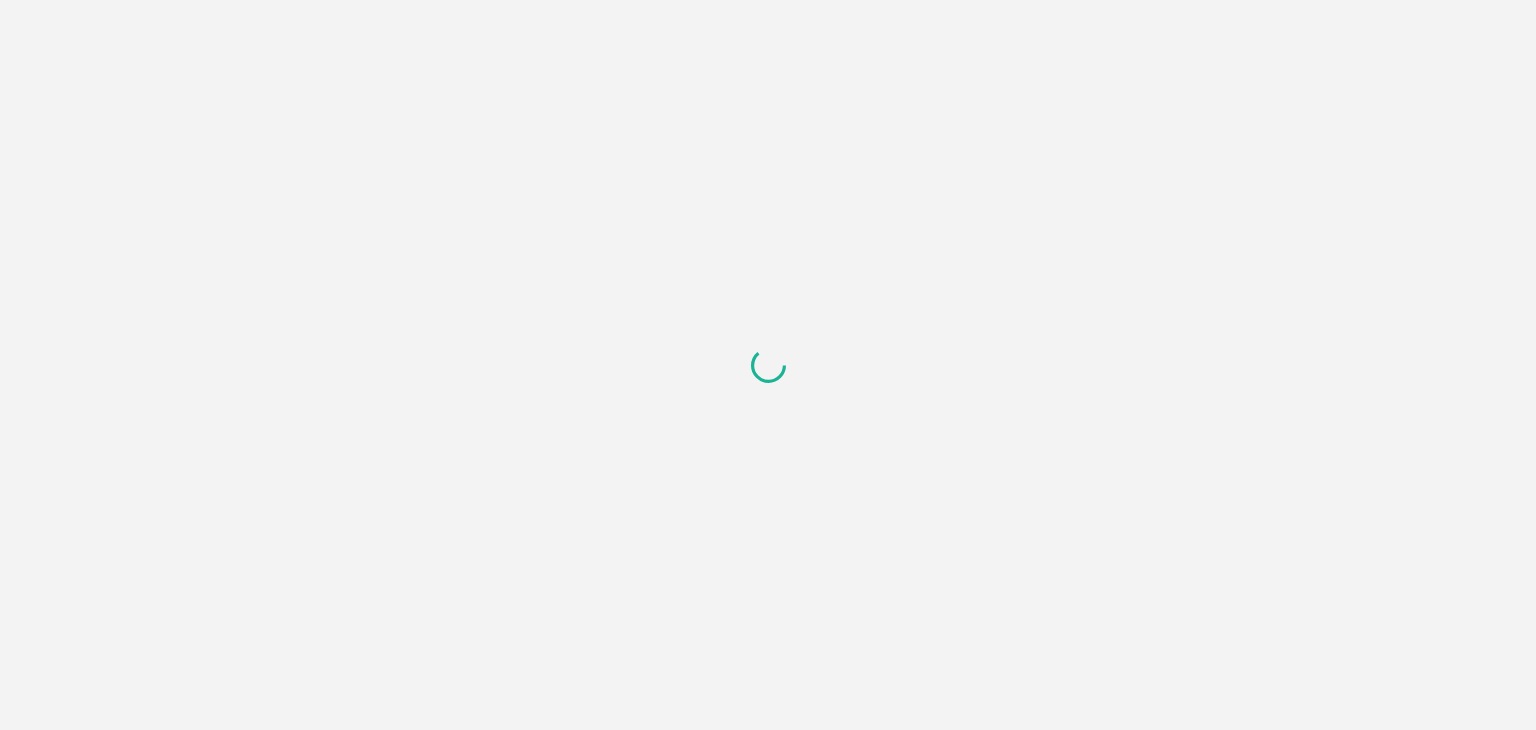 scroll, scrollTop: 0, scrollLeft: 0, axis: both 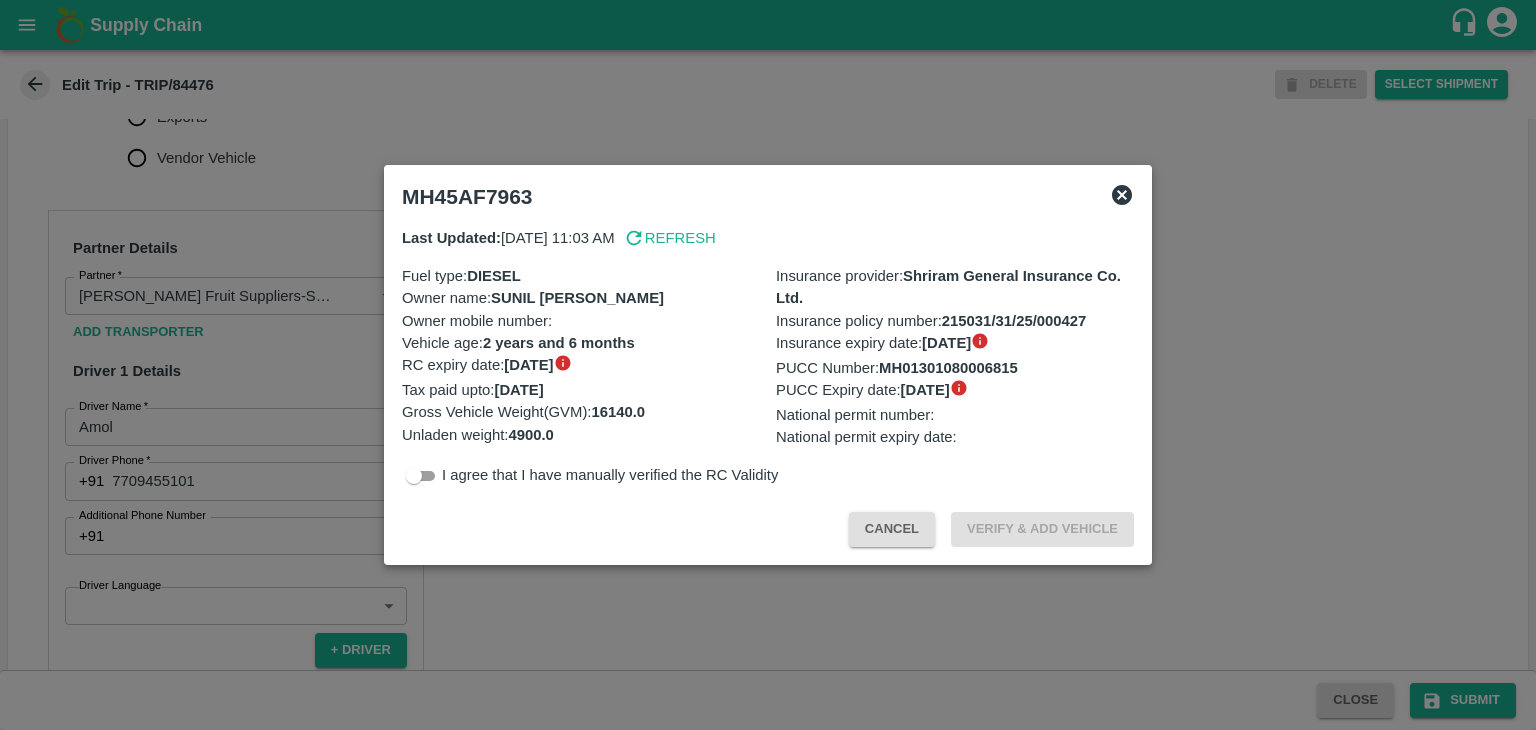 click at bounding box center [768, 365] 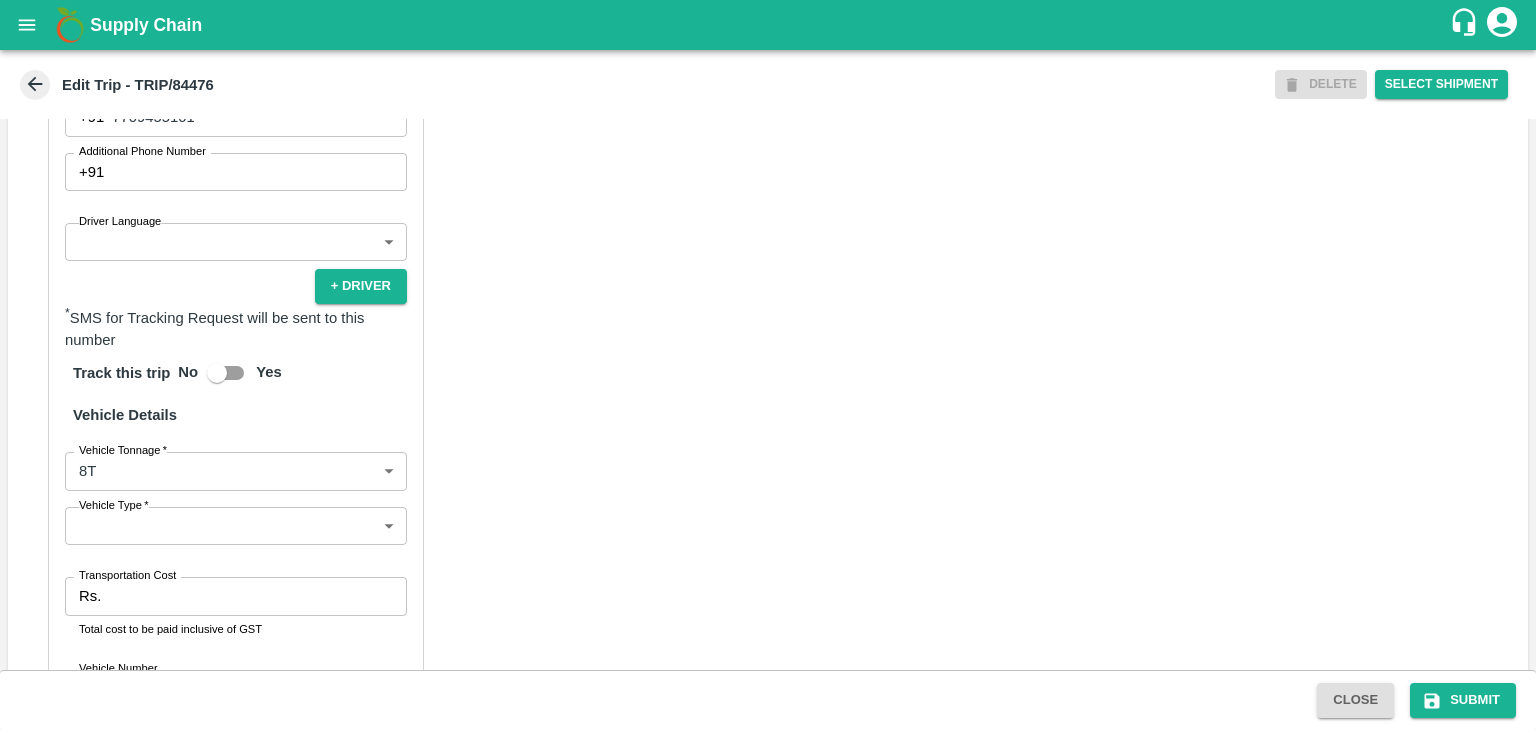 scroll, scrollTop: 1187, scrollLeft: 0, axis: vertical 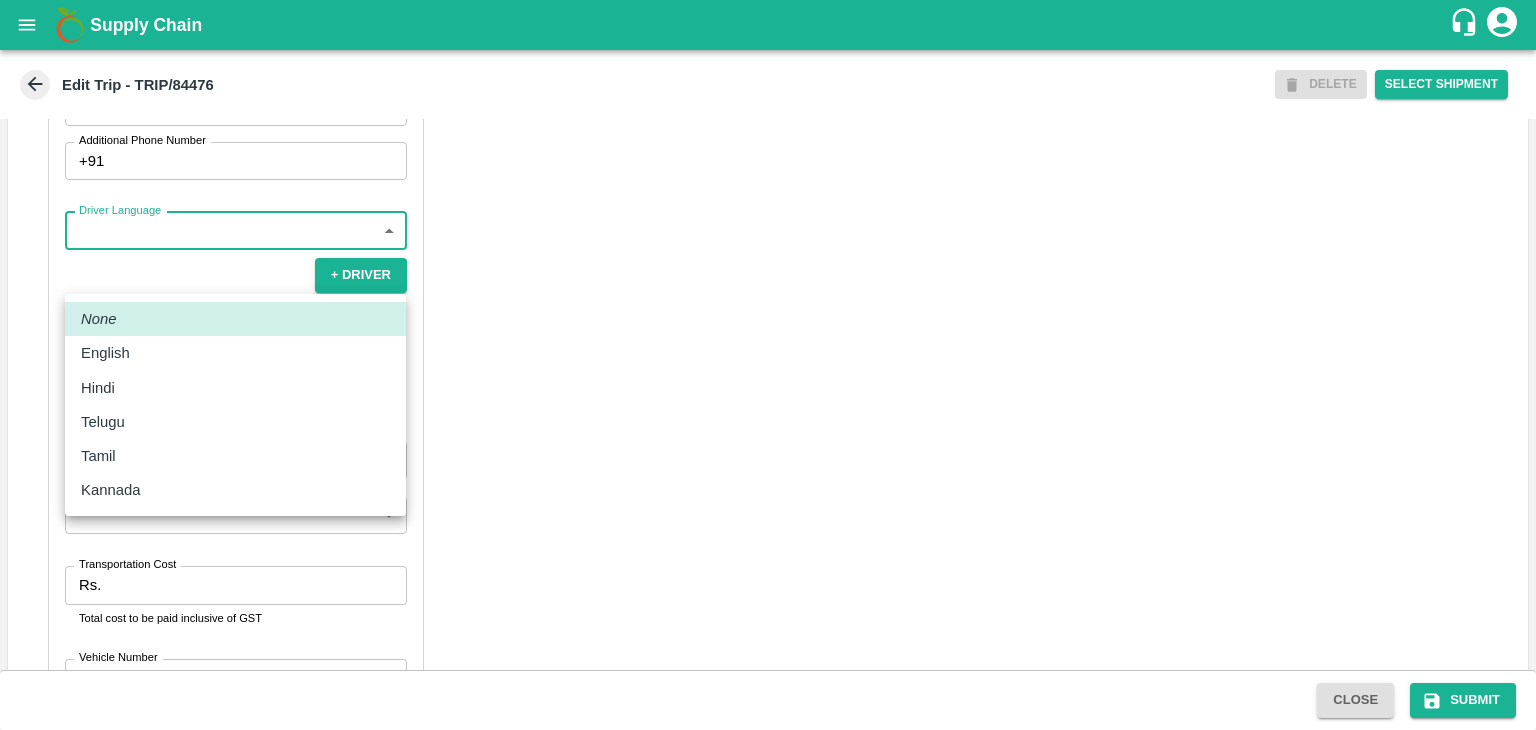 click on "Supply Chain Edit Trip - TRIP/84476 DELETE Select Shipment Trip Details Trip Type Fruit Movement 1 Trip Type Trip Pickup Order SHIP/TEMB/344961 PO/V/VIVANF/163042 Address: , India Trip Delivery Order SHIP/TEMB/344961 Tembhurni PH Address: Tembhurni PH 205, PLOT NO. E-5, YASHSHREE INDUSTRIES, M.I.D.C., A/P TEMBHURANI TAL MADHA, Solapur, Maharashtra, 413211, India Trip Category  Full Load Part Load Monthly Vehicle Cross Dock No Vehicle Involved Exports Vendor Vehicle Partner Details Partner   * Partner Add   Transporter Driver 1 Details Driver Name   * Amol Driver Name Driver Phone   * +91 7709455101 Driver Phone Additional Phone Number +91 Additional Phone Number Driver Language ​ Driver Language + Driver * SMS for Tracking Request will be sent to this number Track this trip No Yes Vehicle Details Vehicle Tonnage   * 8T 8000 Vehicle Tonnage Vehicle Type   * ​ Vehicle Type Transportation Cost Rs. Transportation Cost Total cost to be paid inclusive of GST Vehicle Number MH45AF7963 Vehicle Number" at bounding box center [768, 365] 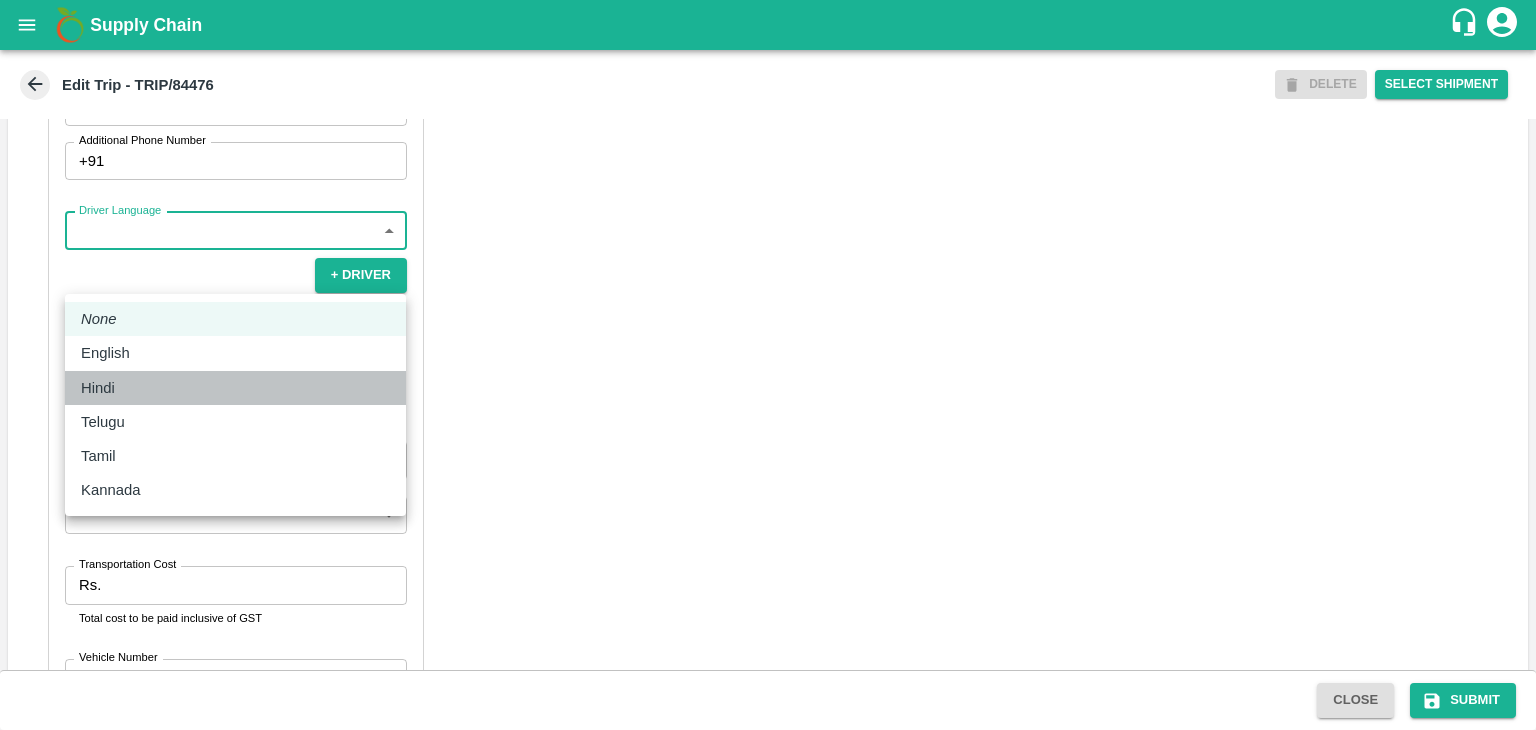 click on "Hindi" at bounding box center (235, 388) 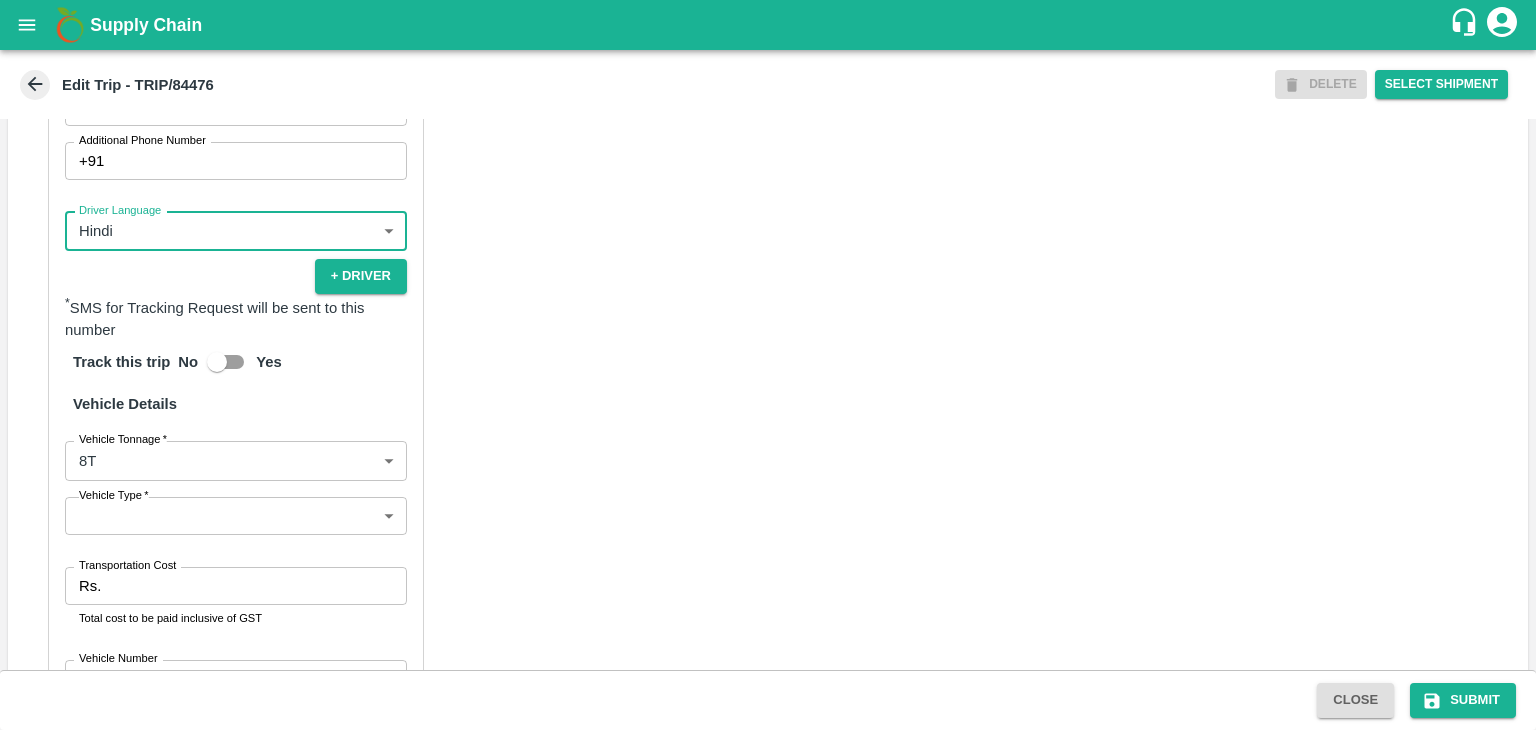 scroll, scrollTop: 1384, scrollLeft: 0, axis: vertical 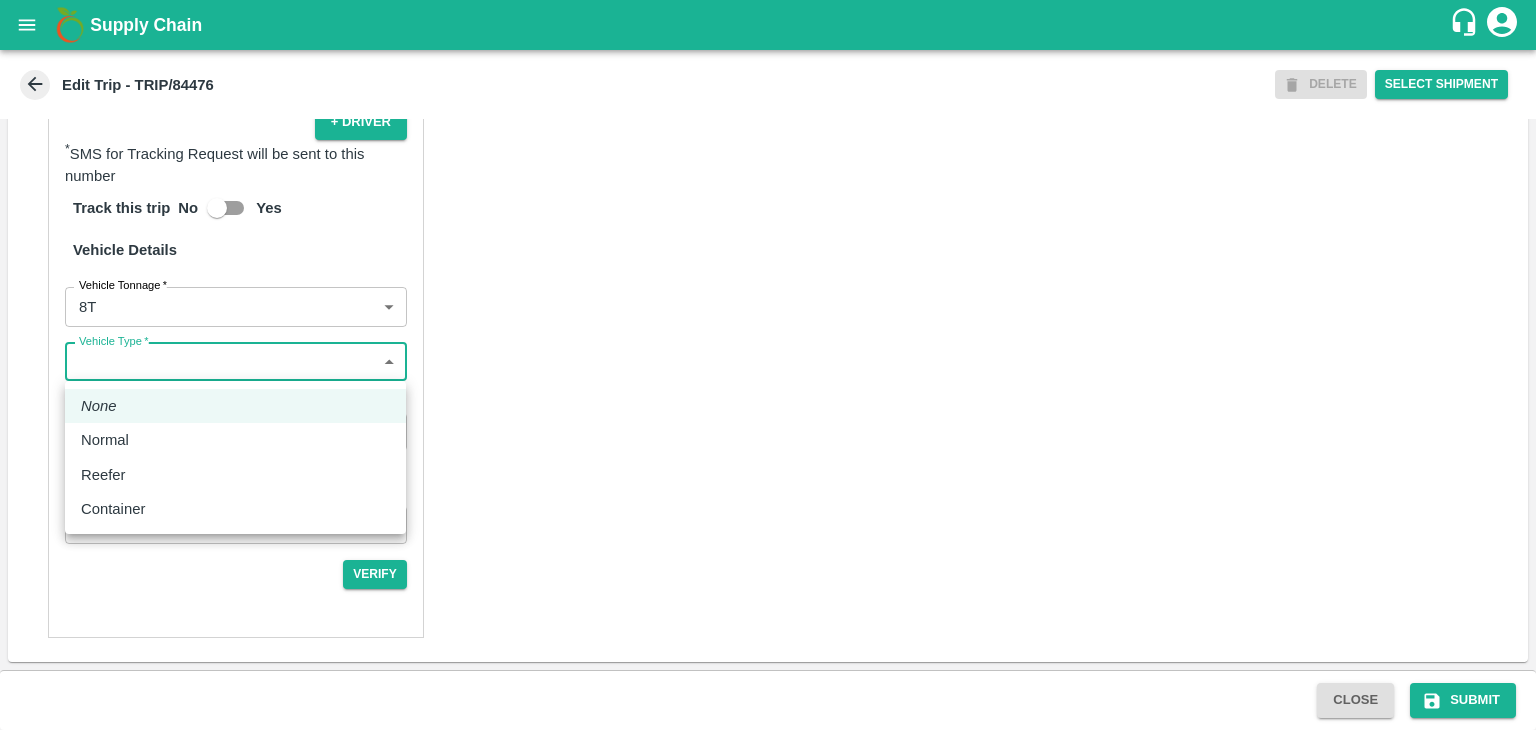 click on "Supply Chain Edit Trip - TRIP/84476 DELETE Select Shipment Trip Details Trip Type Fruit Movement 1 Trip Type Trip Pickup Order SHIP/TEMB/344961 PO/V/VIVANF/163042 Address: , India Trip Delivery Order SHIP/TEMB/344961 Tembhurni PH Address: Tembhurni PH 205, PLOT NO. E-5, YASHSHREE INDUSTRIES, M.I.D.C., A/P TEMBHURANI TAL MADHA, Solapur, Maharashtra, 413211, India Trip Category  Full Load Part Load Monthly Vehicle Cross Dock No Vehicle Involved Exports Vendor Vehicle Partner Details Partner   * Partner Add   Transporter Driver 1 Details Driver Name   * Amol Driver Name Driver Phone   * +91 7709455101 Driver Phone Additional Phone Number +91 Additional Phone Number Driver Language Hindi hi Driver Language + Driver * SMS for Tracking Request will be sent to this number Track this trip No Yes Vehicle Details Vehicle Tonnage   * 8T 8000 Vehicle Tonnage Vehicle Type   * ​ Vehicle Type Transportation Cost Rs. Transportation Cost Total cost to be paid inclusive of GST Vehicle Number MH45AF7963 Verify Close" at bounding box center [768, 365] 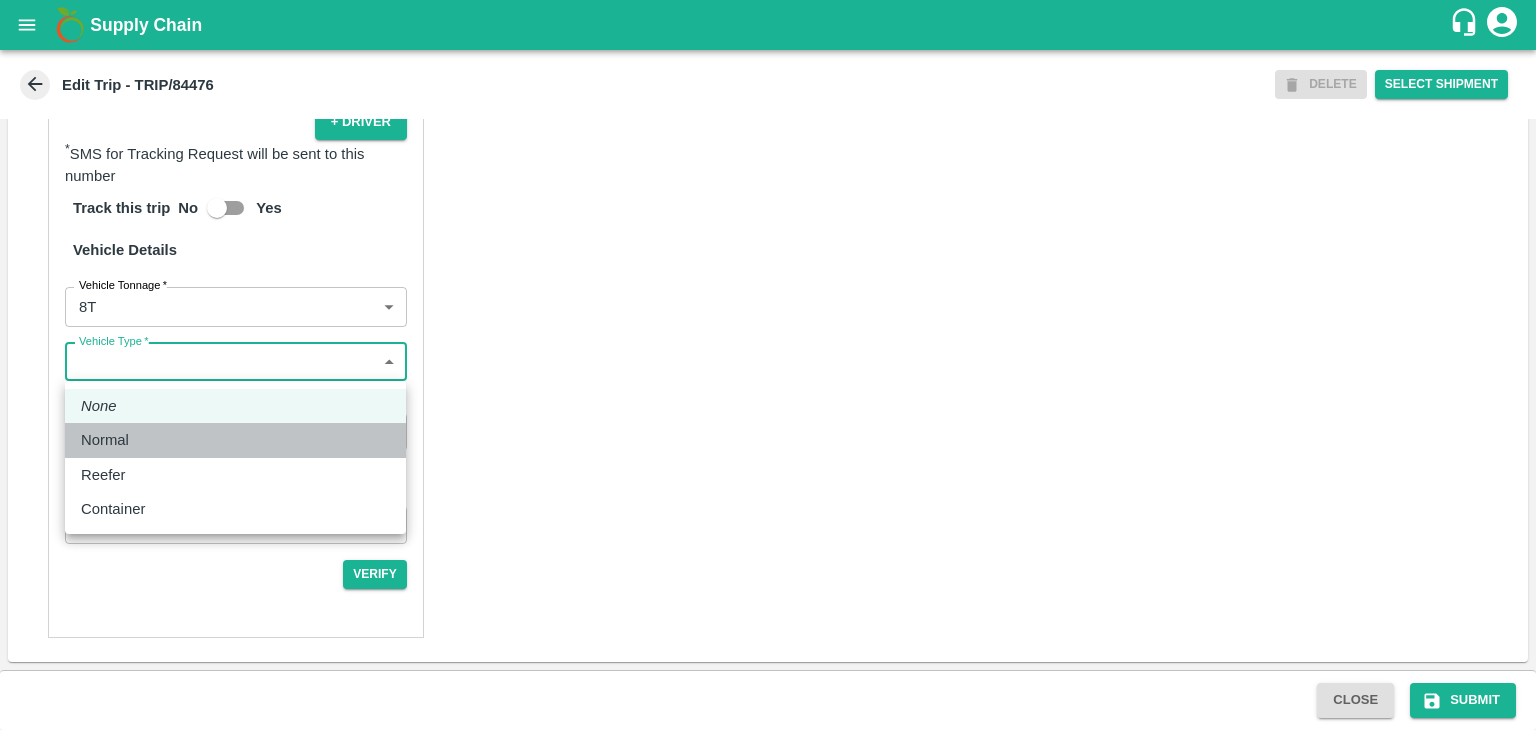 click on "Normal" at bounding box center [235, 440] 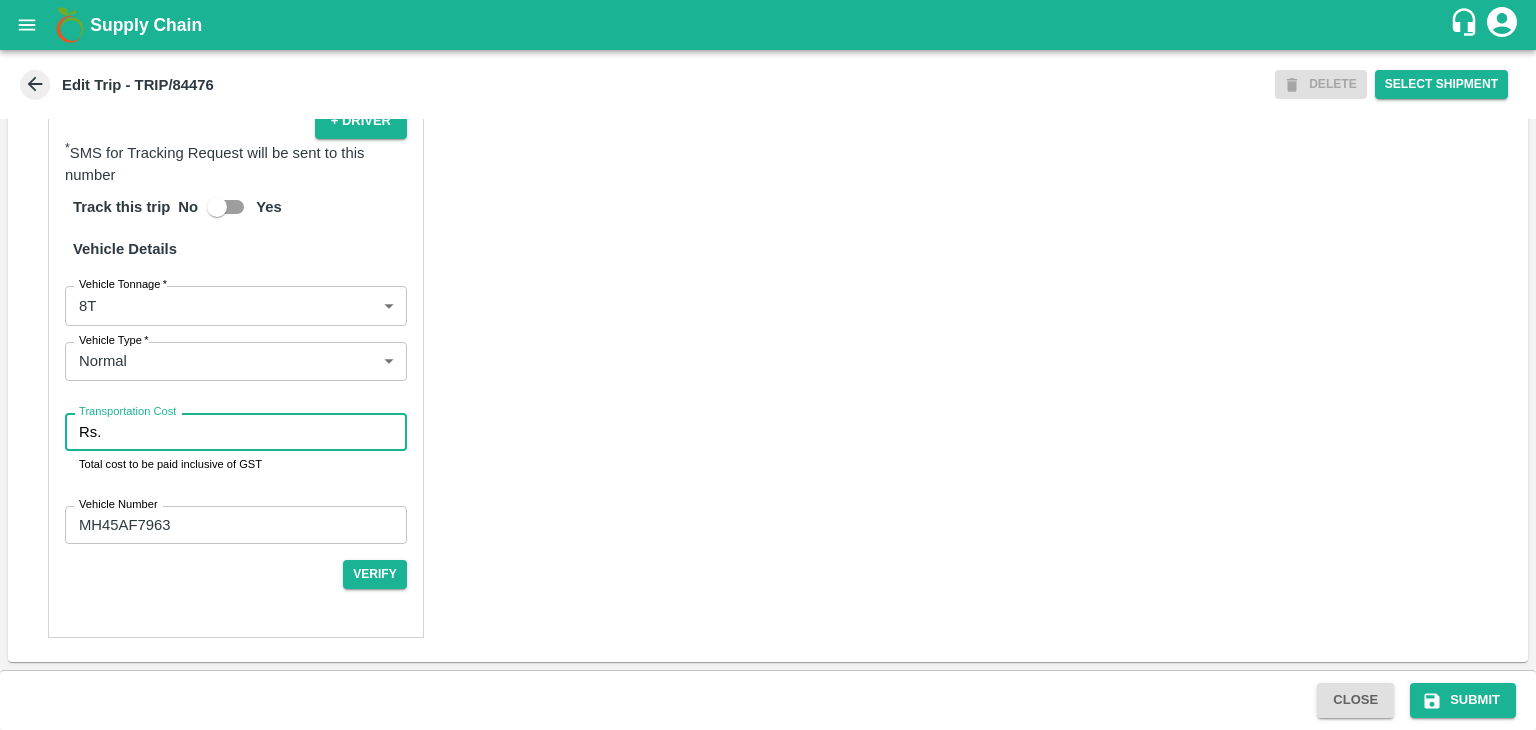 click on "Transportation Cost" at bounding box center [258, 432] 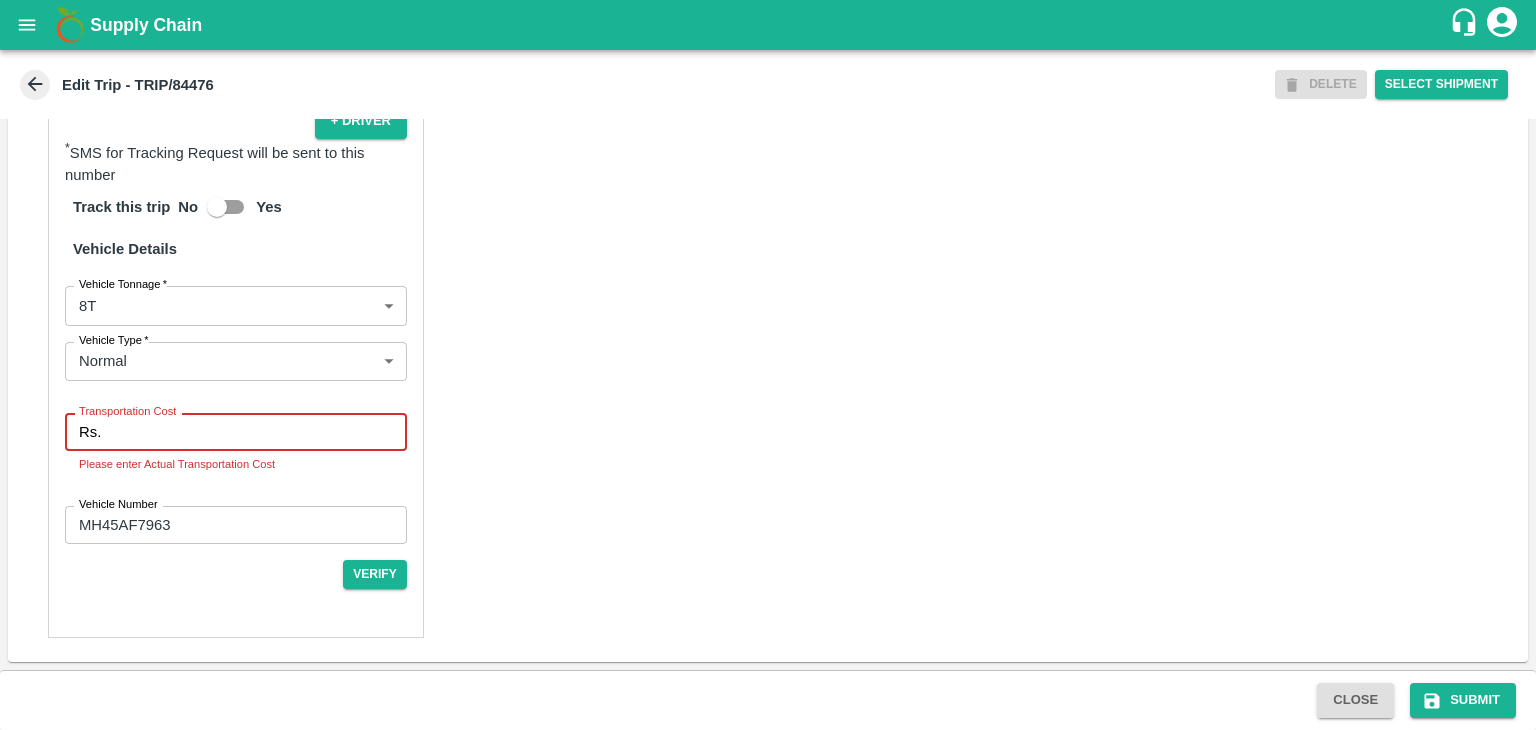 click on "Transportation Cost" at bounding box center [258, 432] 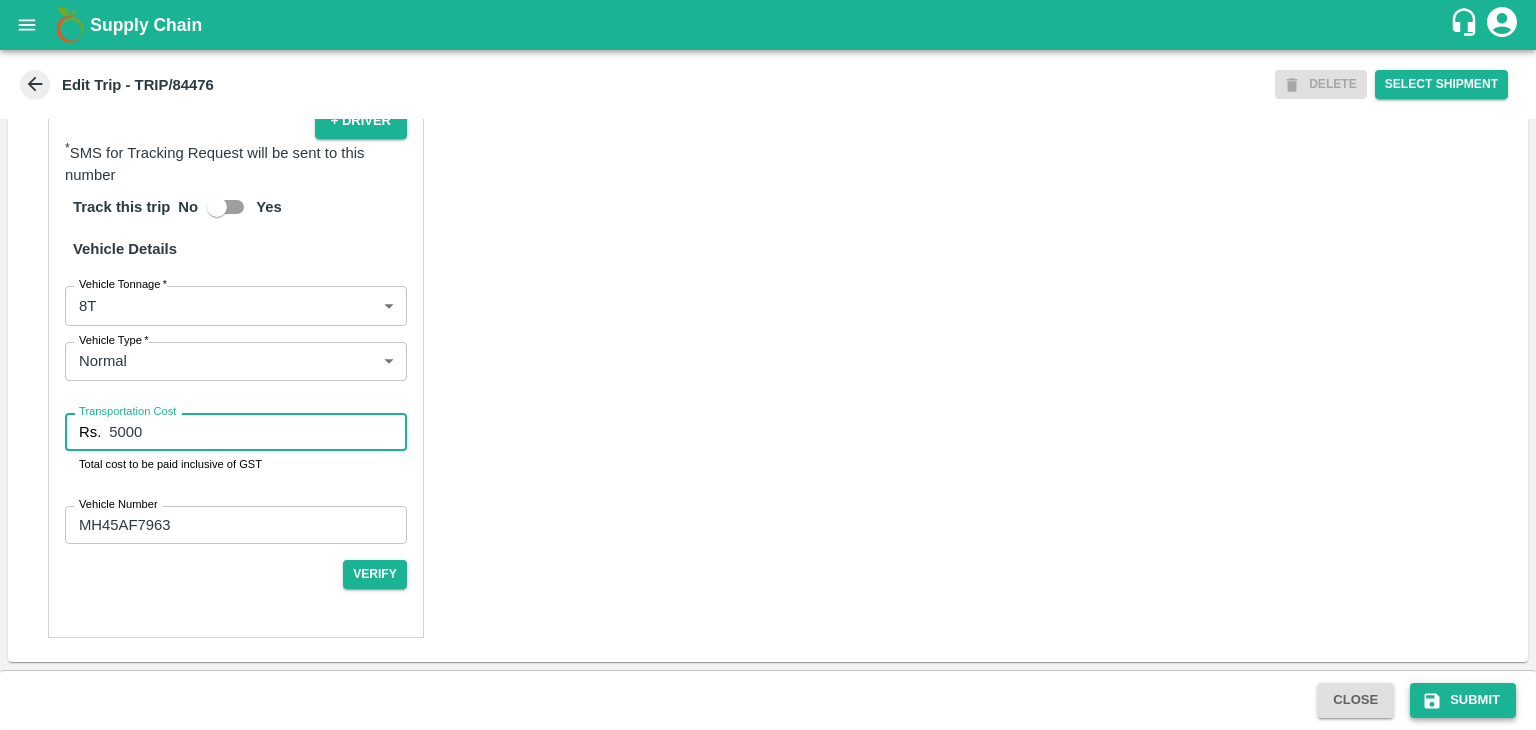 type on "5000" 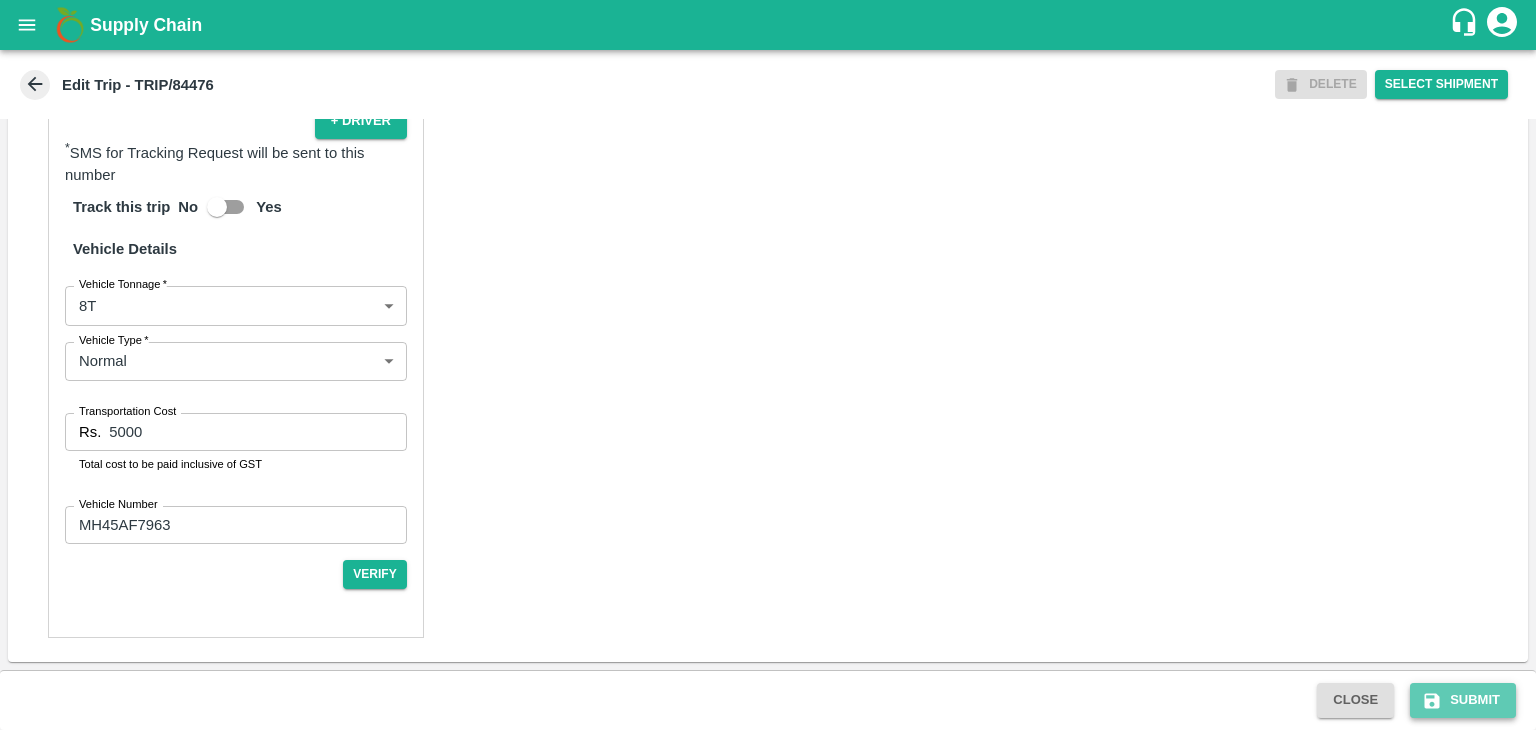 click on "Submit" at bounding box center (1463, 700) 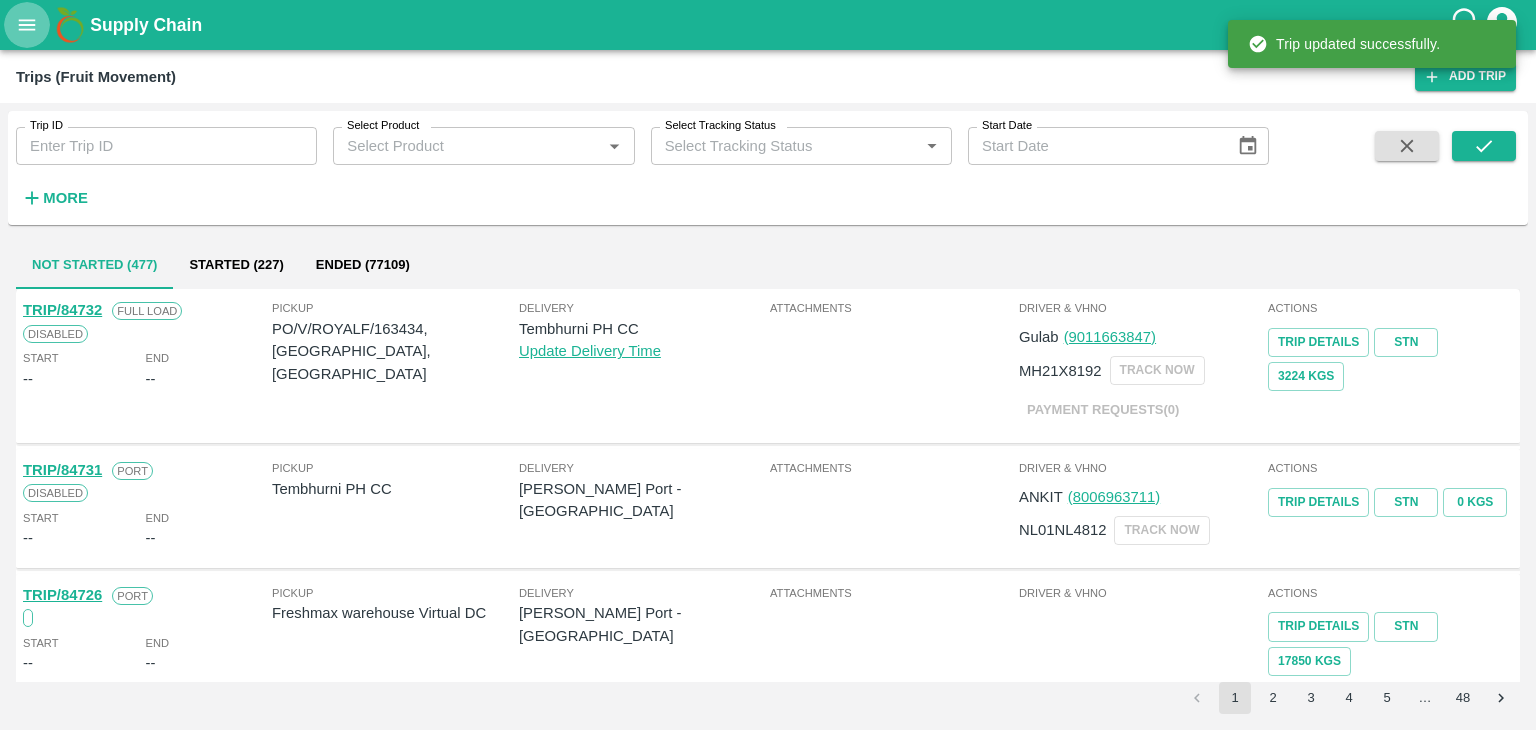 click at bounding box center [27, 25] 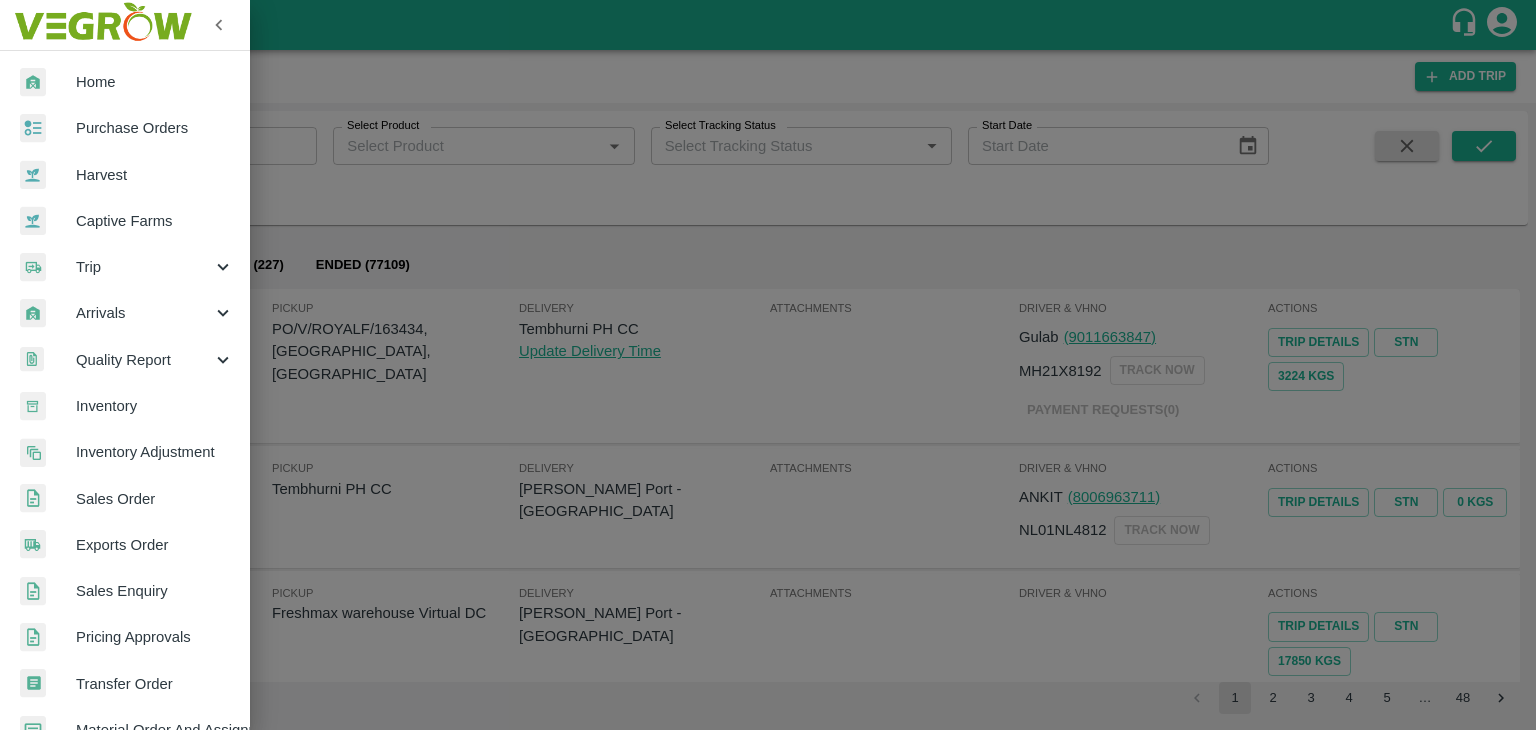 scroll, scrollTop: 409, scrollLeft: 0, axis: vertical 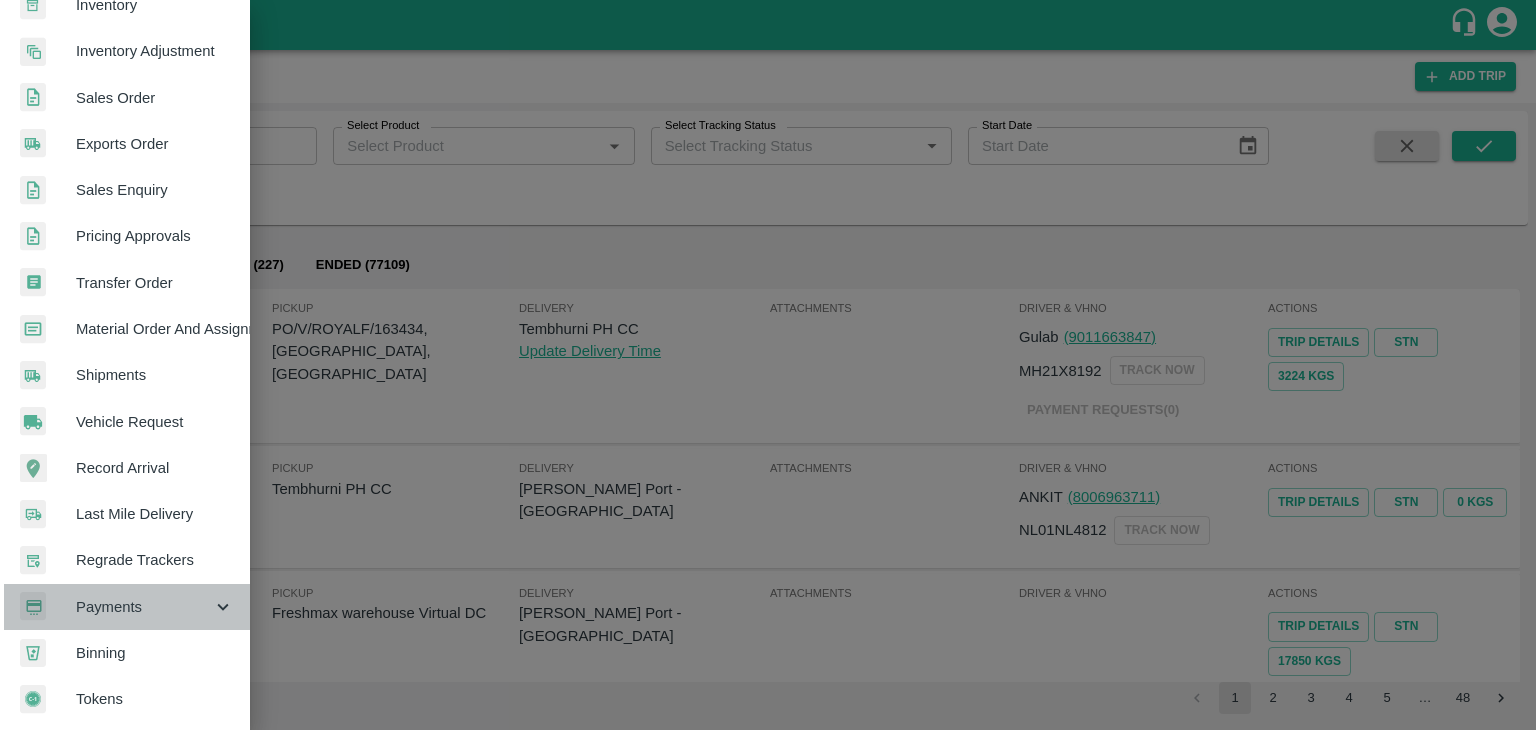 click on "Payments" at bounding box center (144, 607) 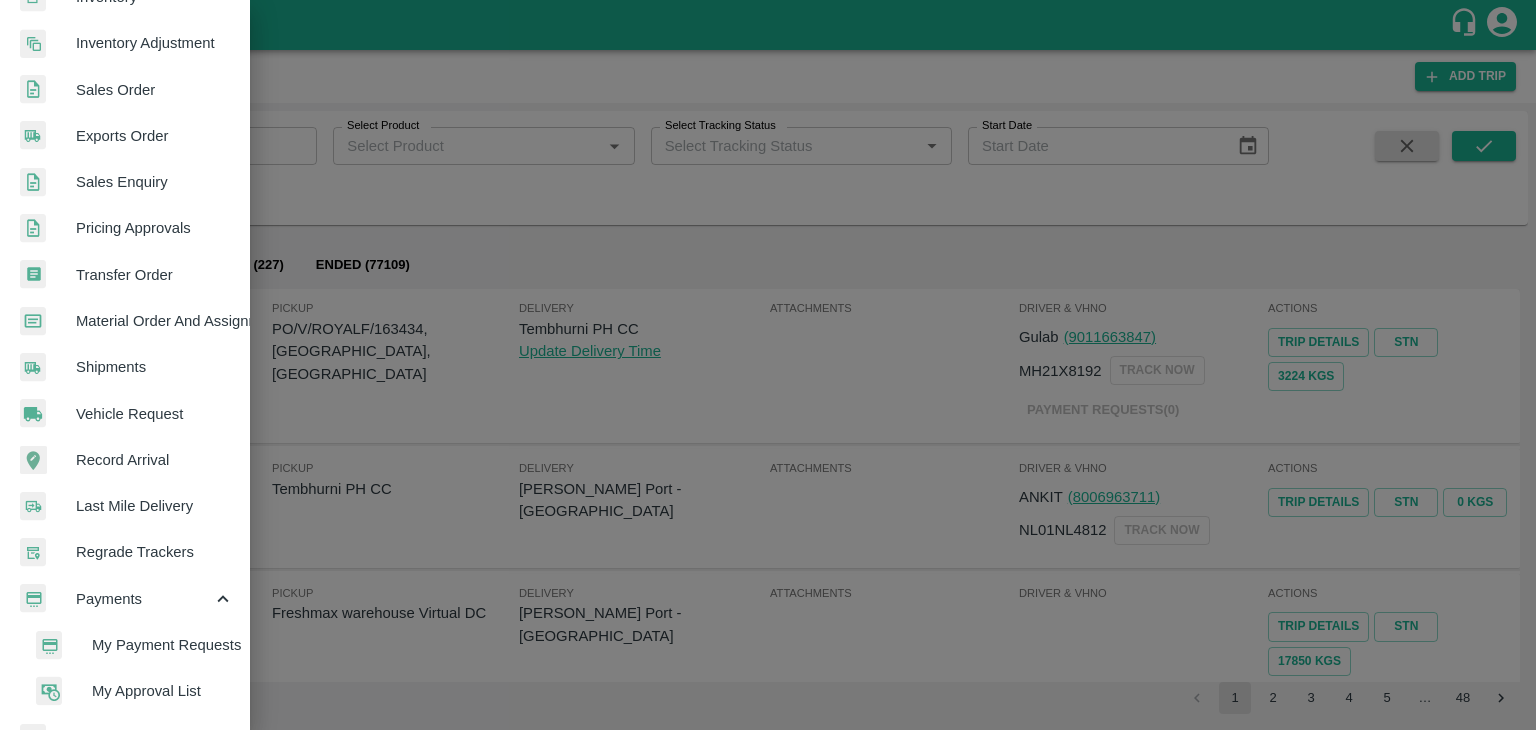 click on "My Payment Requests" at bounding box center [163, 645] 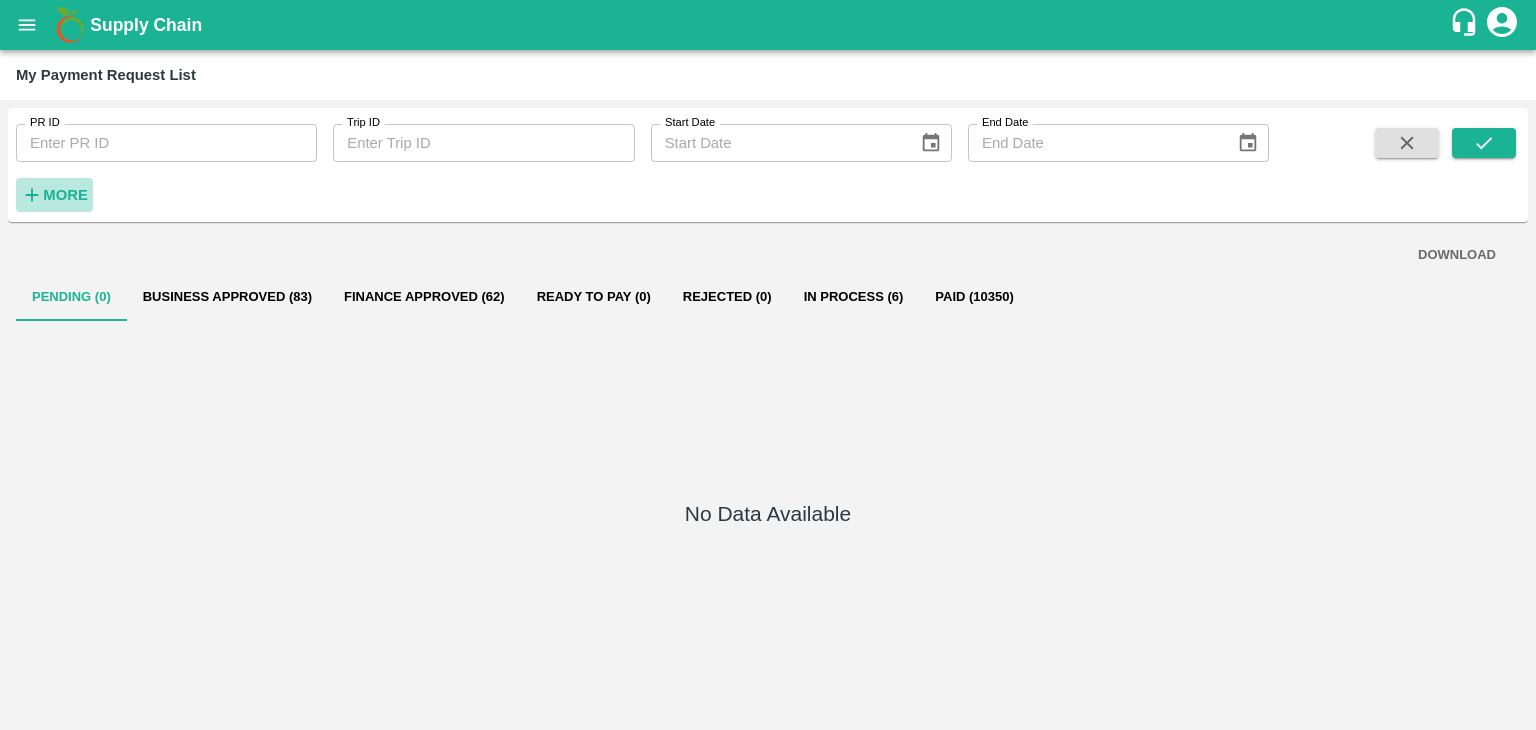 click on "More" at bounding box center (65, 195) 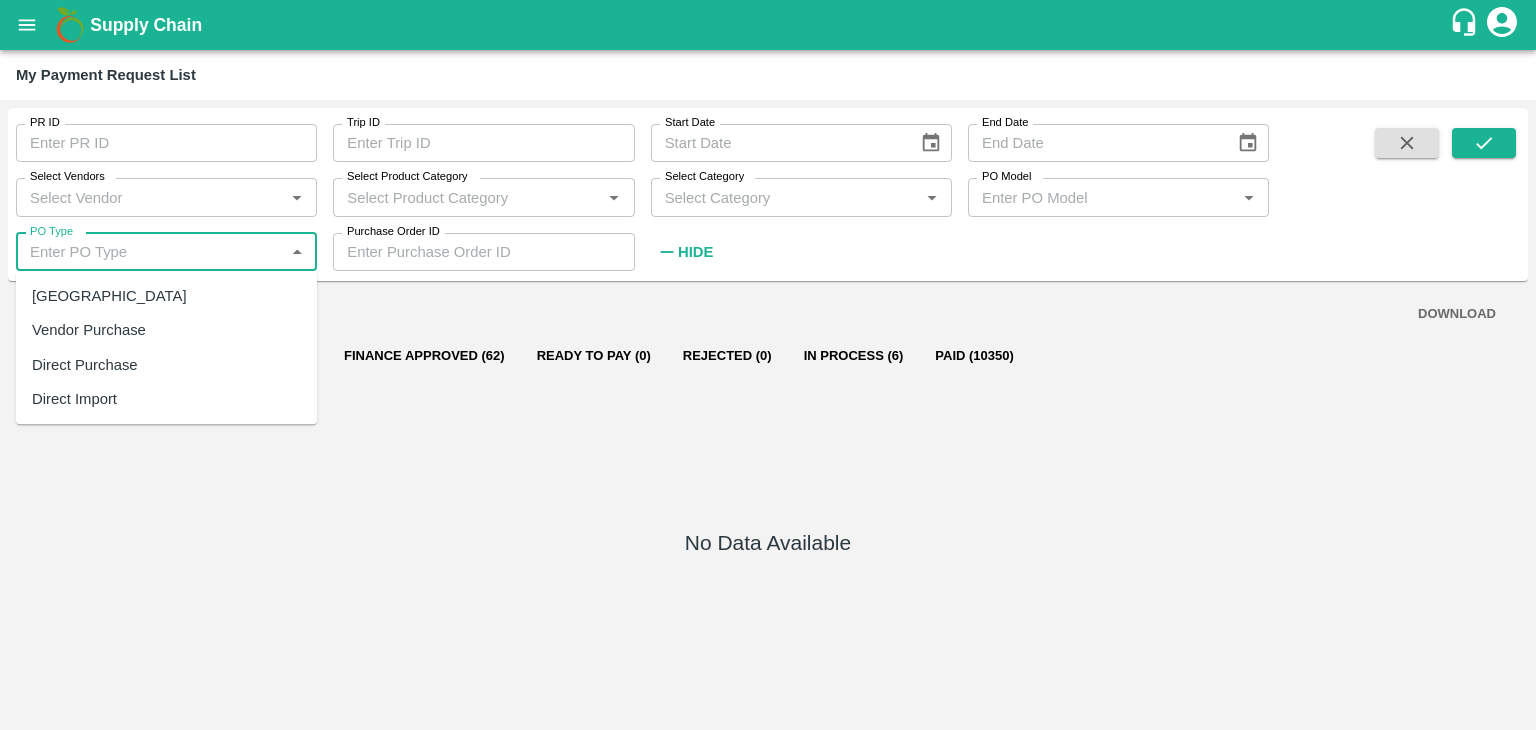 click on "PO Type" at bounding box center (150, 252) 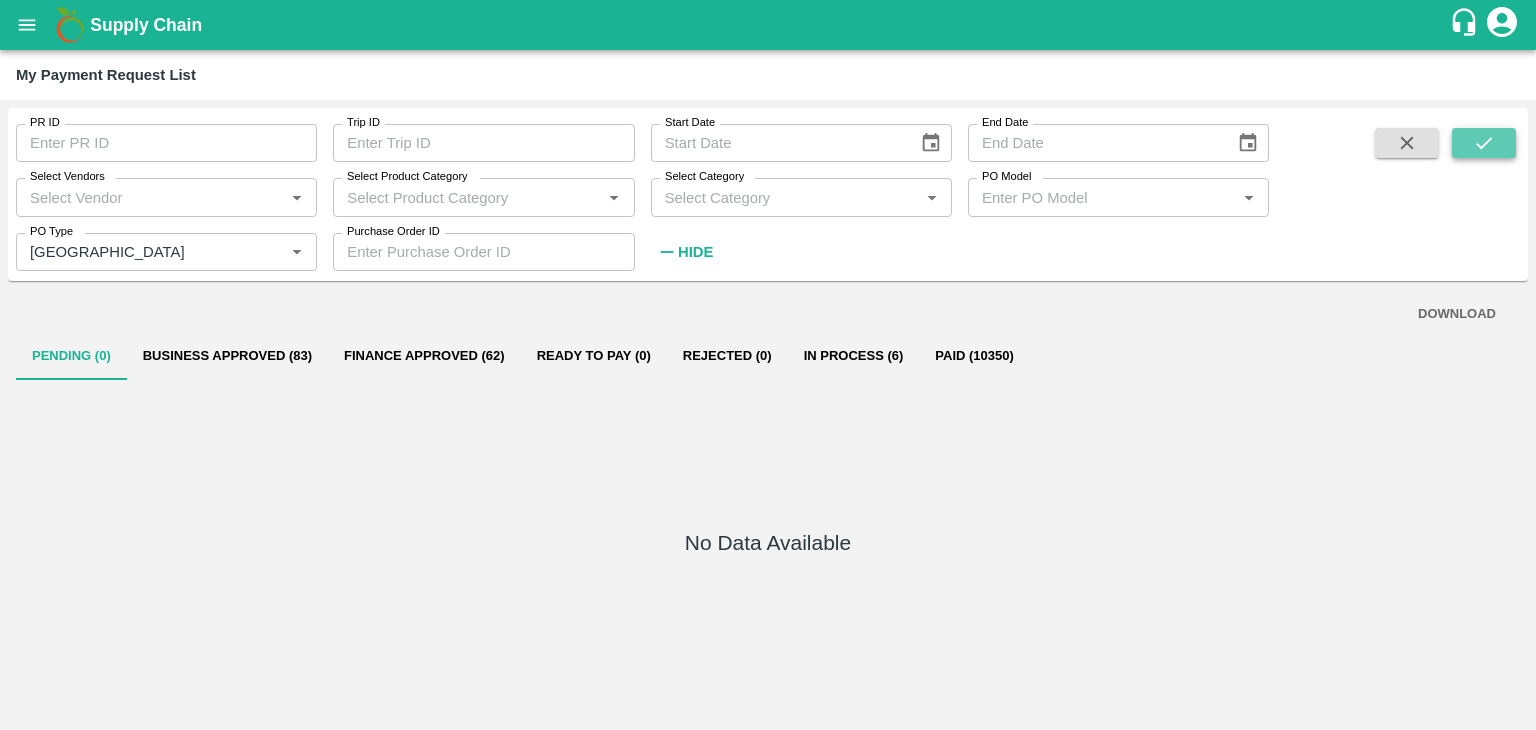 click 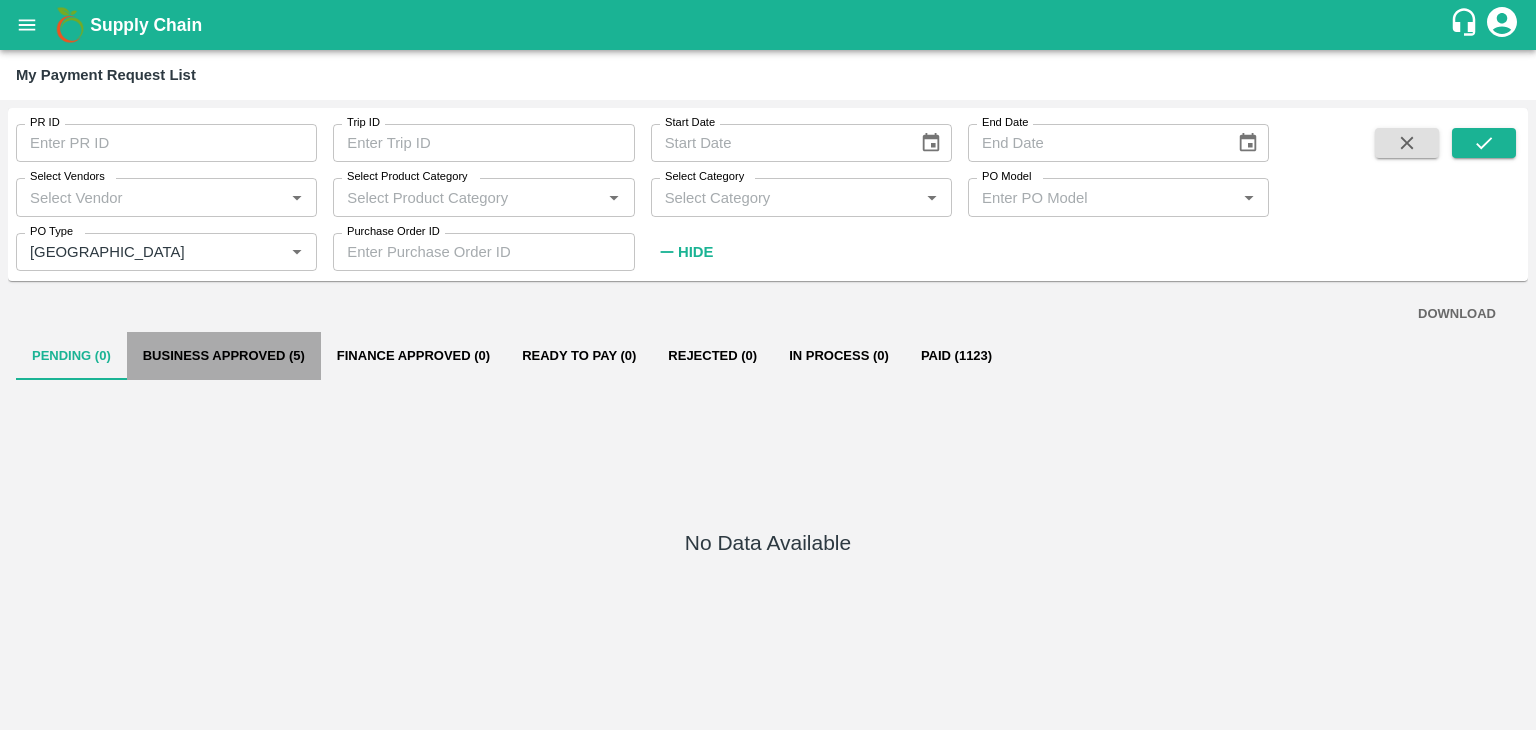 click on "Business Approved (5)" at bounding box center [224, 356] 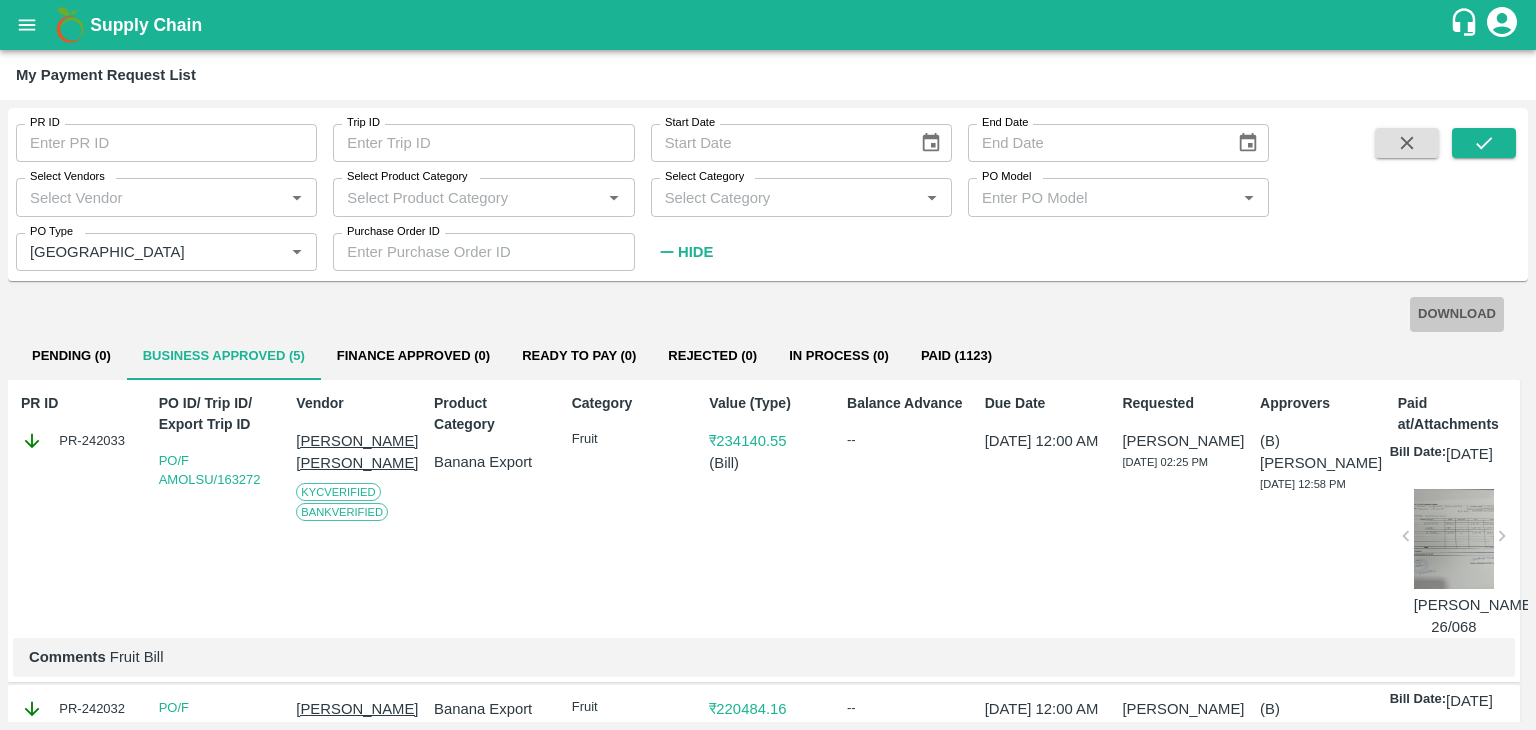 click on "DOWNLOAD" at bounding box center [1457, 314] 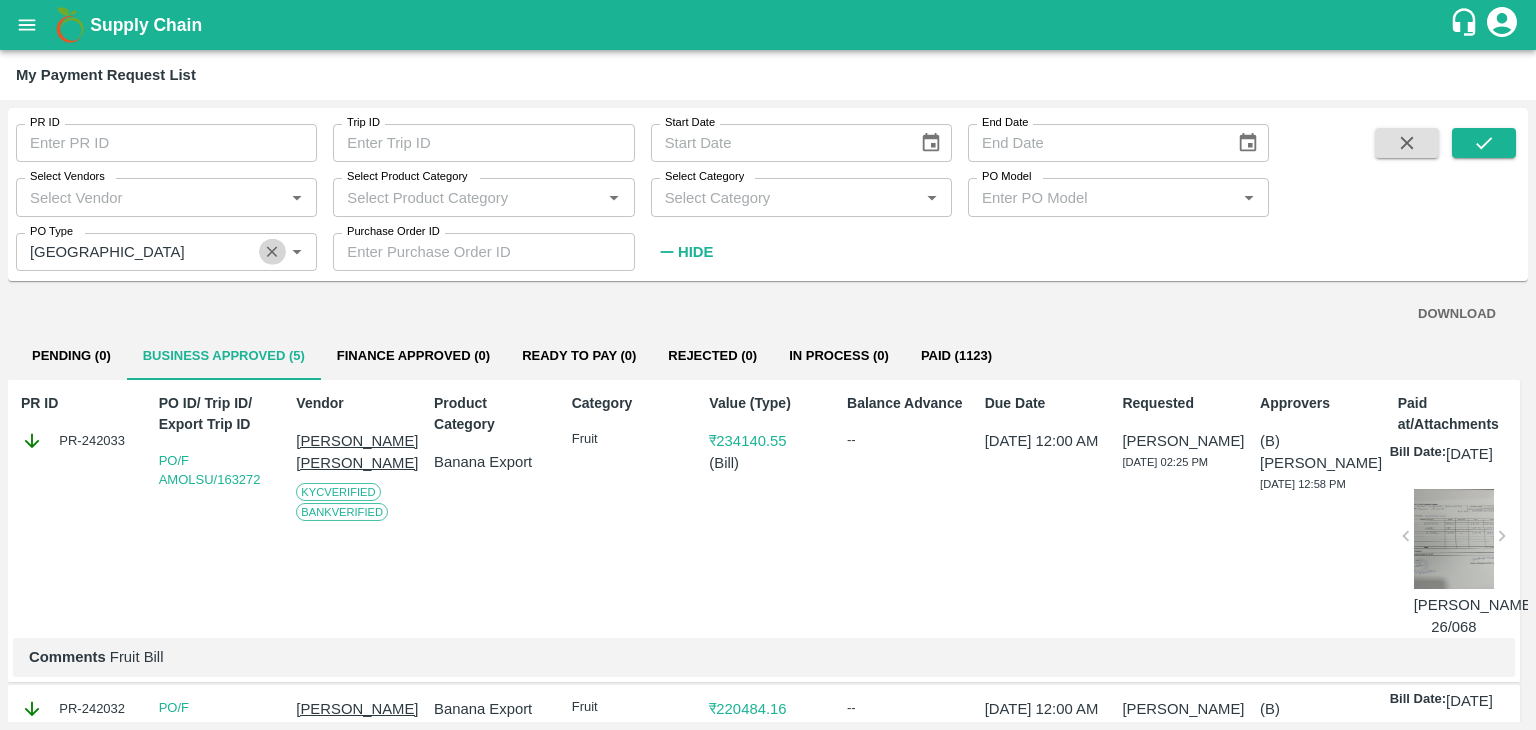 click 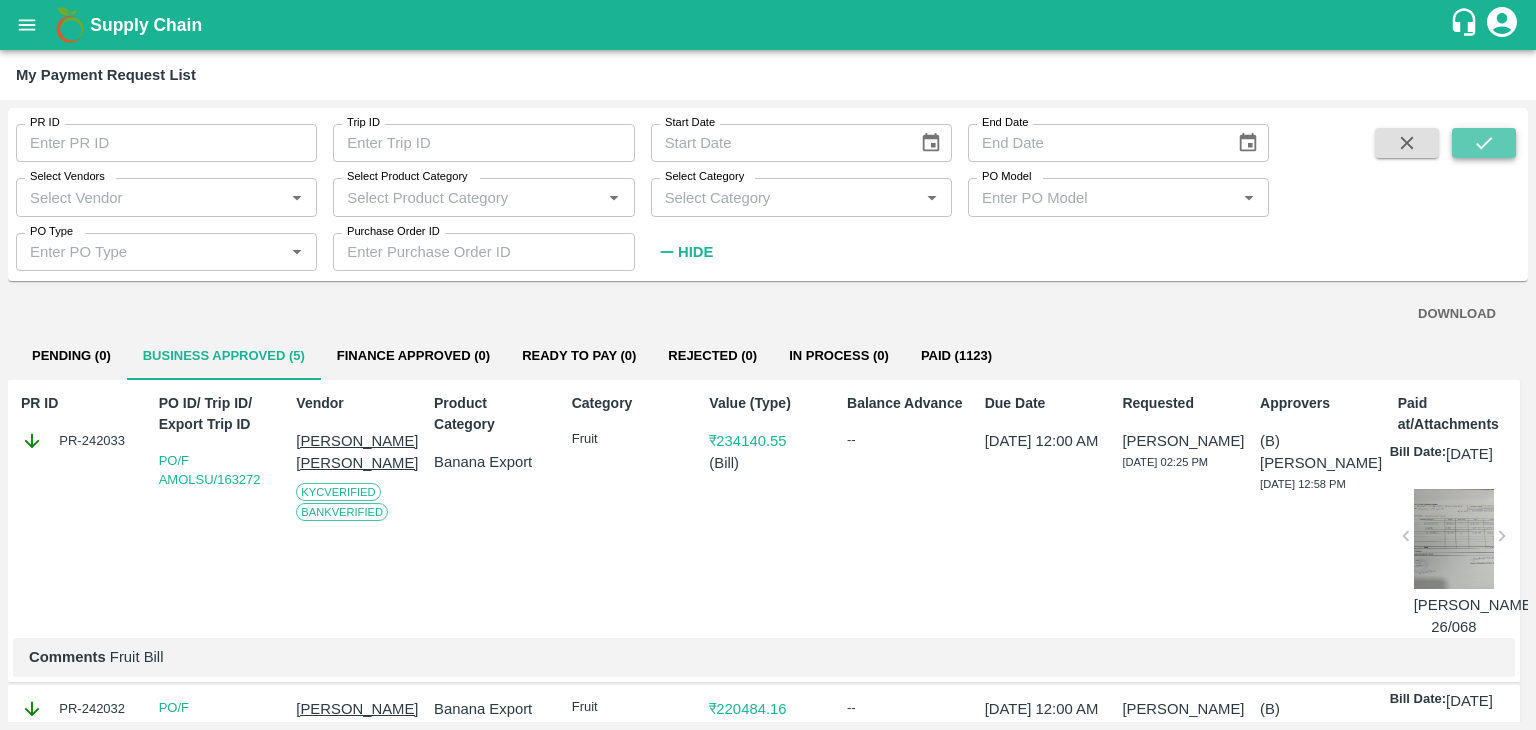 click 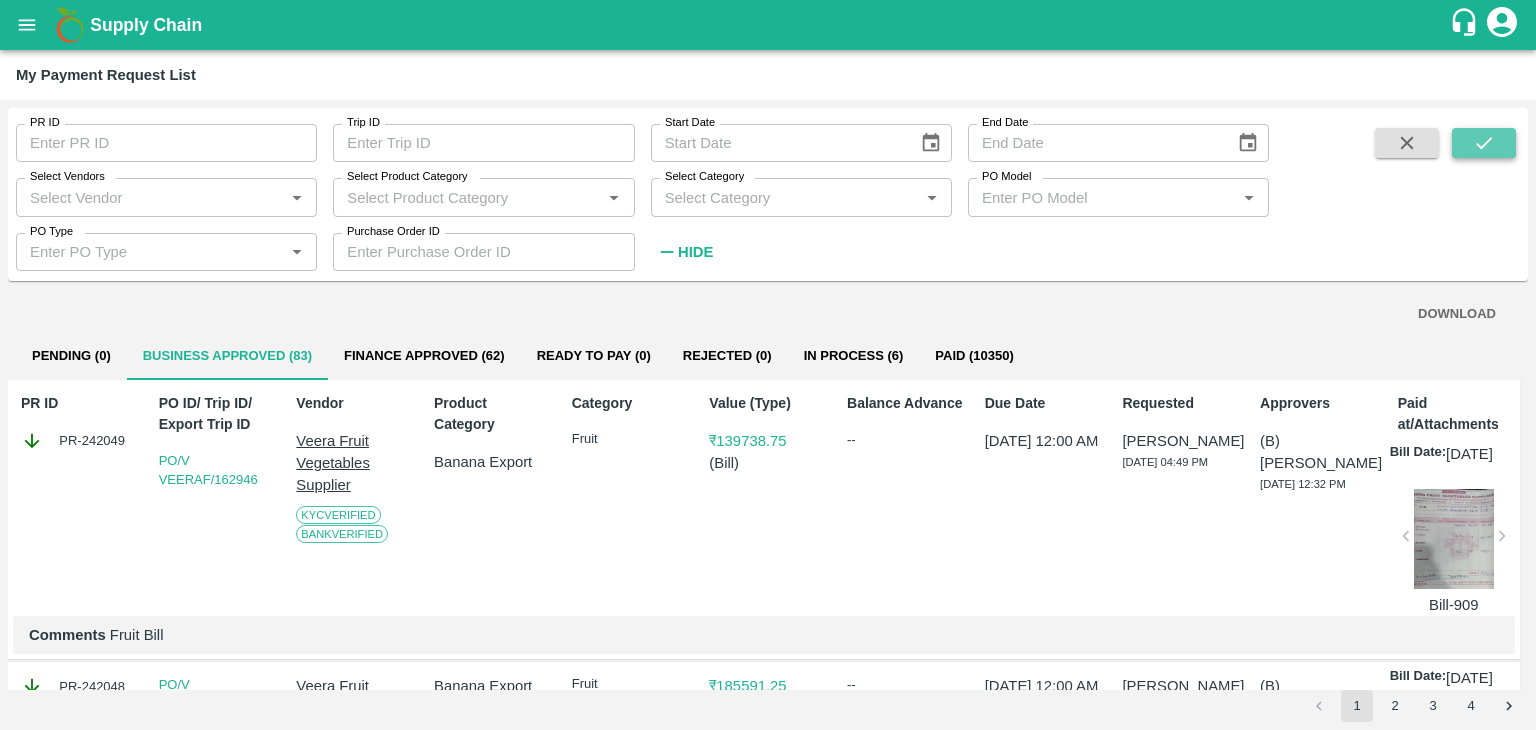 click at bounding box center (1484, 143) 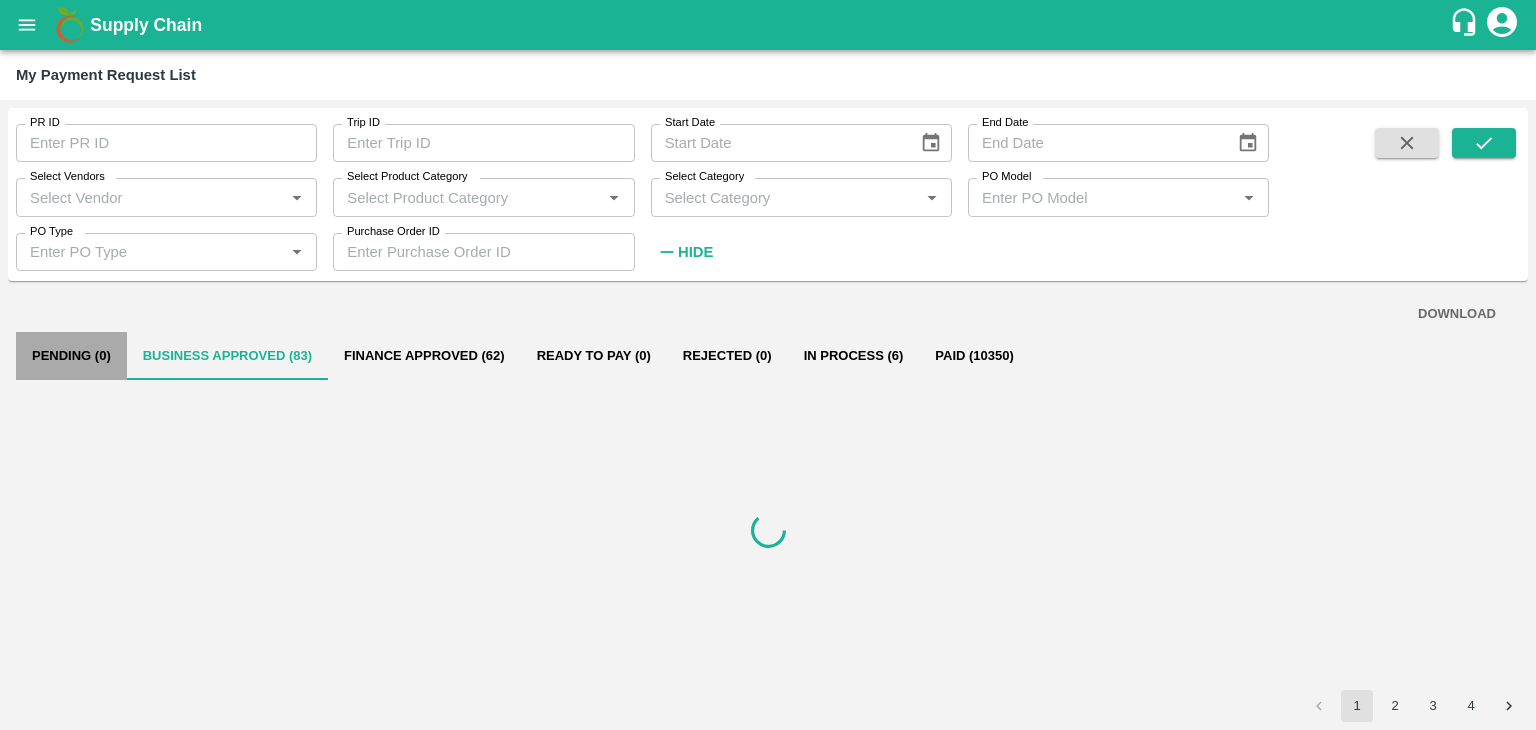 click on "Pending (0)" at bounding box center (71, 356) 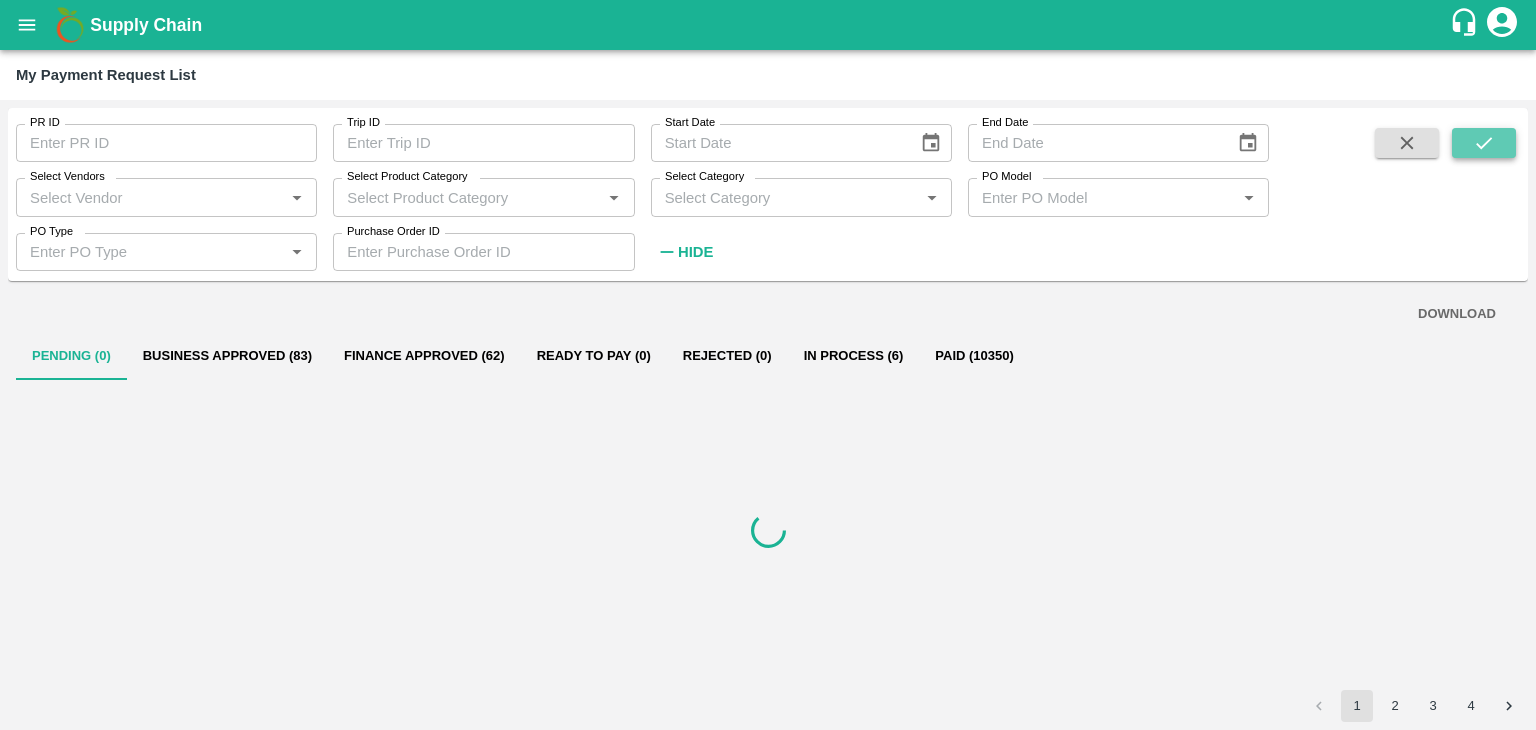 click 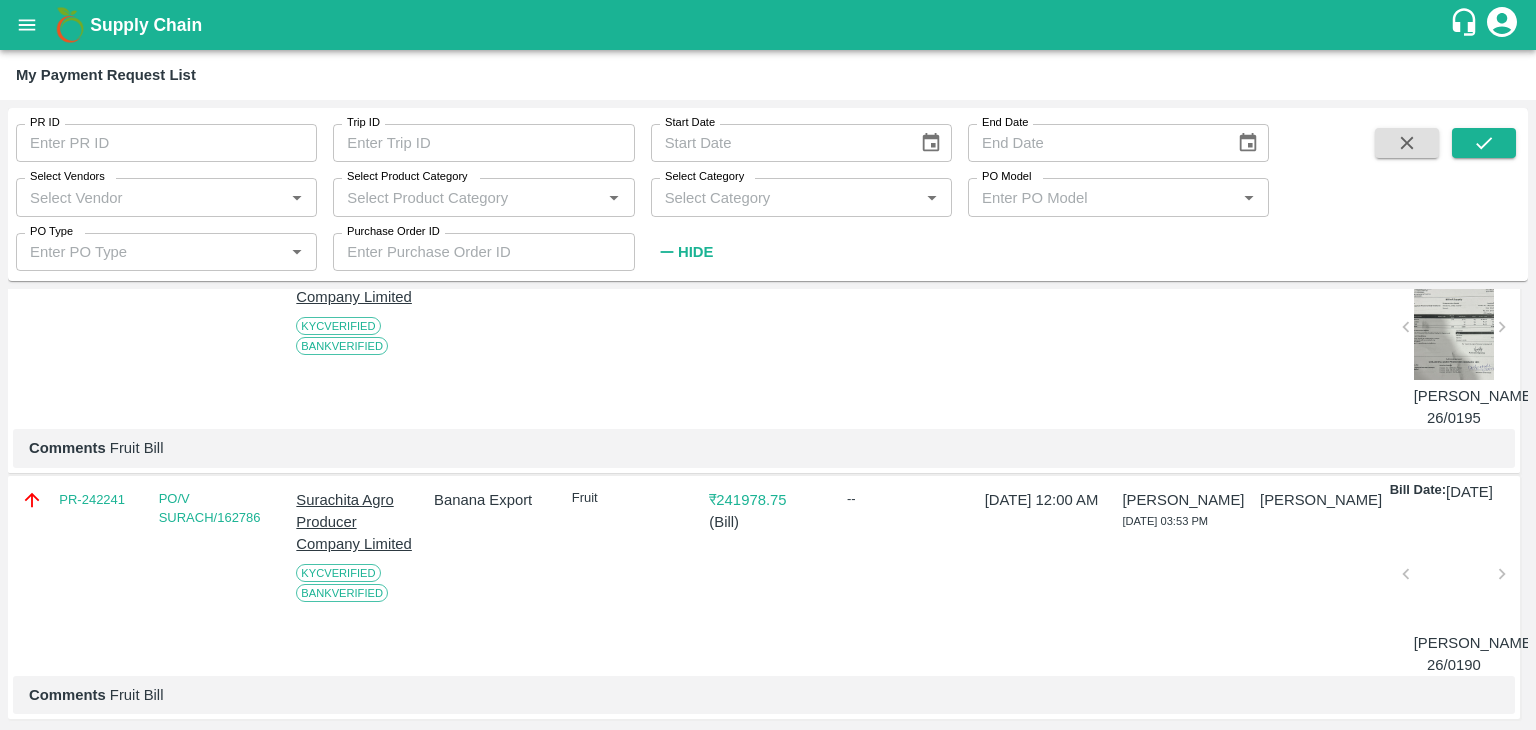 scroll, scrollTop: 921, scrollLeft: 0, axis: vertical 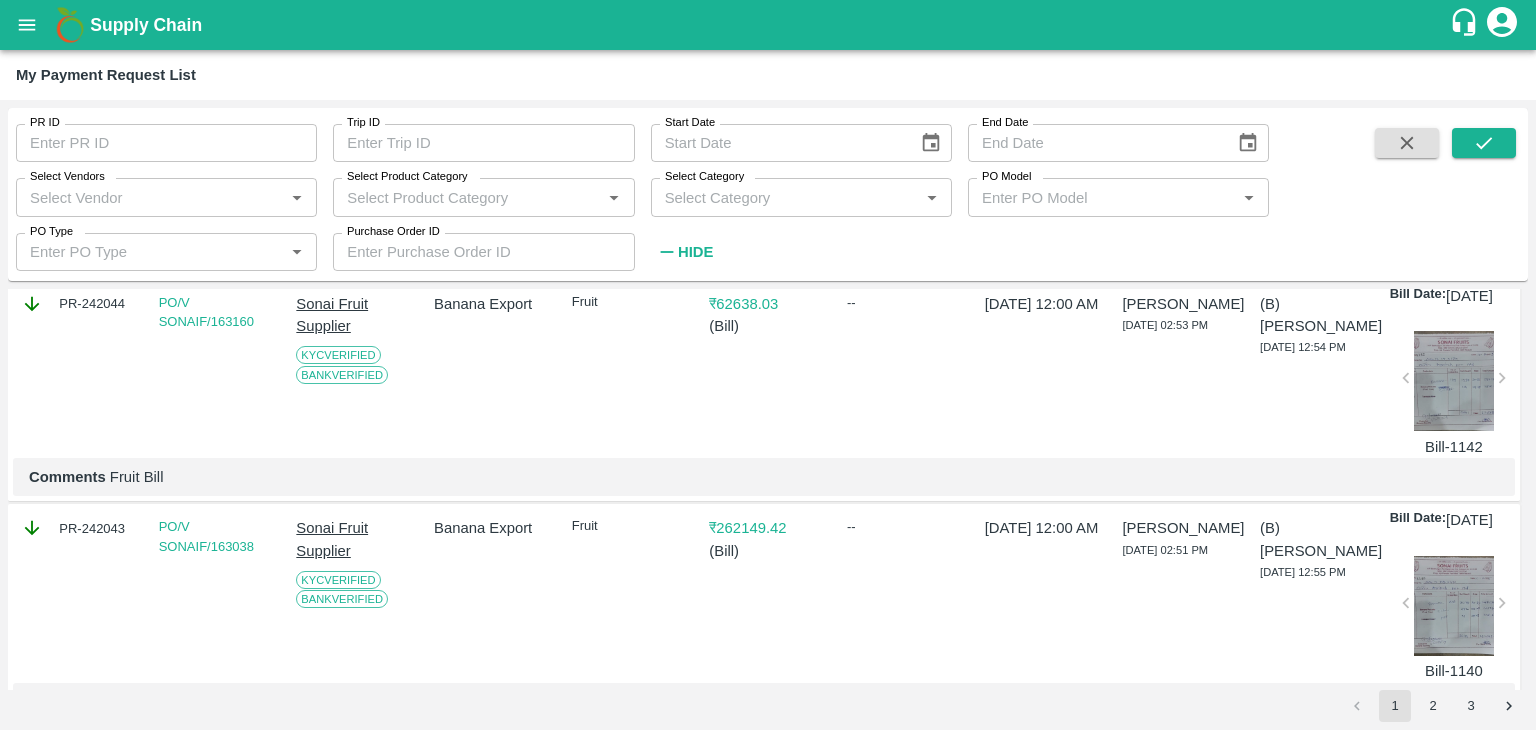 click on "Supply Chain" at bounding box center (768, 25) 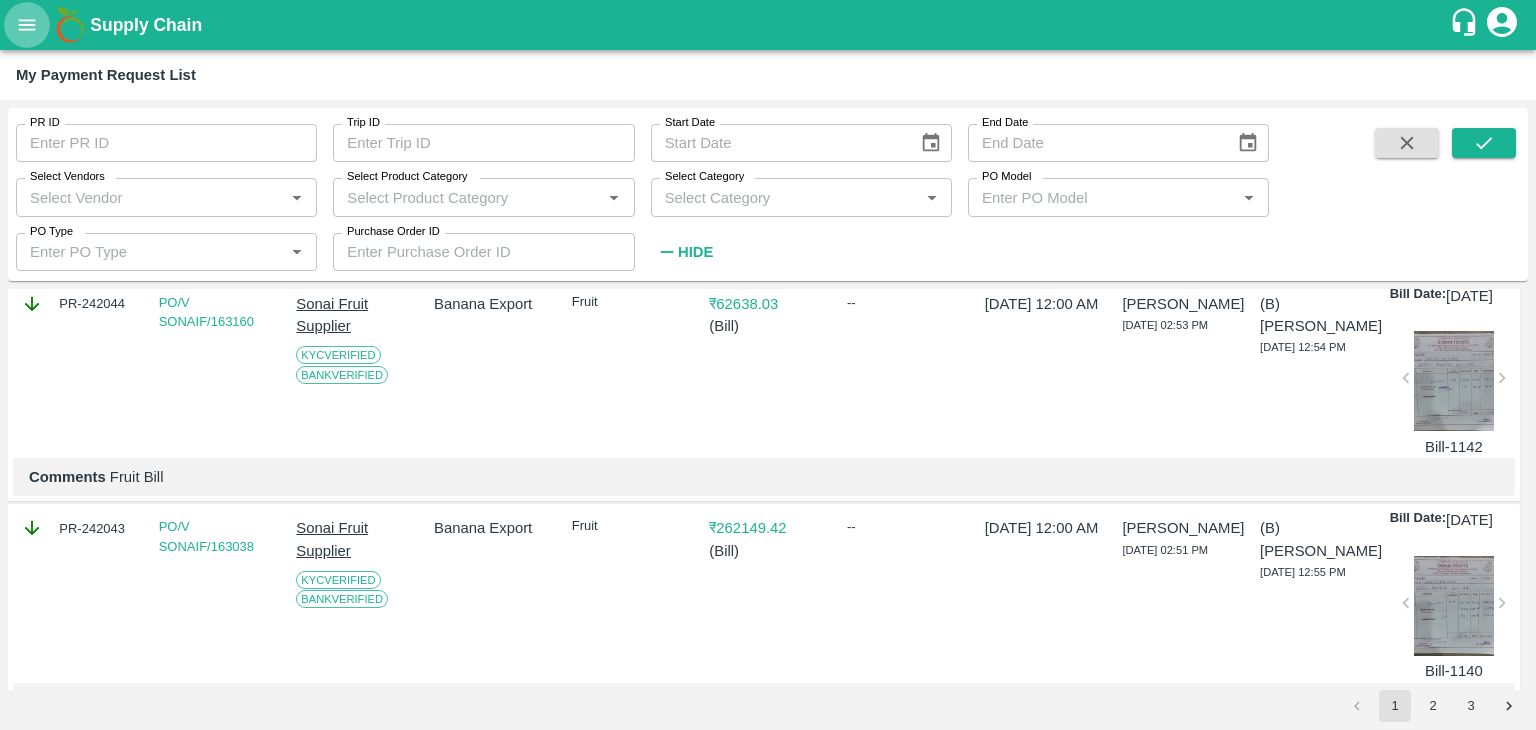 click 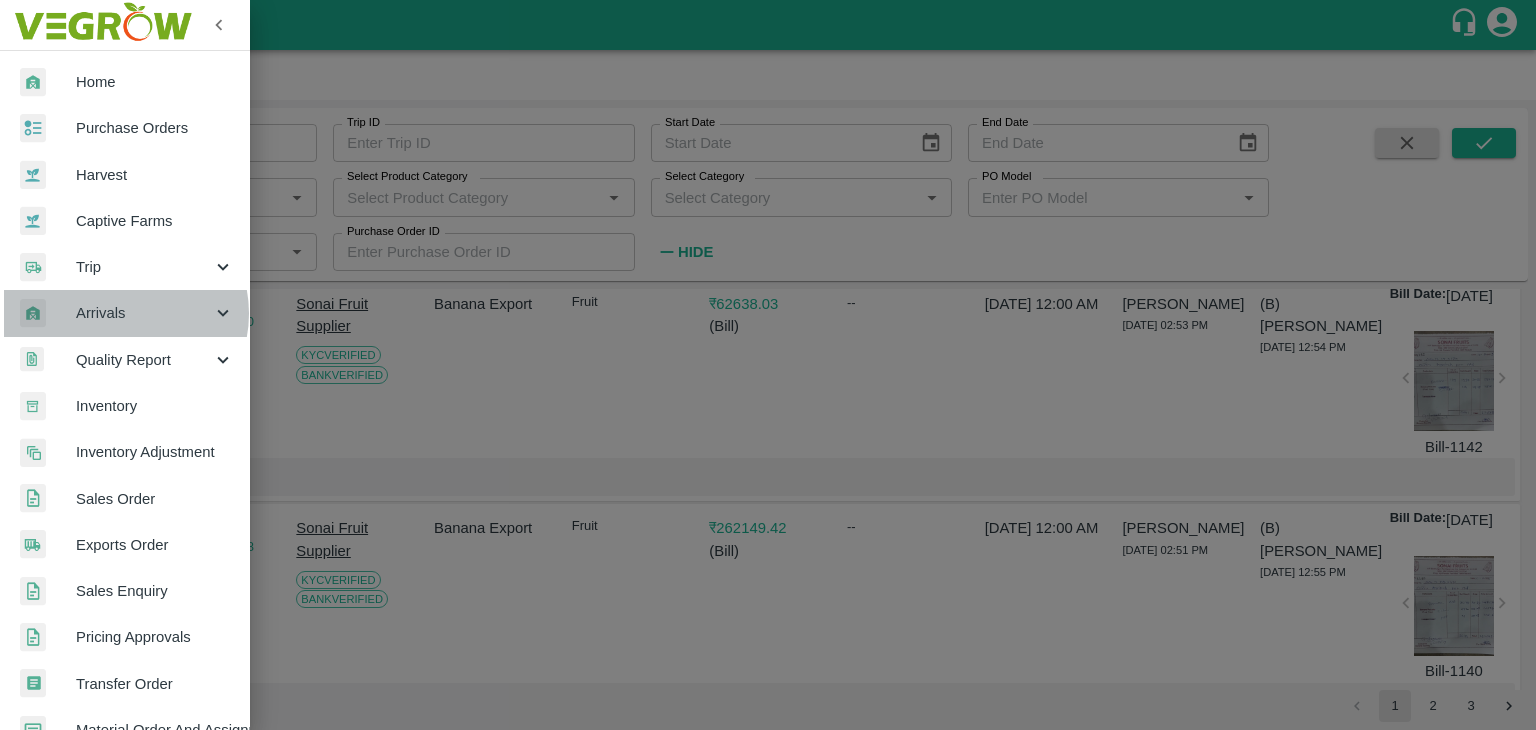 click on "Arrivals" at bounding box center (144, 313) 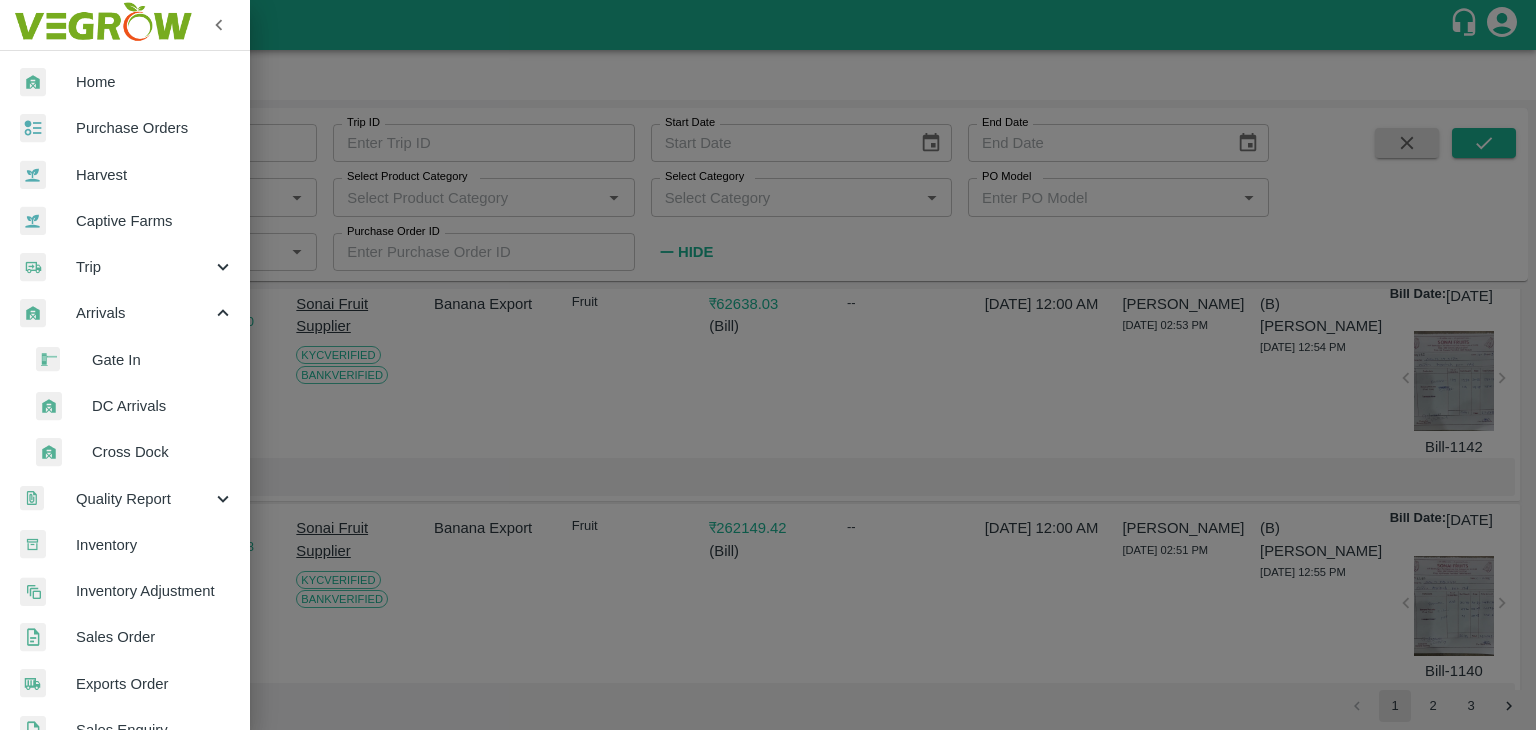 click on "DC Arrivals" at bounding box center [133, 406] 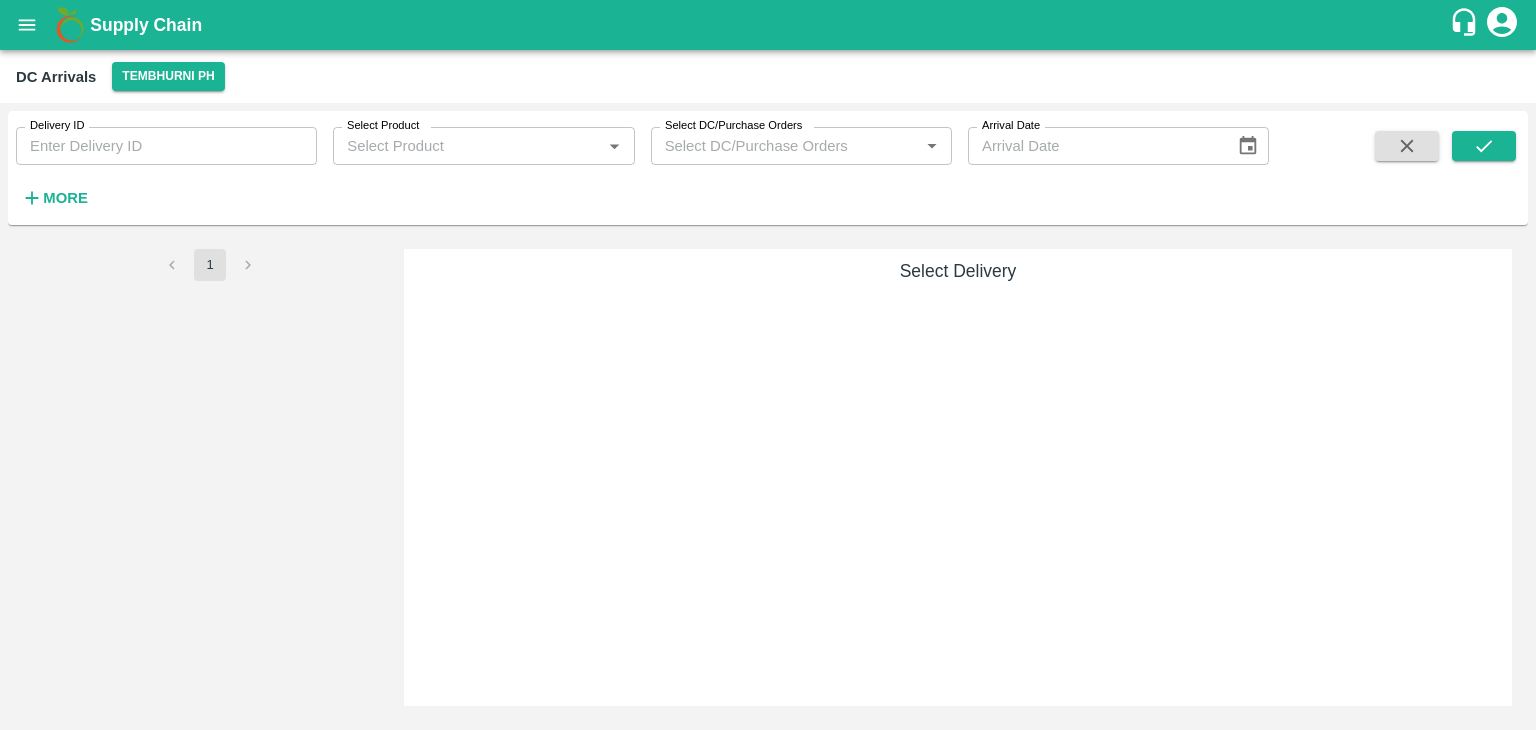 click on "More" at bounding box center [65, 198] 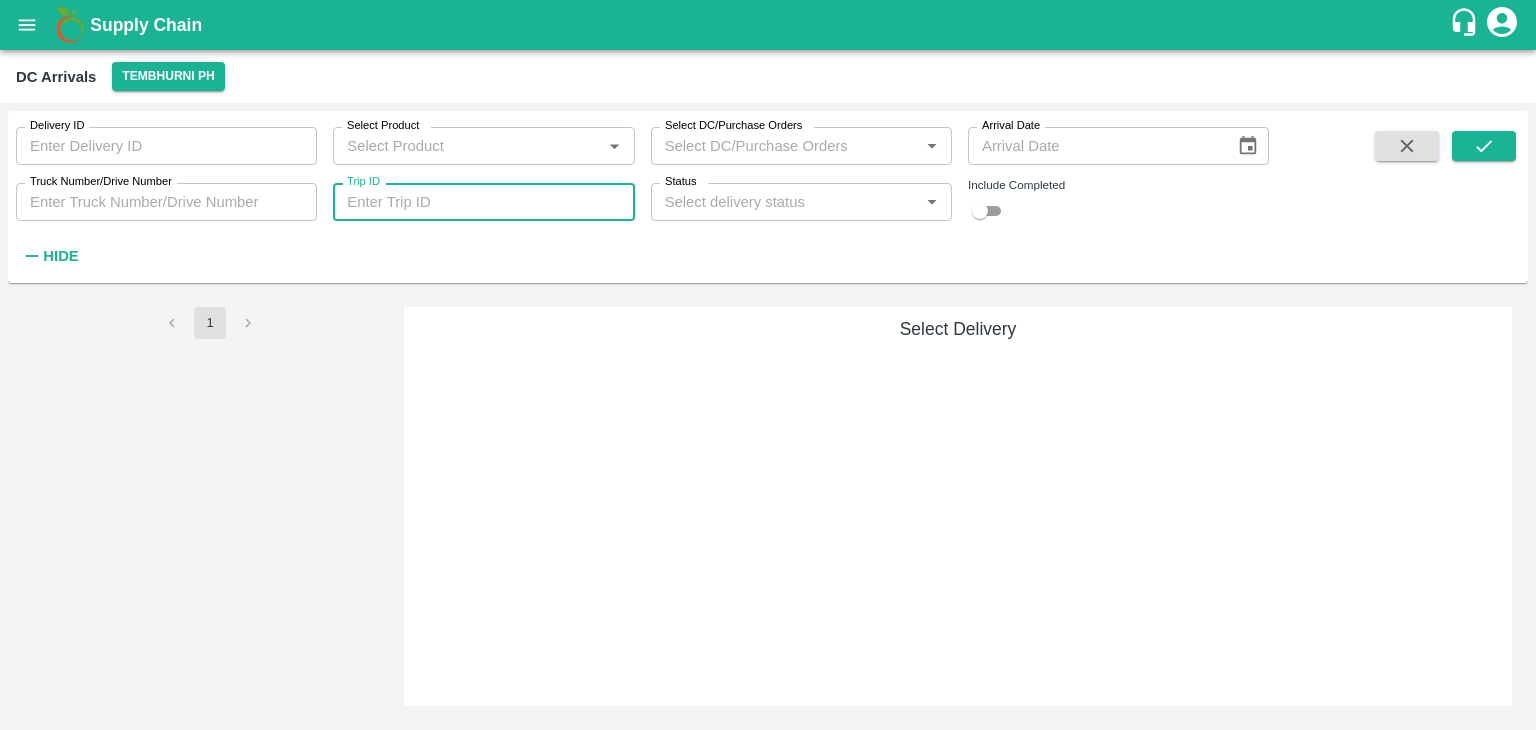 click on "Trip ID" at bounding box center (483, 202) 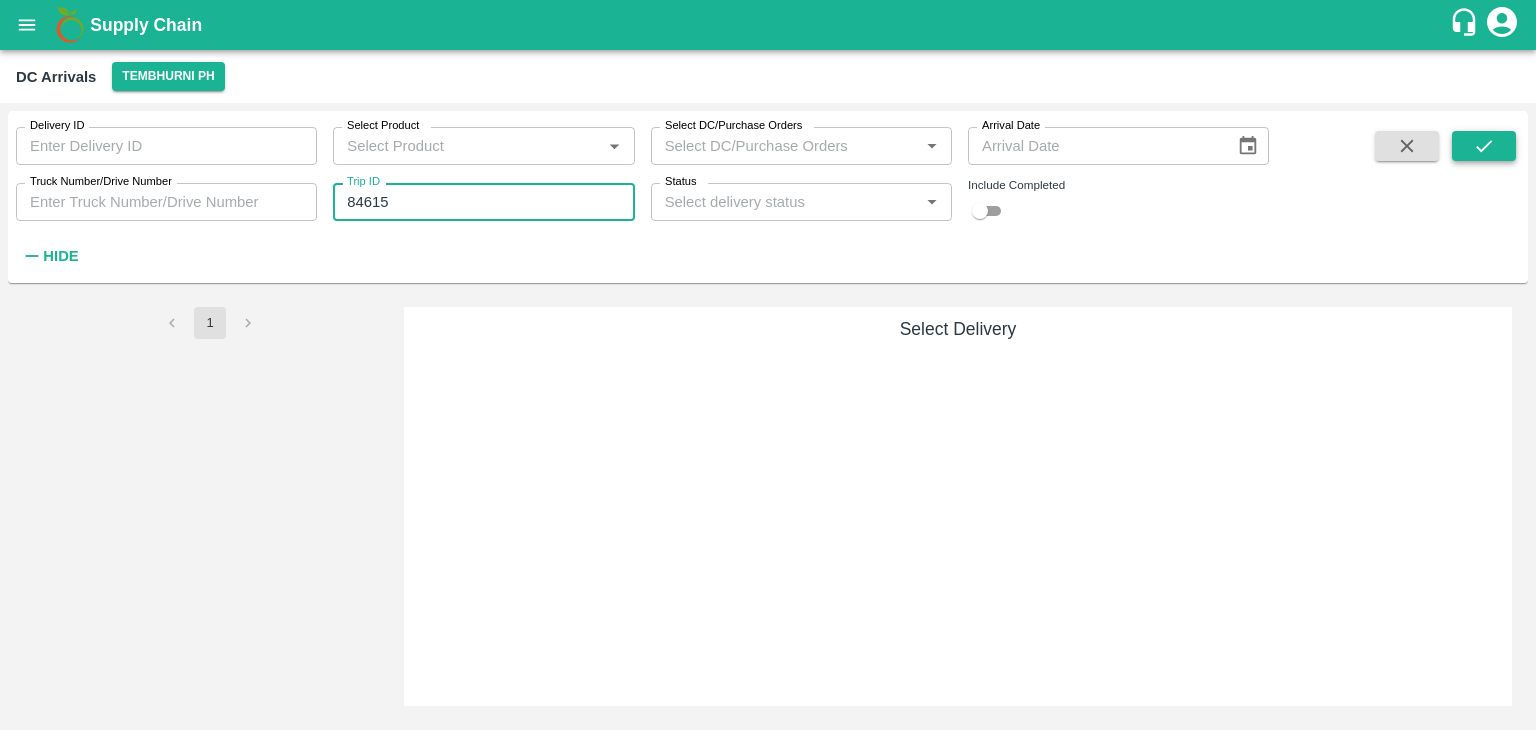type on "84615" 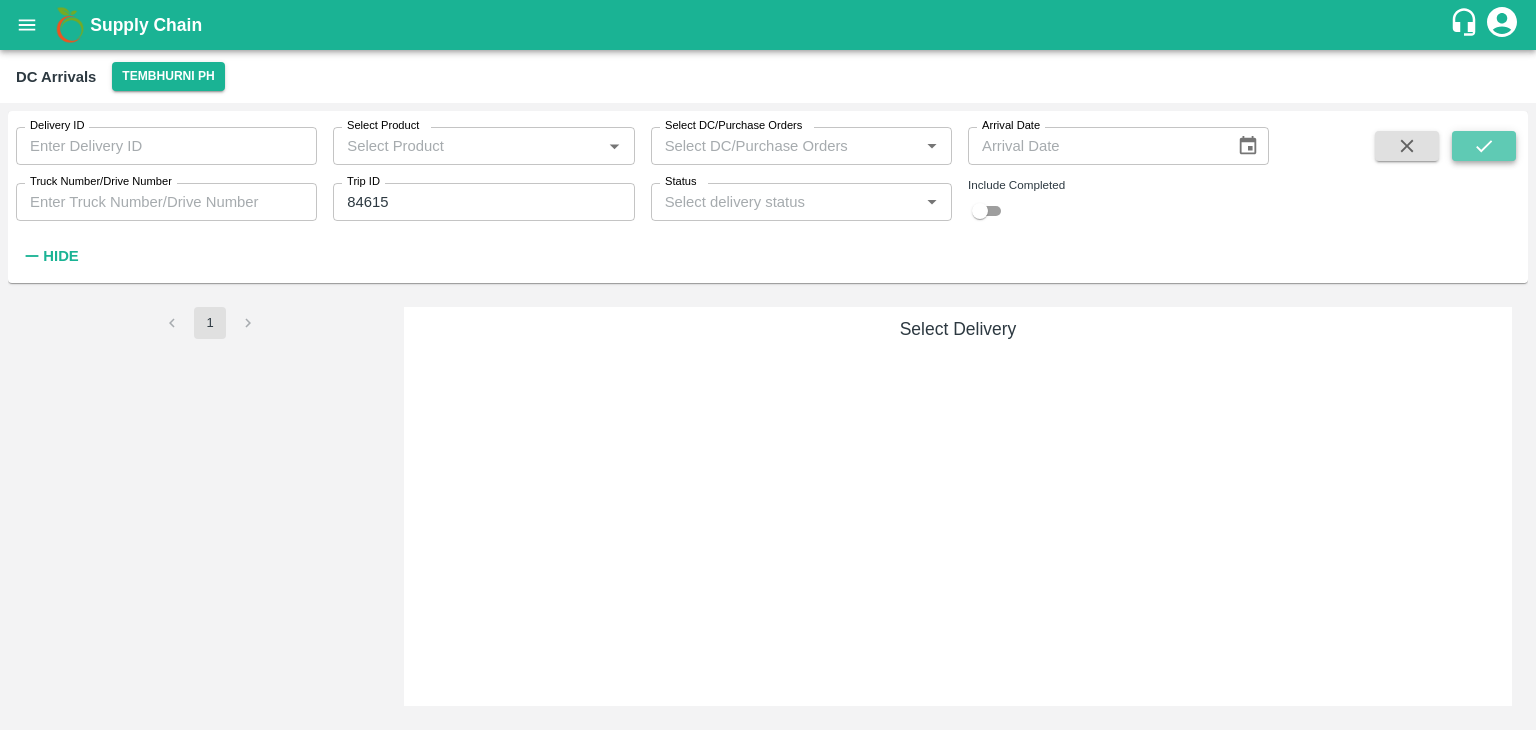 click at bounding box center (1484, 146) 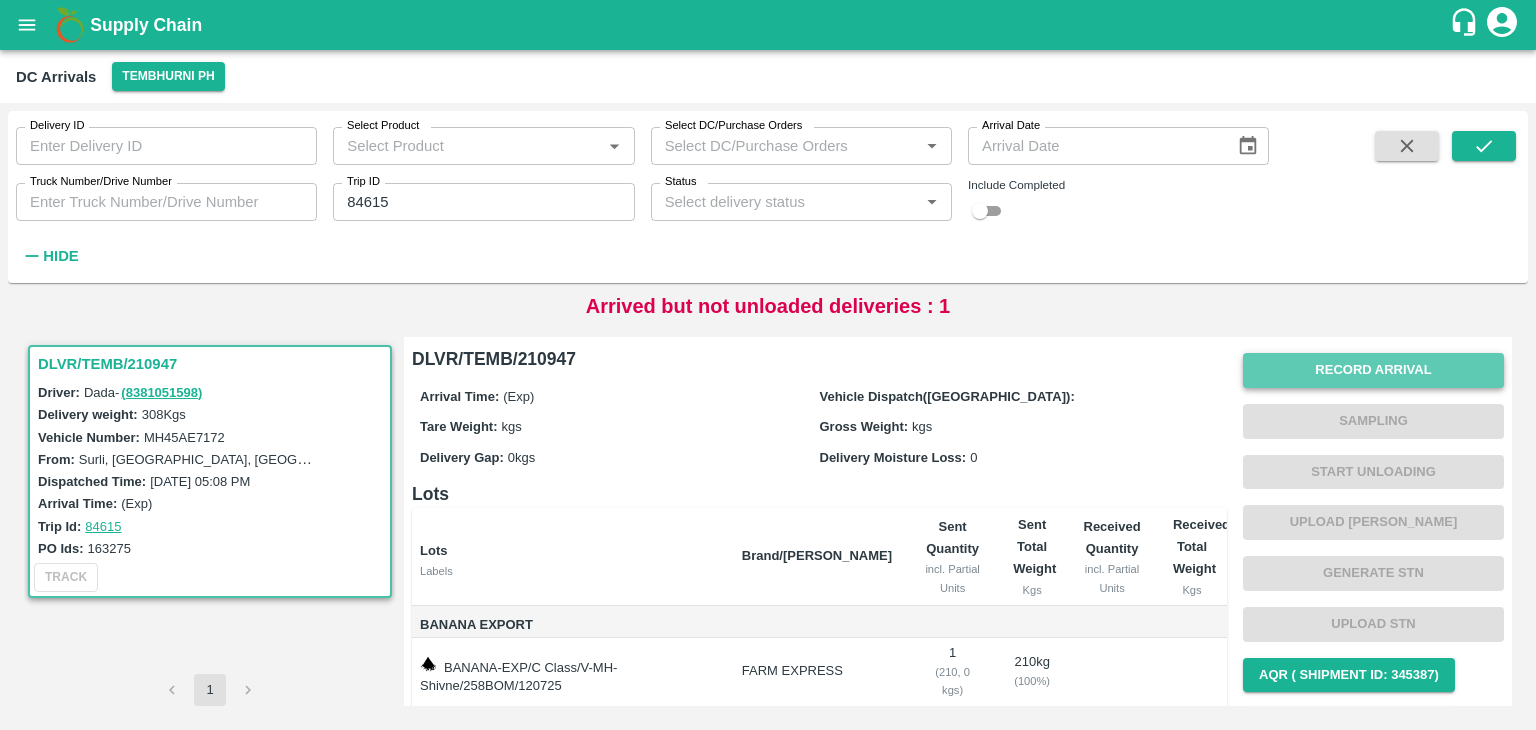 click on "Record Arrival" at bounding box center (1373, 370) 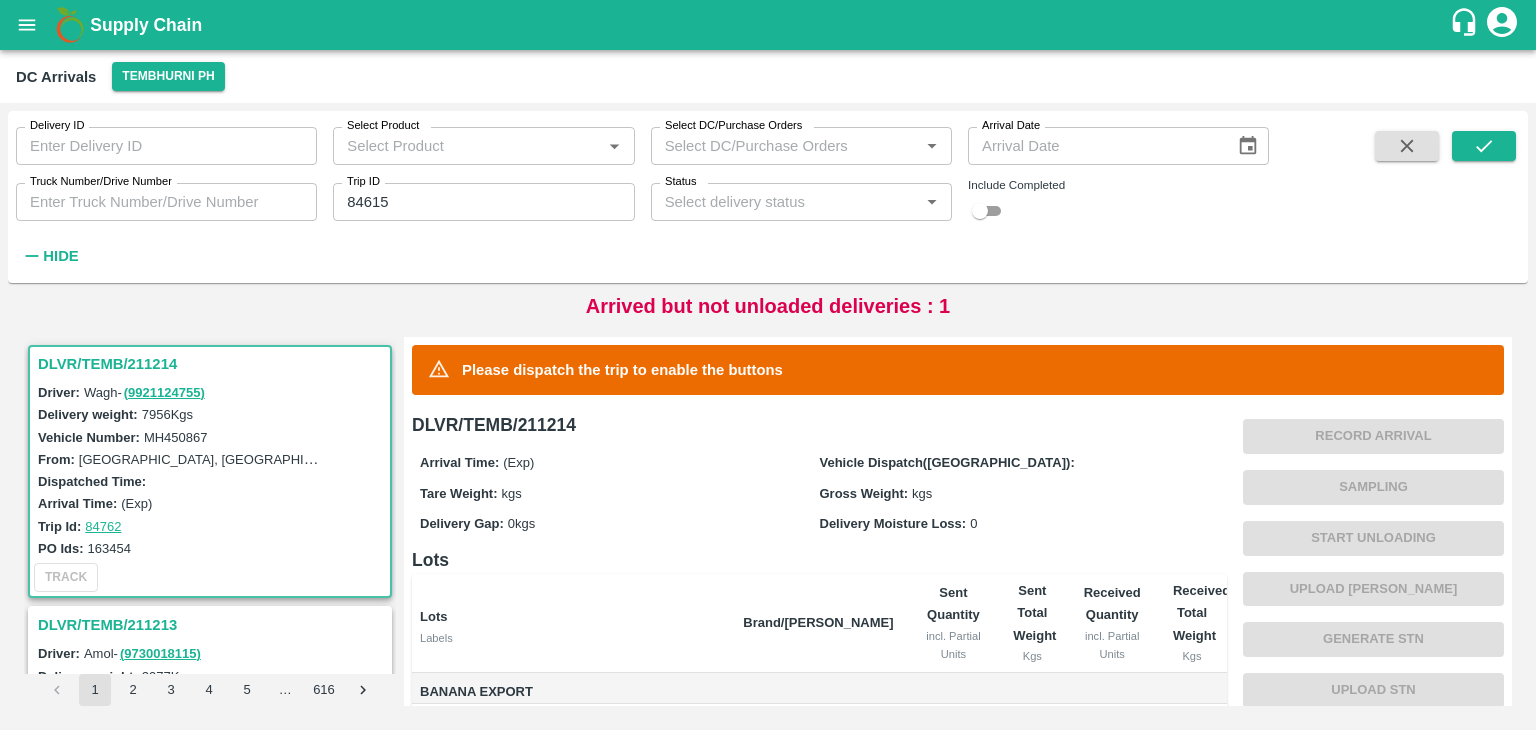 click on "Select Product   *" at bounding box center (483, 146) 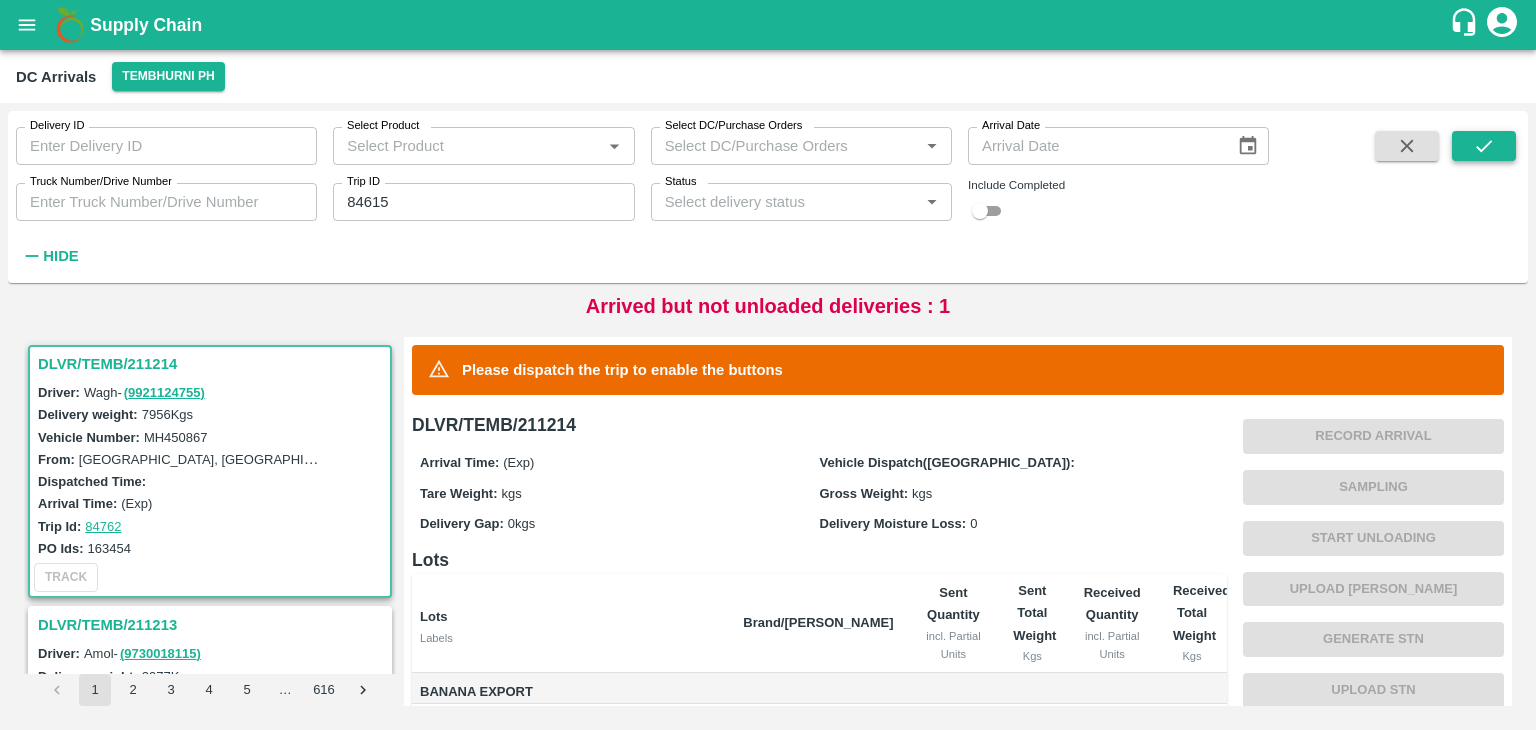 drag, startPoint x: 1516, startPoint y: 159, endPoint x: 1498, endPoint y: 149, distance: 20.59126 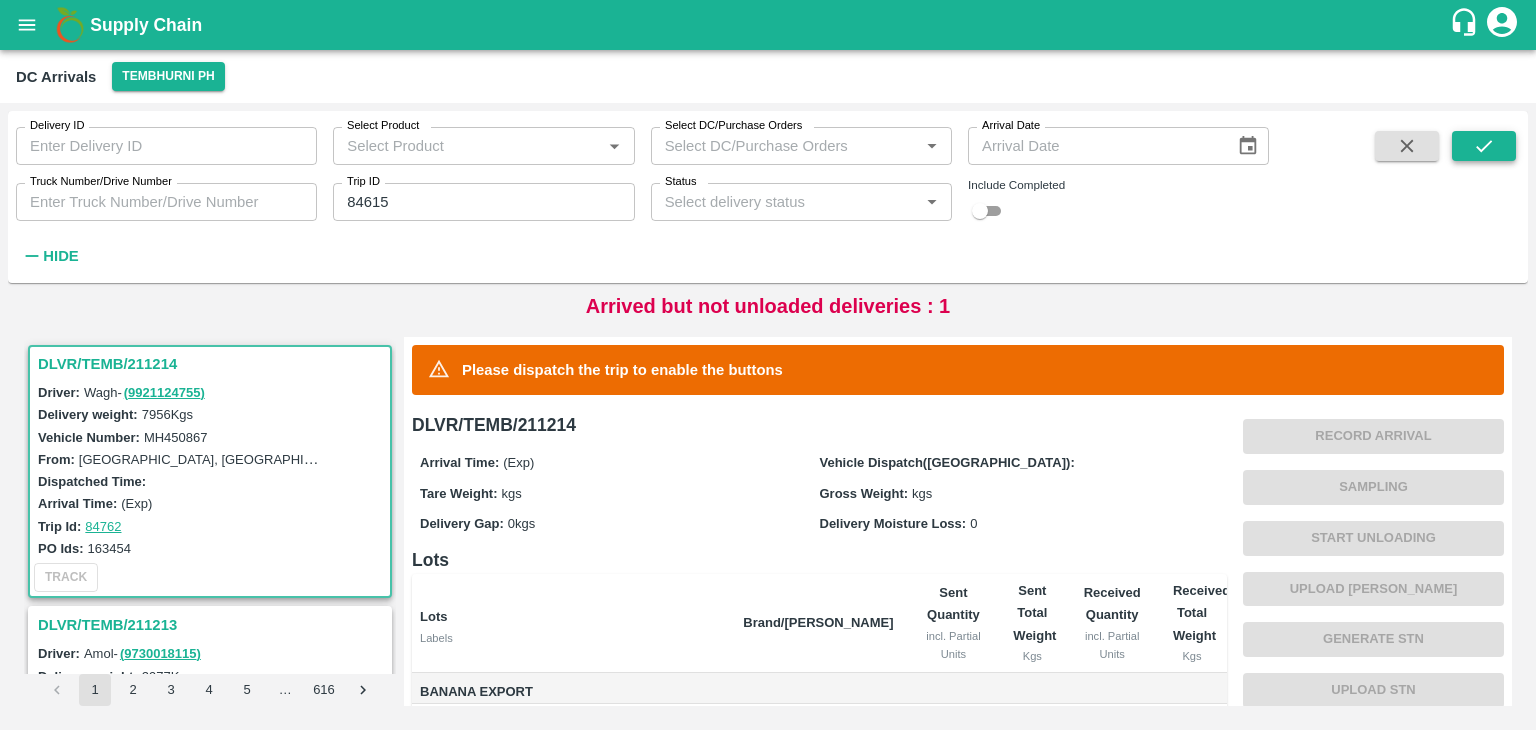 click on "Delivery ID Delivery ID Select Product Select Product   * Select DC/Purchase Orders Select DC/Purchase Orders   * Arrival Date Arrival Date Truck Number/Drive Number  Truck Number/Drive Number  Trip ID 84615 Trip ID Status Status   * Include Completed Hide" at bounding box center (768, 197) 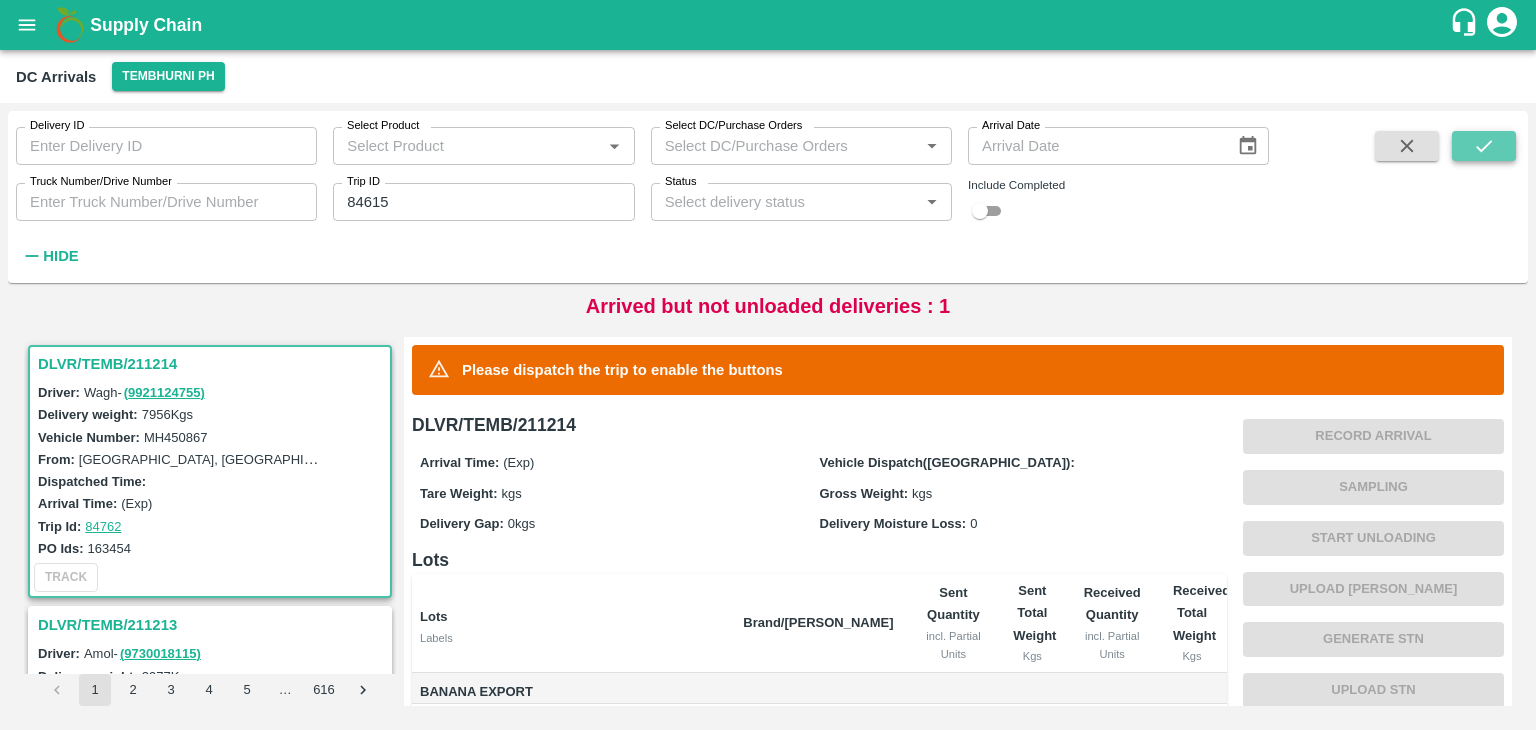 click at bounding box center (1484, 146) 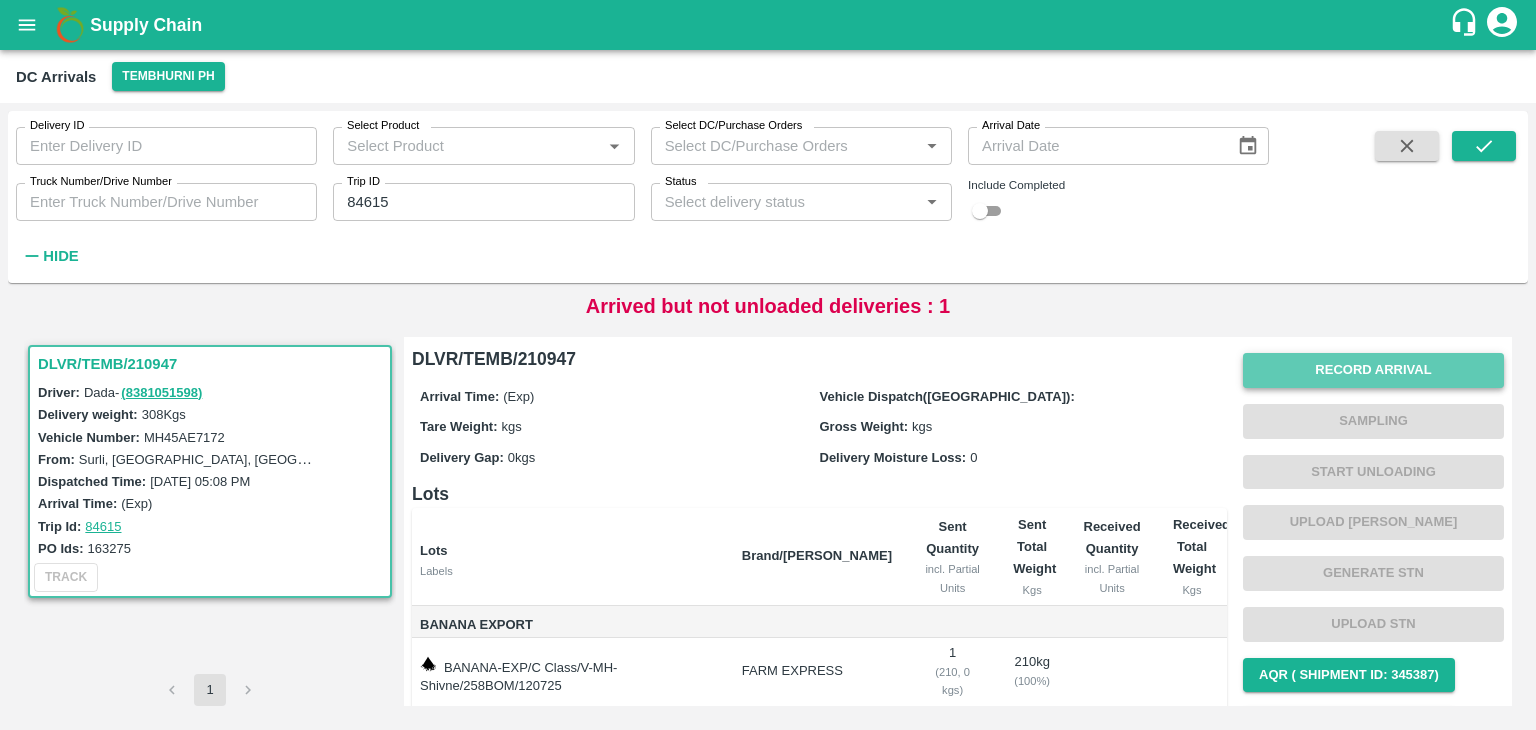 click on "Record Arrival" at bounding box center (1373, 370) 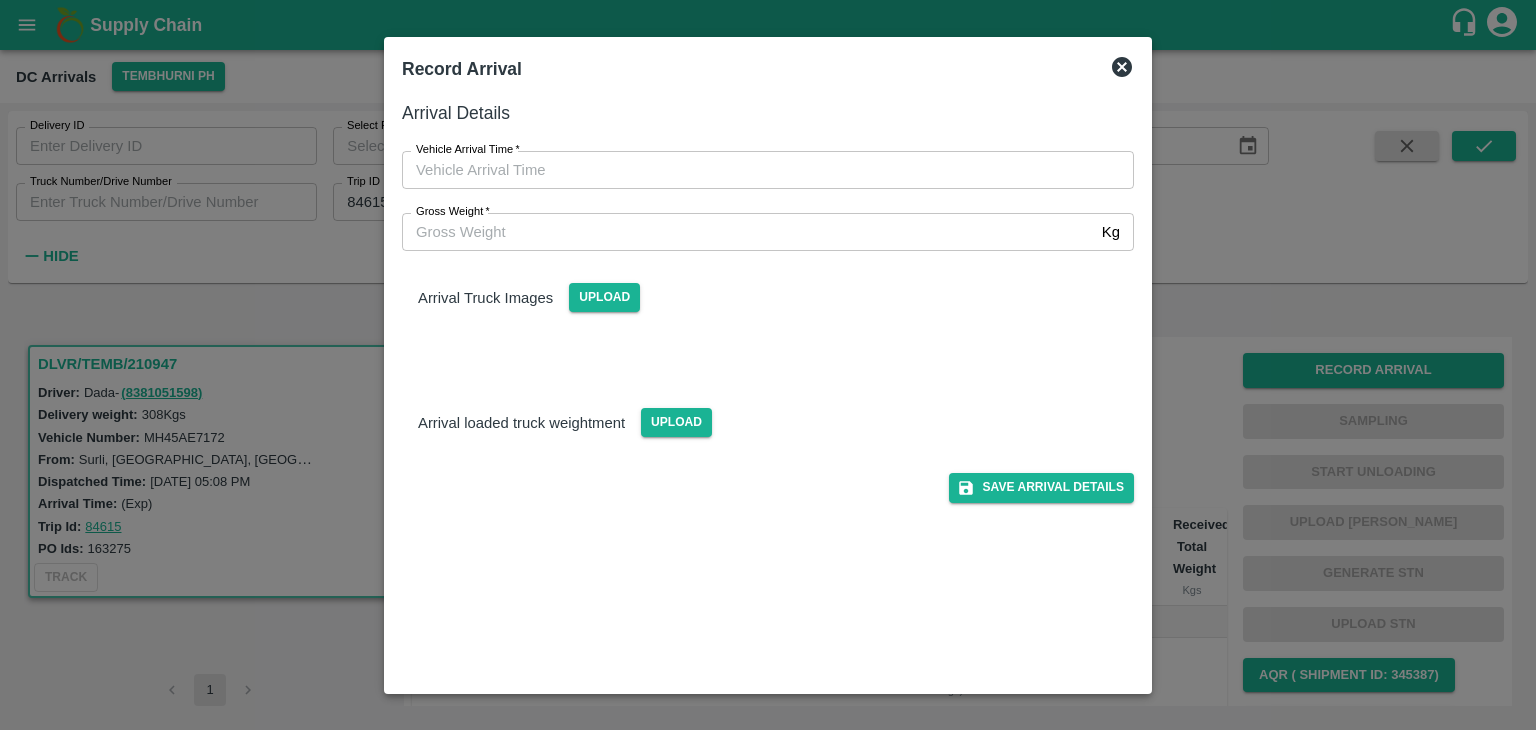 type on "DD/MM/YYYY hh:mm aa" 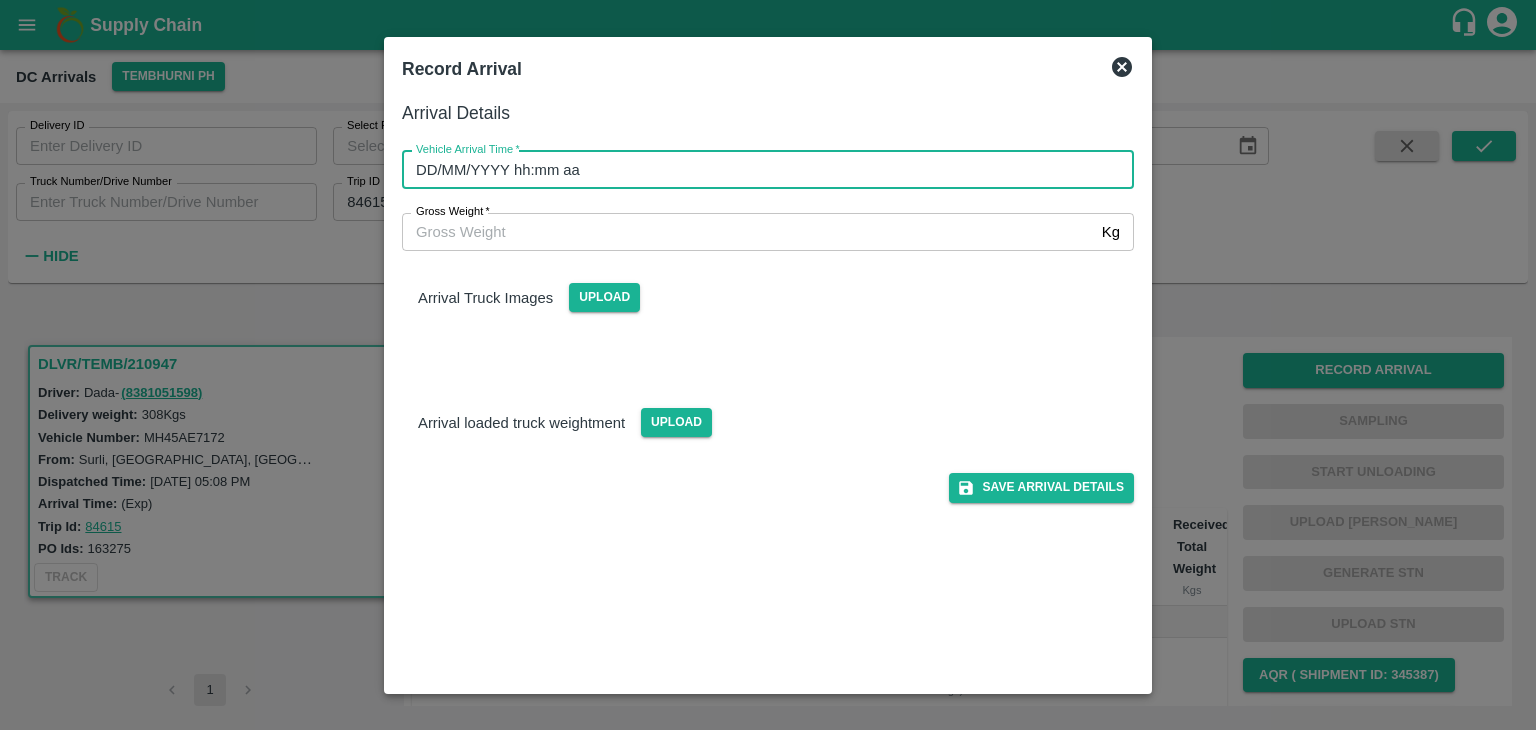 click on "DD/MM/YYYY hh:mm aa" at bounding box center (761, 170) 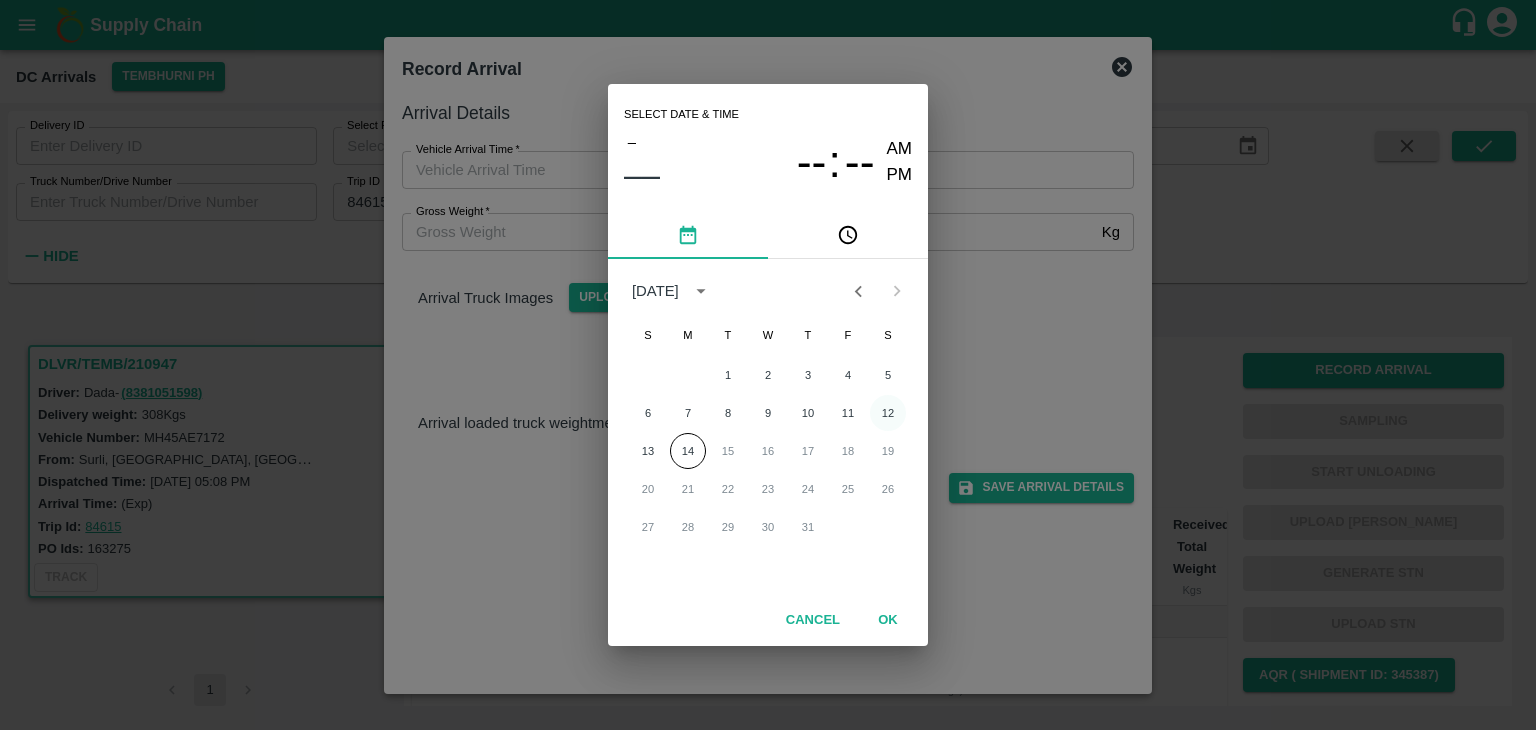 click on "12" at bounding box center (888, 413) 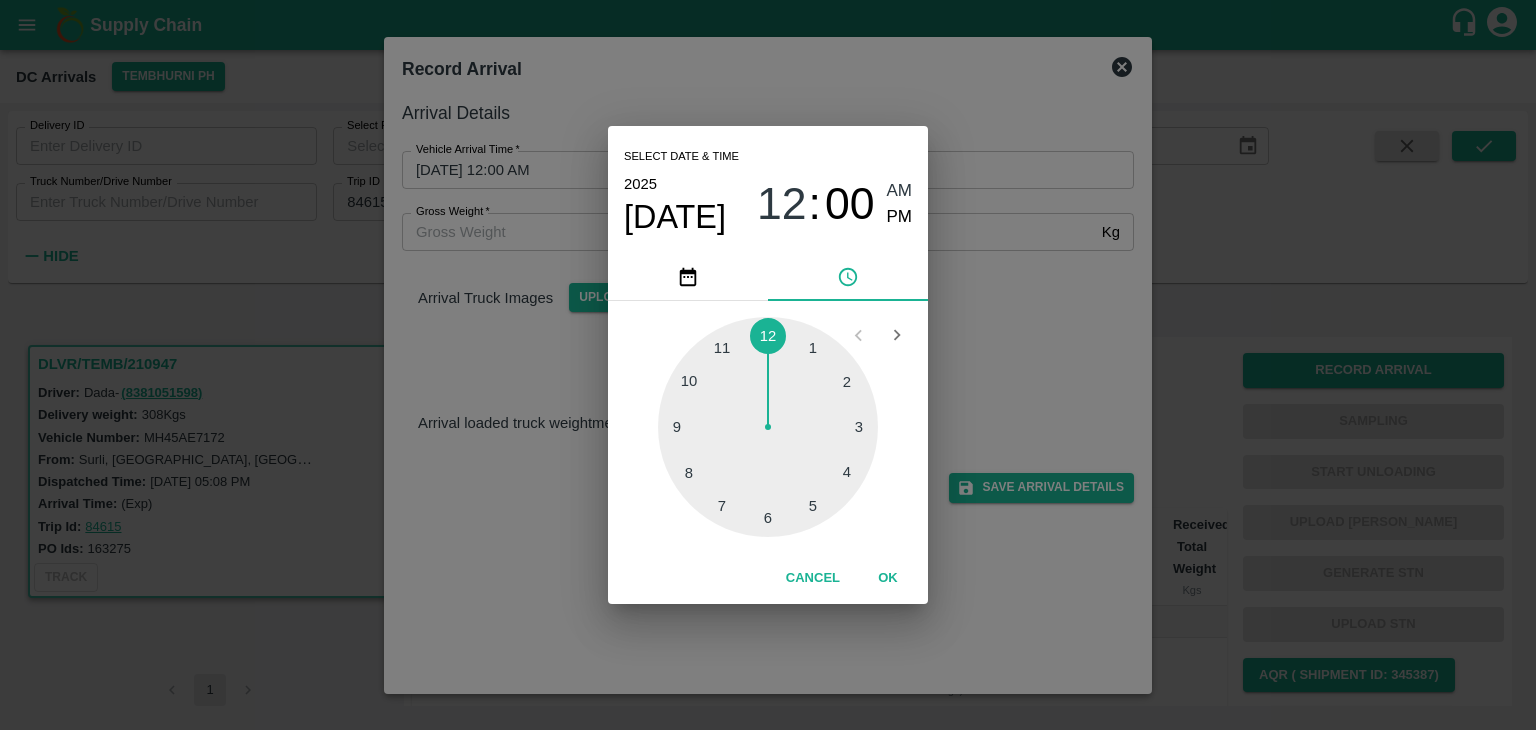 click at bounding box center (768, 427) 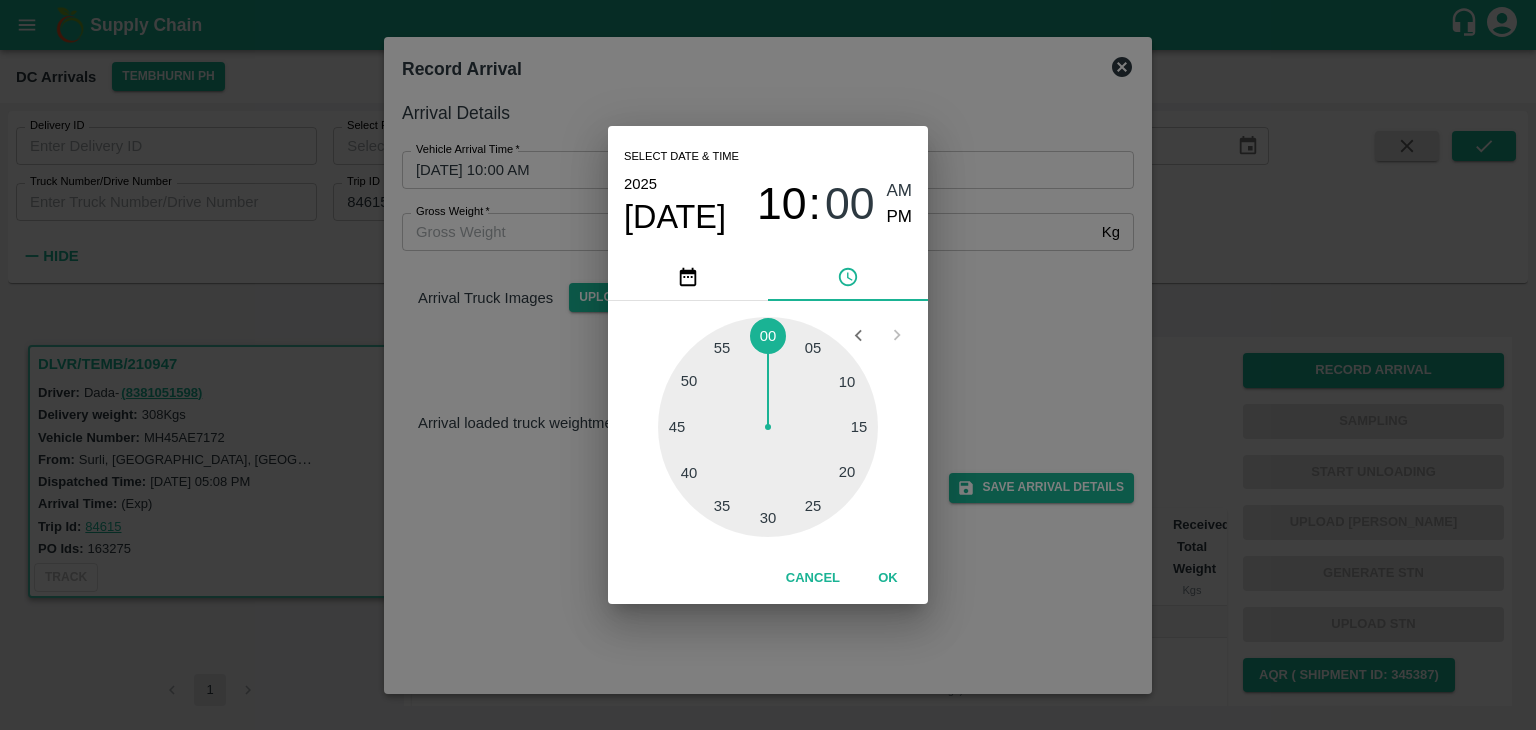 click at bounding box center (768, 427) 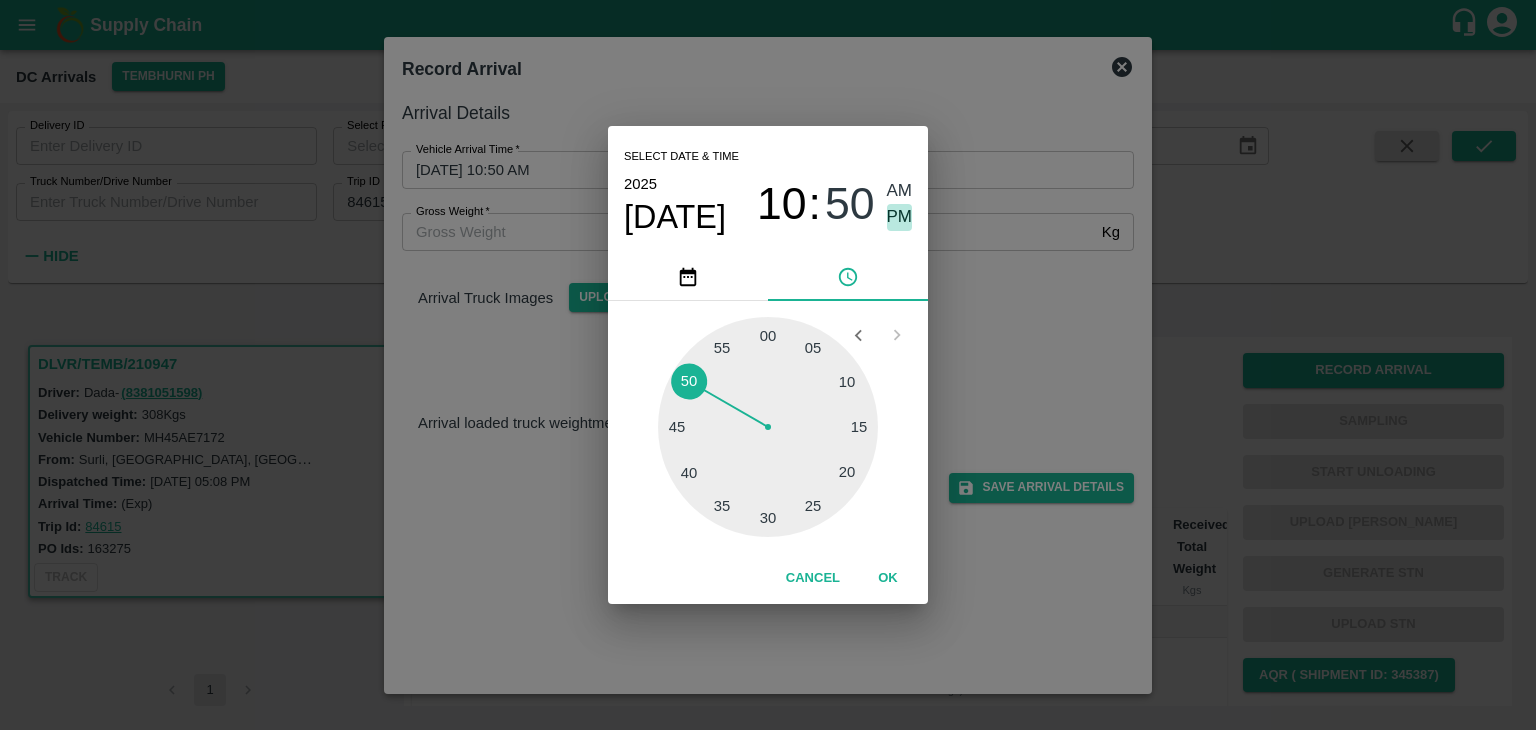 click on "PM" at bounding box center [900, 217] 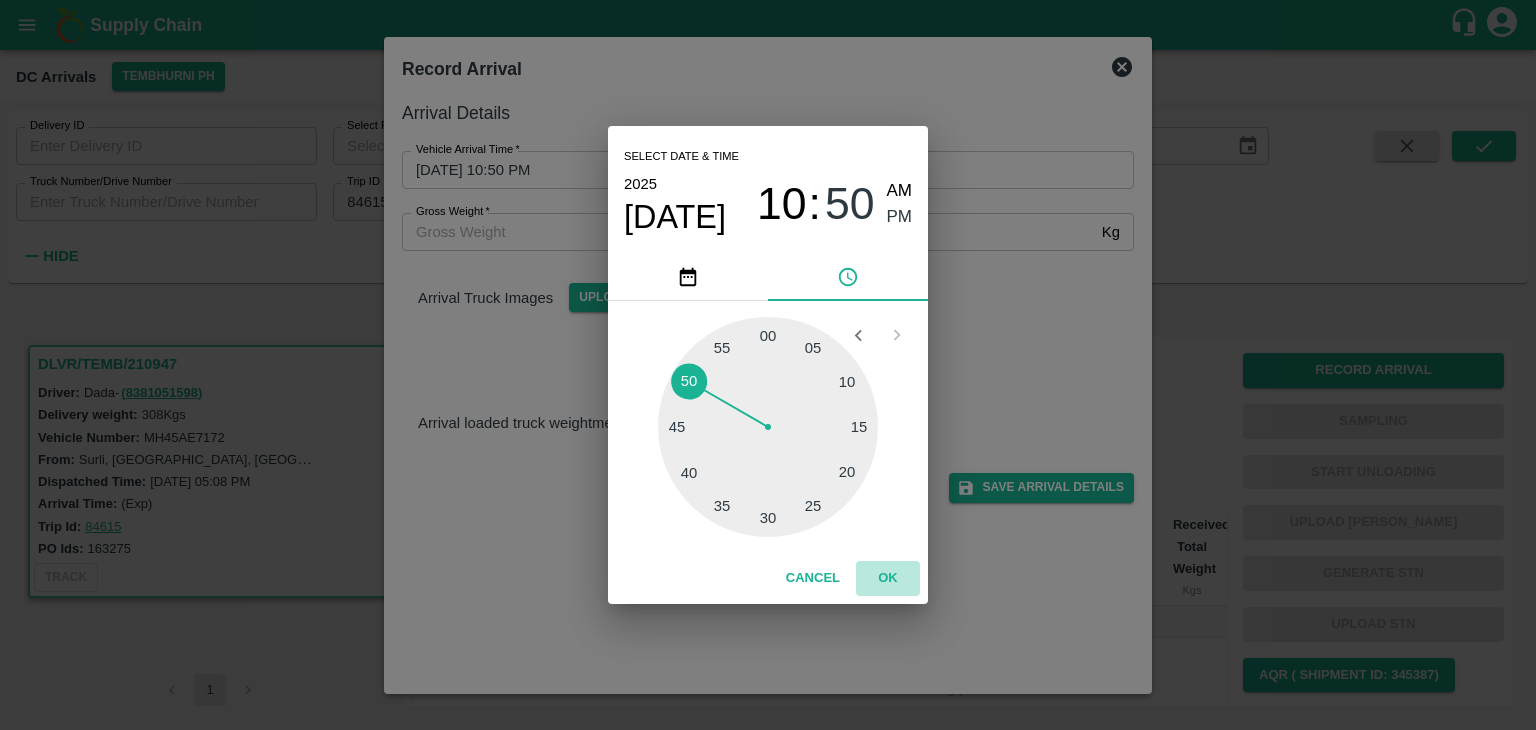 click on "OK" at bounding box center (888, 578) 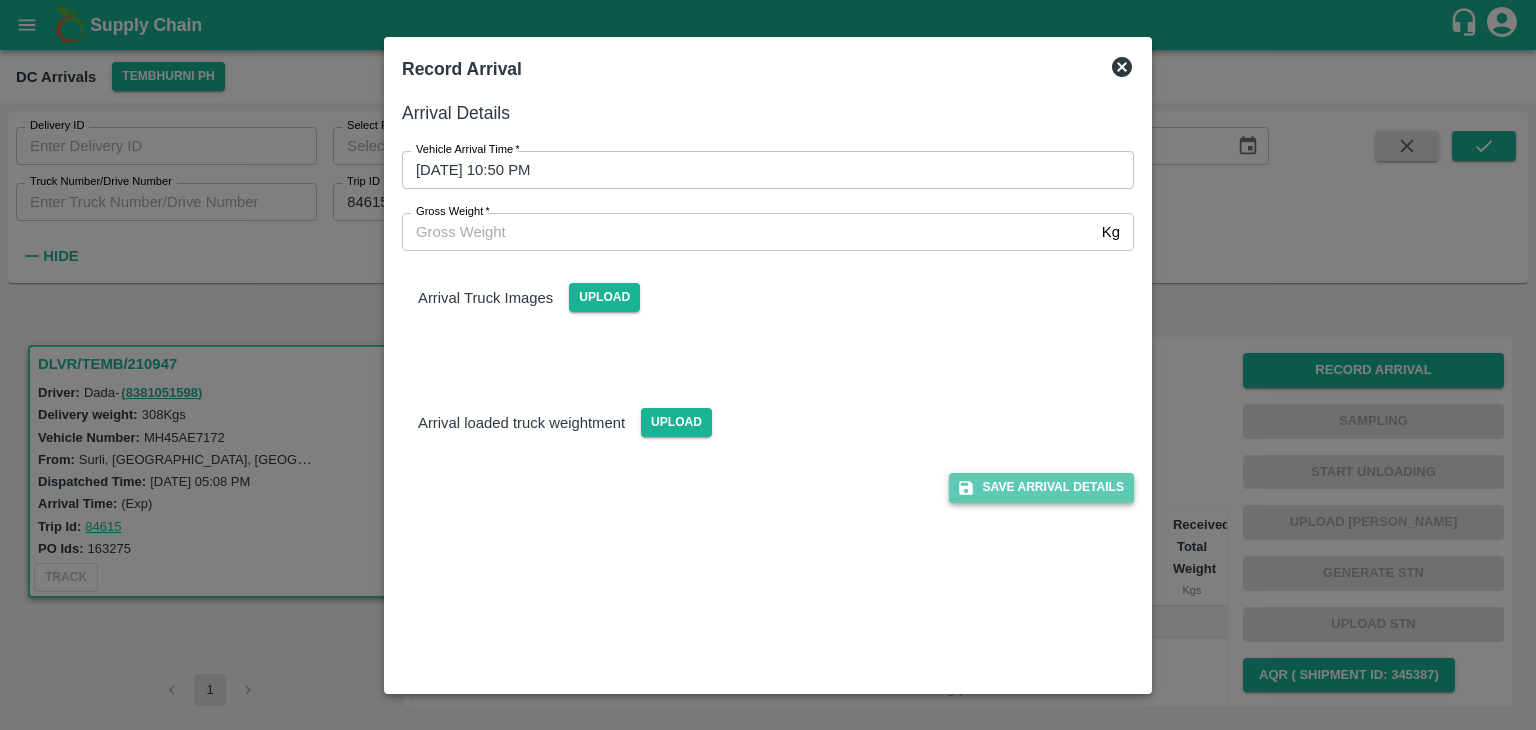 click on "Save Arrival Details" at bounding box center [1041, 487] 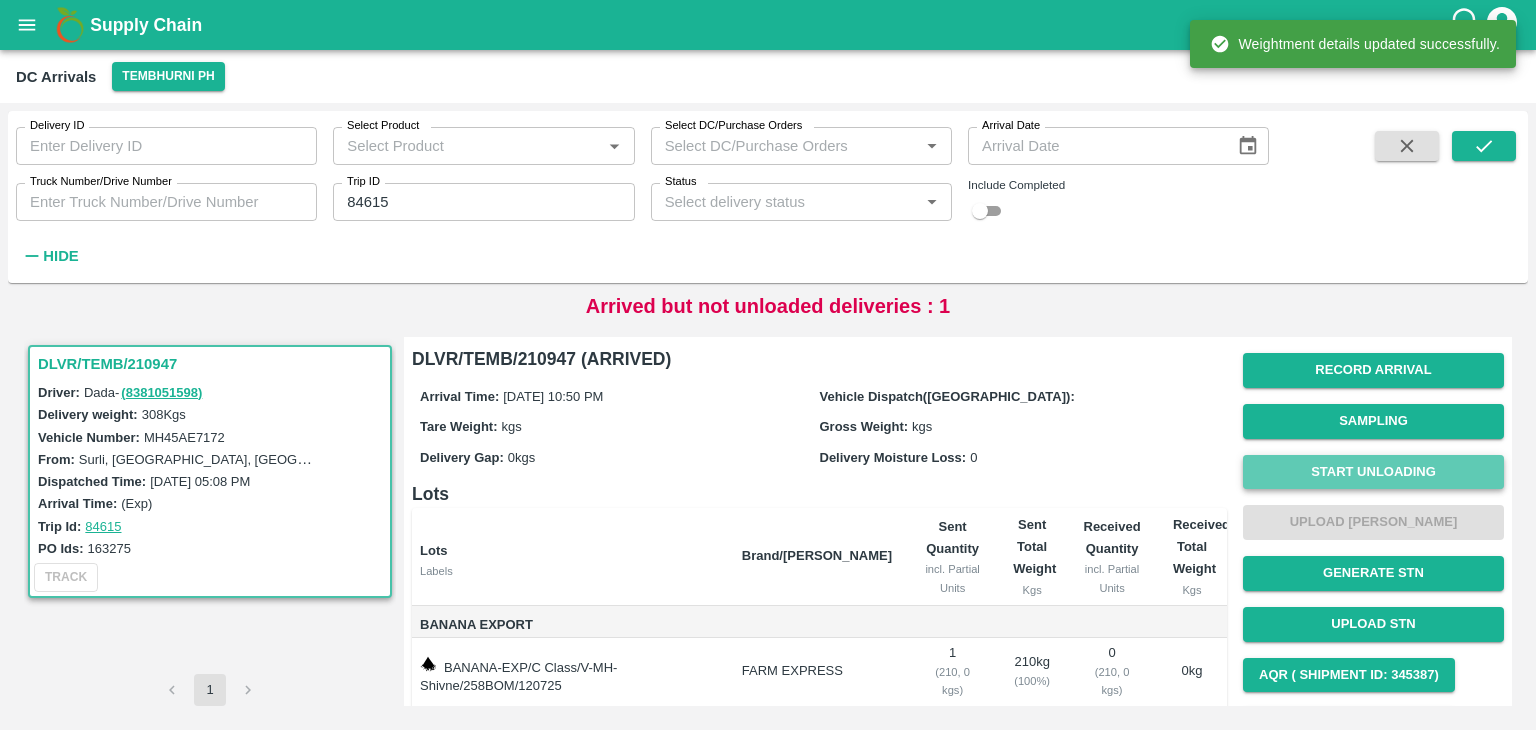 click on "Start Unloading" at bounding box center [1373, 472] 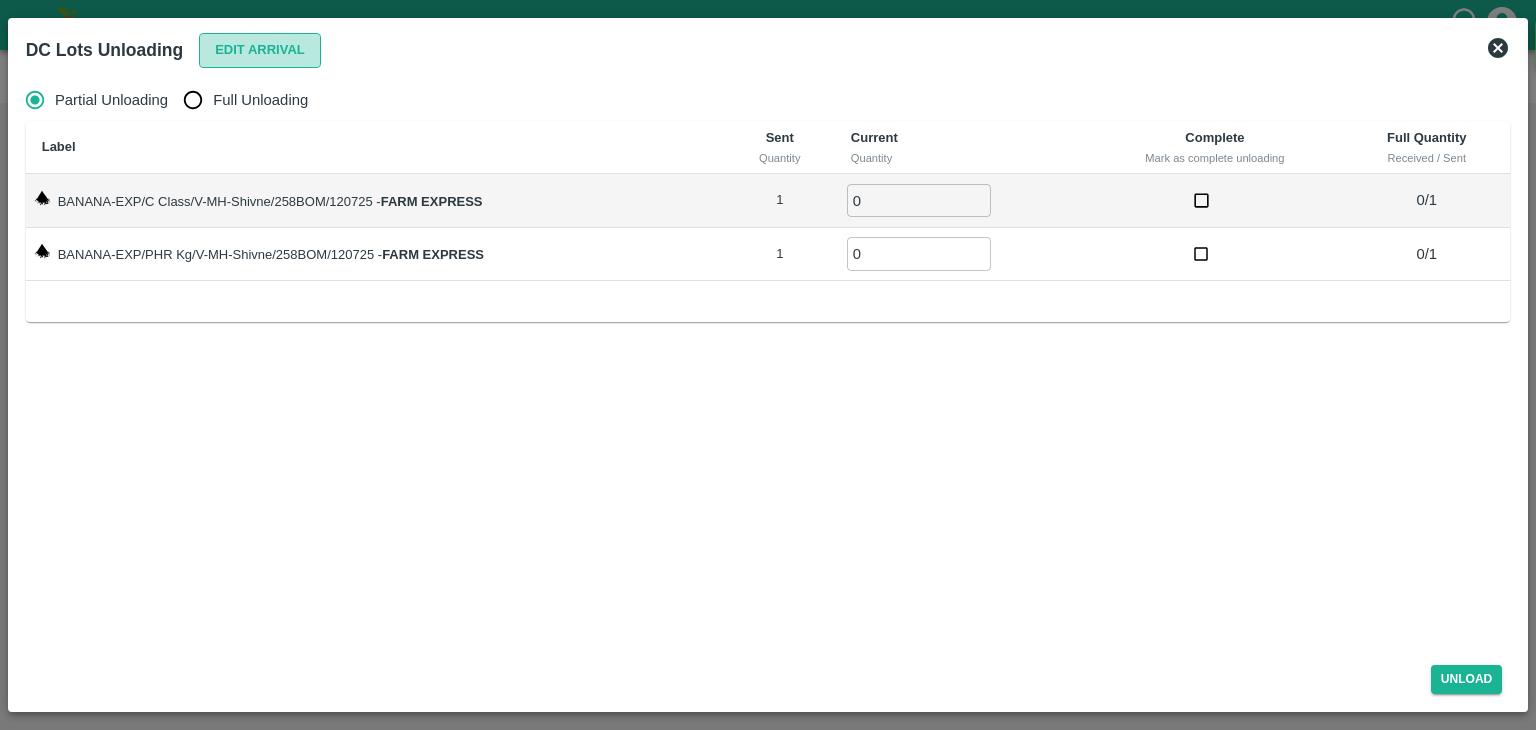 click on "Edit Arrival" at bounding box center [260, 50] 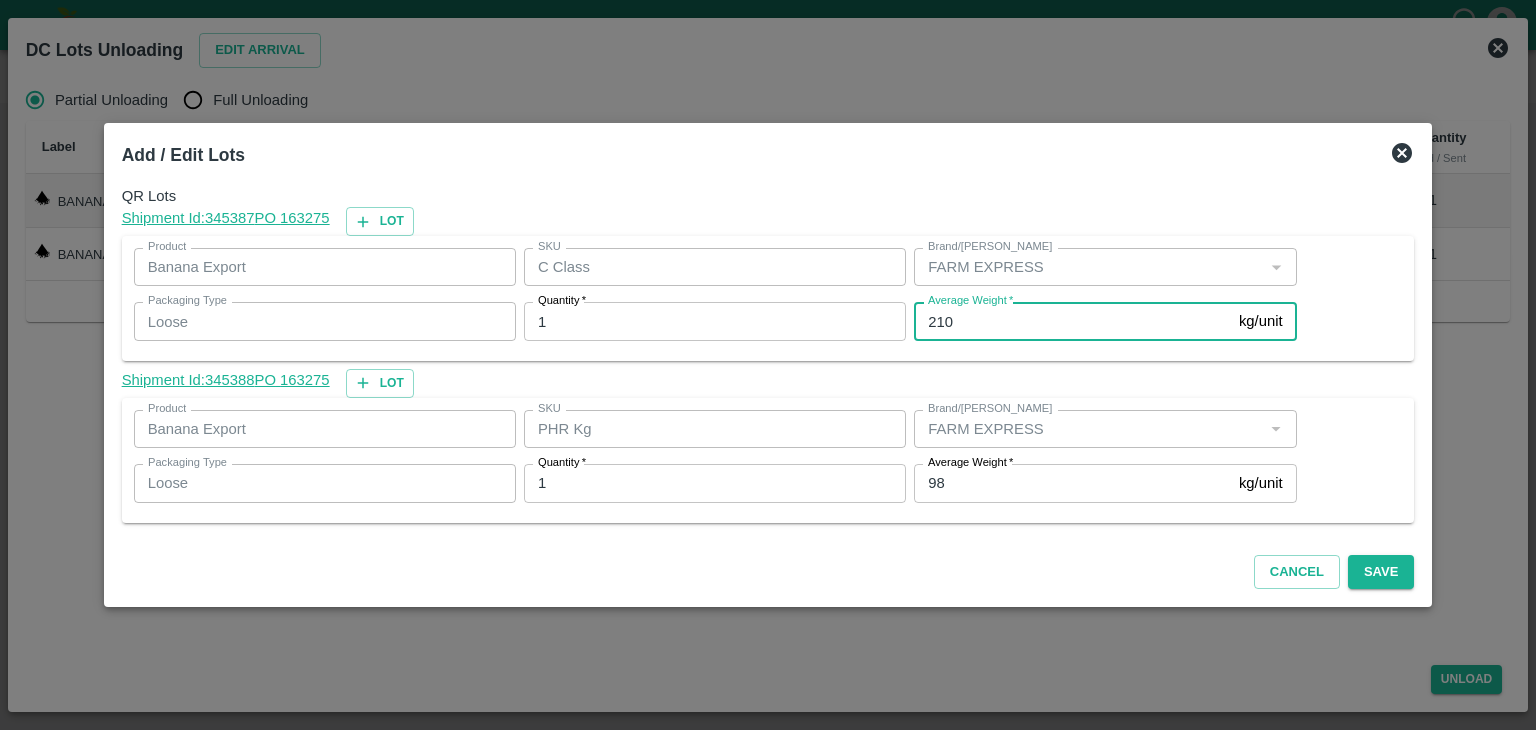 click on "210" at bounding box center (1072, 321) 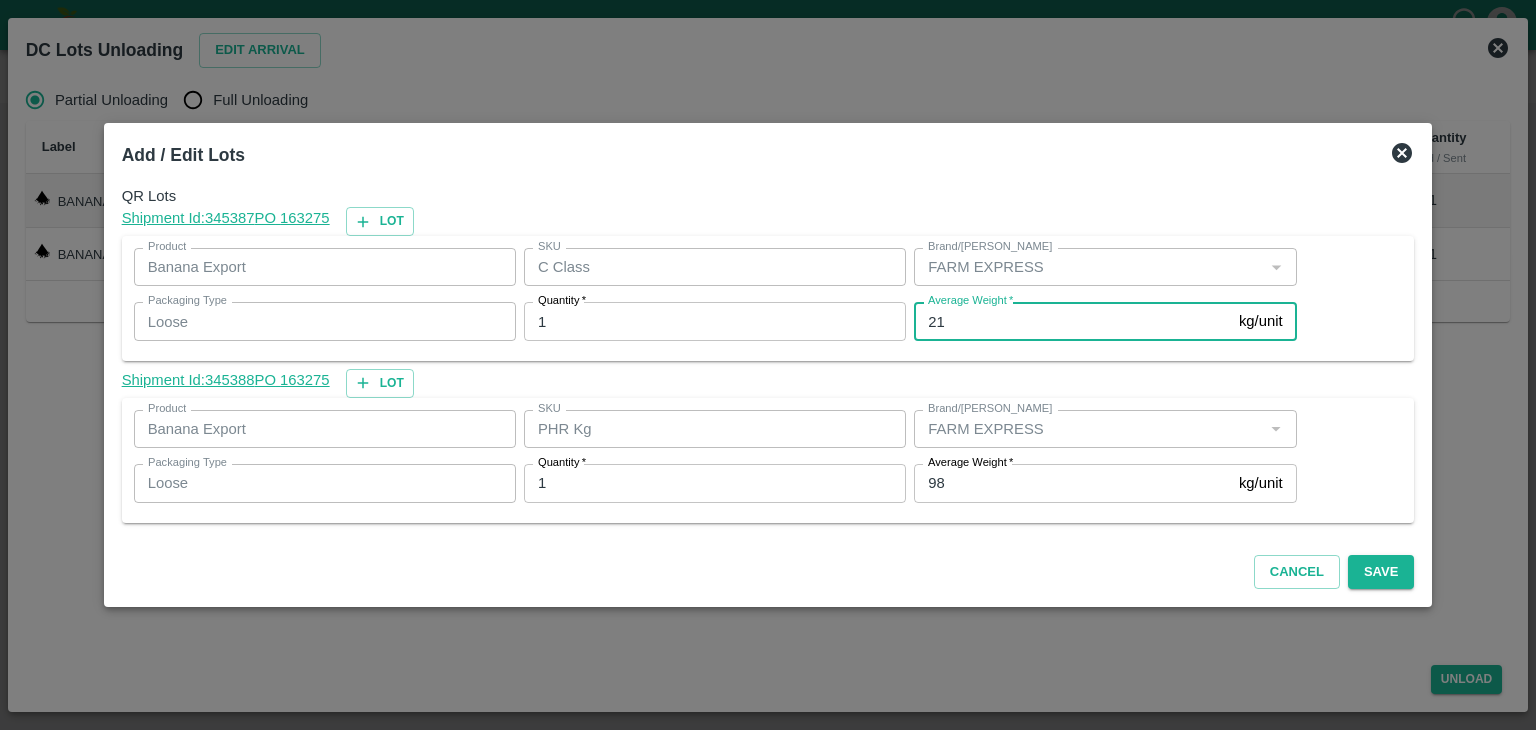 type on "2" 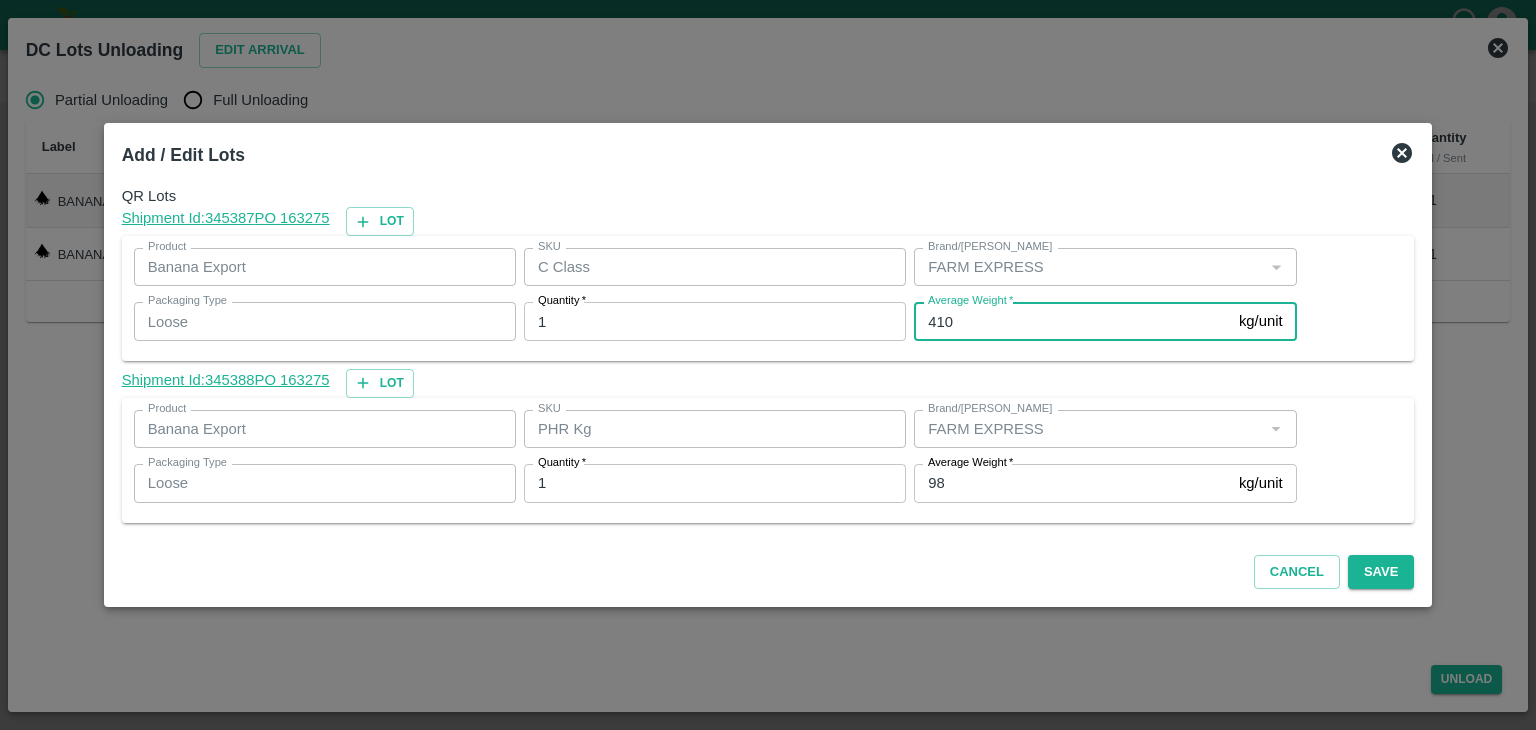 type on "410" 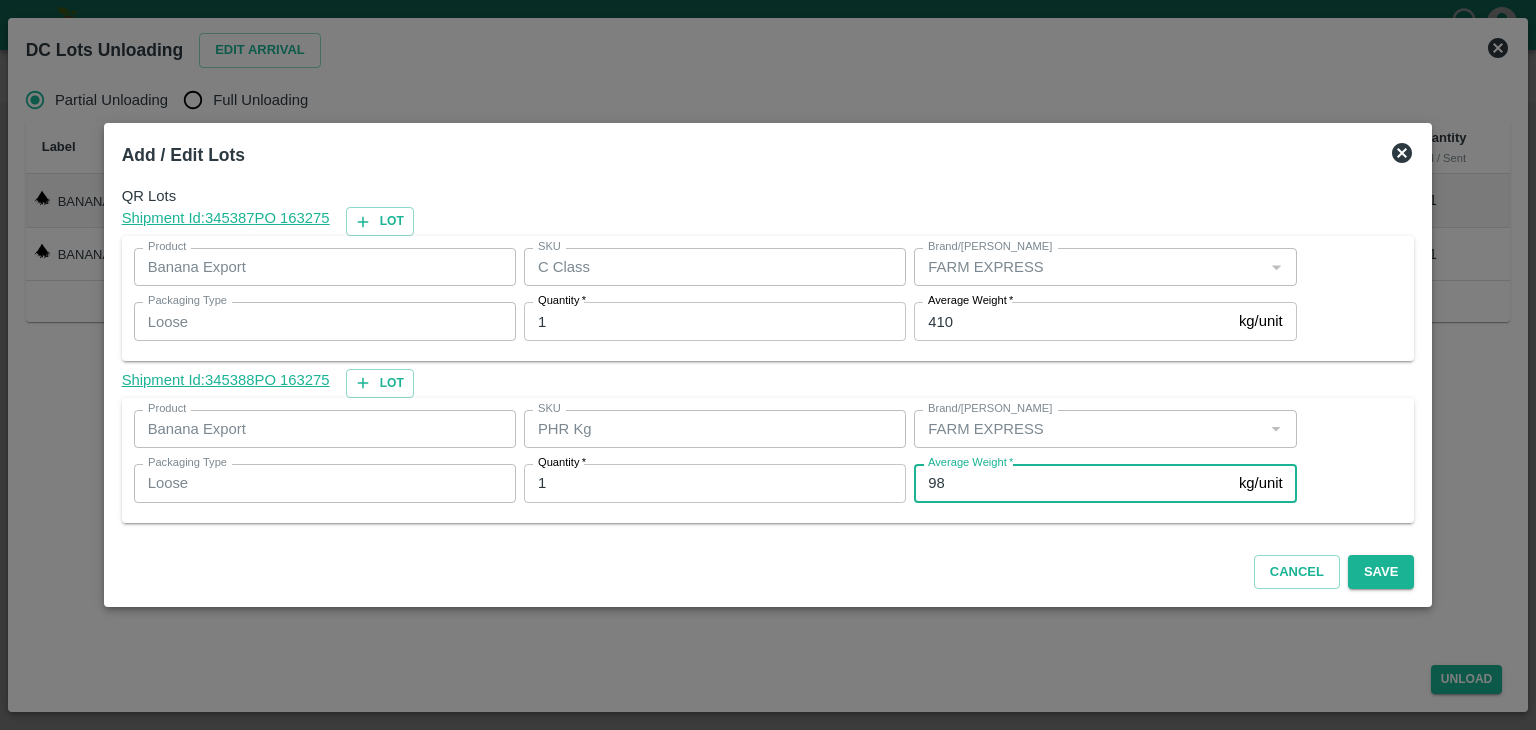click on "98" at bounding box center [1072, 483] 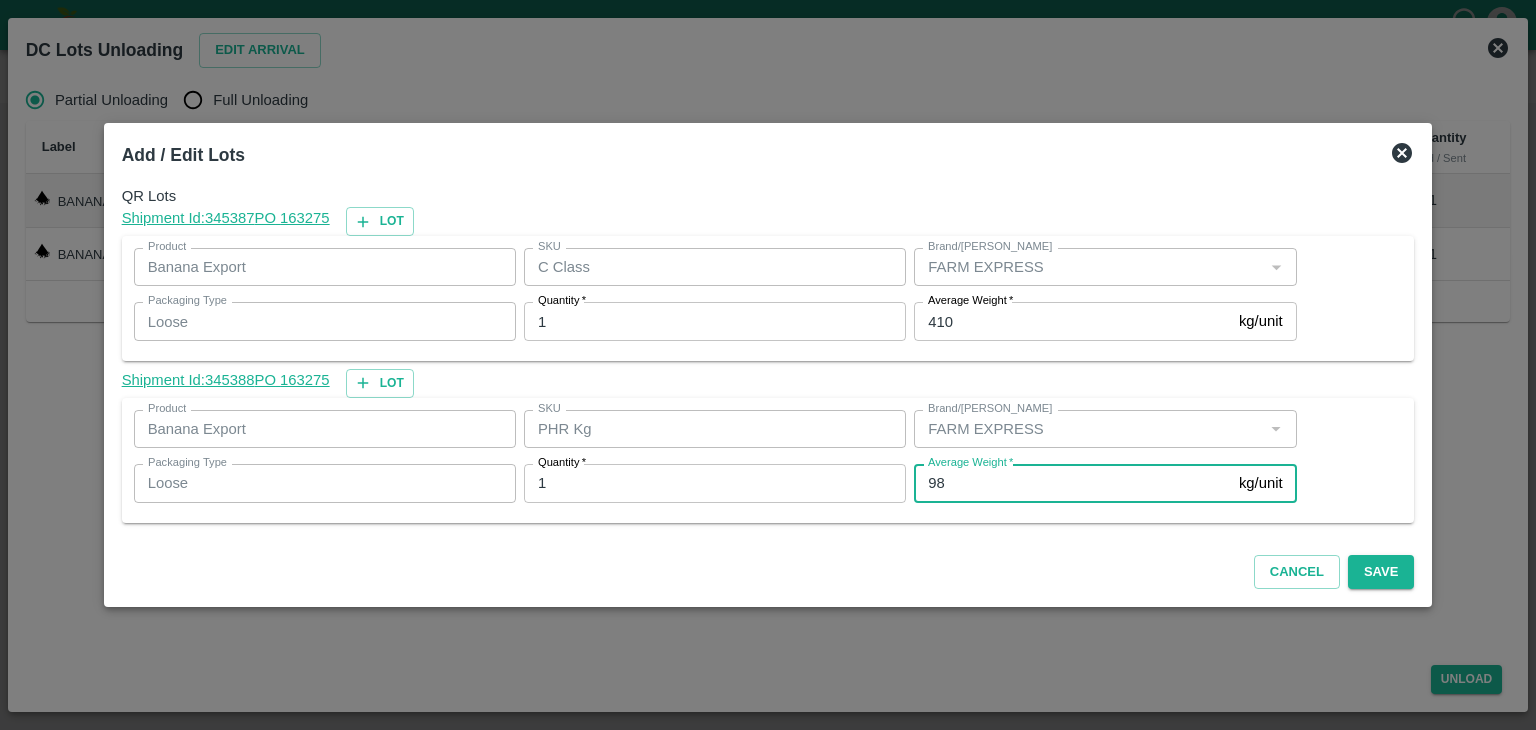 click on "98" at bounding box center [1072, 483] 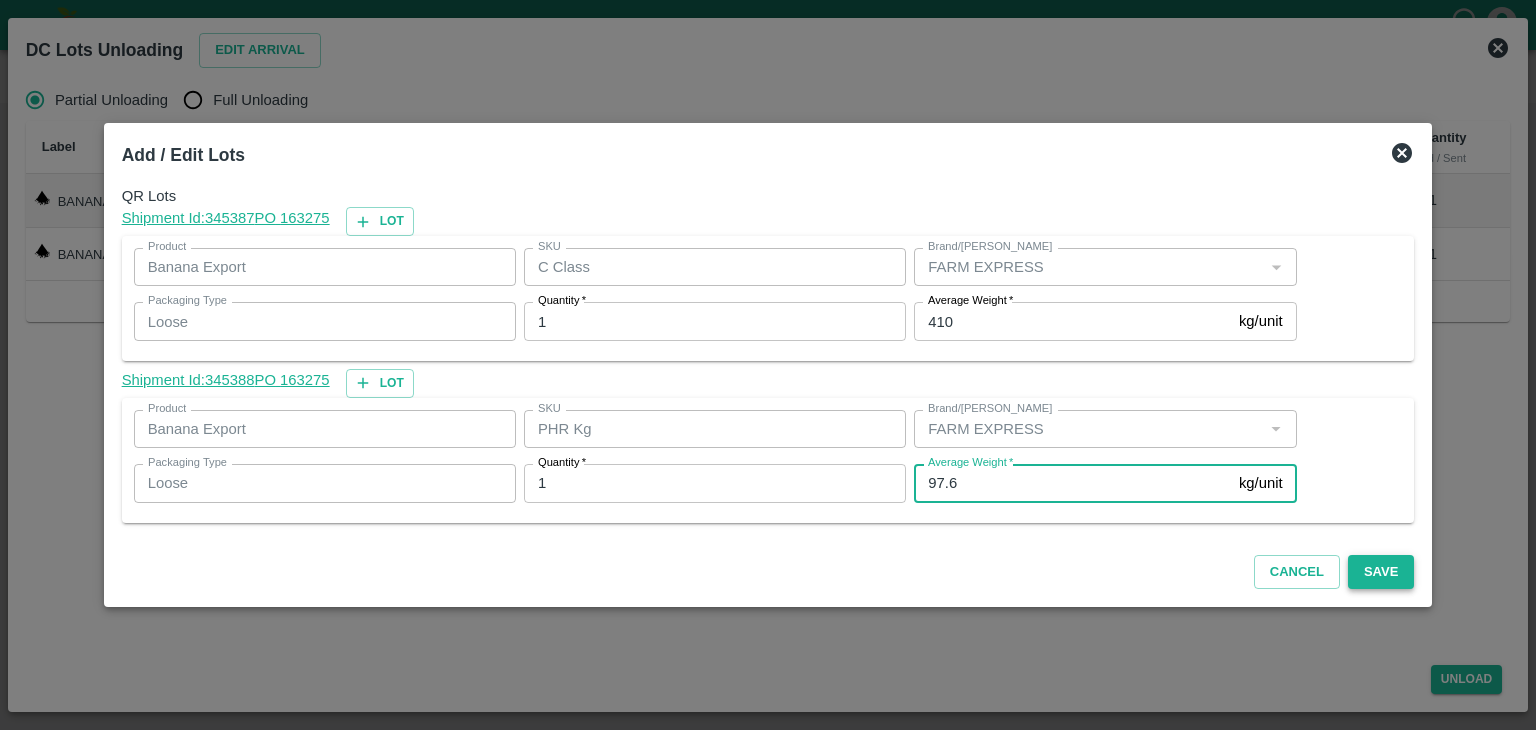 type on "97.6" 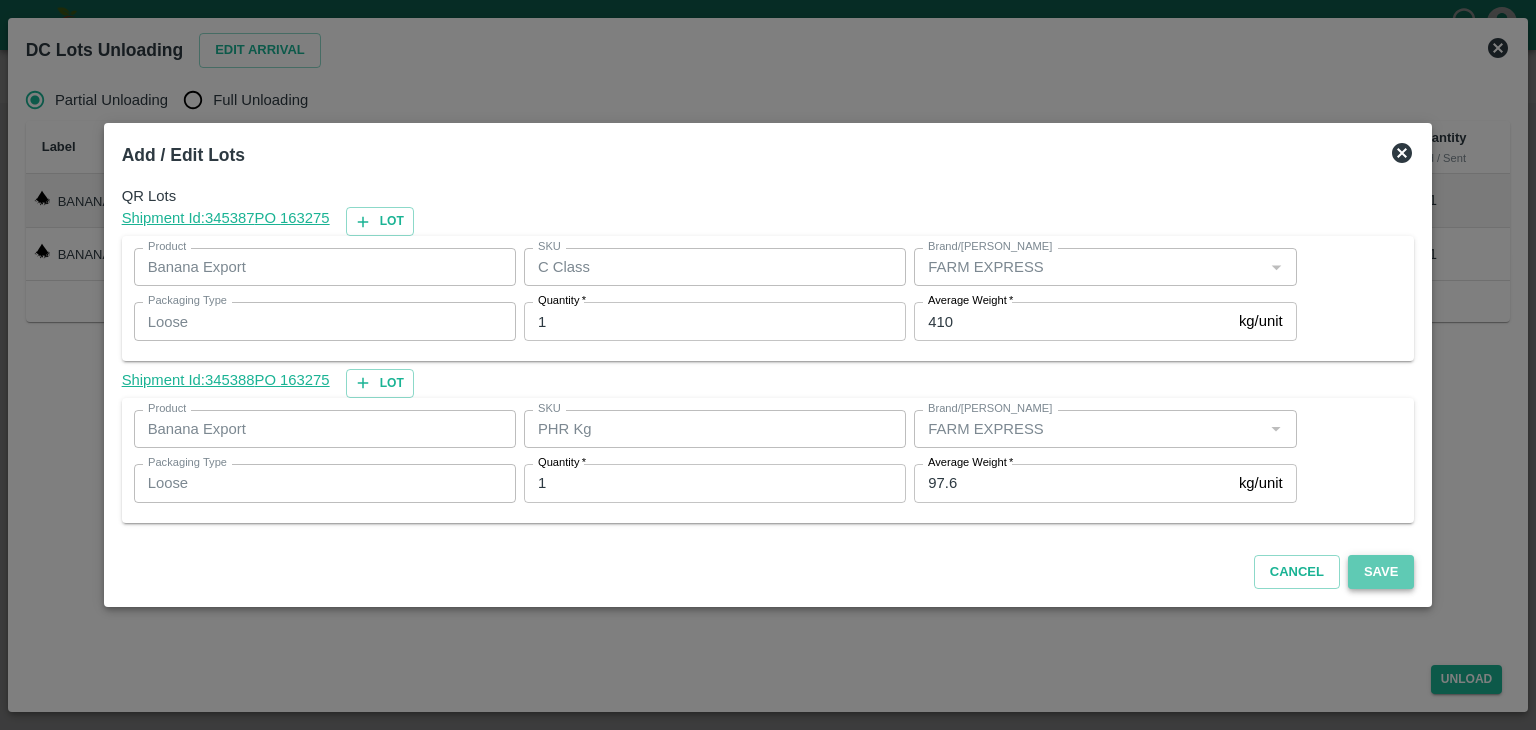click on "Save" at bounding box center (1381, 572) 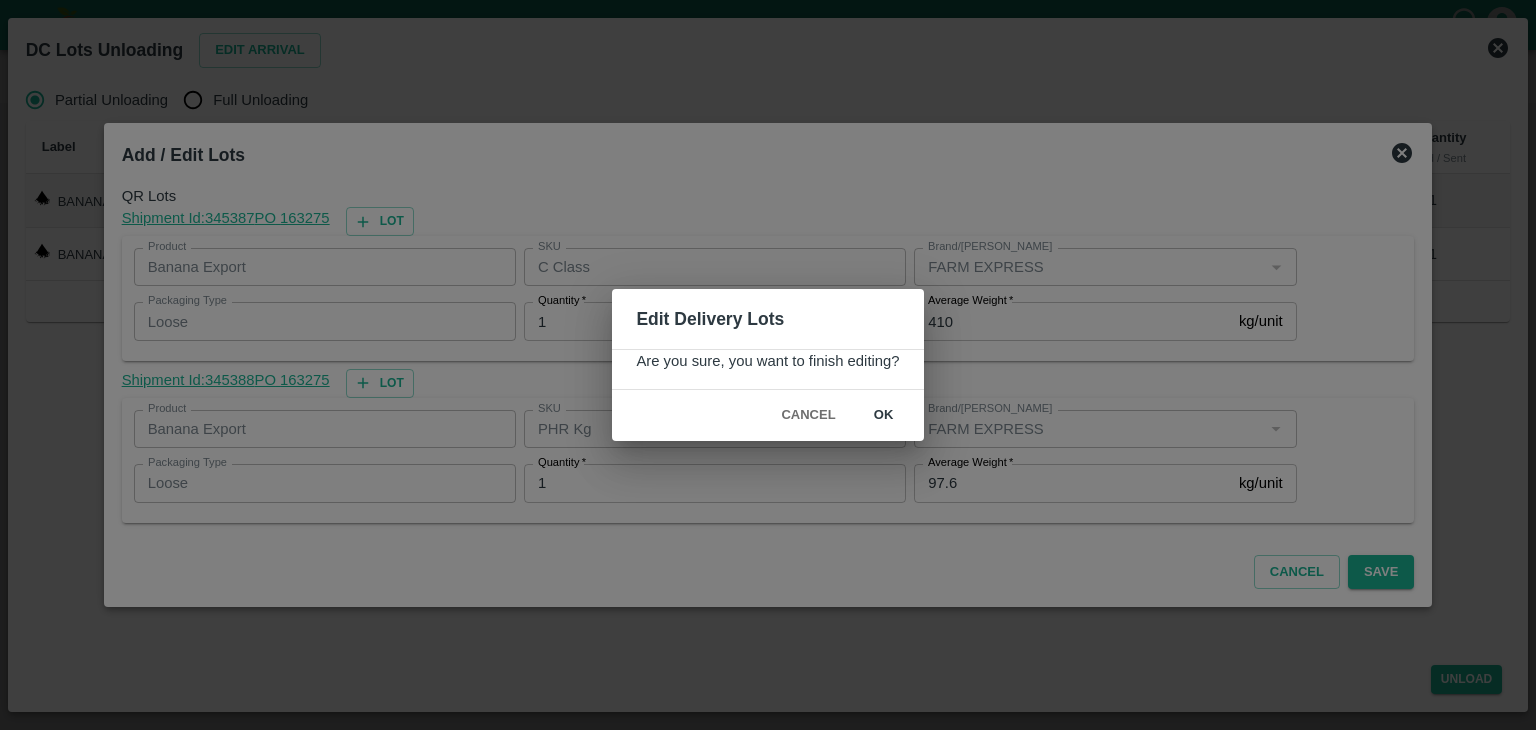 click on "ok" at bounding box center [884, 415] 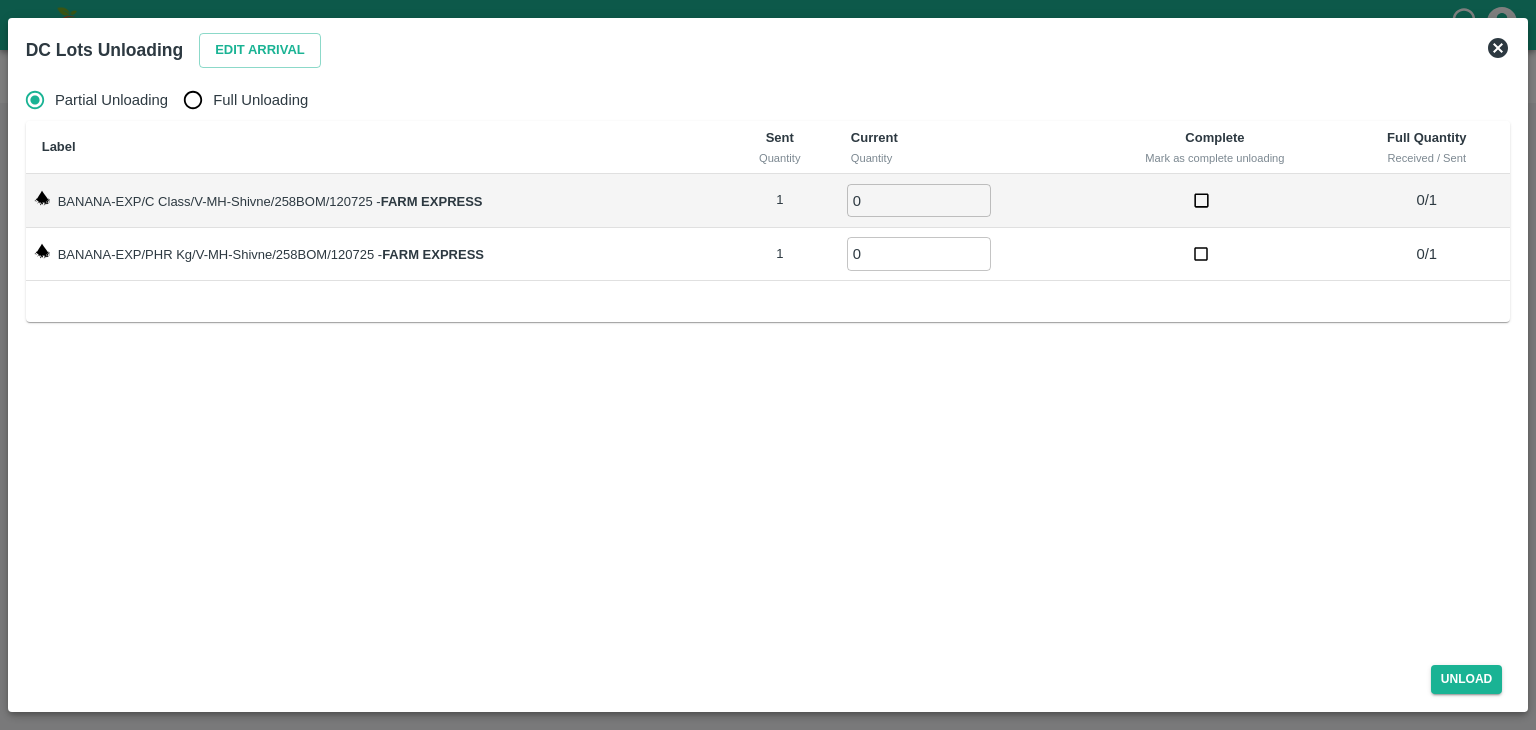 click on "Full Unloading" at bounding box center (260, 100) 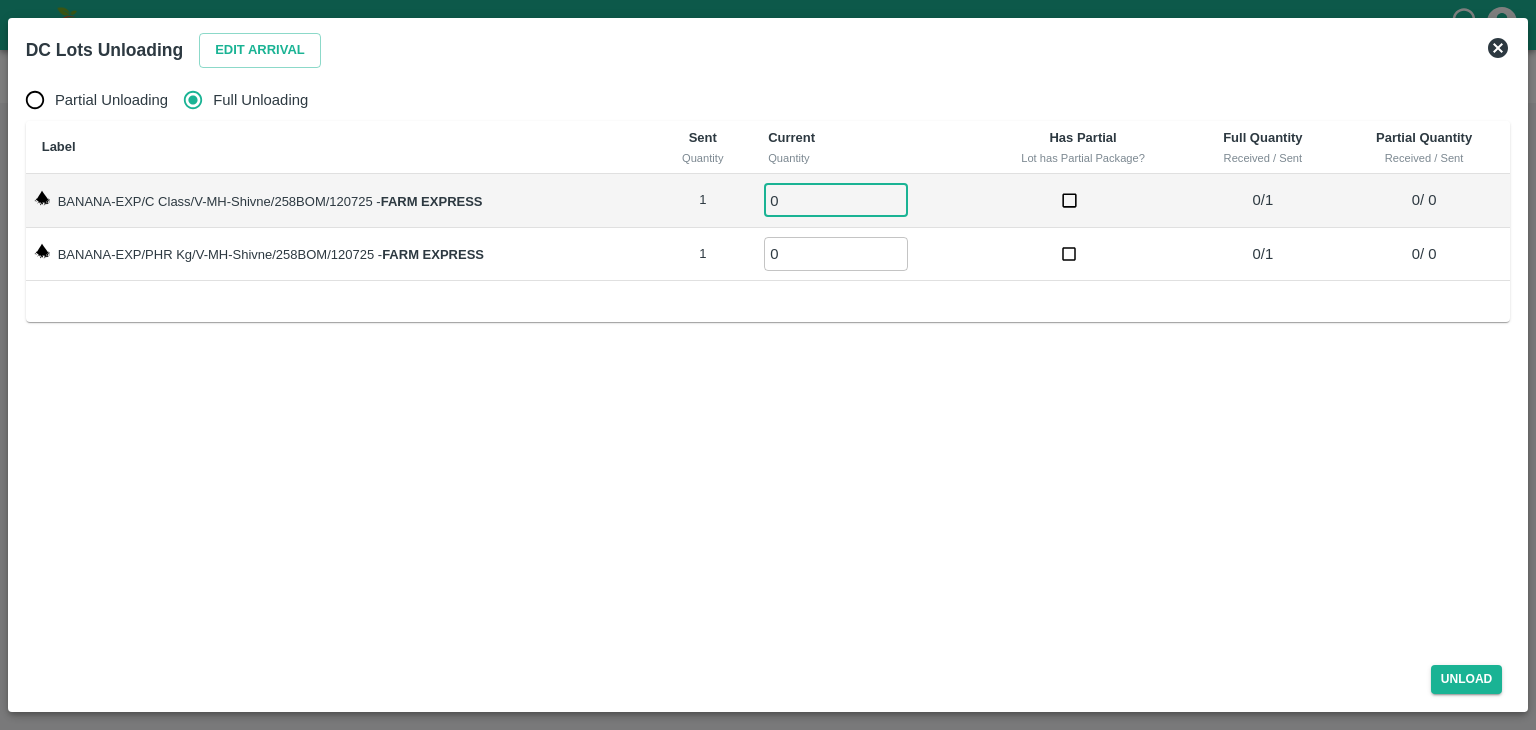 click on "0" at bounding box center [836, 200] 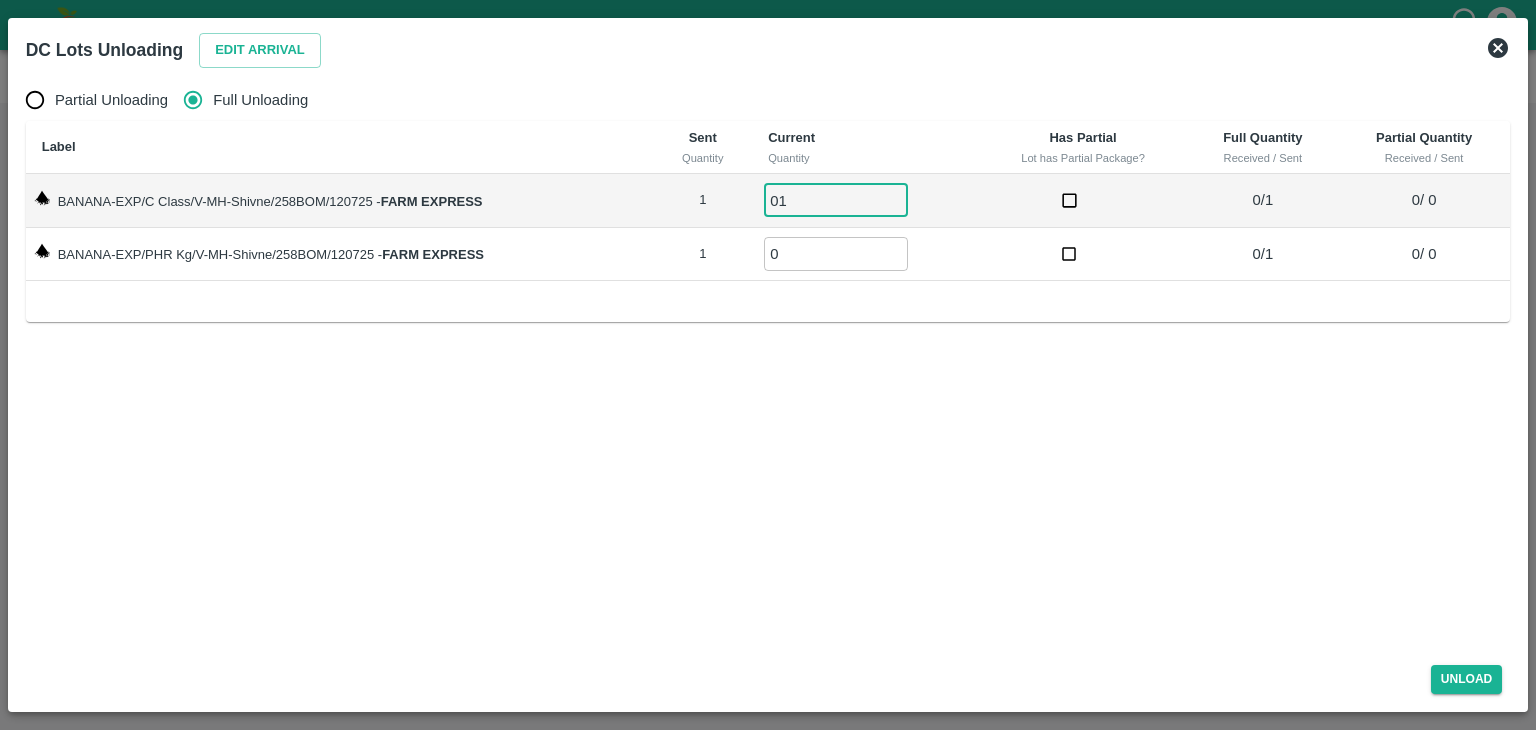 type on "01" 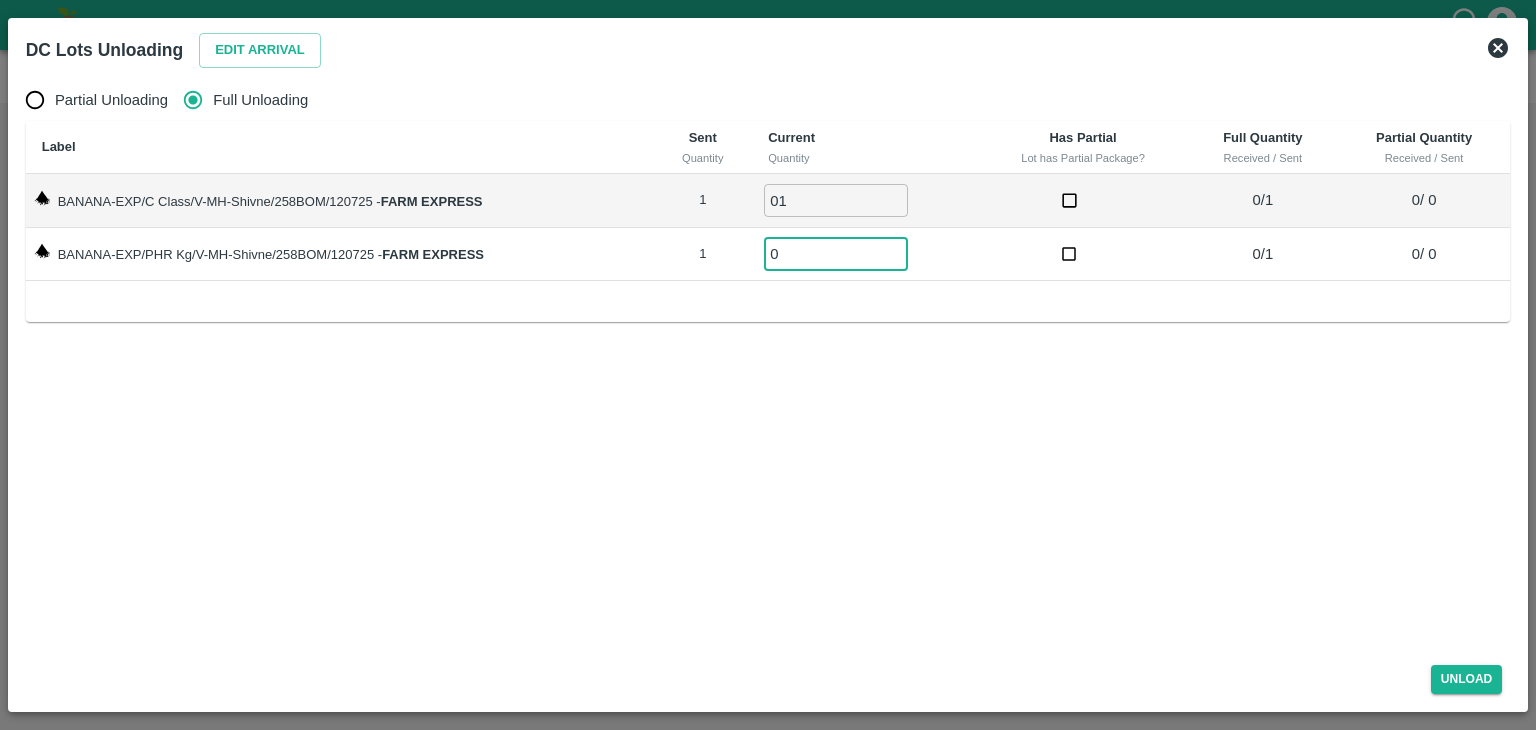 click on "0" at bounding box center (836, 253) 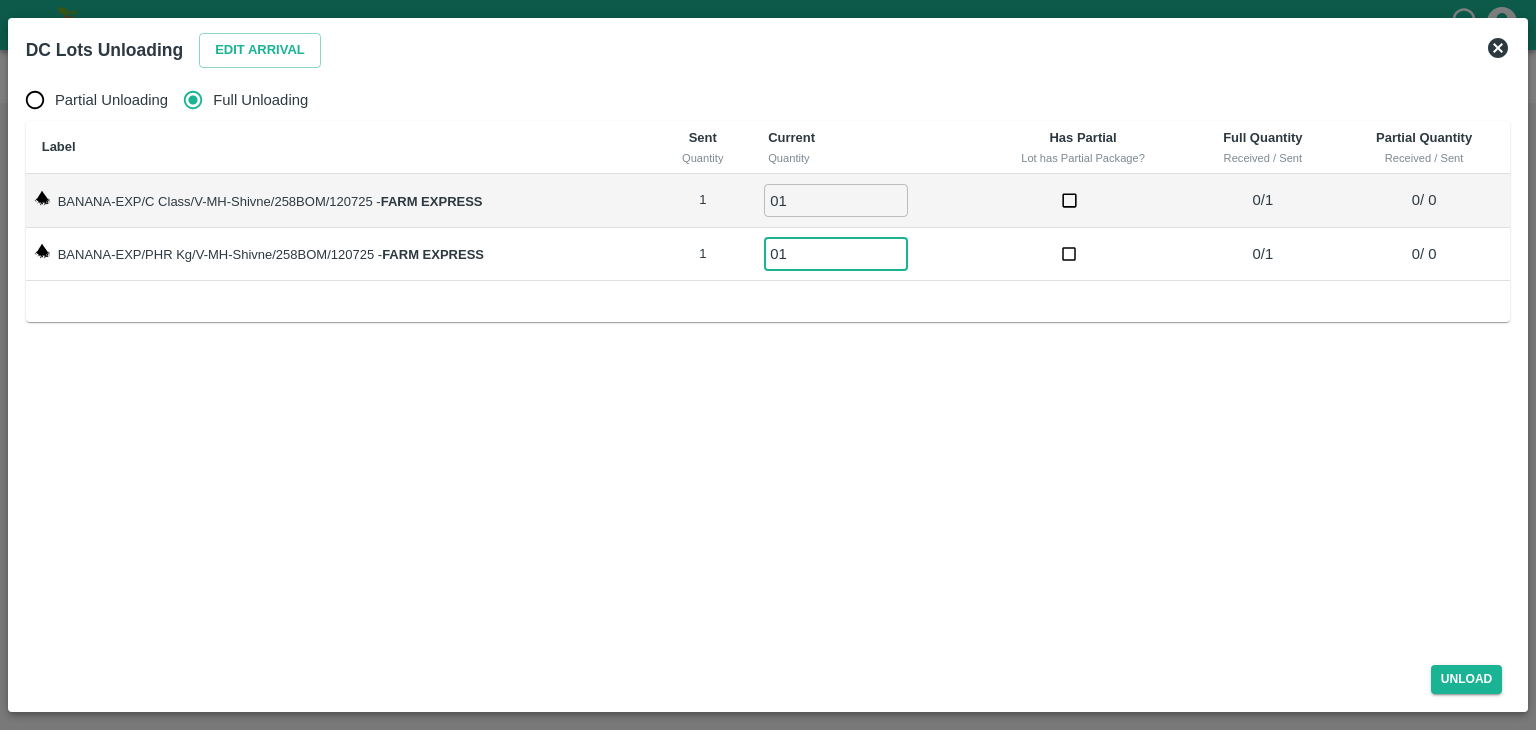 type on "01" 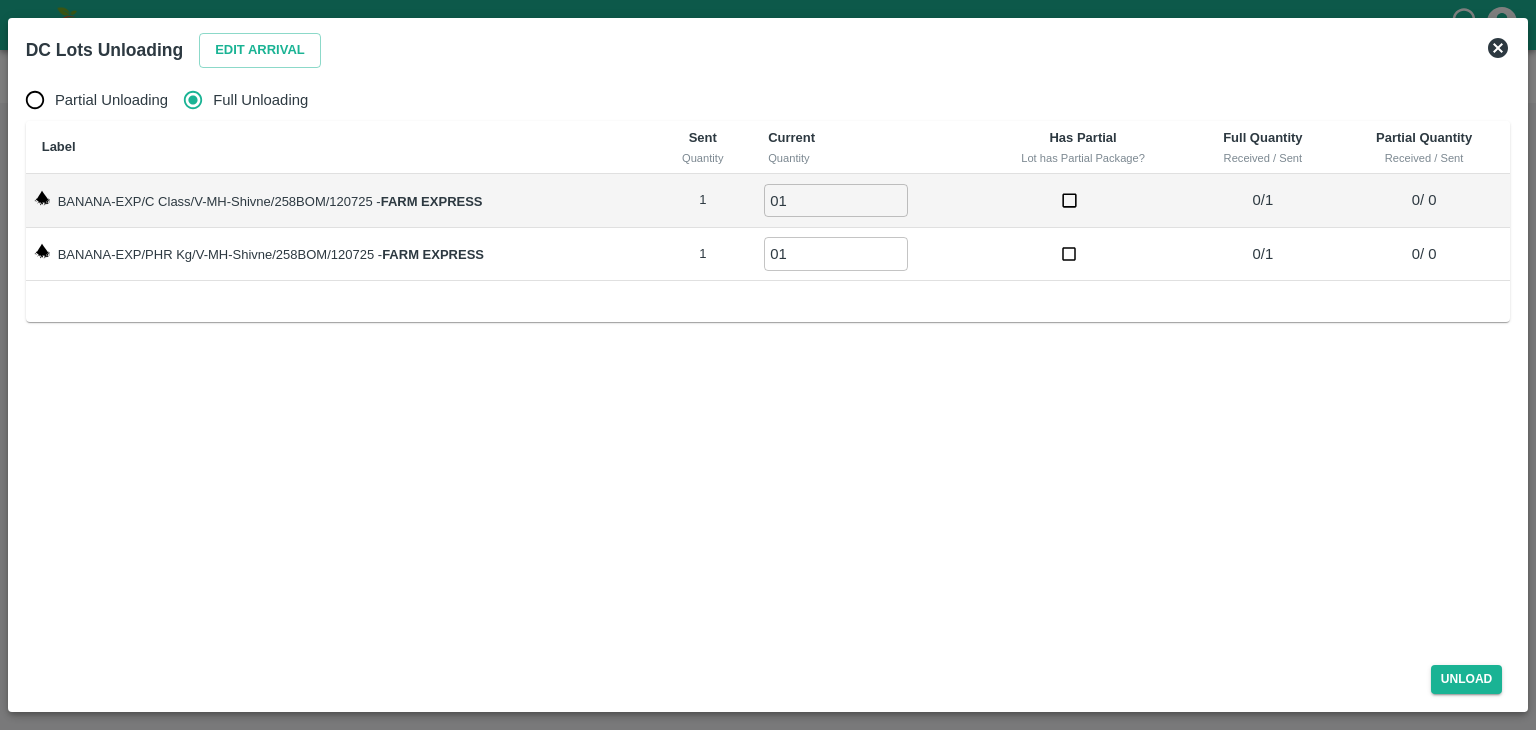 click on "Unload" at bounding box center (1467, 679) 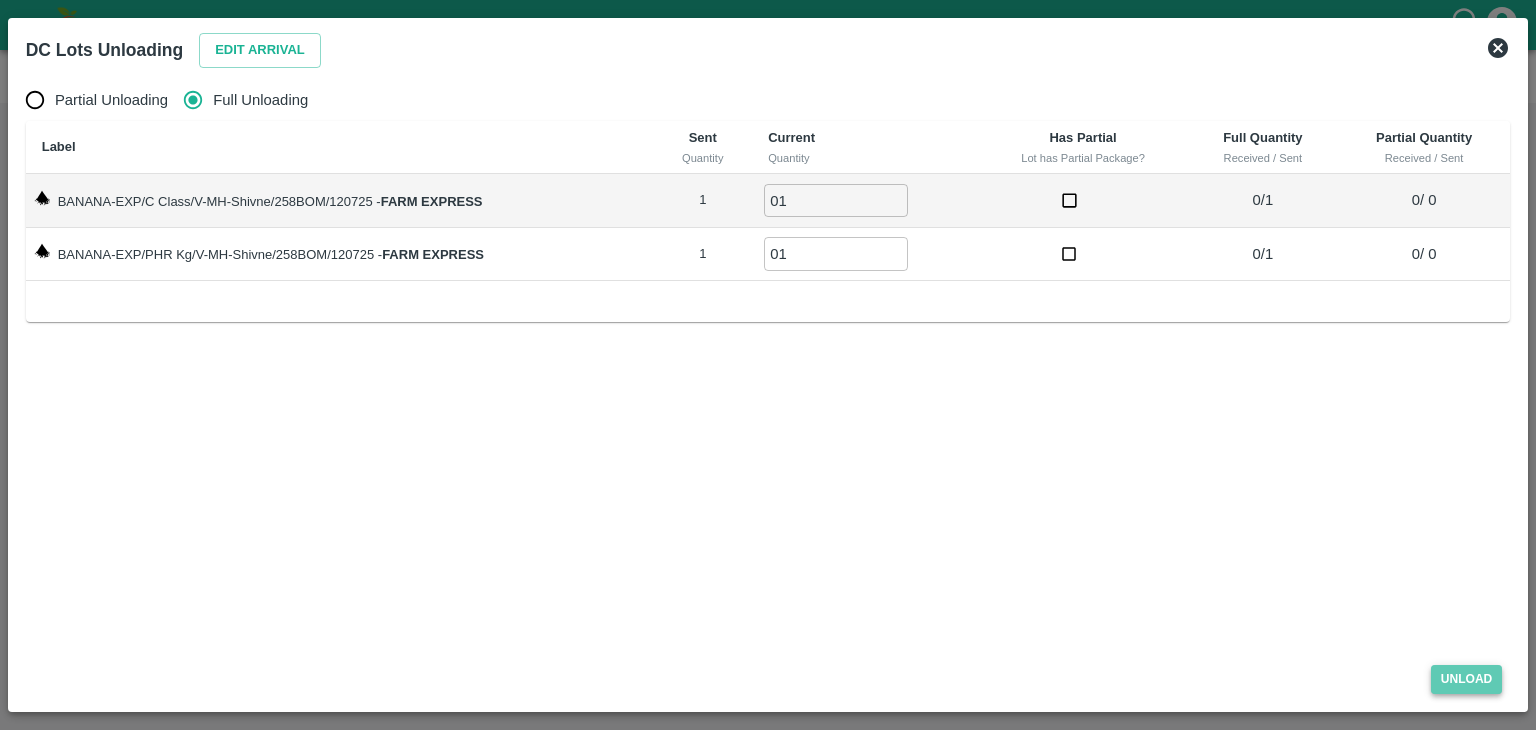 click on "Unload" at bounding box center (1467, 679) 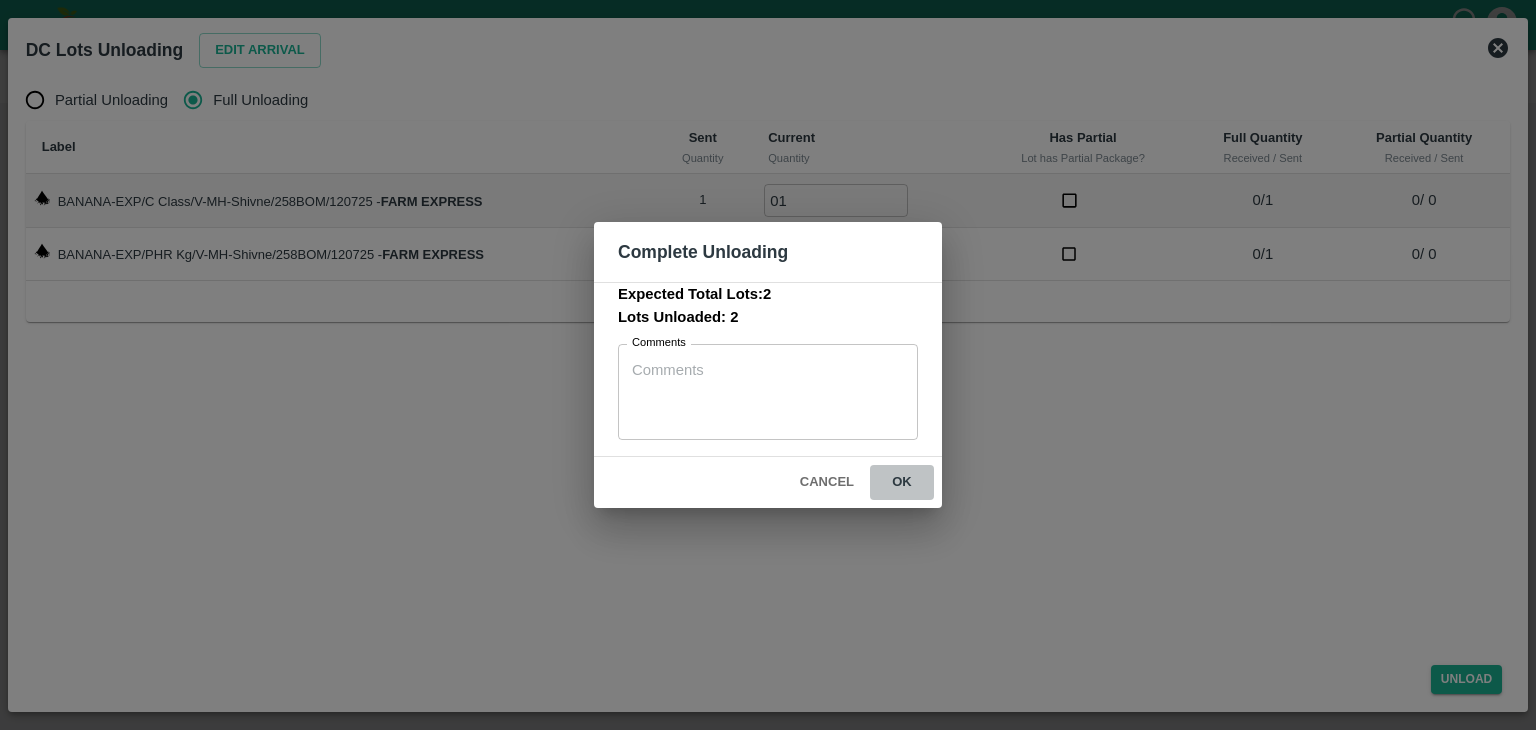 click on "ok" at bounding box center (902, 482) 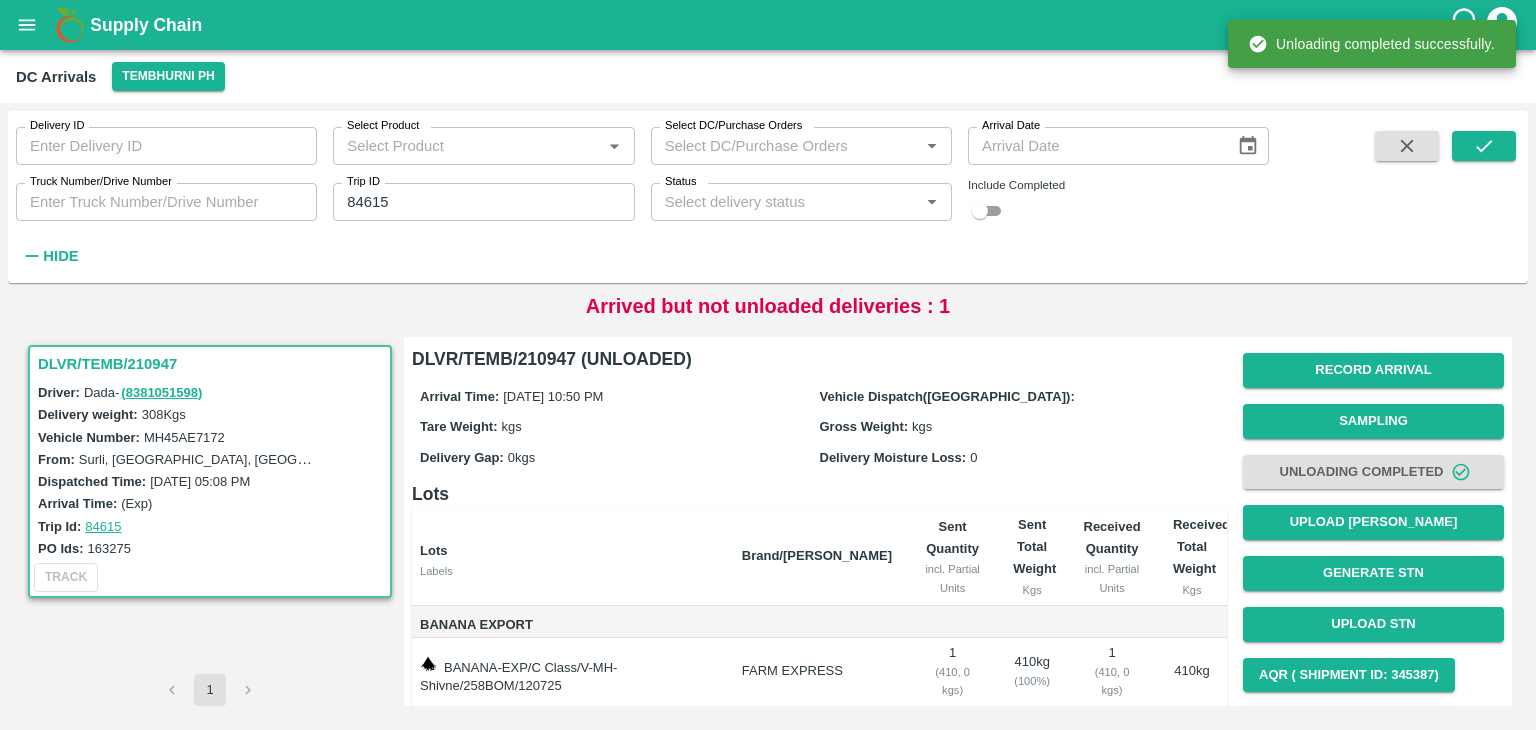 scroll, scrollTop: 143, scrollLeft: 0, axis: vertical 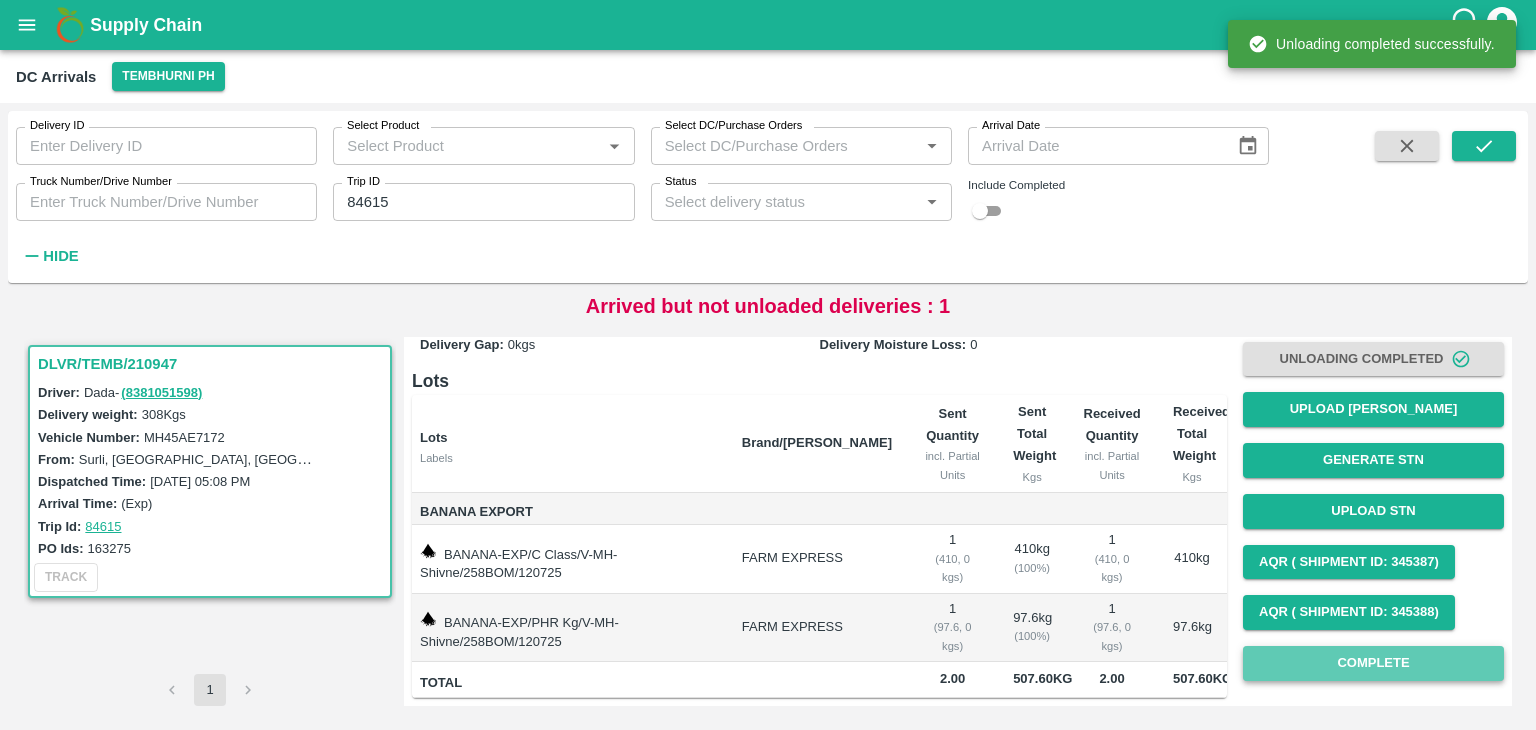 click on "Complete" at bounding box center (1373, 663) 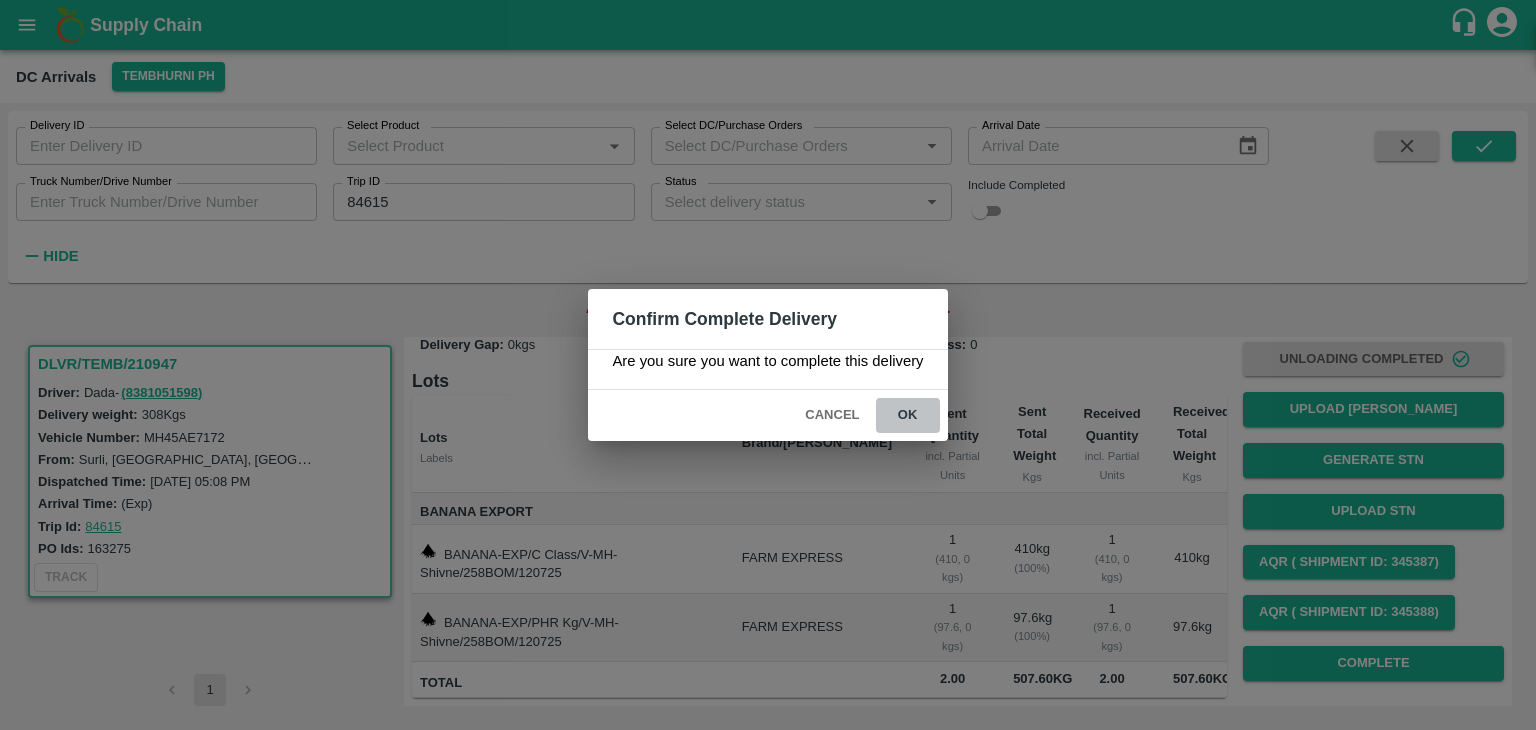 click on "ok" at bounding box center [908, 415] 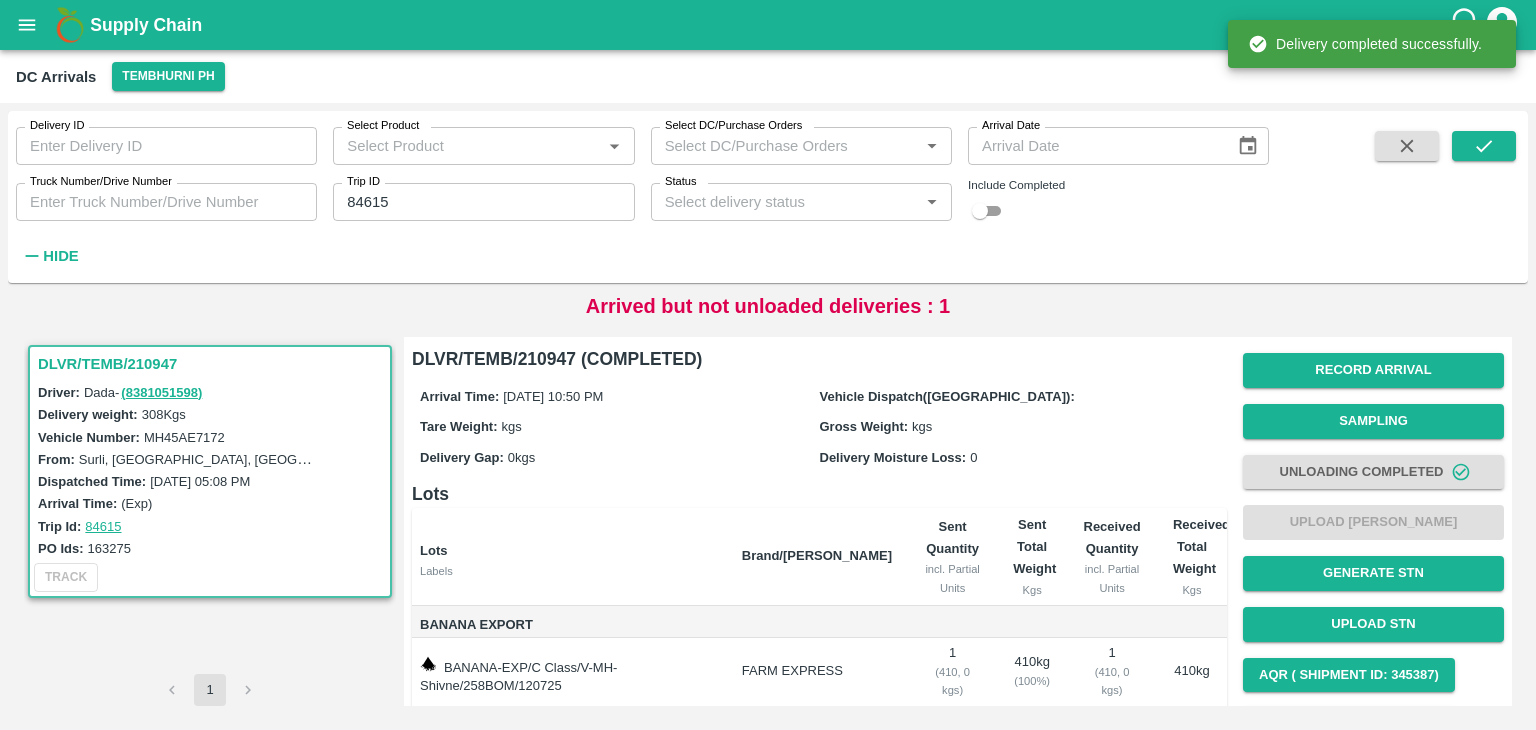 scroll, scrollTop: 143, scrollLeft: 0, axis: vertical 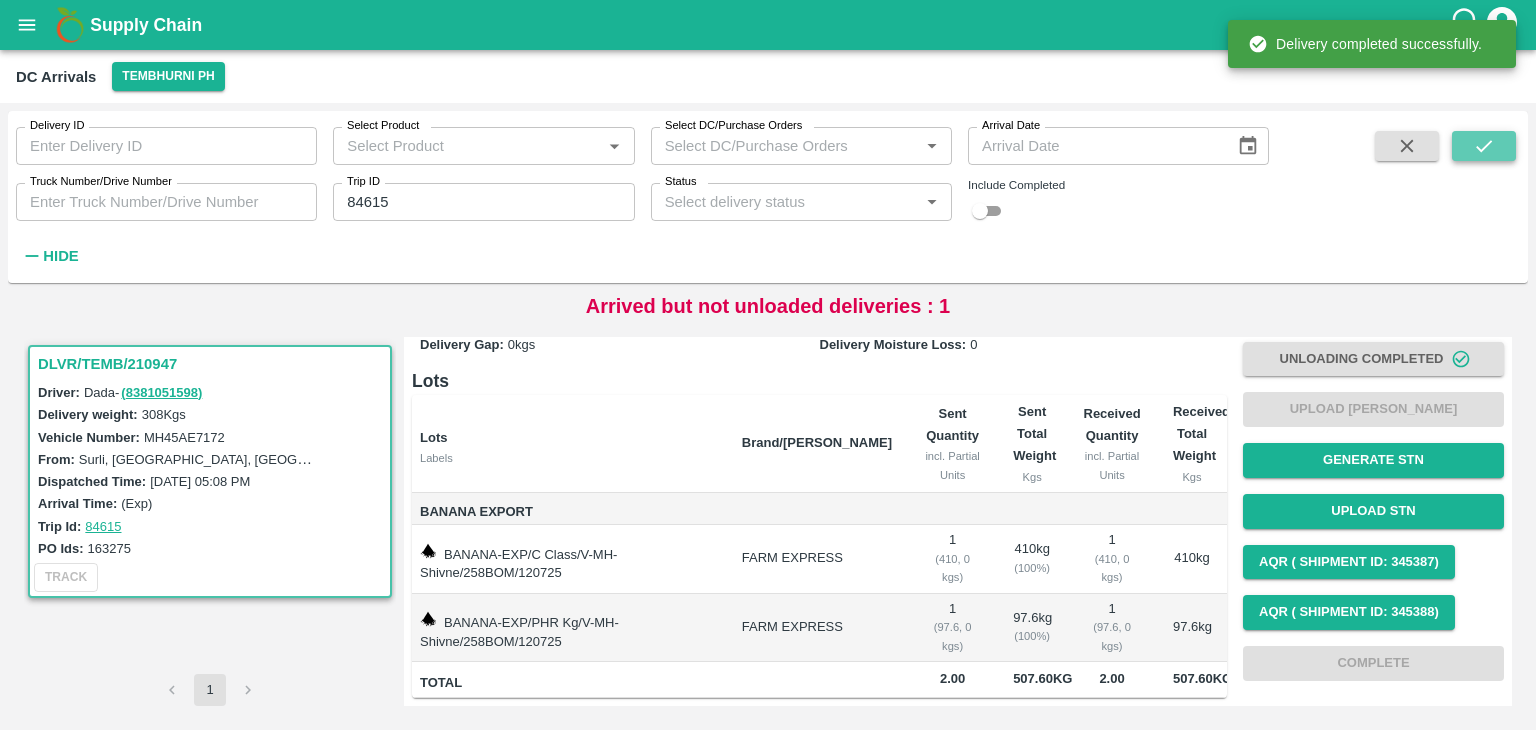 click at bounding box center [1484, 146] 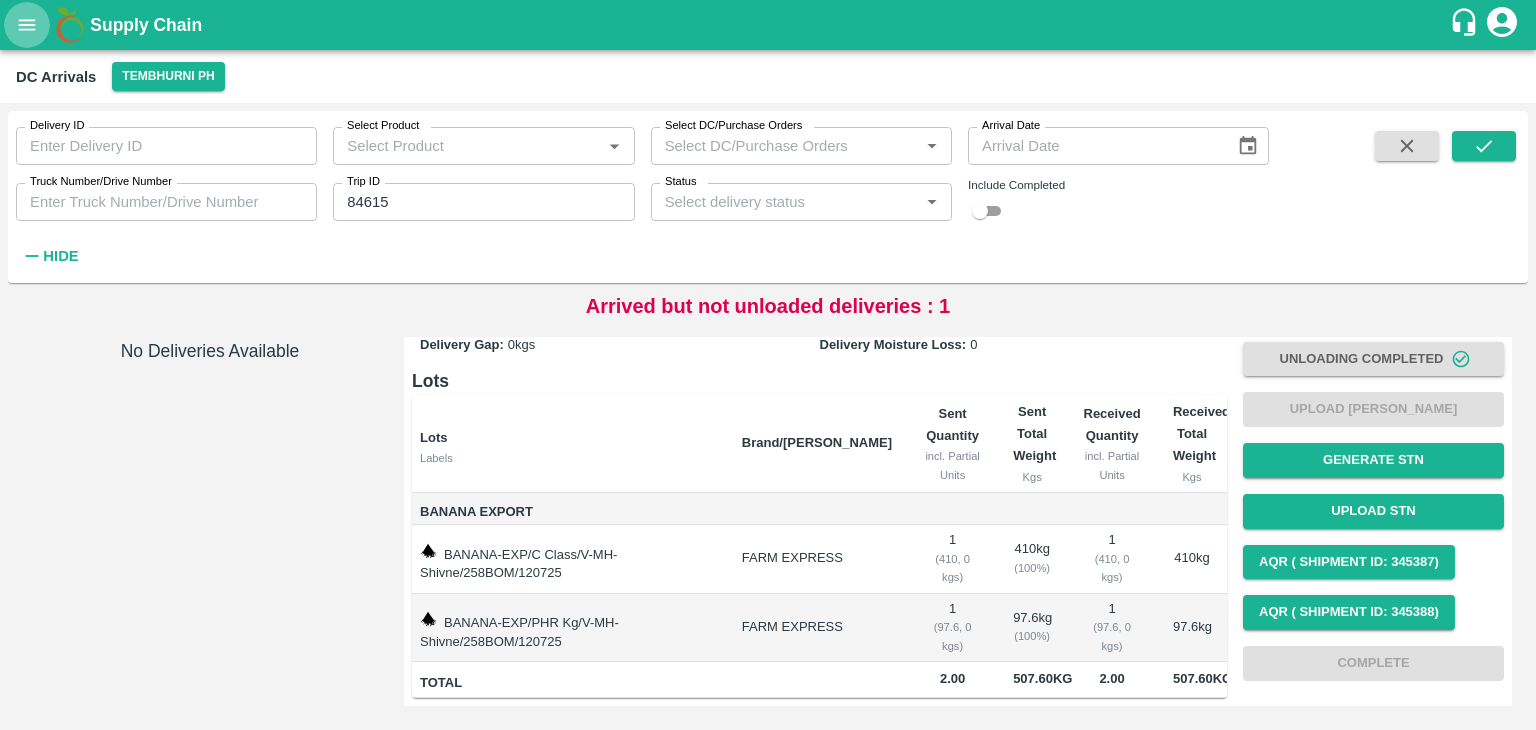 click 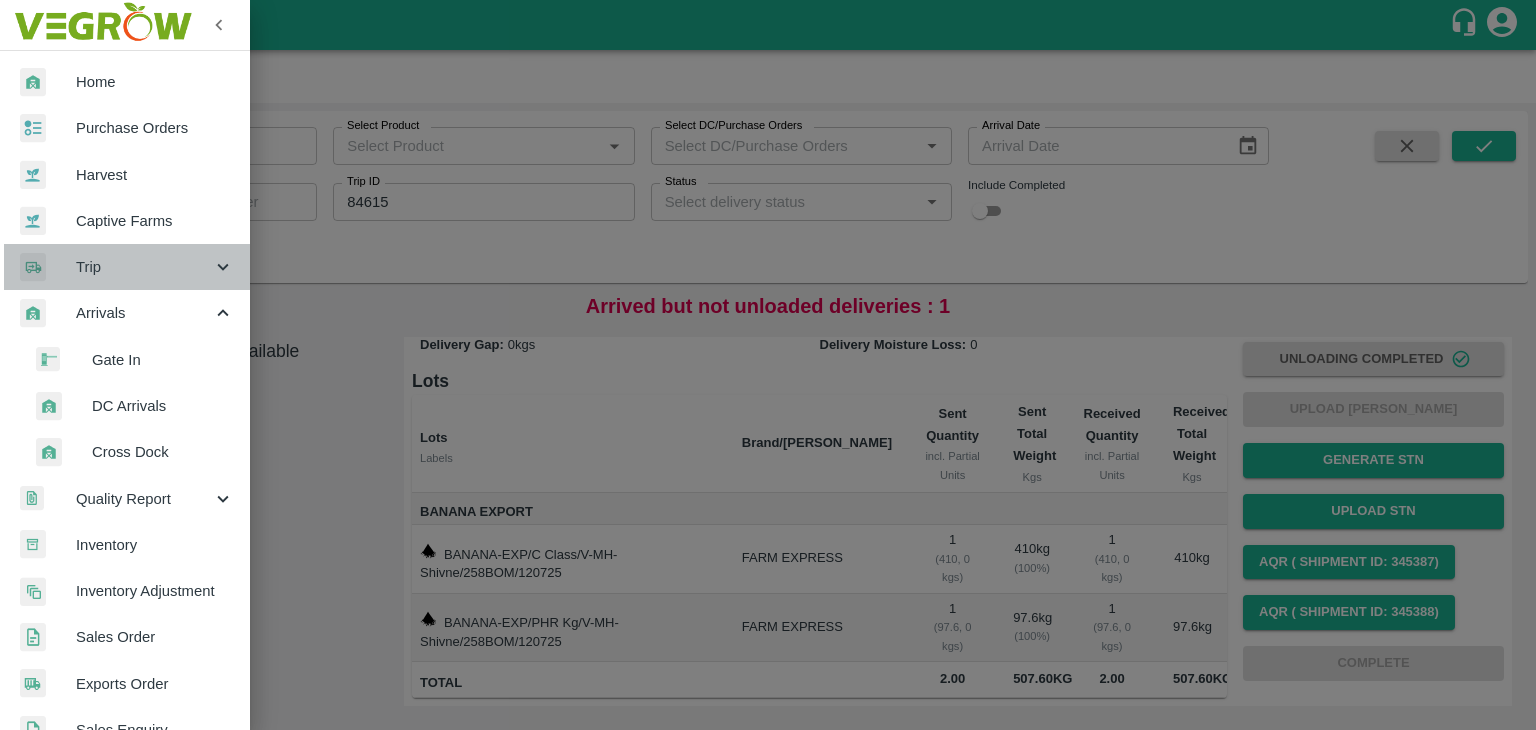click on "Trip" at bounding box center (144, 267) 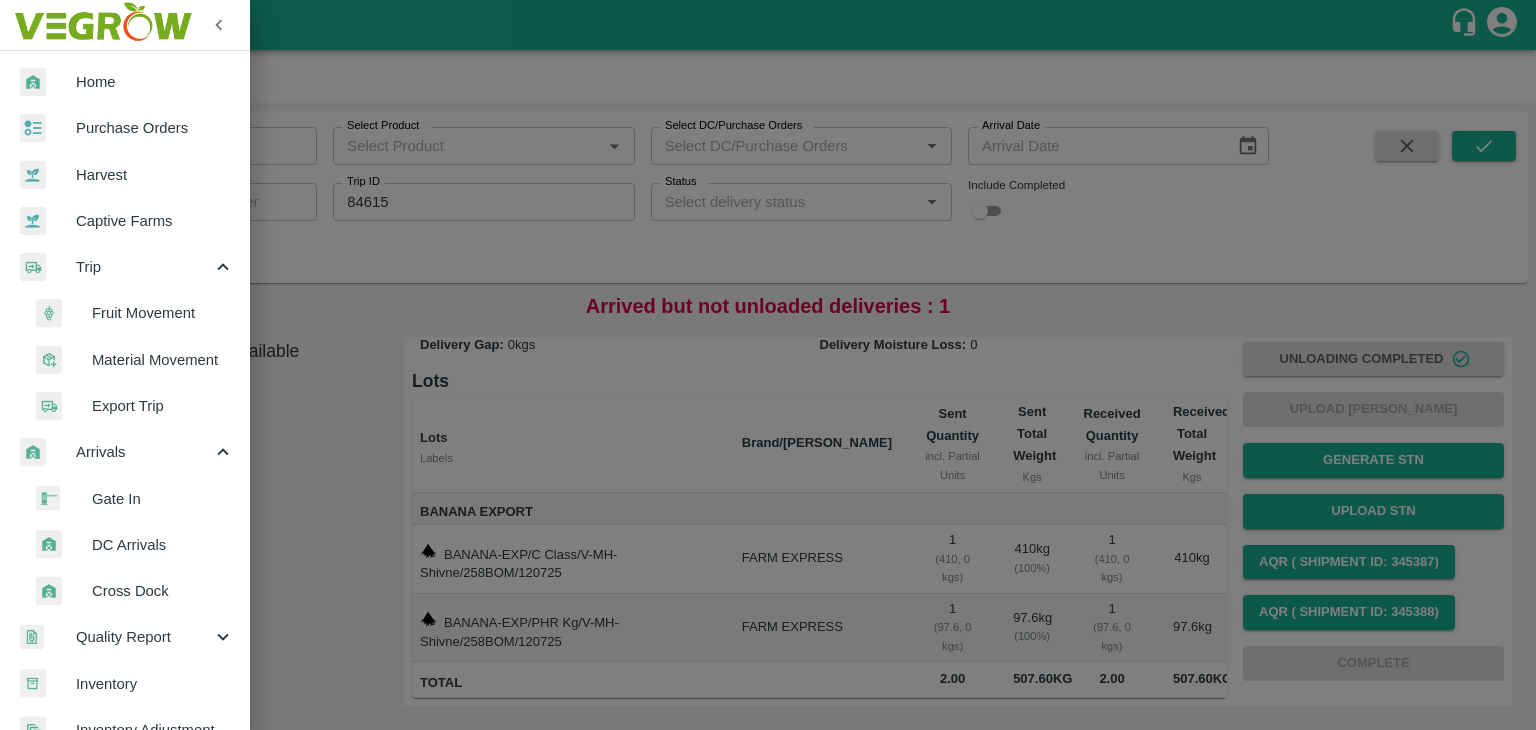 click on "Fruit Movement" at bounding box center (163, 313) 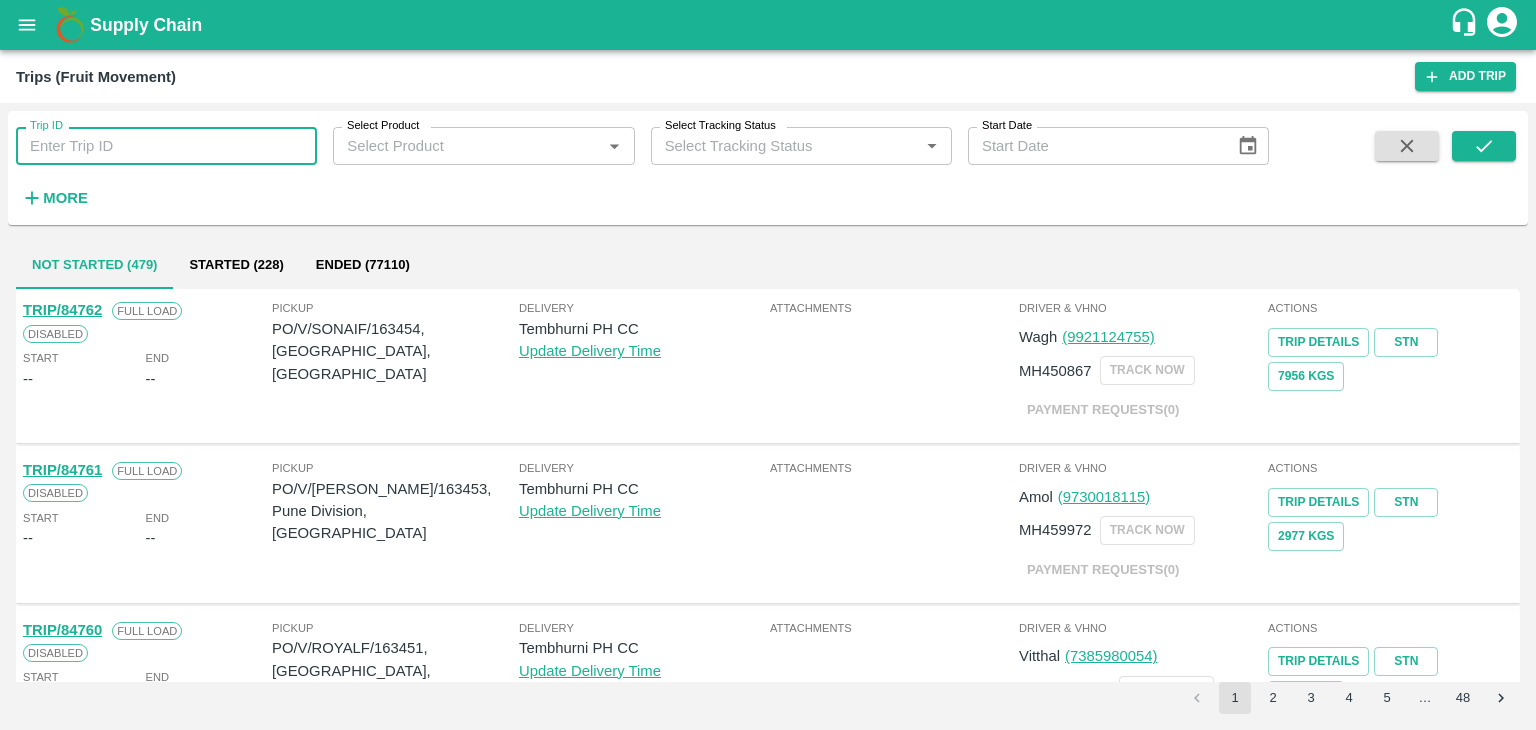 click on "Trip ID" at bounding box center (166, 146) 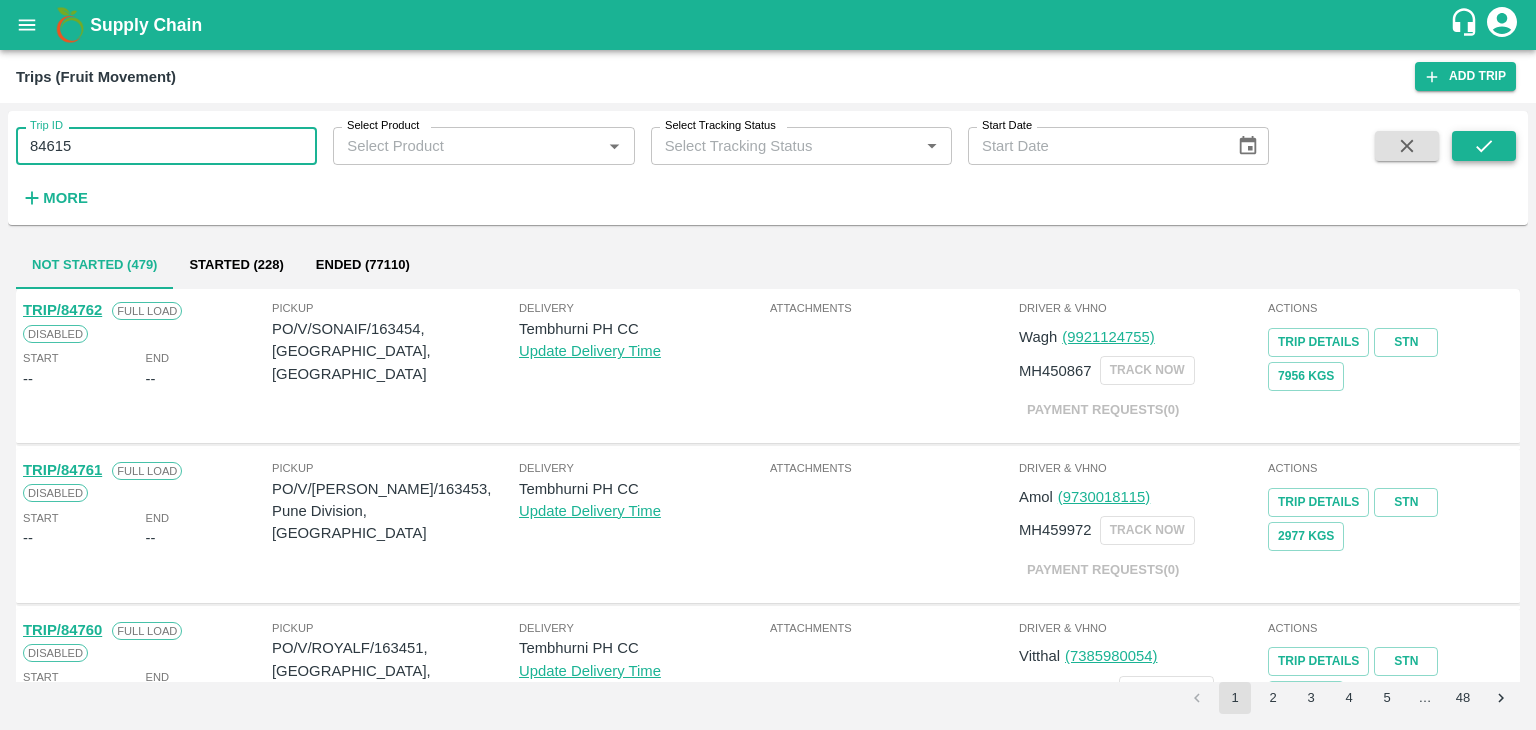 type on "84615" 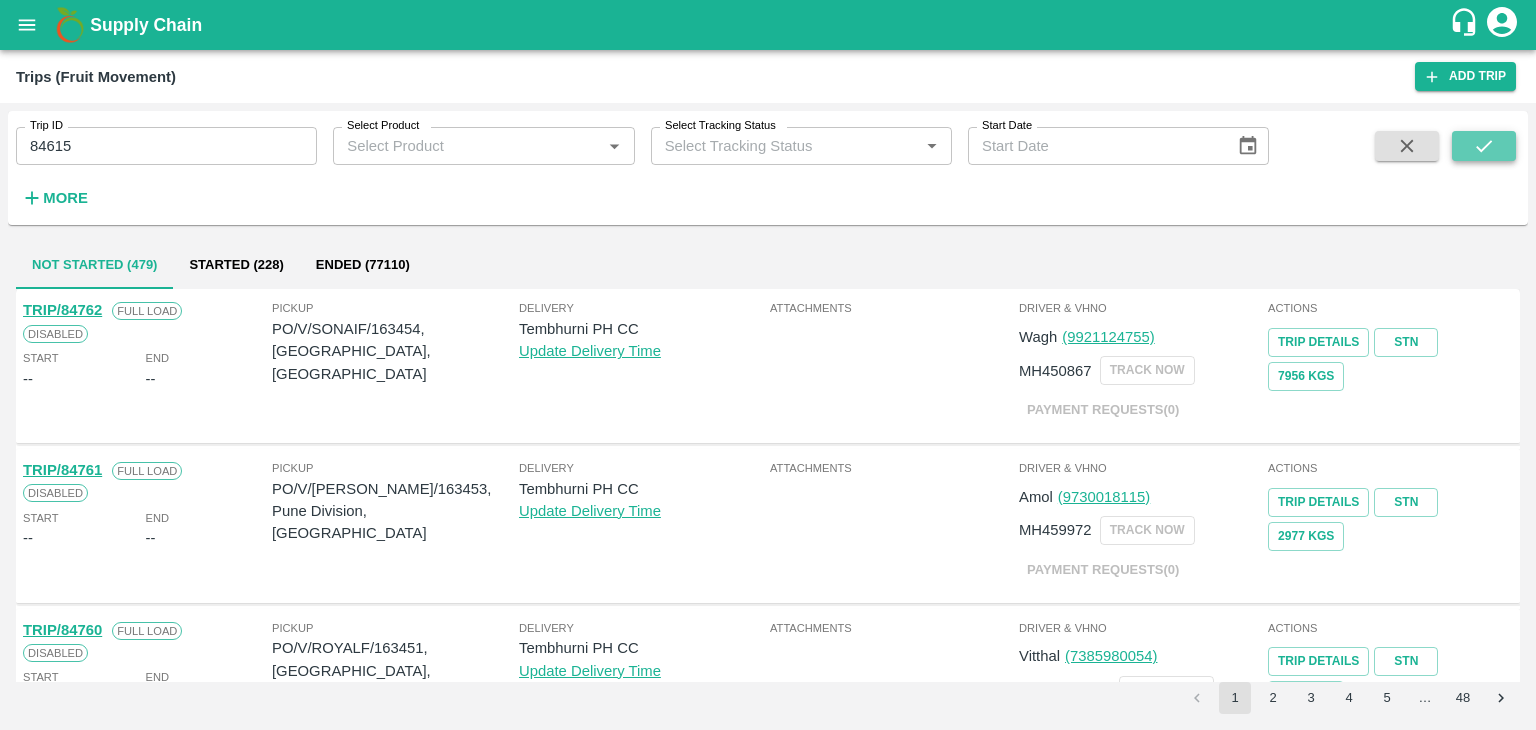 click at bounding box center [1484, 146] 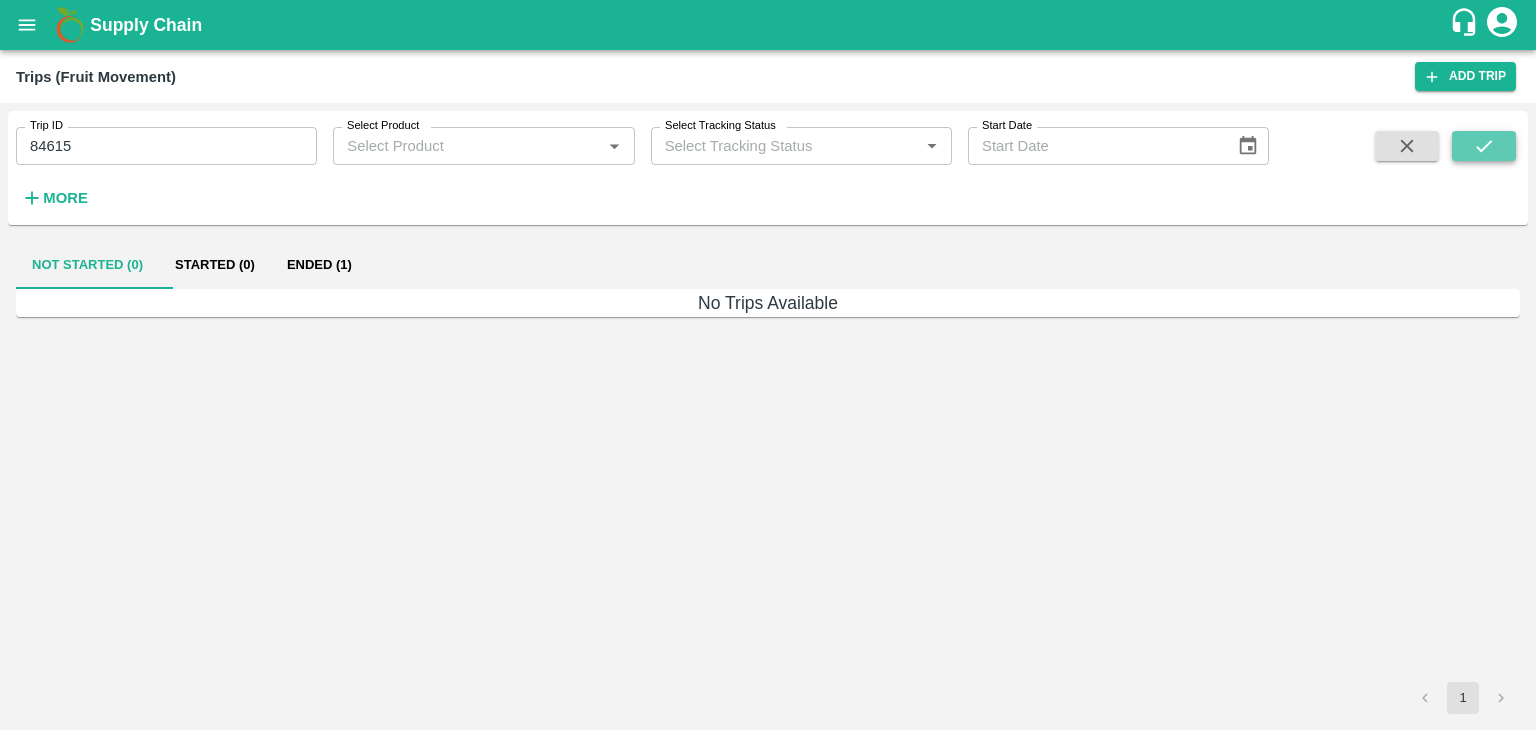 click at bounding box center [1484, 146] 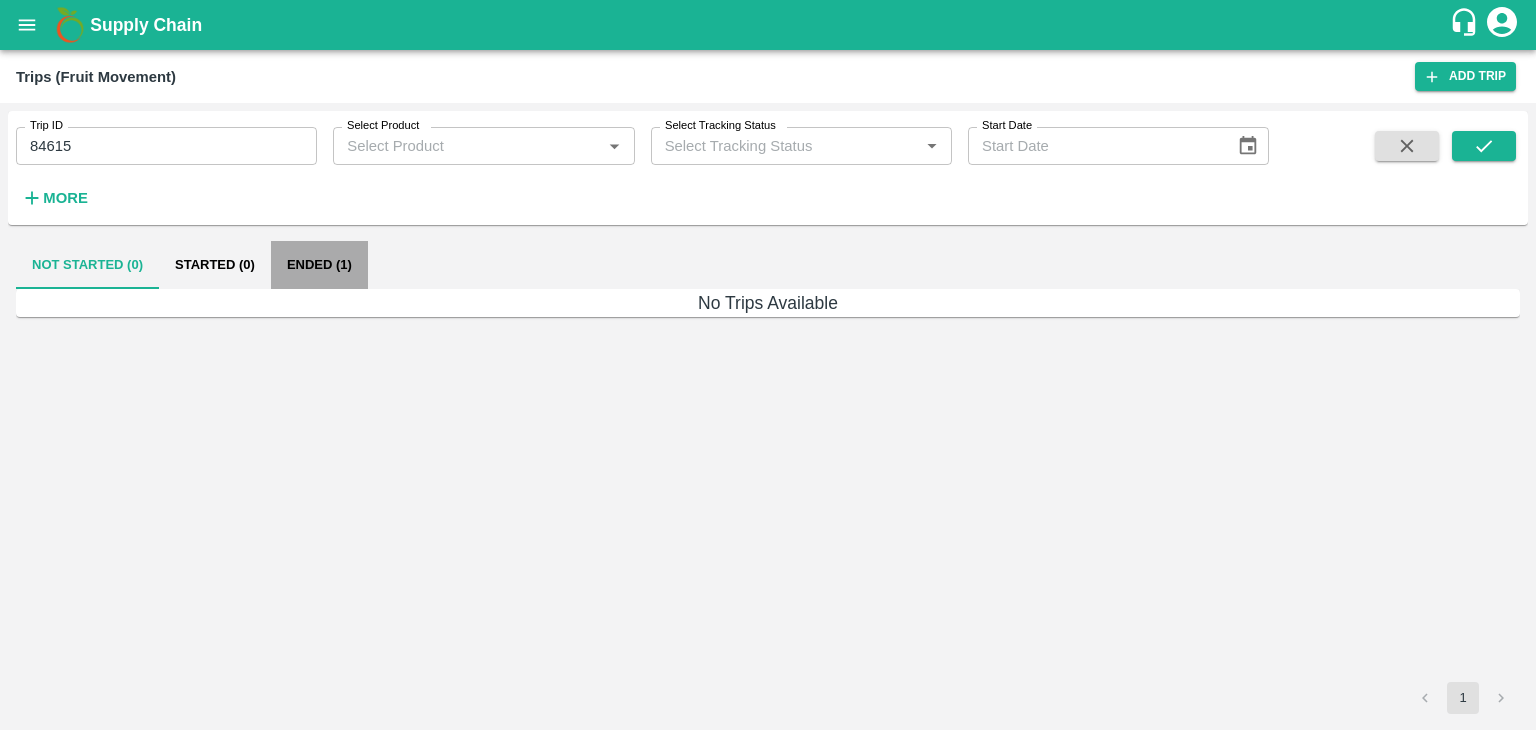 click on "Ended (1)" at bounding box center [319, 265] 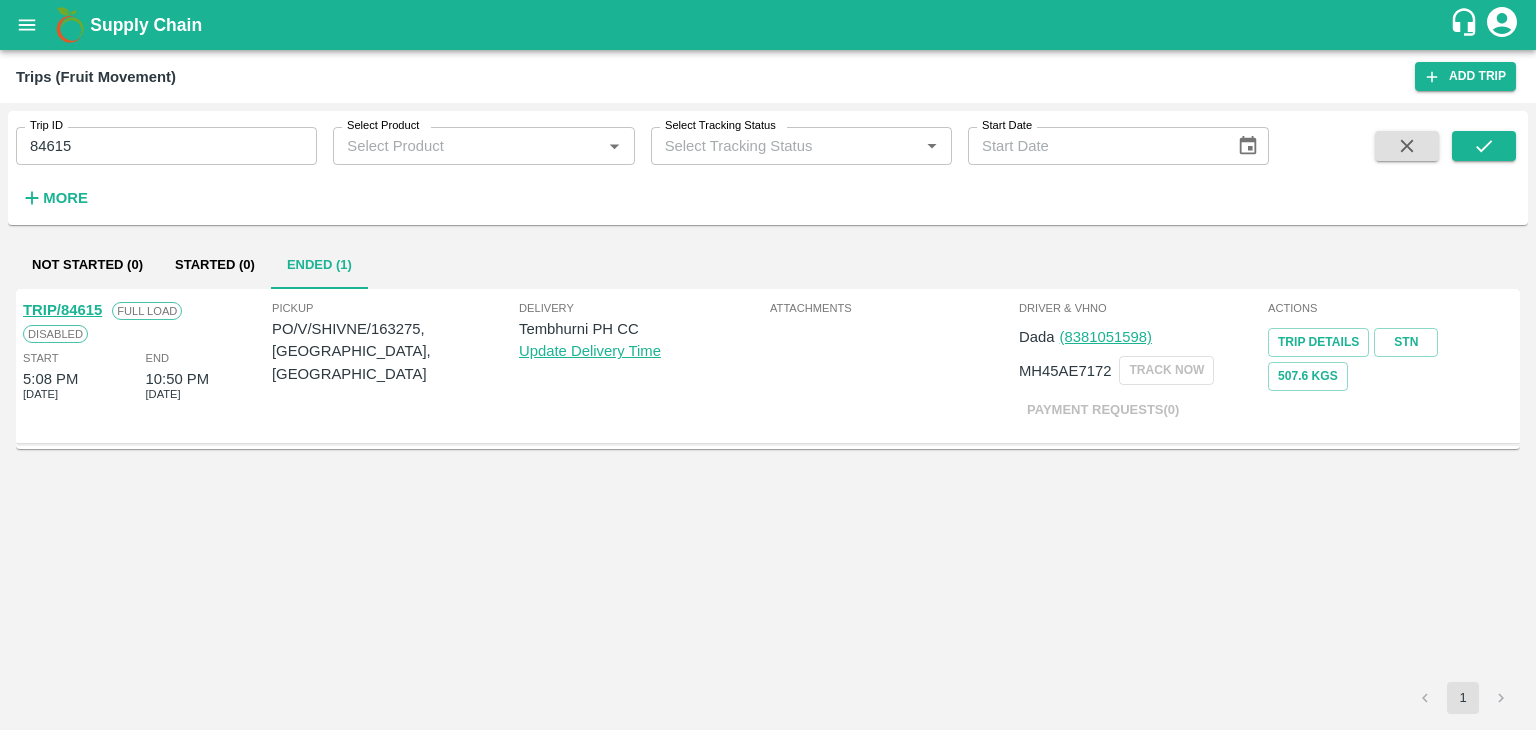 click on "TRIP/84615" at bounding box center (62, 310) 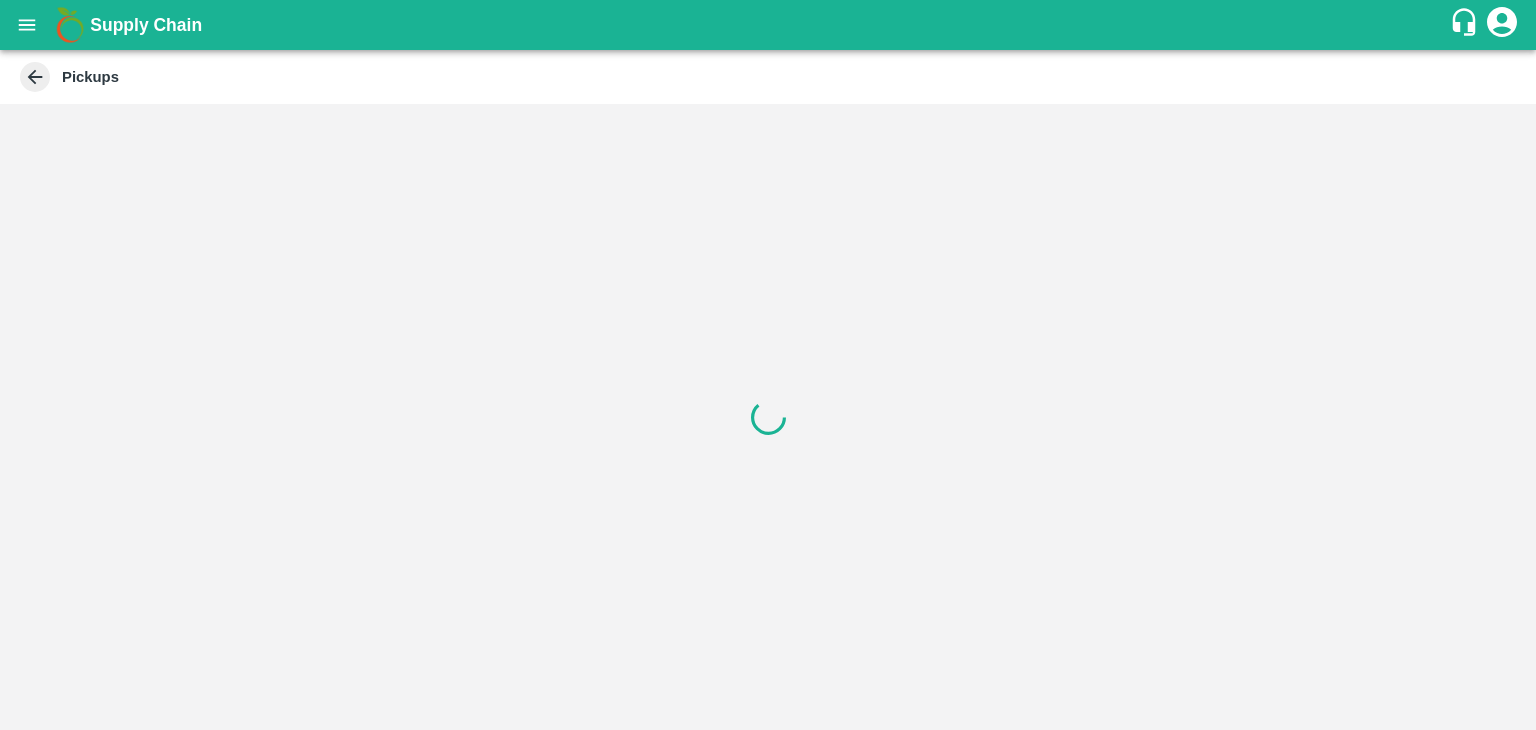 scroll, scrollTop: 0, scrollLeft: 0, axis: both 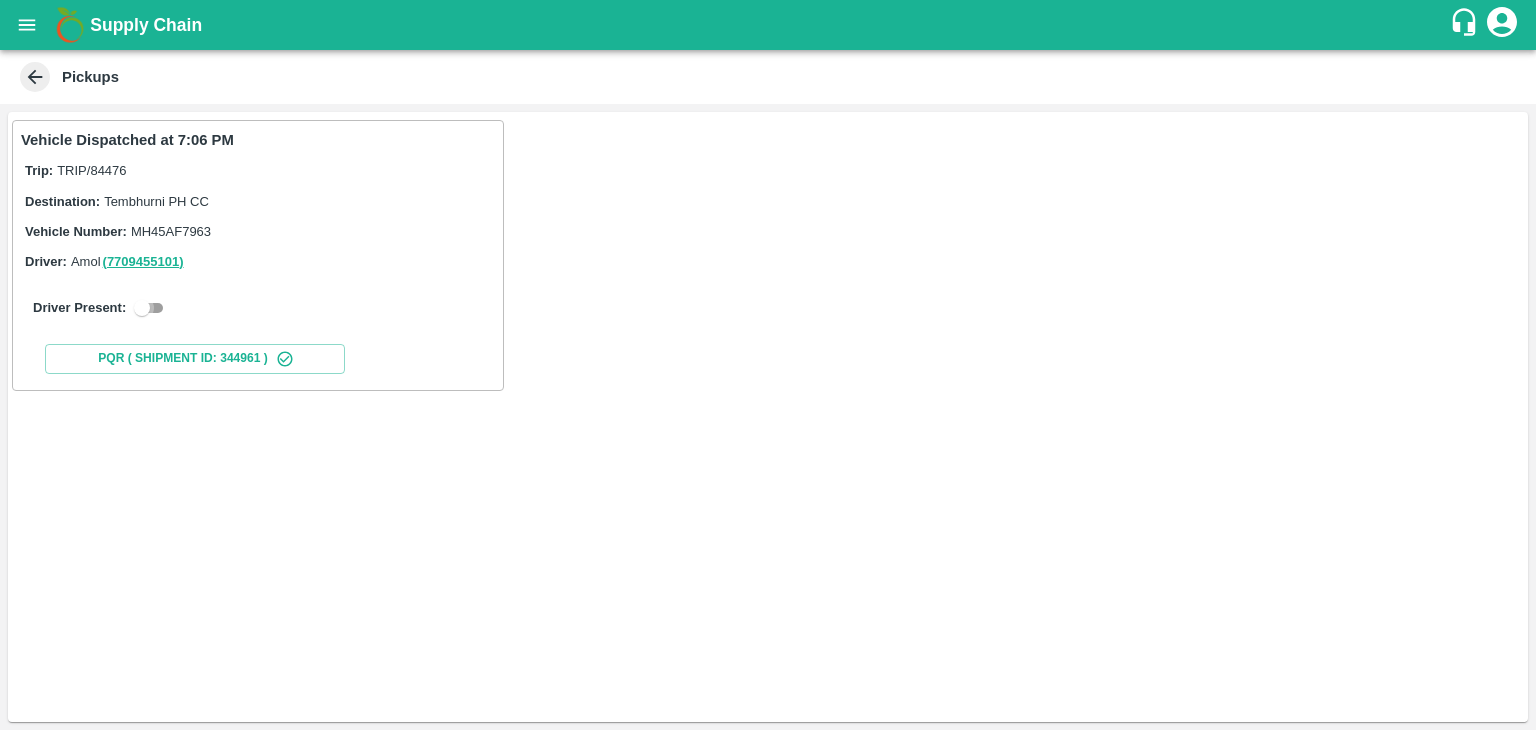click at bounding box center (142, 308) 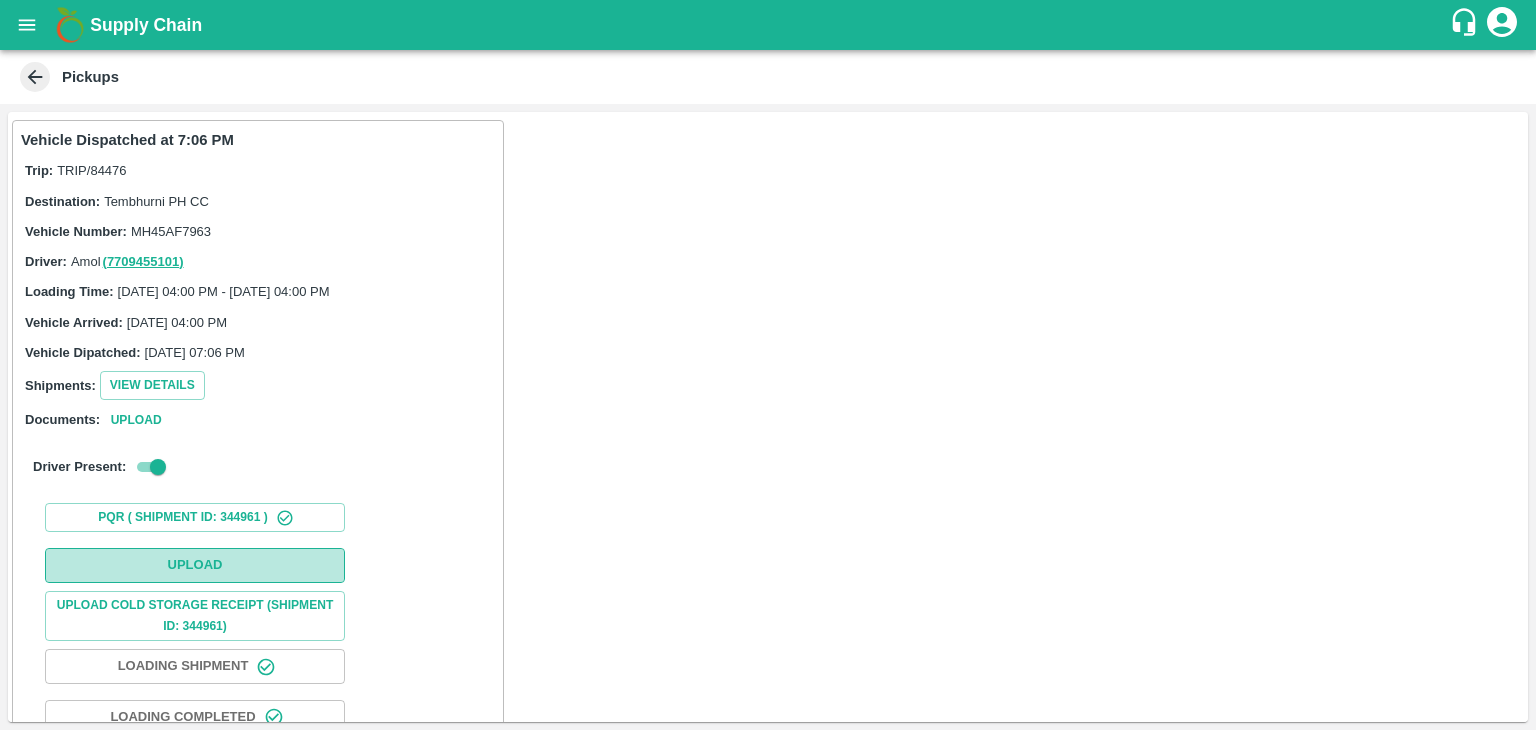 click on "Upload" at bounding box center [195, 565] 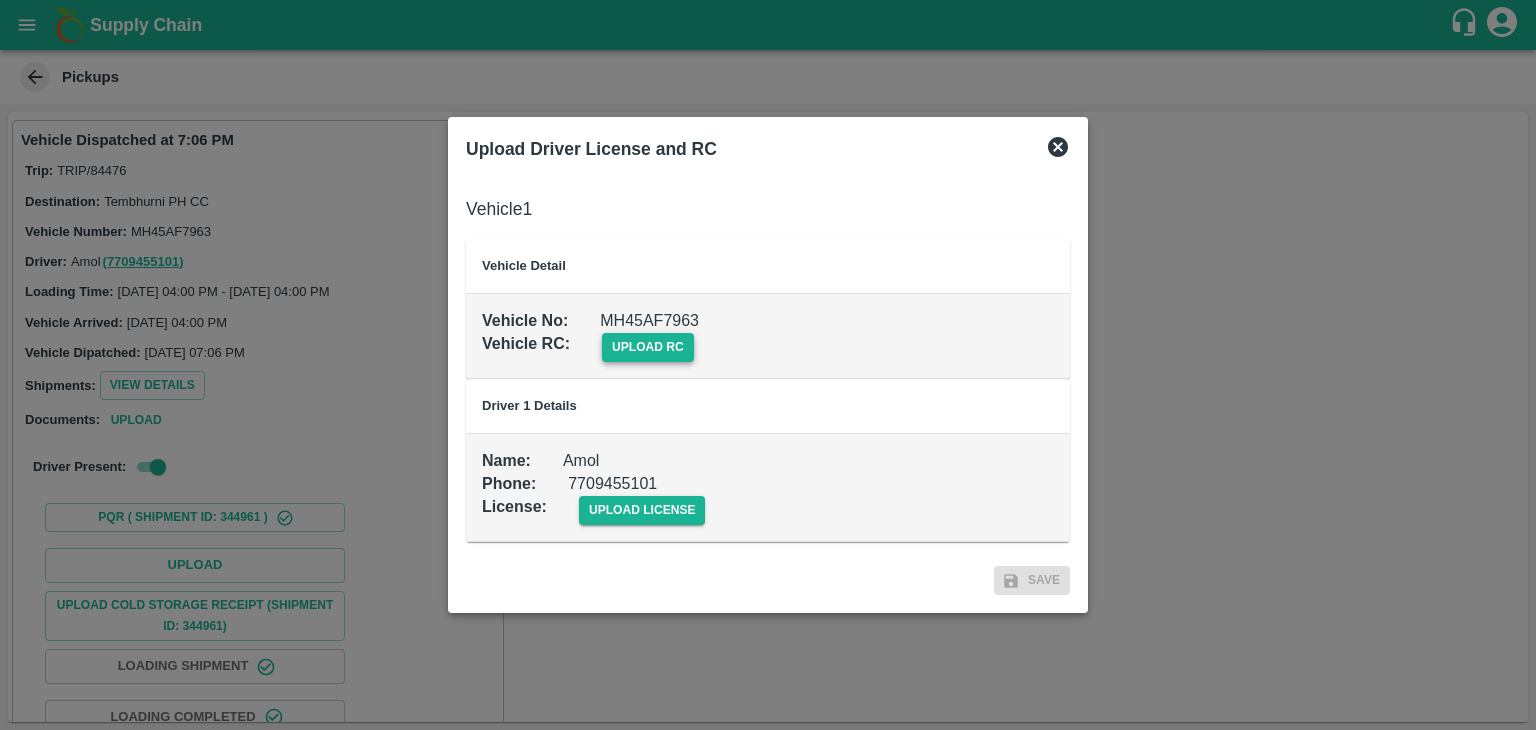 click on "upload rc" at bounding box center (648, 347) 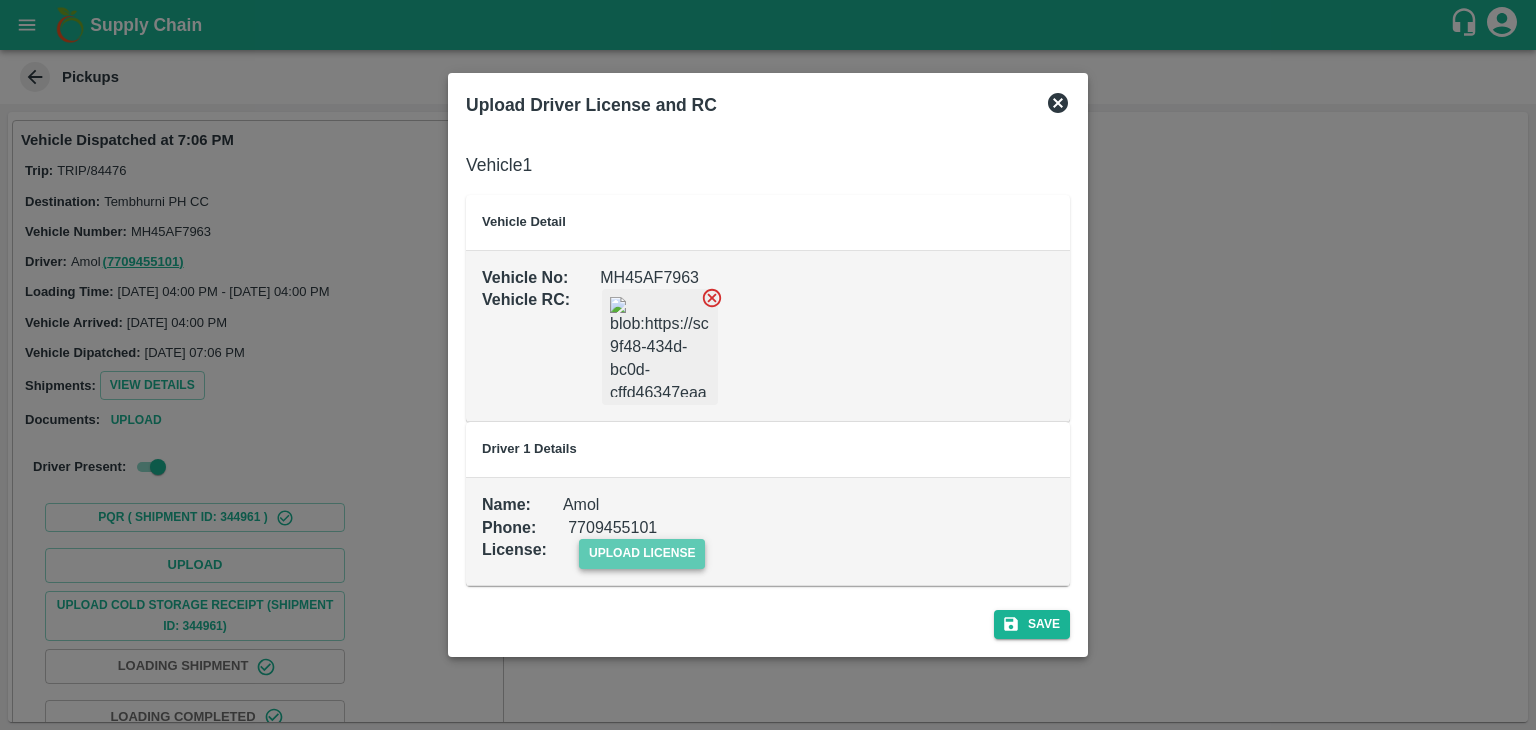click on "upload license" at bounding box center (642, 553) 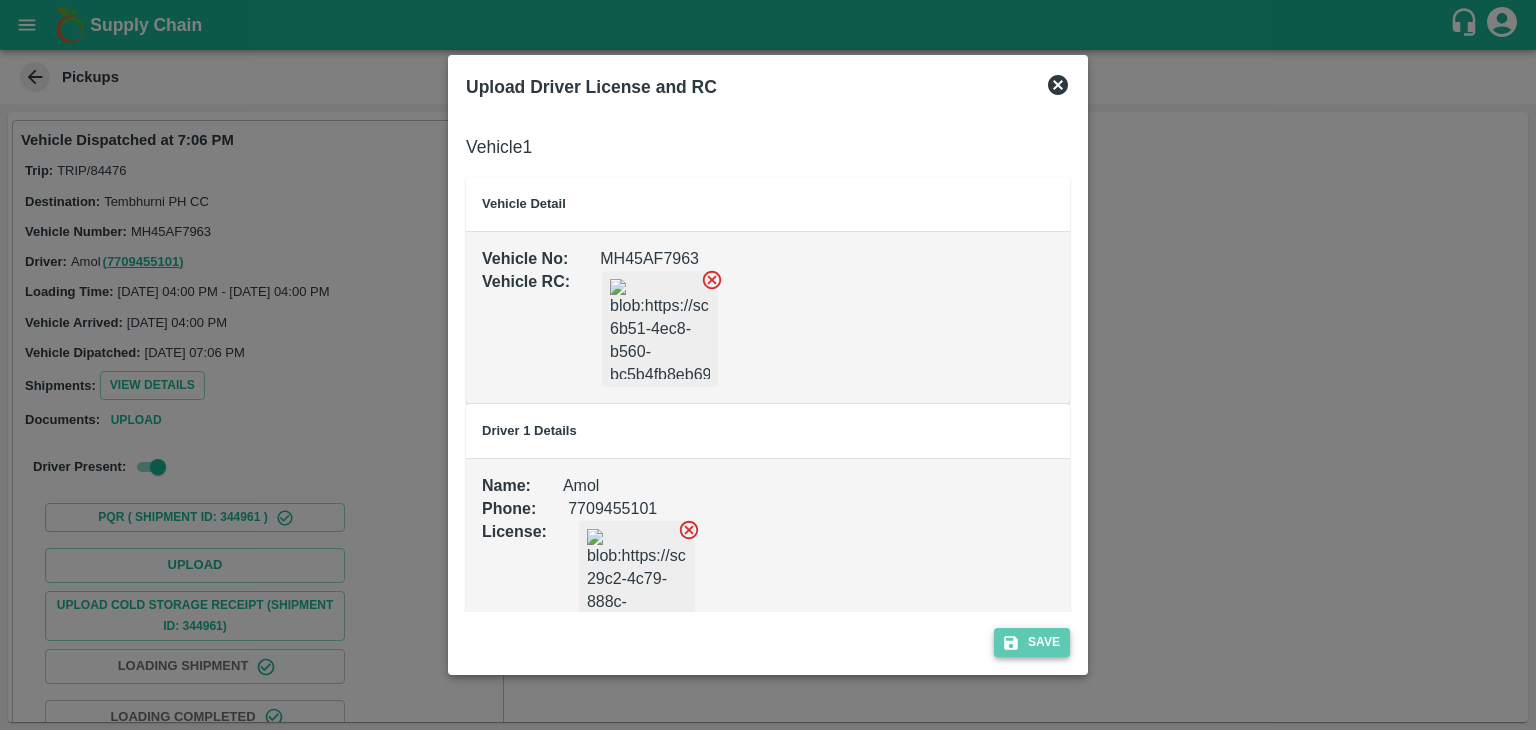 click on "Save" at bounding box center [1032, 642] 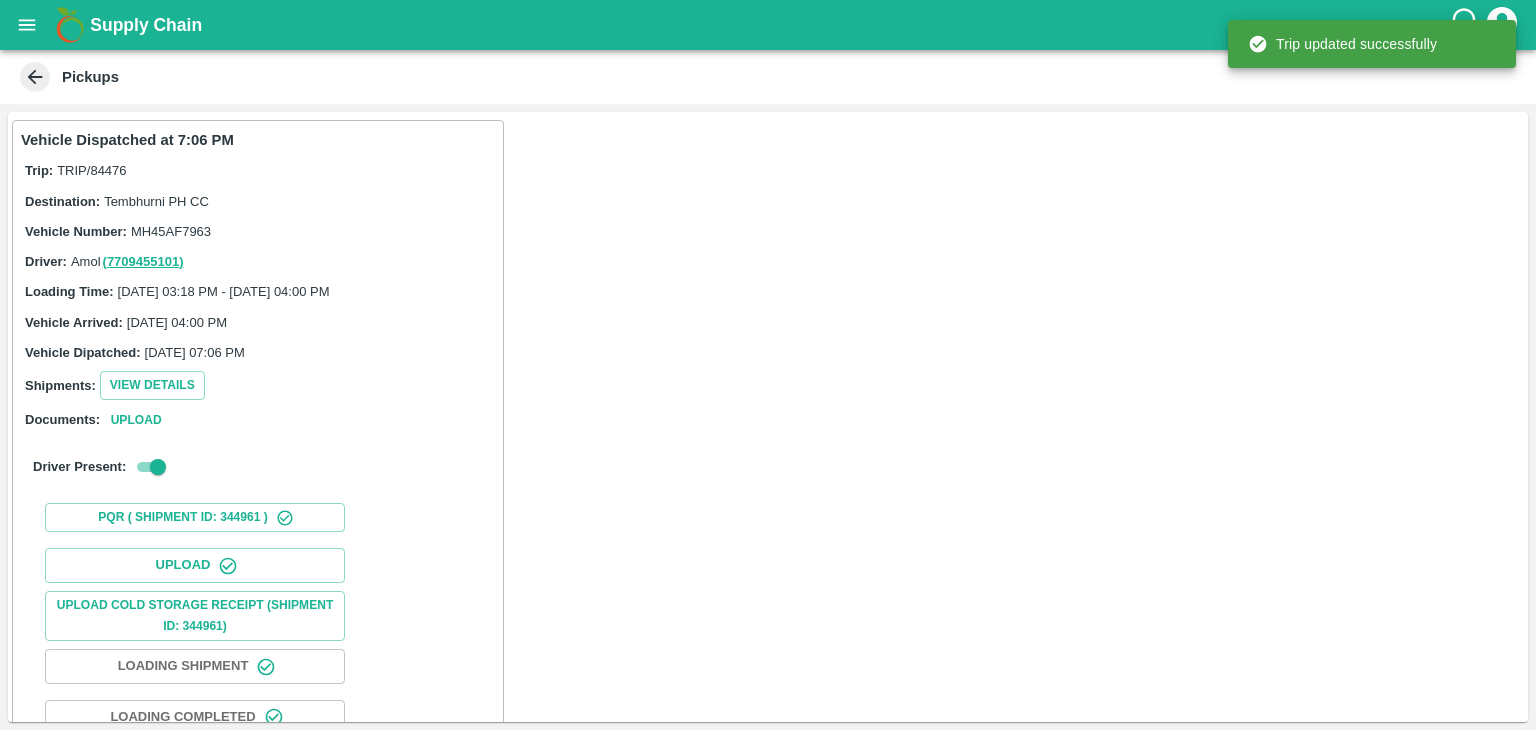 scroll, scrollTop: 209, scrollLeft: 0, axis: vertical 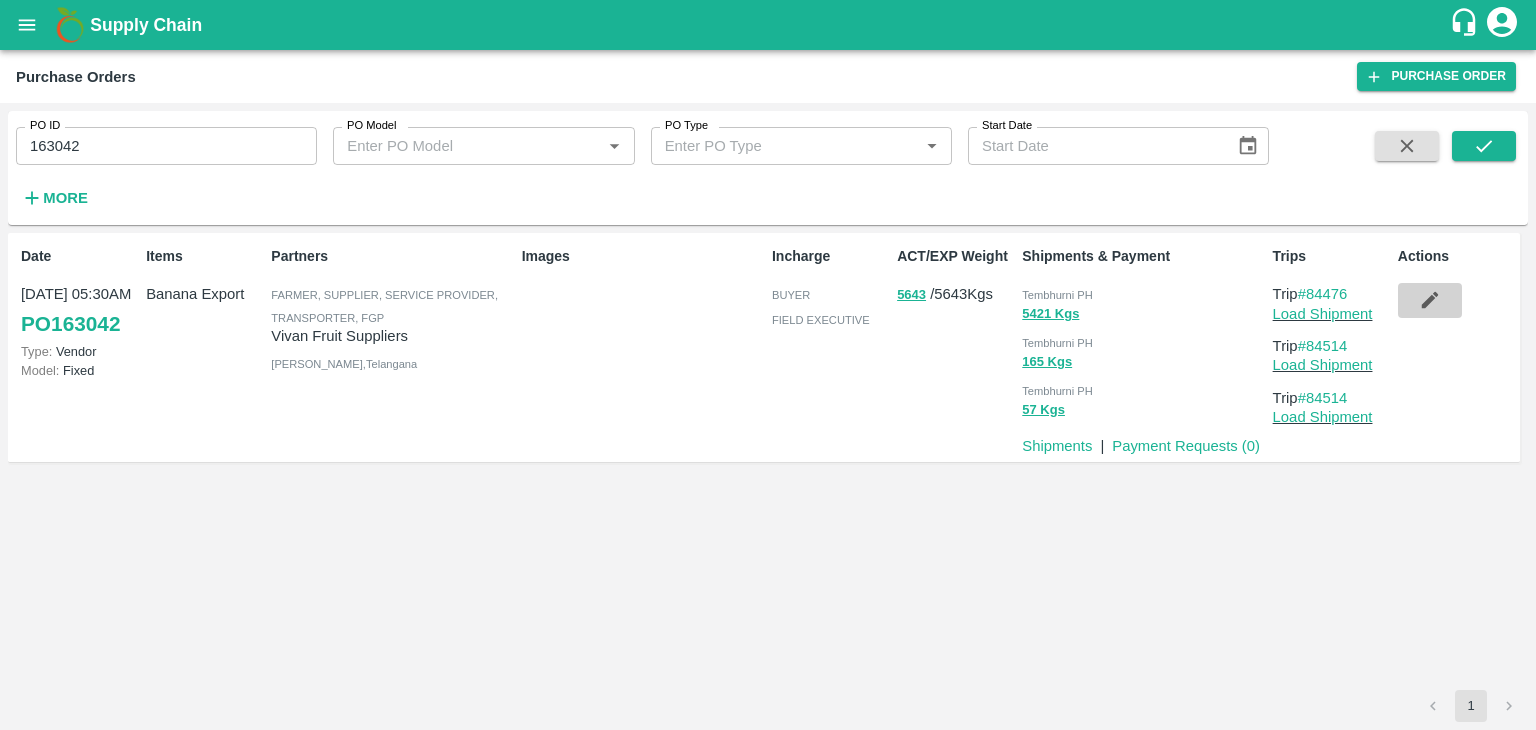 click 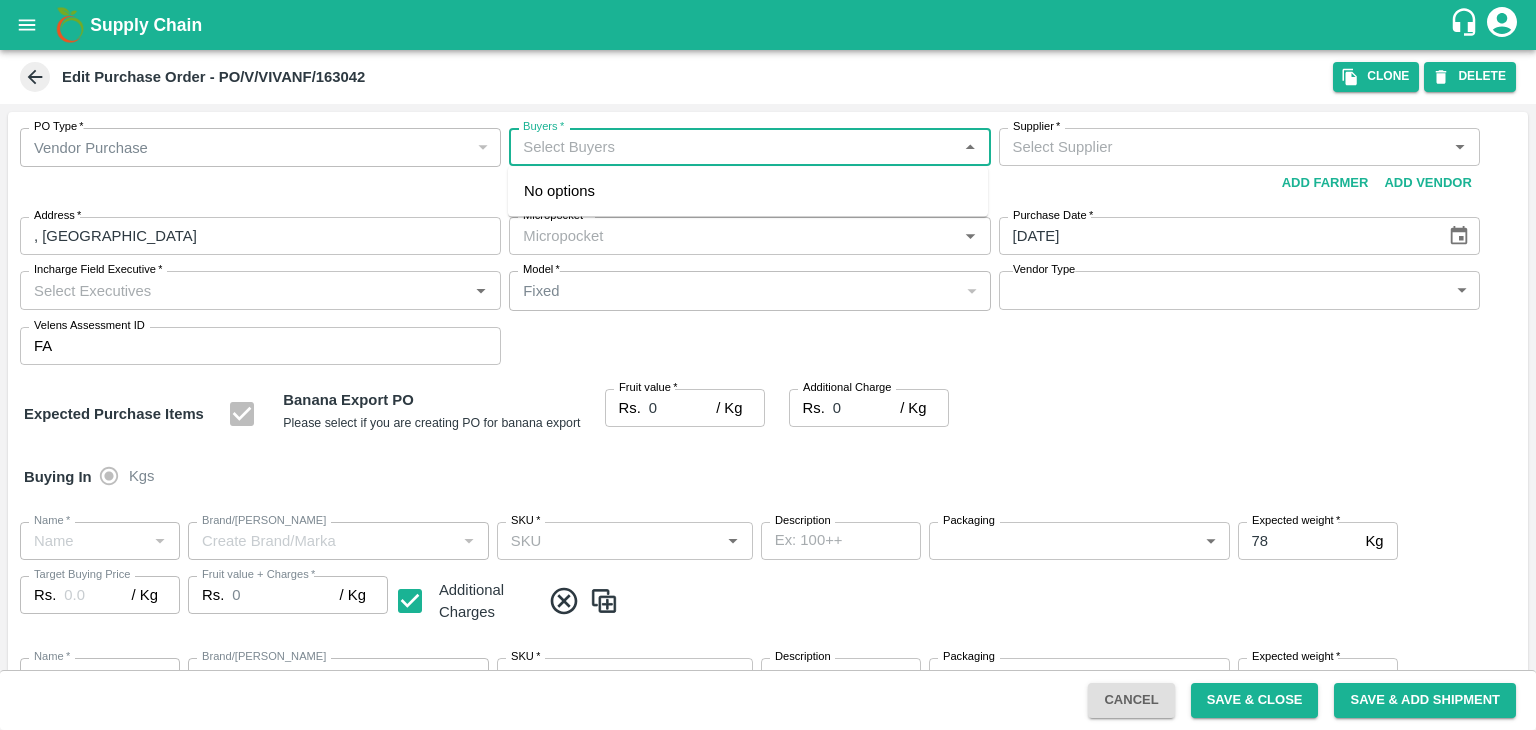 click on "Buyers   *" at bounding box center (733, 147) 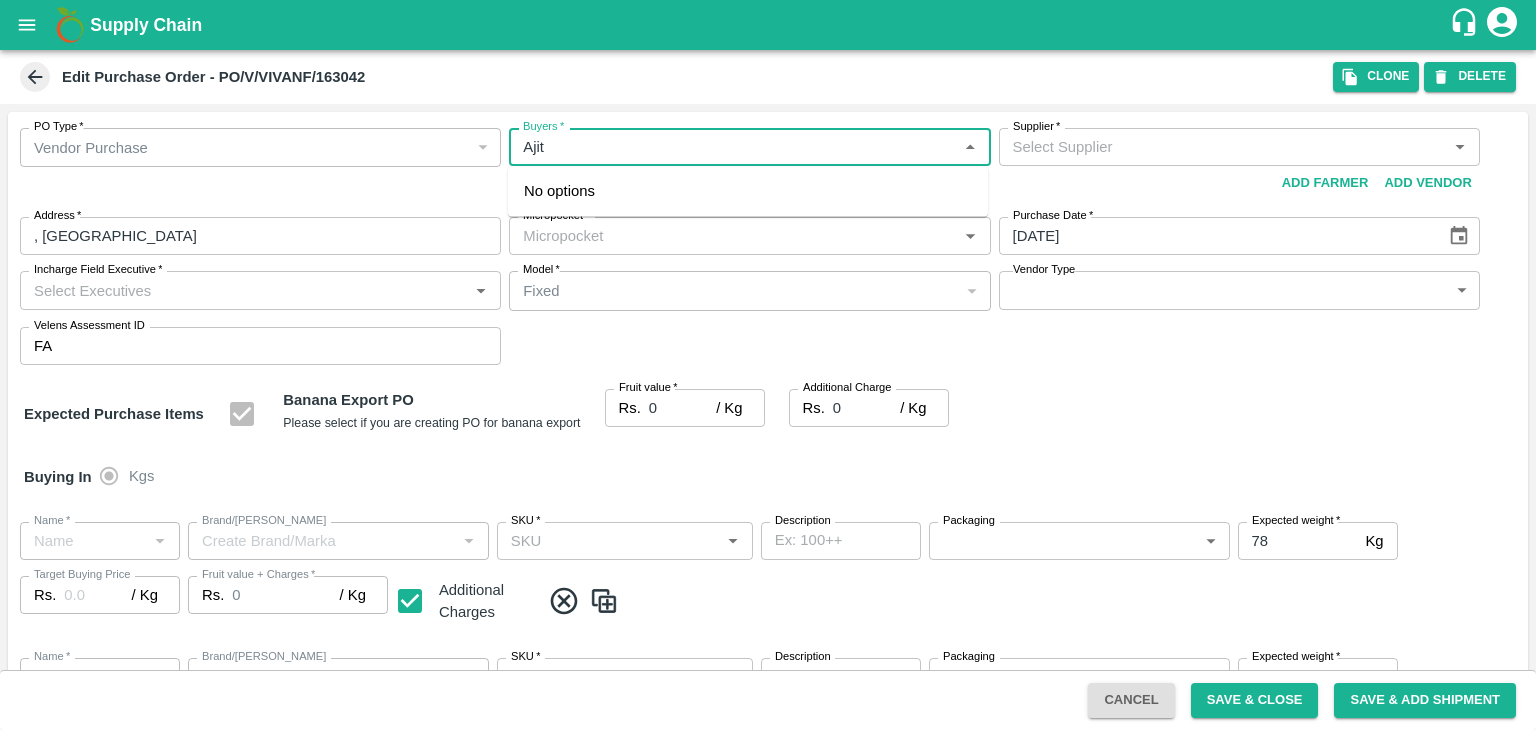 type on "Ajit" 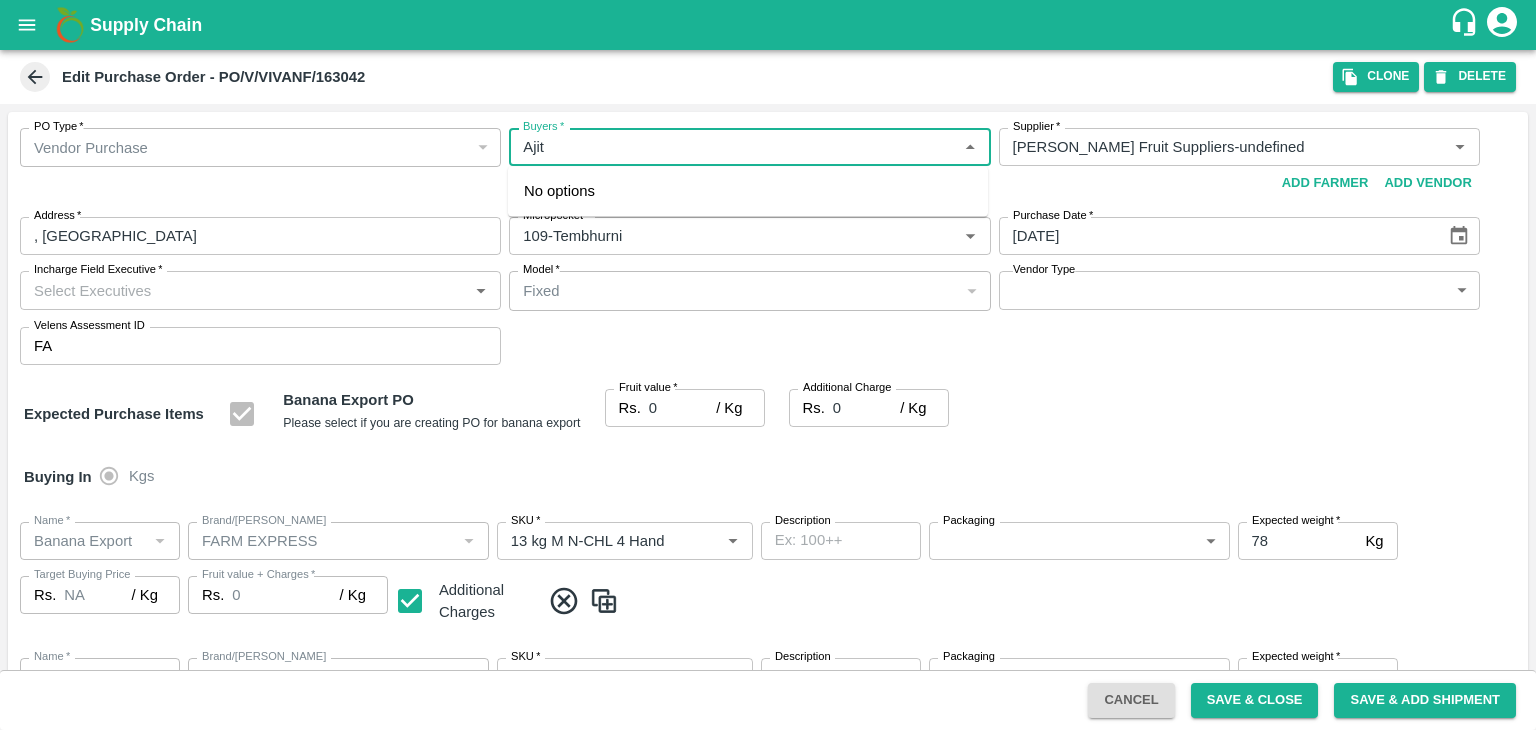 type on "Vivan Fruit Suppliers-undefined" 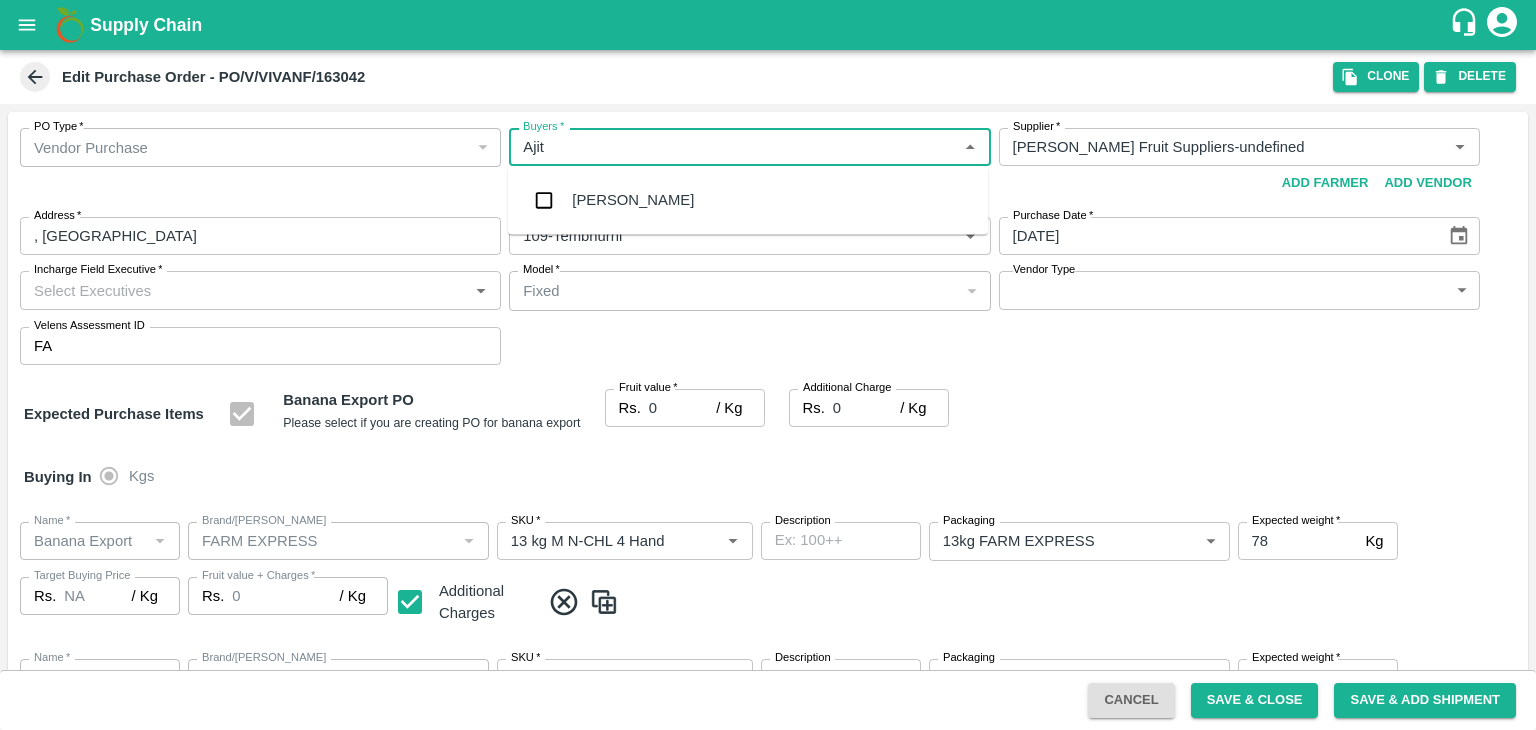 click on "[PERSON_NAME]" at bounding box center (633, 200) 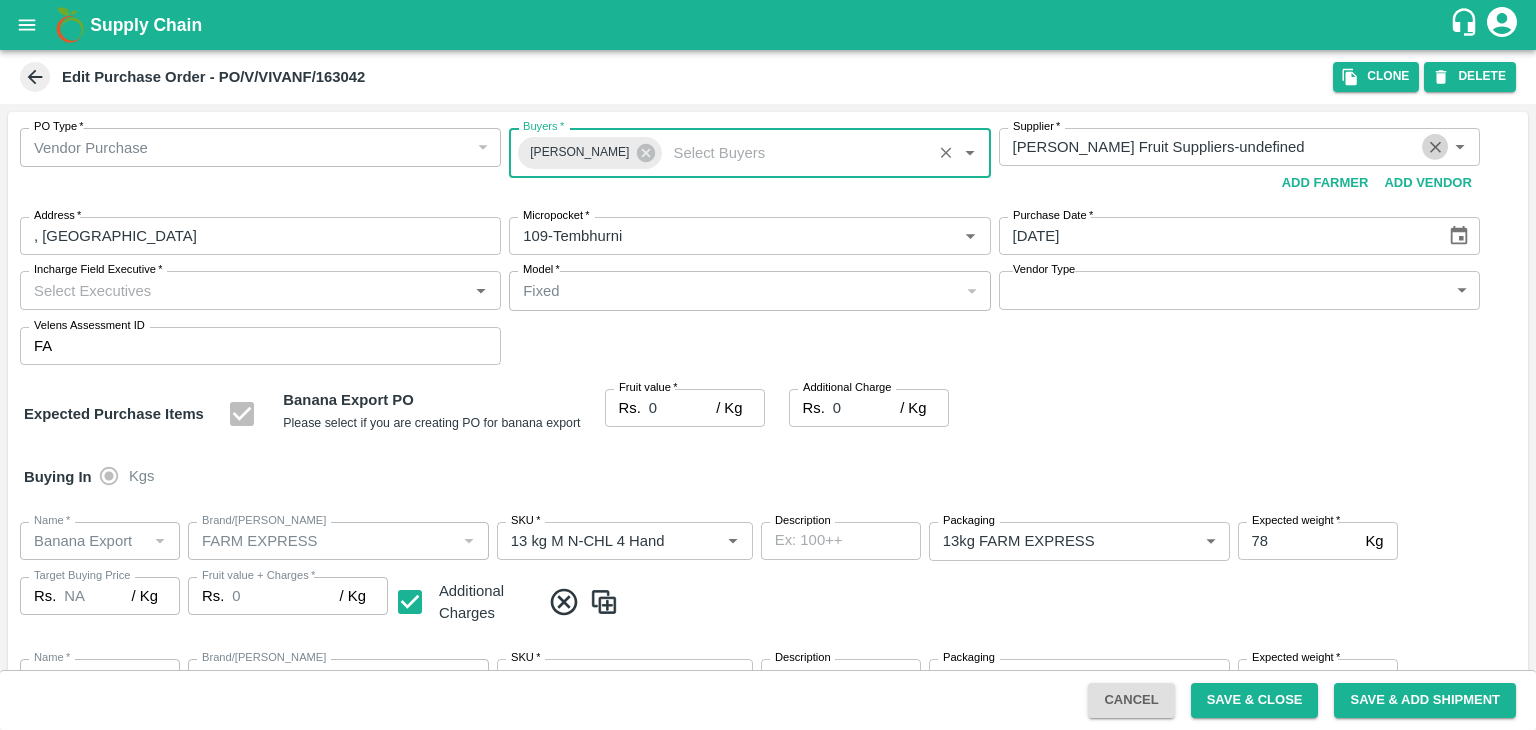 click 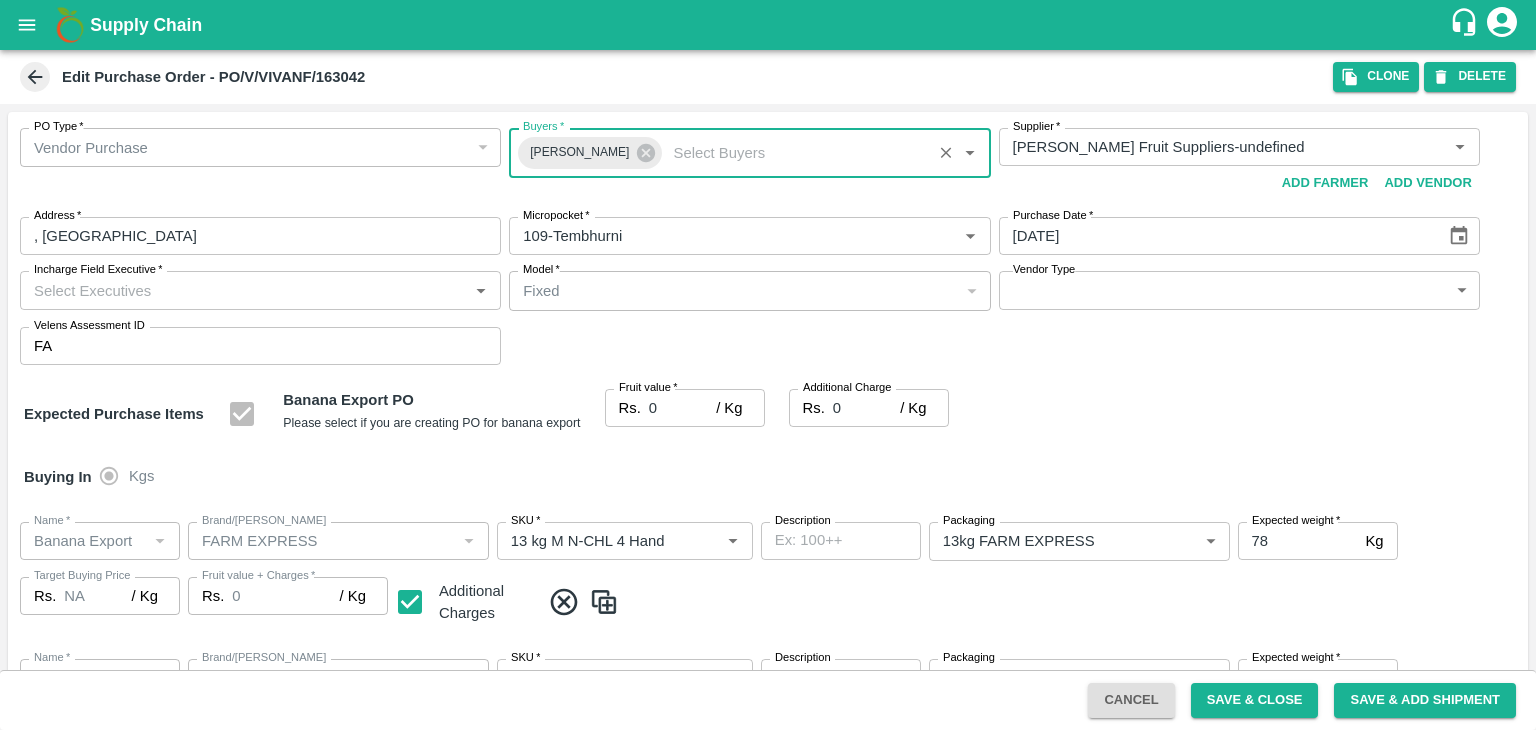 type 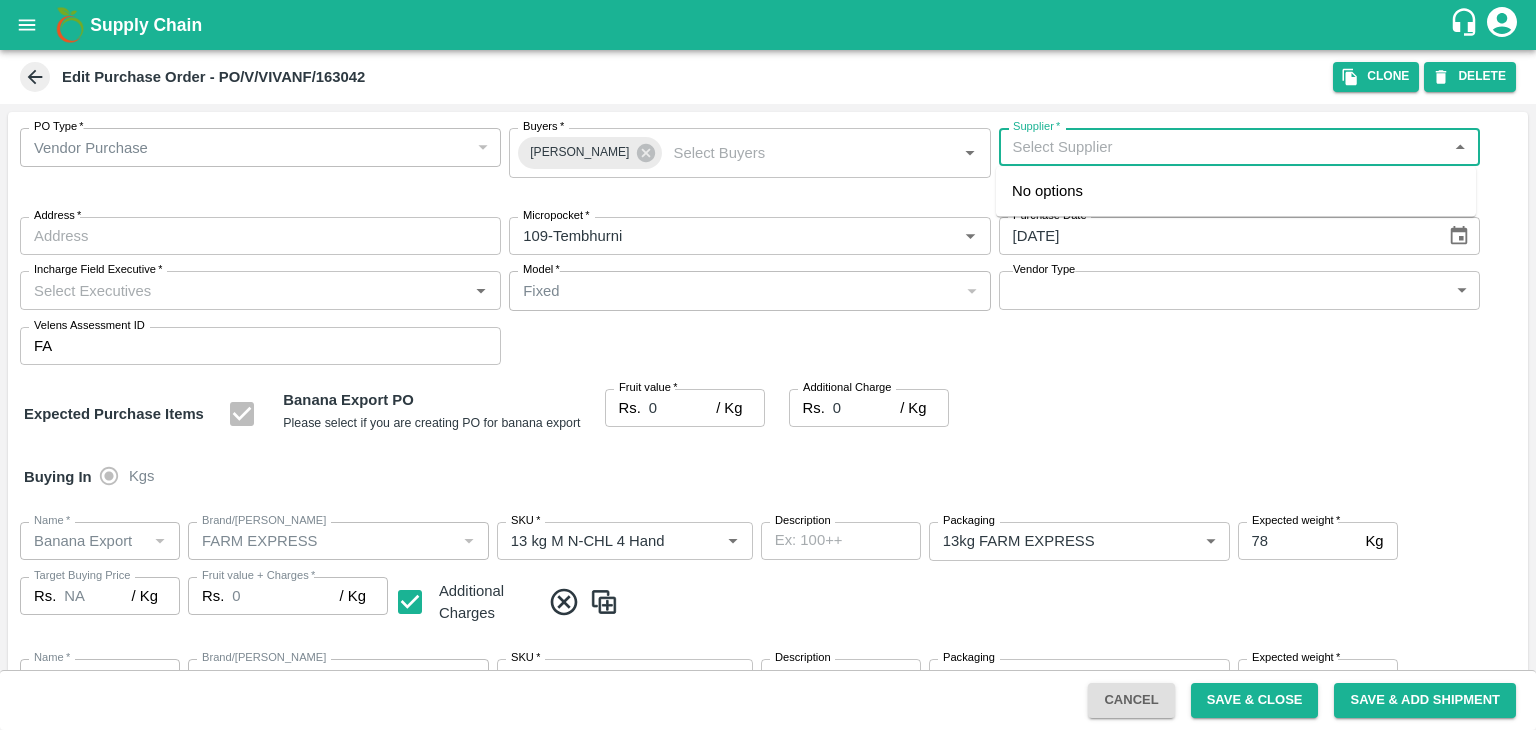 click on "Supplier   *" at bounding box center (1223, 147) 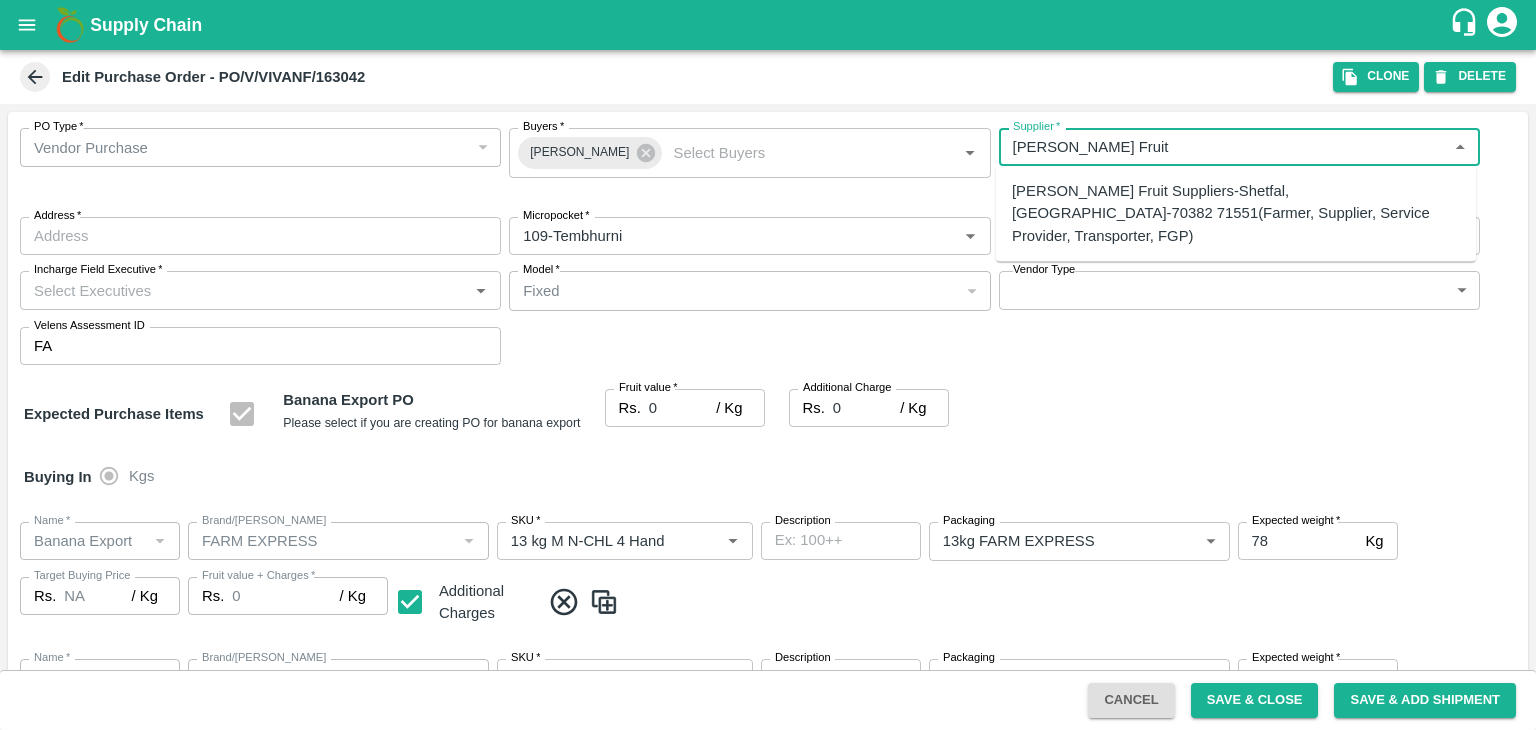 click on "Vivan Fruit Suppliers-Shetfal, Solapur-70382 71551(Farmer, Supplier, Service Provider, Transporter, FGP)" at bounding box center [1236, 213] 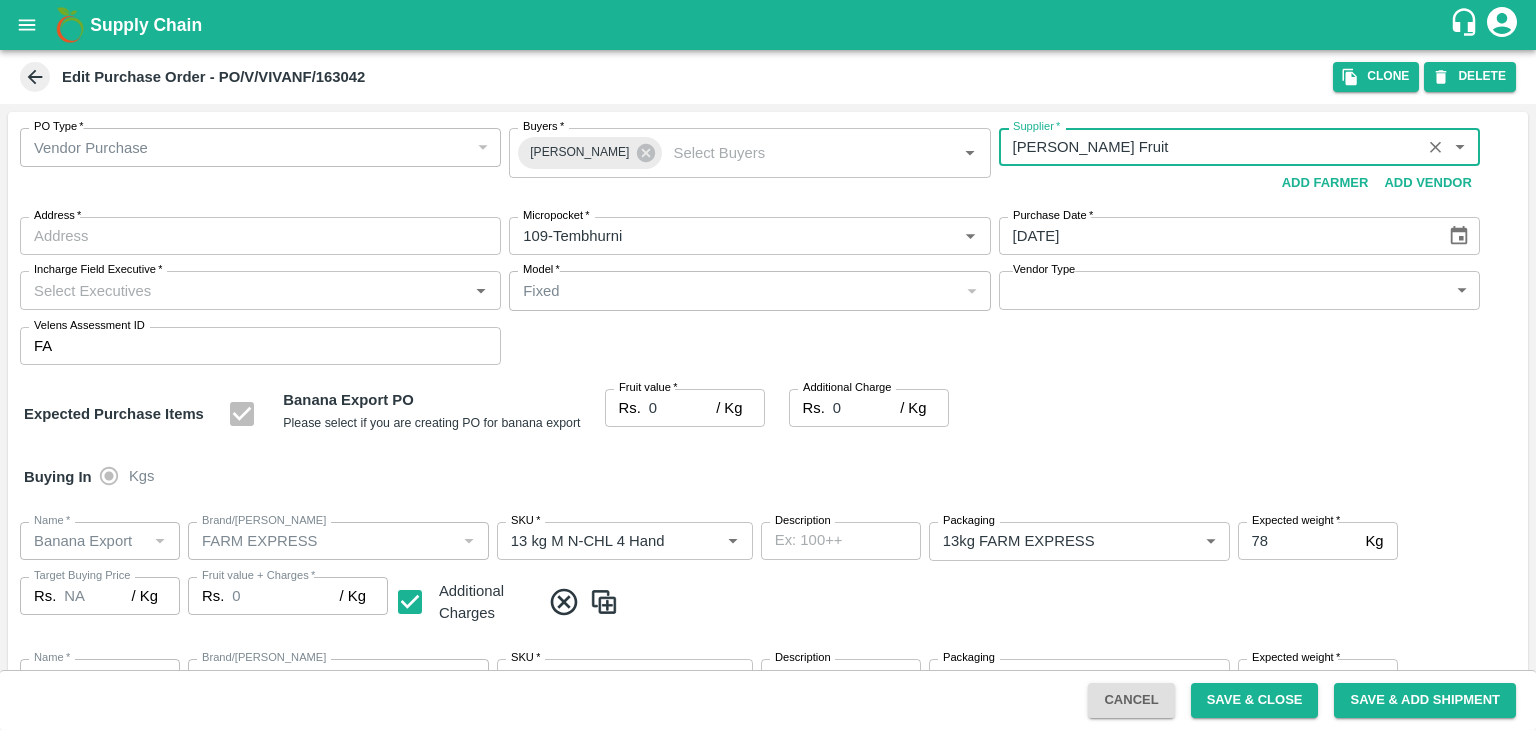 type on "Vivan Fruit Suppliers-Shetfal, Solapur-70382 71551(Farmer, Supplier, Service Provider, Transporter, FGP)" 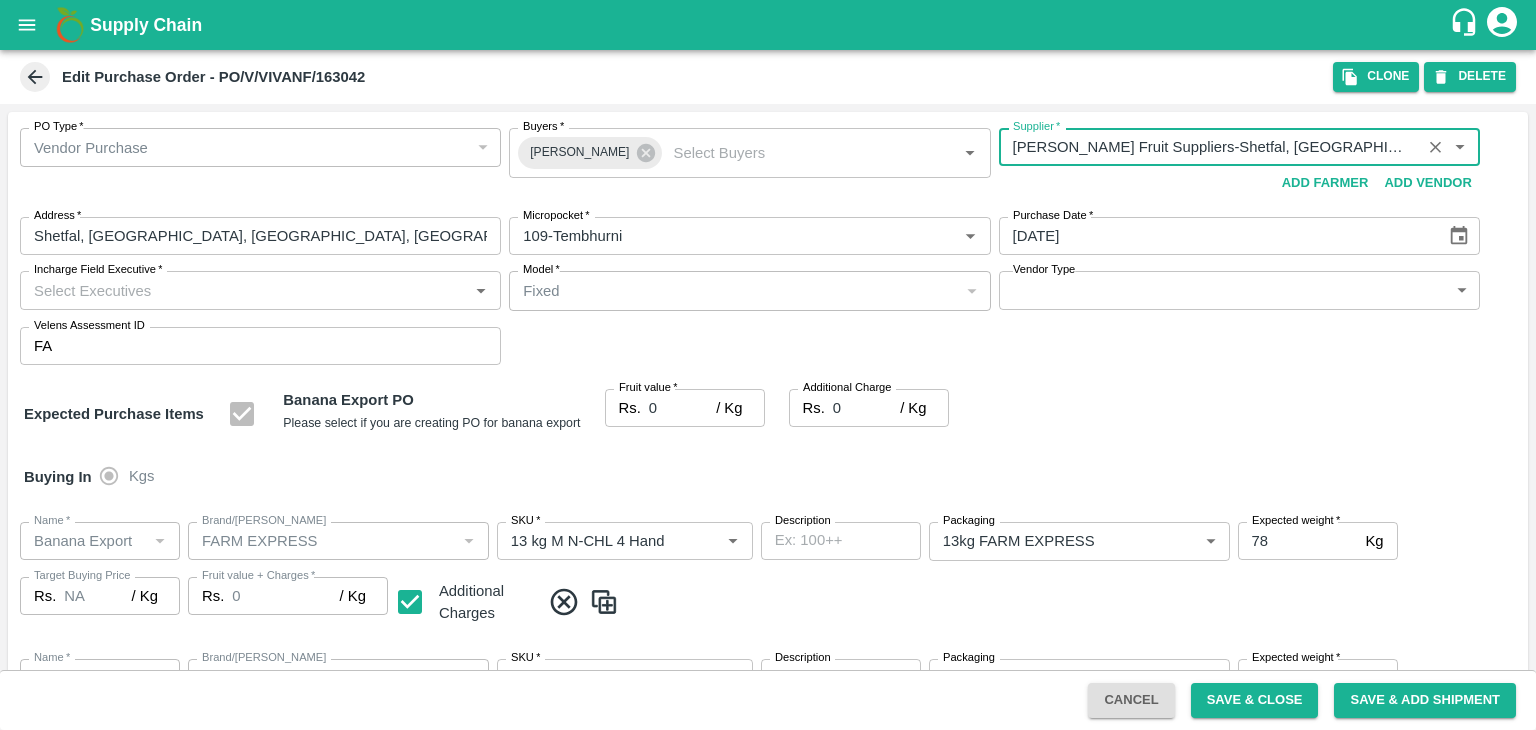 type on "Vivan Fruit Suppliers-Shetfal, Solapur-70382 71551(Farmer, Supplier, Service Provider, Transporter, FGP)" 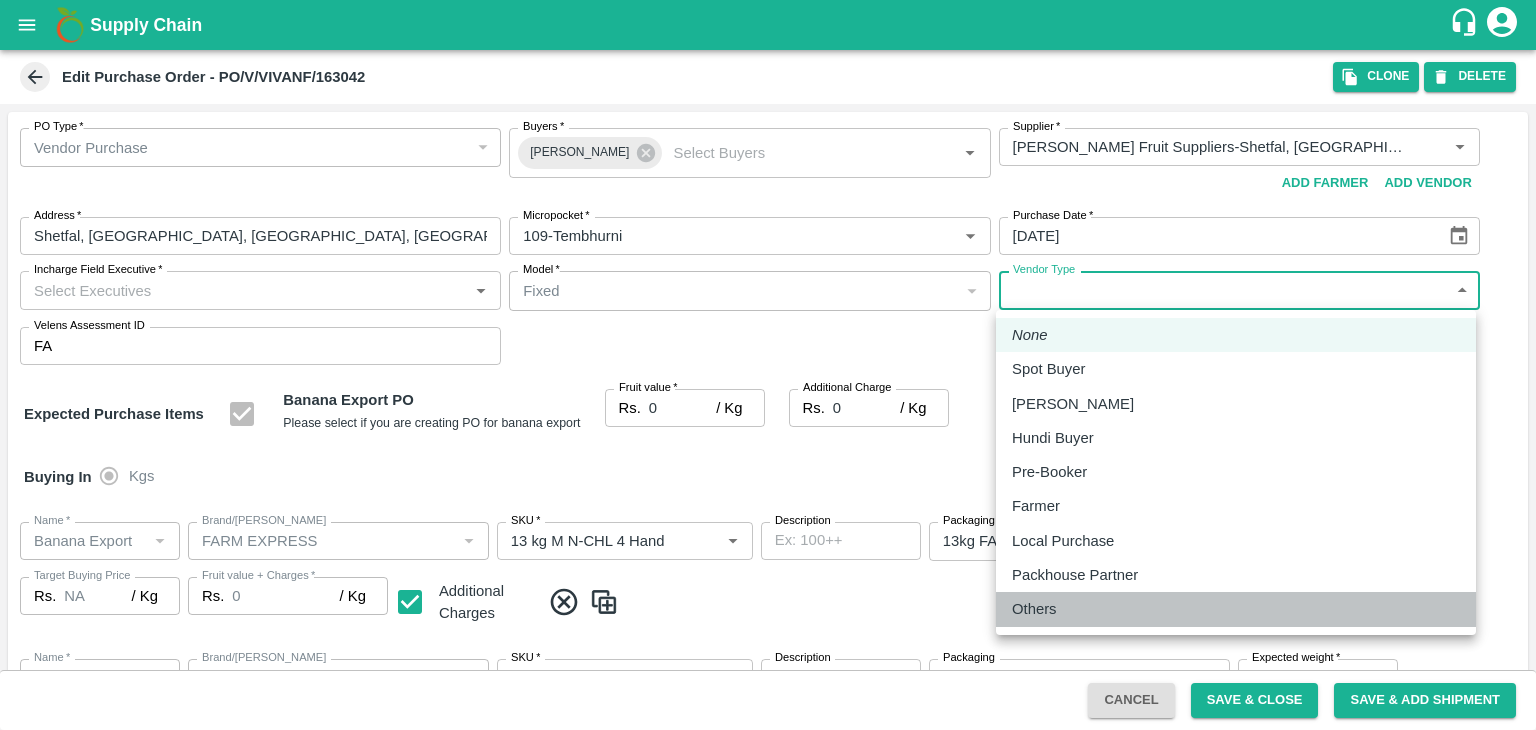 click on "Others" at bounding box center (1034, 609) 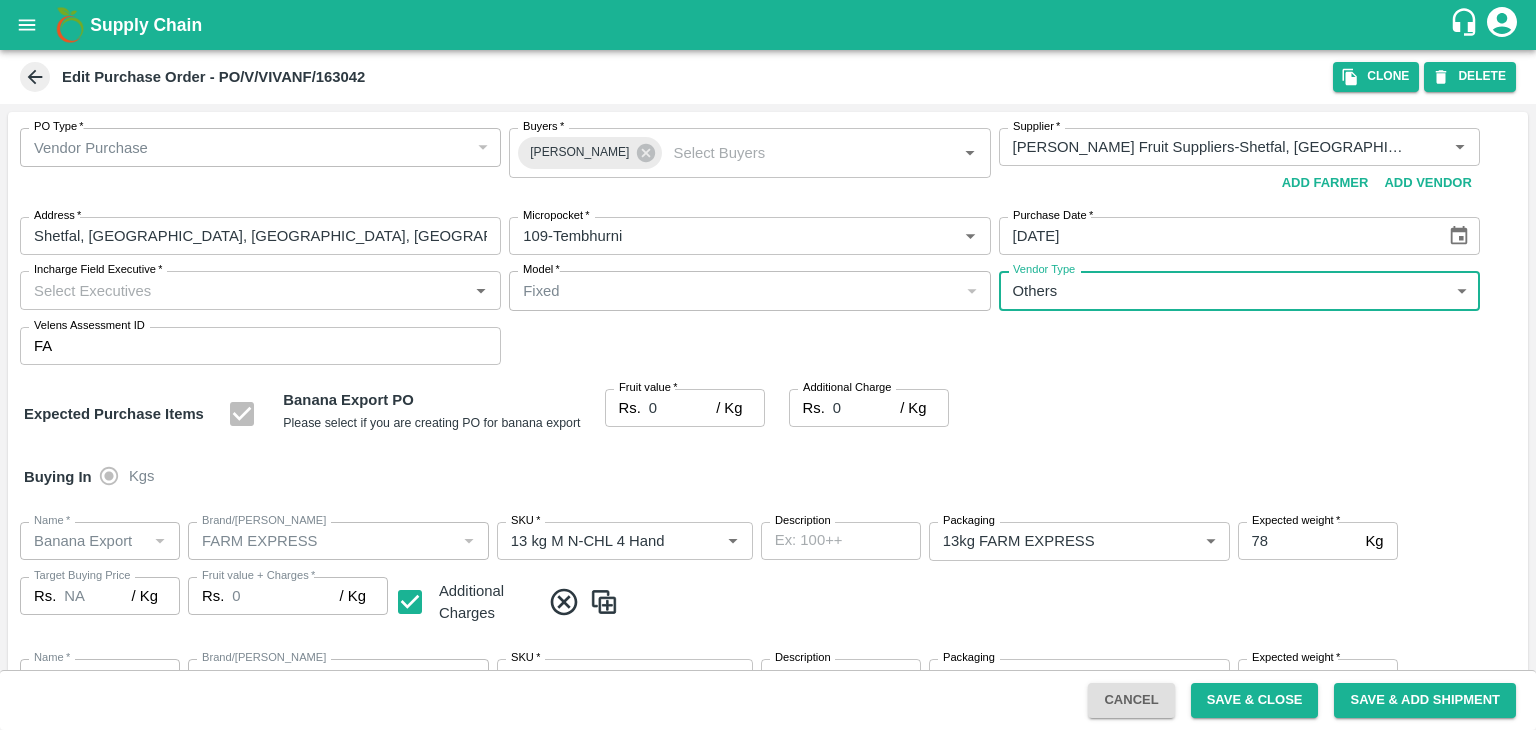 type on "OTHER" 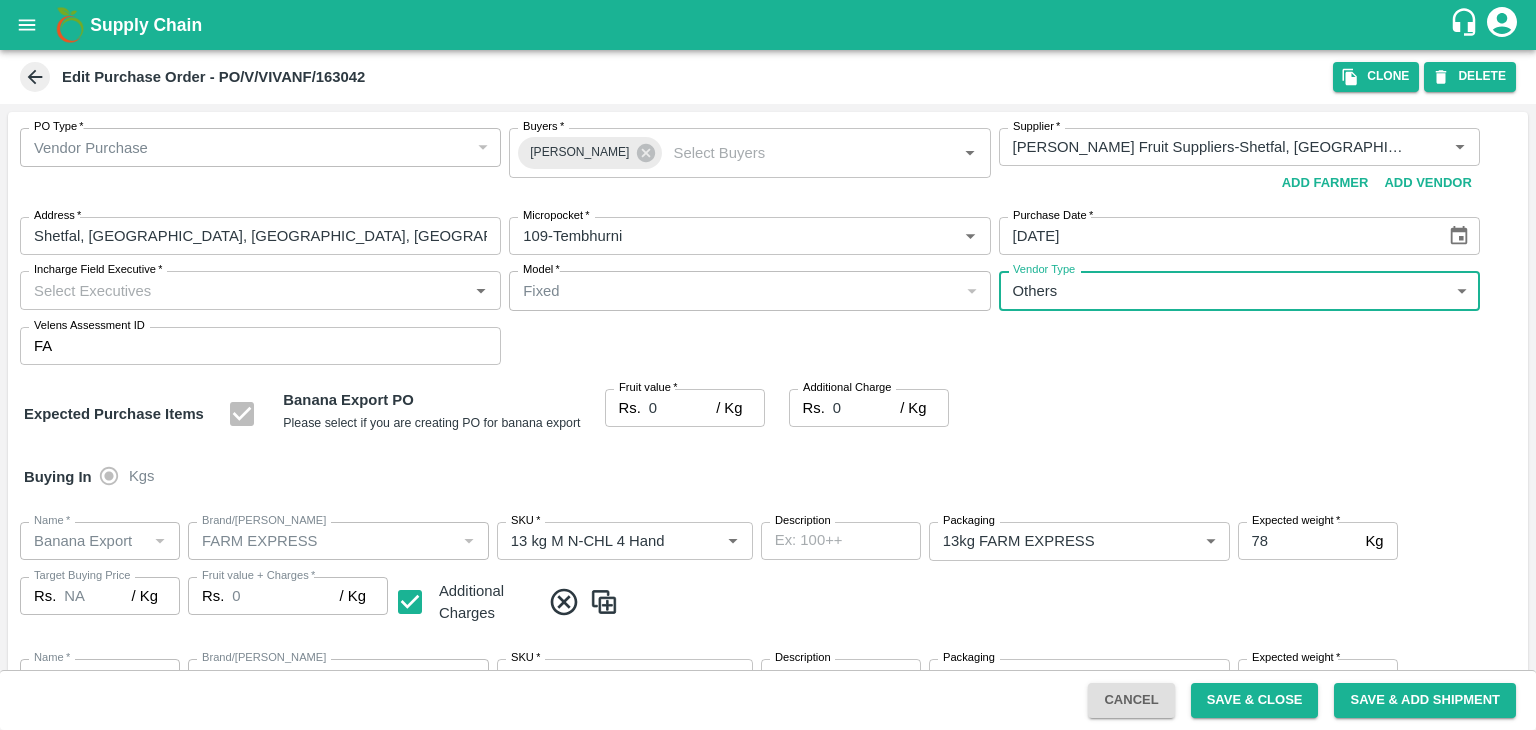 click on "Incharge Field Executive   *" at bounding box center (244, 290) 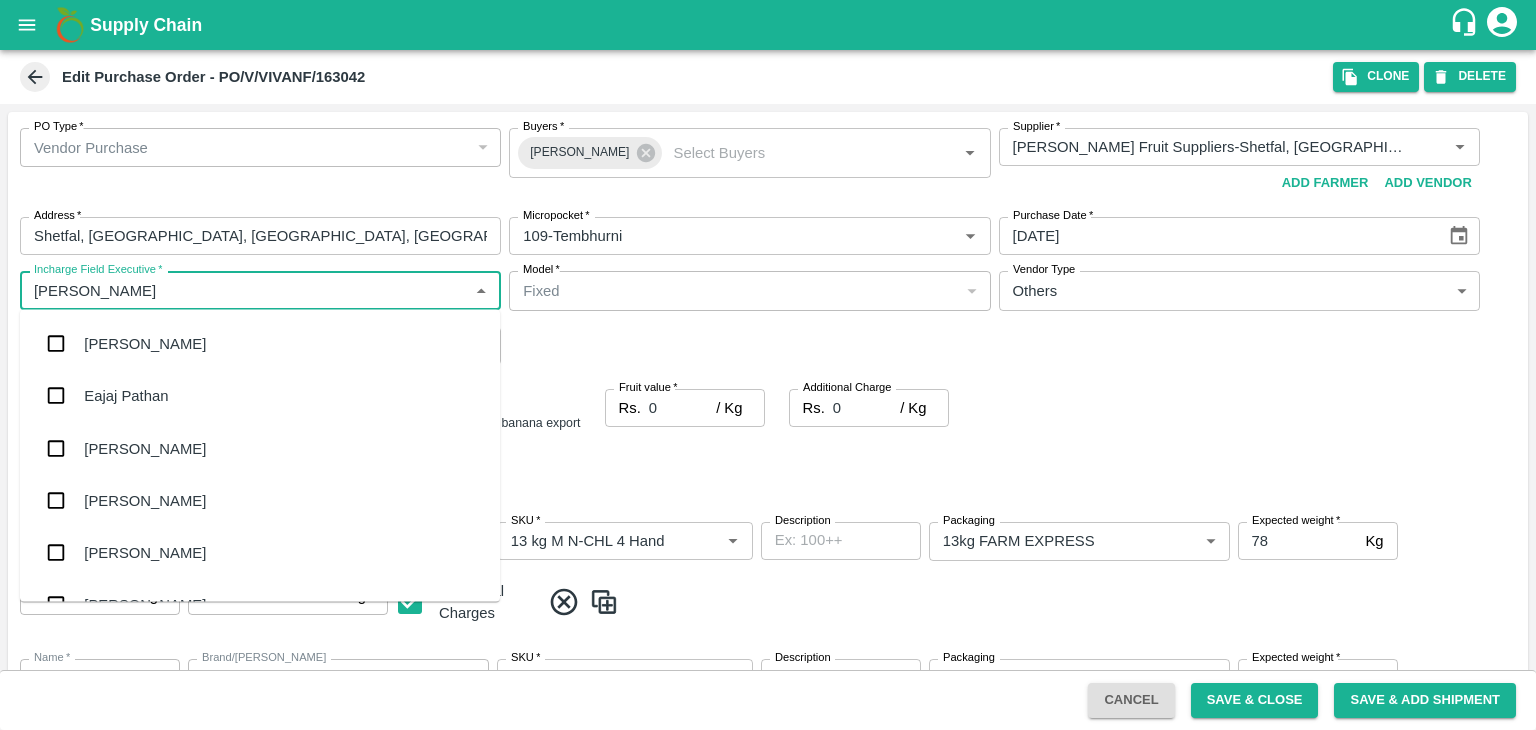 type on "Jay" 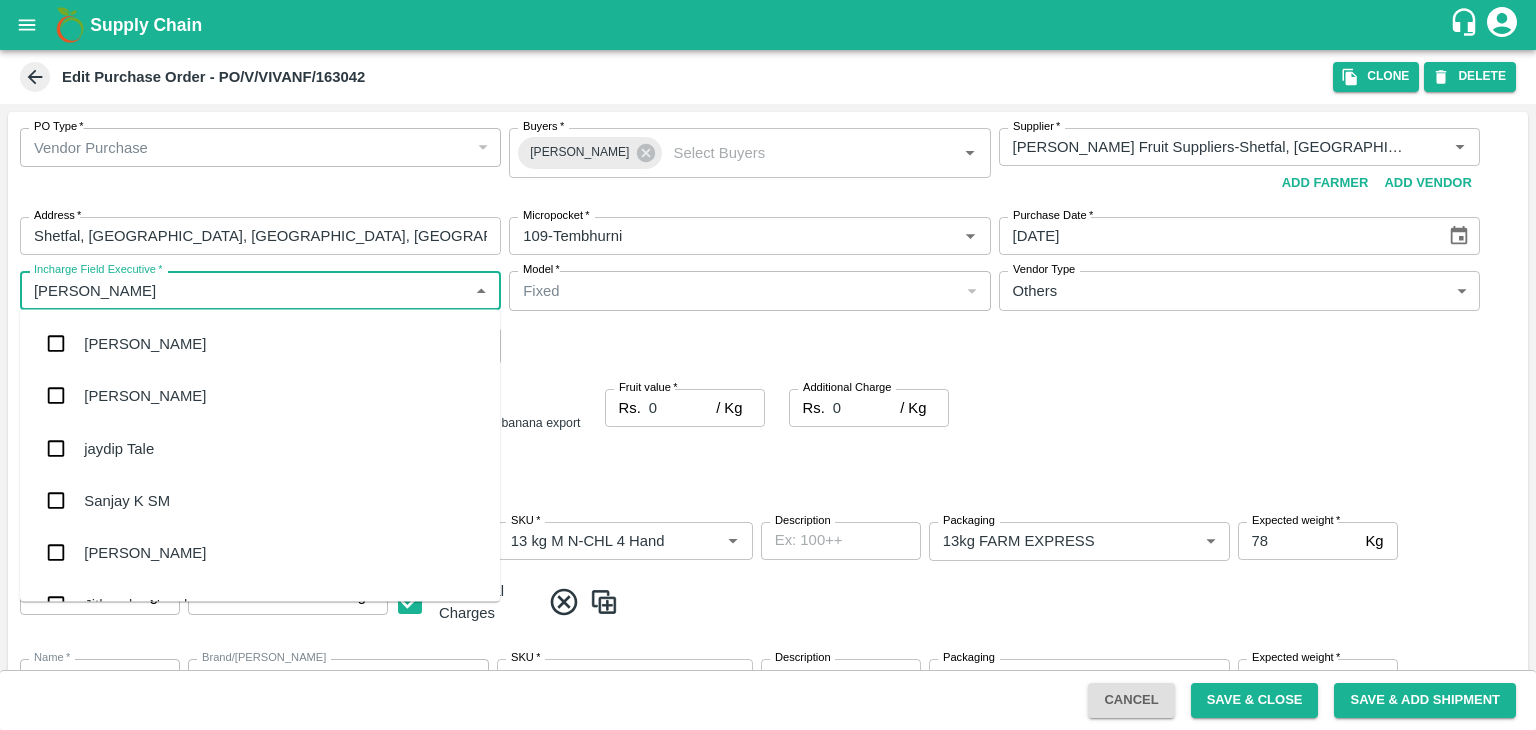 click on "jaydip Tale" at bounding box center [119, 448] 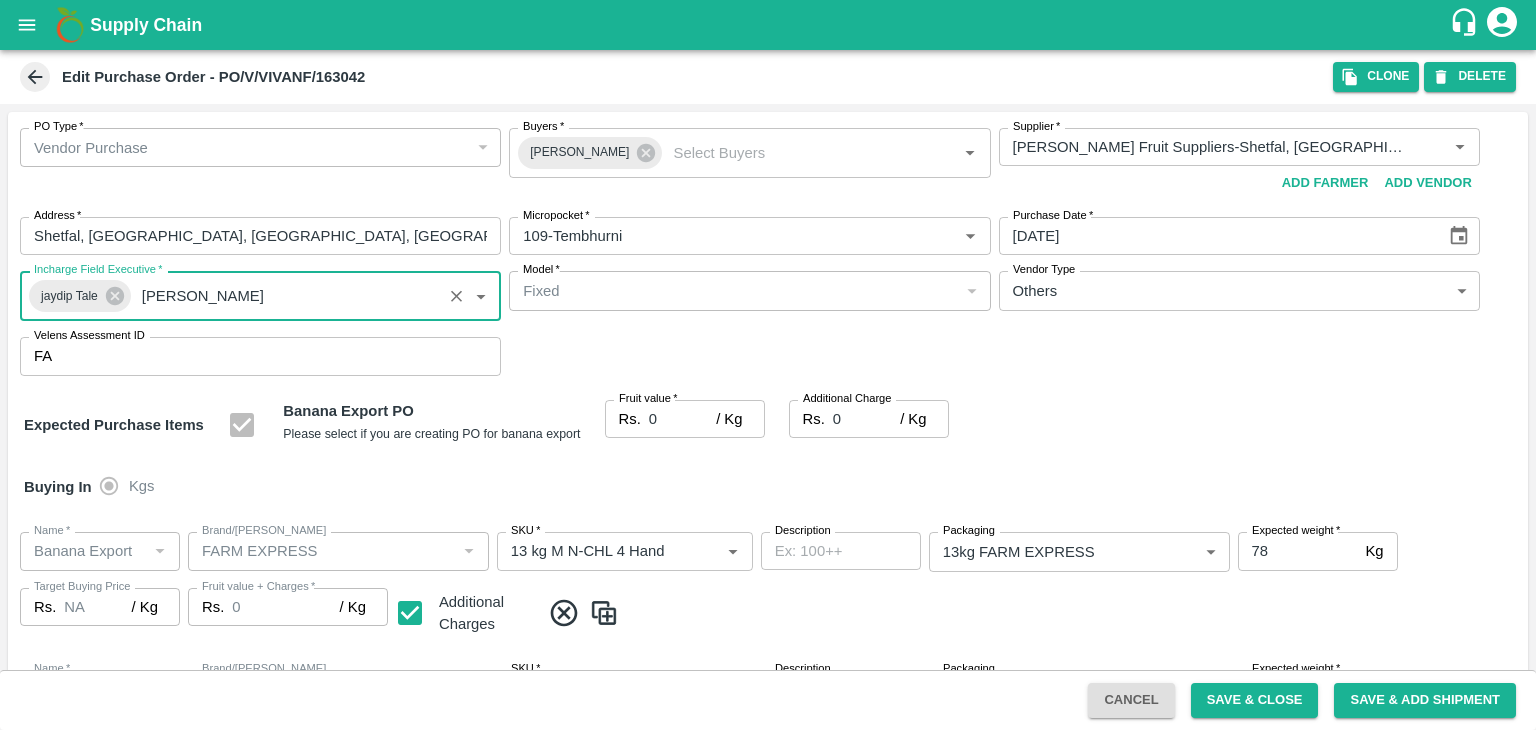 type 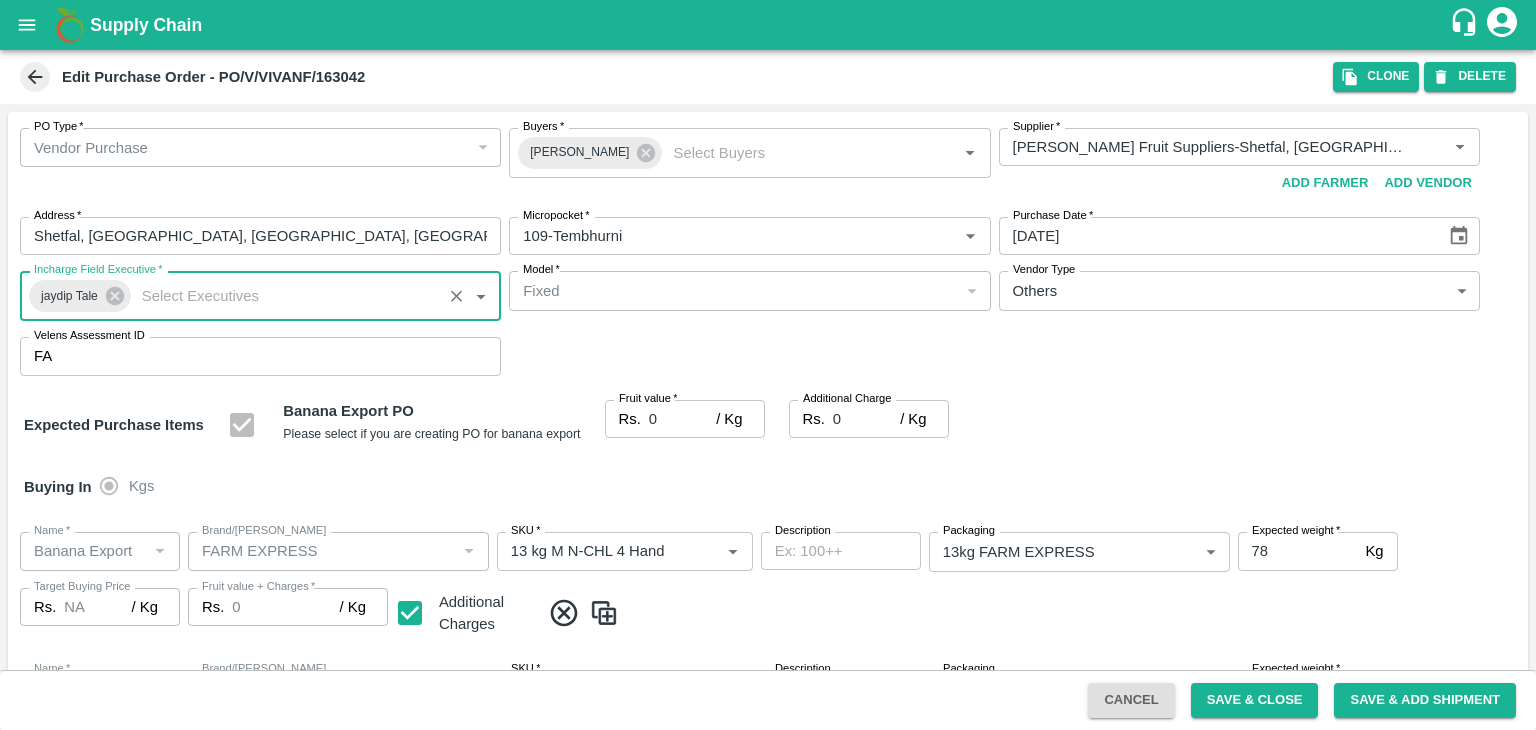 click on "0" at bounding box center (682, 419) 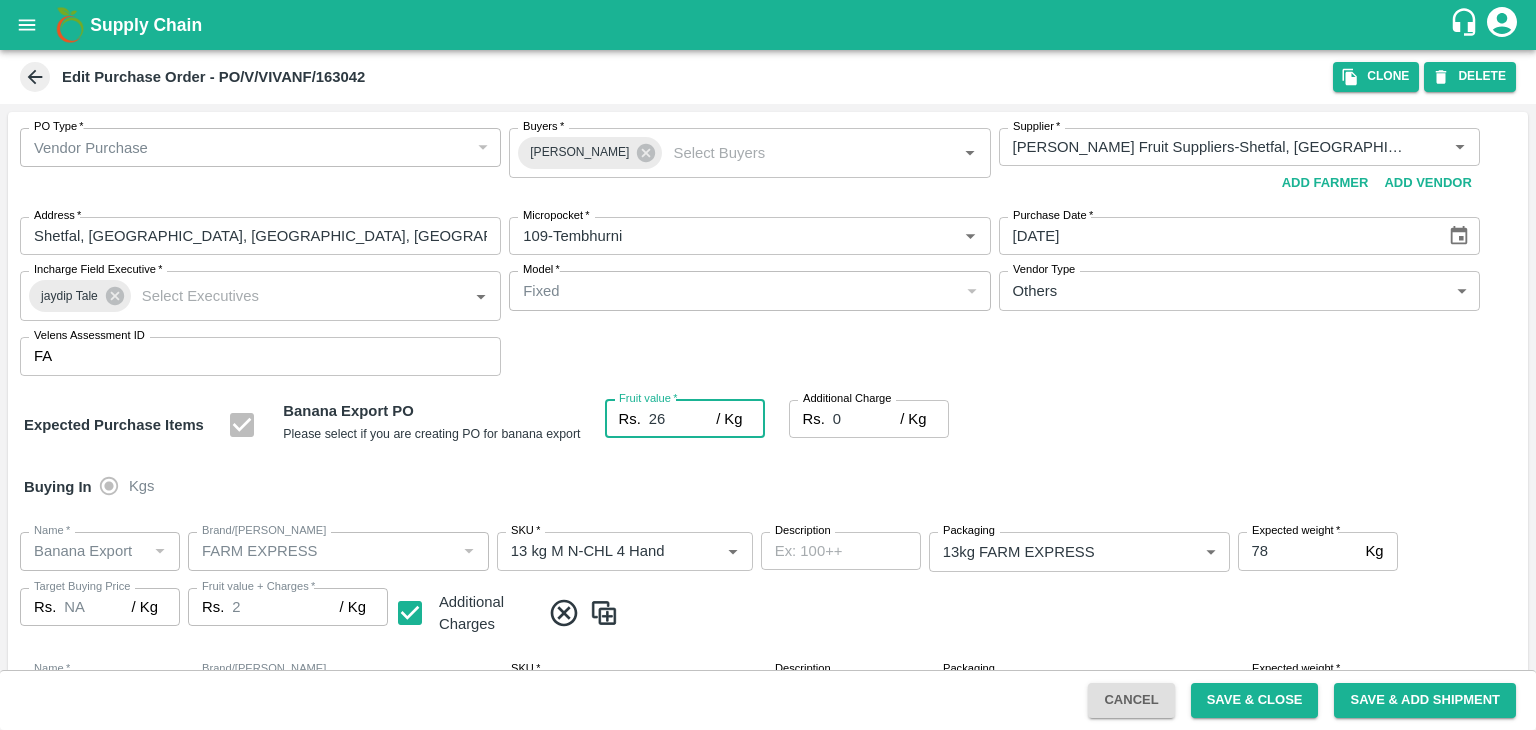 type on "26" 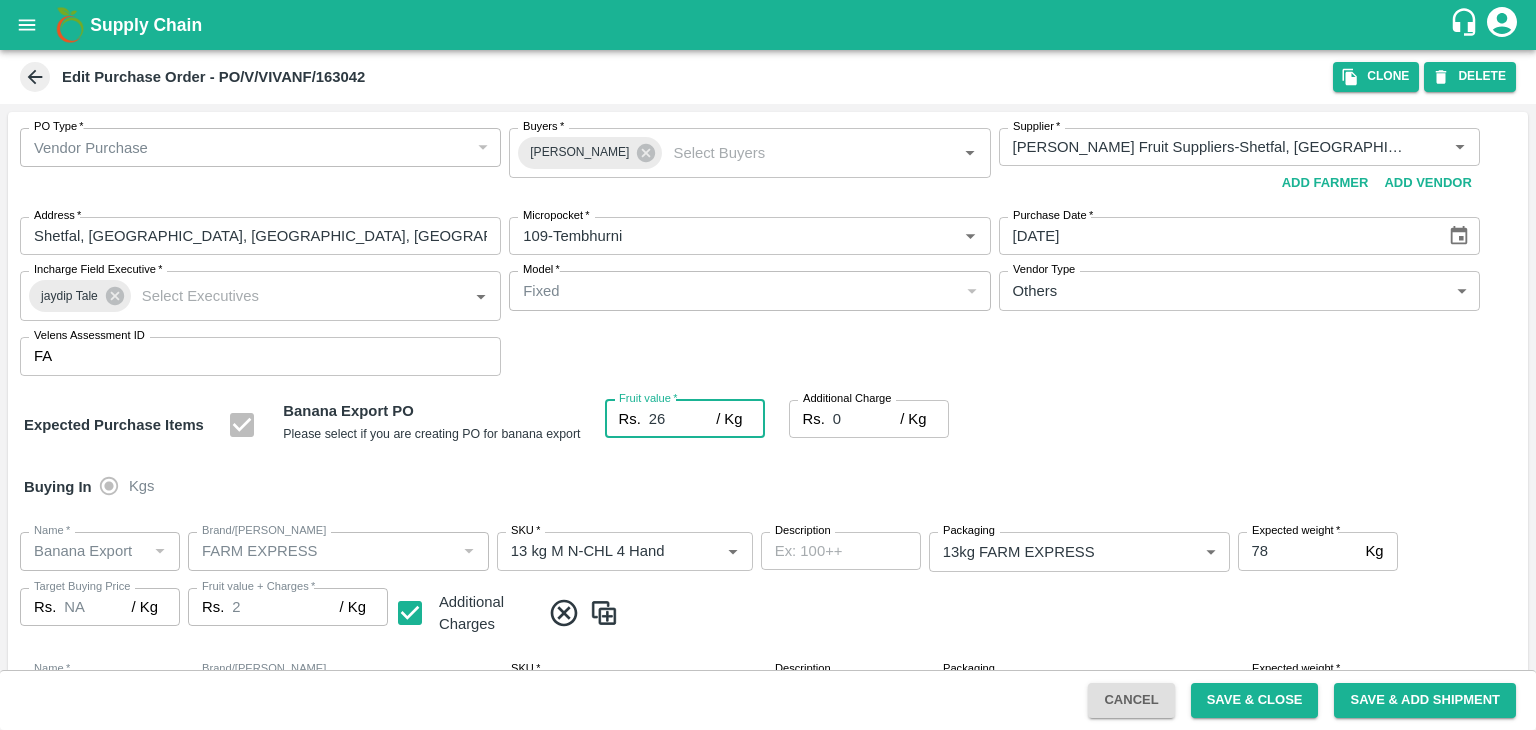 type on "26" 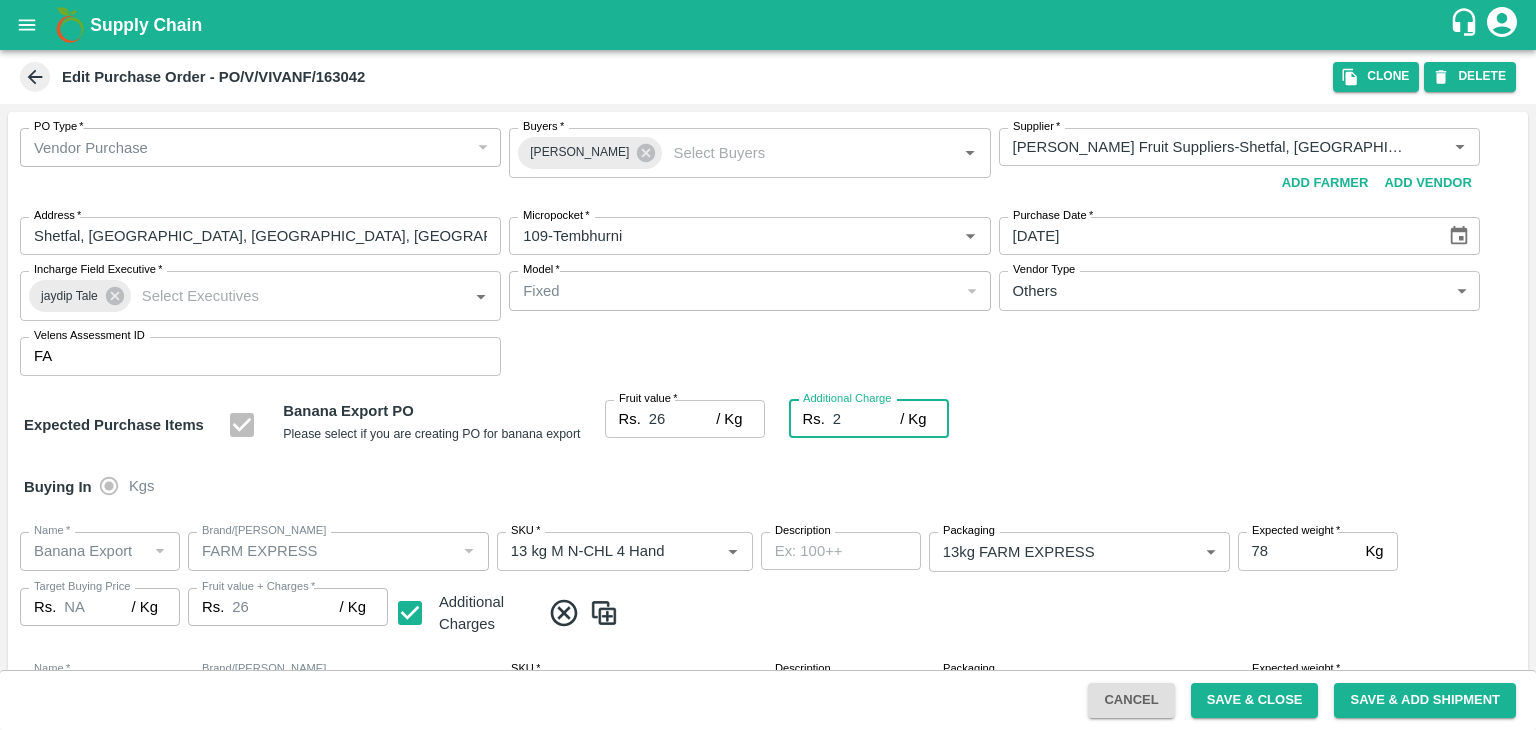 type on "2.7" 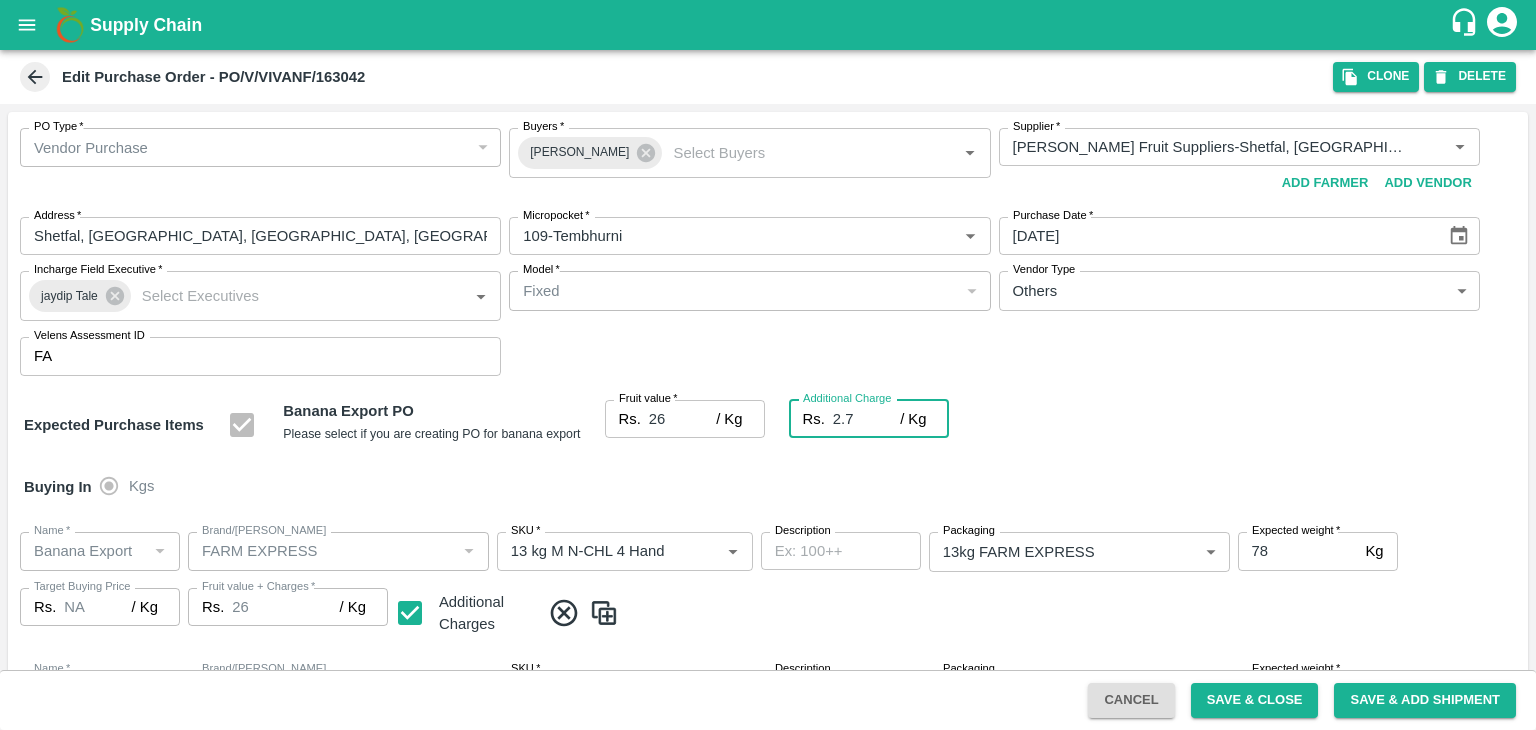 type on "28.7" 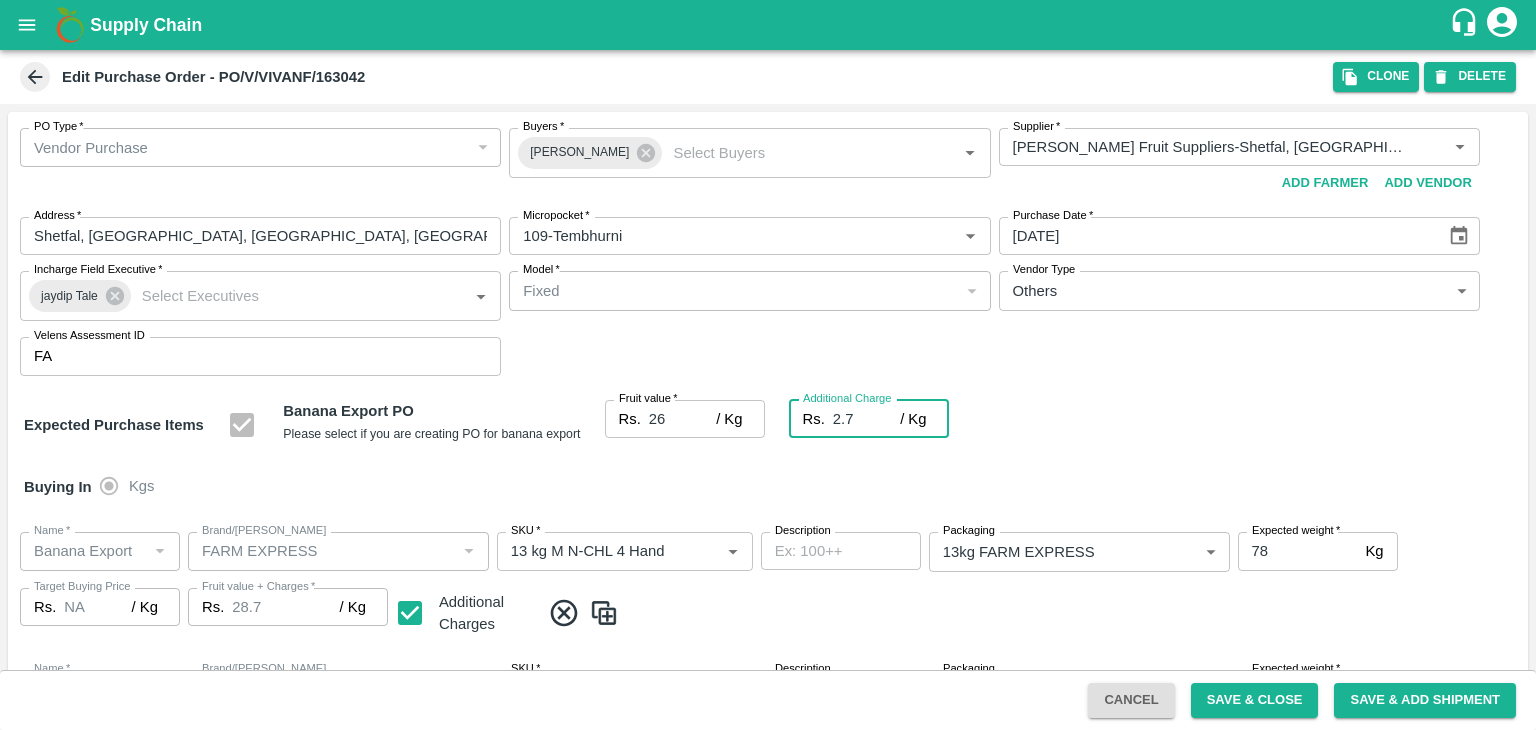 type on "2.75" 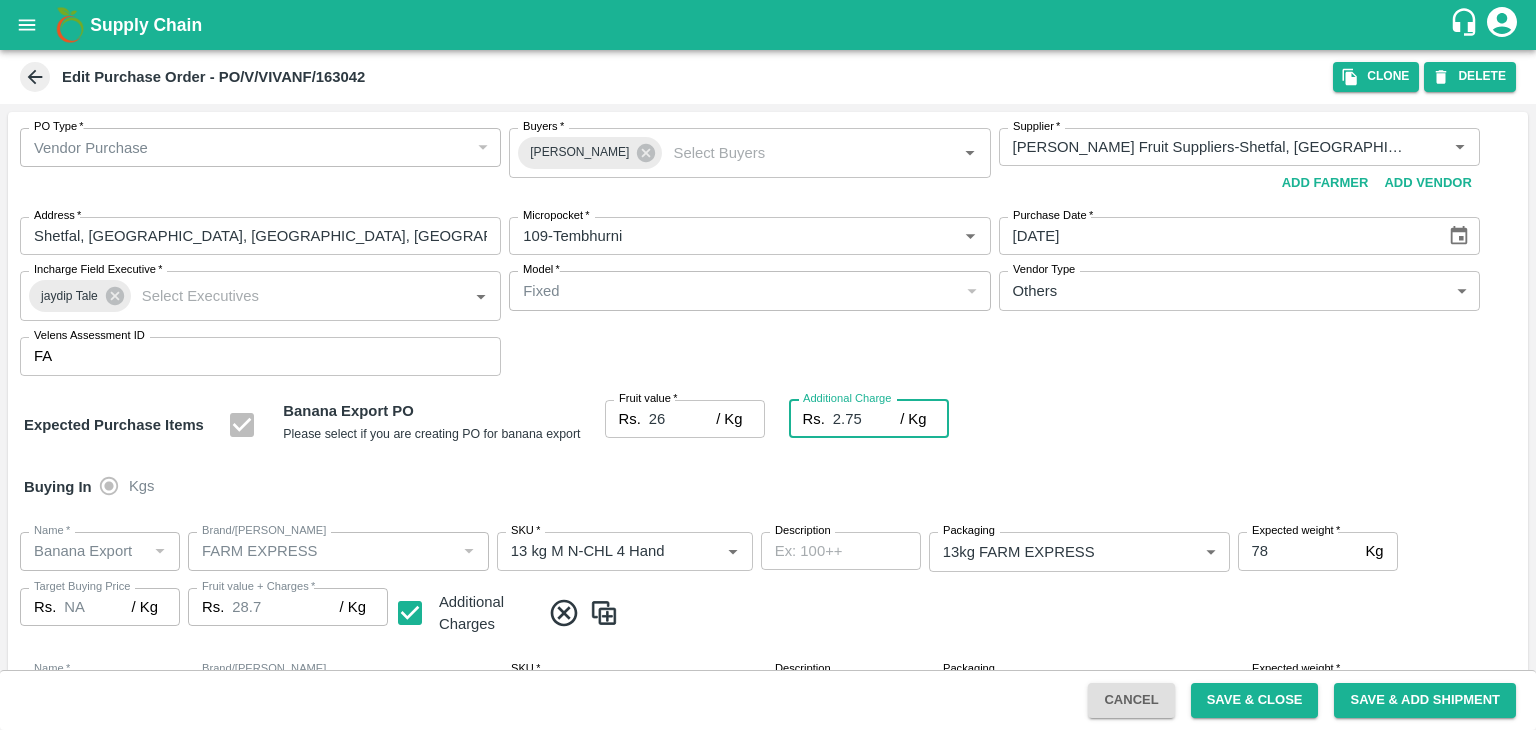 type on "28.75" 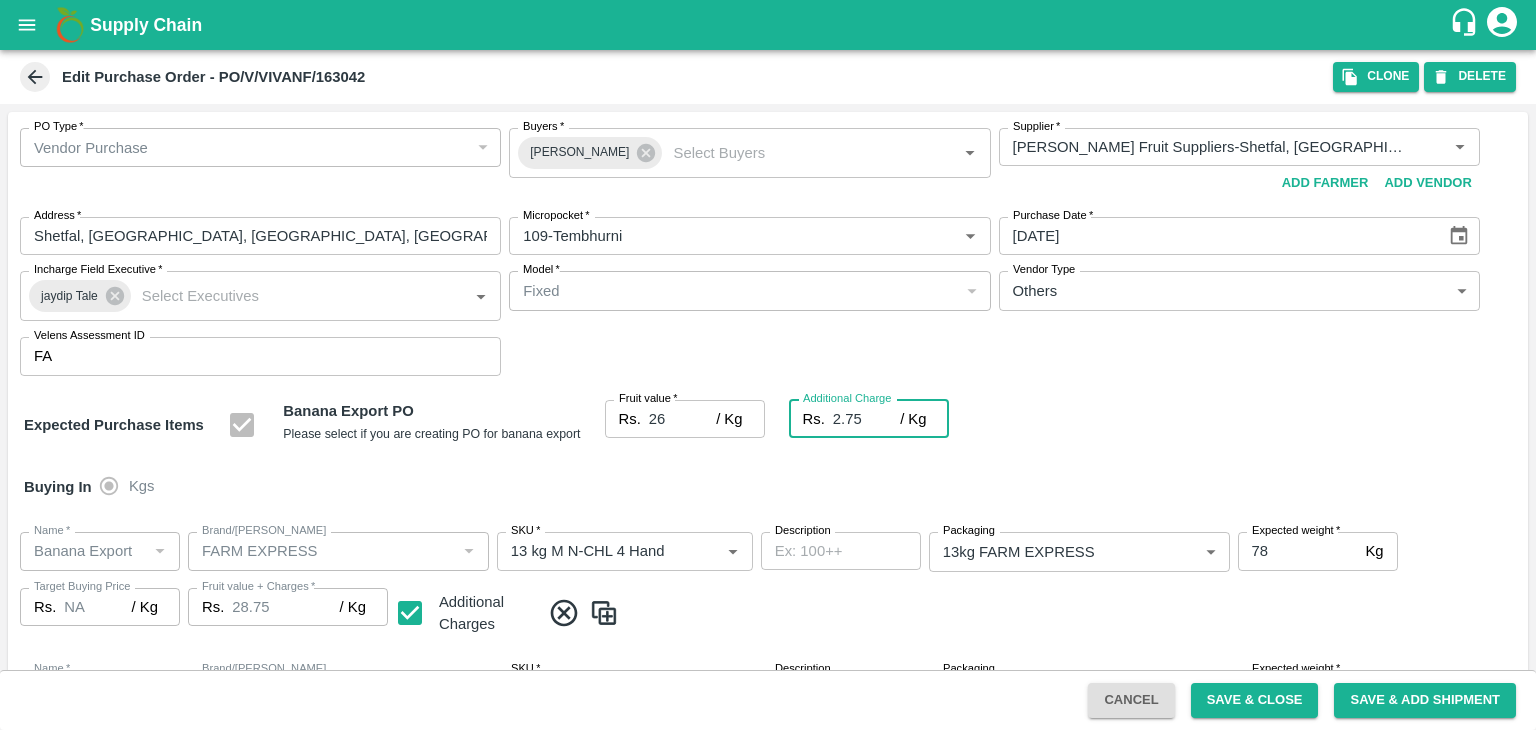 type on "2.75" 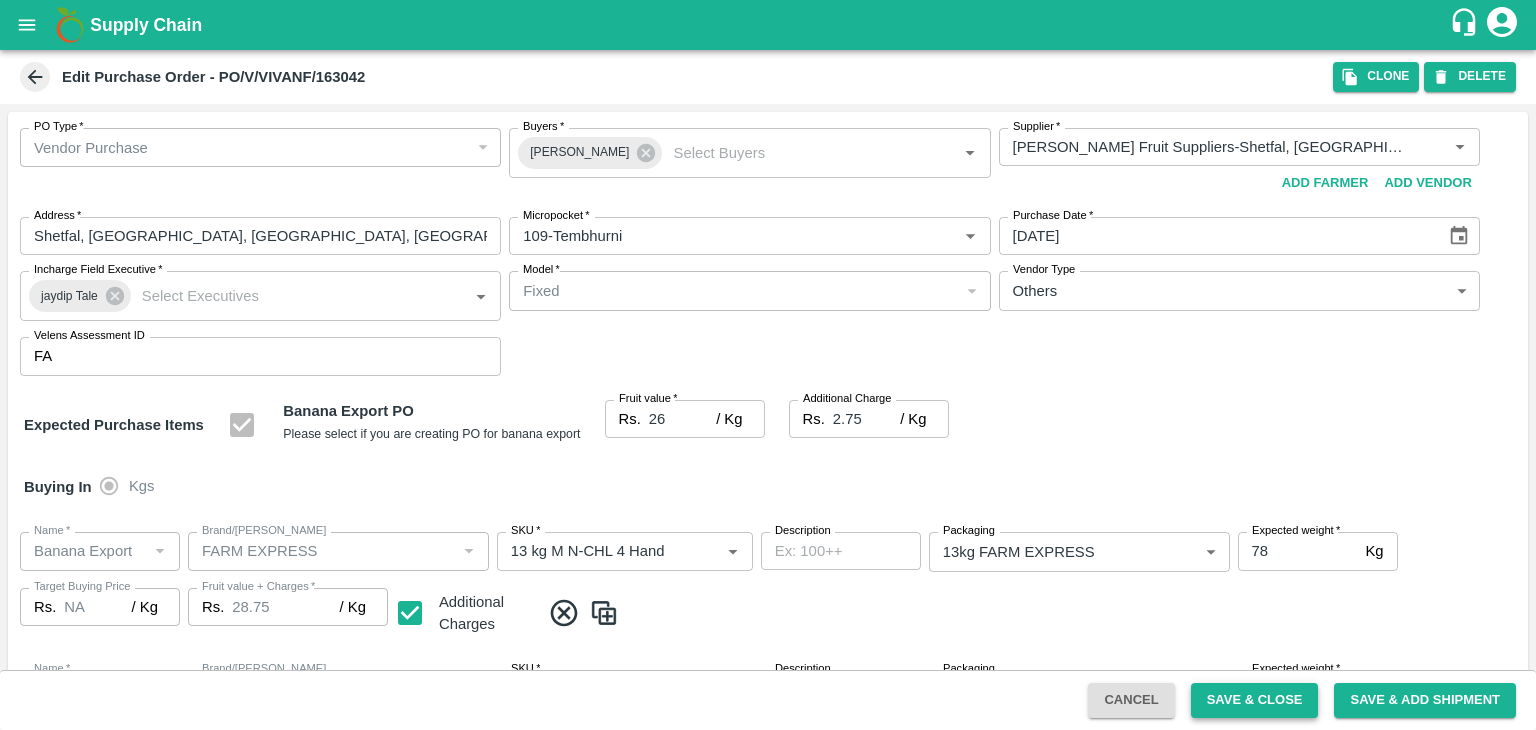 click on "Save & Close" at bounding box center [1255, 700] 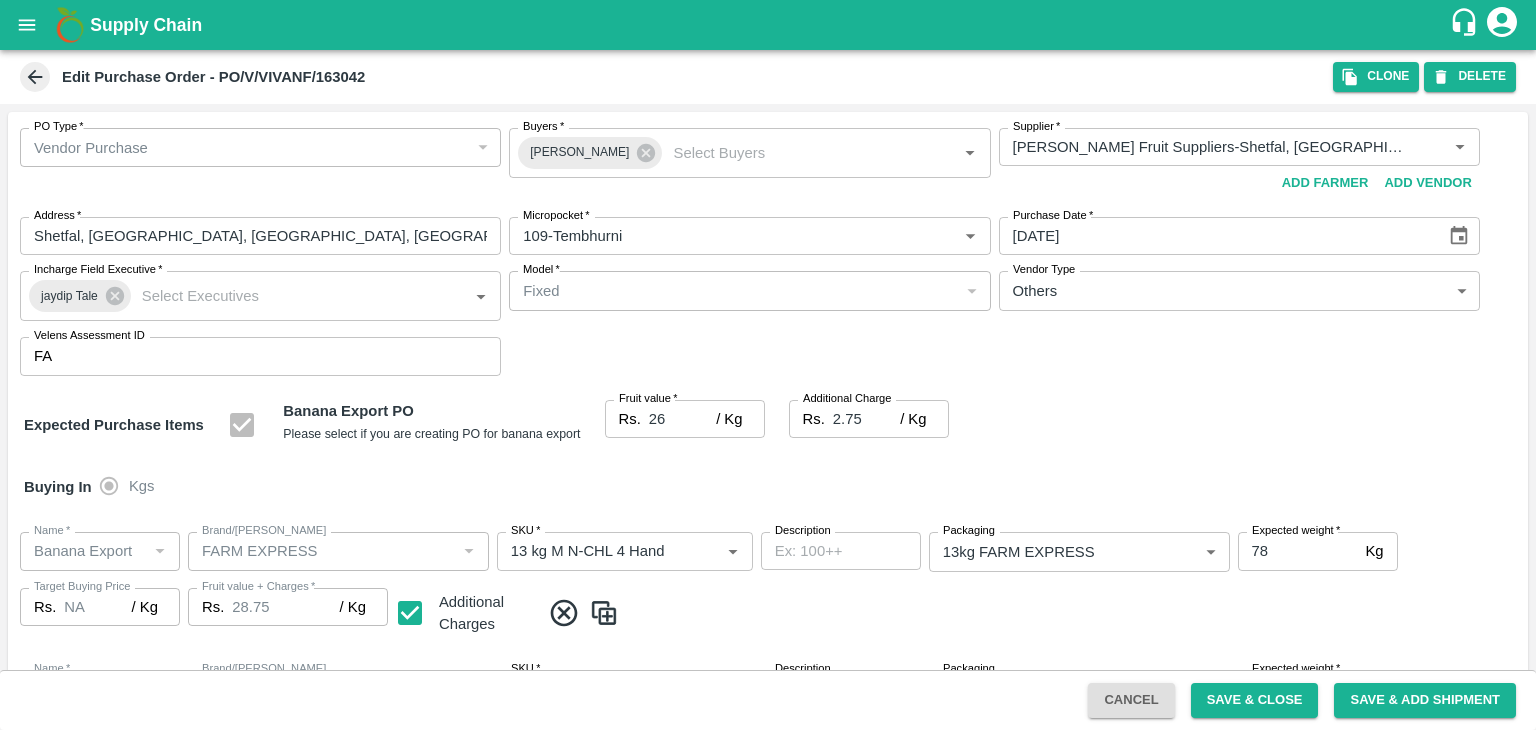 scroll, scrollTop: 1060, scrollLeft: 0, axis: vertical 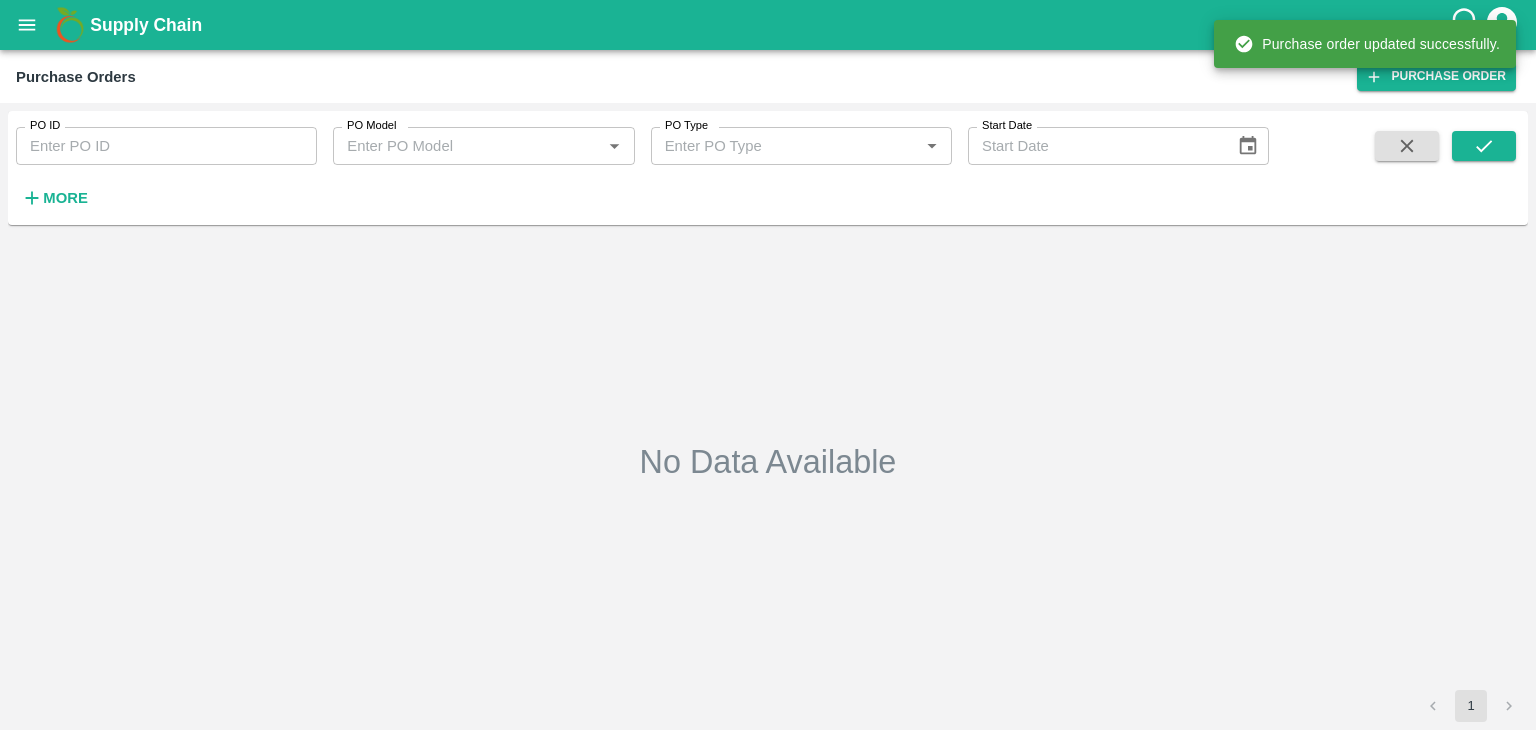 type on "163042" 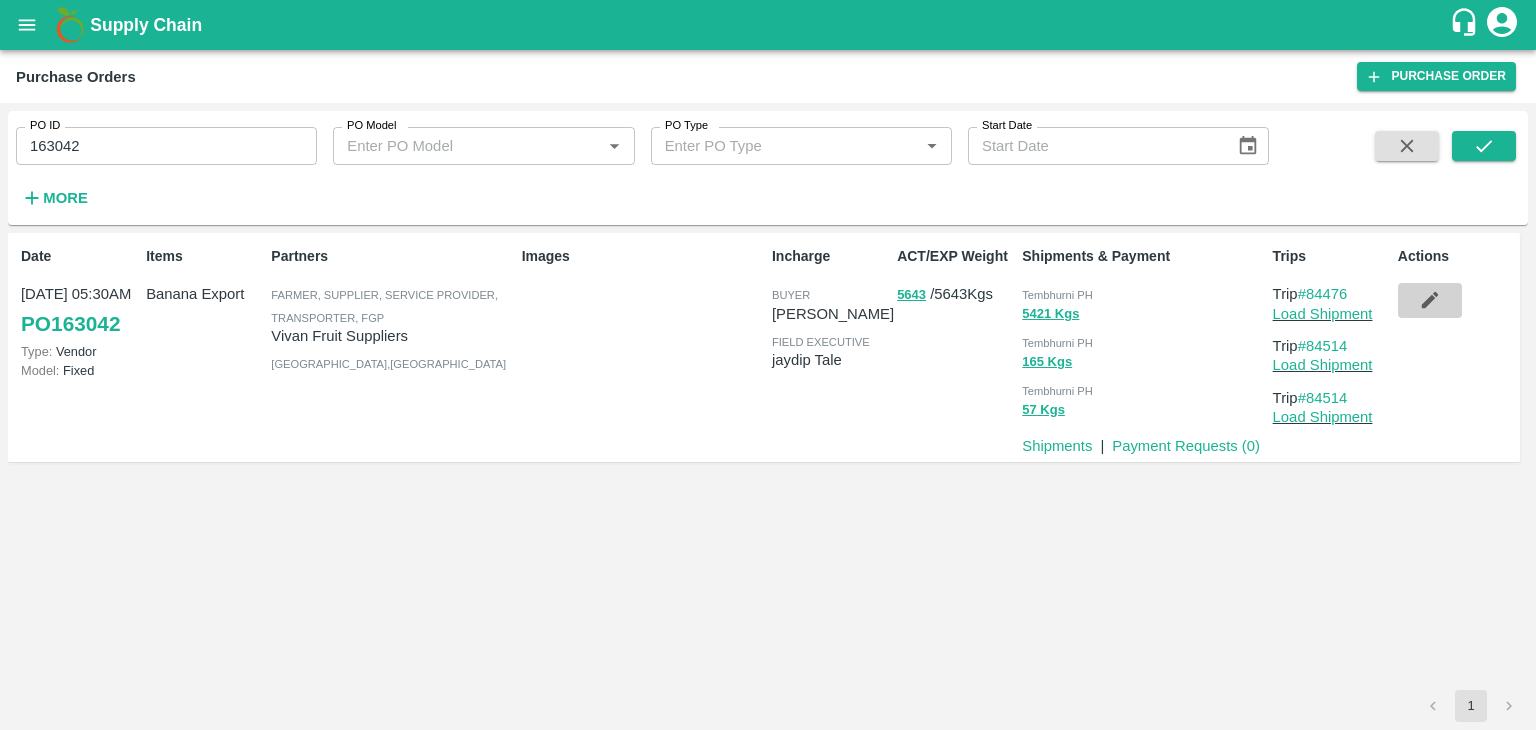 click 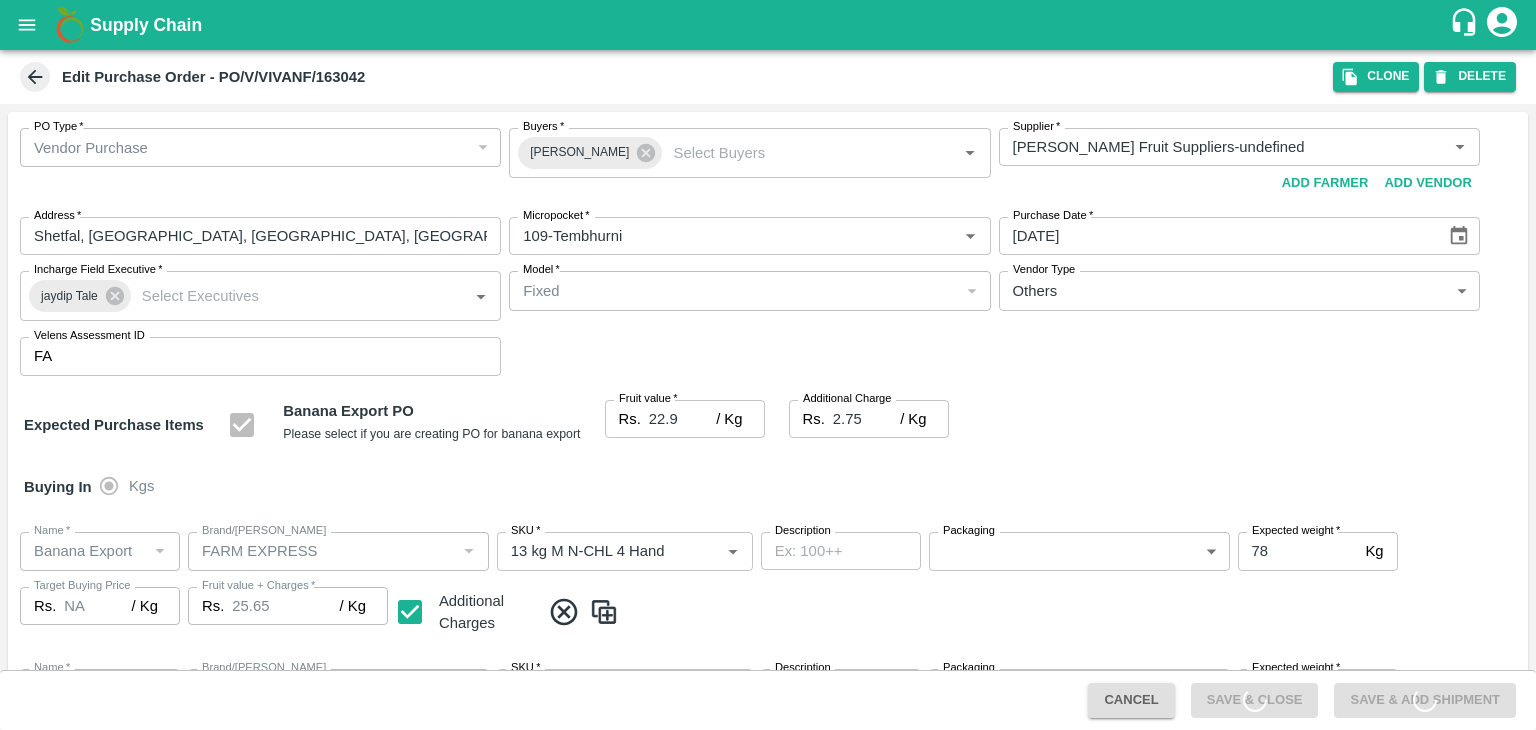 type on "Vivan Fruit Suppliers-undefined" 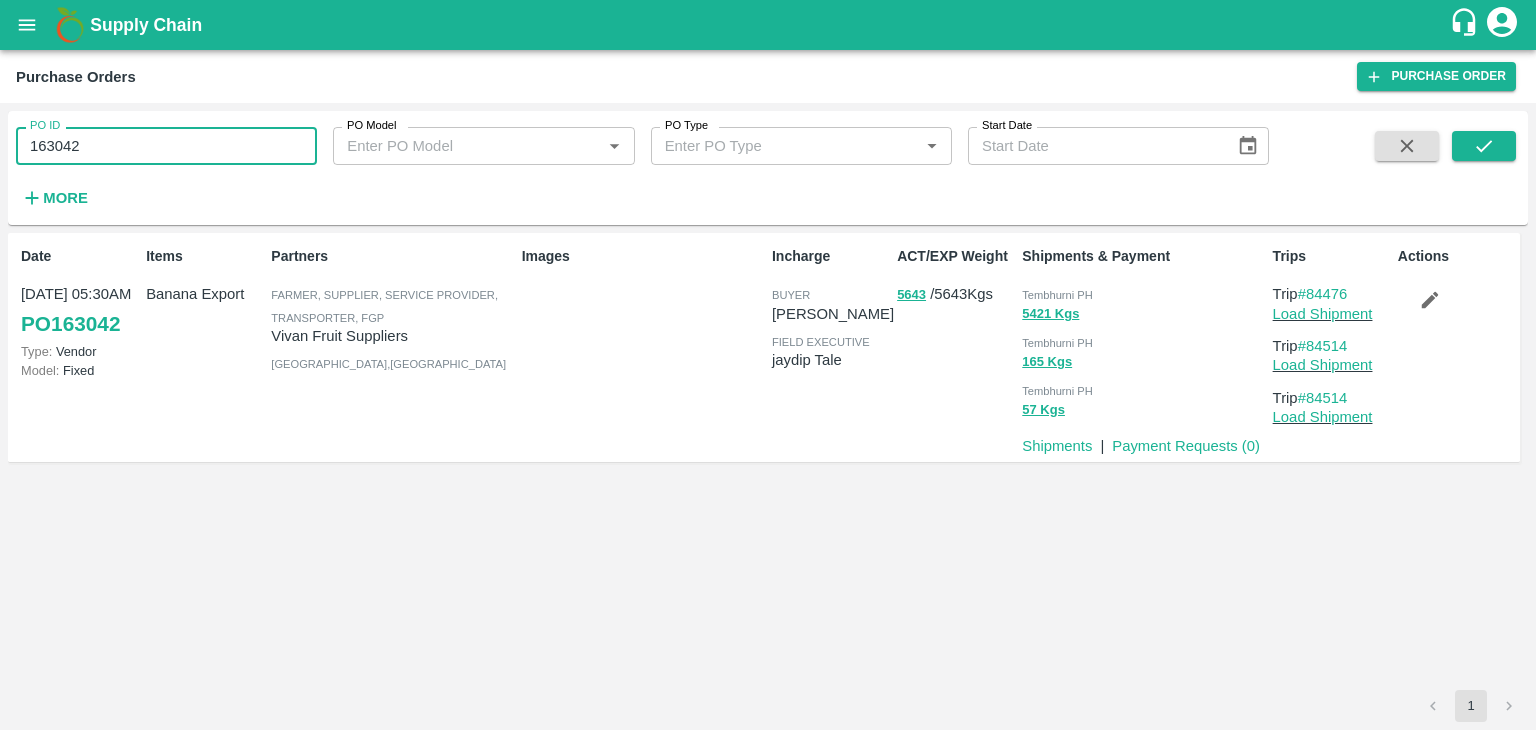 click on "163042" at bounding box center [166, 146] 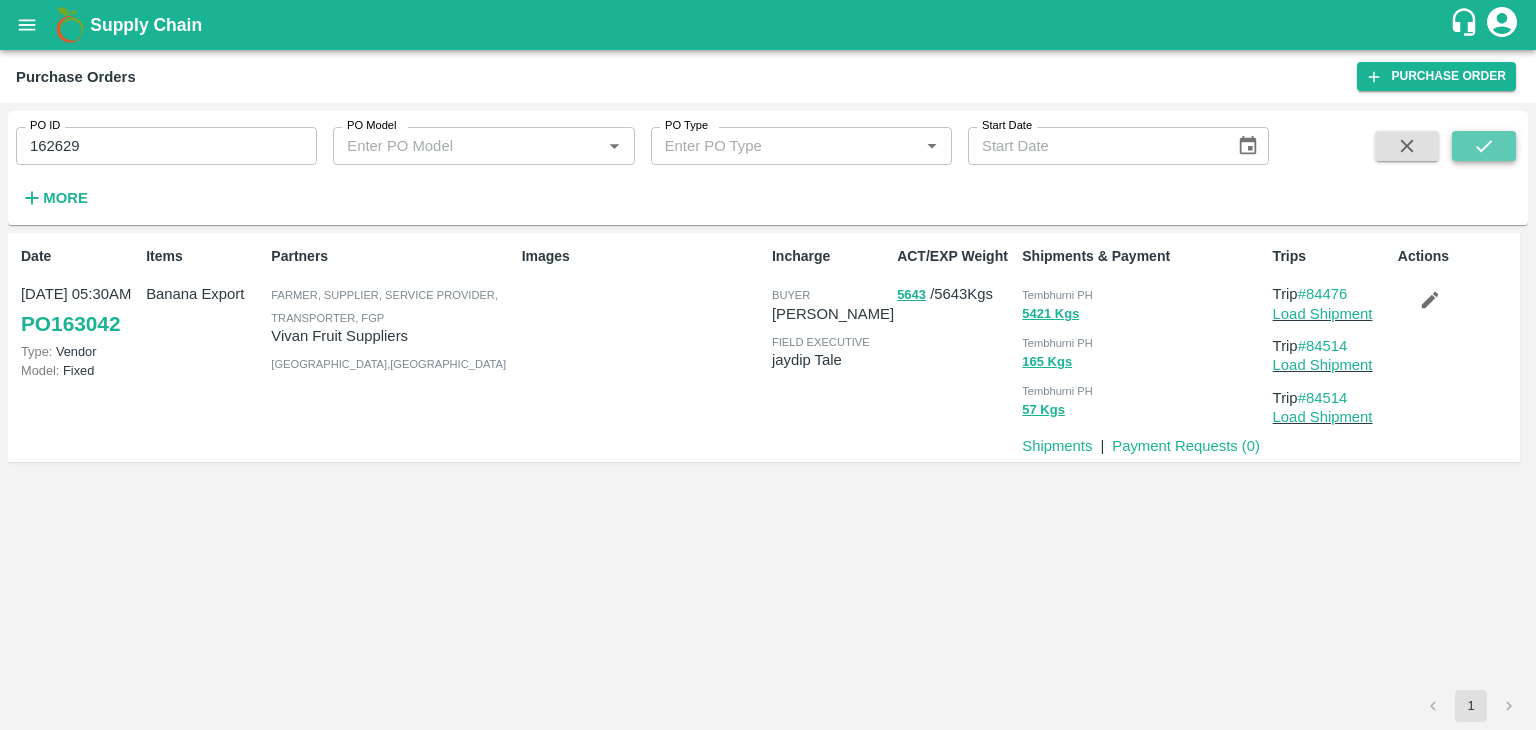 click 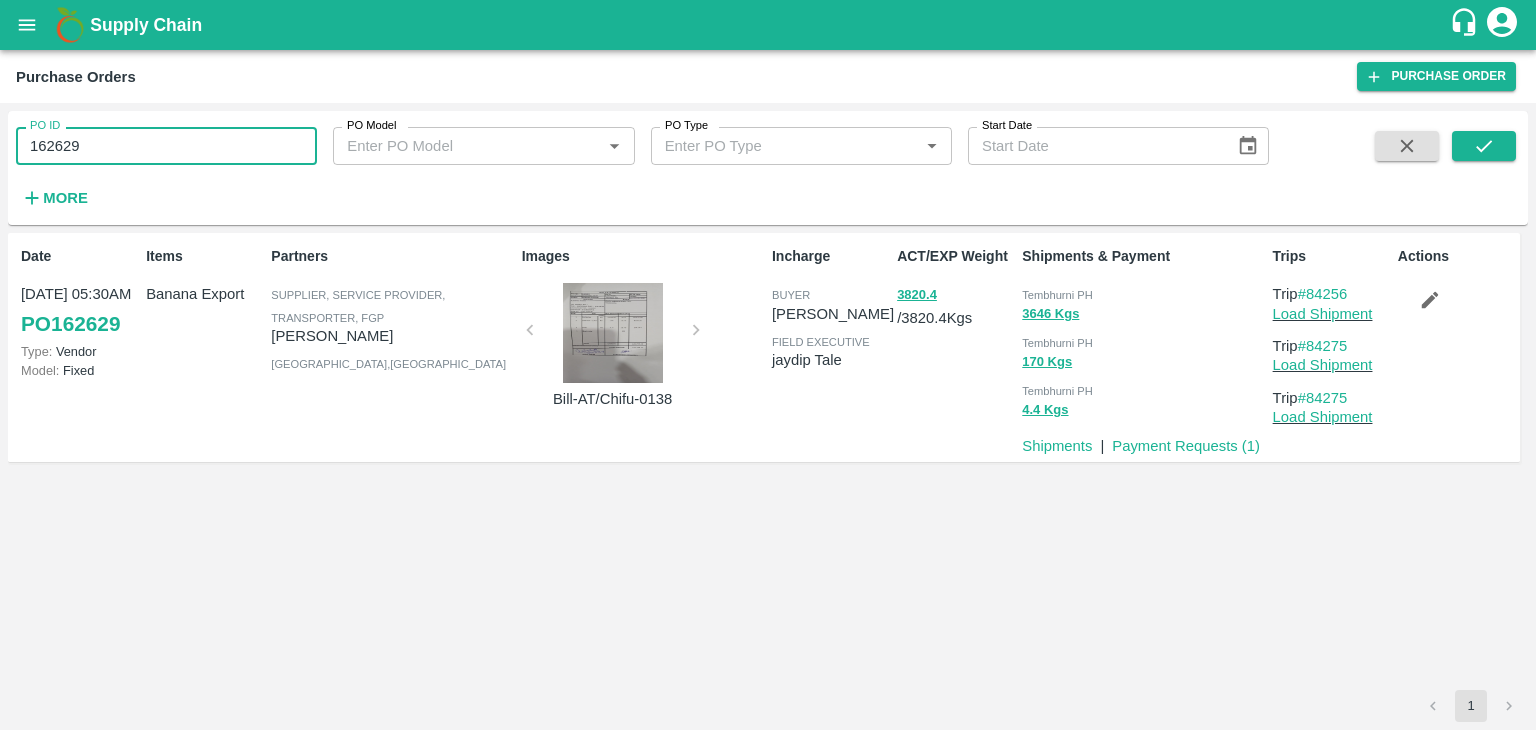 click on "162629" at bounding box center (166, 146) 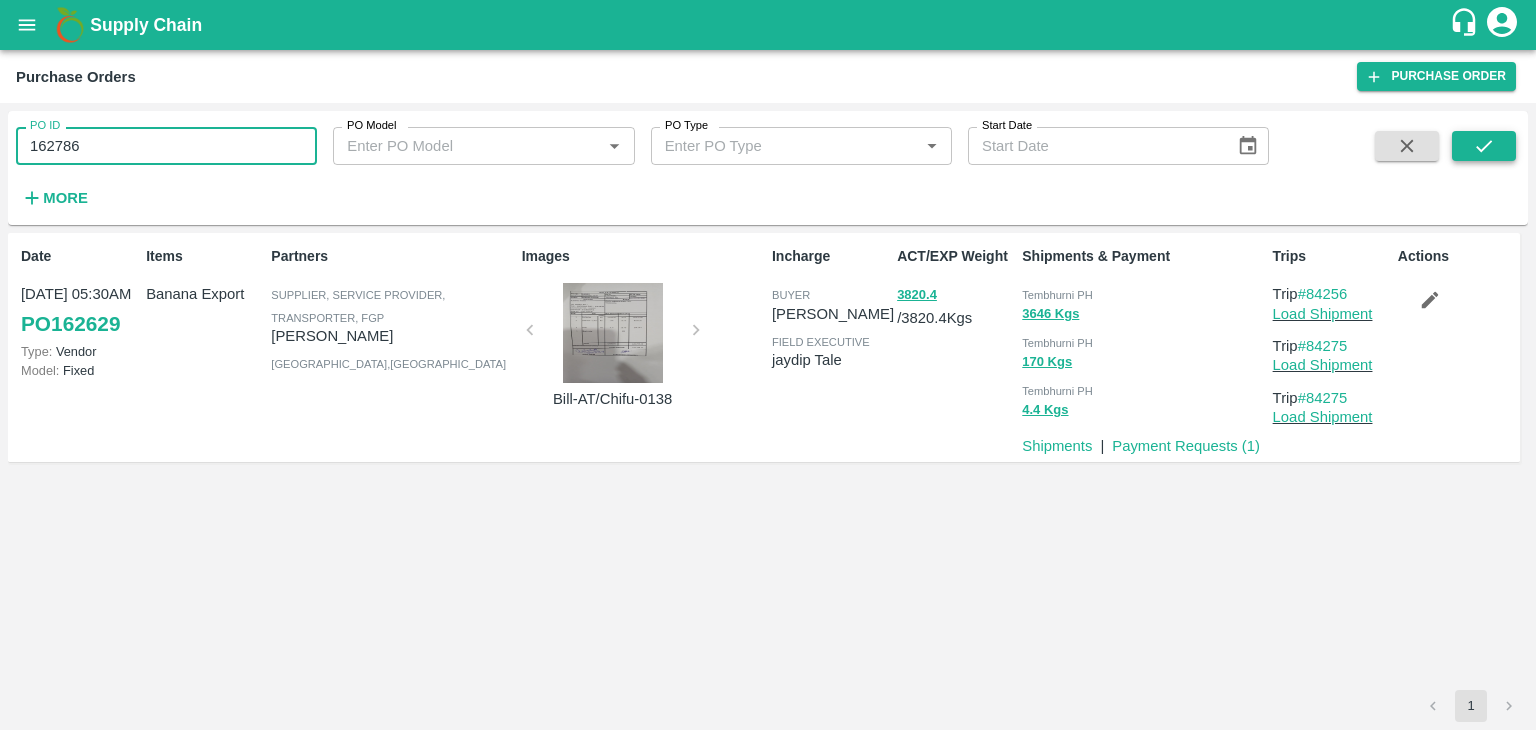 type on "162786" 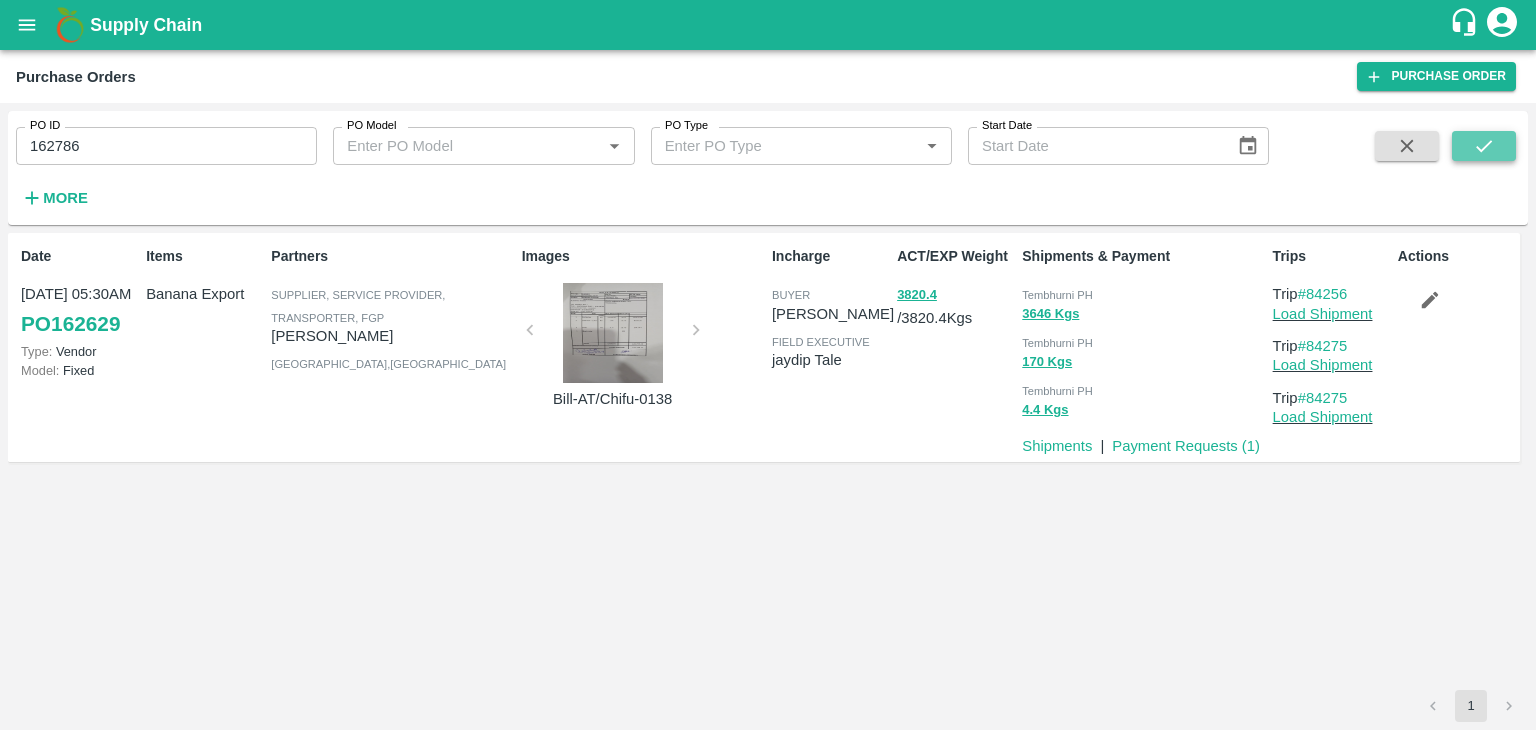 click 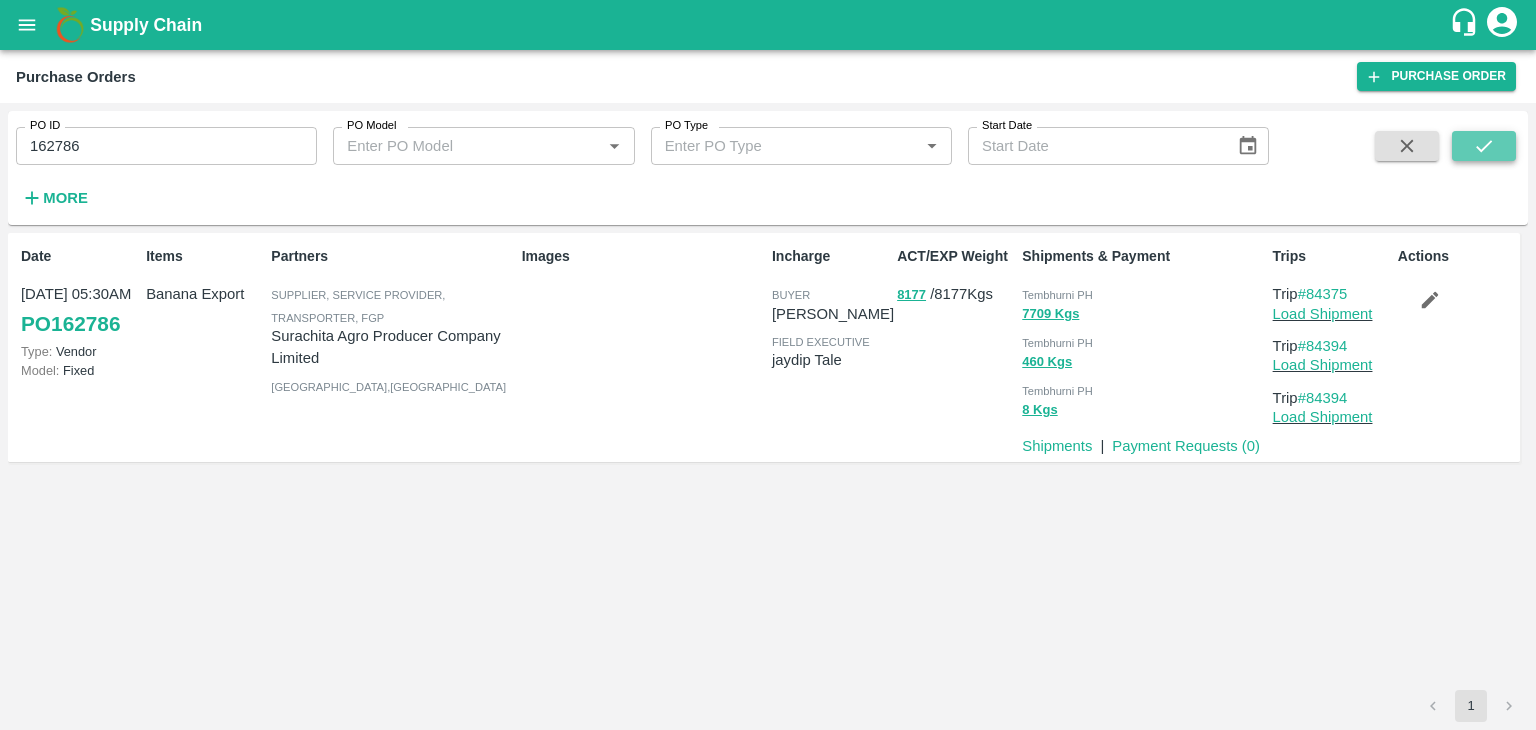 click 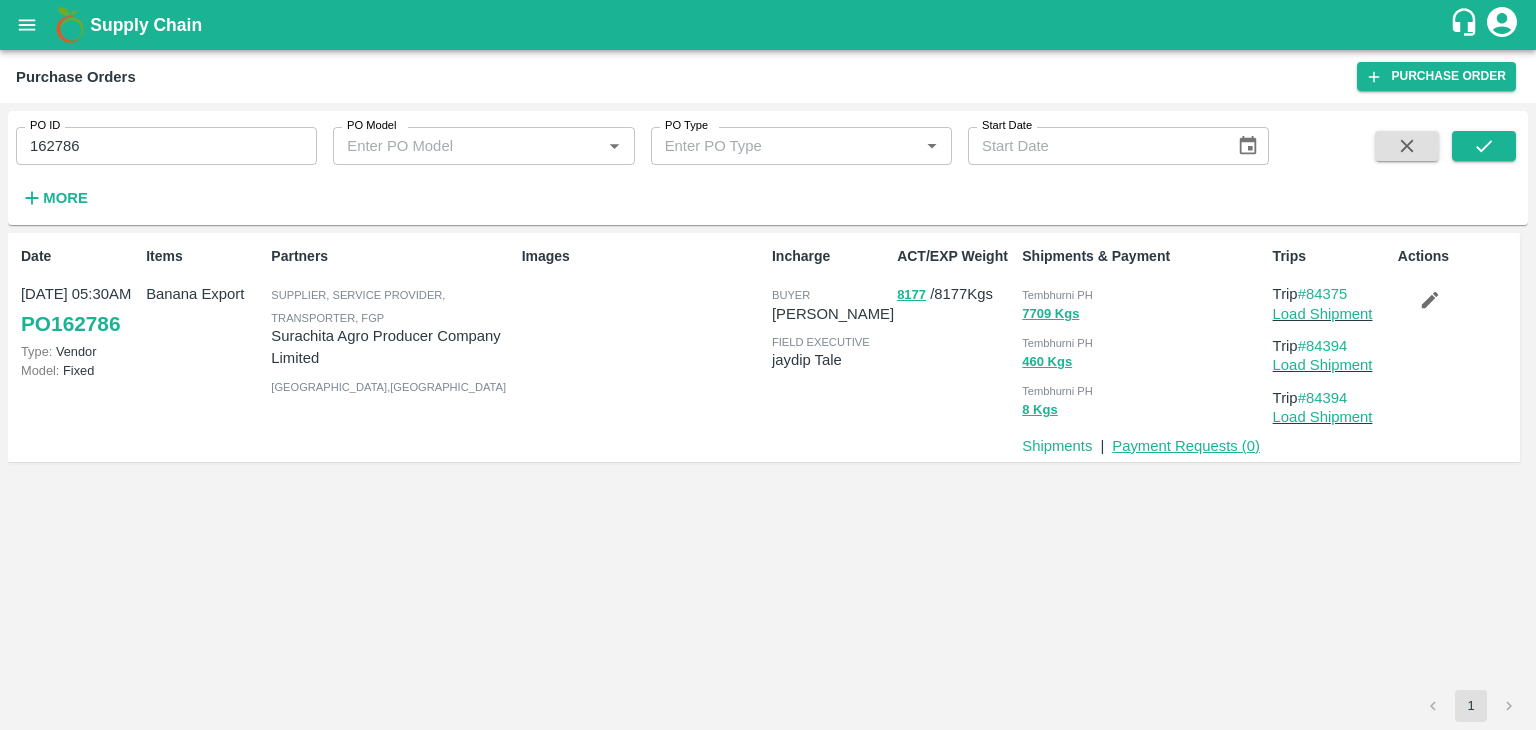 click on "Payment Requests ( 0 )" at bounding box center [1186, 446] 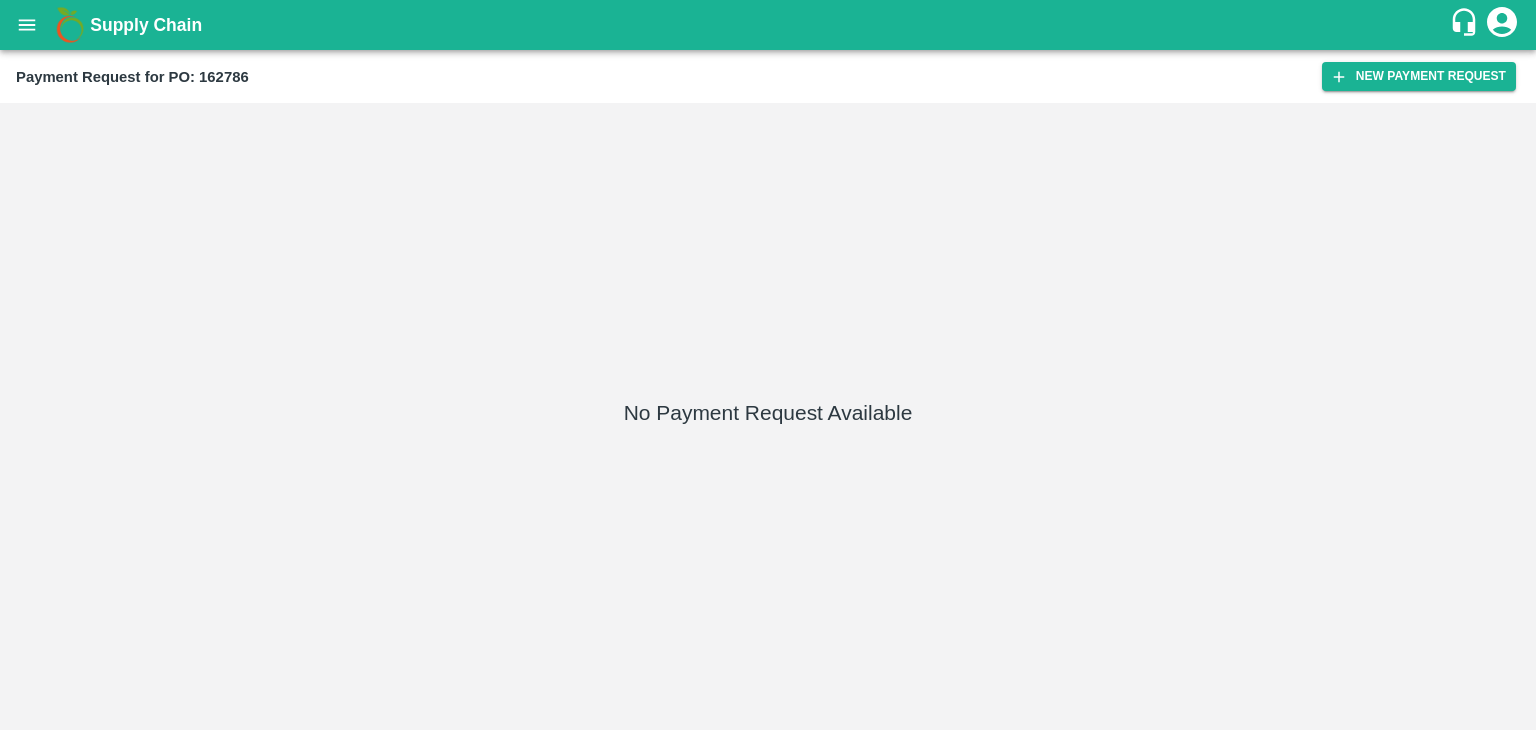 scroll, scrollTop: 0, scrollLeft: 0, axis: both 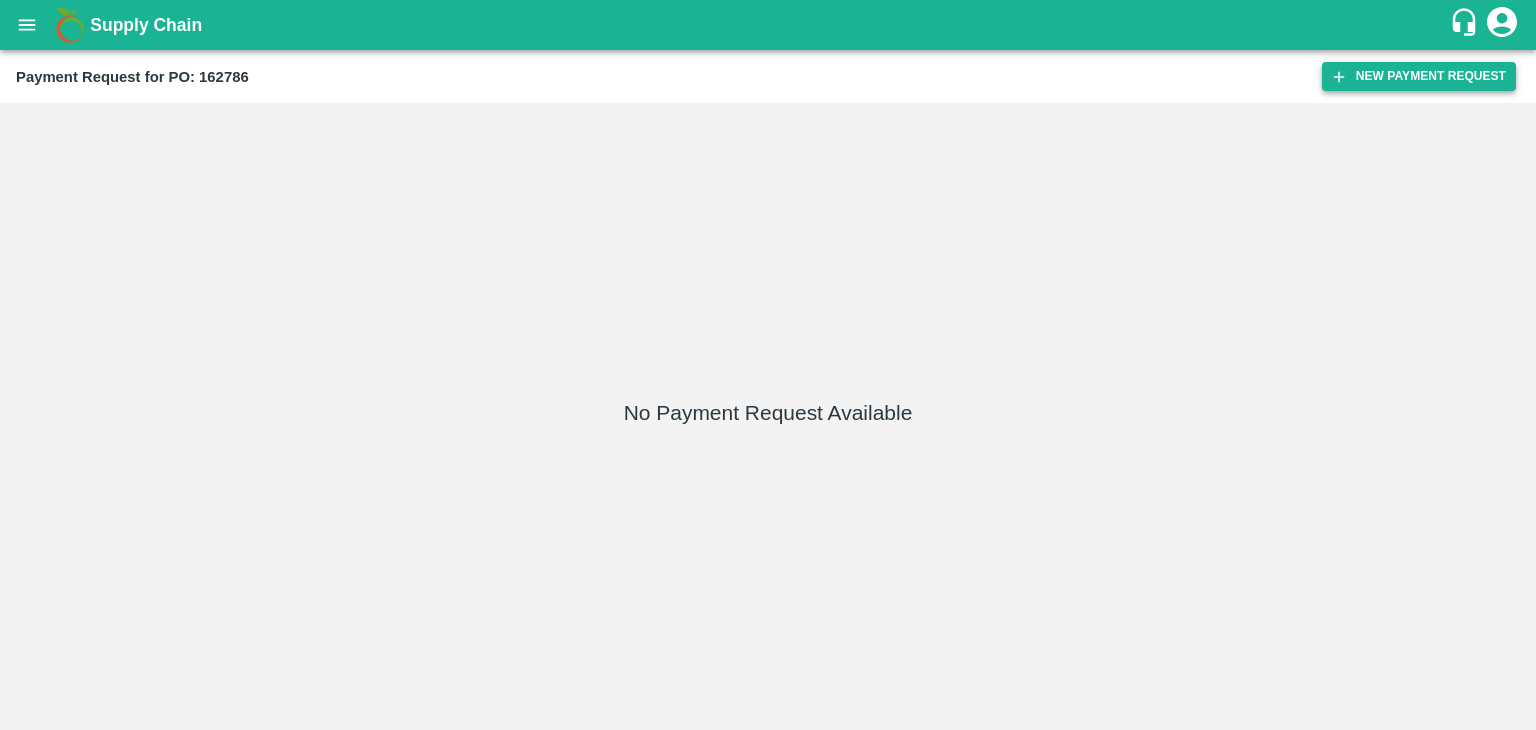 click on "New Payment Request" at bounding box center (1419, 76) 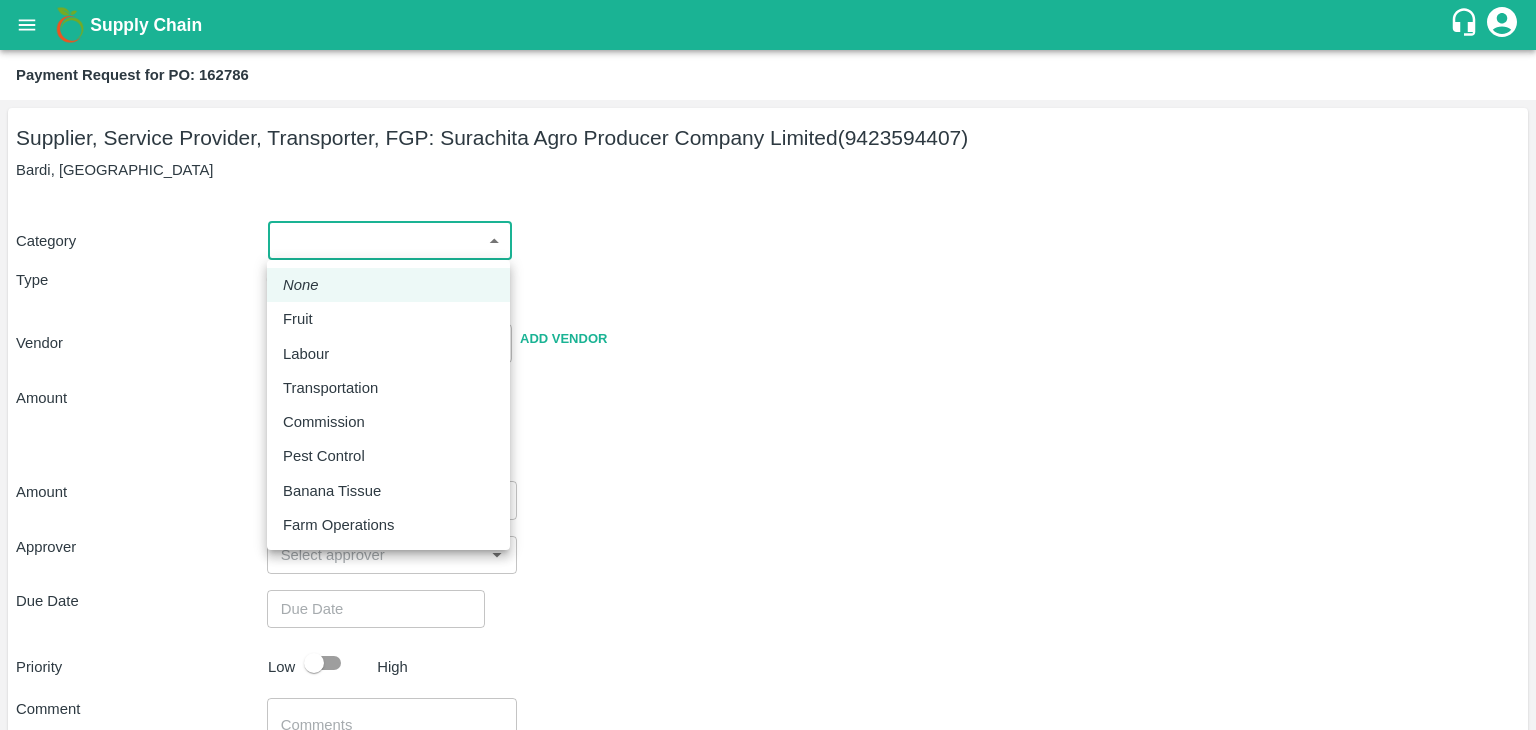 drag, startPoint x: 294, startPoint y: 245, endPoint x: 334, endPoint y: 321, distance: 85.883644 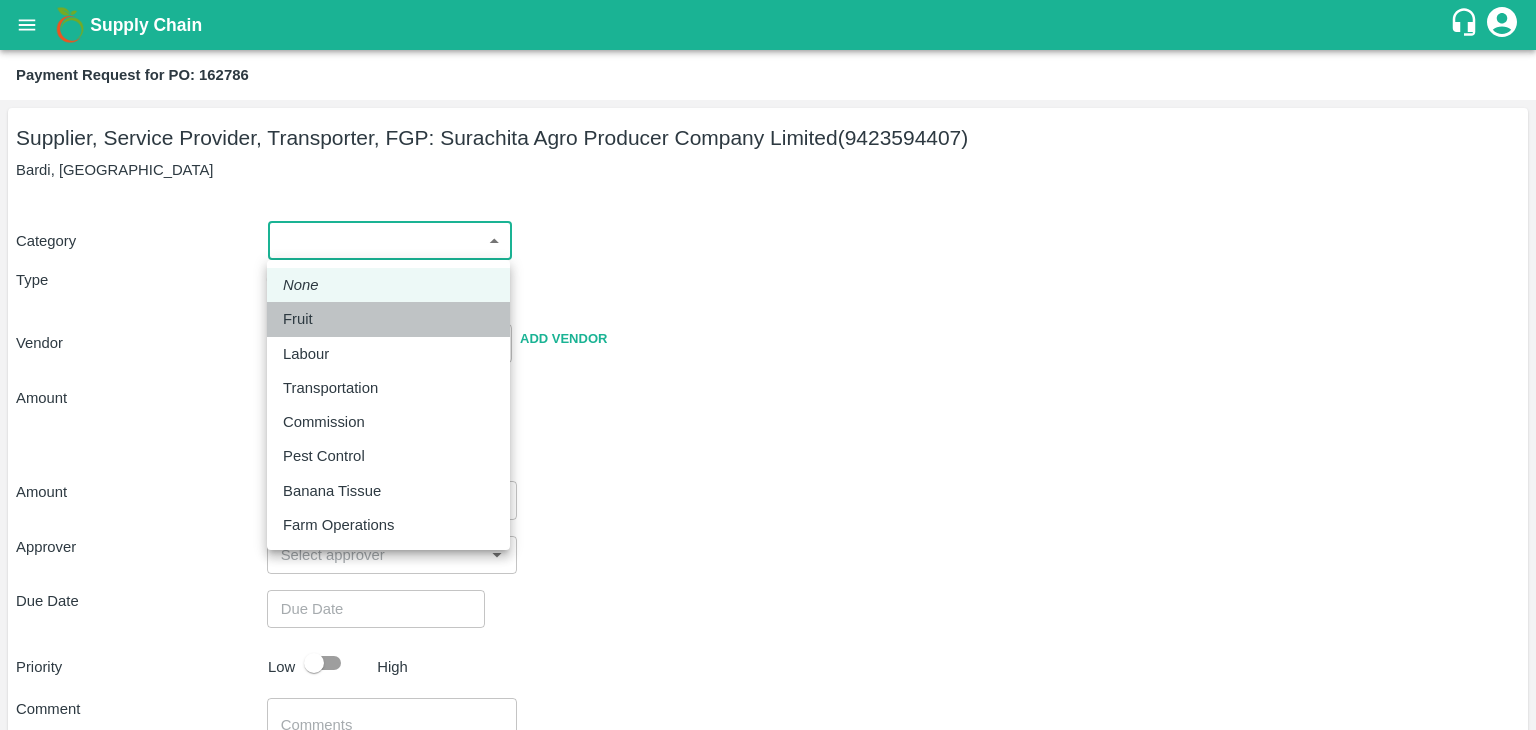 click on "Fruit" at bounding box center [388, 319] 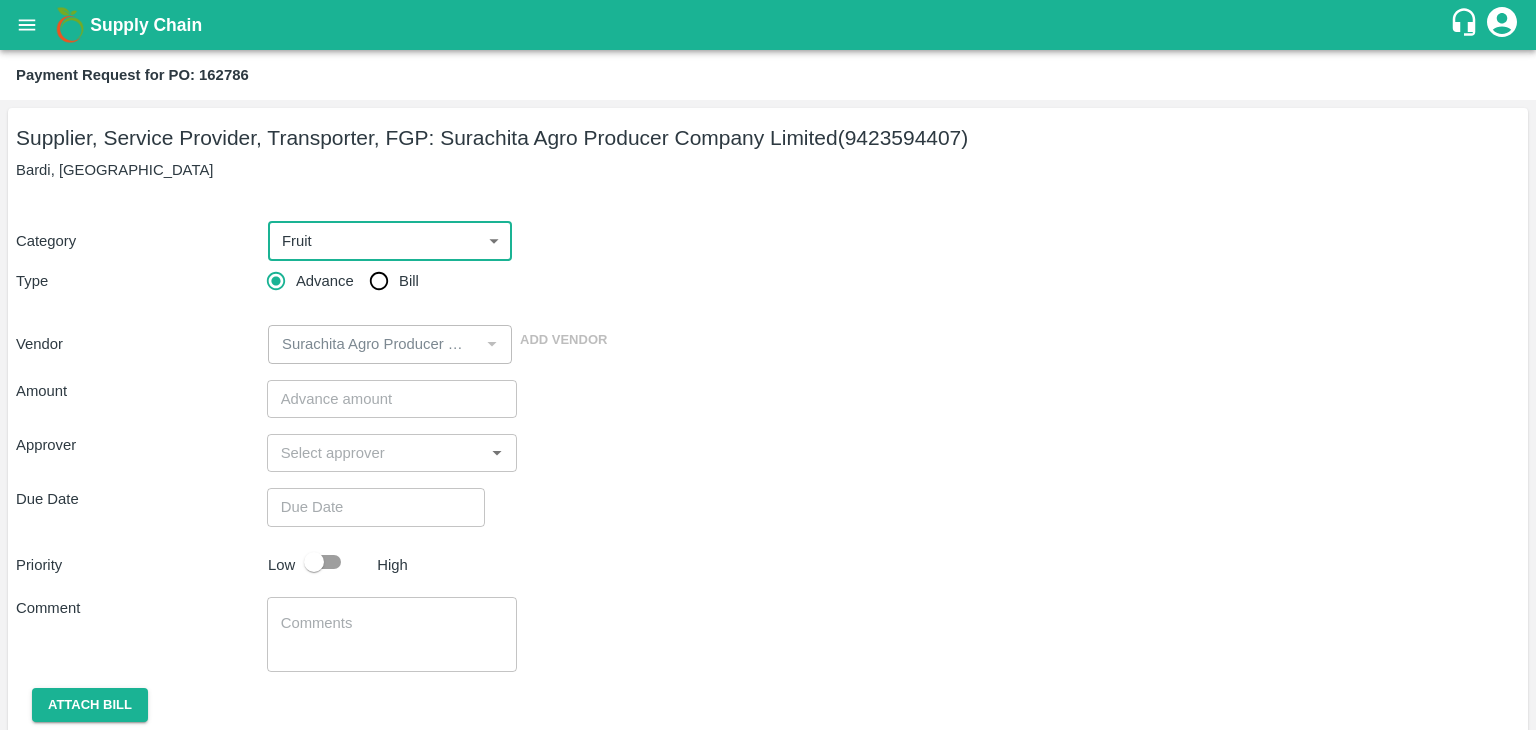 click on "Bill" at bounding box center [409, 281] 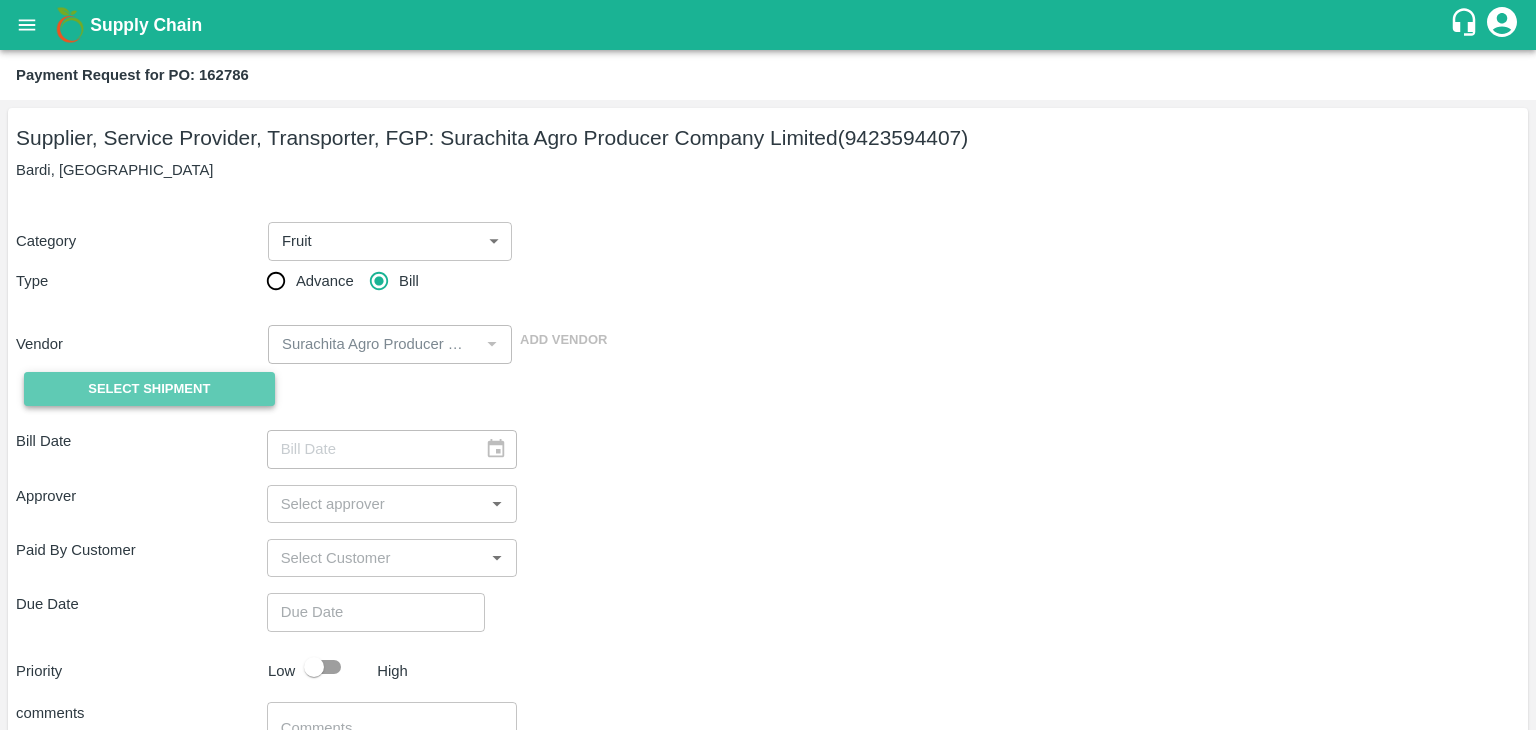 click on "Select Shipment" at bounding box center (149, 389) 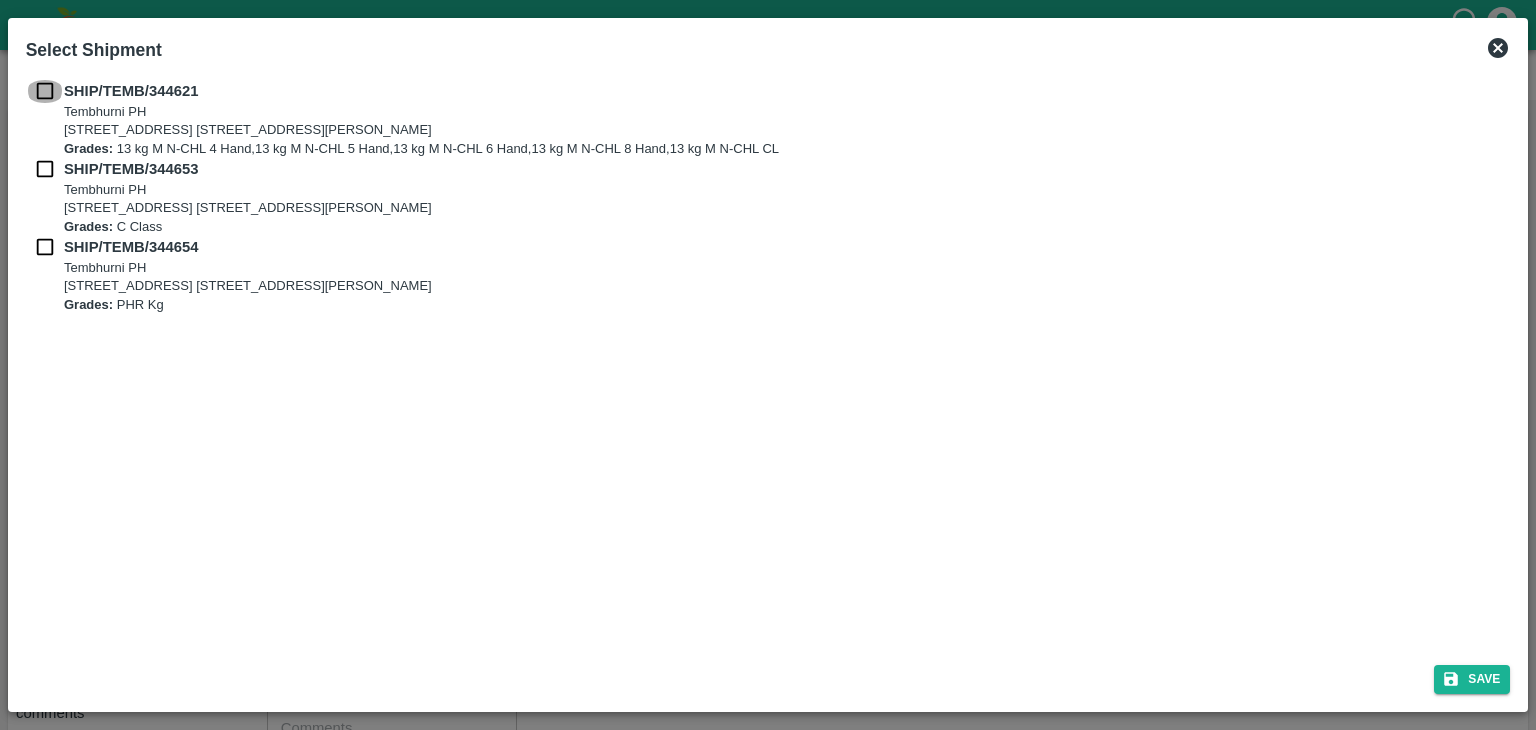 click at bounding box center (45, 91) 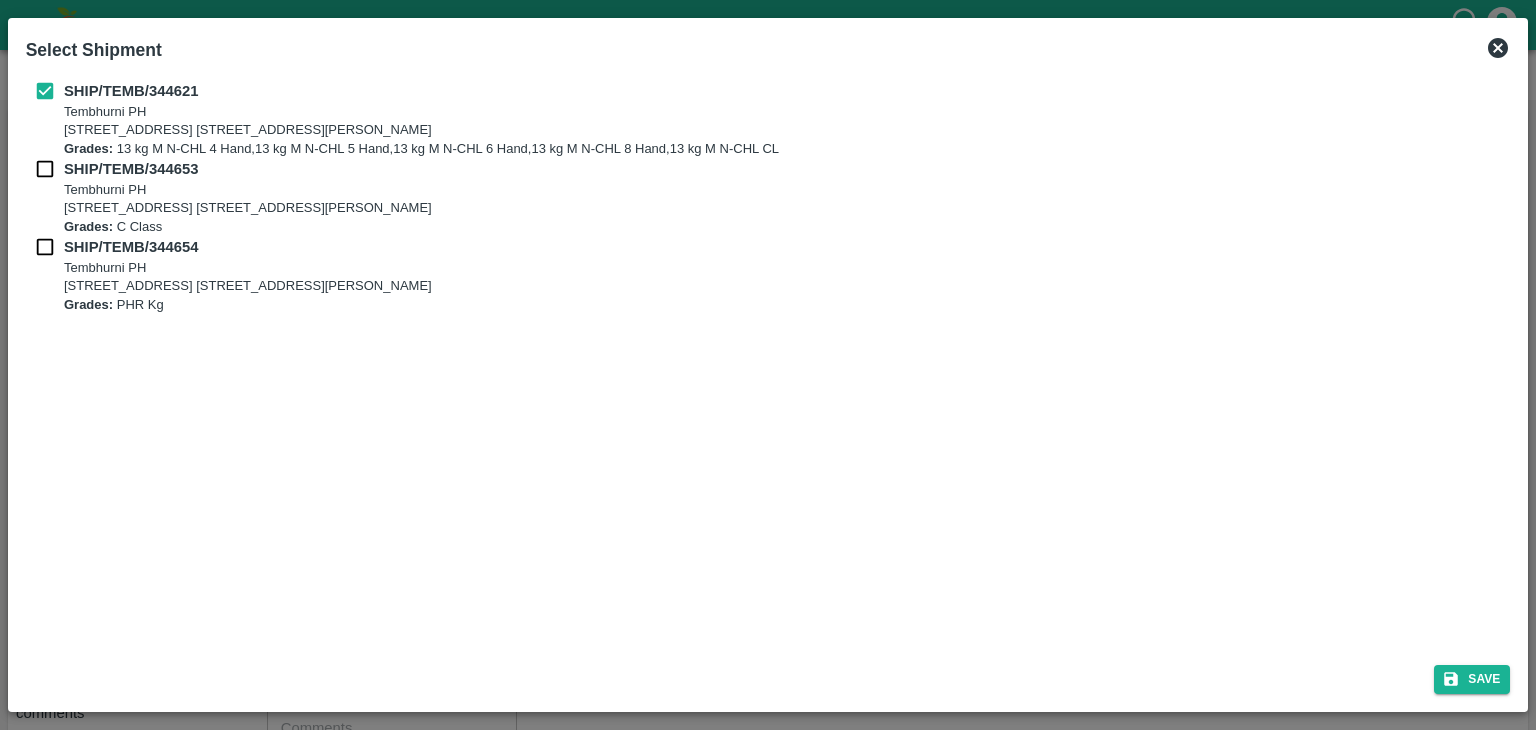 click at bounding box center (45, 169) 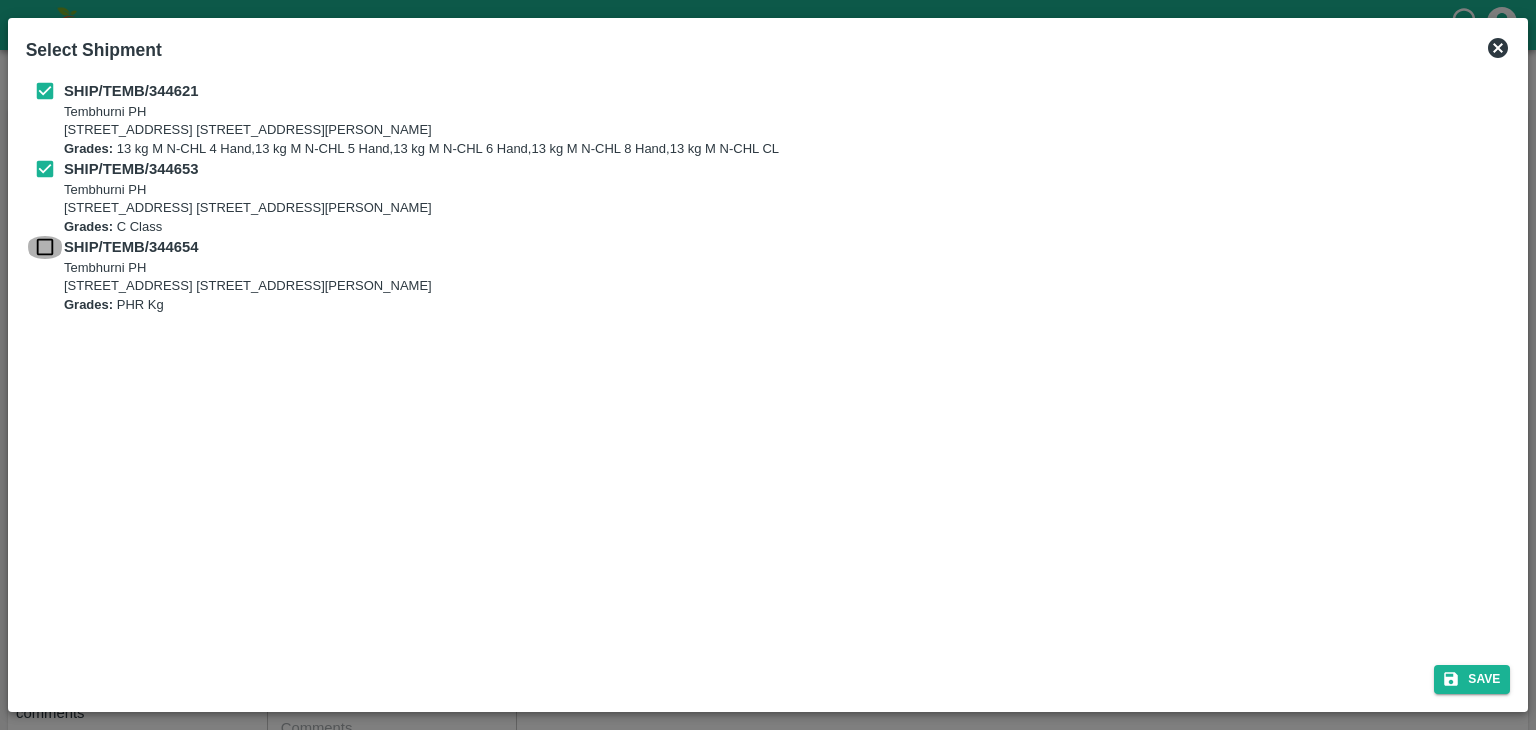 click at bounding box center (45, 247) 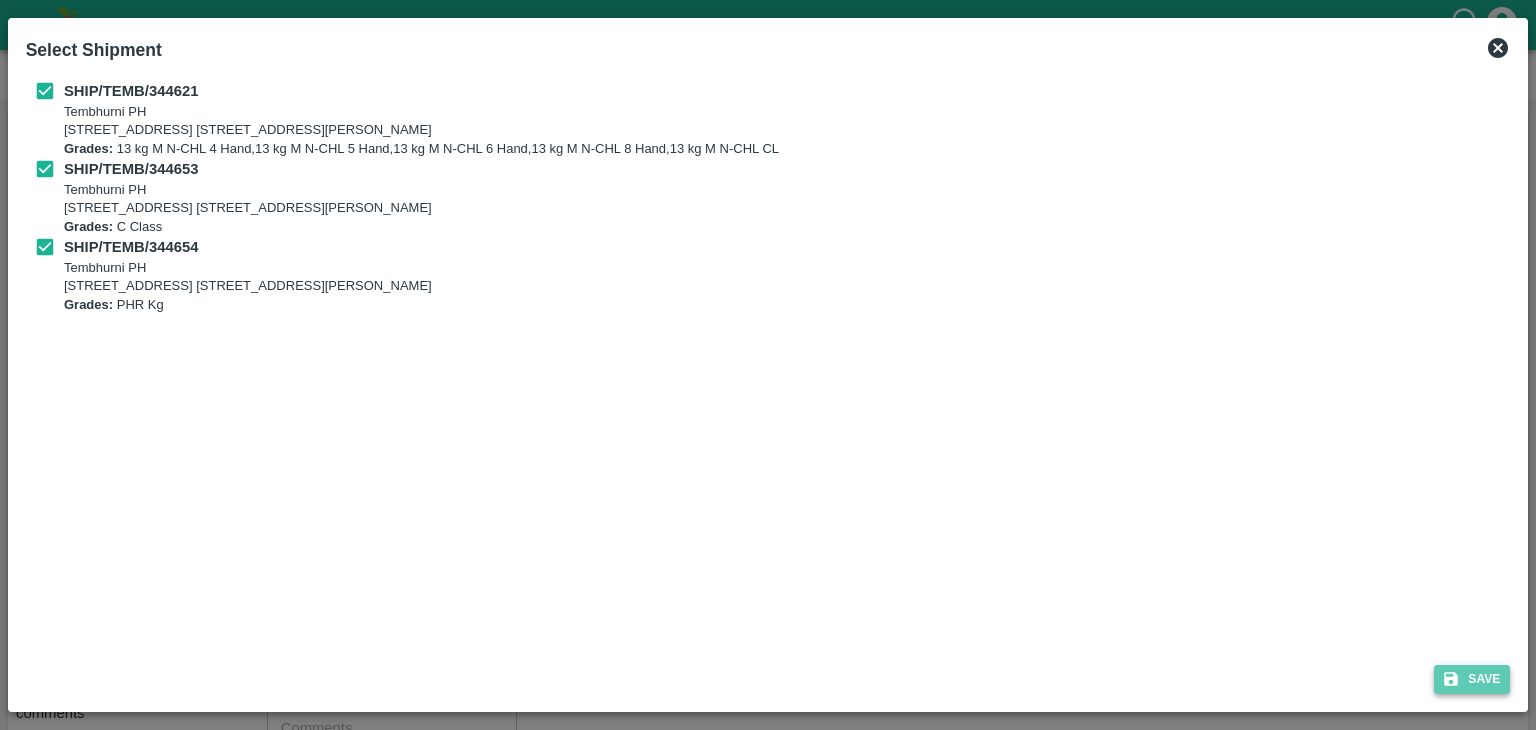 click on "Save" at bounding box center (1472, 679) 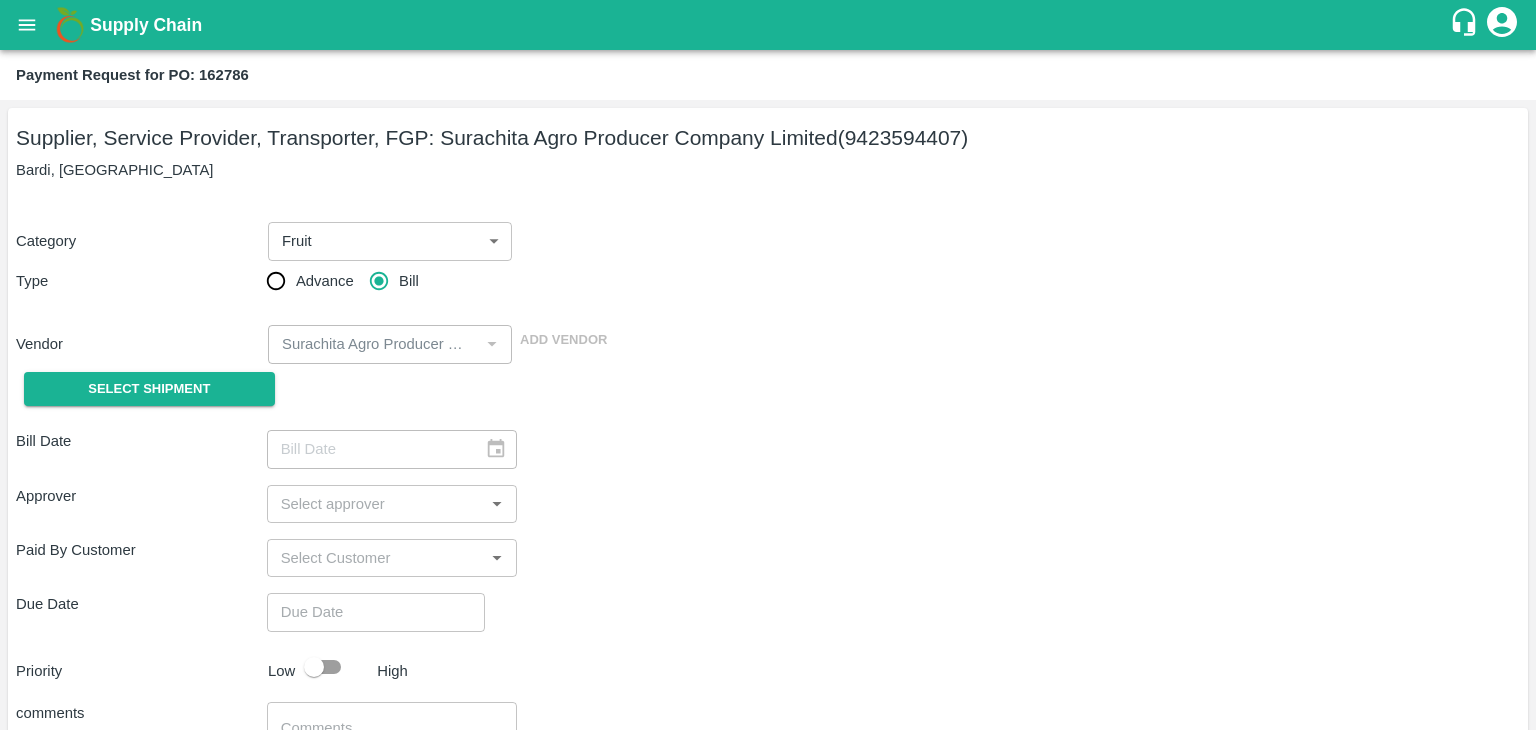 type on "09/07/2025" 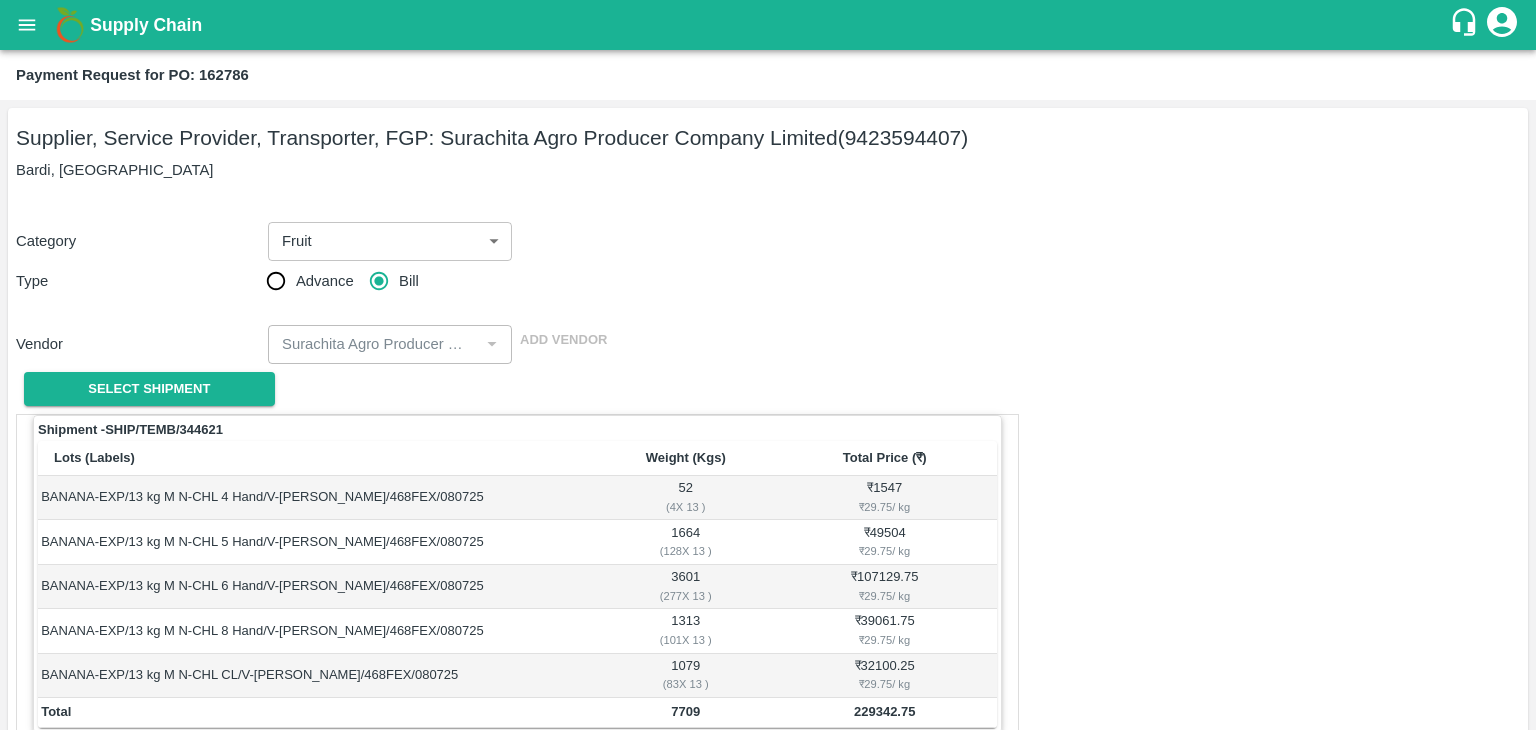 scroll, scrollTop: 980, scrollLeft: 0, axis: vertical 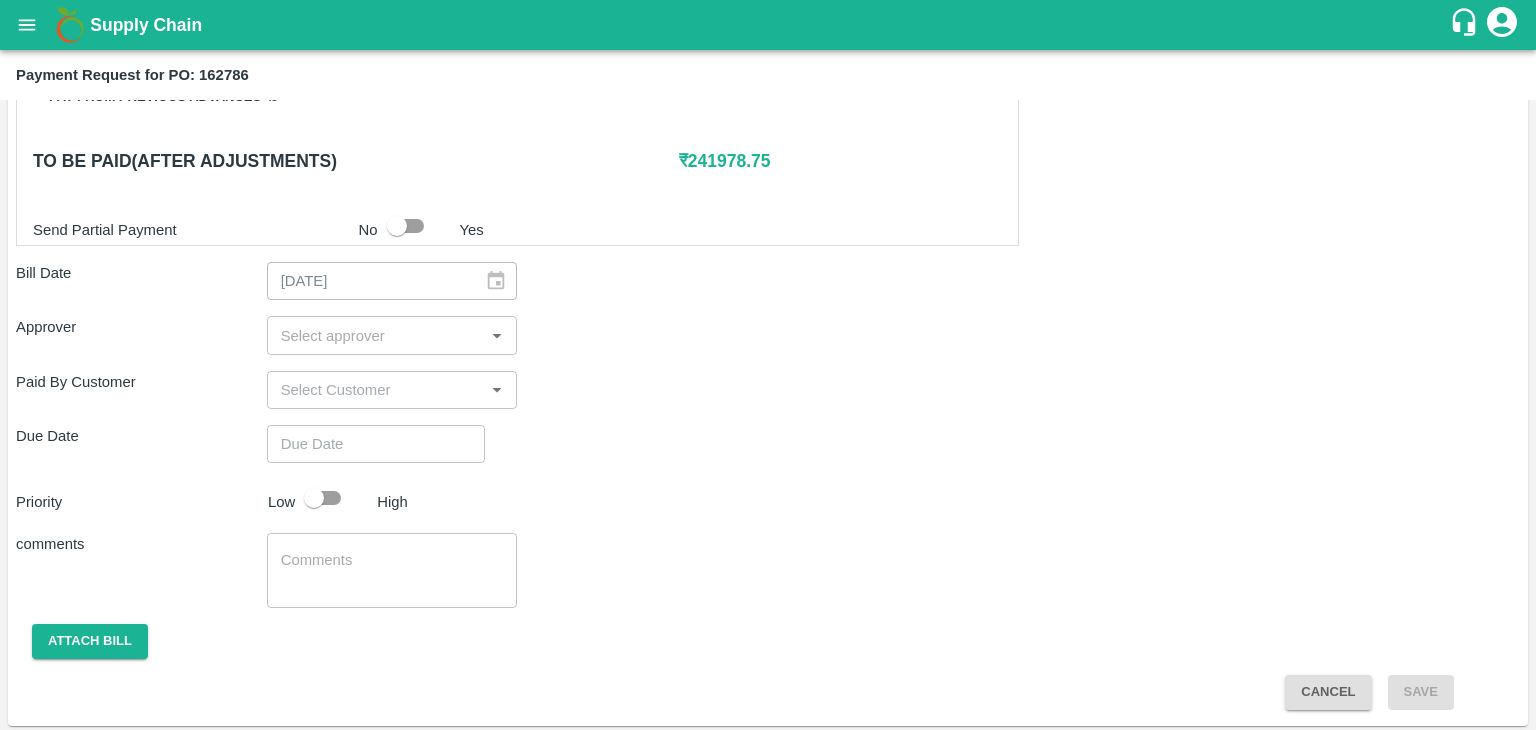 click on "​" at bounding box center (392, 335) 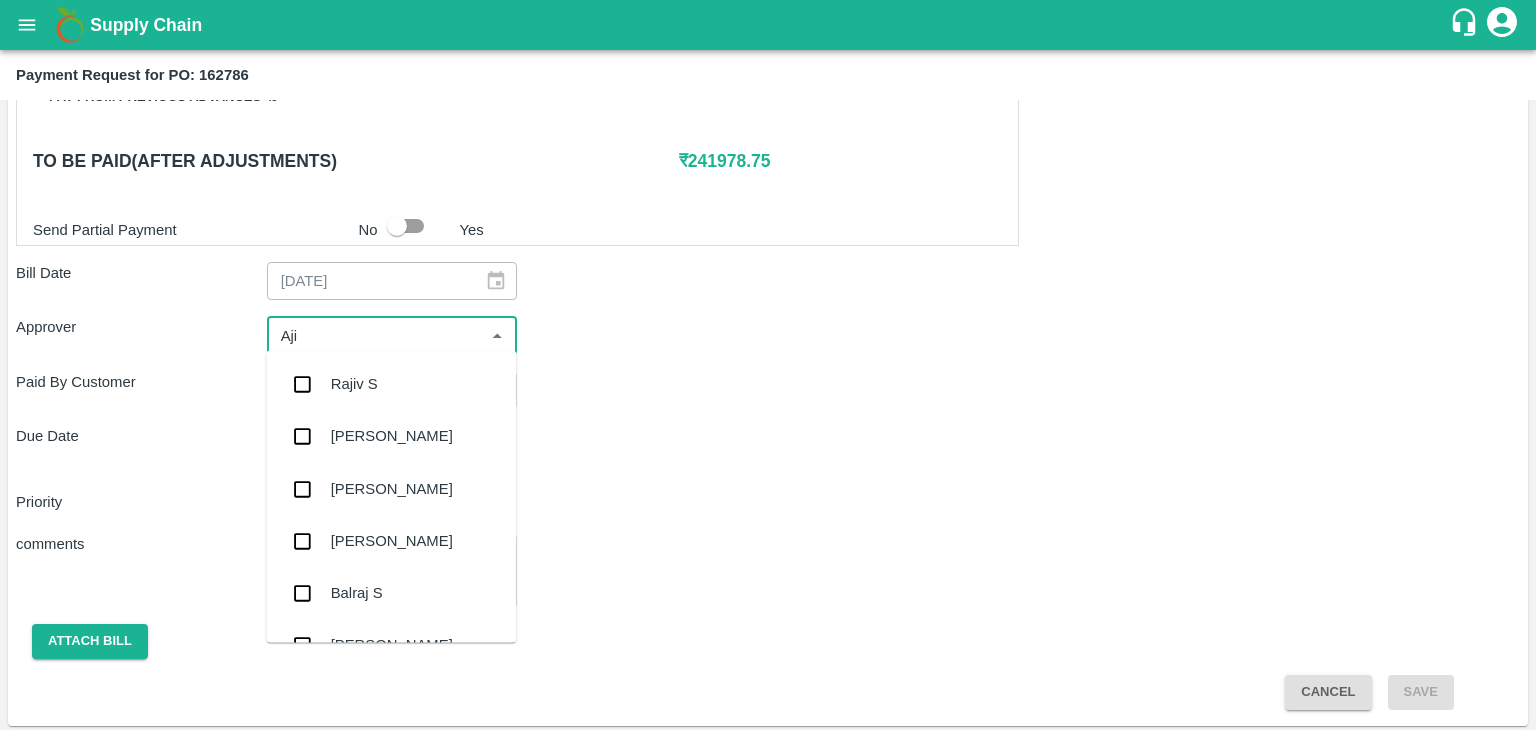 type on "Ajit" 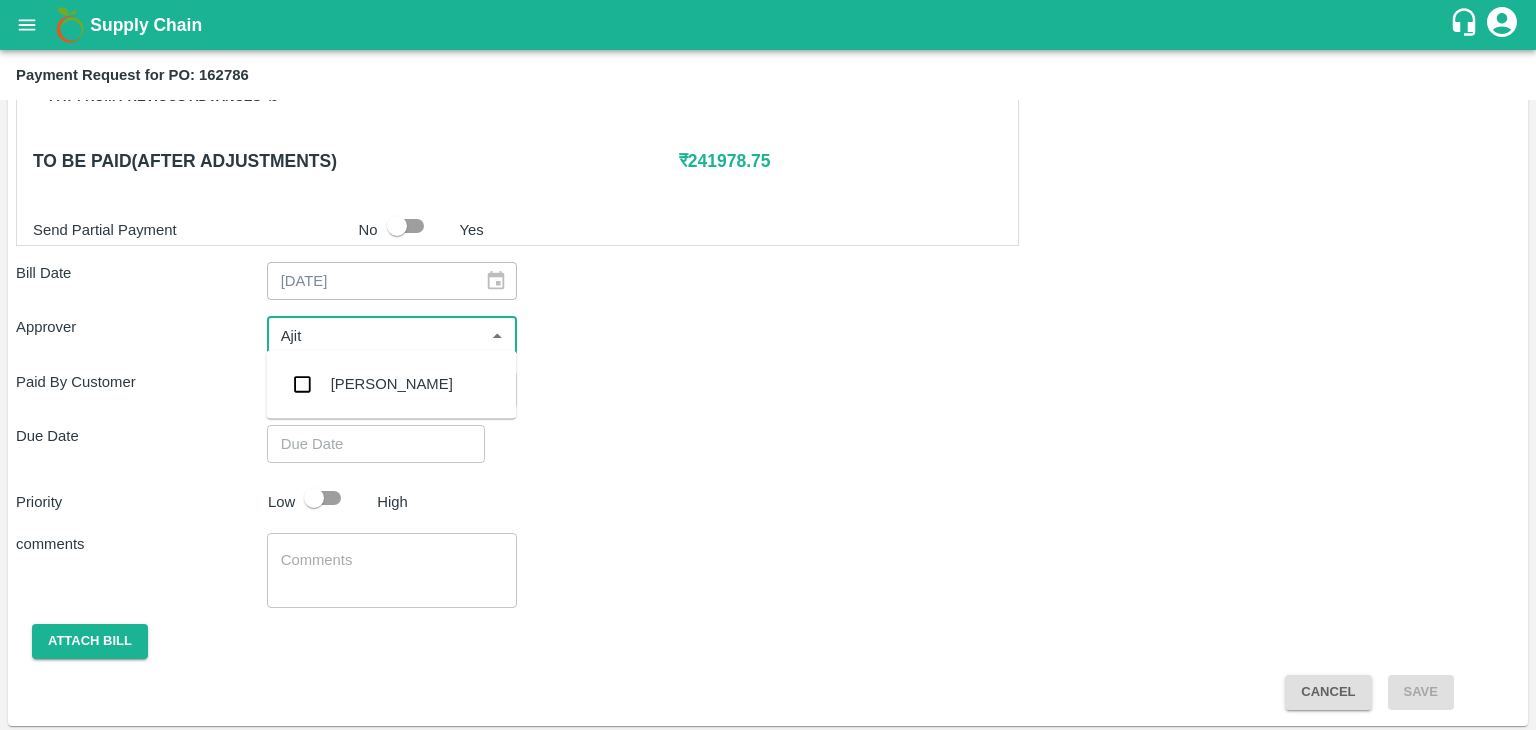 click on "[PERSON_NAME]" at bounding box center (392, 384) 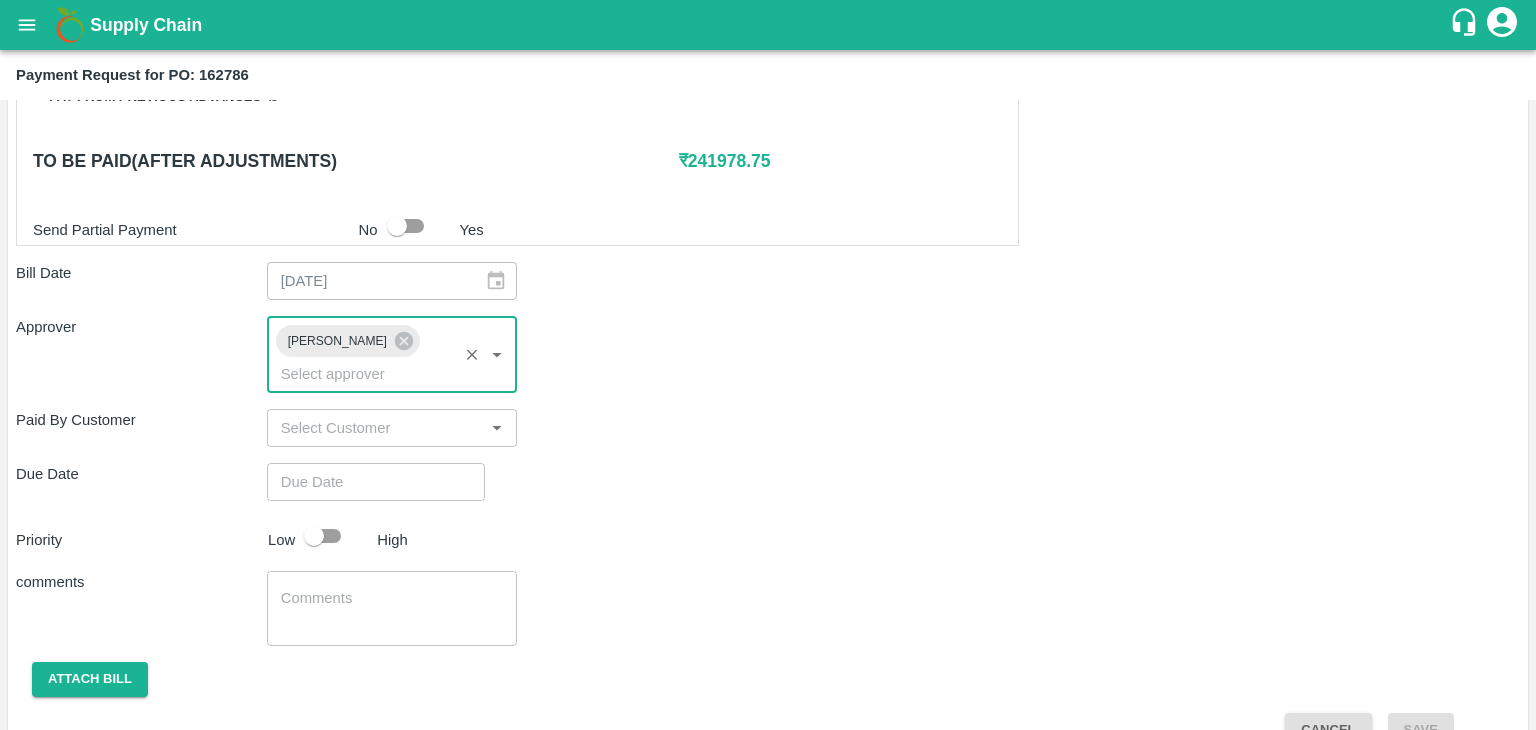 type on "DD/MM/YYYY hh:mm aa" 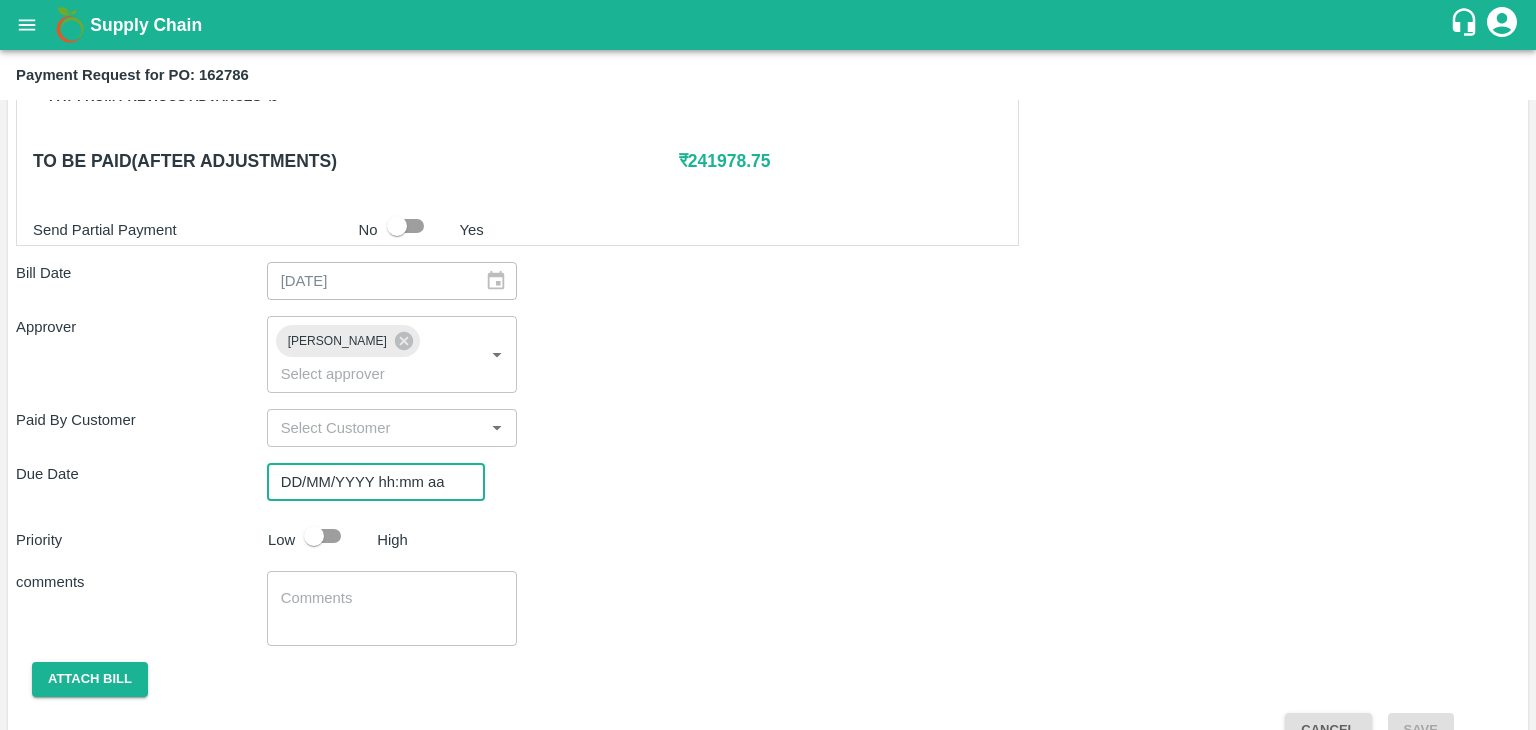 click on "DD/MM/YYYY hh:mm aa" at bounding box center (369, 482) 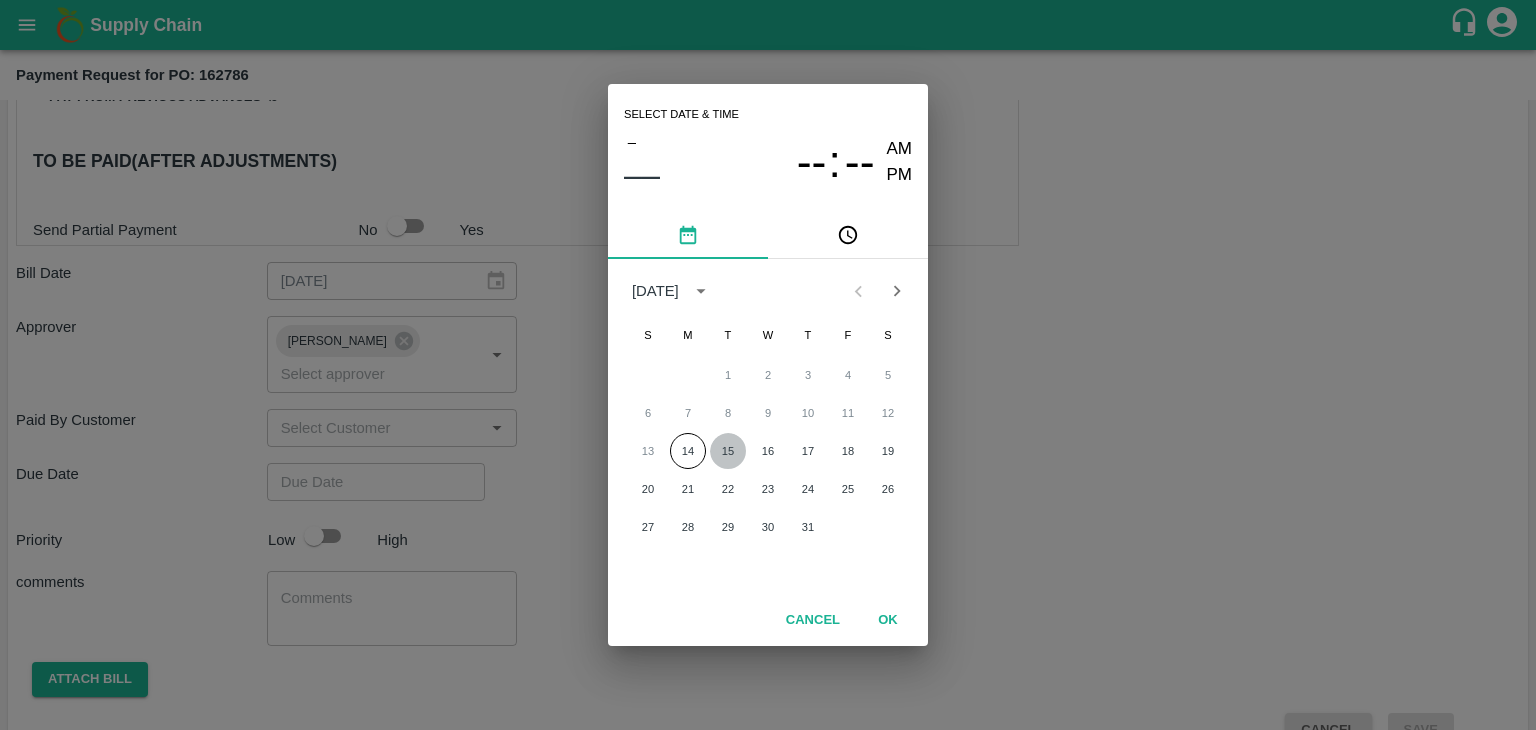click on "15" at bounding box center [728, 451] 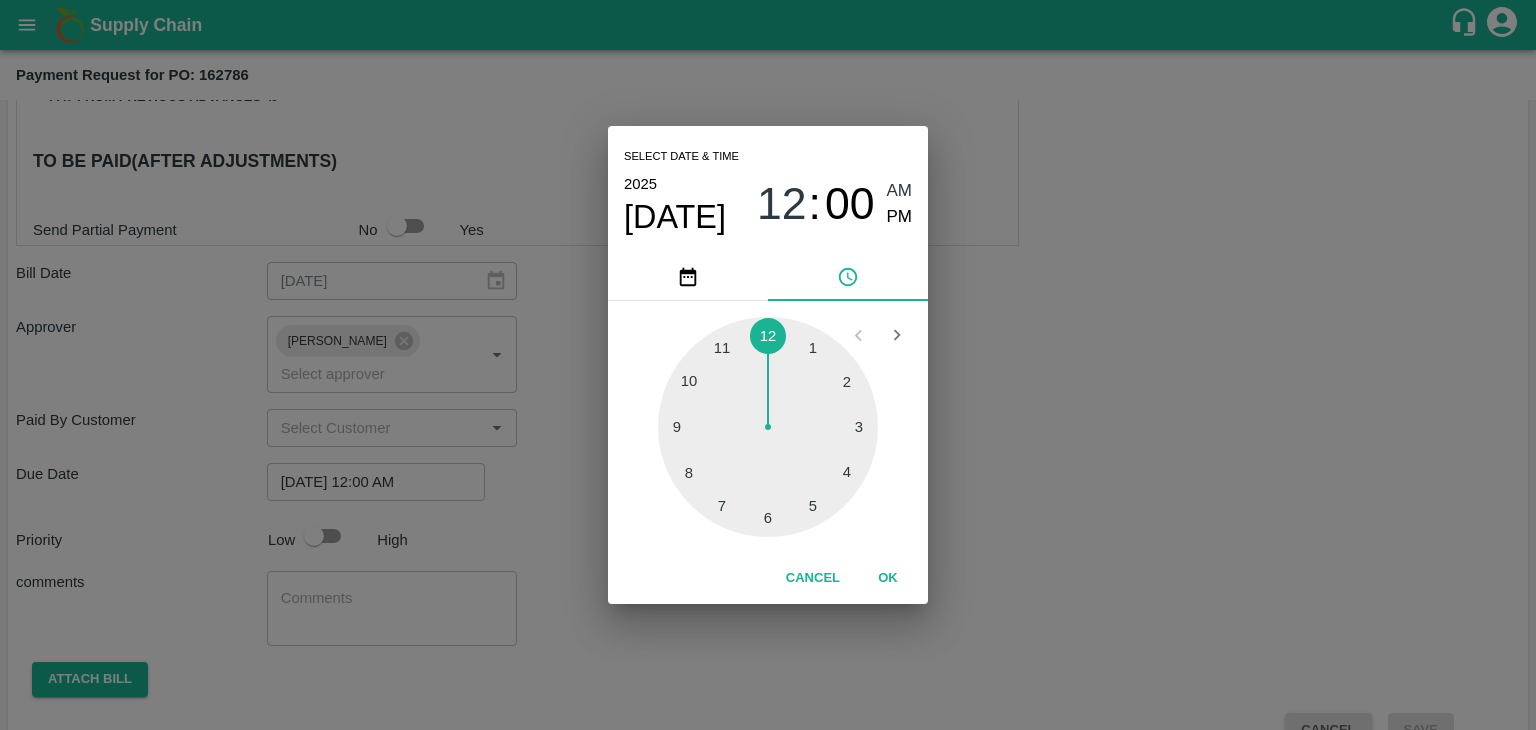 click on "OK" at bounding box center [888, 578] 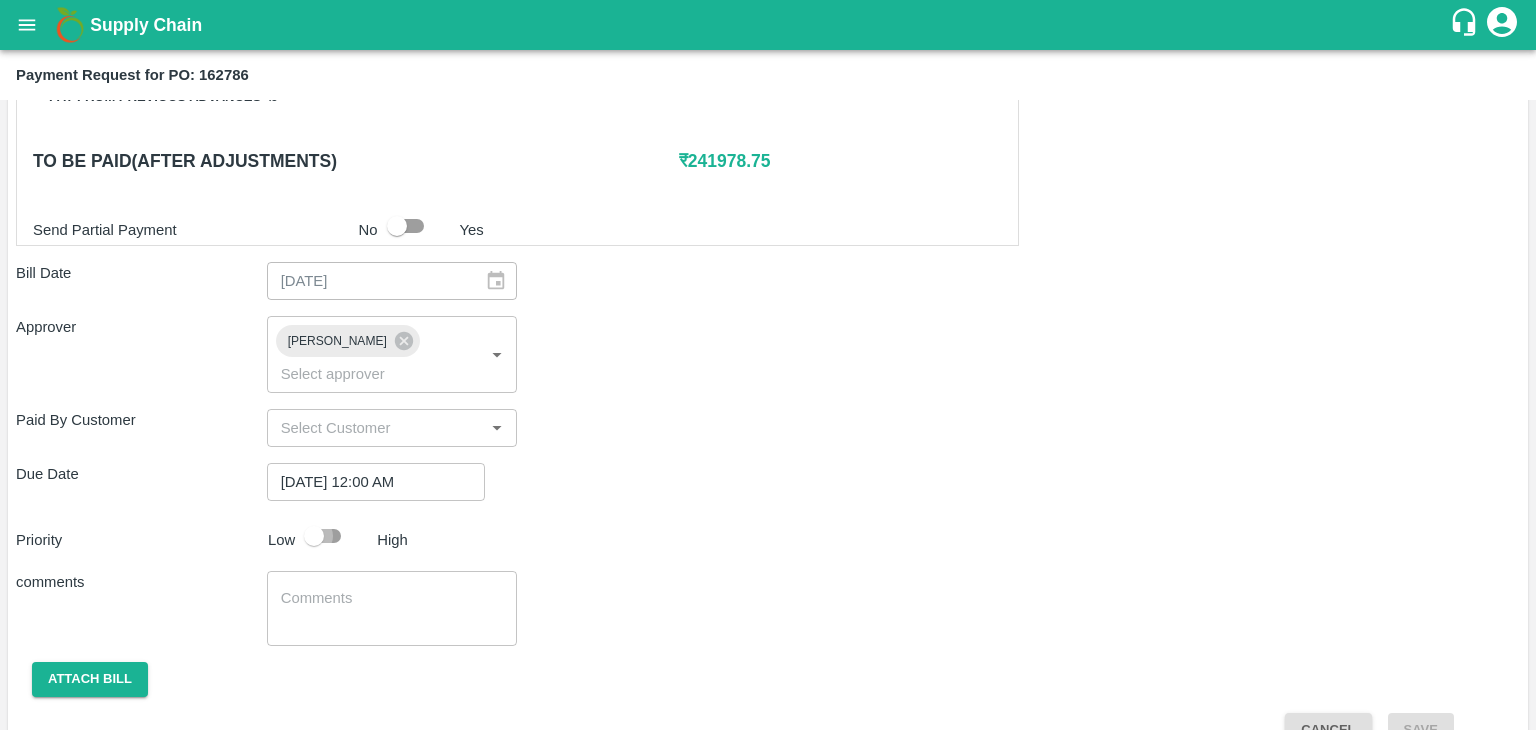 click at bounding box center (314, 536) 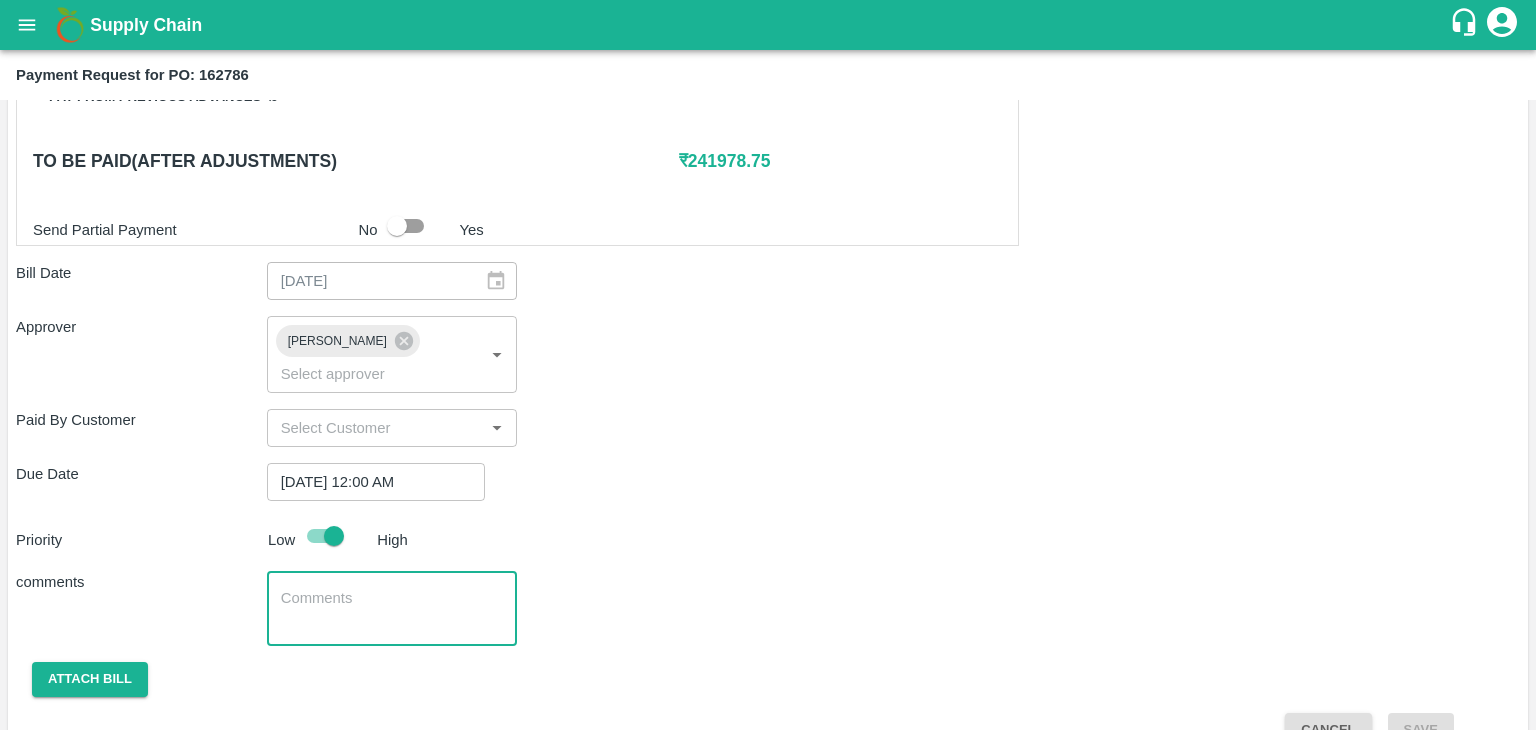 click at bounding box center [392, 609] 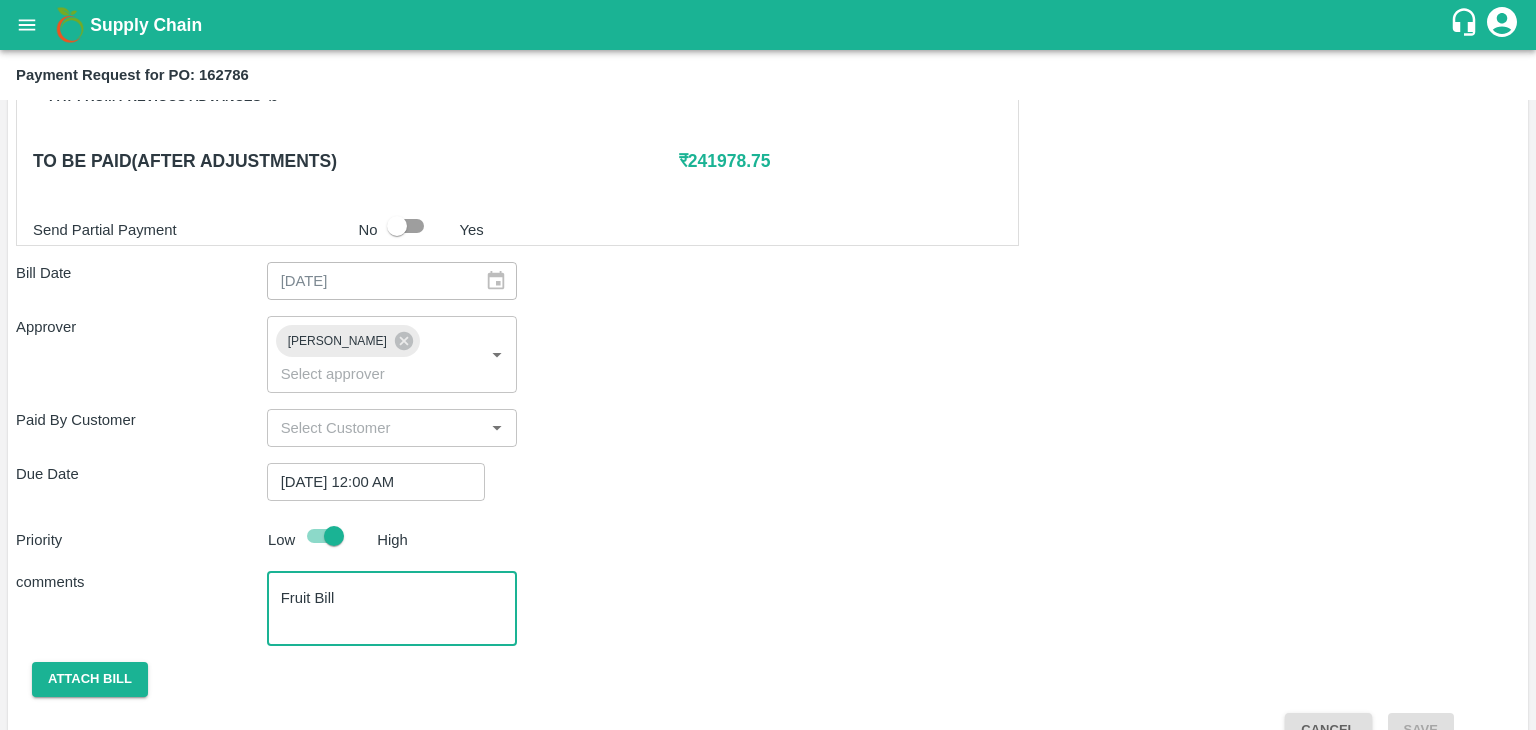 scroll, scrollTop: 992, scrollLeft: 0, axis: vertical 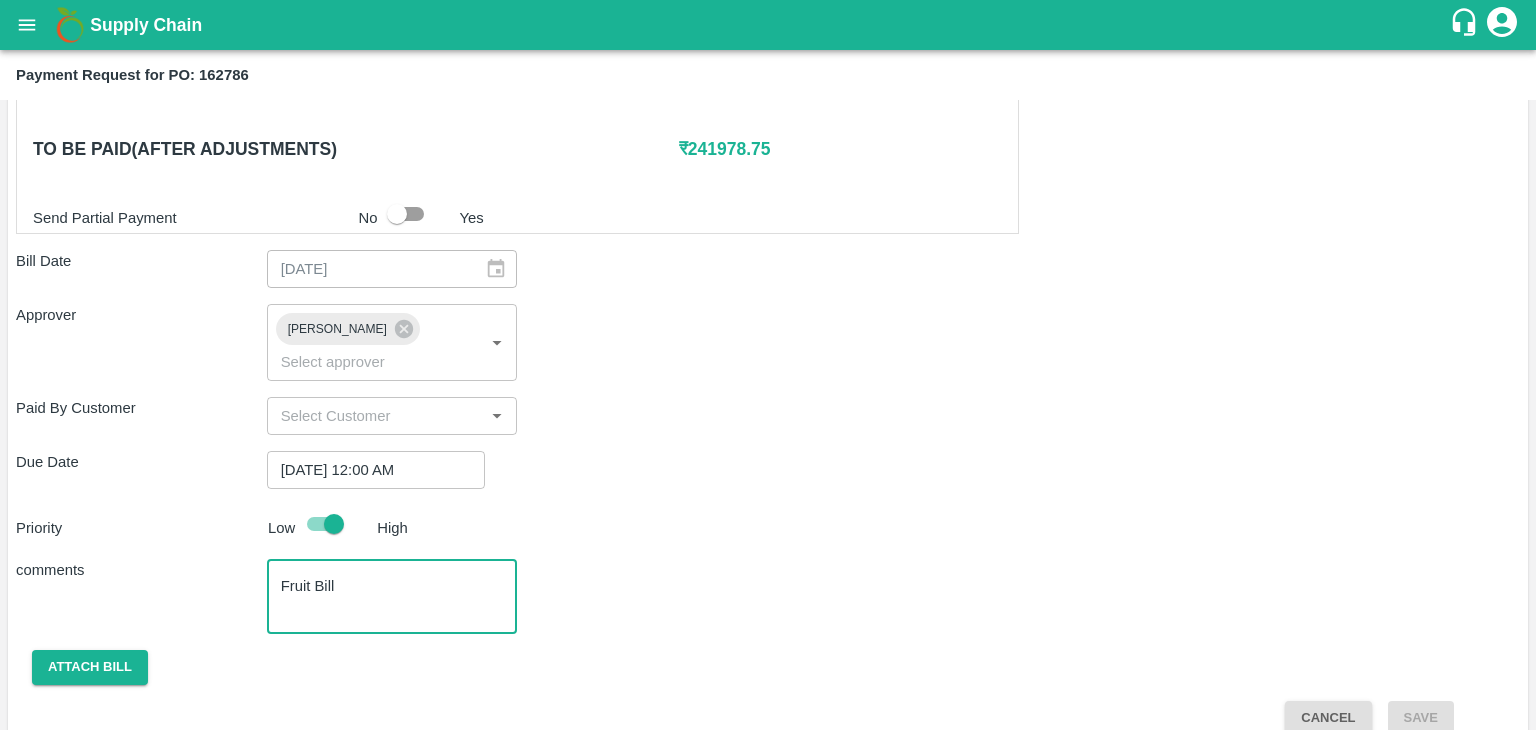 type on "Fruit Bill" 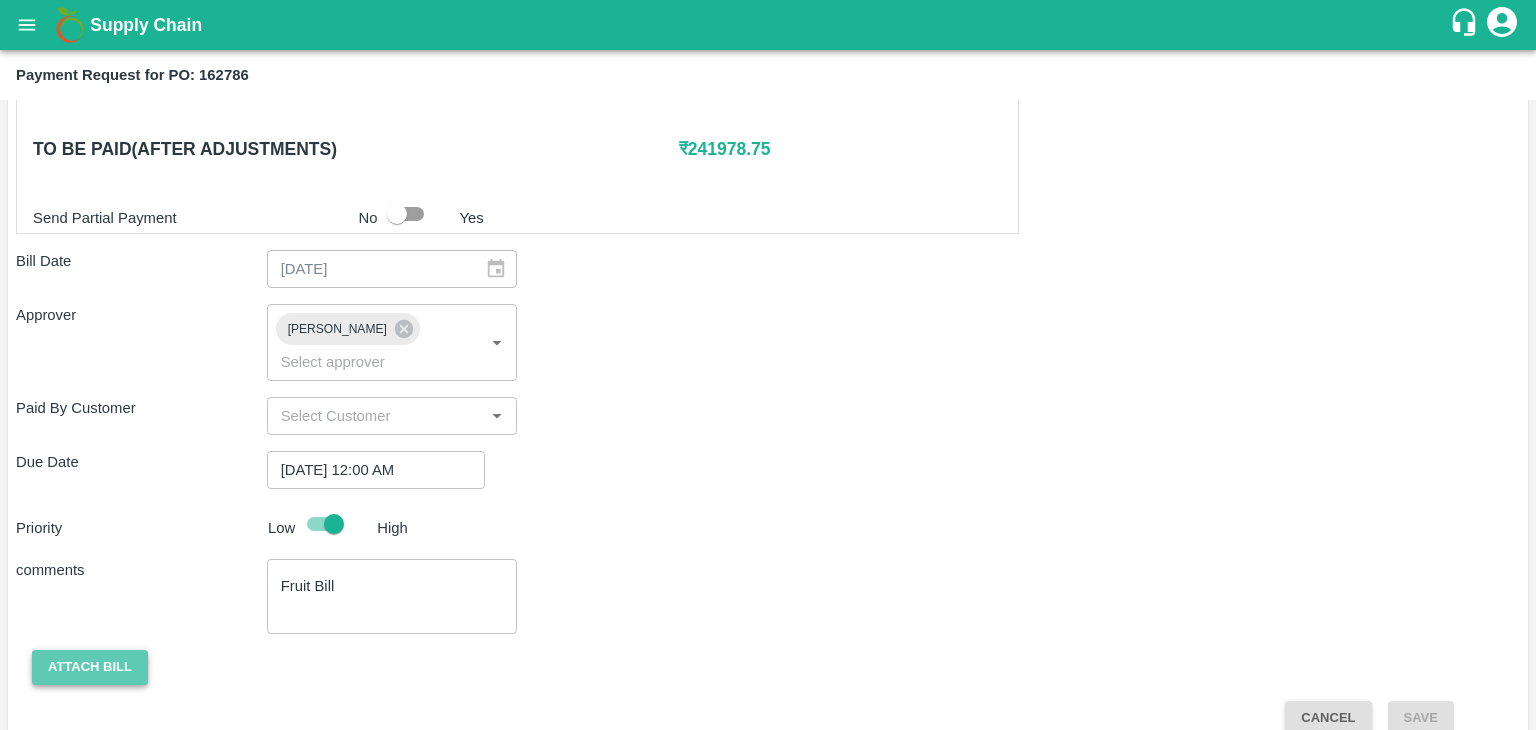 click on "Attach bill" at bounding box center [90, 667] 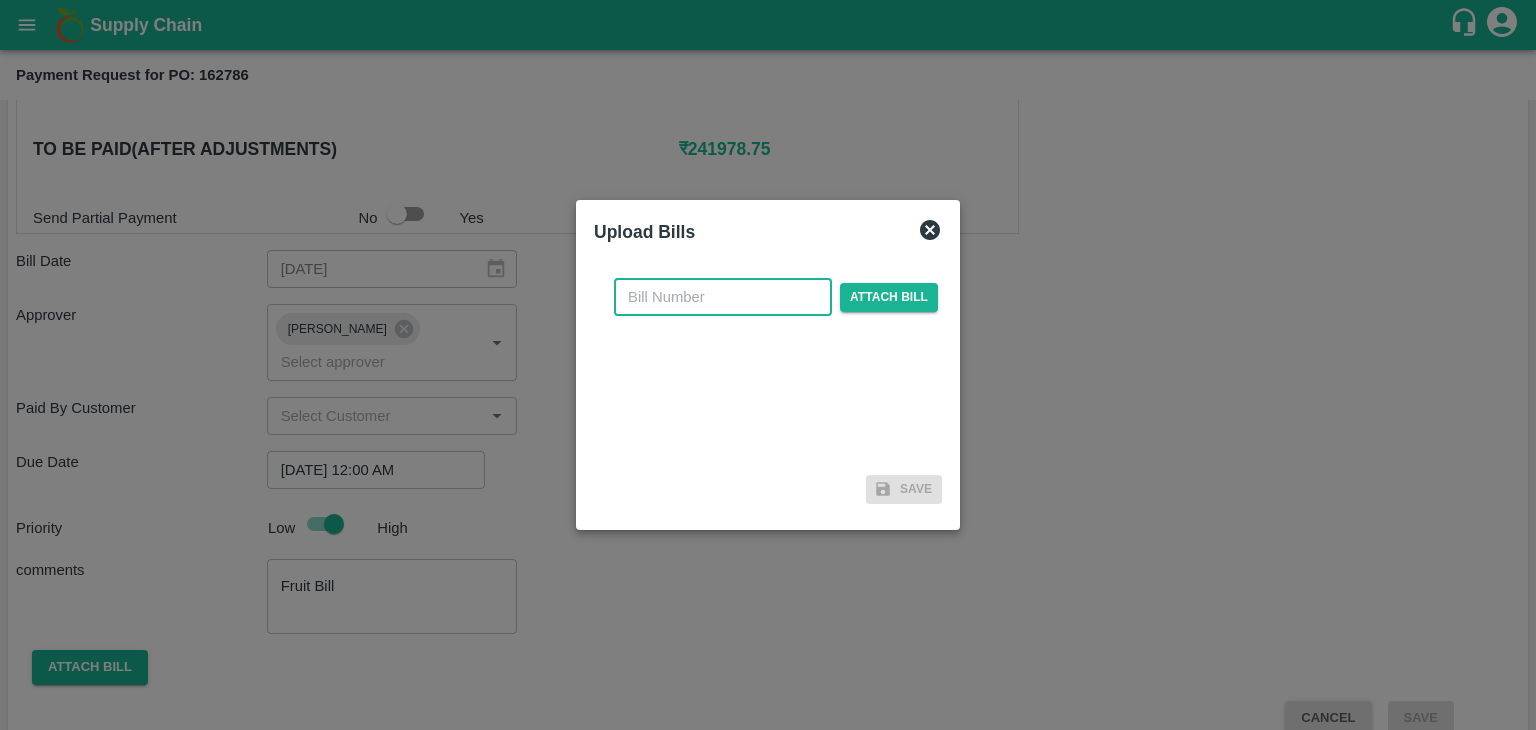 click at bounding box center (723, 297) 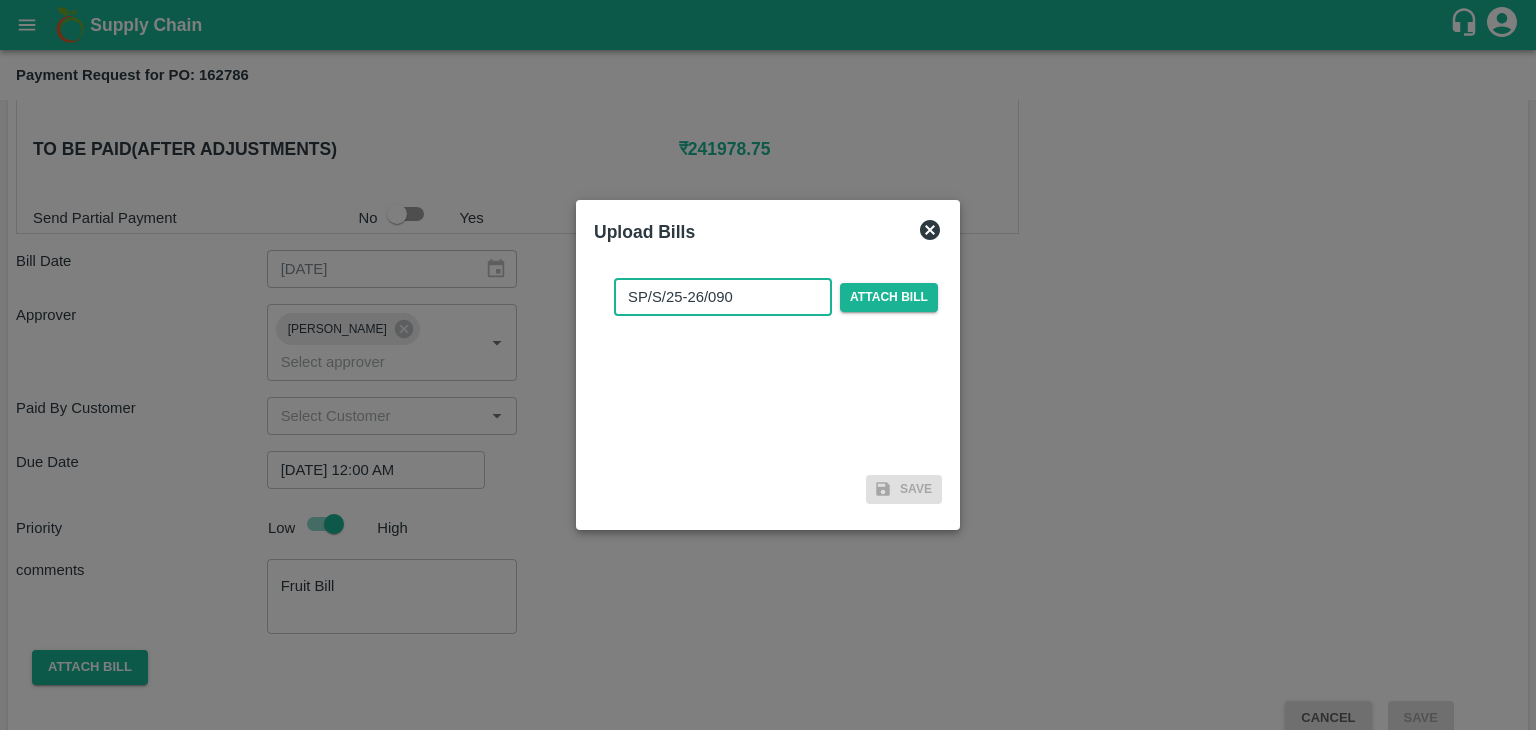 click on "SP/S/25-26/090" at bounding box center [723, 297] 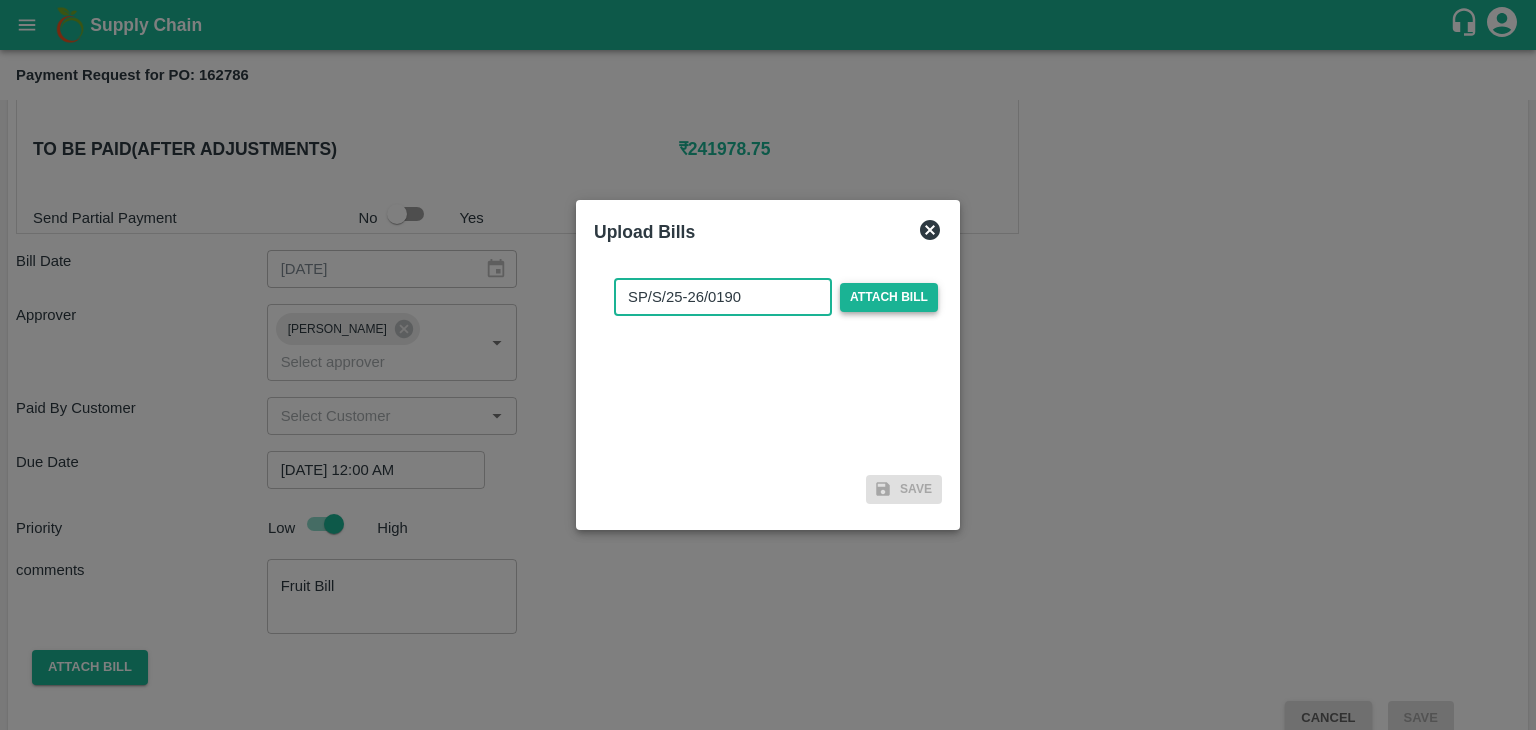 type on "SP/S/25-26/0190" 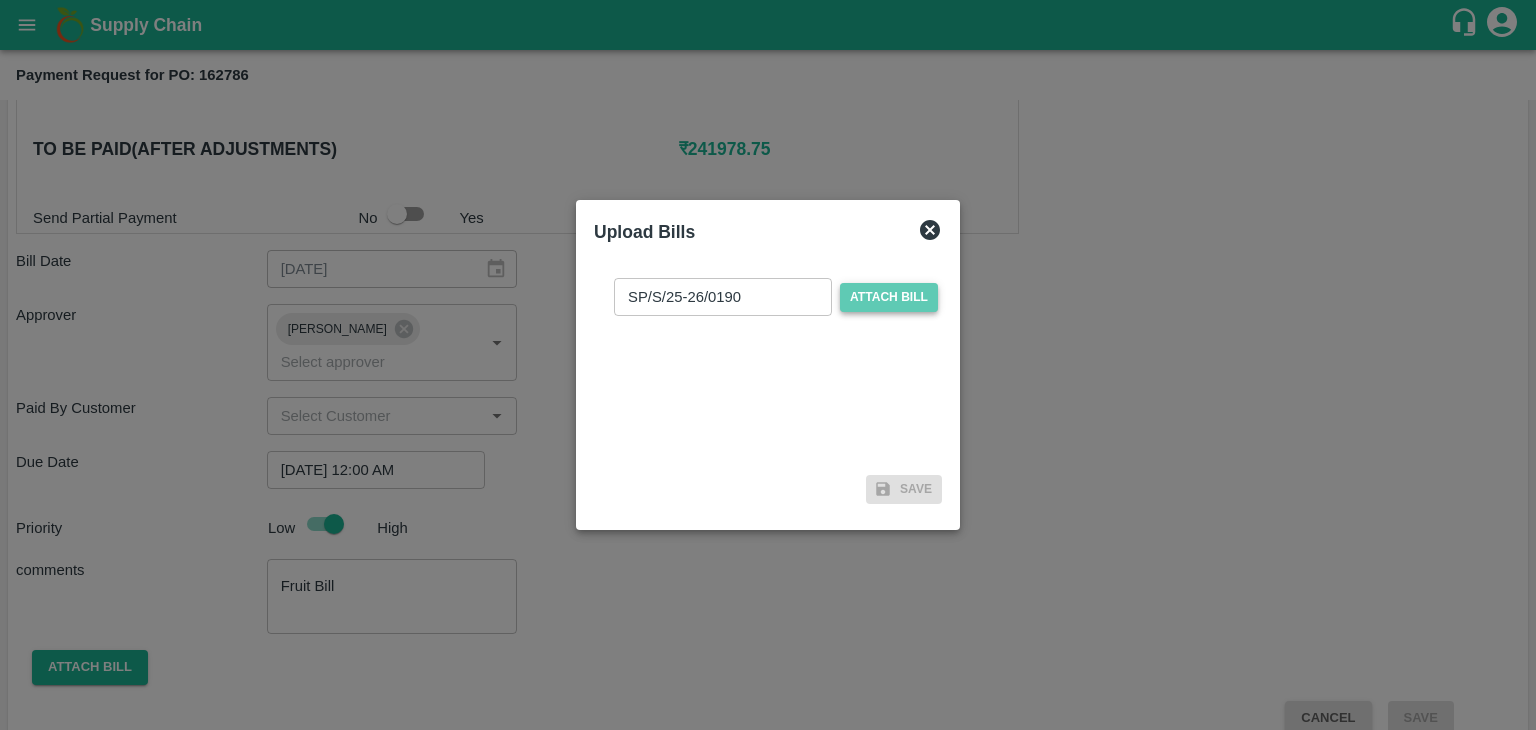 click on "Attach bill" at bounding box center (889, 297) 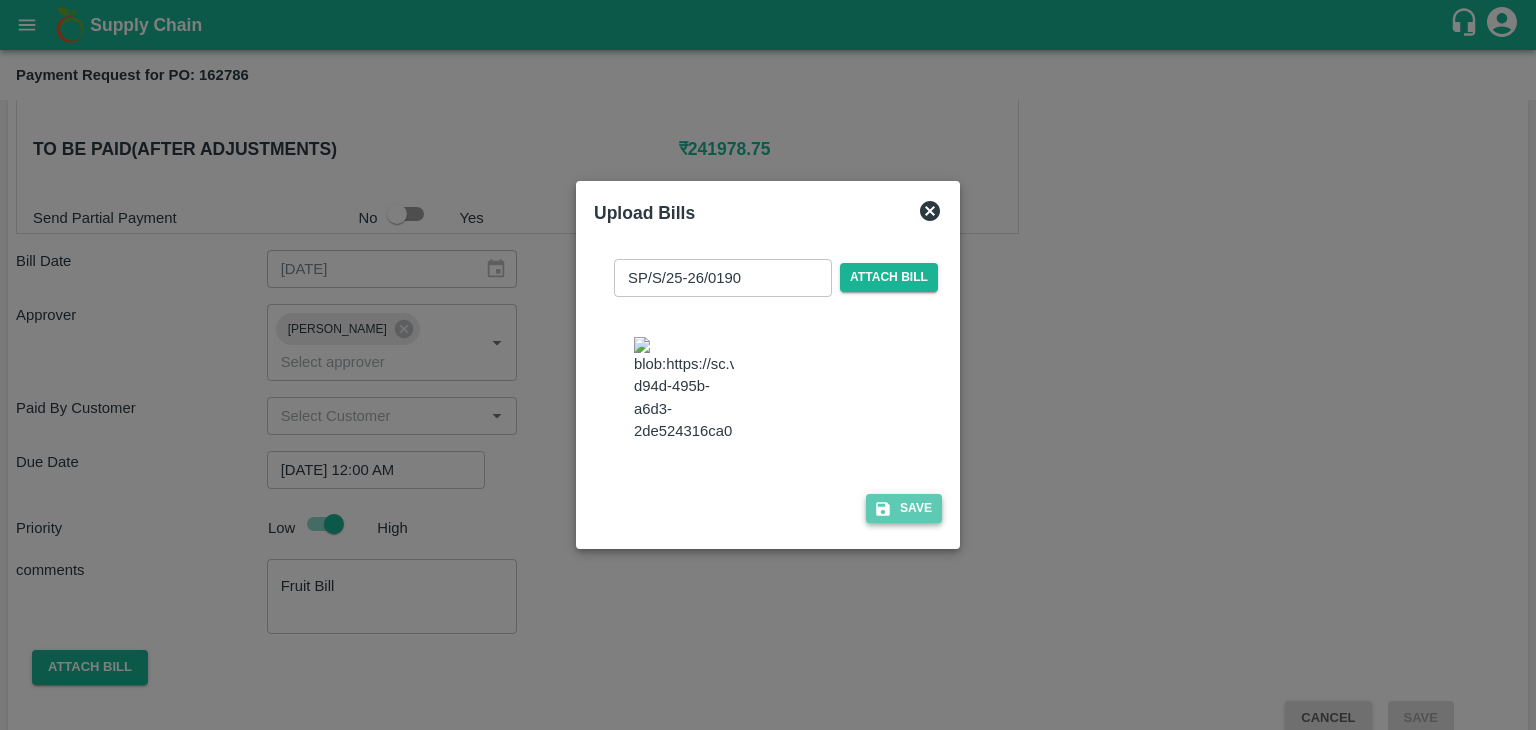 click 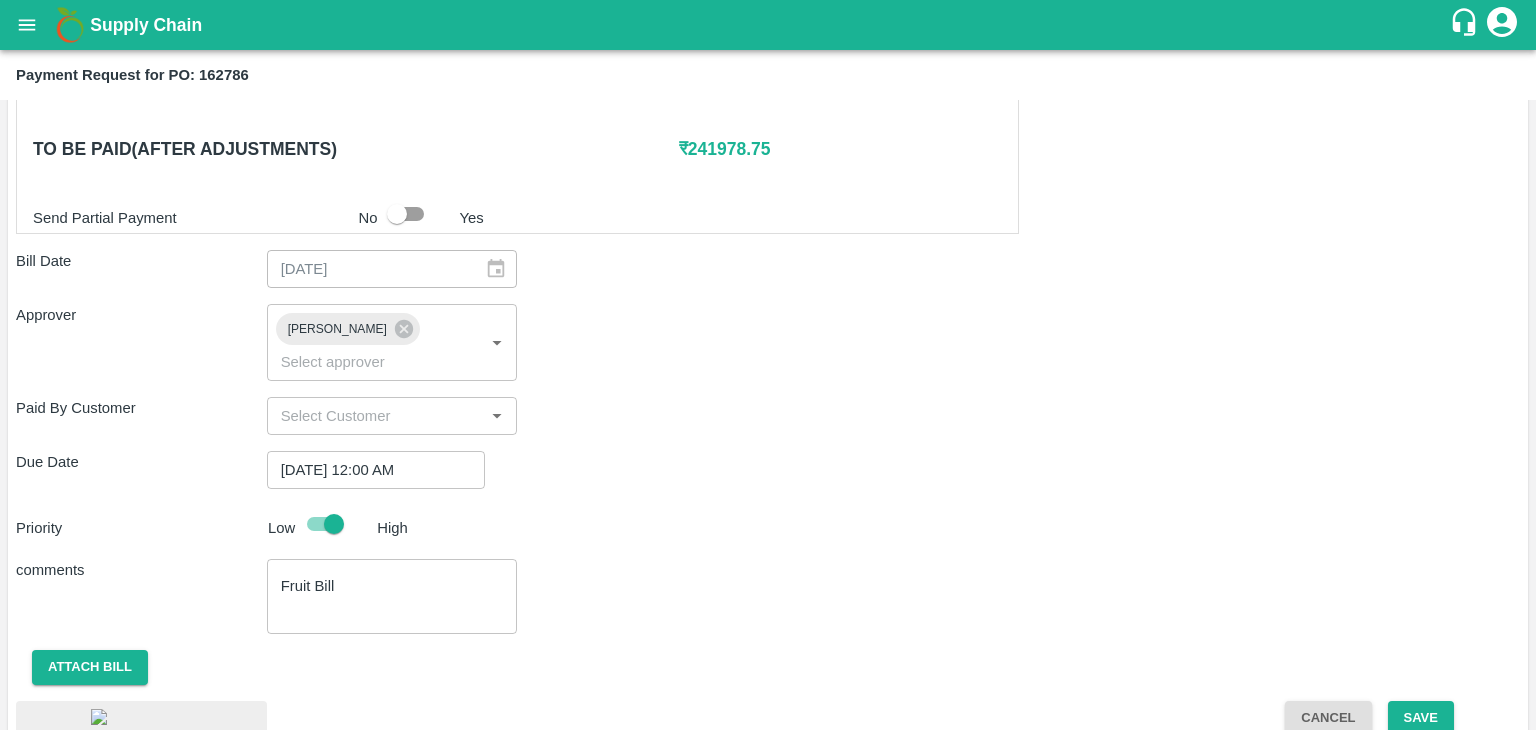 scroll, scrollTop: 1116, scrollLeft: 0, axis: vertical 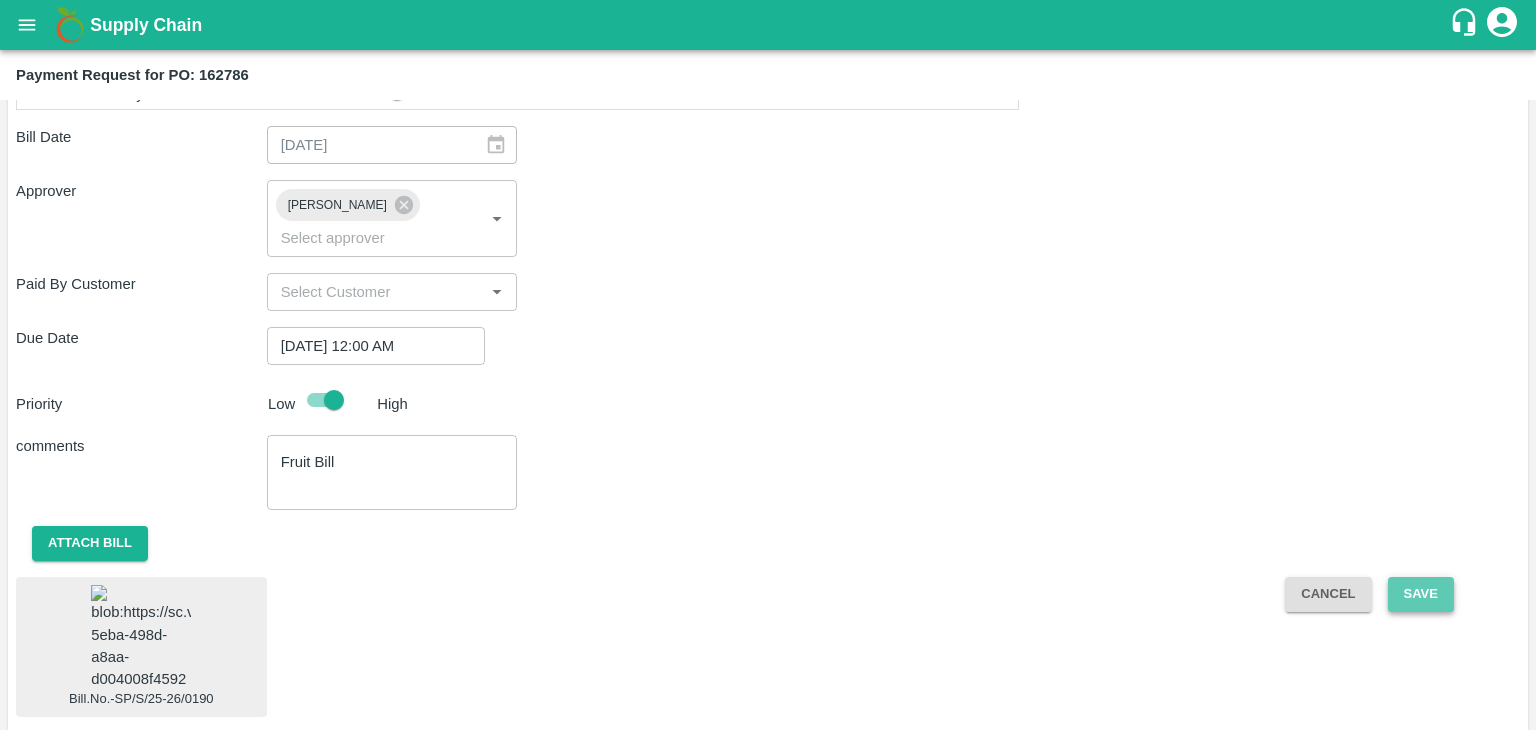 click on "Save" at bounding box center [1421, 594] 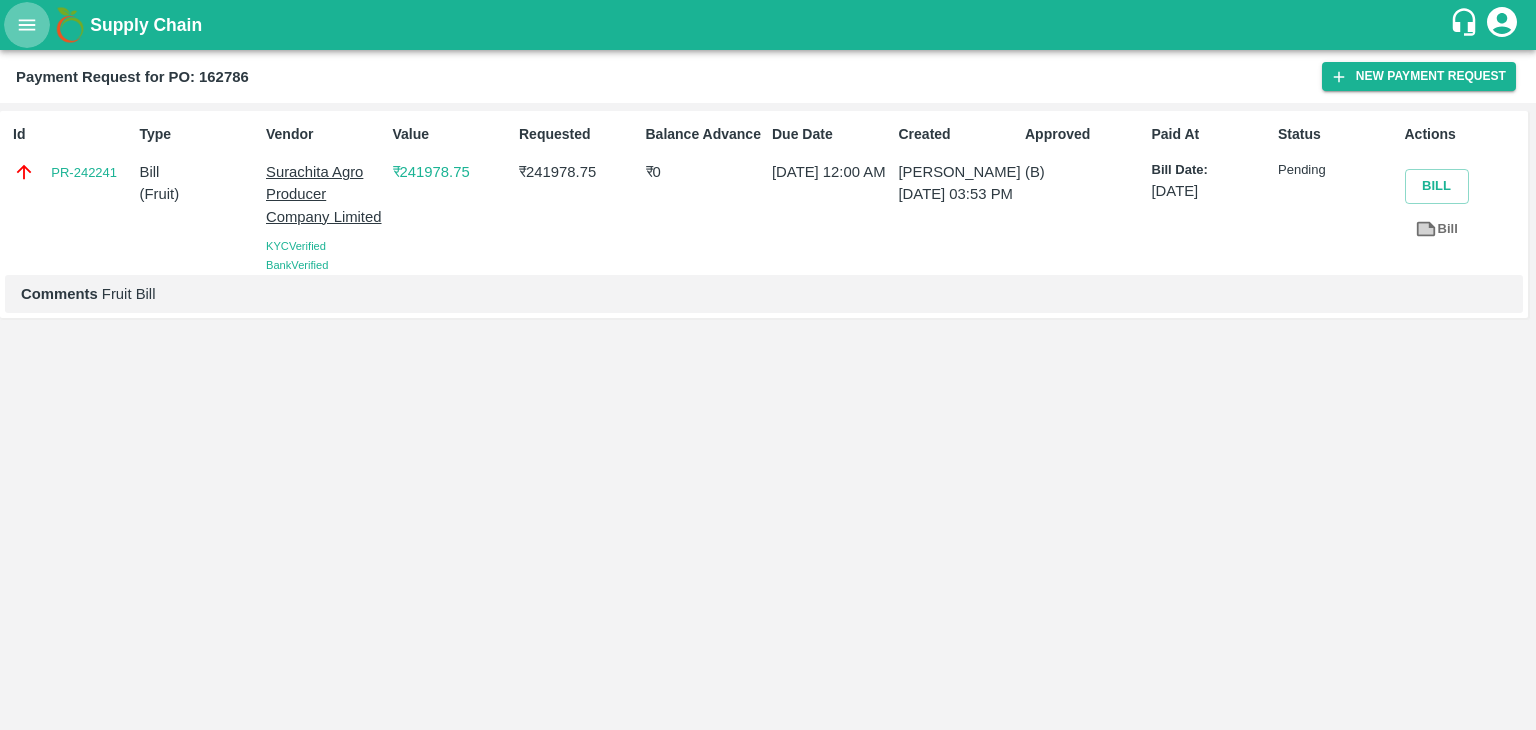 click at bounding box center [27, 25] 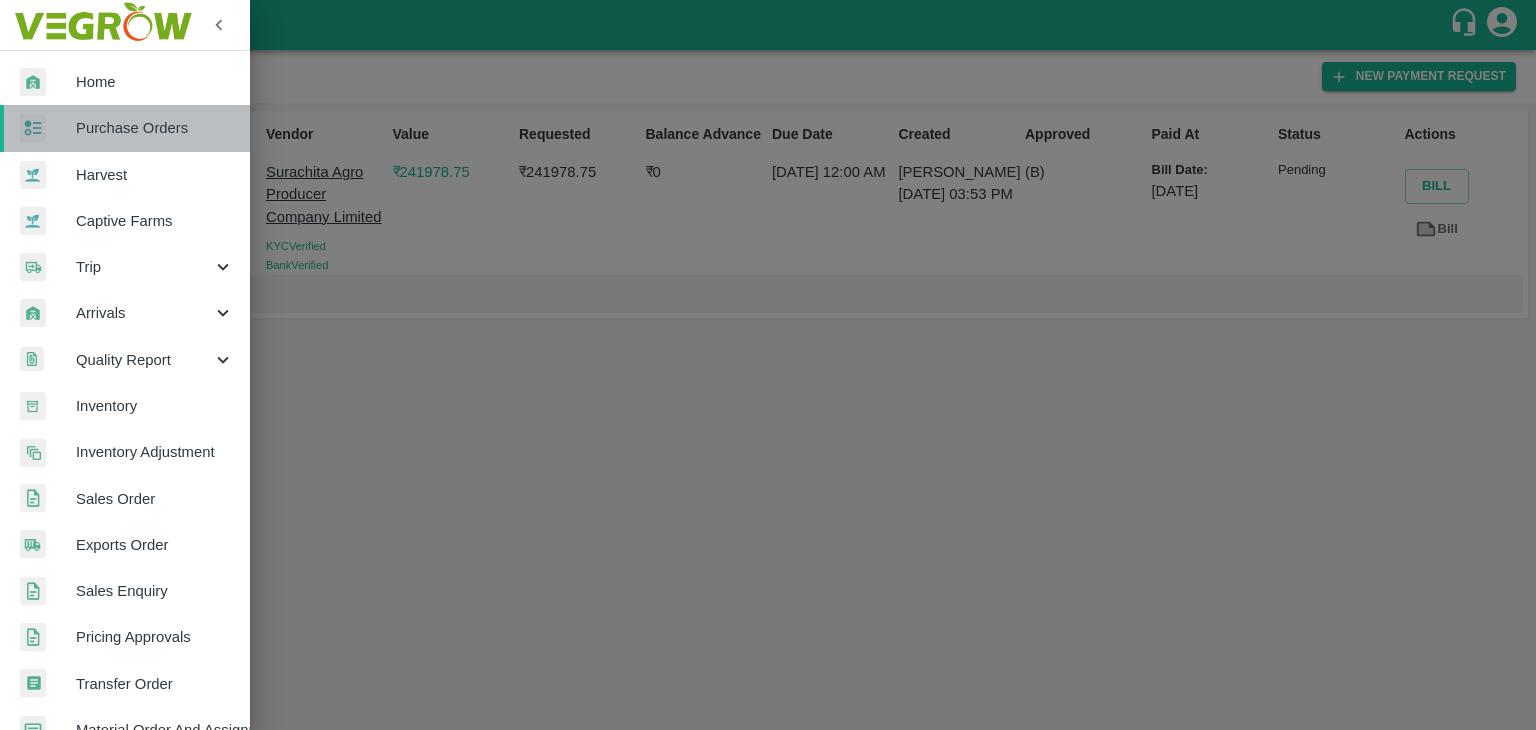 click on "Purchase Orders" at bounding box center [125, 128] 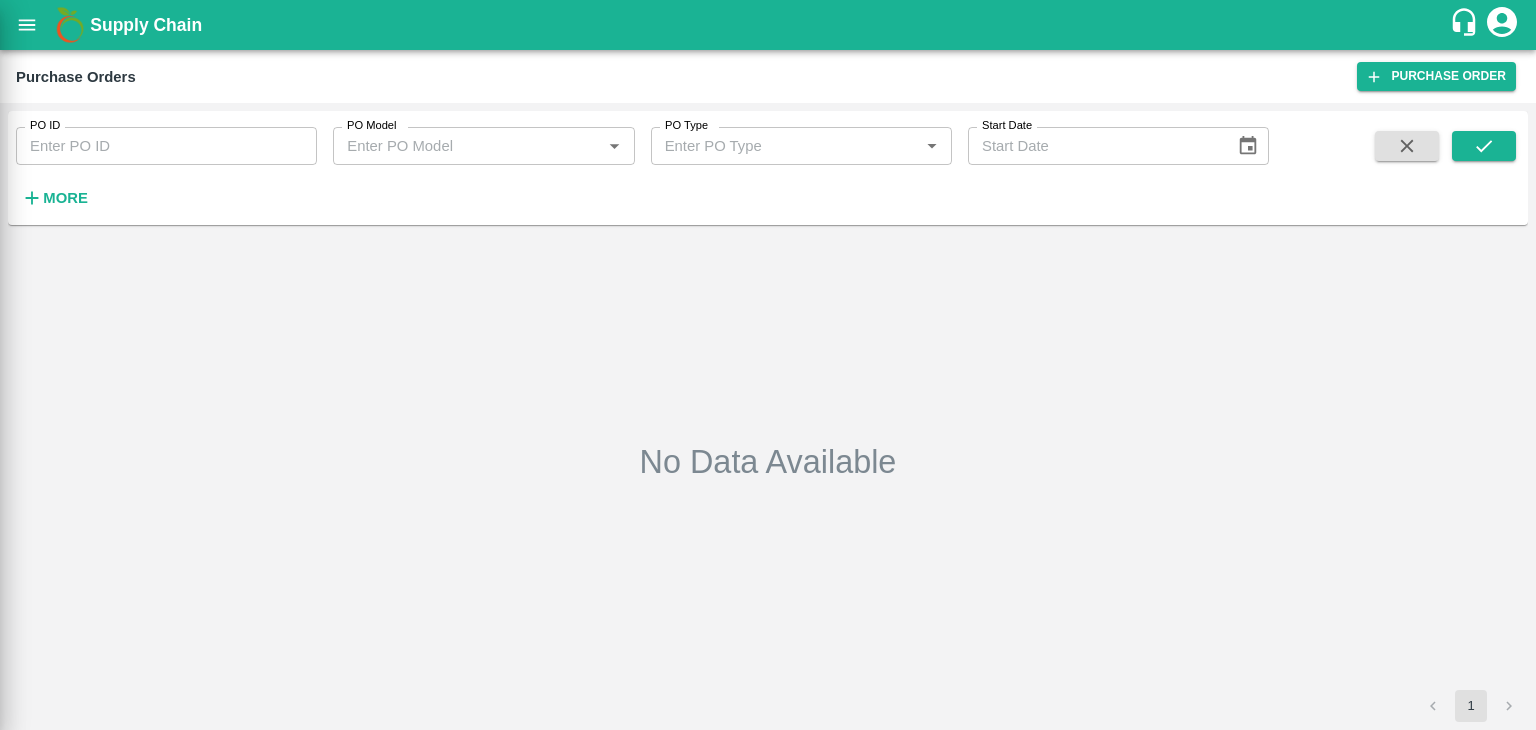 click at bounding box center [768, 365] 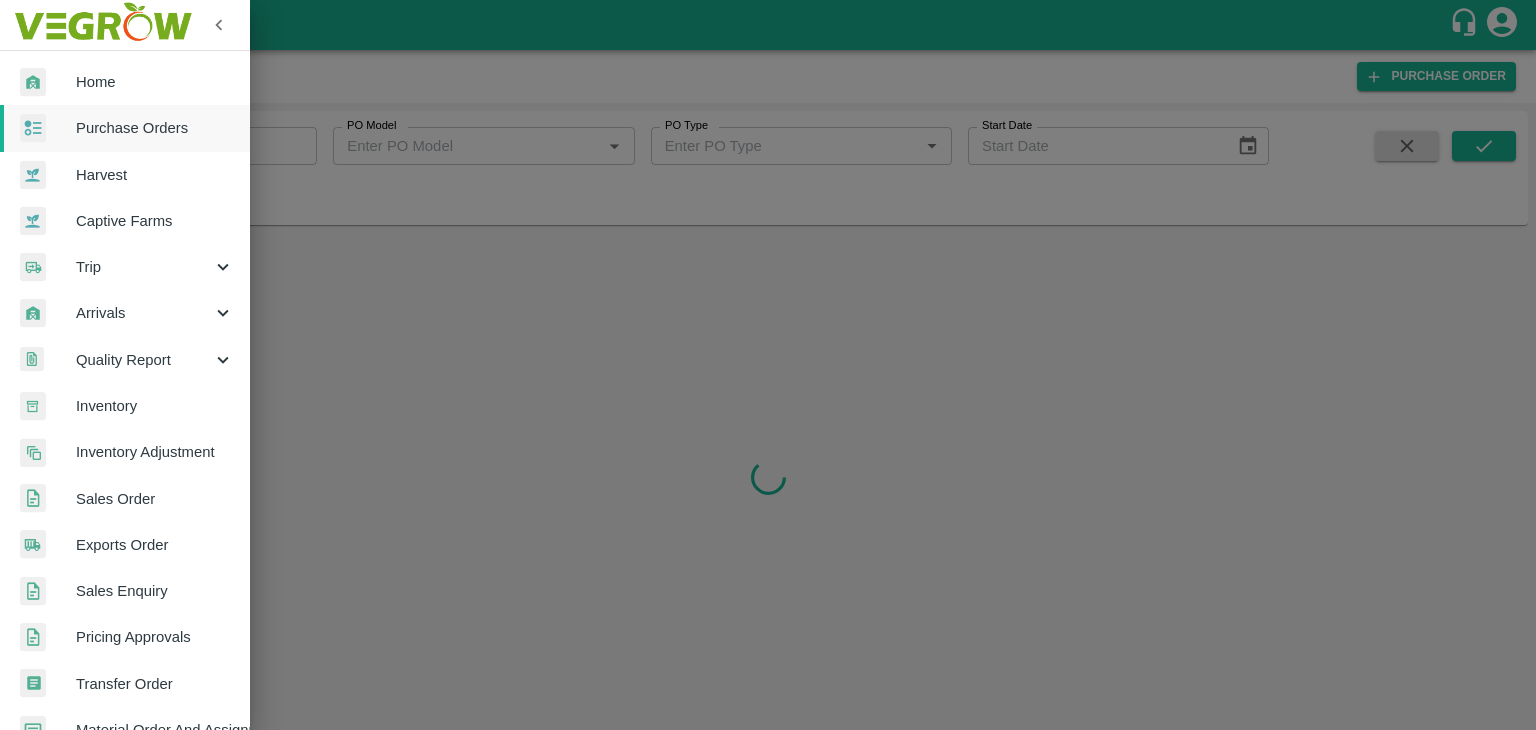 click at bounding box center (768, 365) 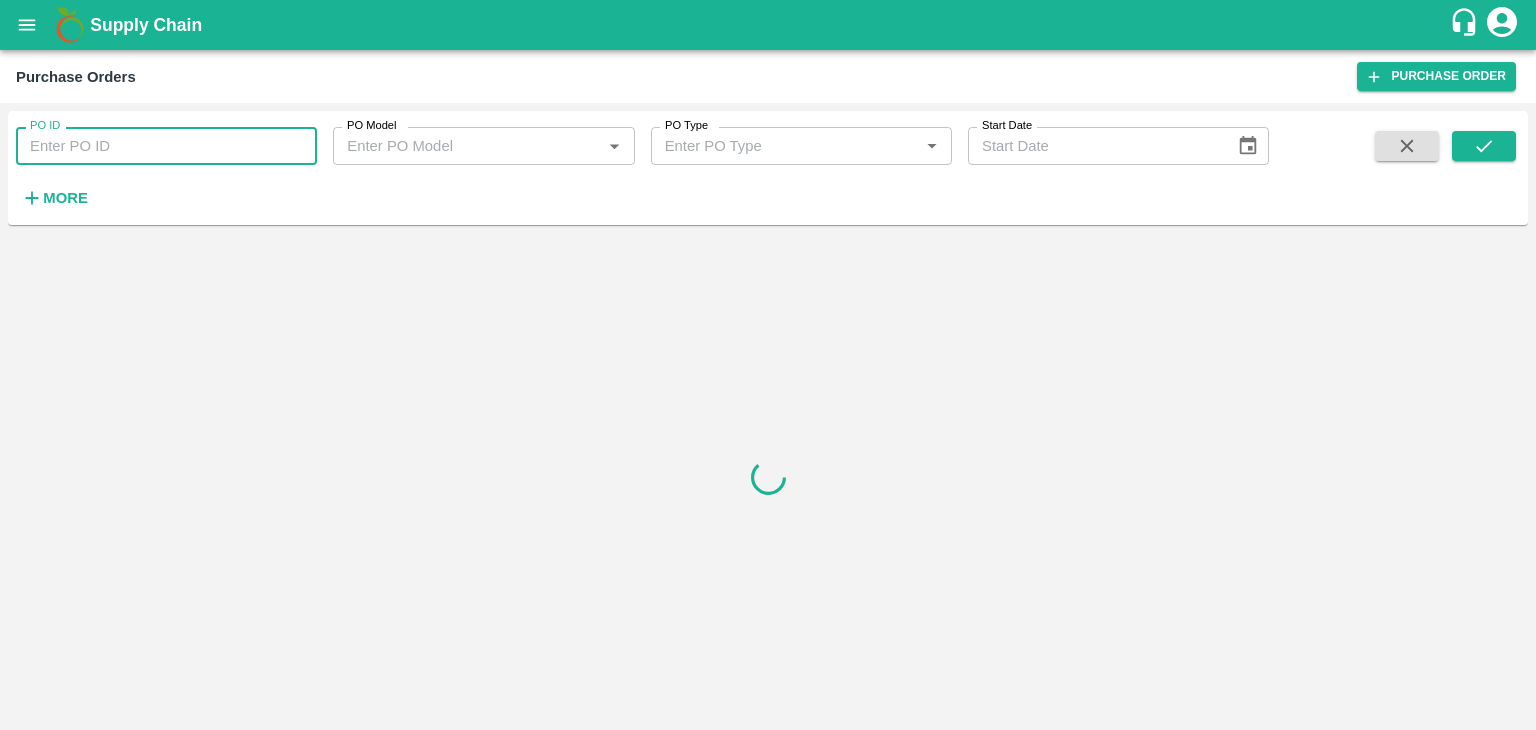 click on "PO ID" at bounding box center (166, 146) 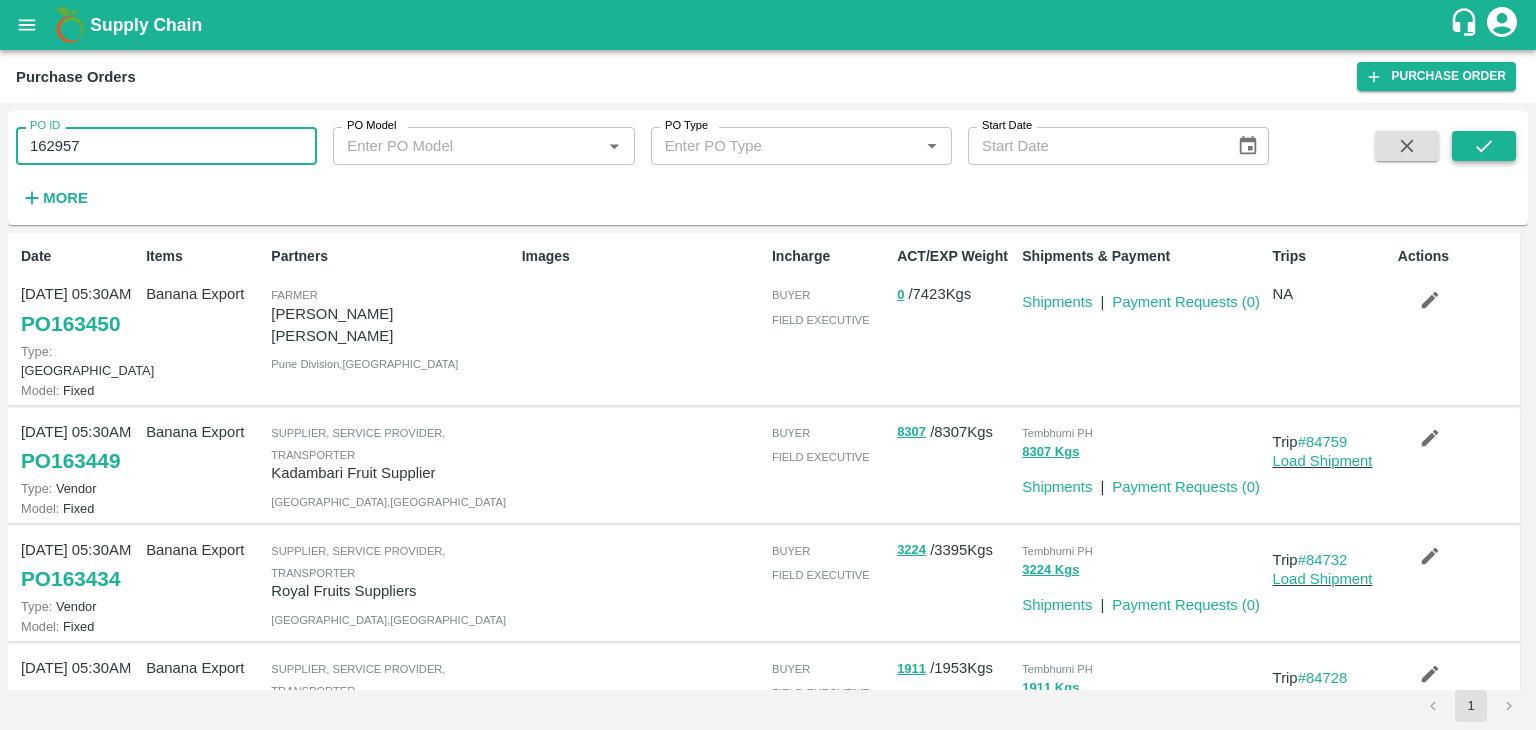 type on "162957" 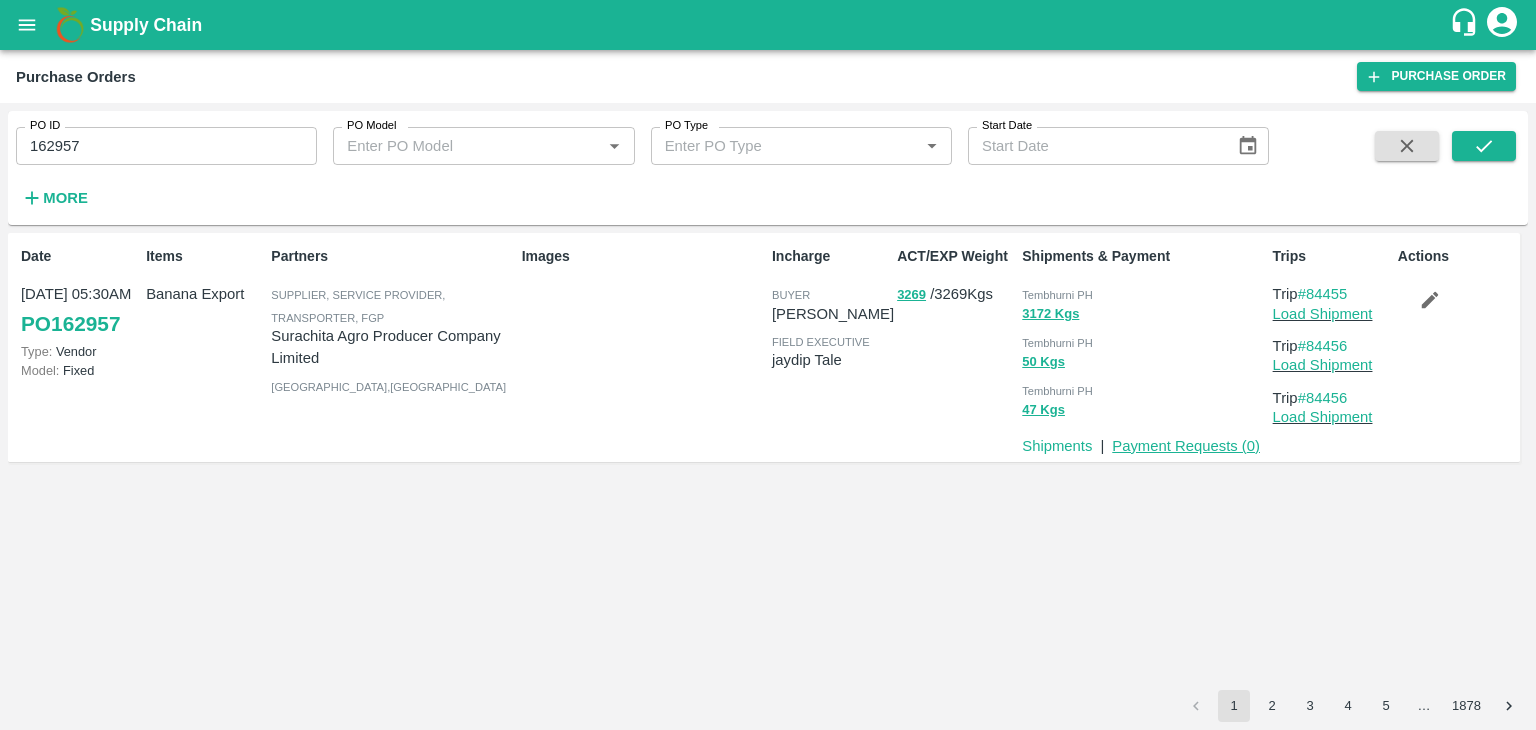 click on "Payment Requests ( 0 )" at bounding box center [1186, 446] 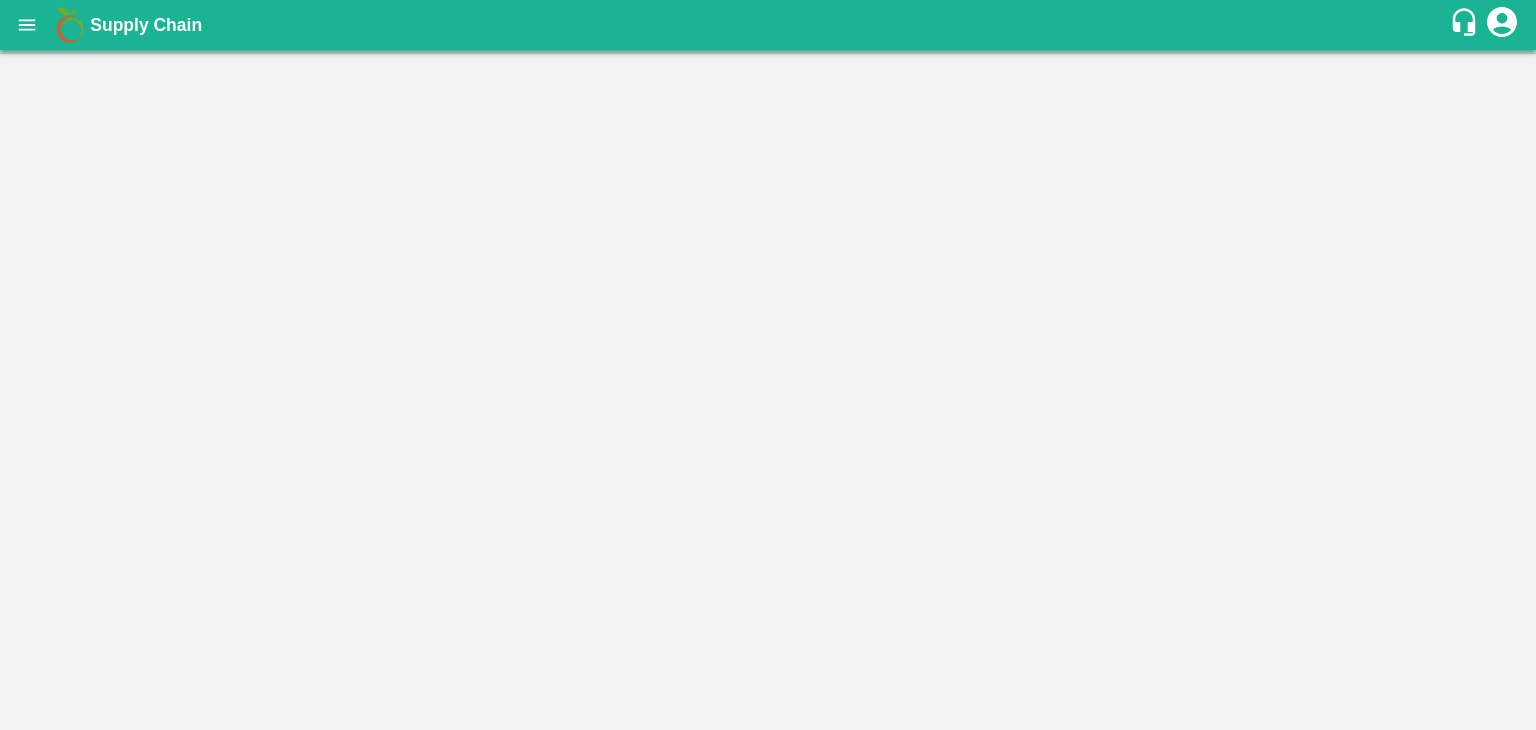 scroll, scrollTop: 0, scrollLeft: 0, axis: both 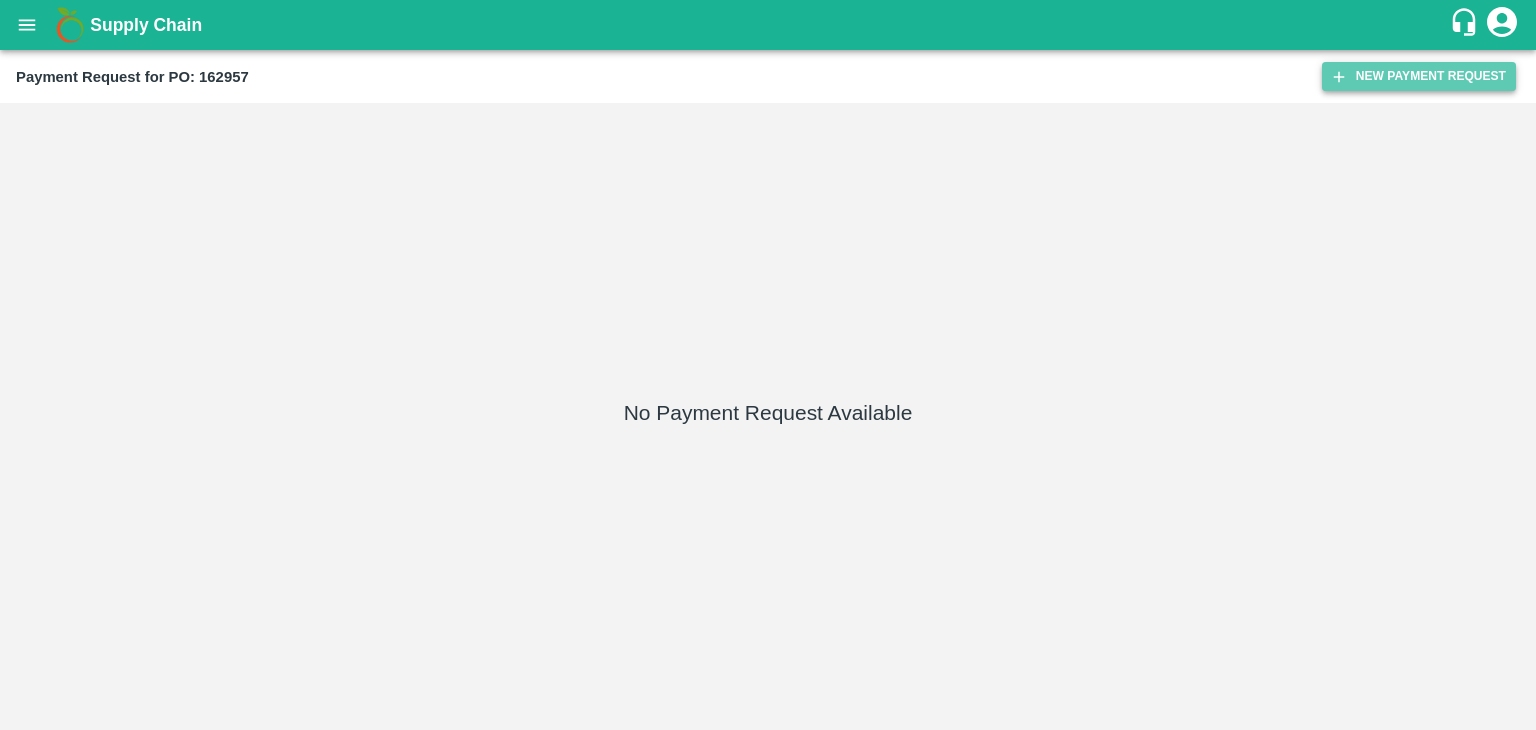 click on "New Payment Request" at bounding box center [1419, 76] 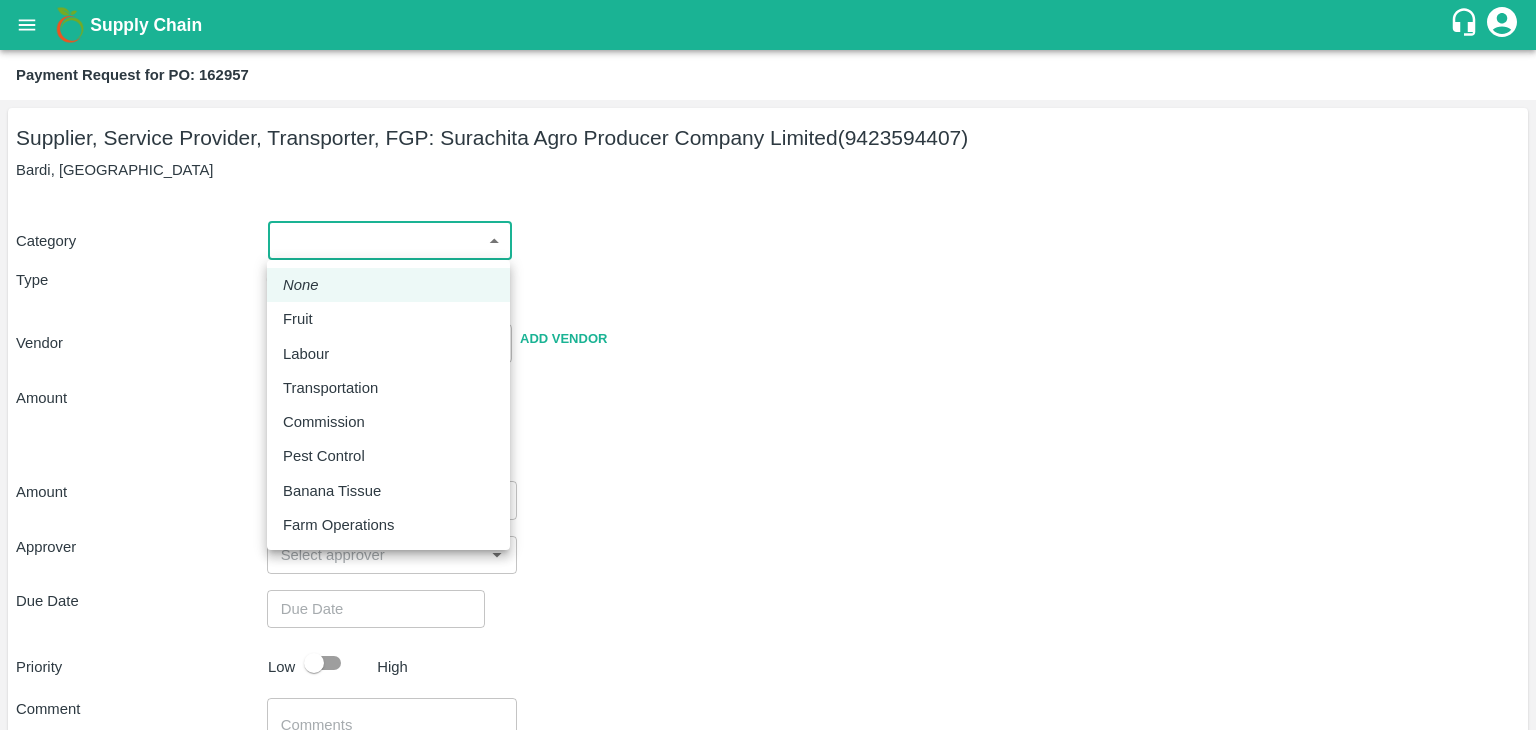 drag, startPoint x: 290, startPoint y: 241, endPoint x: 337, endPoint y: 323, distance: 94.51455 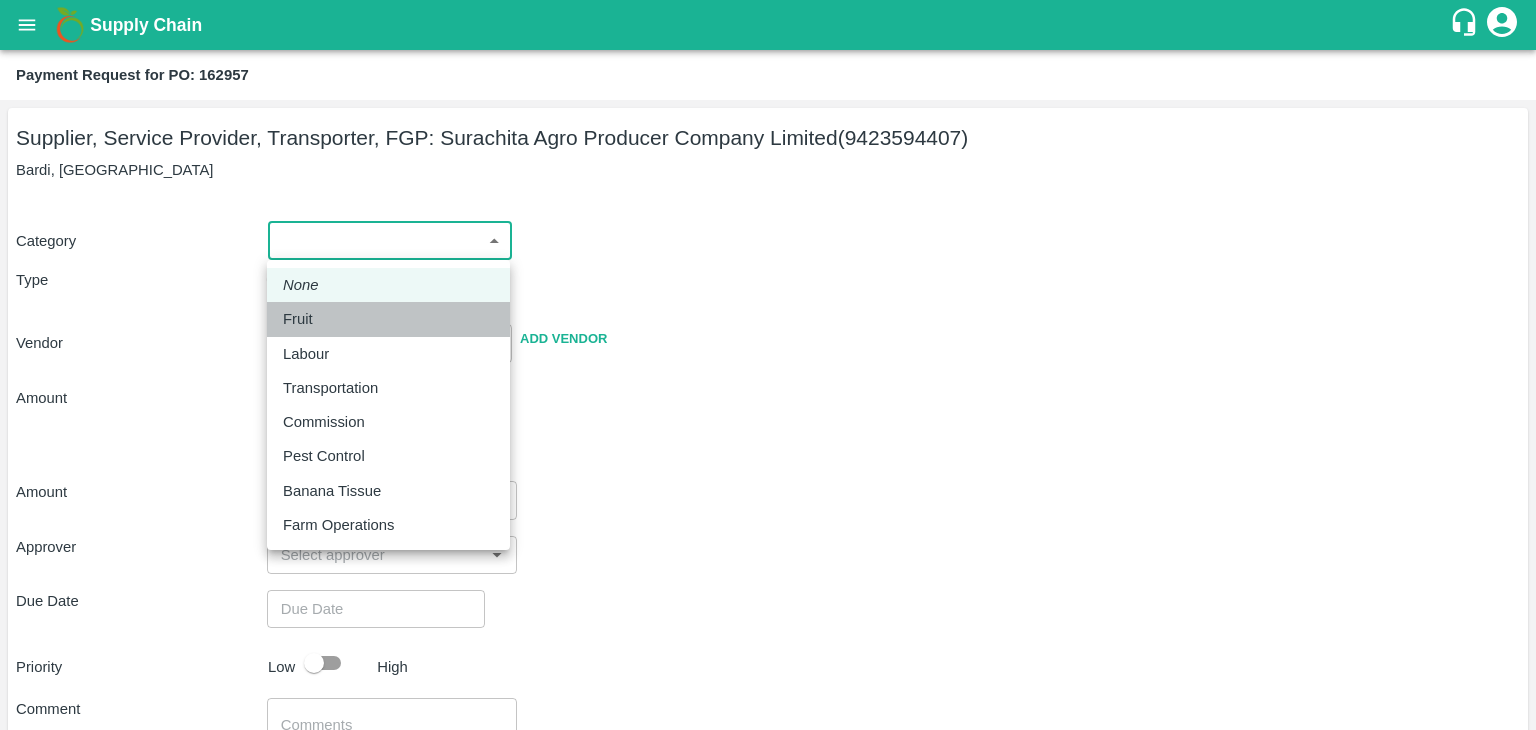 click on "Fruit" at bounding box center [388, 319] 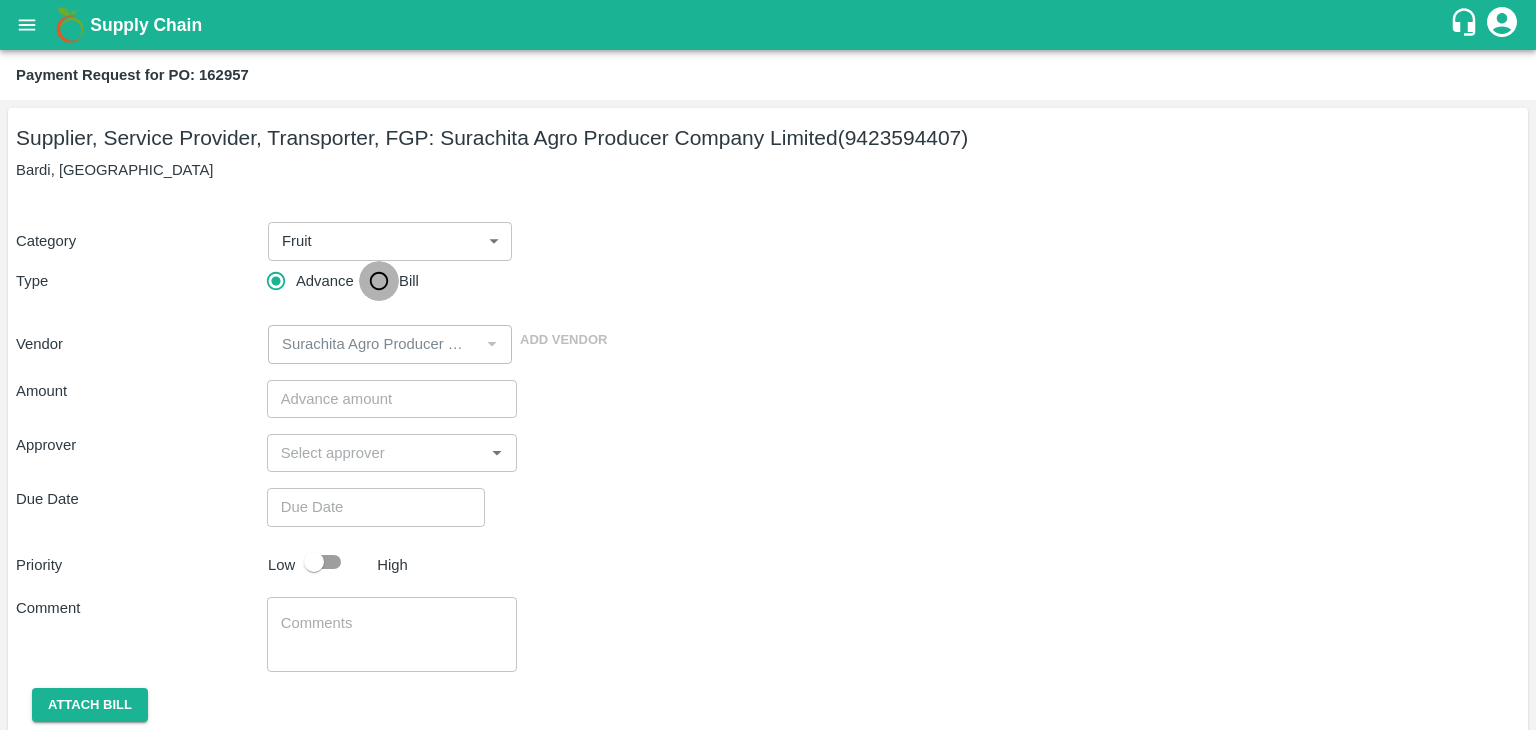click on "Bill" at bounding box center [379, 281] 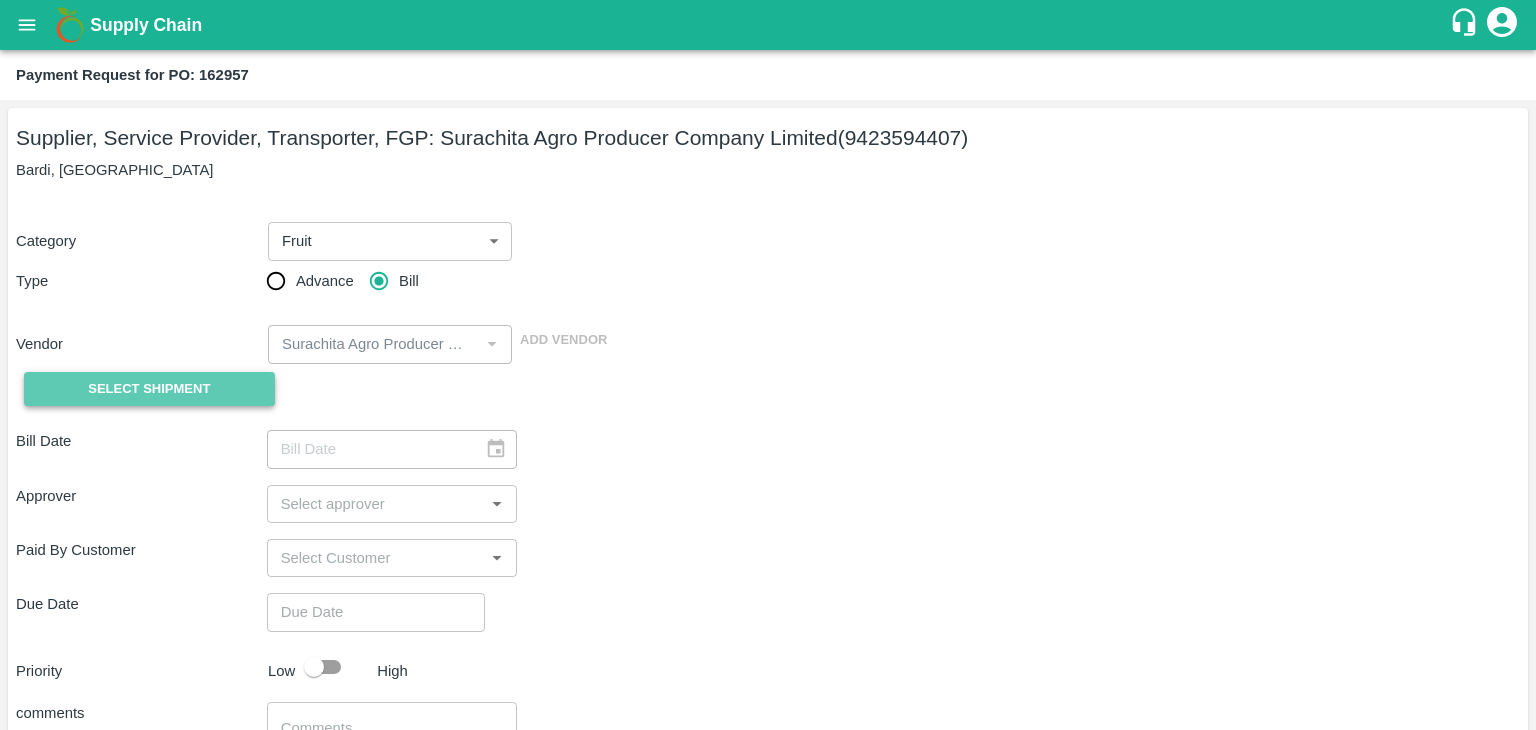 click on "Select Shipment" at bounding box center (149, 389) 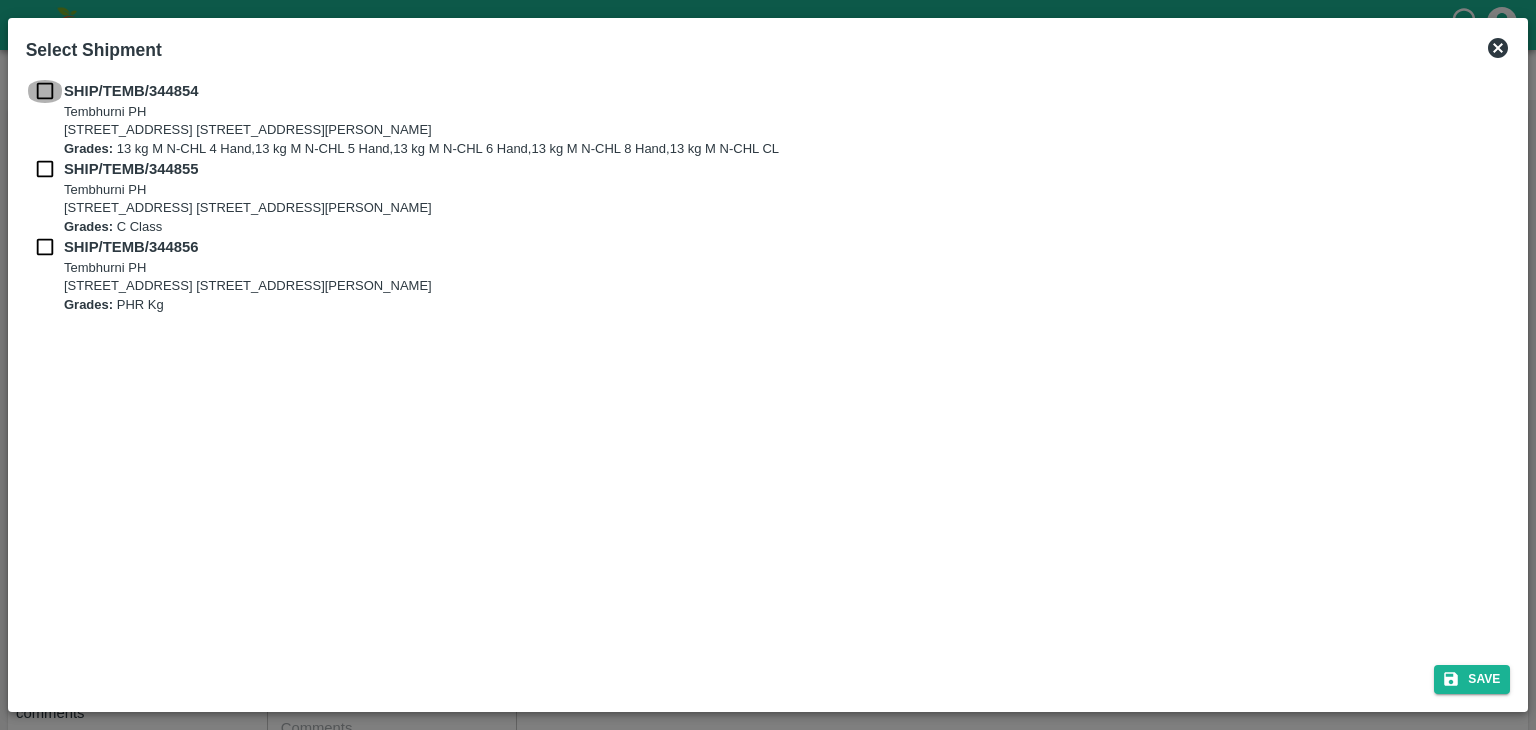 click at bounding box center (45, 91) 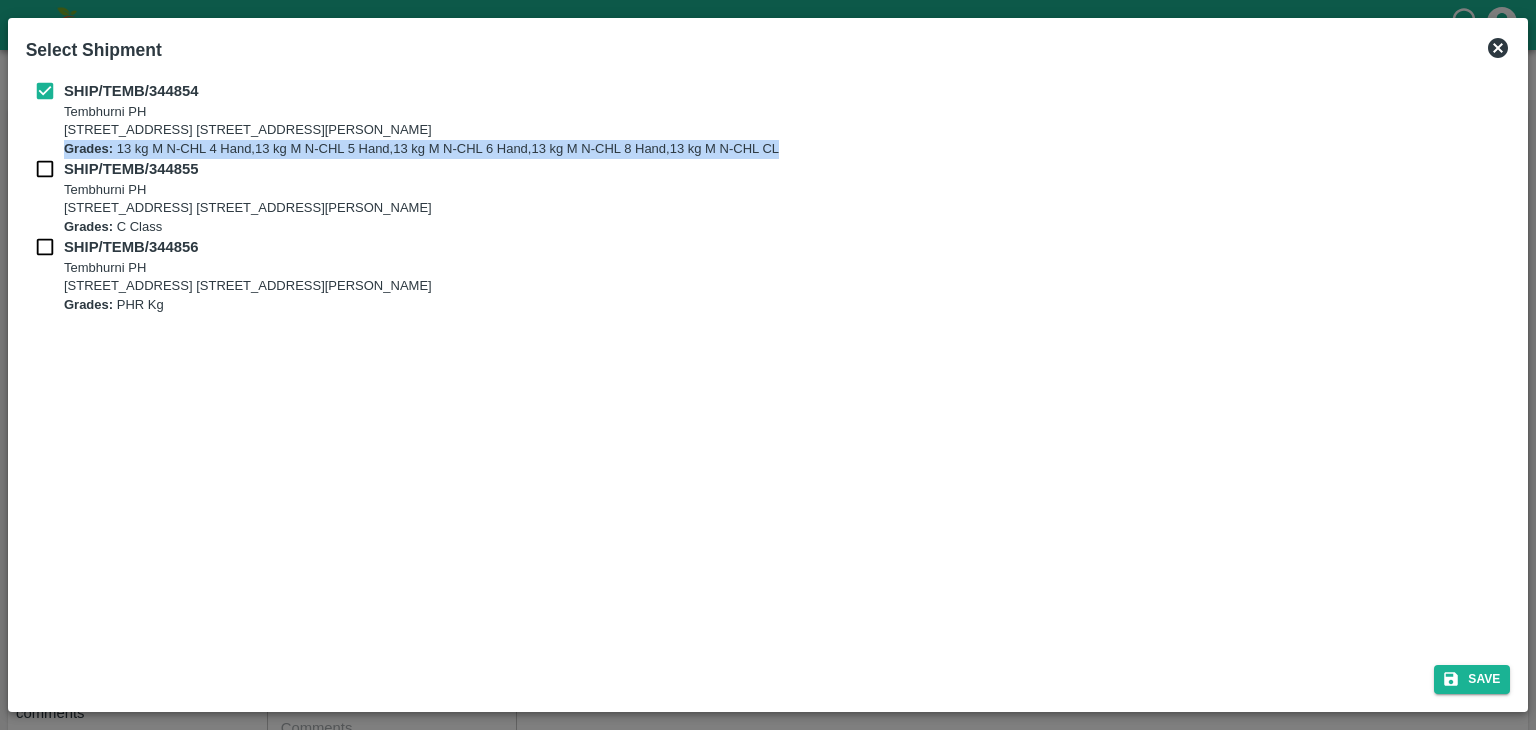 drag, startPoint x: 38, startPoint y: 156, endPoint x: 41, endPoint y: 167, distance: 11.401754 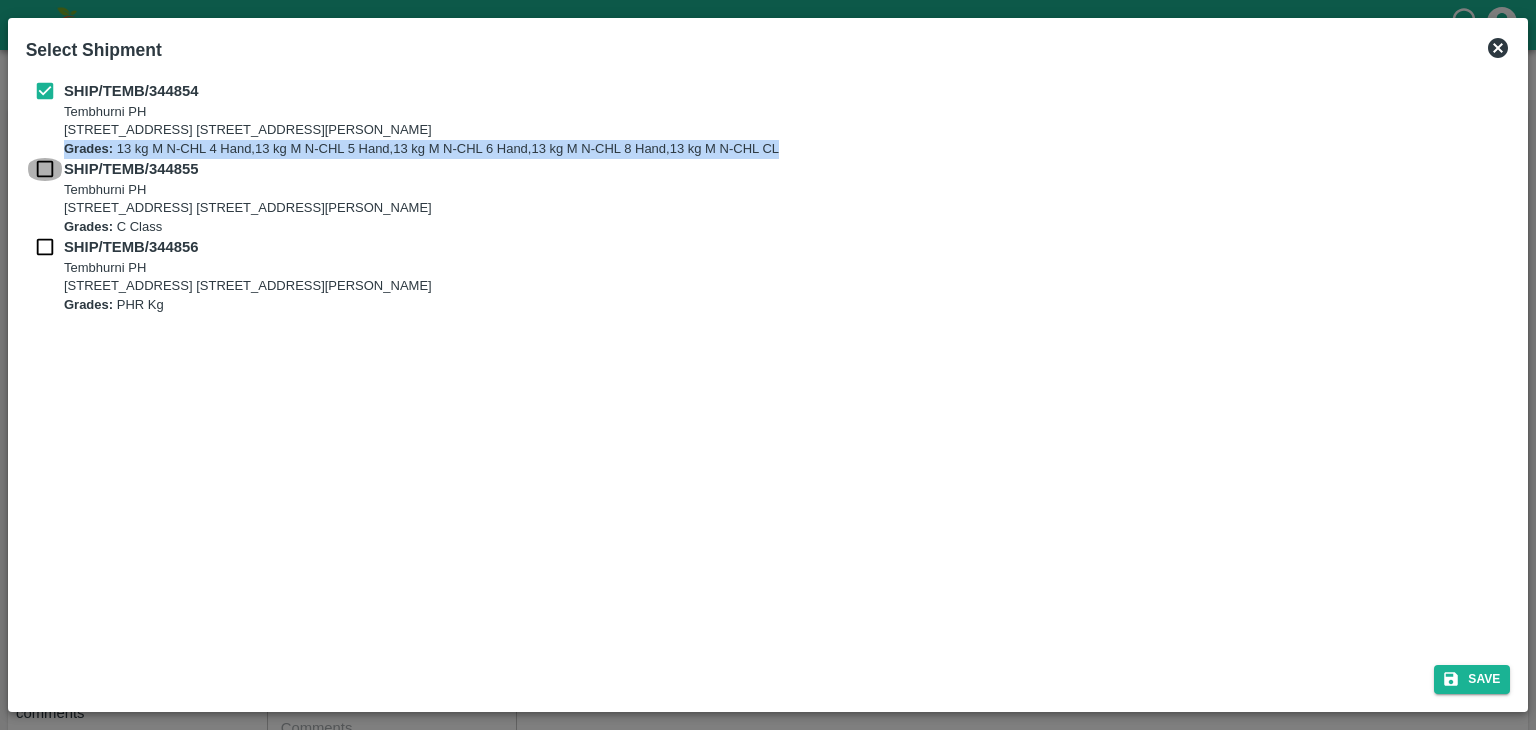 click at bounding box center (45, 169) 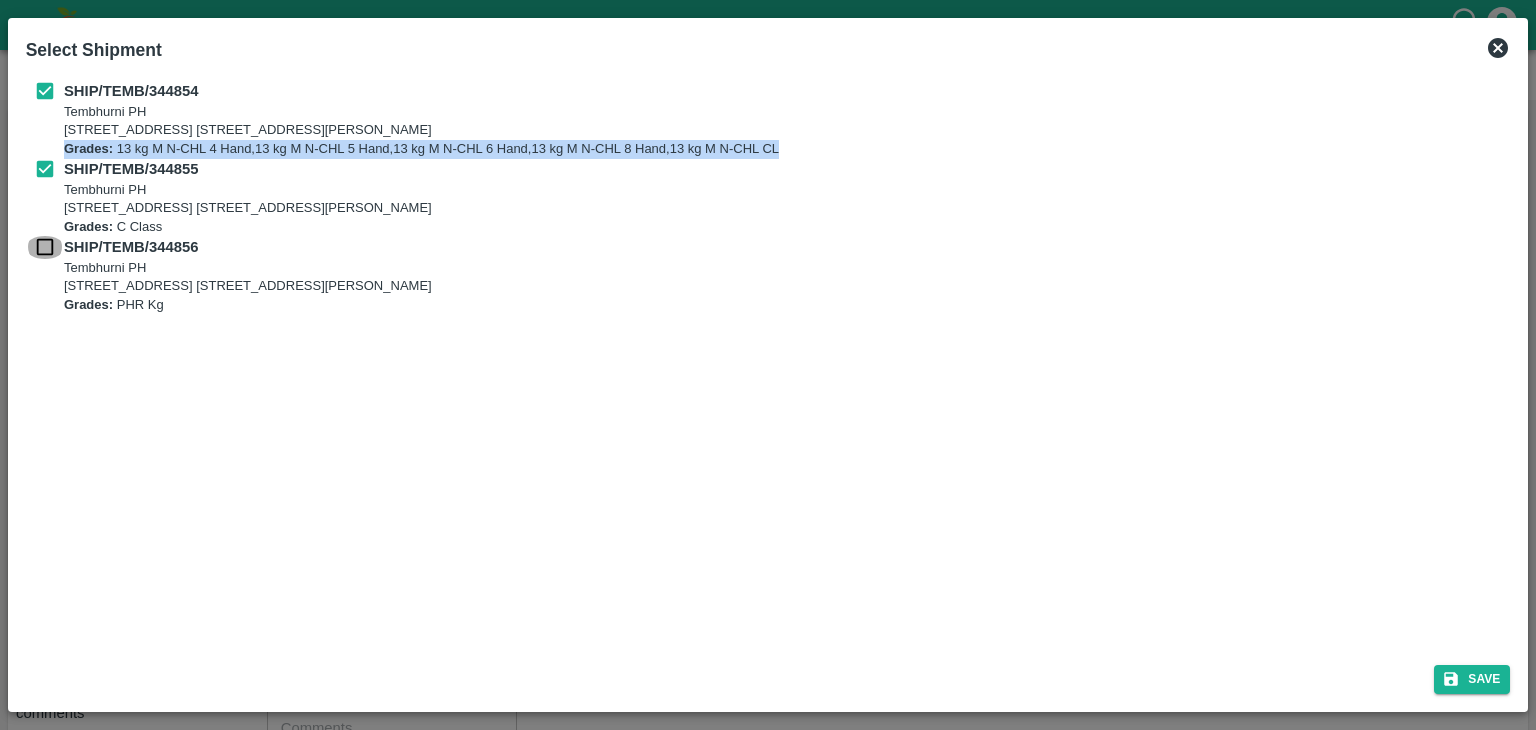 click at bounding box center [45, 247] 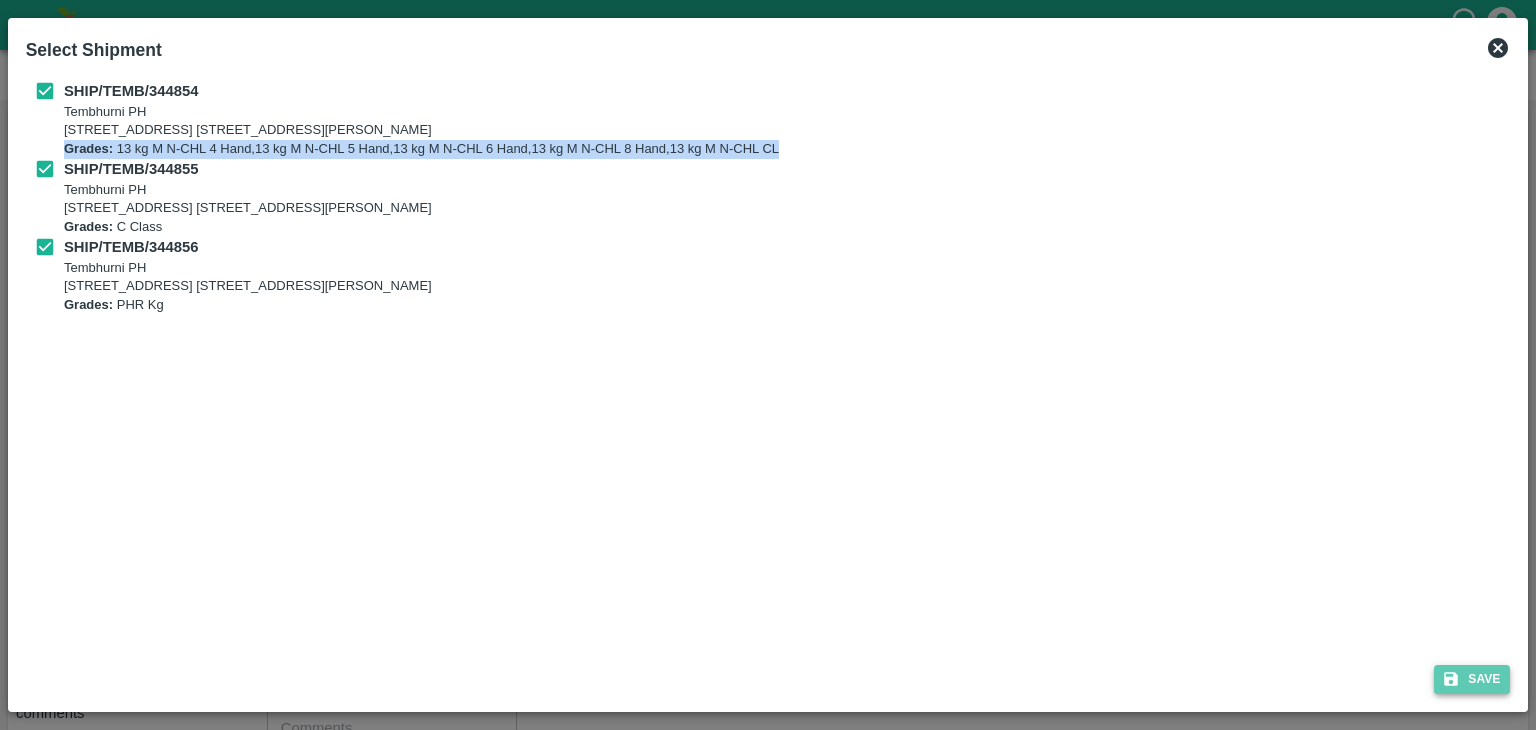 click on "Save" at bounding box center (1472, 679) 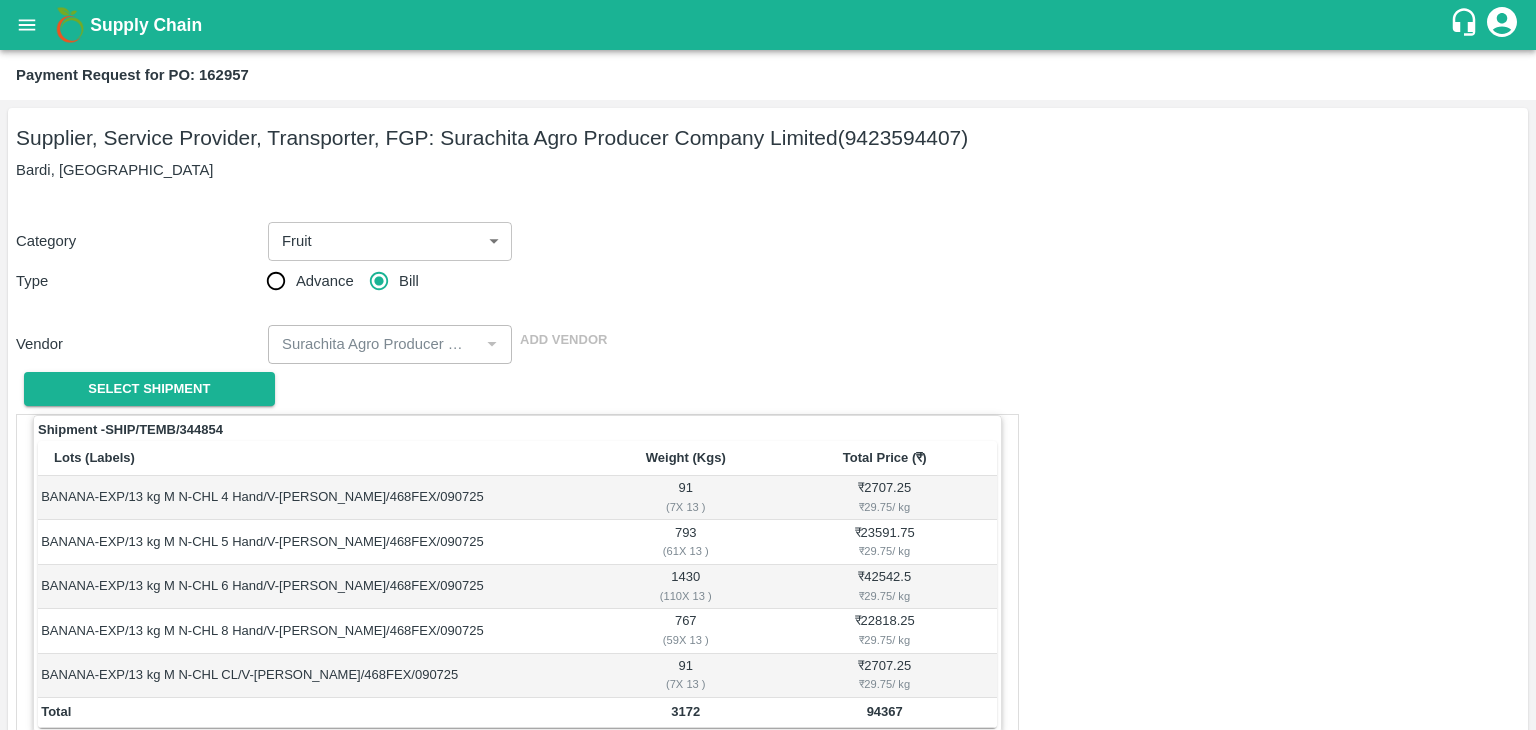 scroll, scrollTop: 980, scrollLeft: 0, axis: vertical 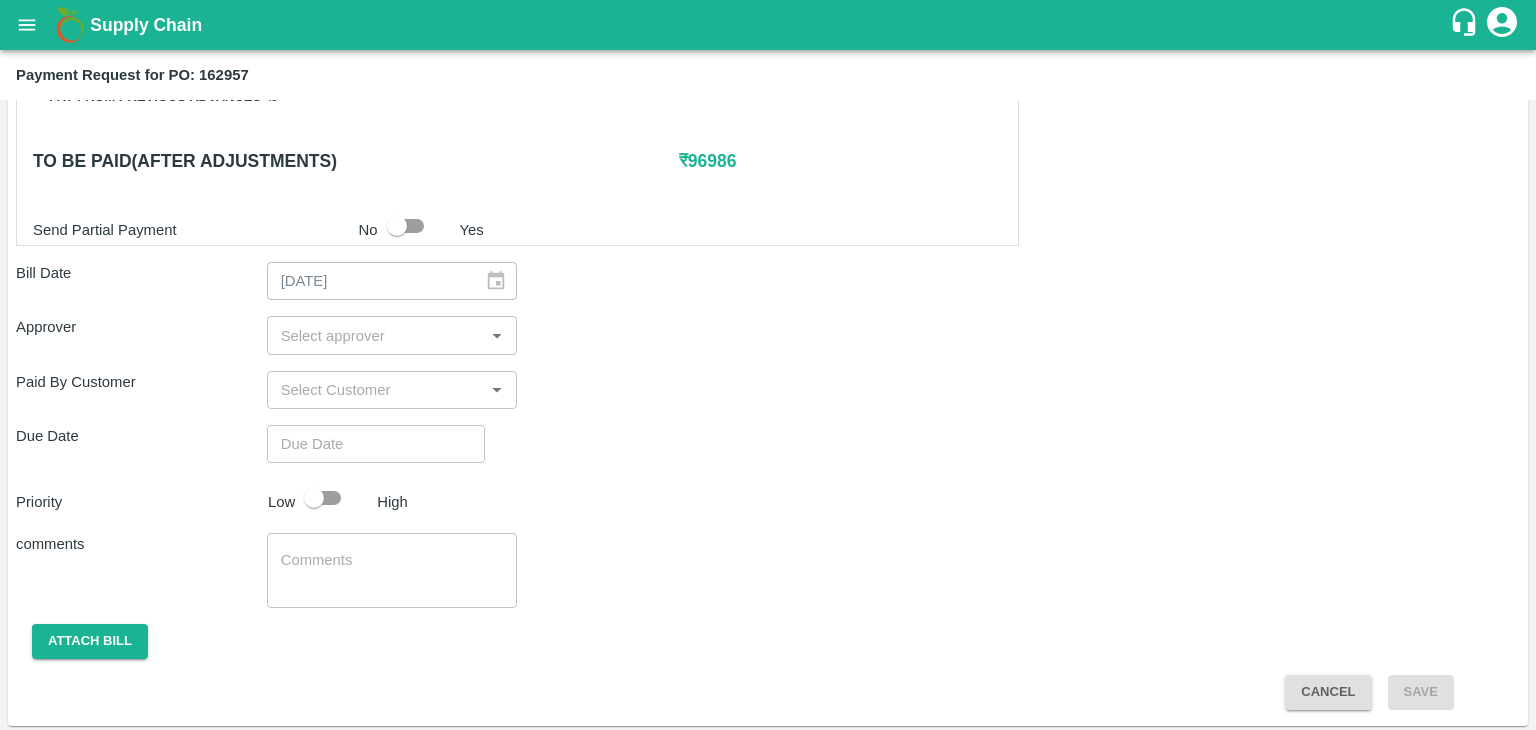 click at bounding box center [376, 335] 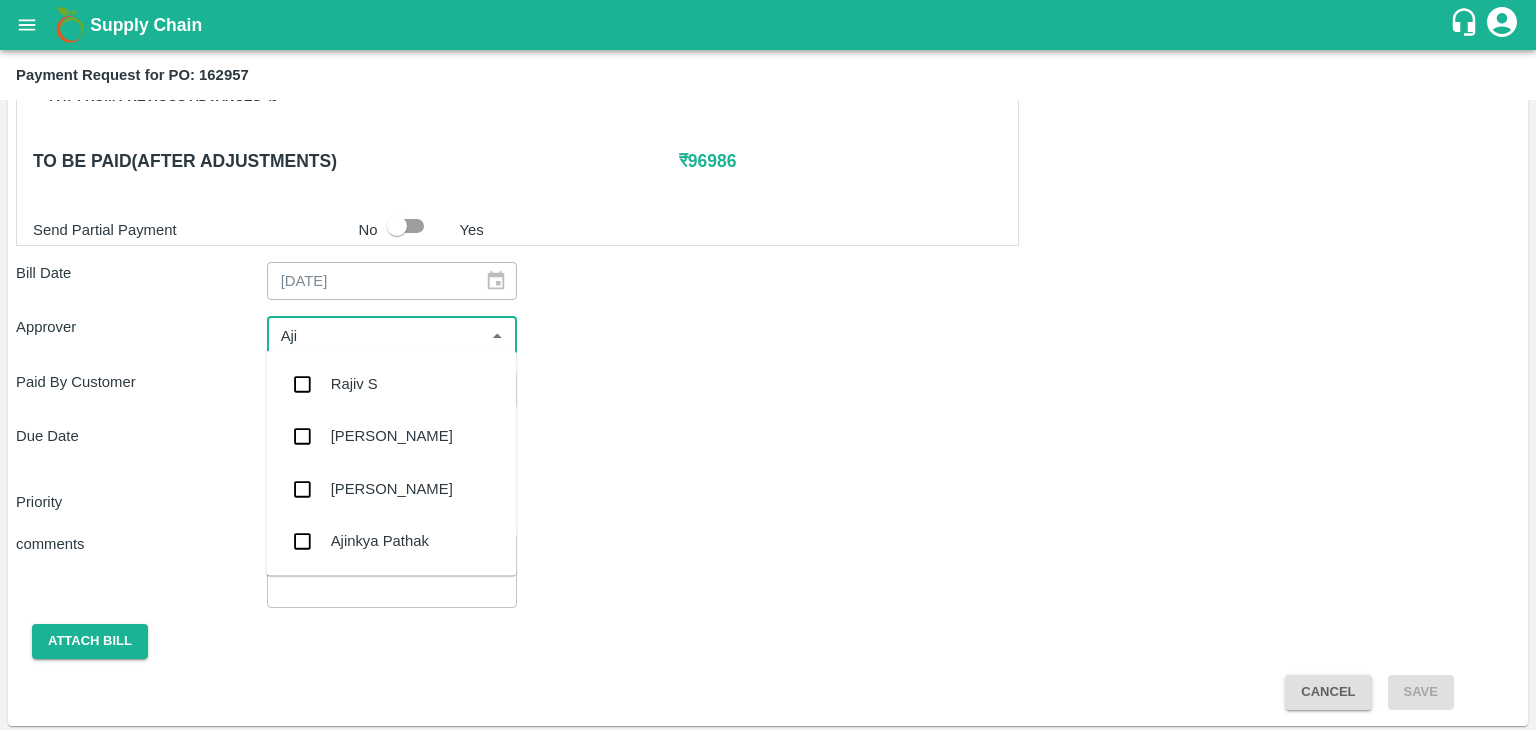 type on "Ajit" 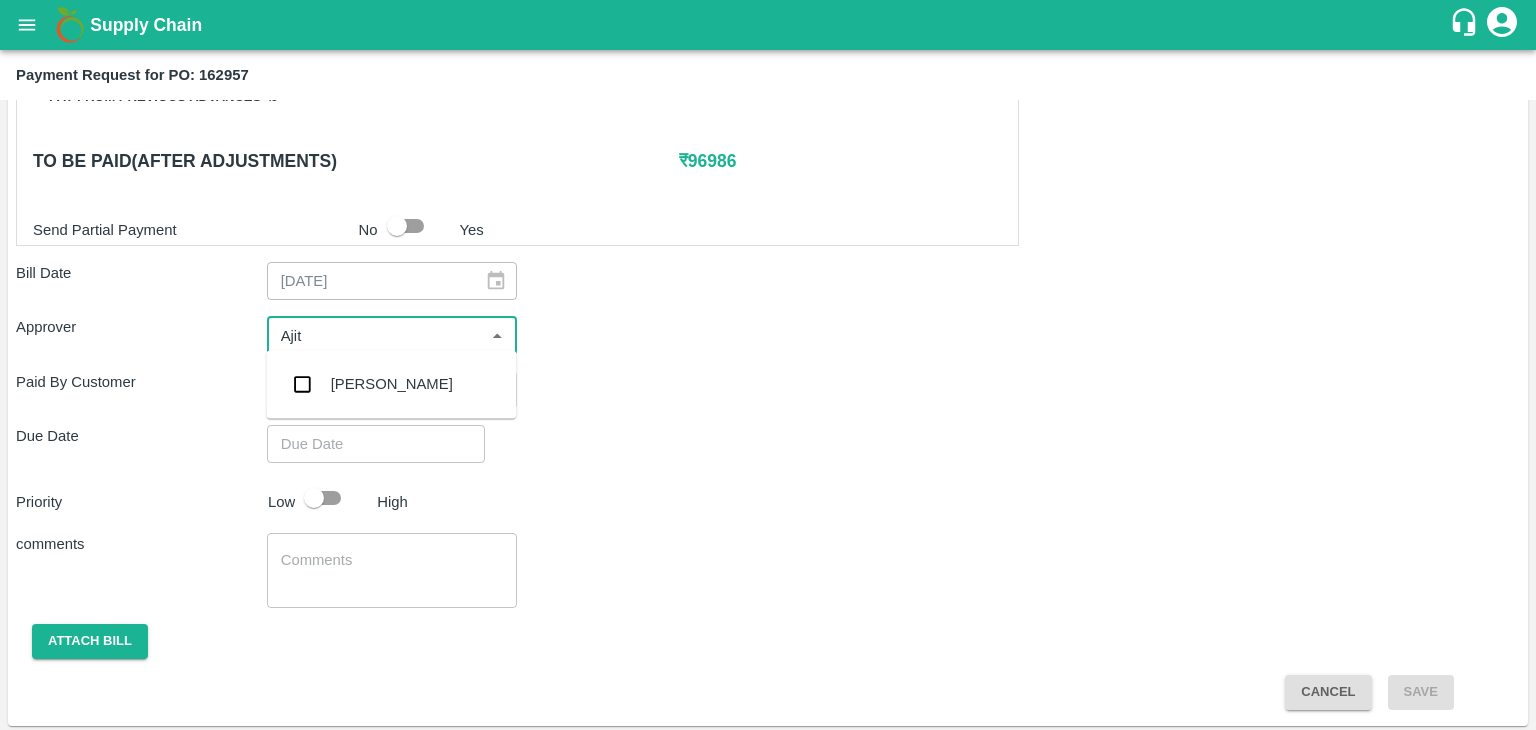 click on "[PERSON_NAME]" at bounding box center [391, 384] 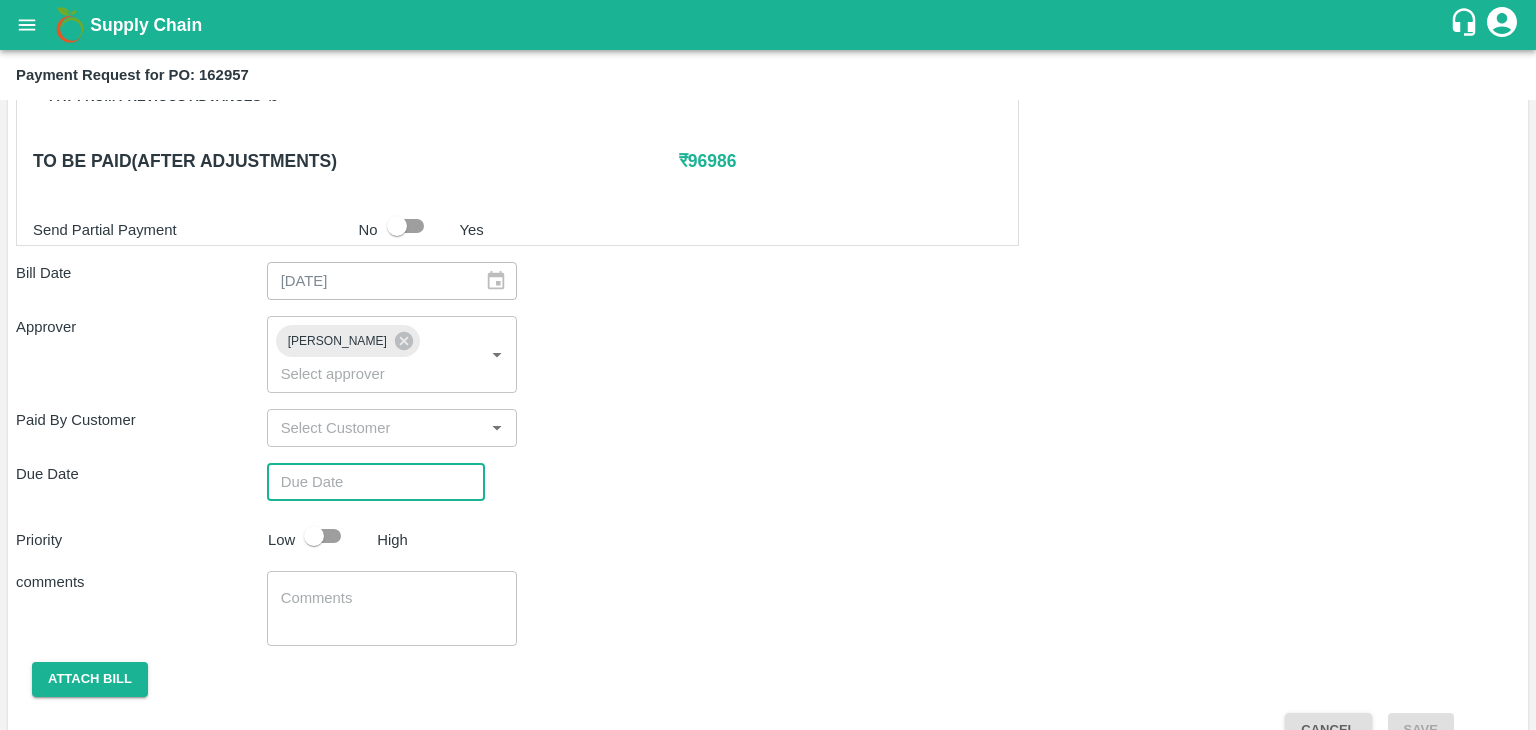 type on "DD/MM/YYYY hh:mm aa" 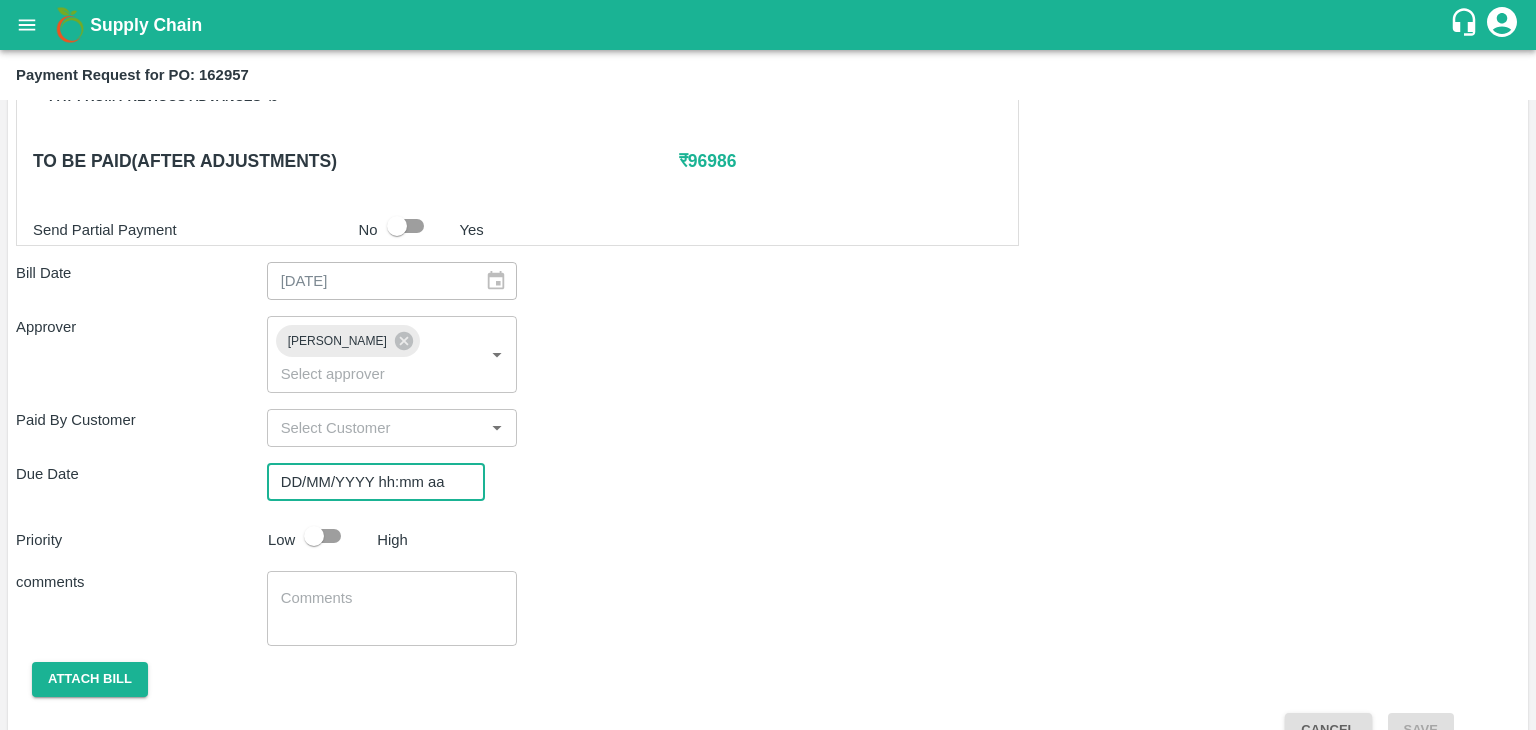 click on "DD/MM/YYYY hh:mm aa" at bounding box center (369, 482) 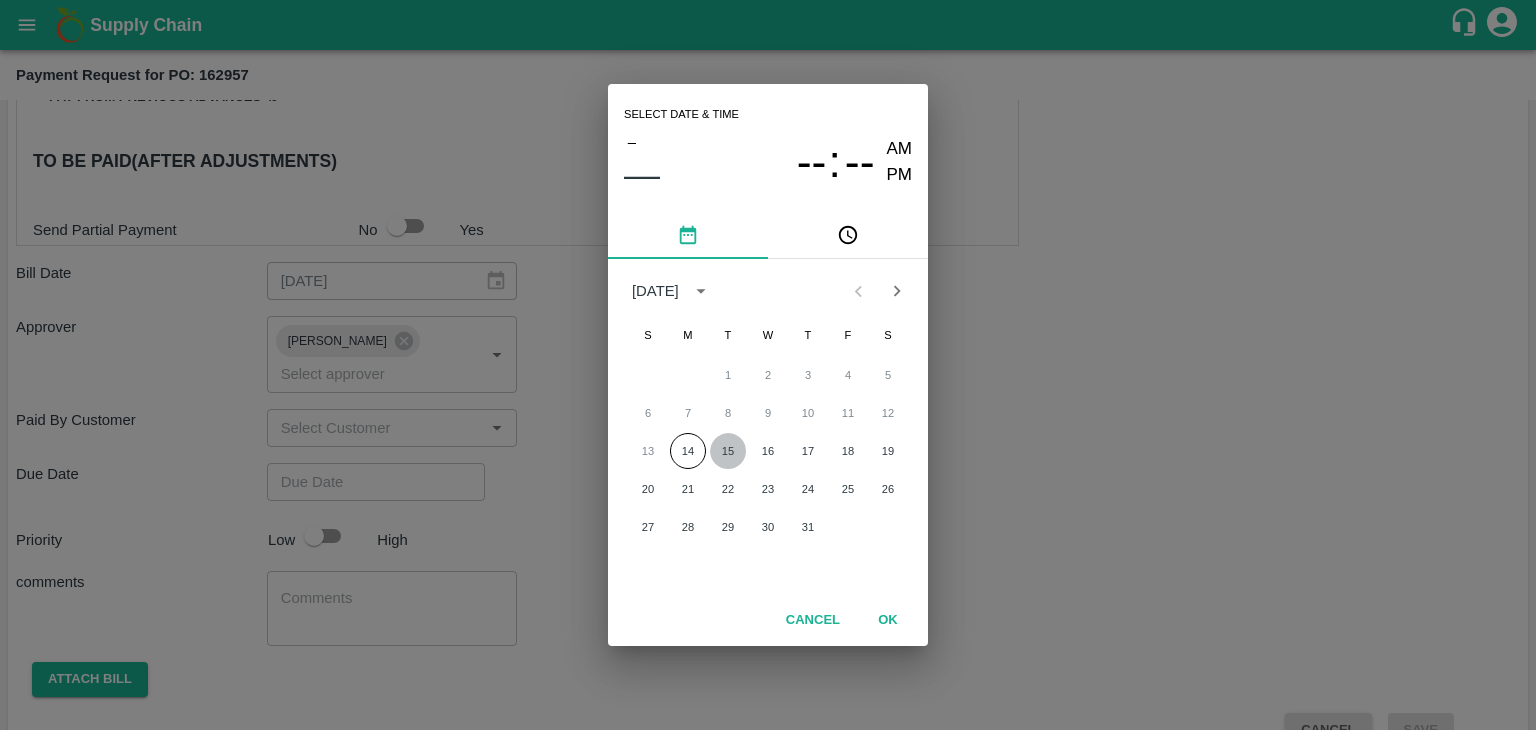click on "15" at bounding box center (728, 451) 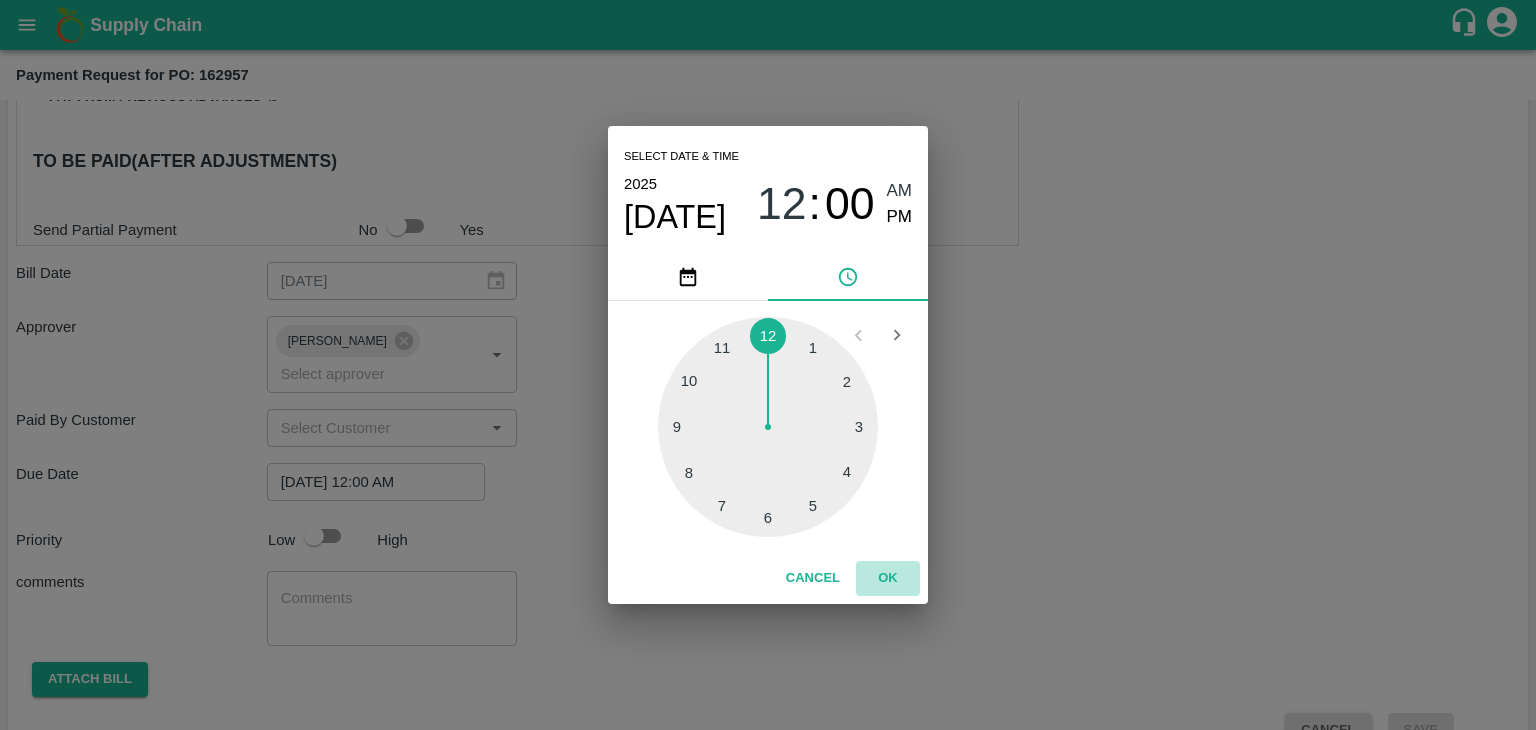 click on "OK" at bounding box center [888, 578] 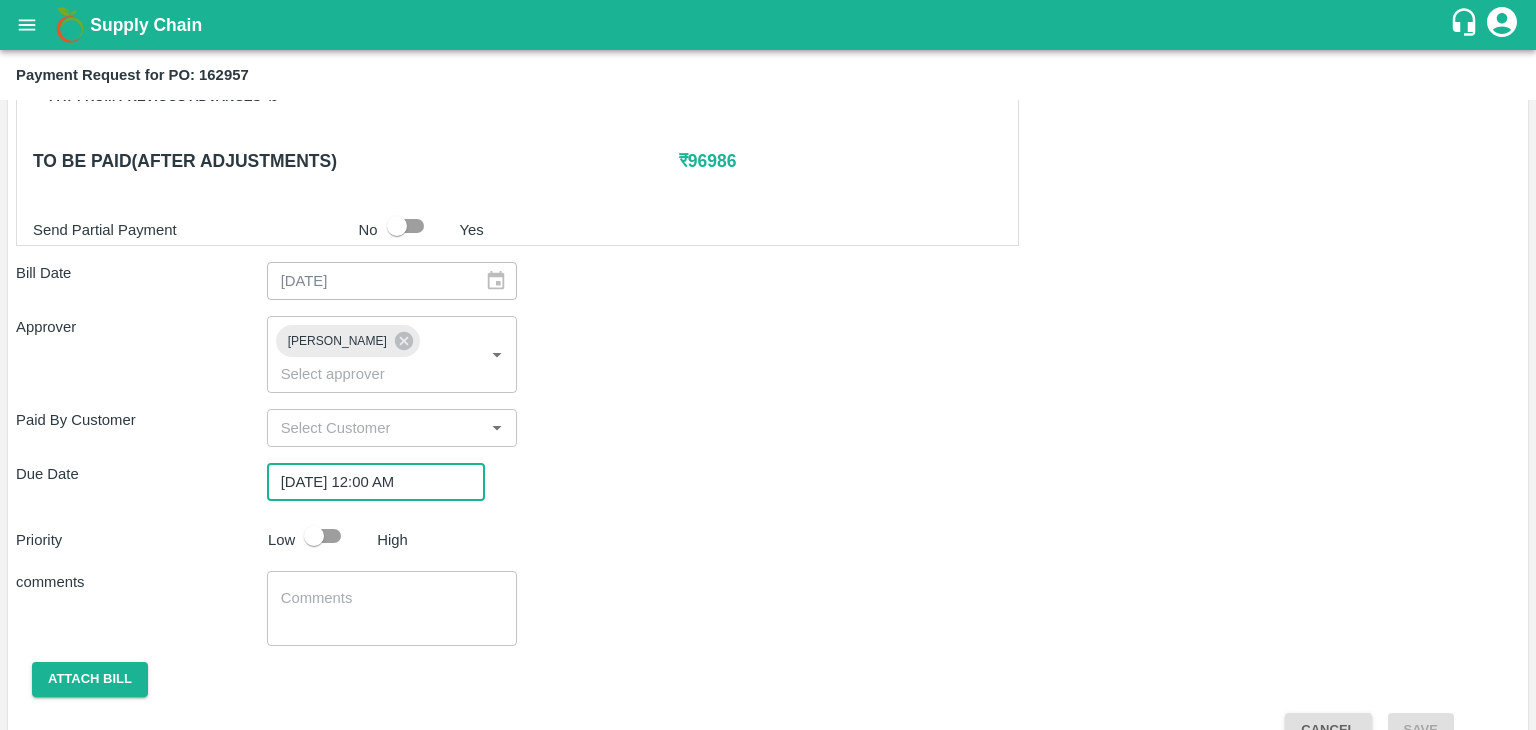 click at bounding box center [314, 536] 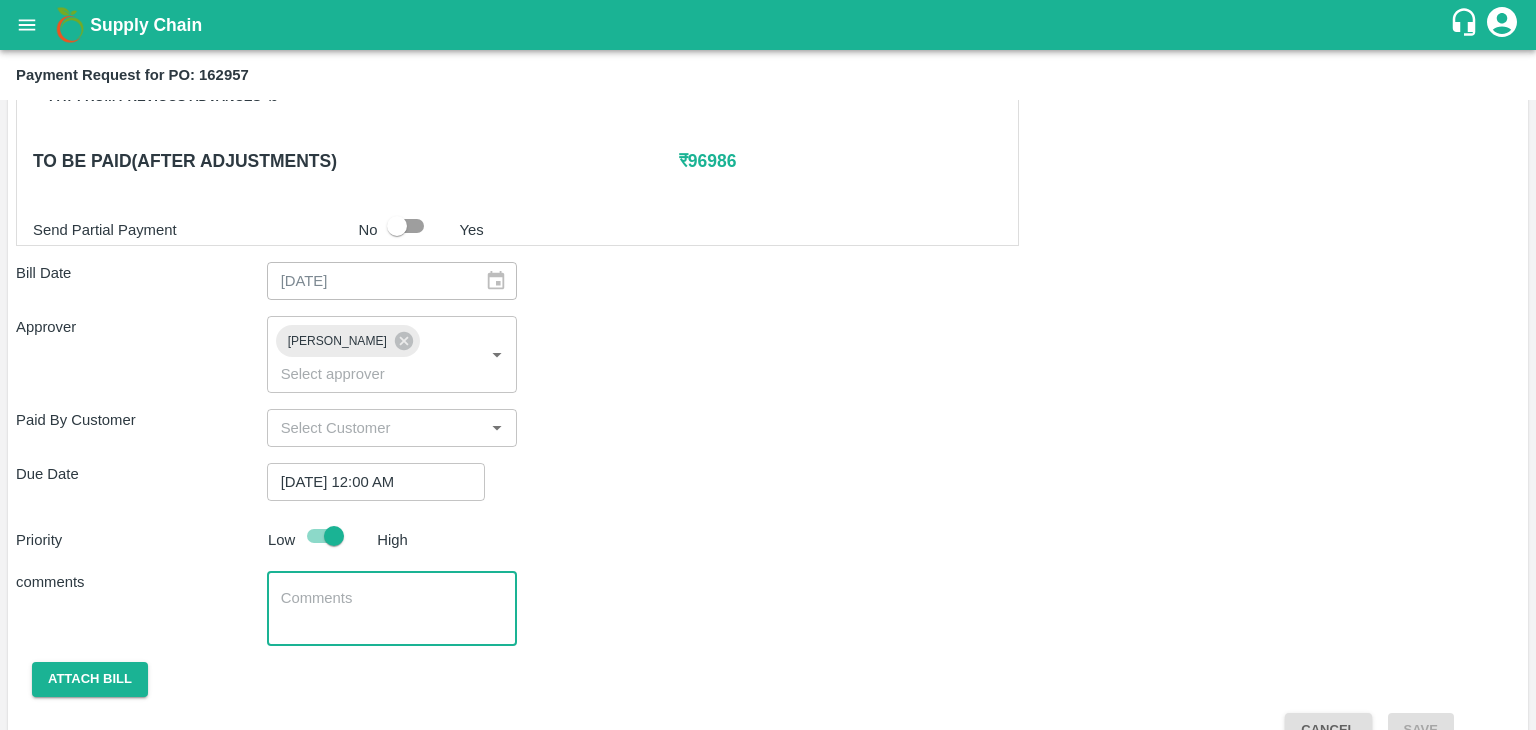 click at bounding box center [392, 609] 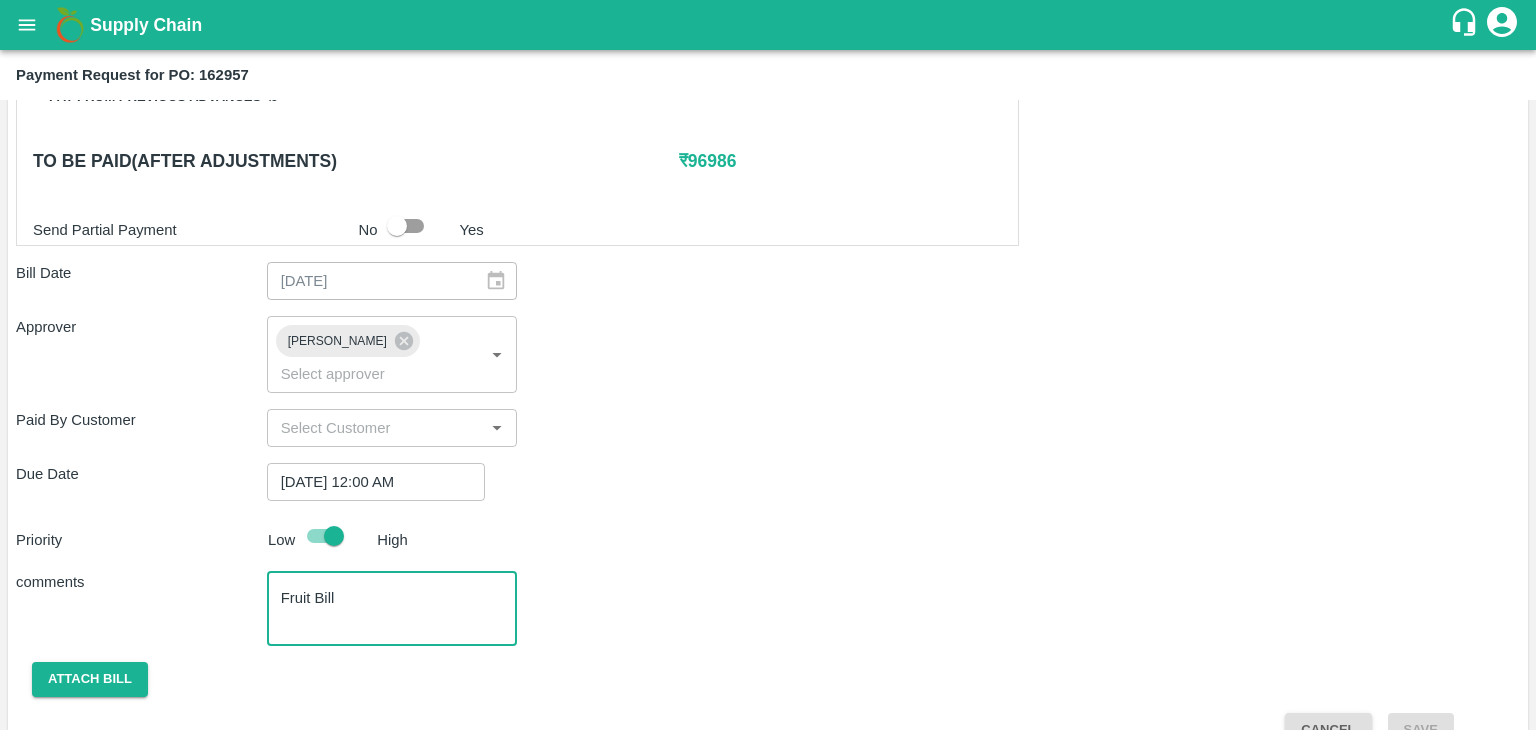 scroll, scrollTop: 992, scrollLeft: 0, axis: vertical 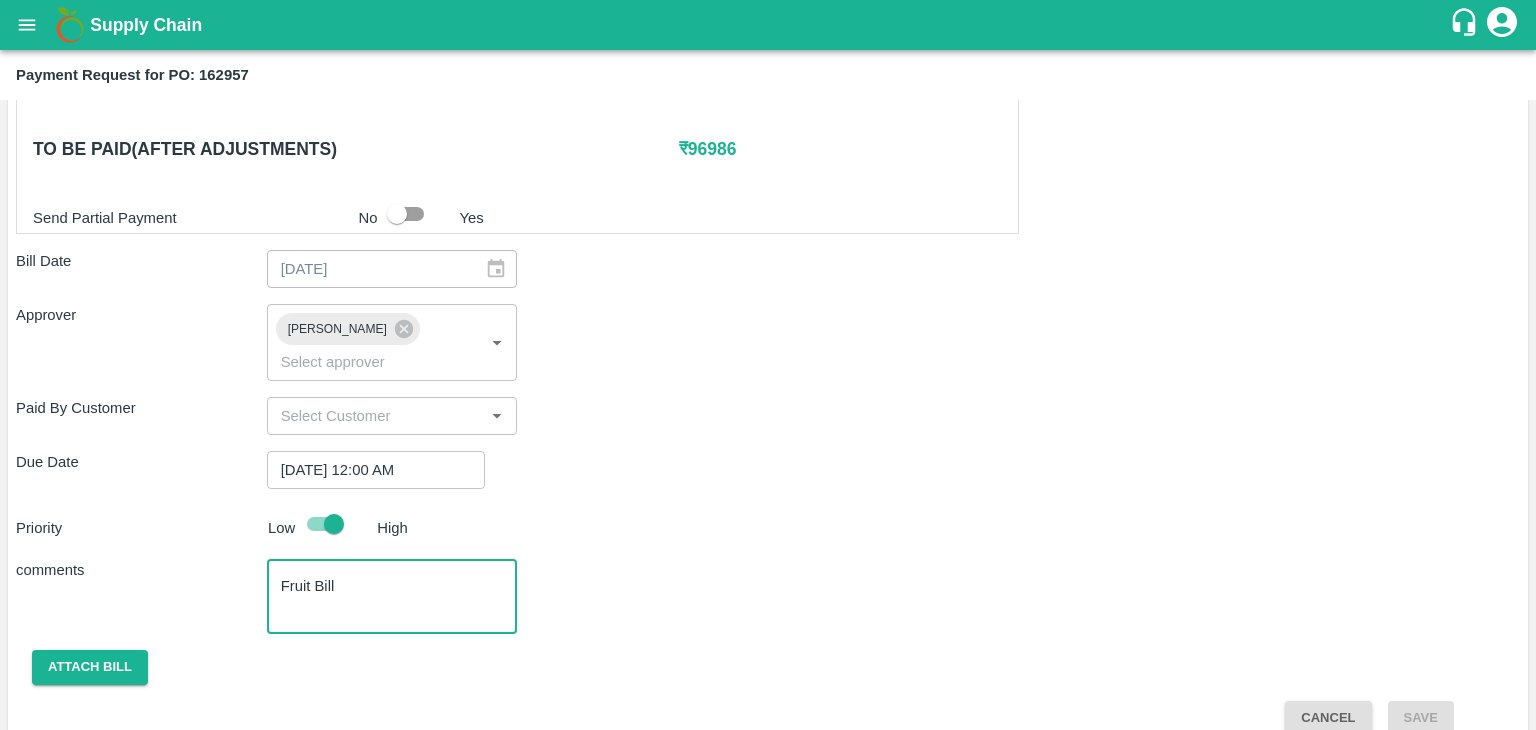 type on "Fruit Bill" 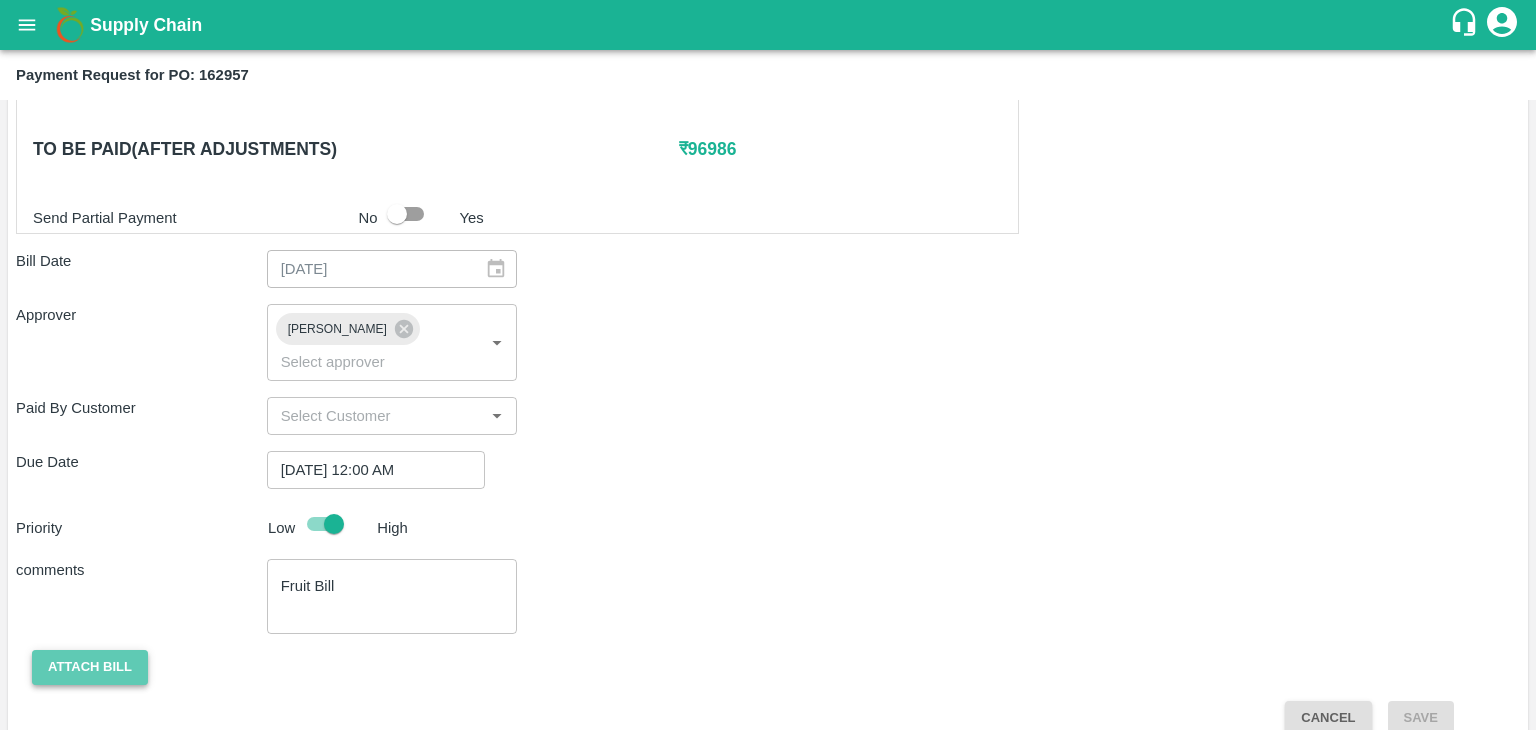 click on "Attach bill" at bounding box center (90, 667) 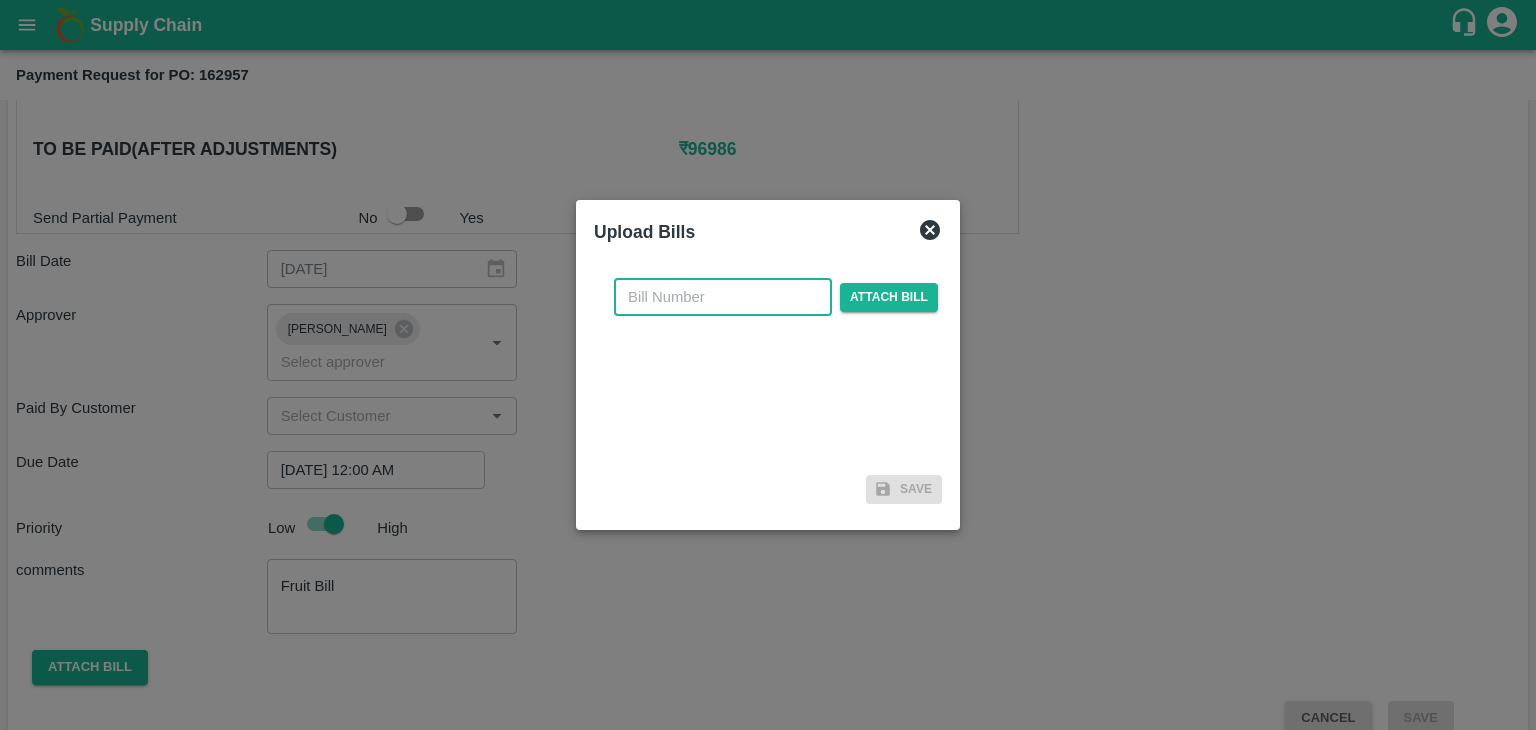 click at bounding box center [723, 297] 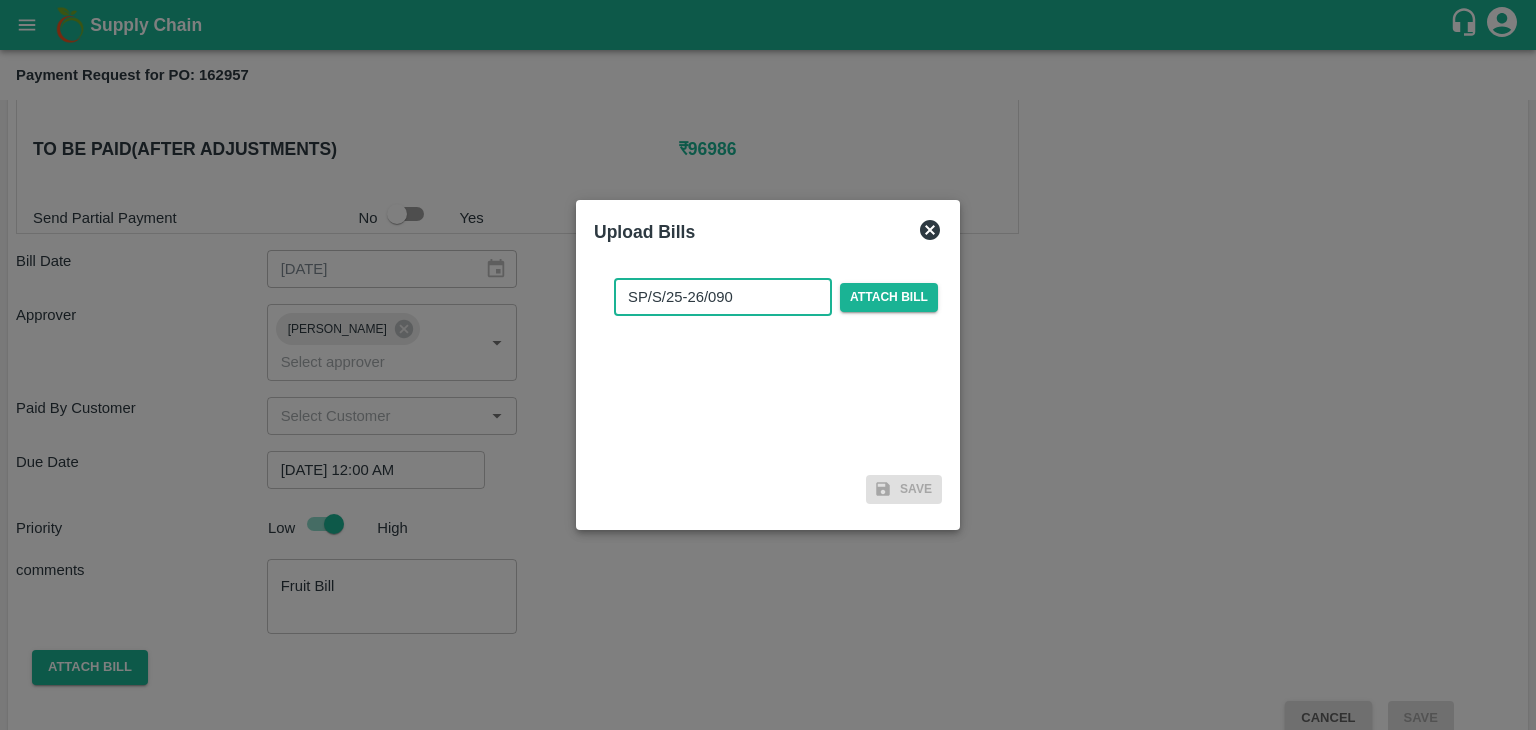 click on "SP/S/25-26/090" at bounding box center [723, 297] 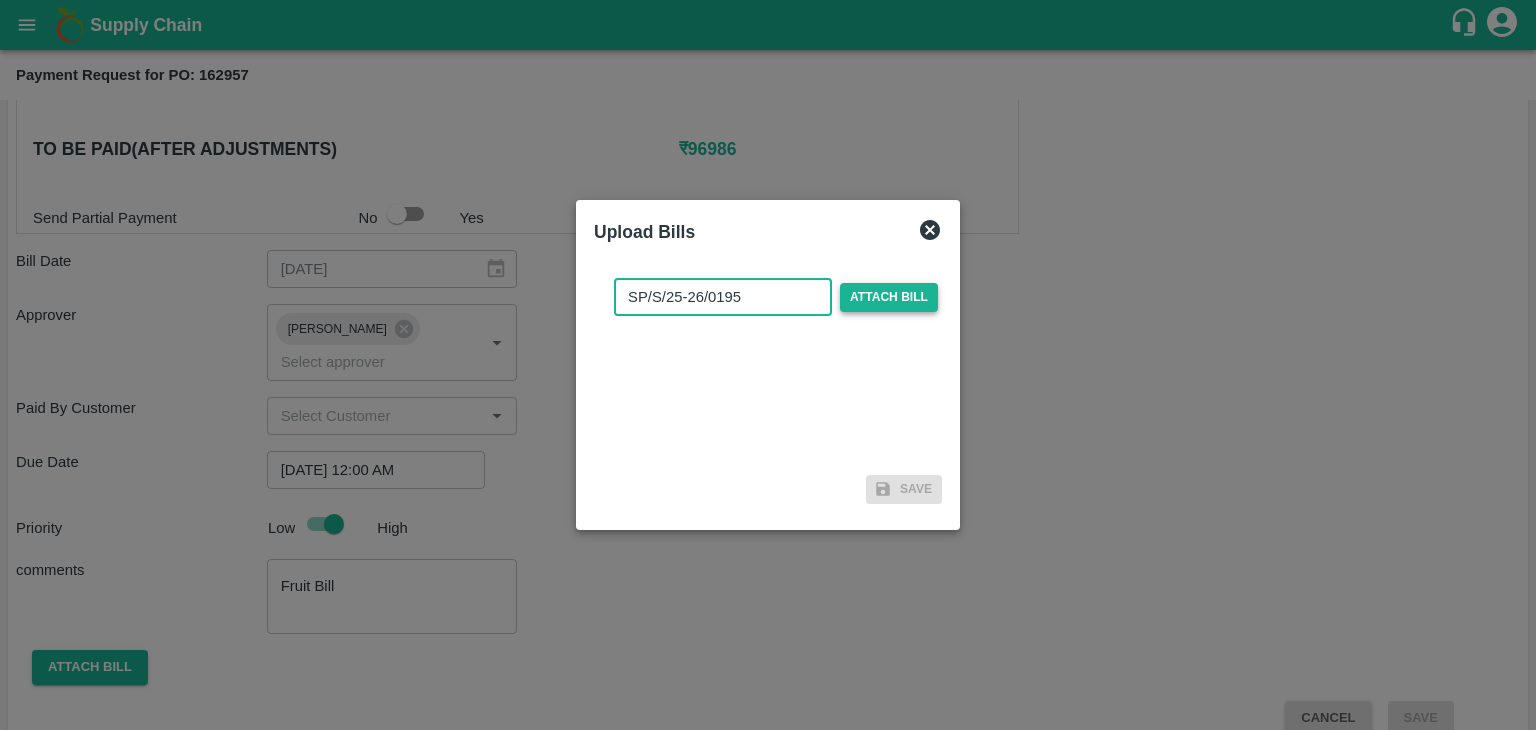type on "SP/S/25-26/0195" 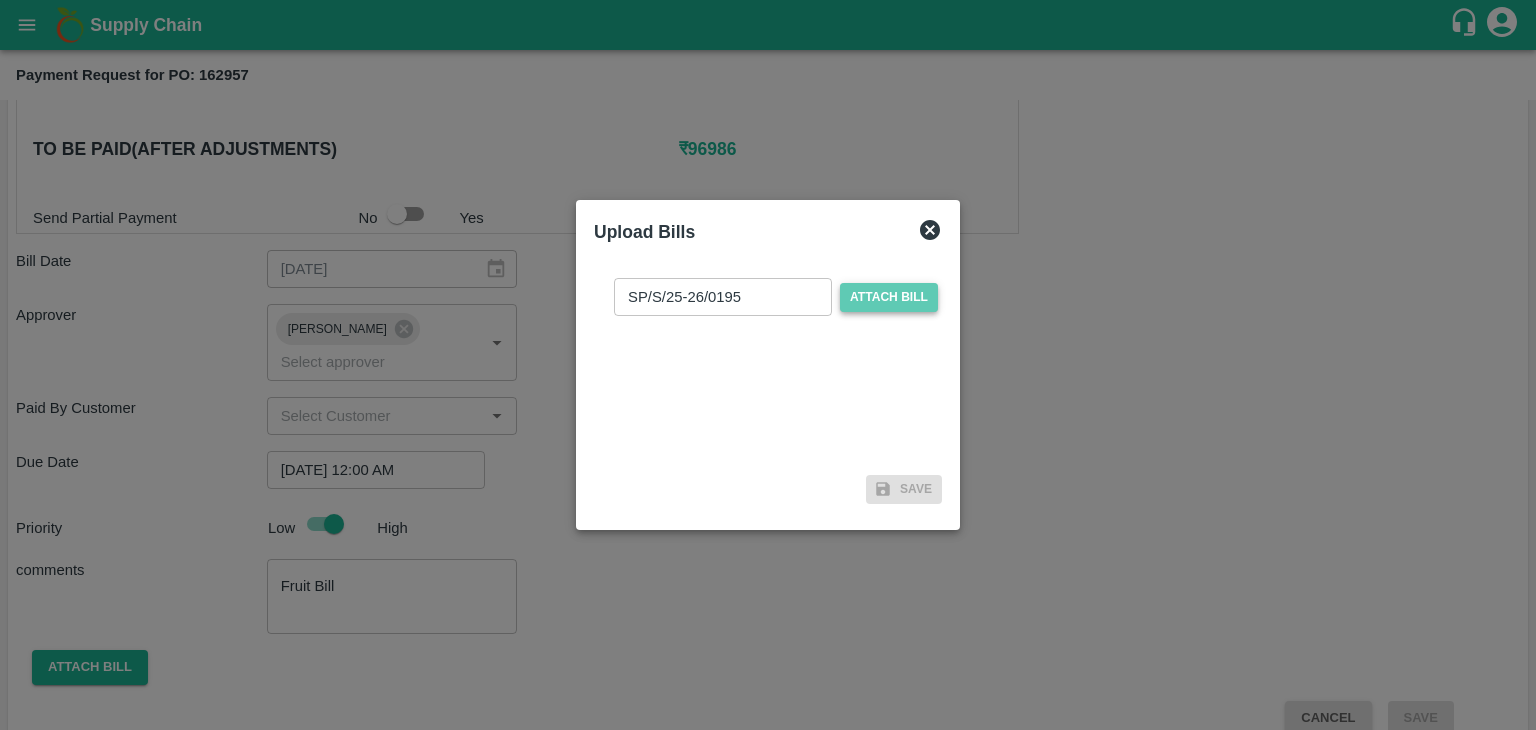 click on "Attach bill" at bounding box center [889, 297] 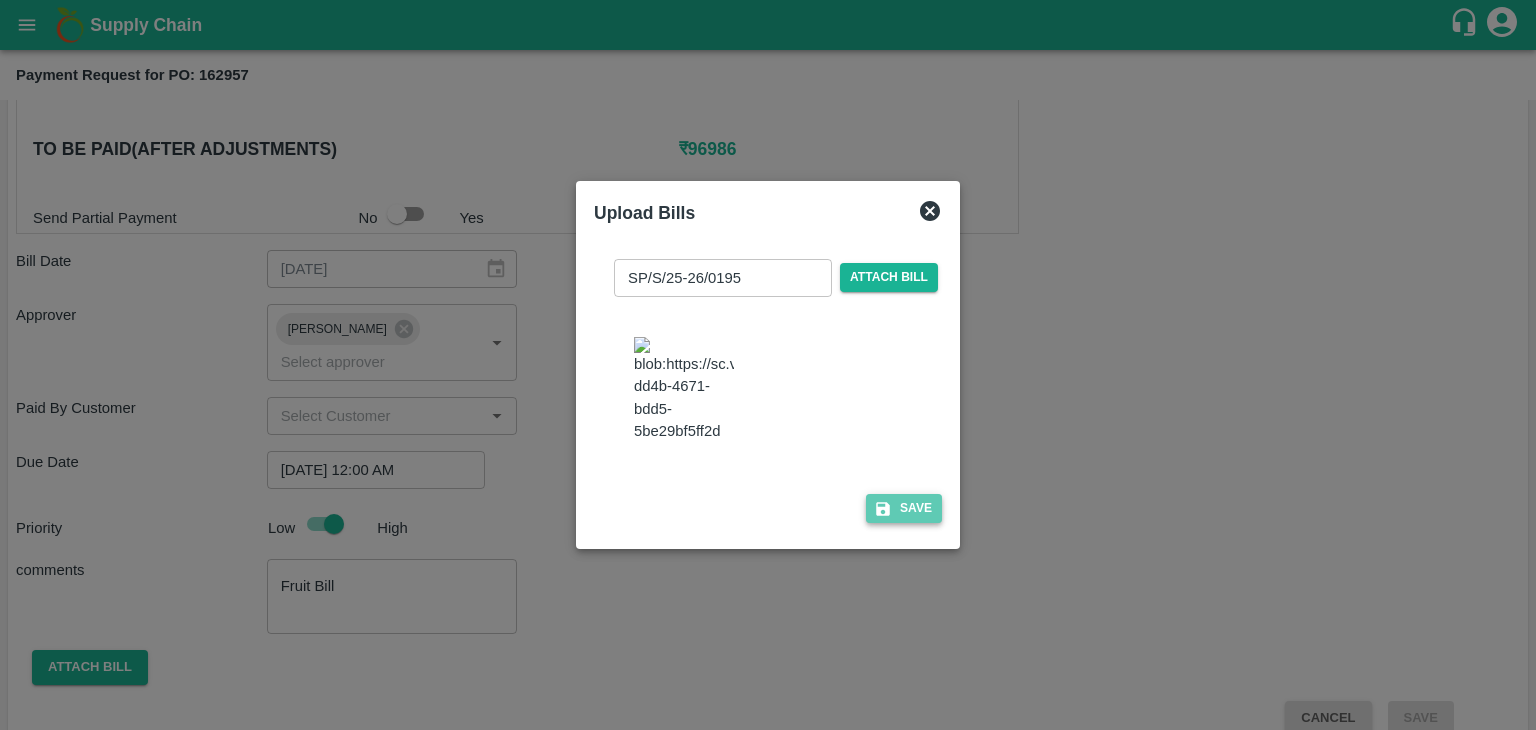 click on "Save" at bounding box center (904, 508) 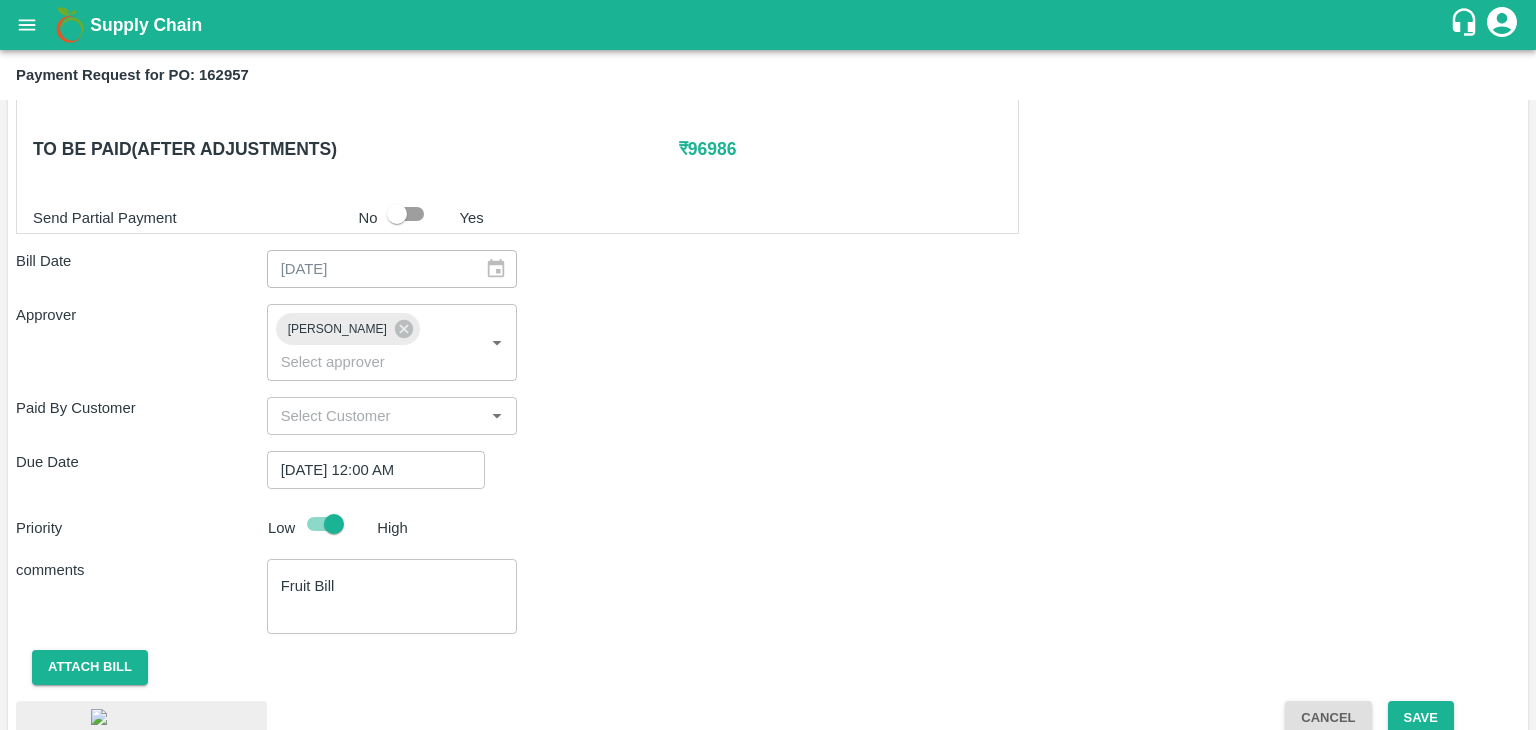 scroll, scrollTop: 1118, scrollLeft: 0, axis: vertical 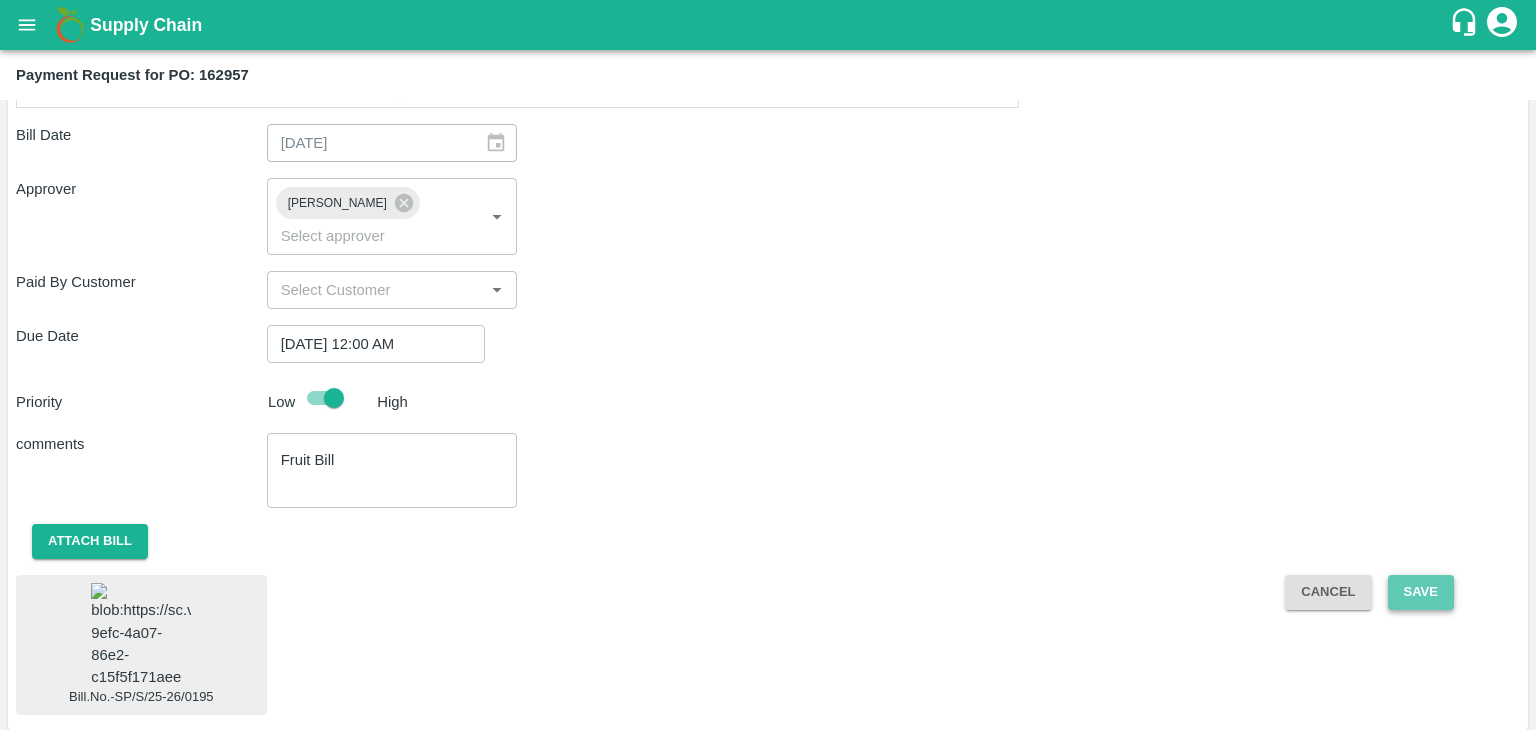 click on "Save" at bounding box center [1421, 592] 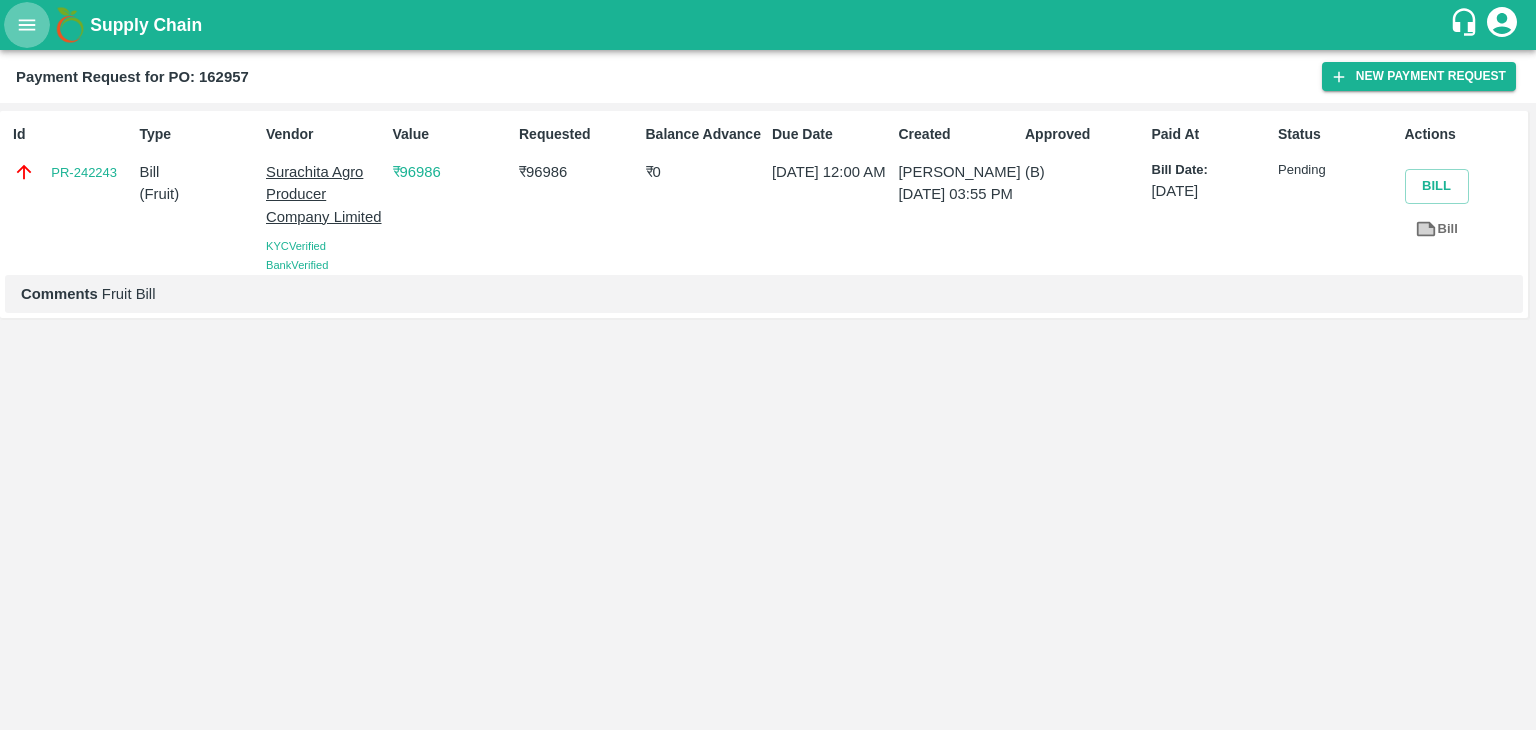 click 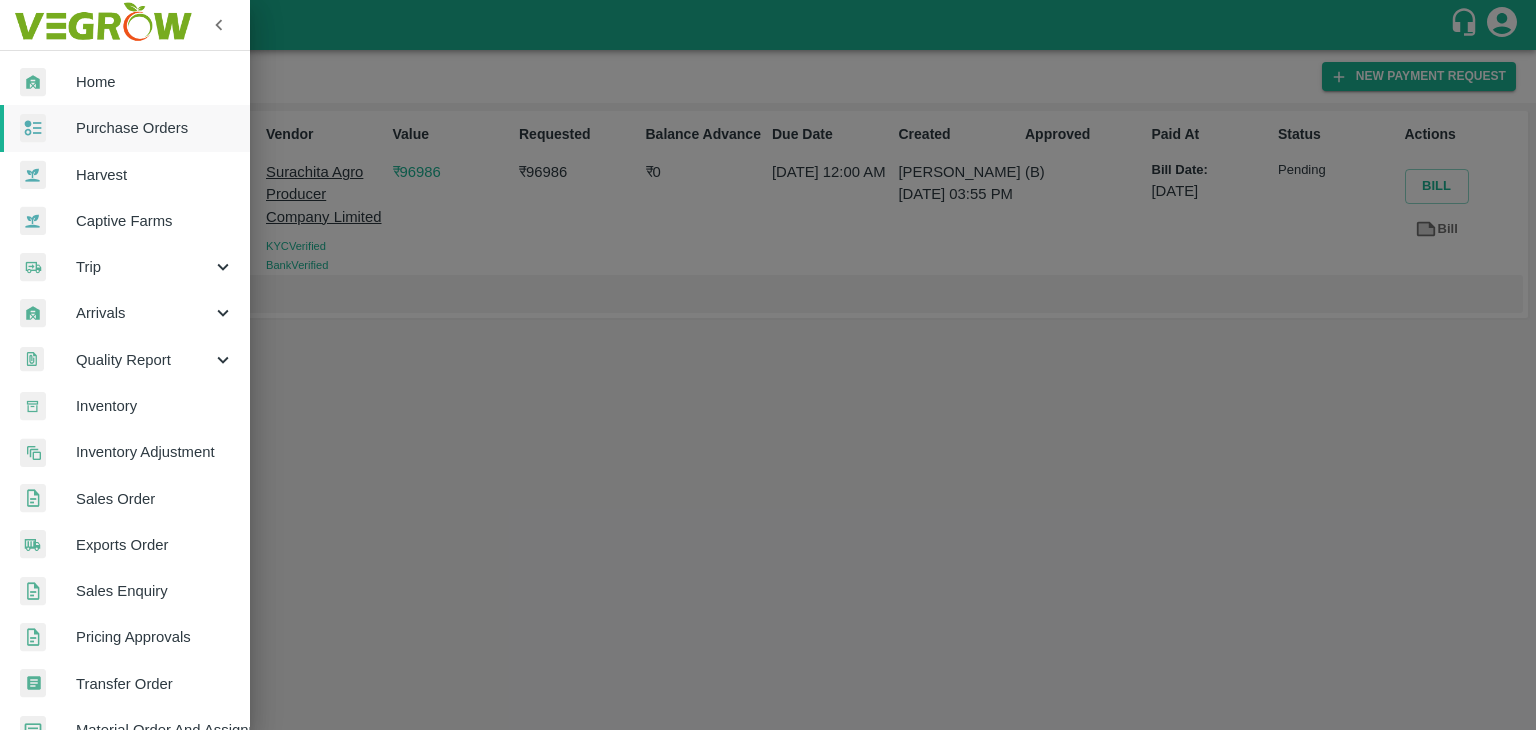 click on "Purchase Orders" at bounding box center (155, 128) 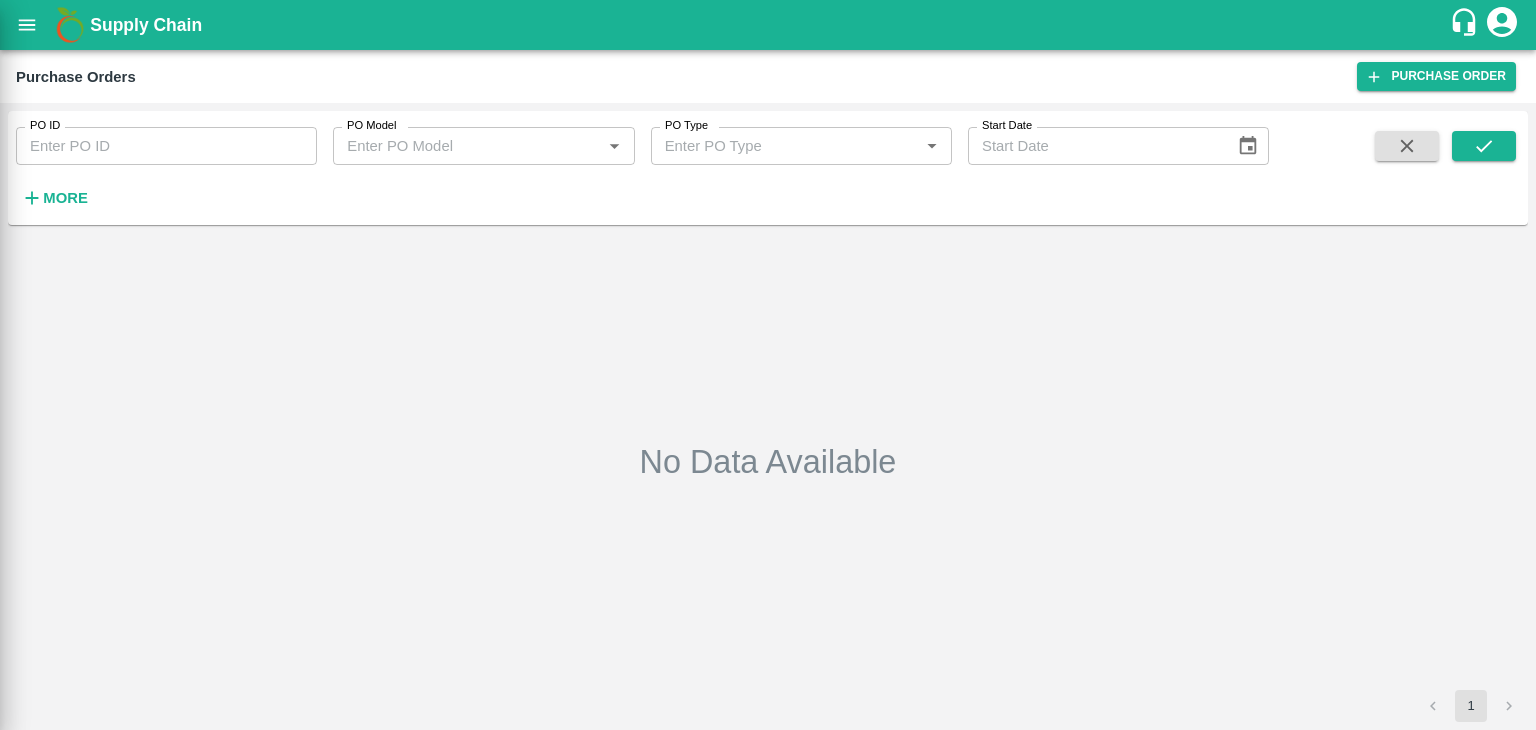 click at bounding box center (768, 365) 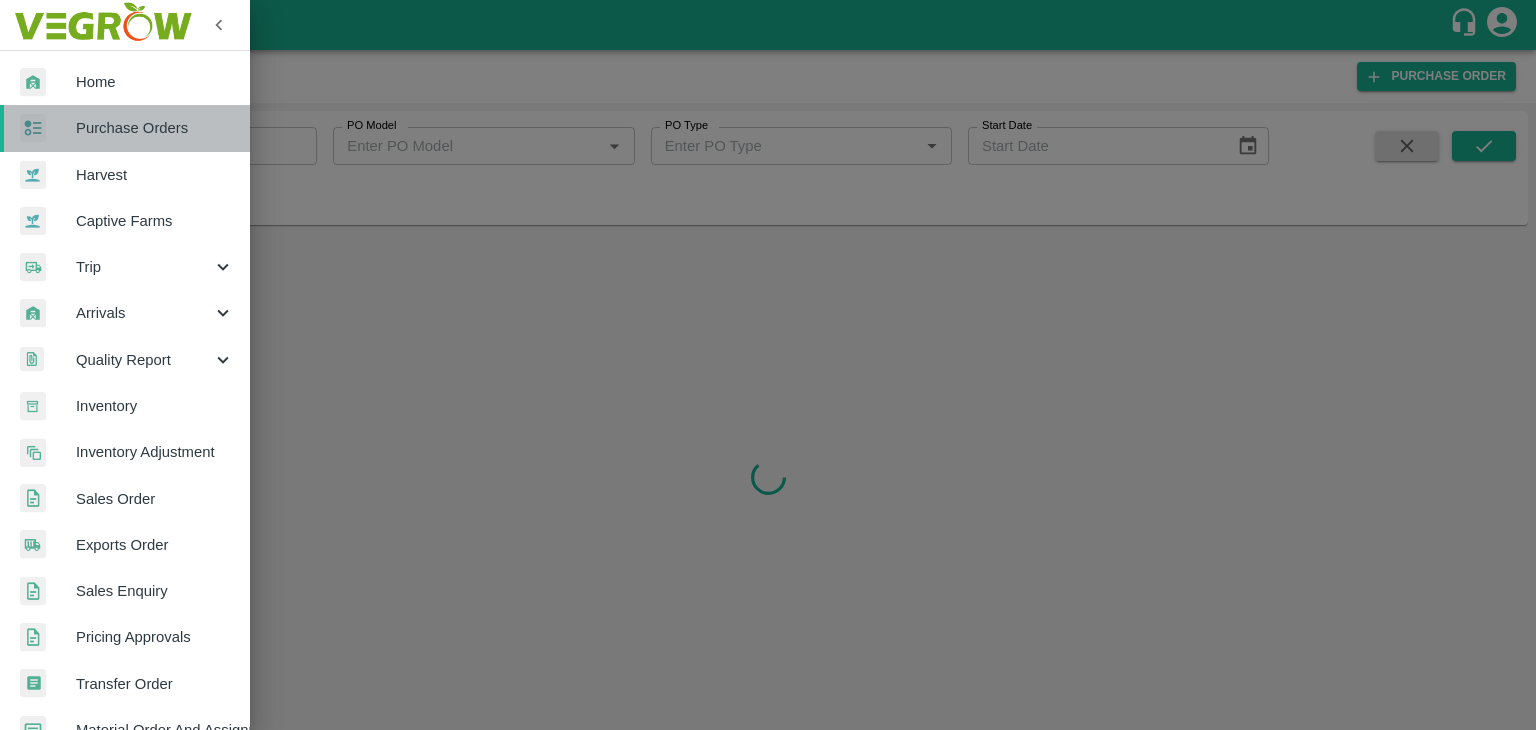 click on "Purchase Orders" at bounding box center [125, 128] 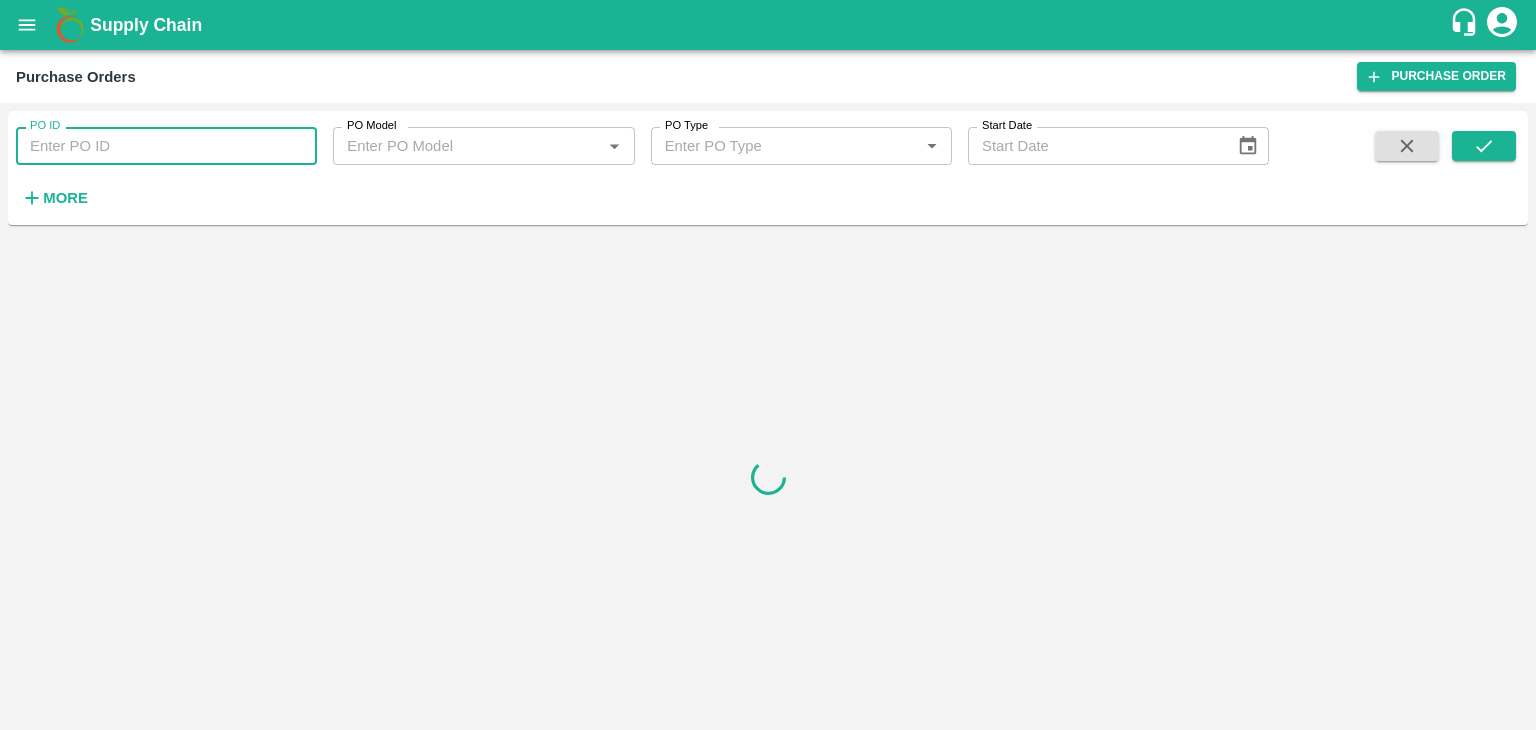 click on "PO ID" at bounding box center (166, 146) 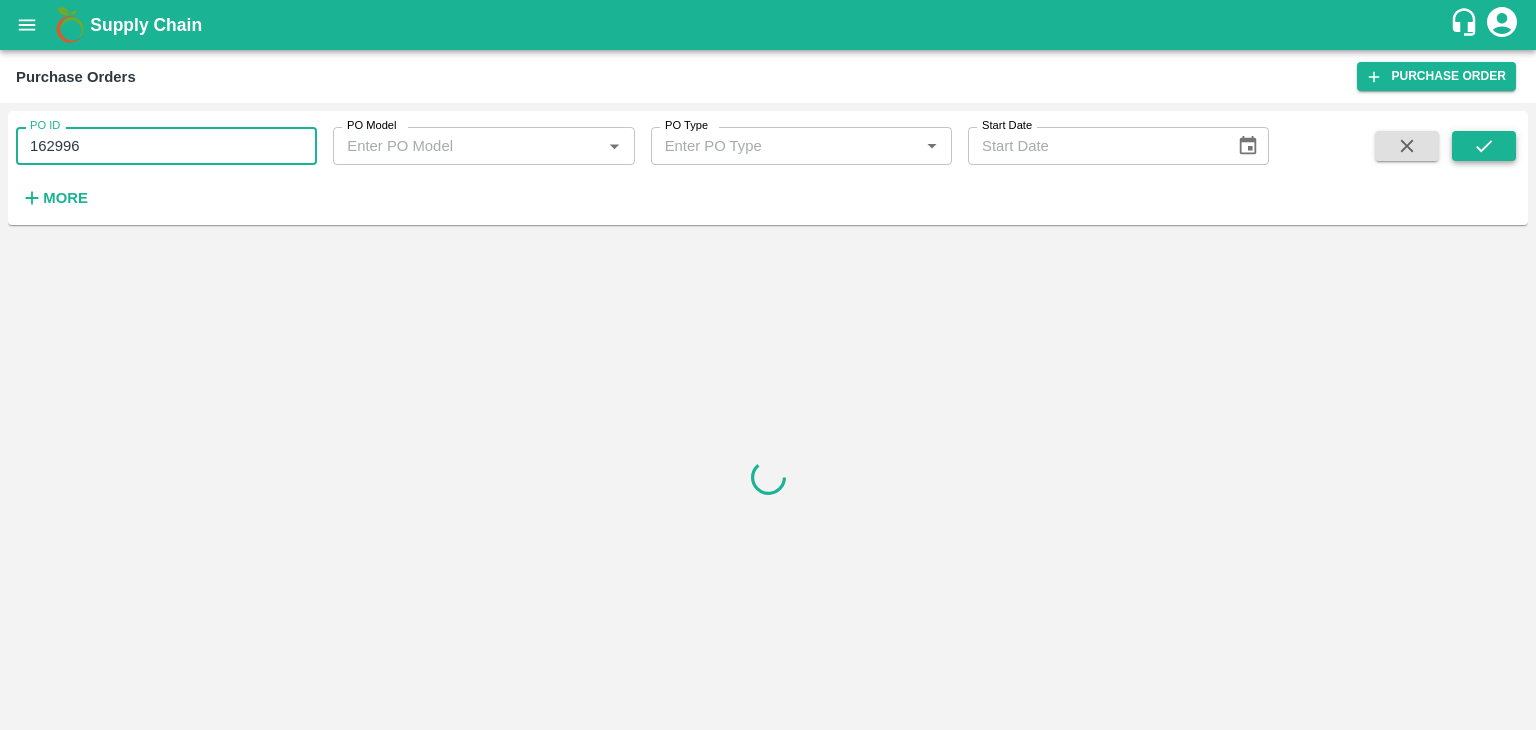 type on "162996" 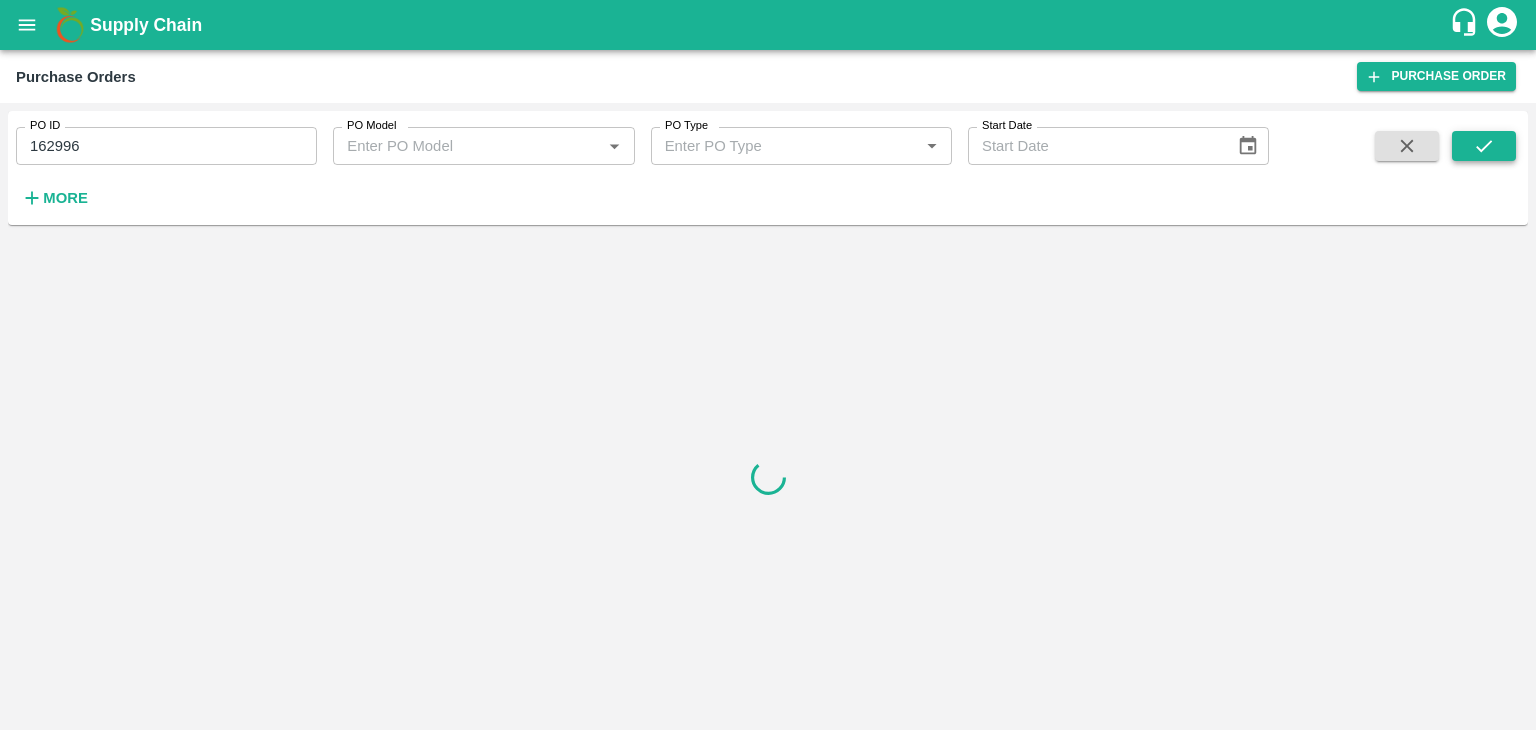click 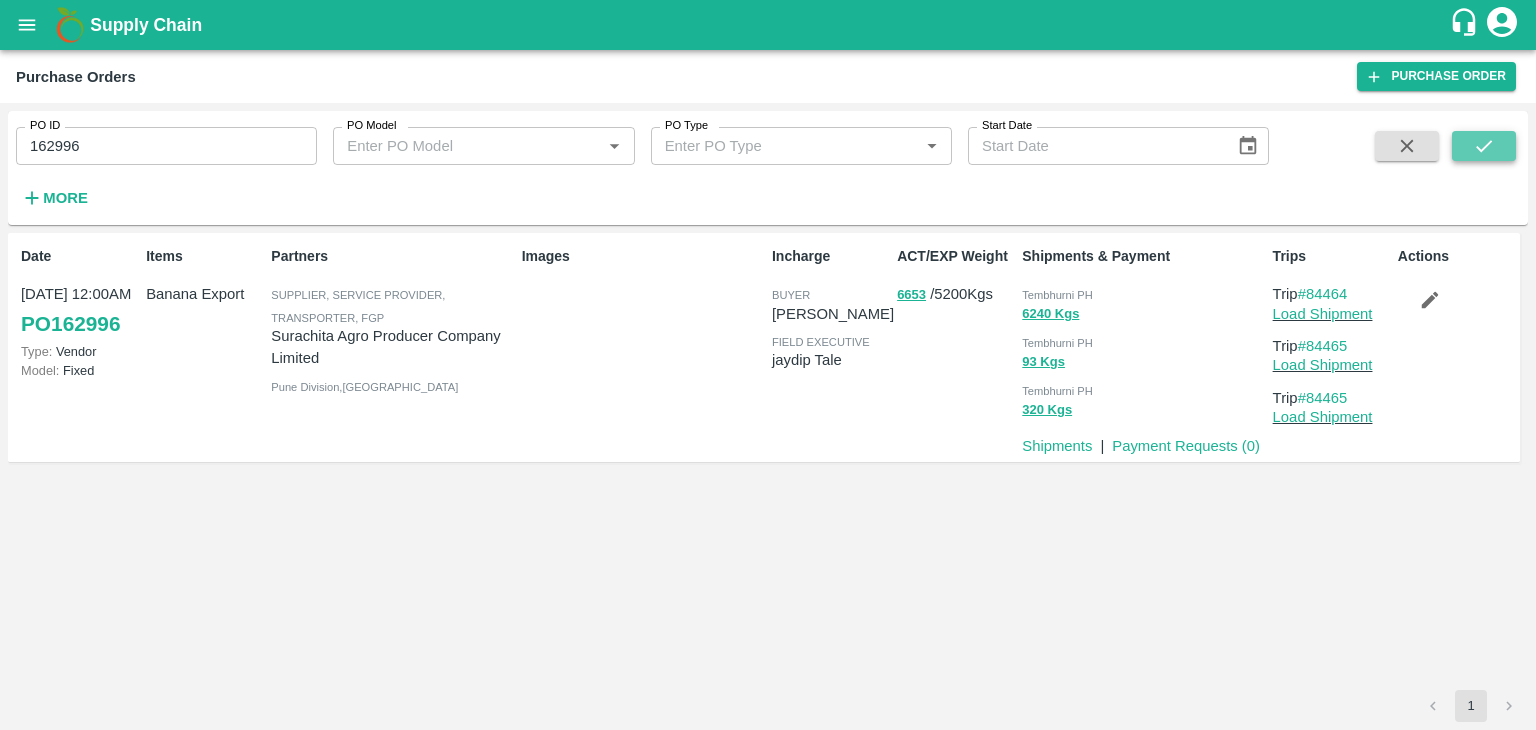 click 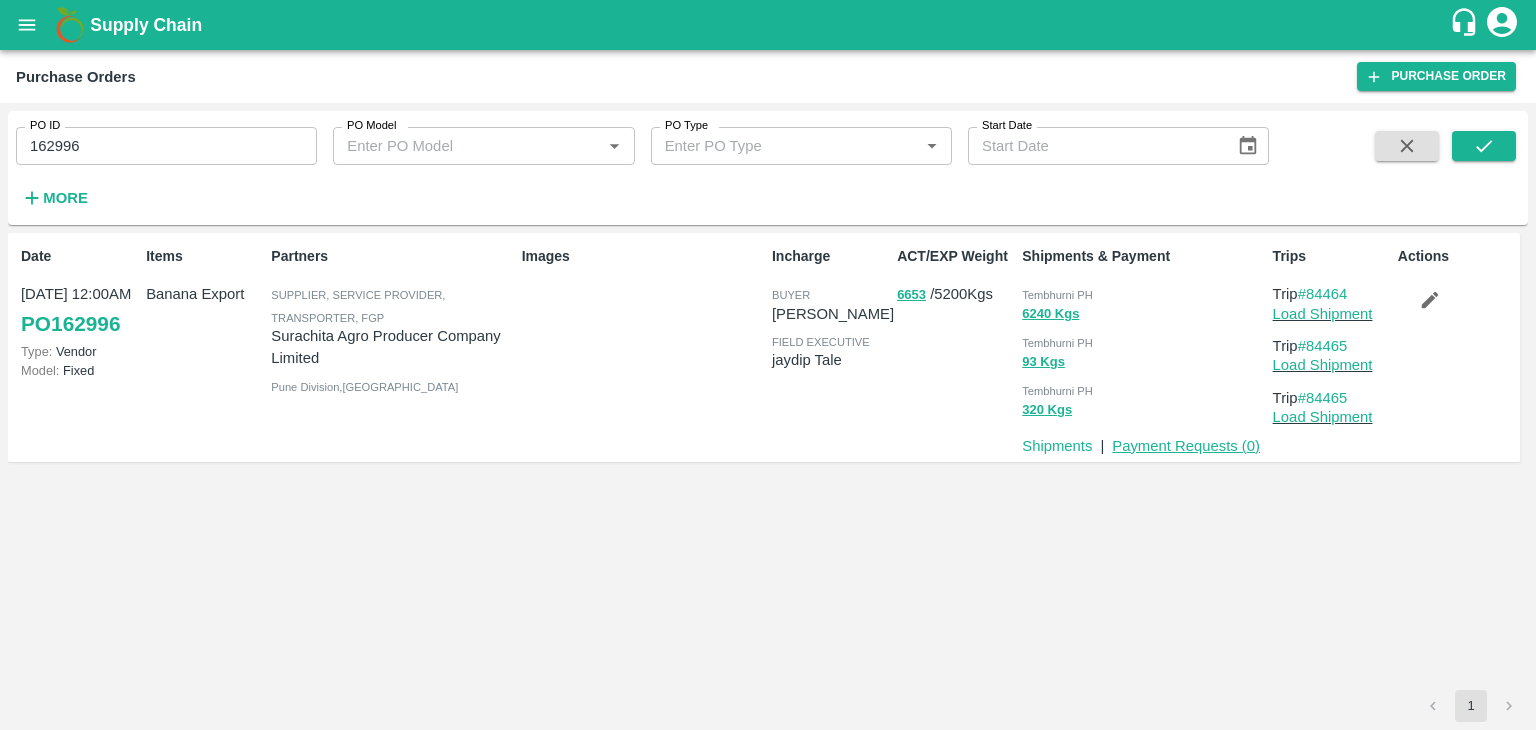click on "Payment Requests ( 0 )" at bounding box center (1186, 446) 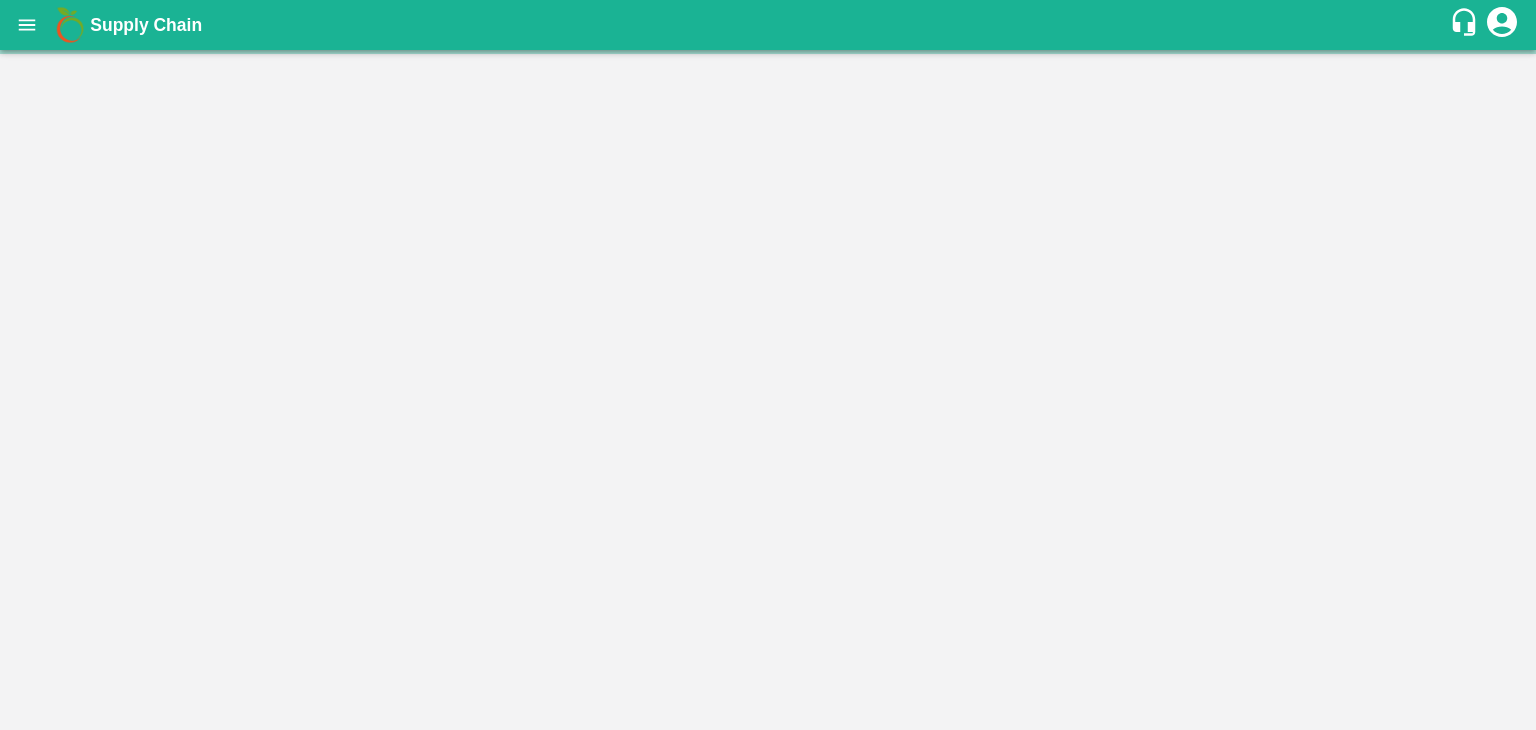 scroll, scrollTop: 0, scrollLeft: 0, axis: both 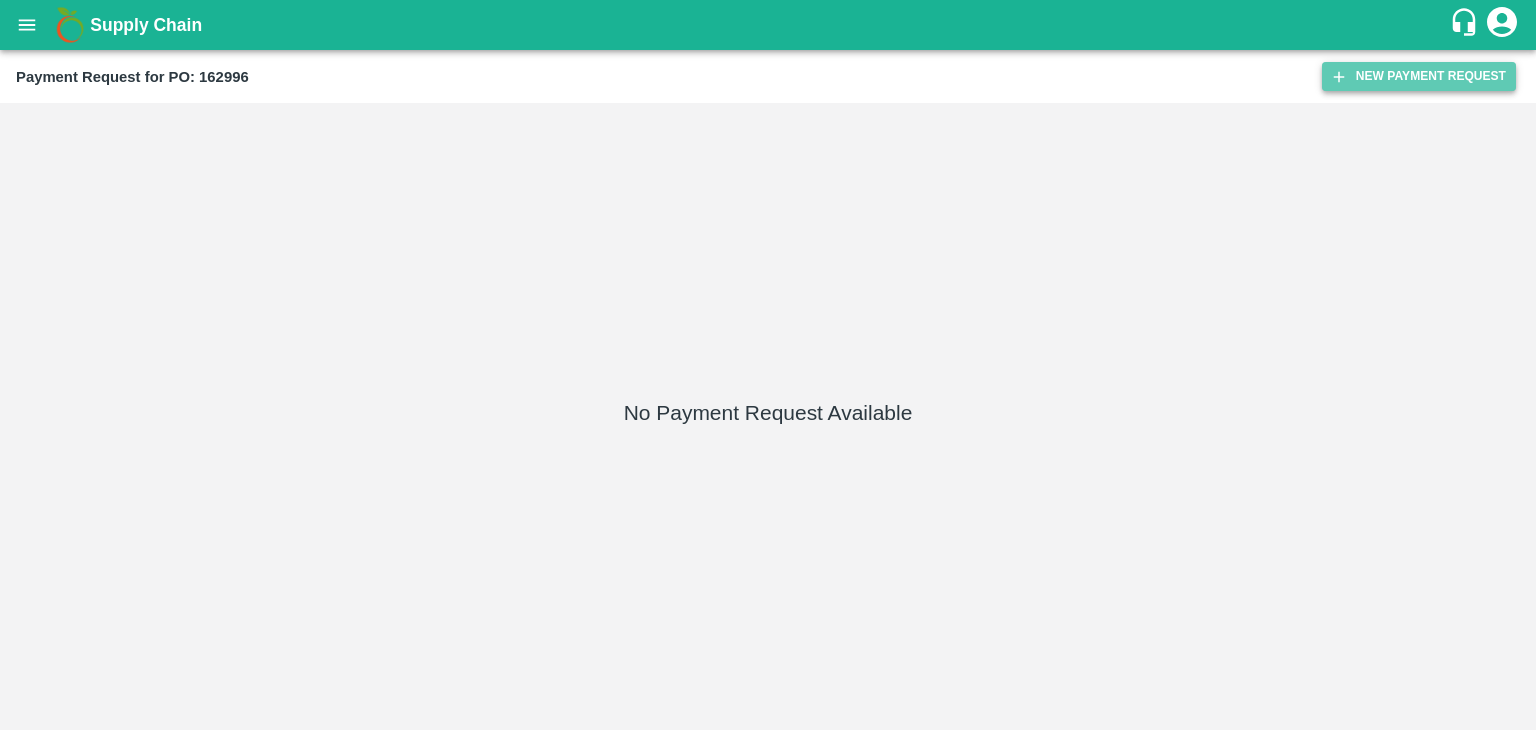 click on "New Payment Request" at bounding box center (1419, 76) 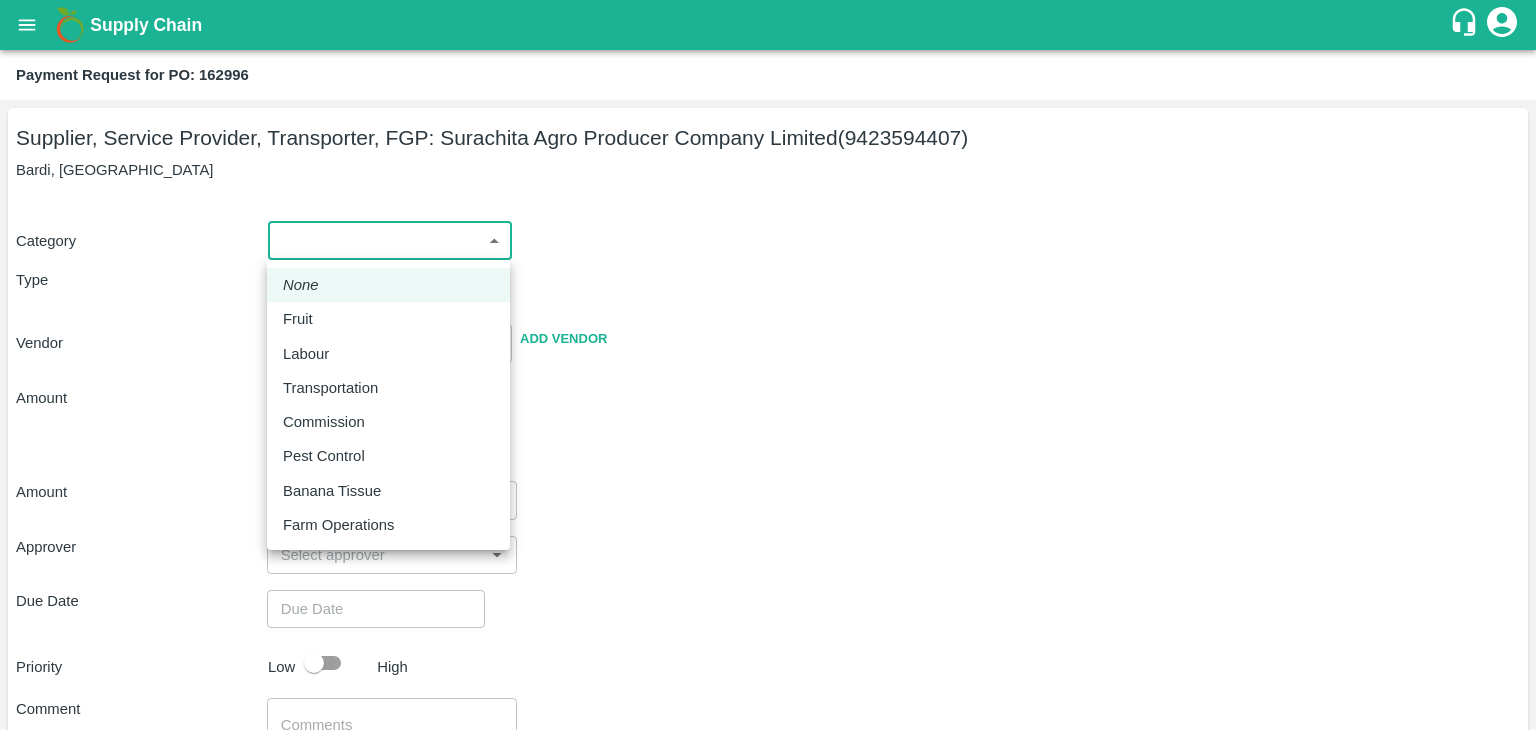 drag, startPoint x: 304, startPoint y: 250, endPoint x: 342, endPoint y: 323, distance: 82.29824 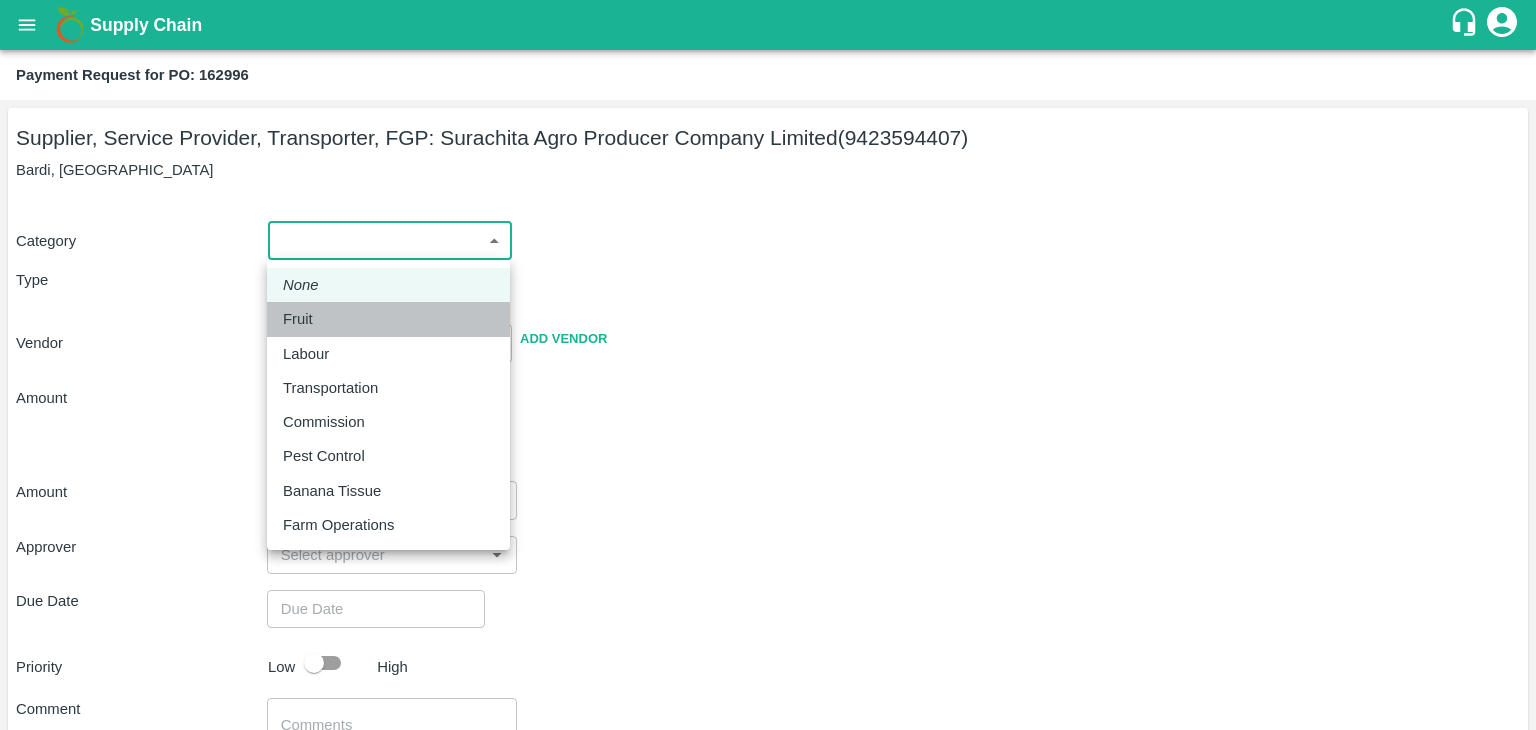 click on "Fruit" at bounding box center (388, 319) 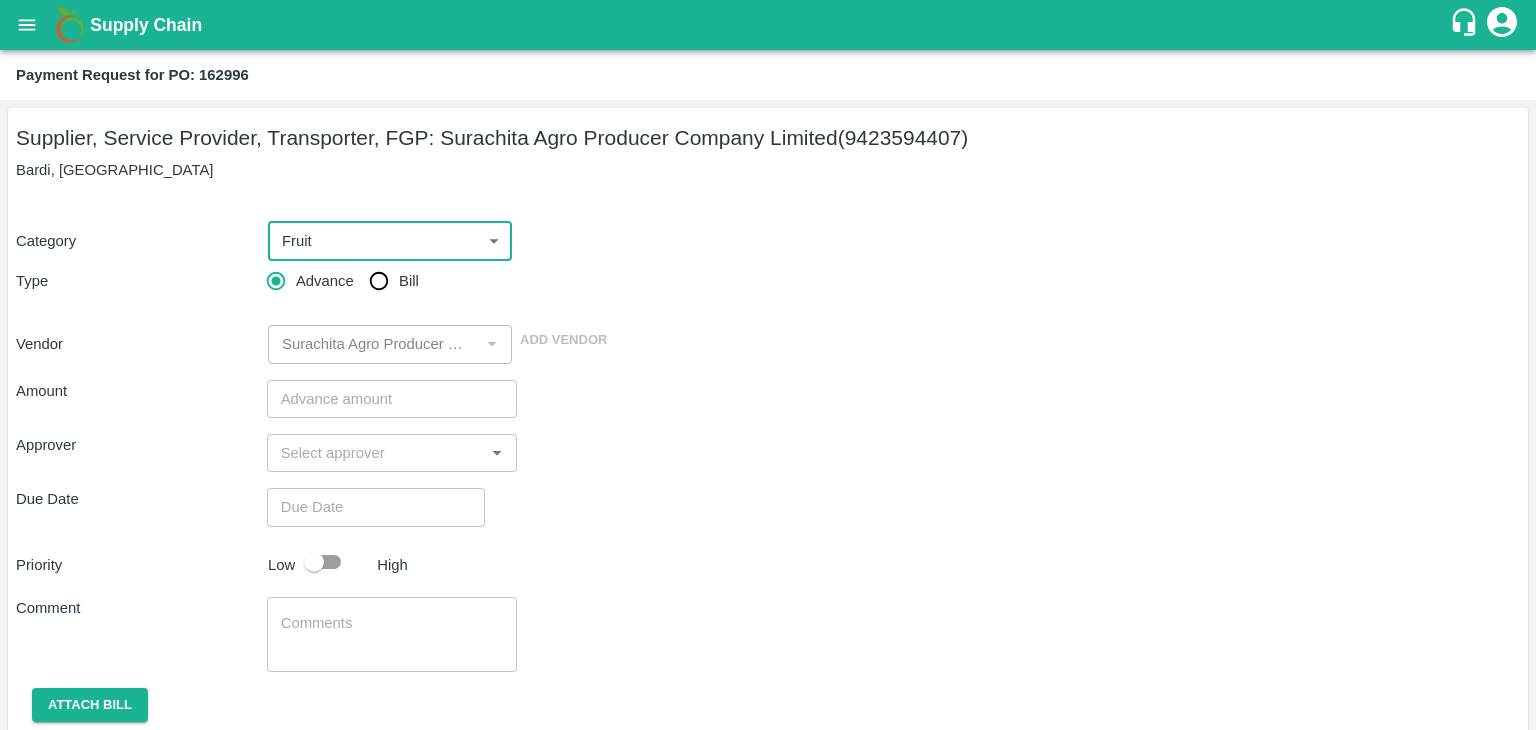click on "Bill" at bounding box center [379, 281] 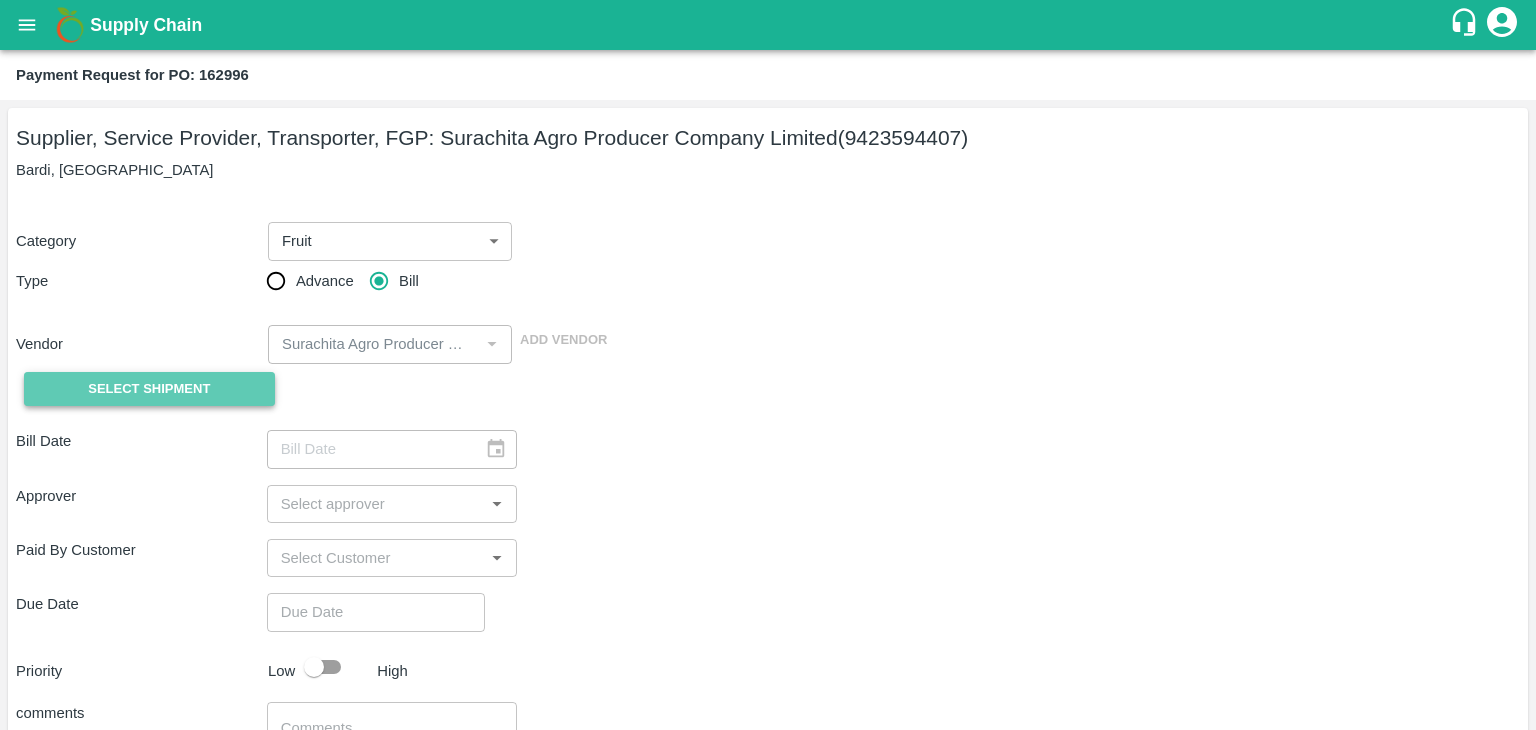 click on "Select Shipment" at bounding box center [149, 389] 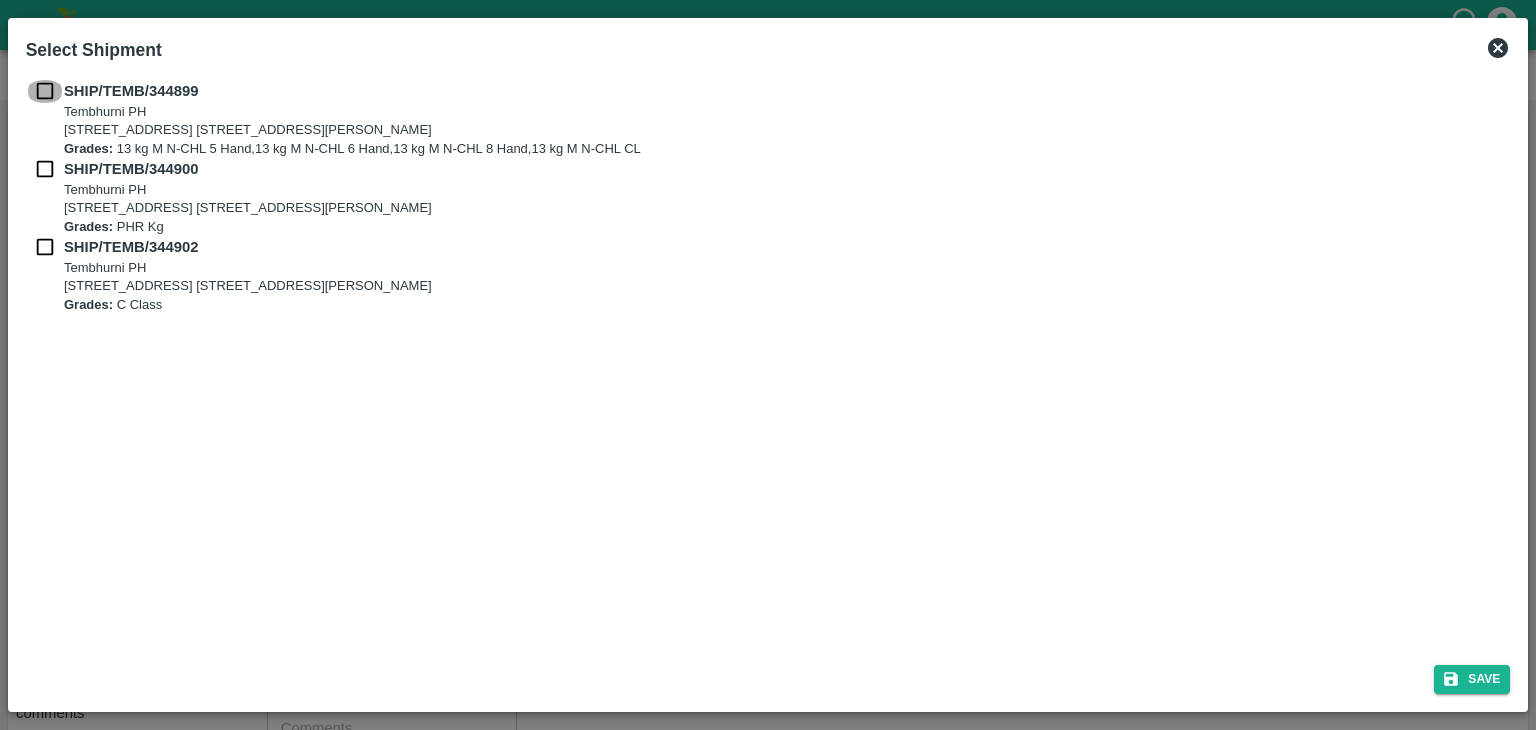 click at bounding box center [45, 91] 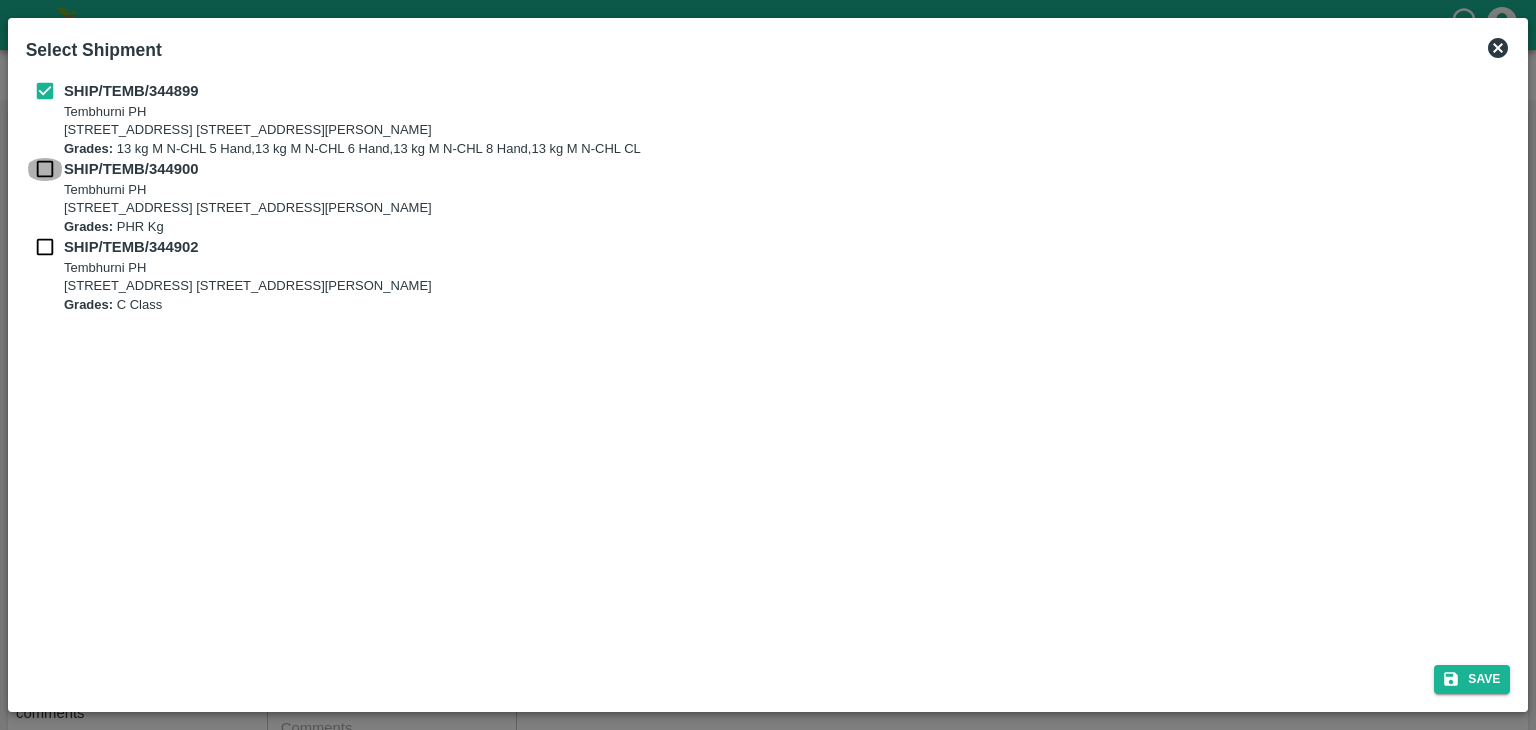 click at bounding box center [45, 169] 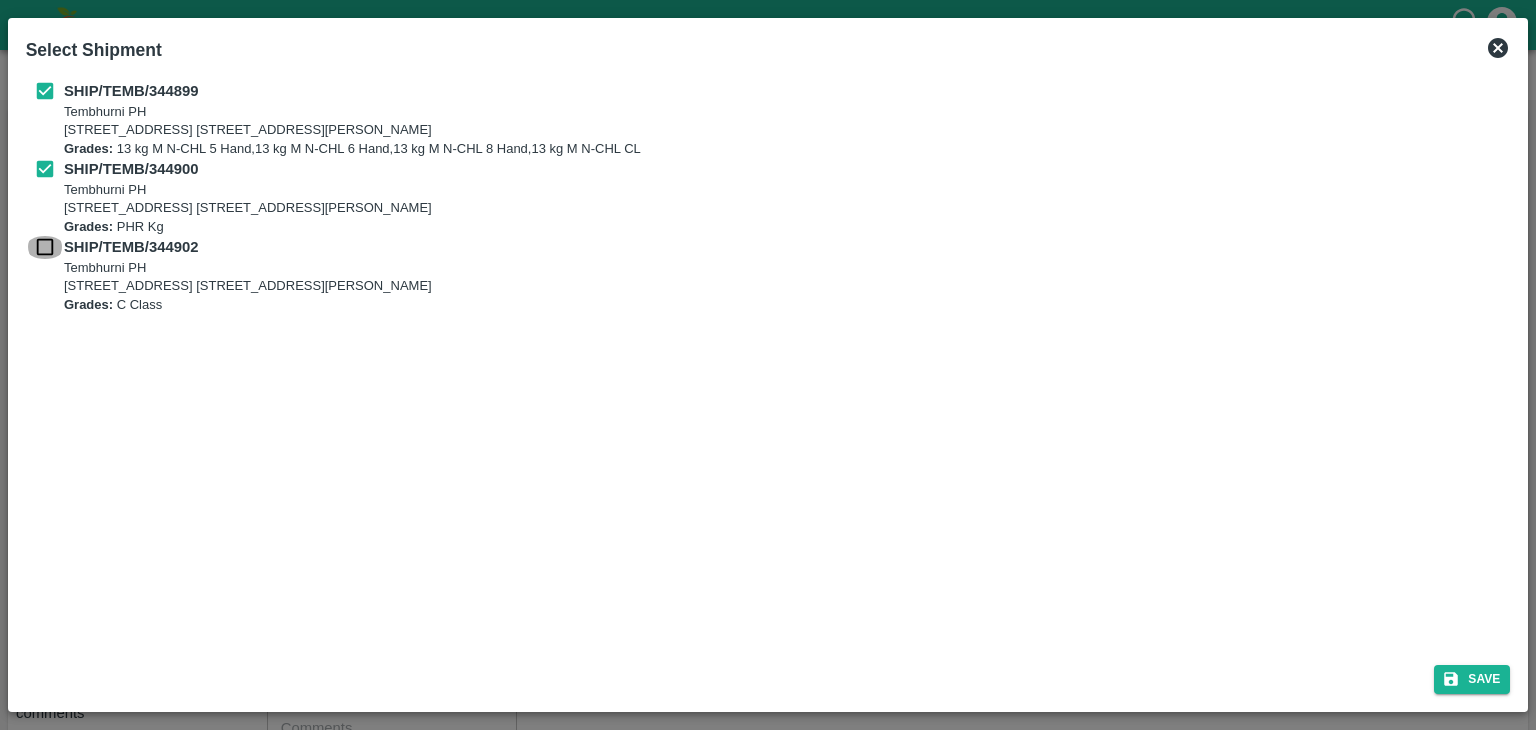click at bounding box center (45, 247) 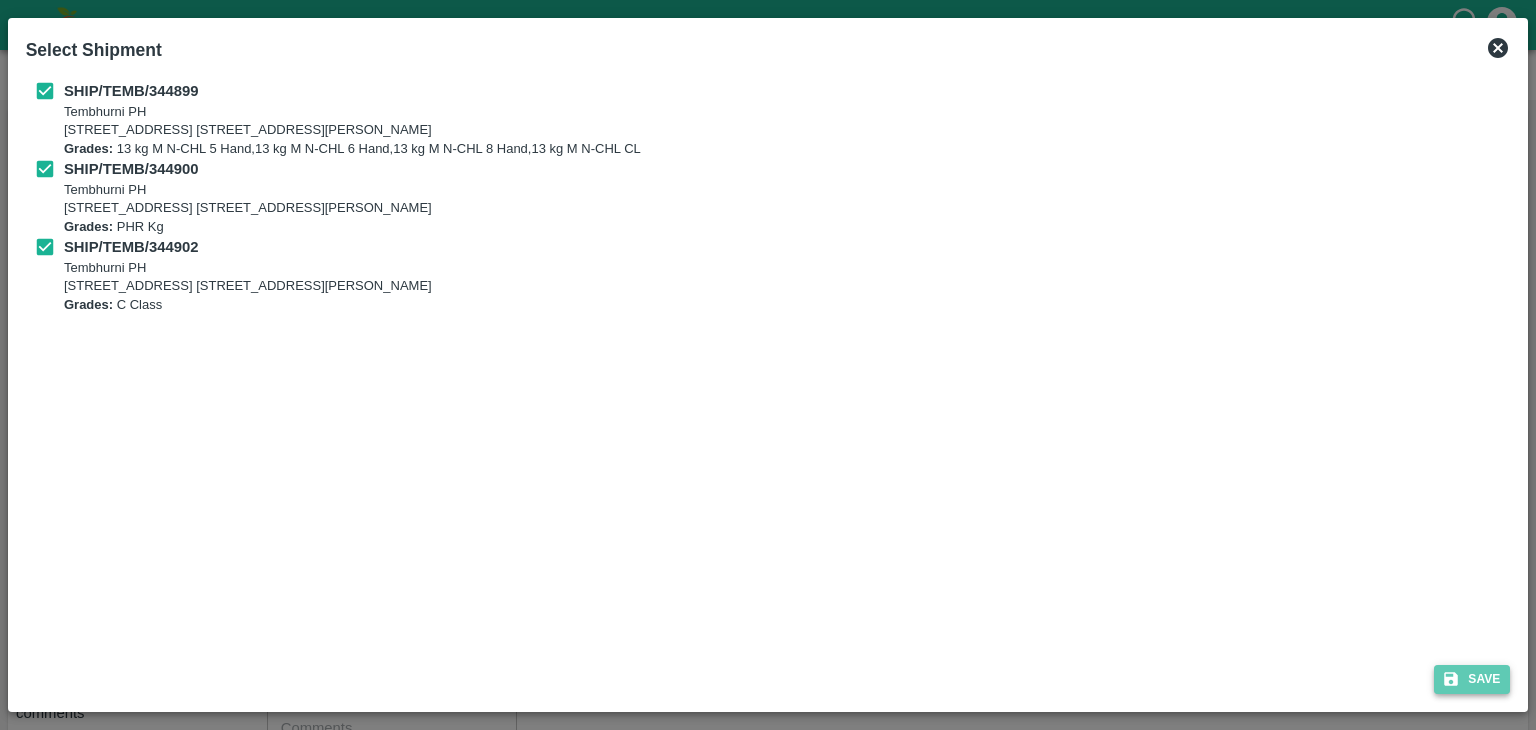 click 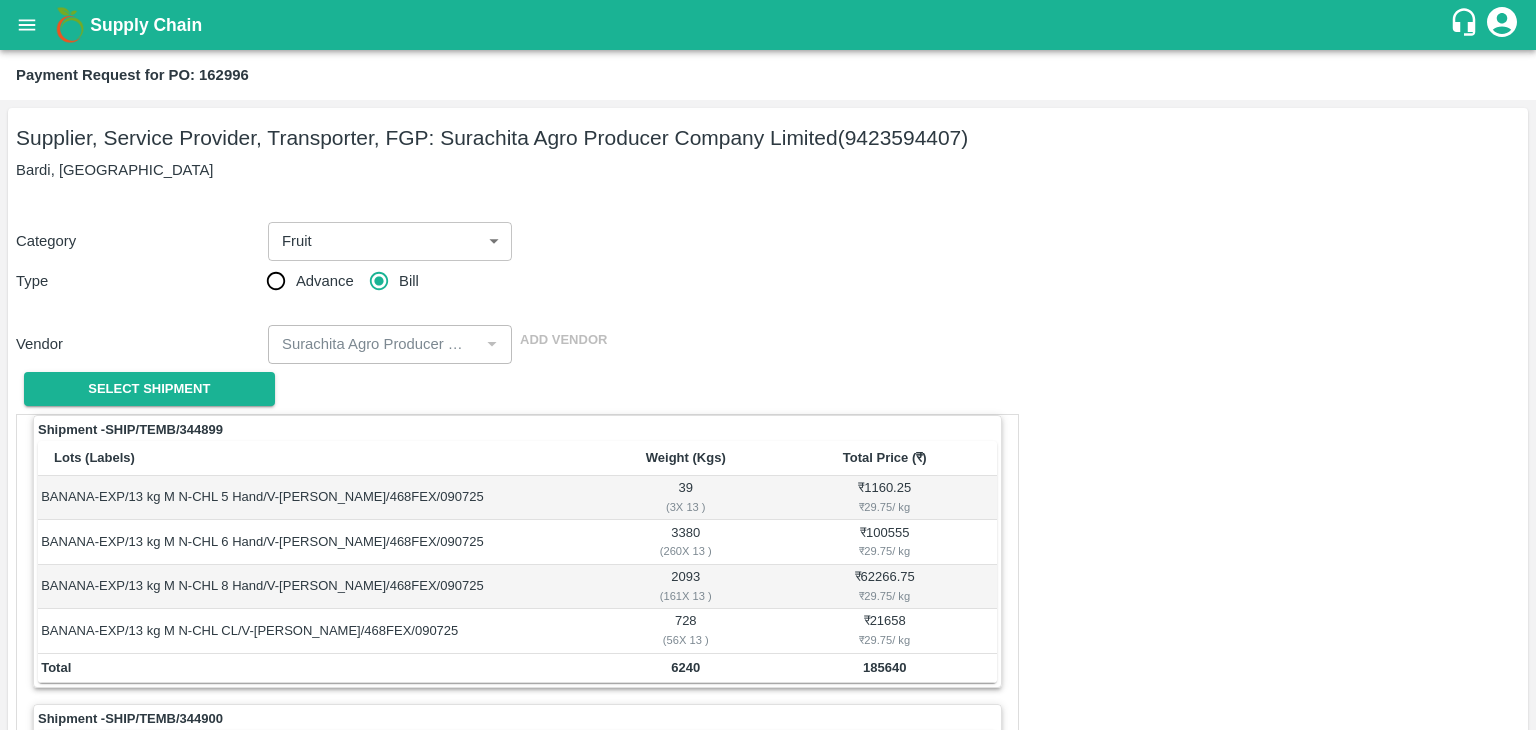 scroll, scrollTop: 936, scrollLeft: 0, axis: vertical 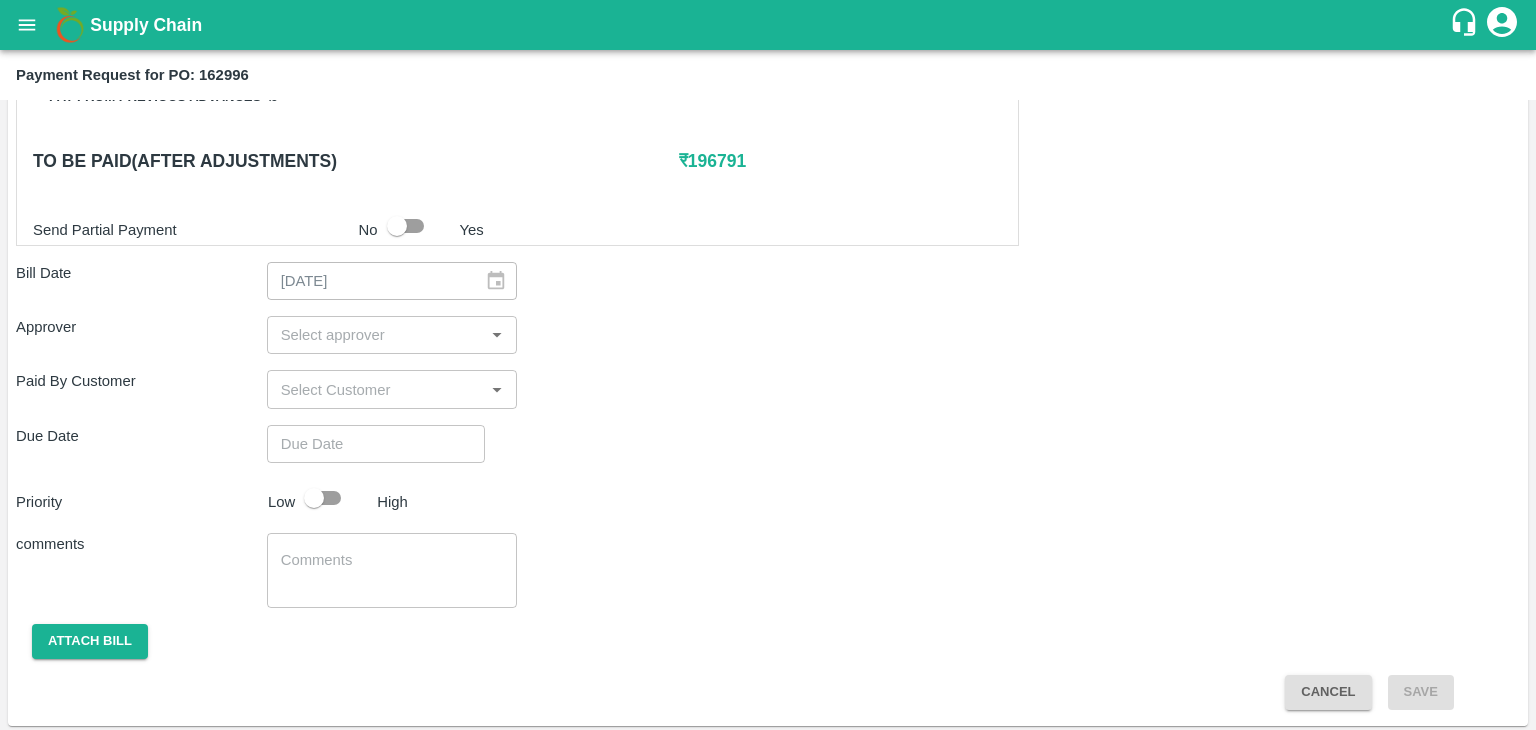 click at bounding box center [376, 335] 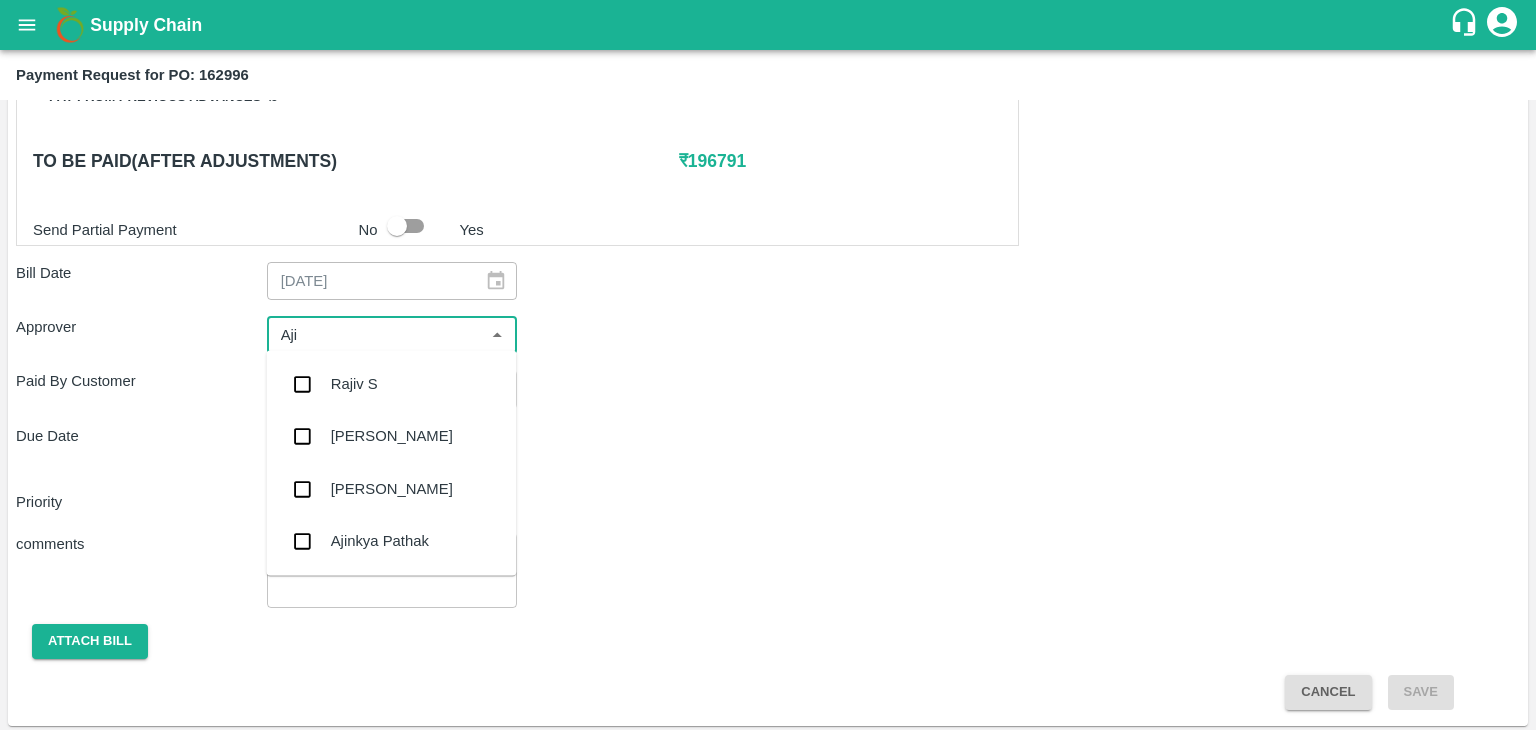 type on "Ajit" 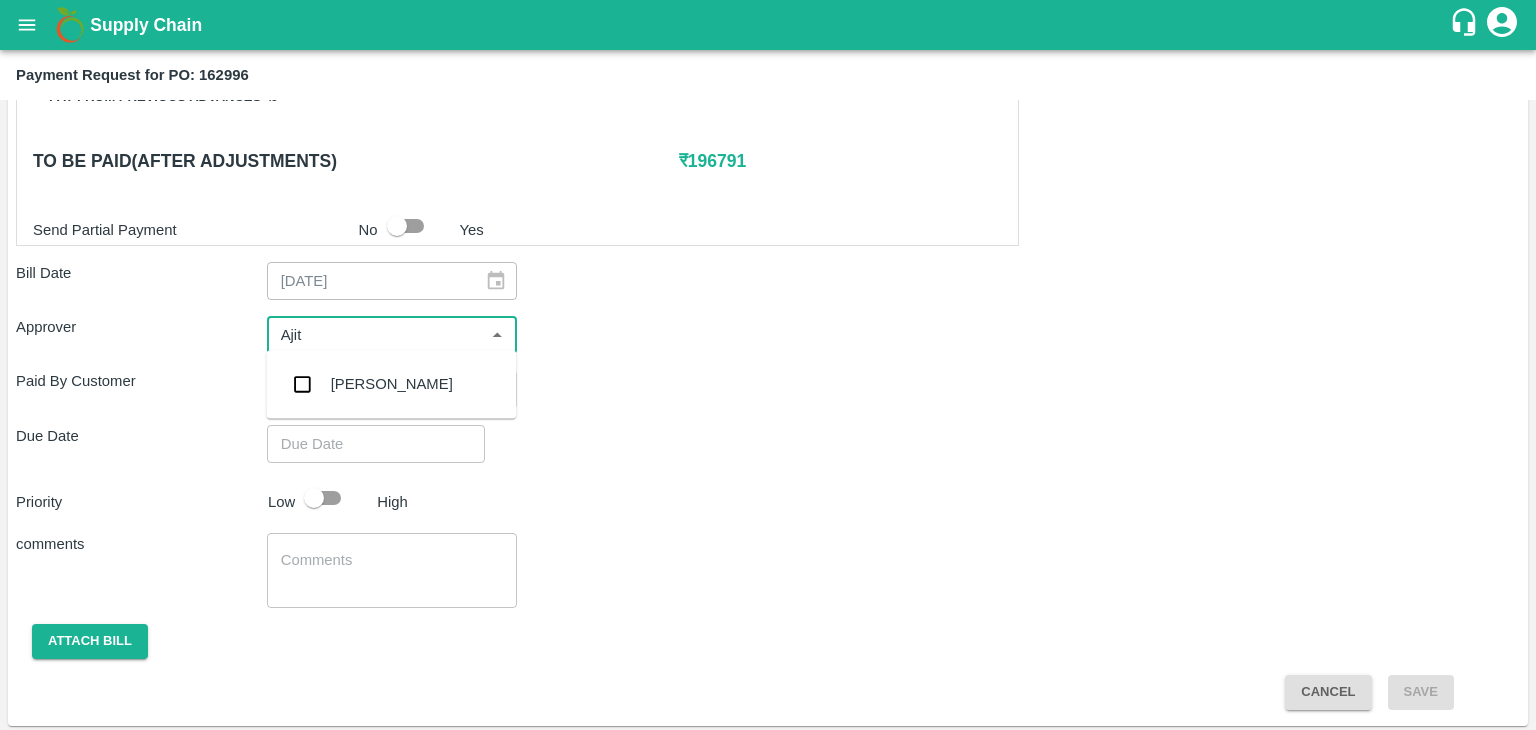 click on "[PERSON_NAME]" at bounding box center [392, 384] 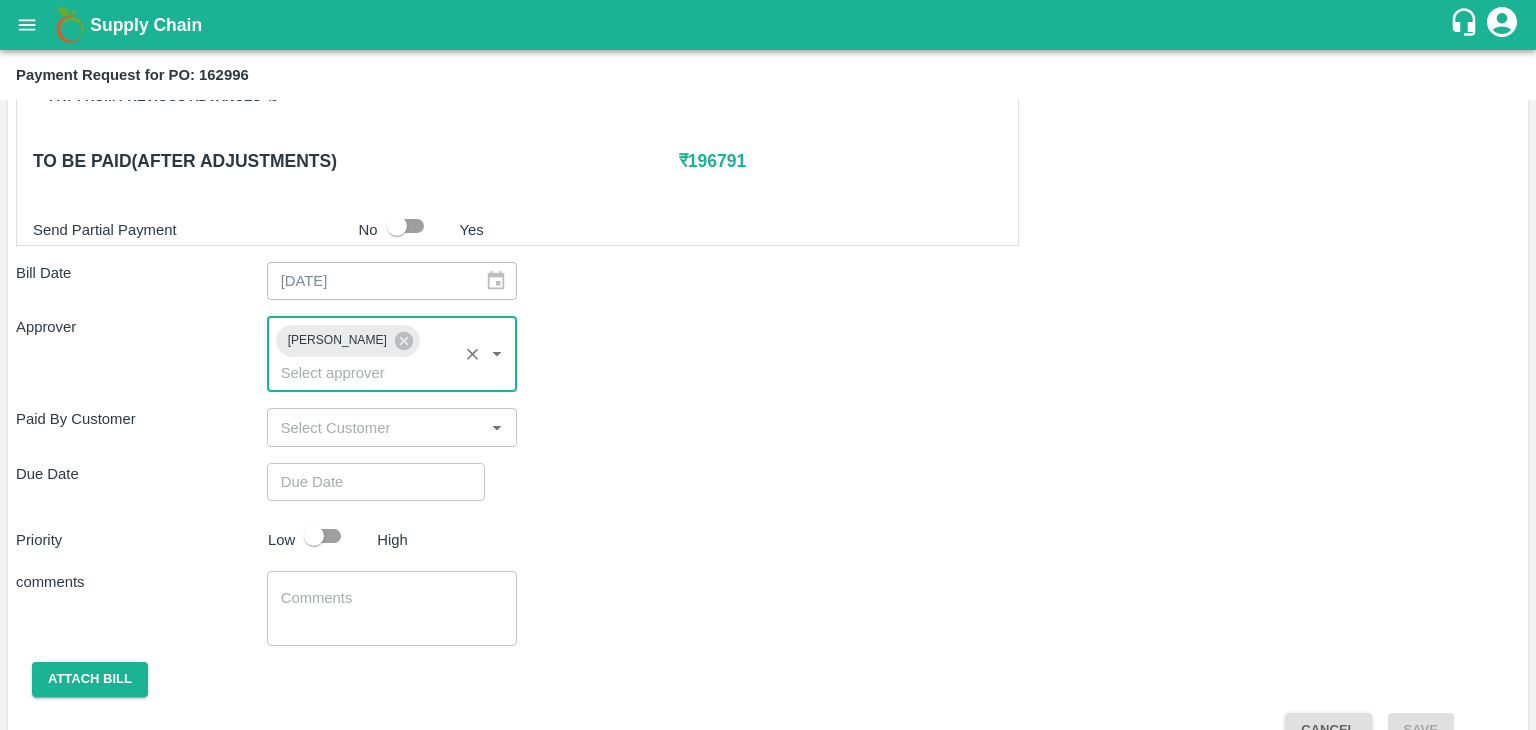 type on "DD/MM/YYYY hh:mm aa" 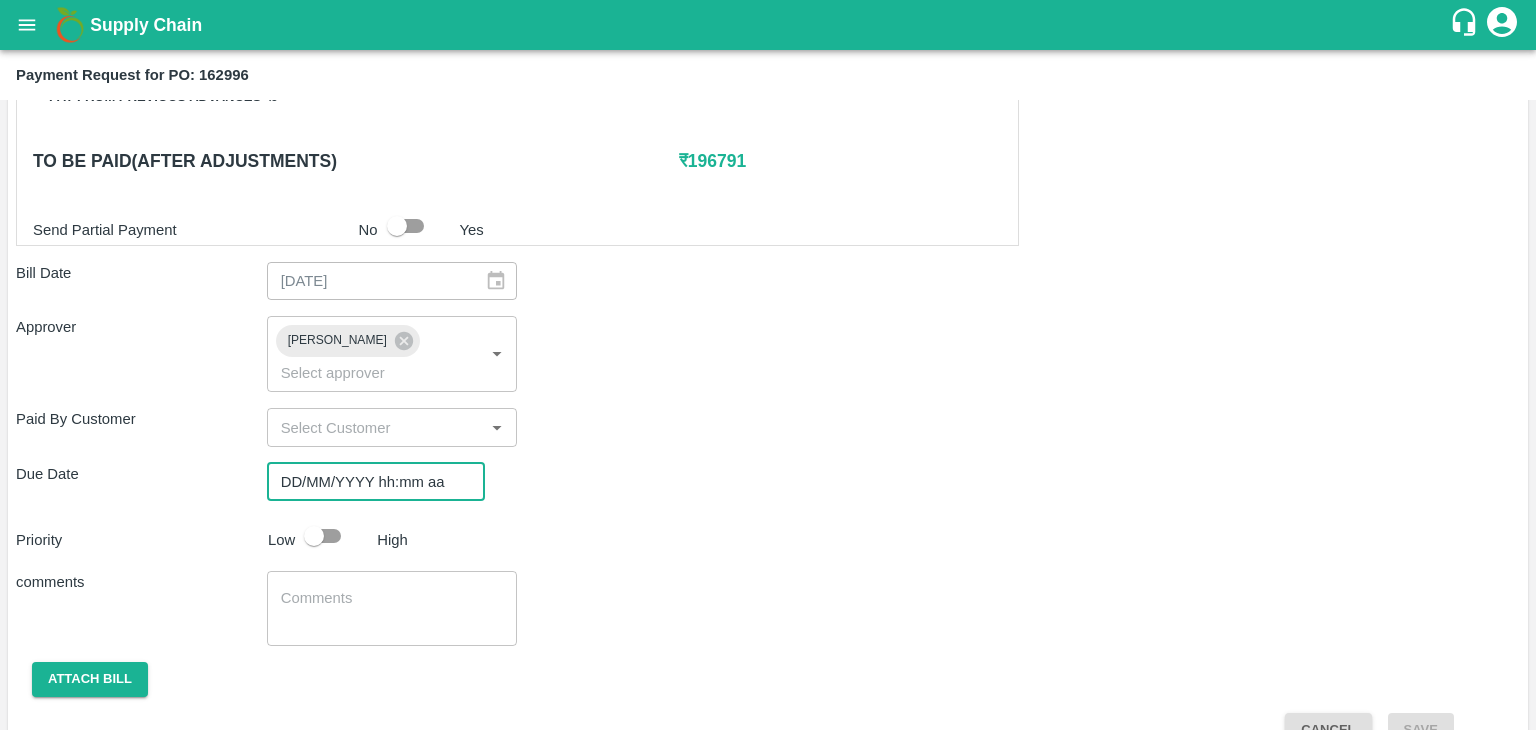 click on "DD/MM/YYYY hh:mm aa" at bounding box center (369, 482) 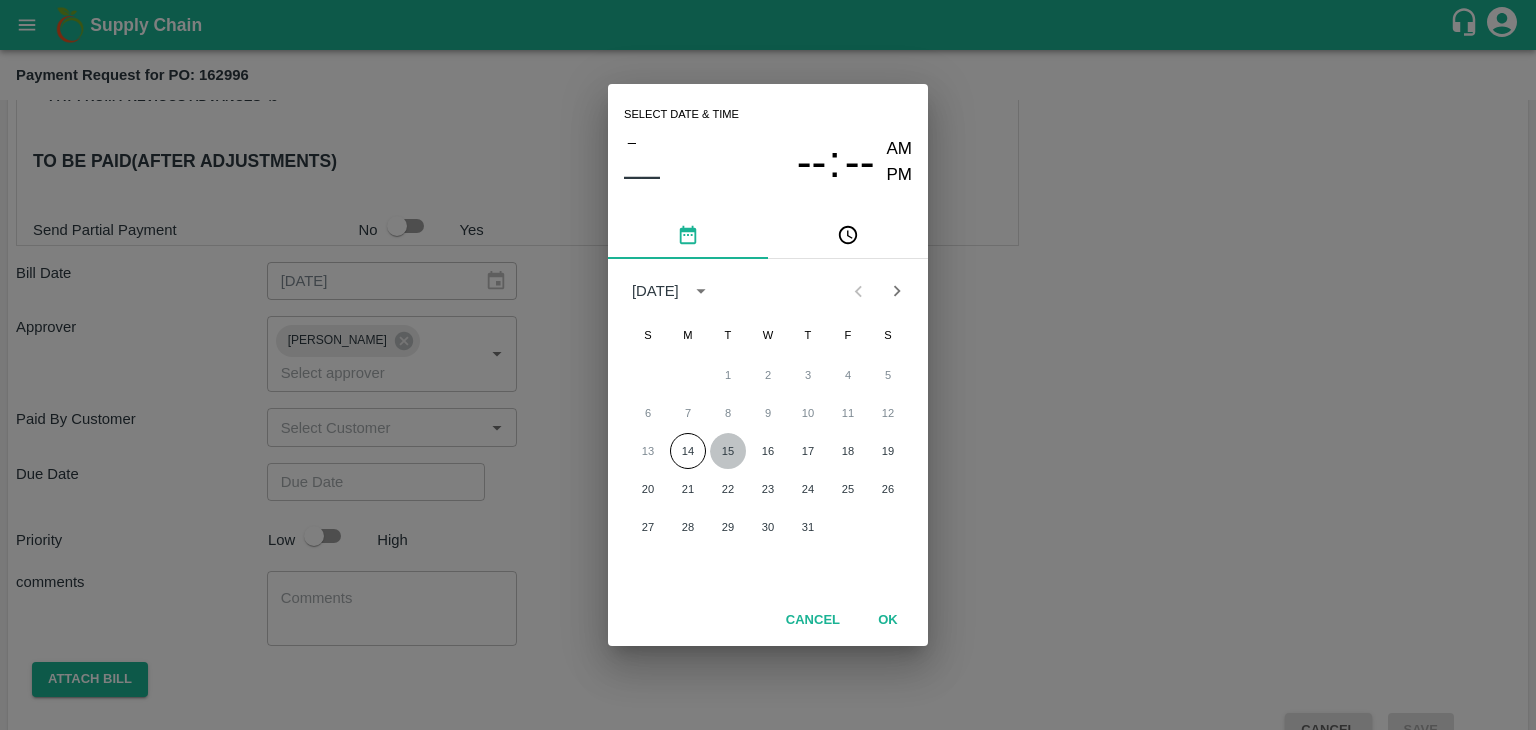 click on "15" at bounding box center (728, 451) 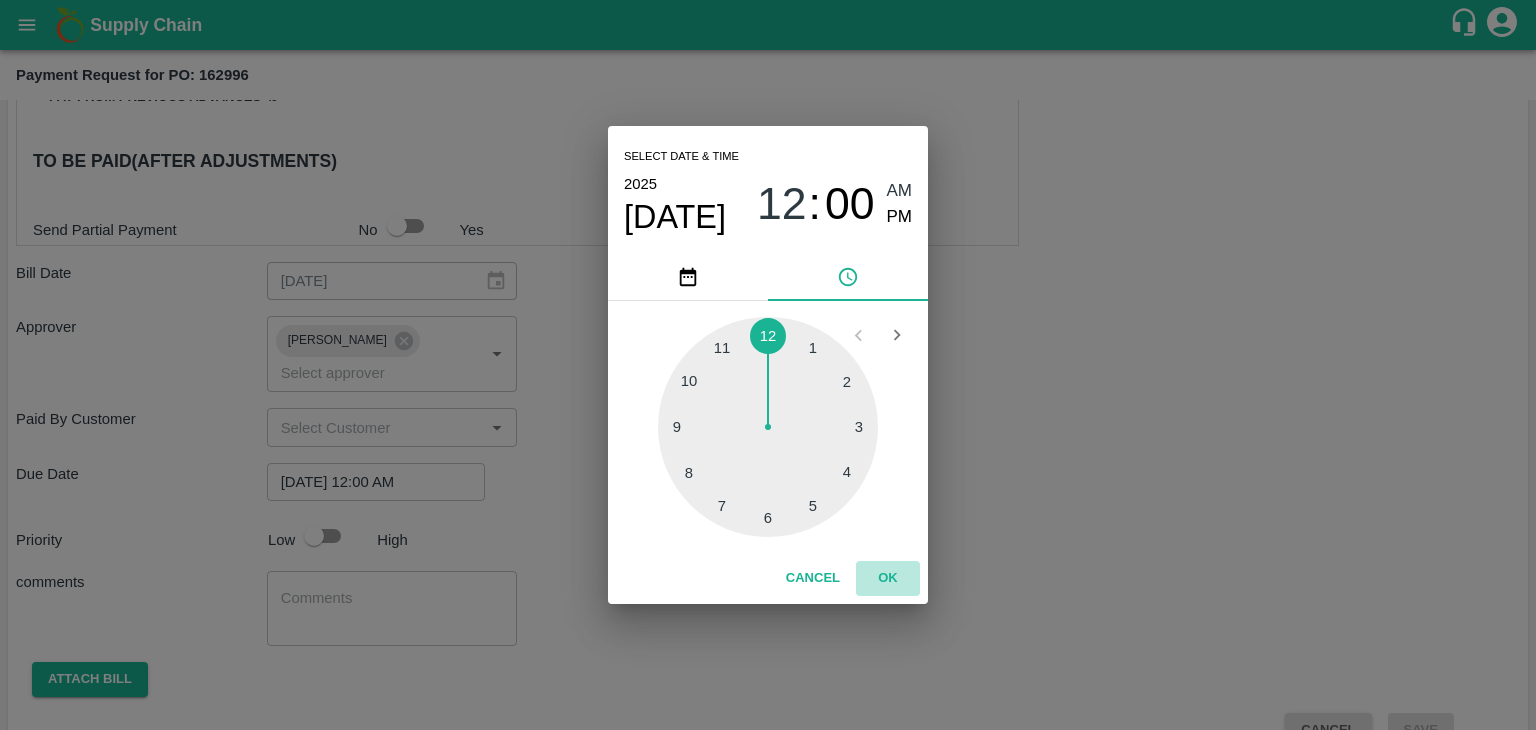 click on "OK" at bounding box center (888, 578) 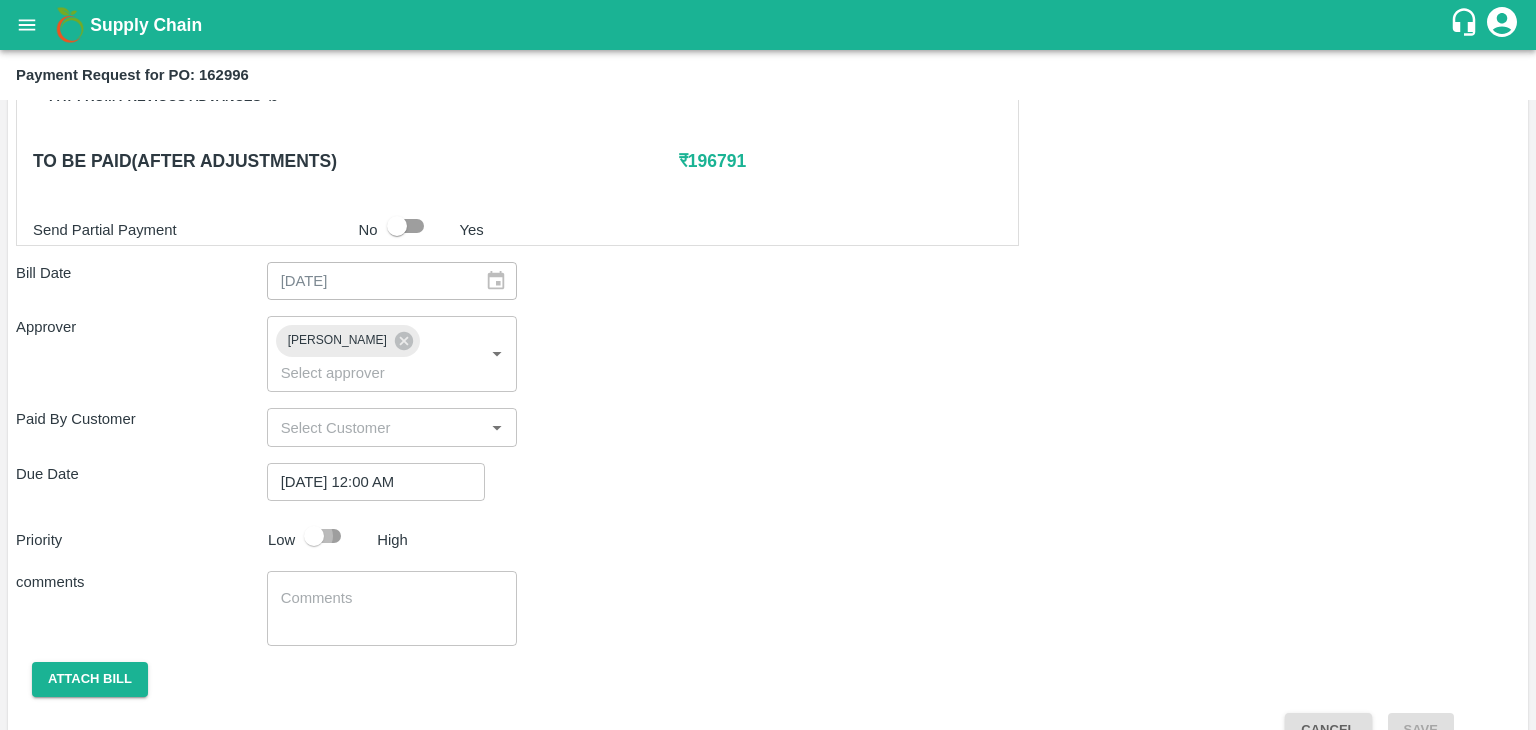 click at bounding box center [314, 536] 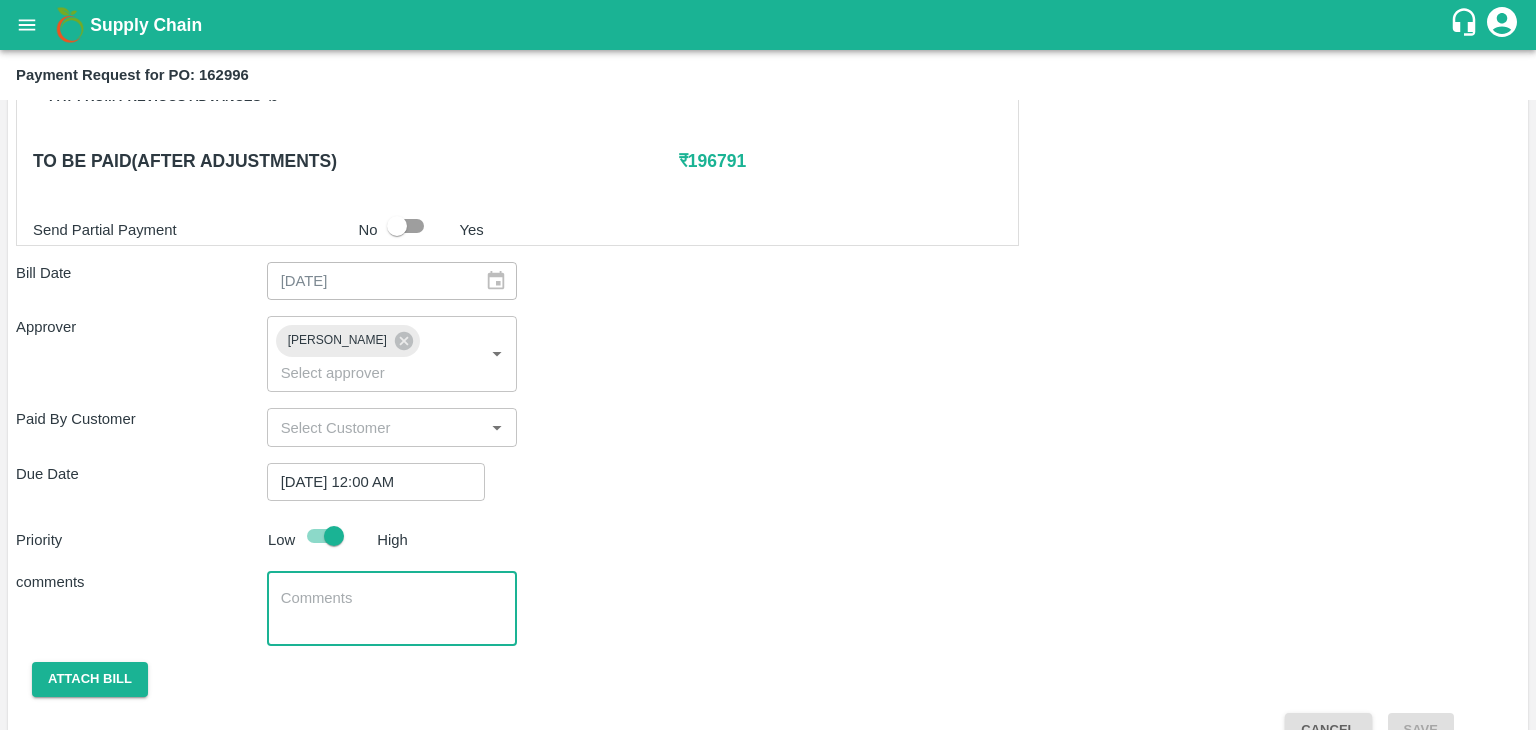 click at bounding box center (392, 609) 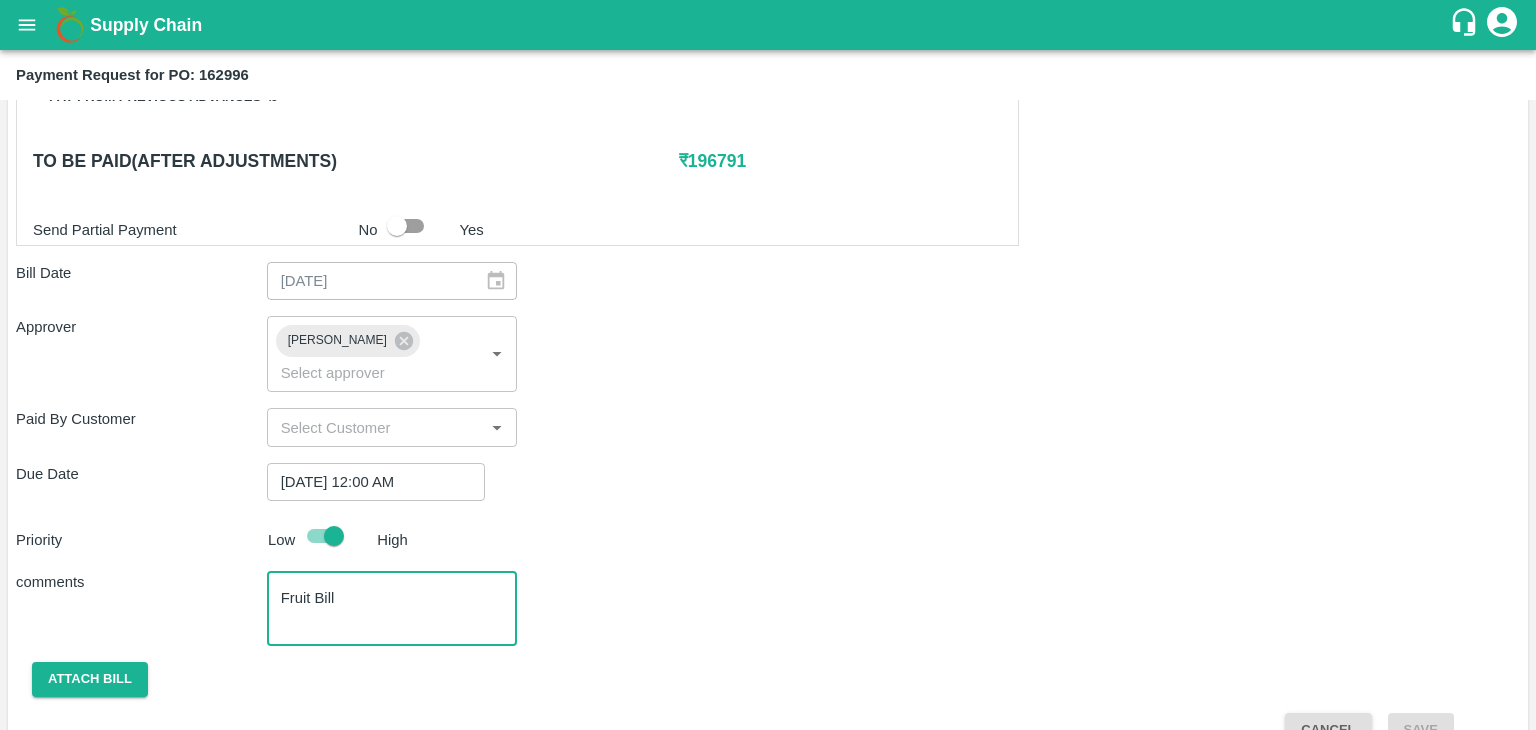 scroll, scrollTop: 948, scrollLeft: 0, axis: vertical 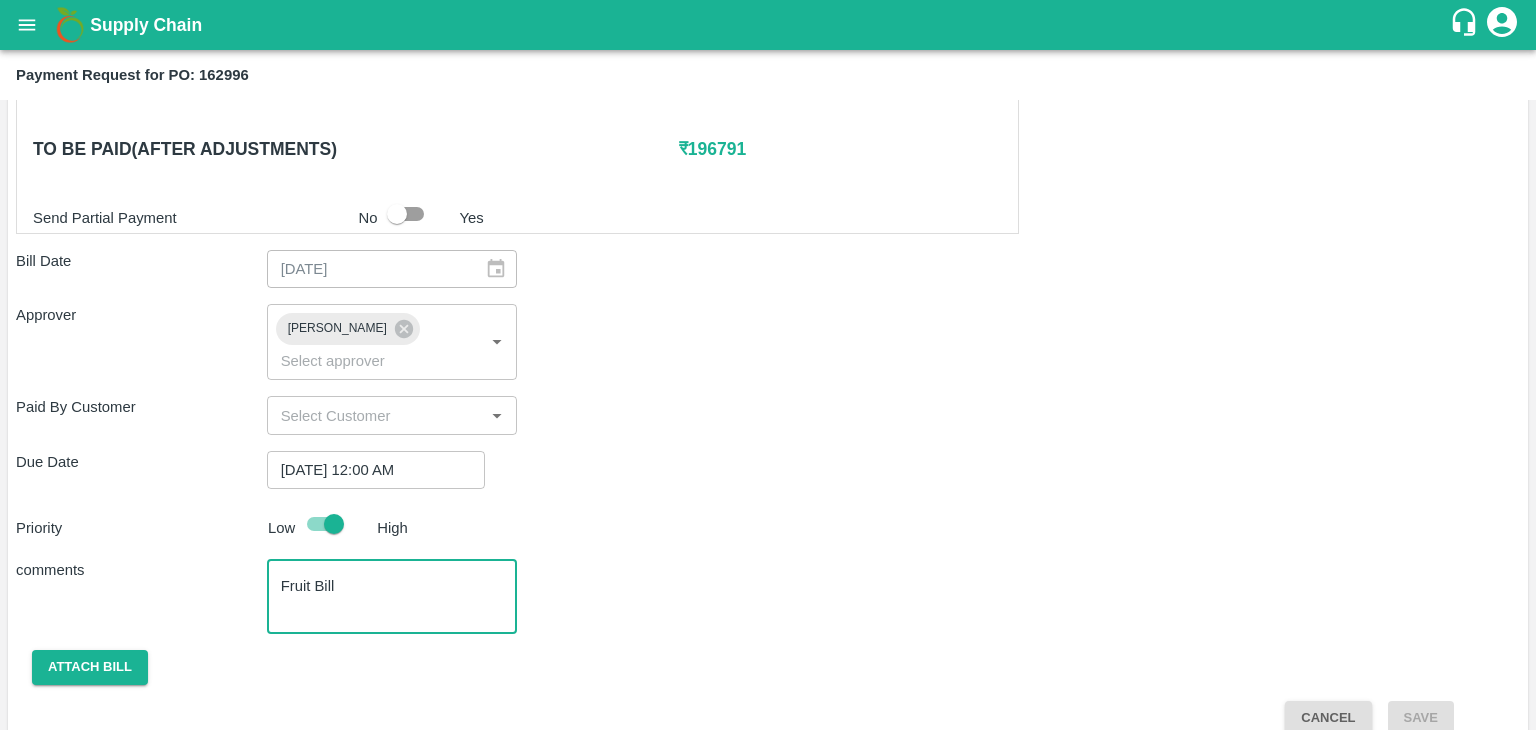 type on "Fruit Bill" 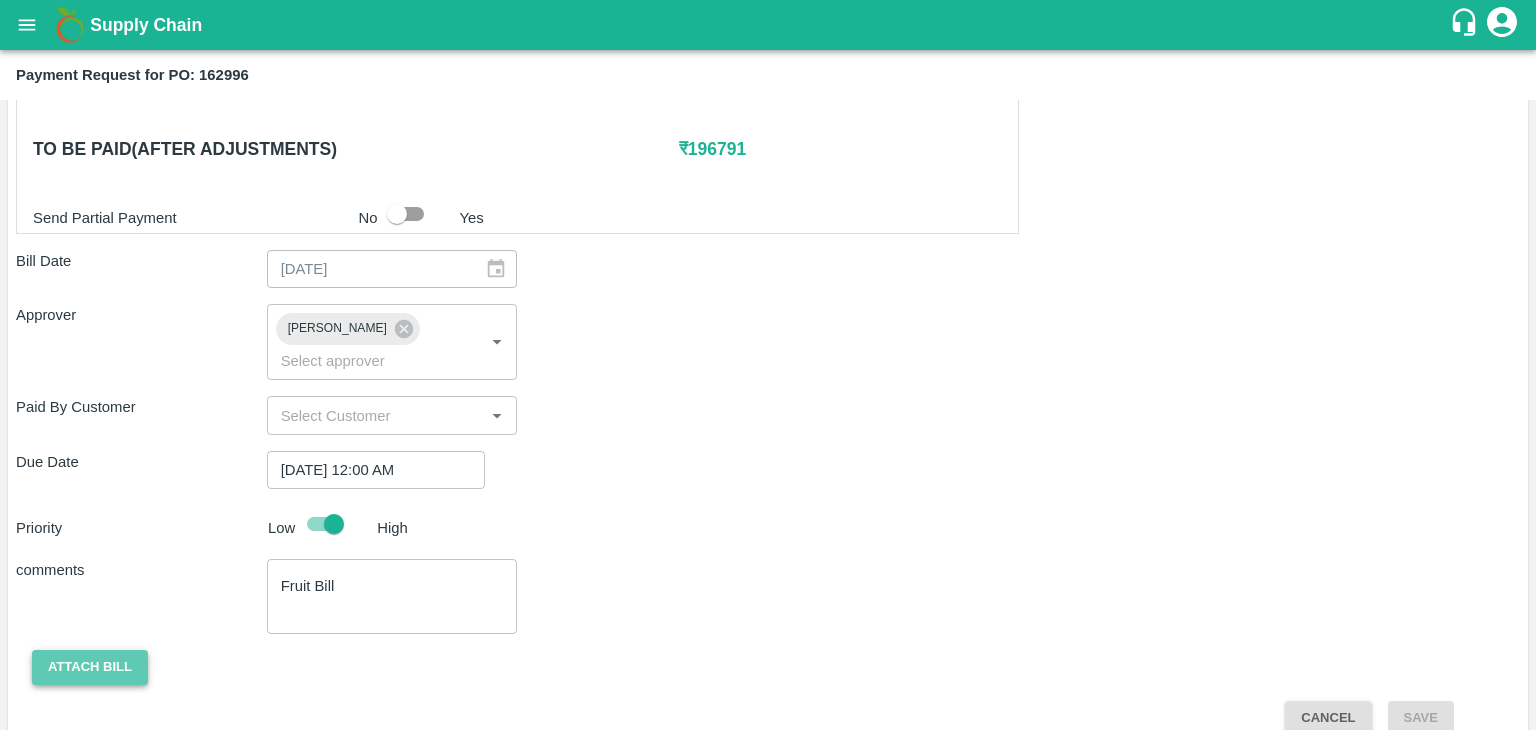 click on "Attach bill" at bounding box center [90, 667] 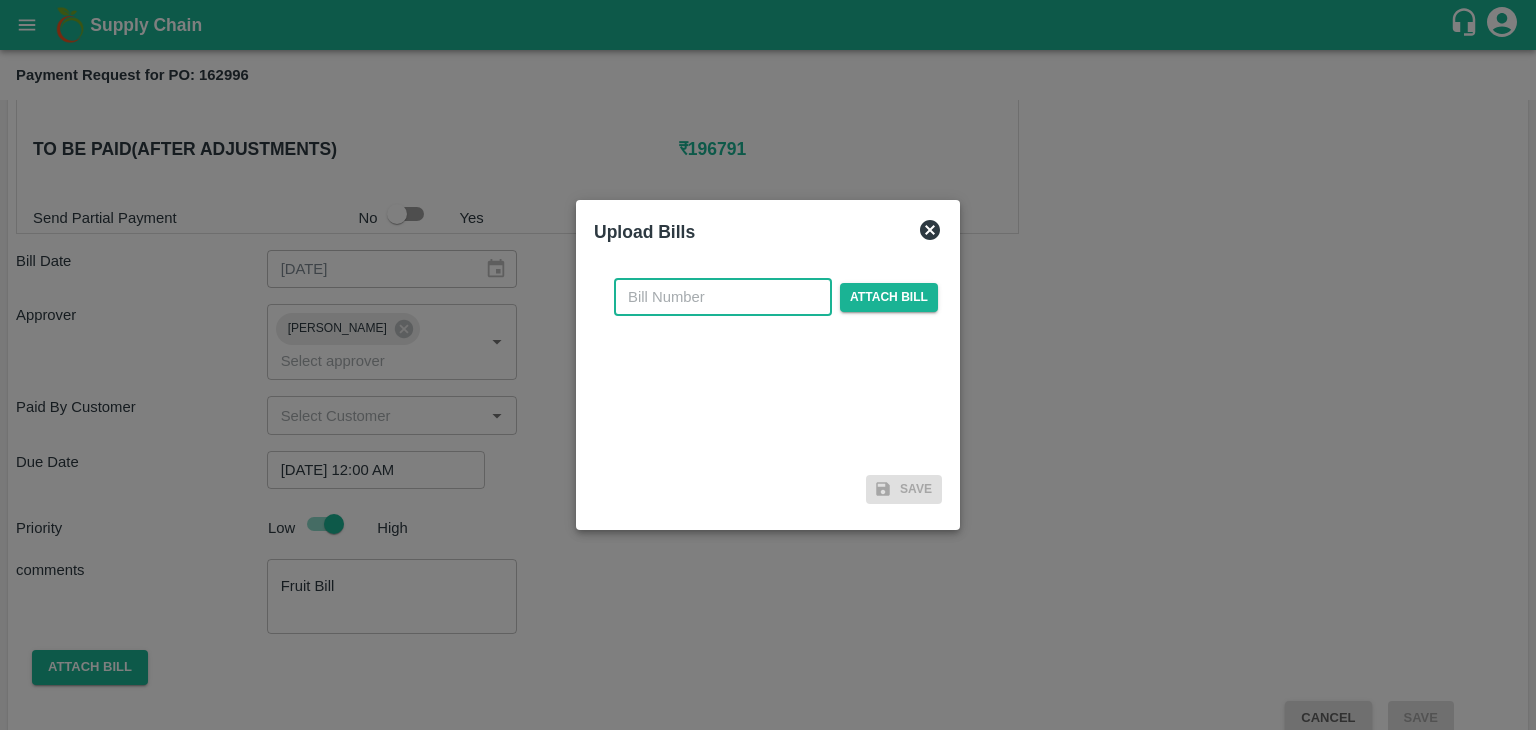click at bounding box center (723, 297) 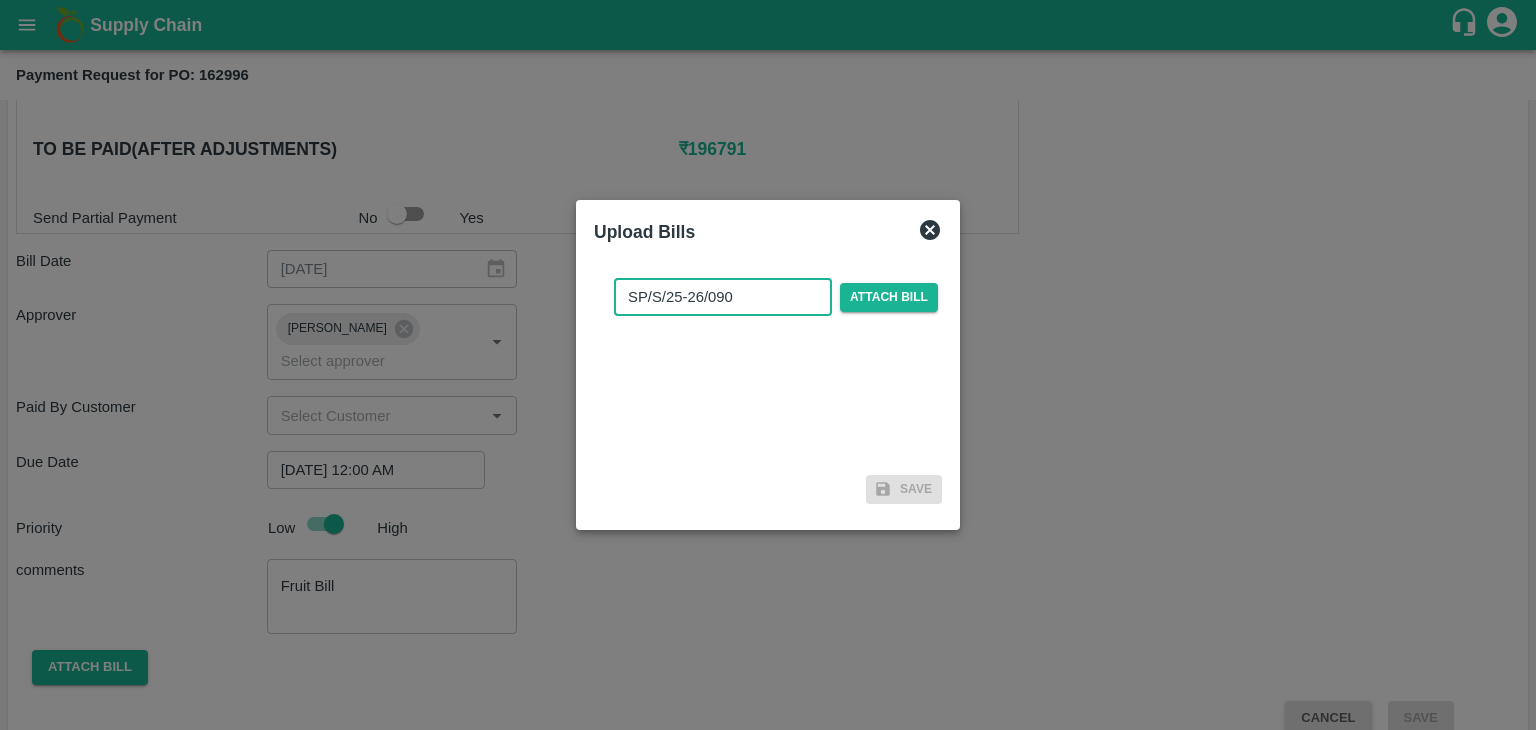 click on "SP/S/25-26/090" at bounding box center [723, 297] 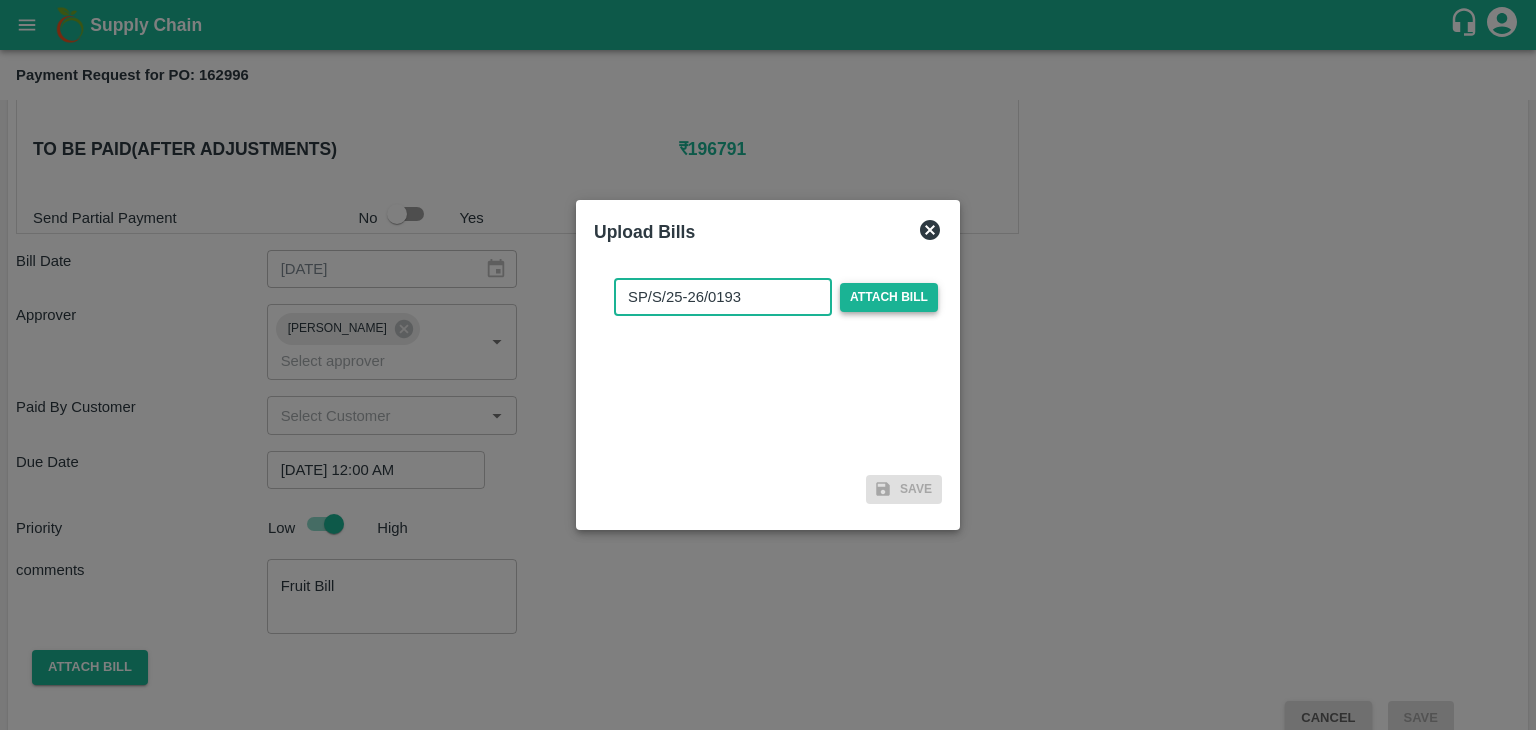 type on "SP/S/25-26/0193" 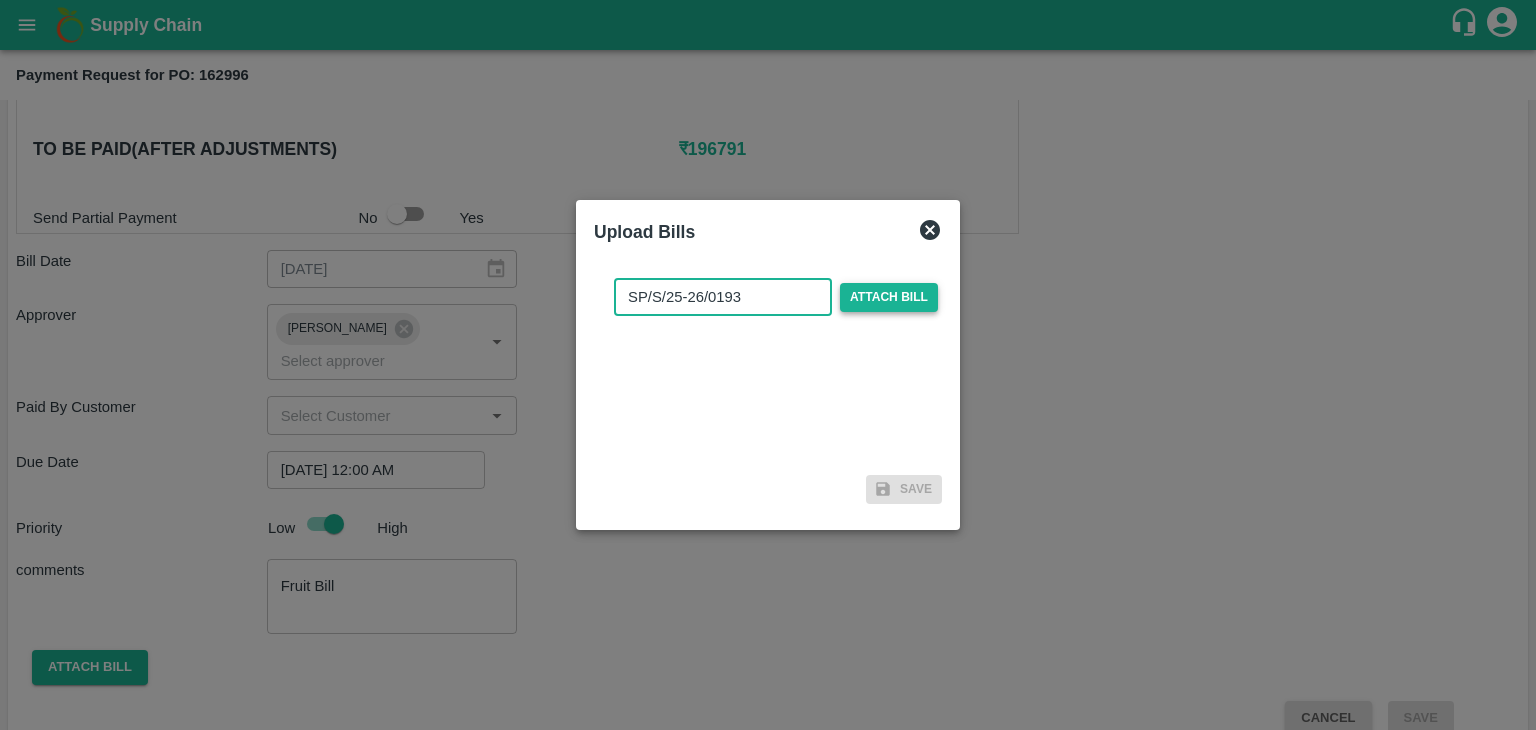 click on "Attach bill" at bounding box center (889, 297) 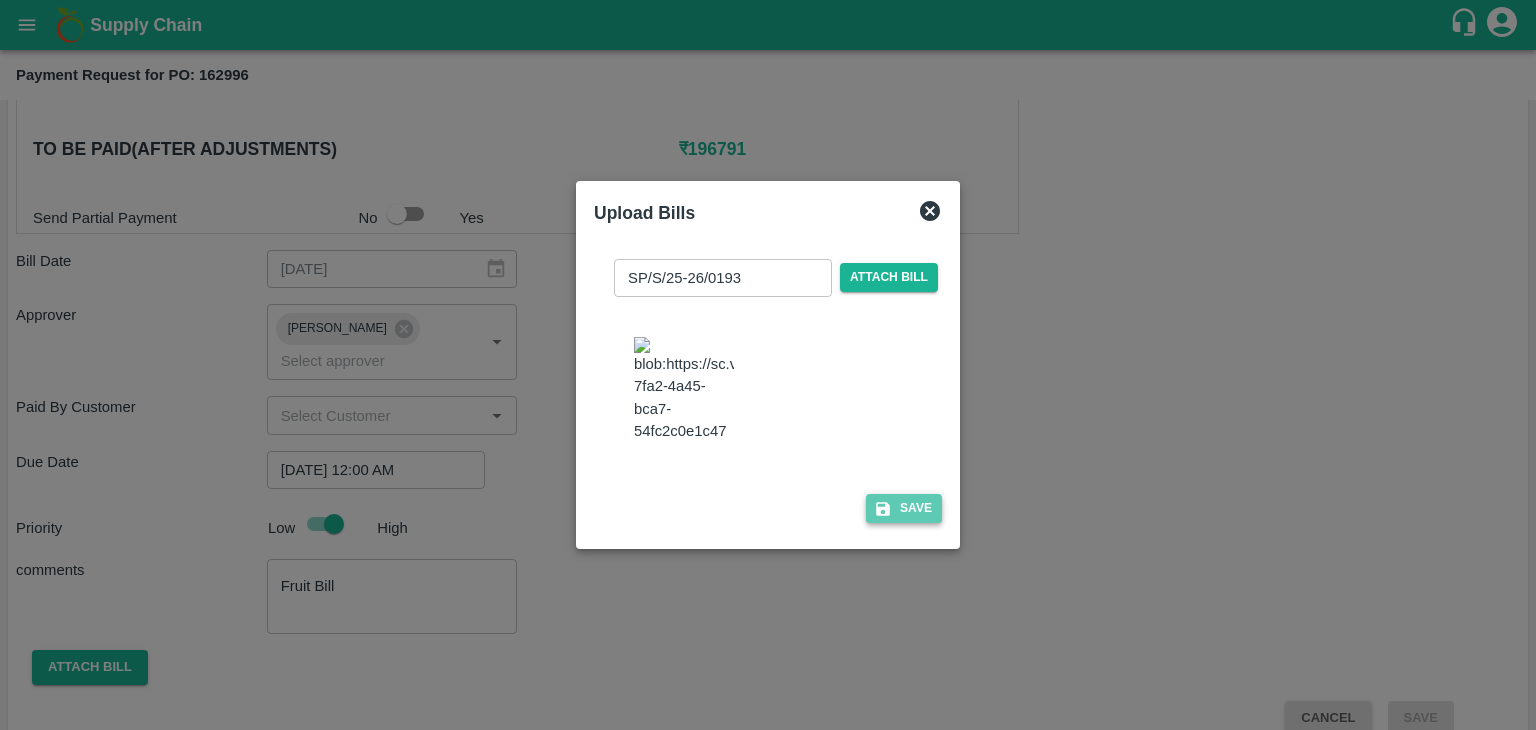 click on "Save" at bounding box center (904, 508) 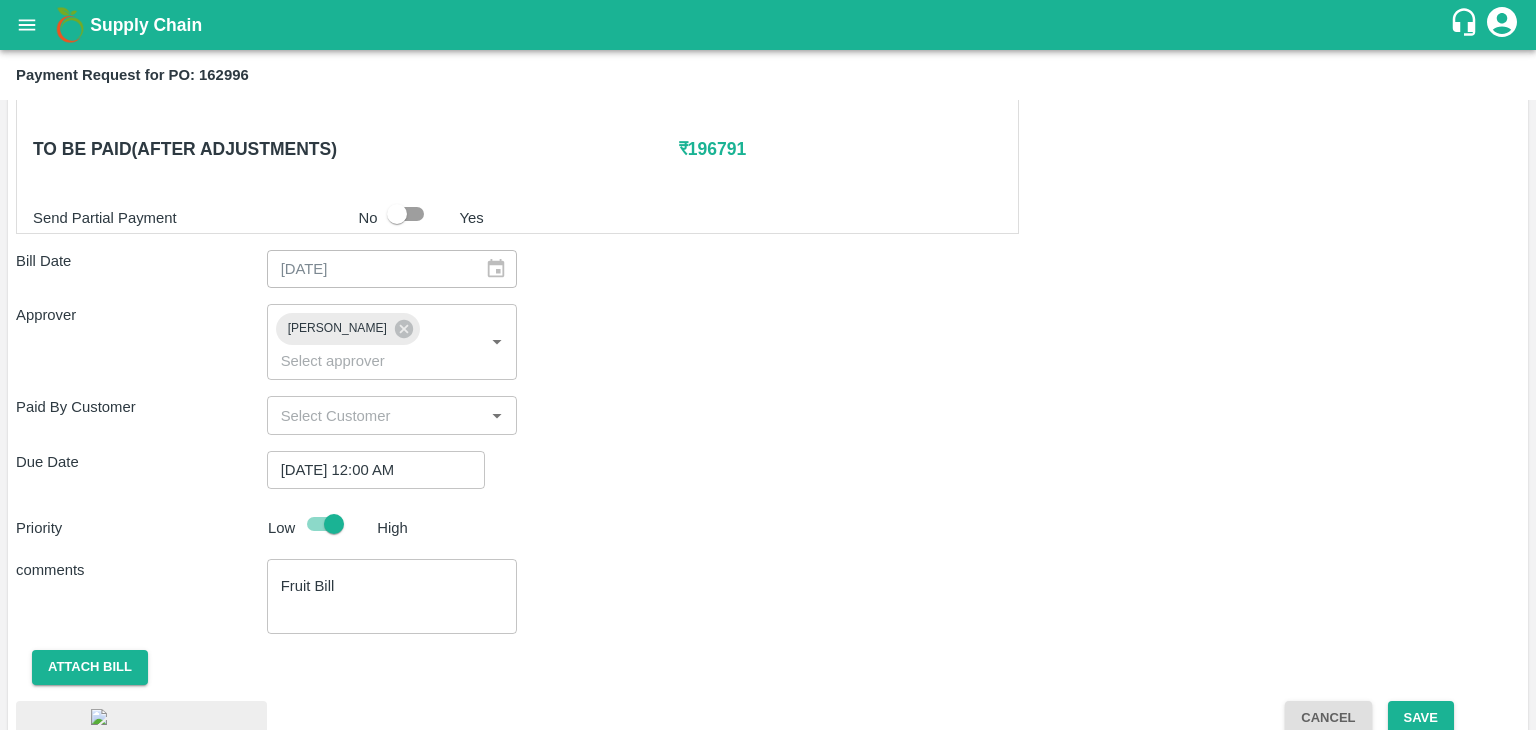 scroll, scrollTop: 1073, scrollLeft: 0, axis: vertical 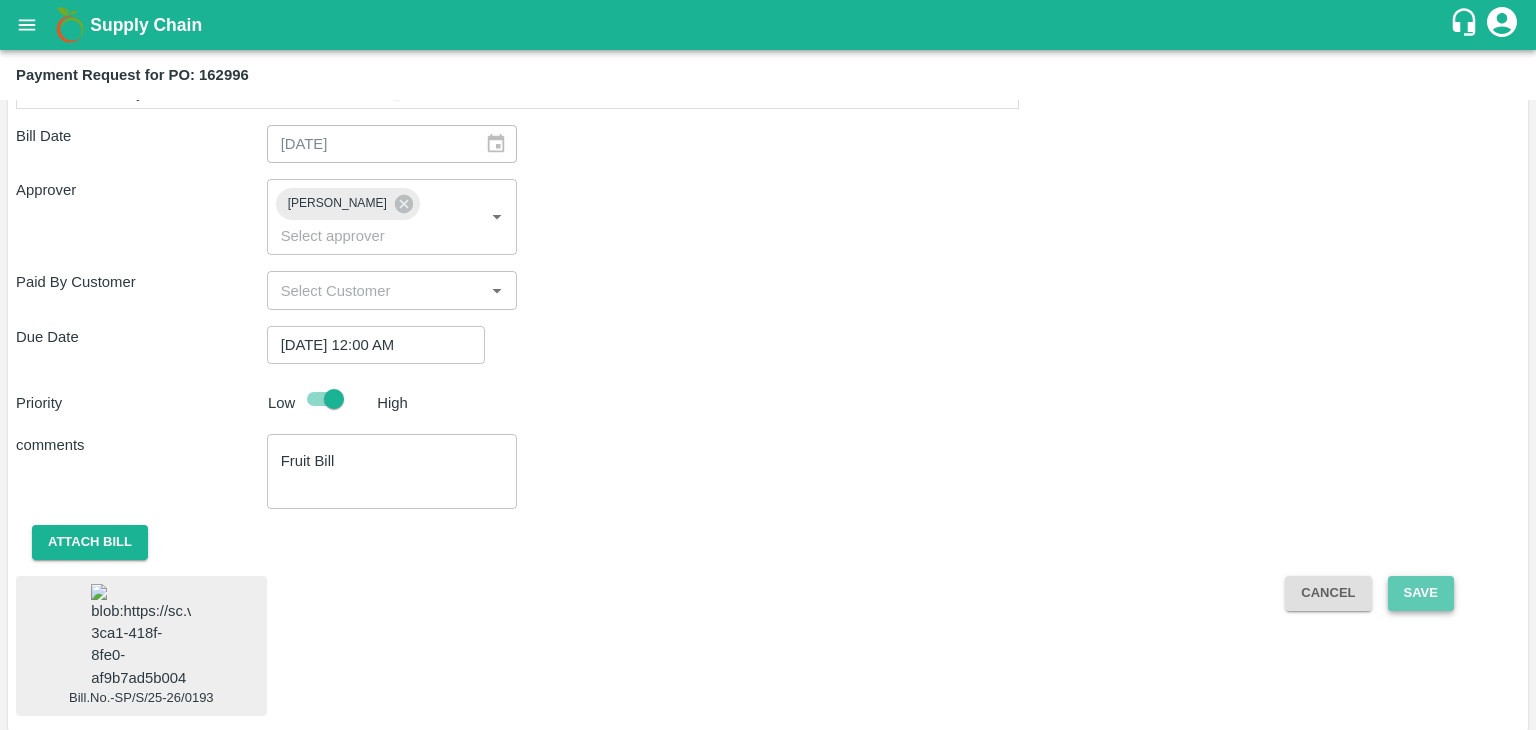 click on "Save" at bounding box center [1421, 593] 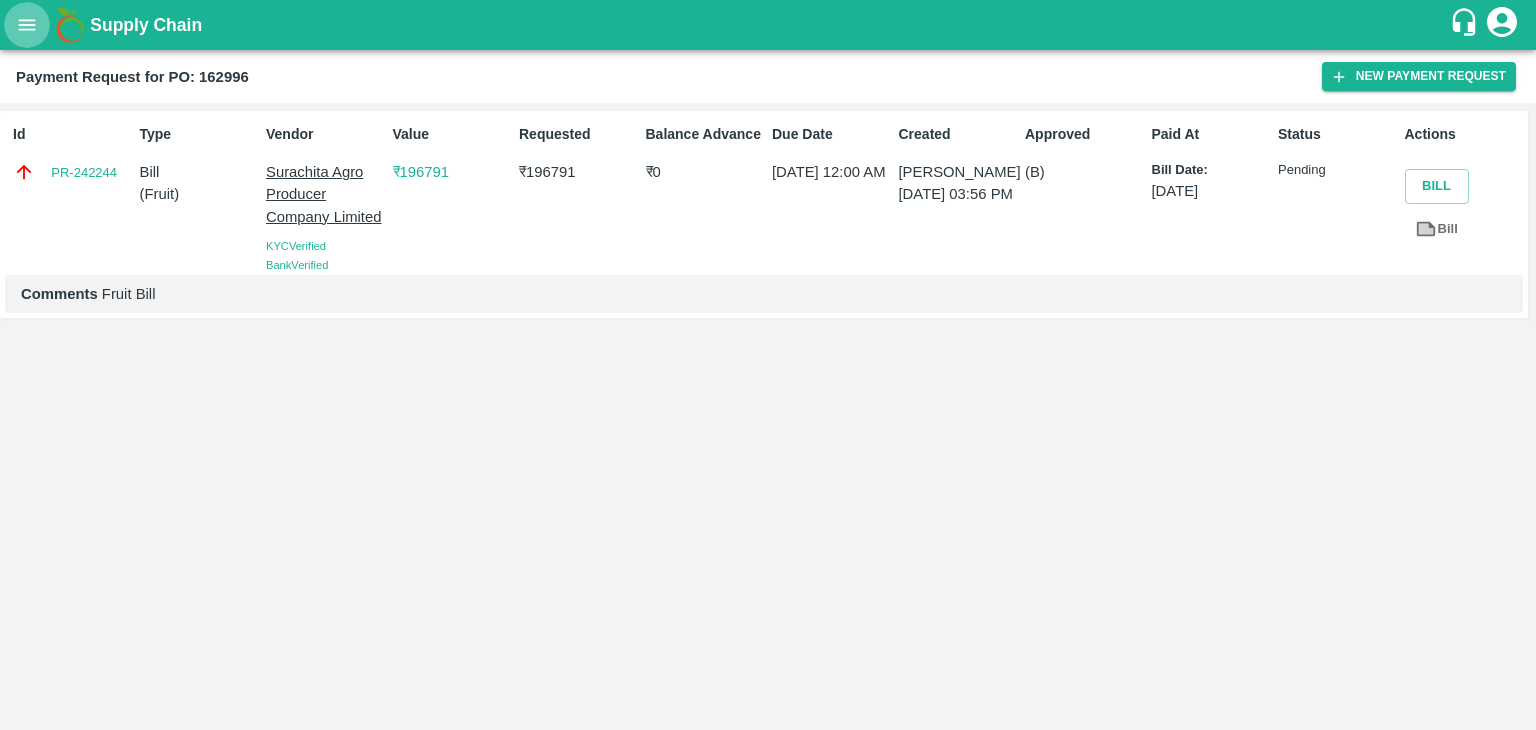 click at bounding box center [27, 25] 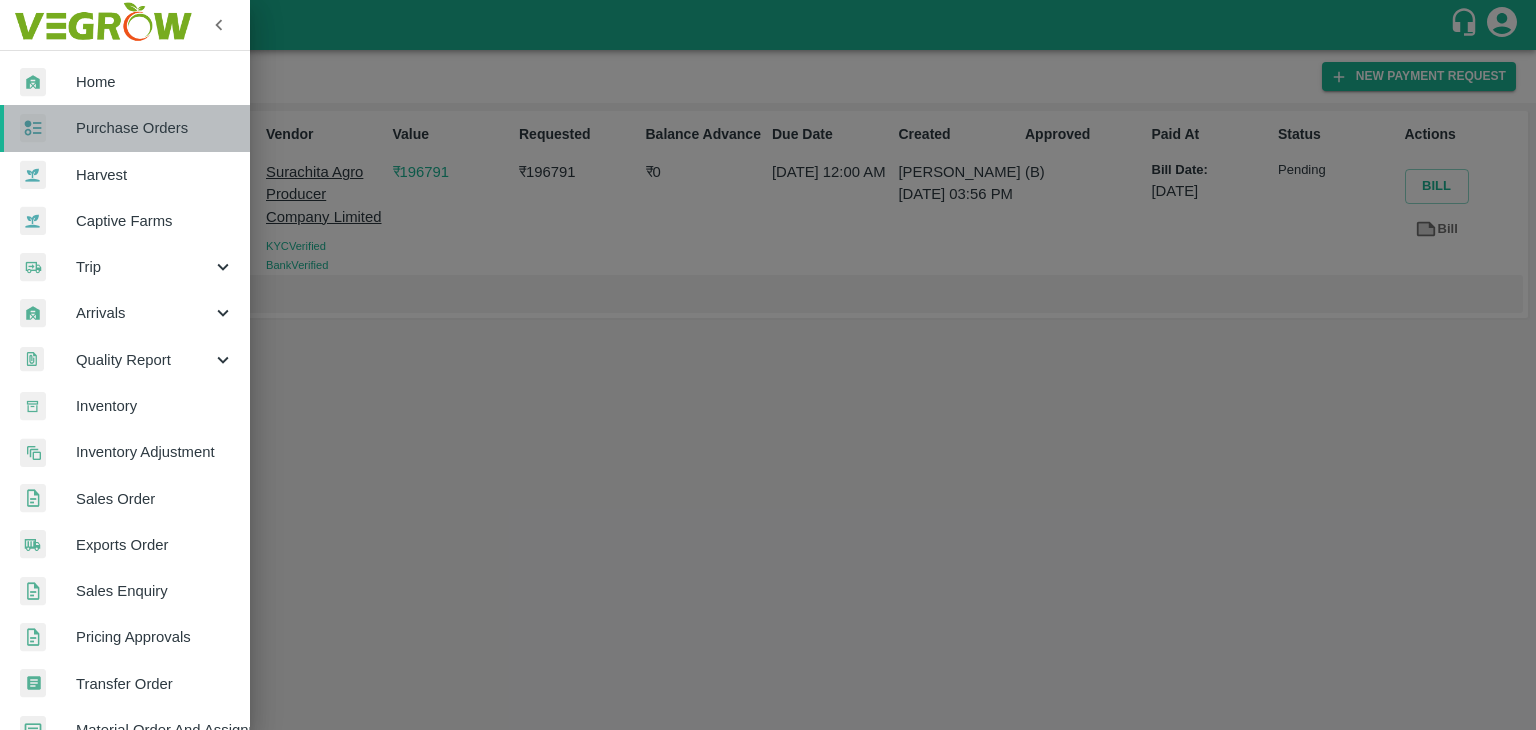 click on "Purchase Orders" at bounding box center (155, 128) 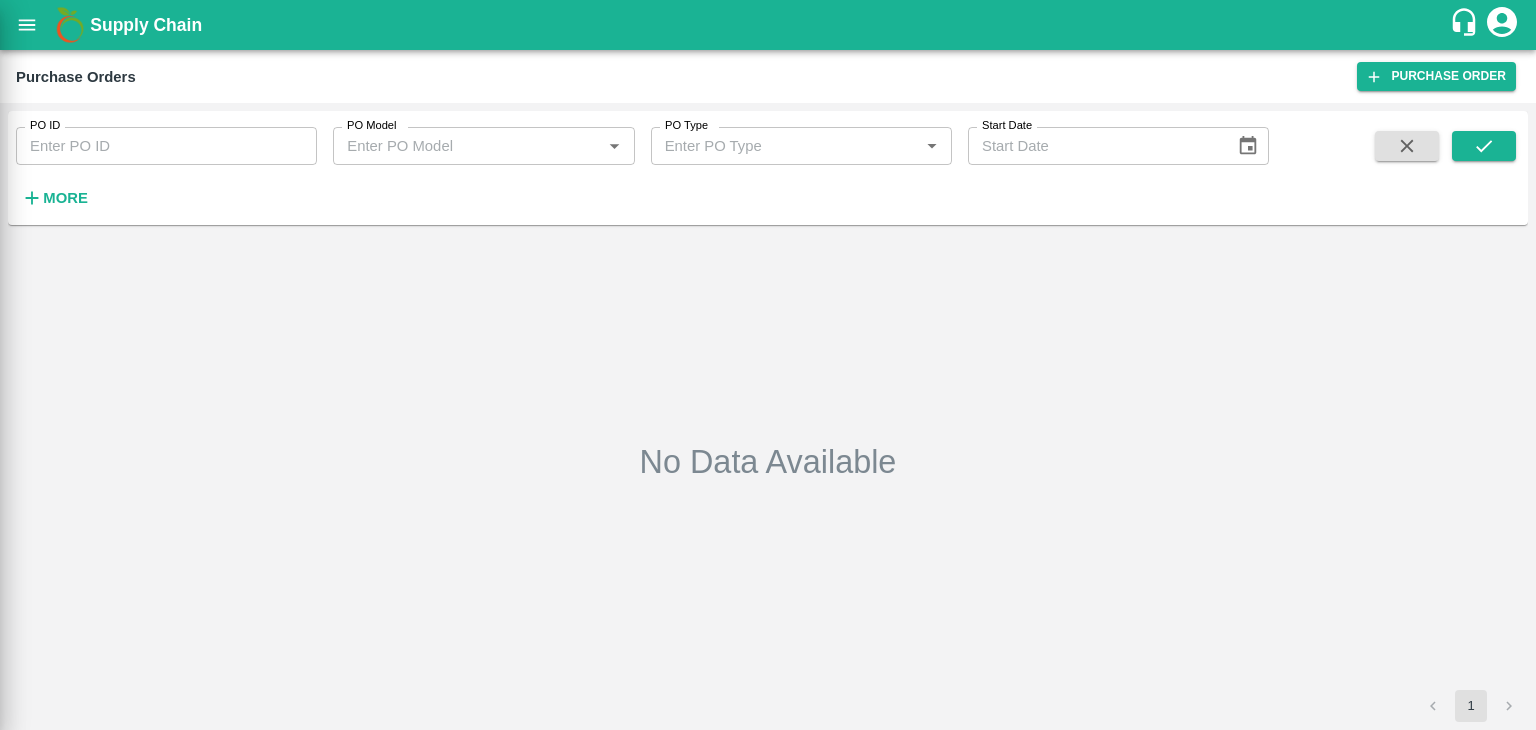 click at bounding box center (768, 365) 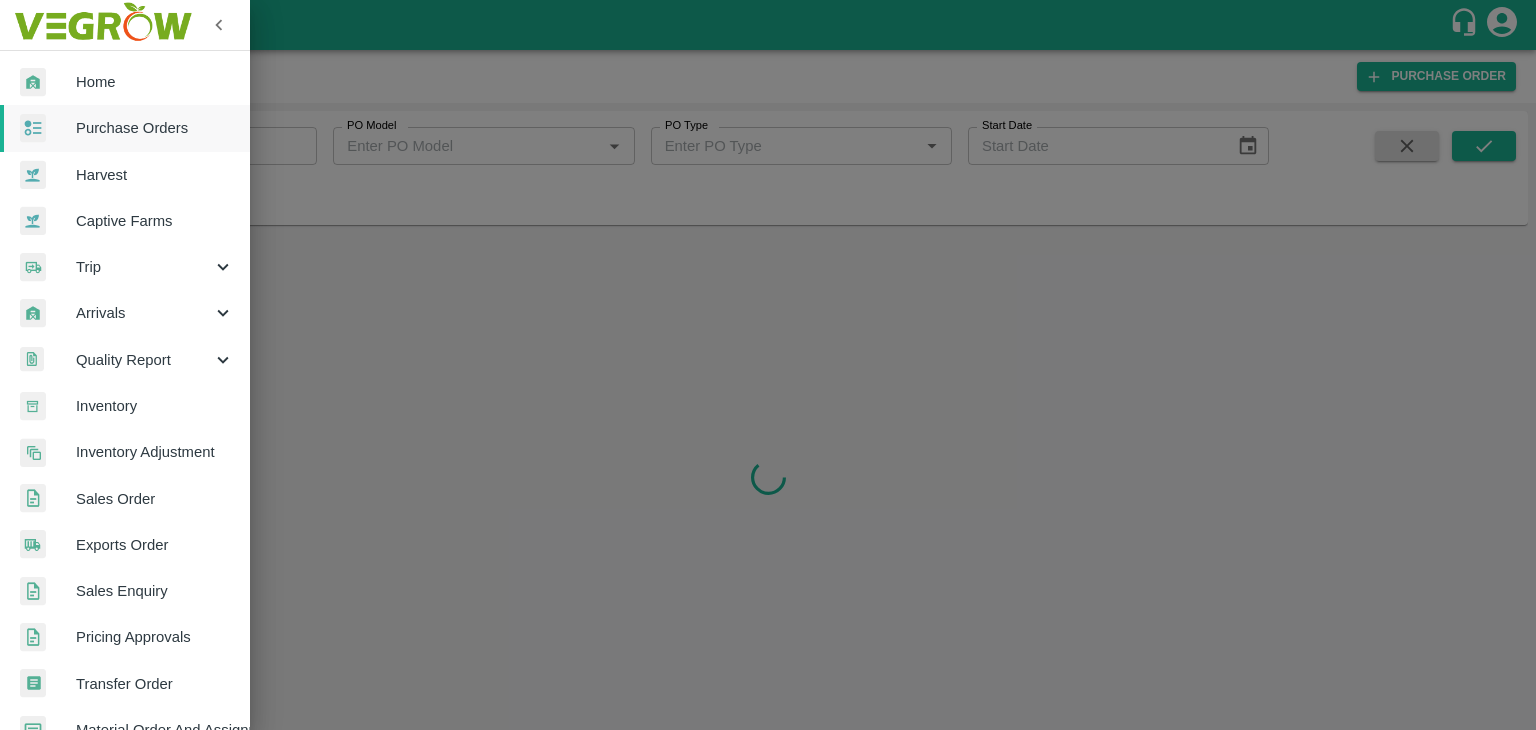click at bounding box center [768, 365] 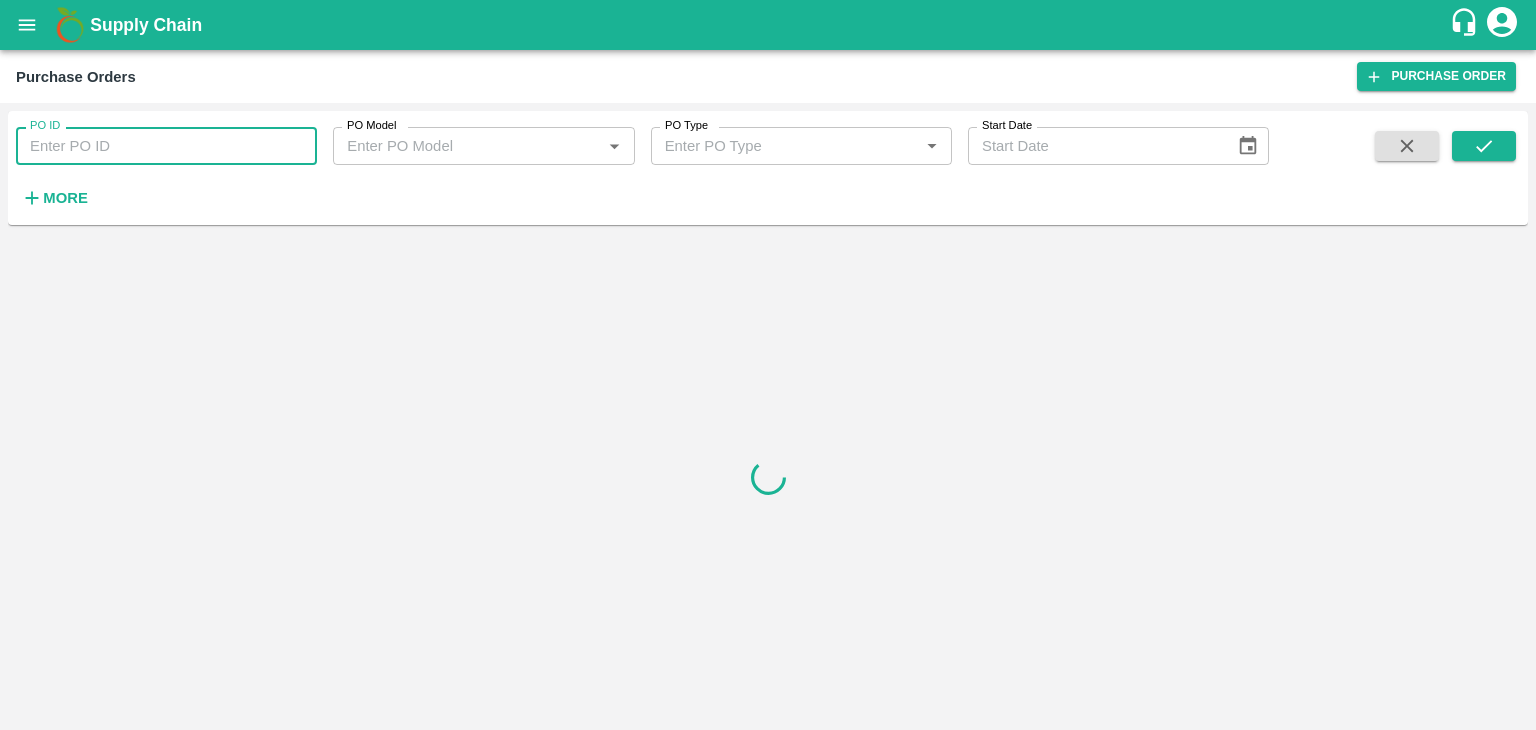 click on "PO ID" at bounding box center (166, 146) 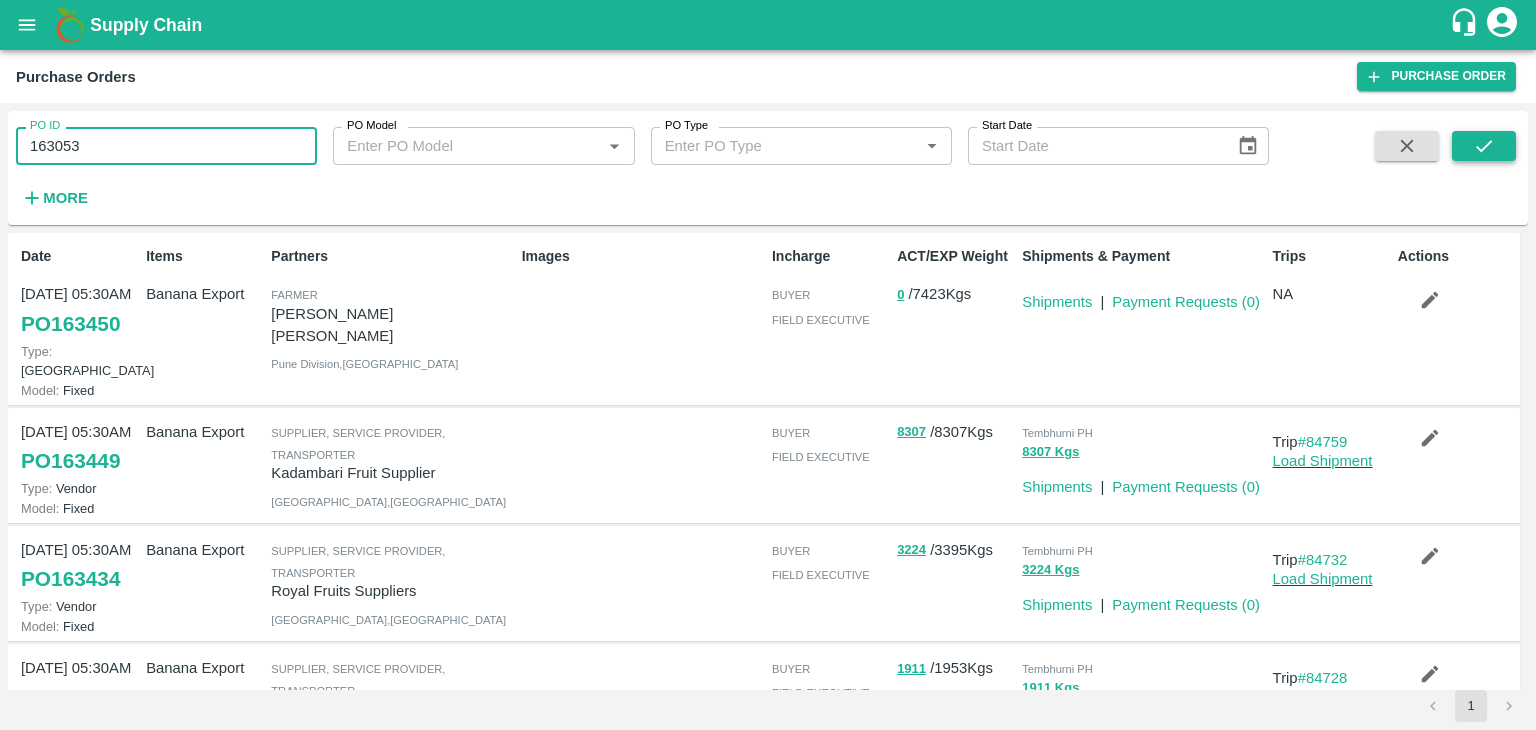 type on "163053" 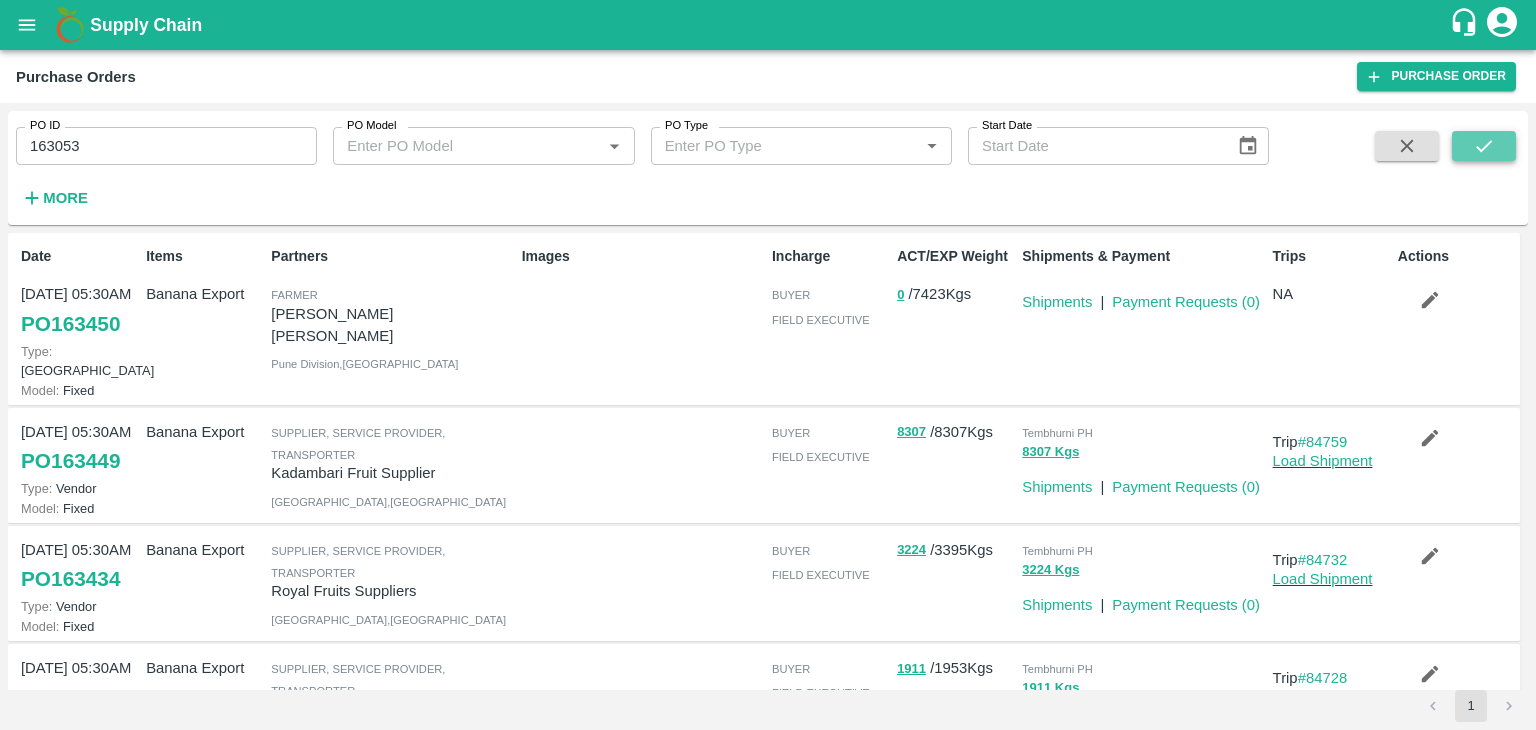 click 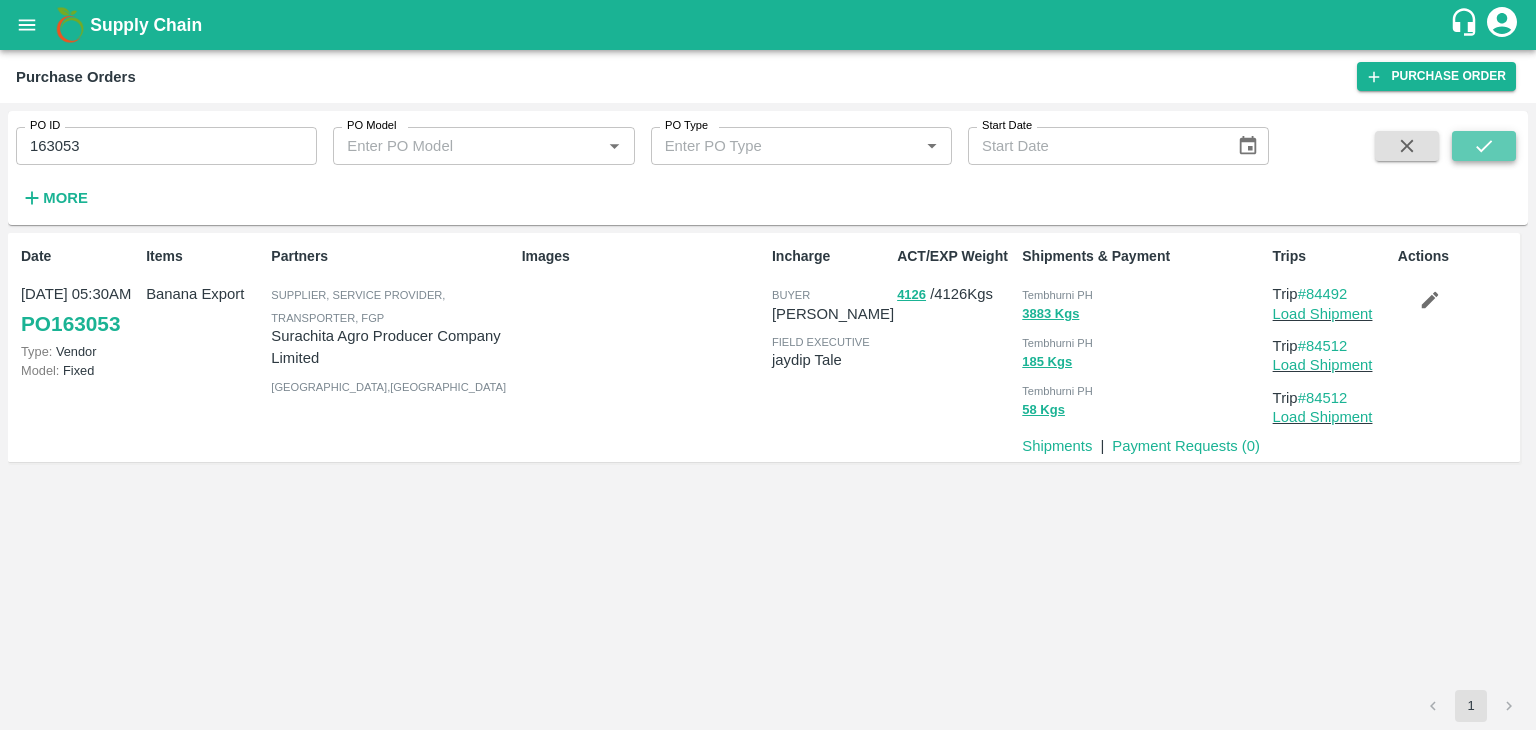 click 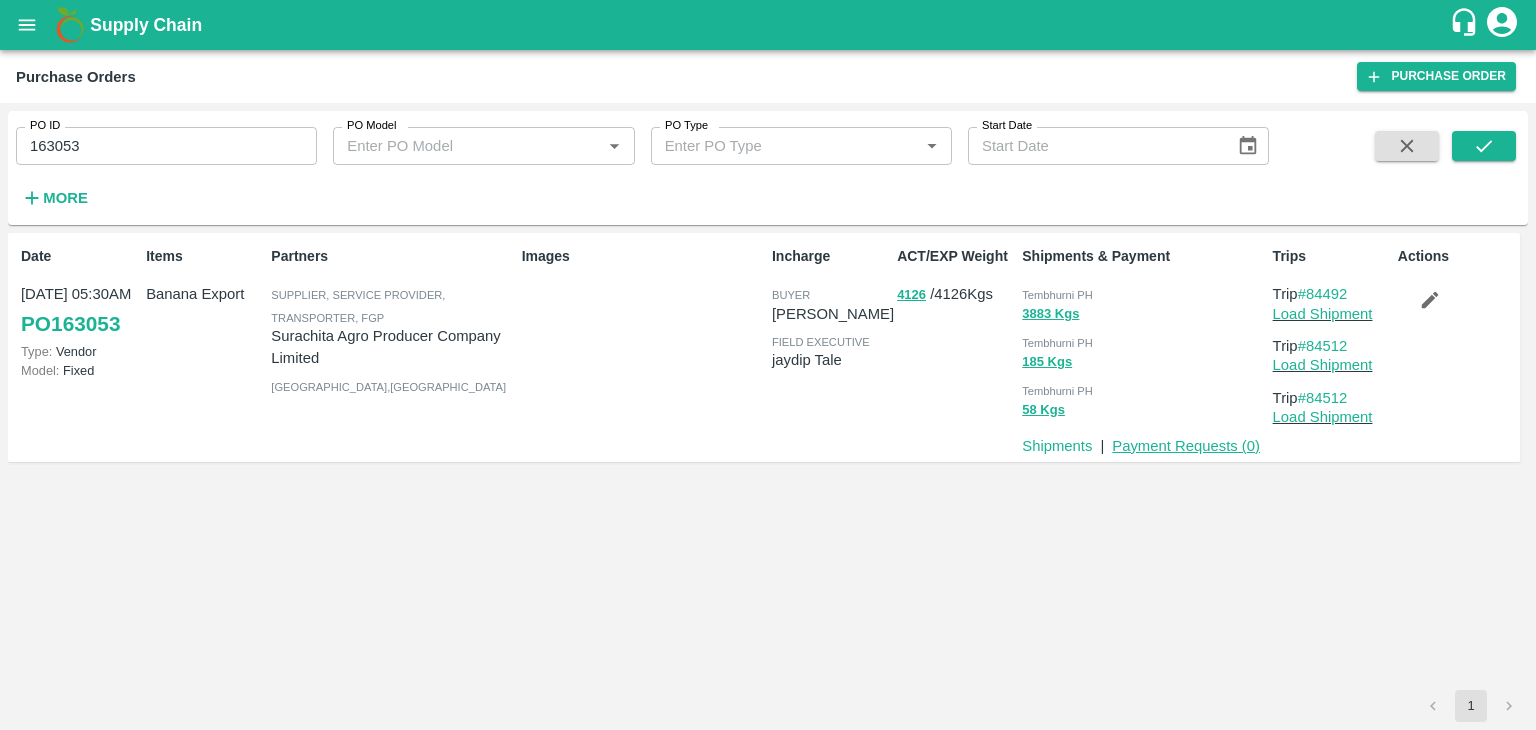 click on "Payment Requests ( 0 )" at bounding box center (1186, 446) 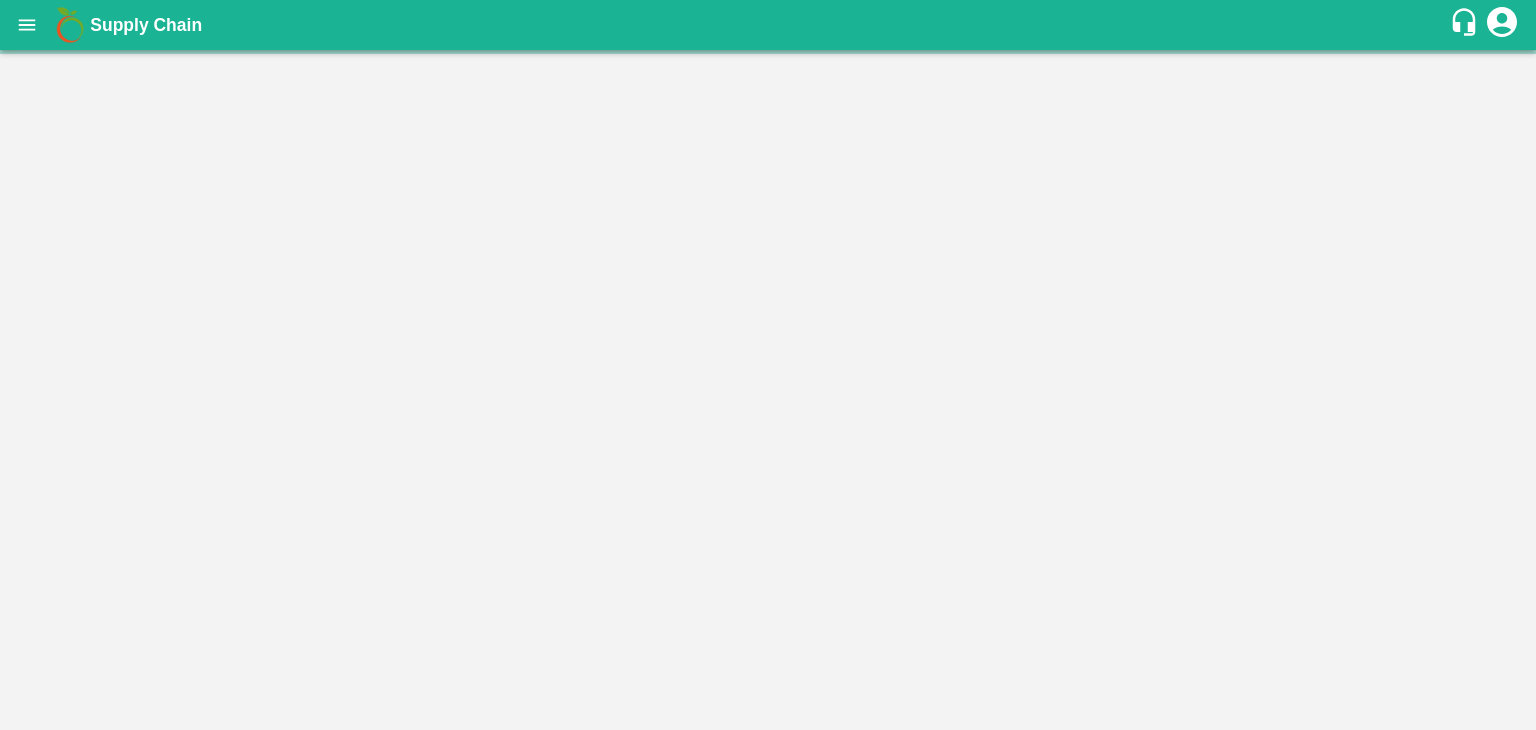 scroll, scrollTop: 0, scrollLeft: 0, axis: both 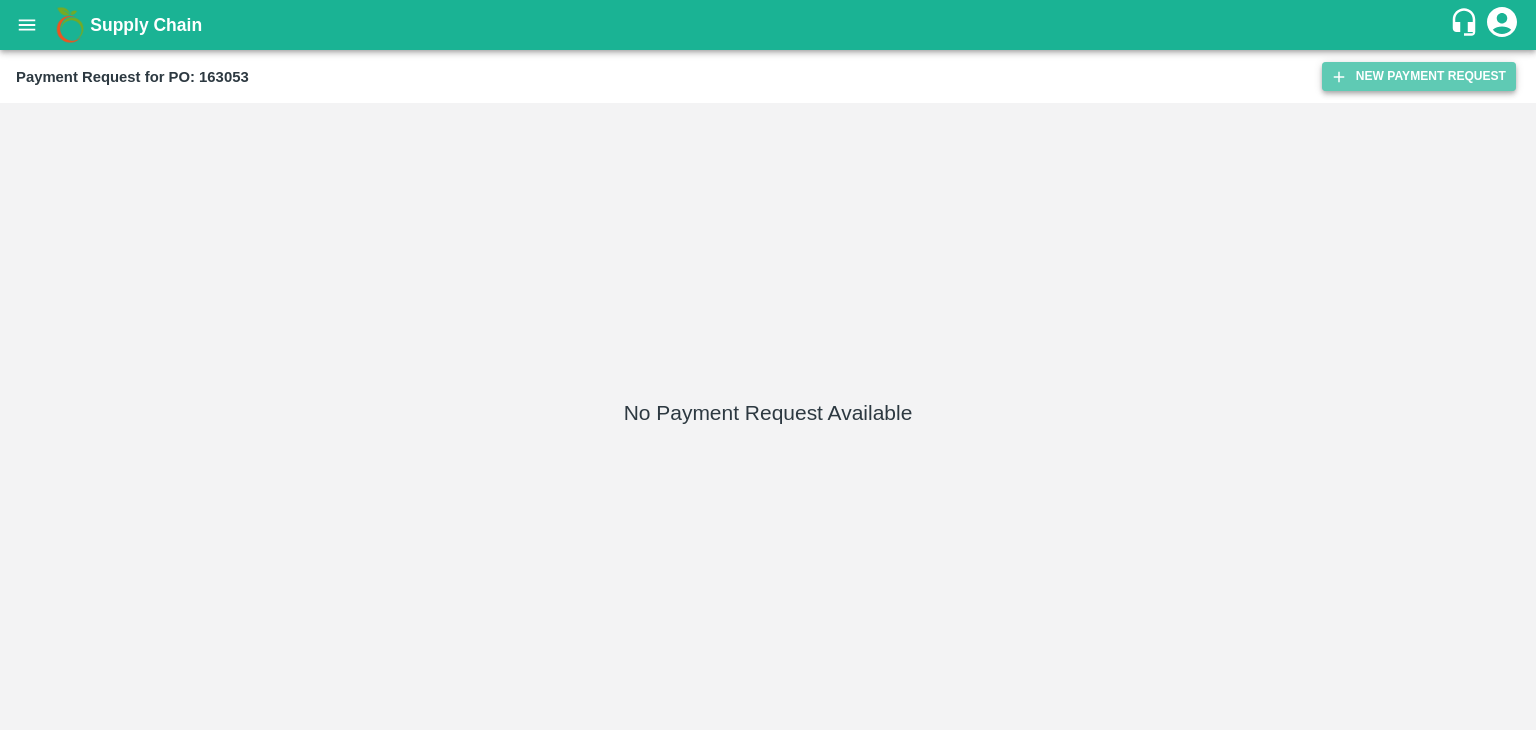 click on "New Payment Request" at bounding box center (1419, 76) 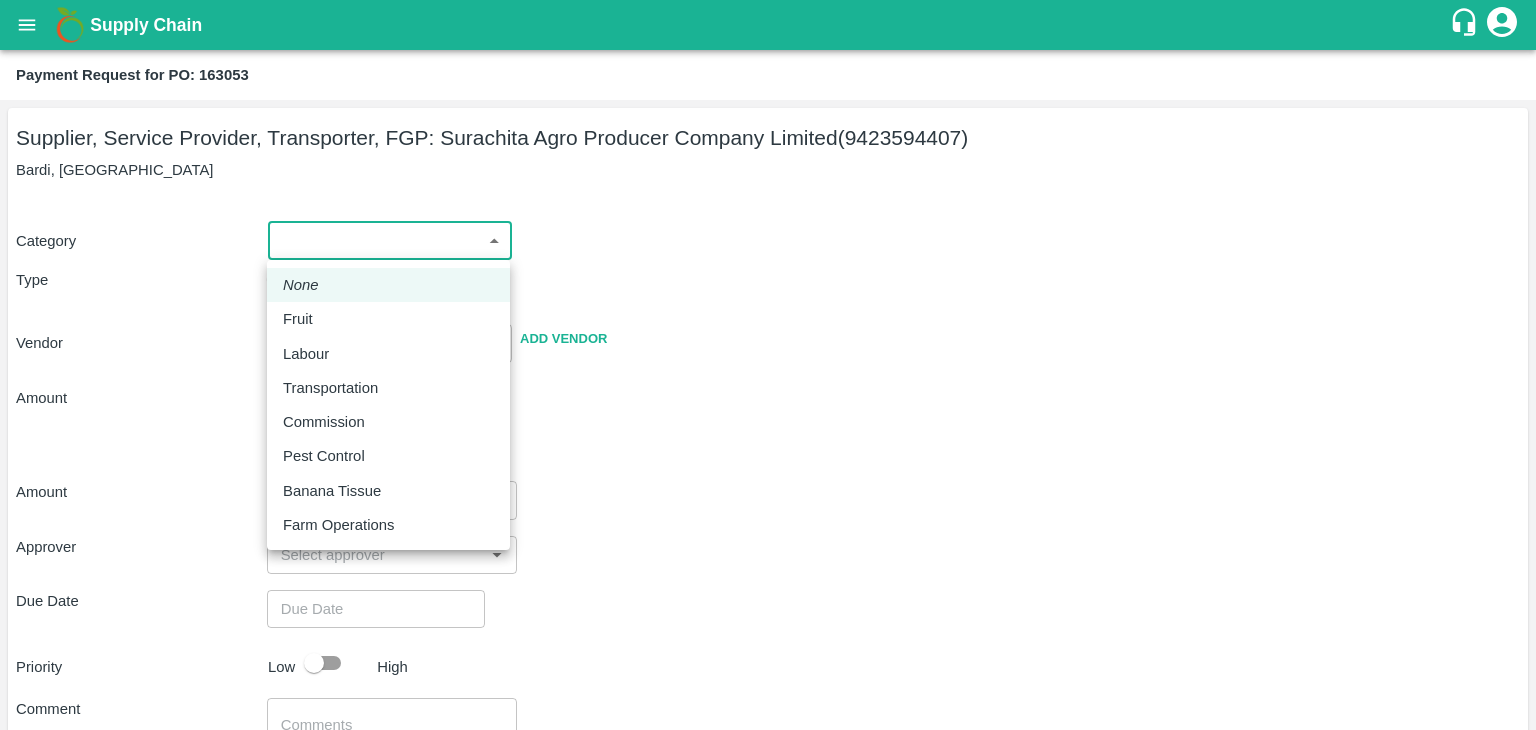 click on "Supply Chain Payment Request for PO: 163053 Supplier, Service Provider, Transporter, FGP:    Surachita Agro Producer Company Limited  (9423594407) Bardi, [GEOGRAPHIC_DATA] Category ​ ​ Type Advance Bill Vendor ​ Add Vendor Amount Total value Per Kg ​ Amount ​ Approver ​ Due Date ​  Priority  Low  High Comment x ​ Attach bill Cancel Save Tembhurni PH Nashik CC Shahada Banana Export PH Savda Banana Export PH Nashik Banana CS [PERSON_NAME] Logout None Fruit Labour Transportation Commission Pest Control Banana Tissue Farm Operations" at bounding box center (768, 365) 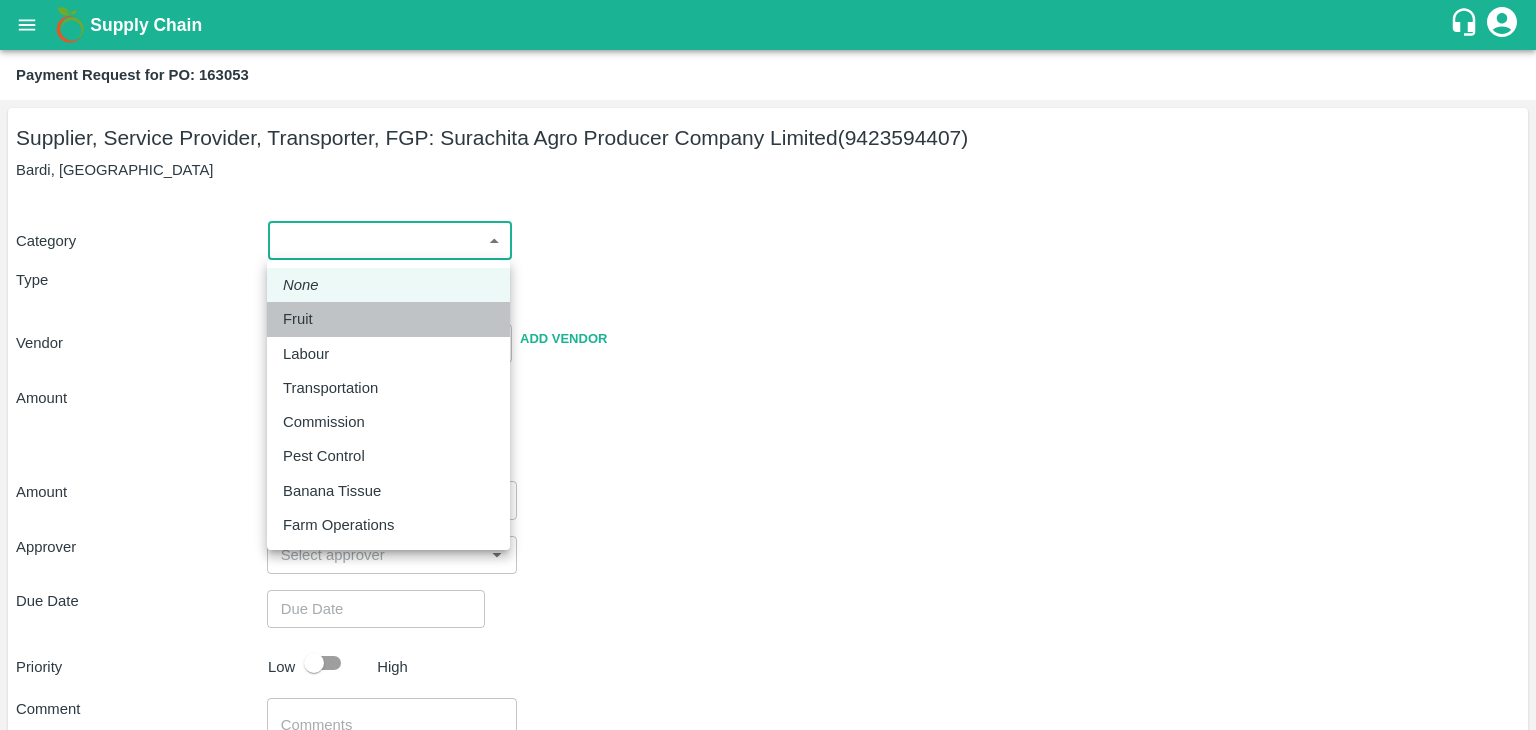 click on "Fruit" at bounding box center [388, 319] 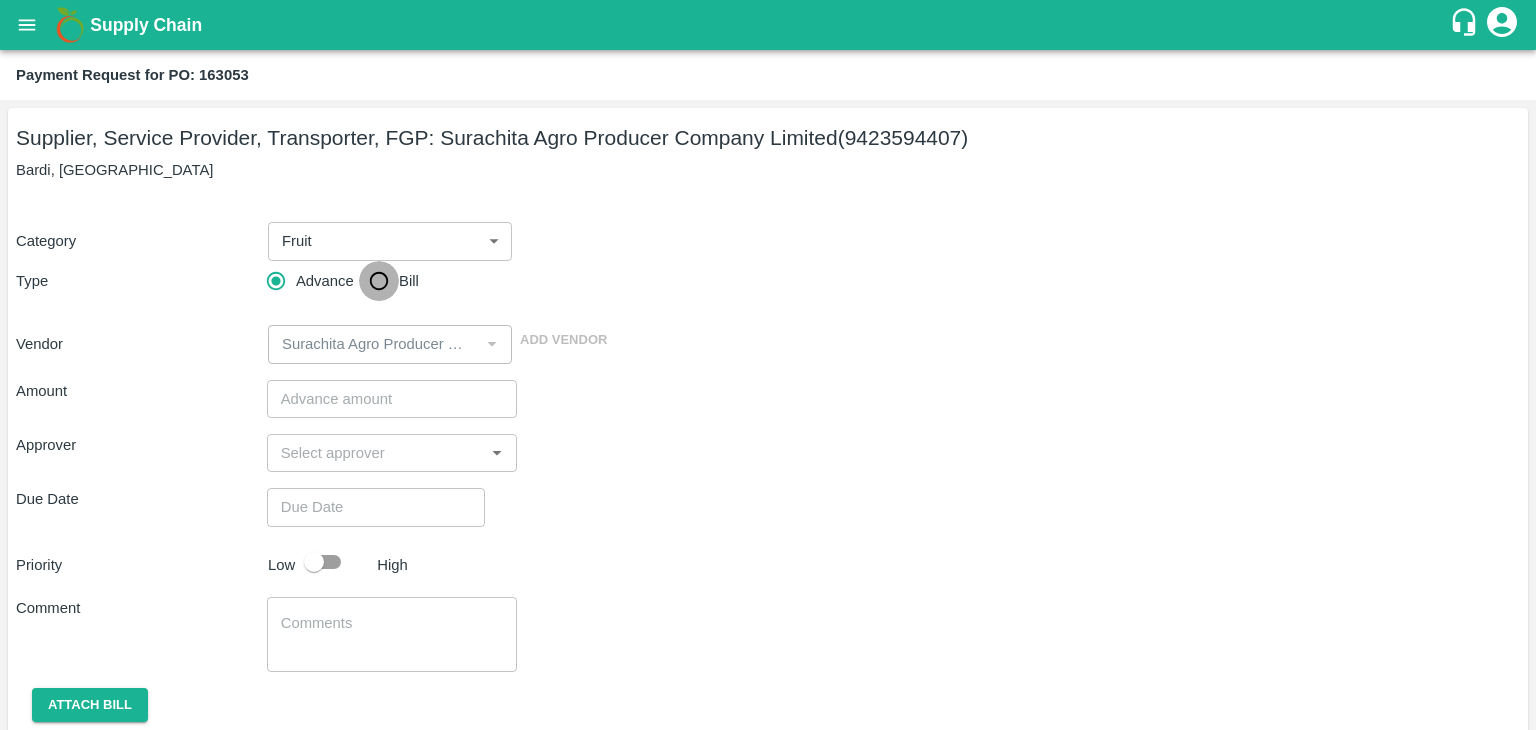 click on "Bill" at bounding box center (379, 281) 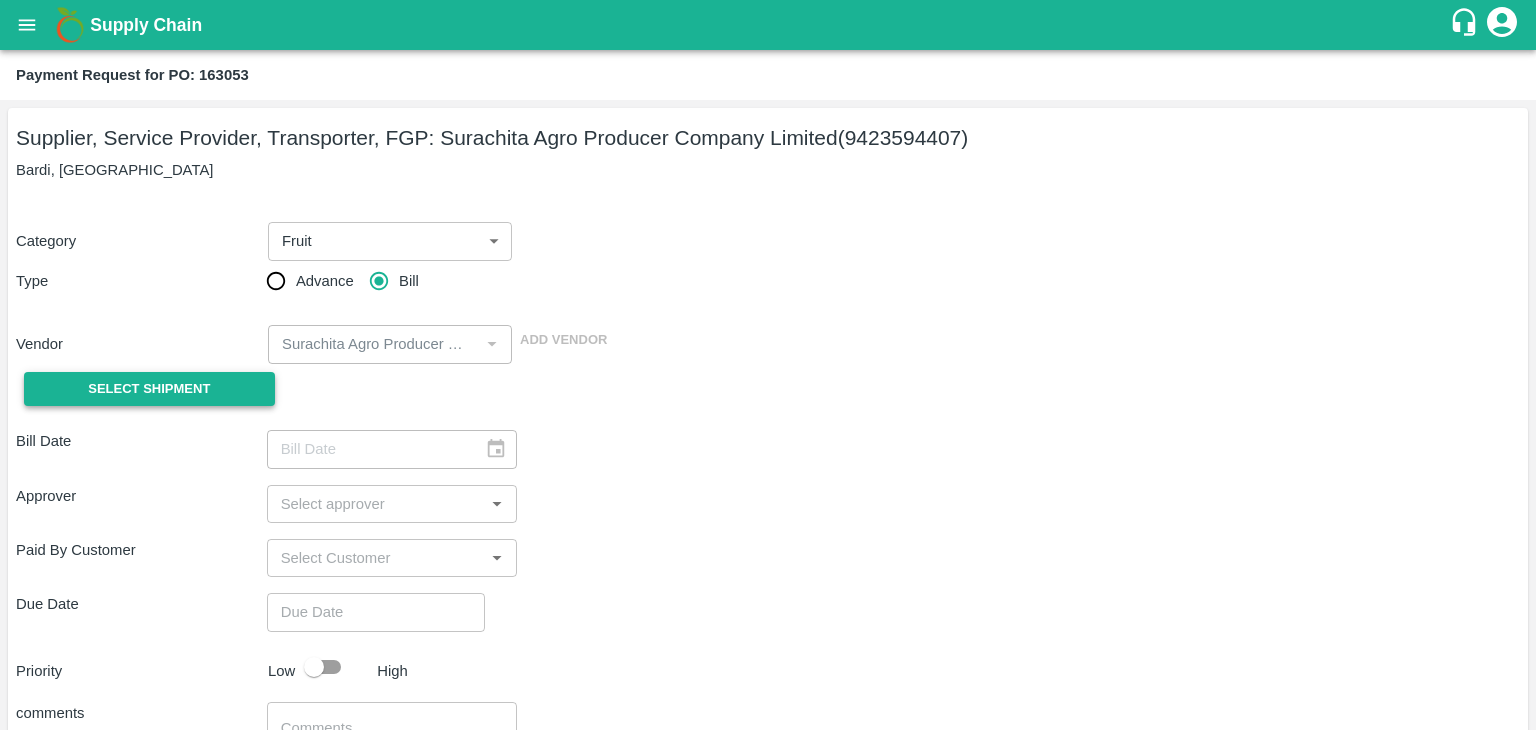 drag, startPoint x: 179, startPoint y: 365, endPoint x: 161, endPoint y: 386, distance: 27.658634 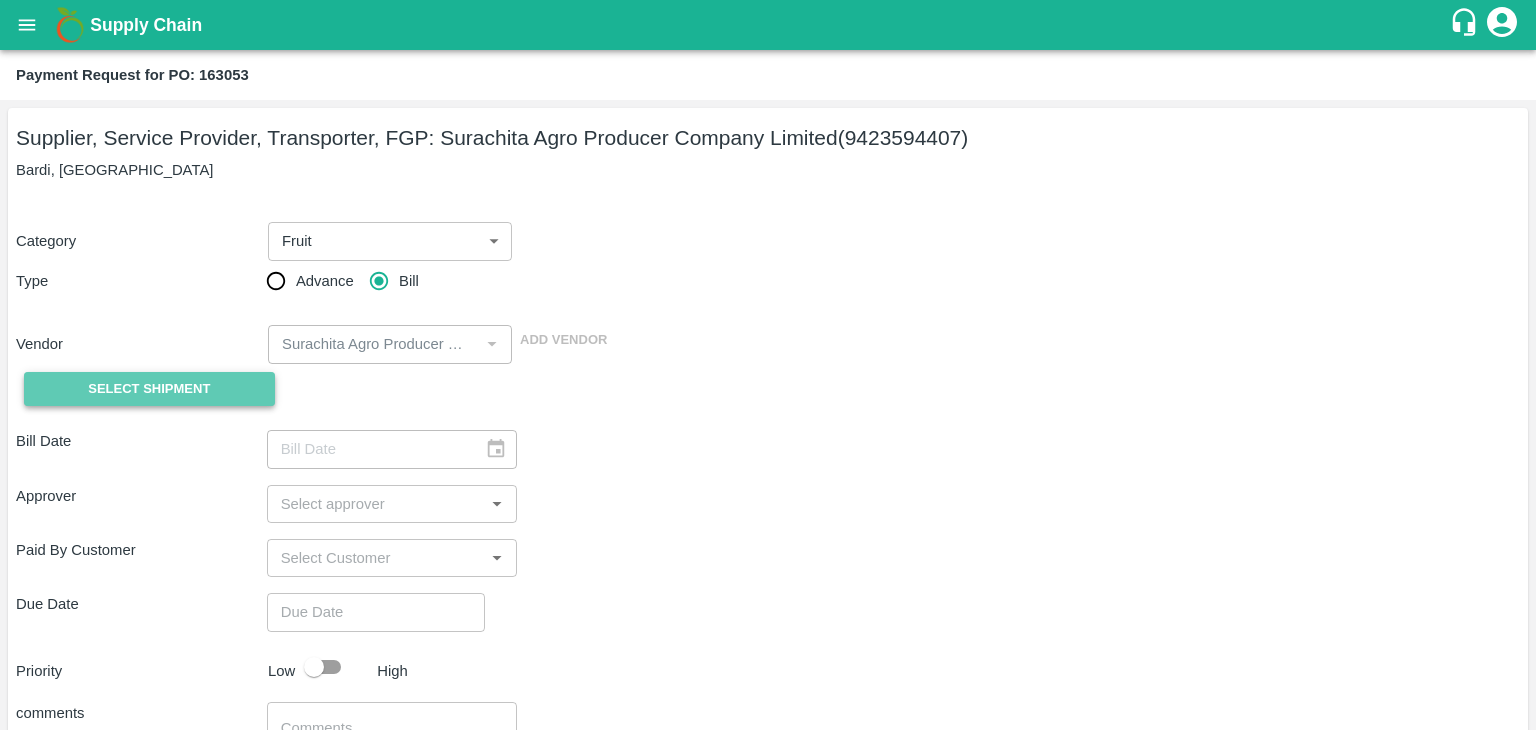 click on "Select Shipment" at bounding box center [149, 389] 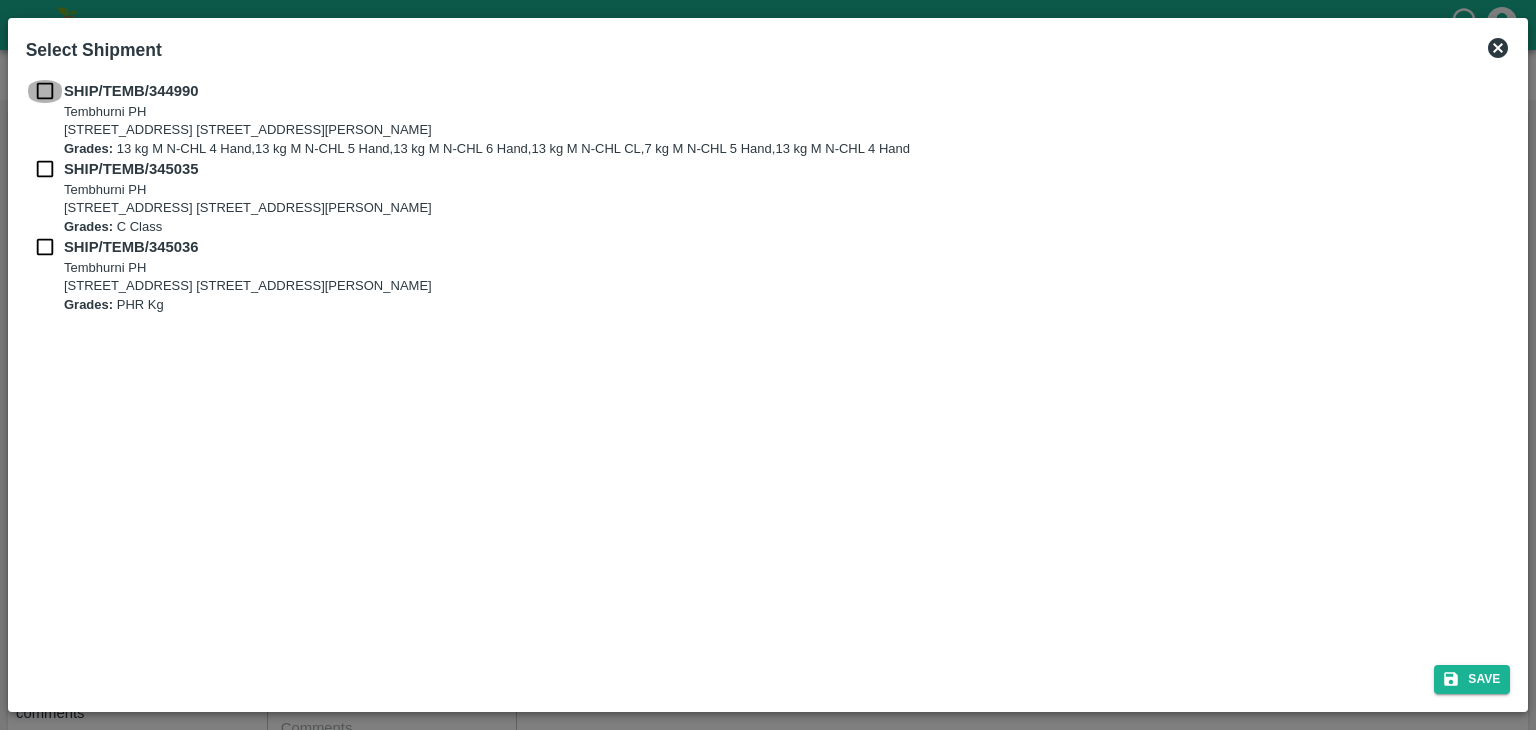 click at bounding box center (45, 91) 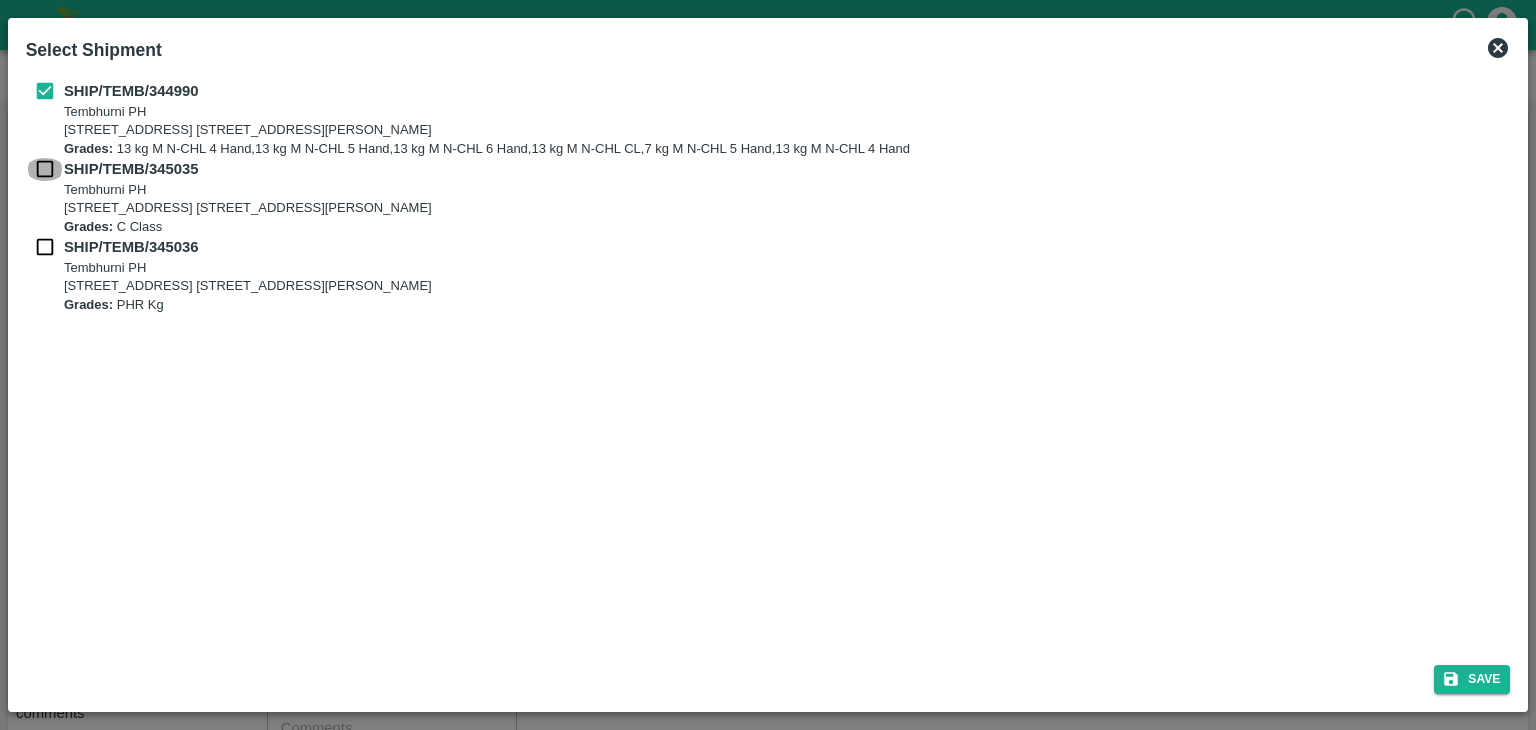 click at bounding box center (45, 169) 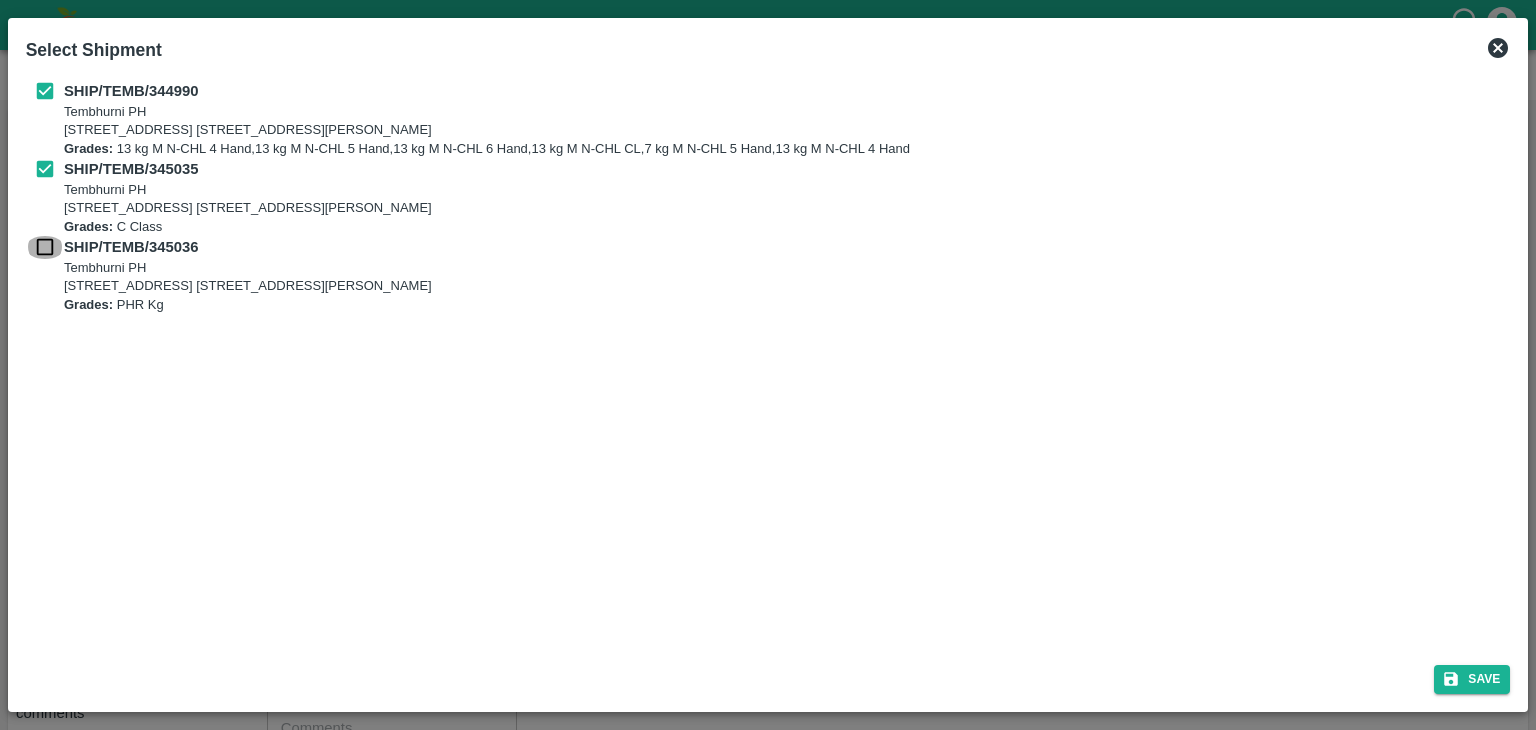 click at bounding box center (45, 247) 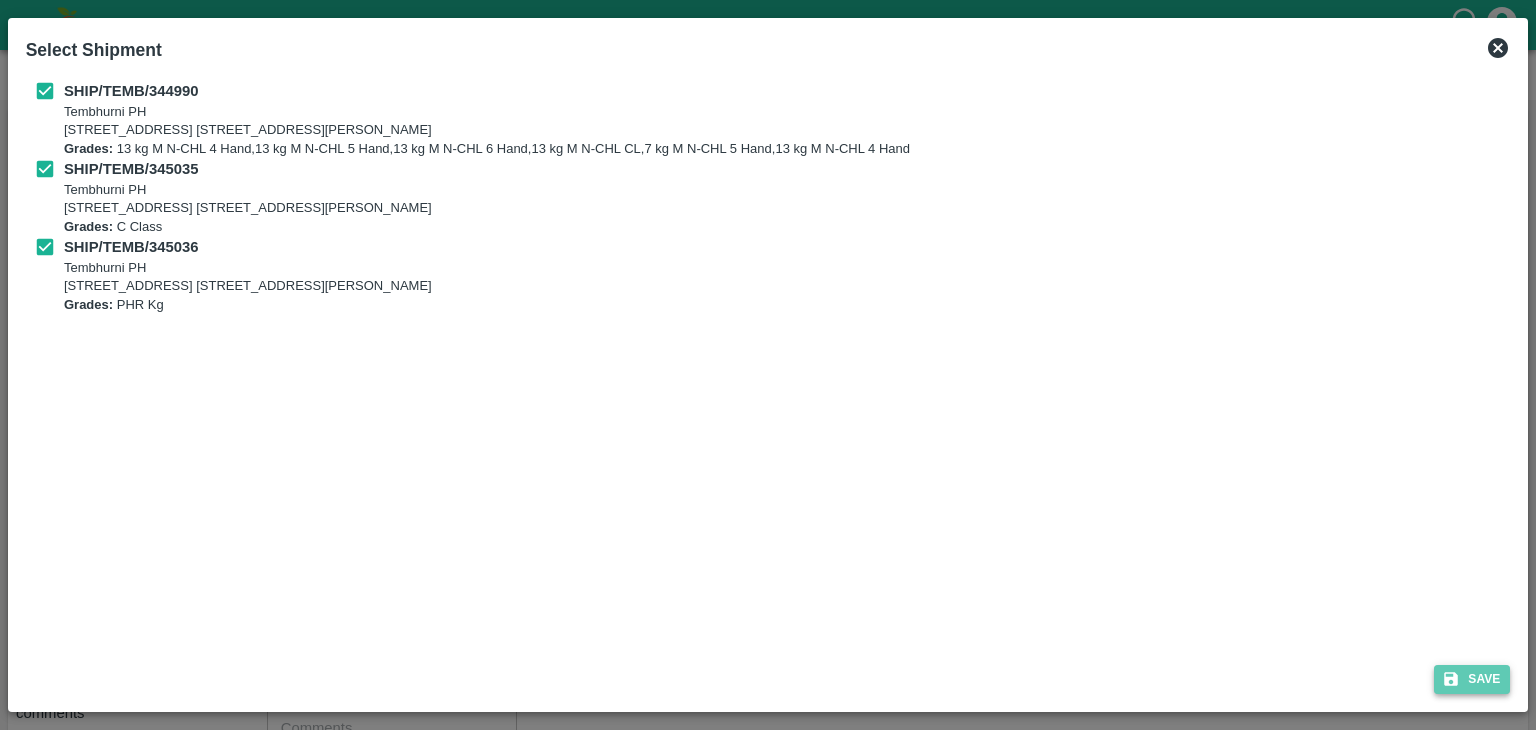 click on "Save" at bounding box center (1472, 679) 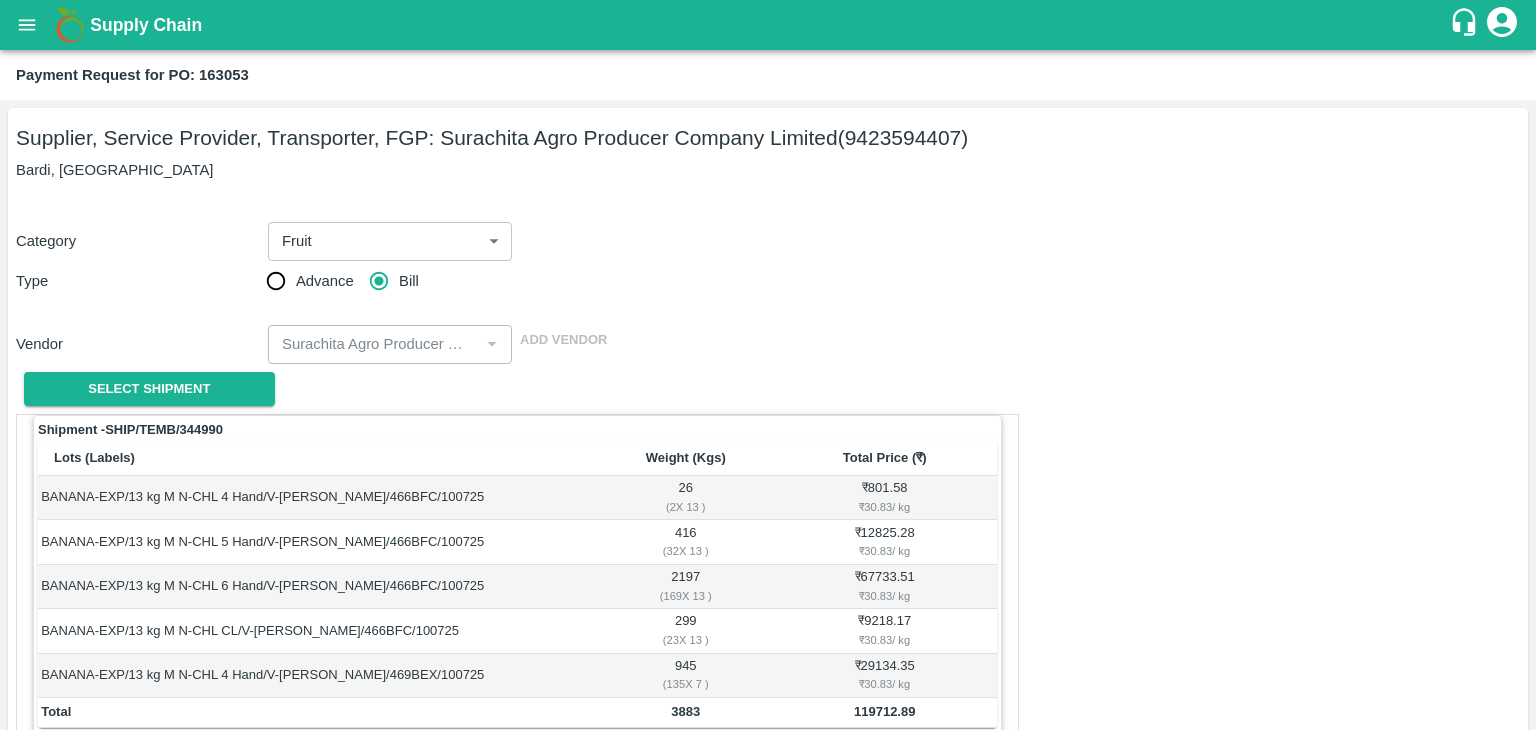scroll, scrollTop: 980, scrollLeft: 0, axis: vertical 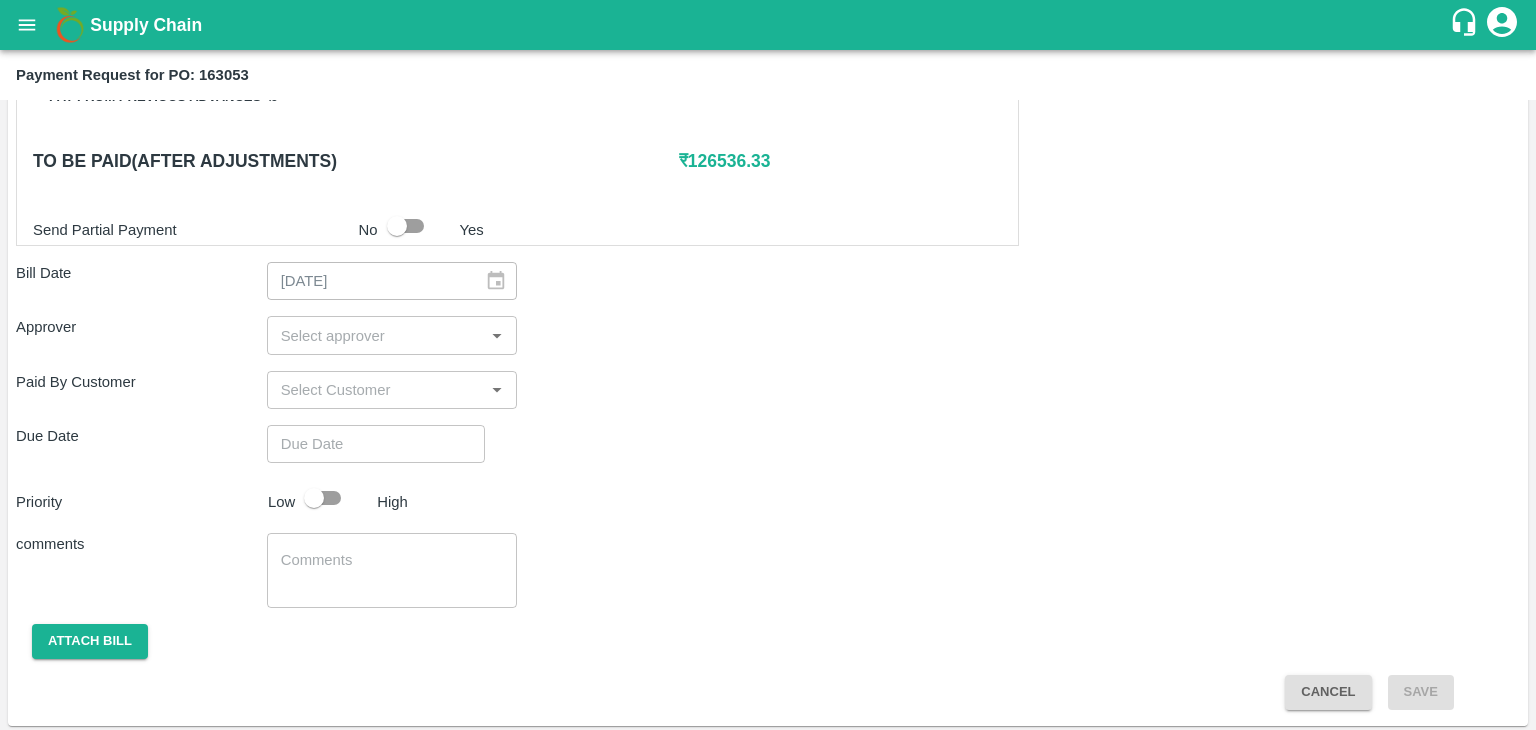 click at bounding box center (376, 335) 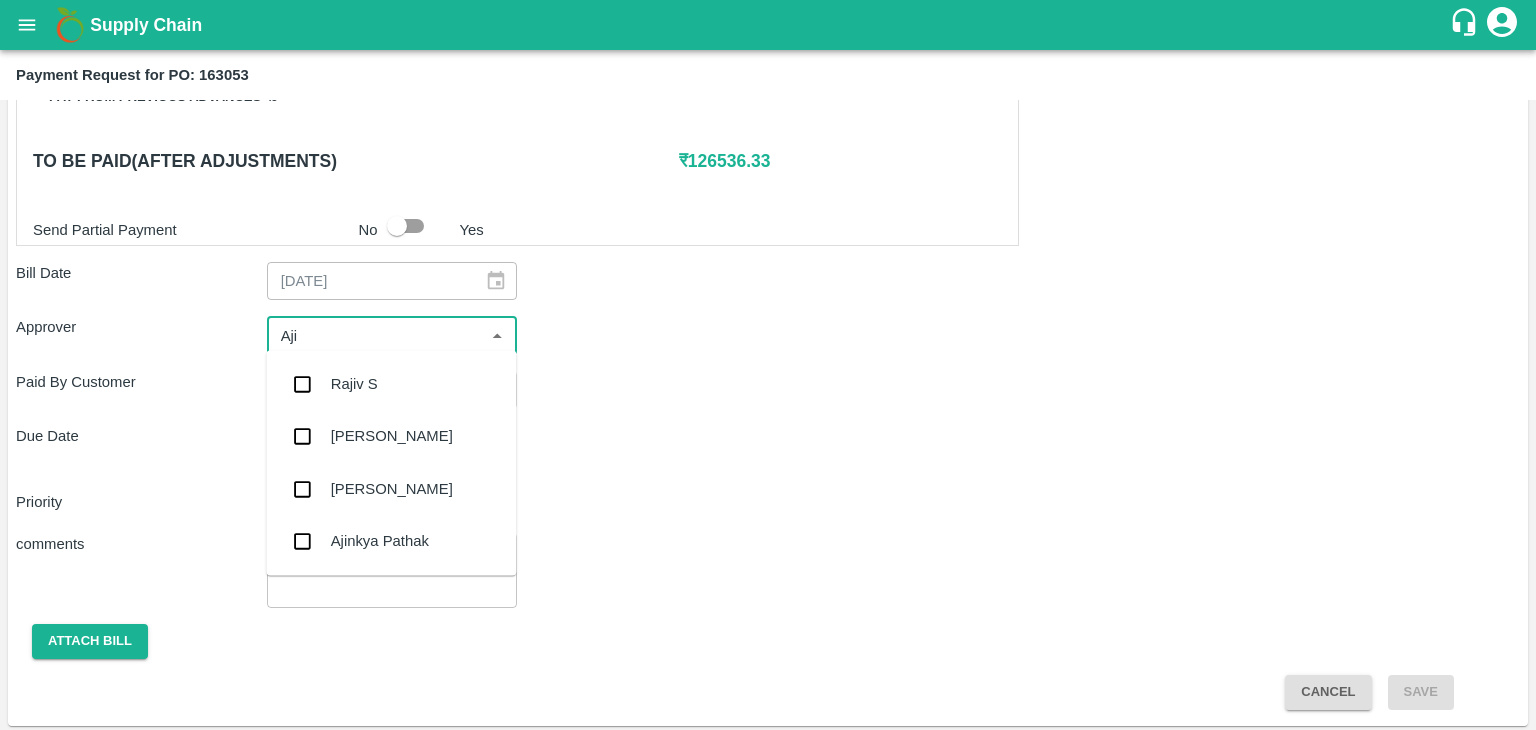 type on "Ajit" 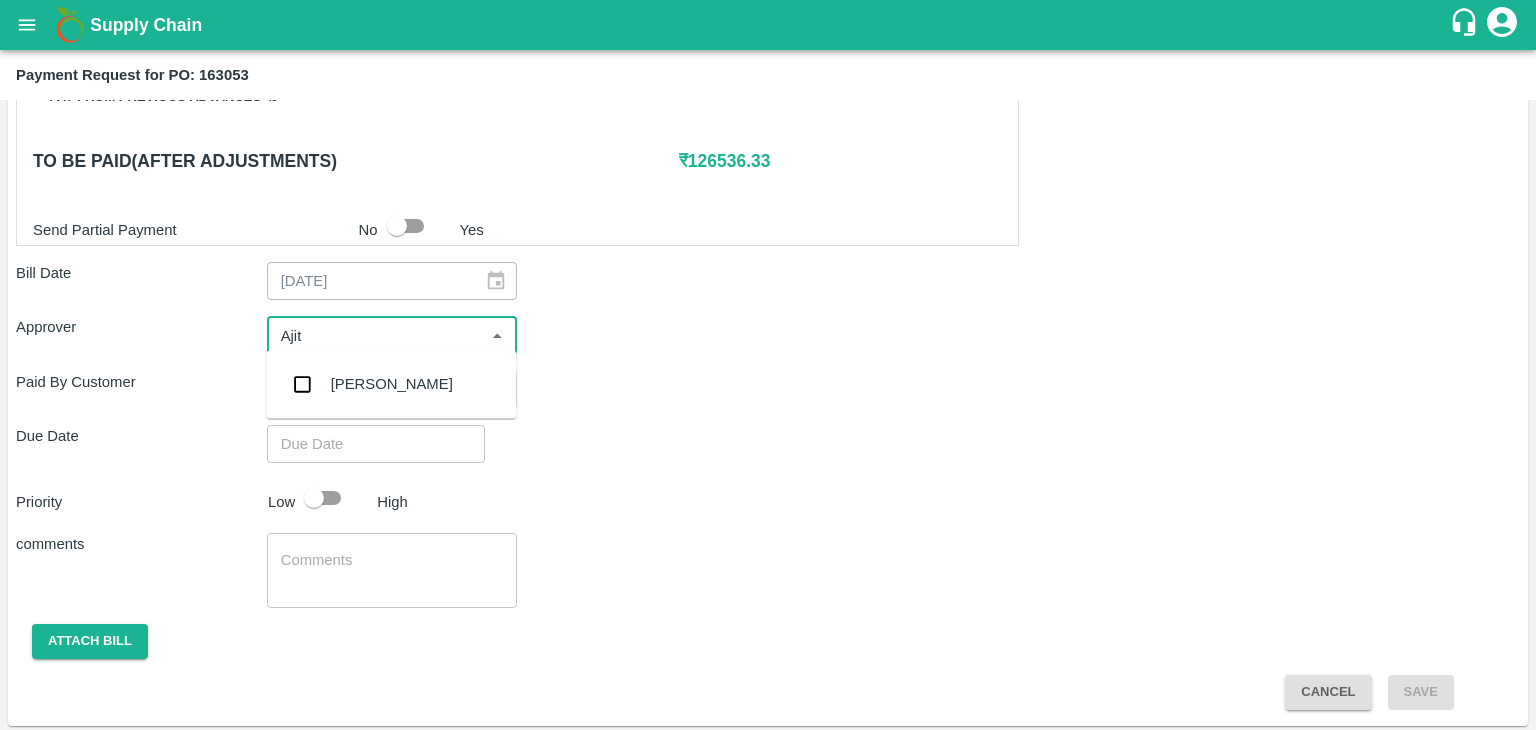 click on "[PERSON_NAME]" at bounding box center (391, 384) 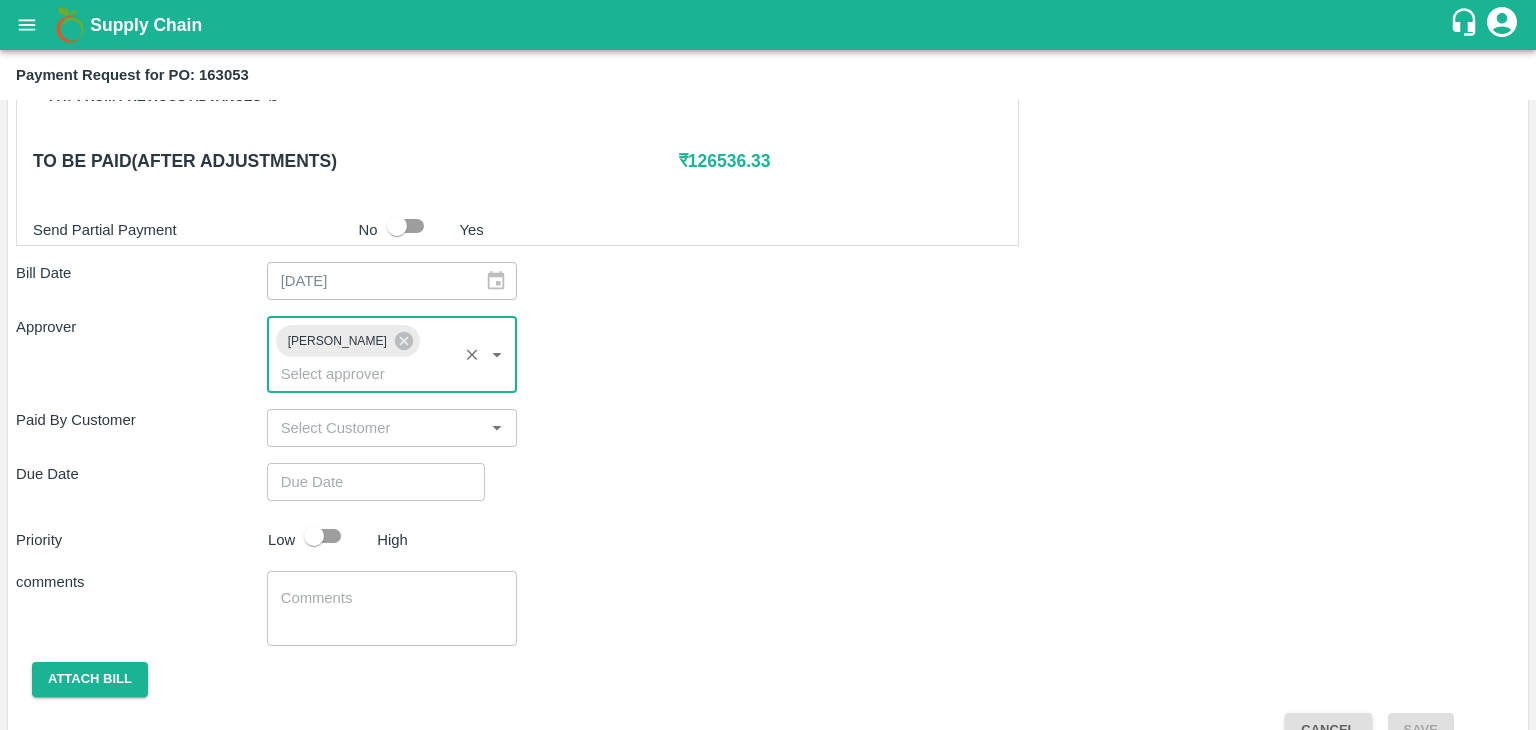 type on "DD/MM/YYYY hh:mm aa" 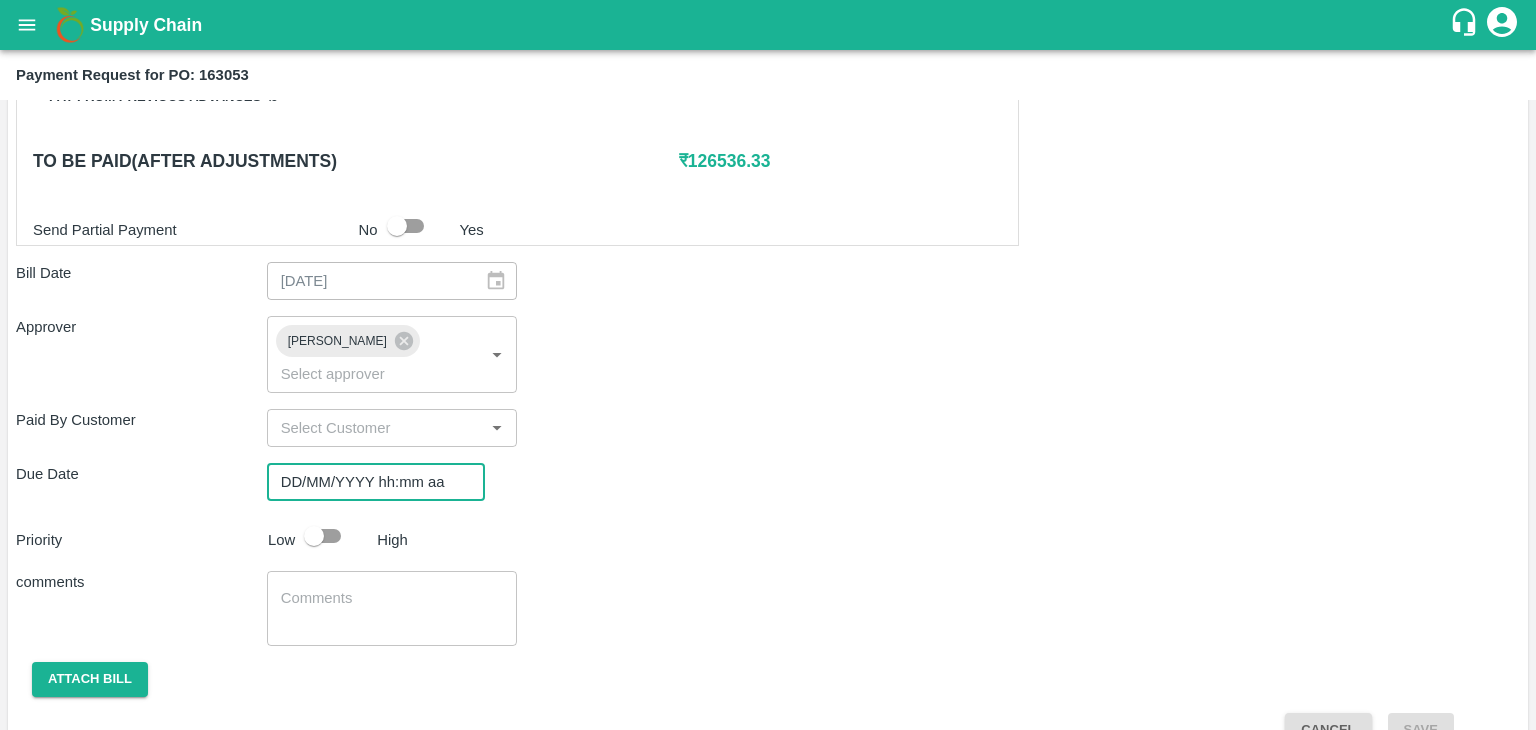 click on "DD/MM/YYYY hh:mm aa" at bounding box center [369, 482] 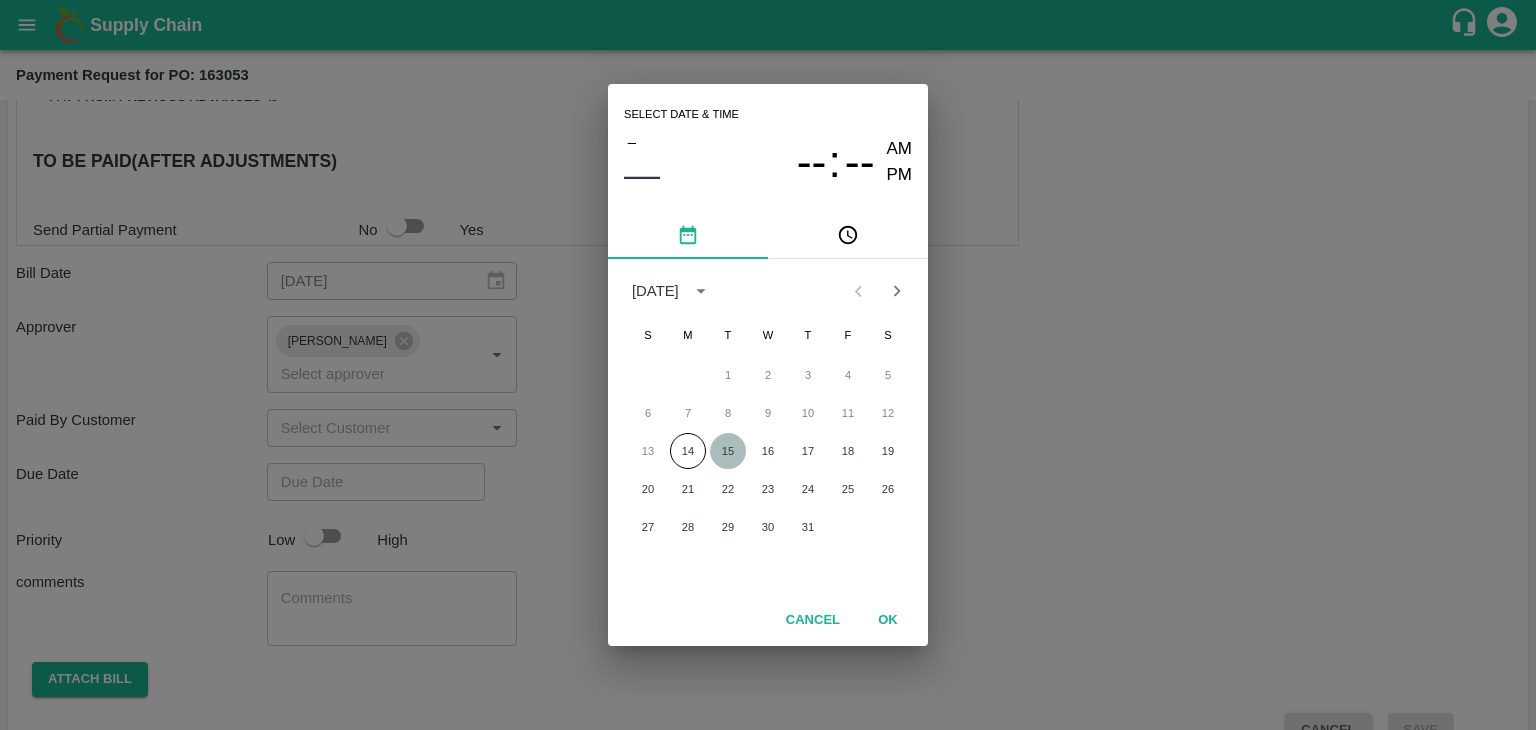 click on "15" at bounding box center [728, 451] 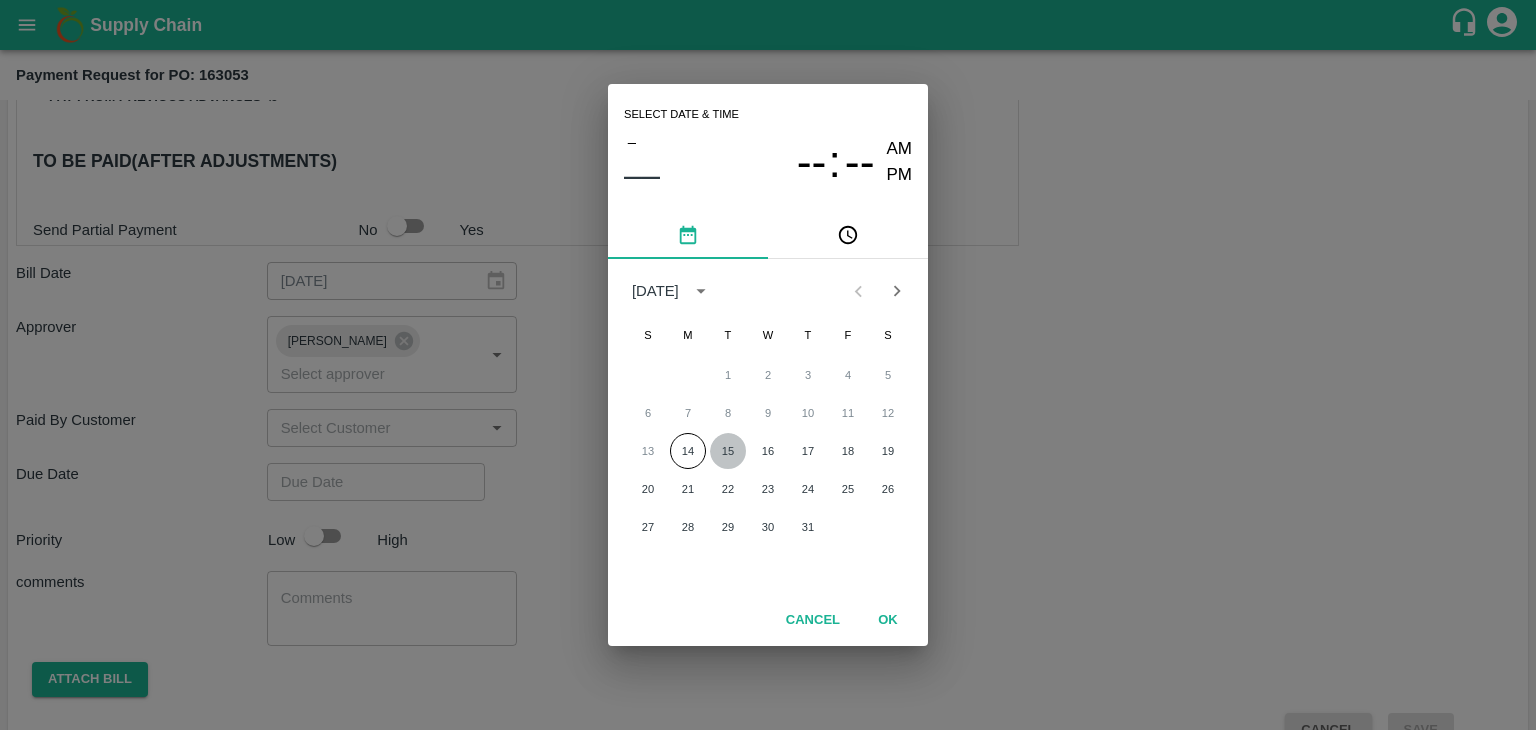 type on "[DATE] 12:00 AM" 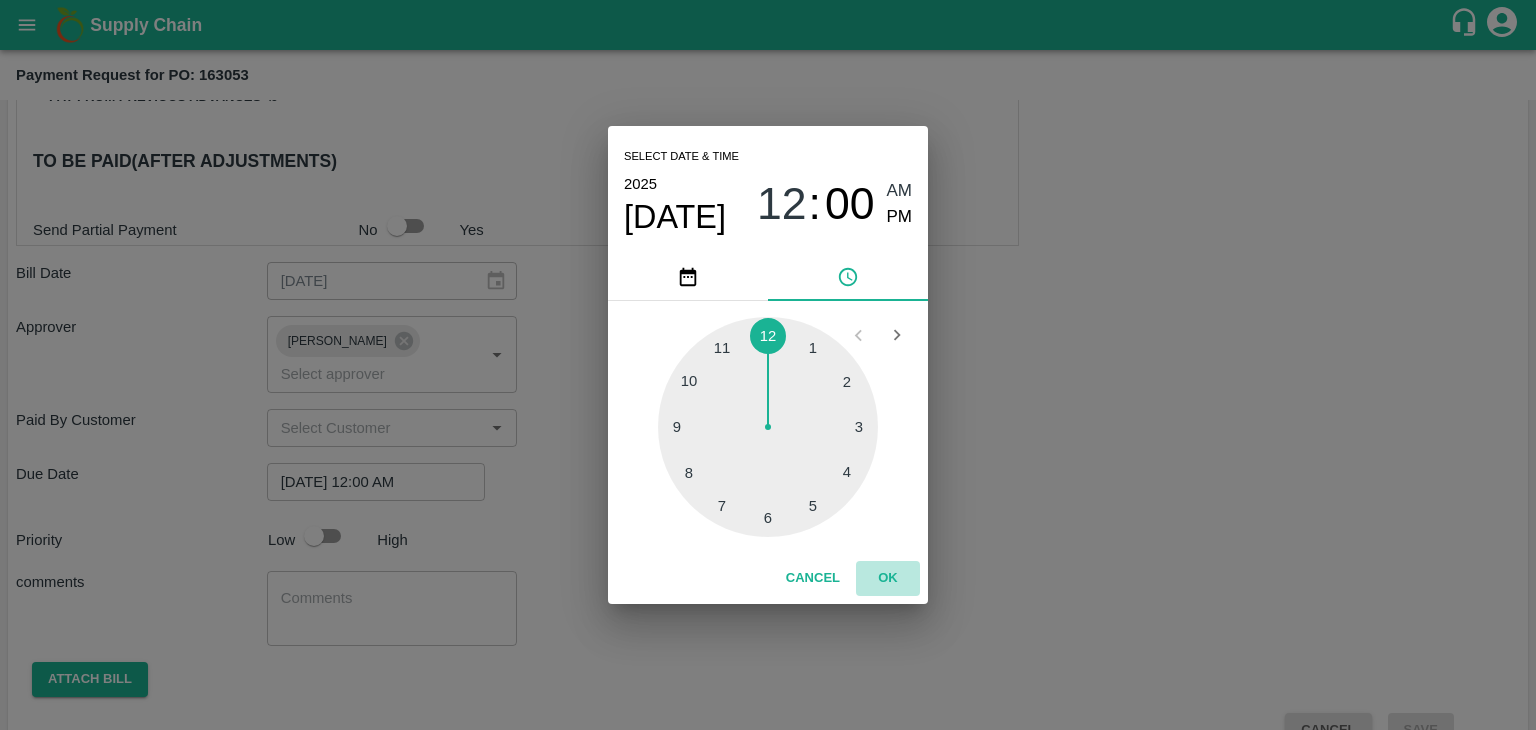 click on "OK" at bounding box center (888, 578) 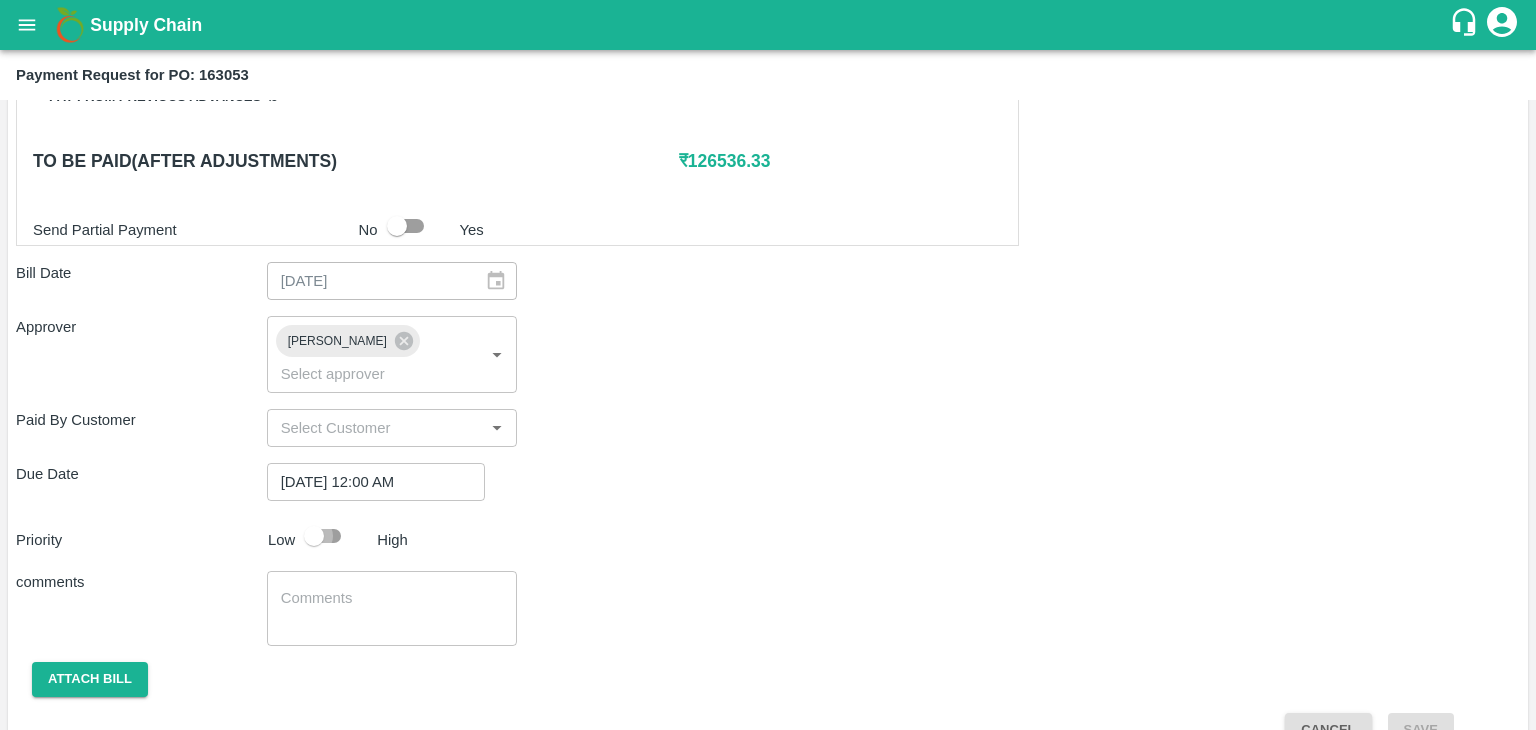 click at bounding box center (314, 536) 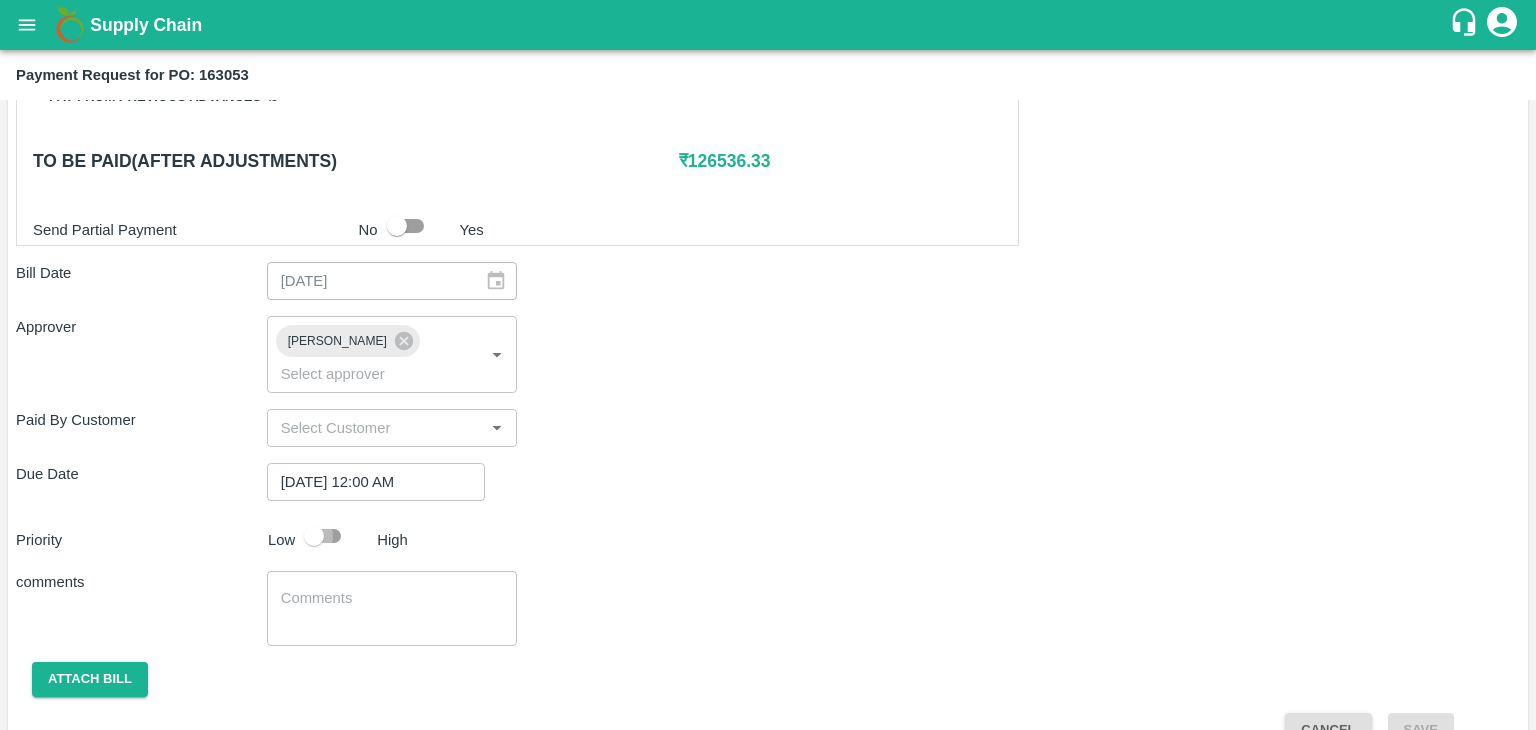 checkbox on "true" 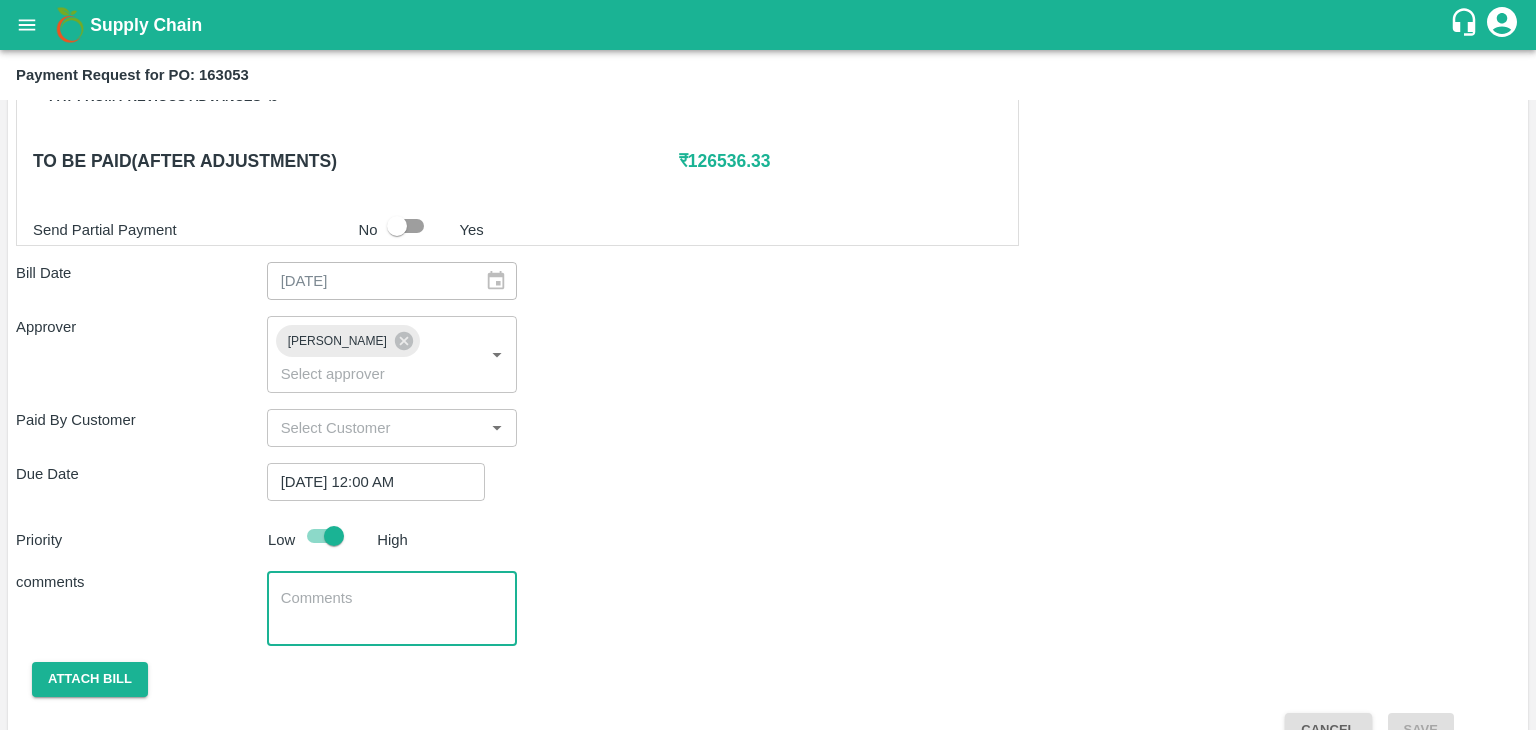 click at bounding box center [392, 609] 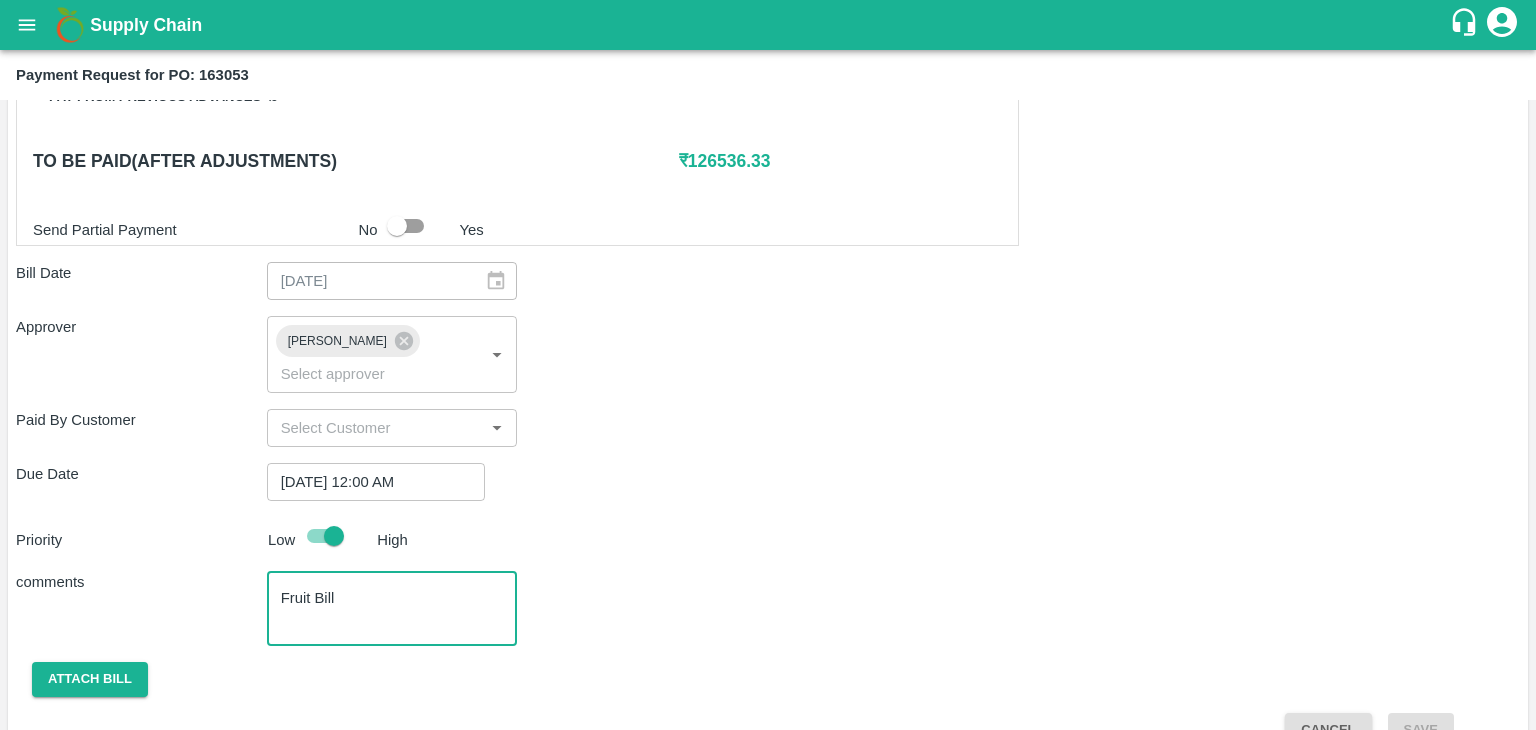 scroll, scrollTop: 992, scrollLeft: 0, axis: vertical 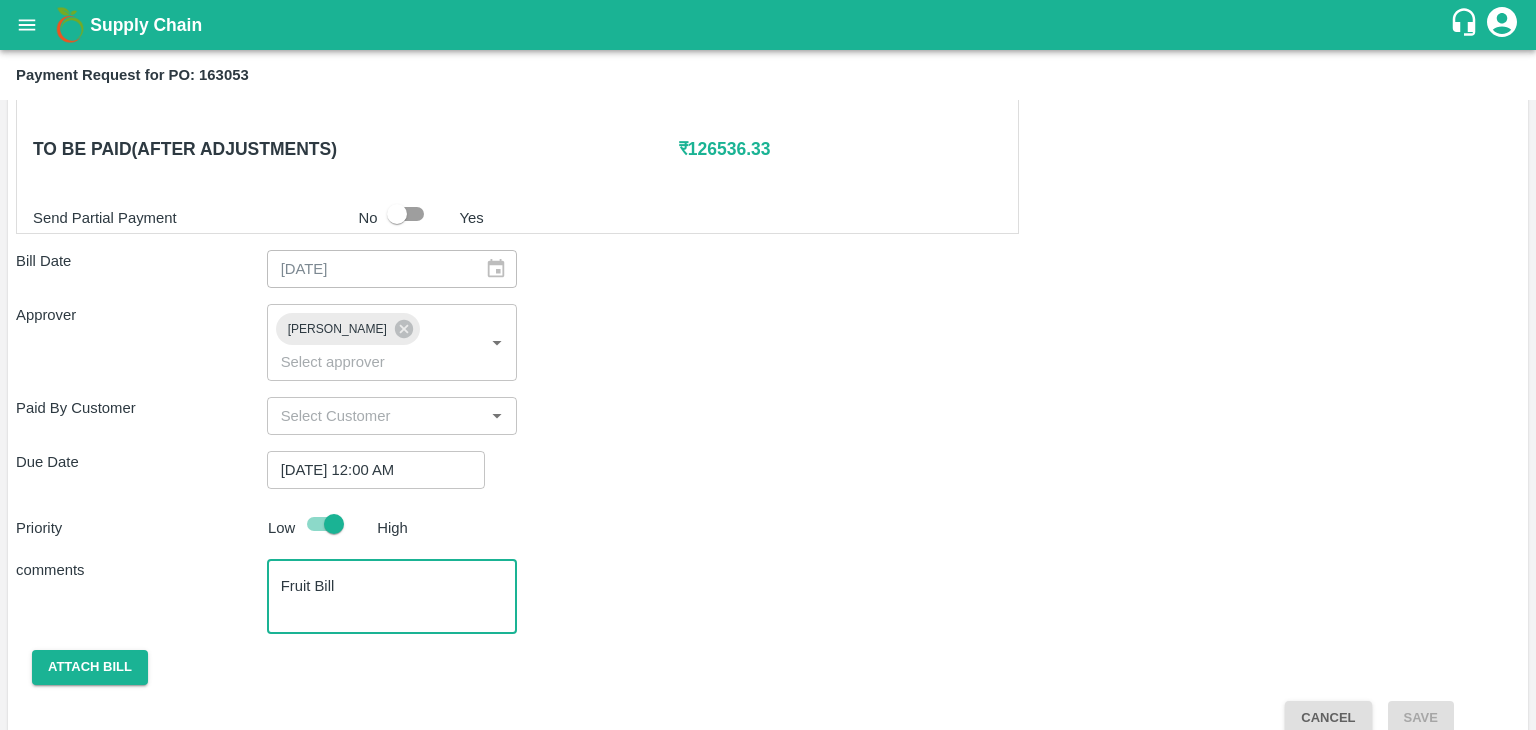 type on "Fruit Bill" 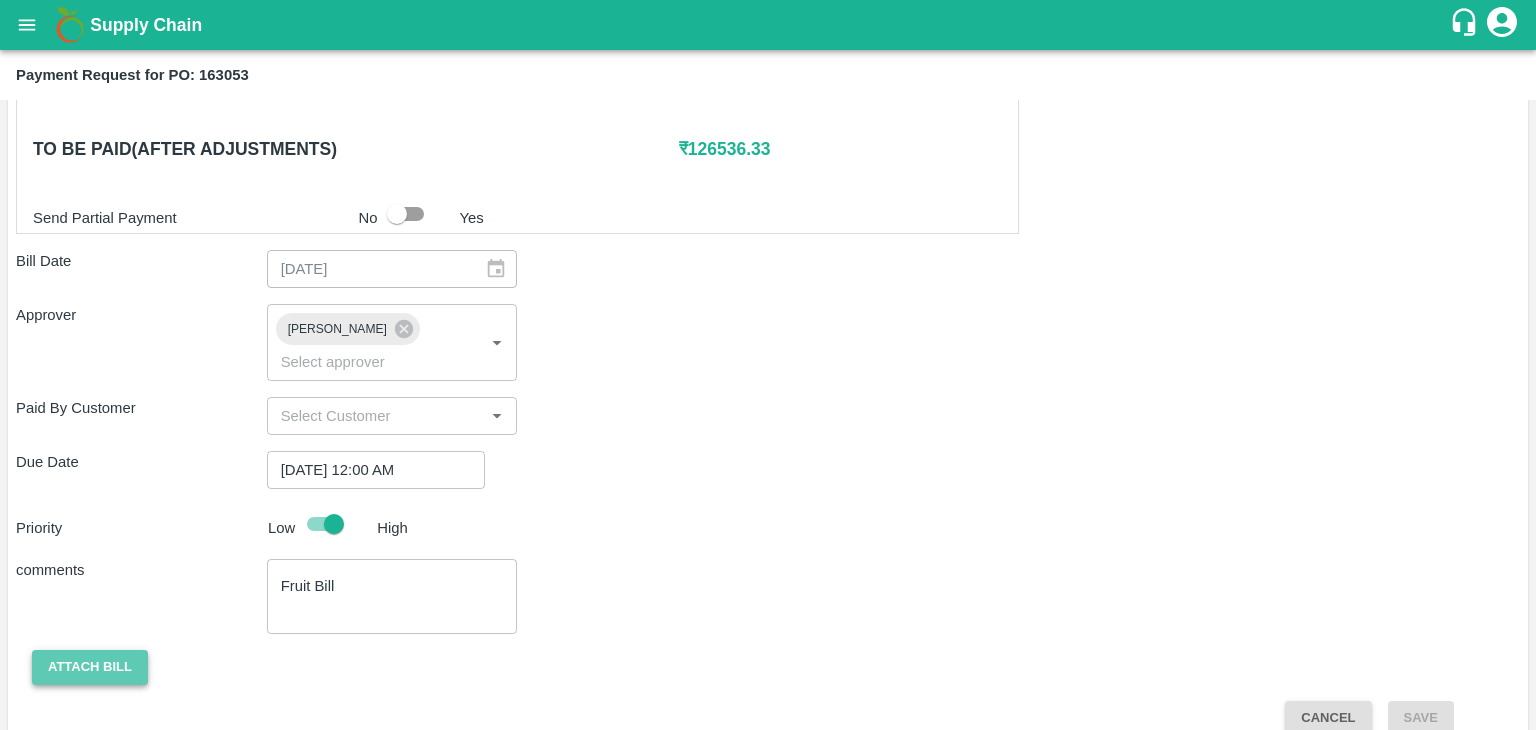 click on "Attach bill" at bounding box center [90, 667] 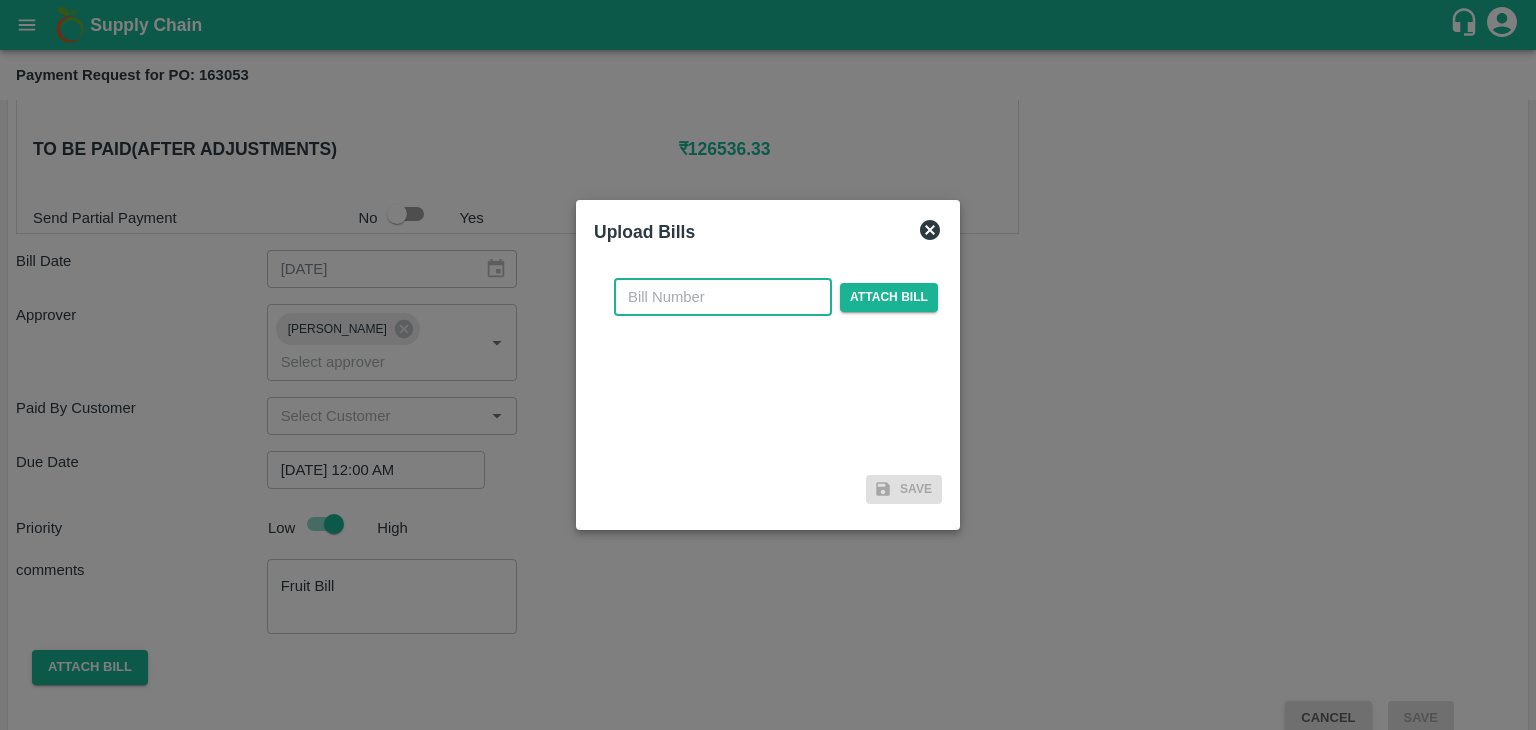 click at bounding box center (723, 297) 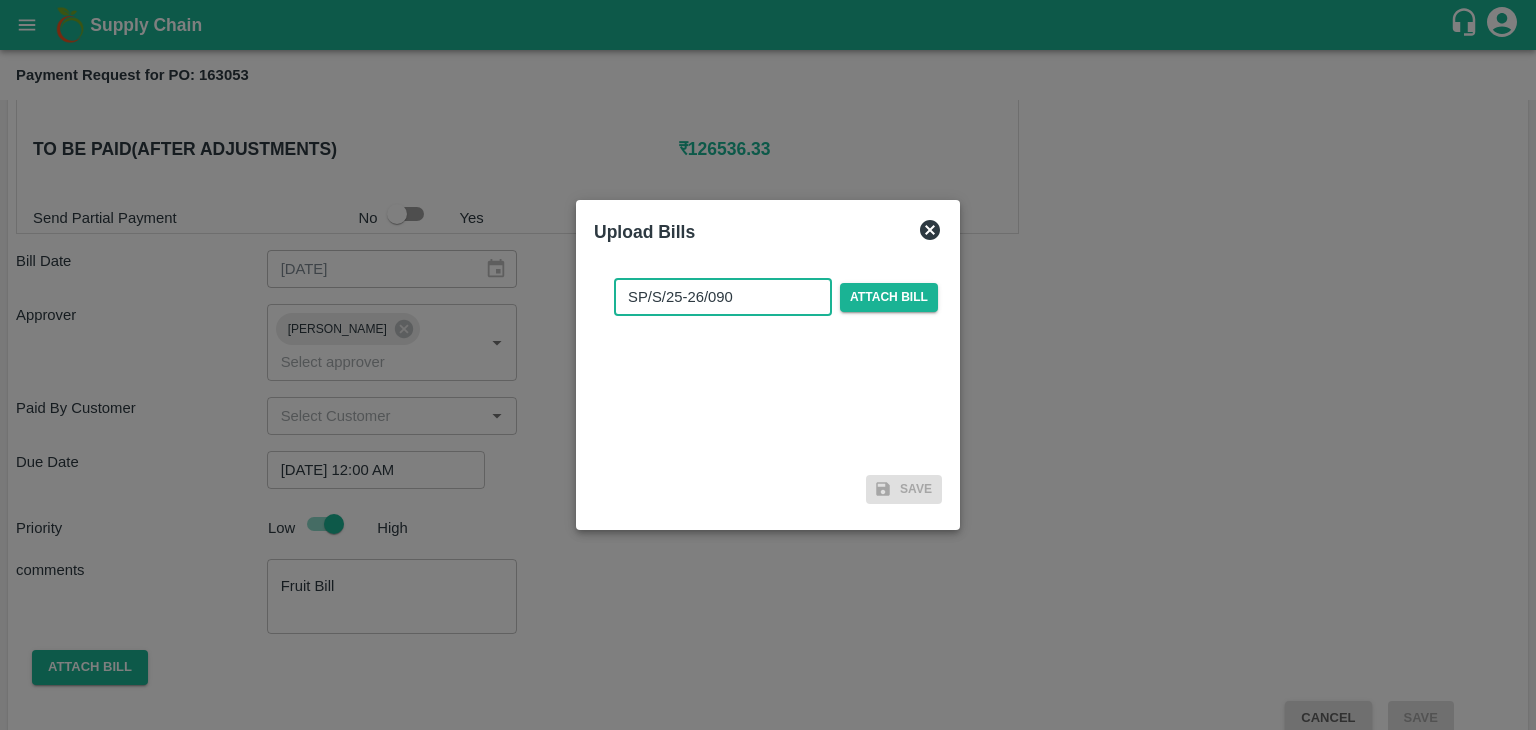 click on "SP/S/25-26/090" at bounding box center (723, 297) 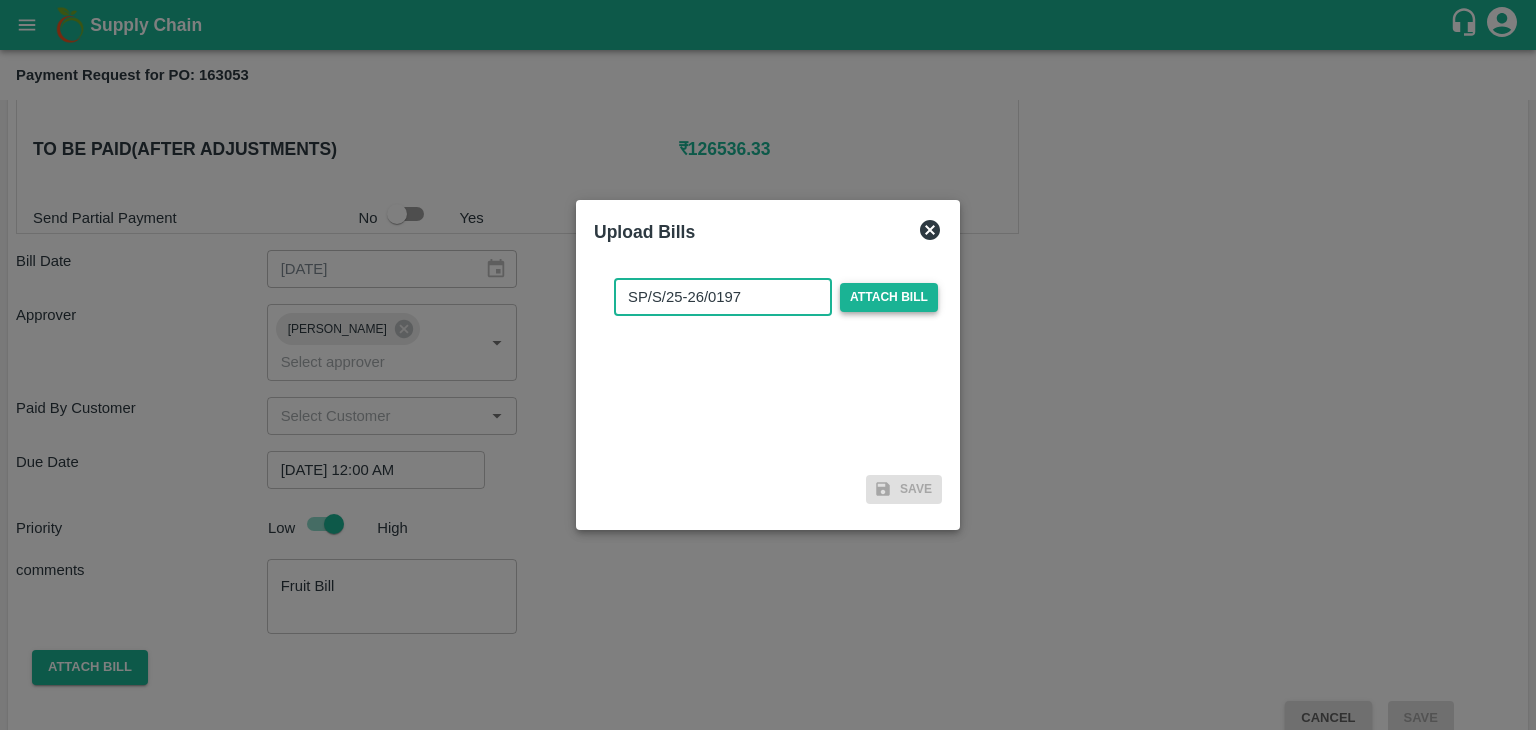 type on "SP/S/25-26/0197" 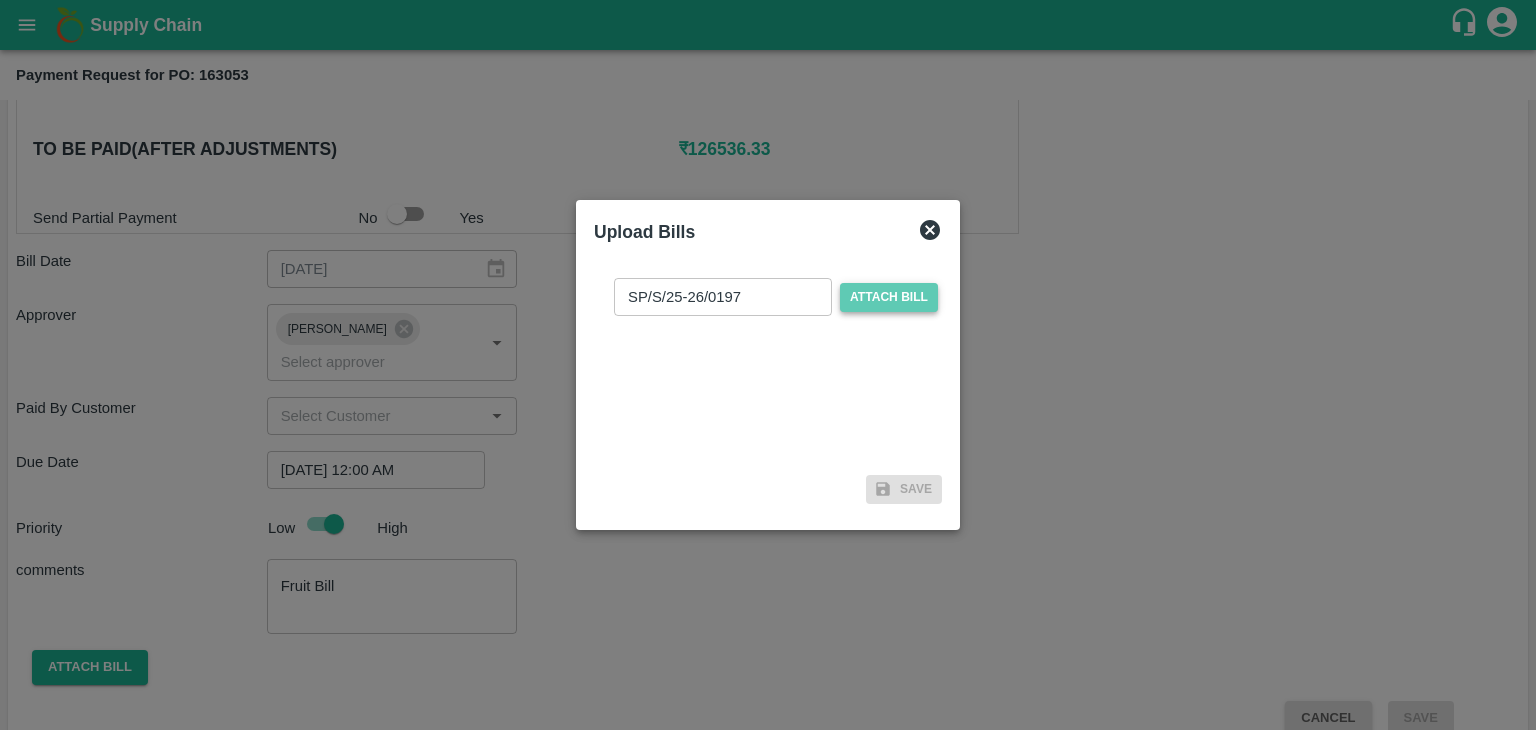 click on "Attach bill" at bounding box center [889, 297] 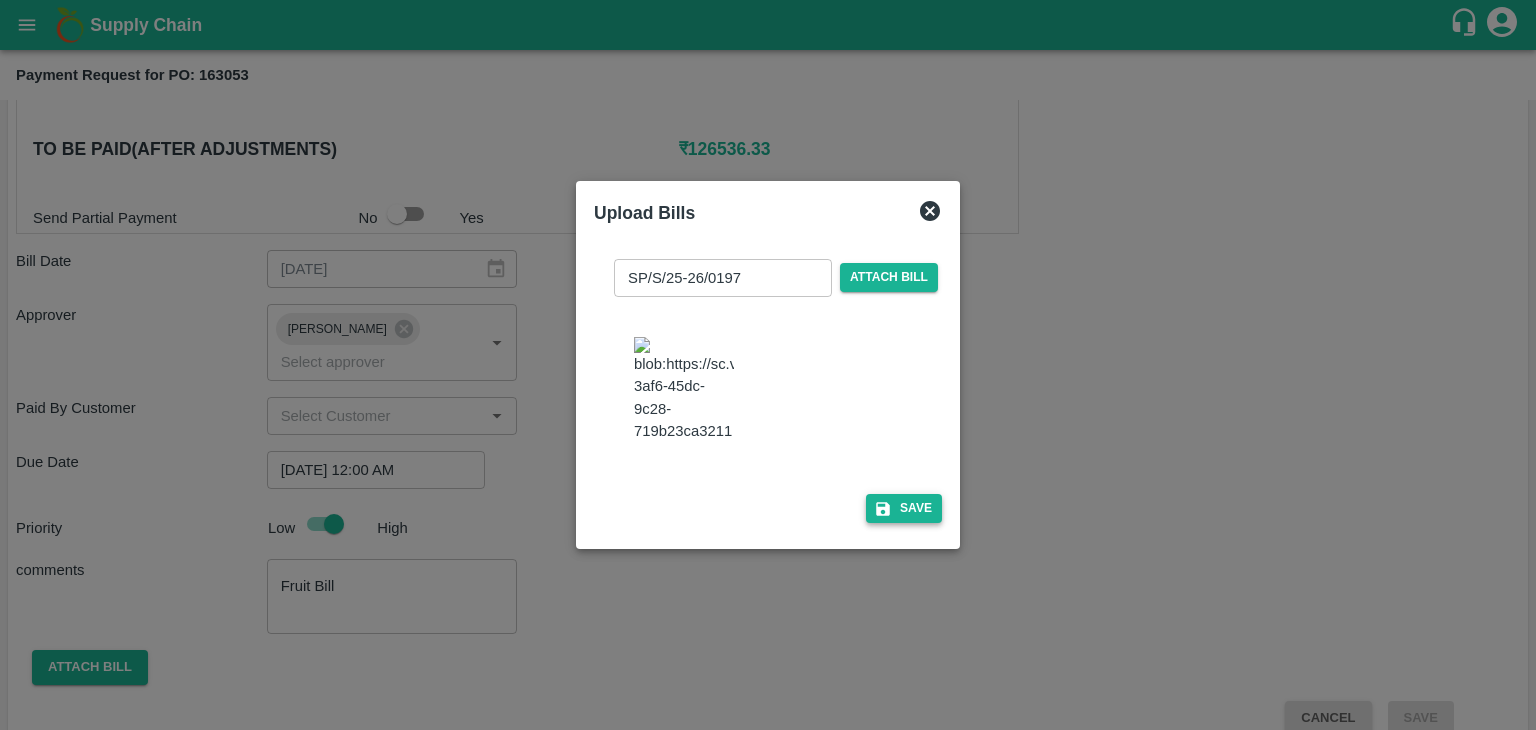 click on "Save" at bounding box center (904, 508) 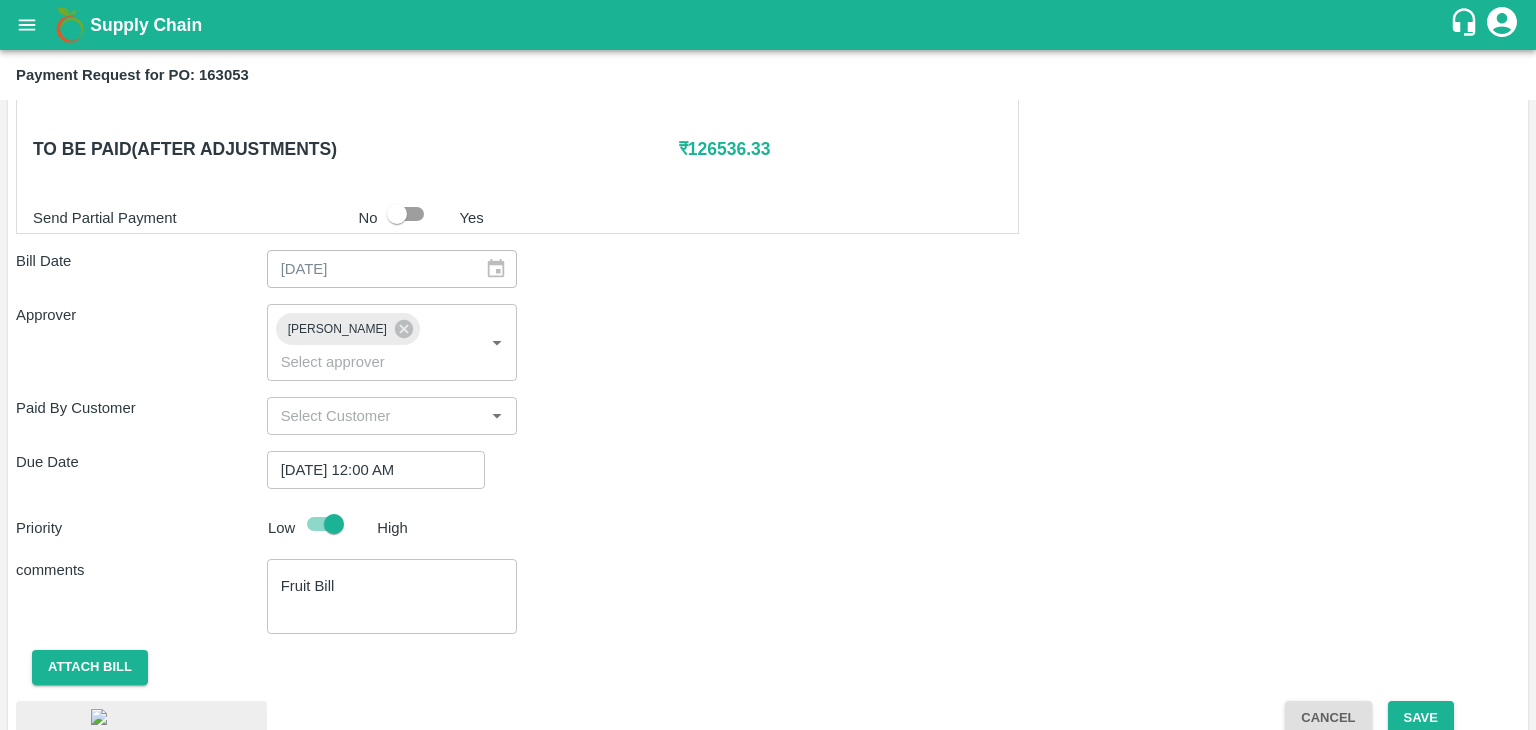 scroll, scrollTop: 1116, scrollLeft: 0, axis: vertical 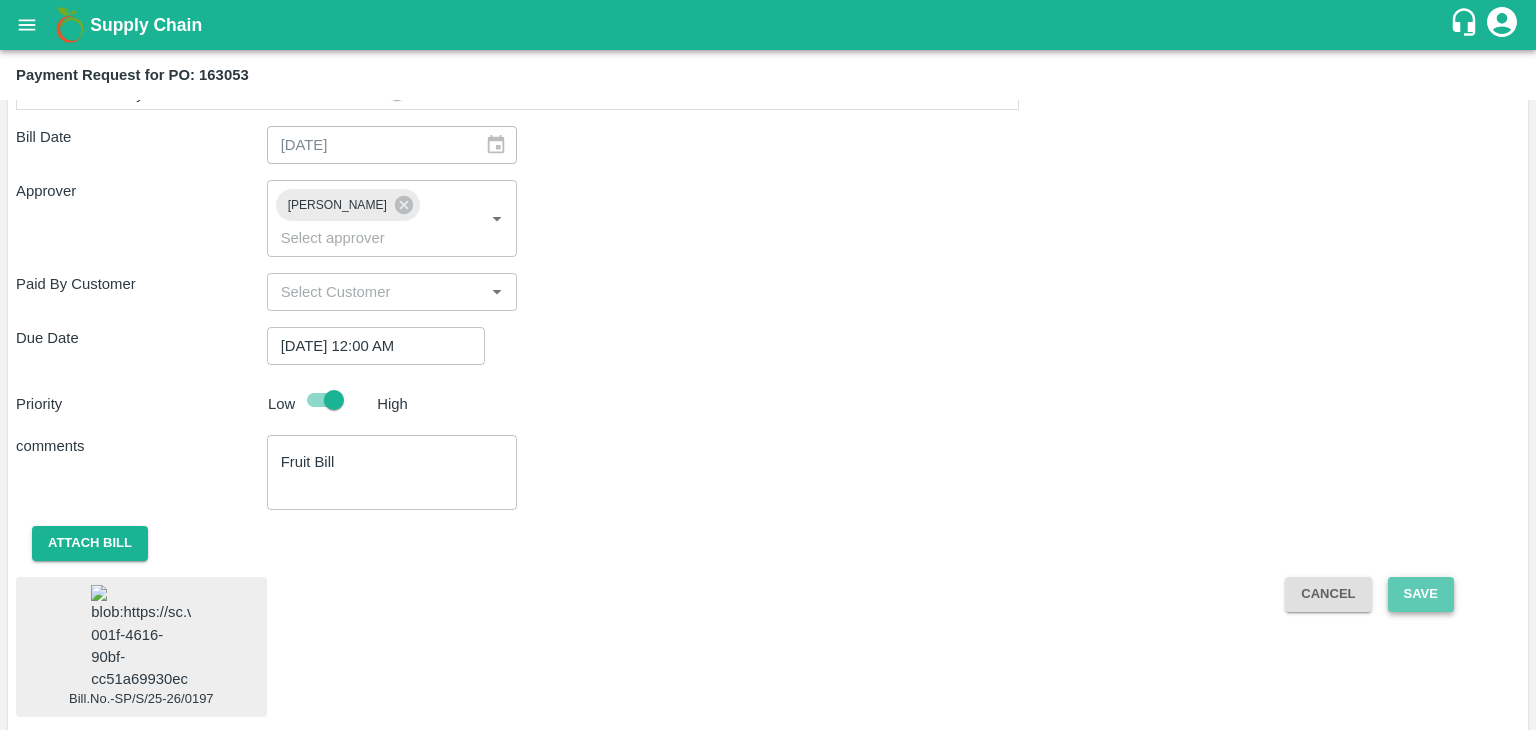 click on "Save" at bounding box center [1421, 594] 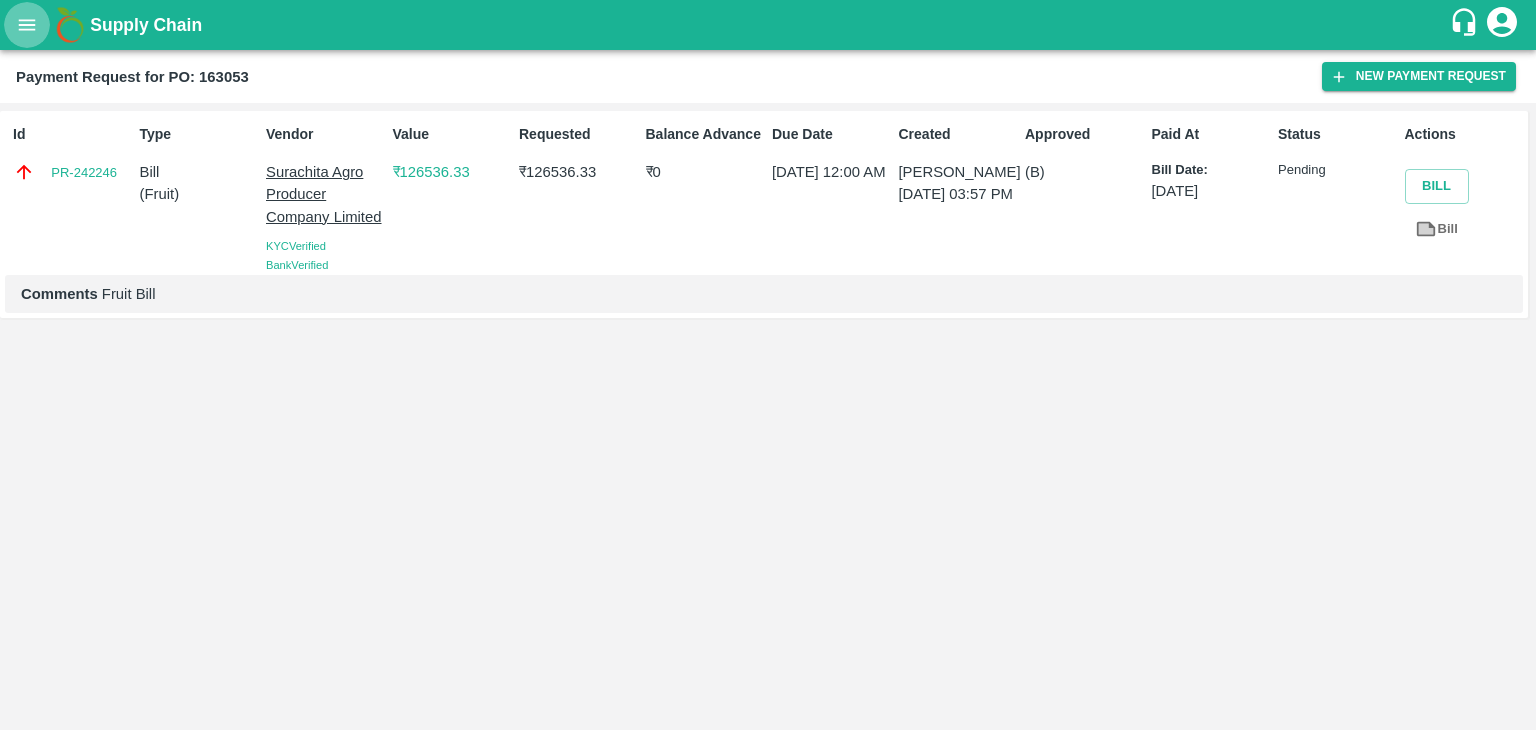 click at bounding box center (27, 25) 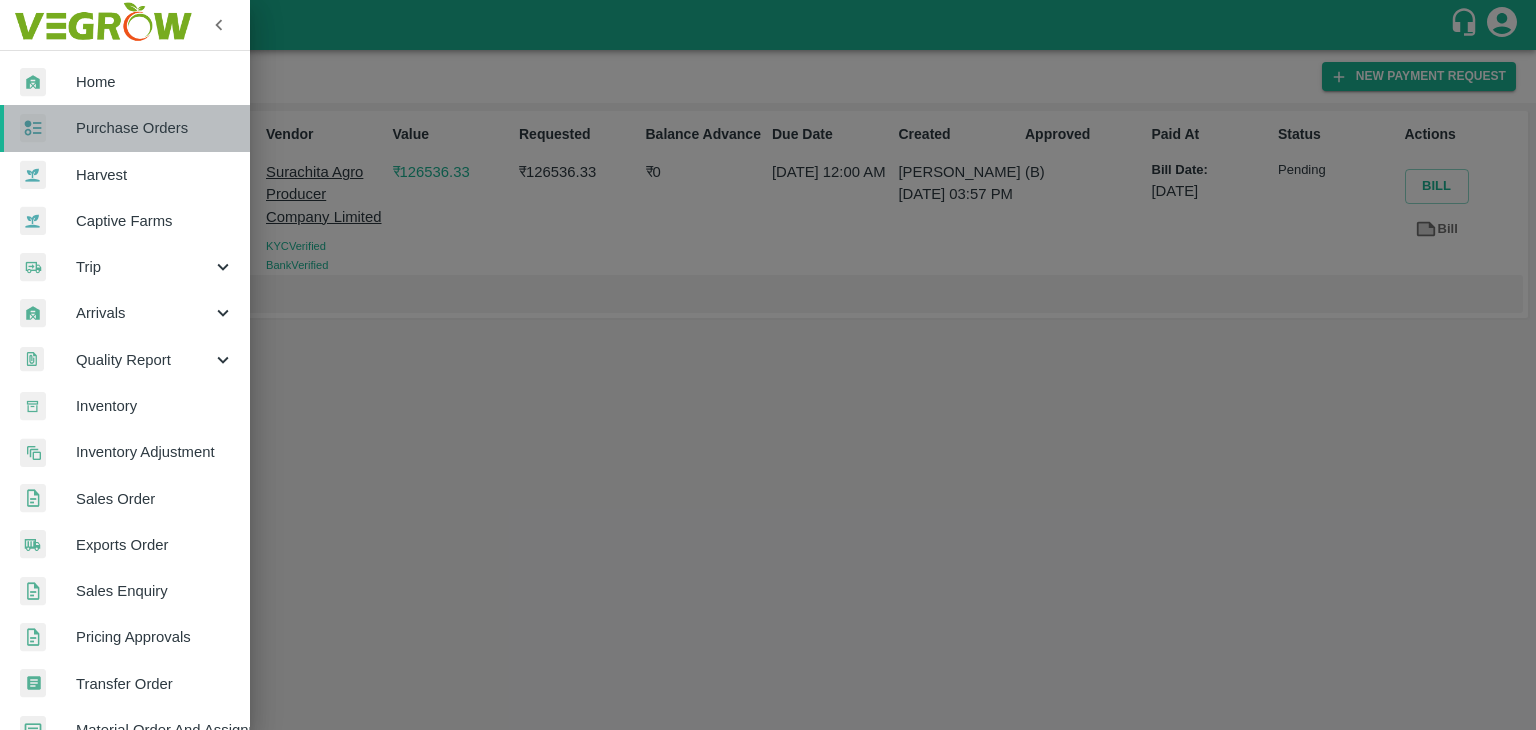 click on "Purchase Orders" at bounding box center [155, 128] 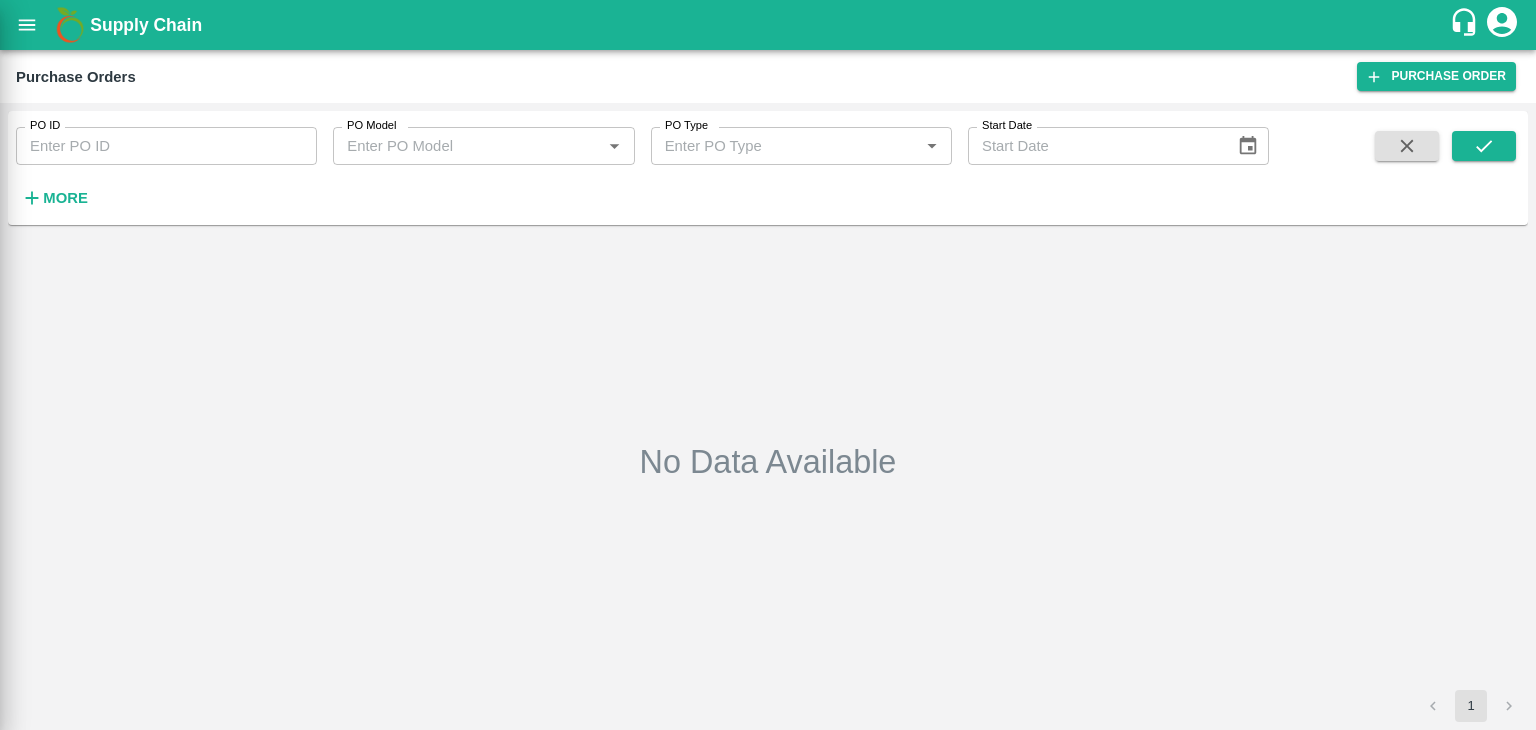 click at bounding box center (768, 365) 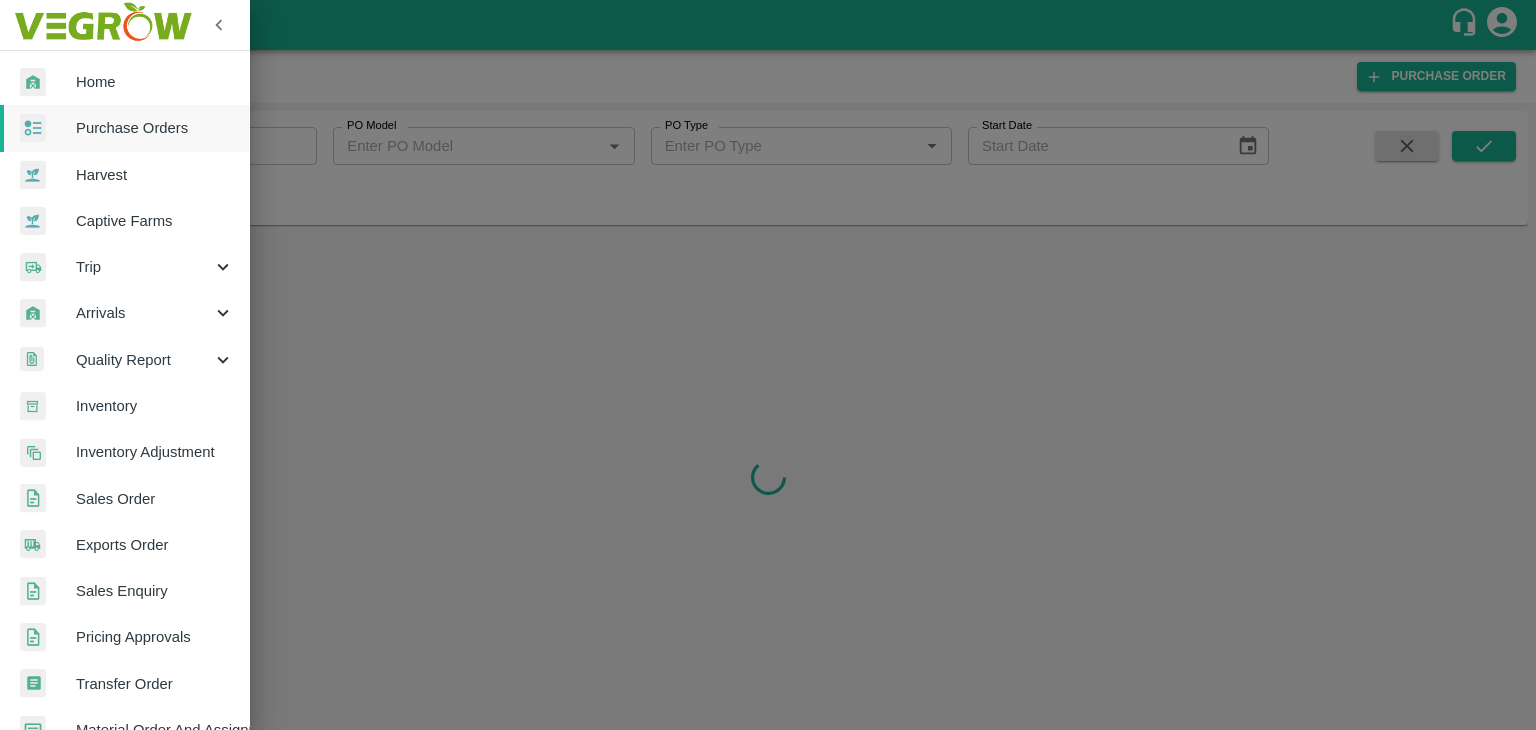 click at bounding box center [768, 365] 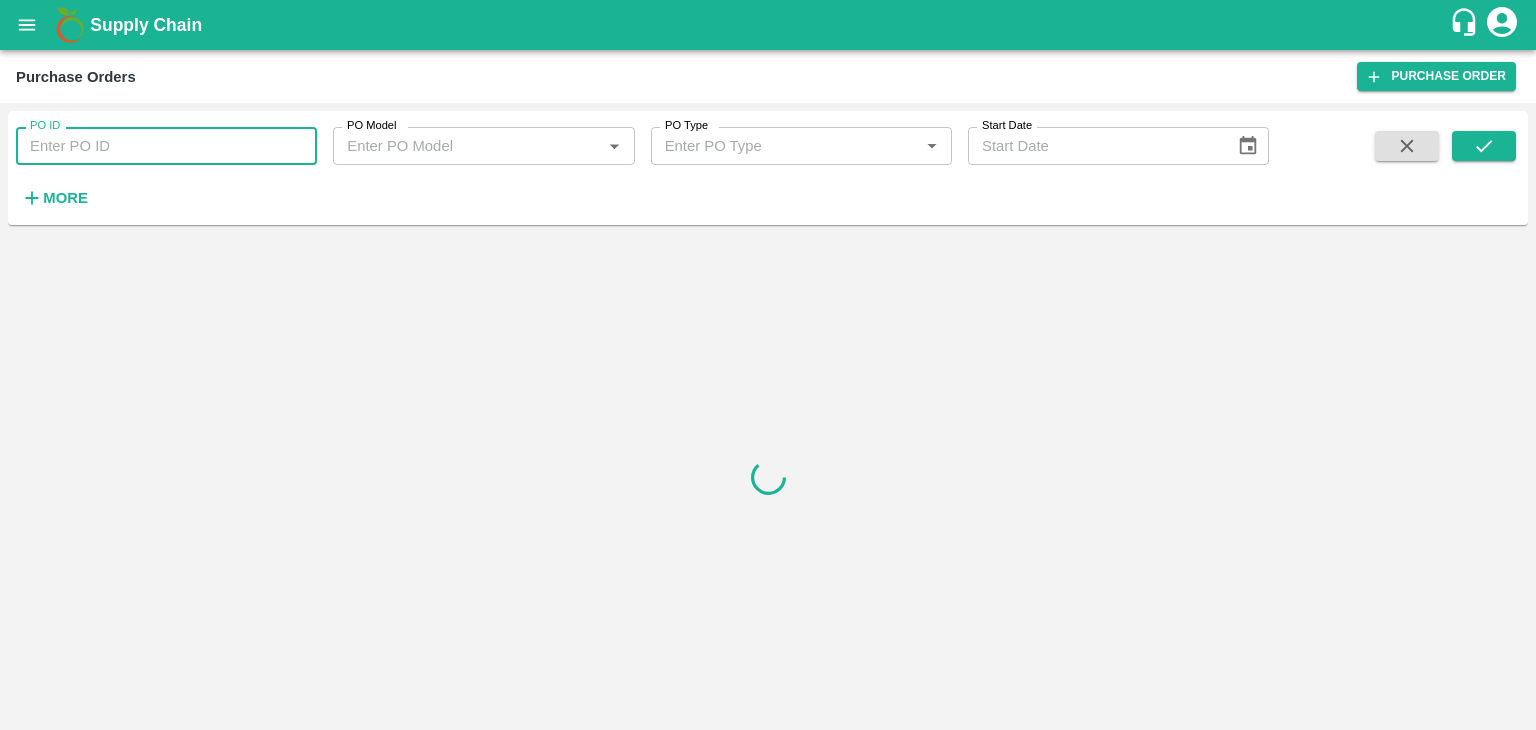 click on "PO ID" at bounding box center [166, 146] 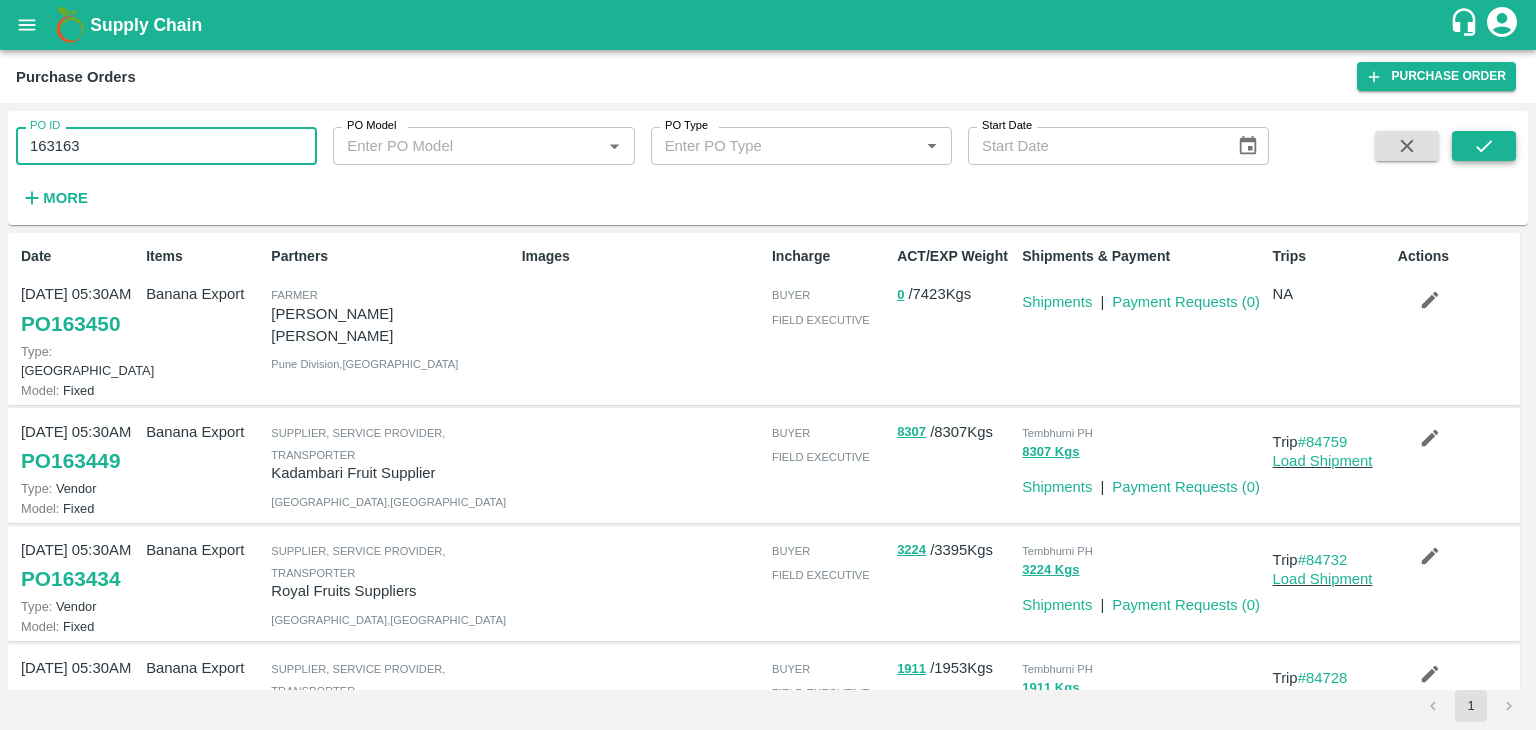 type on "163163" 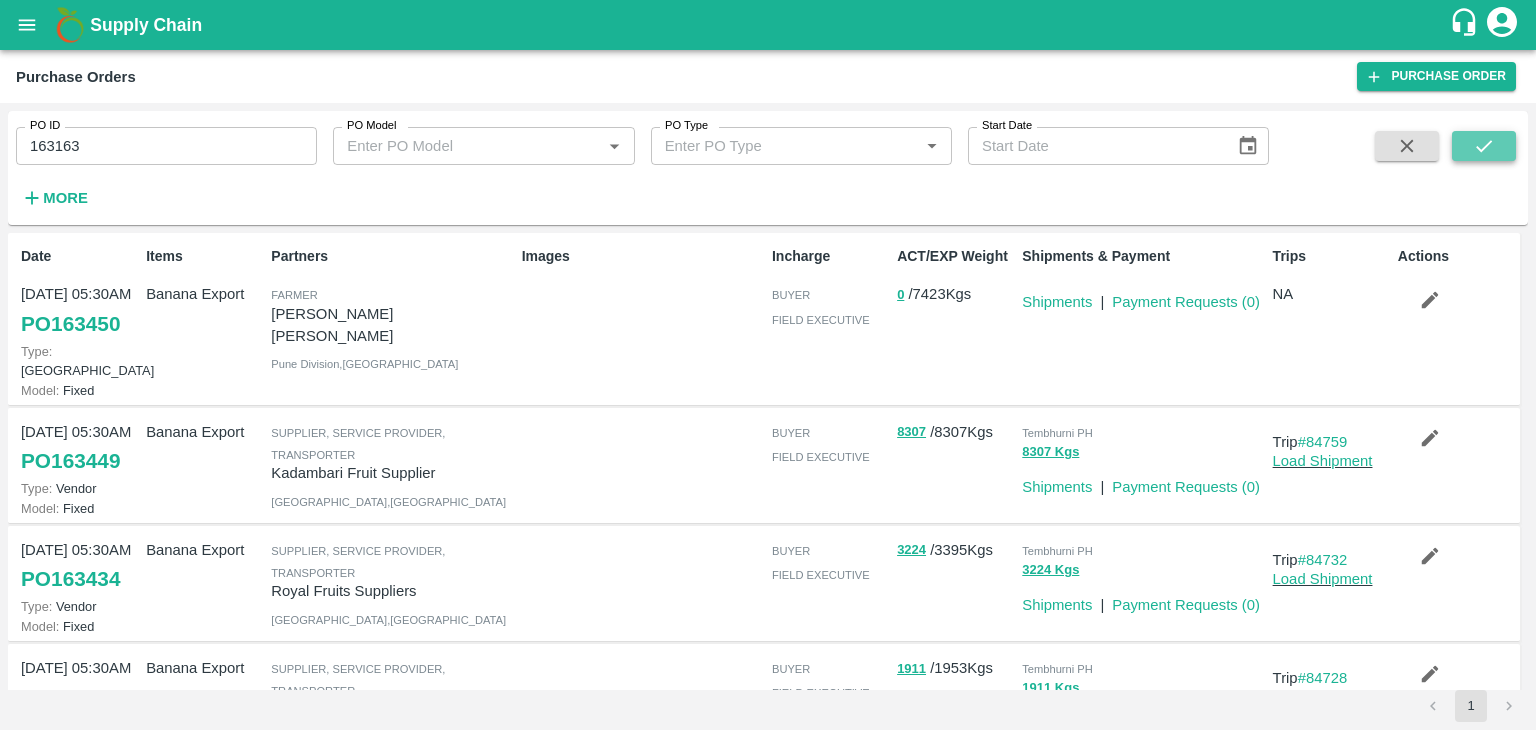 click at bounding box center (1484, 146) 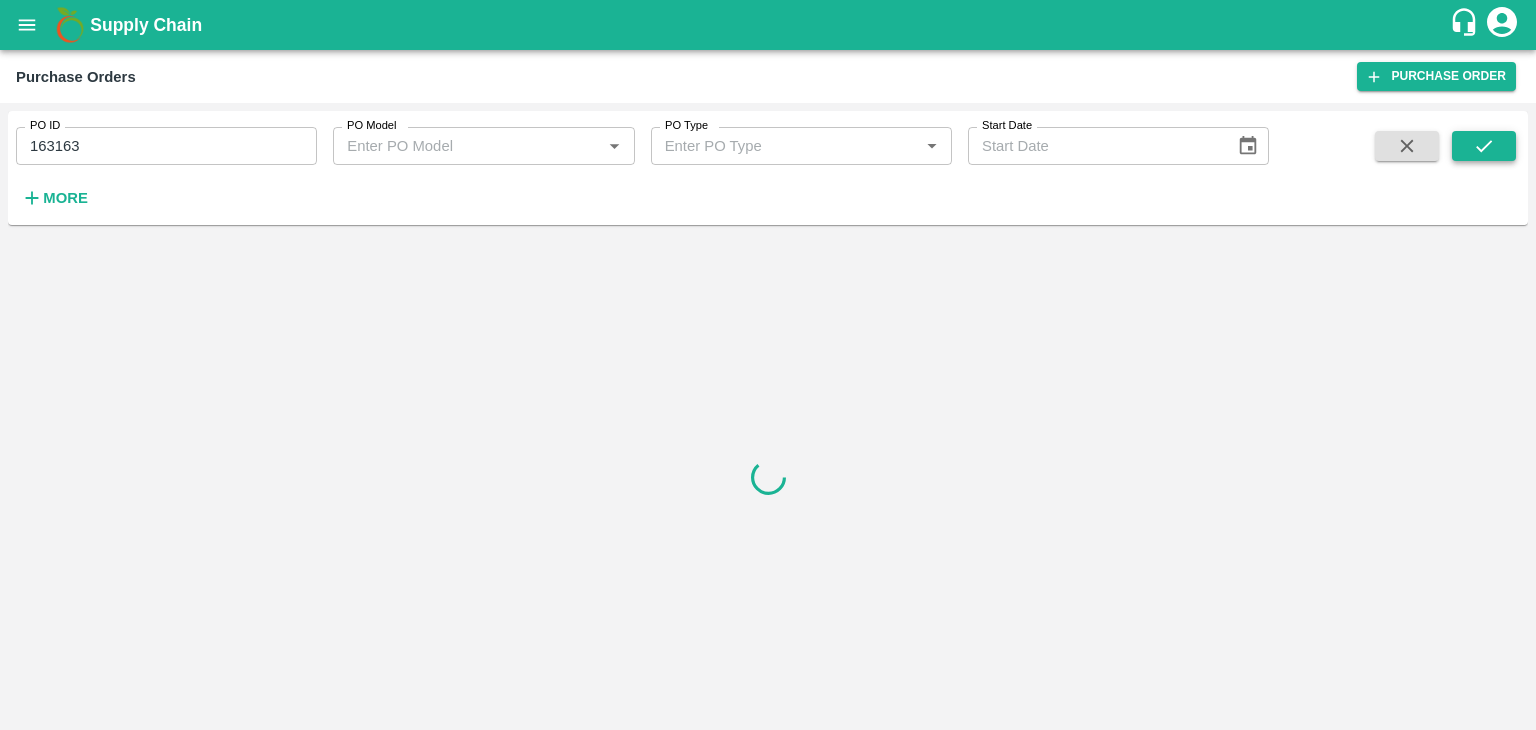 click at bounding box center [1484, 146] 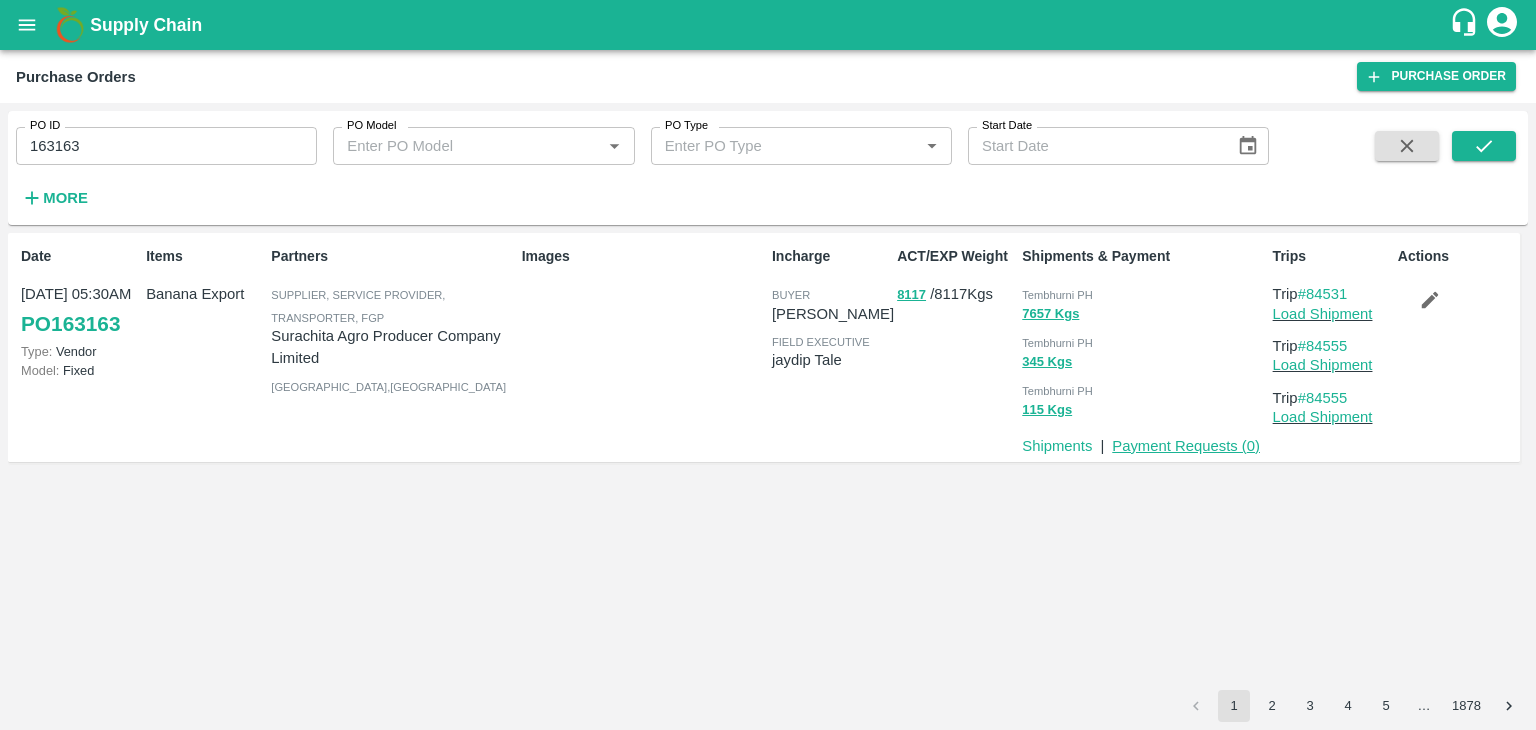 click on "Payment Requests ( 0 )" at bounding box center (1186, 446) 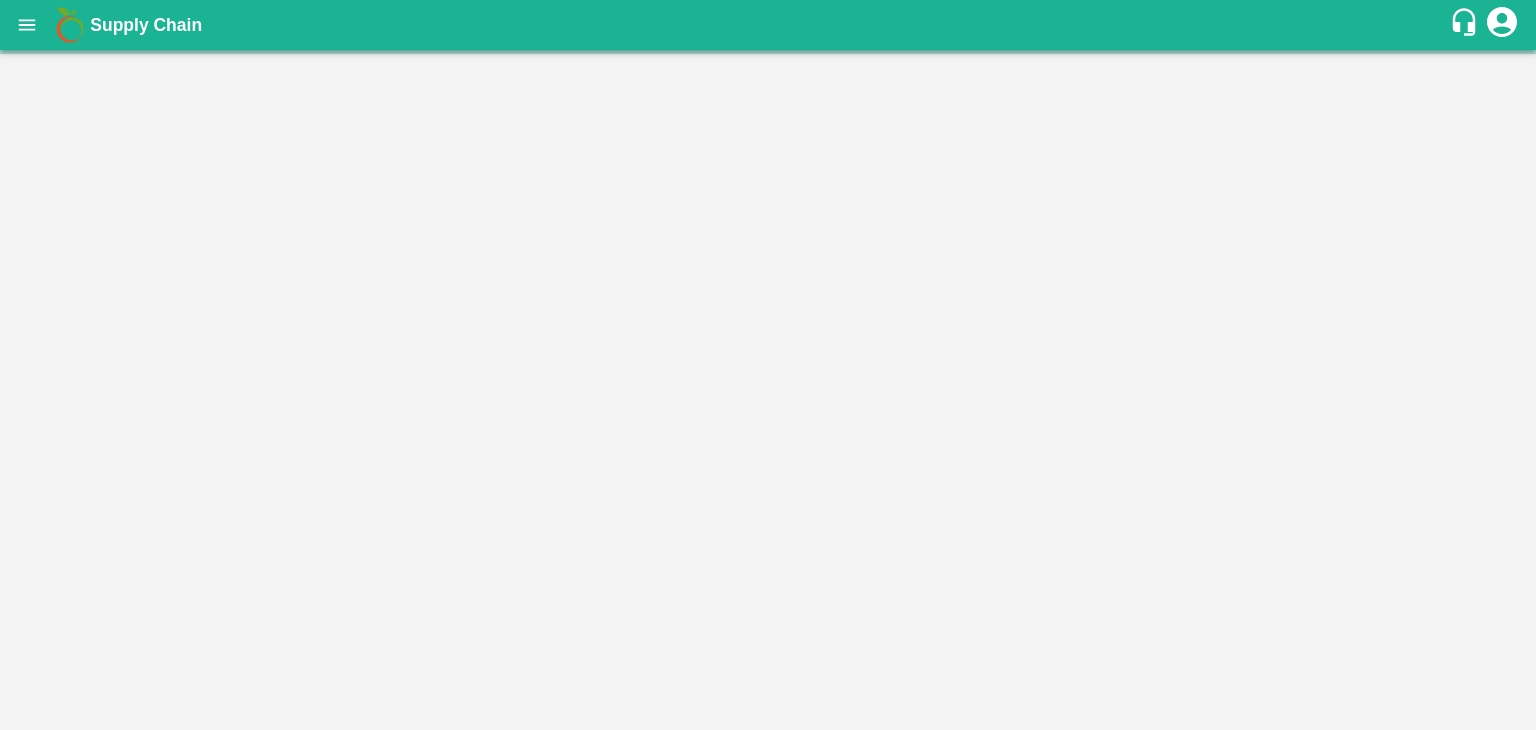 scroll, scrollTop: 0, scrollLeft: 0, axis: both 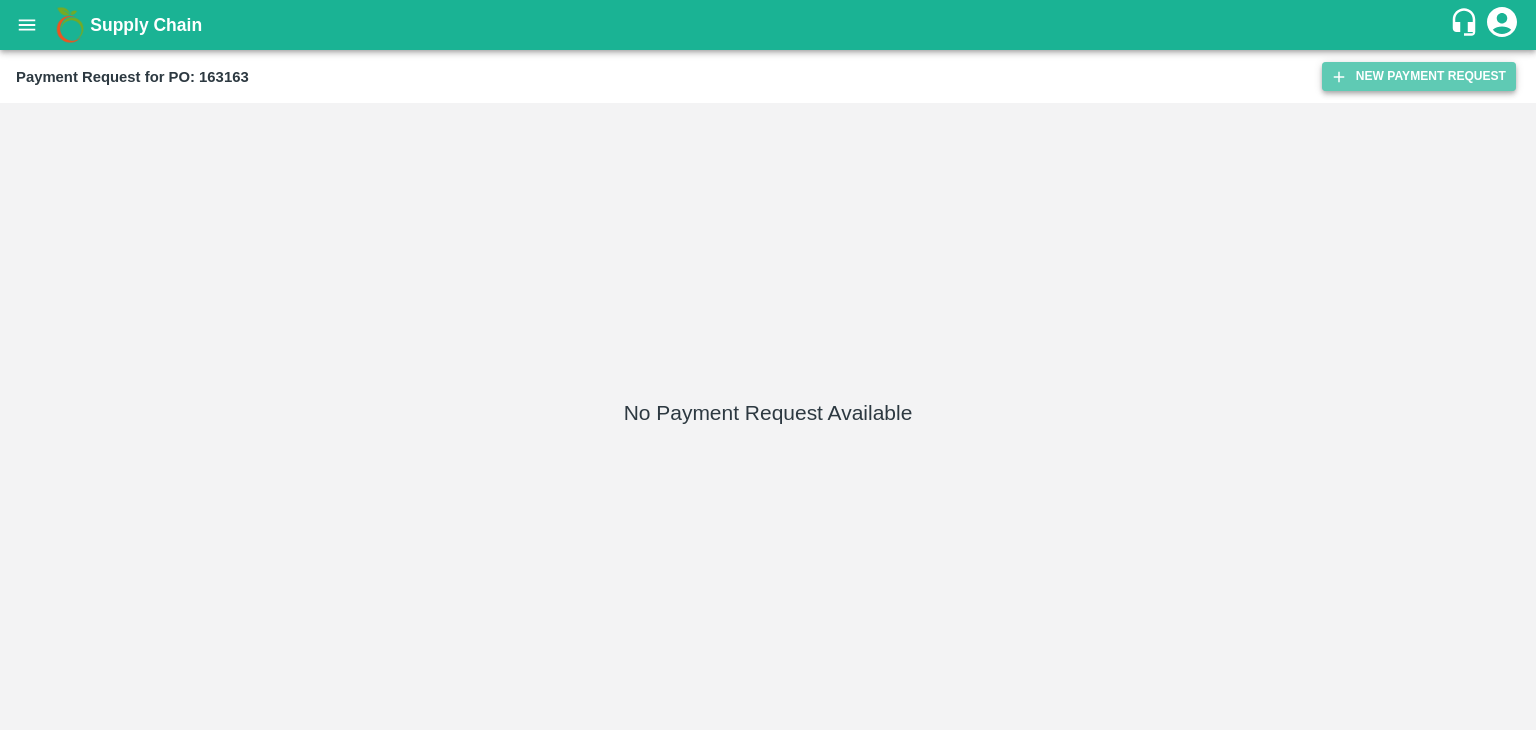 click on "New Payment Request" at bounding box center (1419, 76) 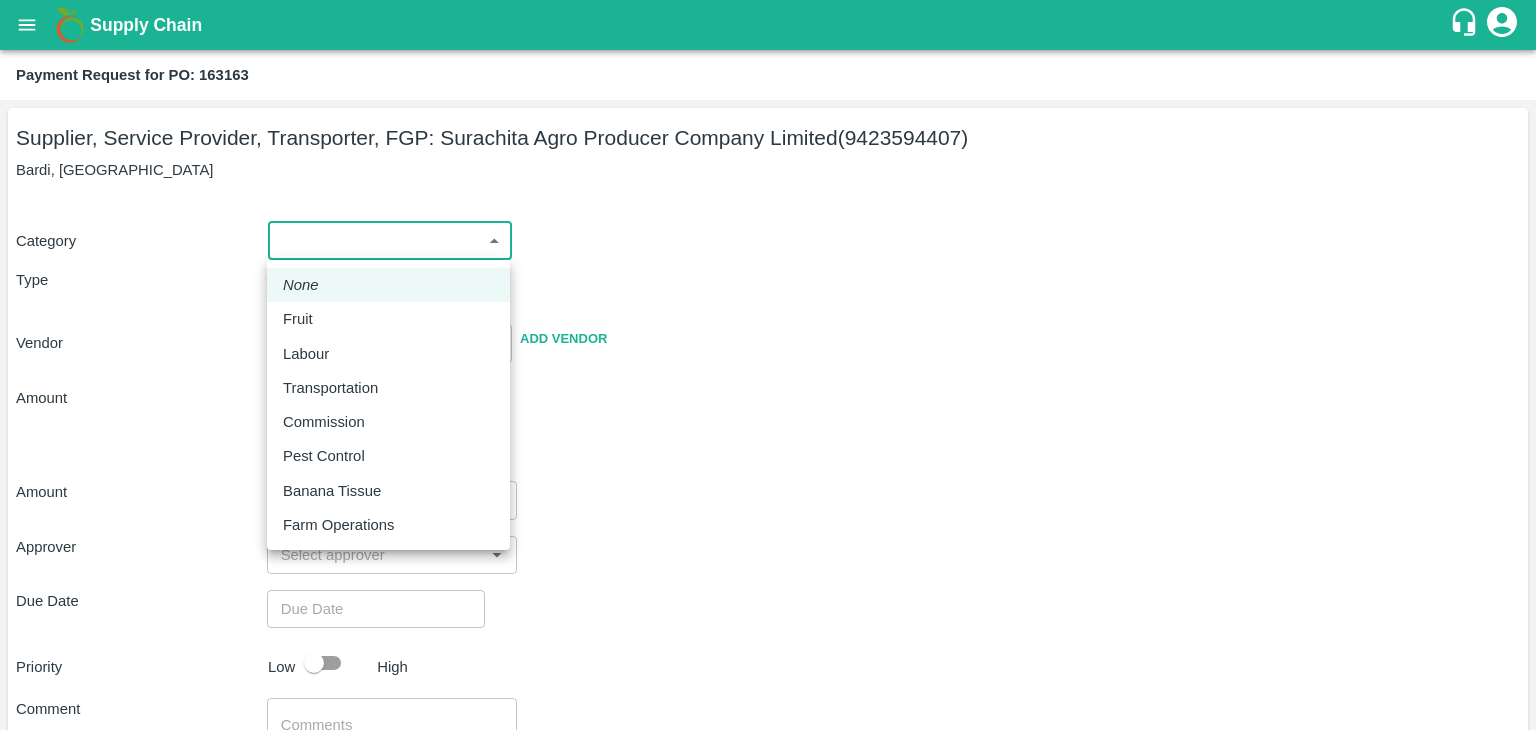click on "Supply Chain Payment Request for PO: 163163 Supplier, Service Provider, Transporter, FGP:    Surachita Agro Producer Company Limited  (9423594407) Bardi, [GEOGRAPHIC_DATA] Category ​ ​ Type Advance Bill Vendor ​ Add Vendor Amount Total value Per Kg ​ Amount ​ Approver ​ Due Date ​  Priority  Low  High Comment x ​ Attach bill Cancel Save Tembhurni PH Nashik CC Shahada Banana Export PH Savda Banana Export PH Nashik Banana CS [PERSON_NAME] Logout None Fruit Labour Transportation Commission Pest Control Banana Tissue Farm Operations" at bounding box center (768, 365) 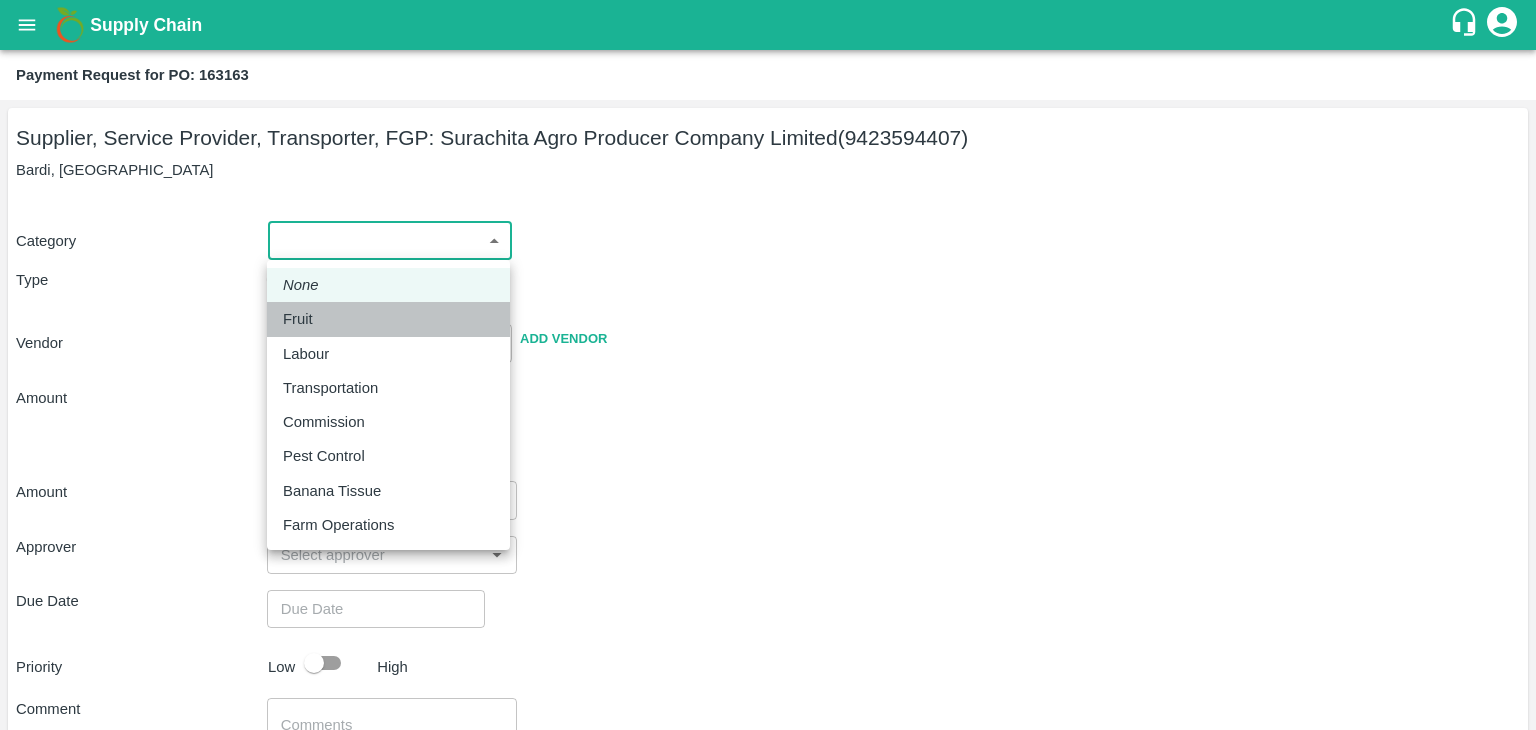 click on "Fruit" at bounding box center [388, 319] 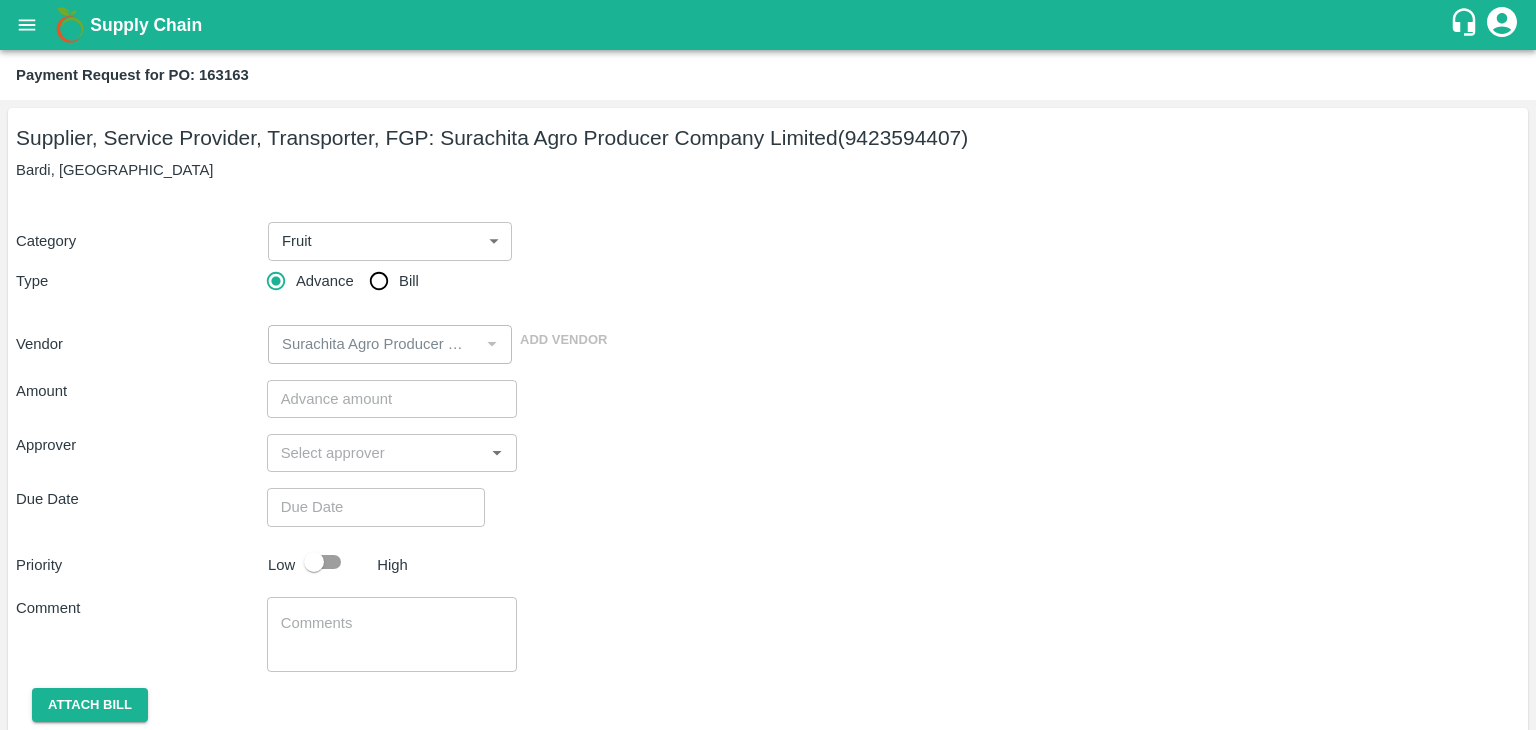 click on "Bill" at bounding box center [389, 281] 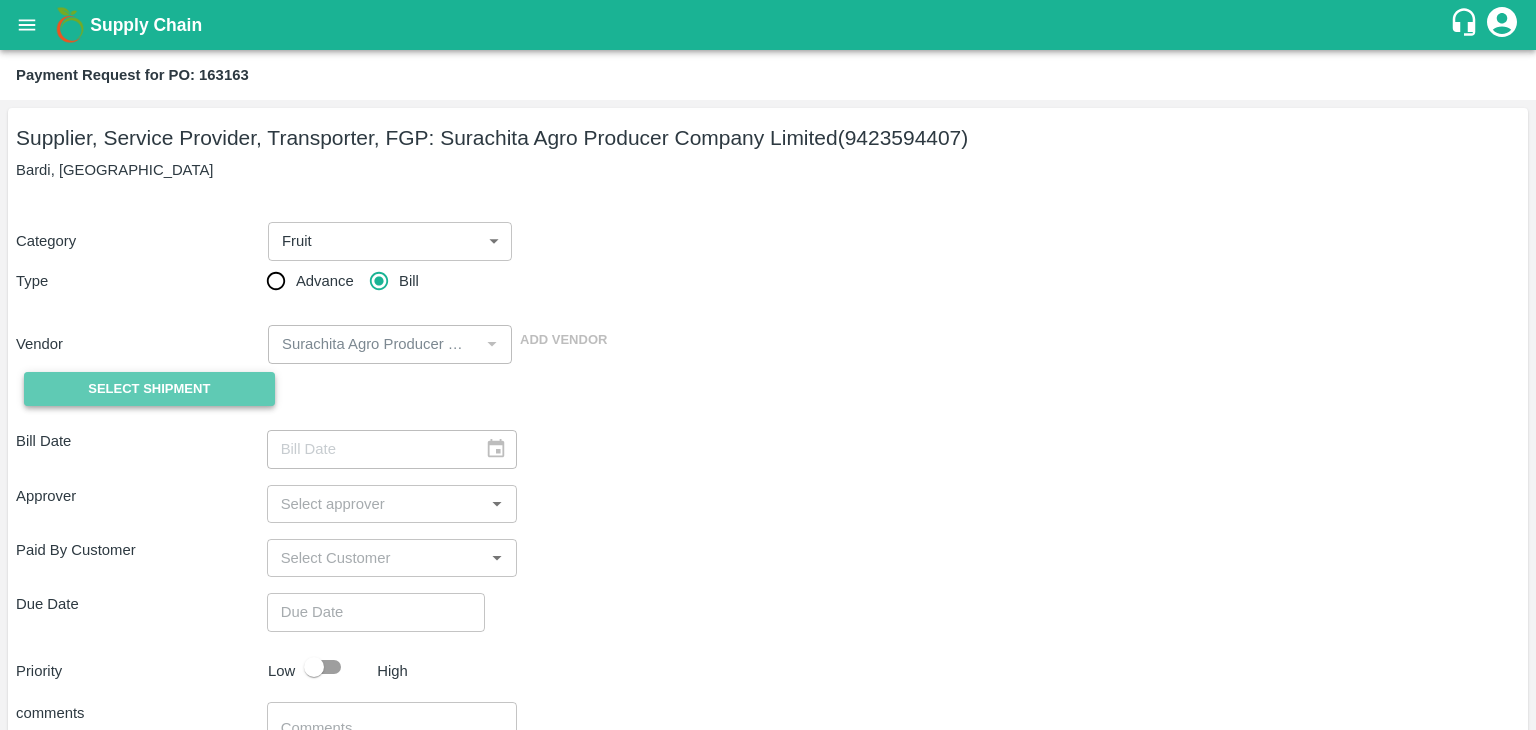 click on "Select Shipment" at bounding box center (149, 389) 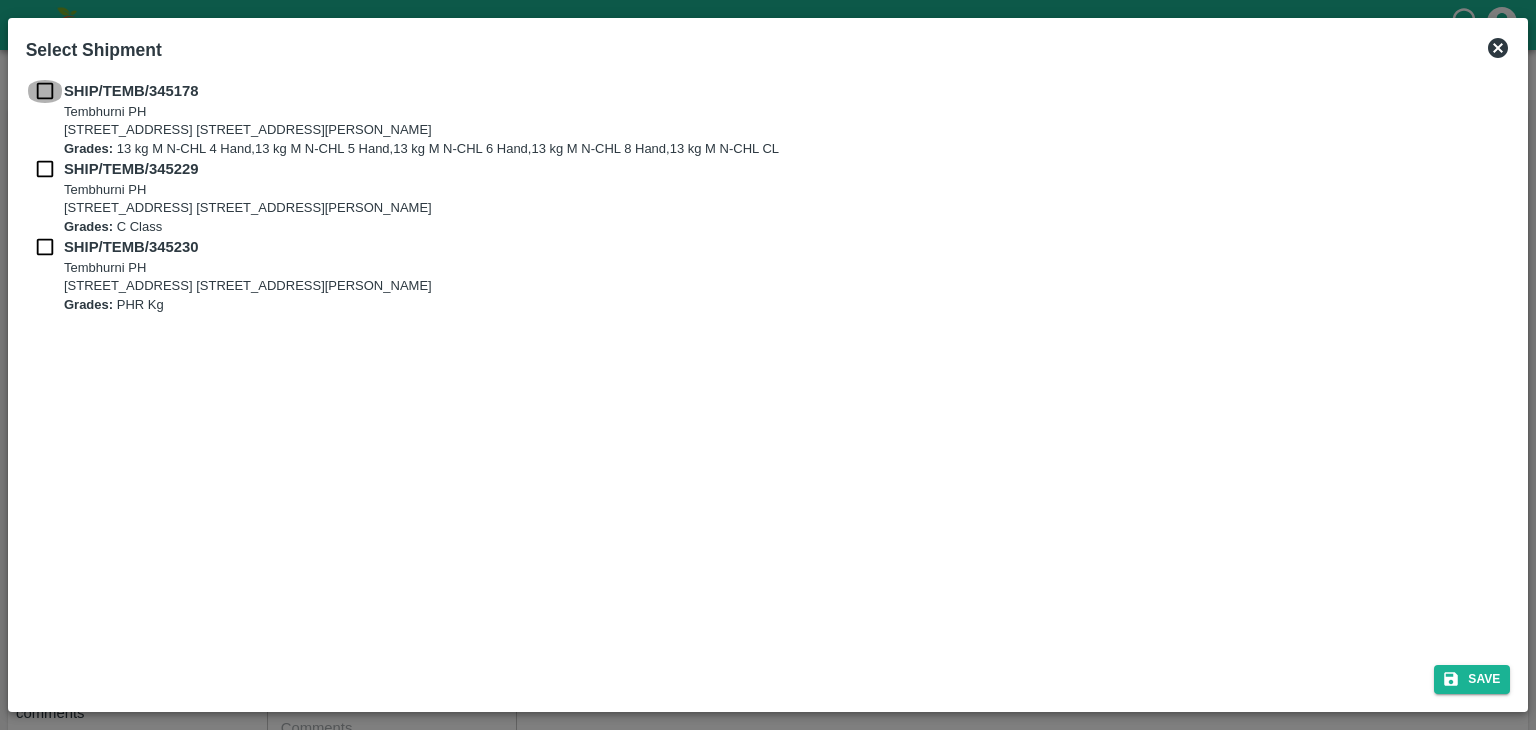 click at bounding box center [45, 91] 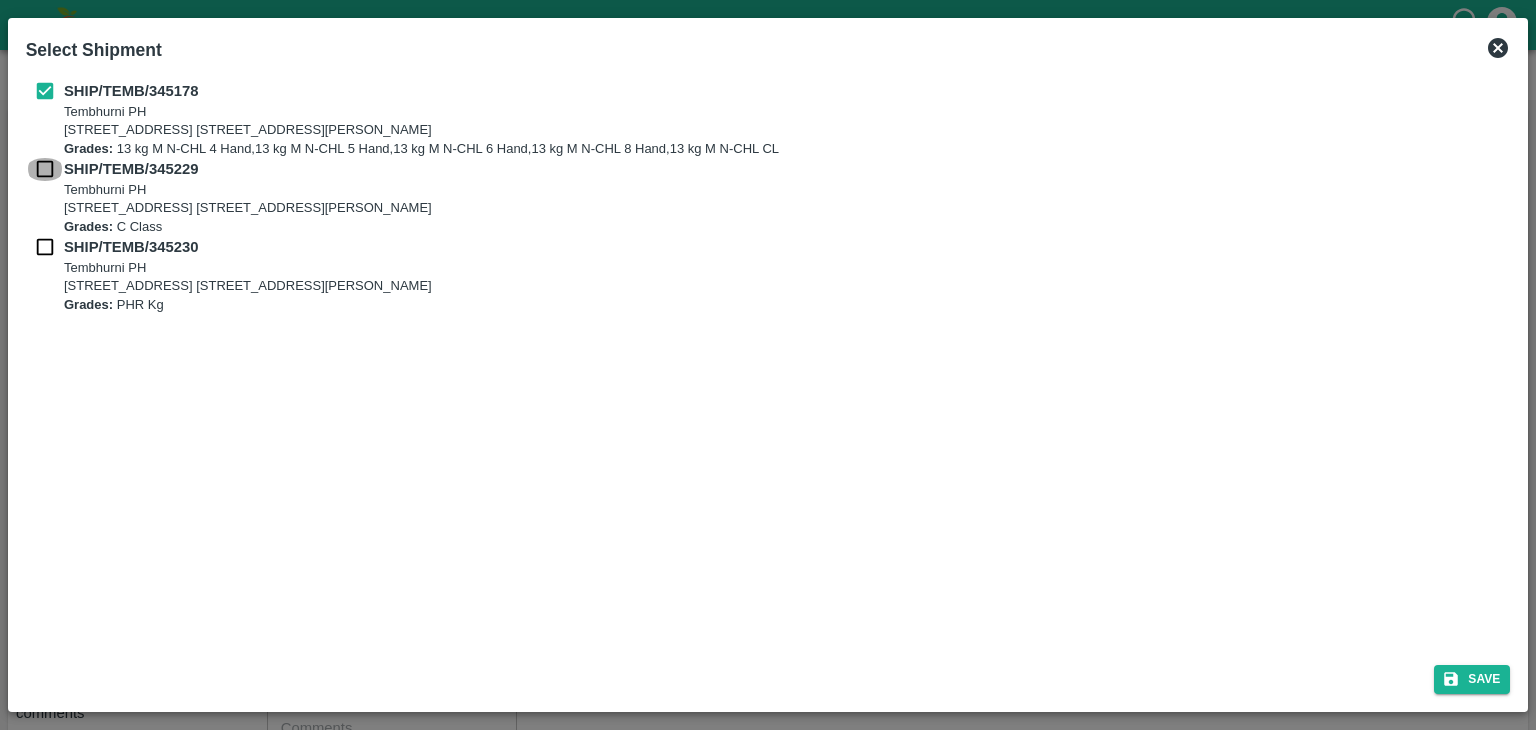 click at bounding box center (45, 169) 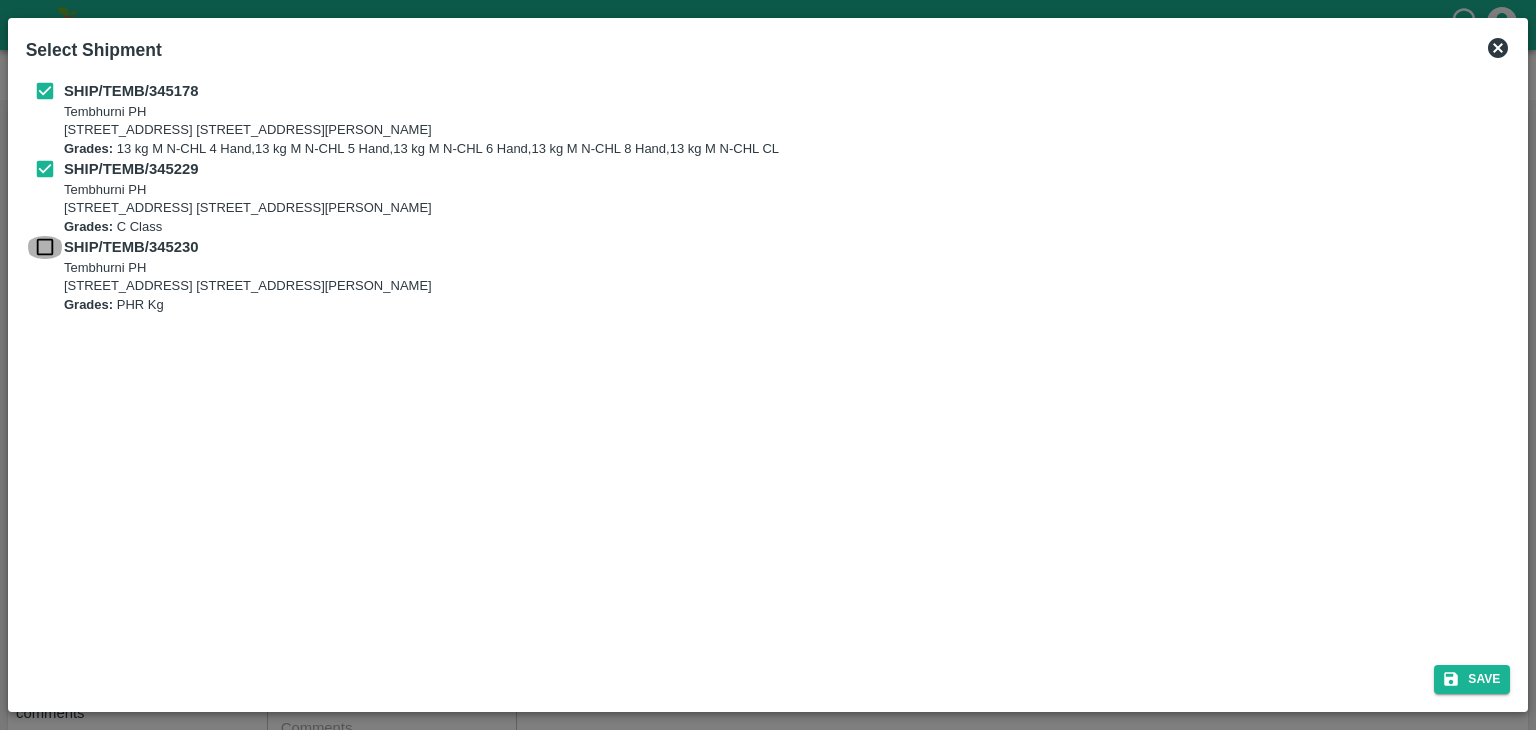 click at bounding box center (45, 247) 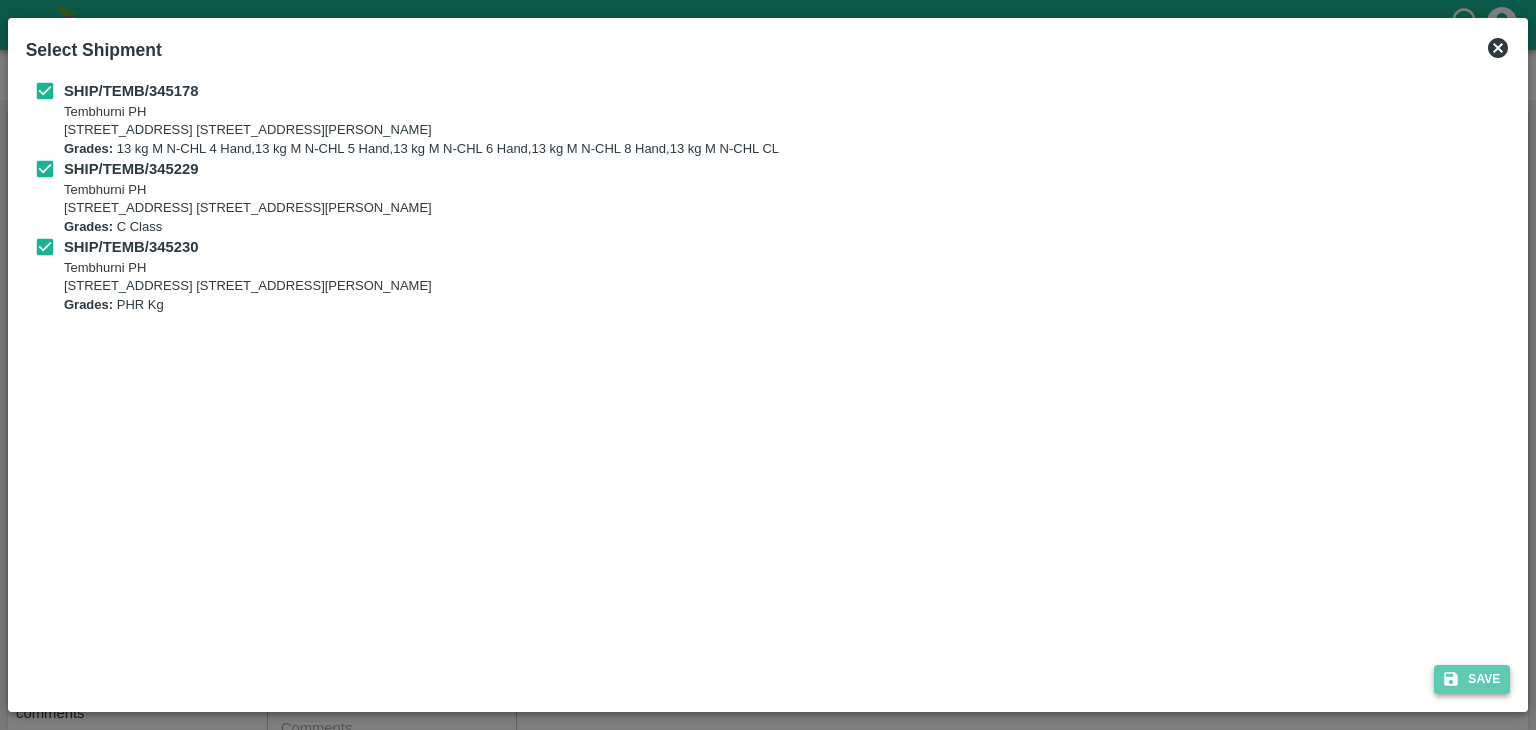 click 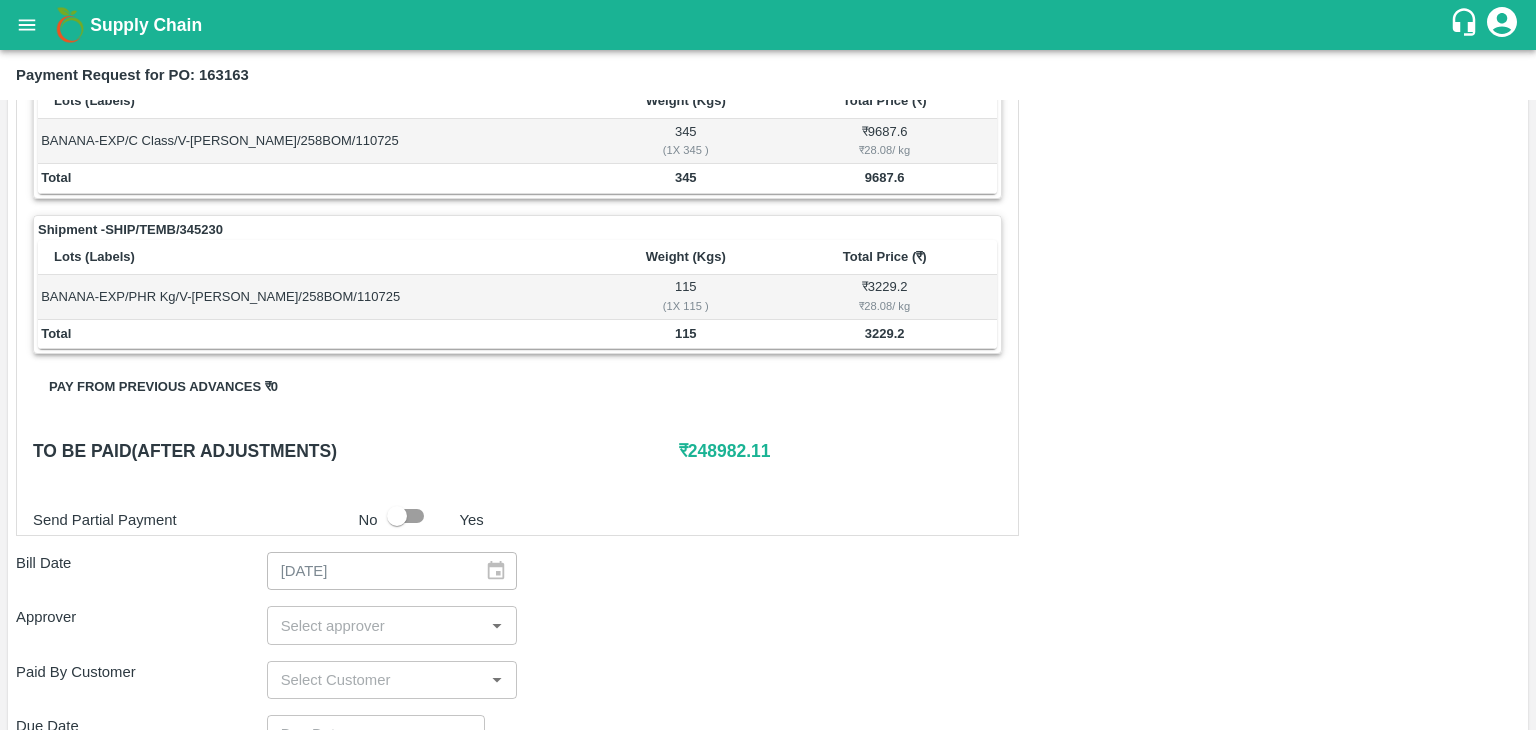 scroll, scrollTop: 980, scrollLeft: 0, axis: vertical 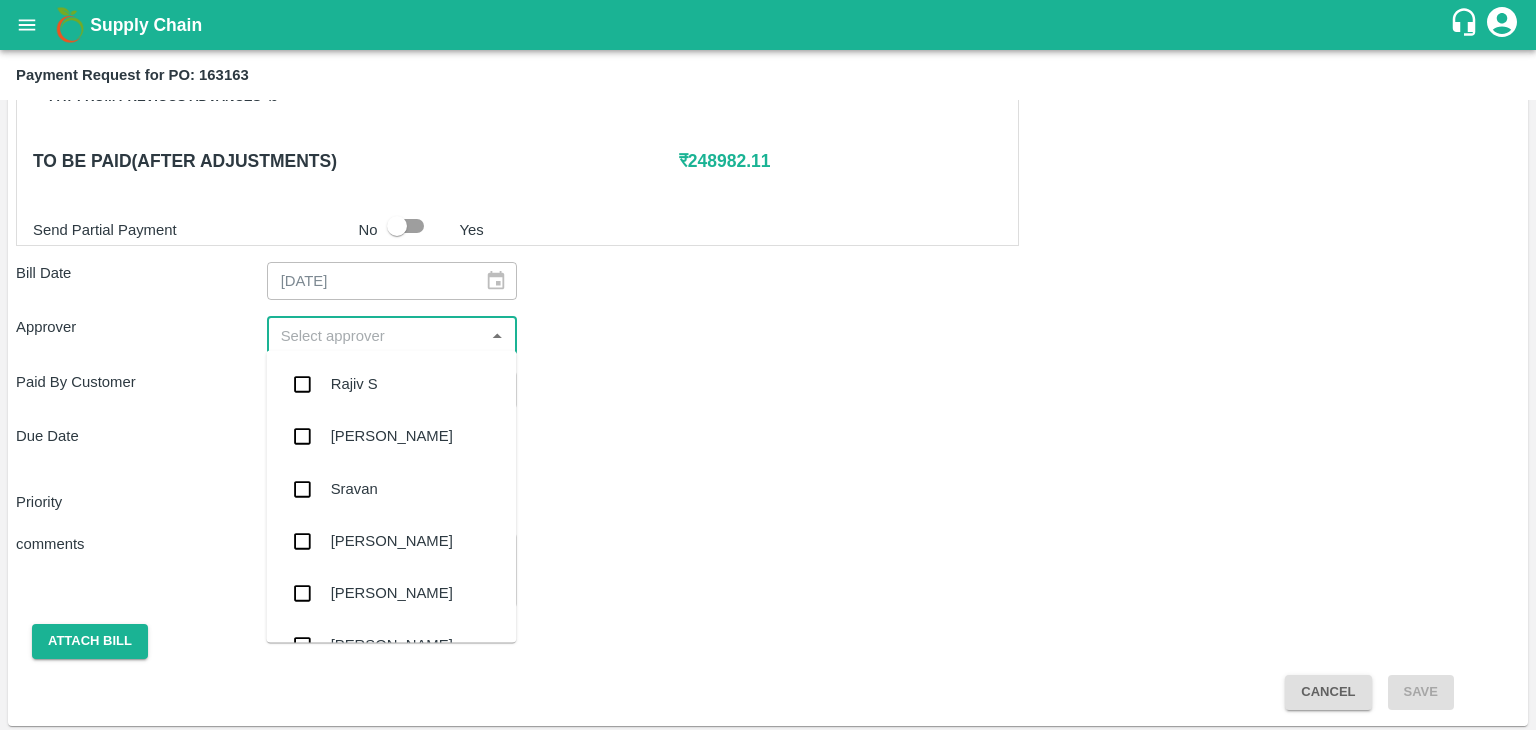 click at bounding box center [376, 335] 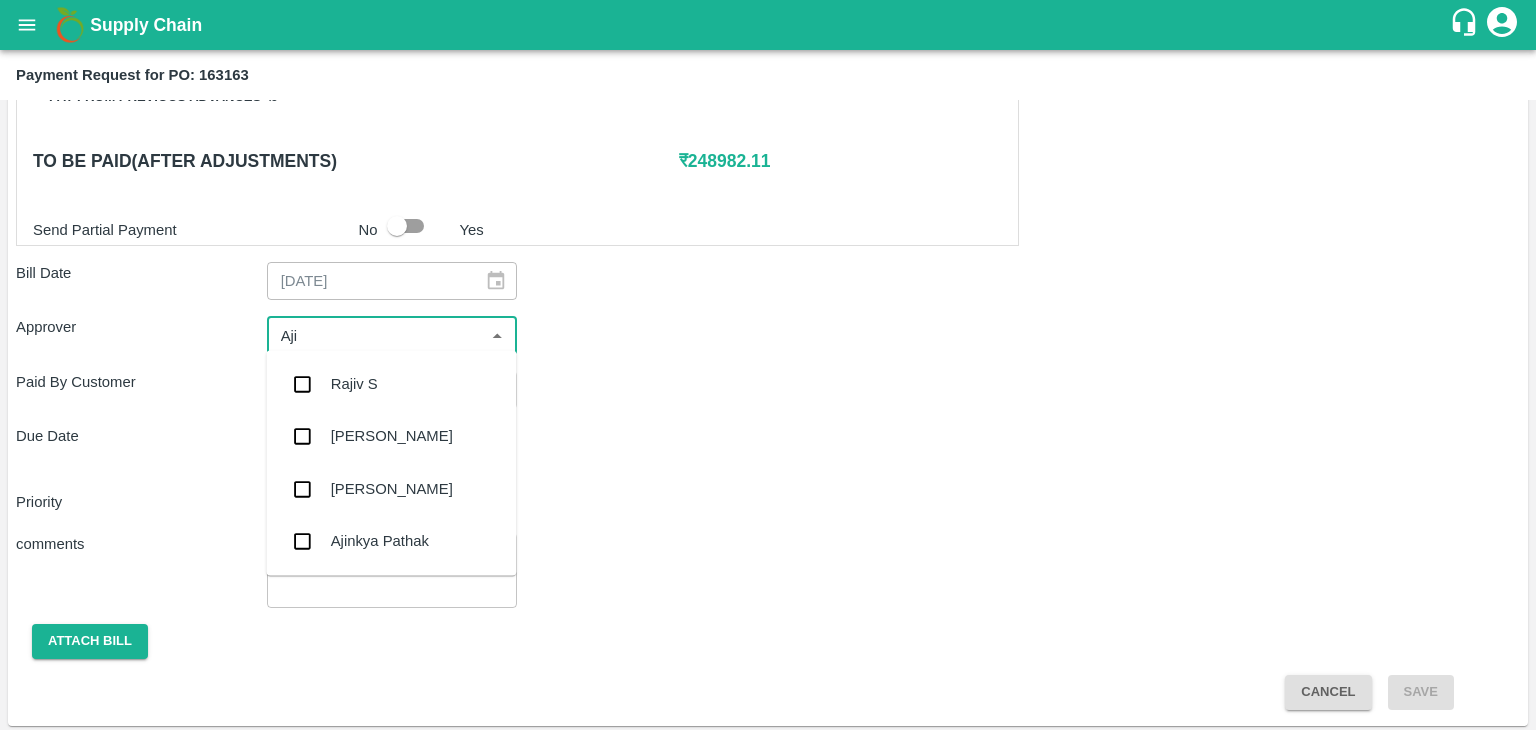type on "Ajit" 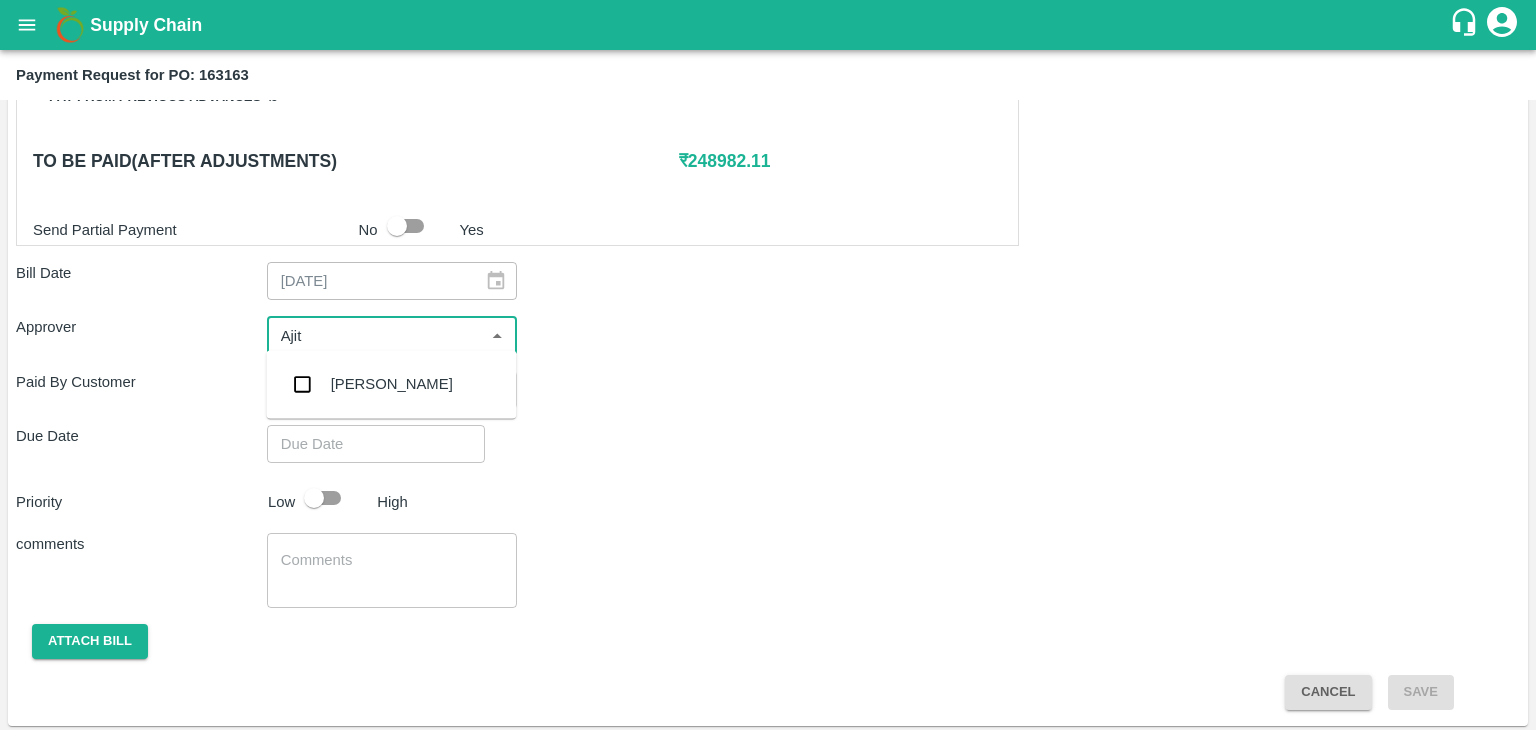 click on "[PERSON_NAME]" at bounding box center [391, 384] 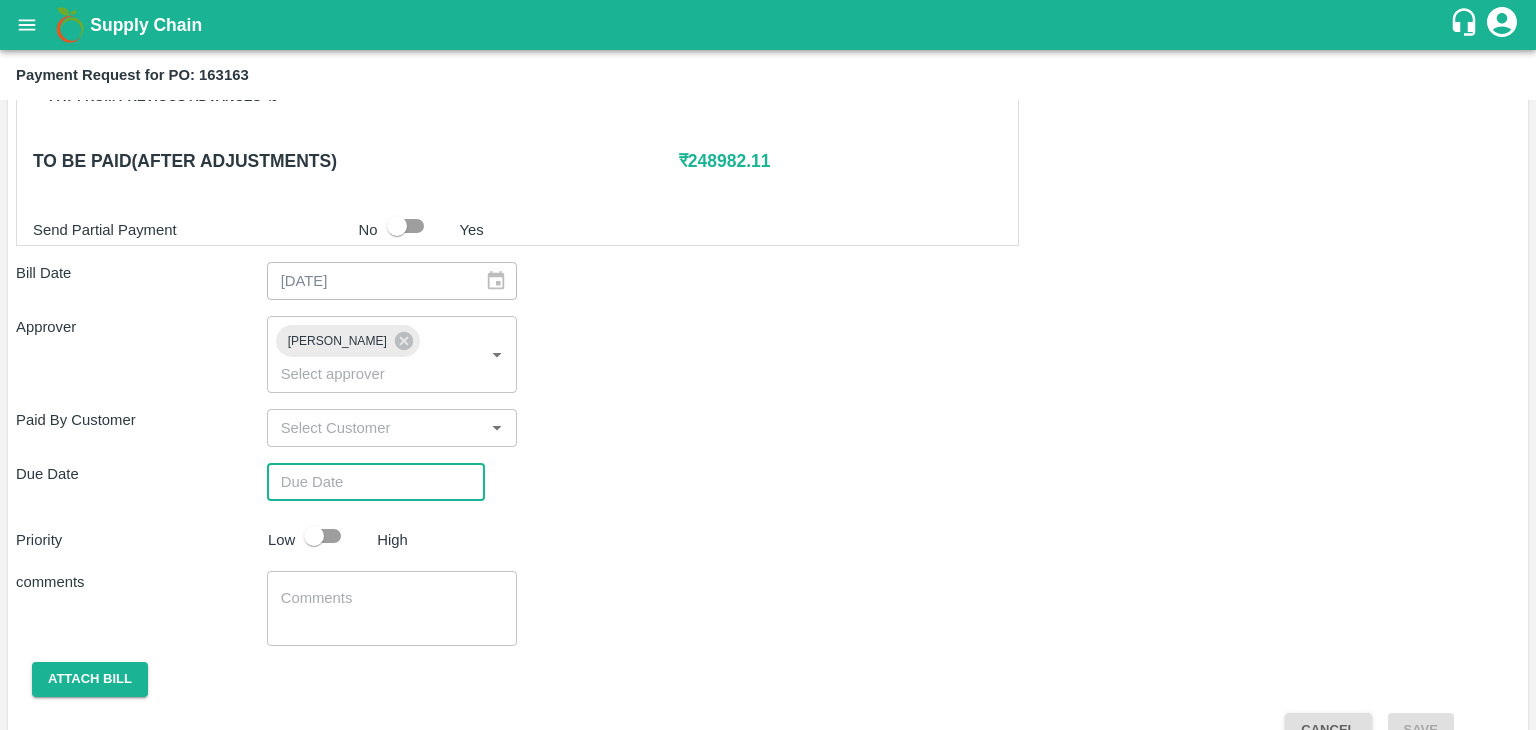type on "DD/MM/YYYY hh:mm aa" 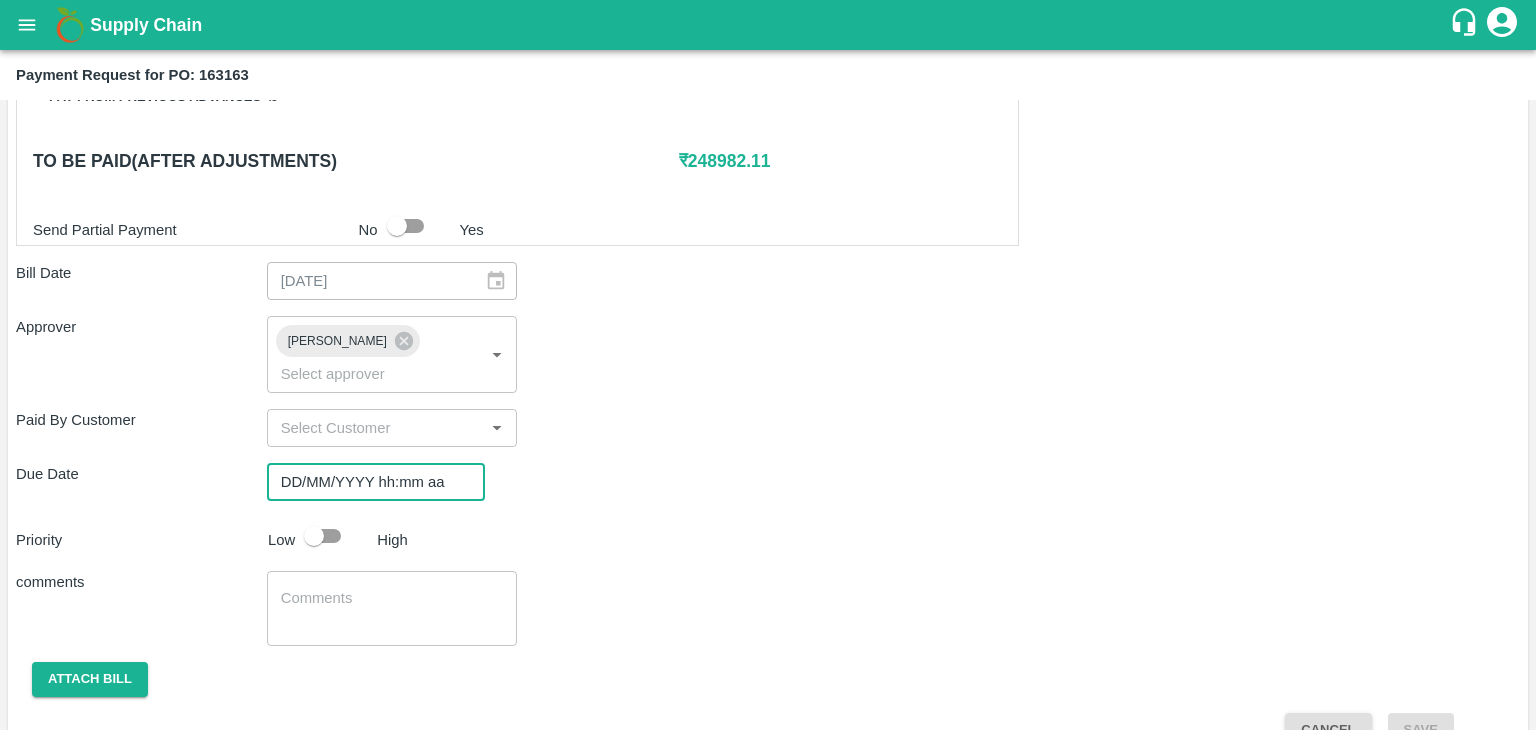 click on "DD/MM/YYYY hh:mm aa" at bounding box center [369, 482] 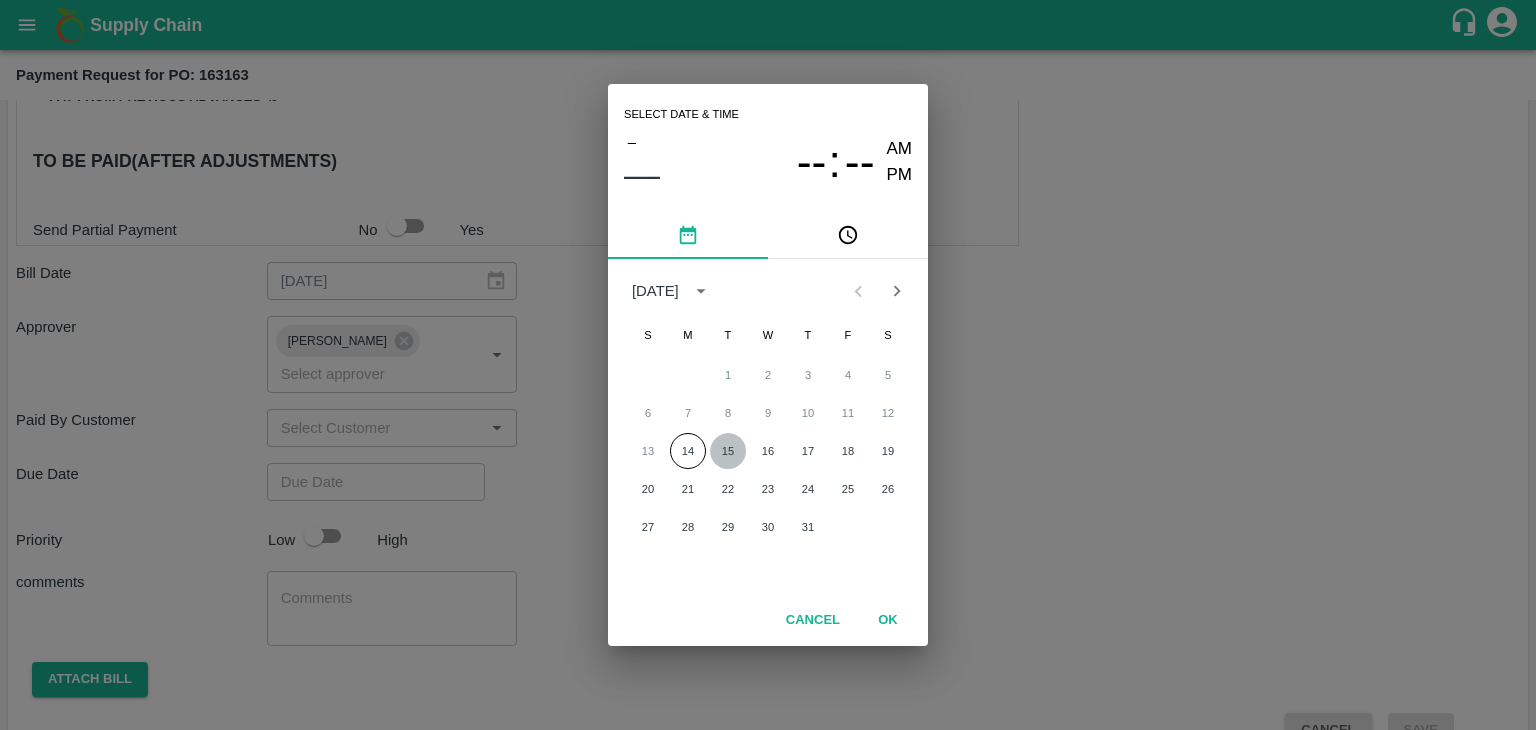 click on "15" at bounding box center [728, 451] 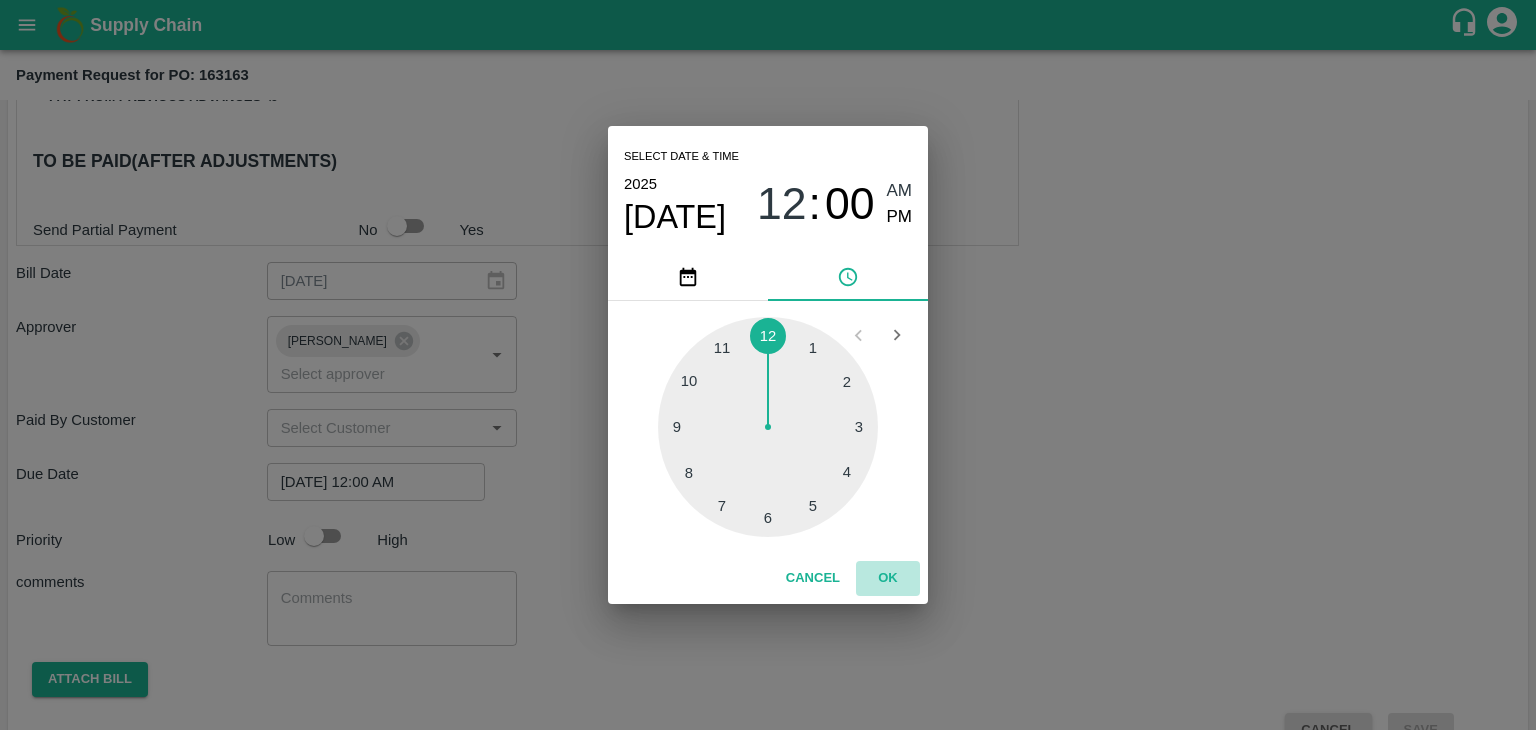 click on "OK" at bounding box center (888, 578) 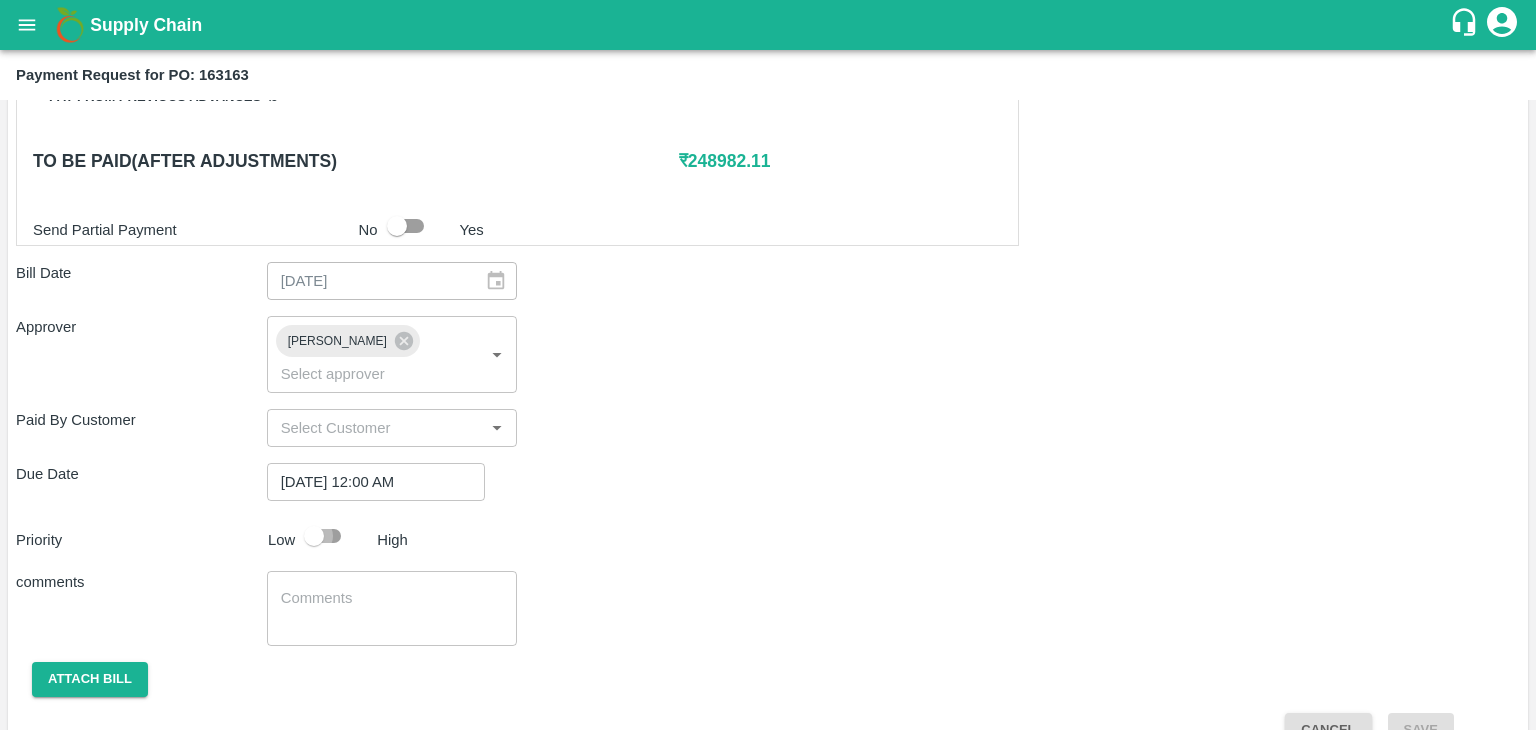 click at bounding box center [314, 536] 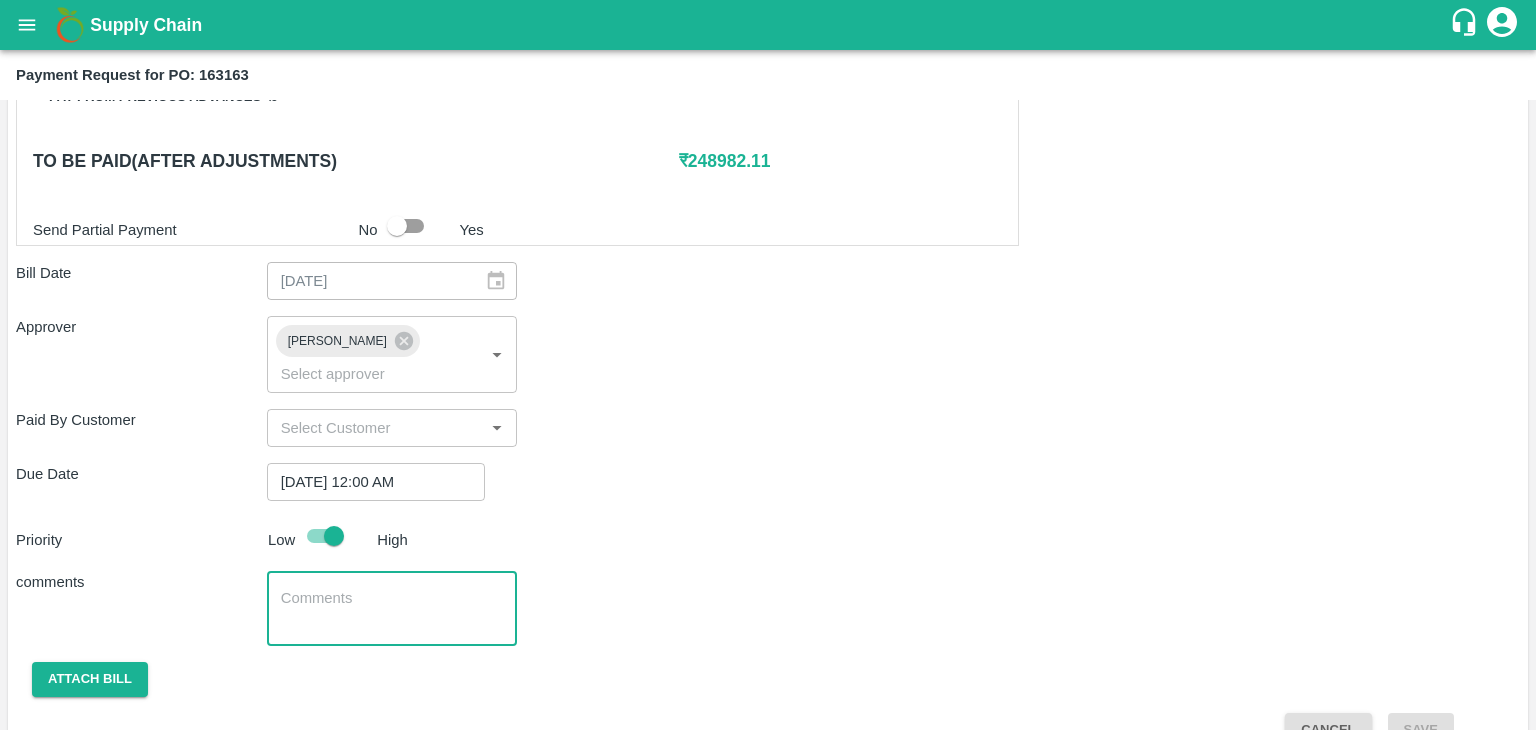 click at bounding box center [392, 609] 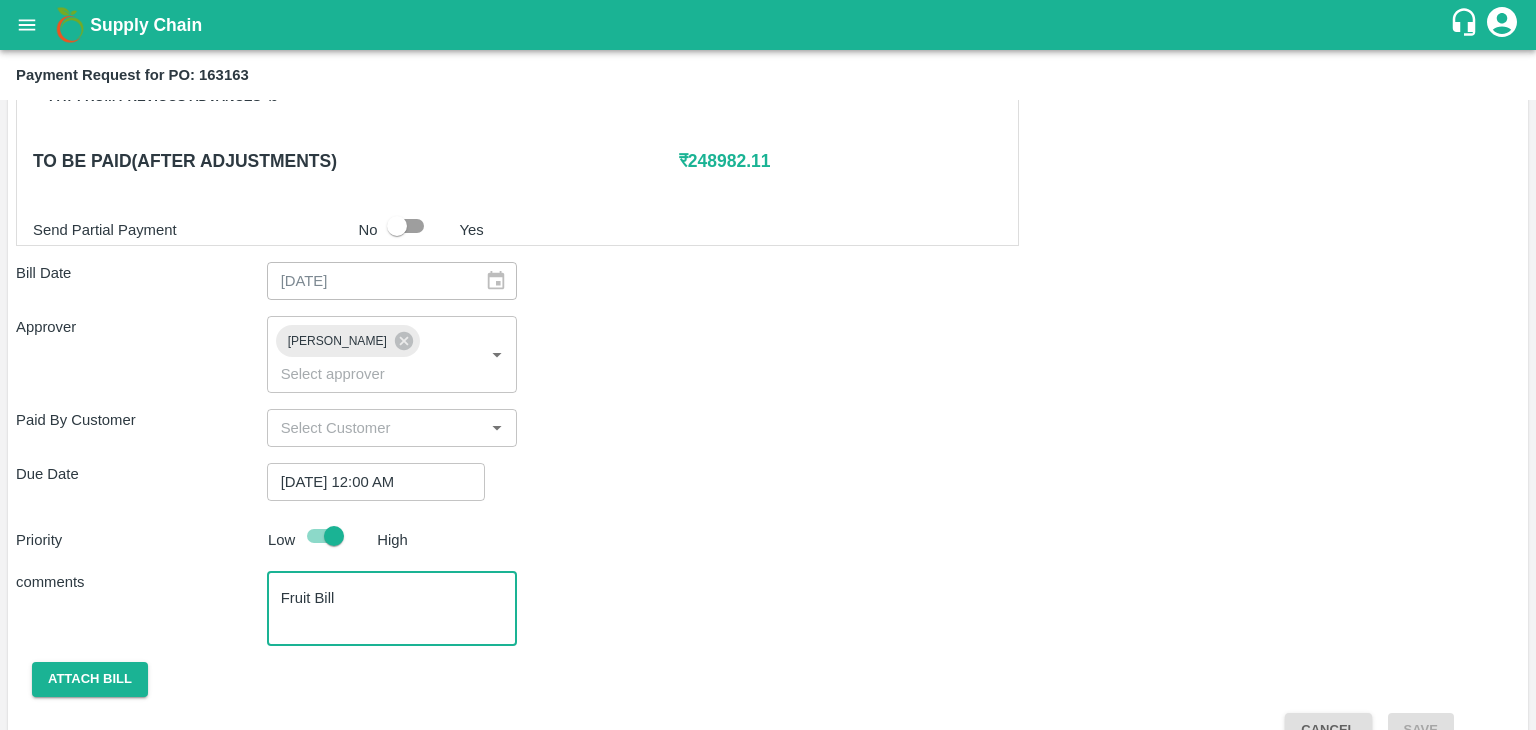 scroll, scrollTop: 992, scrollLeft: 0, axis: vertical 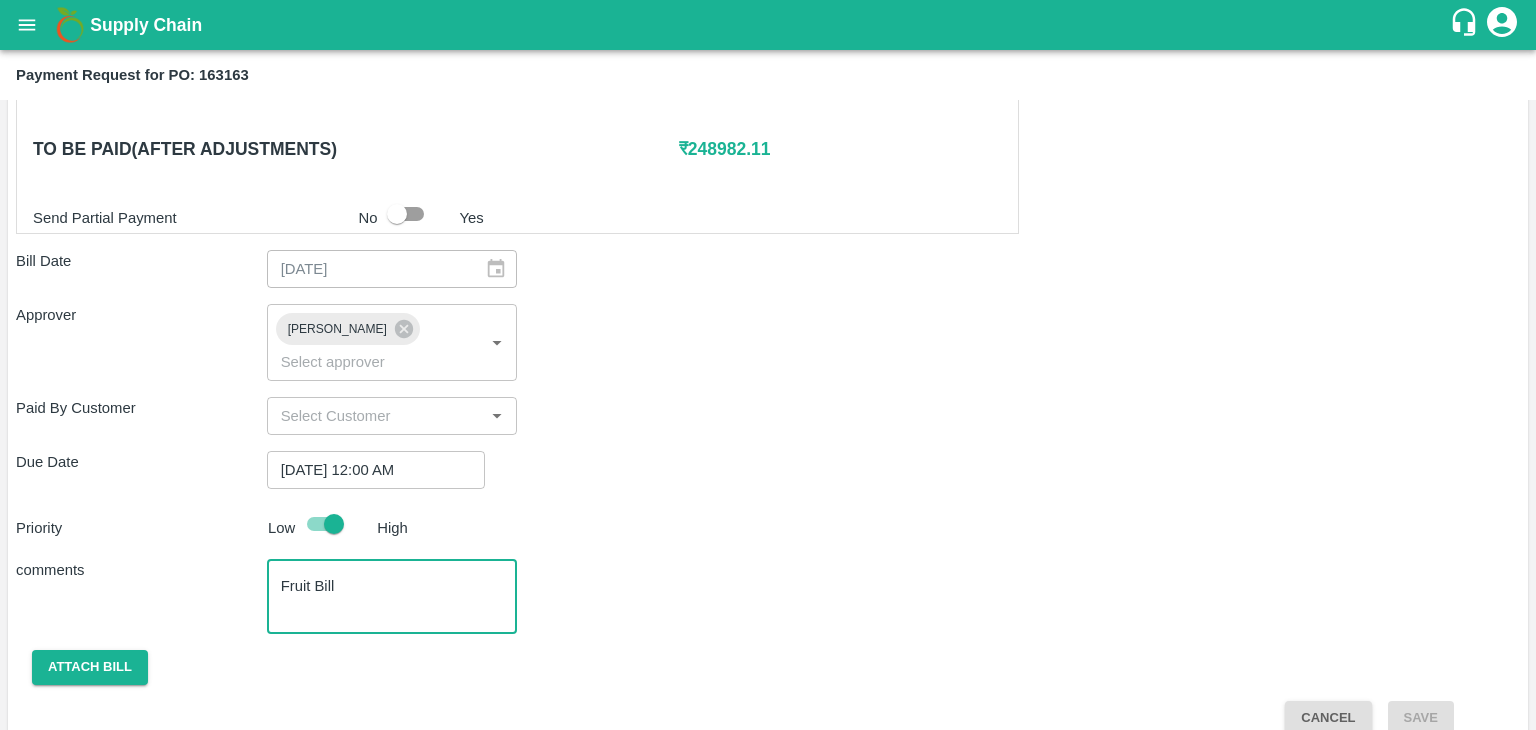 type on "Fruit Bill" 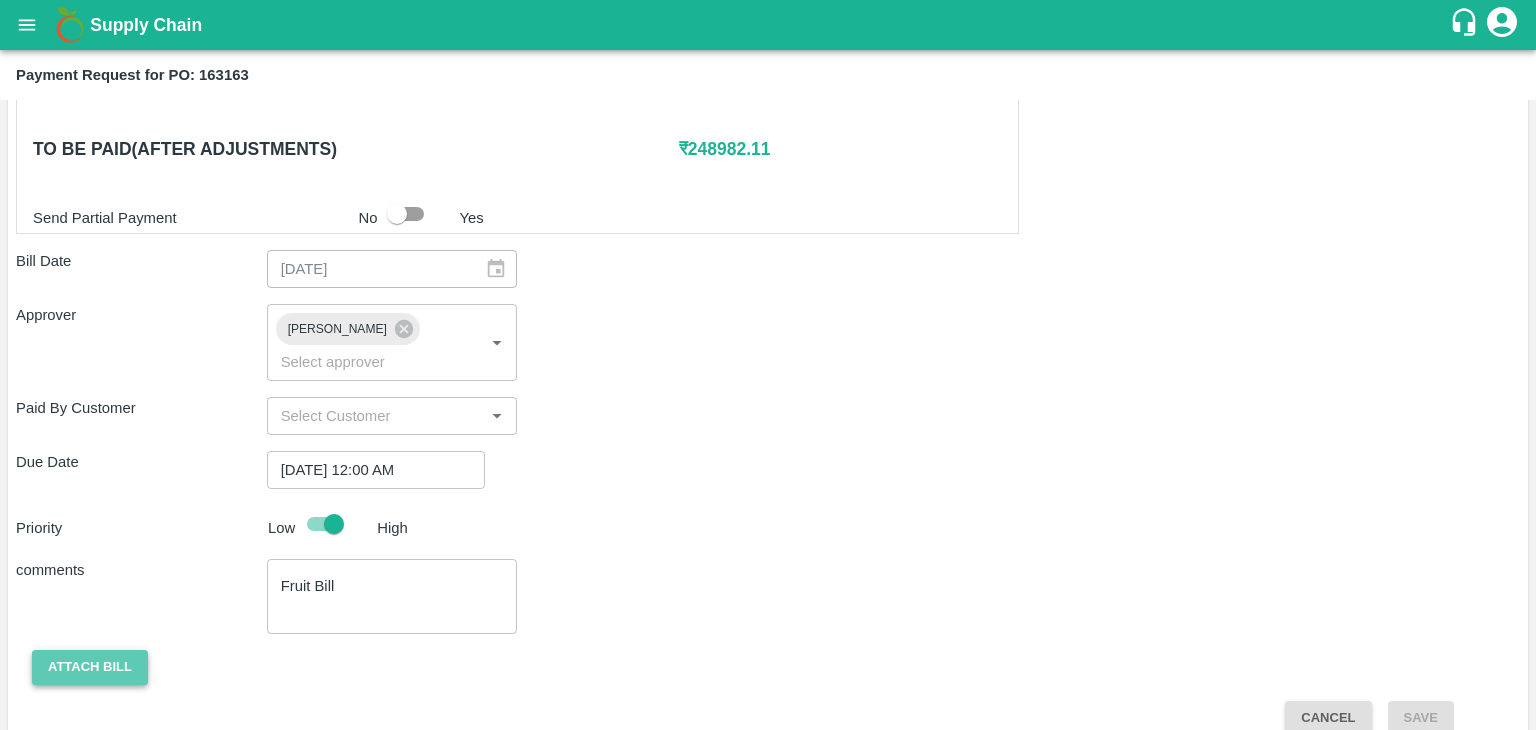click on "Attach bill" at bounding box center [90, 667] 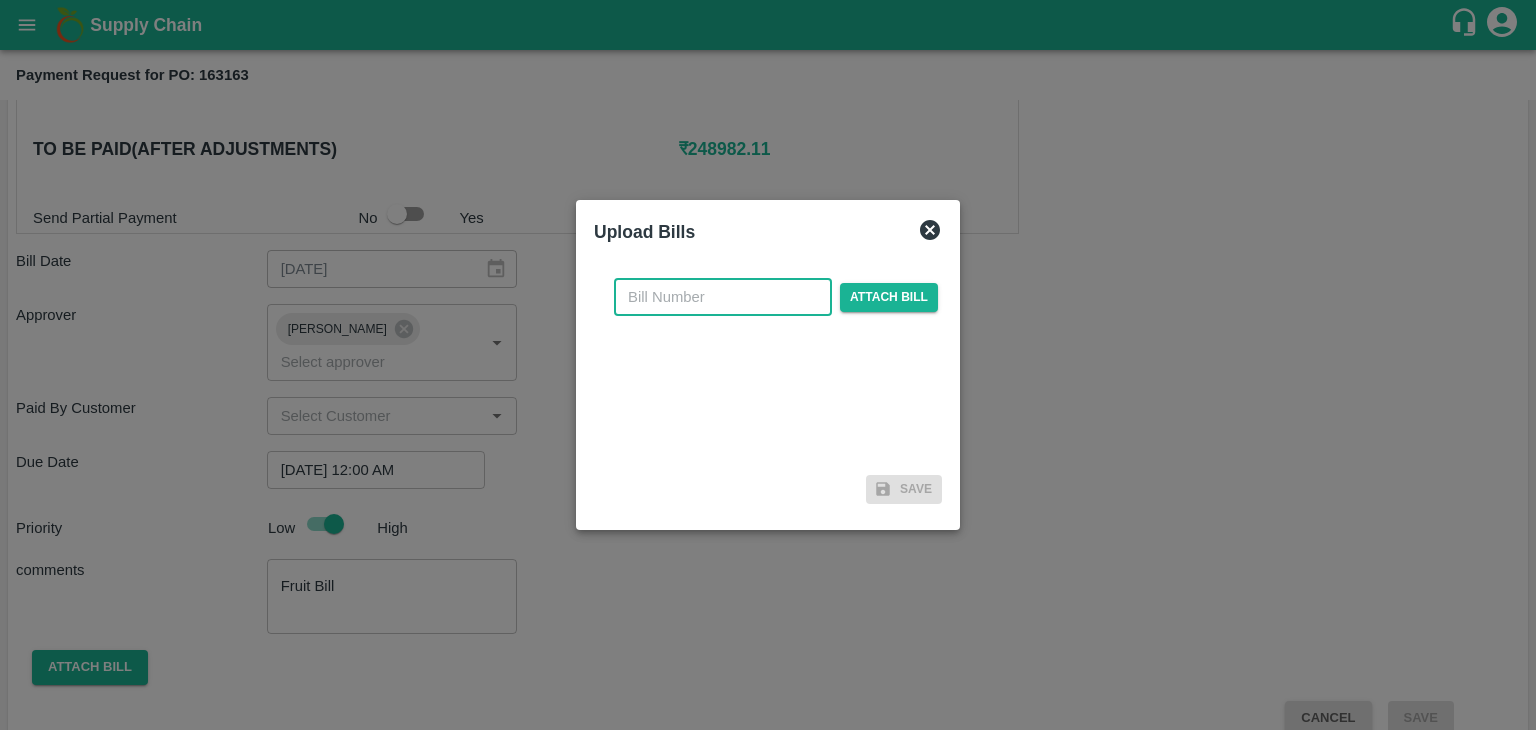 click at bounding box center [723, 297] 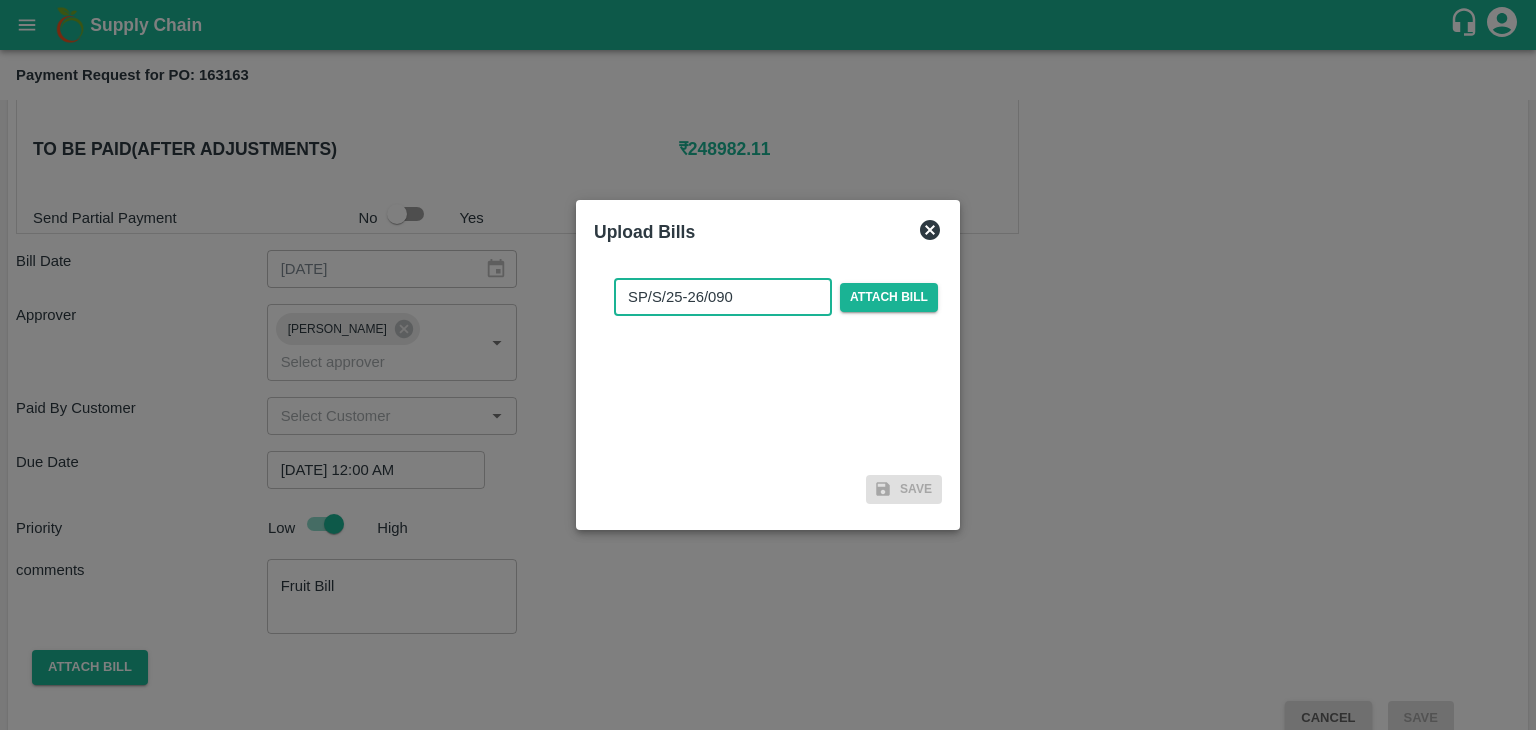 click on "SP/S/25-26/090" at bounding box center (723, 297) 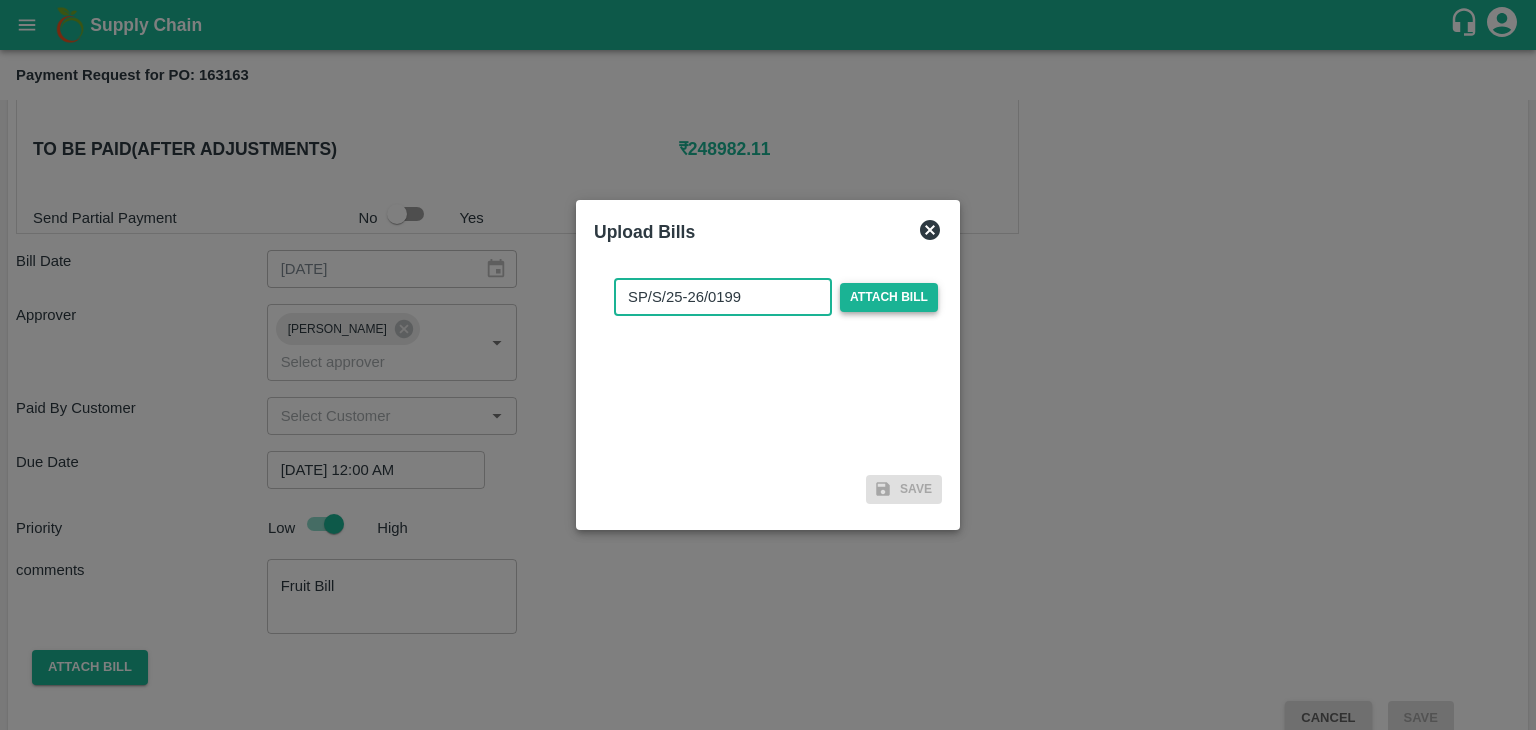 type on "SP/S/25-26/0199" 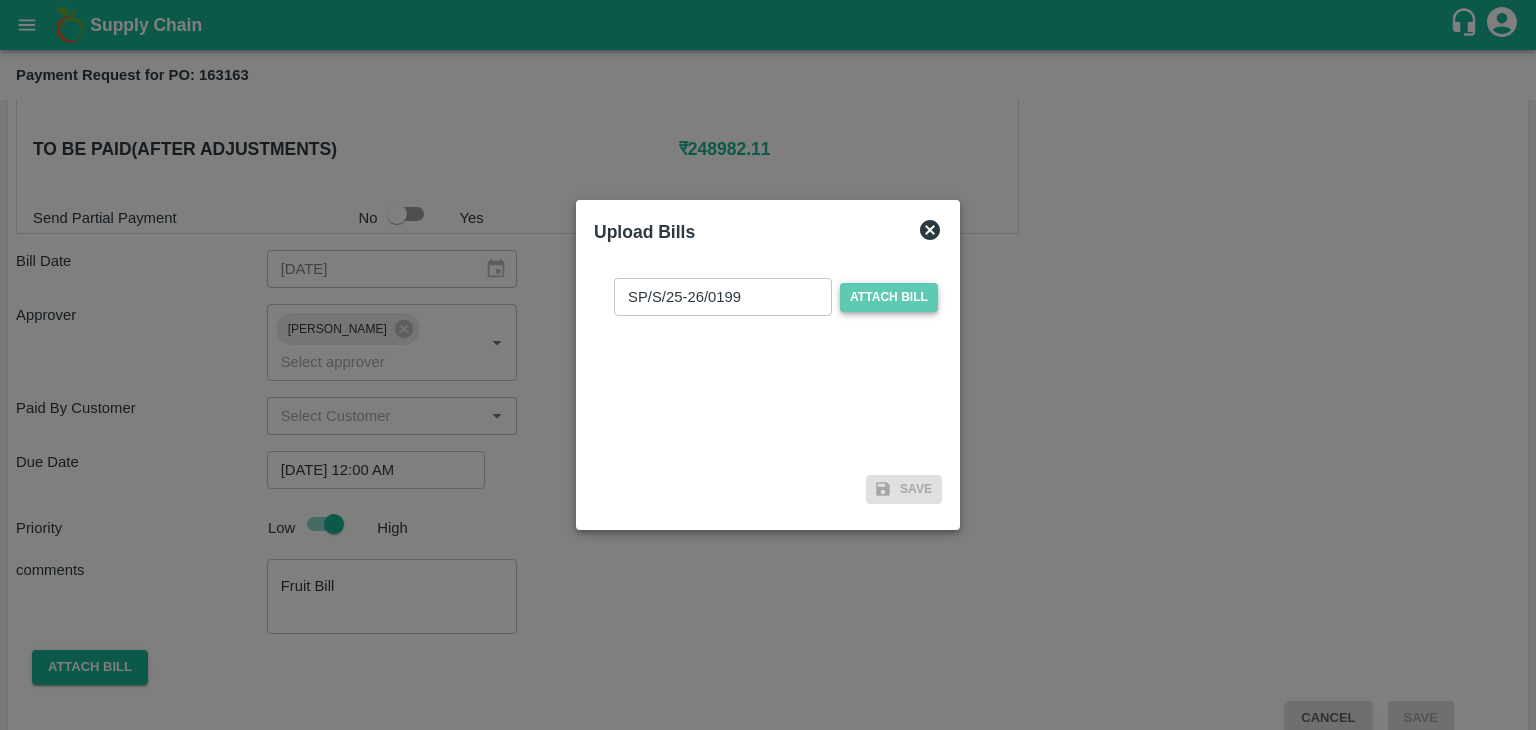 click on "Attach bill" at bounding box center [889, 297] 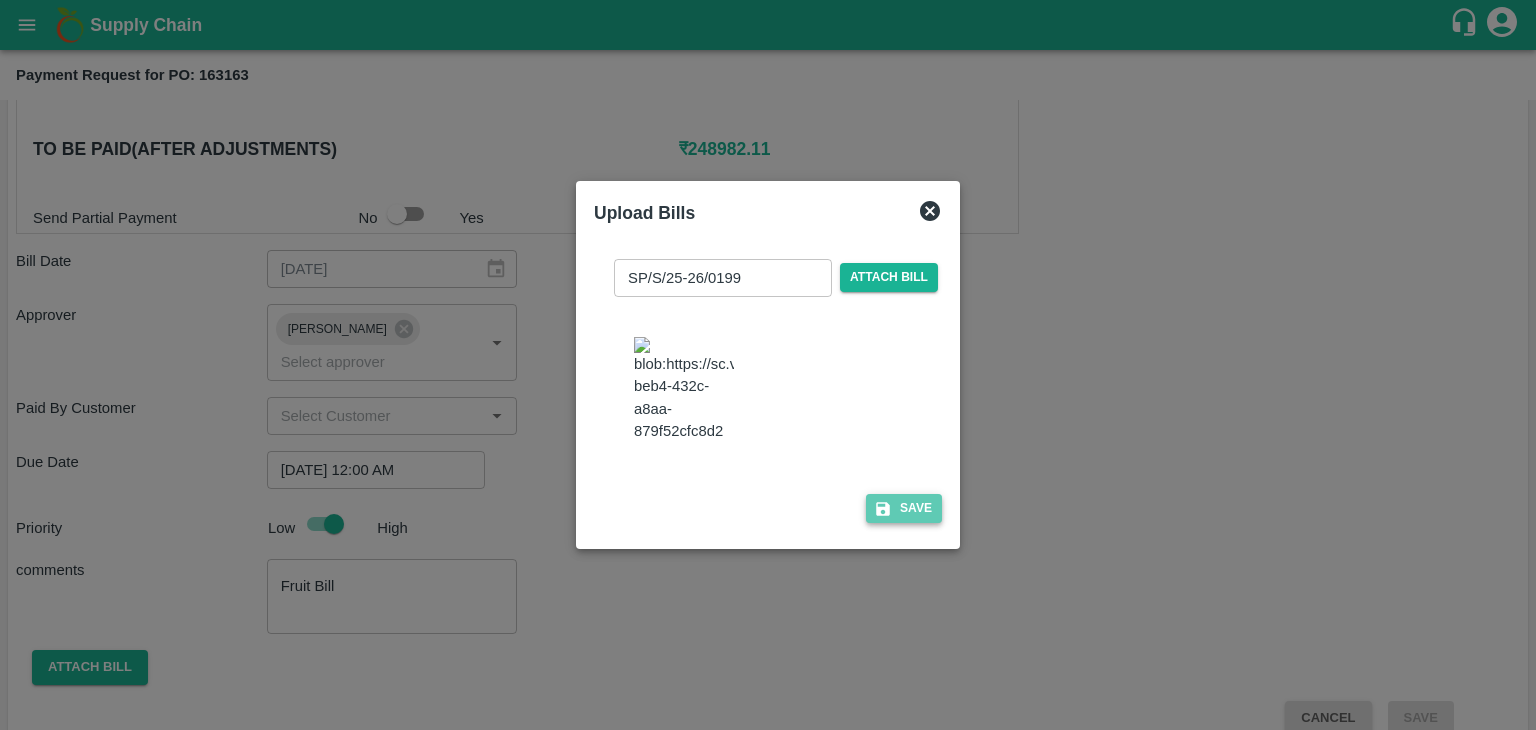 click on "Save" at bounding box center [904, 508] 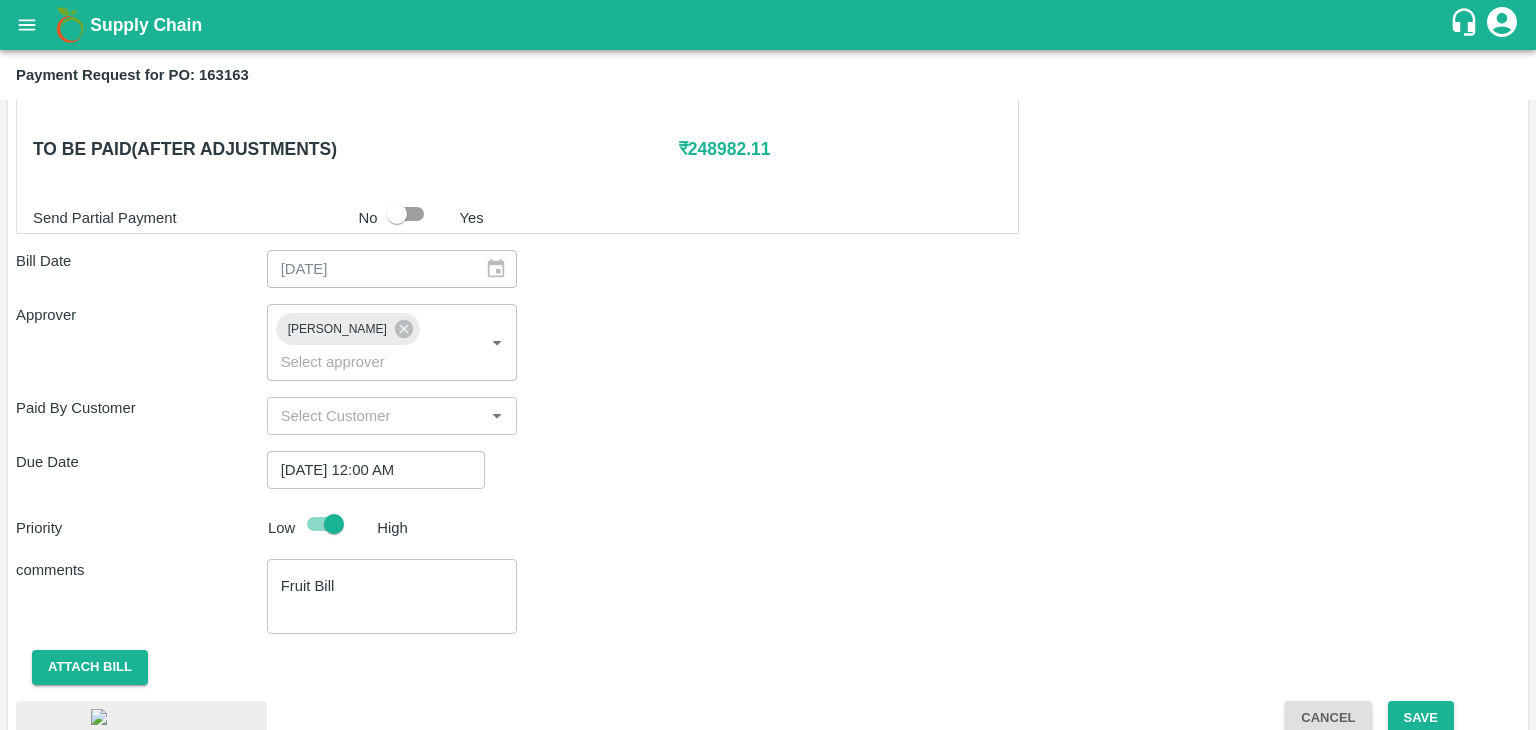 scroll, scrollTop: 1116, scrollLeft: 0, axis: vertical 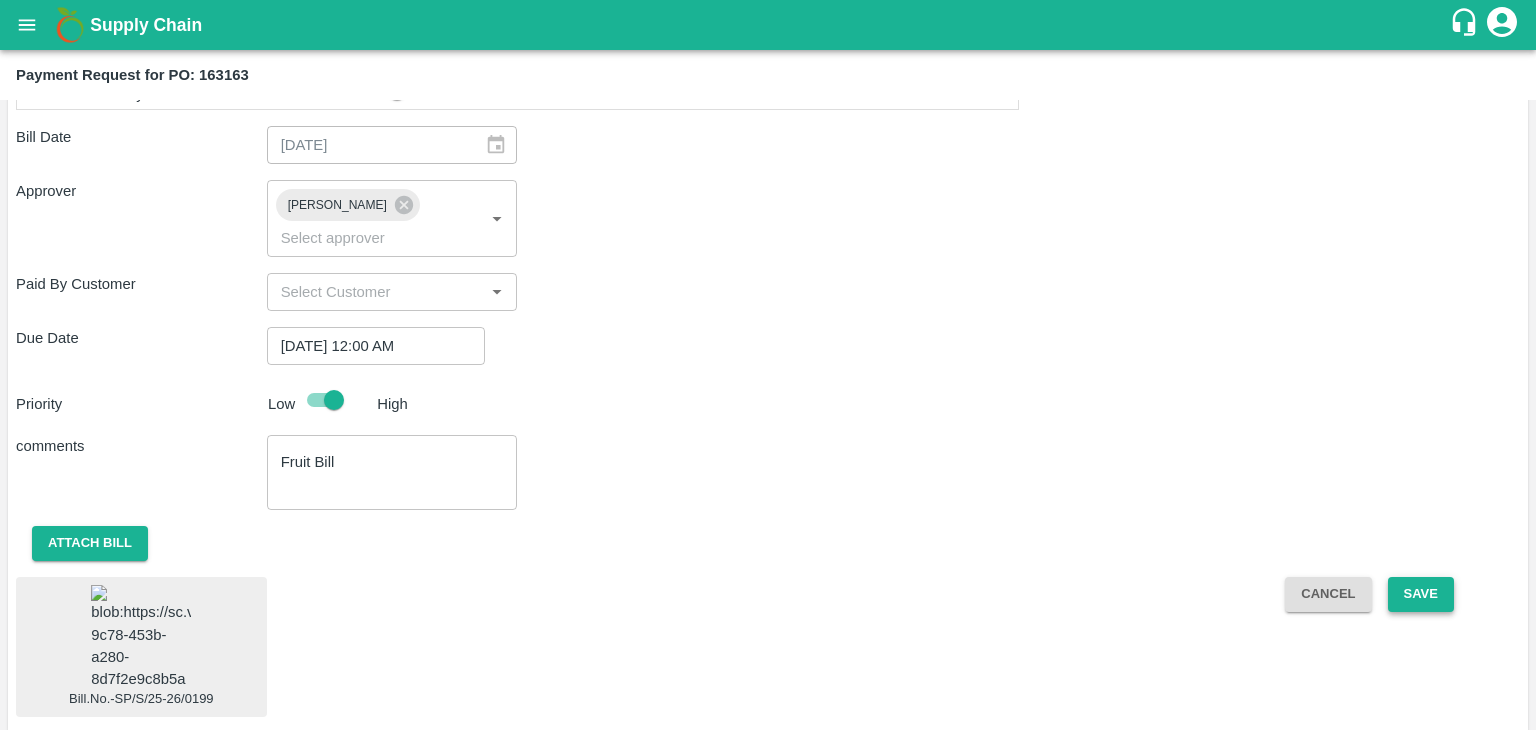 click on "Save" at bounding box center (1421, 594) 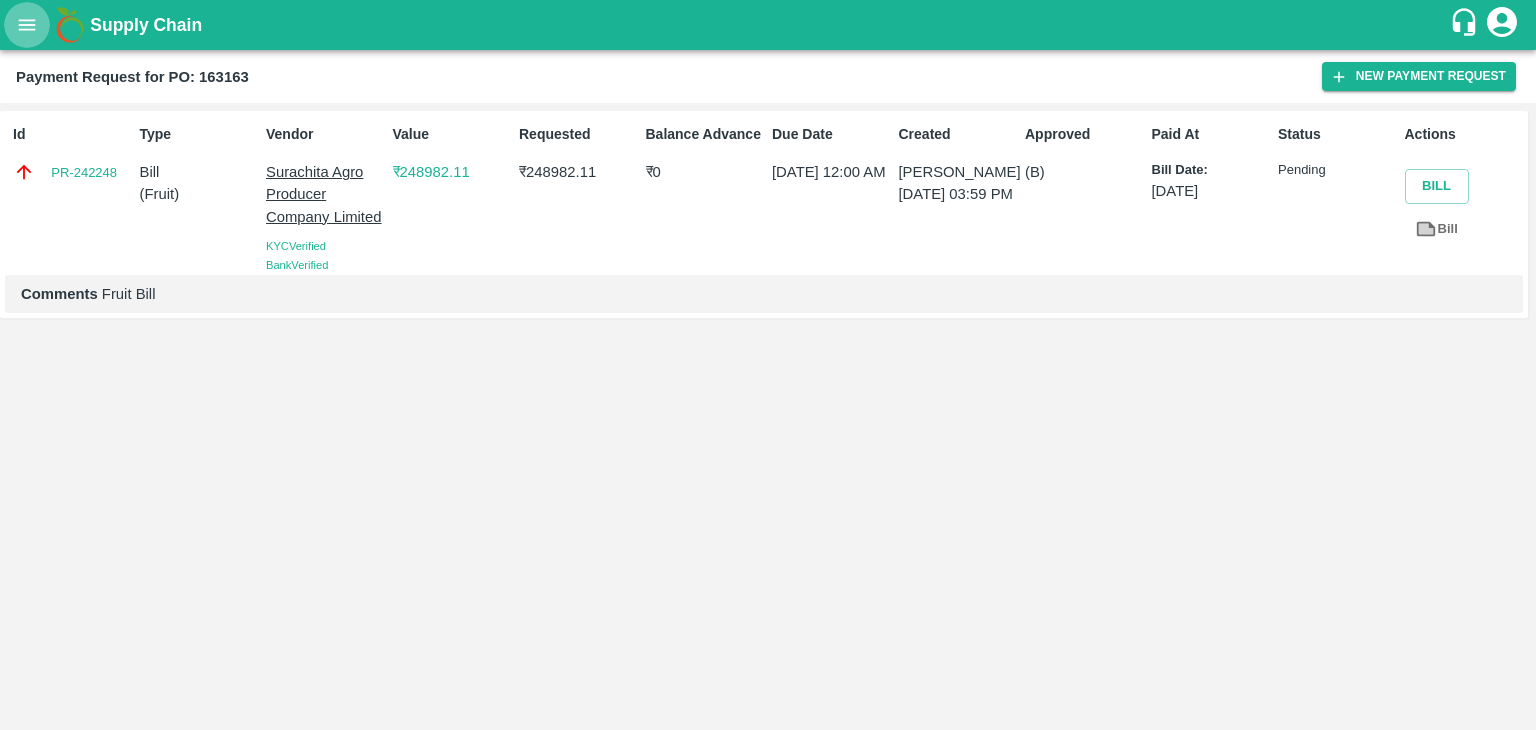 click 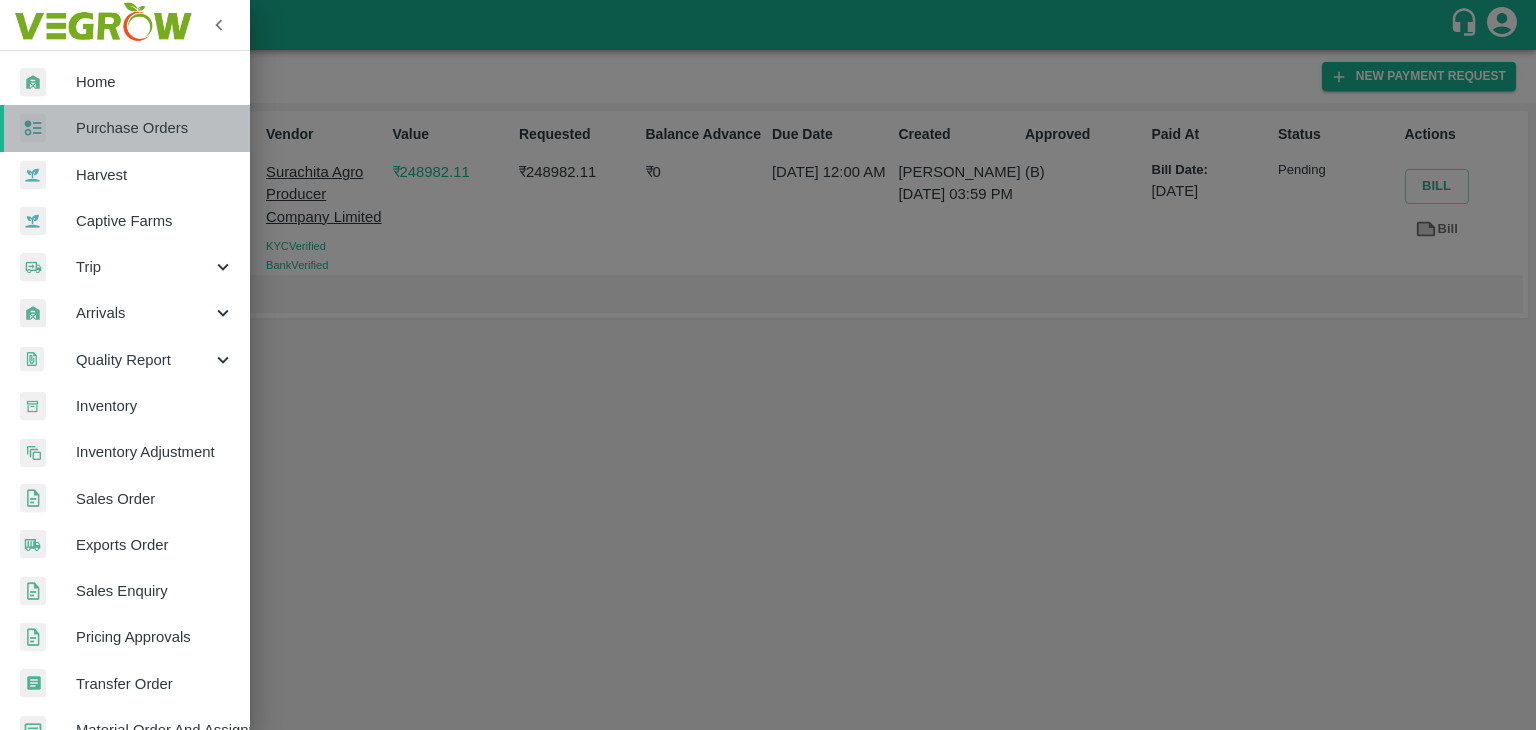 click on "Purchase Orders" at bounding box center [155, 128] 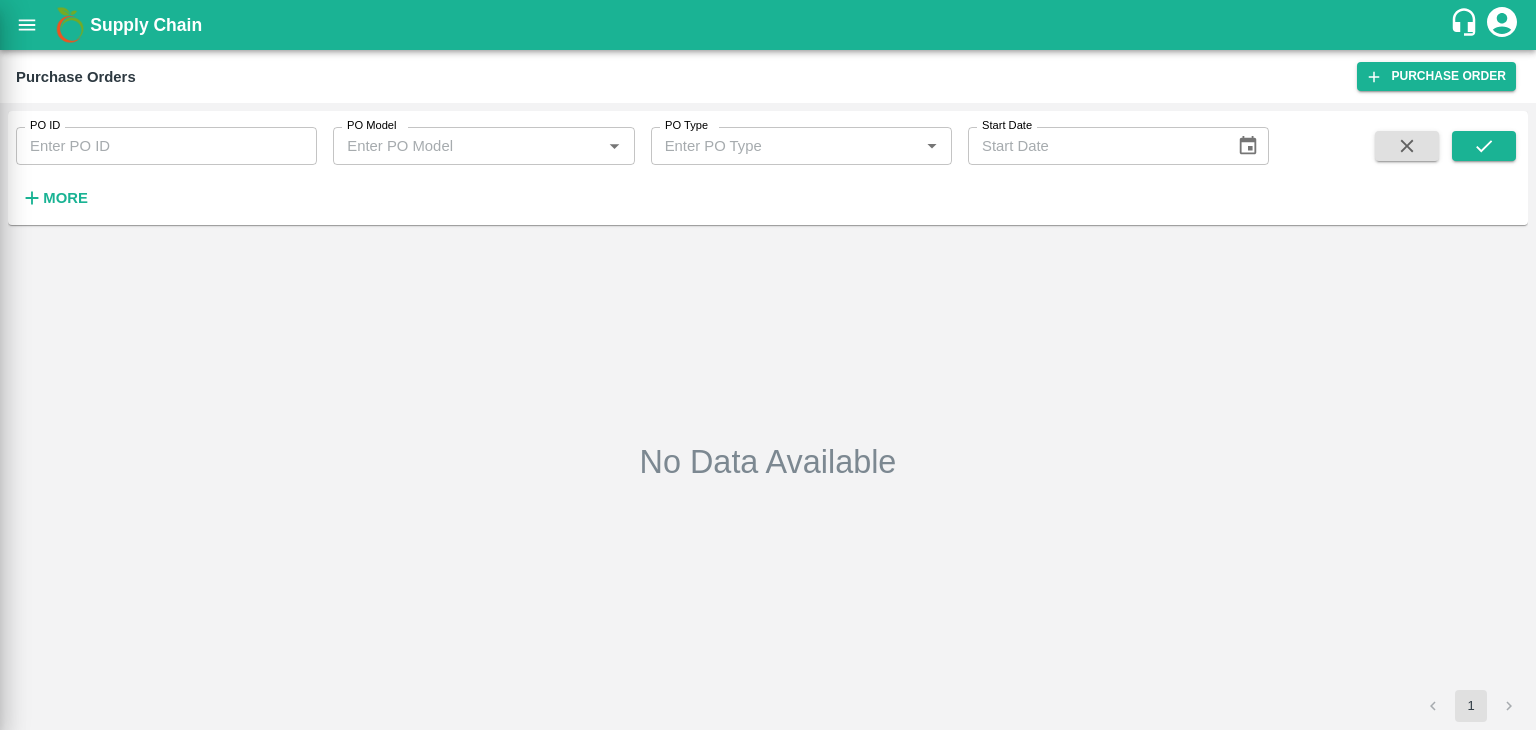 click at bounding box center [768, 365] 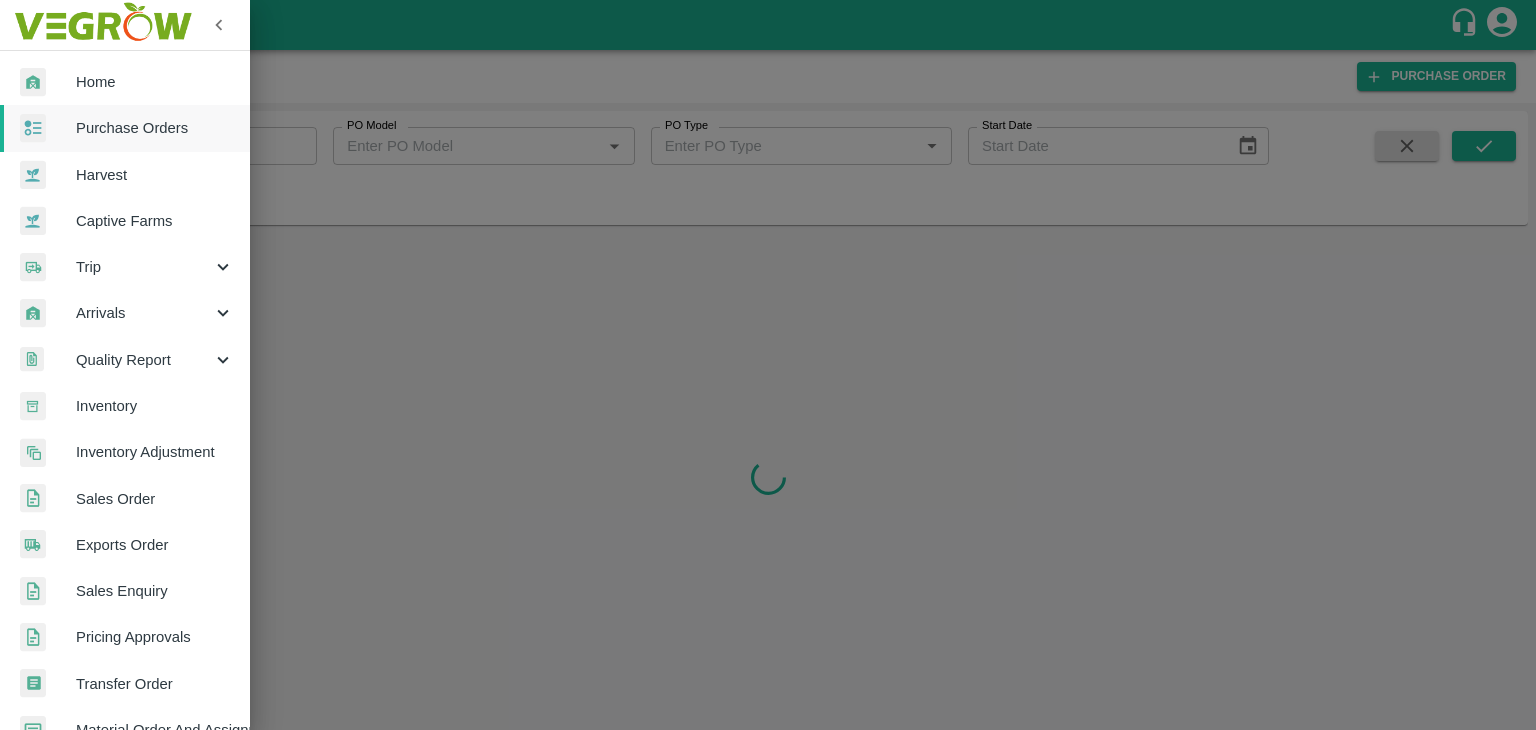click at bounding box center (768, 365) 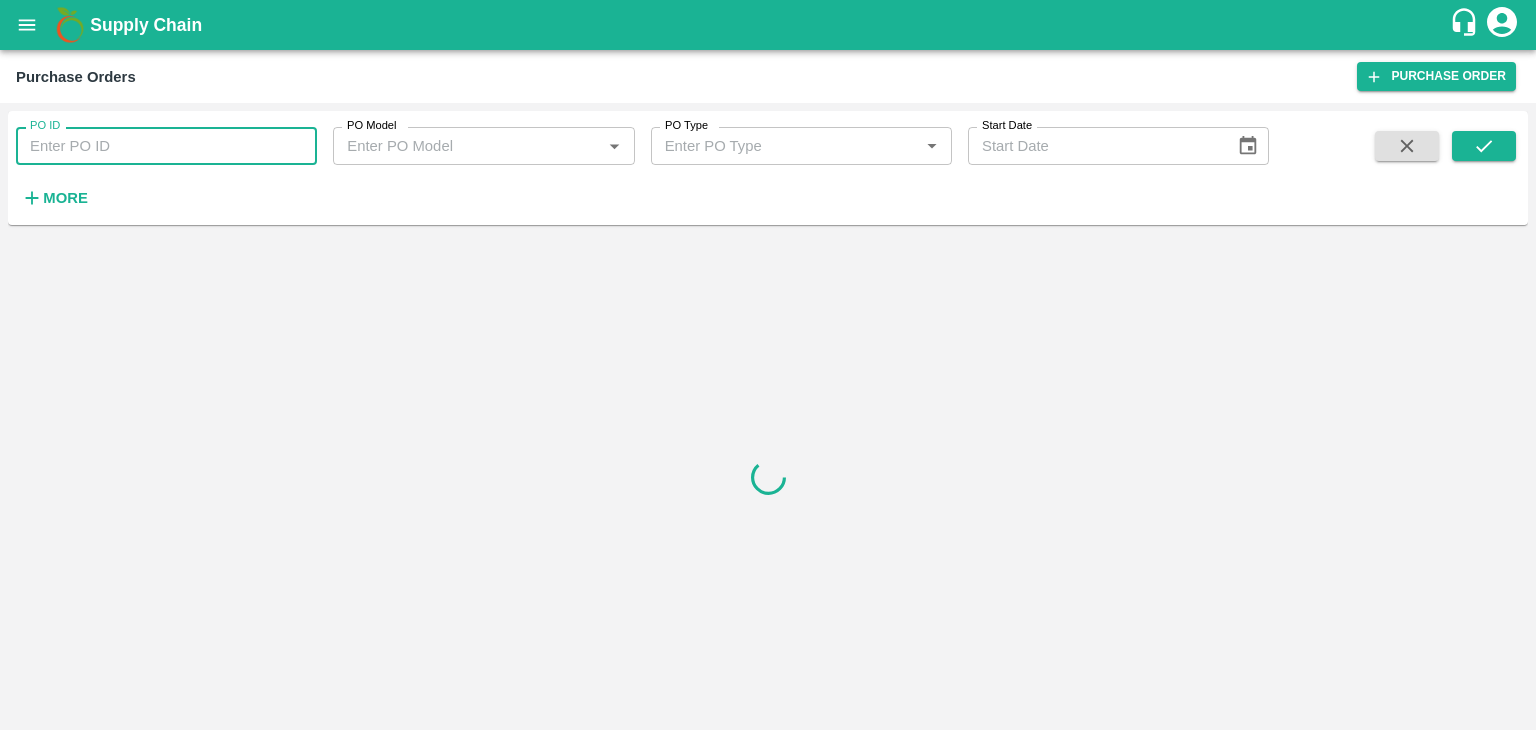click on "PO ID" at bounding box center [166, 146] 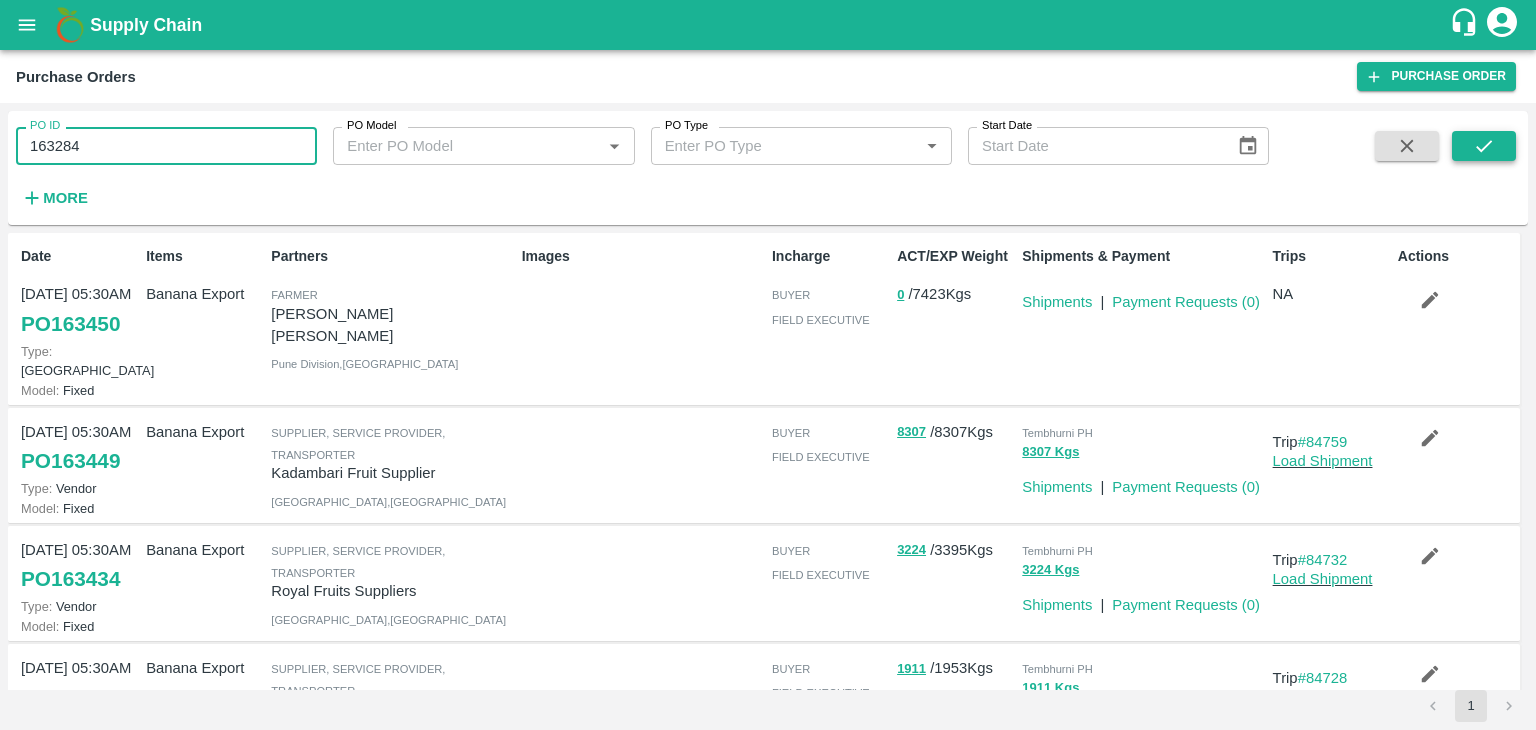 type on "163284" 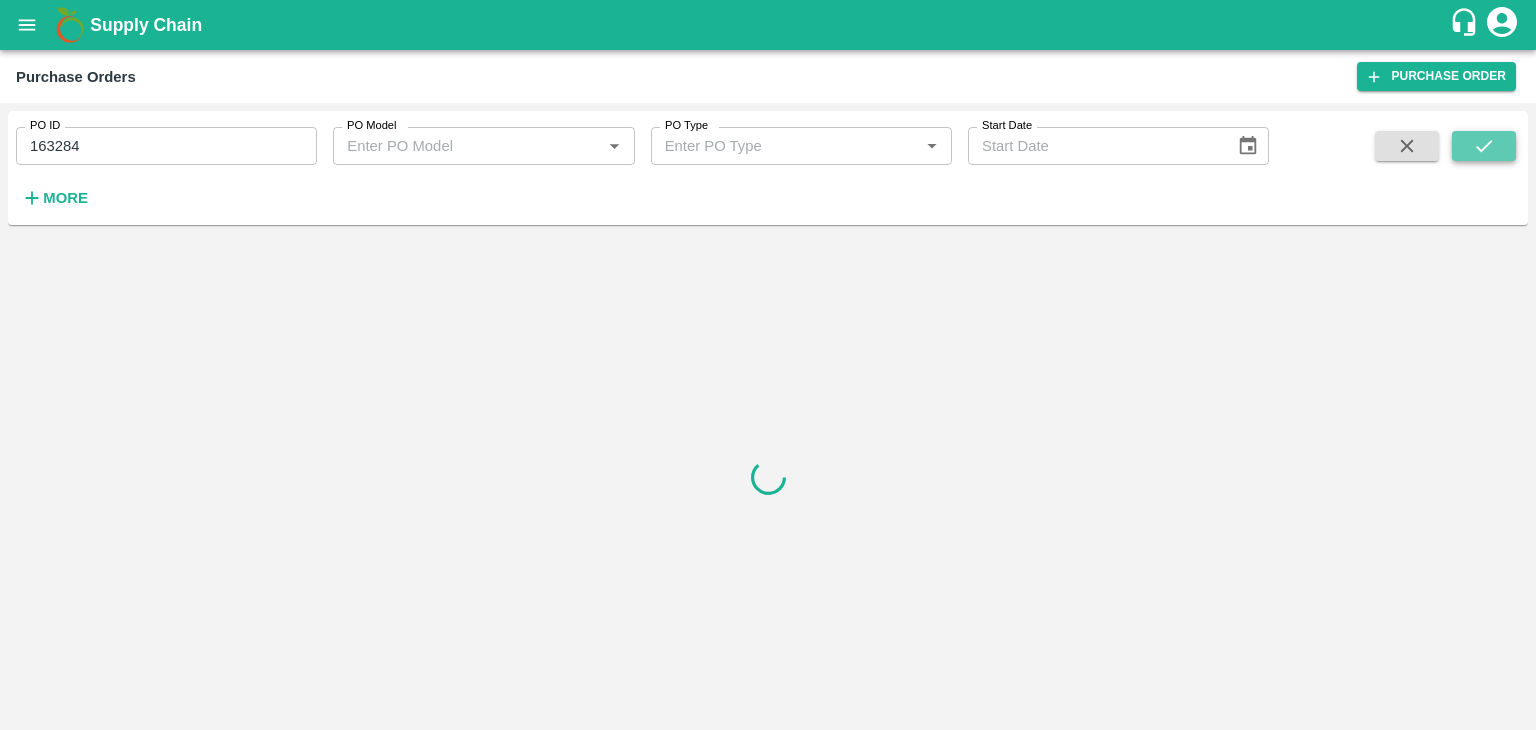 click 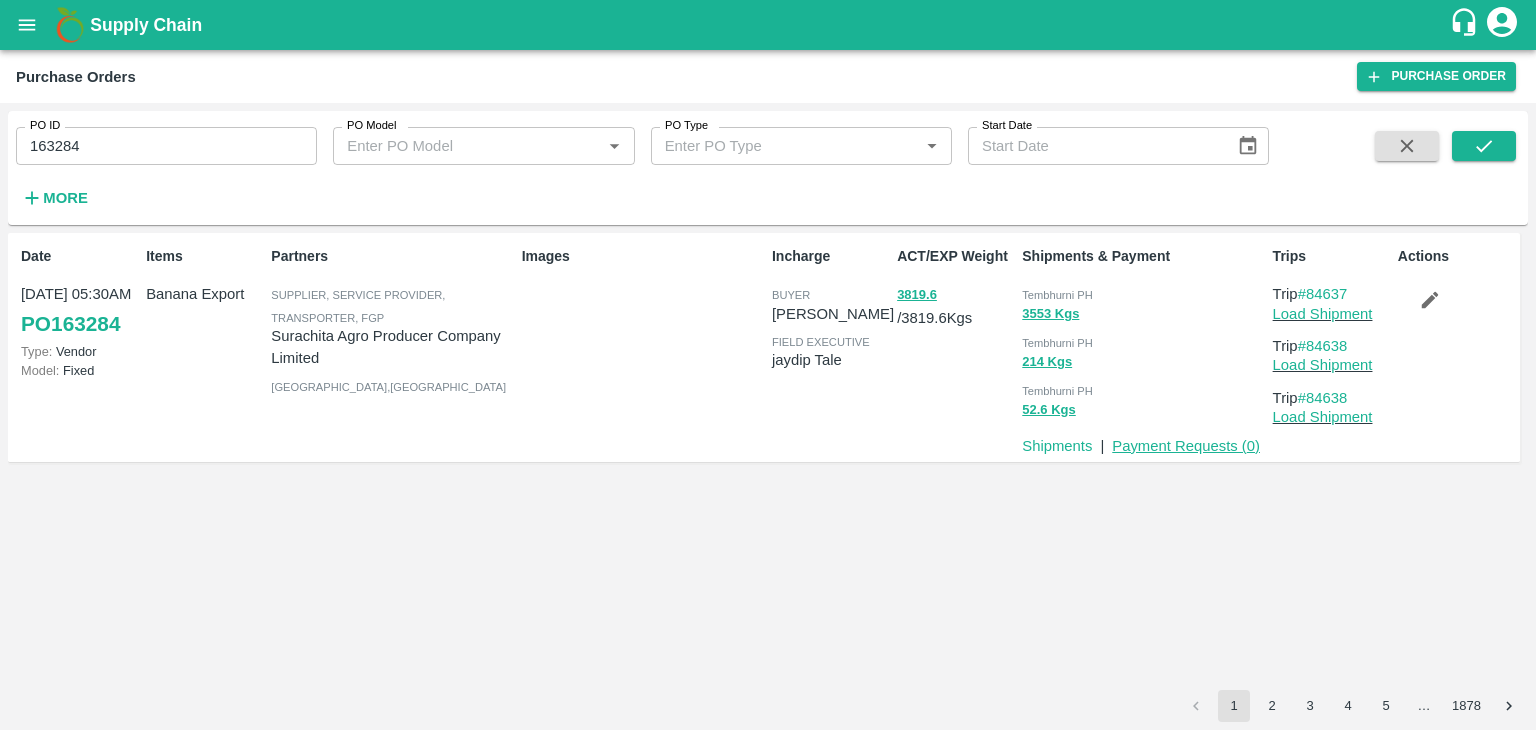 click on "Payment Requests ( 0 )" at bounding box center [1186, 446] 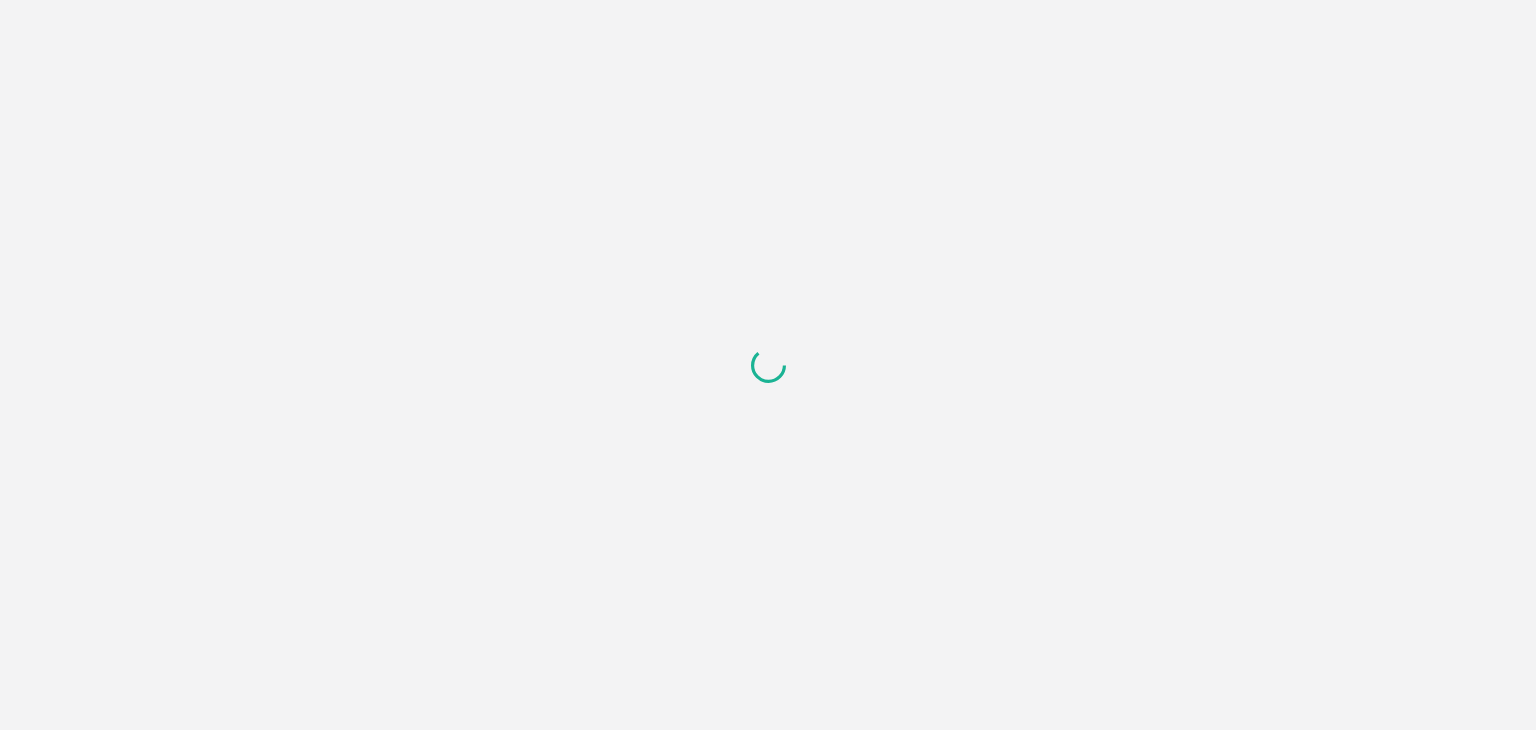 scroll, scrollTop: 0, scrollLeft: 0, axis: both 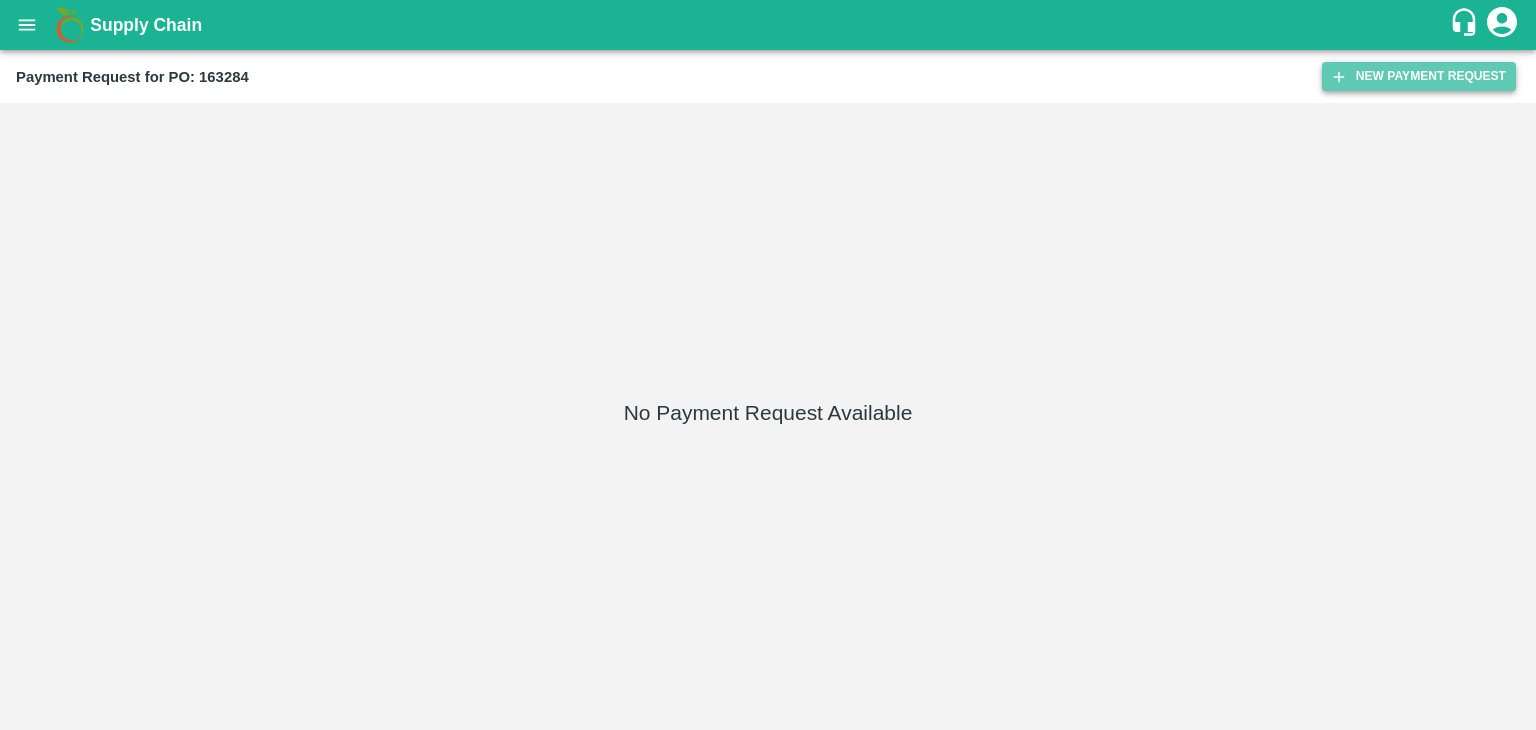 click on "New Payment Request" at bounding box center [1419, 76] 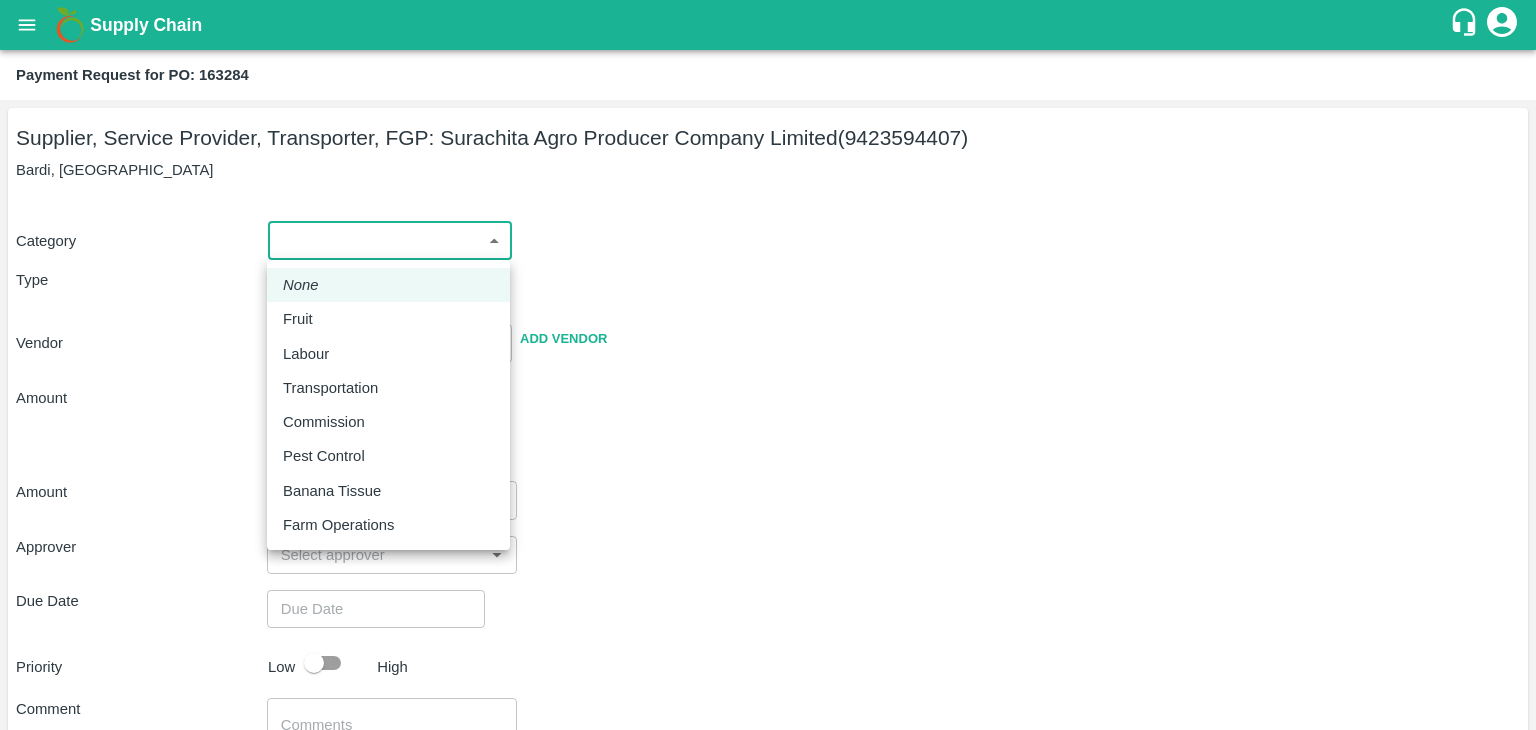 drag, startPoint x: 281, startPoint y: 242, endPoint x: 356, endPoint y: 313, distance: 103.27633 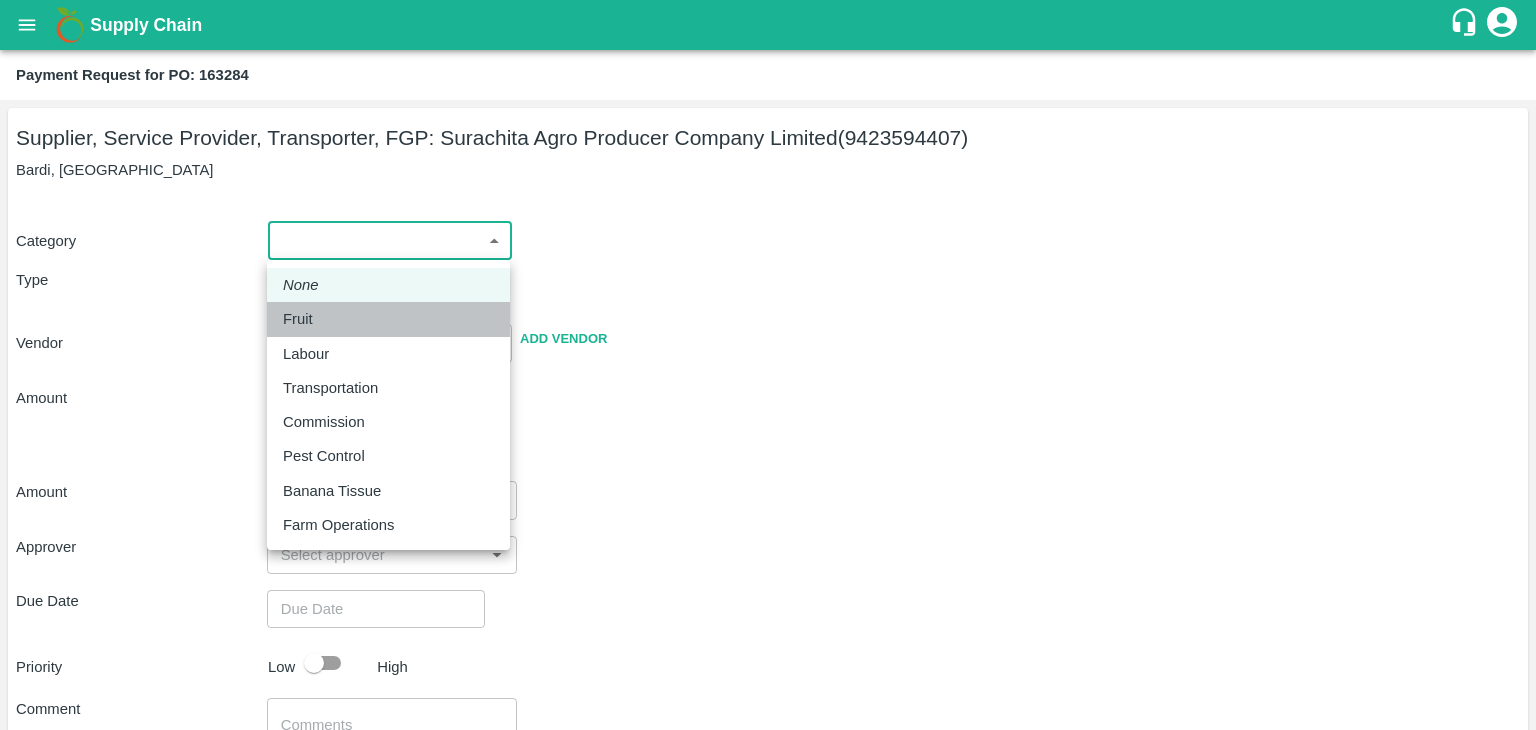 click on "Fruit" at bounding box center (388, 319) 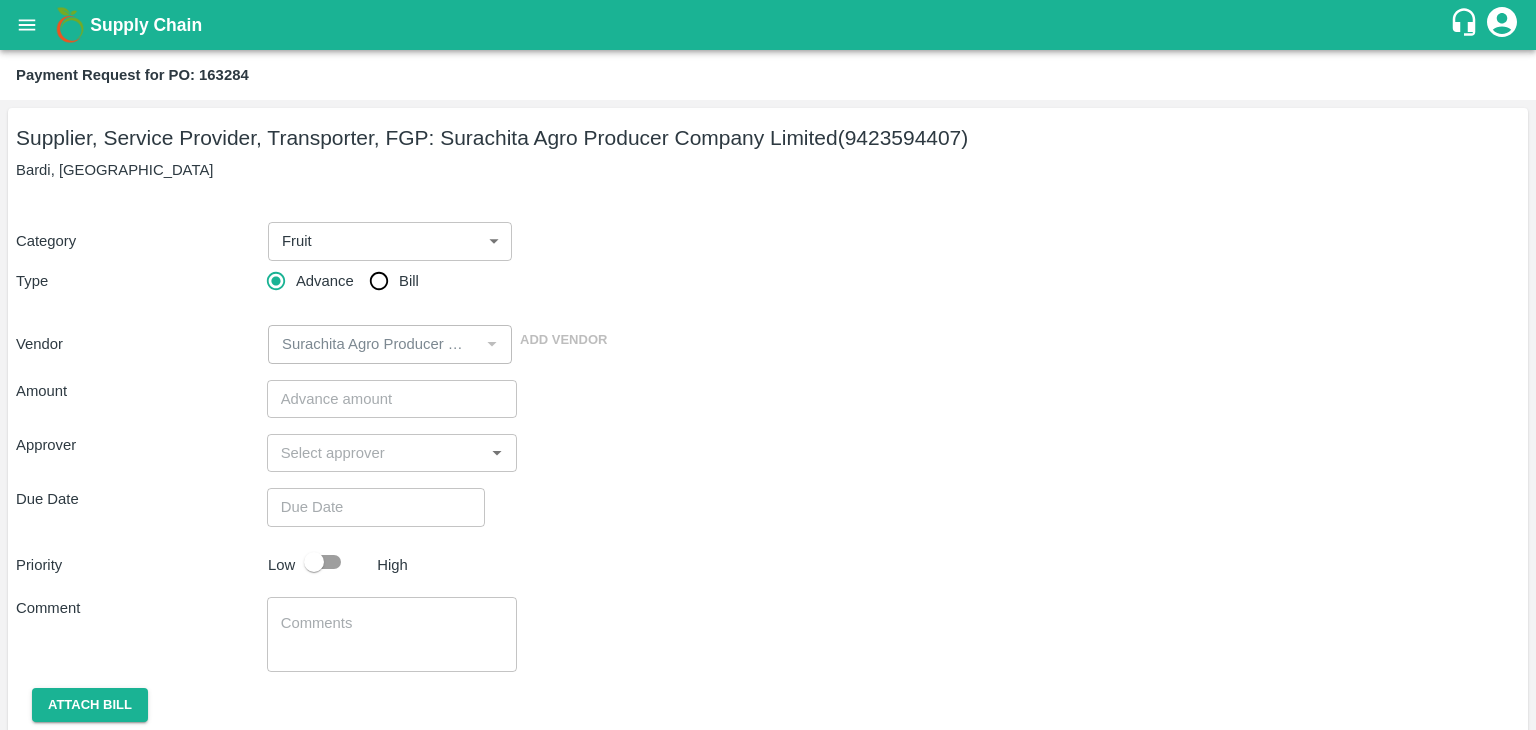 click on "Bill" at bounding box center [409, 281] 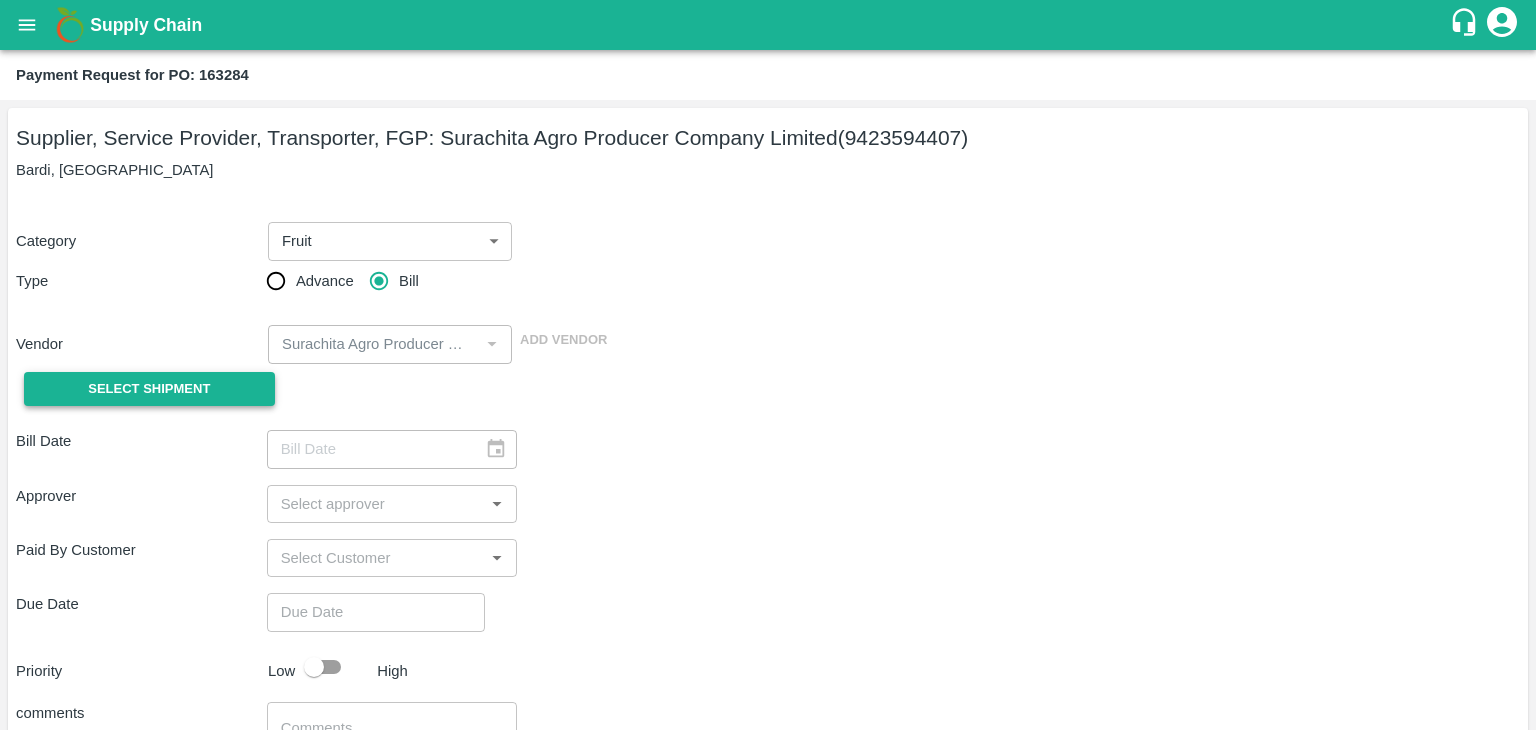 click on "Select Shipment" at bounding box center [149, 389] 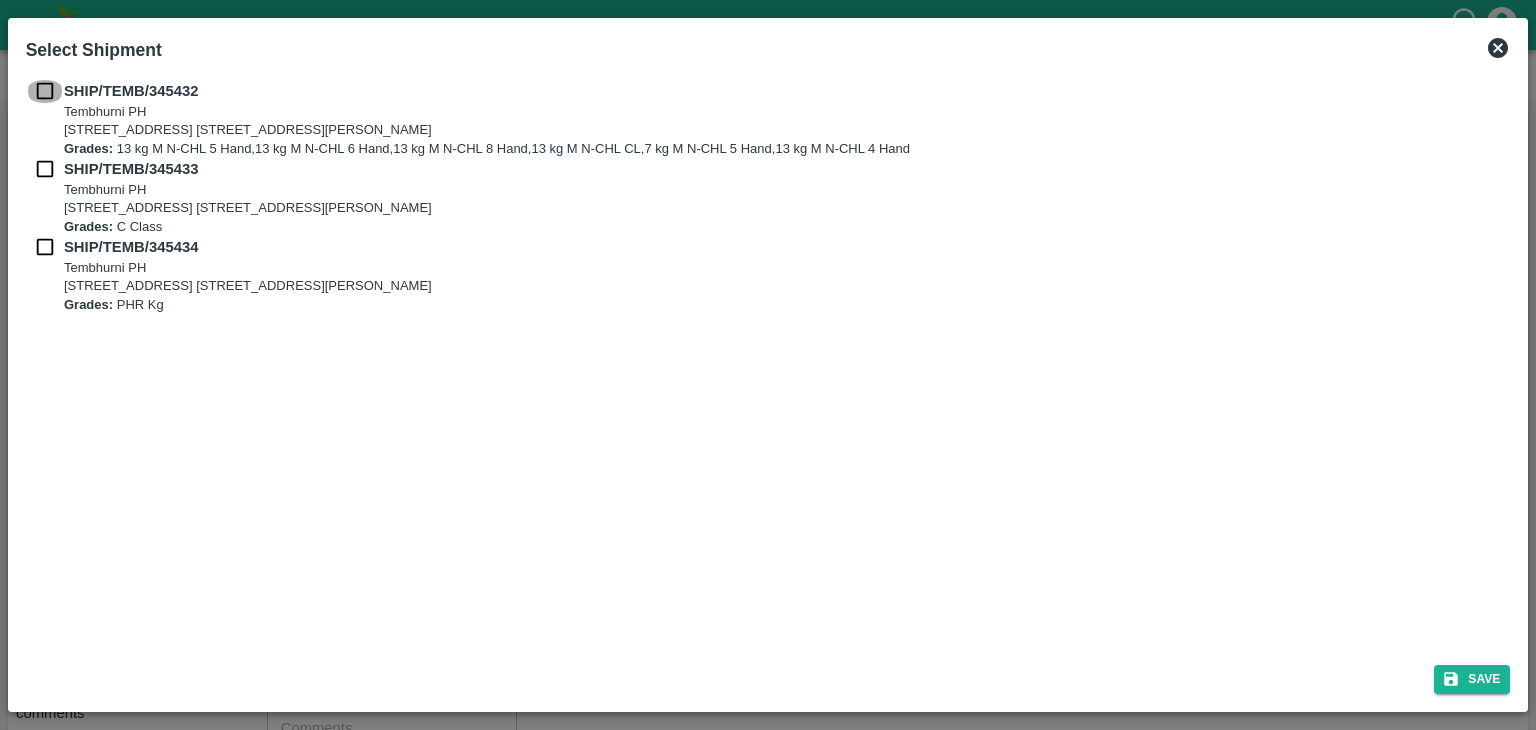 click at bounding box center (45, 91) 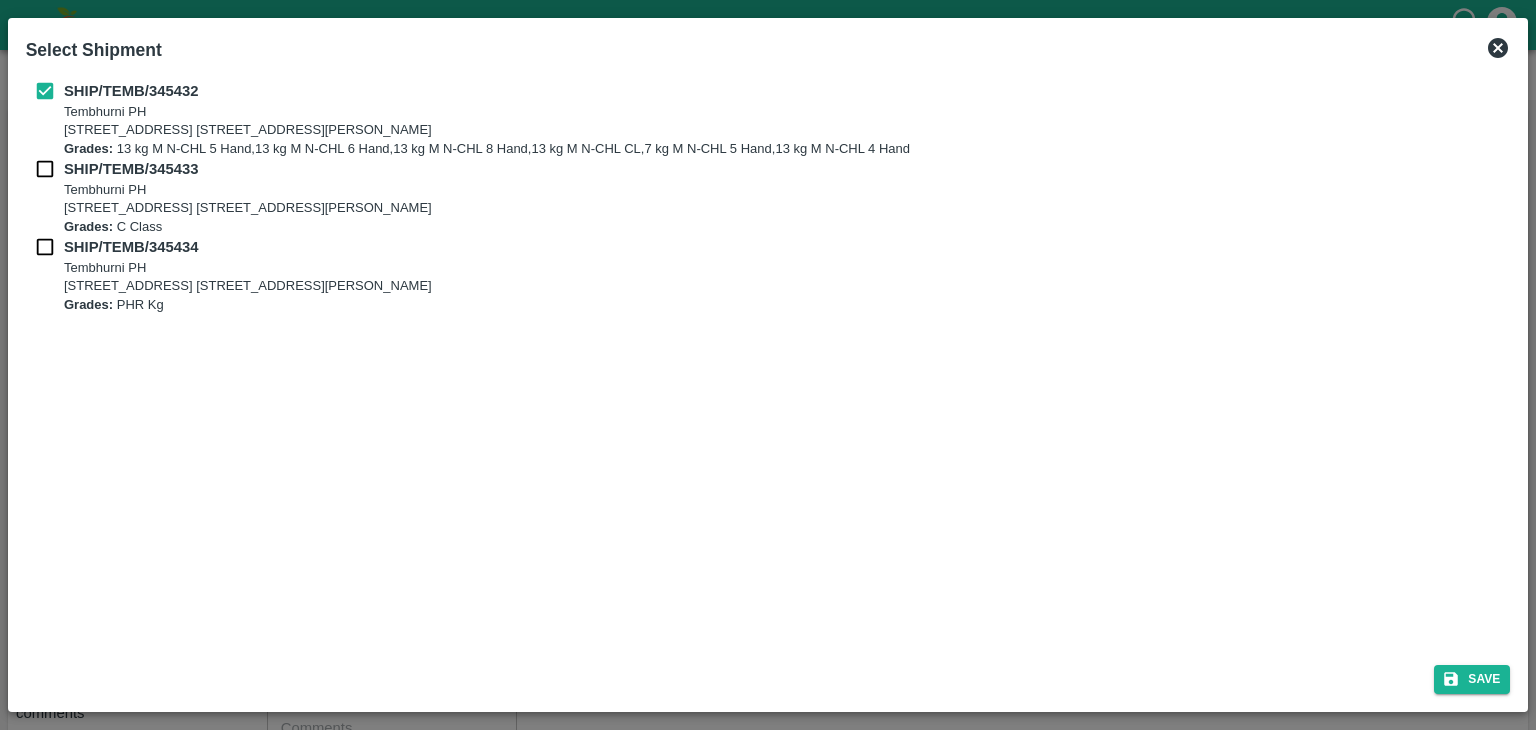 click at bounding box center [45, 169] 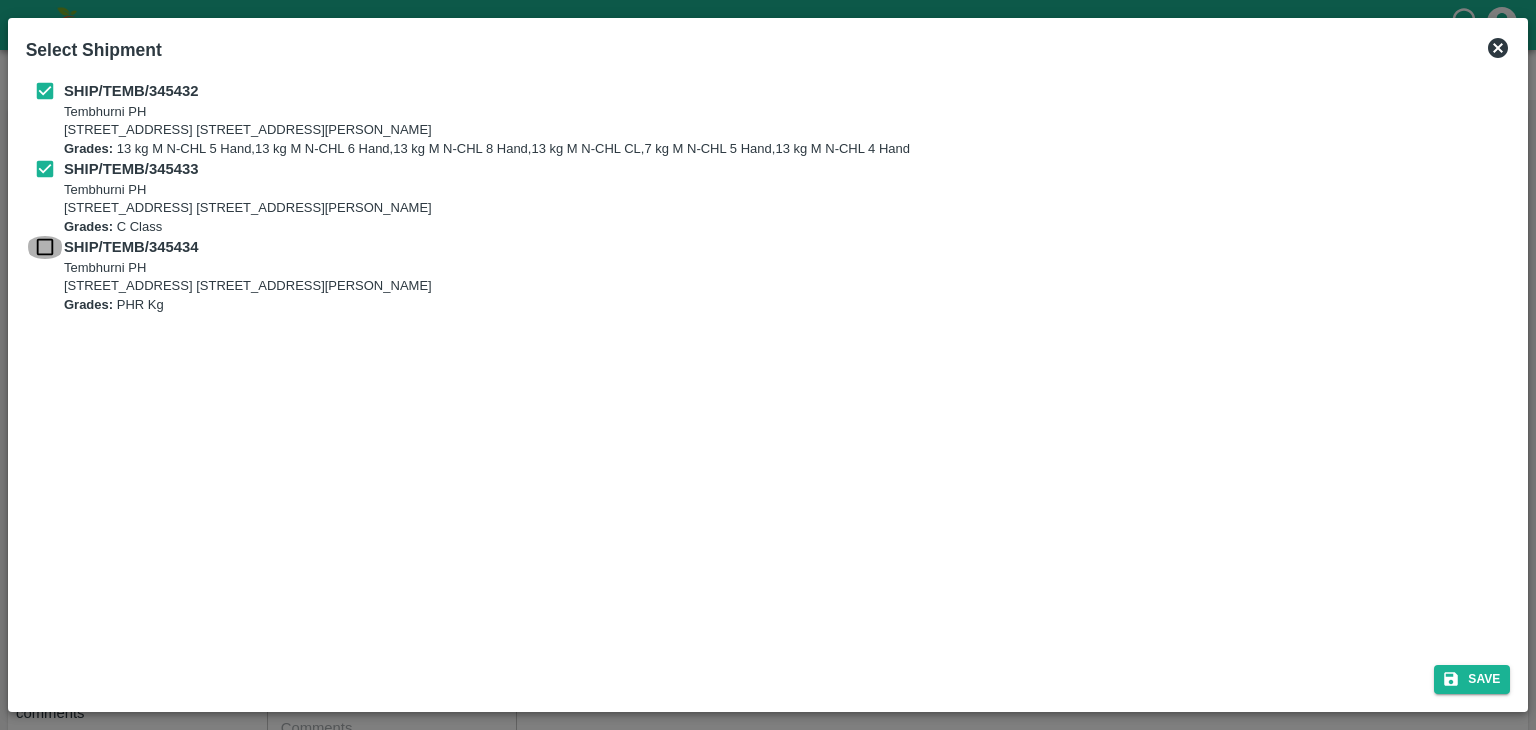 click at bounding box center [45, 247] 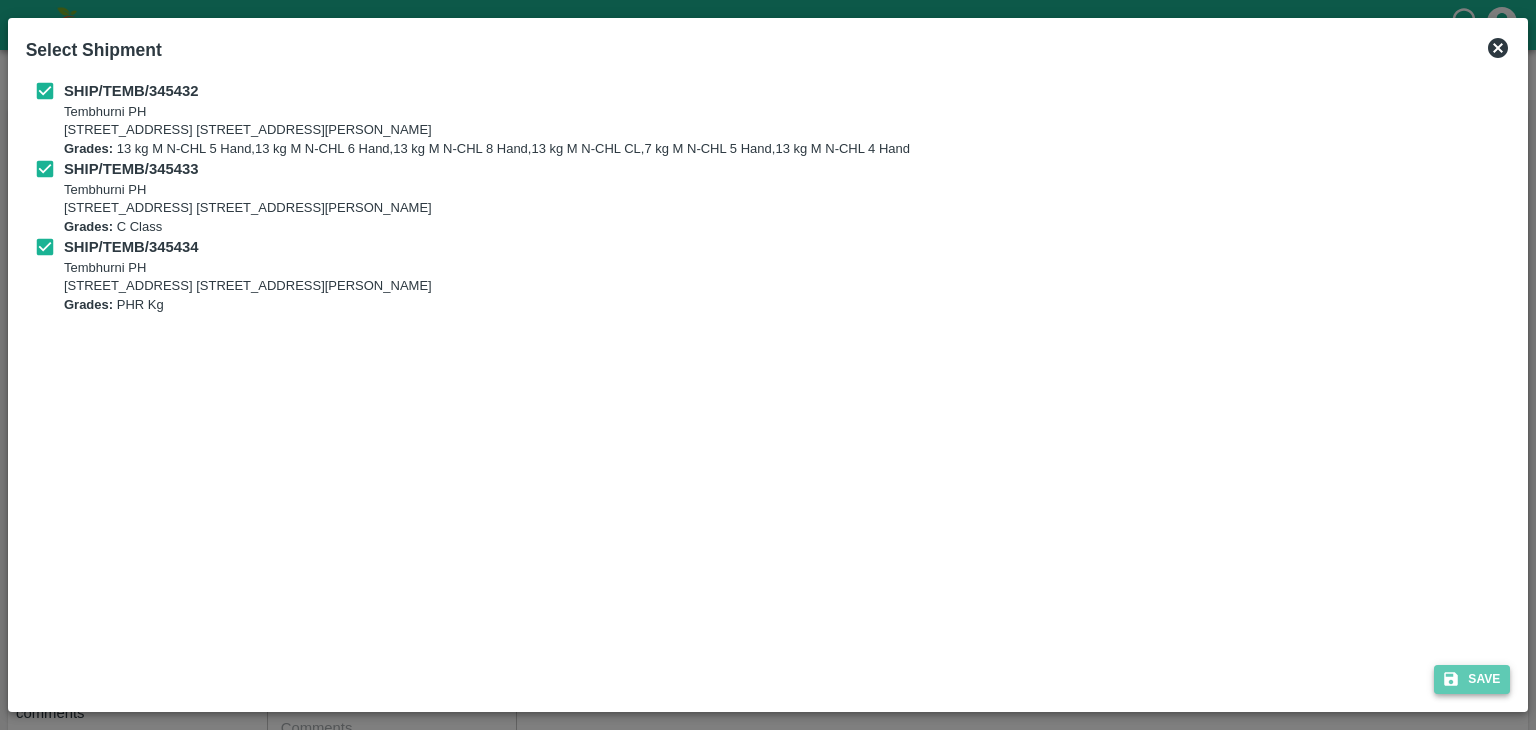 click on "Save" at bounding box center (1472, 679) 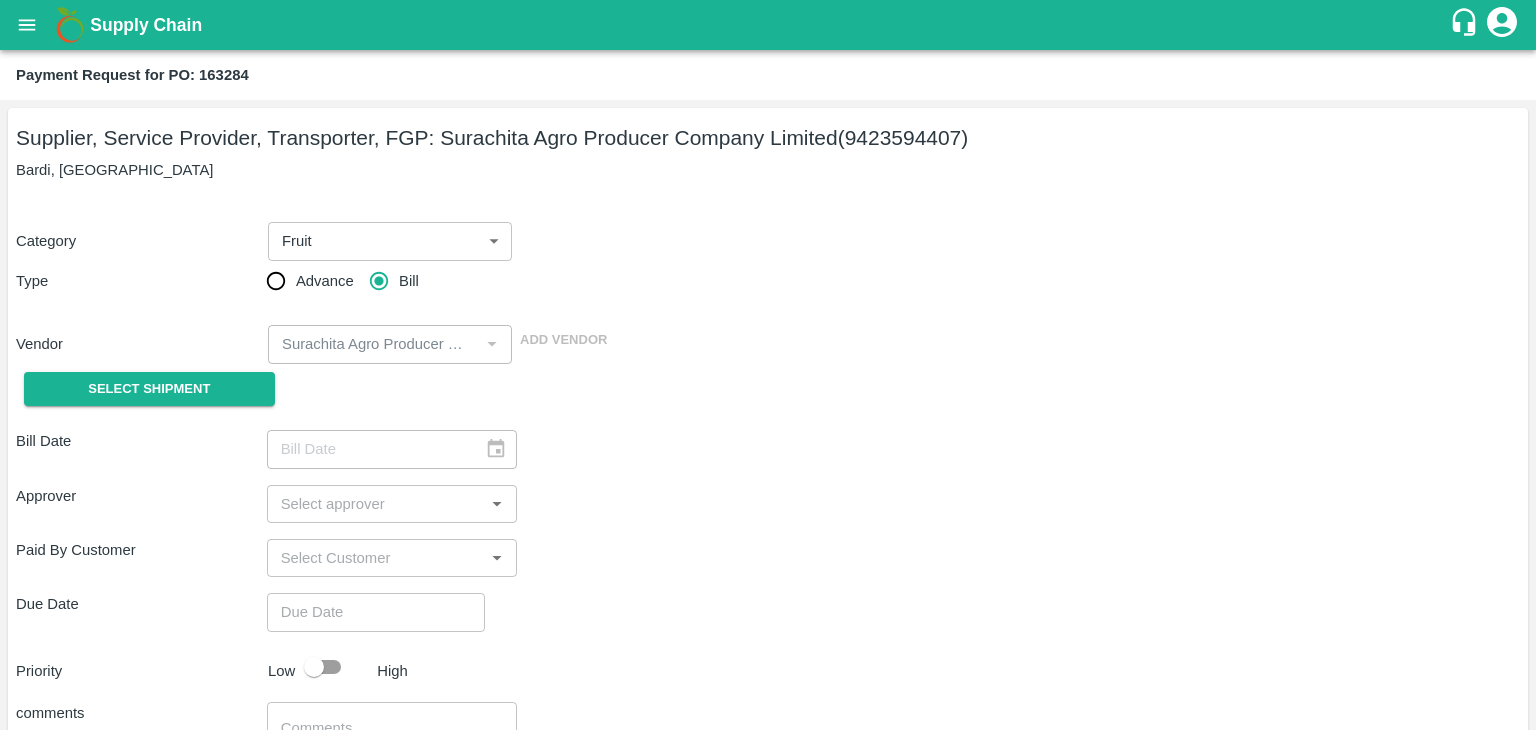type on "[DATE]" 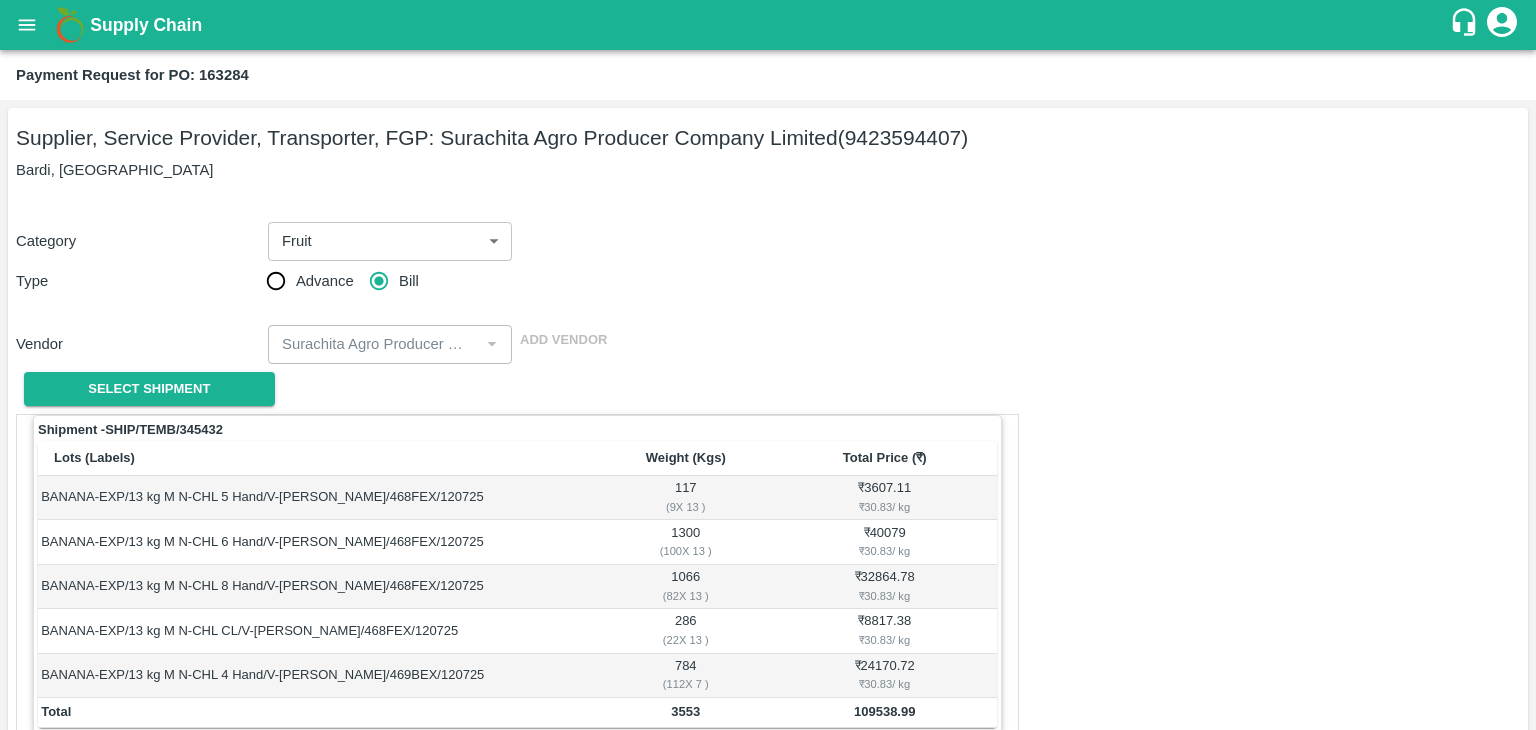 scroll, scrollTop: 980, scrollLeft: 0, axis: vertical 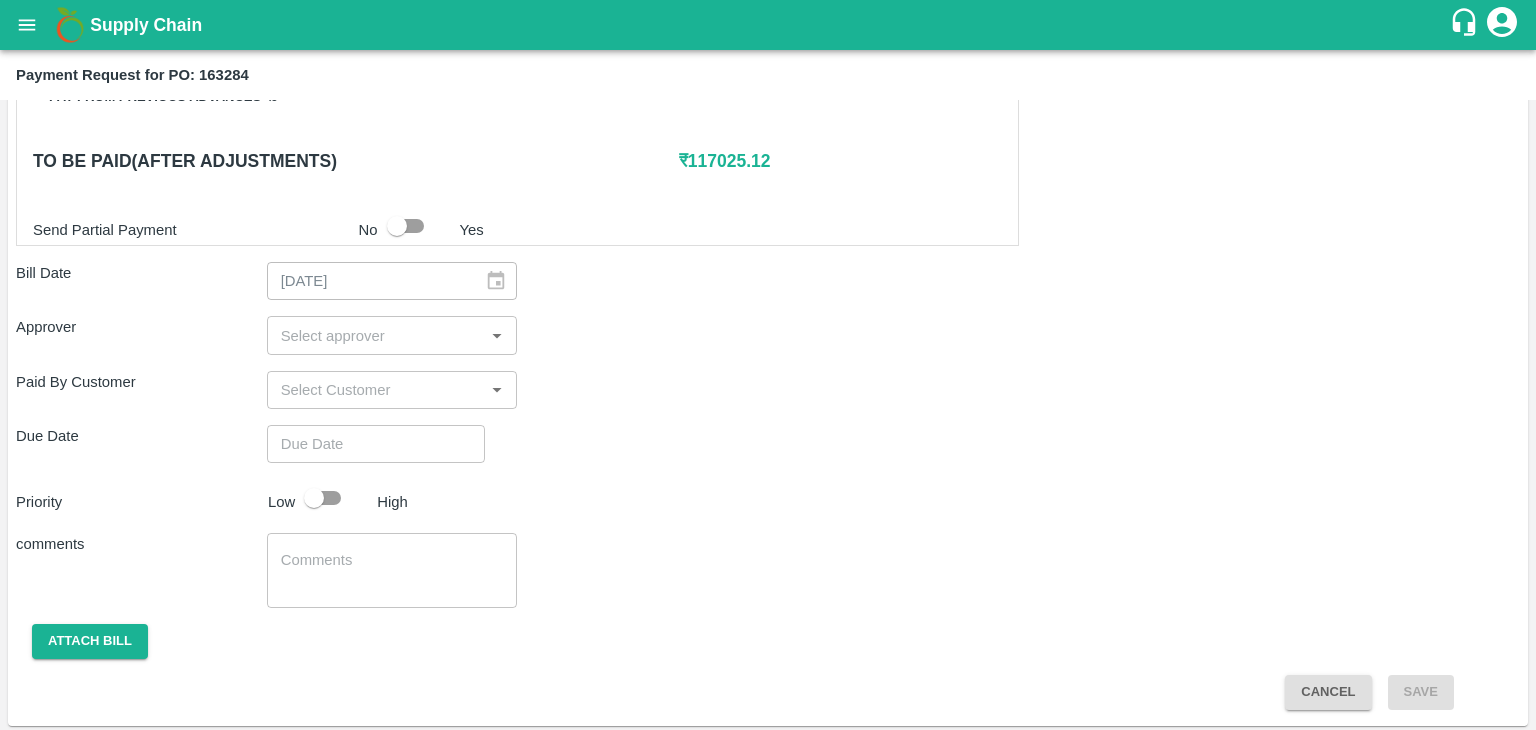click at bounding box center (376, 335) 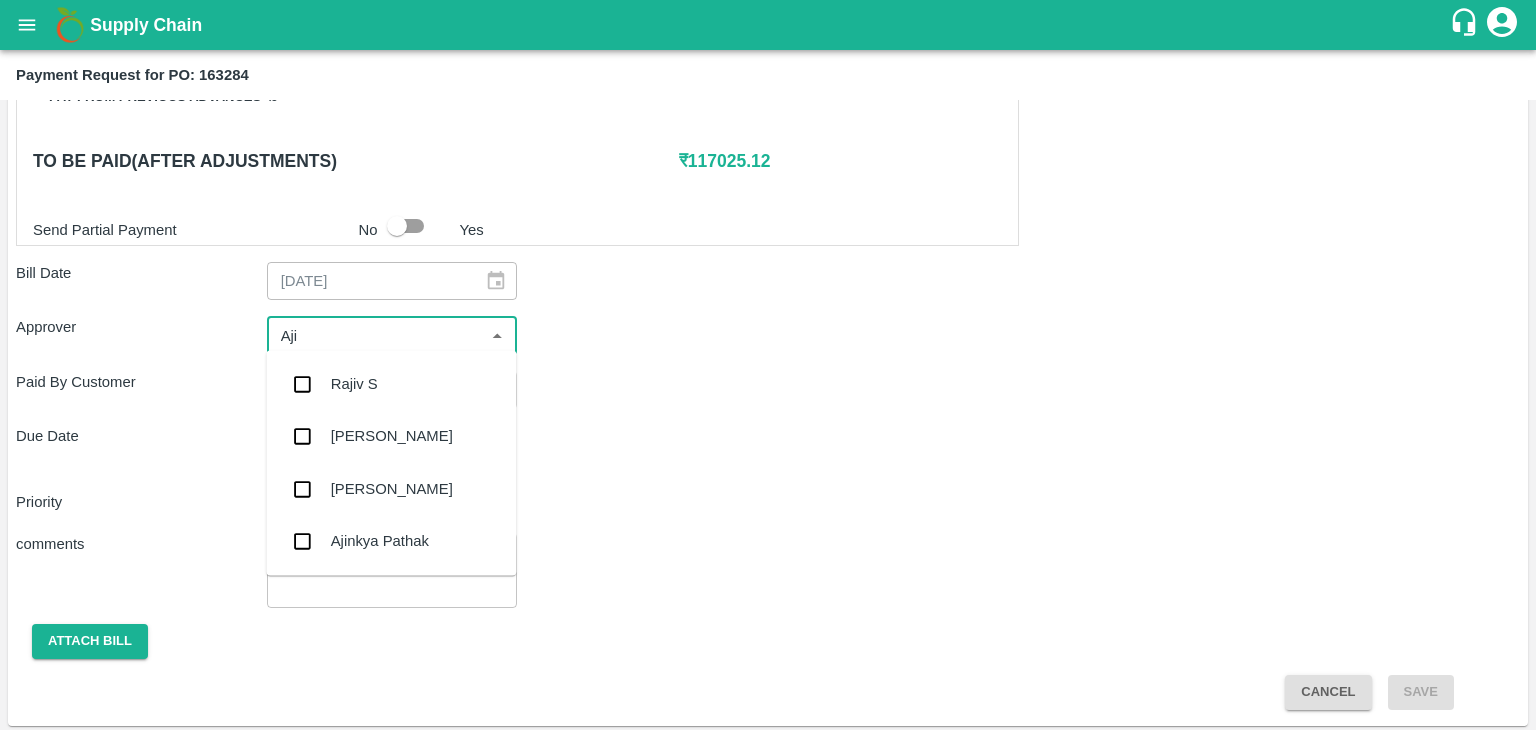 type on "Ajit" 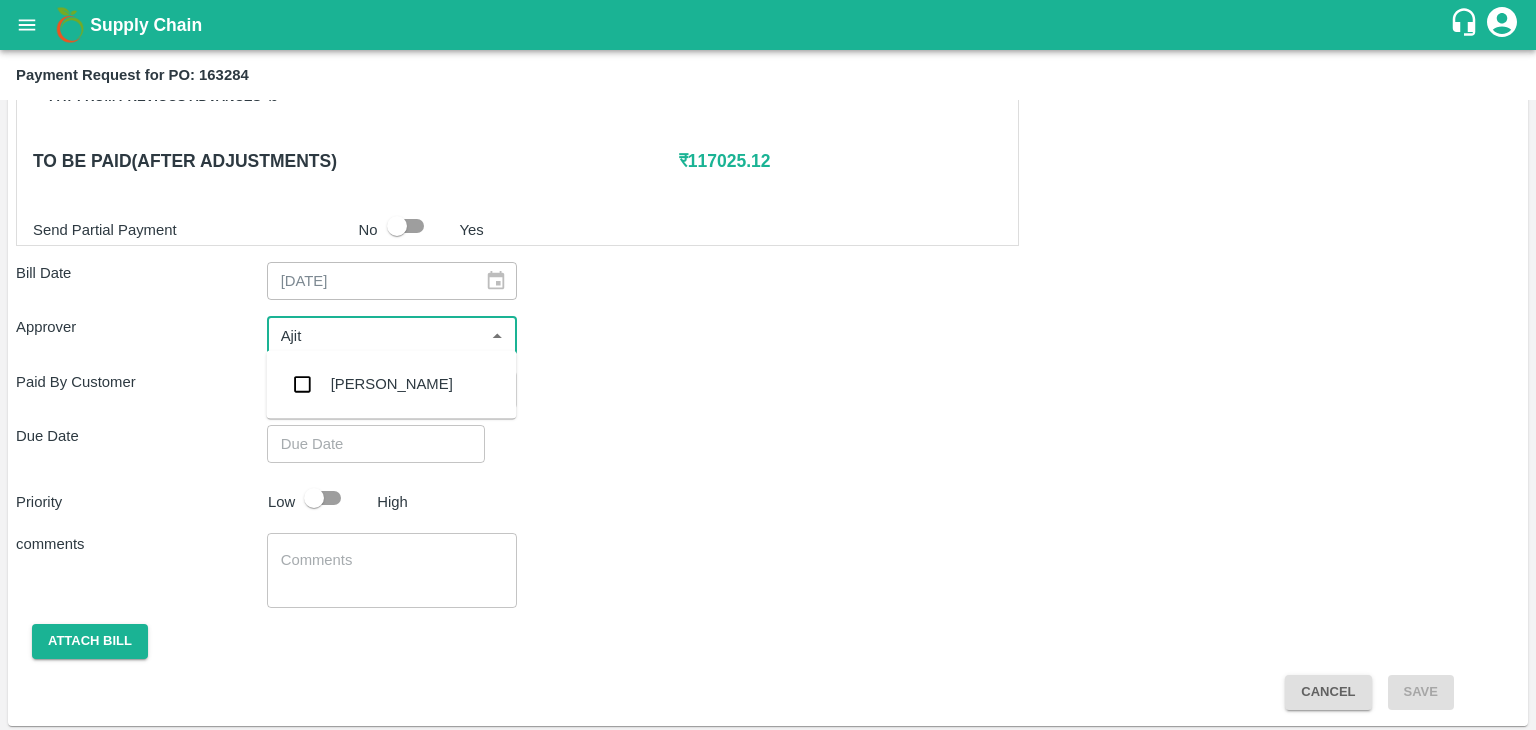click on "[PERSON_NAME]" at bounding box center [392, 384] 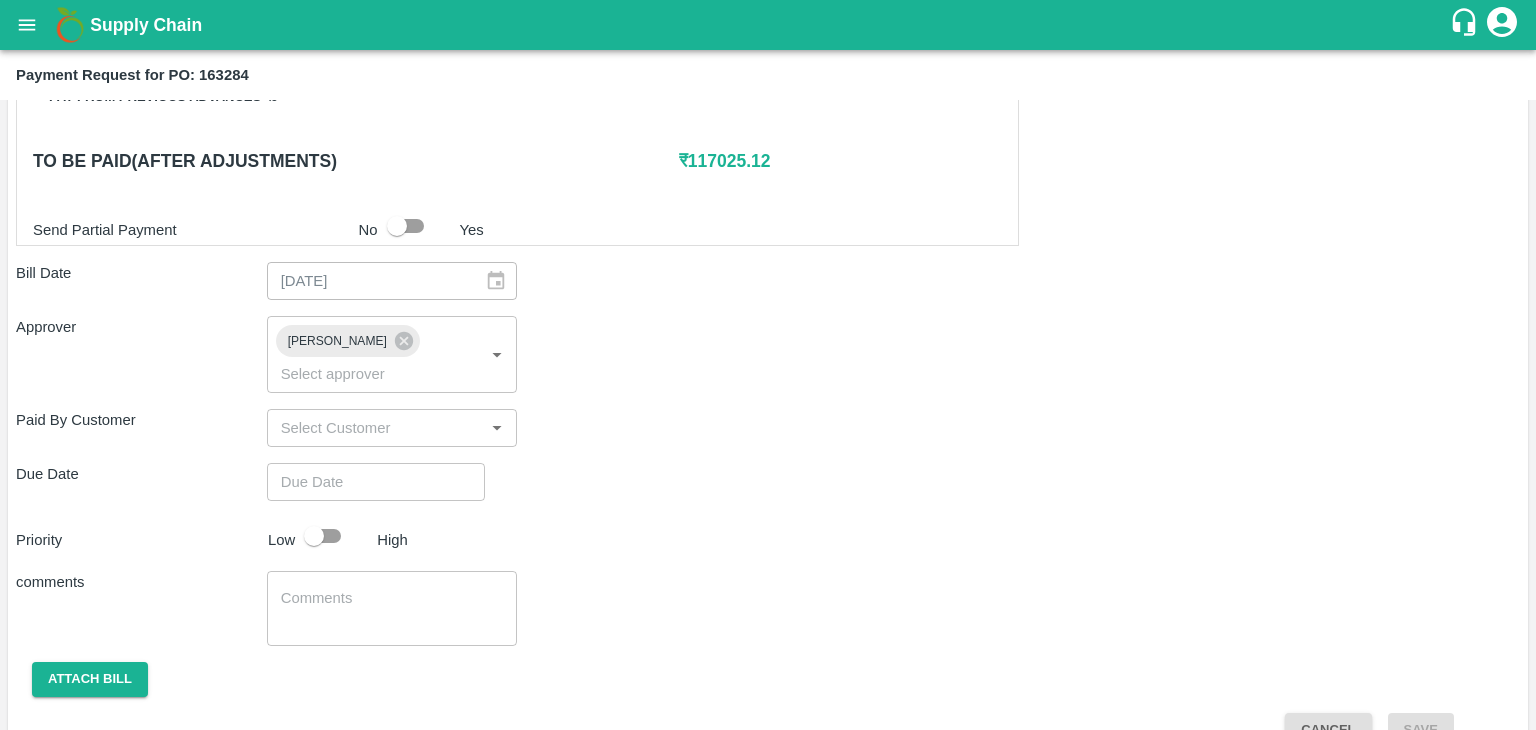 click on "Shipment -  SHIP/TEMB/345432 Lots (Labels) Weight (Kgs) Total Price (₹) BANANA-EXP/13 kg M N-CHL 5 Hand/V-[PERSON_NAME]/468FEX/120725   117 ( 9  X   13   ) ₹ 3607.11 ₹ 30.83  / kg BANANA-EXP/13 kg M N-CHL 6 Hand/V-[PERSON_NAME]/468FEX/120725   1300 ( 100  X   13   ) ₹ 40079 ₹ 30.83  / kg BANANA-EXP/13 kg M N-CHL 8 Hand/V-[PERSON_NAME]/468FEX/120725   1066 ( 82  X   13   ) ₹ 32864.78 ₹ 30.83  / kg BANANA-EXP/13 kg M N-CHL CL/V-[PERSON_NAME]/468FEX/120725   286 ( 22  X   13   ) ₹ 8817.38 ₹ 30.83  / kg BANANA-EXP/13 kg M N-CHL 4 Hand/V-[PERSON_NAME]/469BEX/120725   784 ( 112  X   7   ) ₹ 24170.72 ₹ 30.83  / kg Total 3553 109538.99 Shipment -  SHIP/TEMB/345433 Lots (Labels) Weight (Kgs) Total Price (₹) BANANA-EXP/C Class/V-[PERSON_NAME]/258BOM/120725   214 ( 1  X   214   ) ₹ 6009.12 ₹ 28.08  / kg Total 214 6009.12 Shipment -  SHIP/TEMB/345434 Lots (Labels) Weight (Kgs) Total Price (₹) BANANA-EXP/PHR Kg/V-[PERSON_NAME]/258BOM/120725   52.6 ( 1  X   52.6   ) ₹ 1477.01 ₹ 28.08  / kg Total 52.6 1477.01 0 ₹  x" at bounding box center (768, 91) 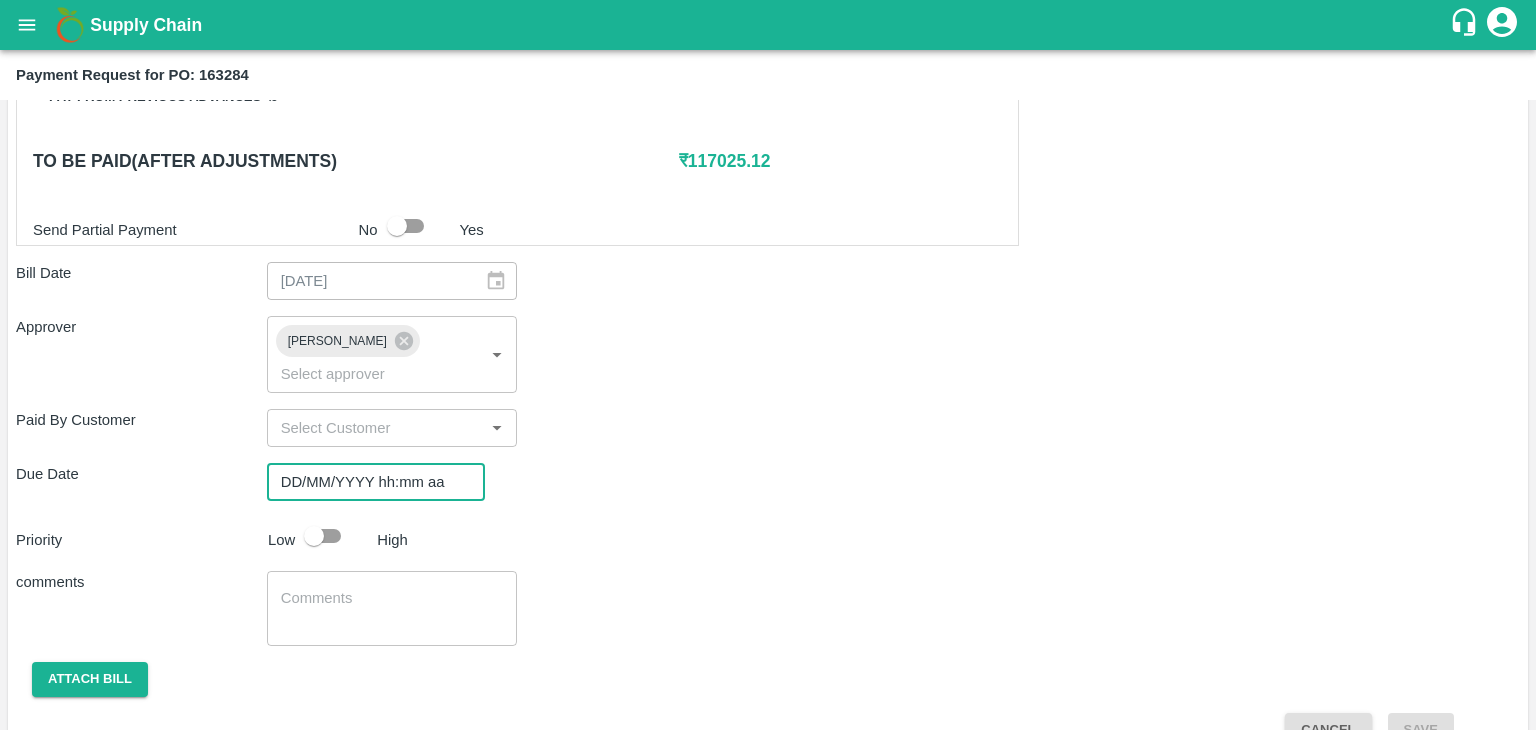 click on "DD/MM/YYYY hh:mm aa" at bounding box center (369, 482) 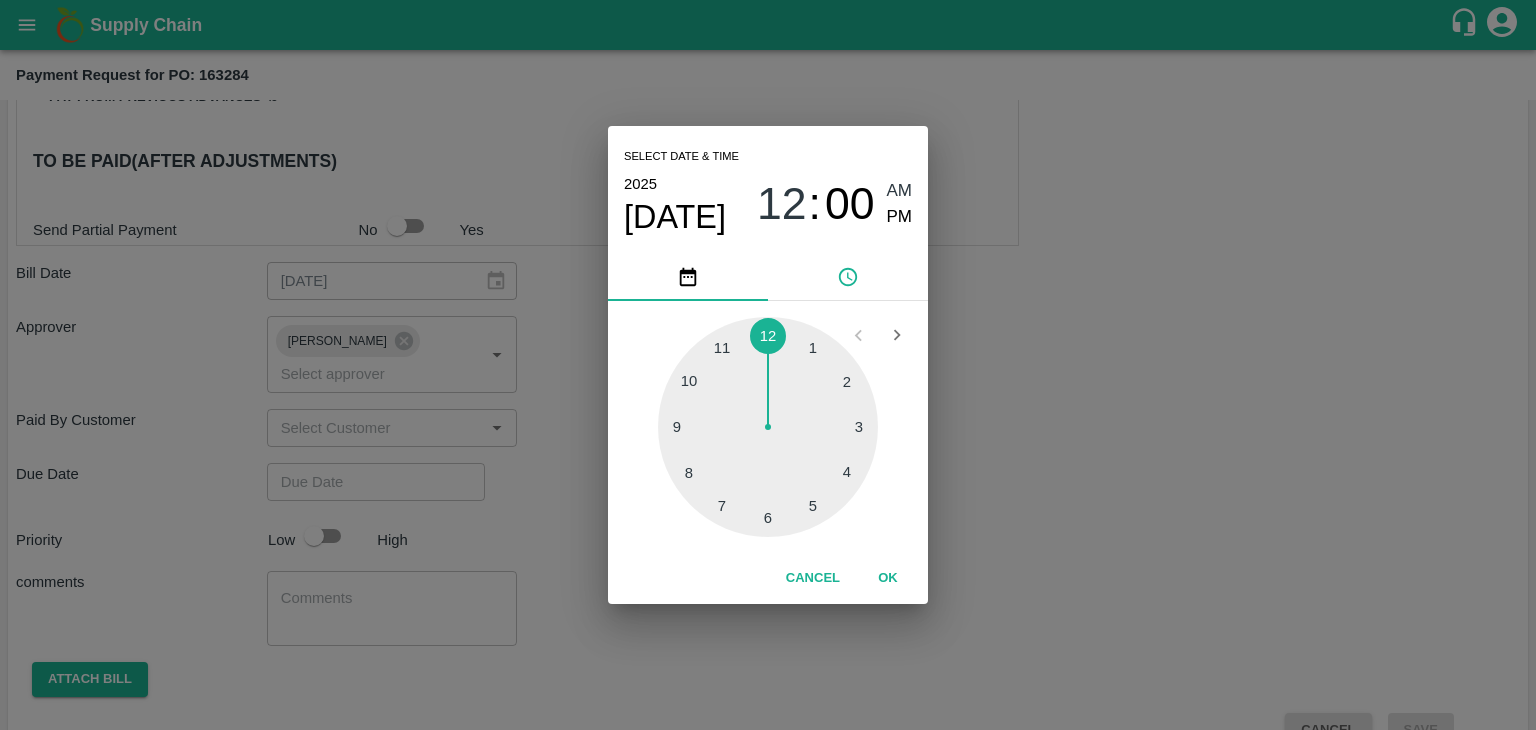 type on "[DATE] 12:00 AM" 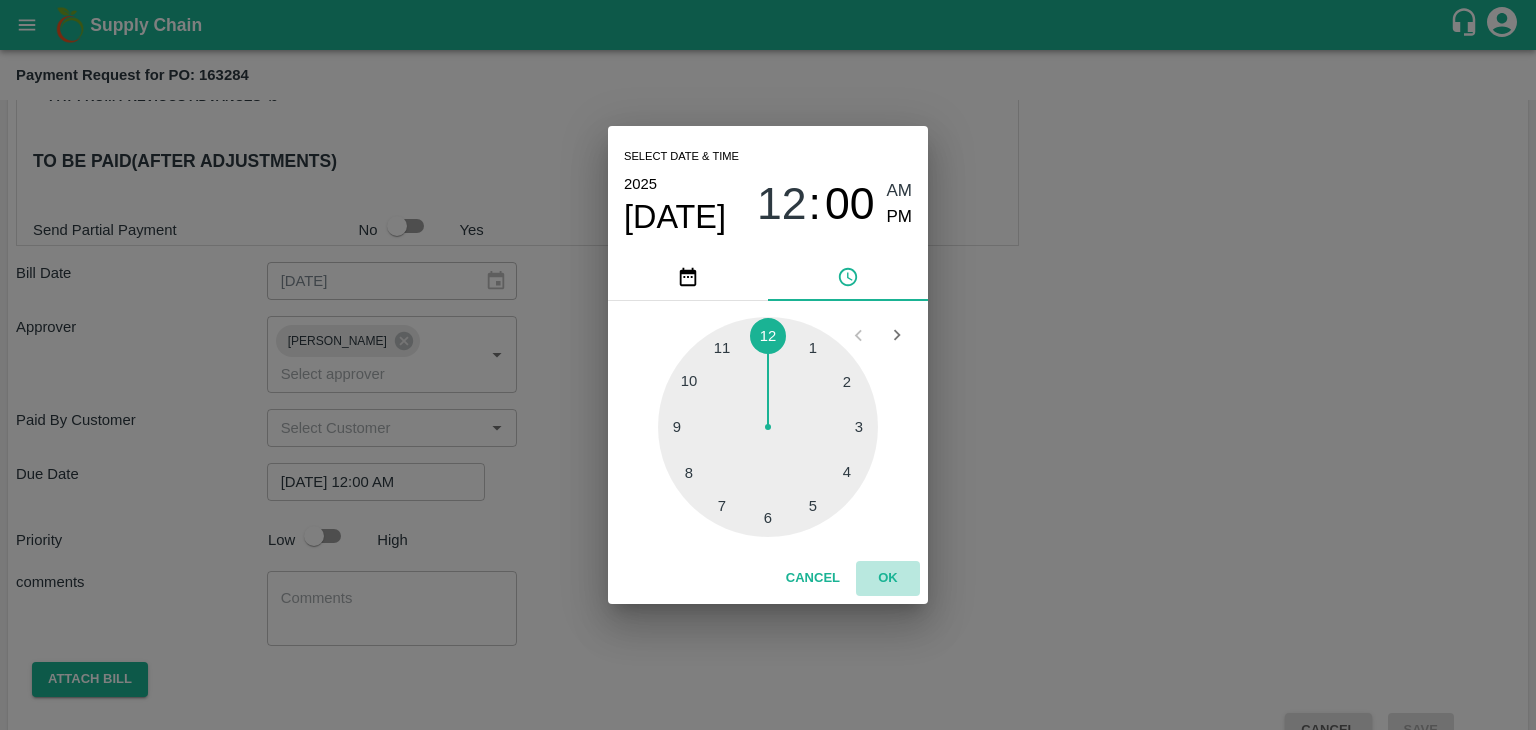 click on "OK" at bounding box center (888, 578) 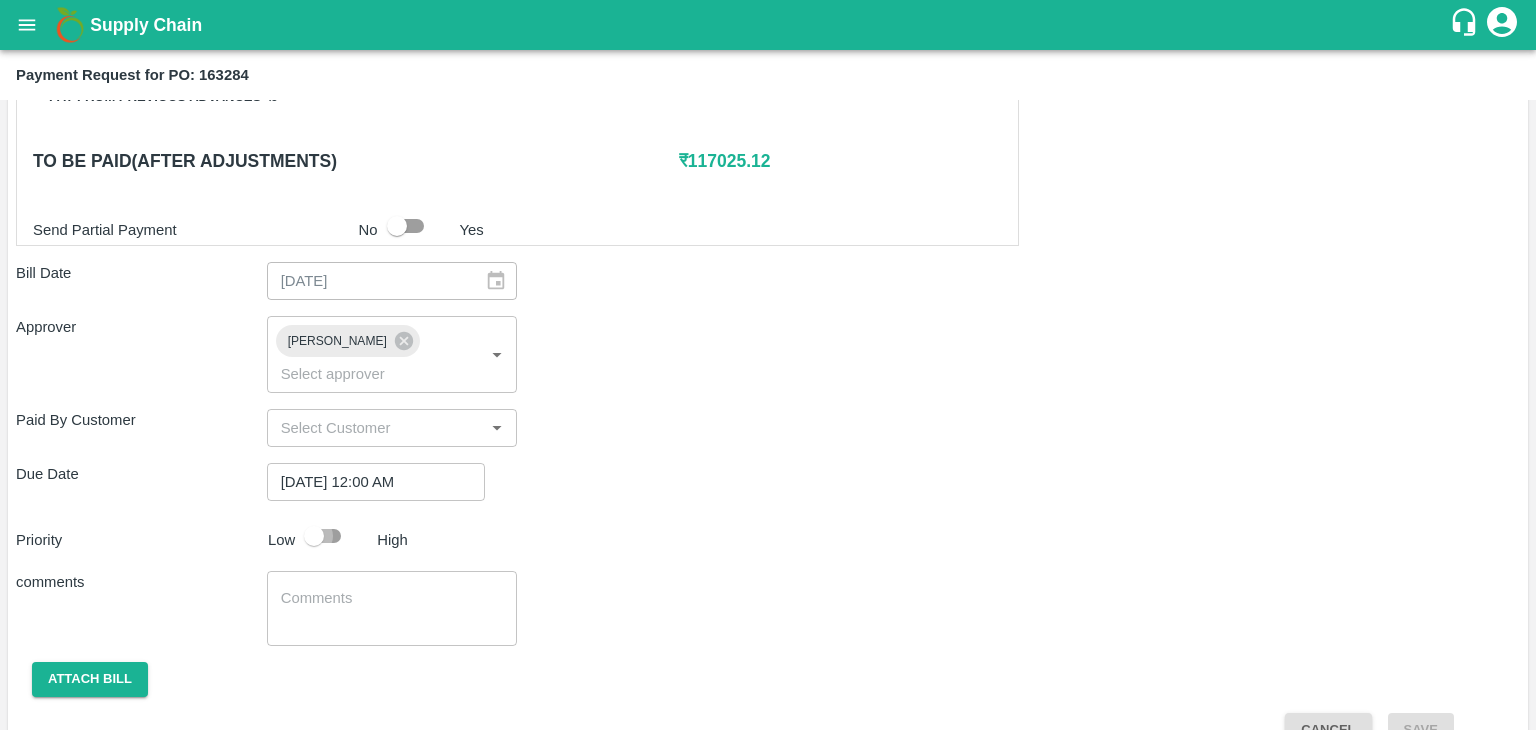 click at bounding box center (314, 536) 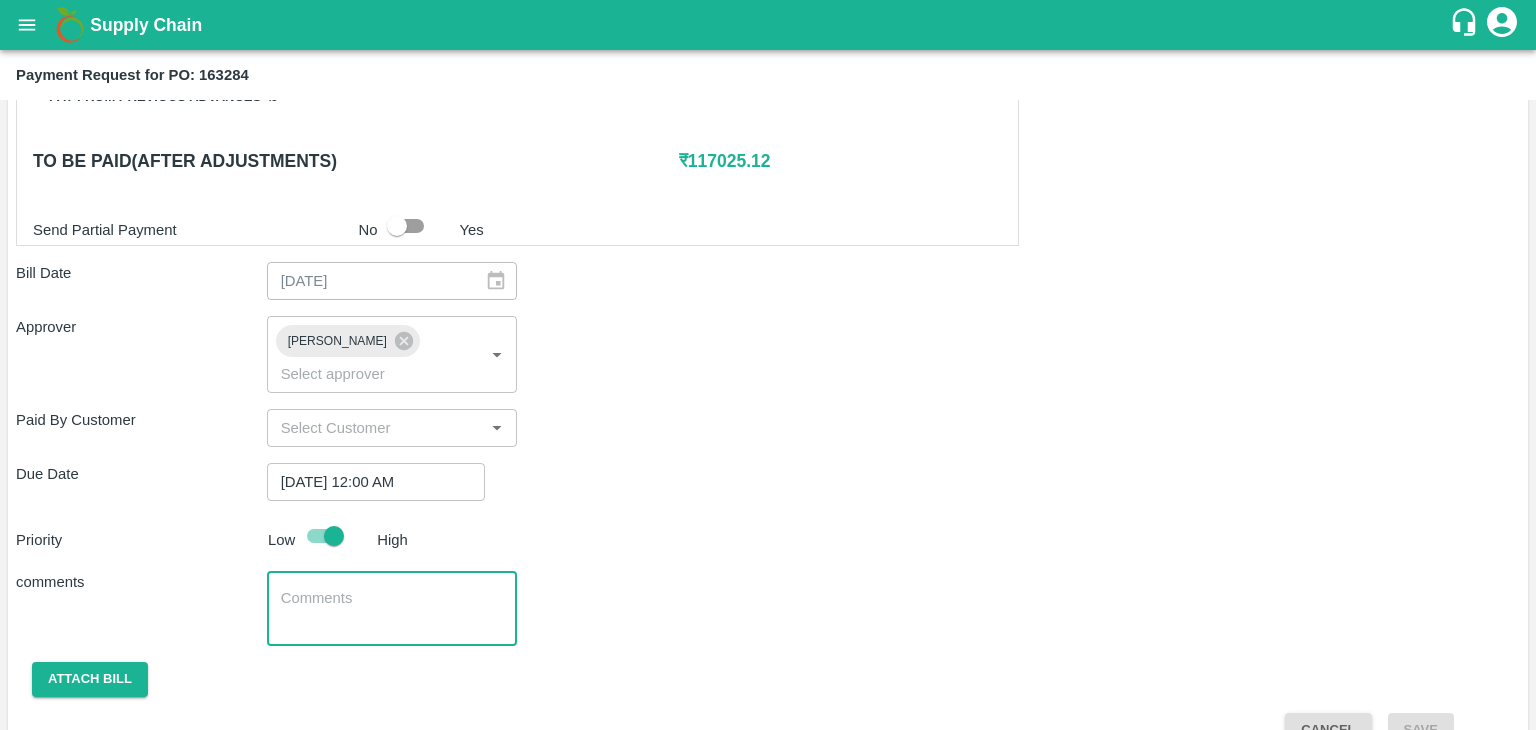 click at bounding box center [392, 609] 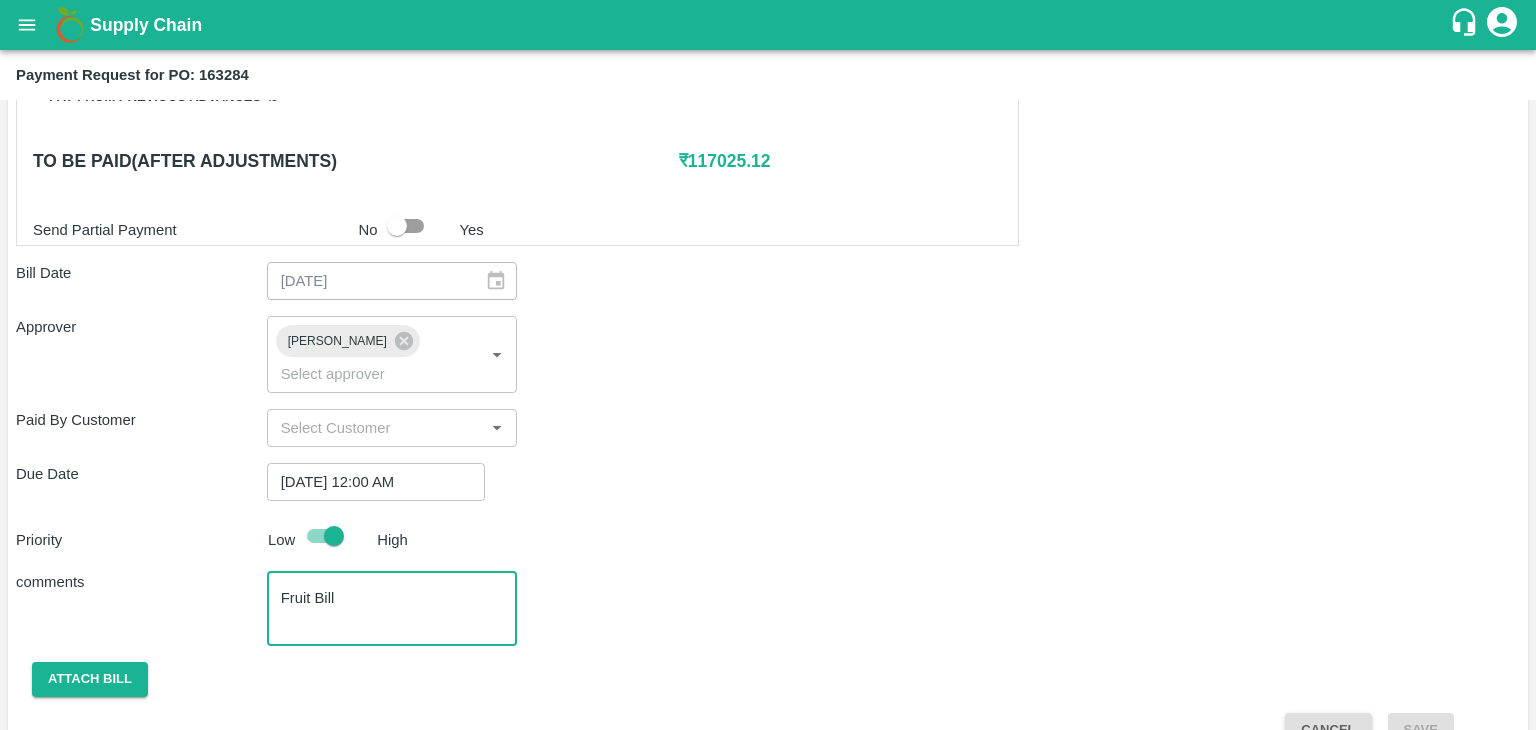 scroll, scrollTop: 992, scrollLeft: 0, axis: vertical 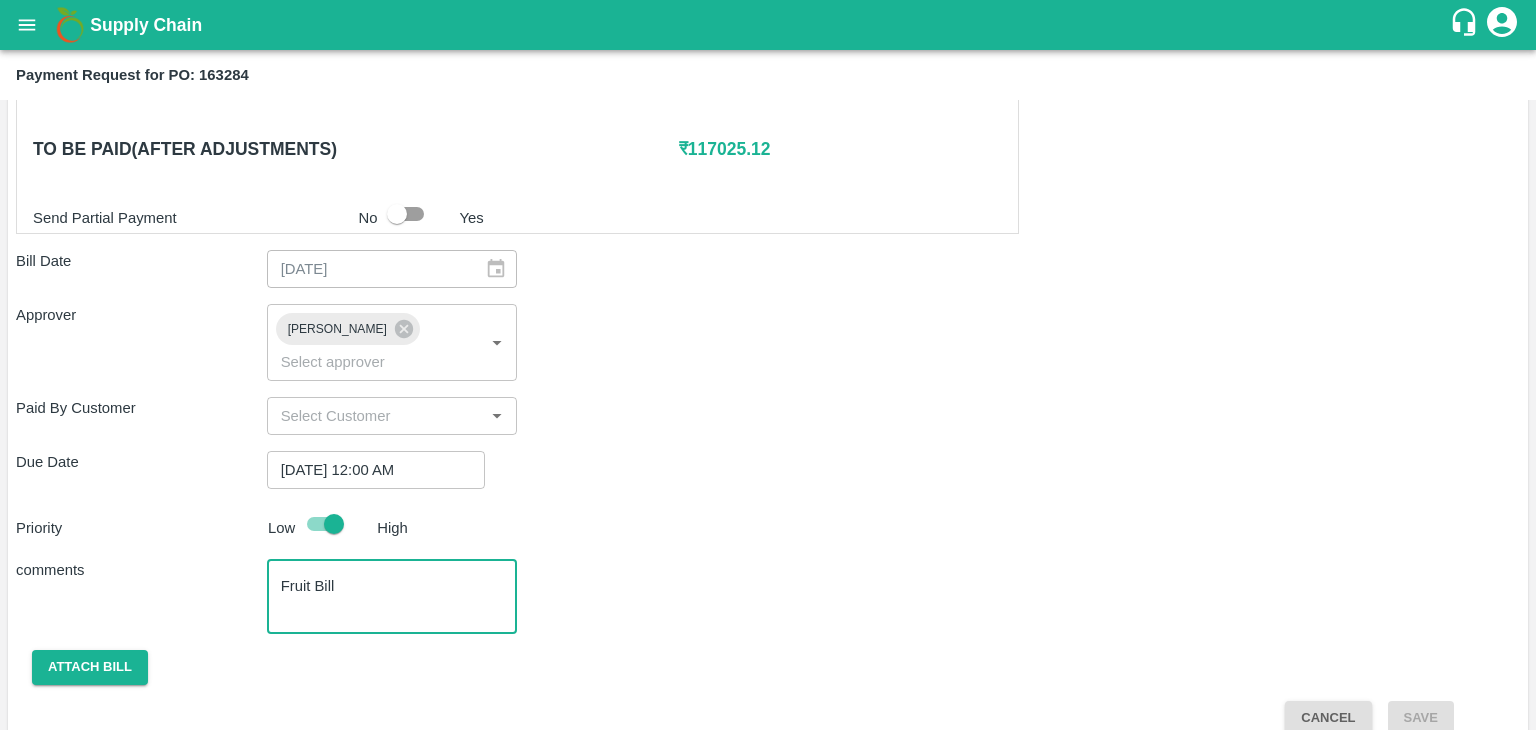 type on "Fruit Bill" 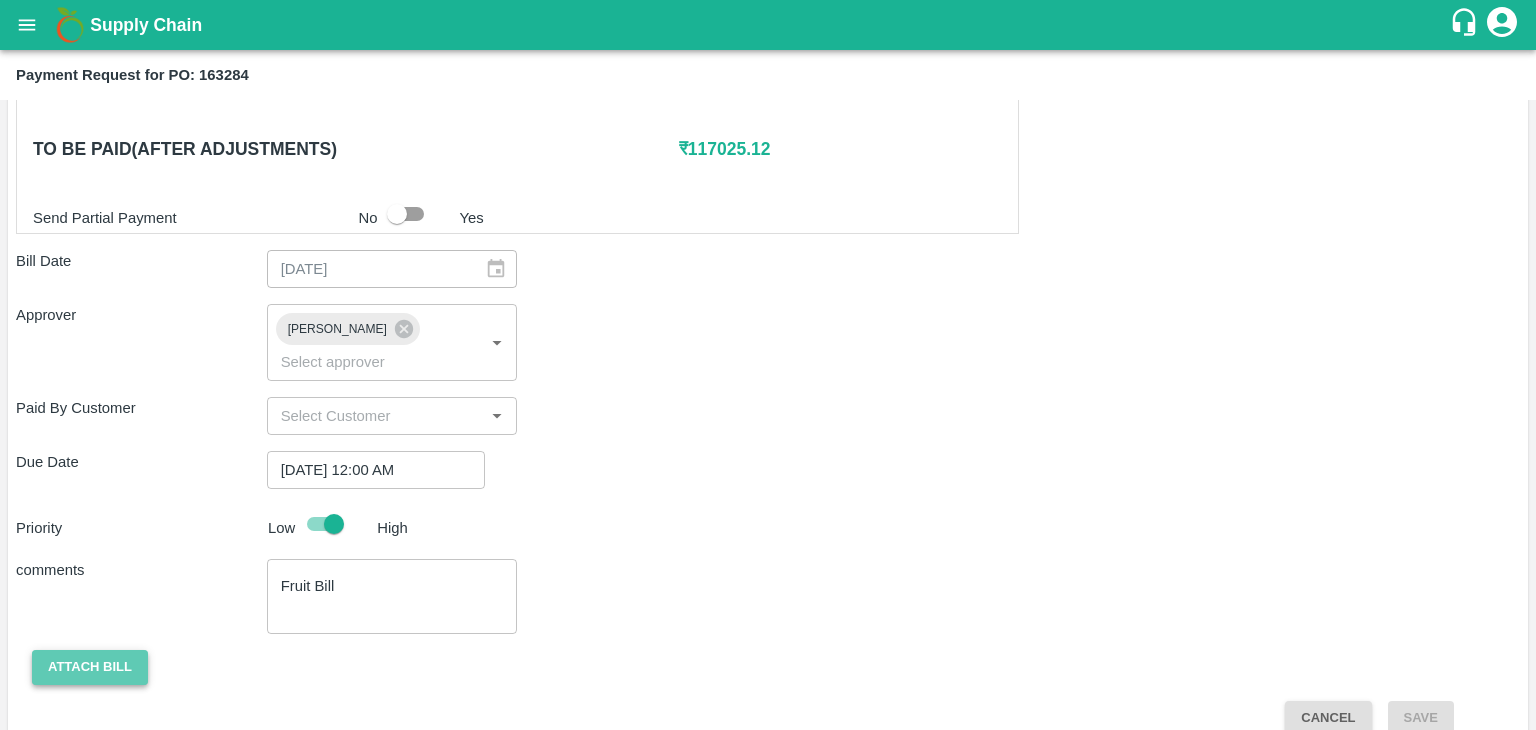 click on "Attach bill" at bounding box center [90, 667] 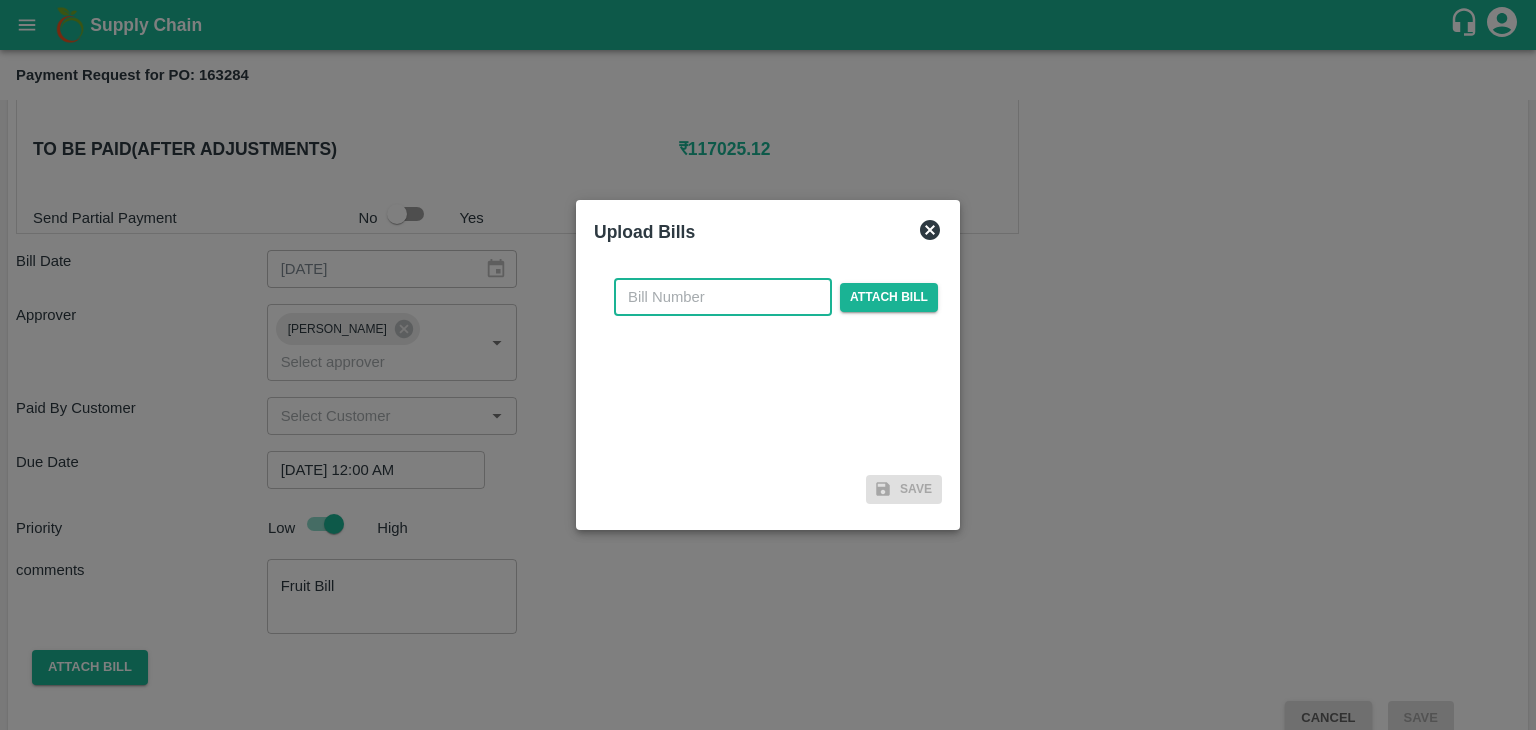 click at bounding box center (723, 297) 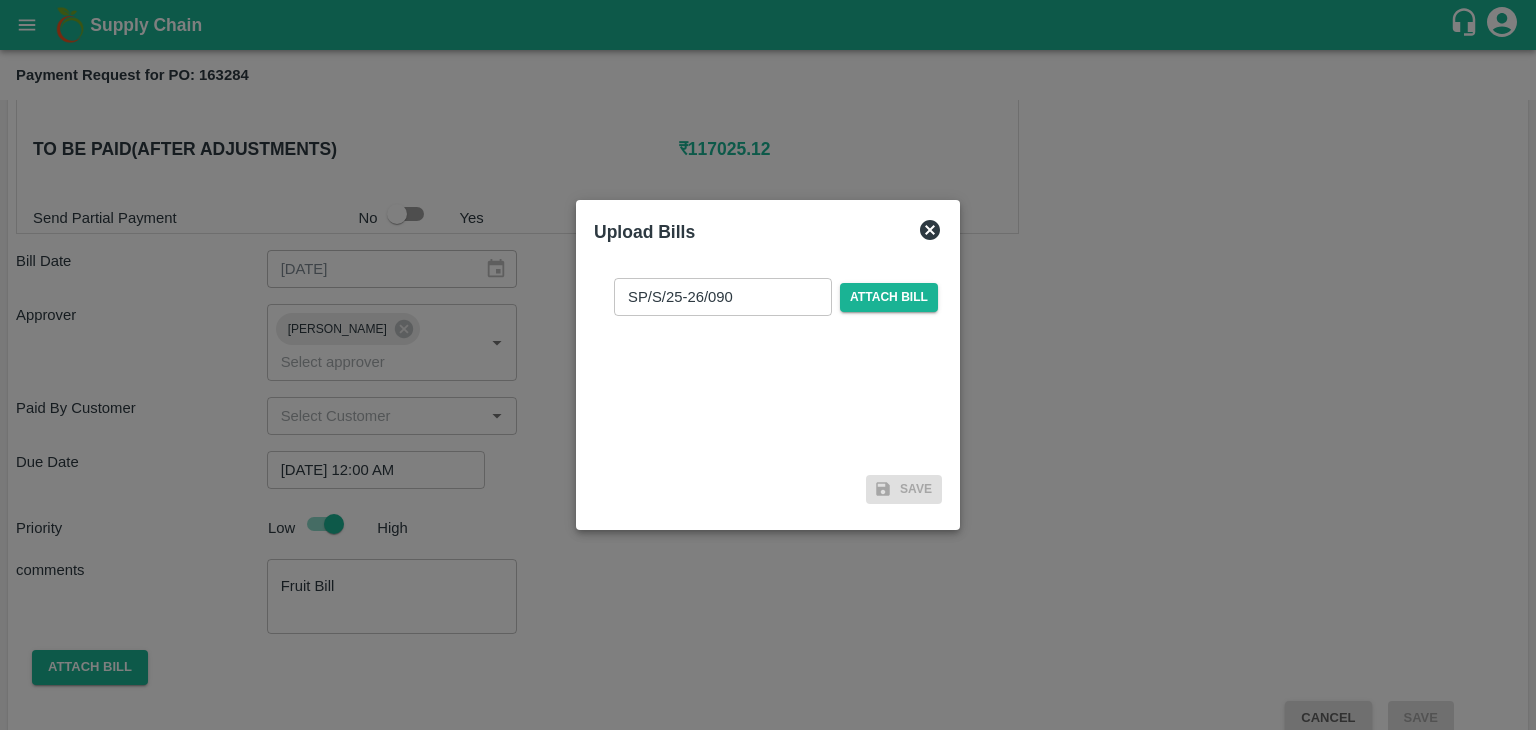 drag, startPoint x: 776, startPoint y: 319, endPoint x: 765, endPoint y: 301, distance: 21.095022 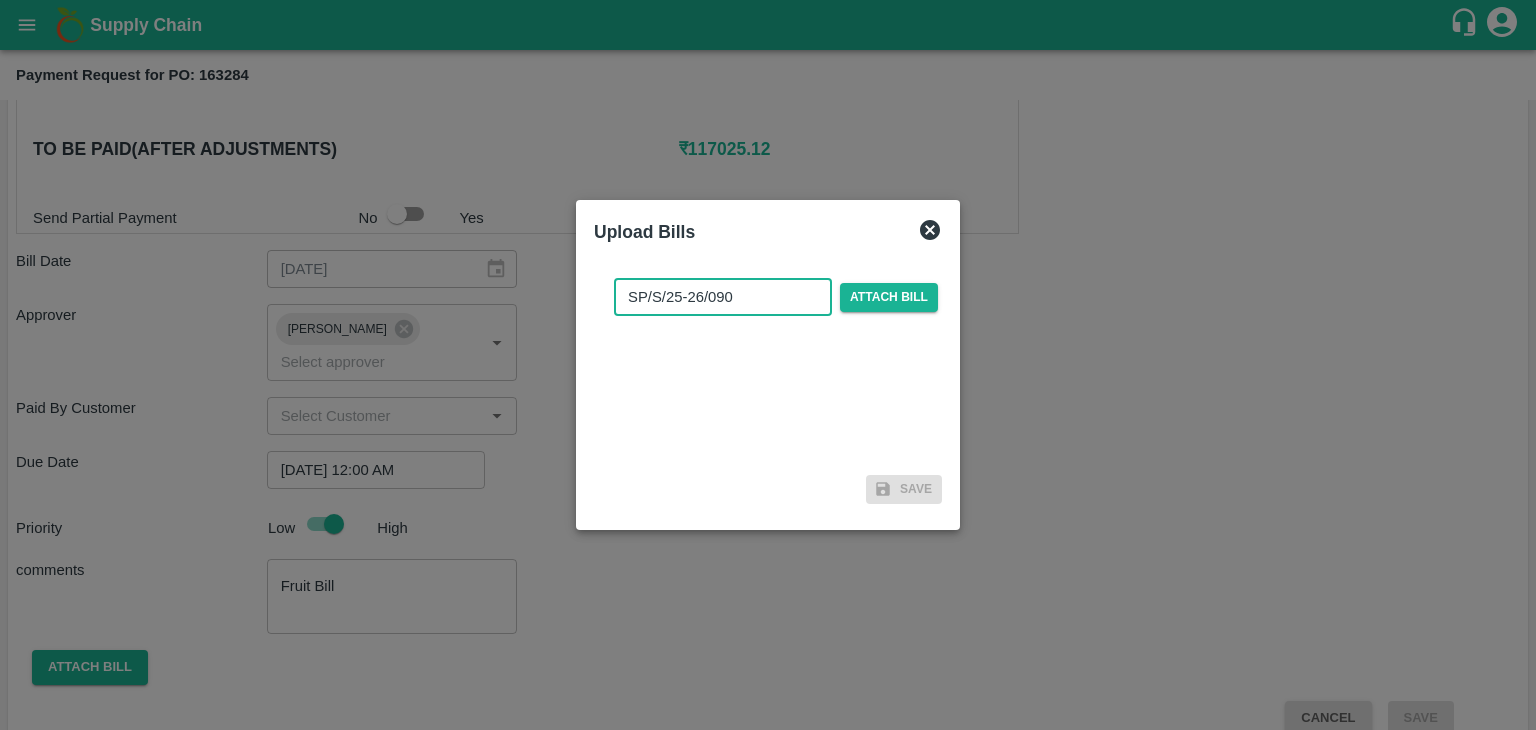 click on "SP/S/25-26/090" at bounding box center (723, 297) 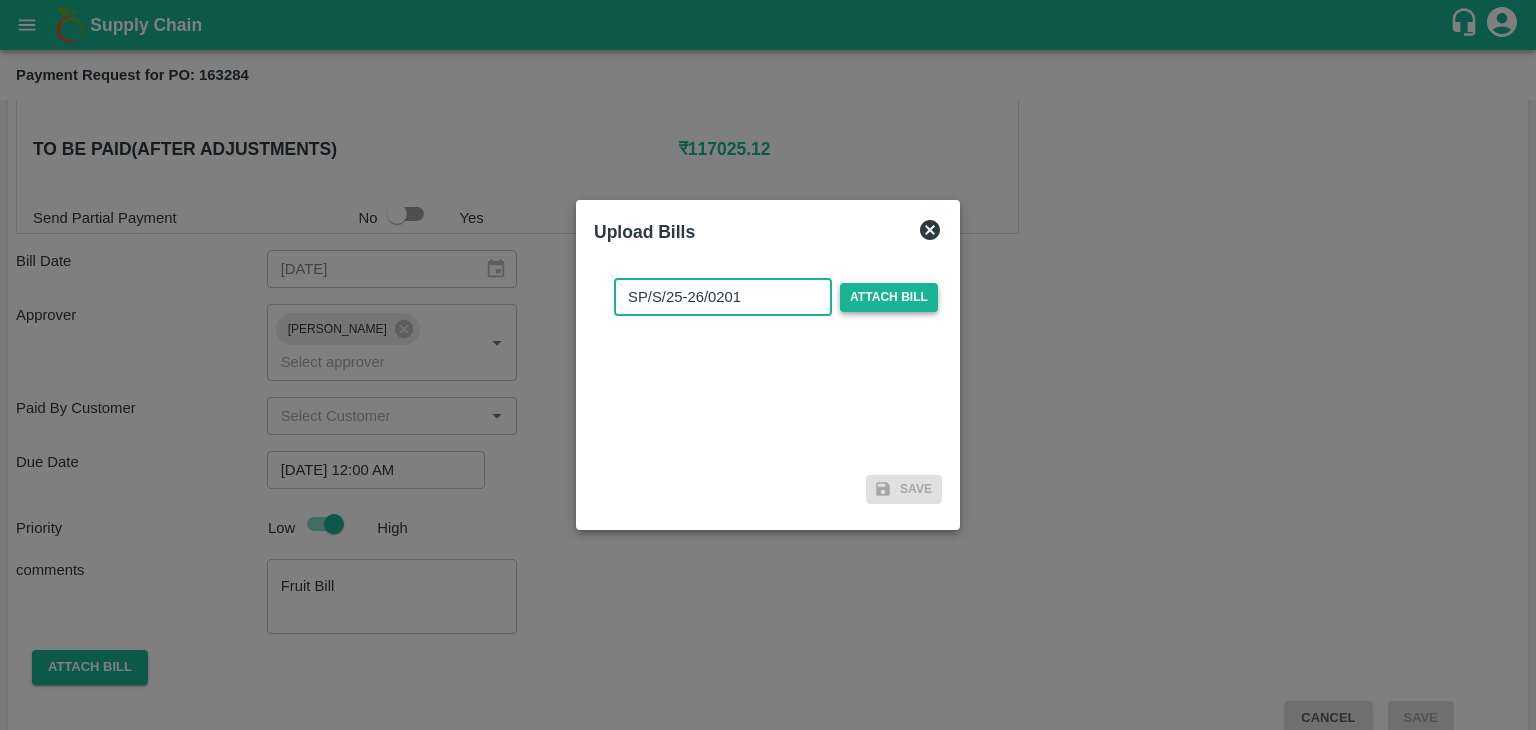 type on "SP/S/25-26/0201" 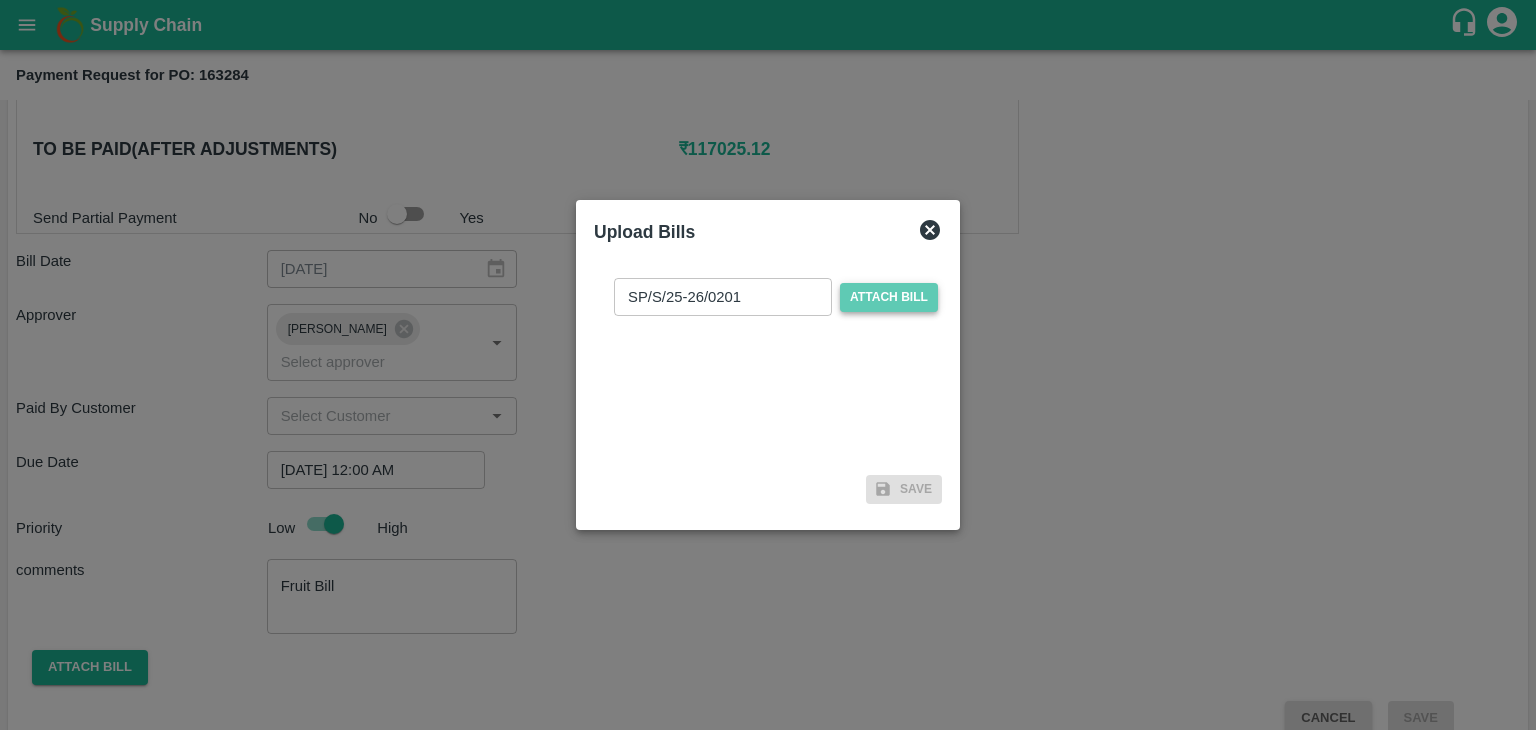 click on "Attach bill" at bounding box center [889, 297] 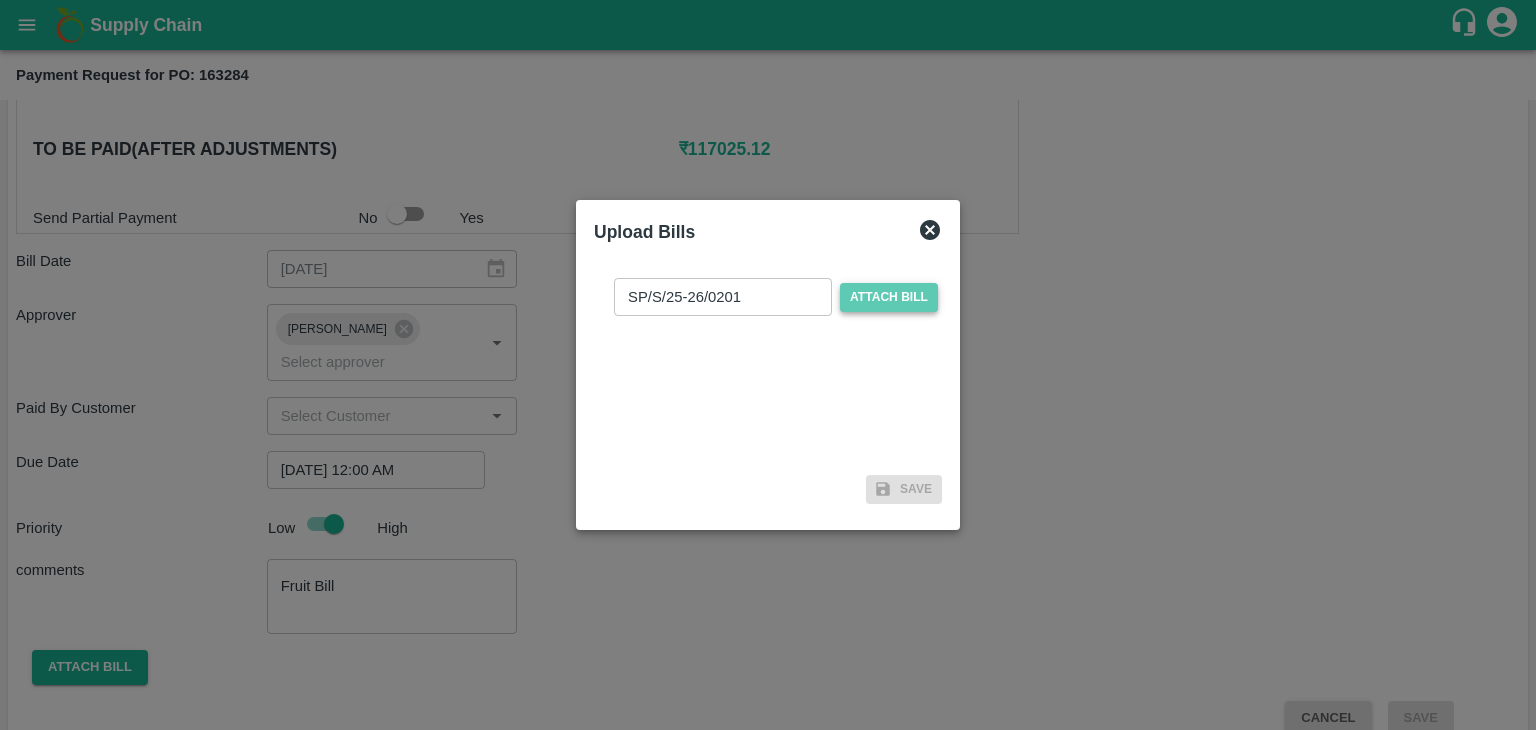 click on "Attach bill" at bounding box center (0, 0) 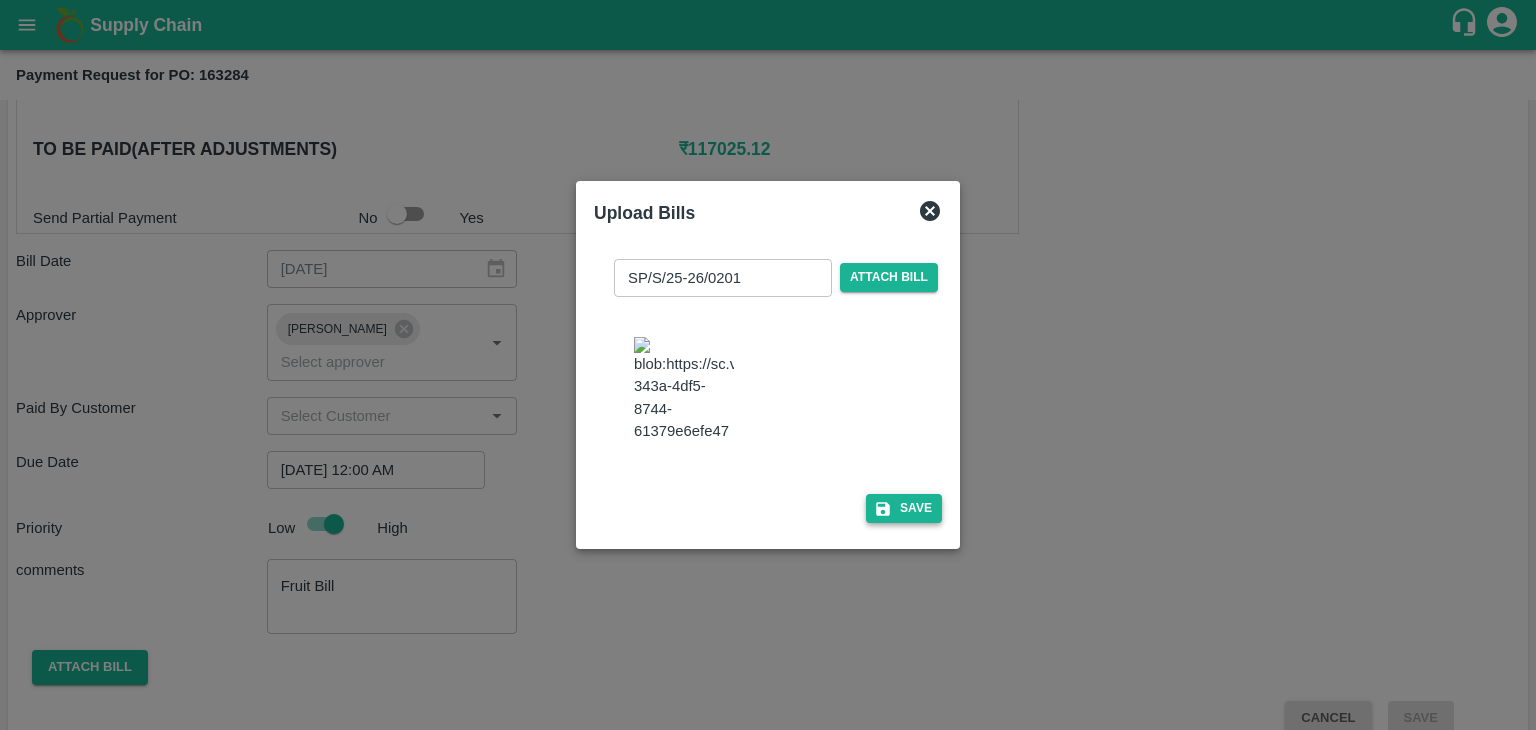drag, startPoint x: 948, startPoint y: 529, endPoint x: 912, endPoint y: 517, distance: 37.94733 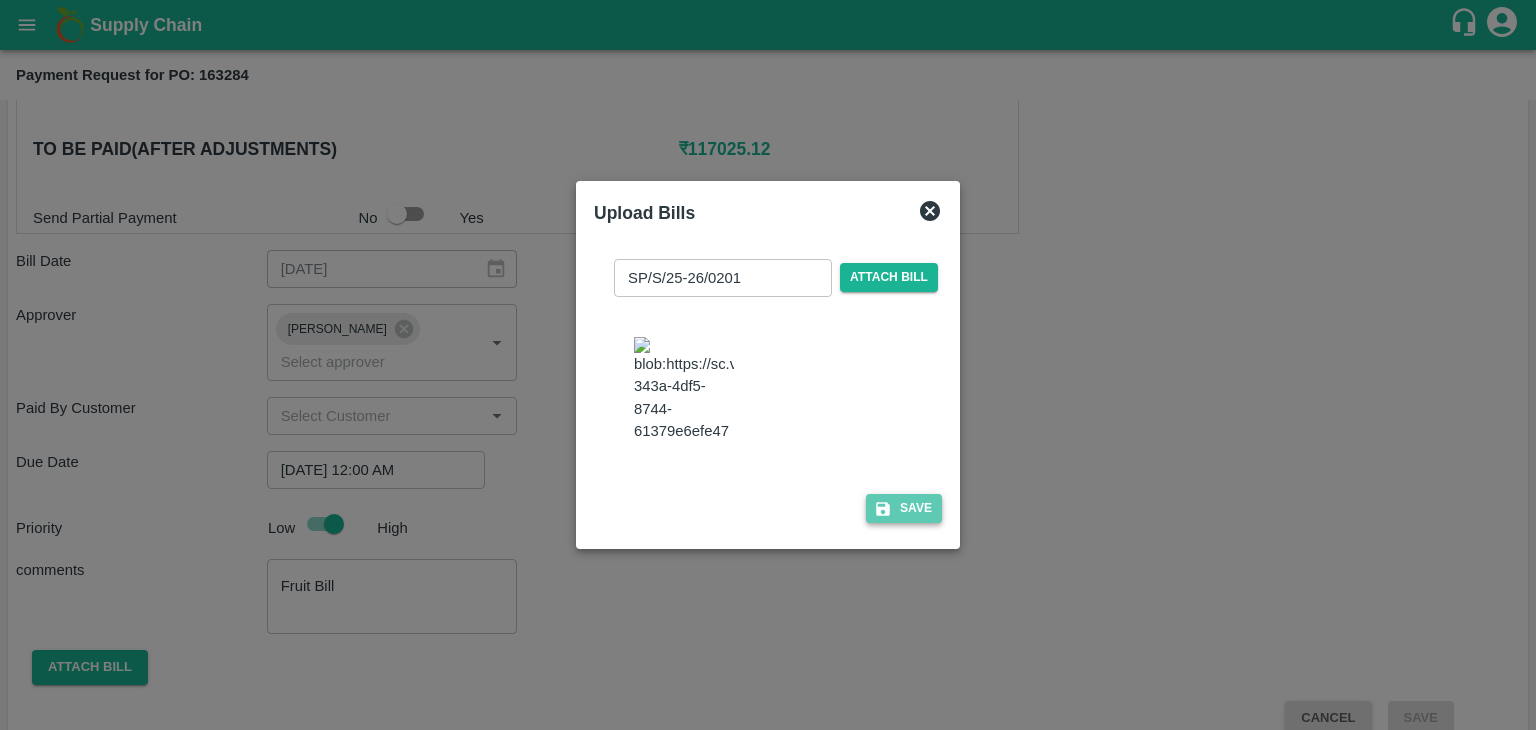 click on "Save" at bounding box center (904, 508) 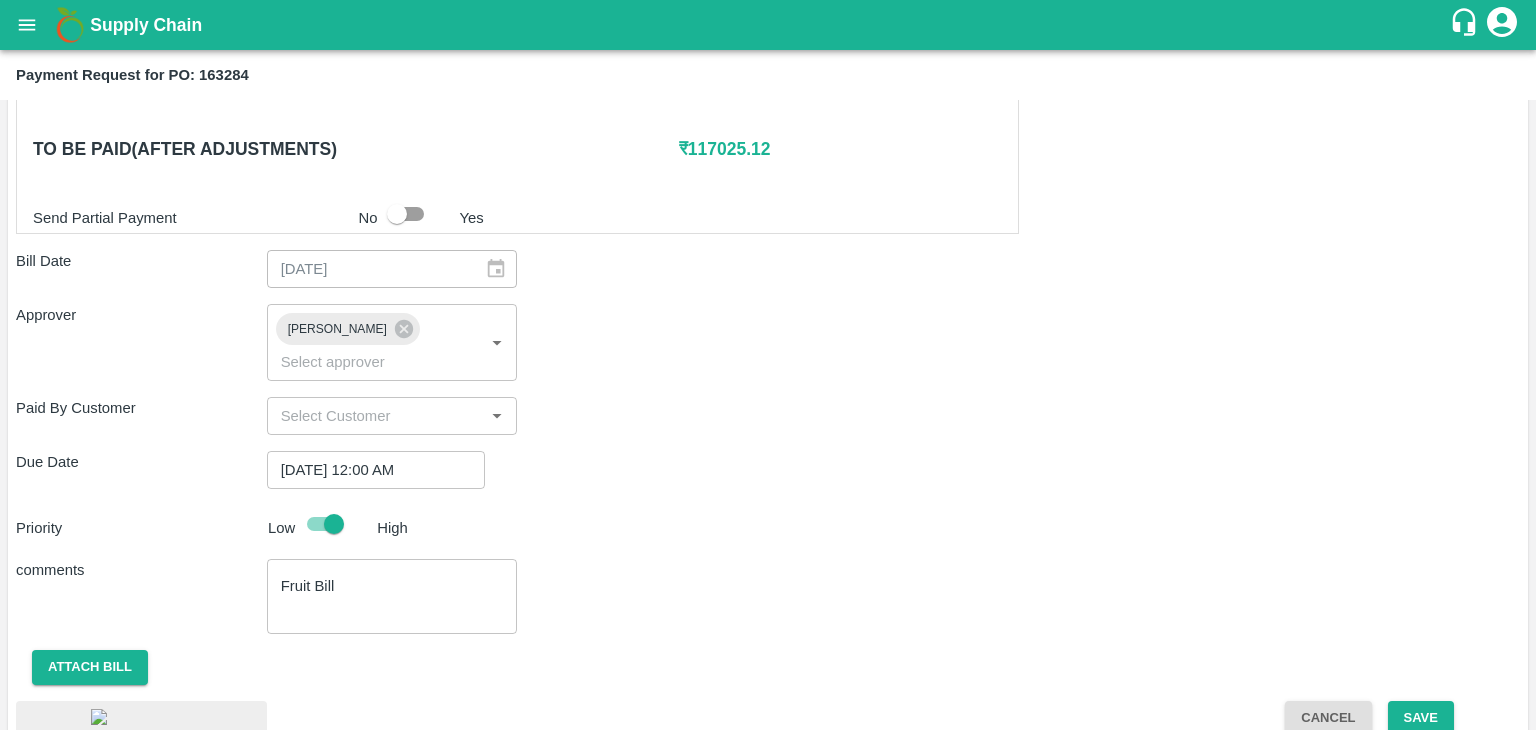 scroll, scrollTop: 1117, scrollLeft: 0, axis: vertical 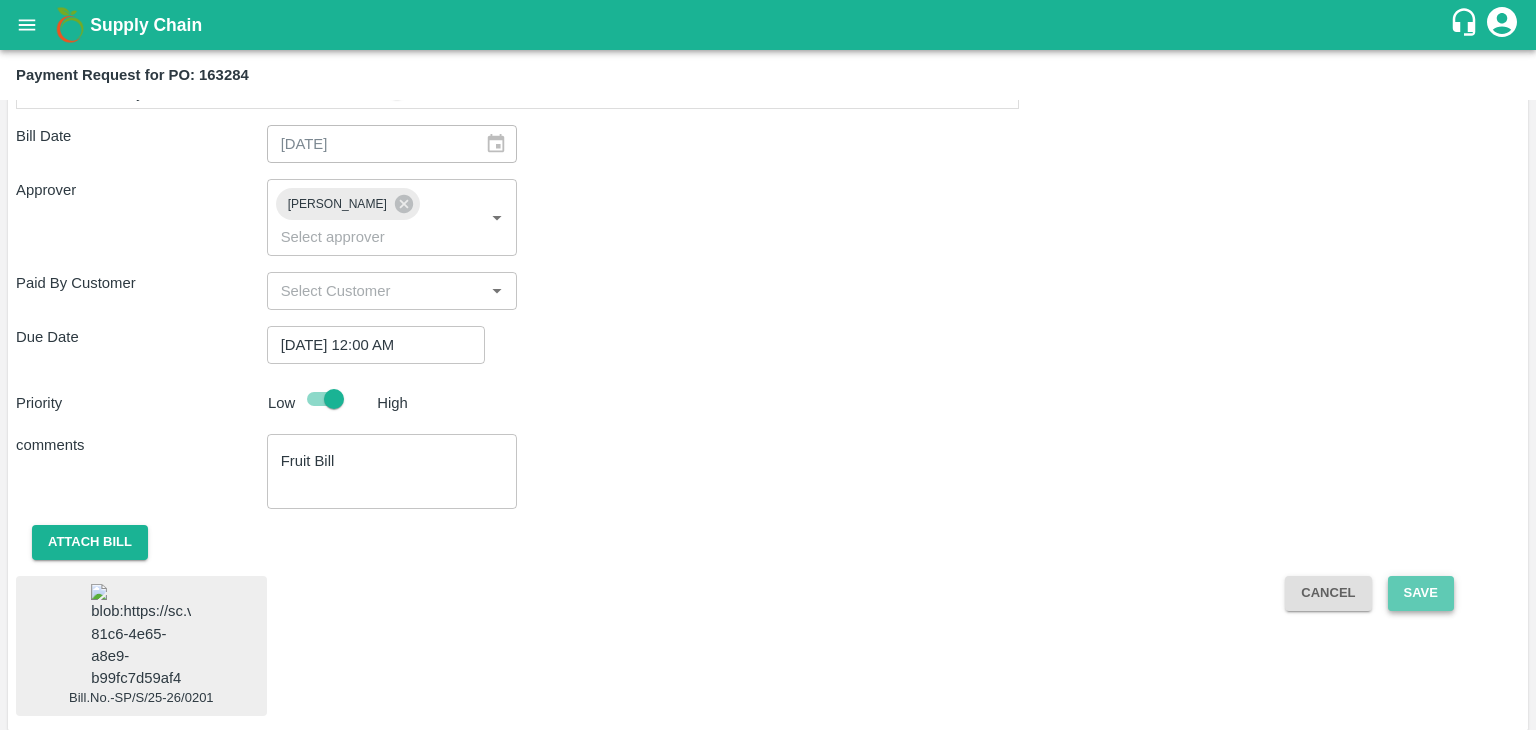 click on "Save" at bounding box center (1421, 593) 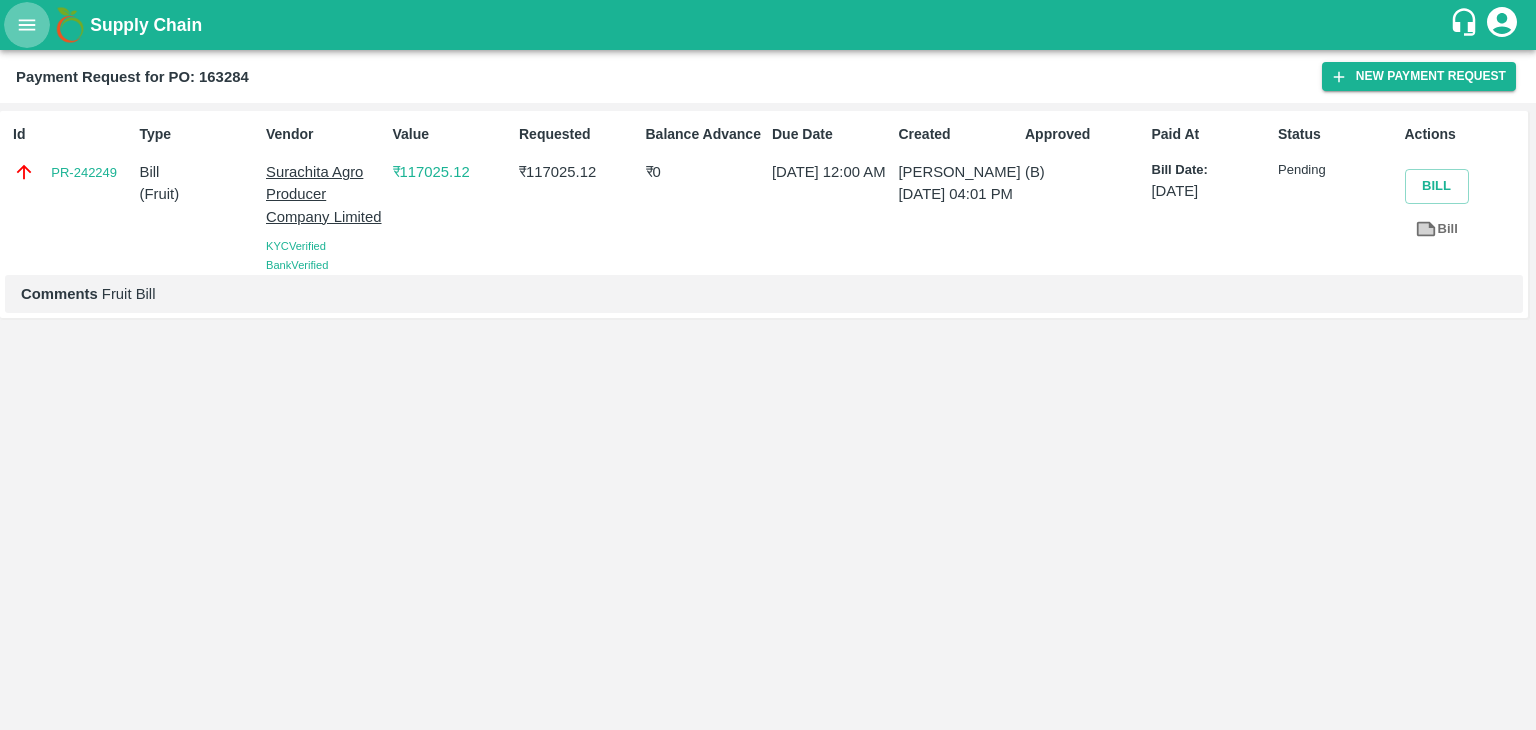 click 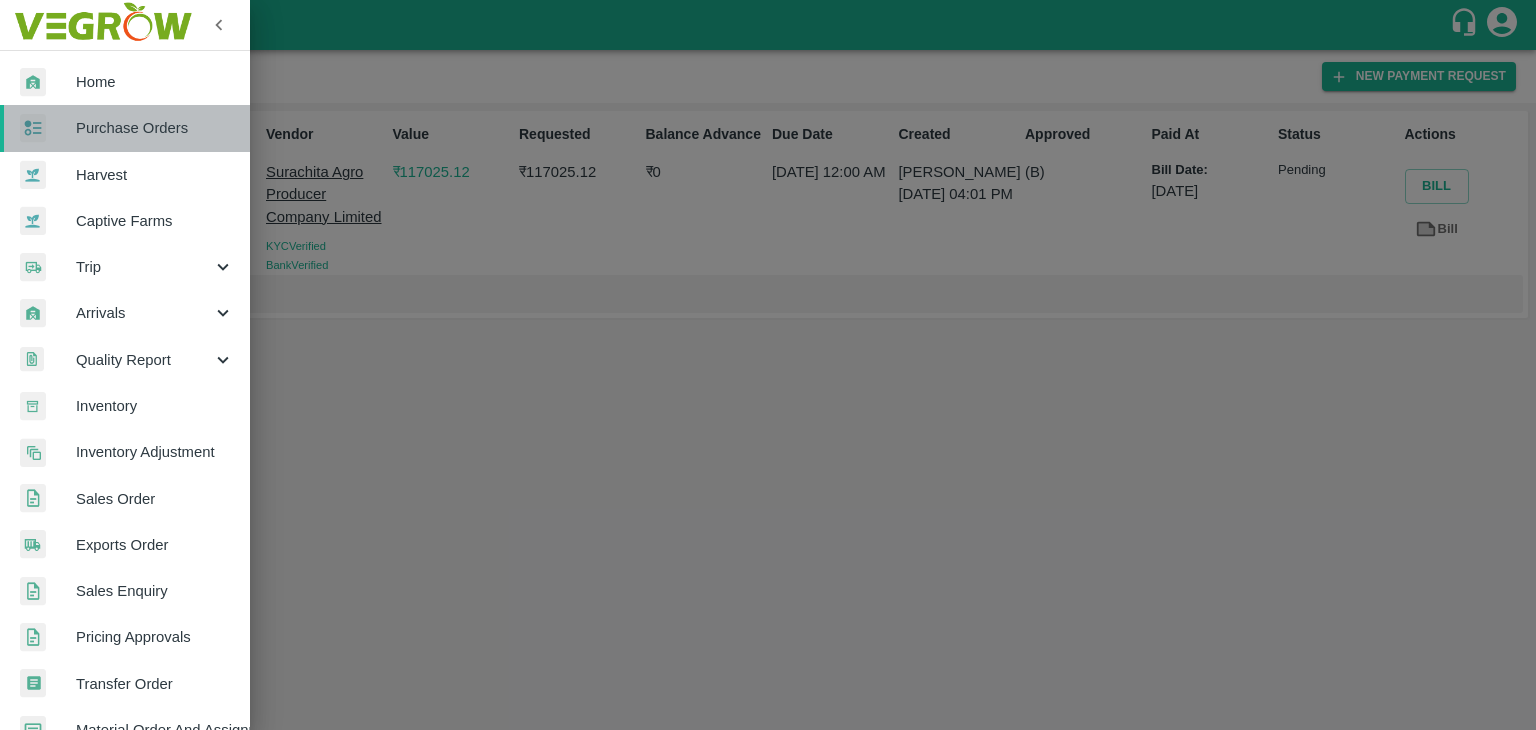 click on "Purchase Orders" at bounding box center [155, 128] 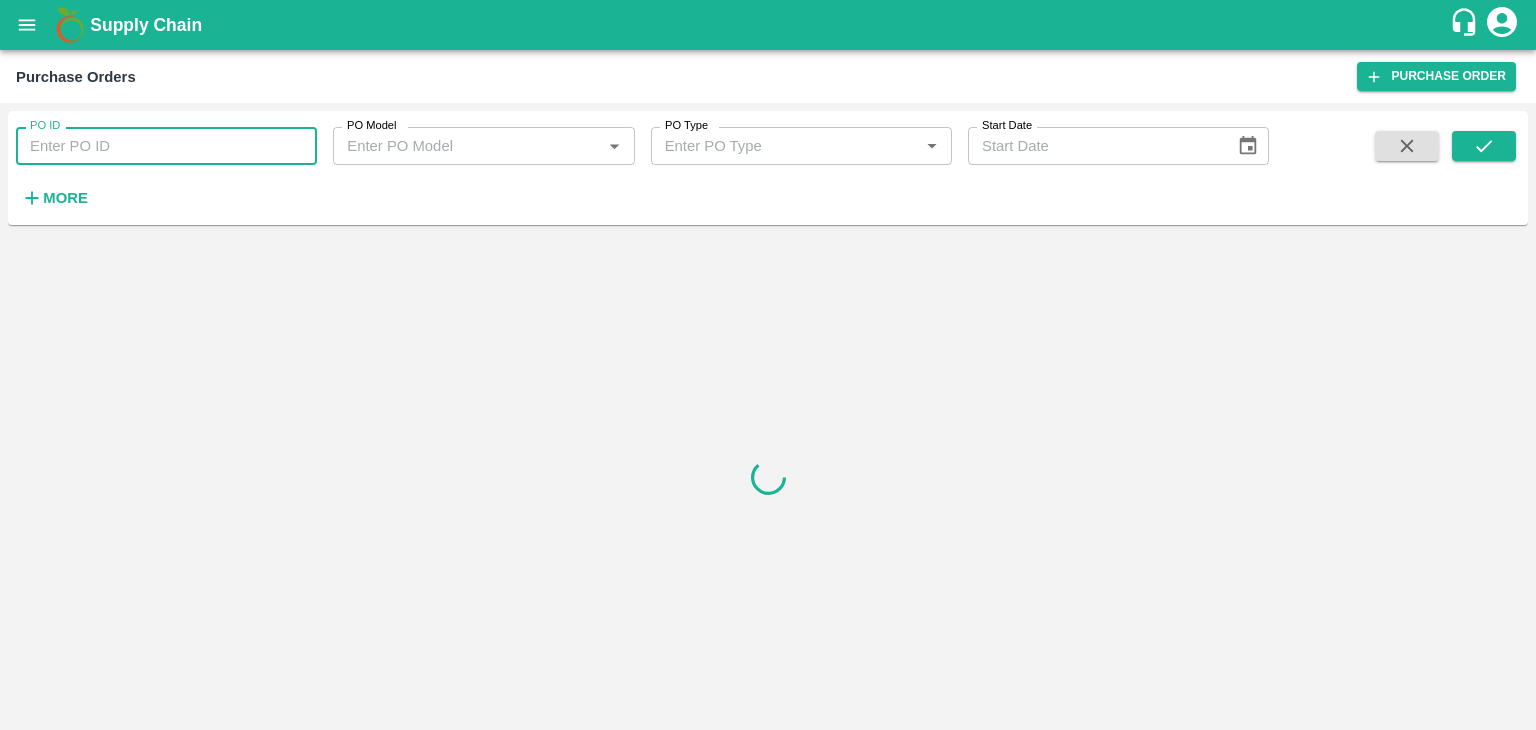 click on "PO ID" at bounding box center (166, 146) 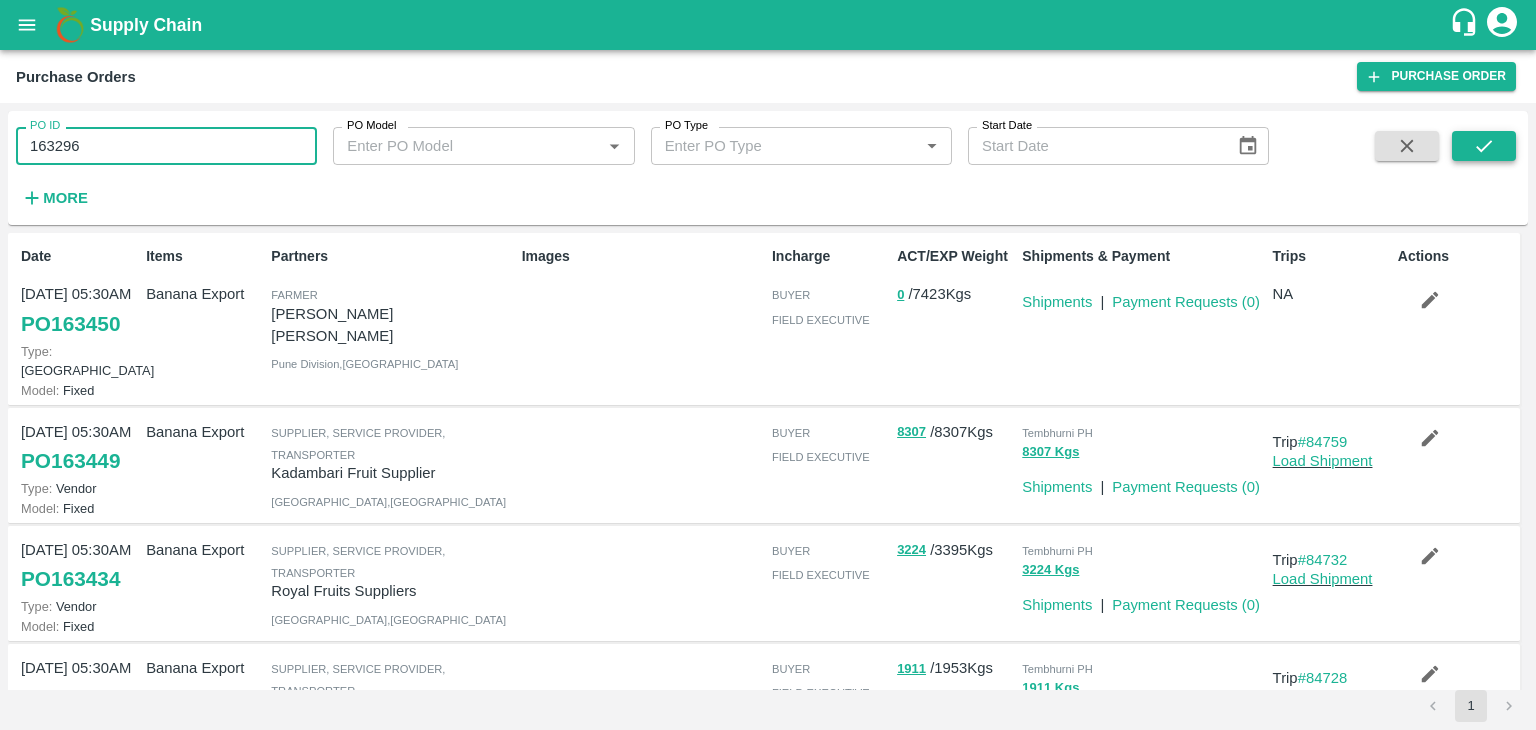 type on "163296" 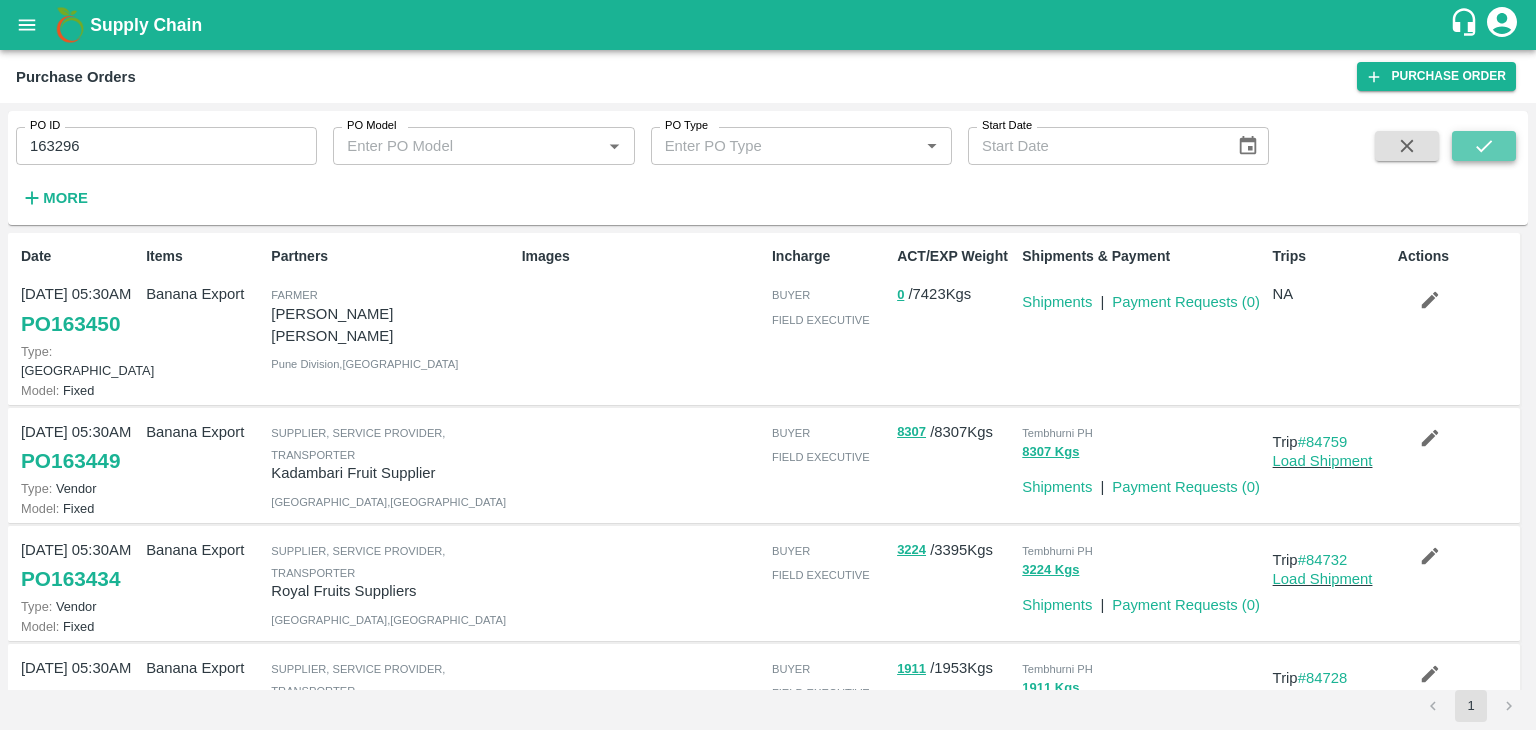 click at bounding box center [1484, 146] 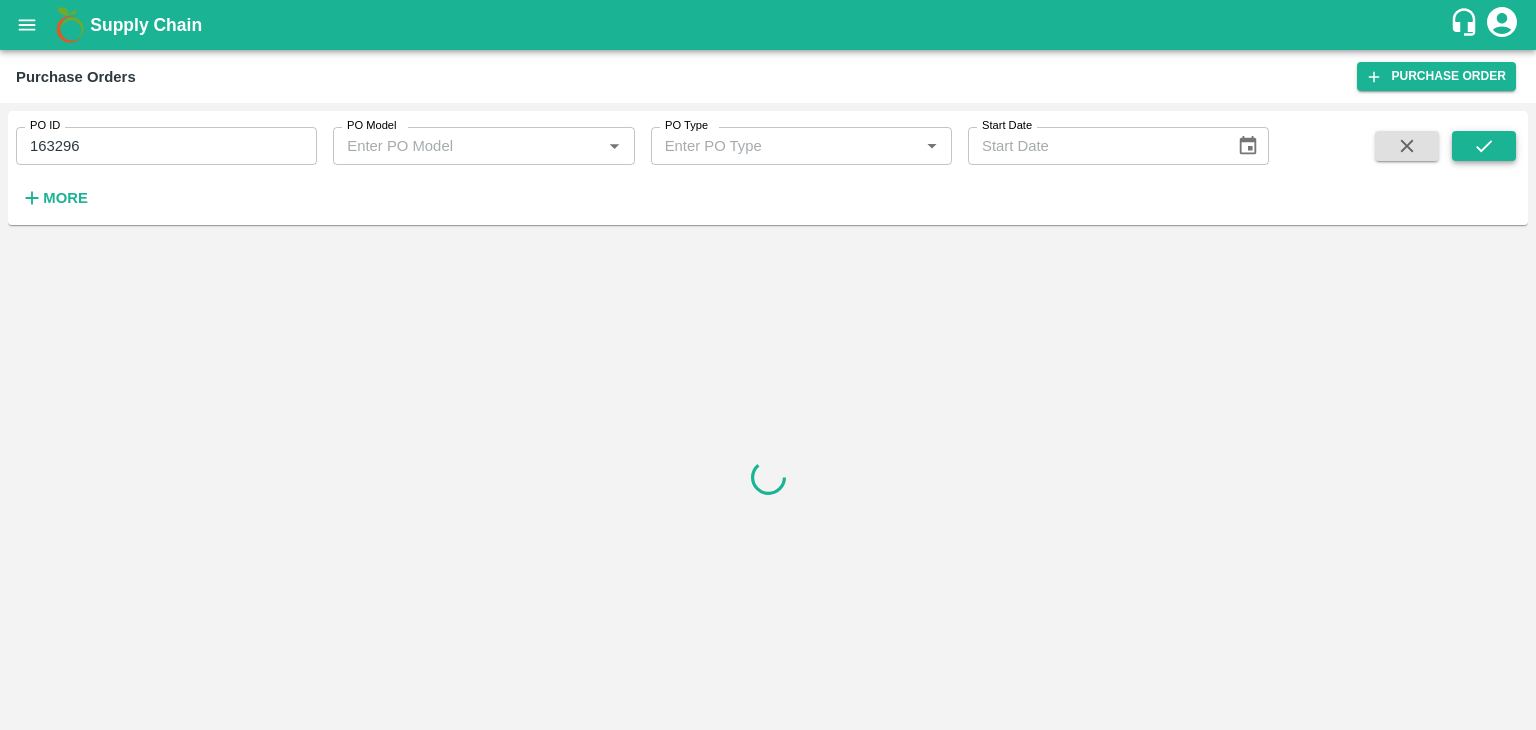 click at bounding box center [1484, 146] 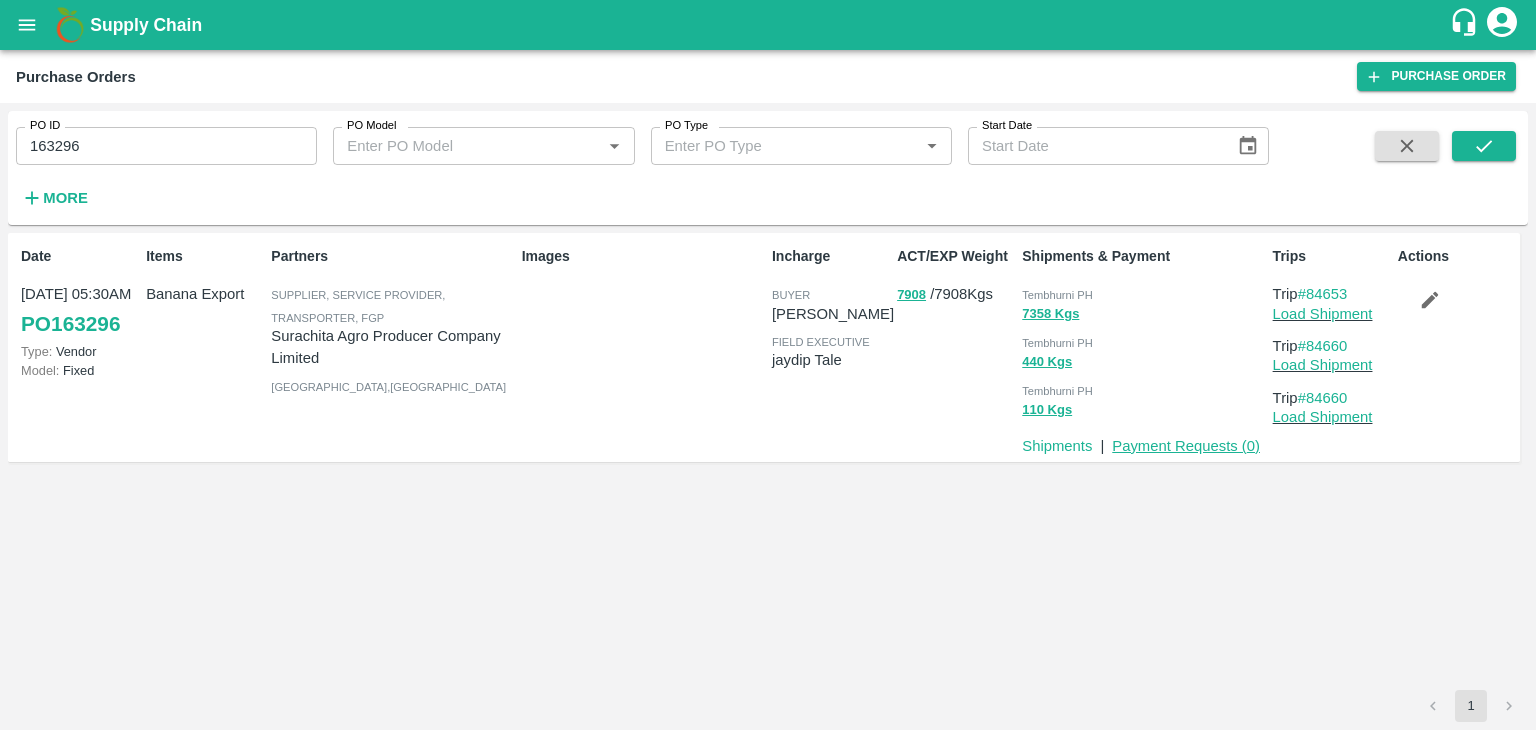 click on "Payment Requests ( 0 )" at bounding box center [1186, 446] 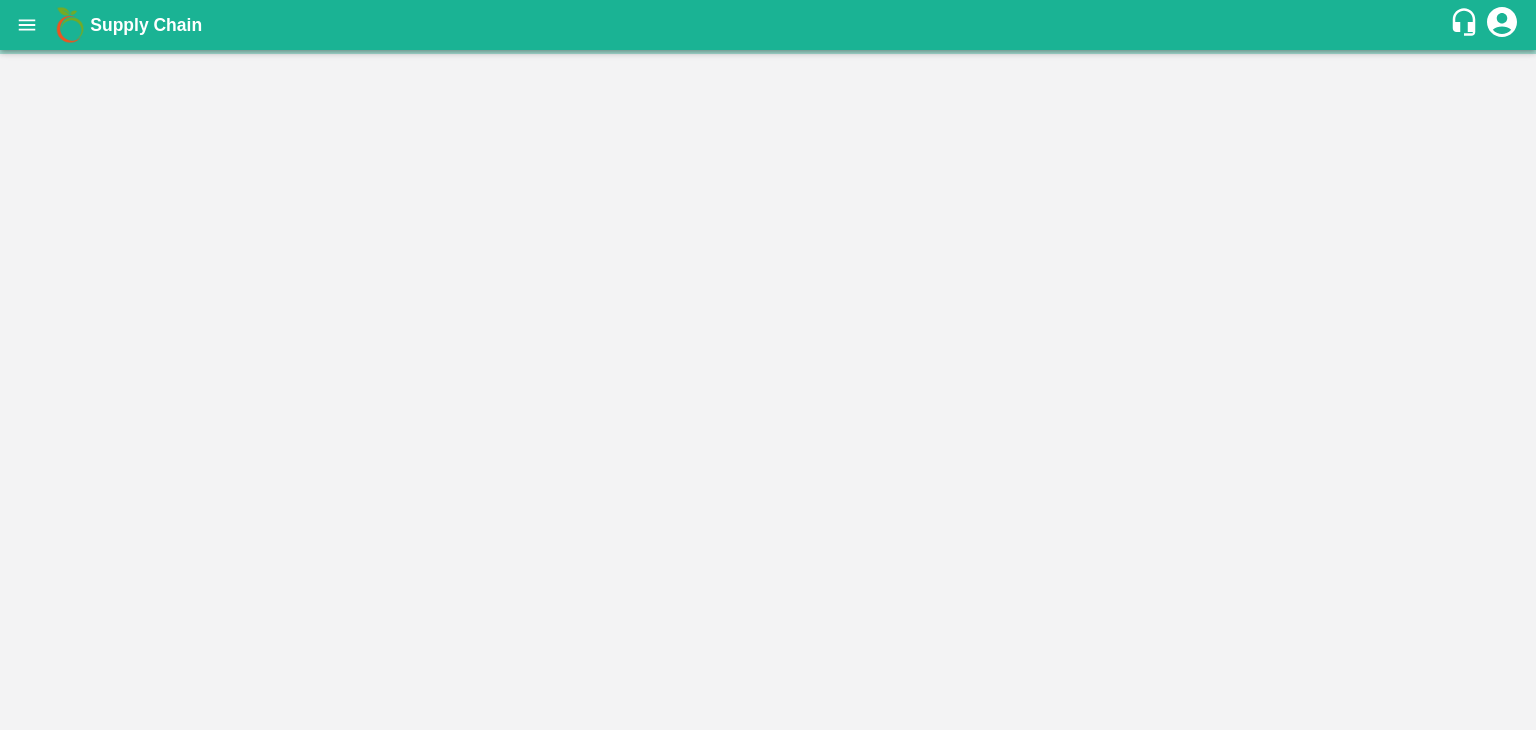 scroll, scrollTop: 0, scrollLeft: 0, axis: both 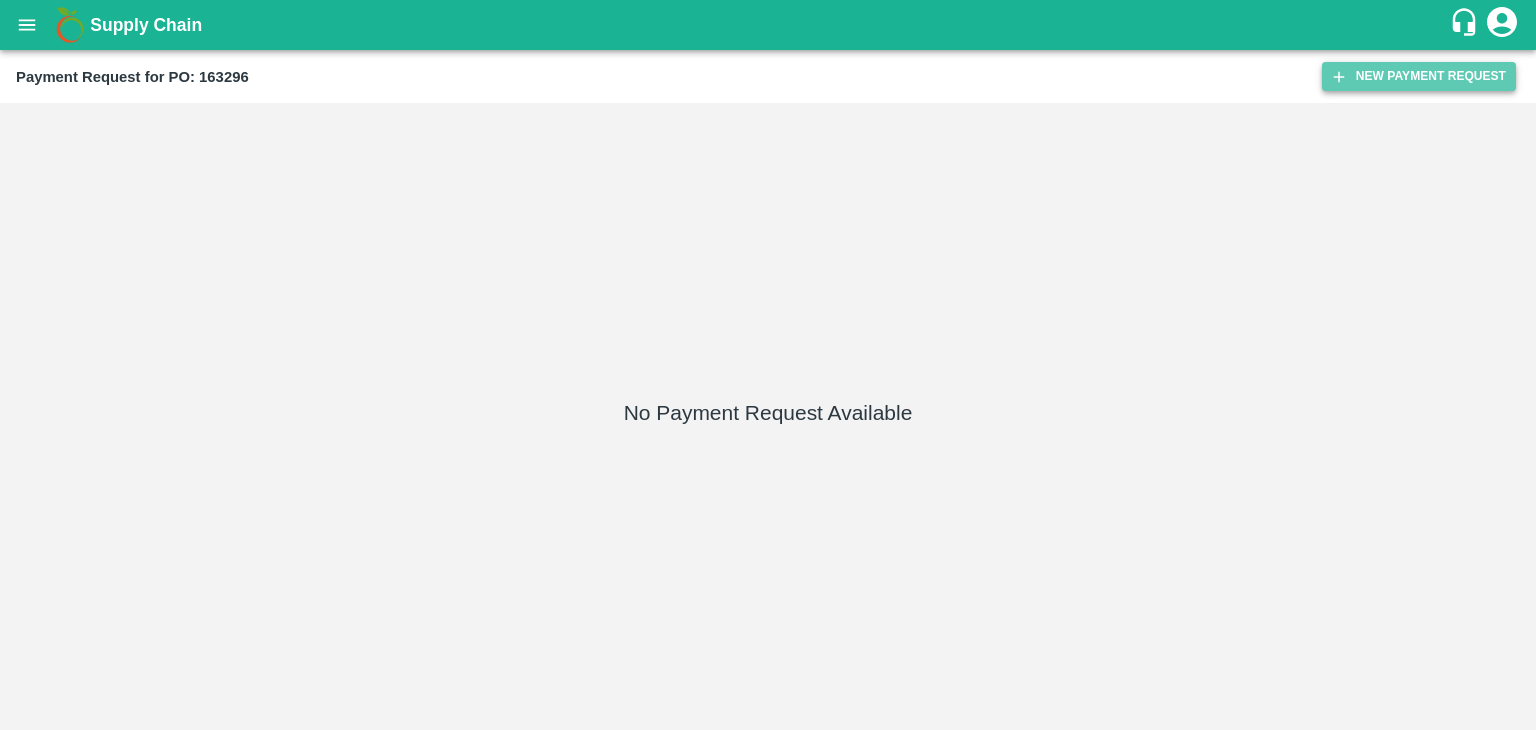 click on "New Payment Request" at bounding box center [1419, 76] 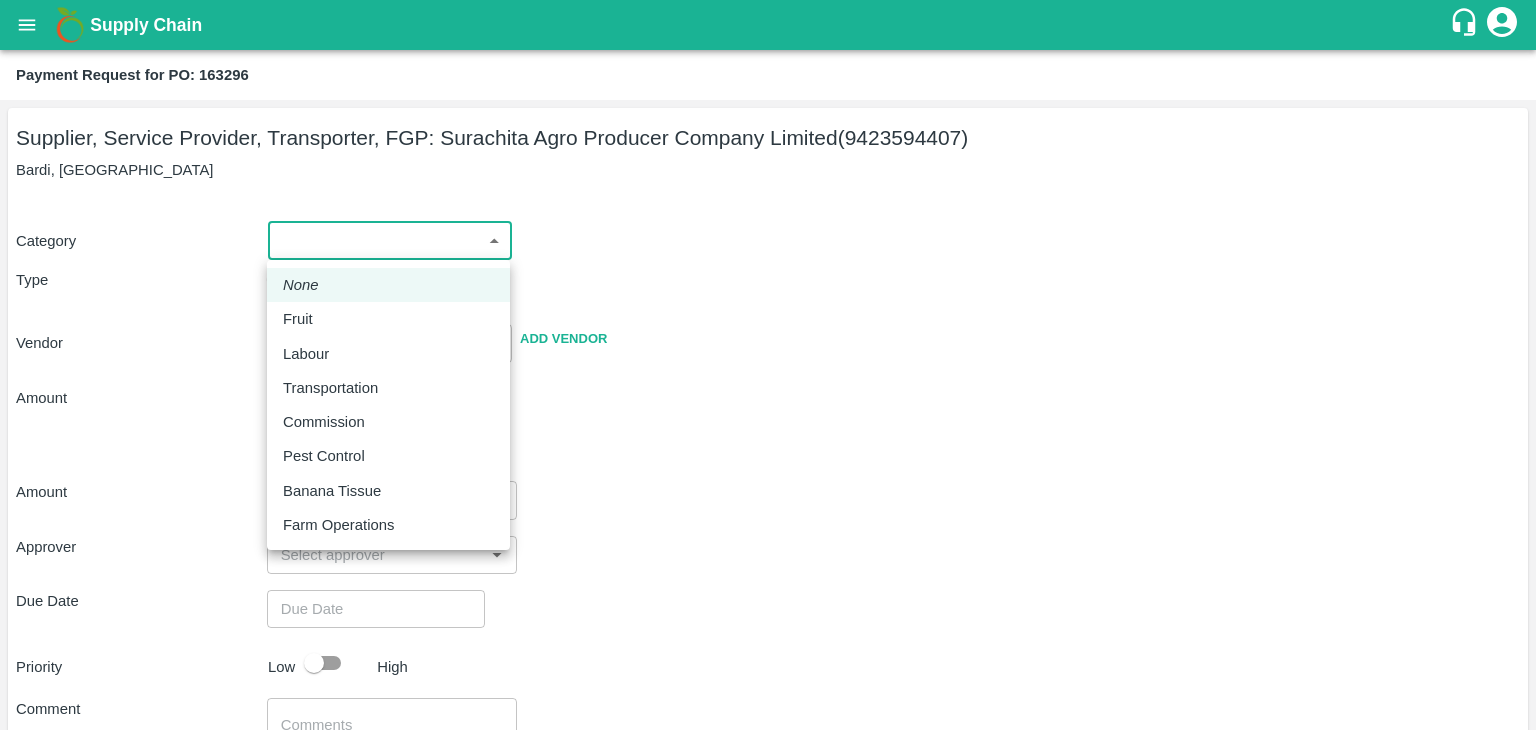 drag, startPoint x: 309, startPoint y: 235, endPoint x: 332, endPoint y: 305, distance: 73.68175 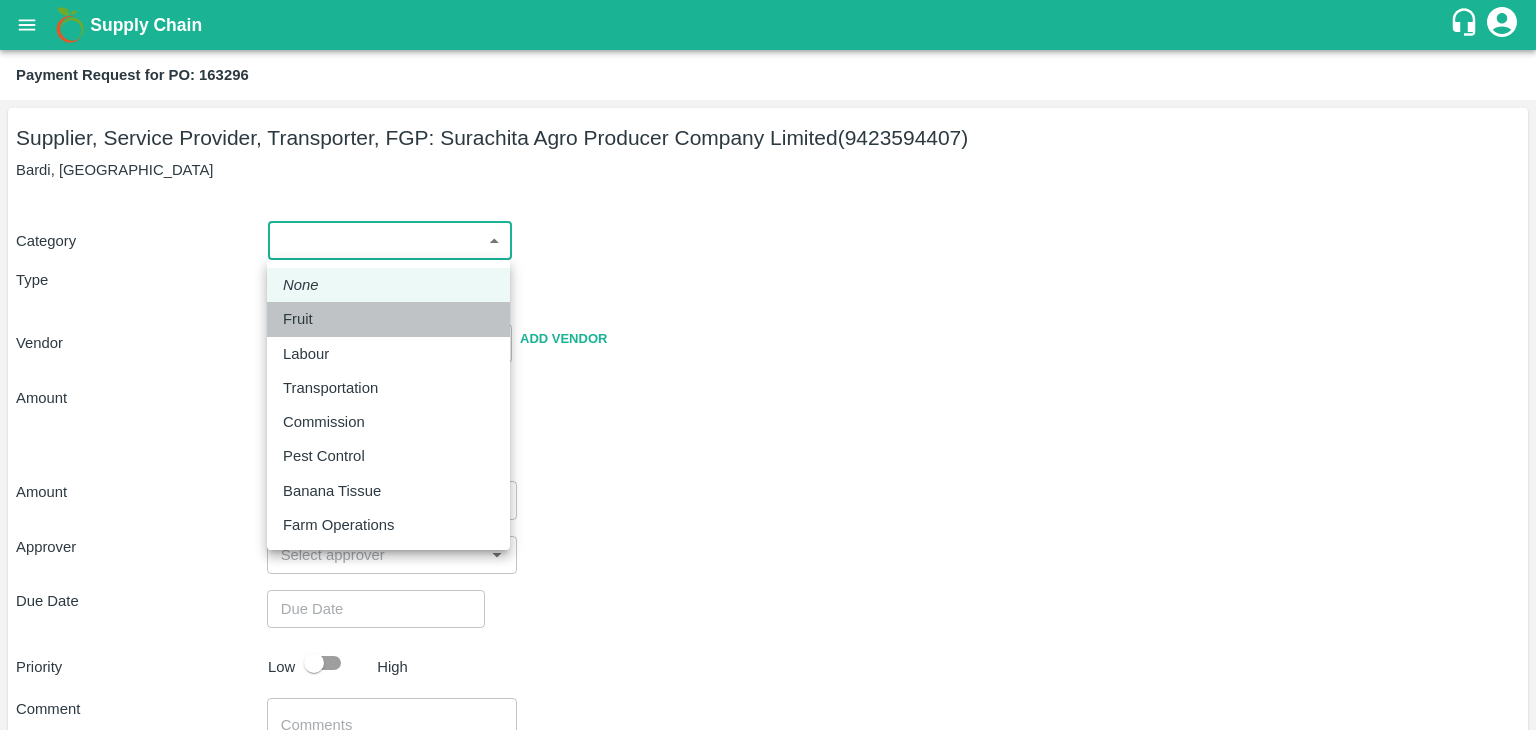 click on "Fruit" at bounding box center [388, 319] 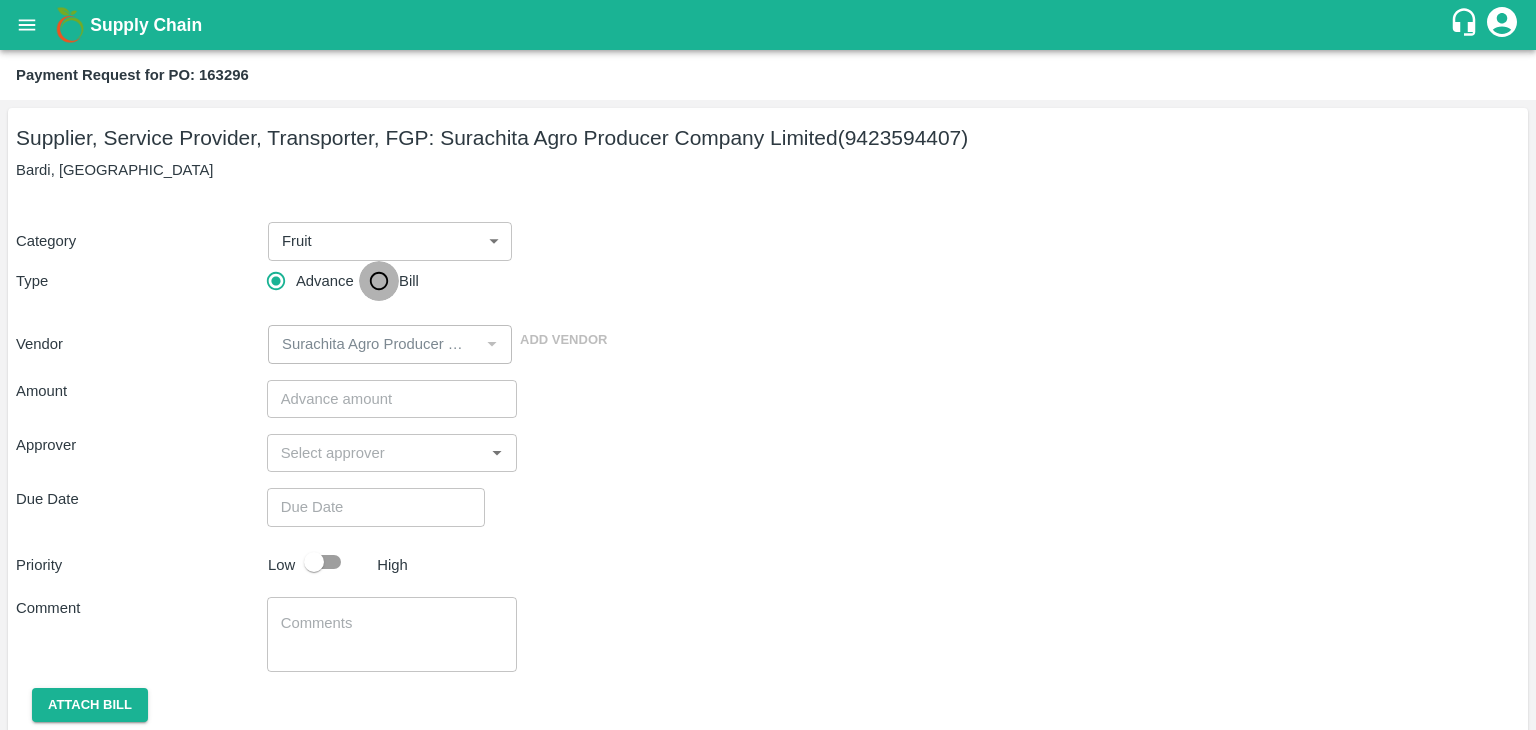 click on "Bill" at bounding box center (379, 281) 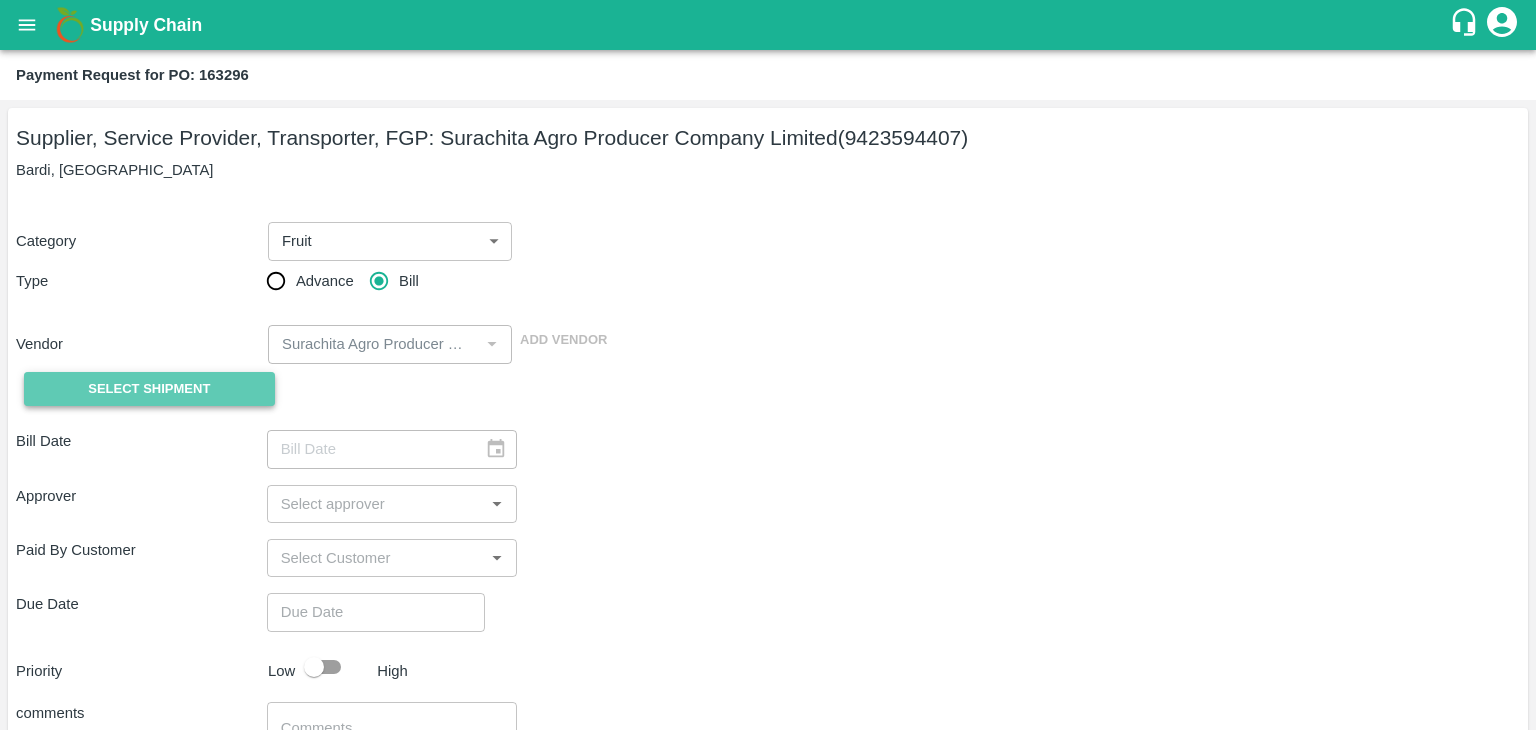 click on "Select Shipment" at bounding box center [149, 389] 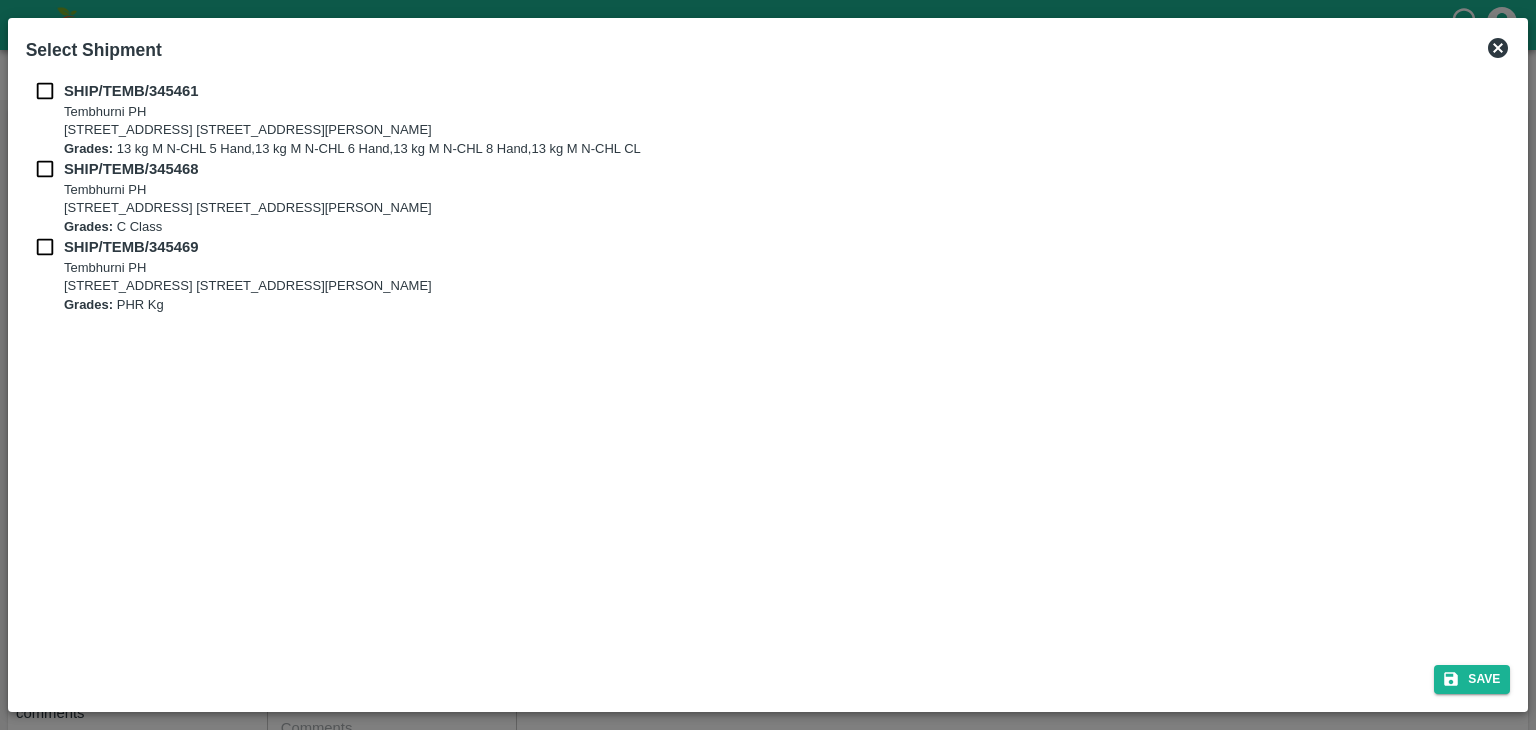 click at bounding box center [45, 91] 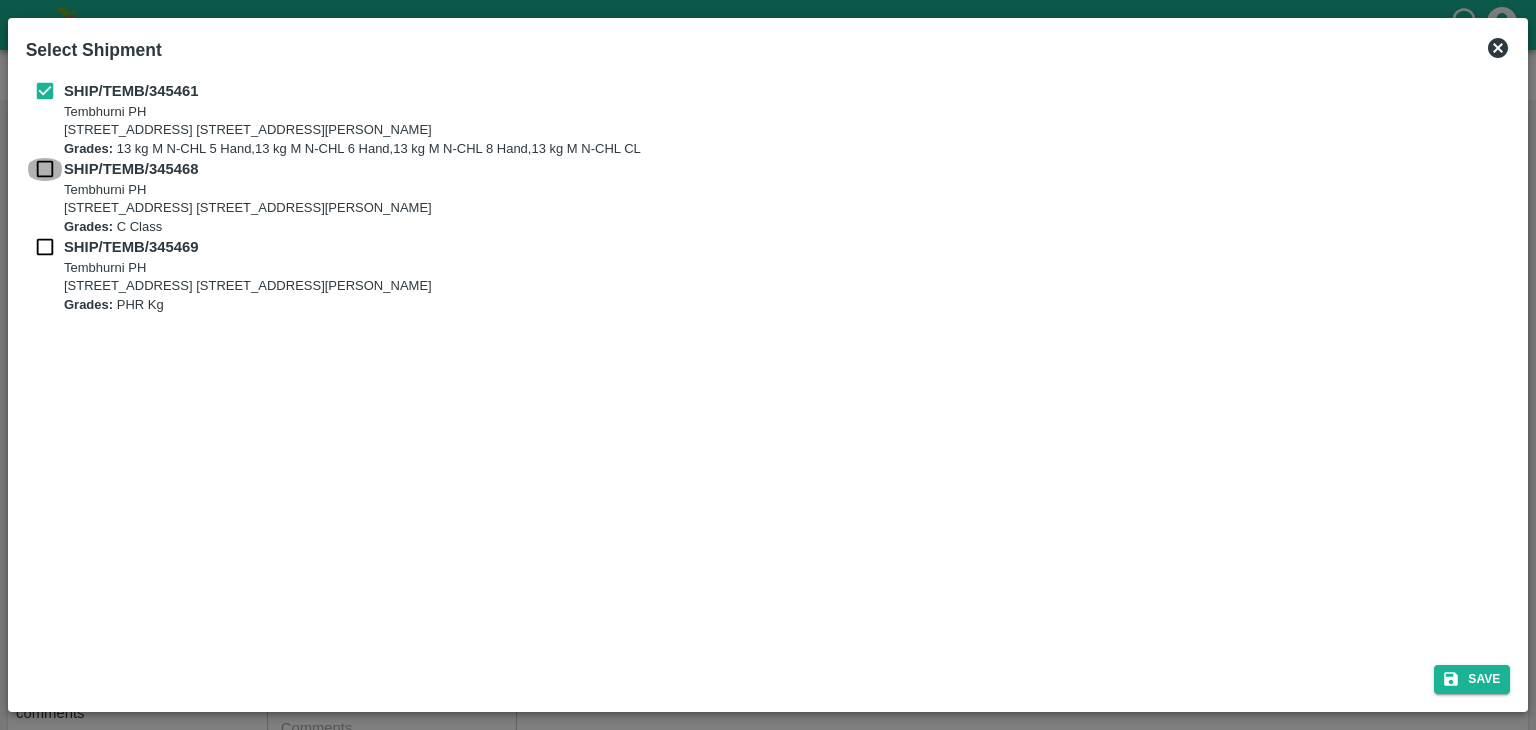 click at bounding box center [45, 169] 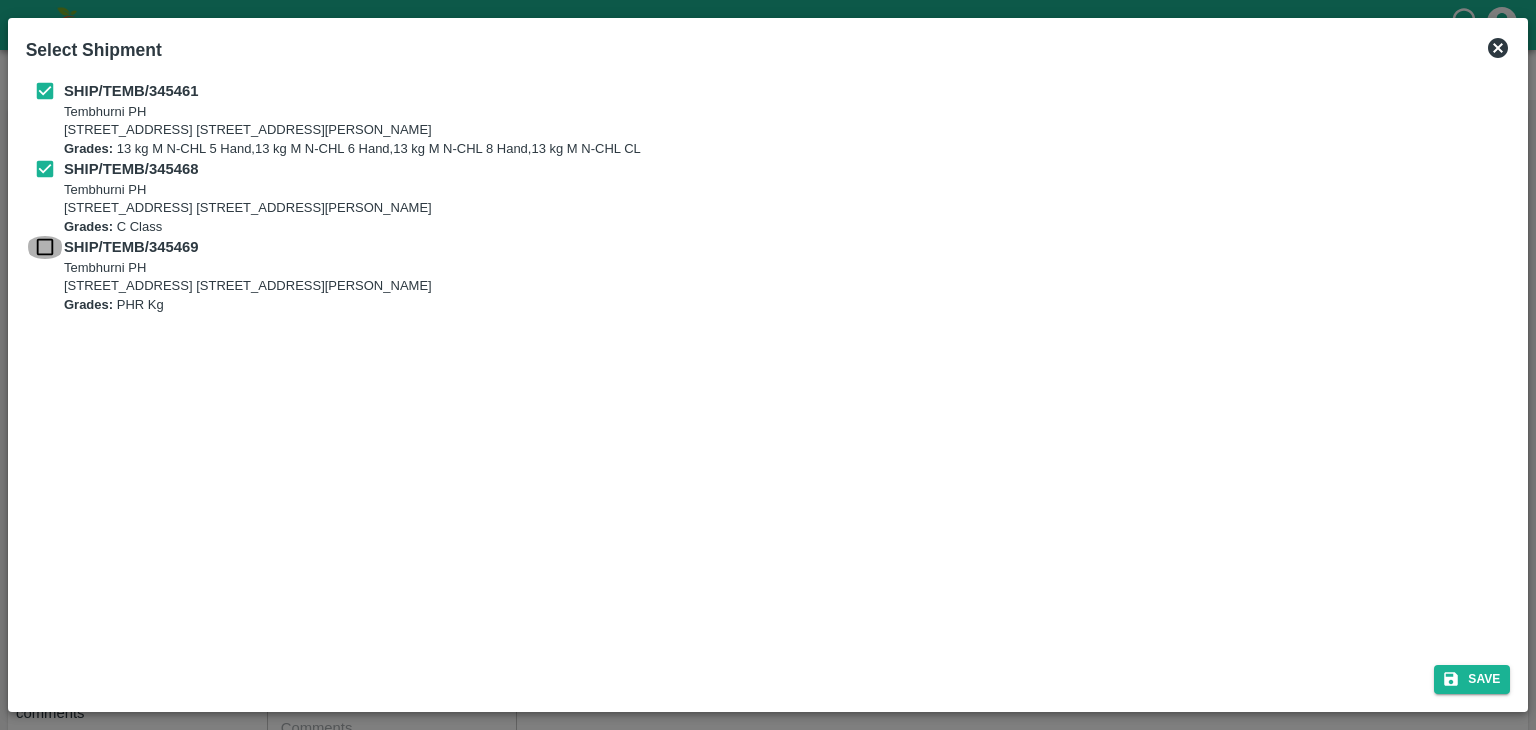click at bounding box center [45, 247] 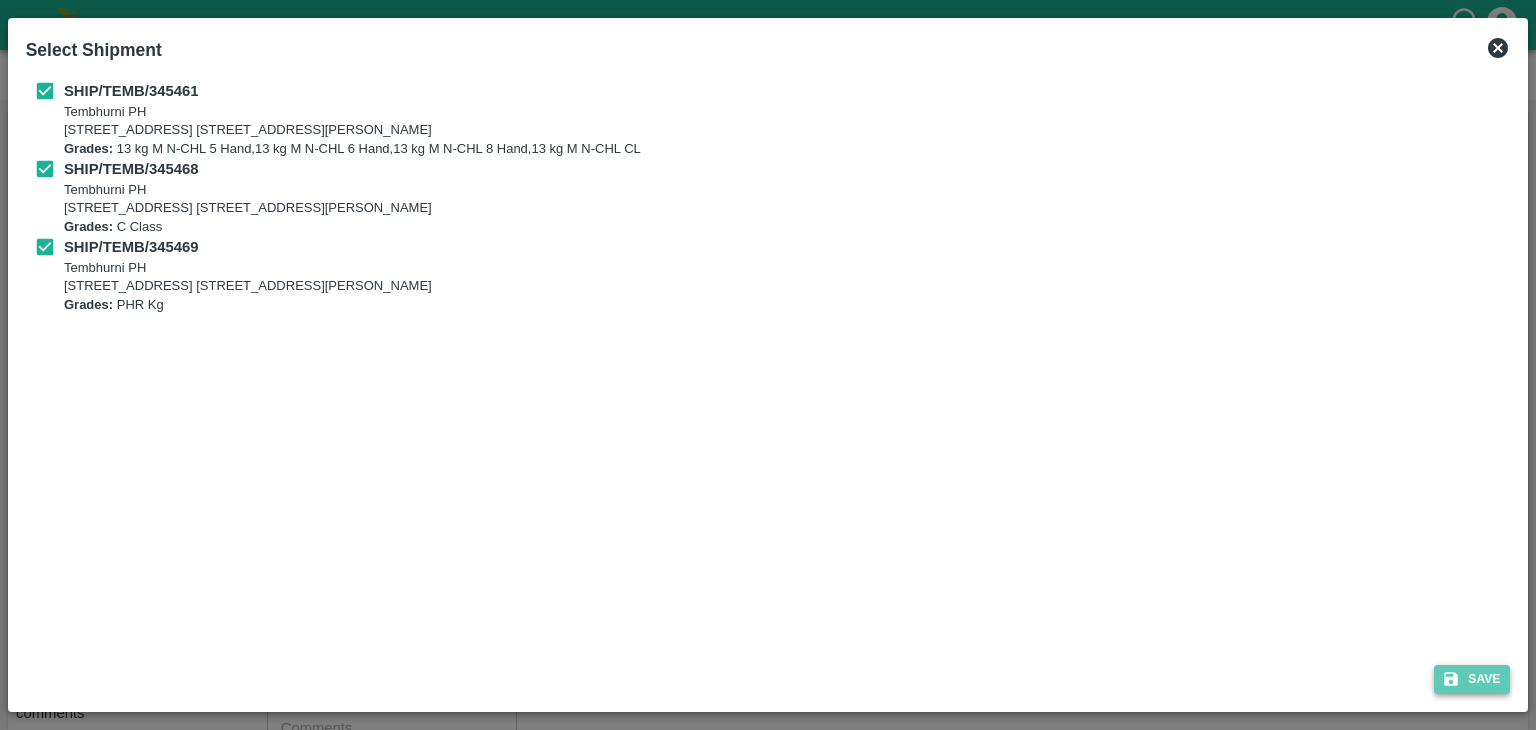 click on "Save" at bounding box center (1472, 679) 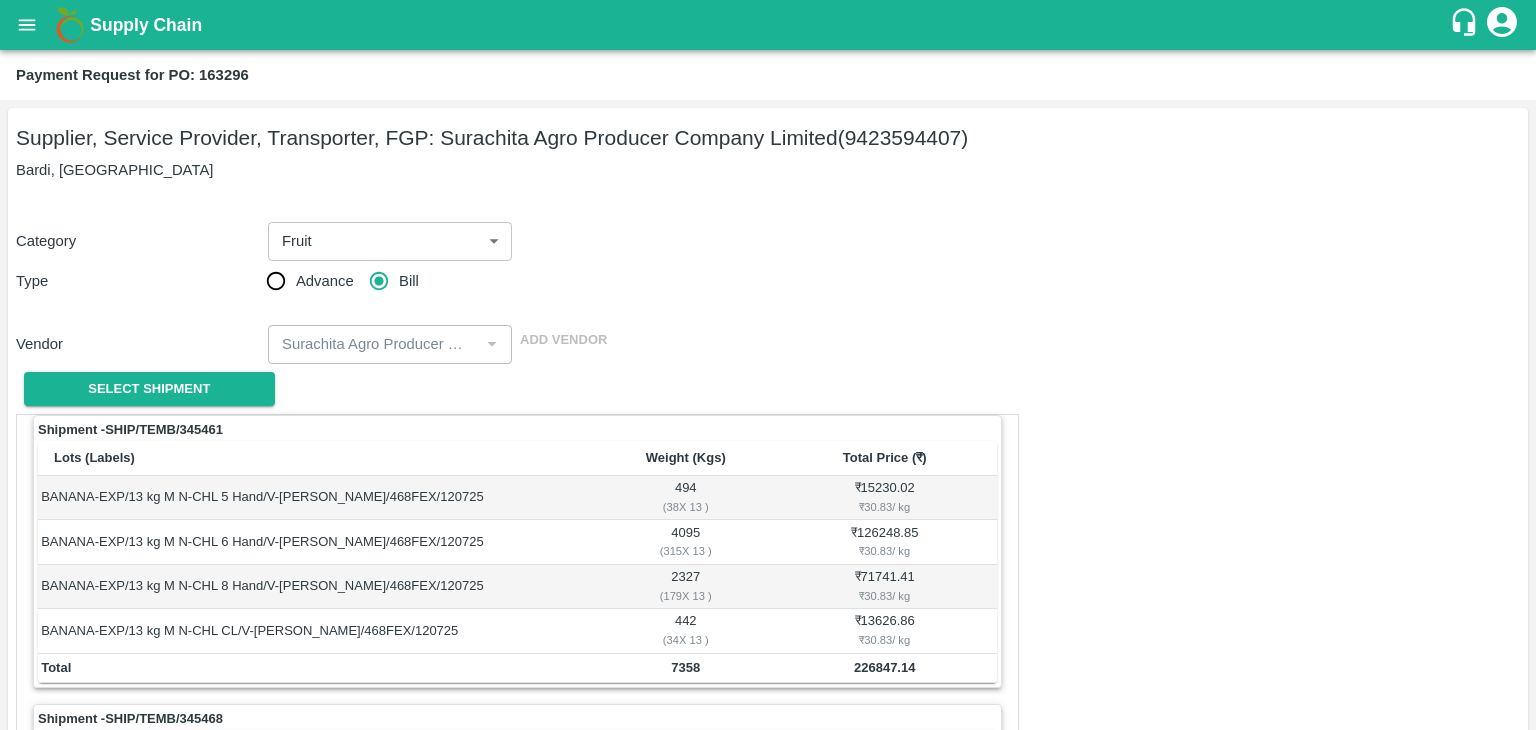scroll, scrollTop: 936, scrollLeft: 0, axis: vertical 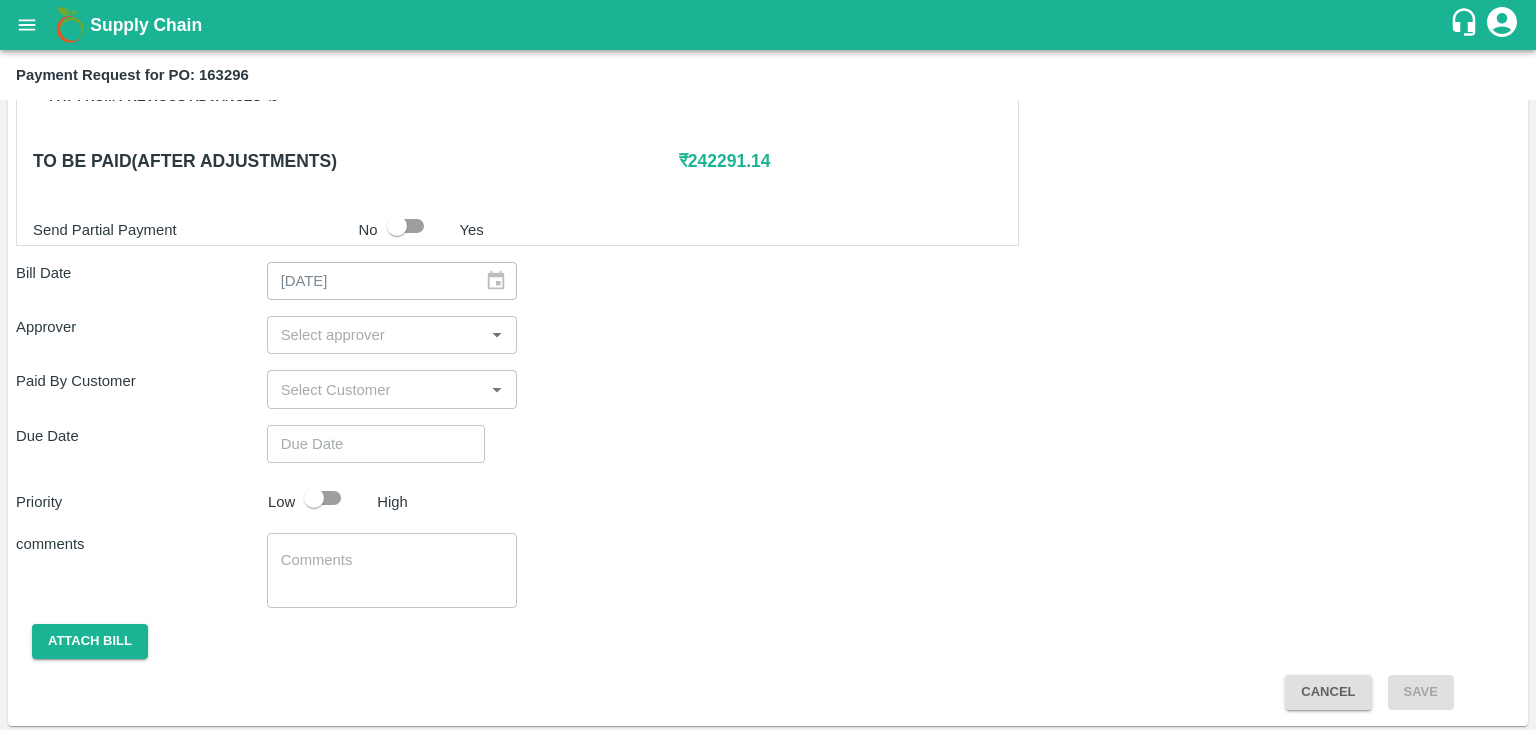 click at bounding box center [376, 335] 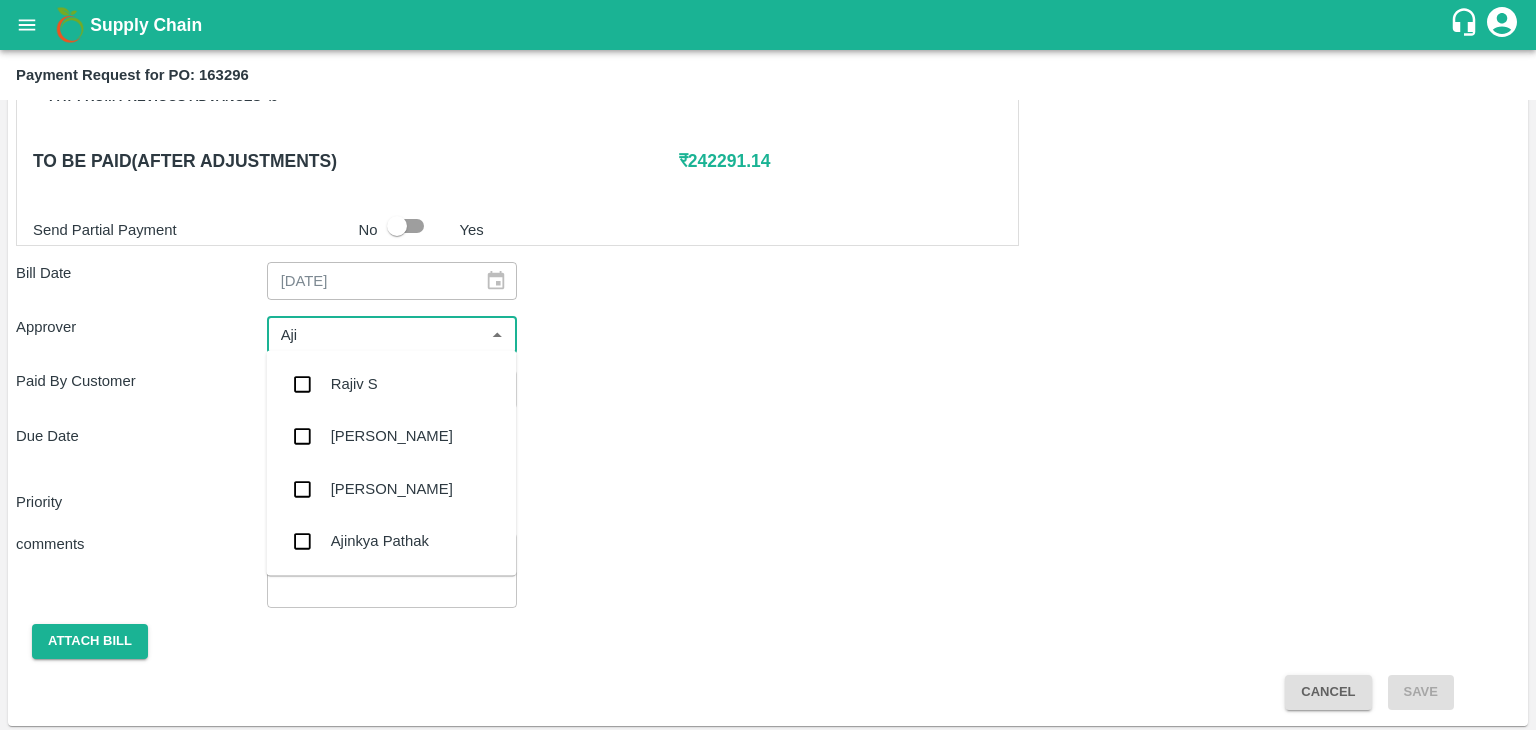 type on "Ajit" 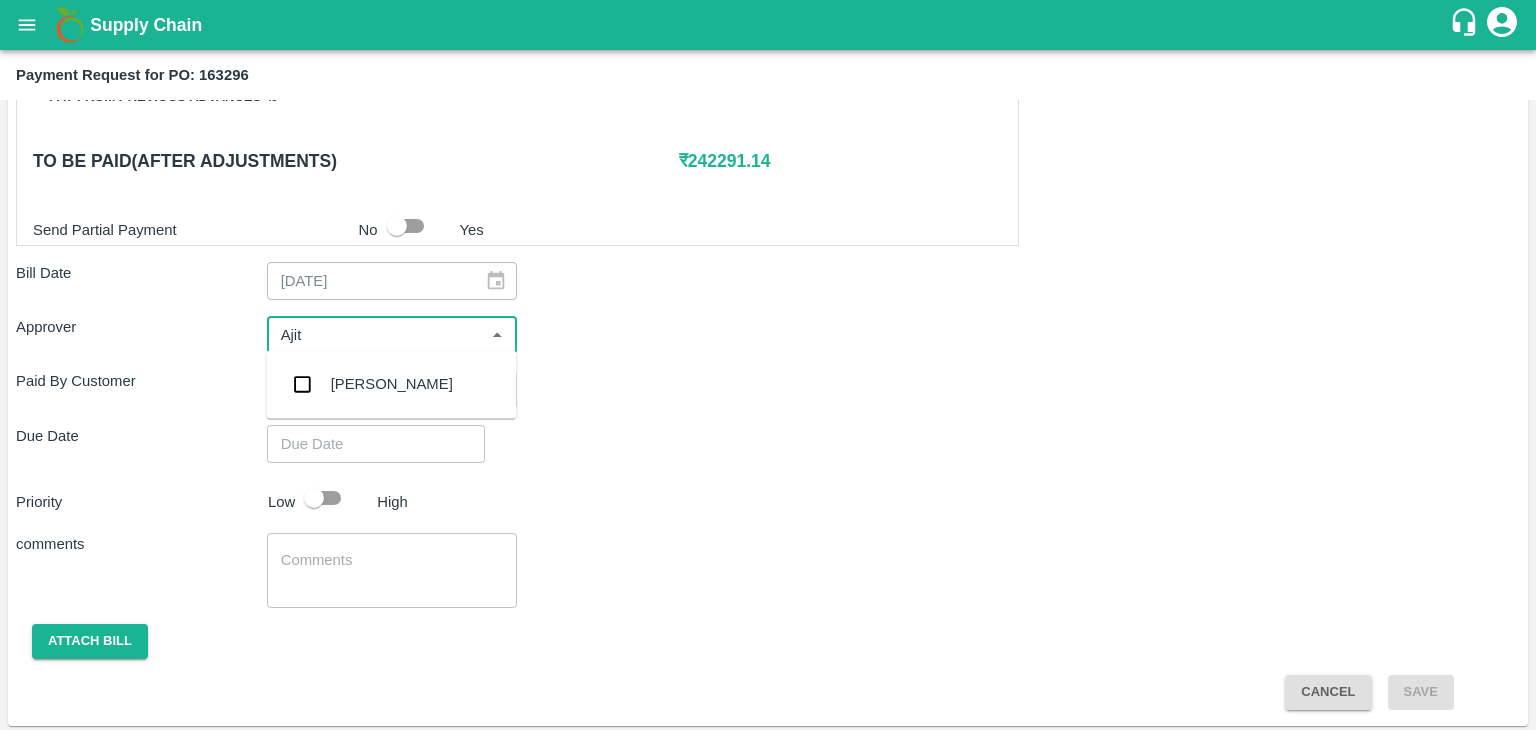 click on "[PERSON_NAME]" at bounding box center [391, 384] 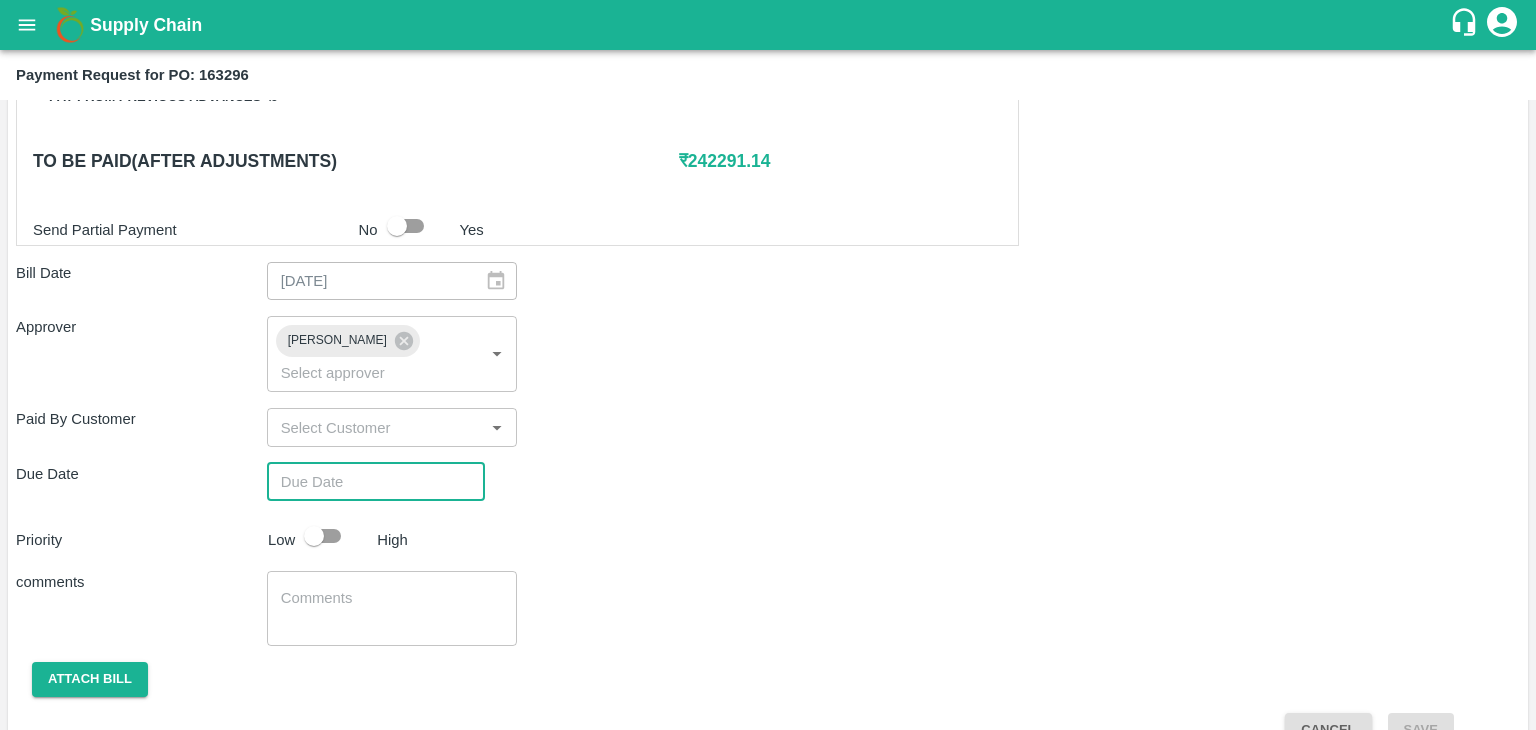 type on "DD/MM/YYYY hh:mm aa" 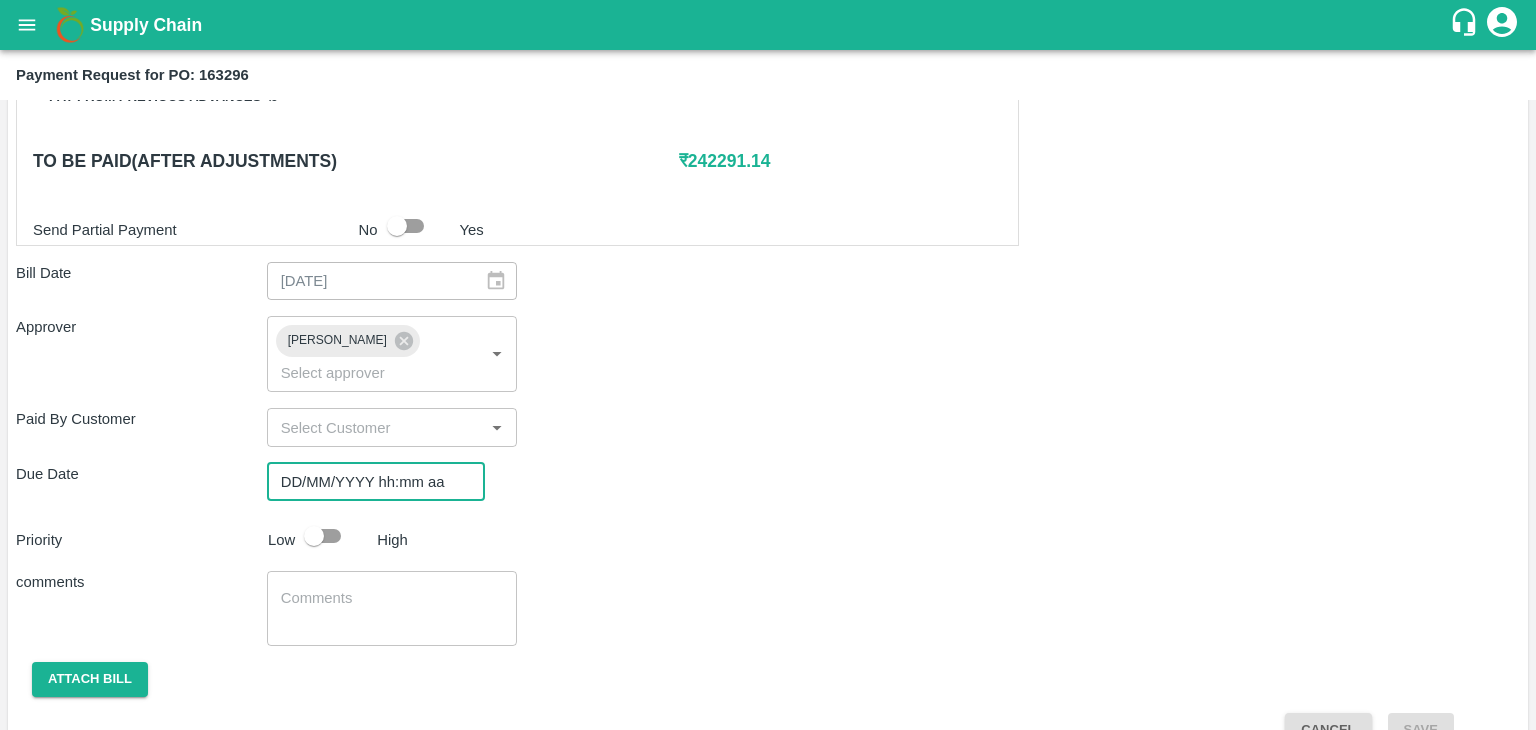 click on "DD/MM/YYYY hh:mm aa" at bounding box center [369, 482] 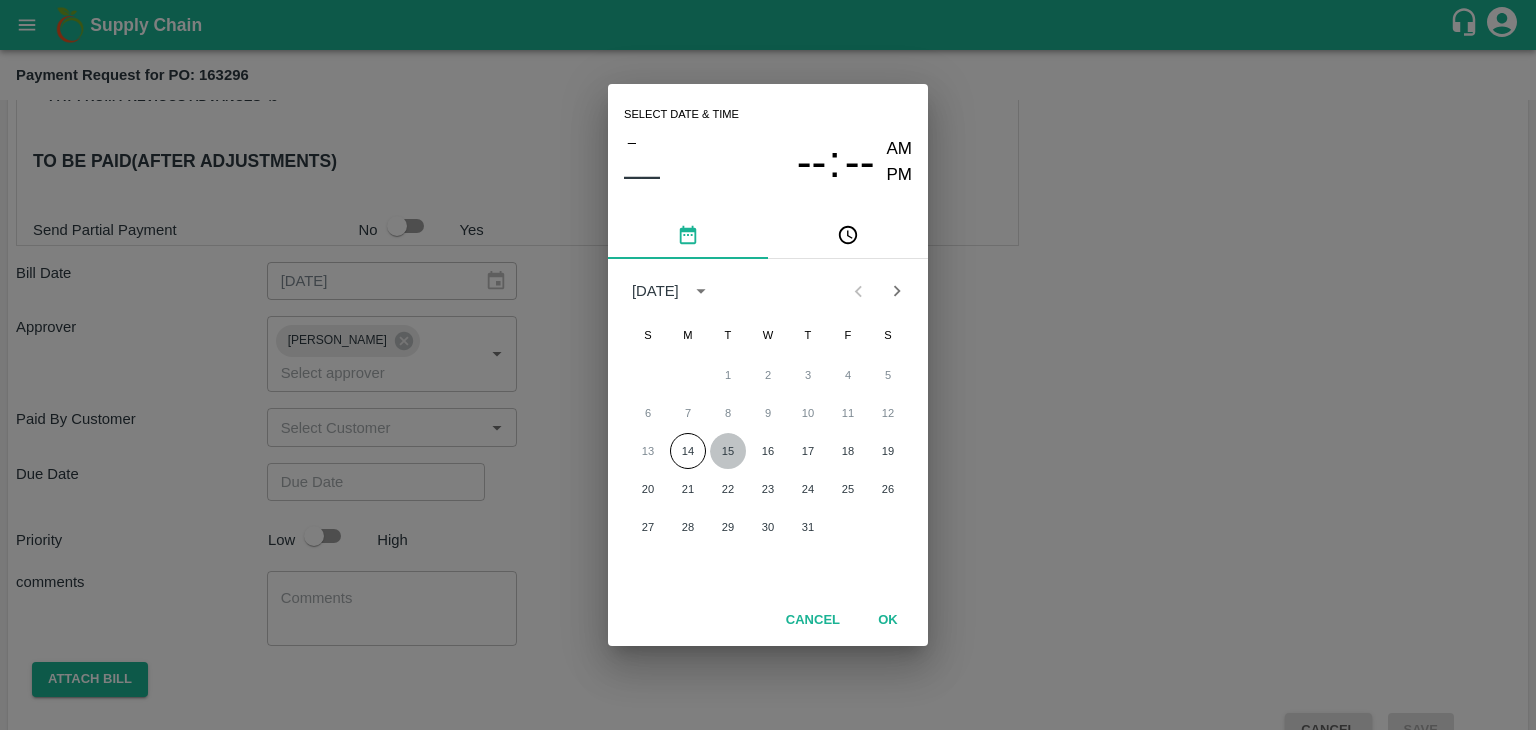 click on "15" at bounding box center (728, 451) 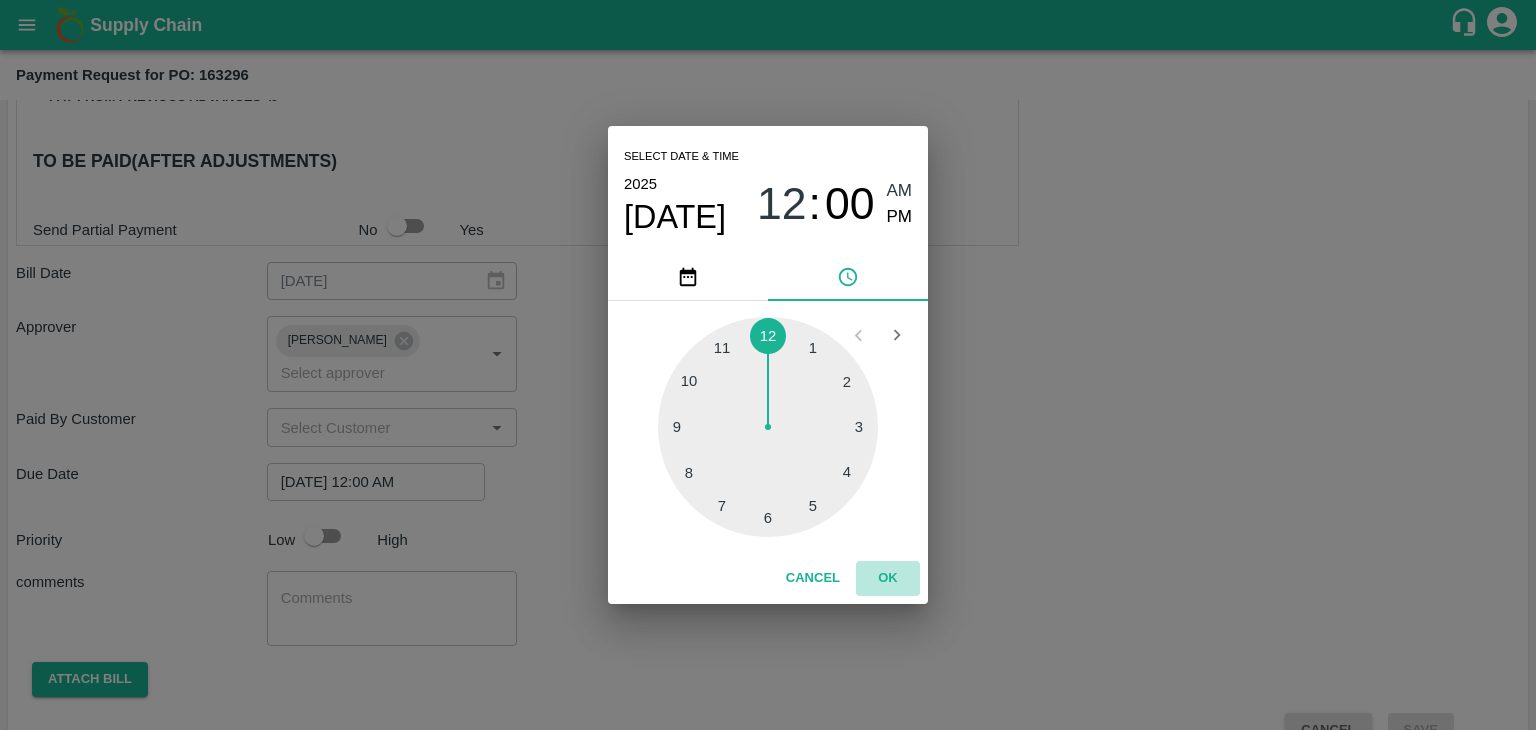 click on "OK" at bounding box center [888, 578] 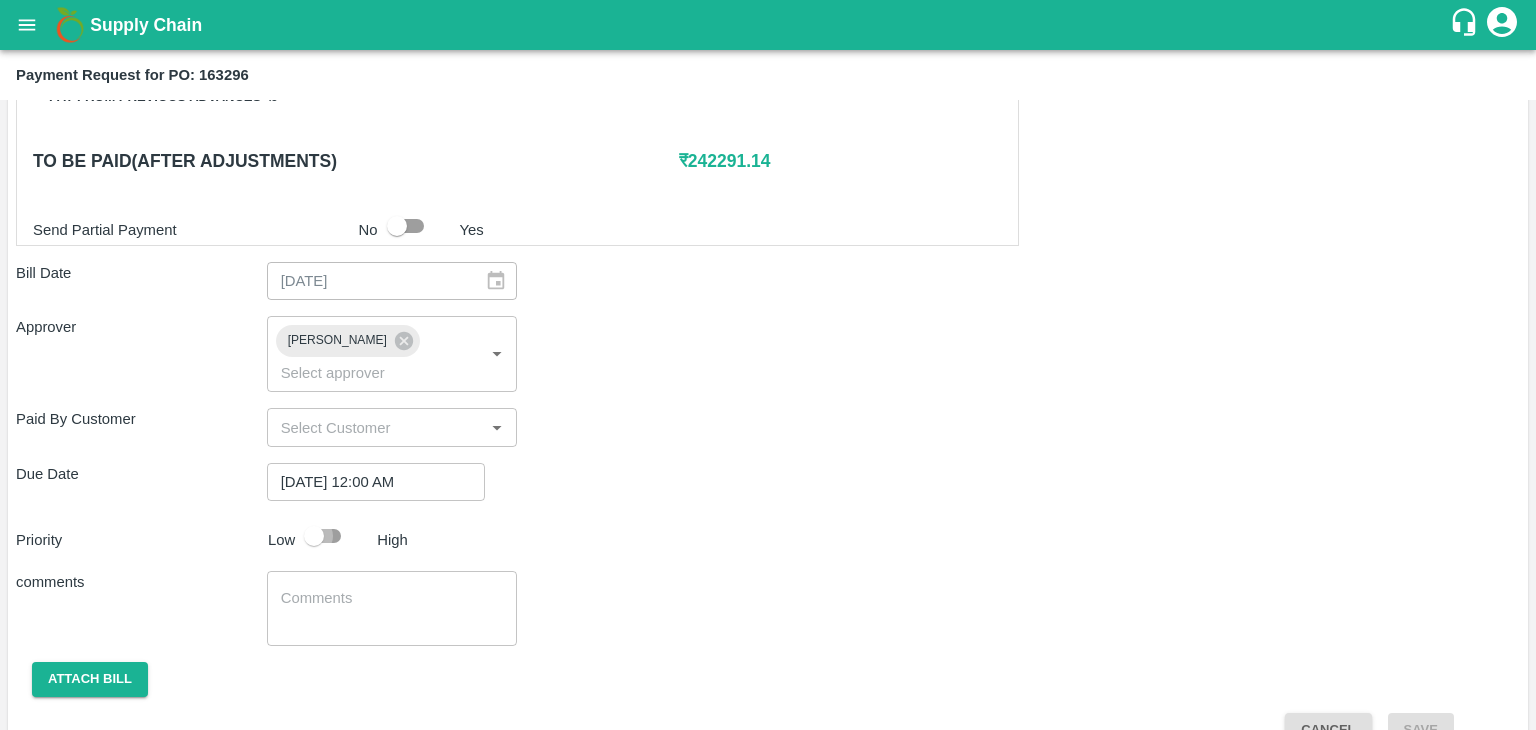 click at bounding box center (314, 536) 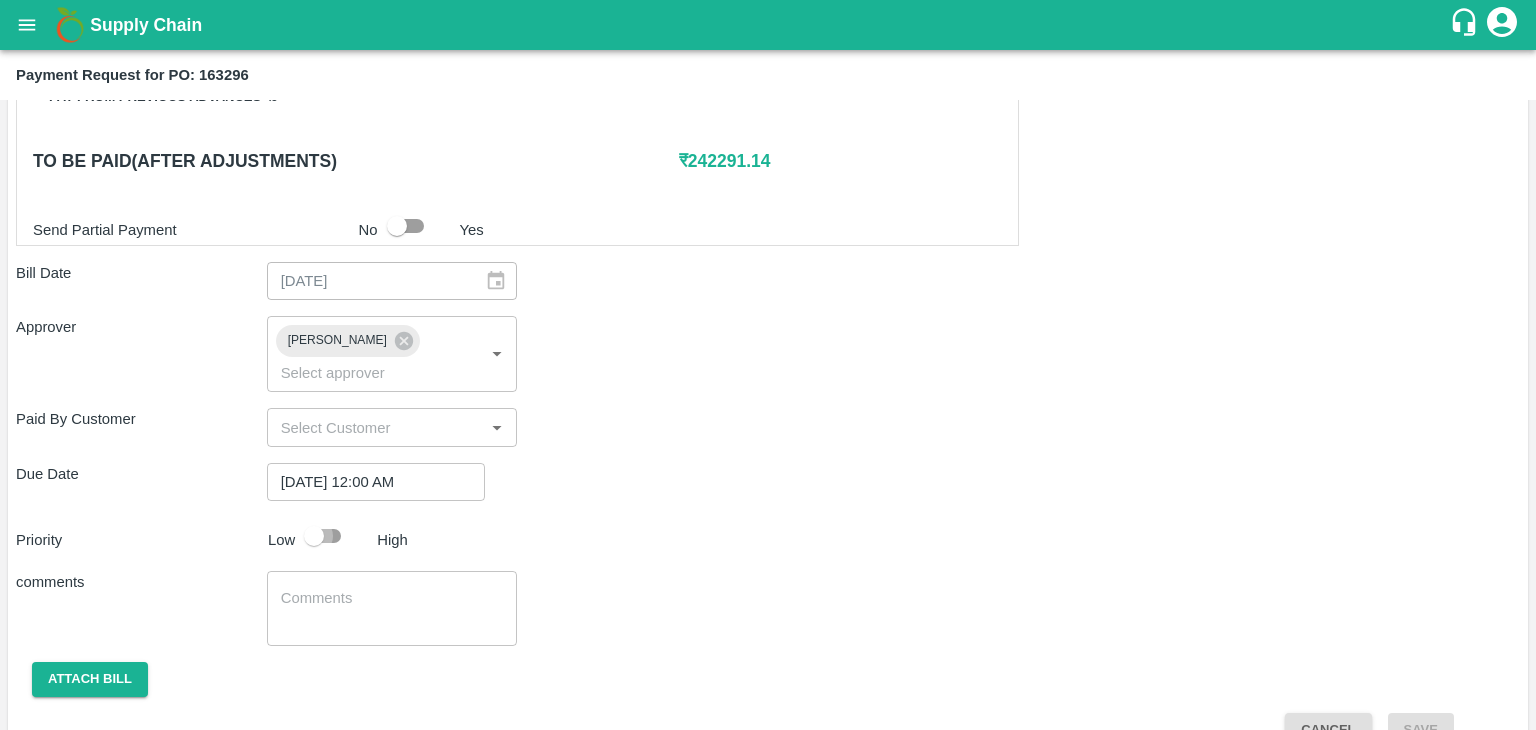 checkbox on "true" 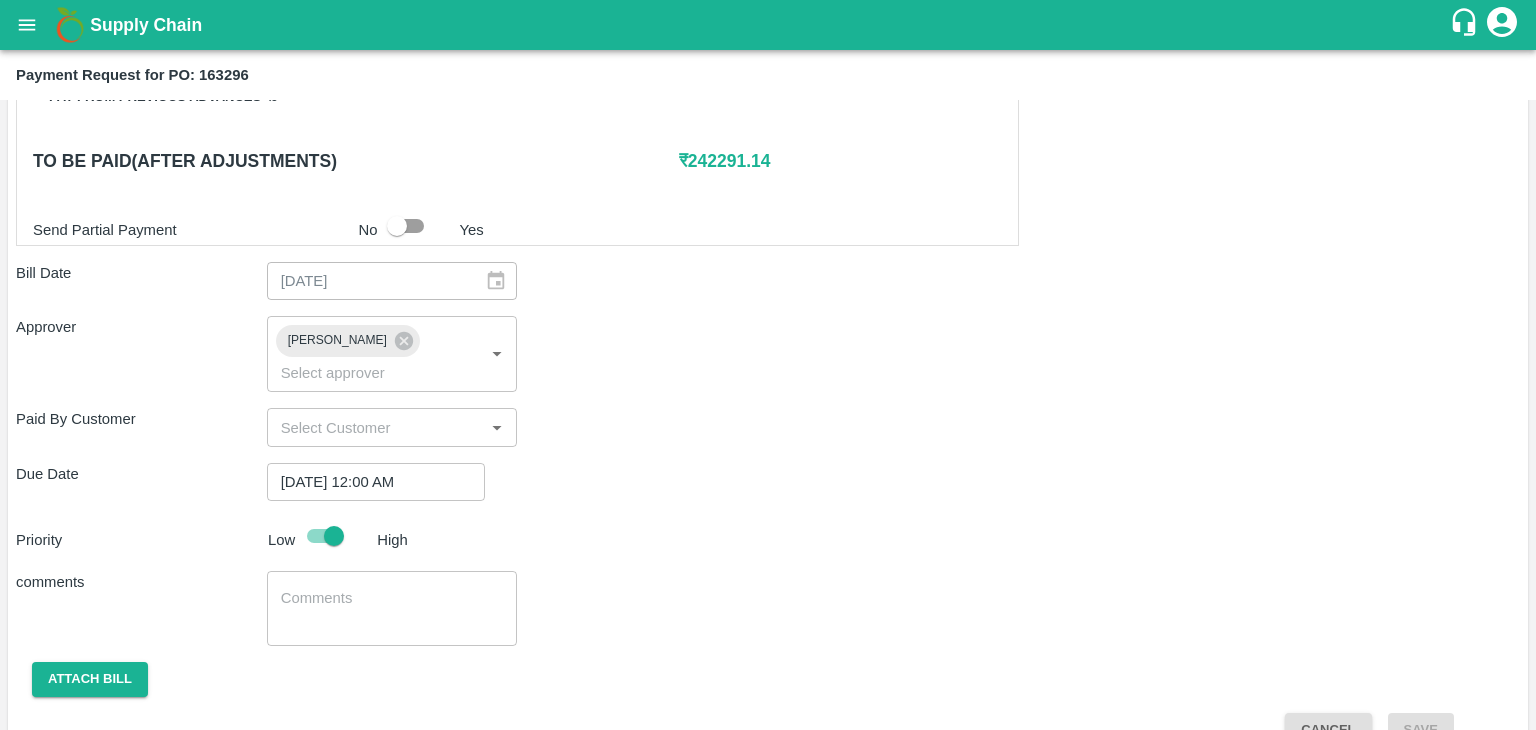click on "x ​" at bounding box center (392, 608) 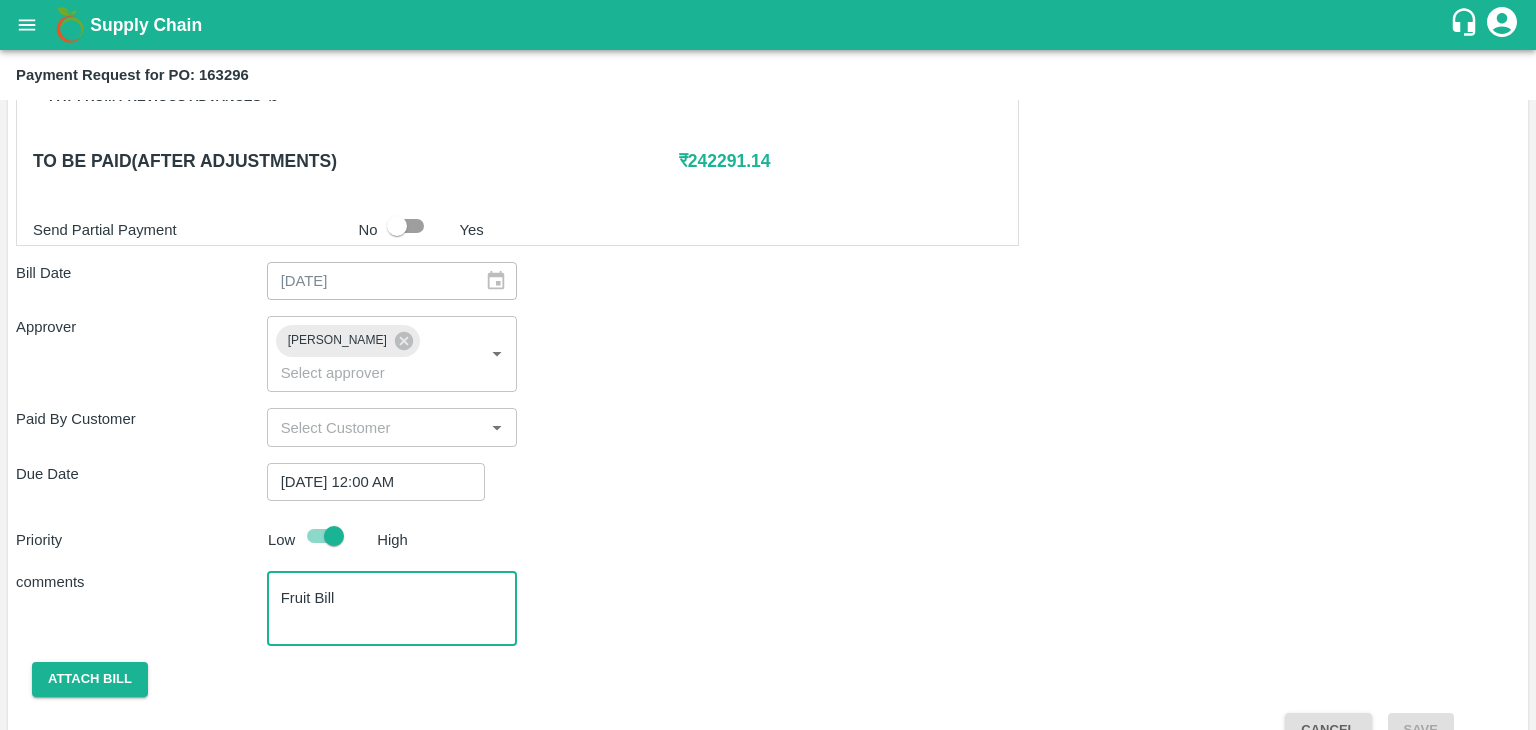 scroll, scrollTop: 948, scrollLeft: 0, axis: vertical 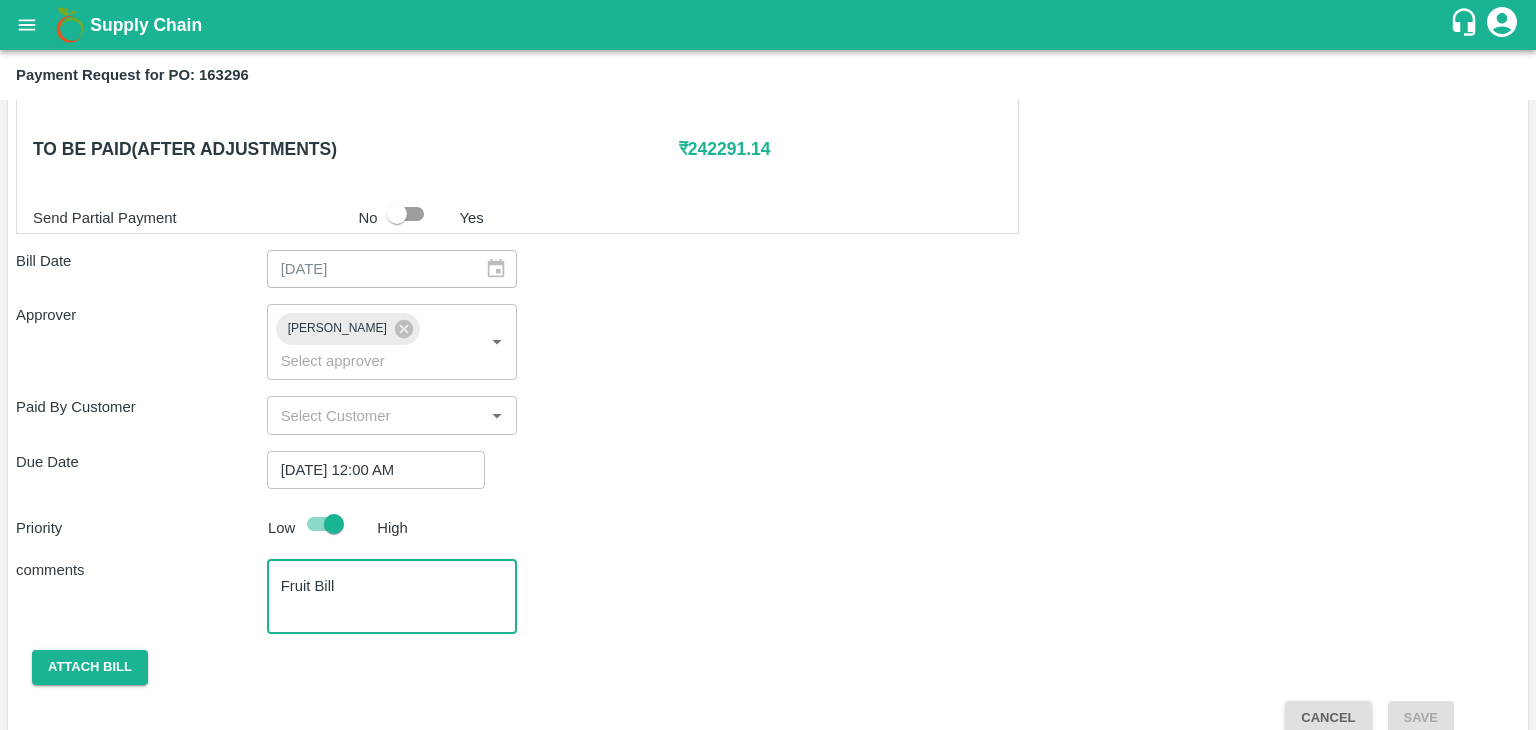 type on "Fruit Bill" 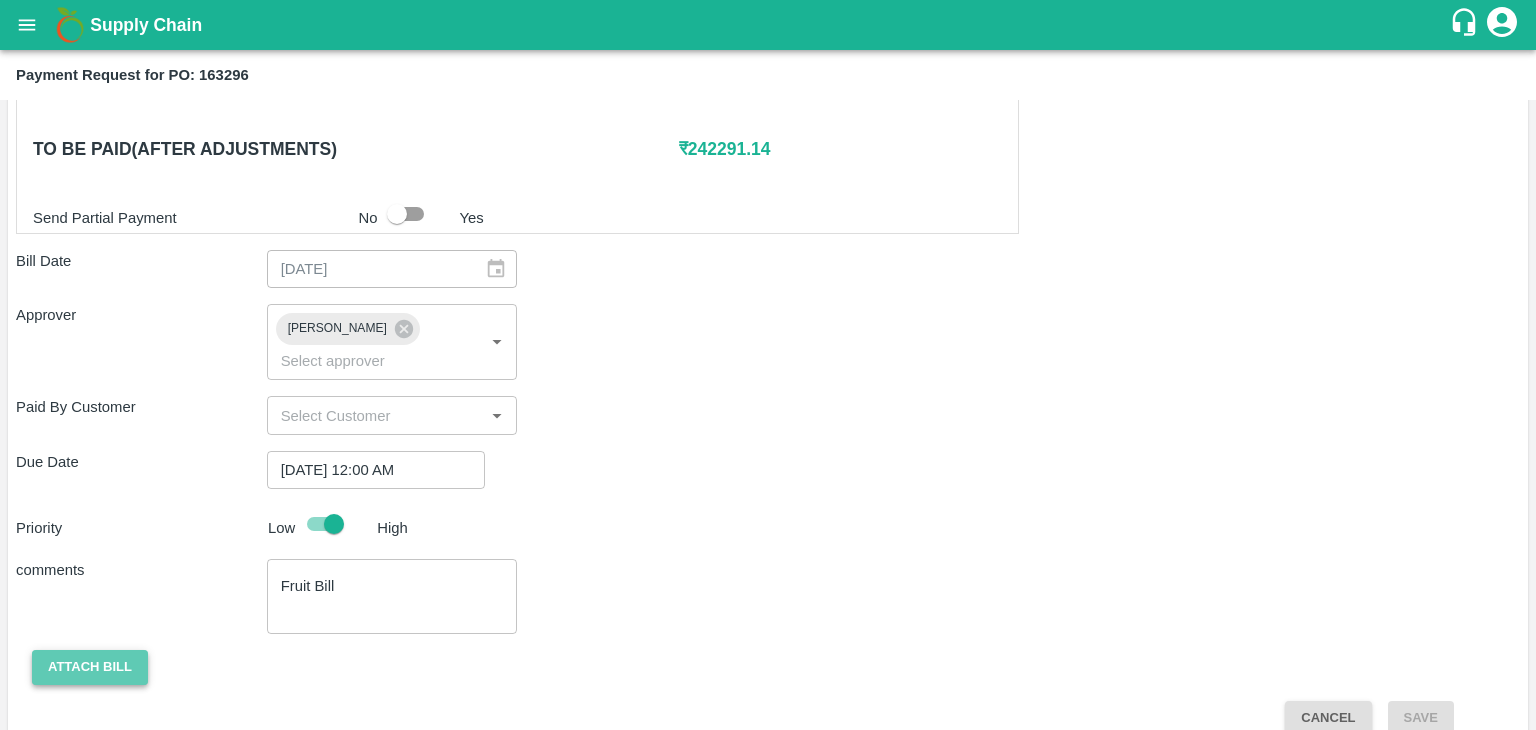 click on "Attach bill" at bounding box center [90, 667] 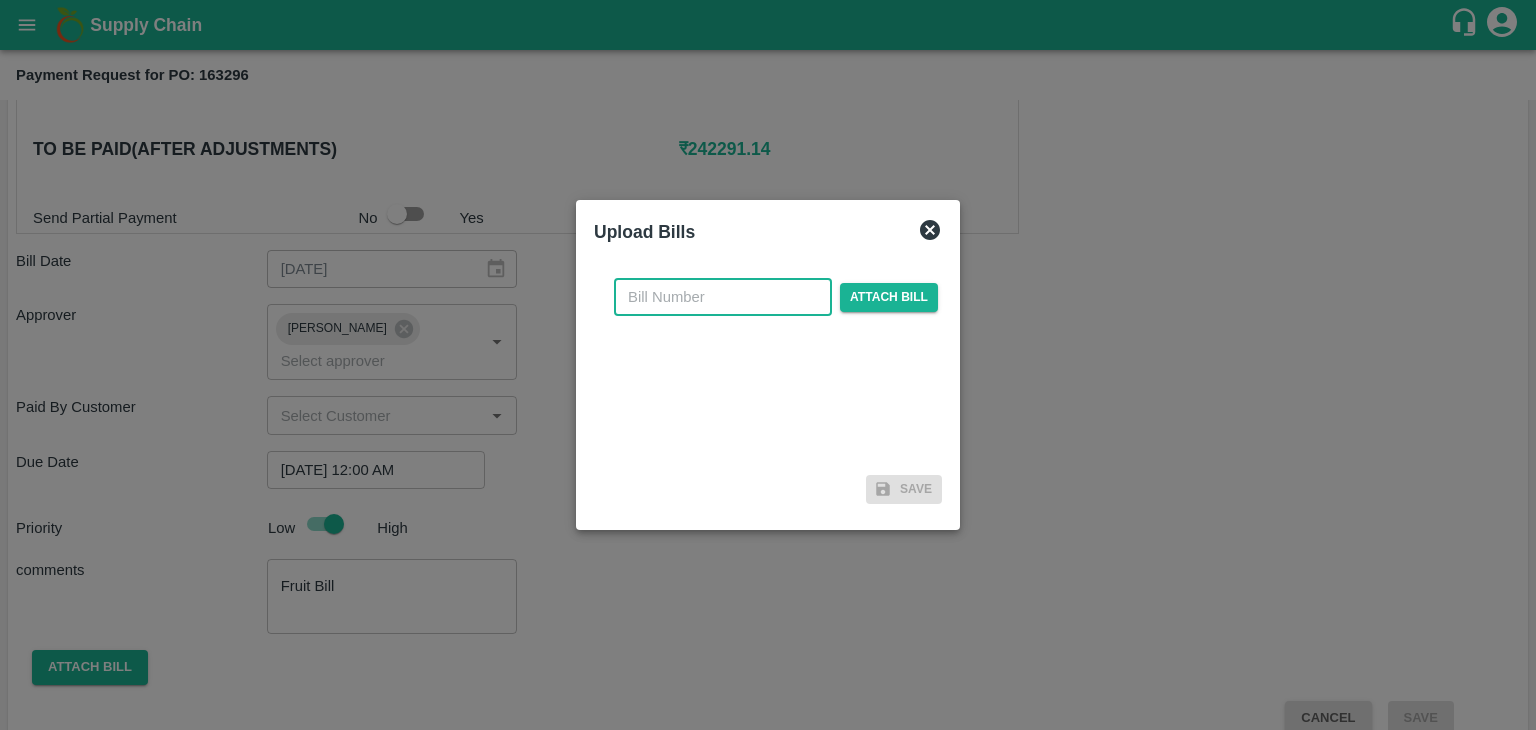 click at bounding box center [723, 297] 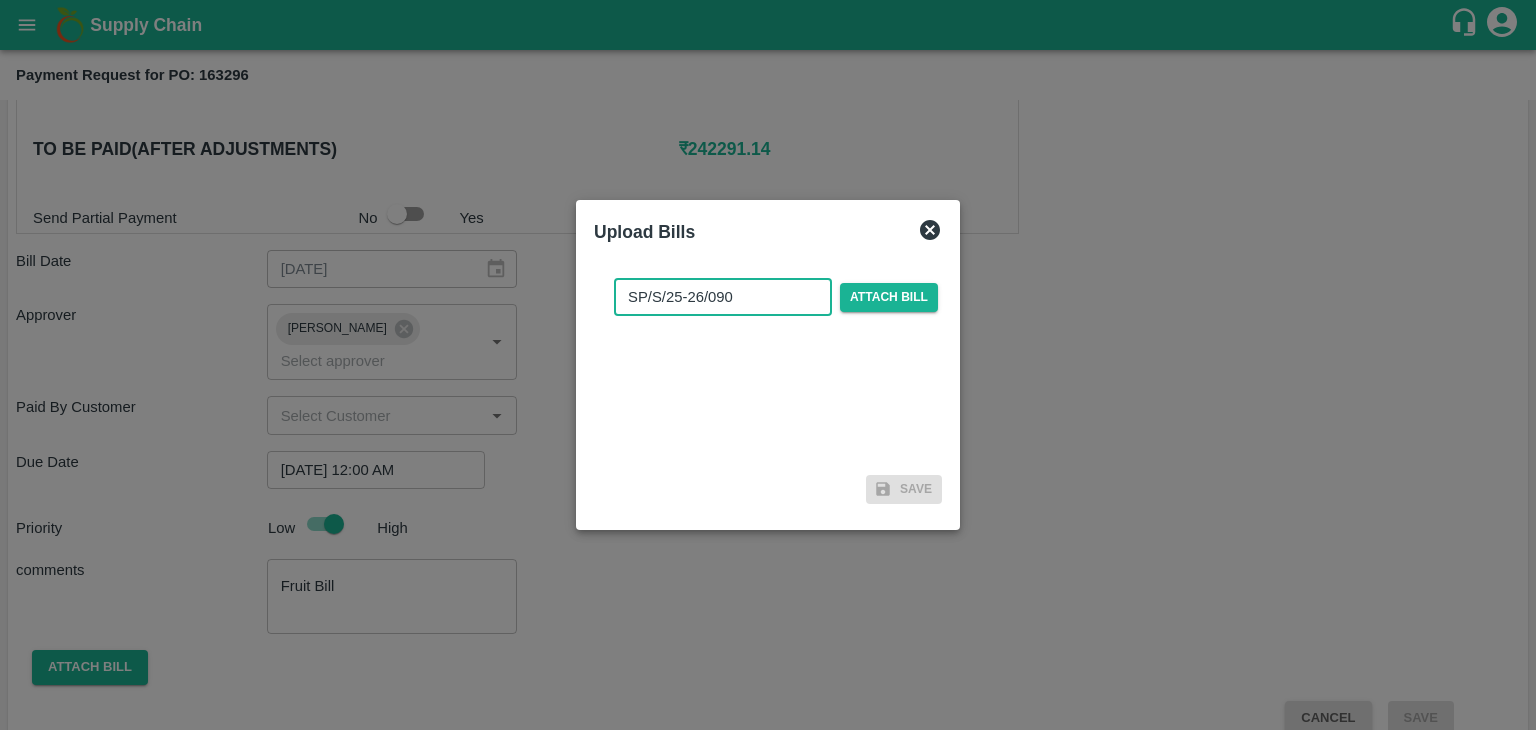 click on "SP/S/25-26/090" at bounding box center [723, 297] 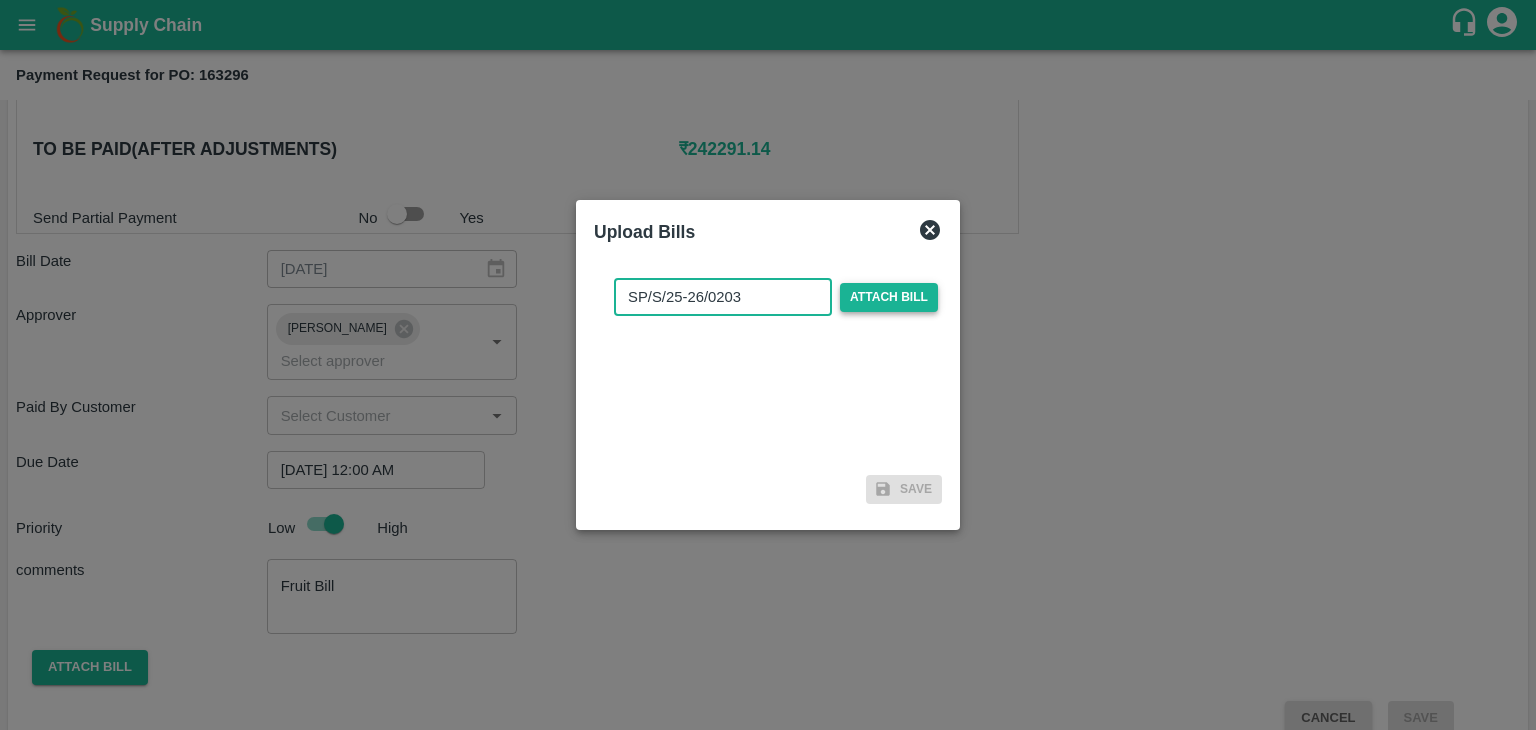 type on "SP/S/25-26/0203" 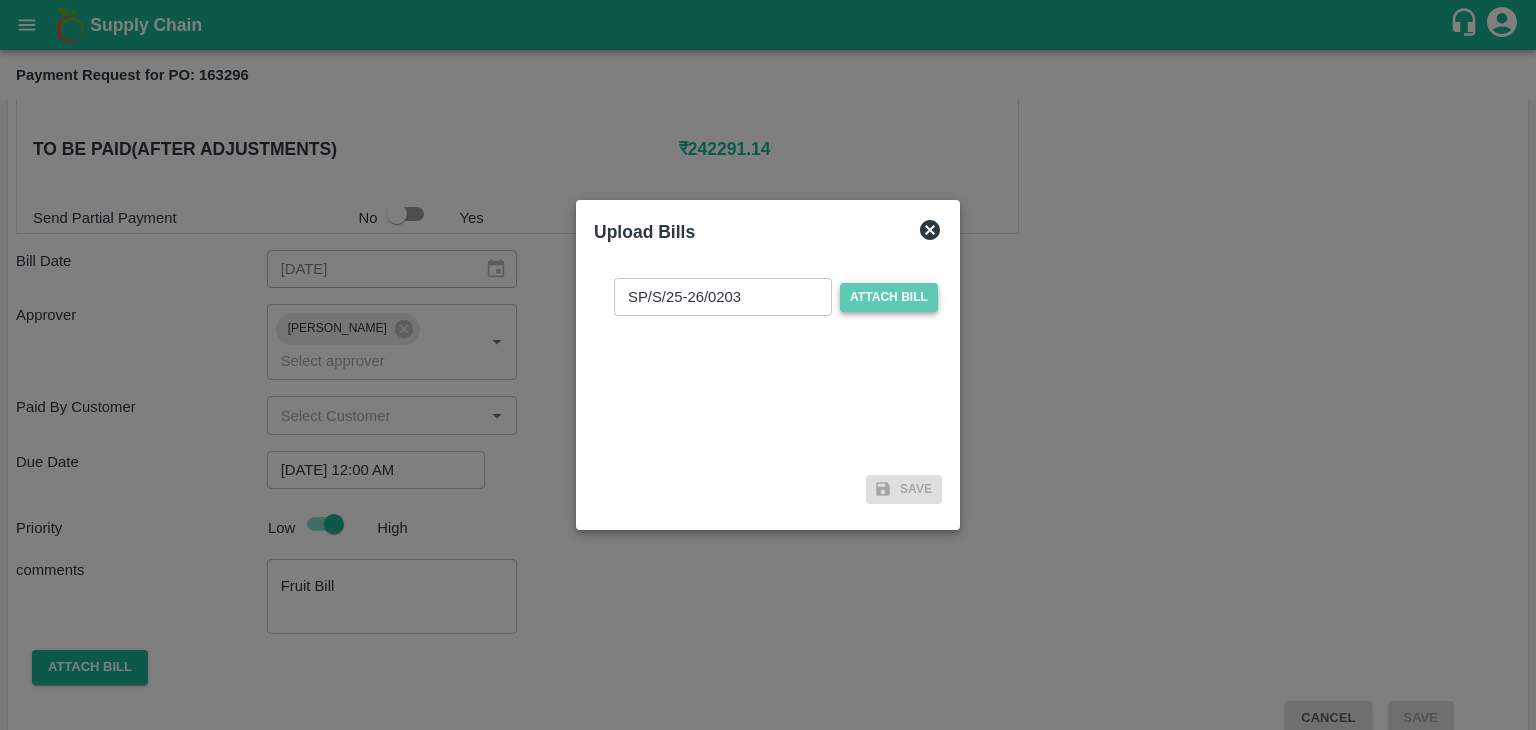 click on "Attach bill" at bounding box center [889, 297] 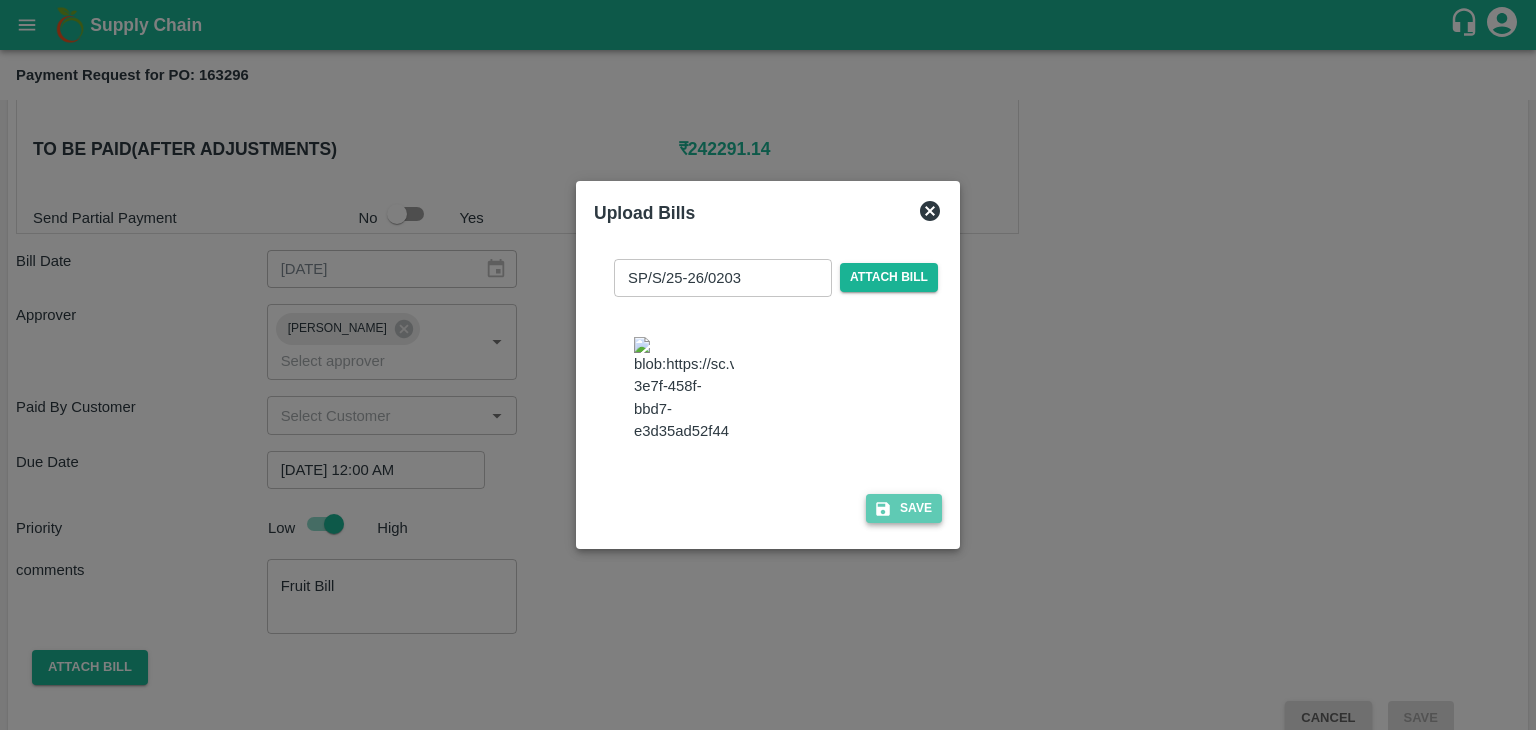 click on "Save" at bounding box center [904, 508] 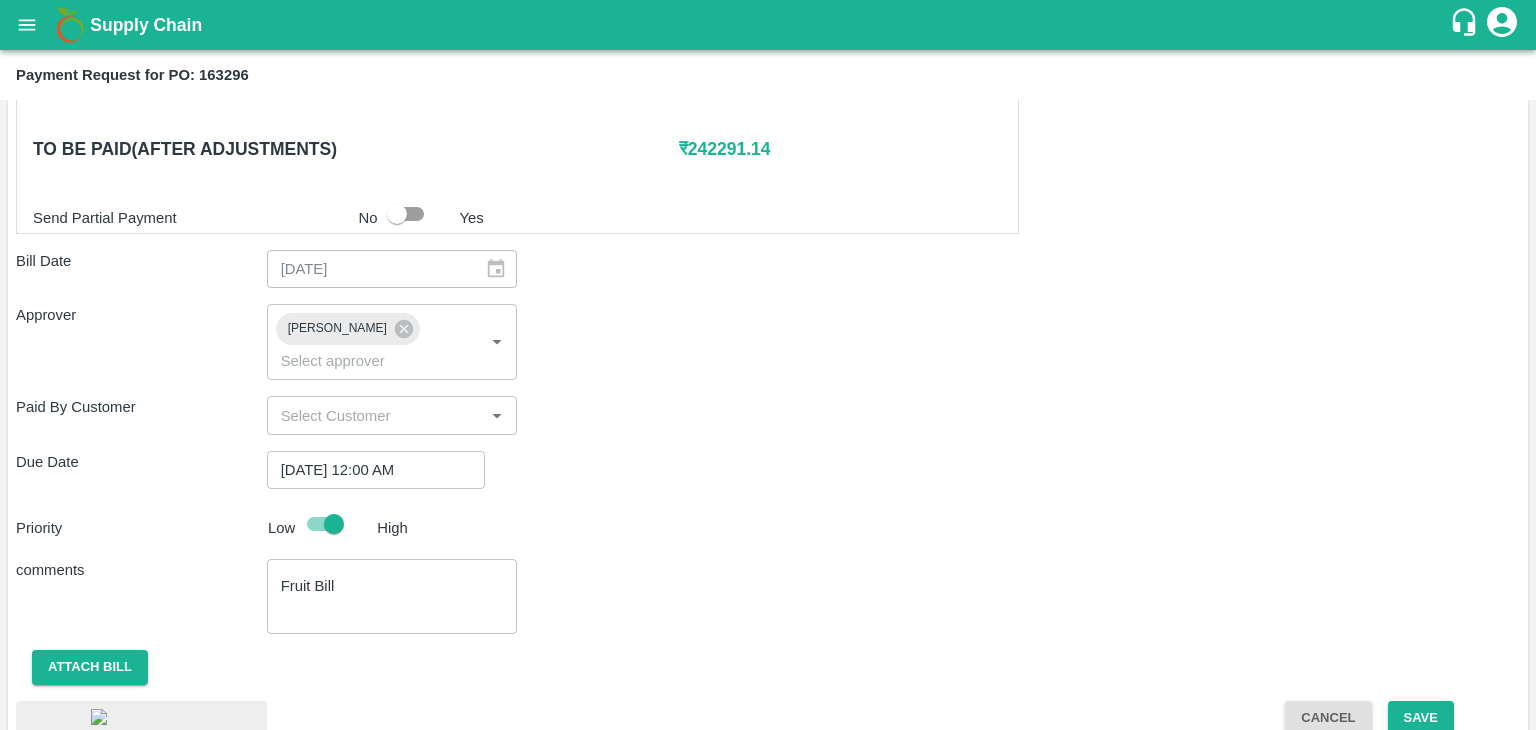 scroll, scrollTop: 1079, scrollLeft: 0, axis: vertical 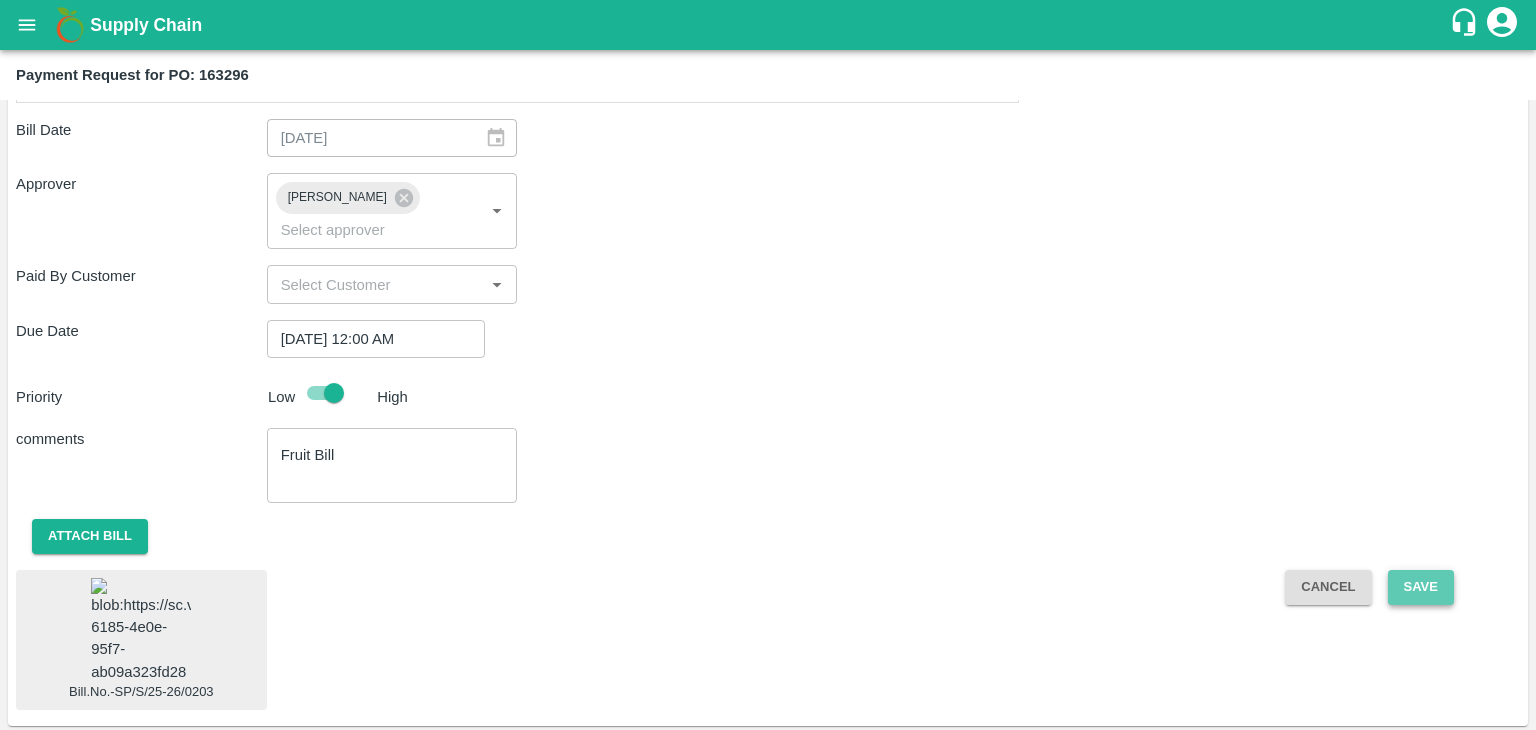 click on "Save" at bounding box center (1421, 587) 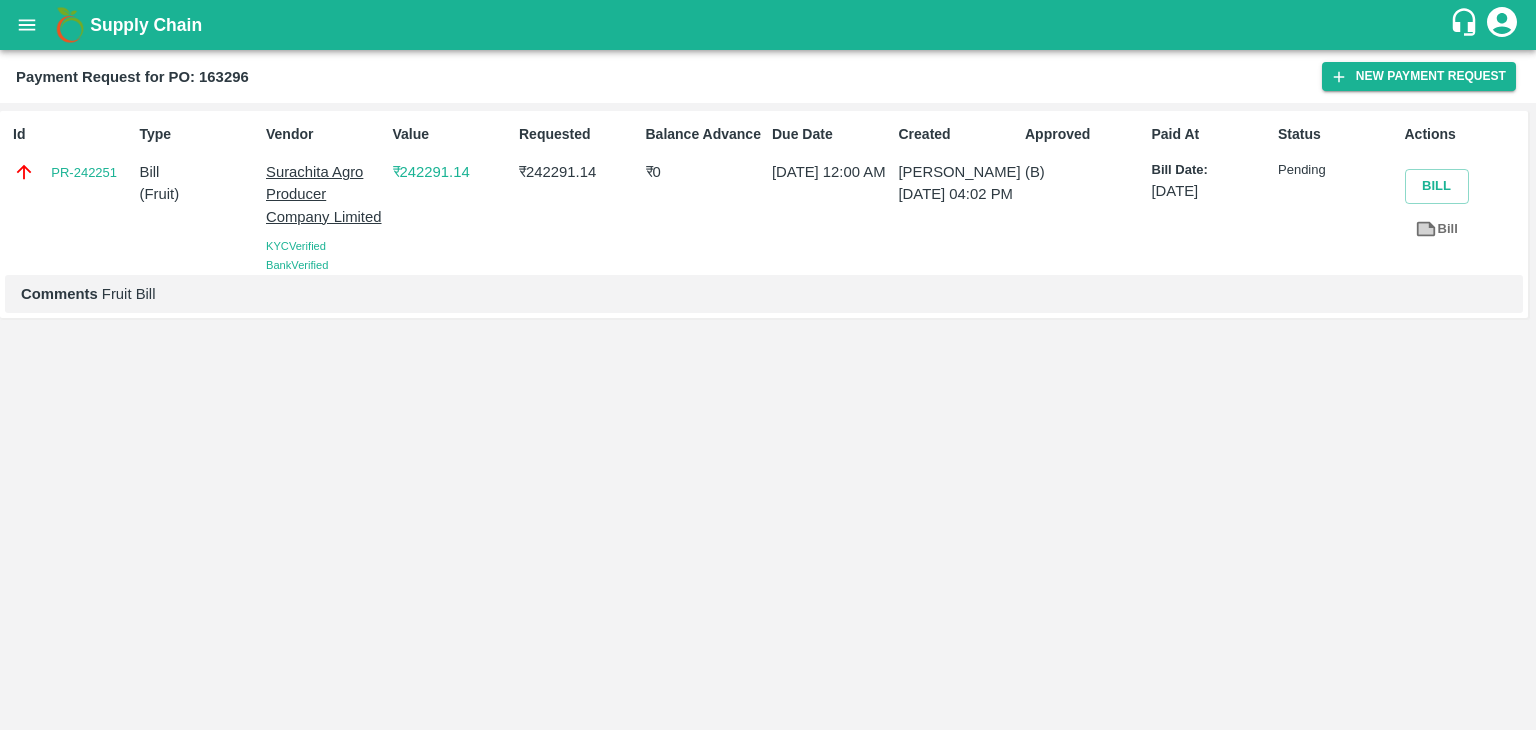 click 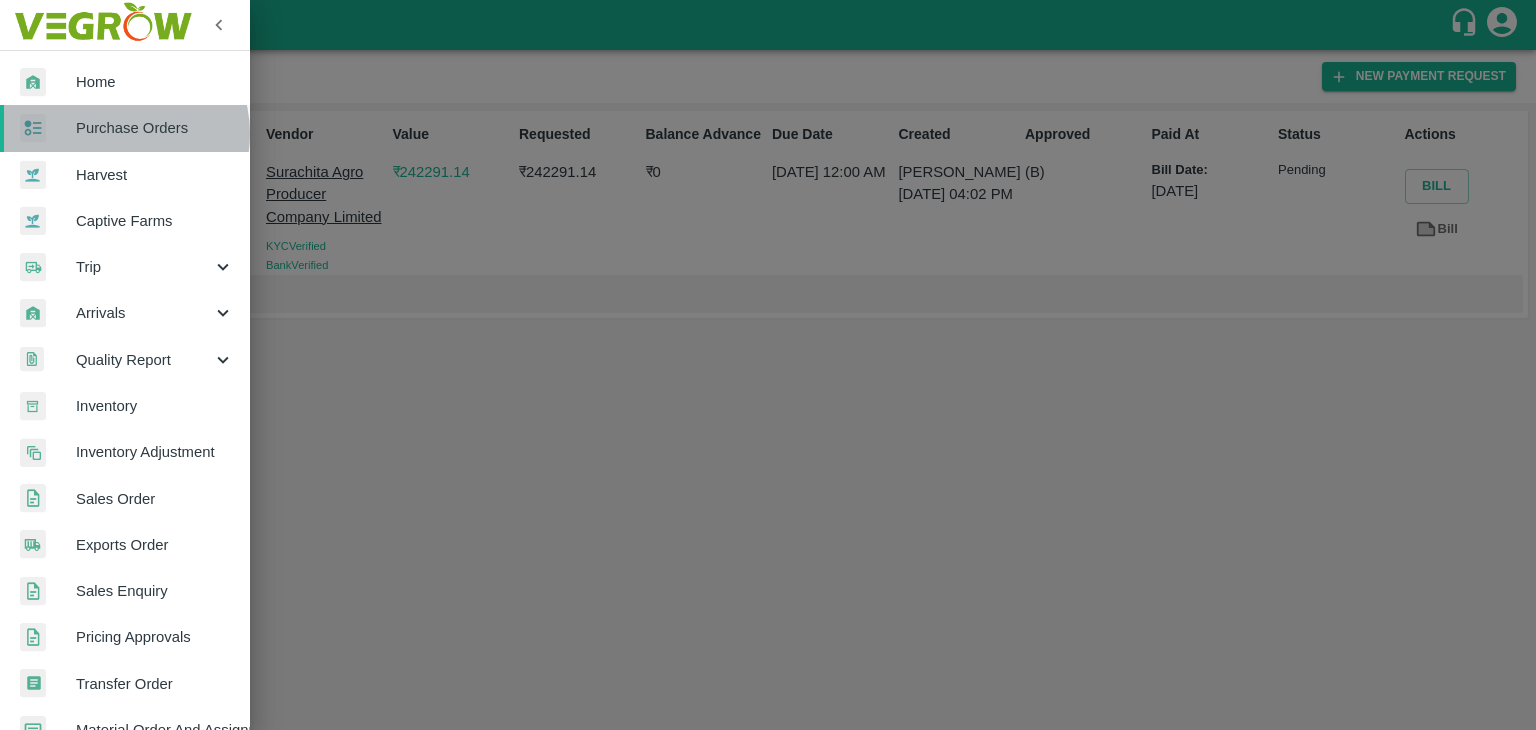 click on "Purchase Orders" at bounding box center [155, 128] 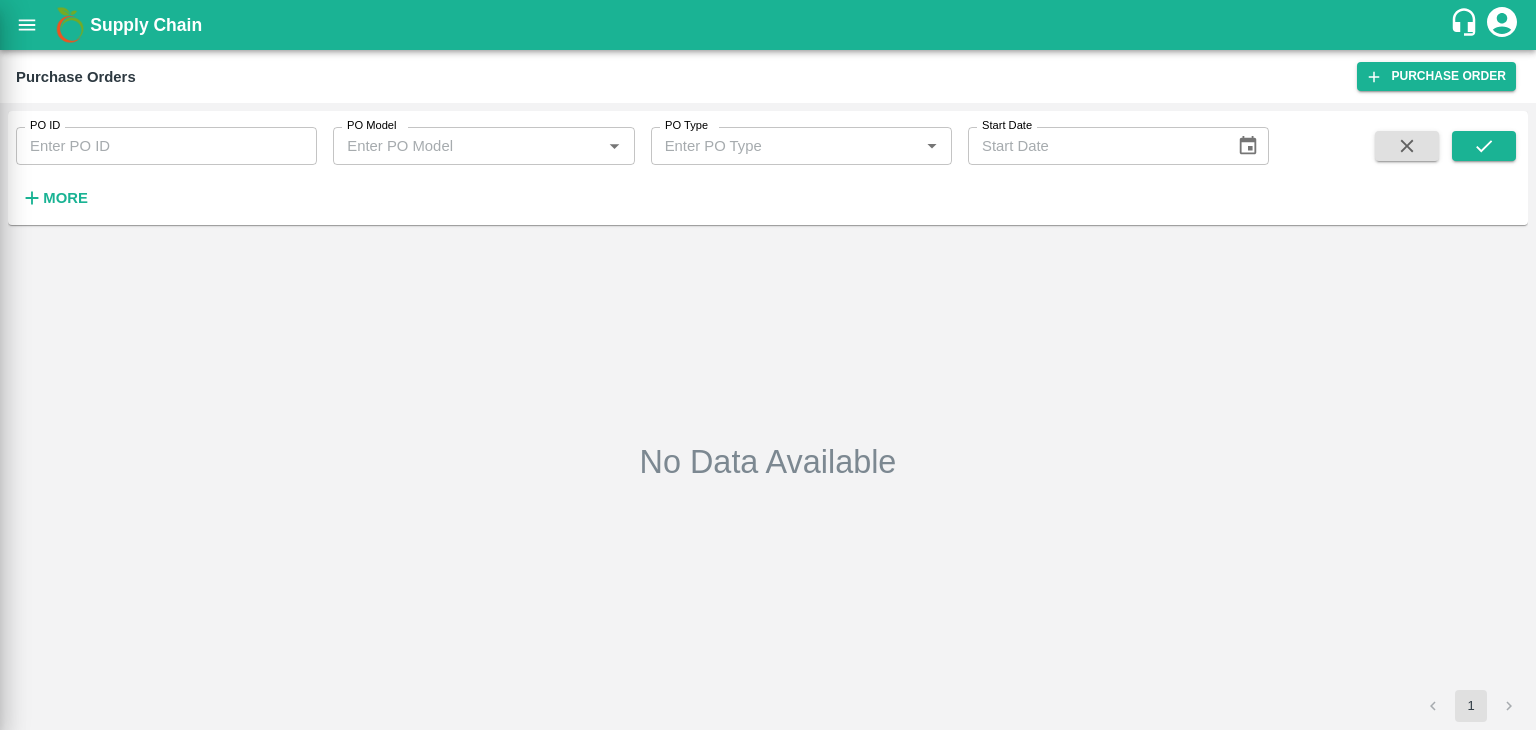 click at bounding box center (768, 365) 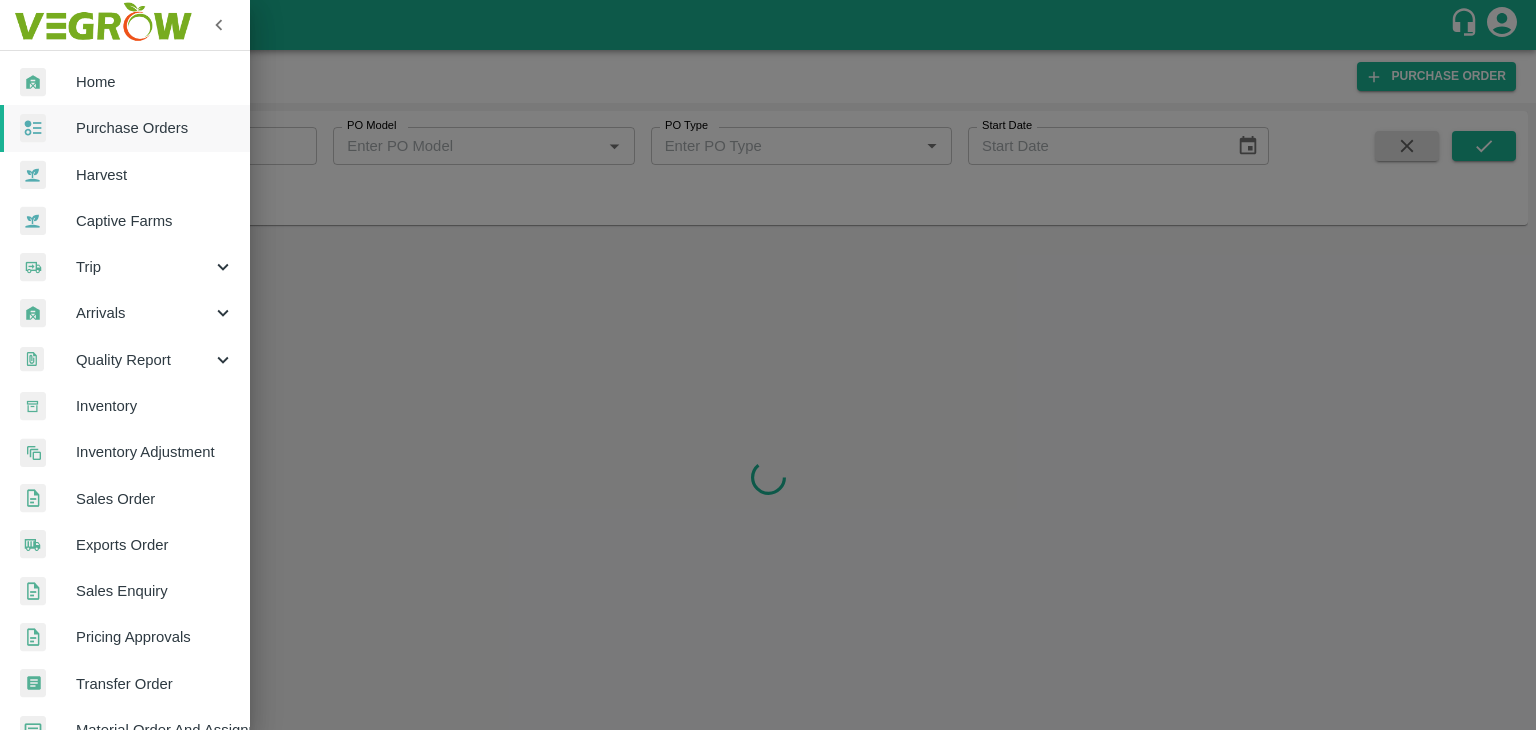click at bounding box center (768, 365) 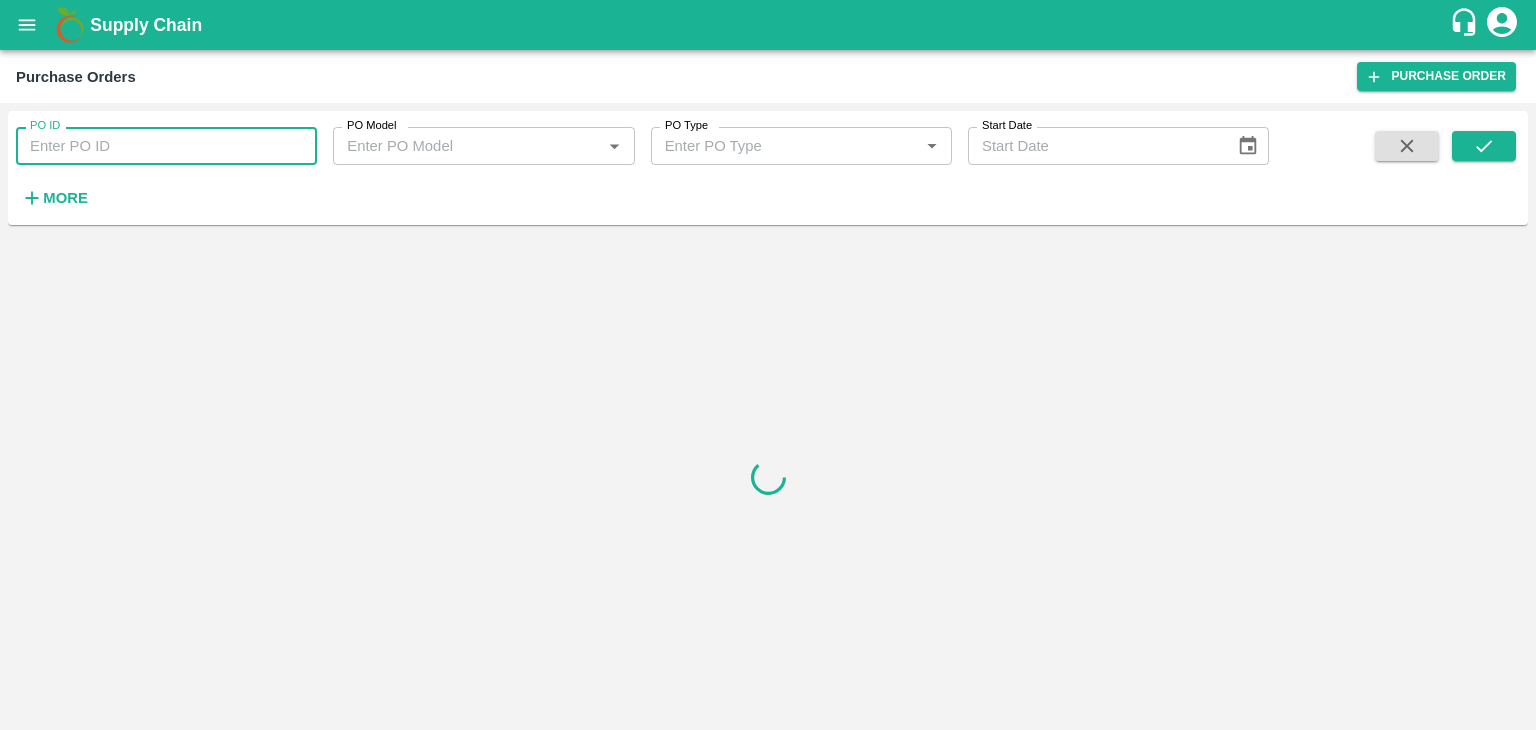 click on "PO ID" at bounding box center [166, 146] 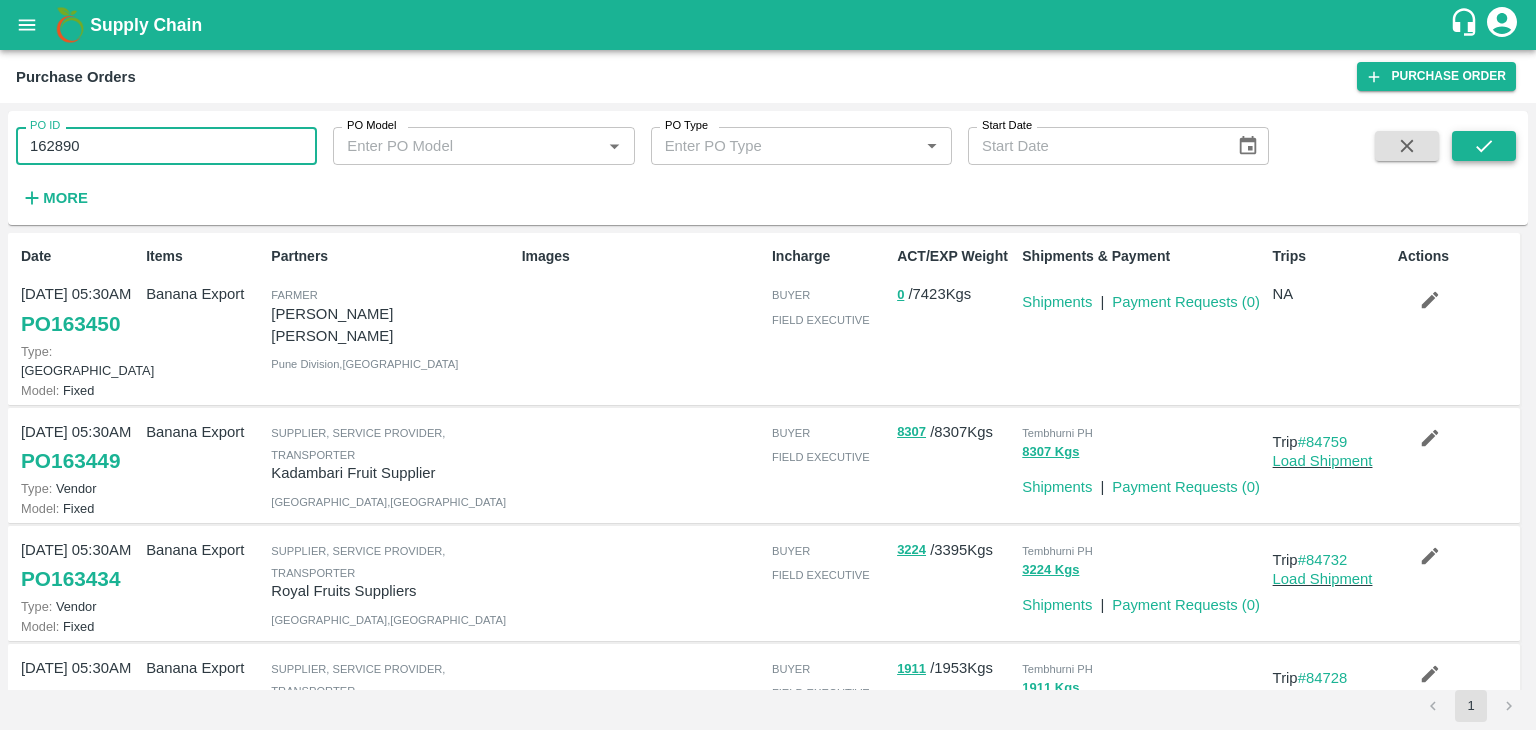 type on "162890" 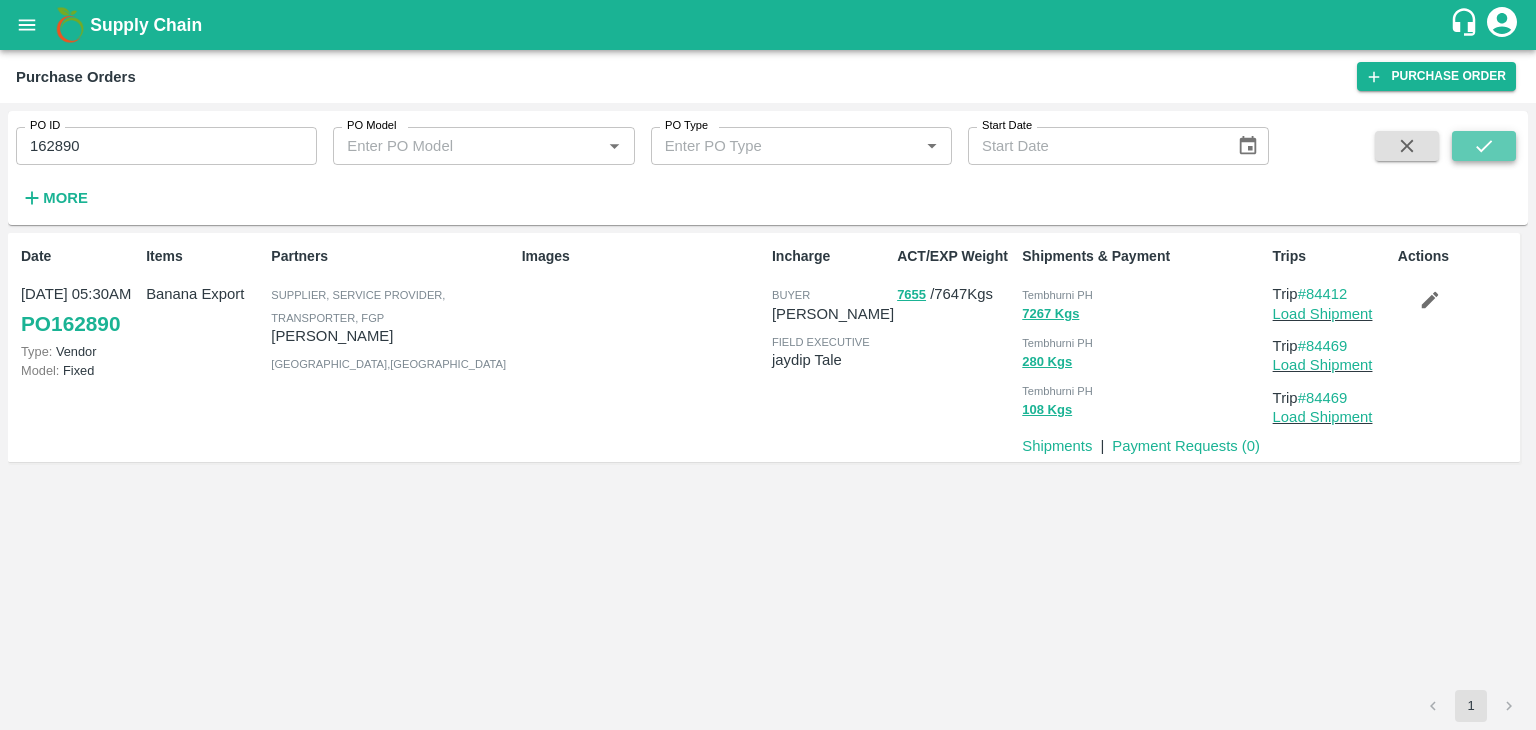 click at bounding box center (1484, 146) 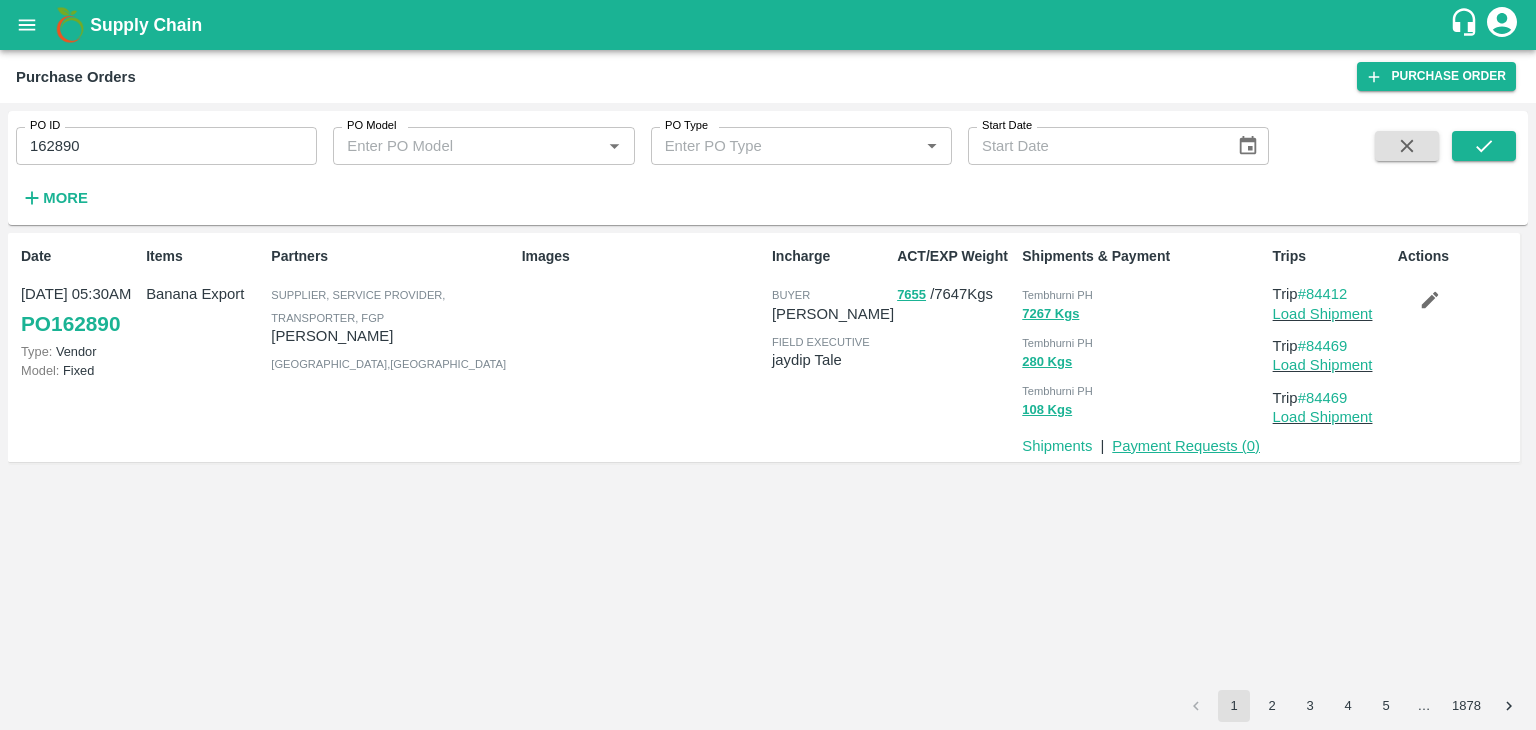 click on "Payment Requests ( 0 )" at bounding box center (1186, 446) 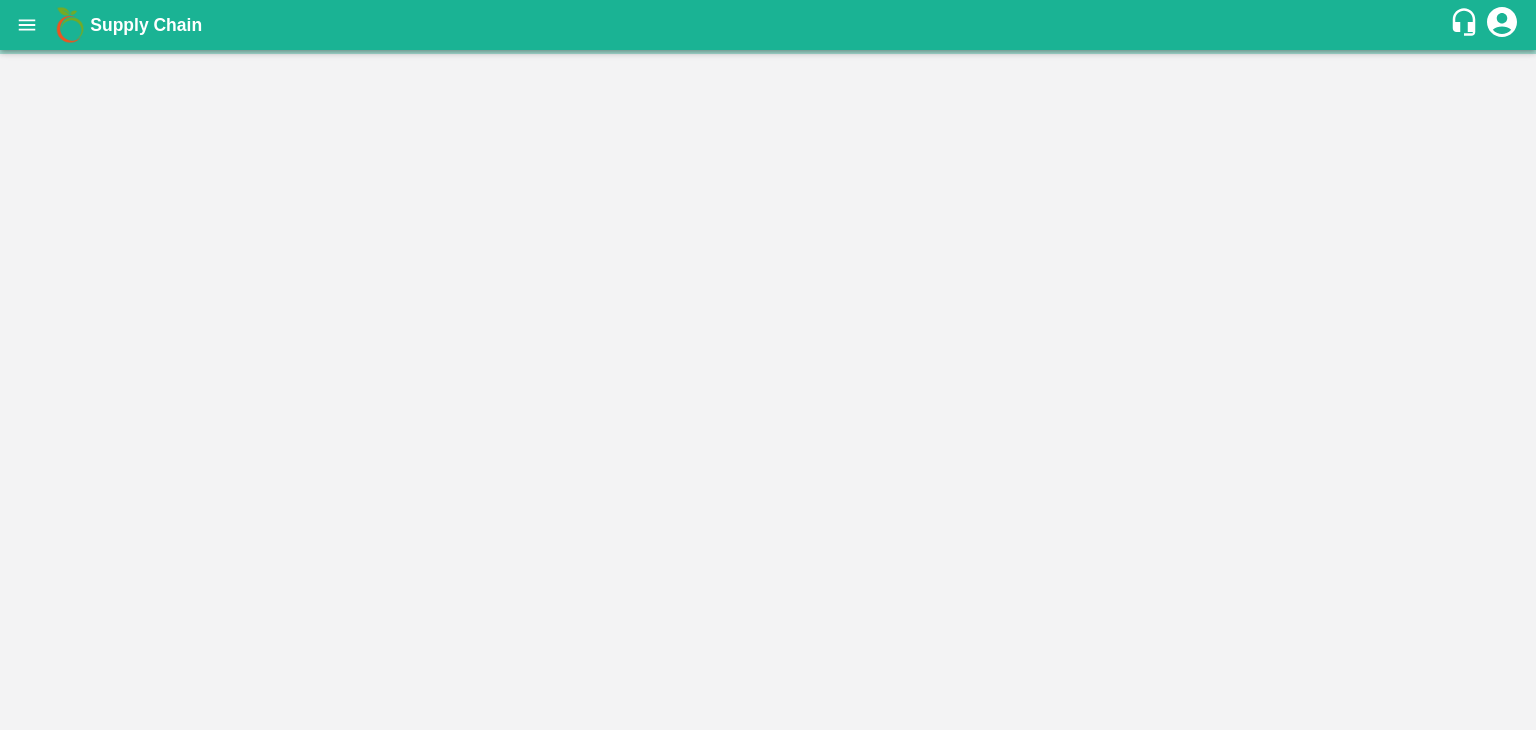 scroll, scrollTop: 0, scrollLeft: 0, axis: both 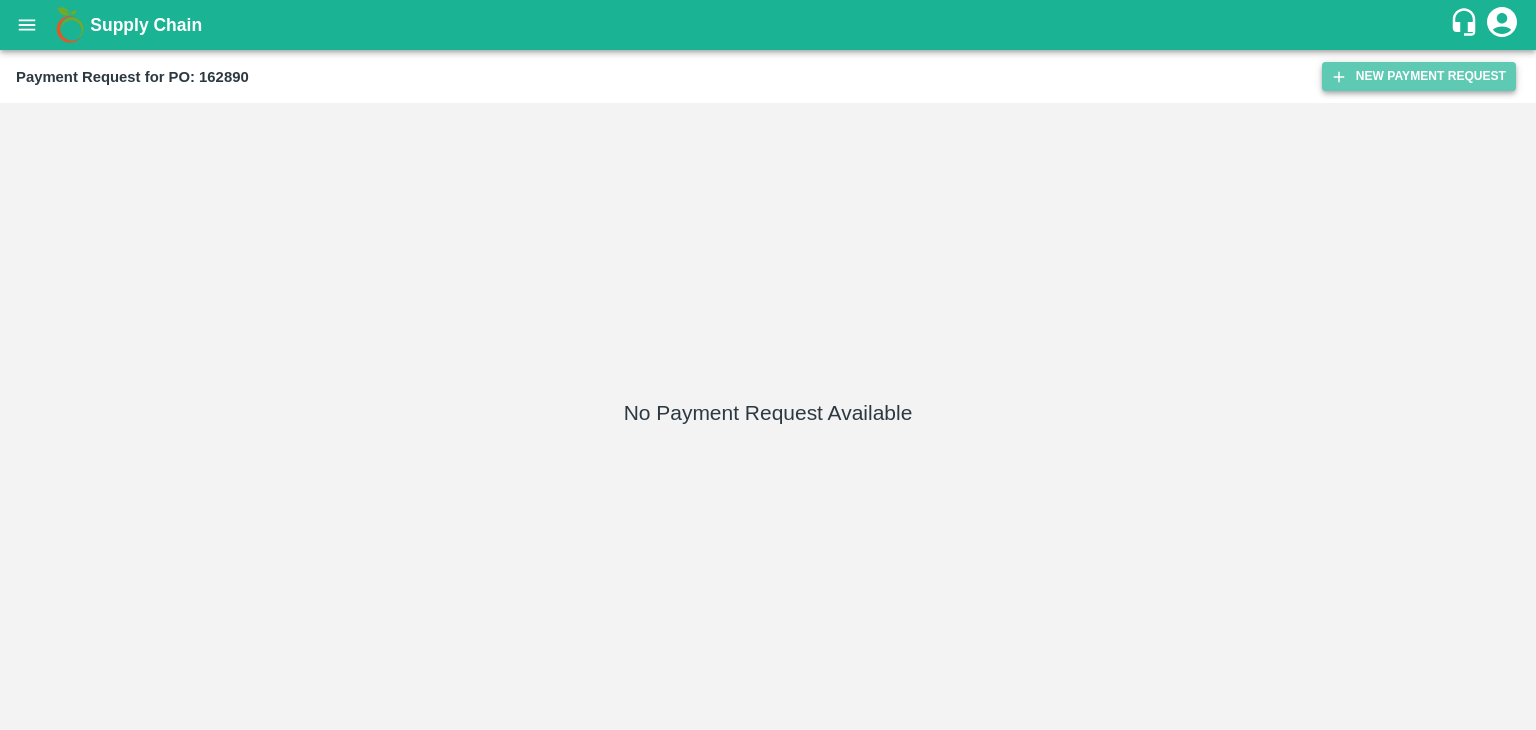 click on "New Payment Request" at bounding box center [1419, 76] 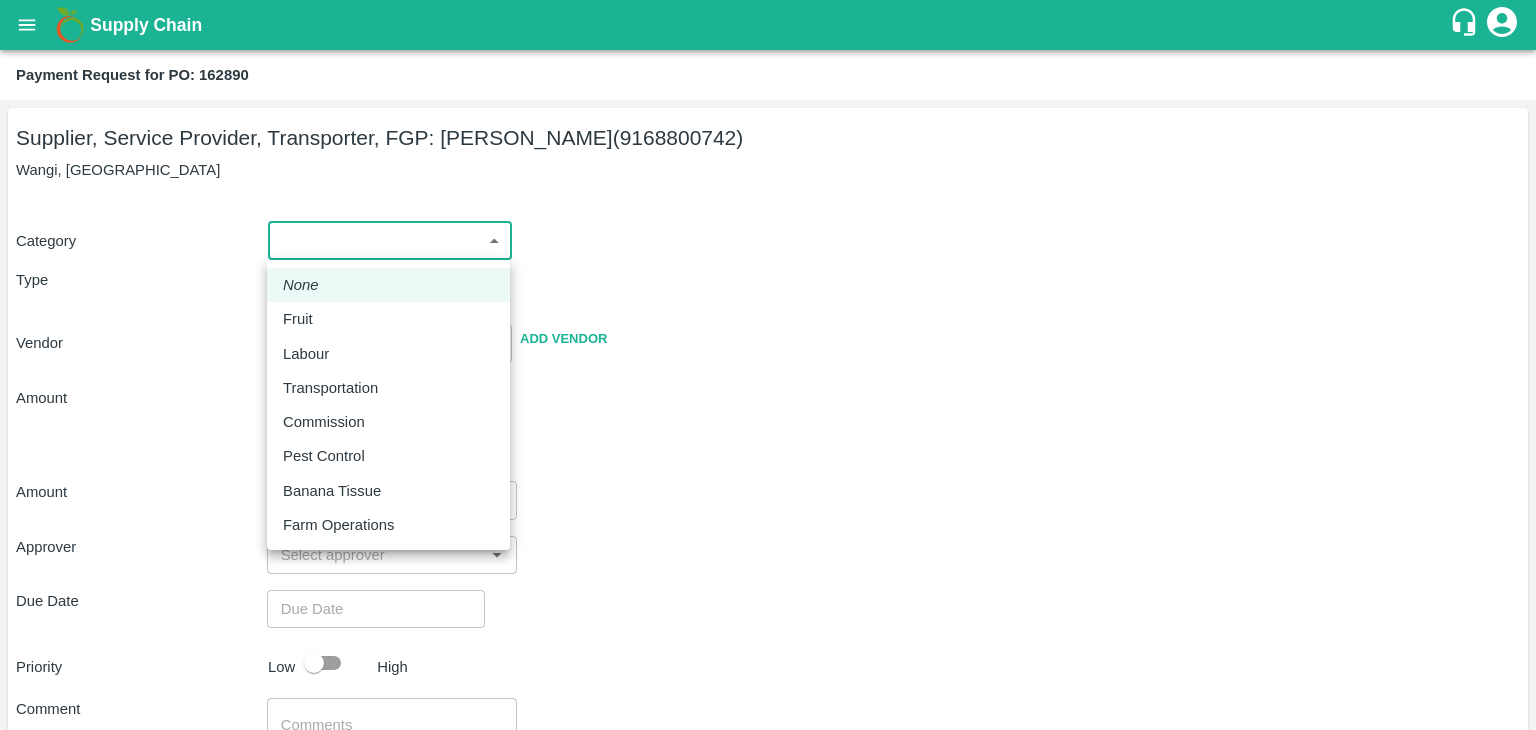drag, startPoint x: 296, startPoint y: 235, endPoint x: 337, endPoint y: 305, distance: 81.12336 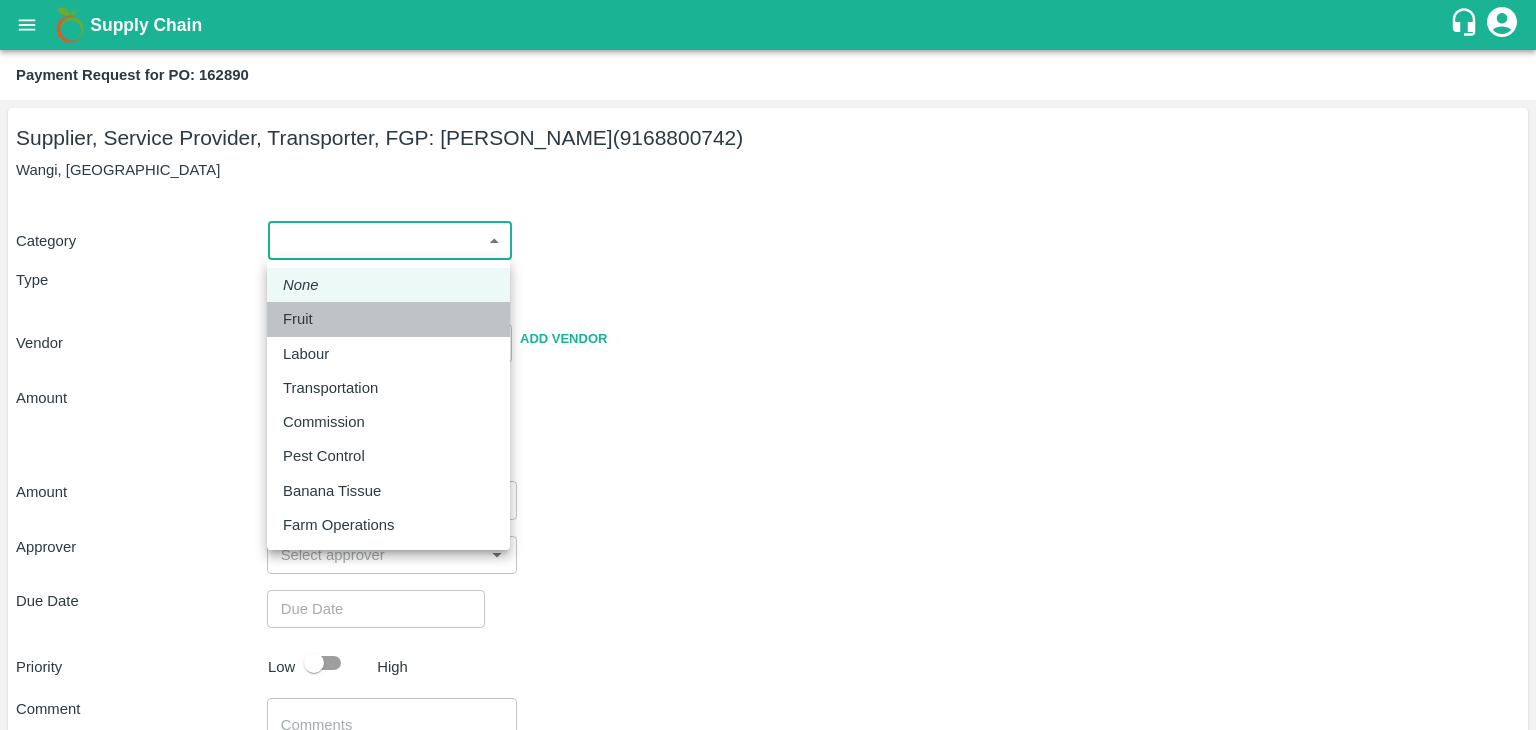 click on "Fruit" at bounding box center [388, 319] 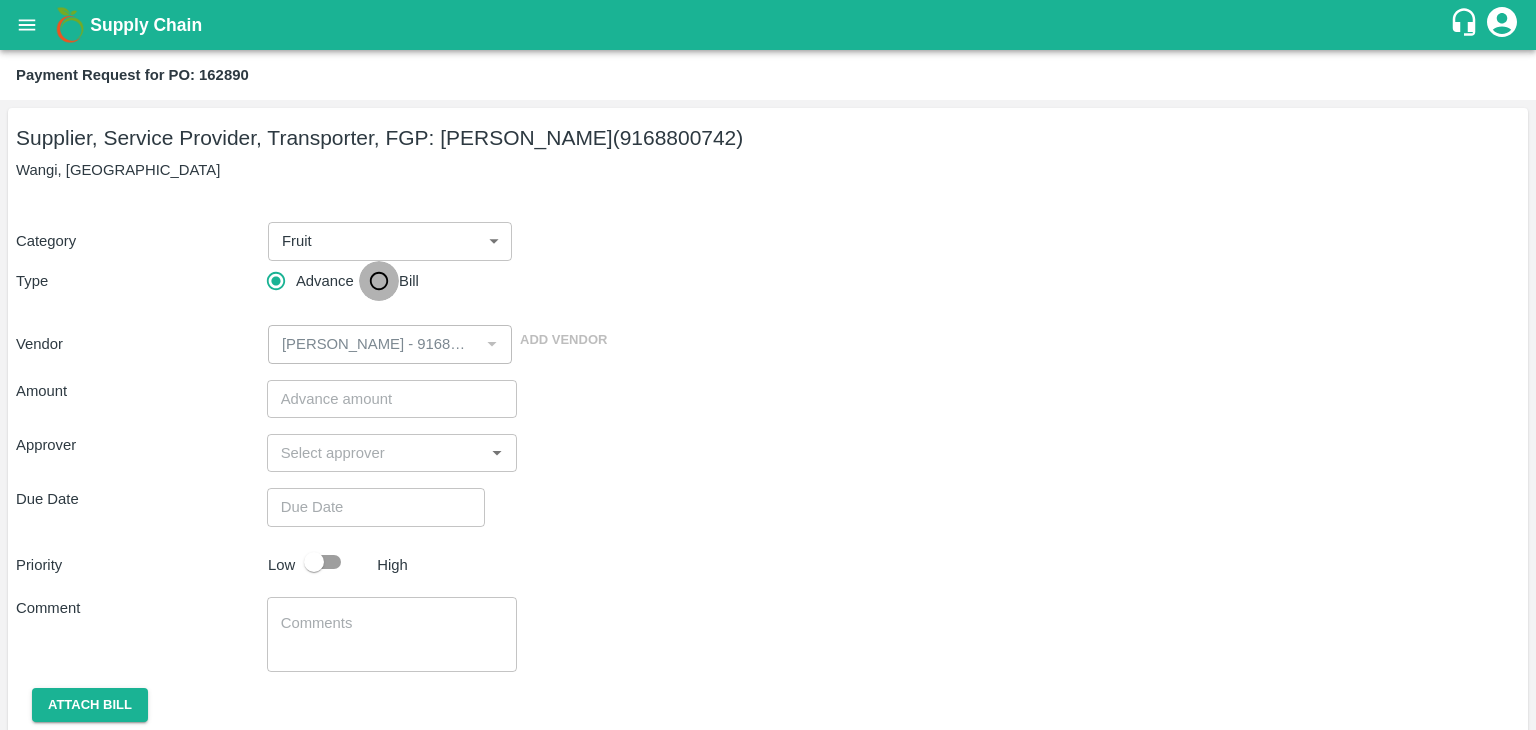 click on "Bill" at bounding box center [379, 281] 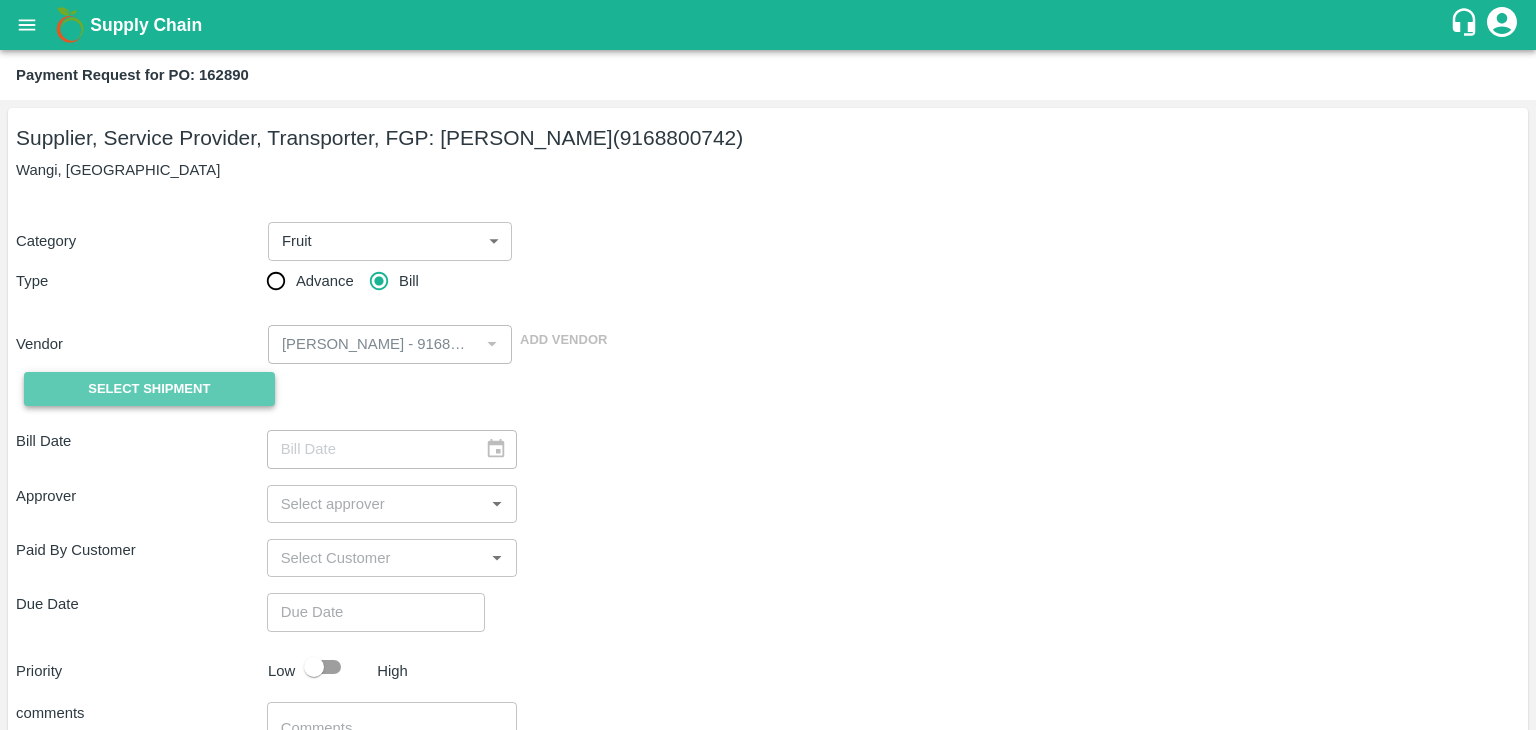 click on "Select Shipment" at bounding box center (149, 389) 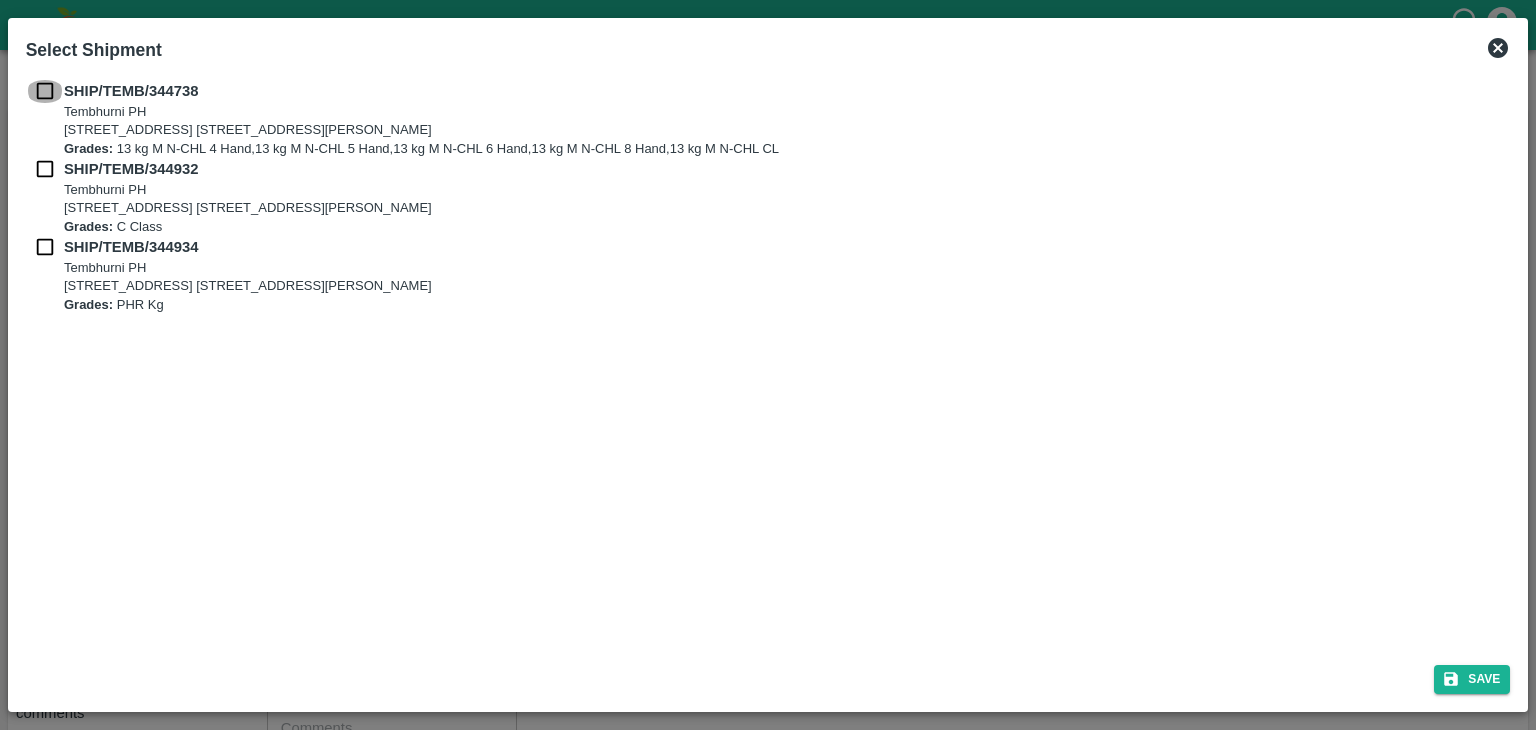 click at bounding box center [45, 91] 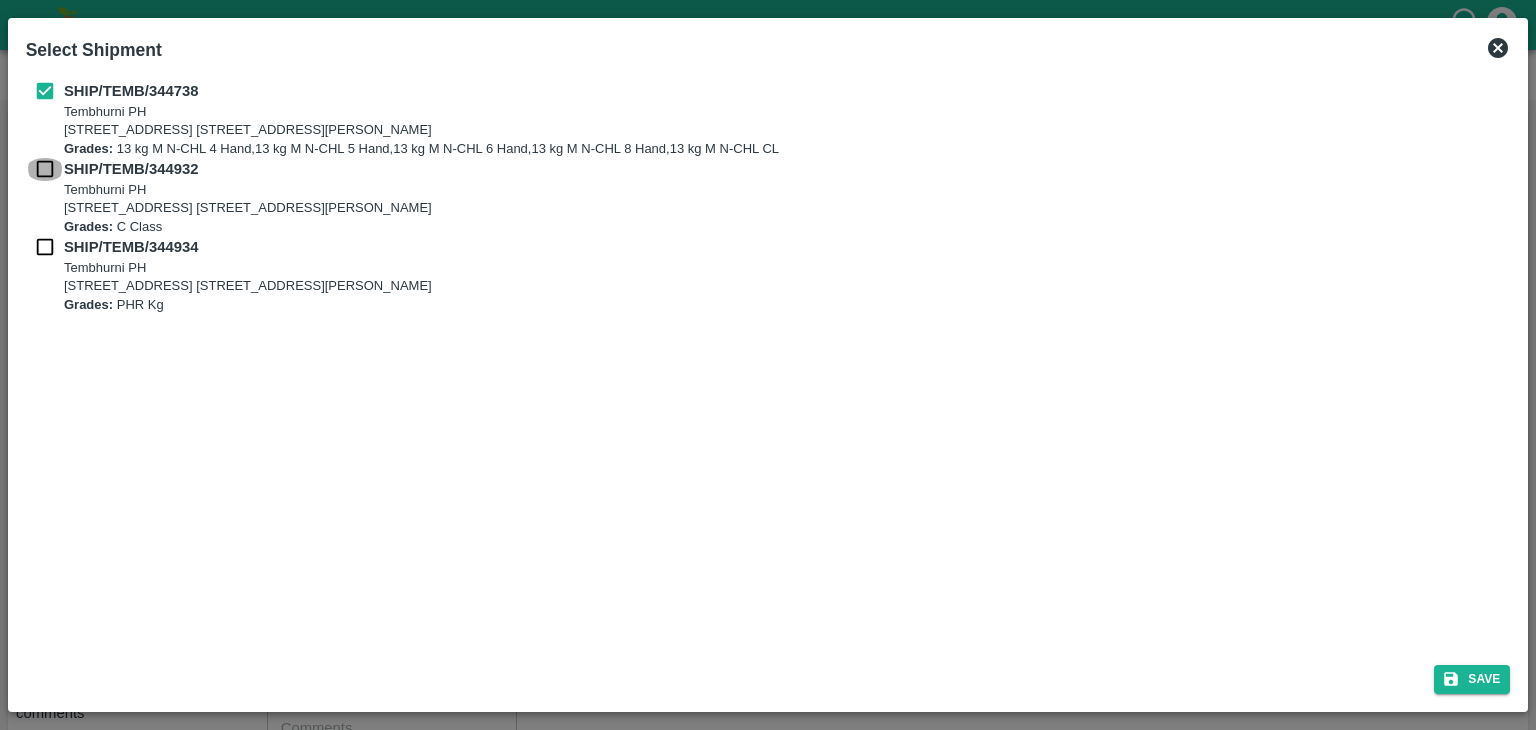 click at bounding box center (45, 169) 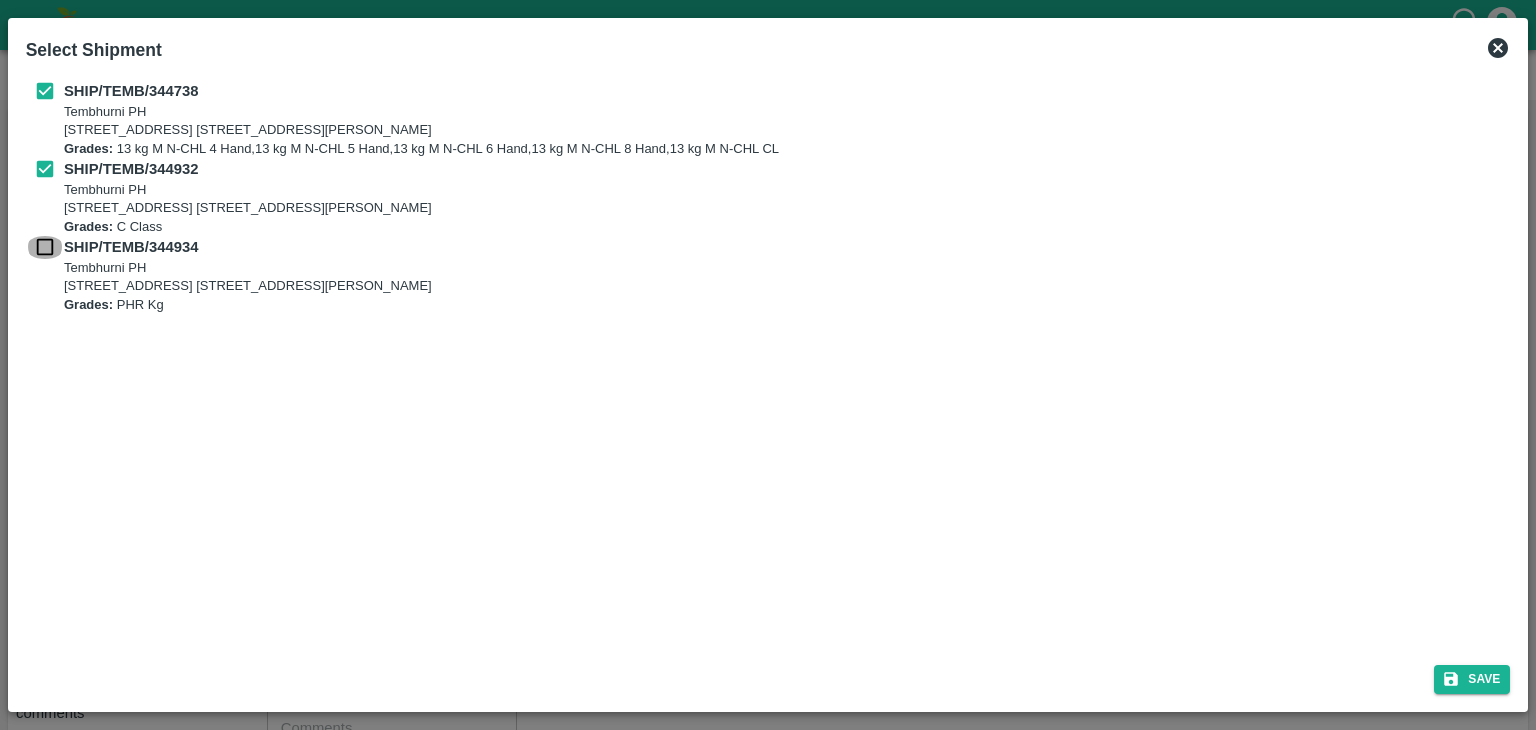 click at bounding box center (45, 247) 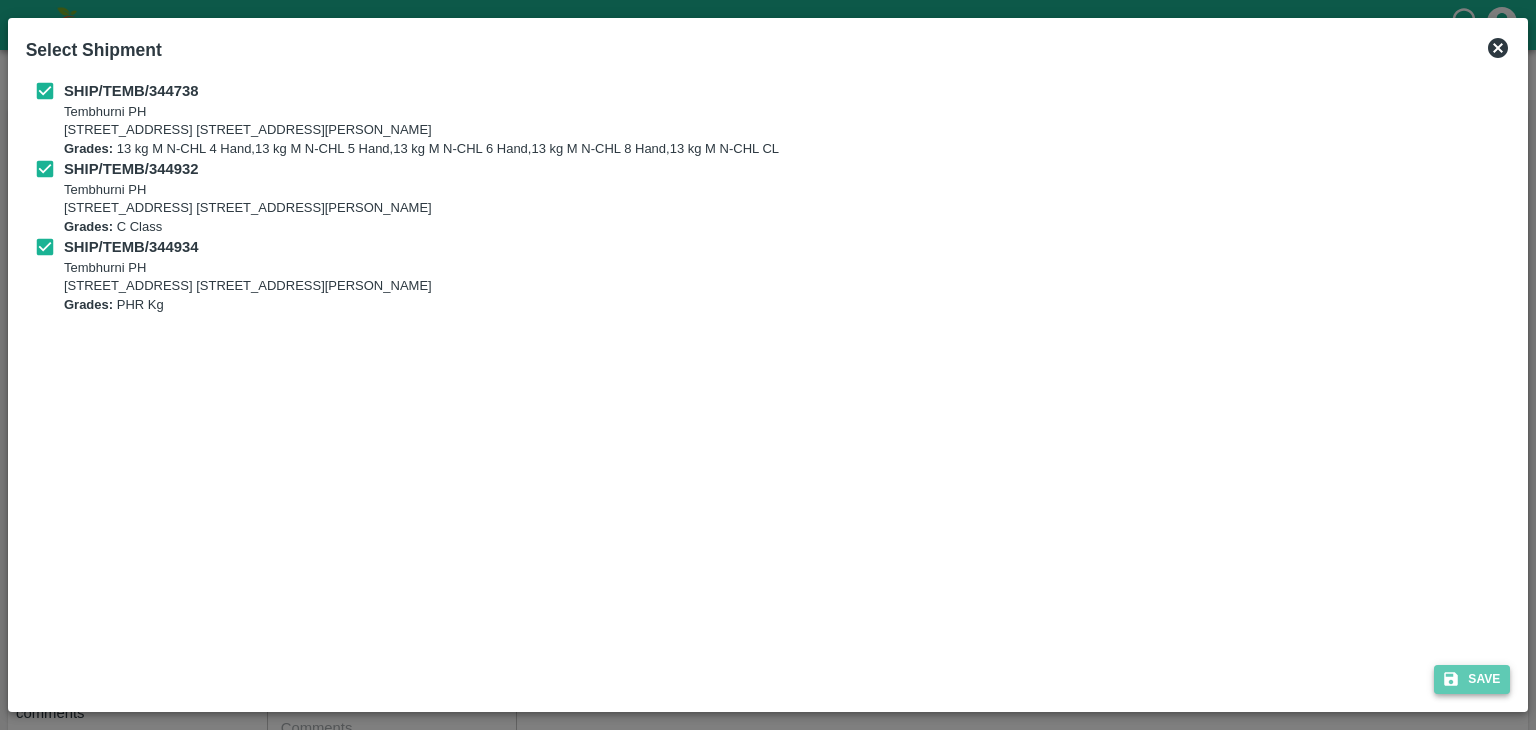 click on "Save" at bounding box center [1472, 679] 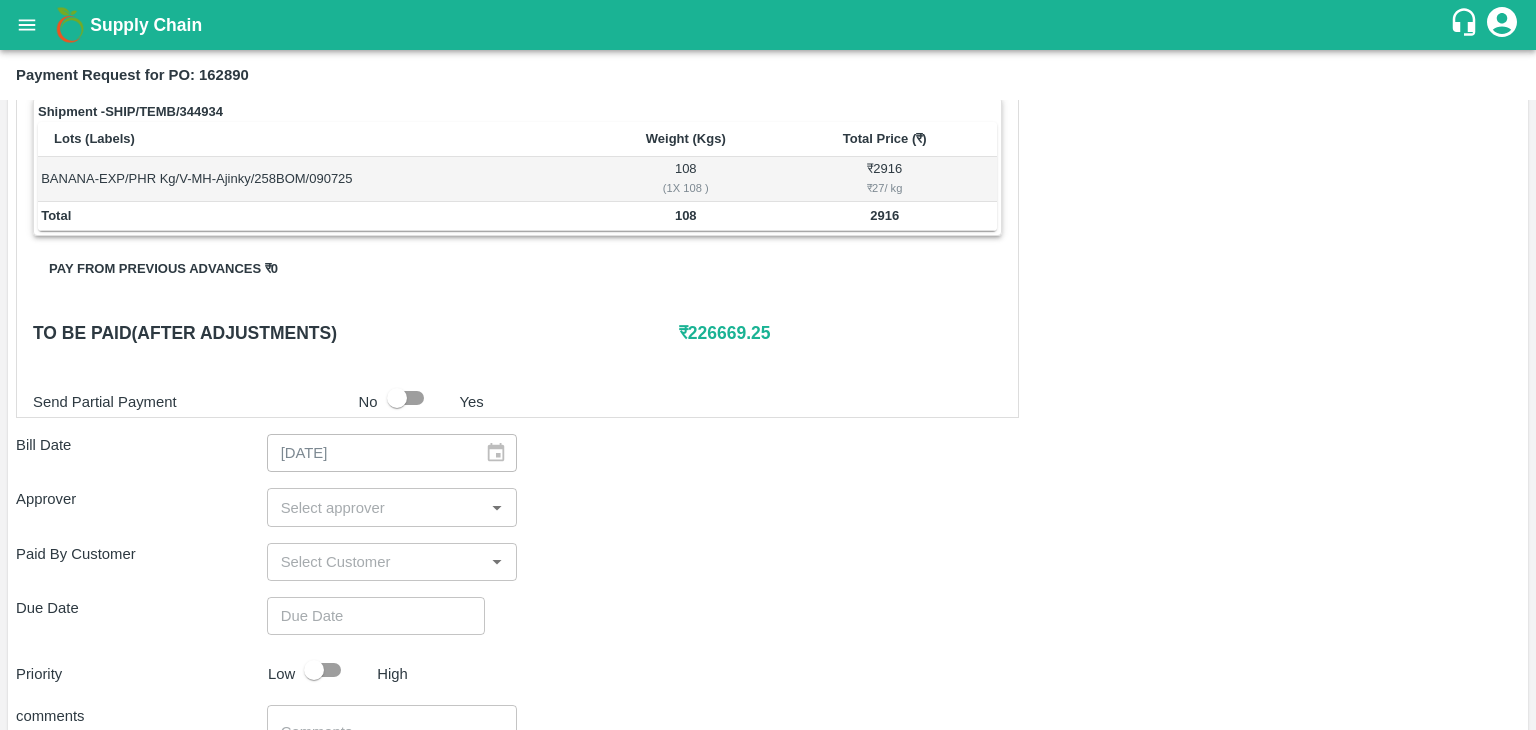 scroll, scrollTop: 980, scrollLeft: 0, axis: vertical 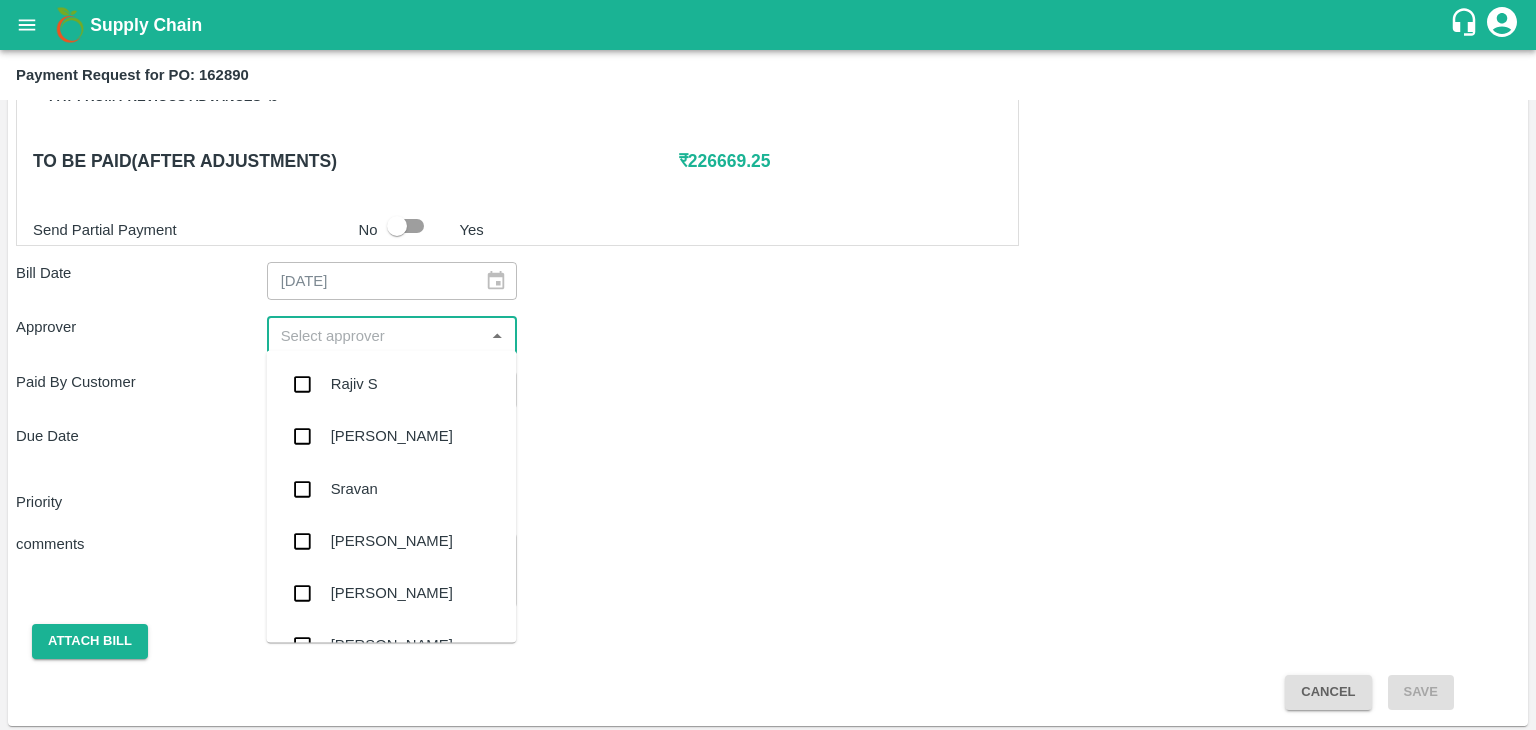 click at bounding box center (376, 335) 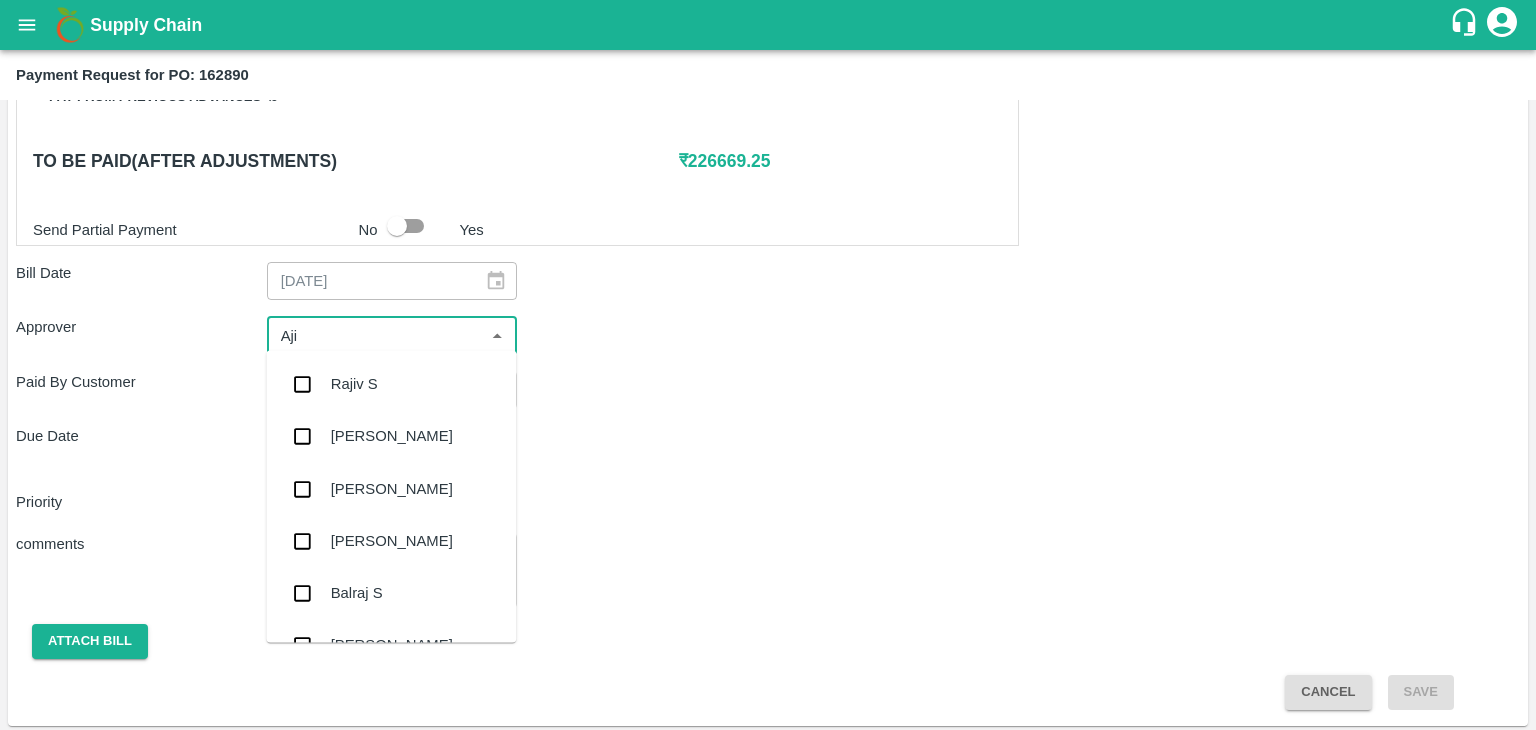 type on "Ajit" 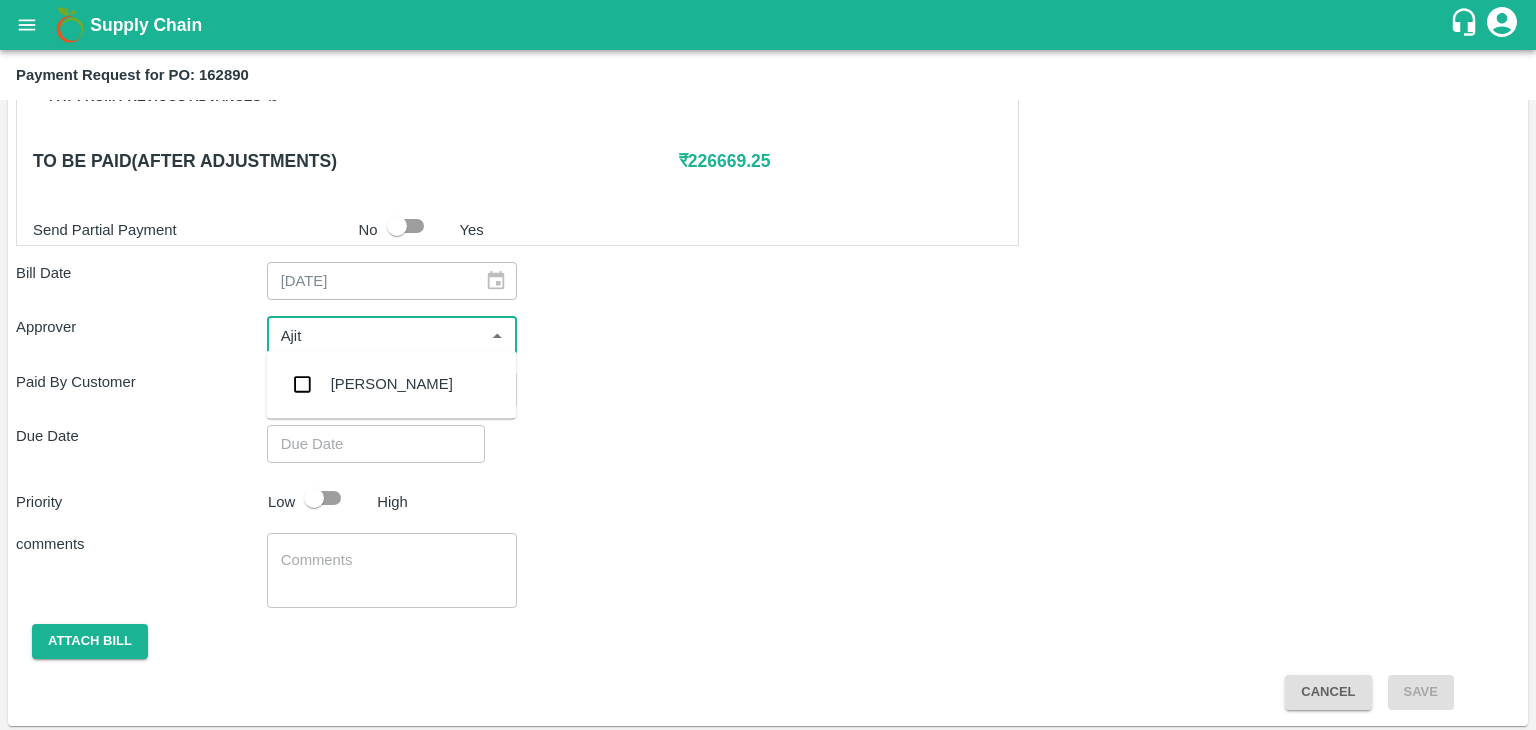 click on "Ajit Otari" at bounding box center (391, 384) 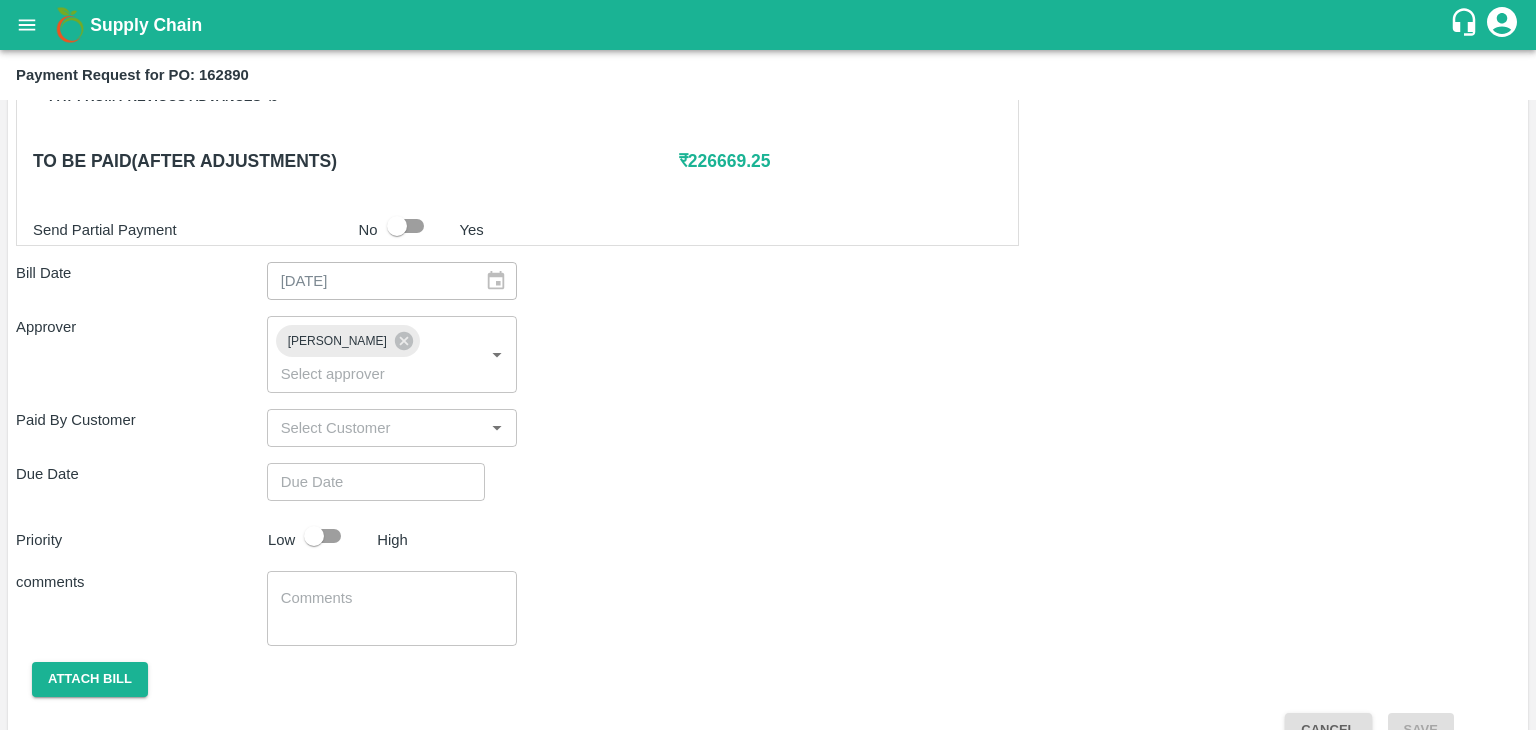 drag, startPoint x: 402, startPoint y: 429, endPoint x: 408, endPoint y: 445, distance: 17.088007 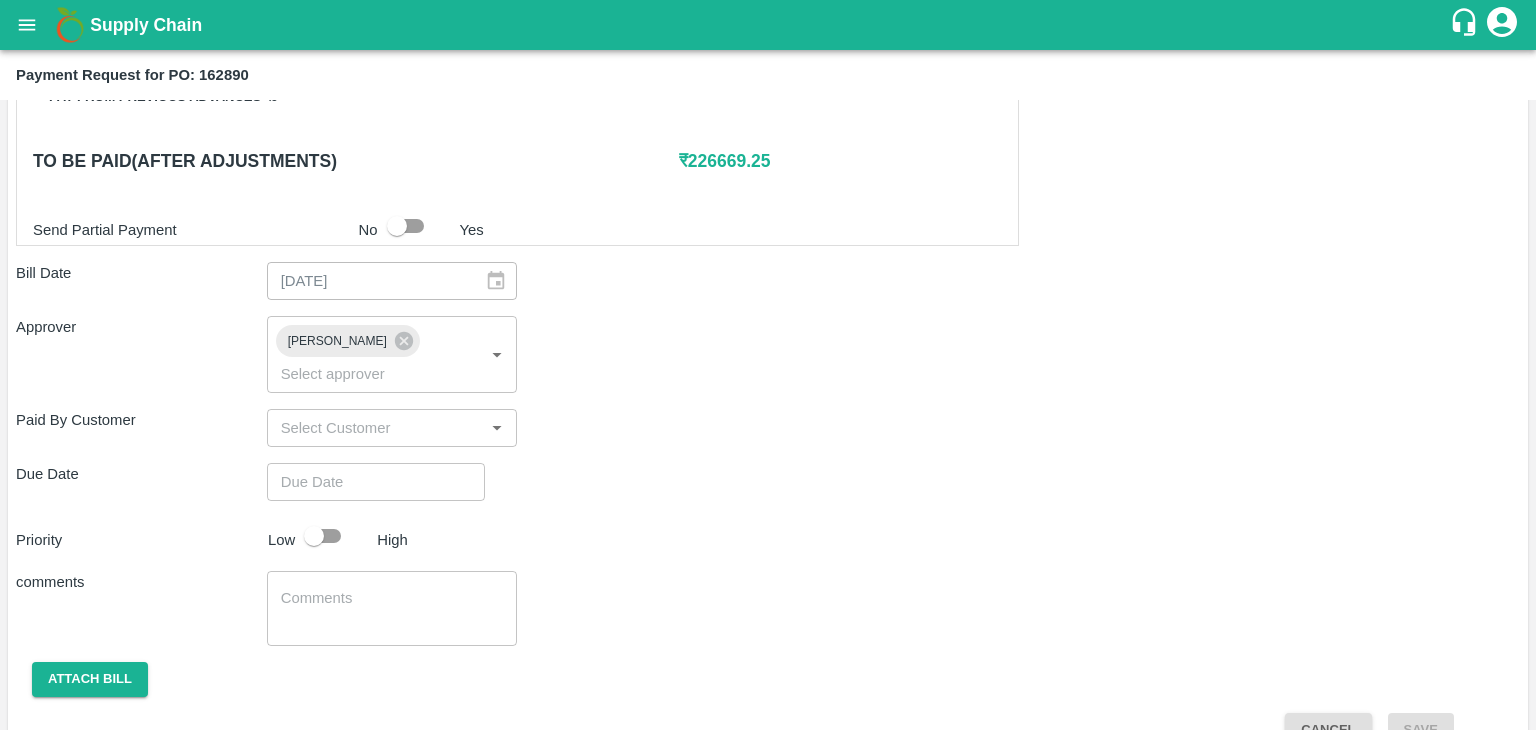click on "Shipment -  SHIP/TEMB/344738 Lots (Labels) Weight (Kgs) Total Price (₹) BANANA-EXP/13 kg M N-CHL 4 Hand/V-MH-Ajinky/468FEX/090725   26 ( 2  X   13   ) ₹ 773.5 ₹ 29.75  / kg BANANA-EXP/13 kg M N-CHL 5 Hand/V-MH-Ajinky/468FEX/090725   1612 ( 124  X   13   ) ₹ 47957 ₹ 29.75  / kg BANANA-EXP/13 kg M N-CHL 6 Hand/V-MH-Ajinky/468FEX/090725   3458 ( 266  X   13   ) ₹ 102875.5 ₹ 29.75  / kg BANANA-EXP/13 kg M N-CHL 8 Hand/V-MH-Ajinky/468FEX/090725   1729 ( 133  X   13   ) ₹ 51437.75 ₹ 29.75  / kg BANANA-EXP/13 kg M N-CHL CL/V-MH-Ajinky/468FEX/090725   442 ( 34  X   13   ) ₹ 13149.5 ₹ 29.75  / kg Total 7267 216193.25 Shipment -  SHIP/TEMB/344932 Lots (Labels) Weight (Kgs) Total Price (₹) BANANA-EXP/C Class/V-MH-Ajinky/258BOM/090725   280 ( 1  X   280   ) ₹ 7560 ₹ 27  / kg Total 280 7560 Shipment -  SHIP/TEMB/344934 Lots (Labels) Weight (Kgs) Total Price (₹) BANANA-EXP/PHR Kg/V-MH-Ajinky/258BOM/090725   108 ( 1  X   108   ) ₹ 2916 ₹ 27  / kg Total 108 2916 0 ₹  226669.25 No Yes ​ x" at bounding box center [768, 91] 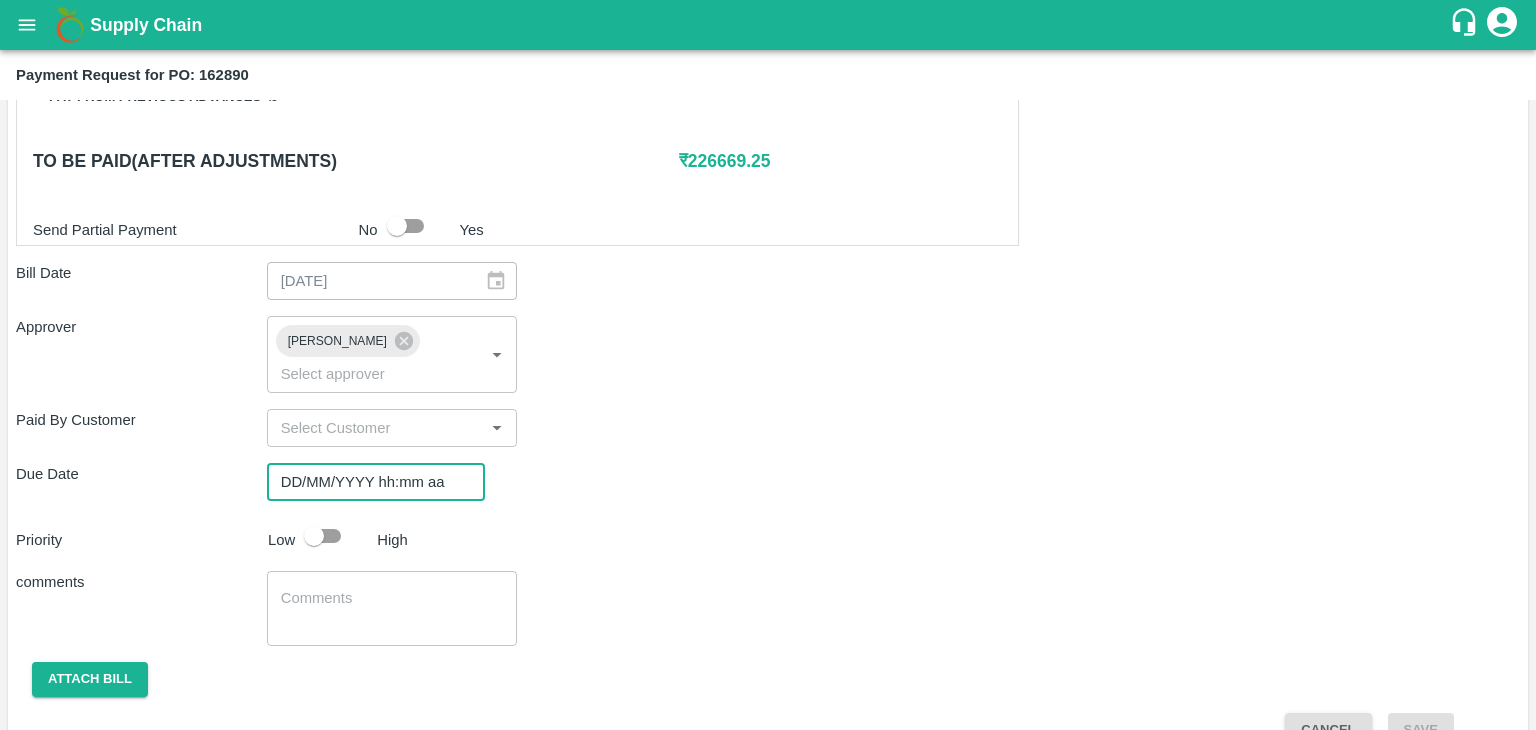 click on "DD/MM/YYYY hh:mm aa" at bounding box center (369, 482) 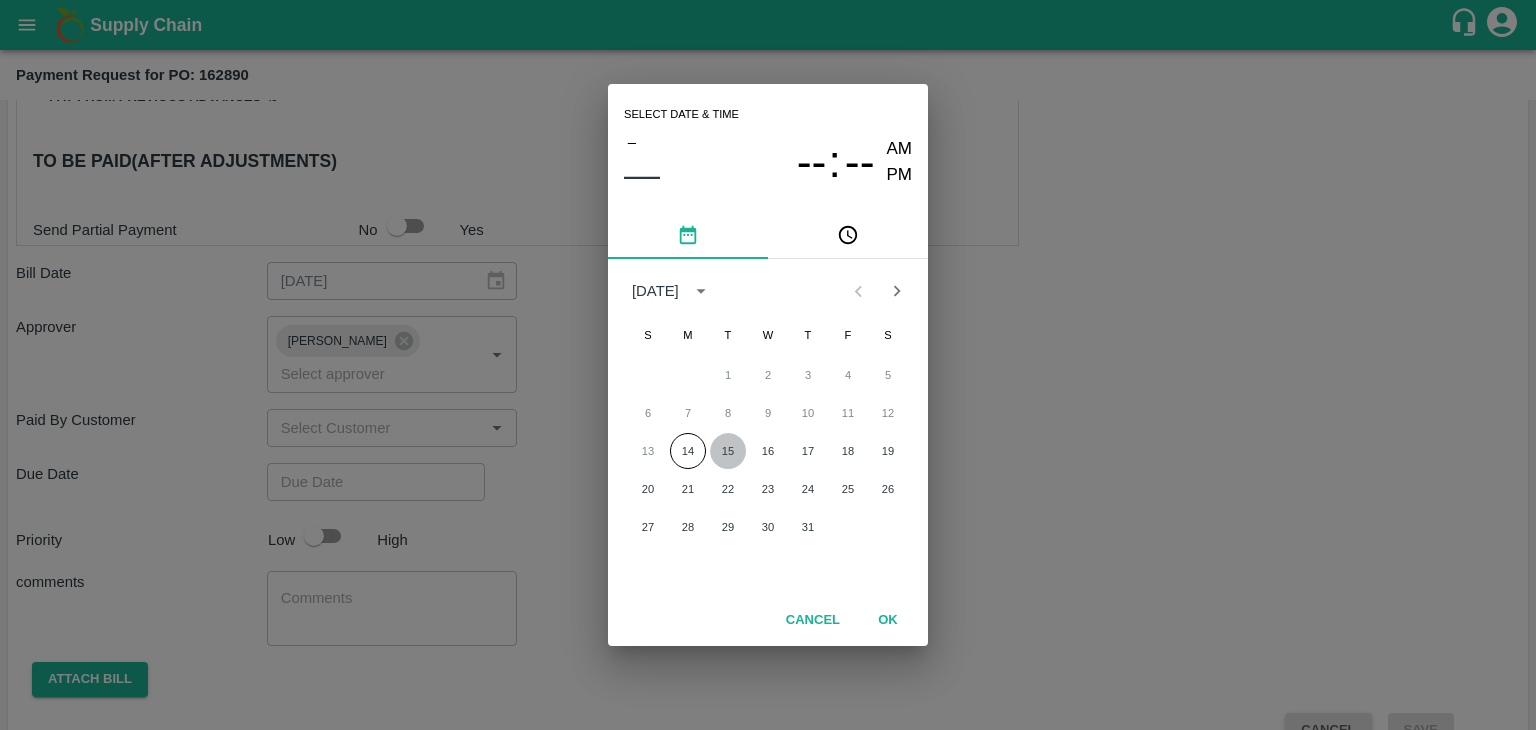 click on "15" at bounding box center (728, 451) 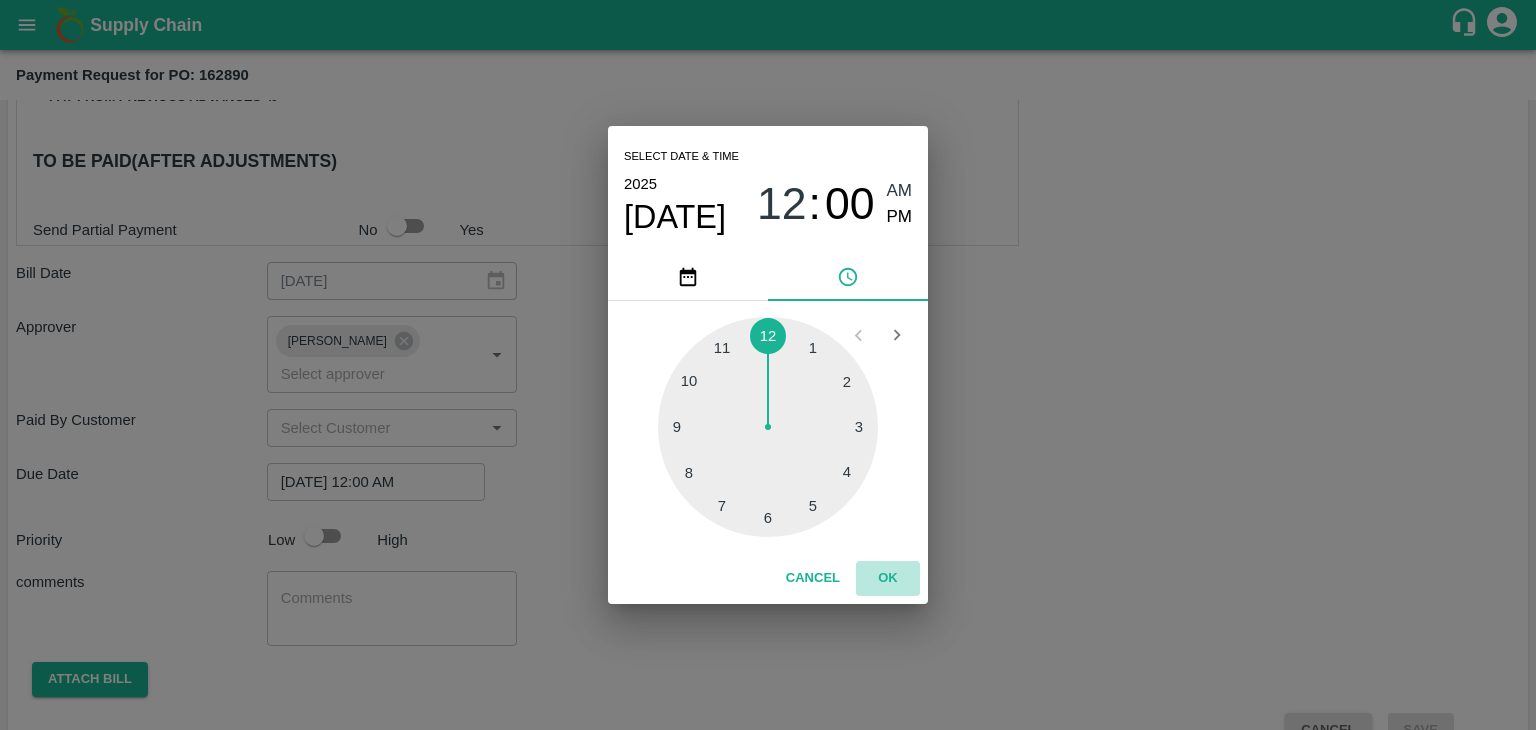 click on "OK" at bounding box center (888, 578) 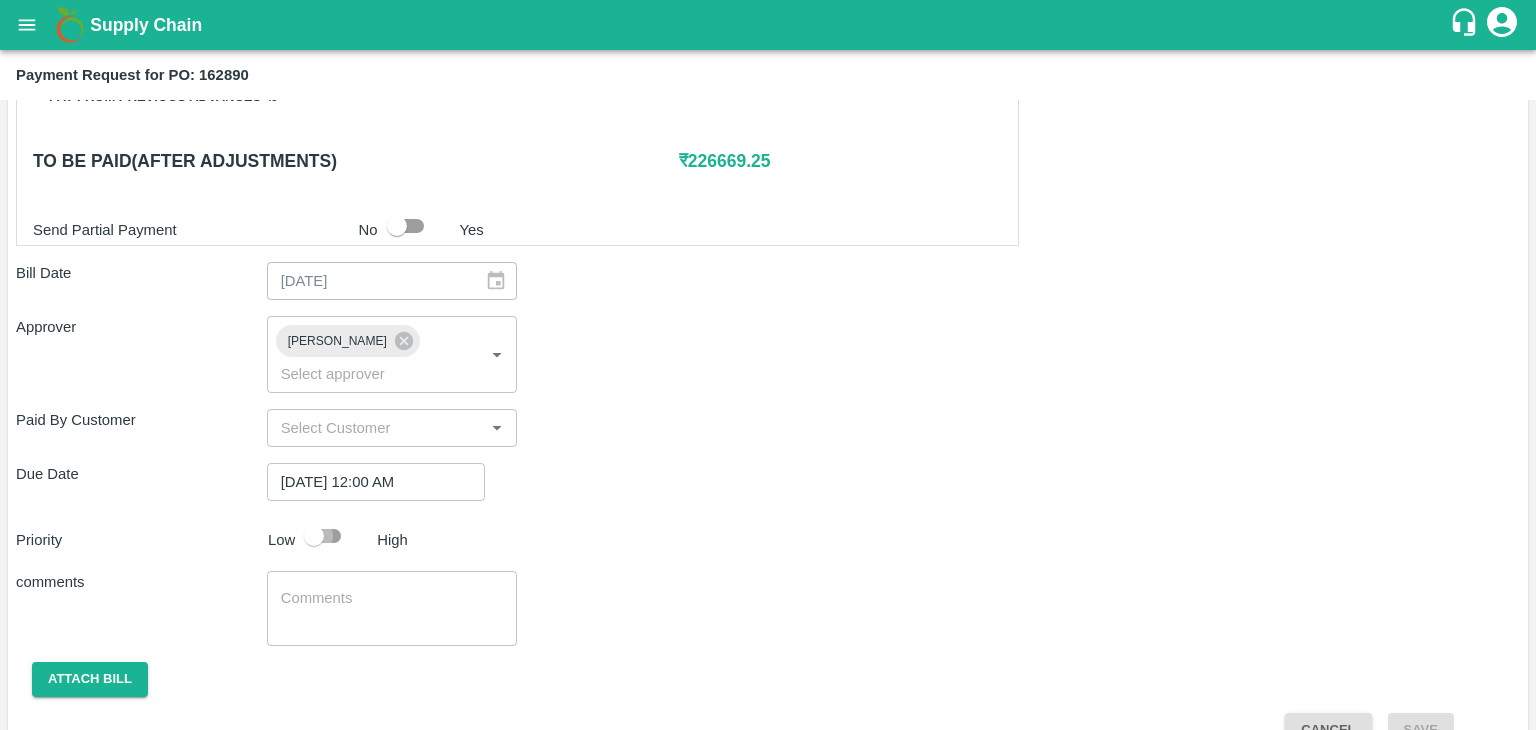 click at bounding box center (314, 536) 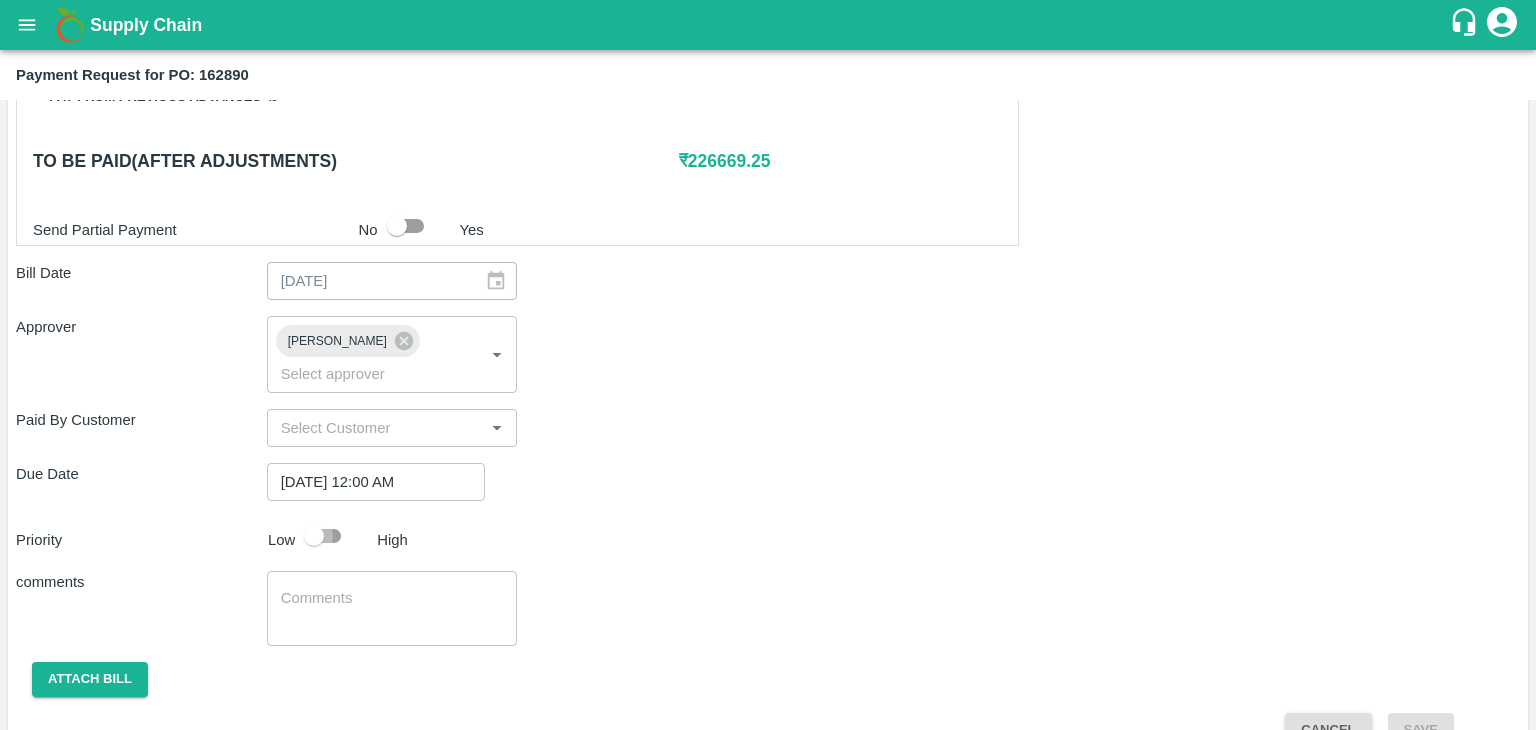 checkbox on "true" 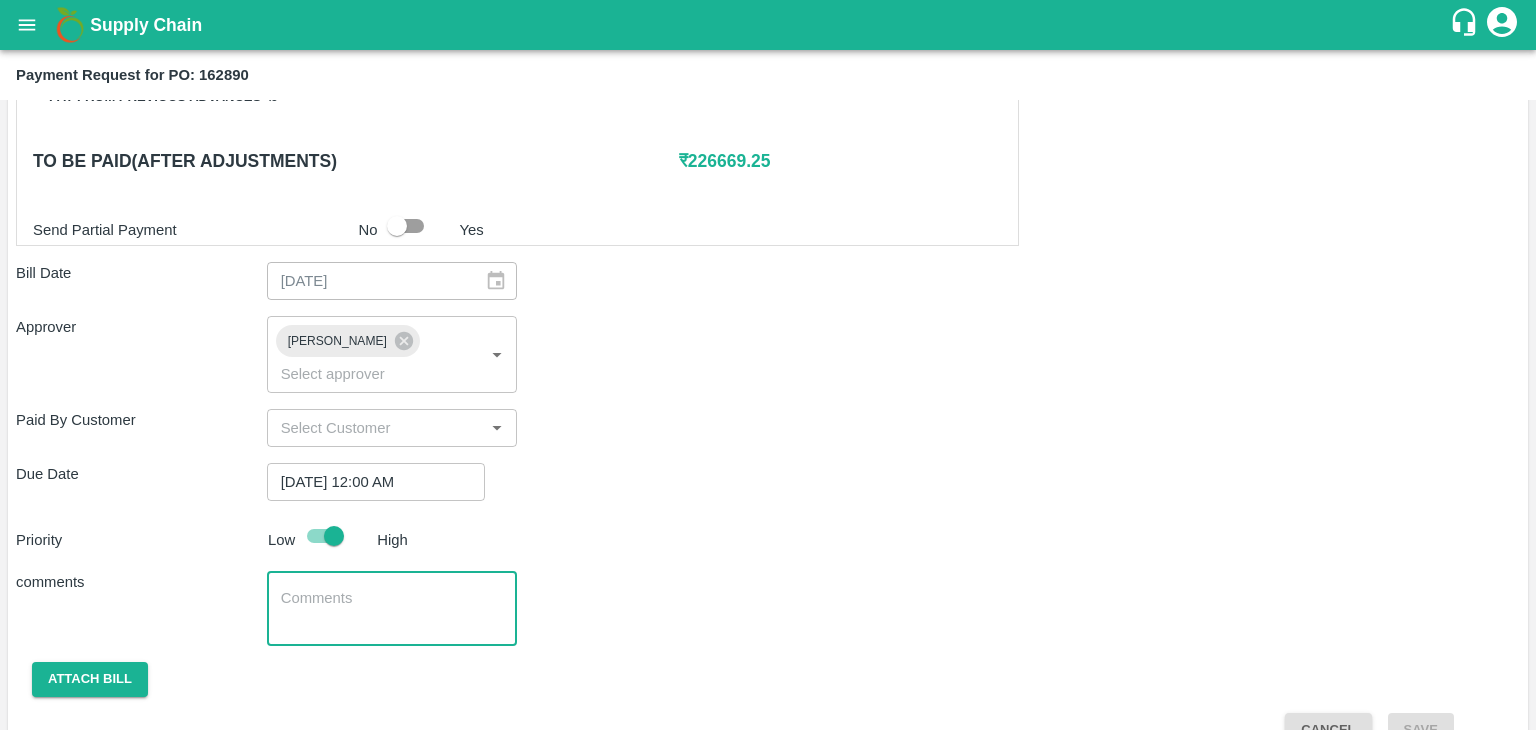 click at bounding box center (392, 609) 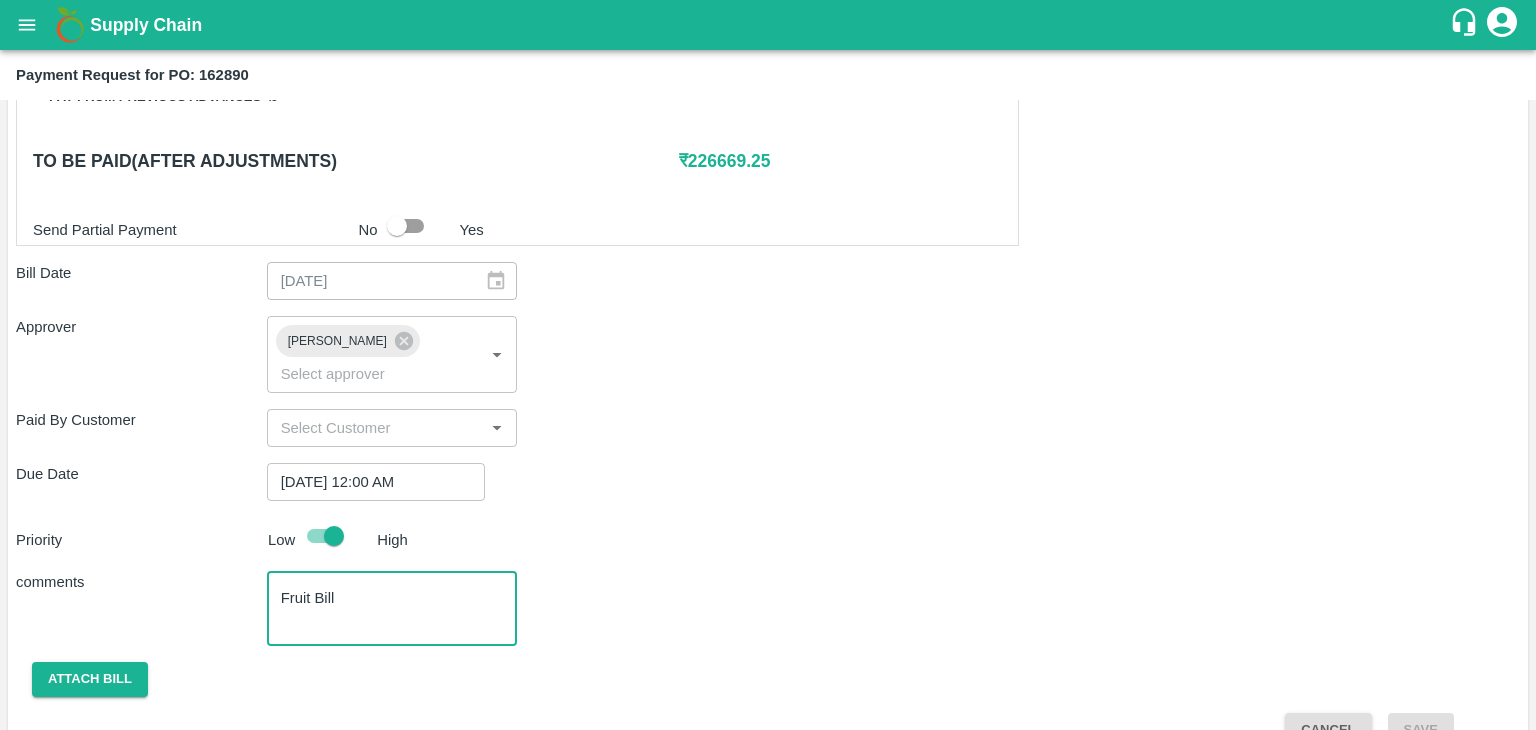 scroll, scrollTop: 992, scrollLeft: 0, axis: vertical 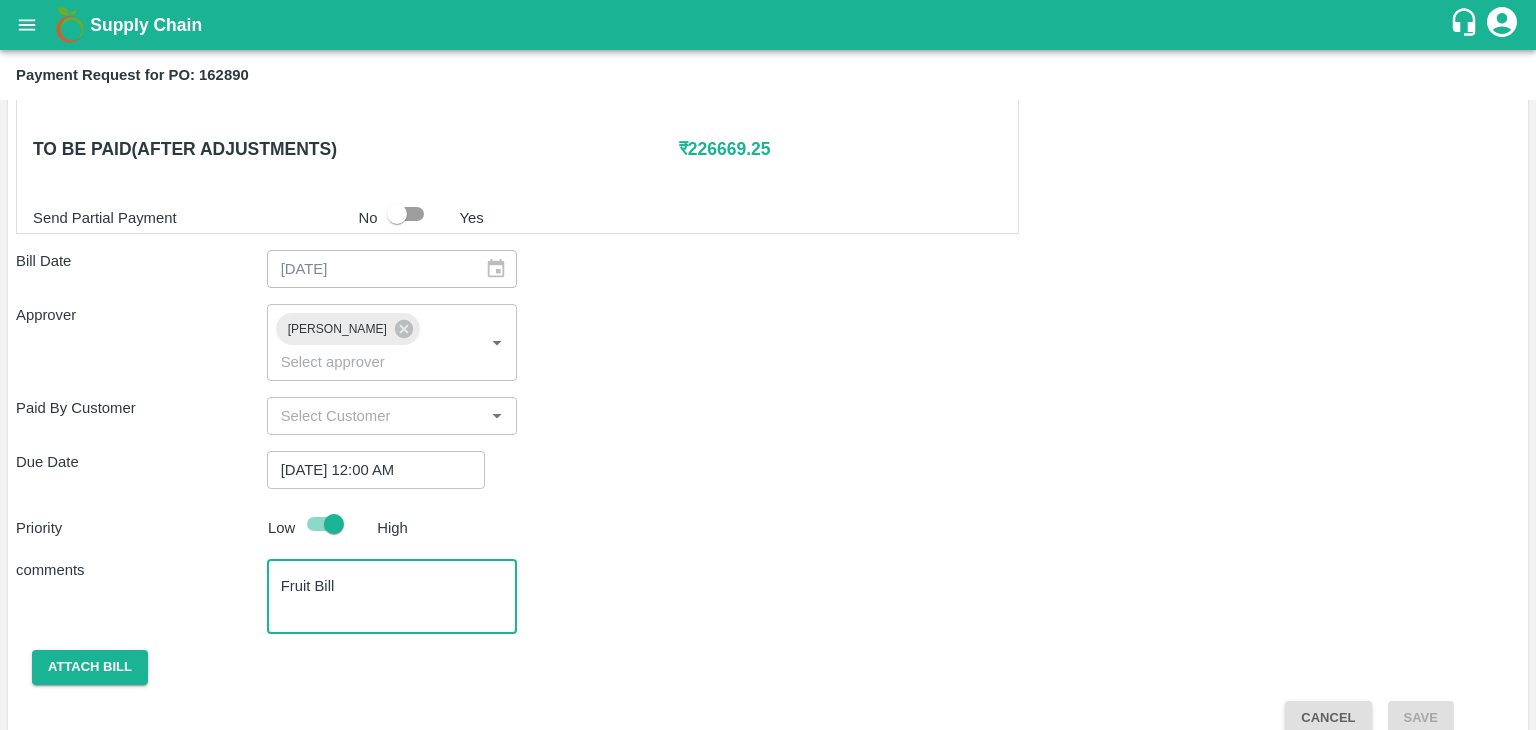 type on "Fruit Bill" 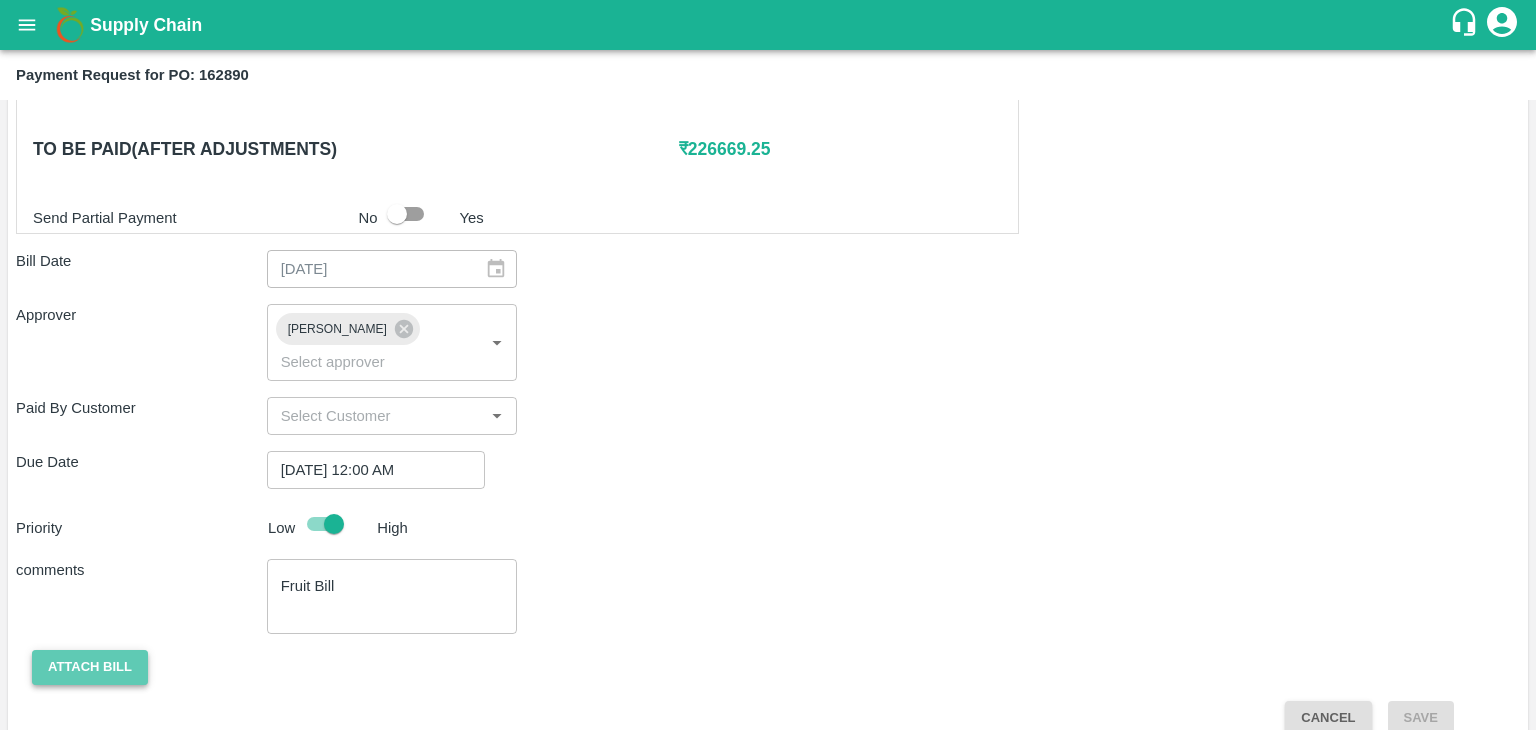 click on "Attach bill" at bounding box center (90, 667) 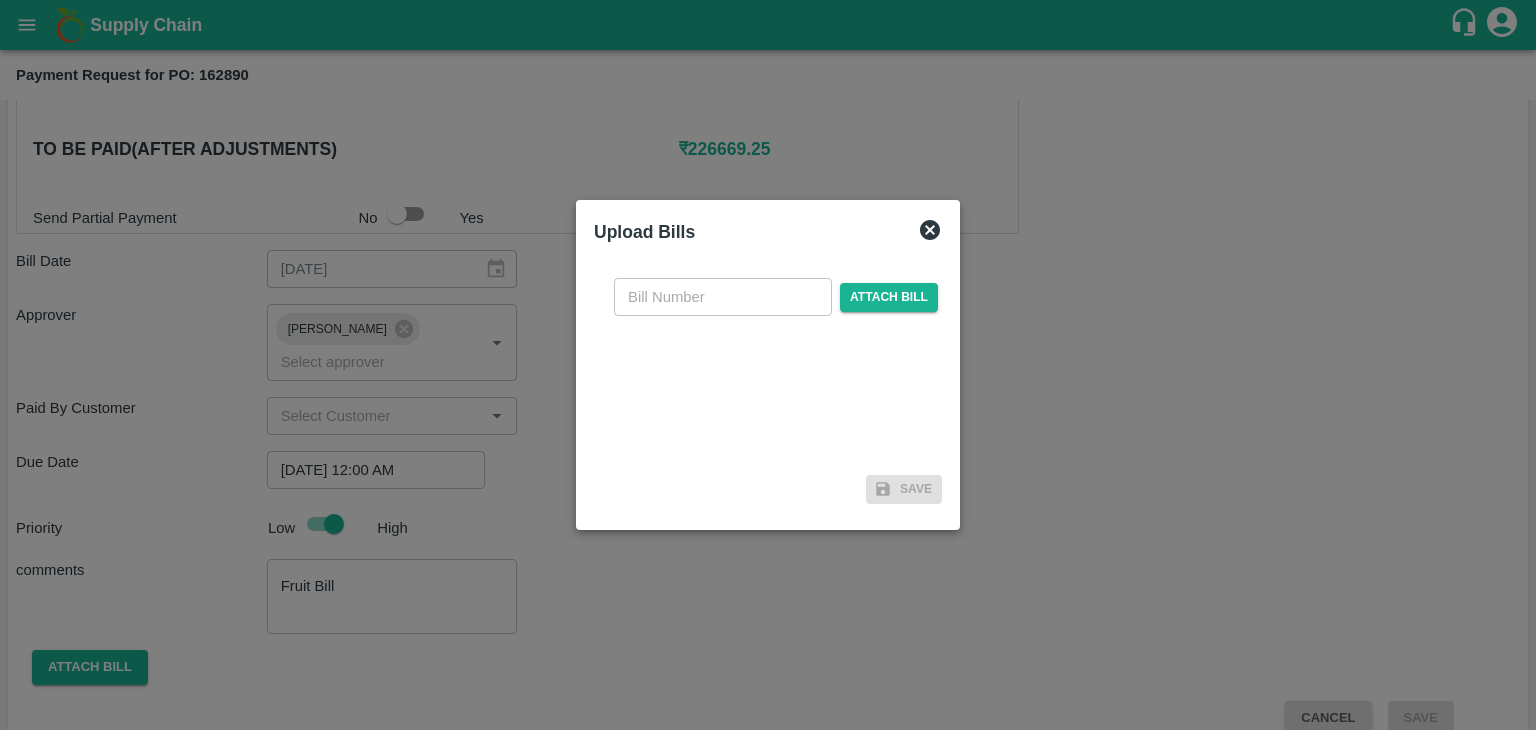 drag, startPoint x: 682, startPoint y: 317, endPoint x: 704, endPoint y: 295, distance: 31.112698 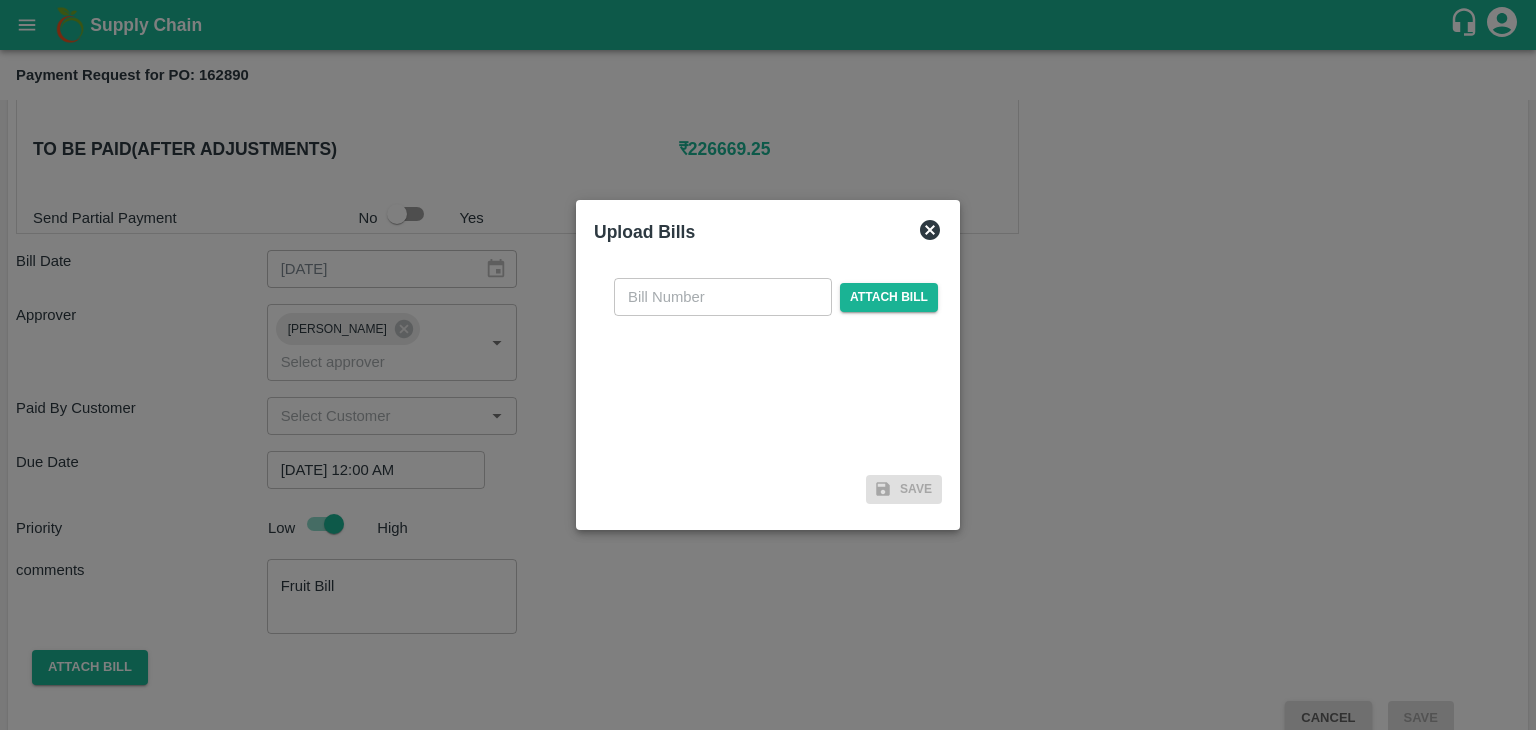 click on "​ Attach bill" at bounding box center (768, 364) 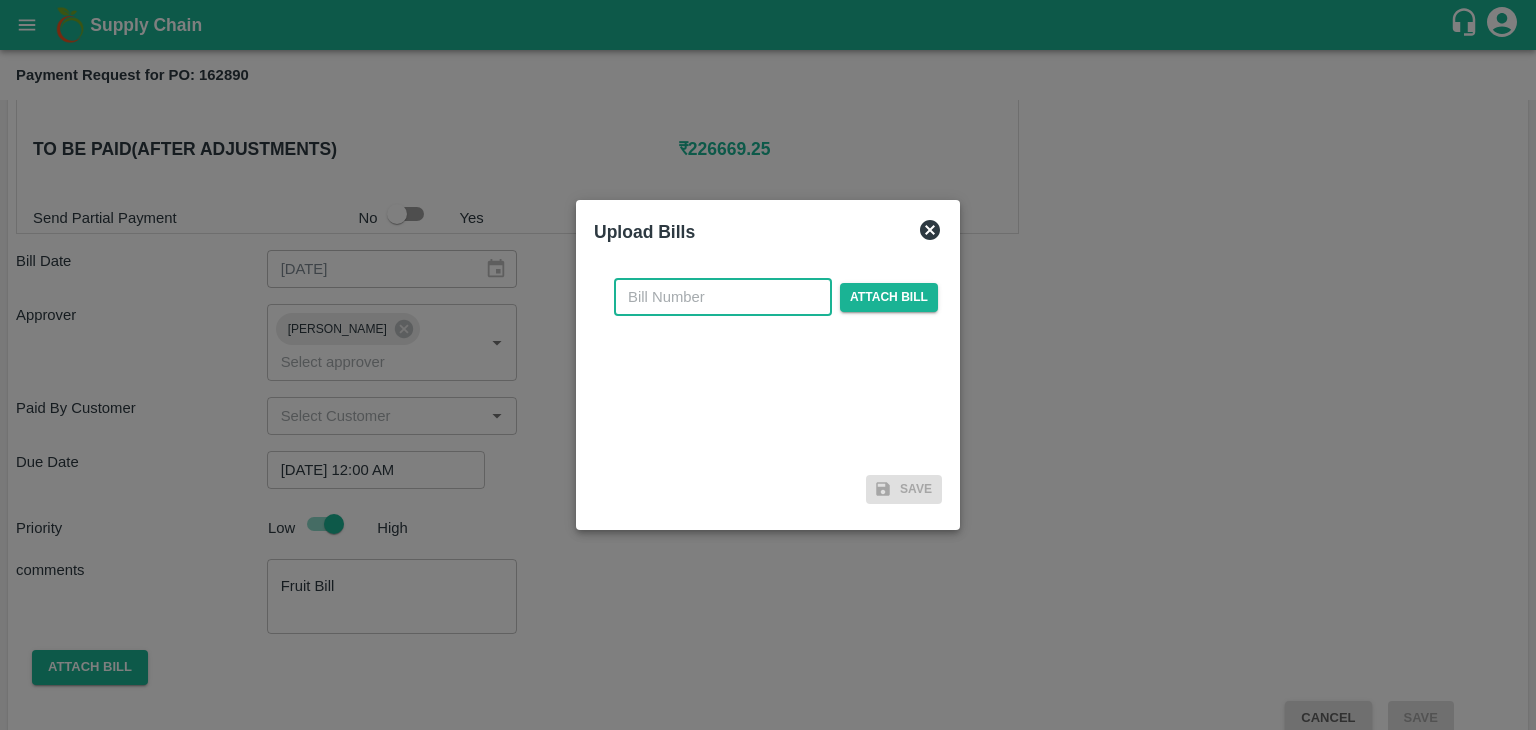 click at bounding box center [723, 297] 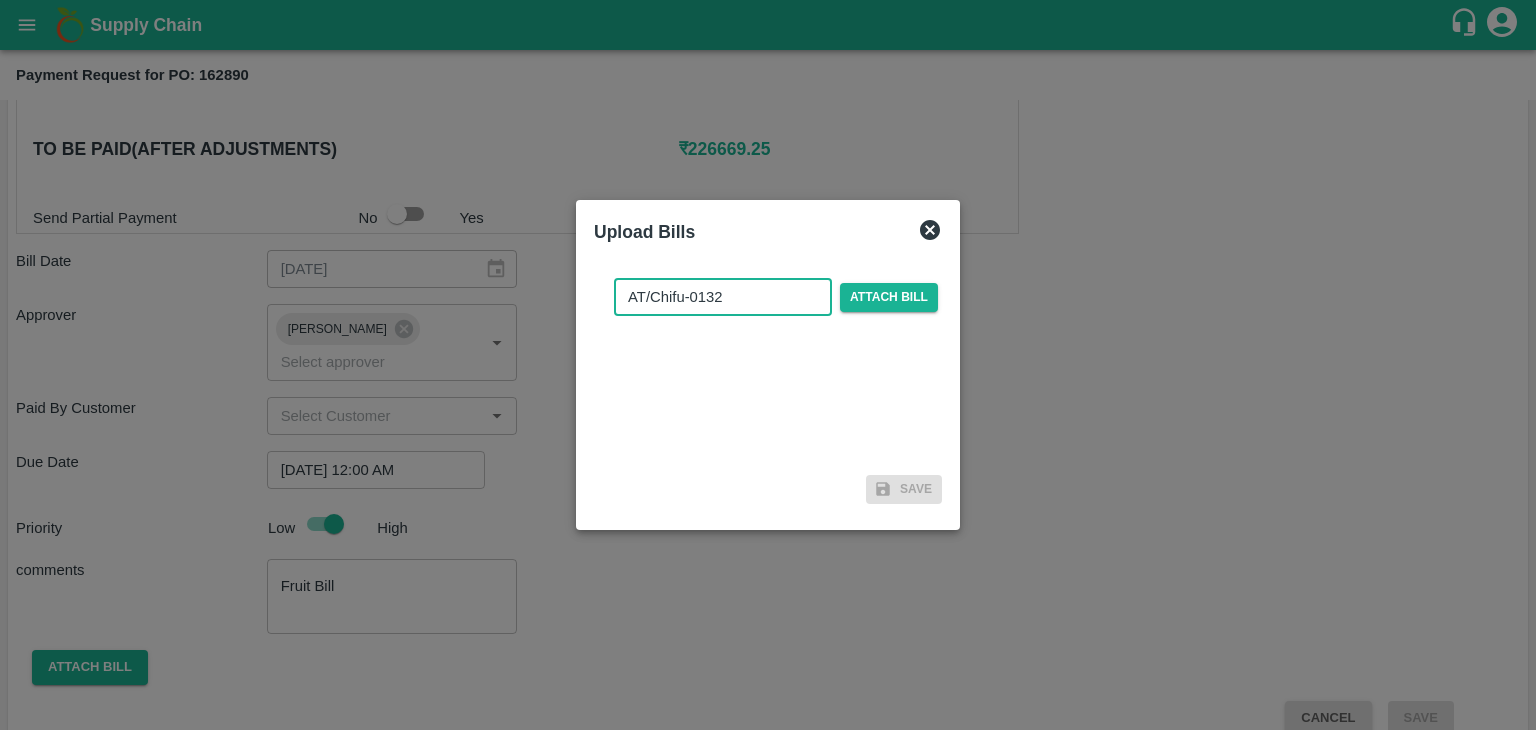 click on "AT/Chifu-0132" at bounding box center (723, 297) 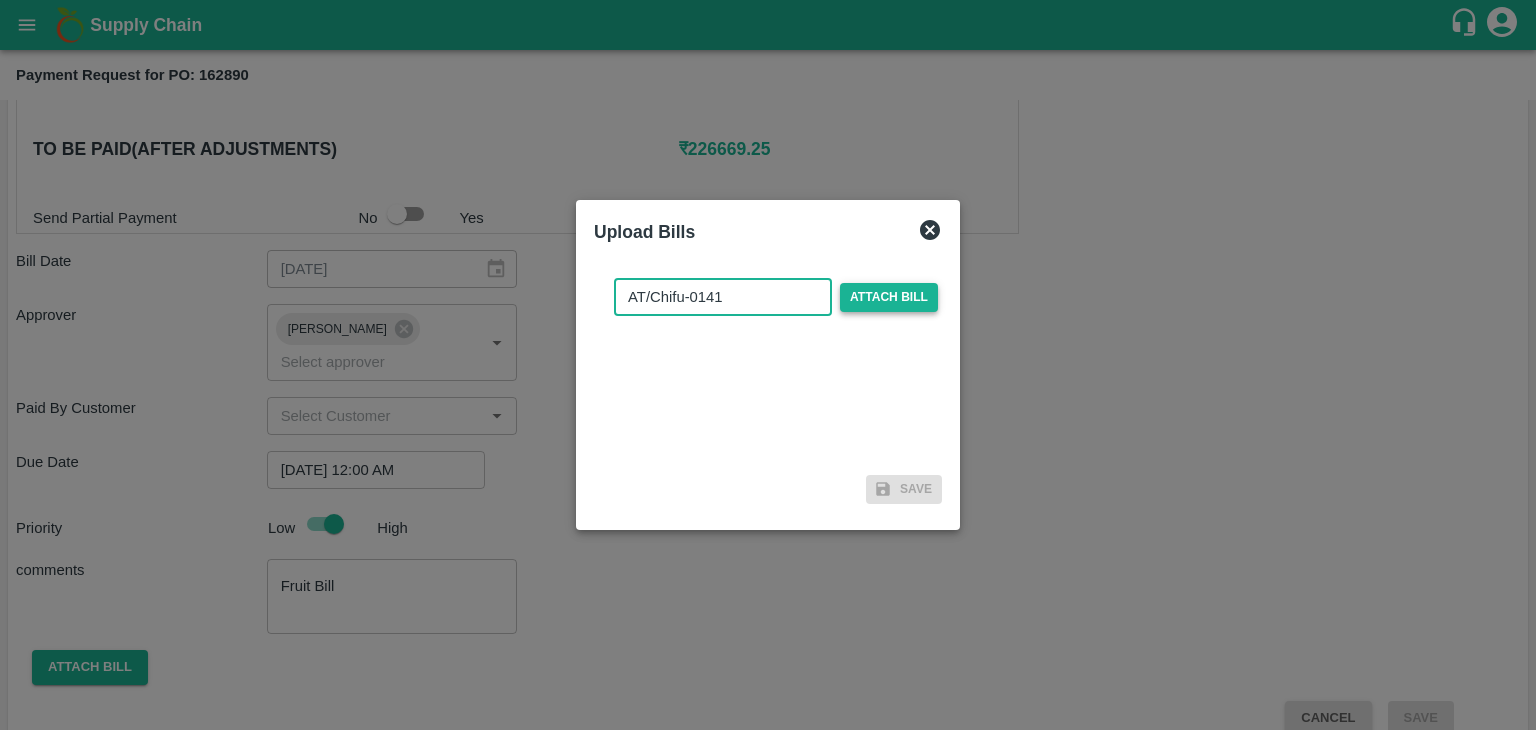 type on "AT/Chifu-0141" 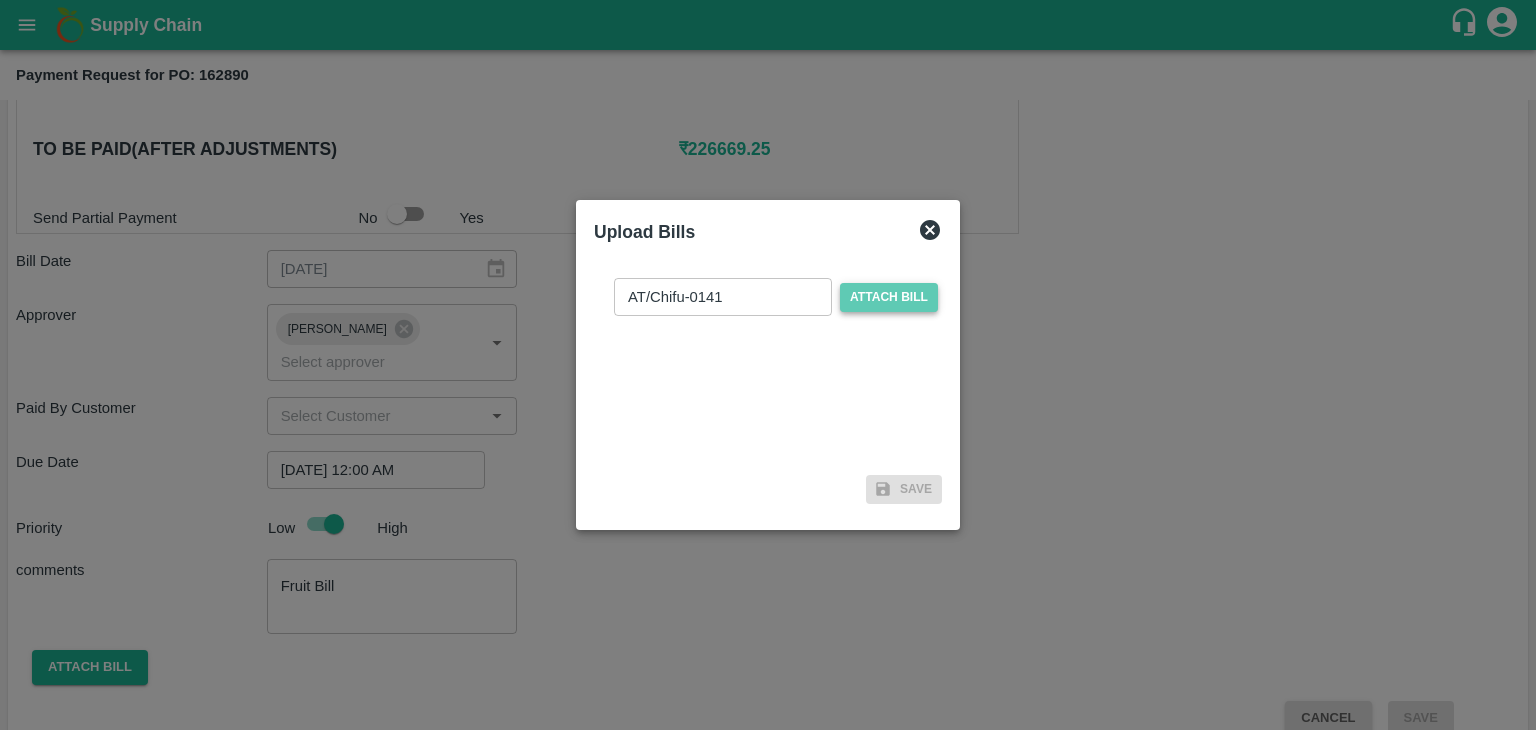 click on "Attach bill" at bounding box center [889, 297] 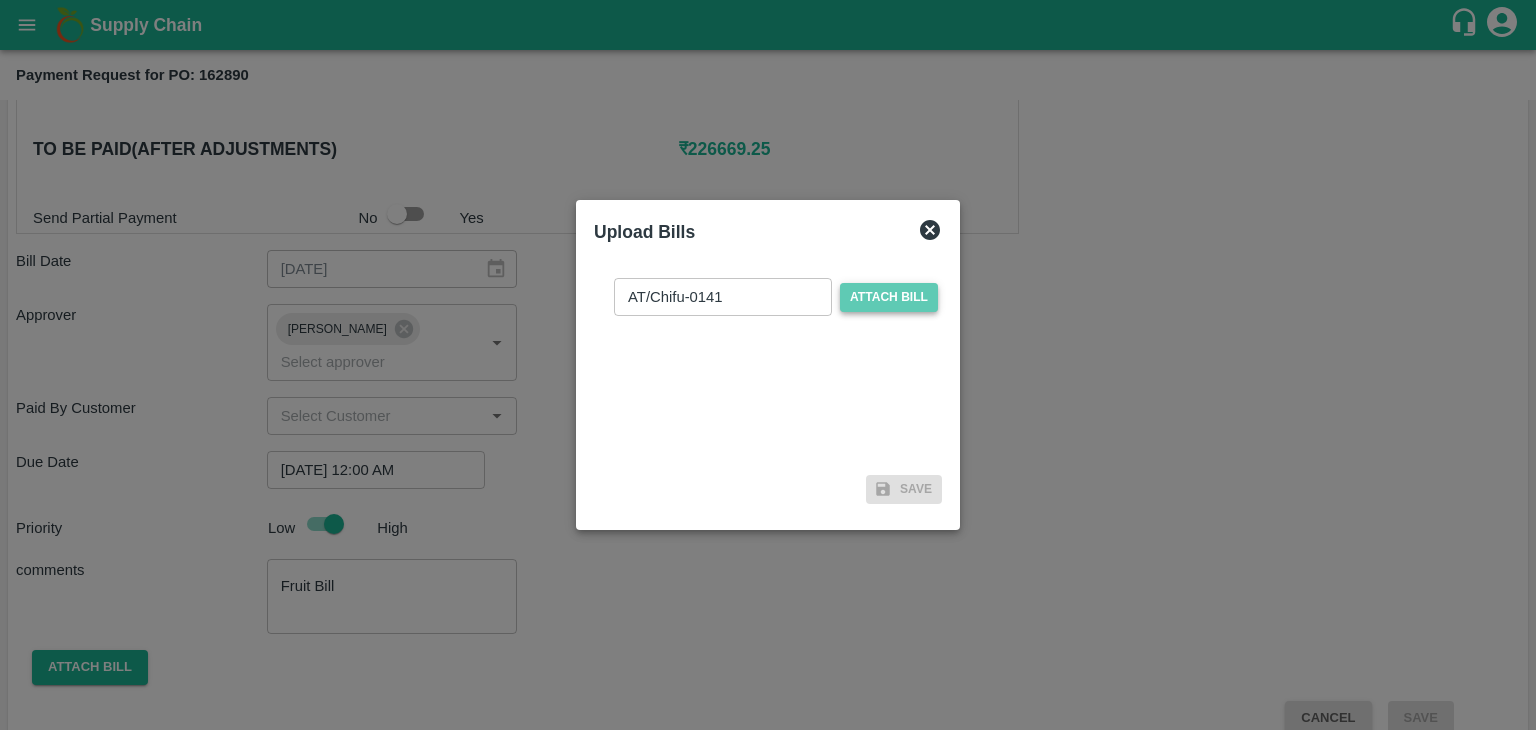 click on "Attach bill" at bounding box center (0, 0) 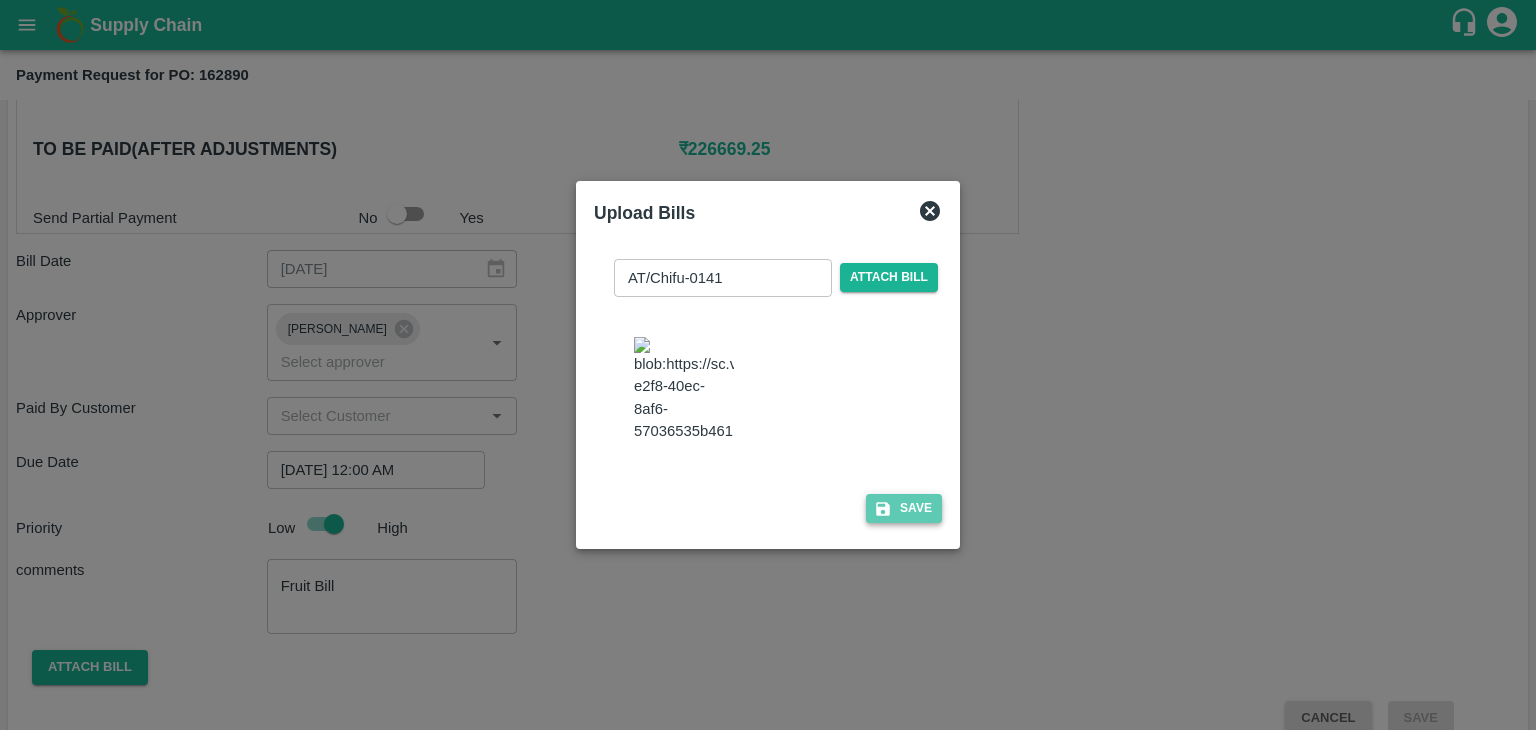click on "Save" at bounding box center [904, 508] 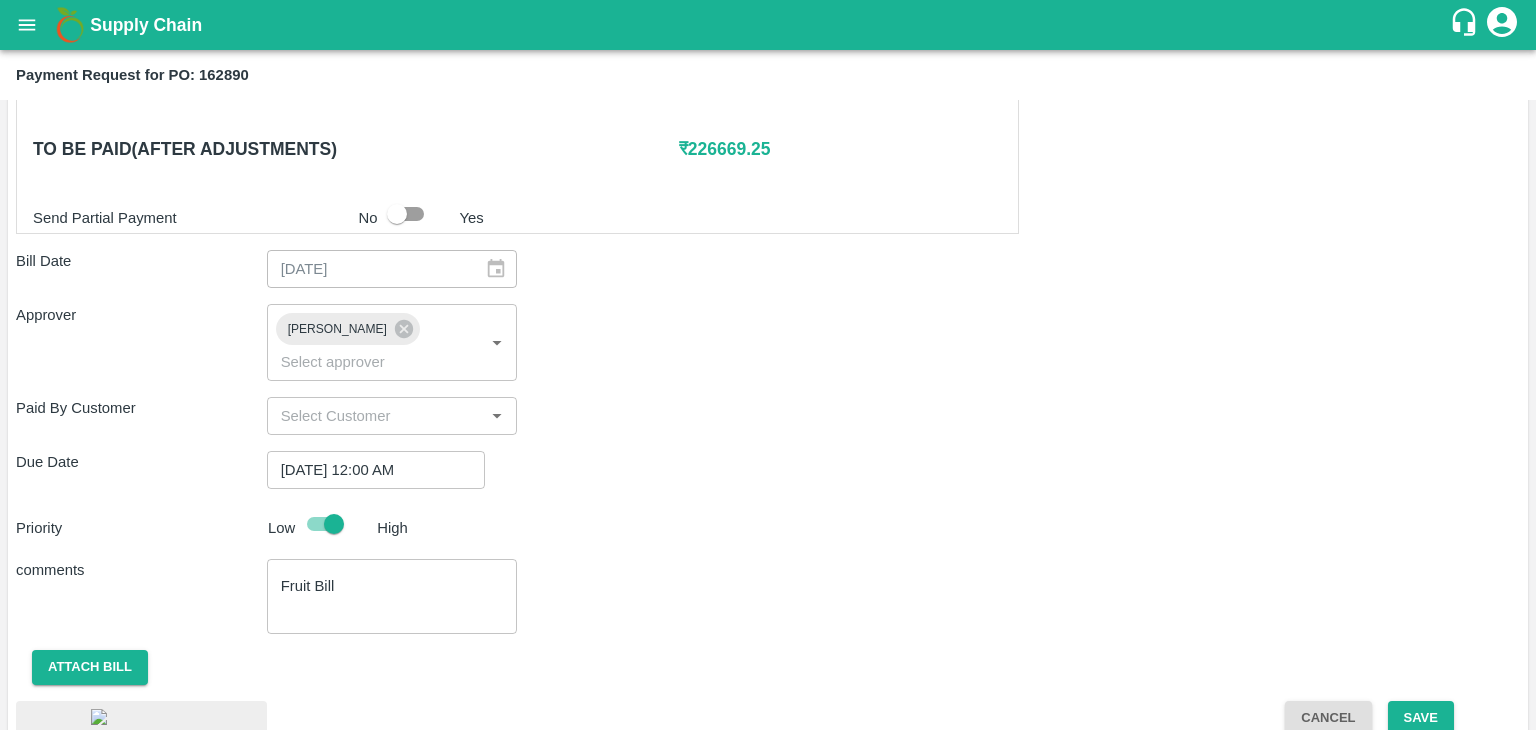 scroll, scrollTop: 1128, scrollLeft: 0, axis: vertical 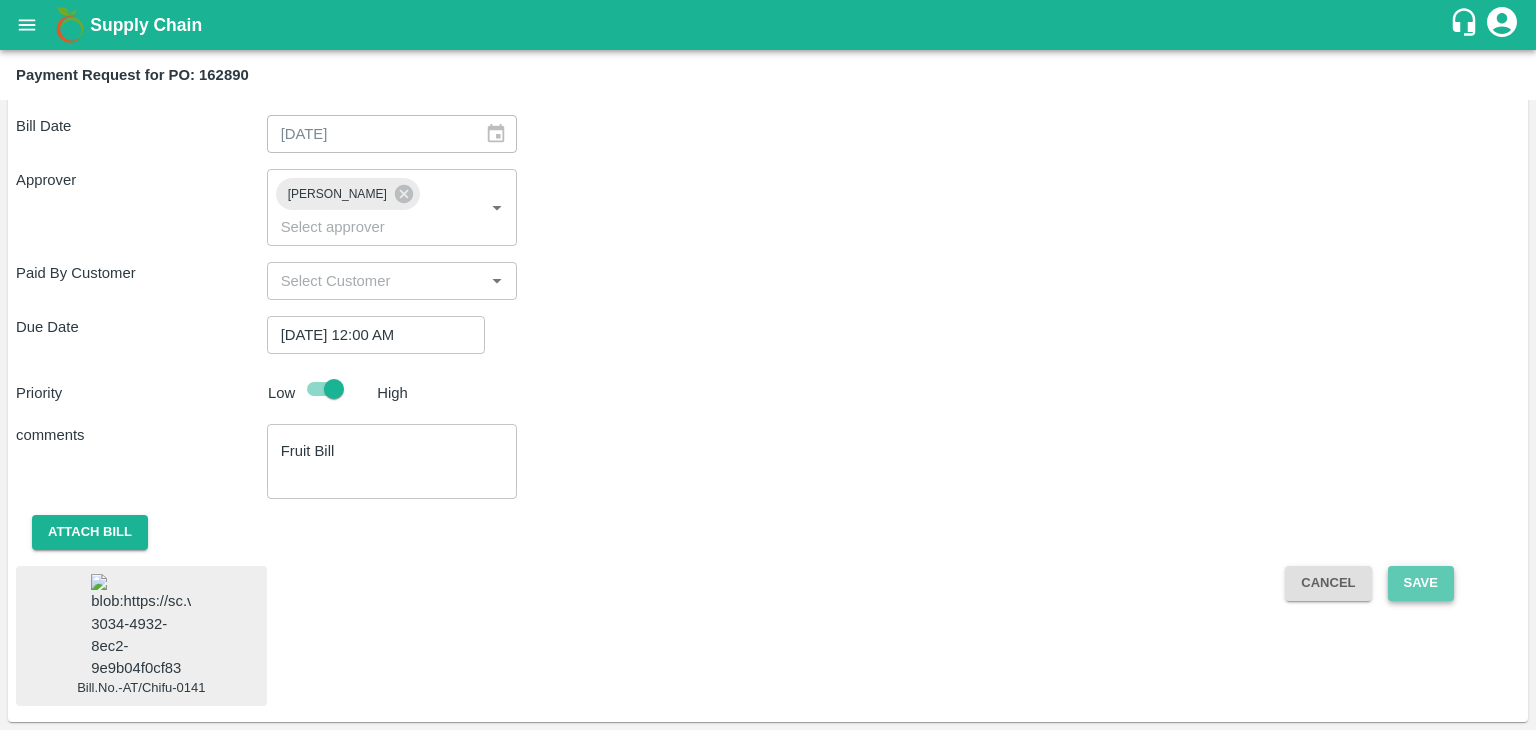 click on "Save" at bounding box center [1421, 583] 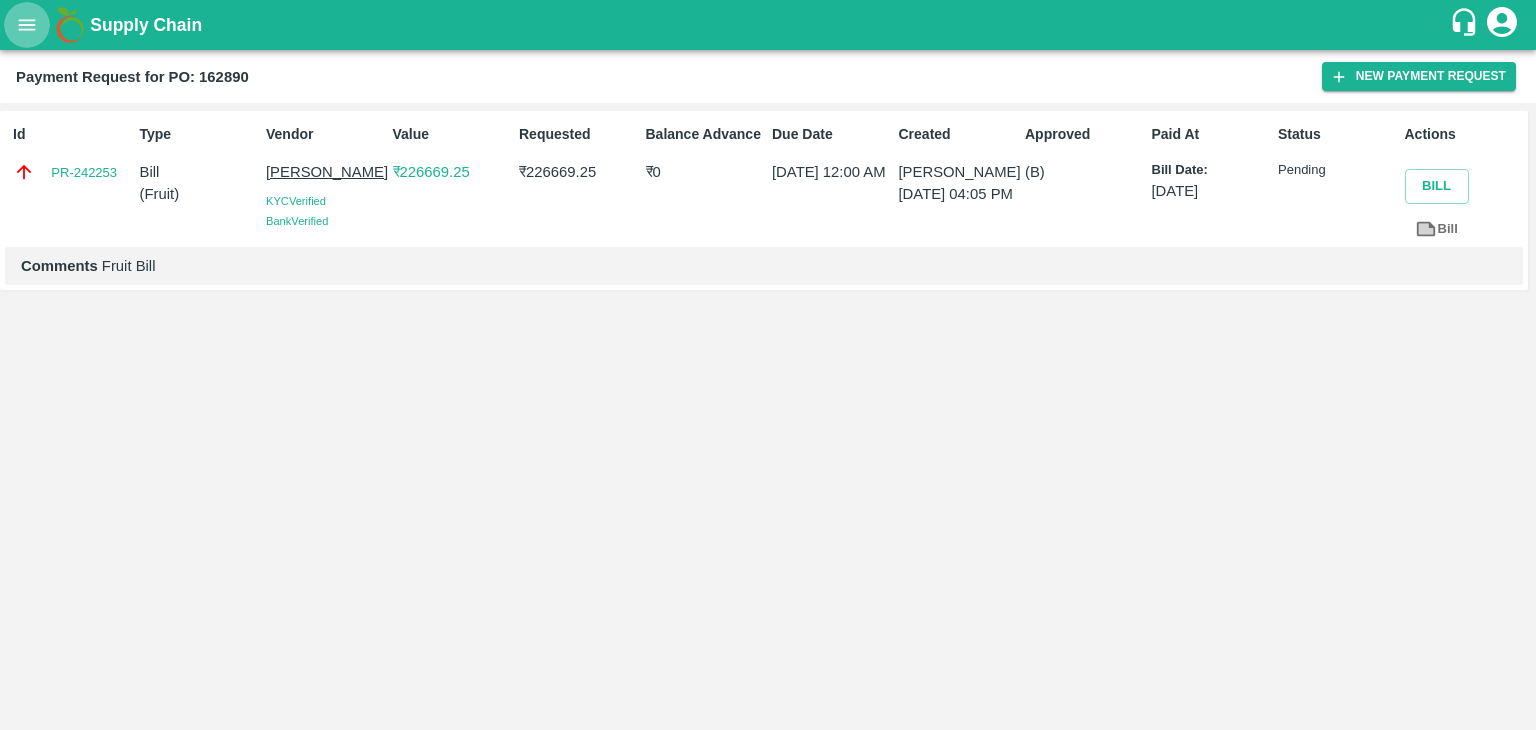 click 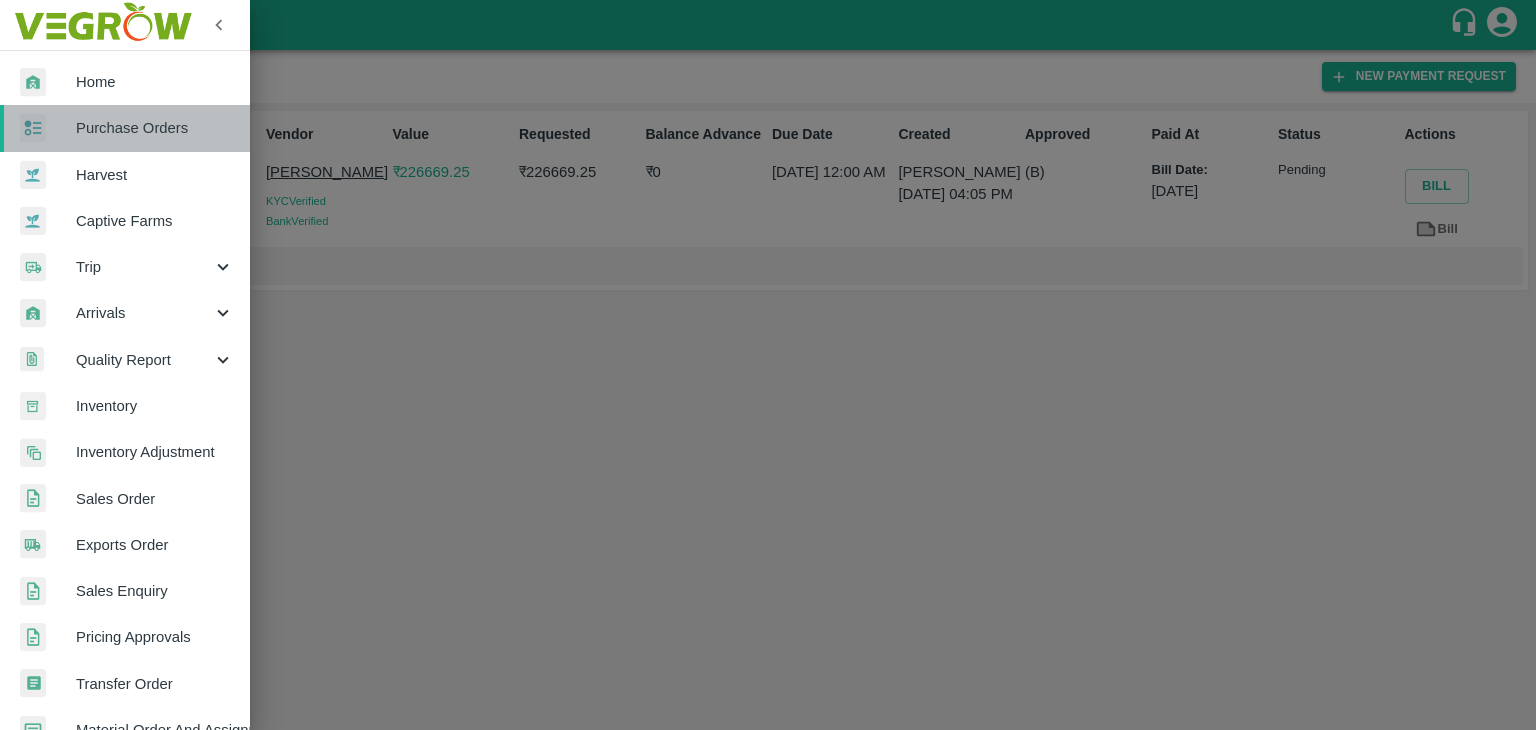 click on "Purchase Orders" at bounding box center [155, 128] 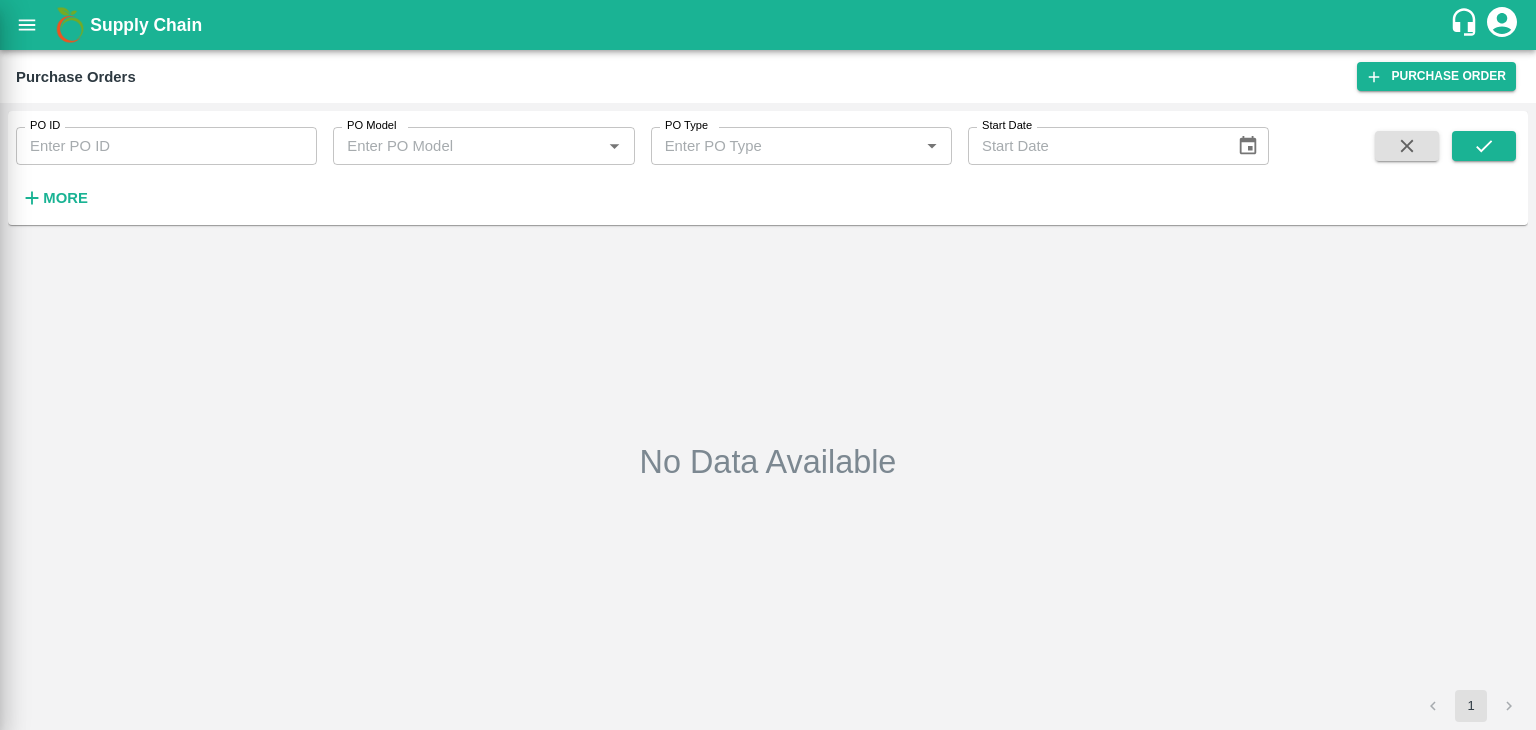 click at bounding box center [768, 365] 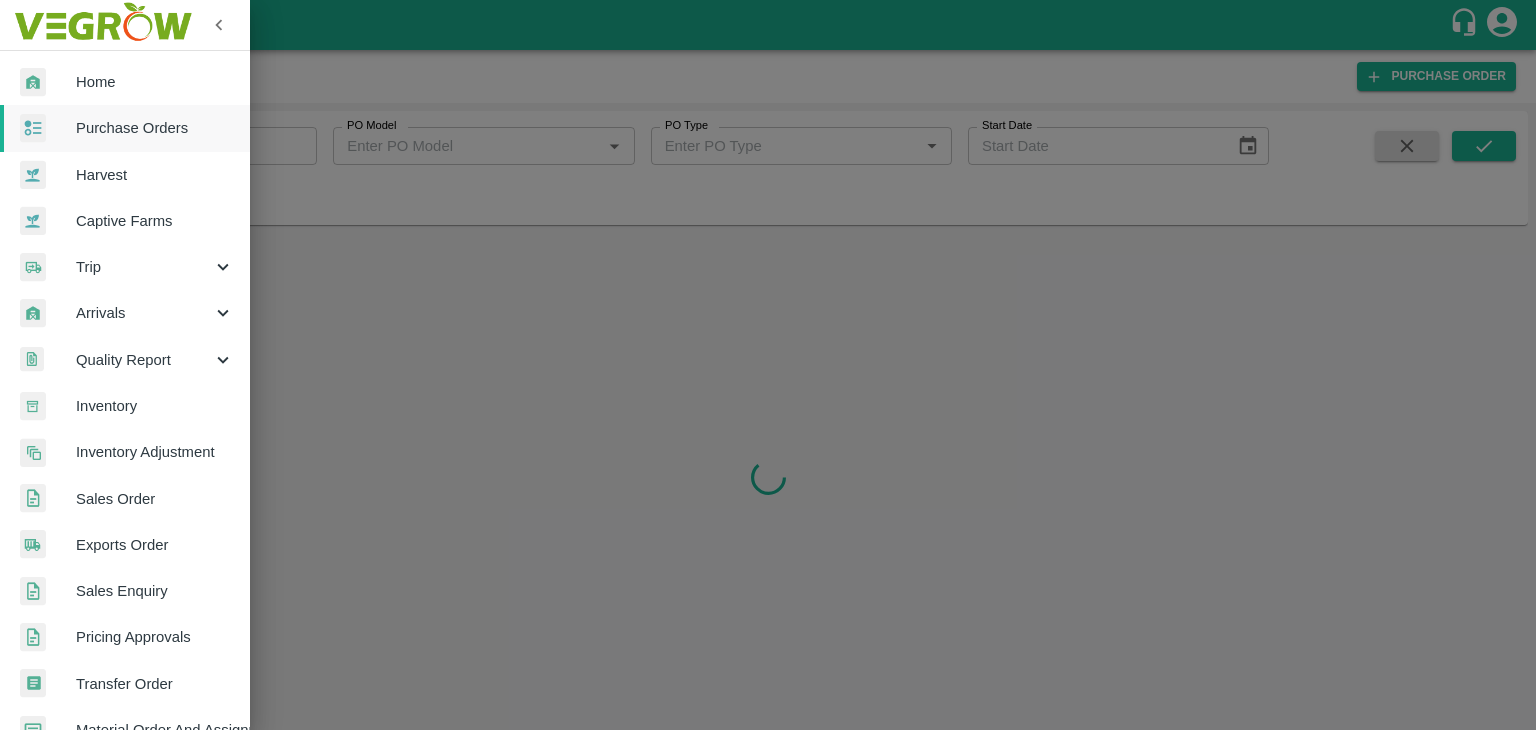 click at bounding box center (768, 365) 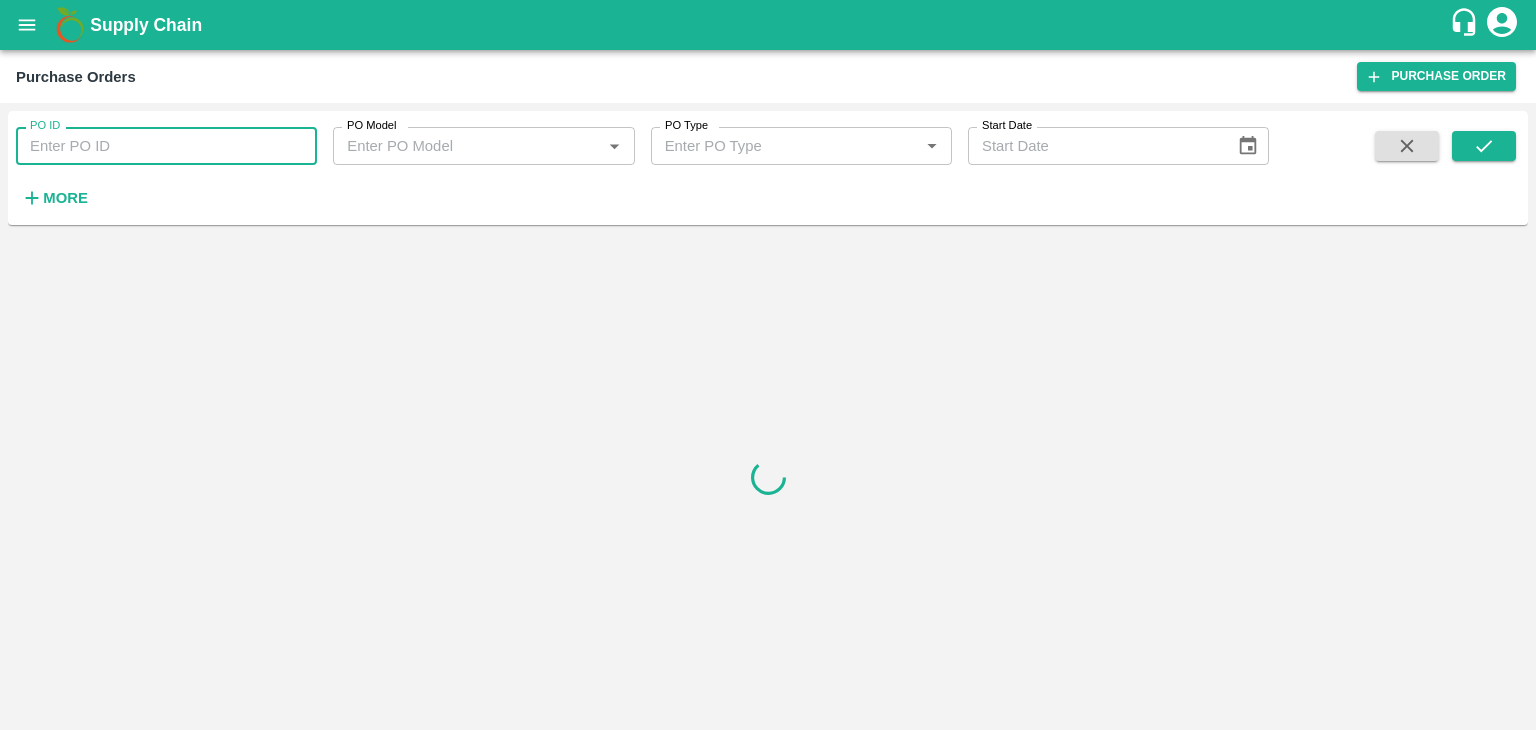 click on "PO ID" at bounding box center [166, 146] 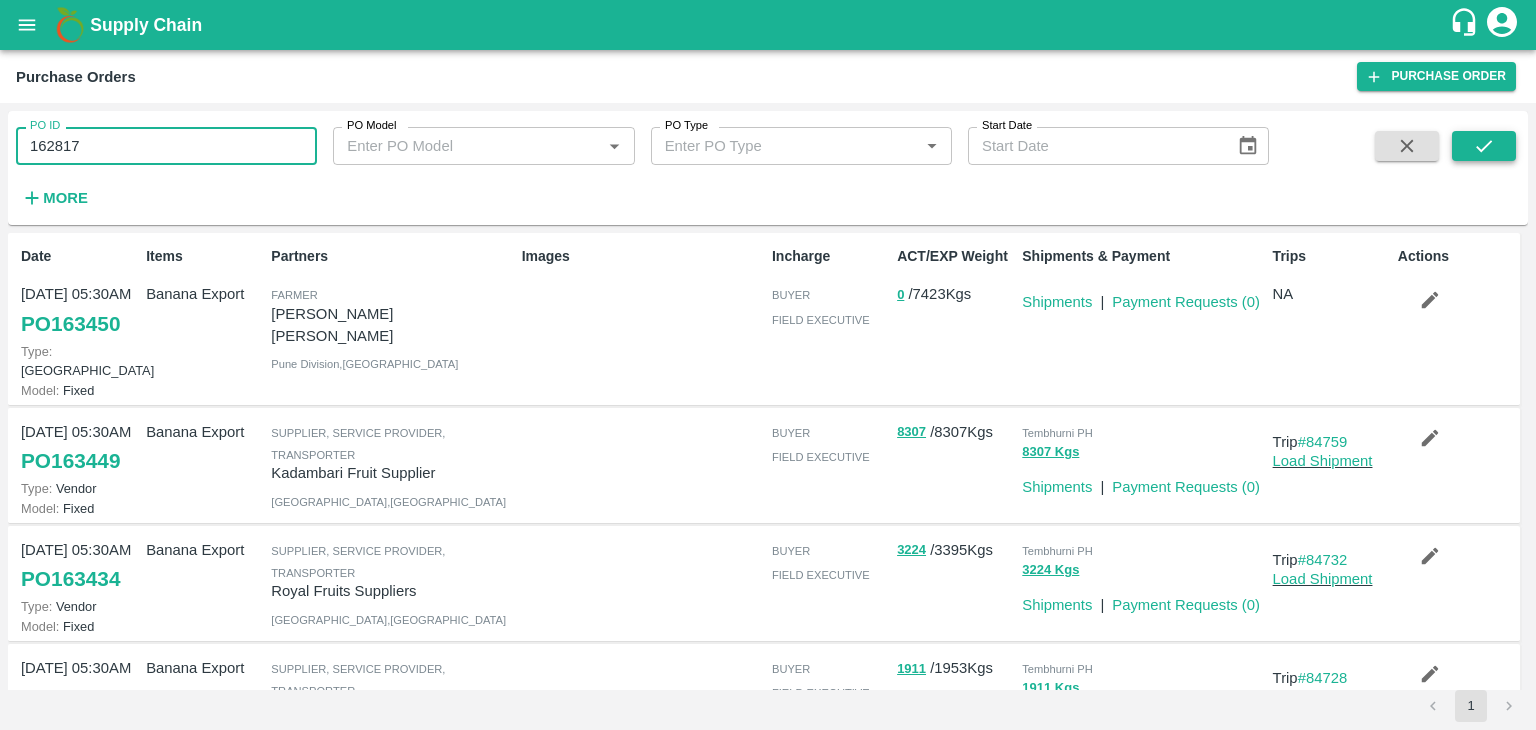 type on "162817" 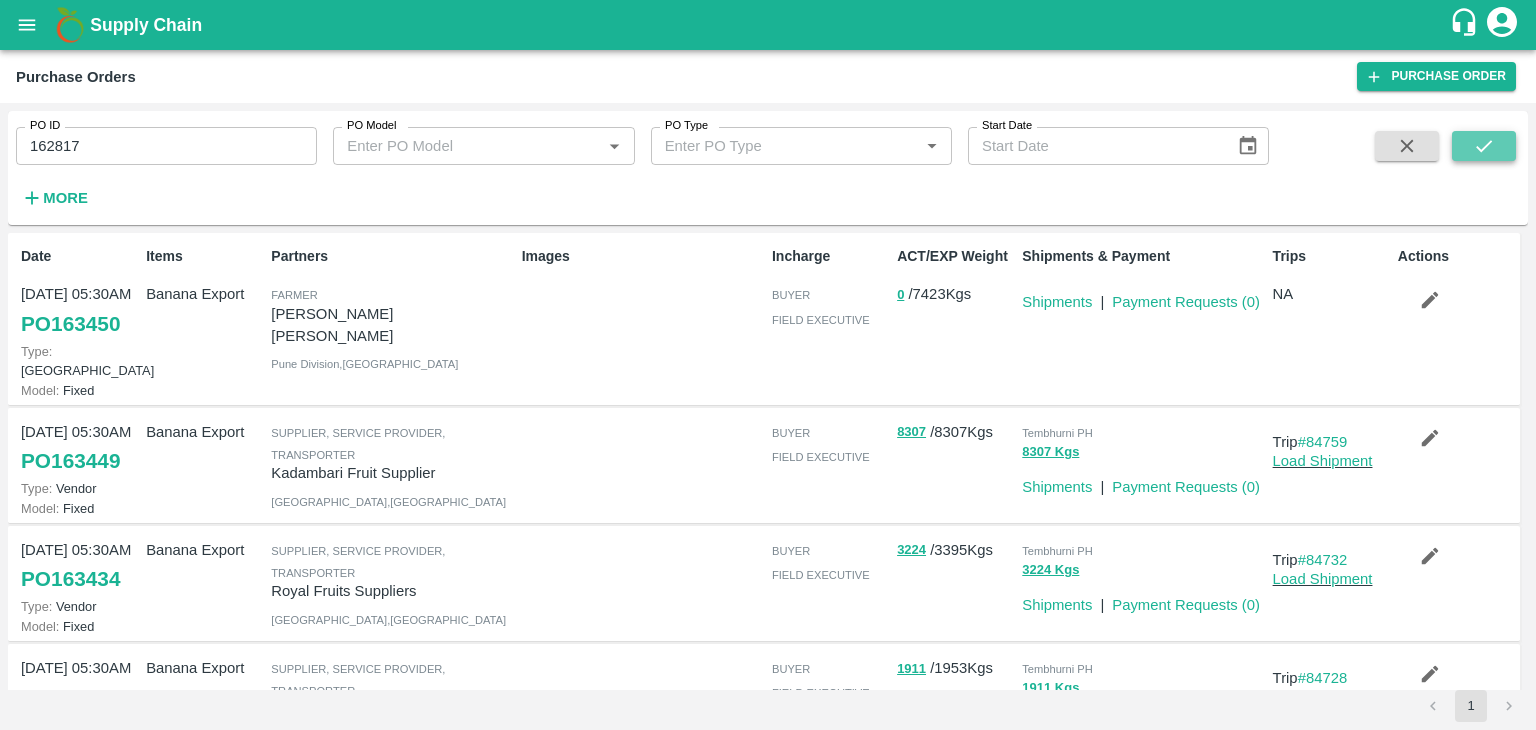 click at bounding box center [1484, 146] 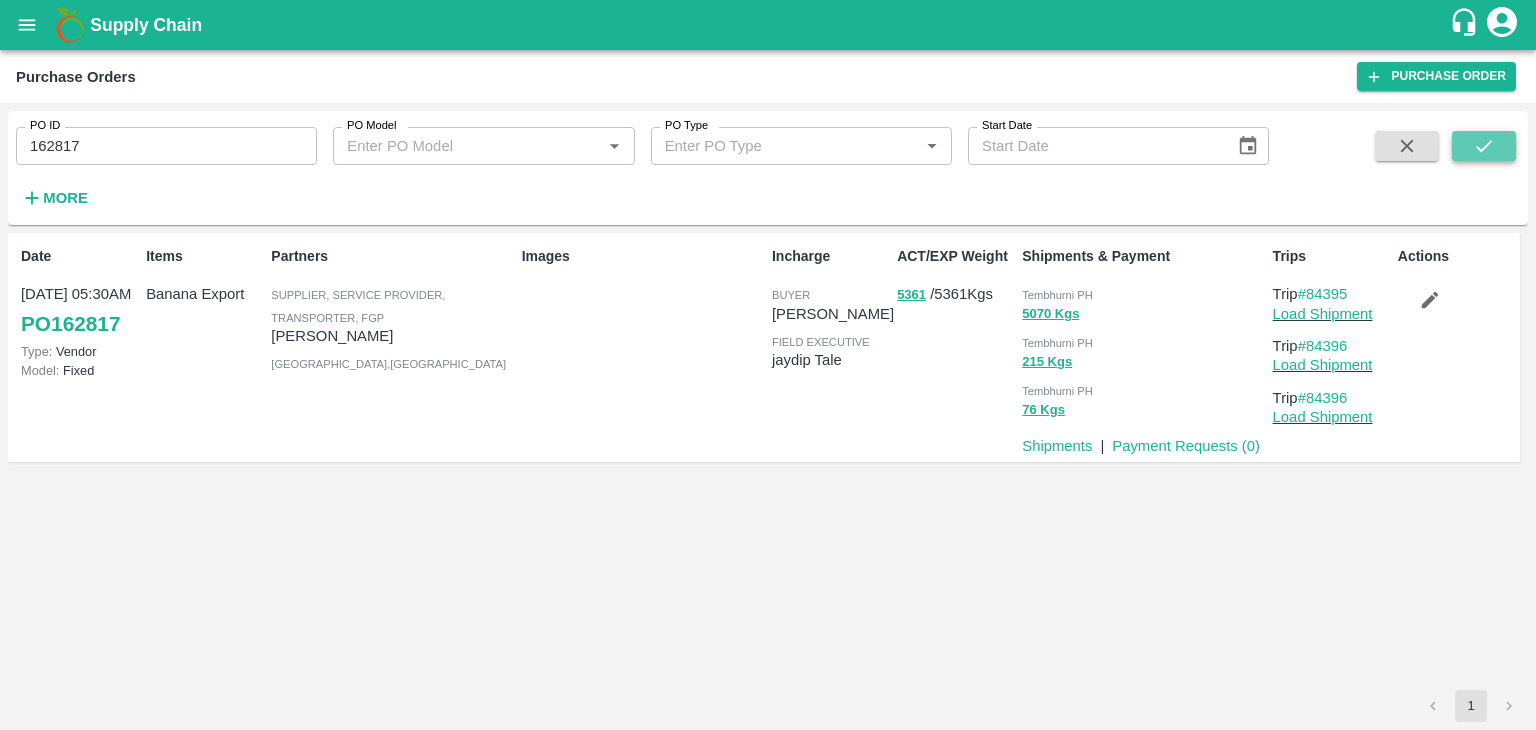 click at bounding box center (1484, 146) 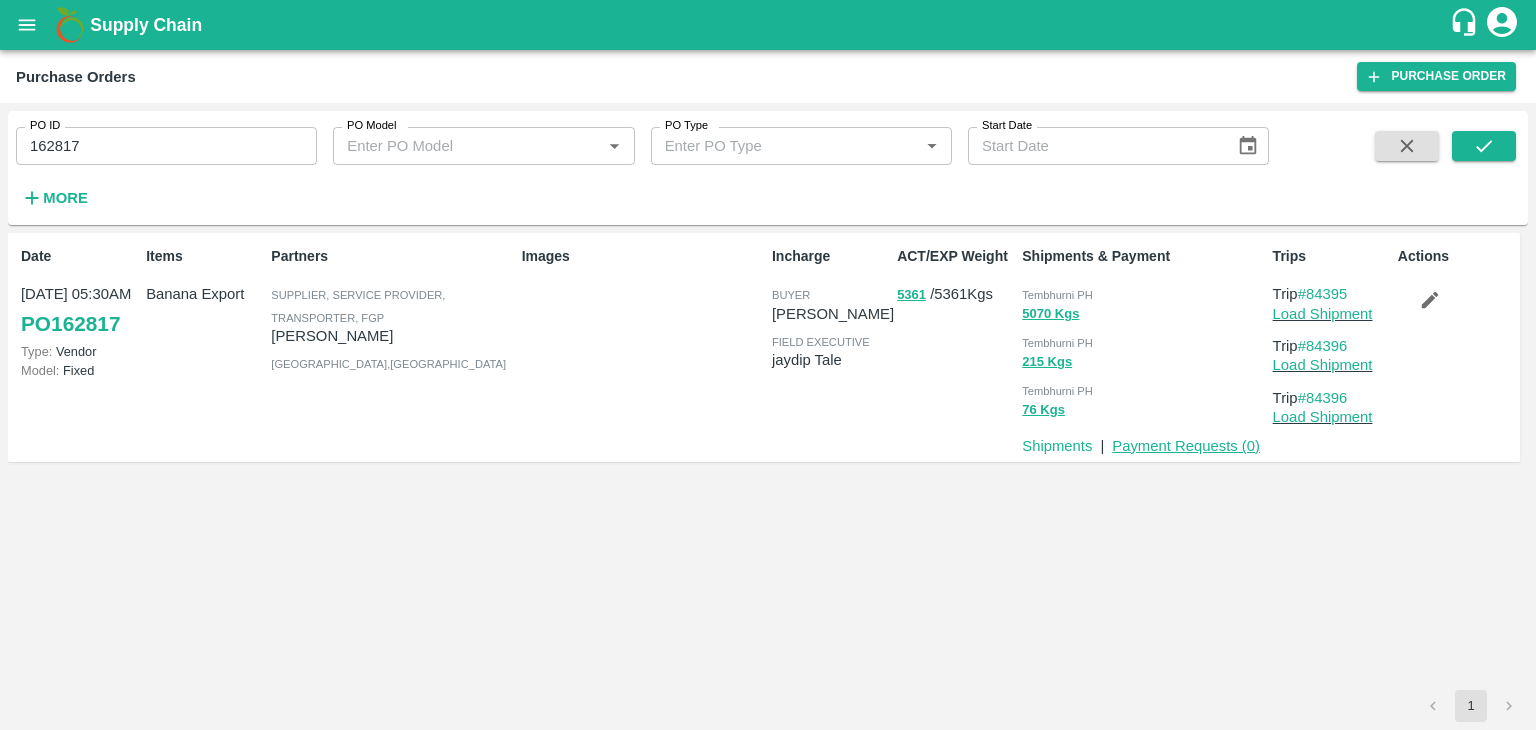 click on "Payment Requests ( 0 )" at bounding box center [1186, 446] 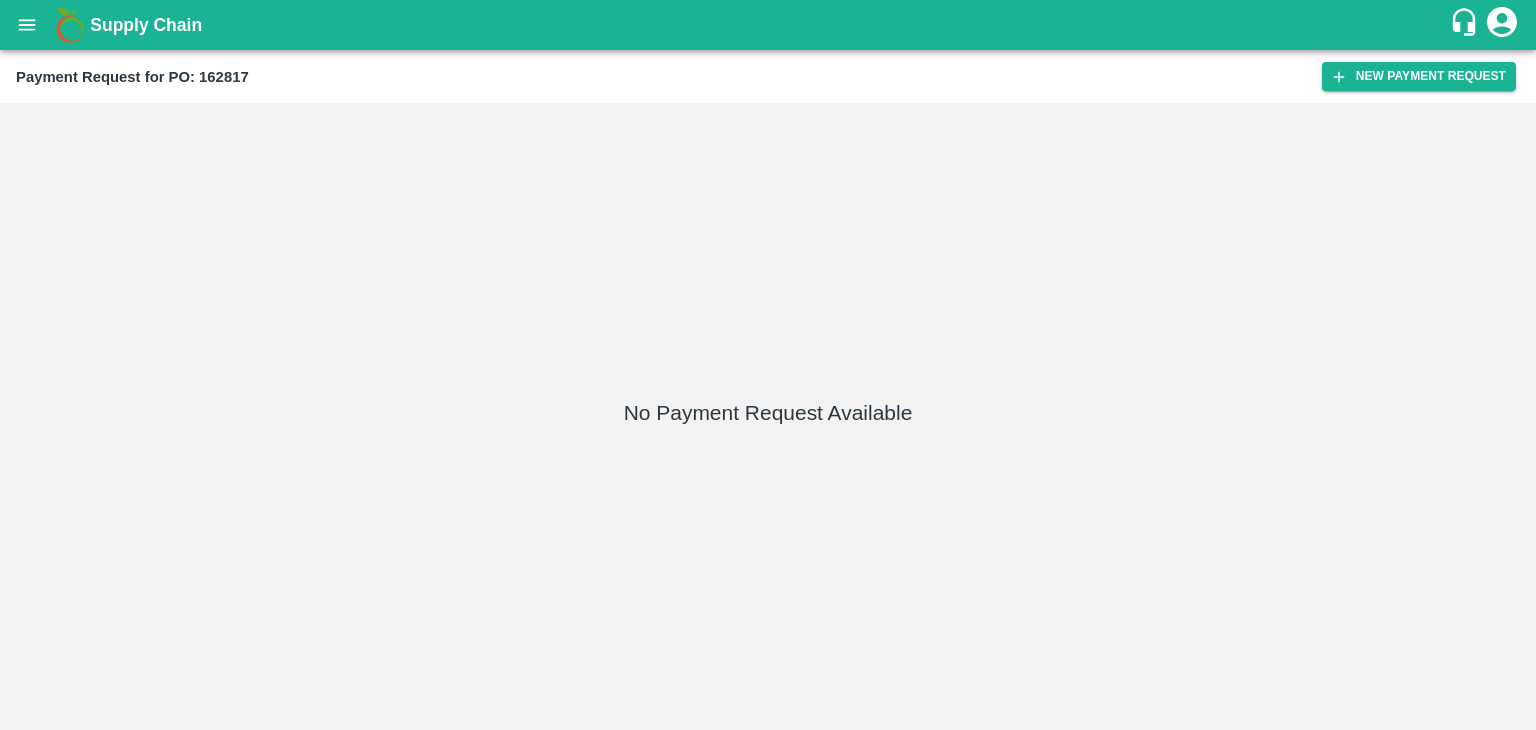 scroll, scrollTop: 0, scrollLeft: 0, axis: both 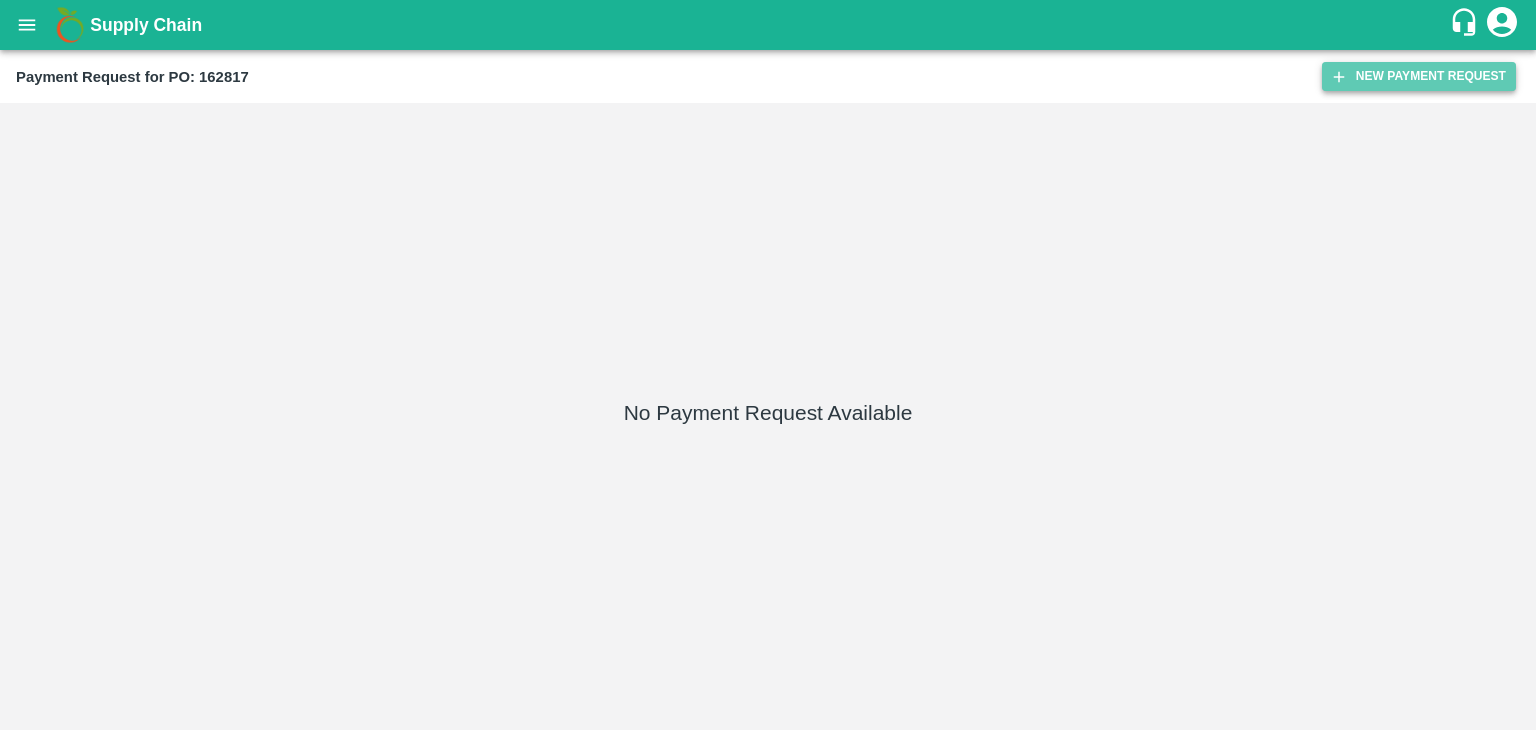 click on "New Payment Request" at bounding box center (1419, 76) 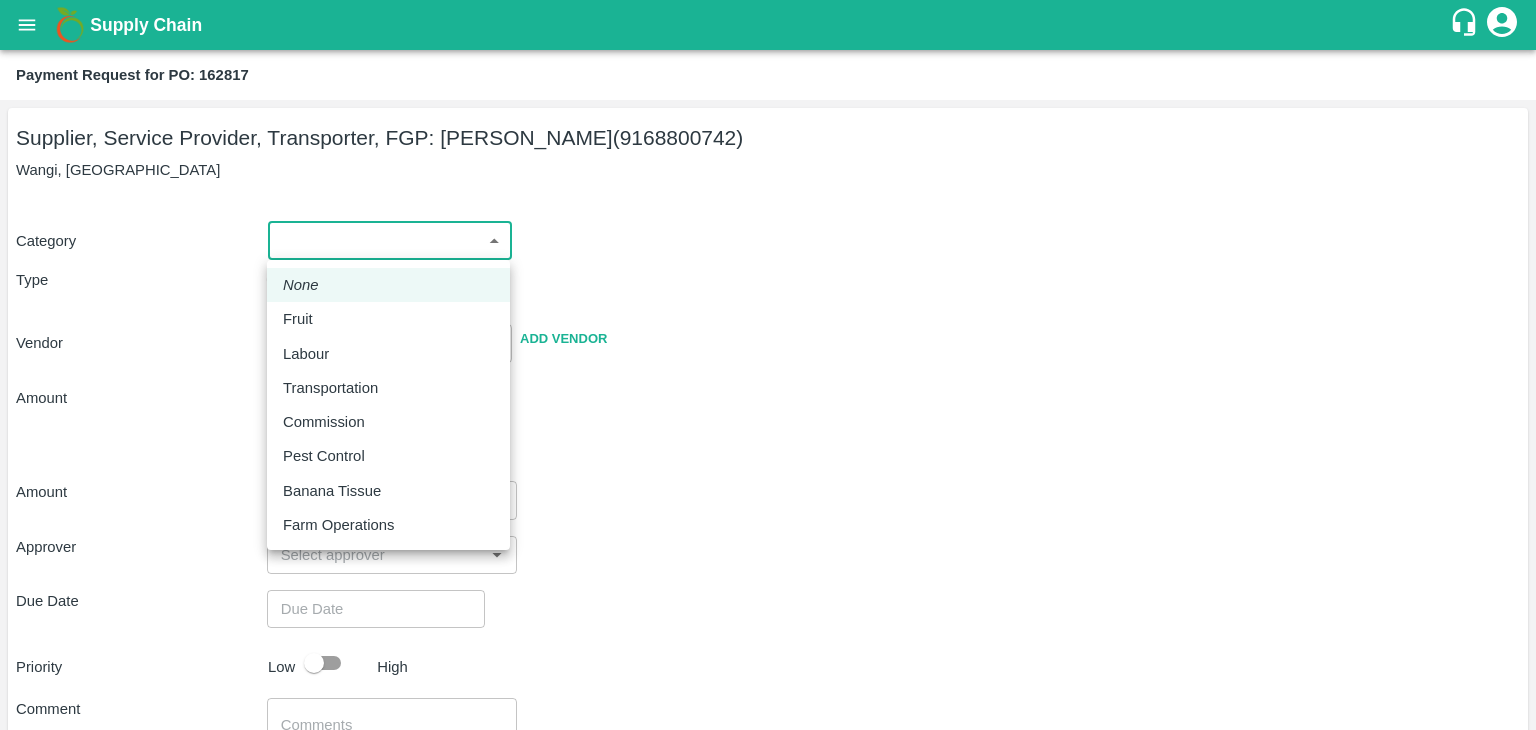 drag, startPoint x: 289, startPoint y: 241, endPoint x: 326, endPoint y: 313, distance: 80.9506 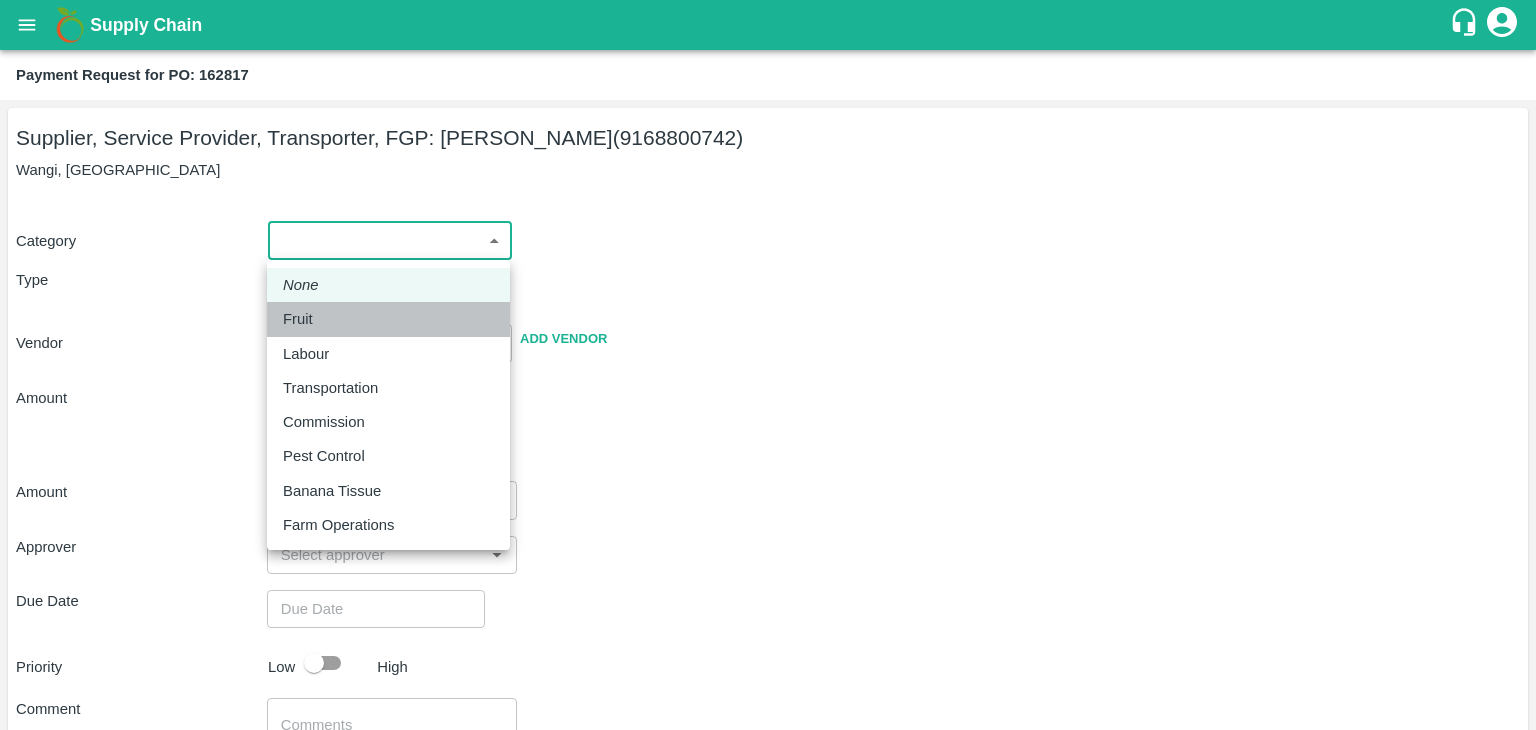 click on "Fruit" at bounding box center (388, 319) 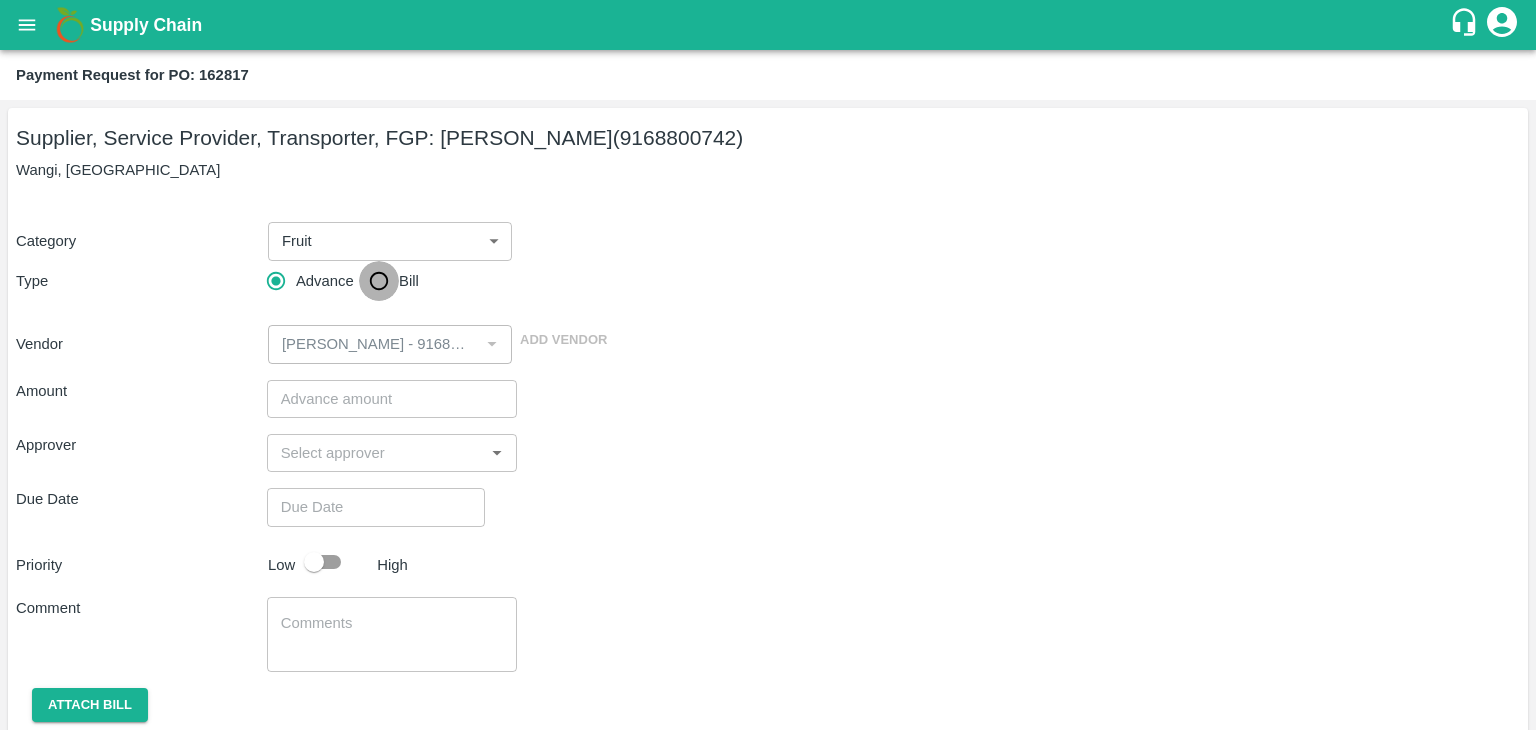 click on "Bill" at bounding box center (379, 281) 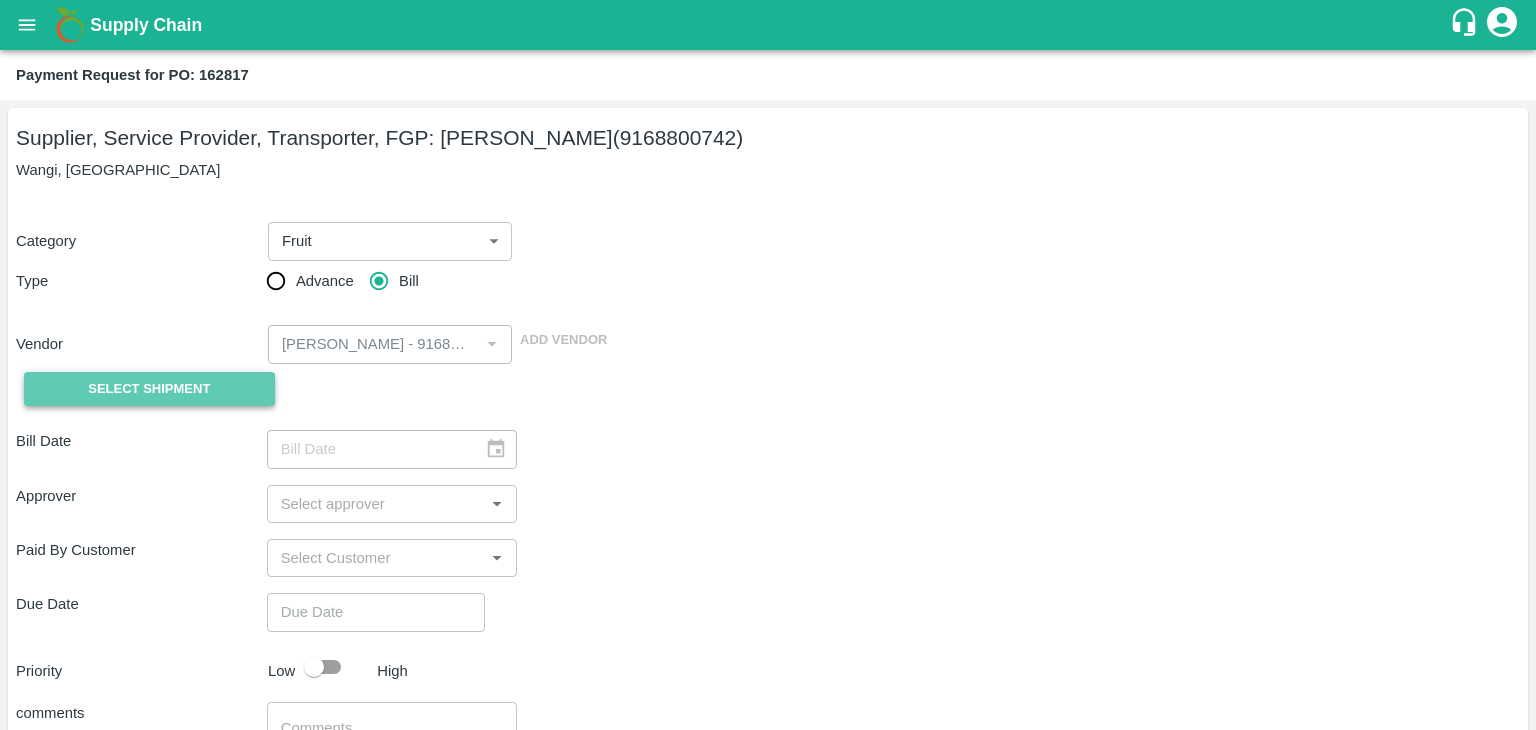 click on "Select Shipment" at bounding box center (149, 389) 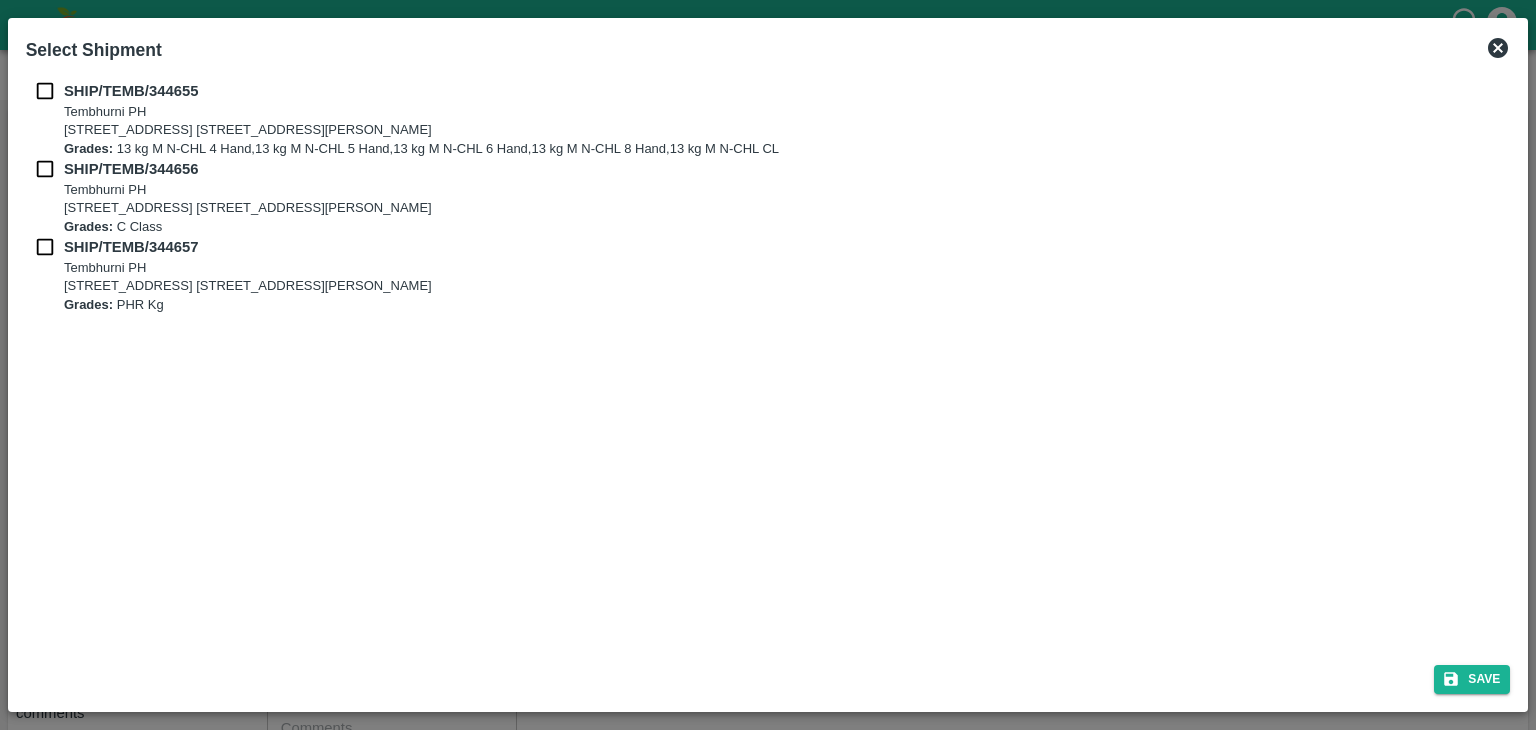 click at bounding box center (45, 91) 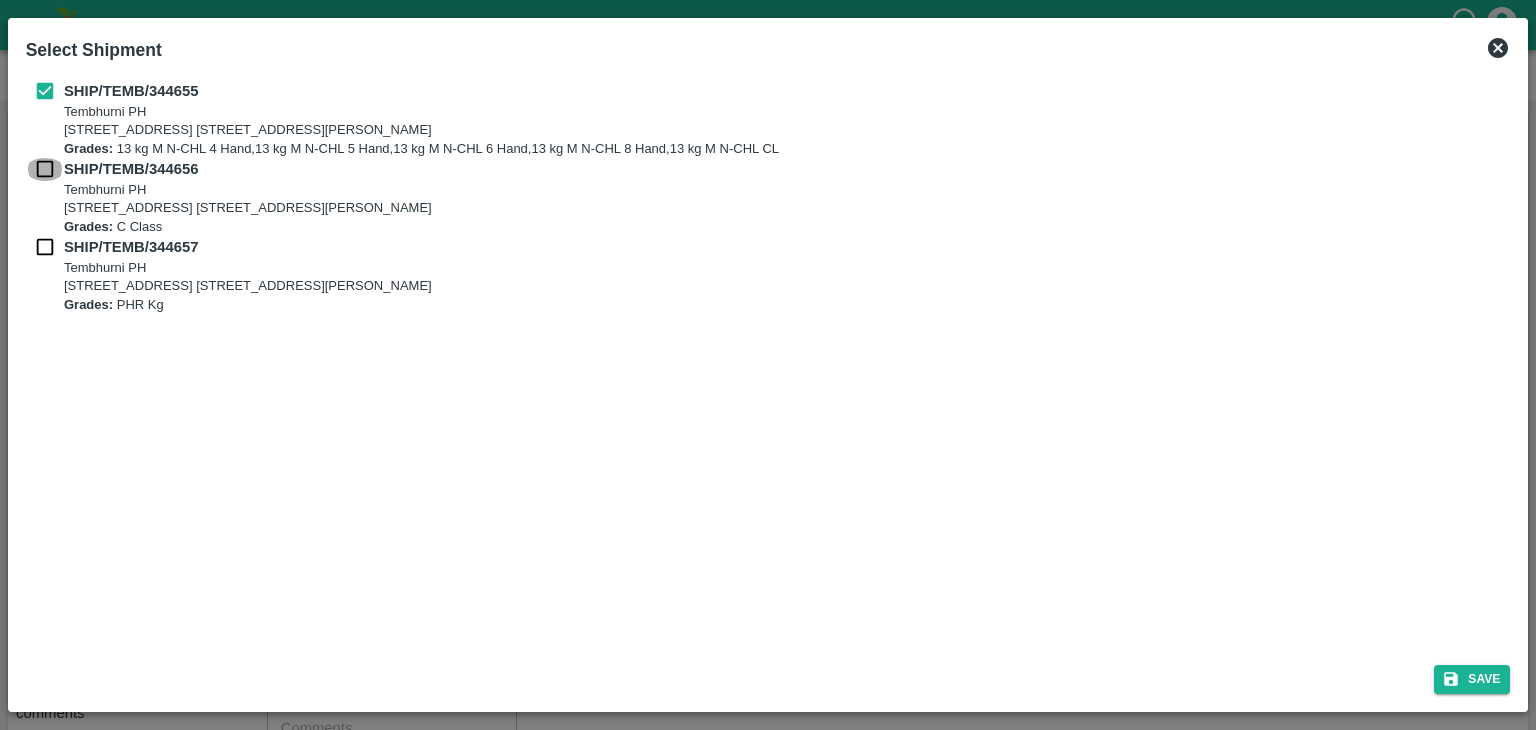 click at bounding box center (45, 169) 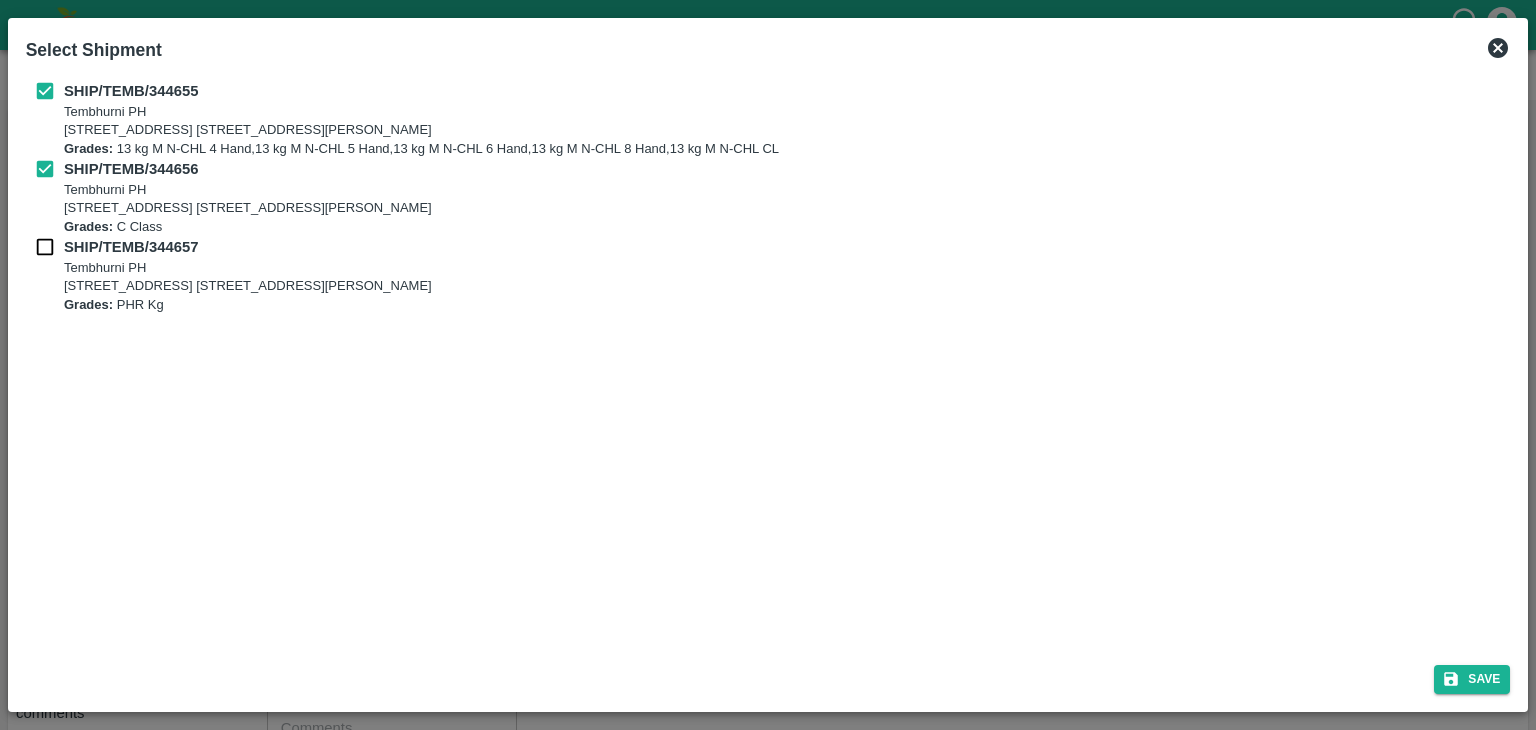 click on "SHIP/TEMB/344656 Tembhurni PH Tembhurni PH 205, PLOT NO. E-5, YASHSHREE INDUSTRIES, M.I.D.C., A/P TEMBHURANI TAL MADHA, Solapur, Maharashtra, 413211, India Grades:   C Class" at bounding box center [768, 197] 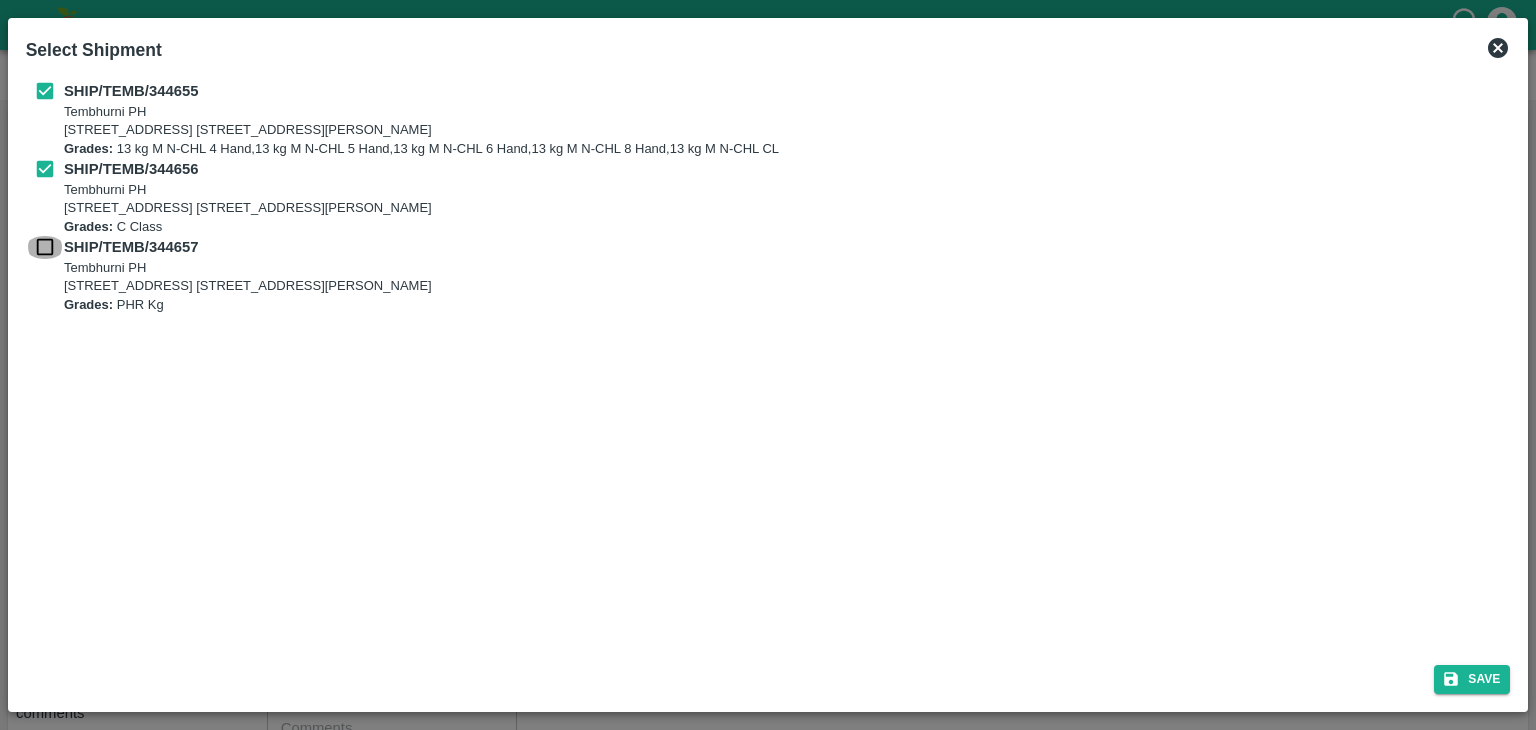 click at bounding box center [45, 247] 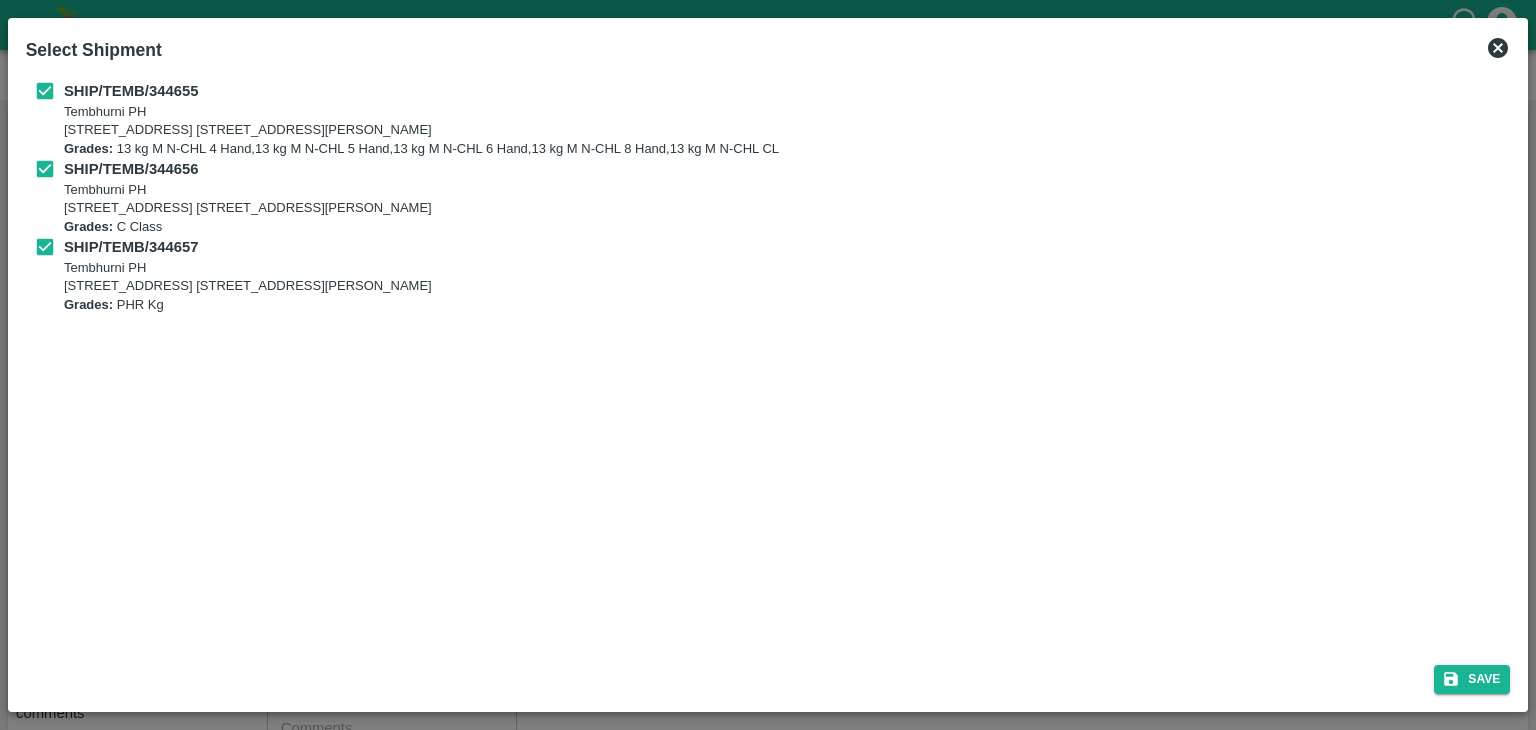 click on "Select Shipment SHIP/TEMB/344655 Tembhurni PH Tembhurni PH 205, PLOT NO. E-5, YASHSHREE INDUSTRIES, M.I.D.C., A/P TEMBHURANI TAL MADHA, Solapur, Maharashtra, 413211, India Grades:   13 kg M N-CHL 4 Hand,13 kg M N-CHL 5 Hand,13 kg M N-CHL 6 Hand,13 kg M N-CHL 8 Hand,13 kg M N-CHL CL SHIP/TEMB/344656 Tembhurni PH Tembhurni PH 205, PLOT NO. E-5, YASHSHREE INDUSTRIES, M.I.D.C., A/P TEMBHURANI TAL MADHA, Solapur, Maharashtra, 413211, India Grades:   C Class SHIP/TEMB/344657 Tembhurni PH Tembhurni PH 205, PLOT NO. E-5, YASHSHREE INDUSTRIES, M.I.D.C., A/P TEMBHURANI TAL MADHA, Solapur, Maharashtra, 413211, India Grades:   PHR Kg Save" at bounding box center [768, 365] 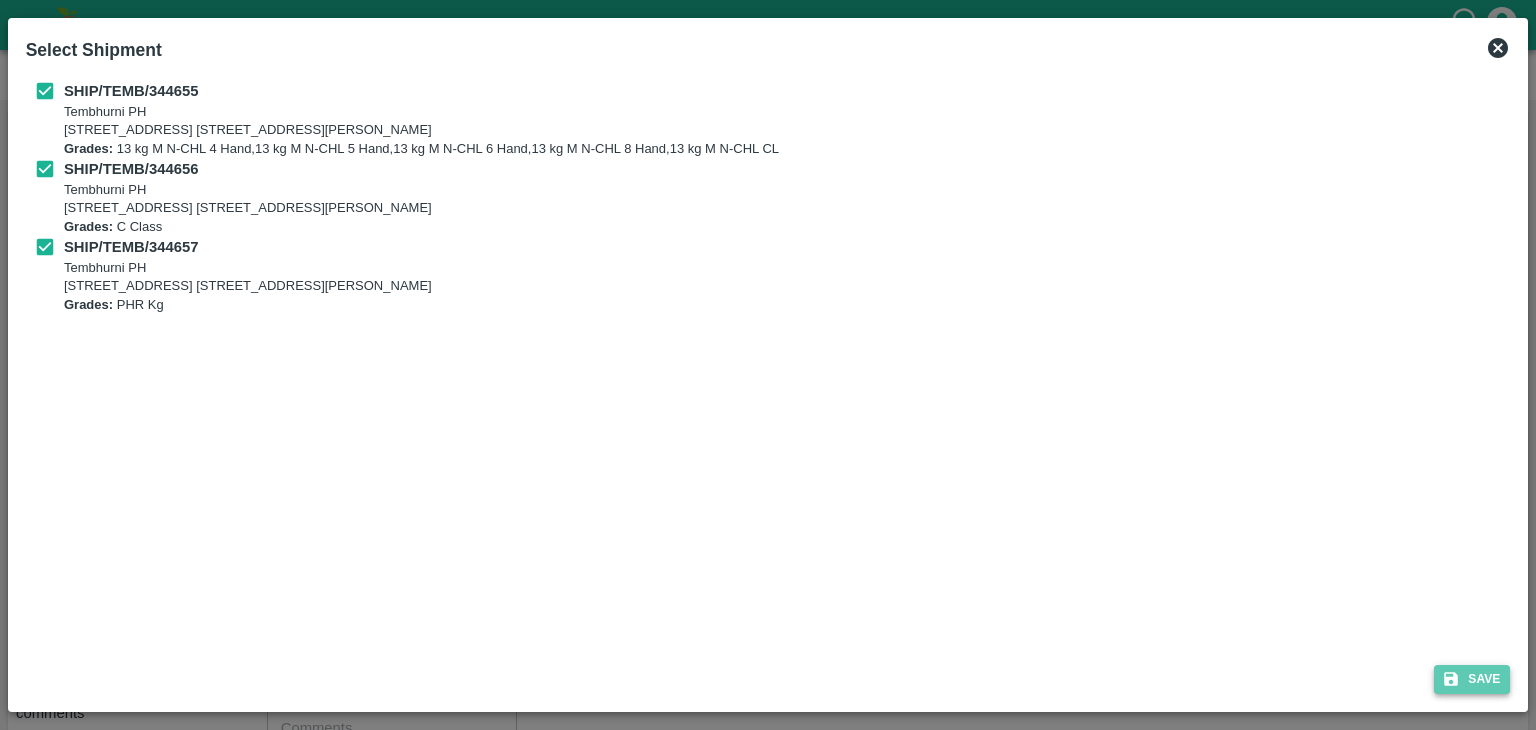 click on "Save" at bounding box center [1472, 679] 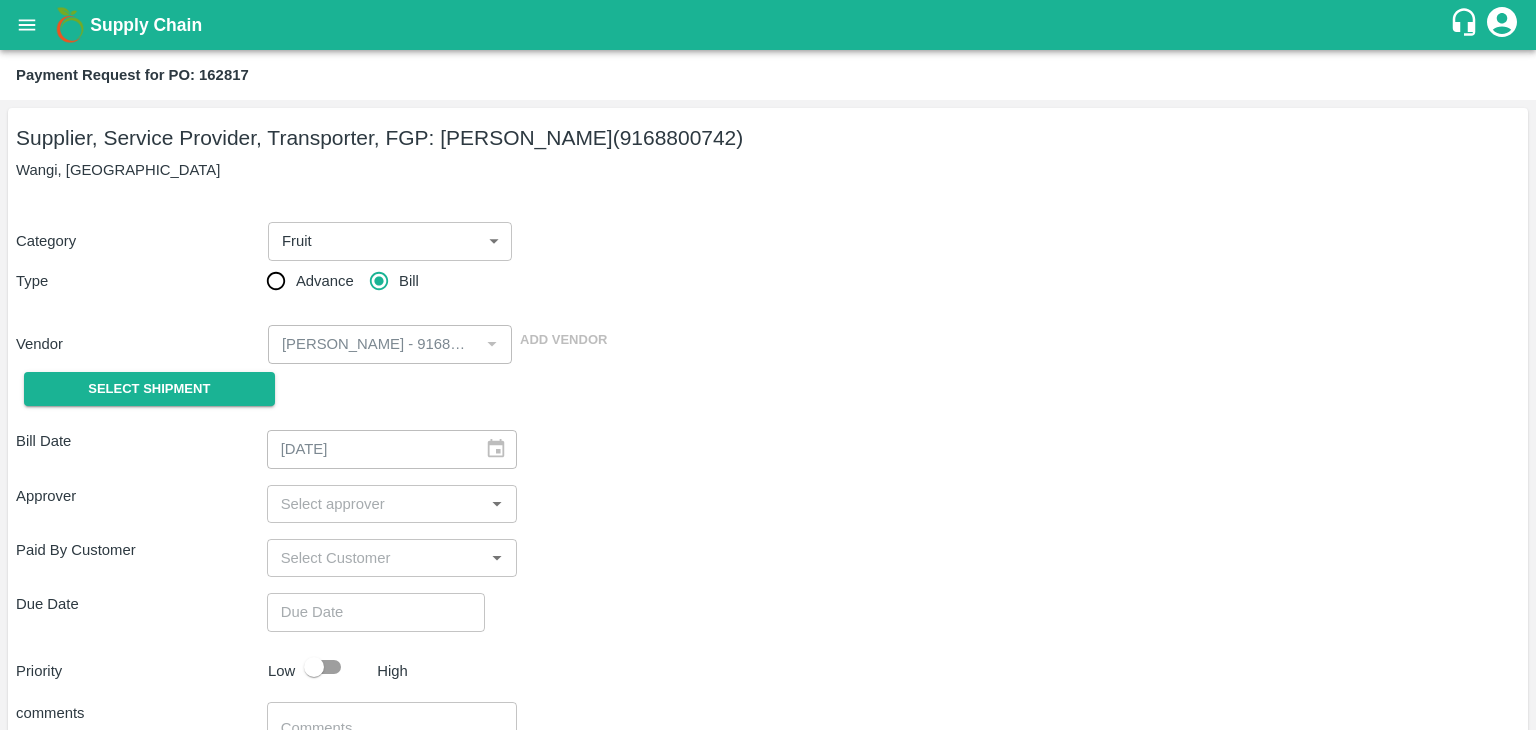 type on "09/07/2025" 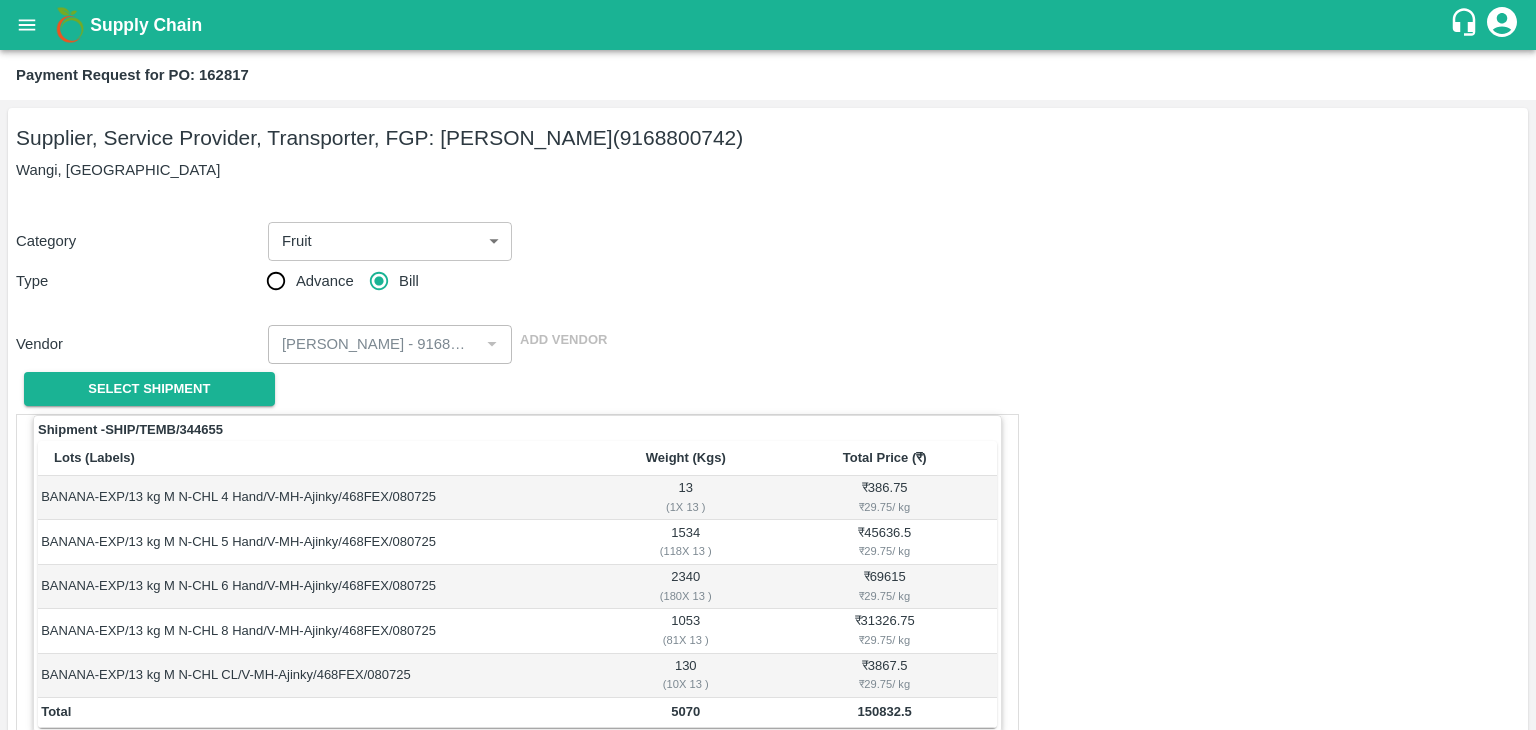 scroll, scrollTop: 980, scrollLeft: 0, axis: vertical 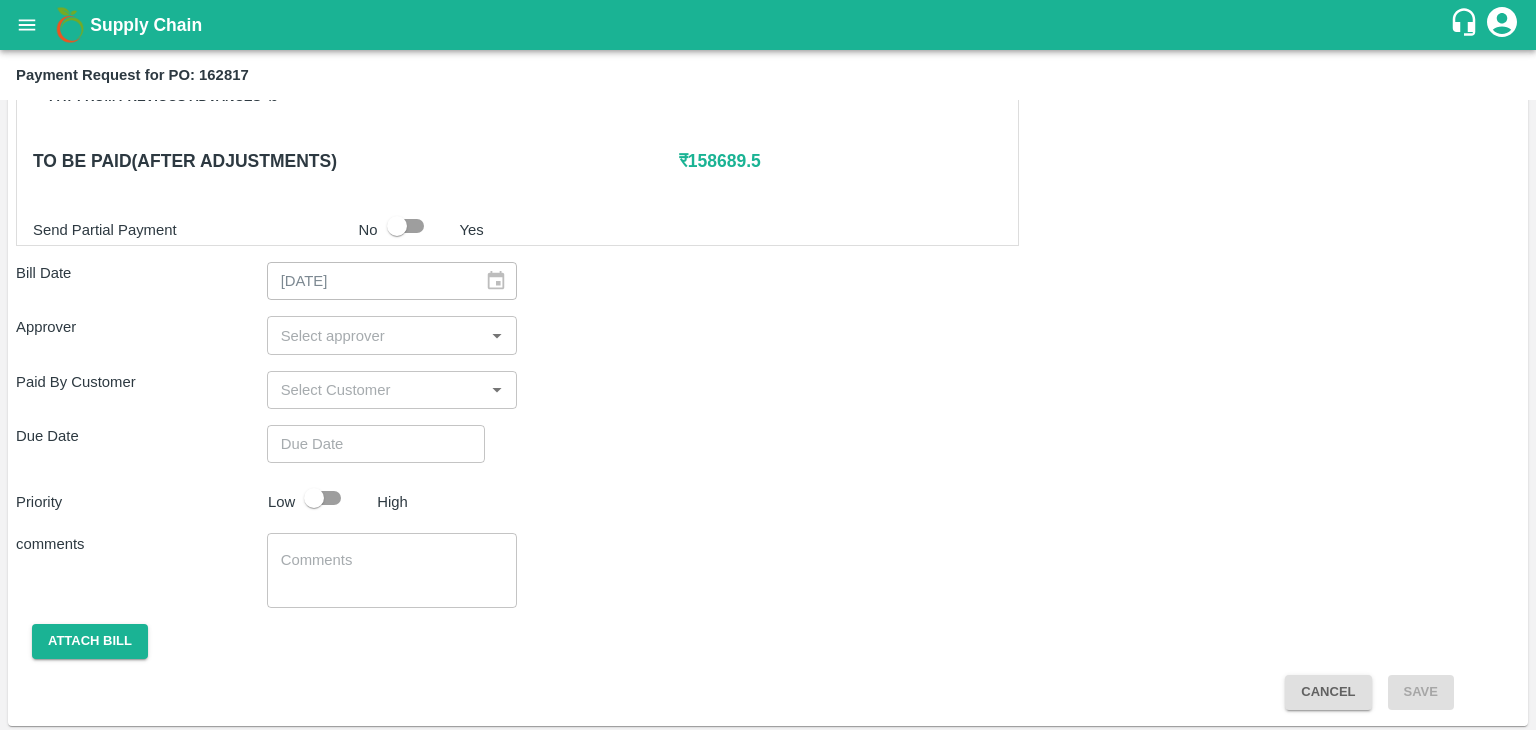 click on "​" at bounding box center [392, 335] 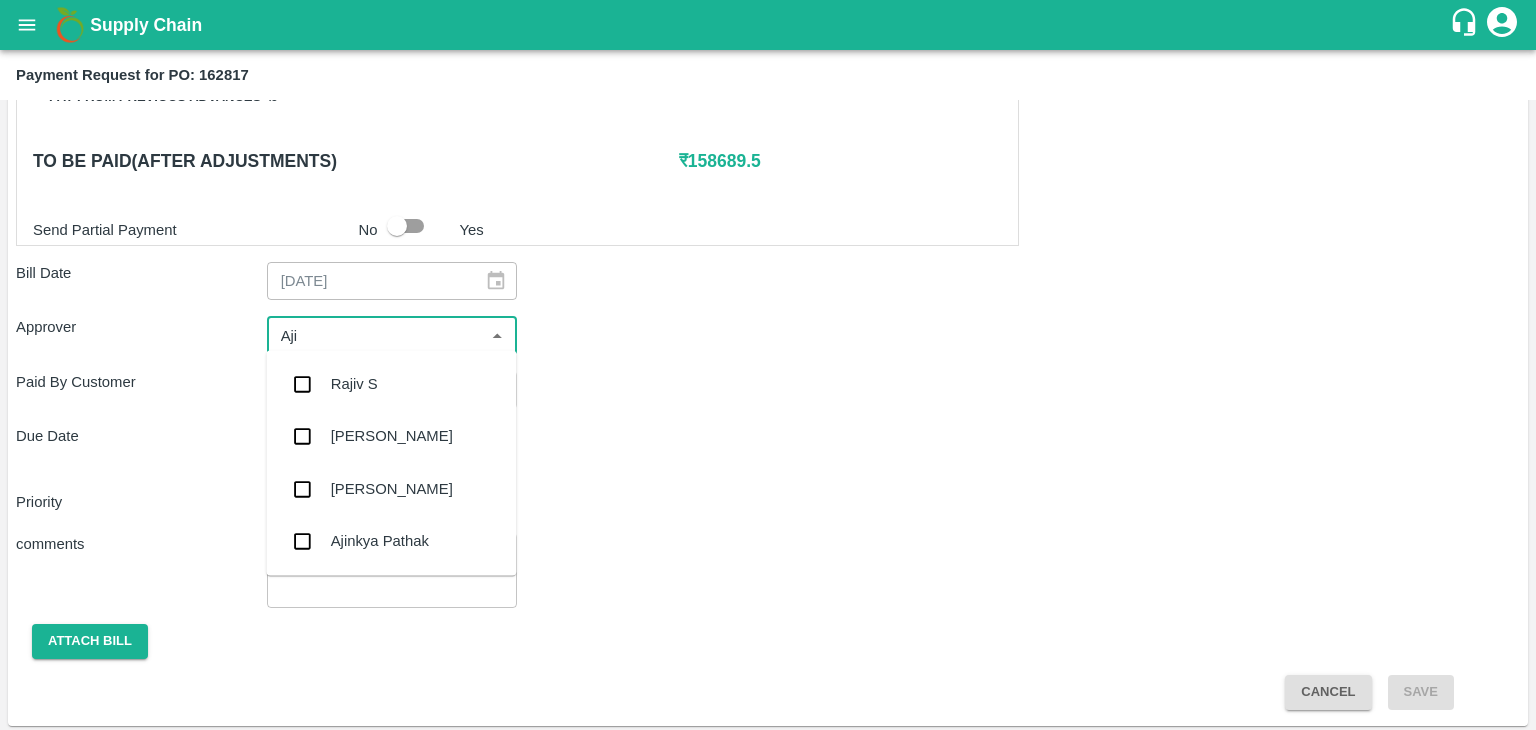 type on "Ajit" 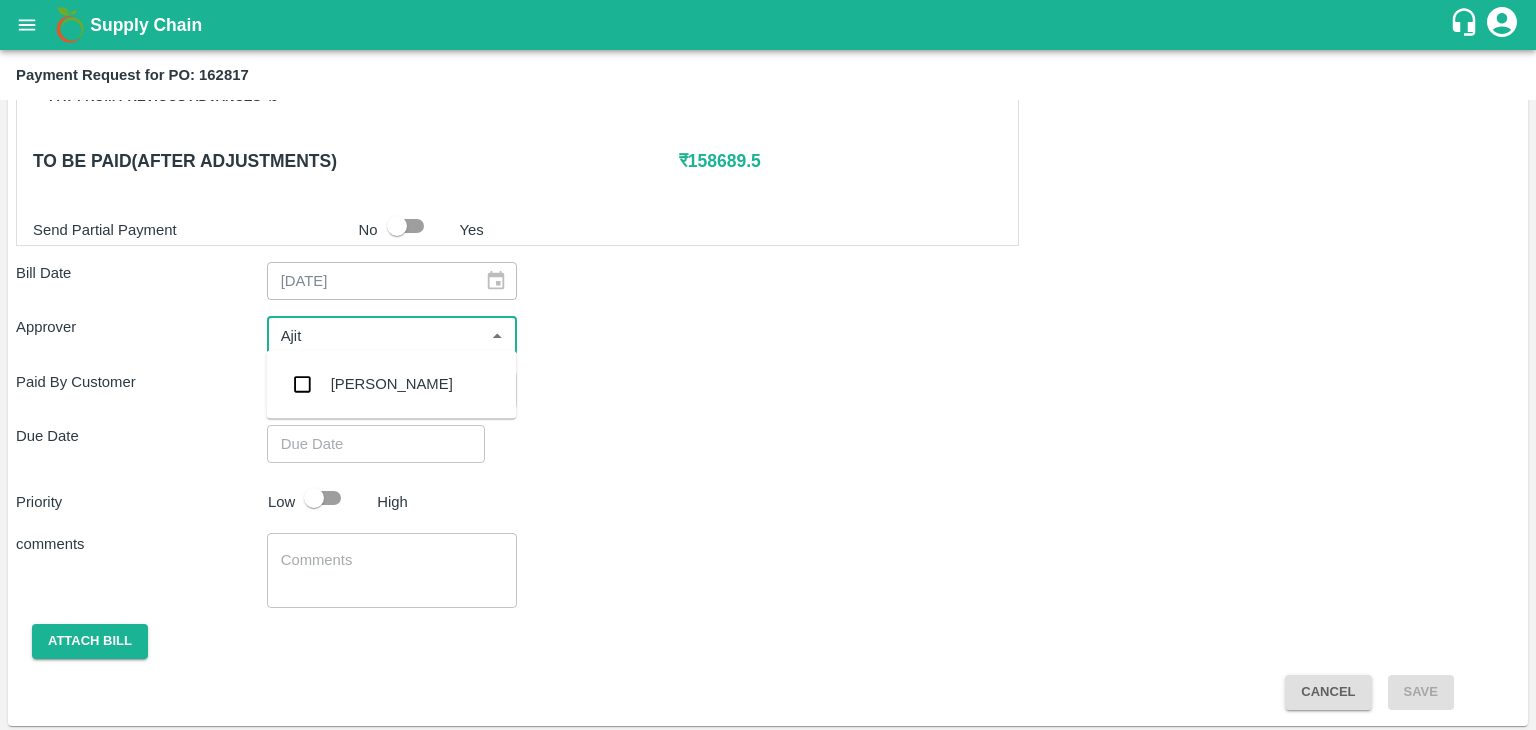 click on "[PERSON_NAME]" at bounding box center (392, 384) 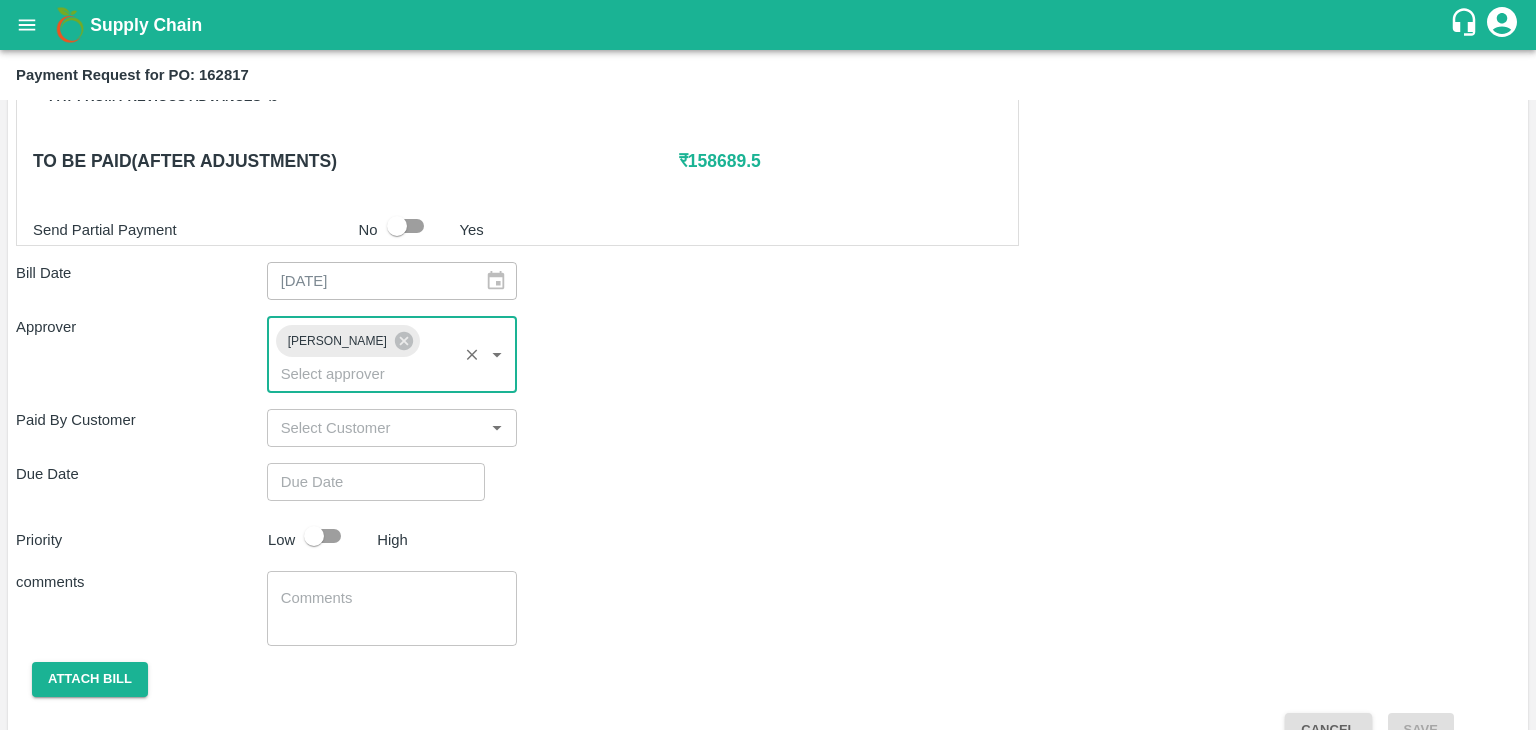 type on "DD/MM/YYYY hh:mm aa" 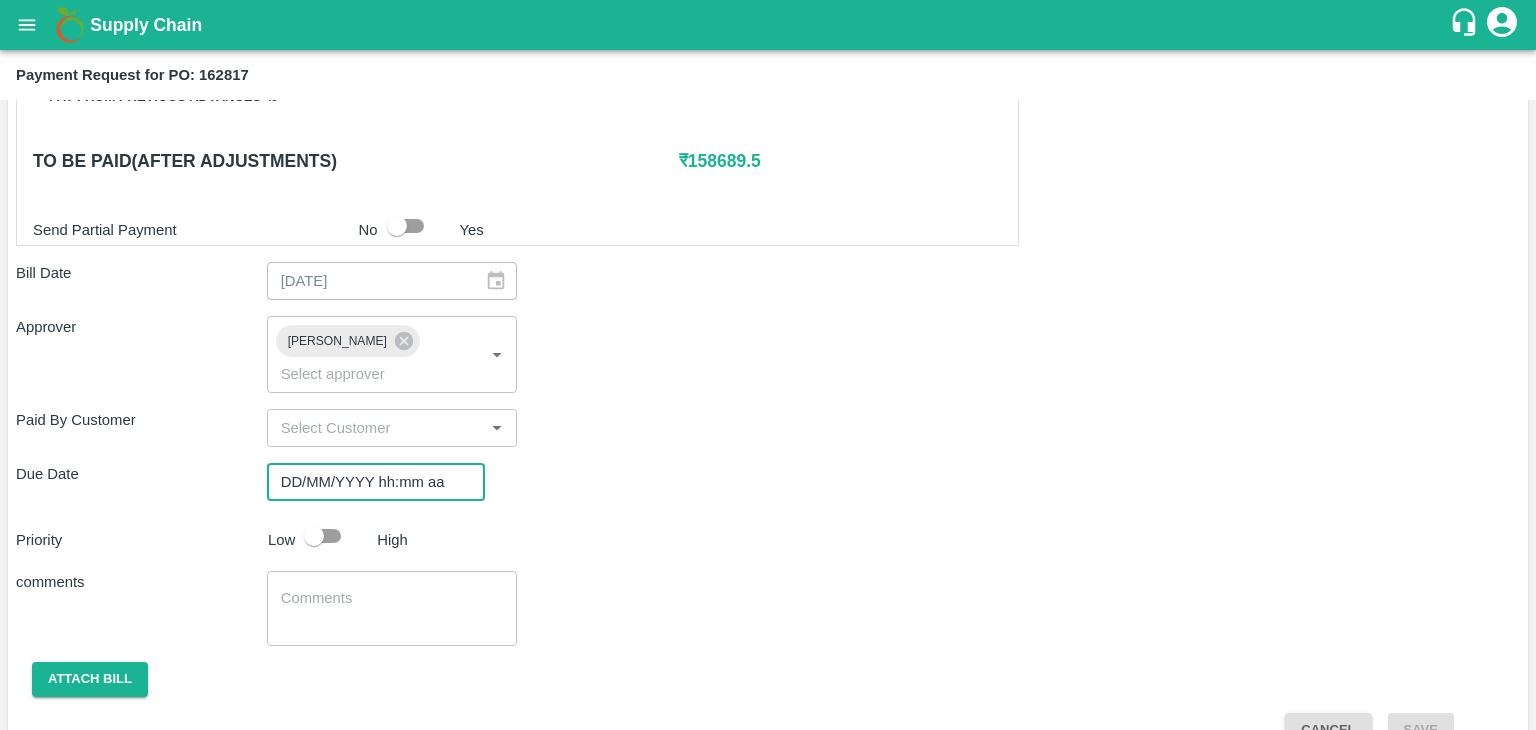 click on "DD/MM/YYYY hh:mm aa" at bounding box center (369, 482) 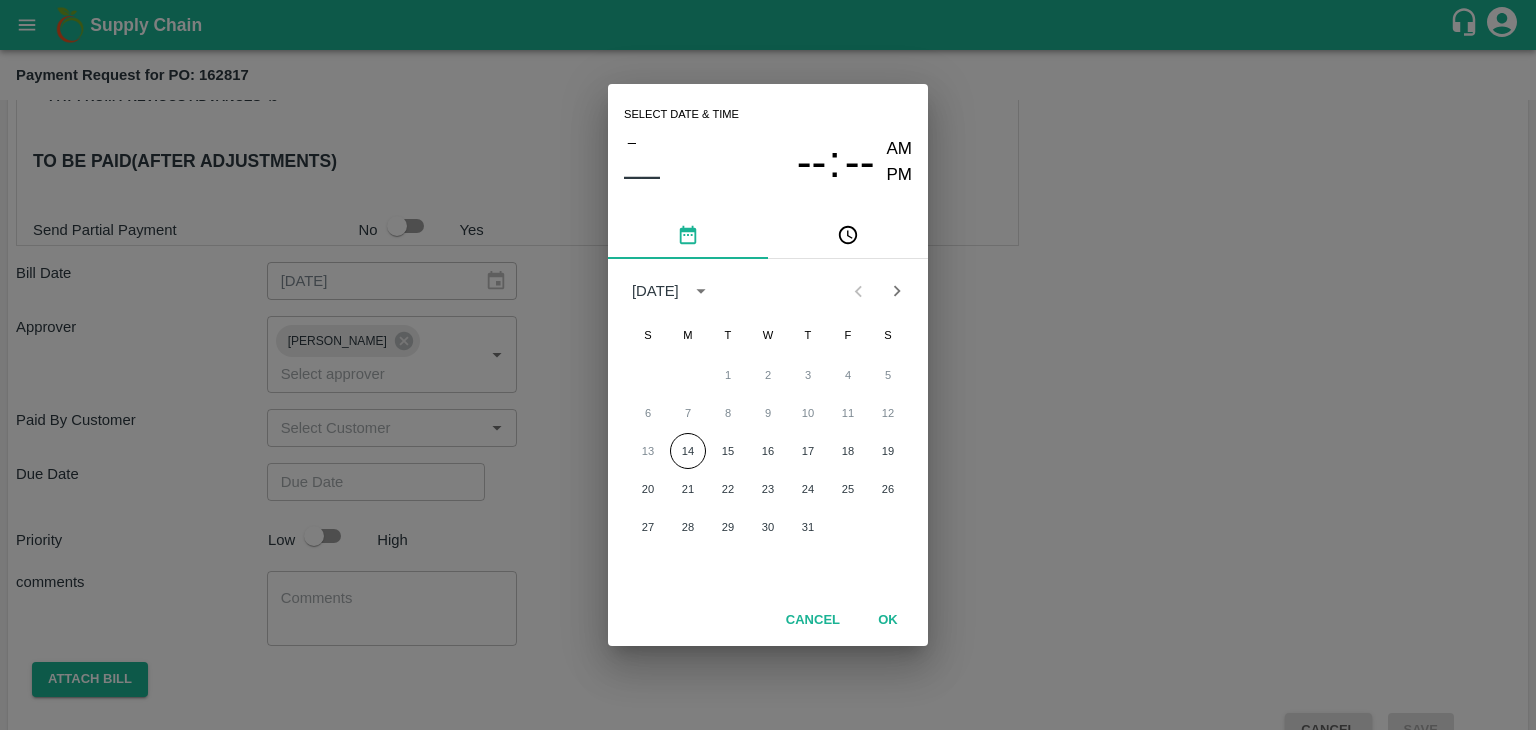 click on "13 14 15 16 17 18 19" at bounding box center [768, 451] 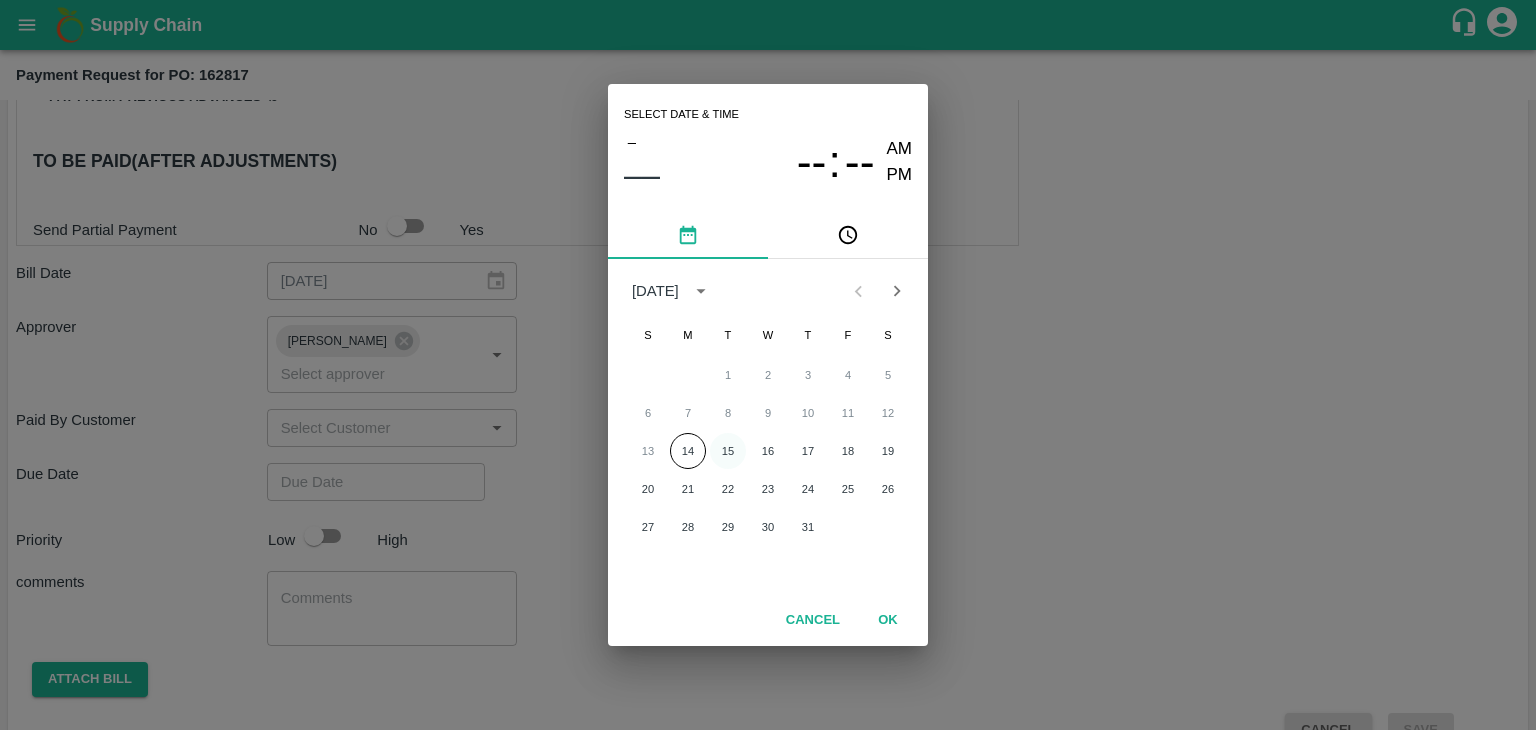 click on "15" at bounding box center [728, 451] 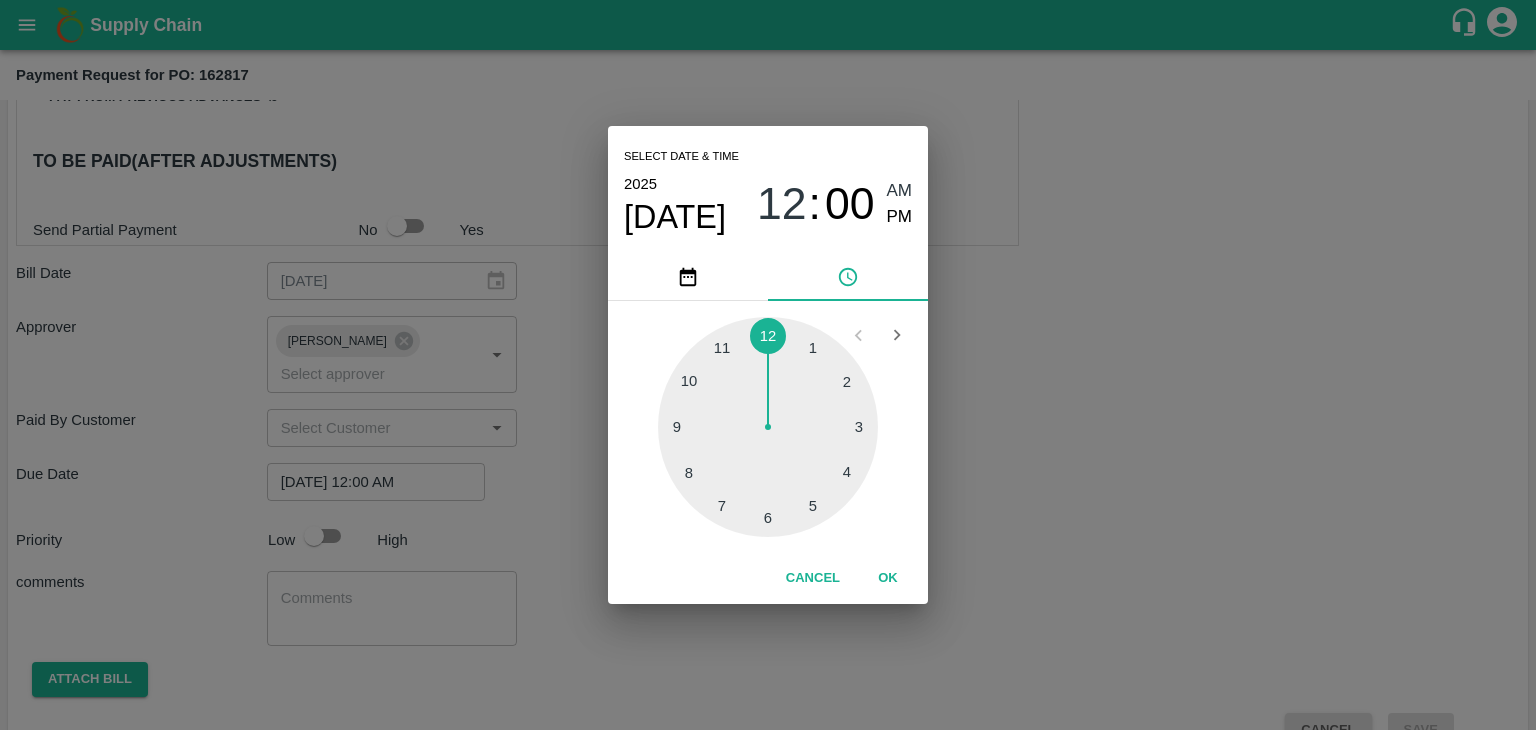 click on "OK" at bounding box center (888, 578) 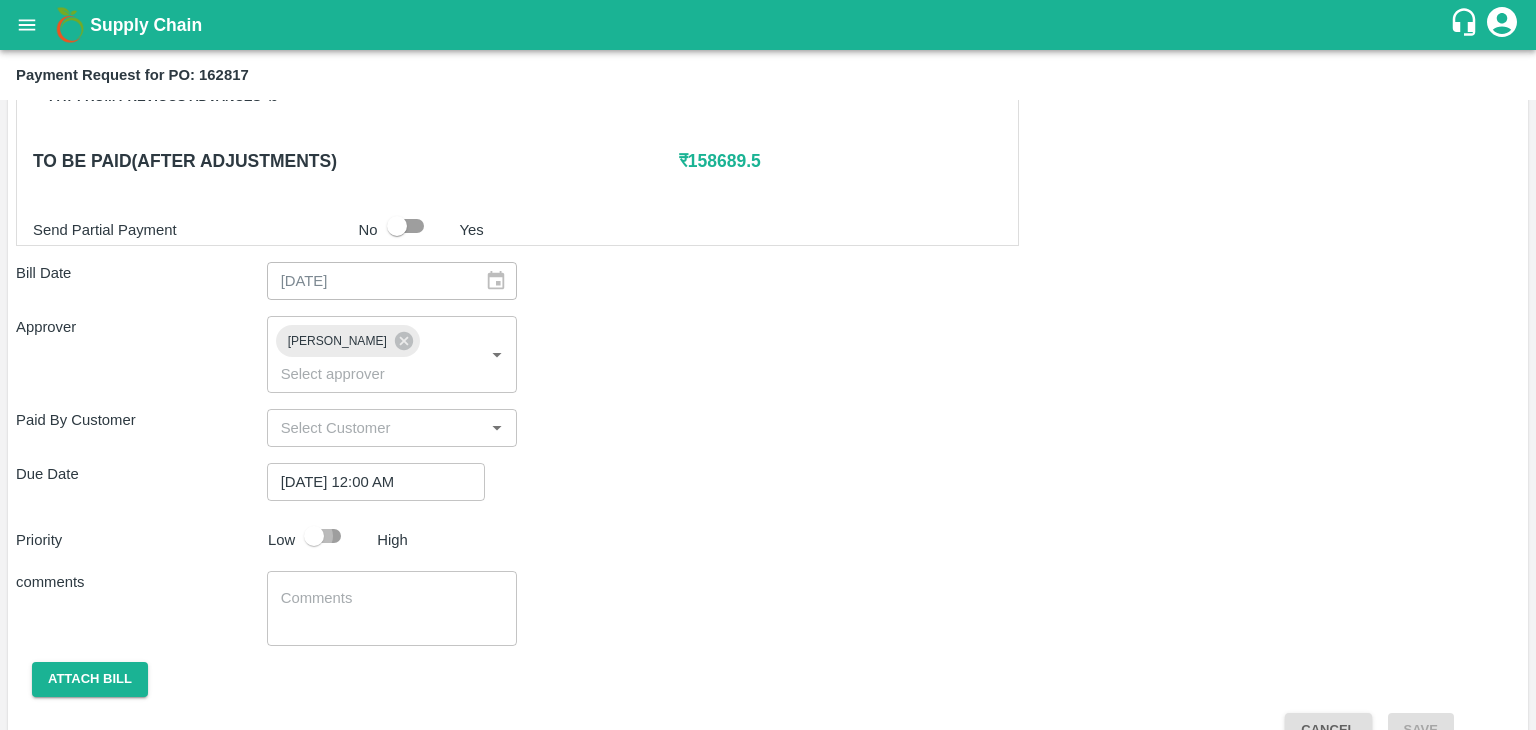 click at bounding box center [314, 536] 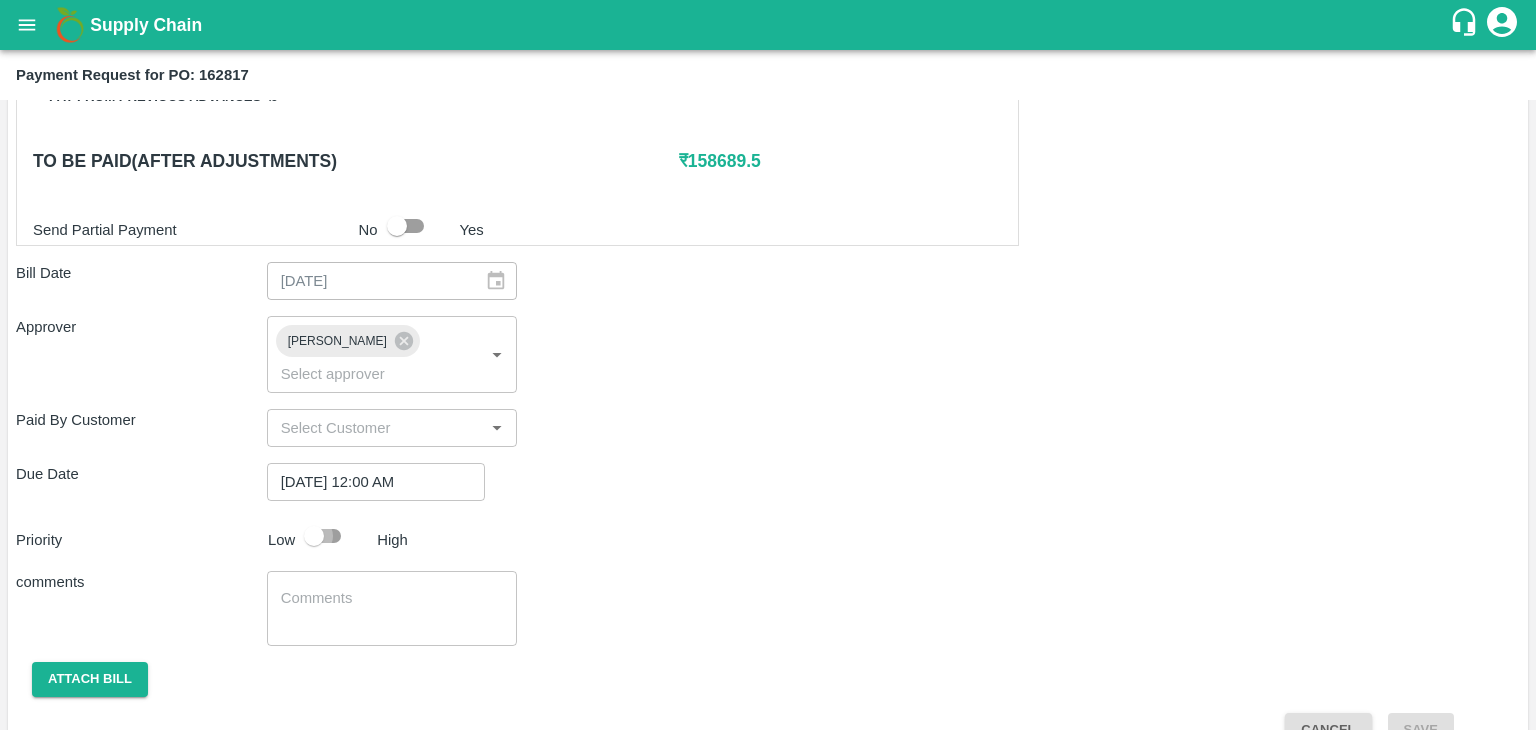 checkbox on "true" 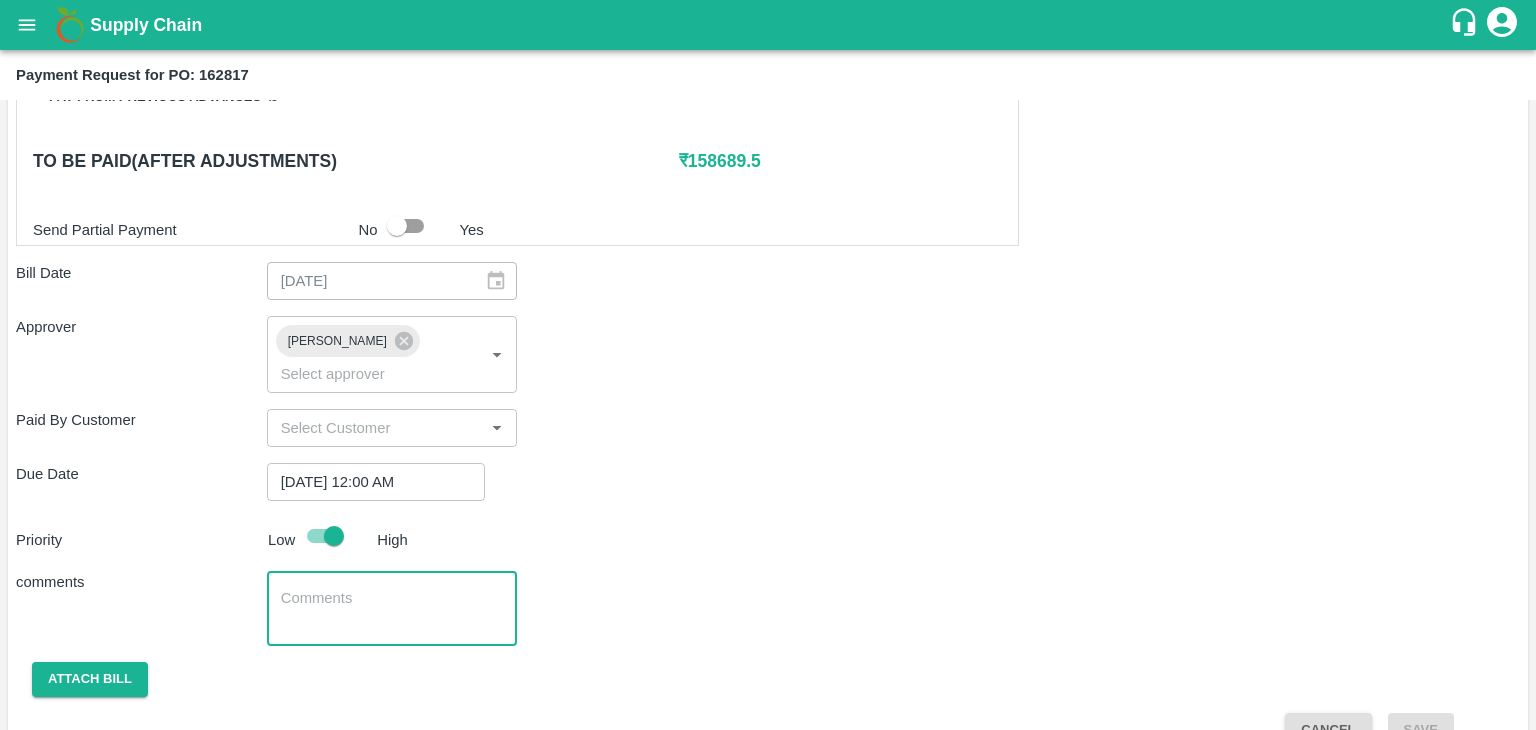 click at bounding box center (392, 609) 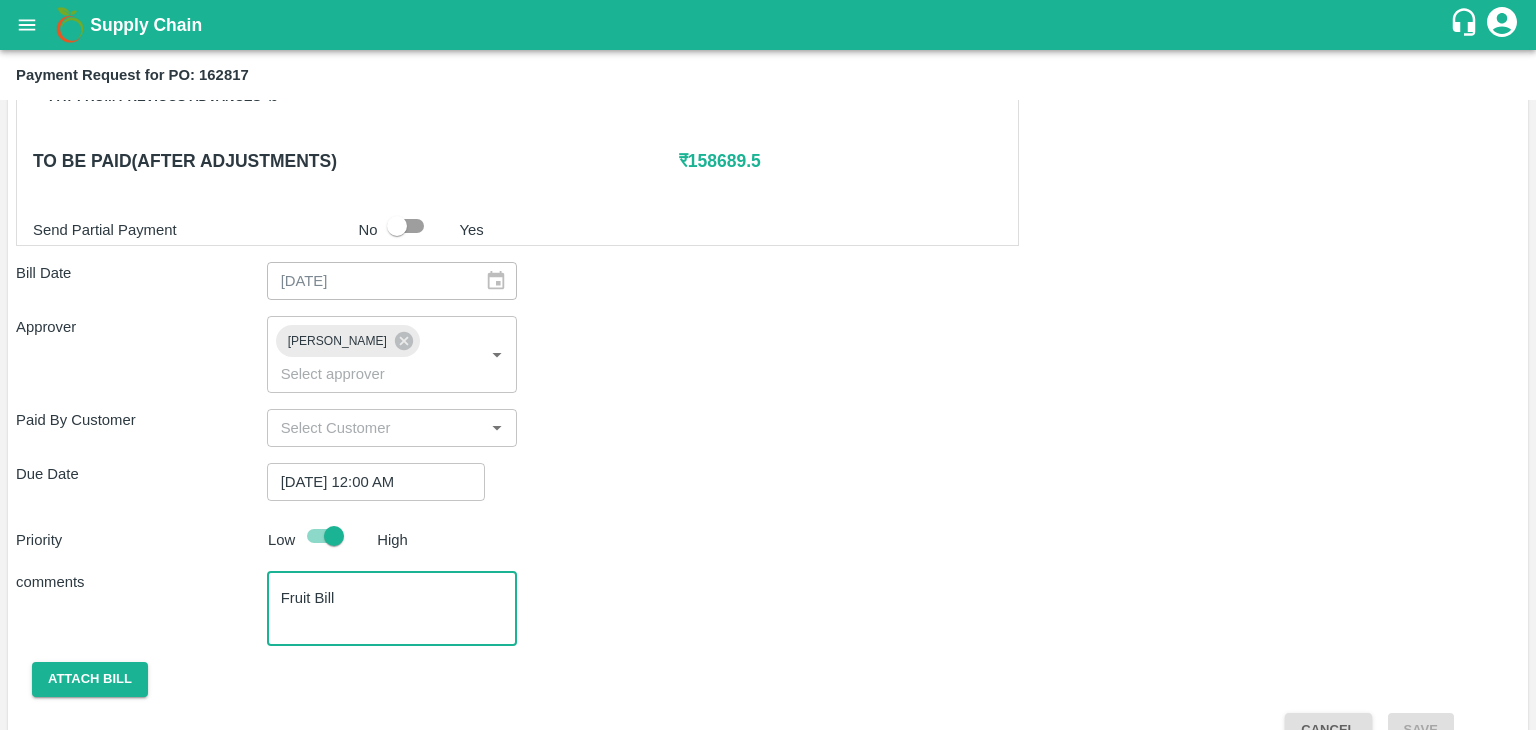 scroll, scrollTop: 992, scrollLeft: 0, axis: vertical 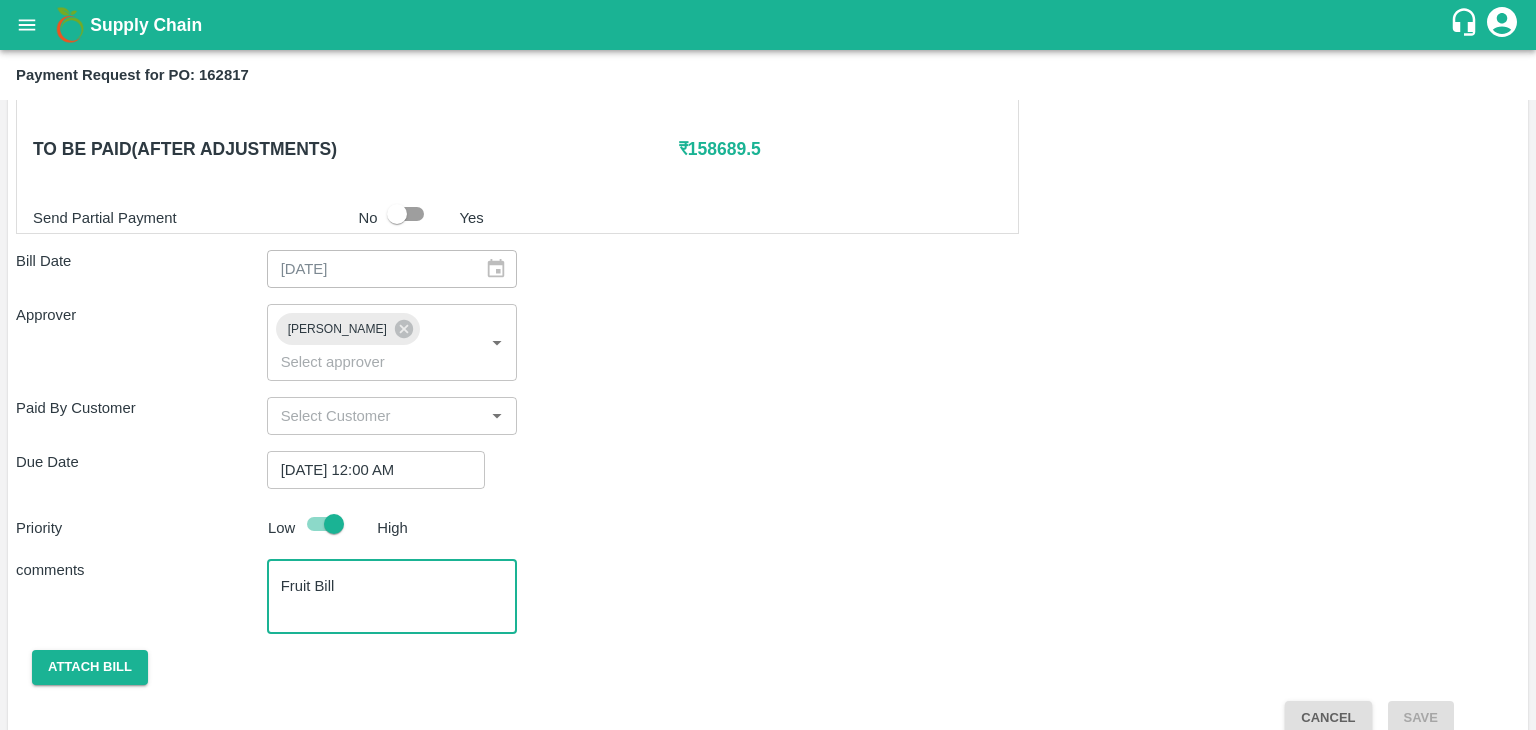 type on "Fruit Bill" 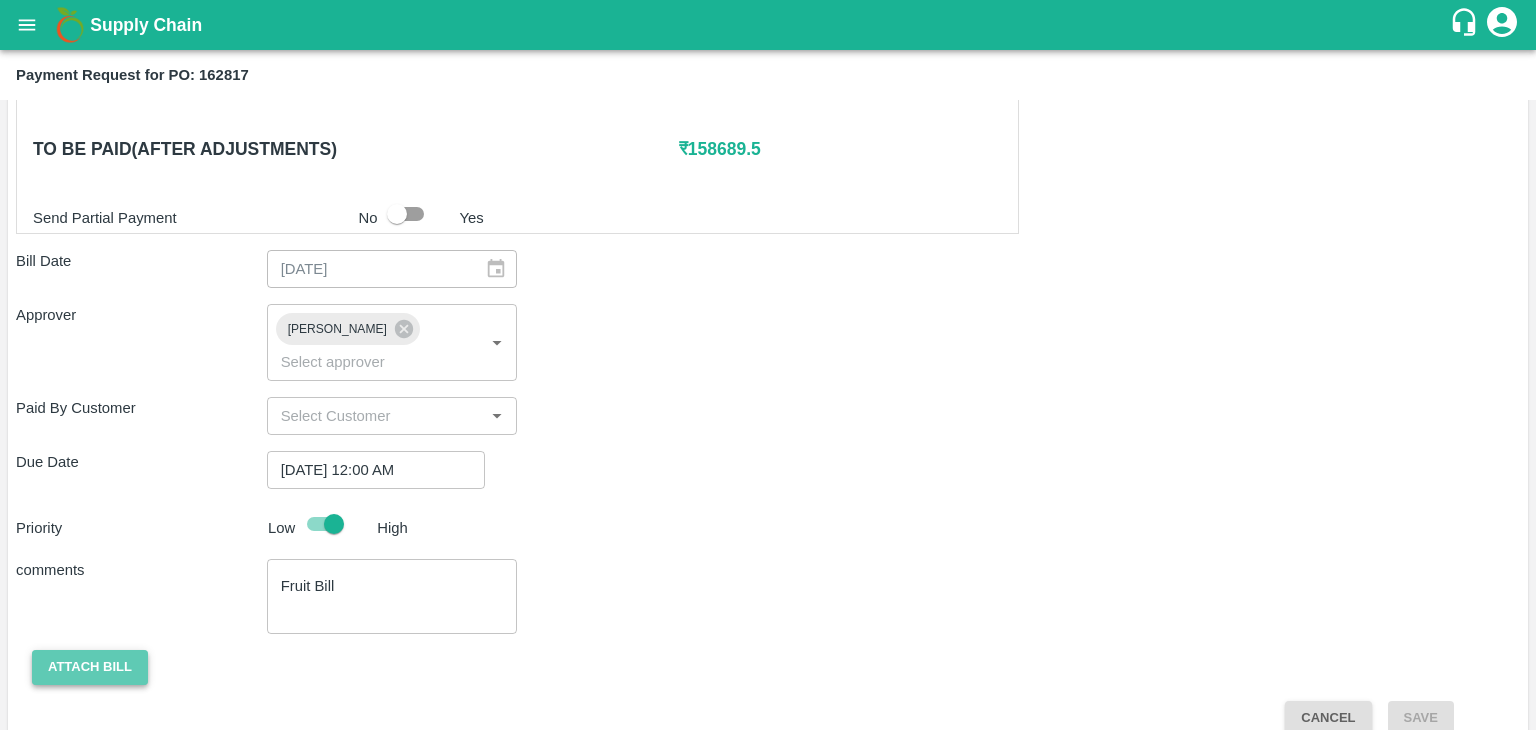 click on "Attach bill" at bounding box center [90, 667] 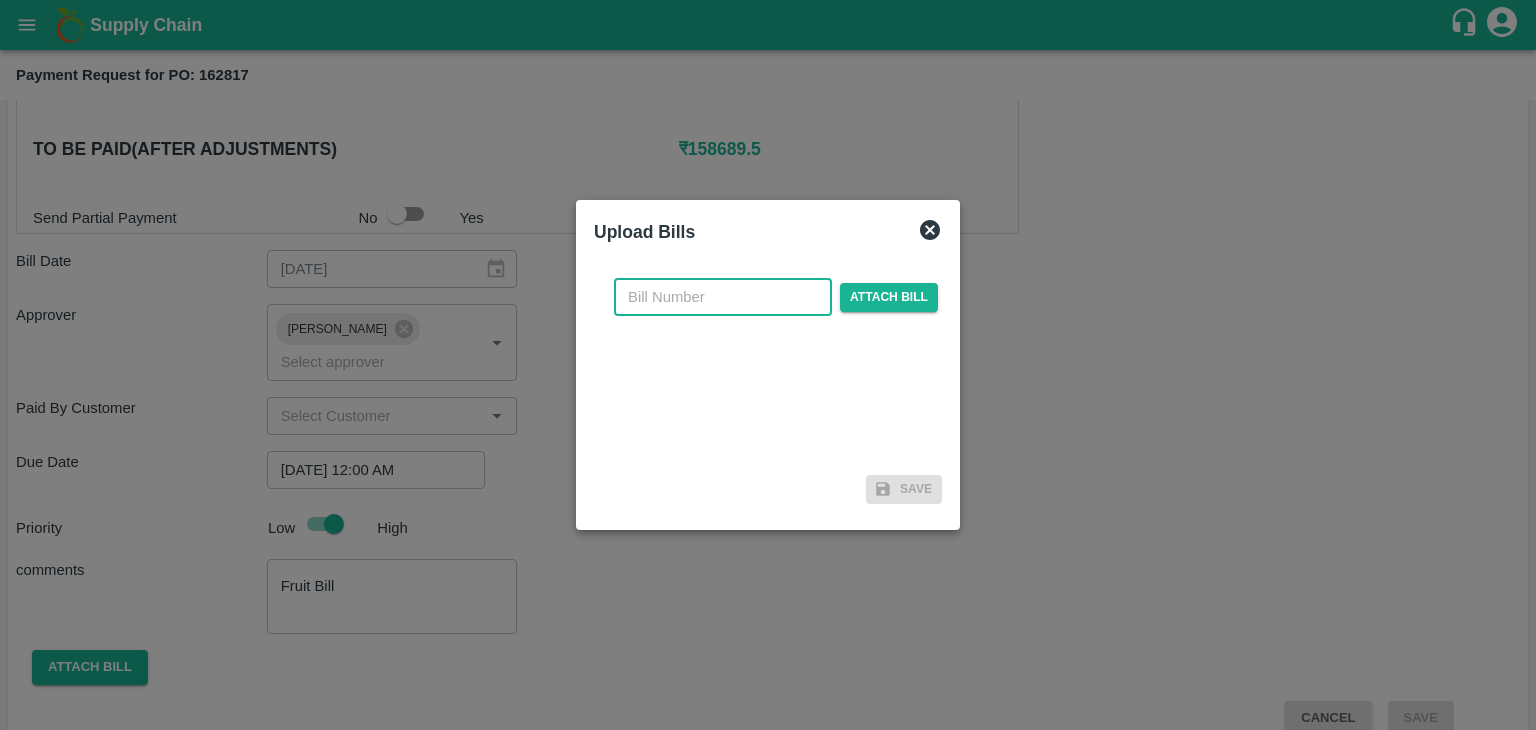 click at bounding box center [723, 297] 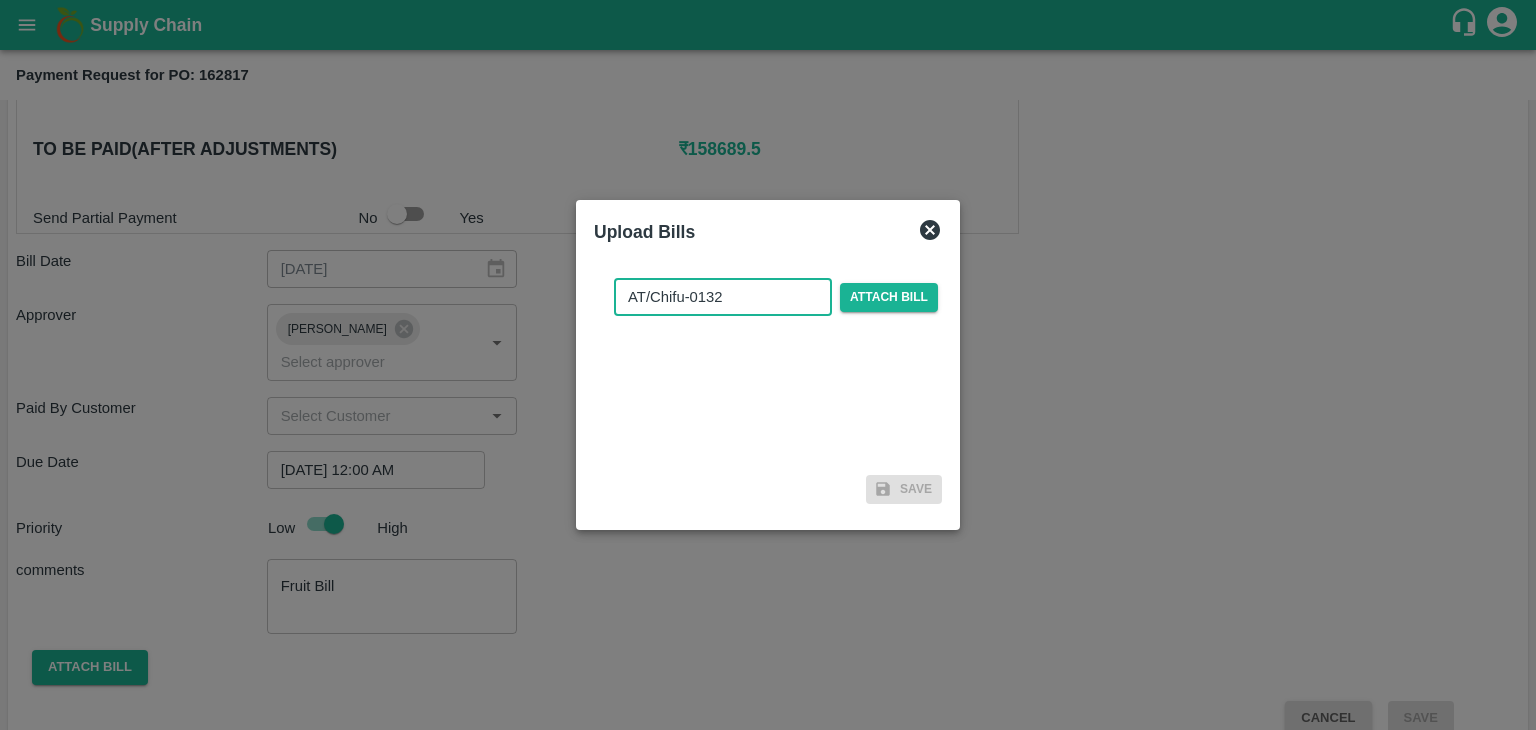 click on "AT/Chifu-0132" at bounding box center [723, 297] 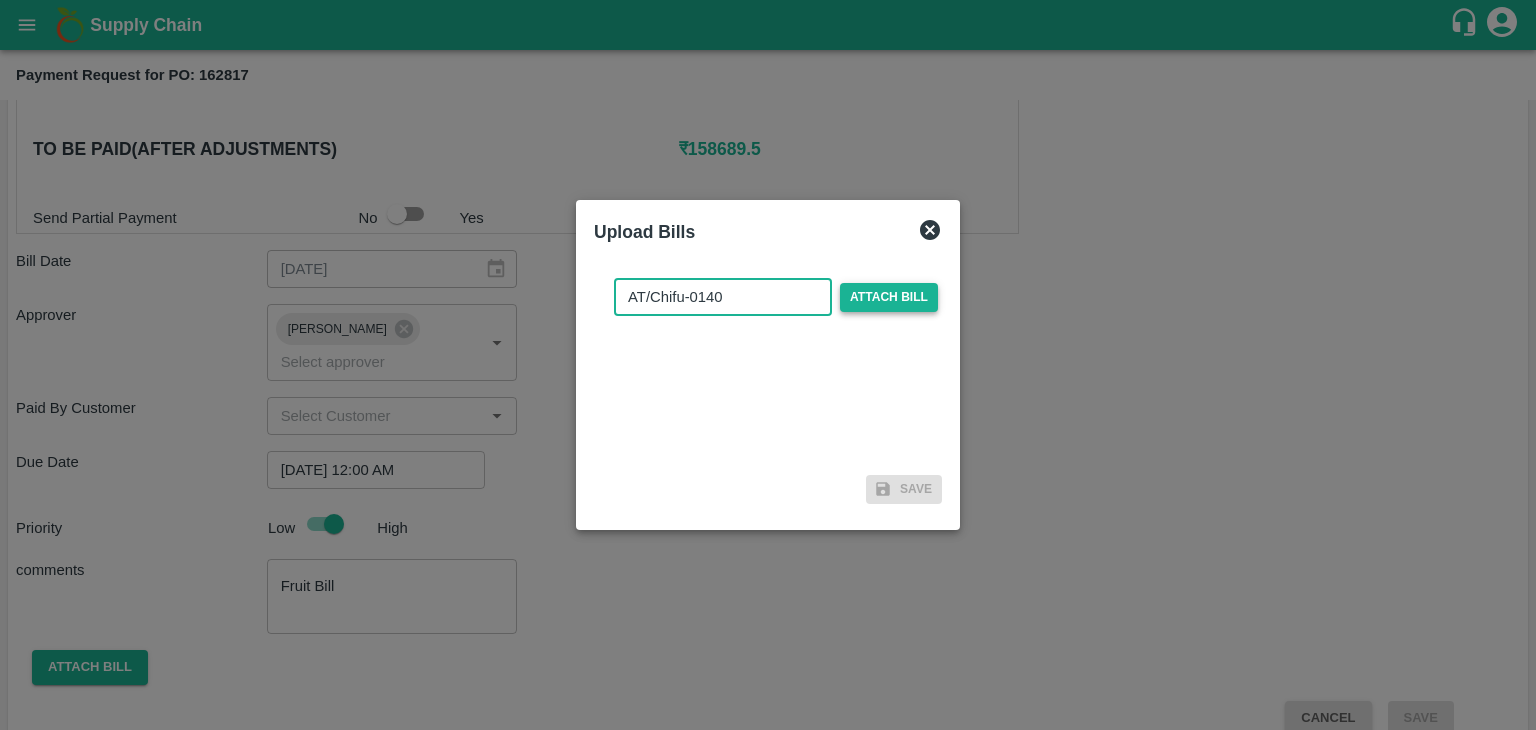 type on "AT/Chifu-0140" 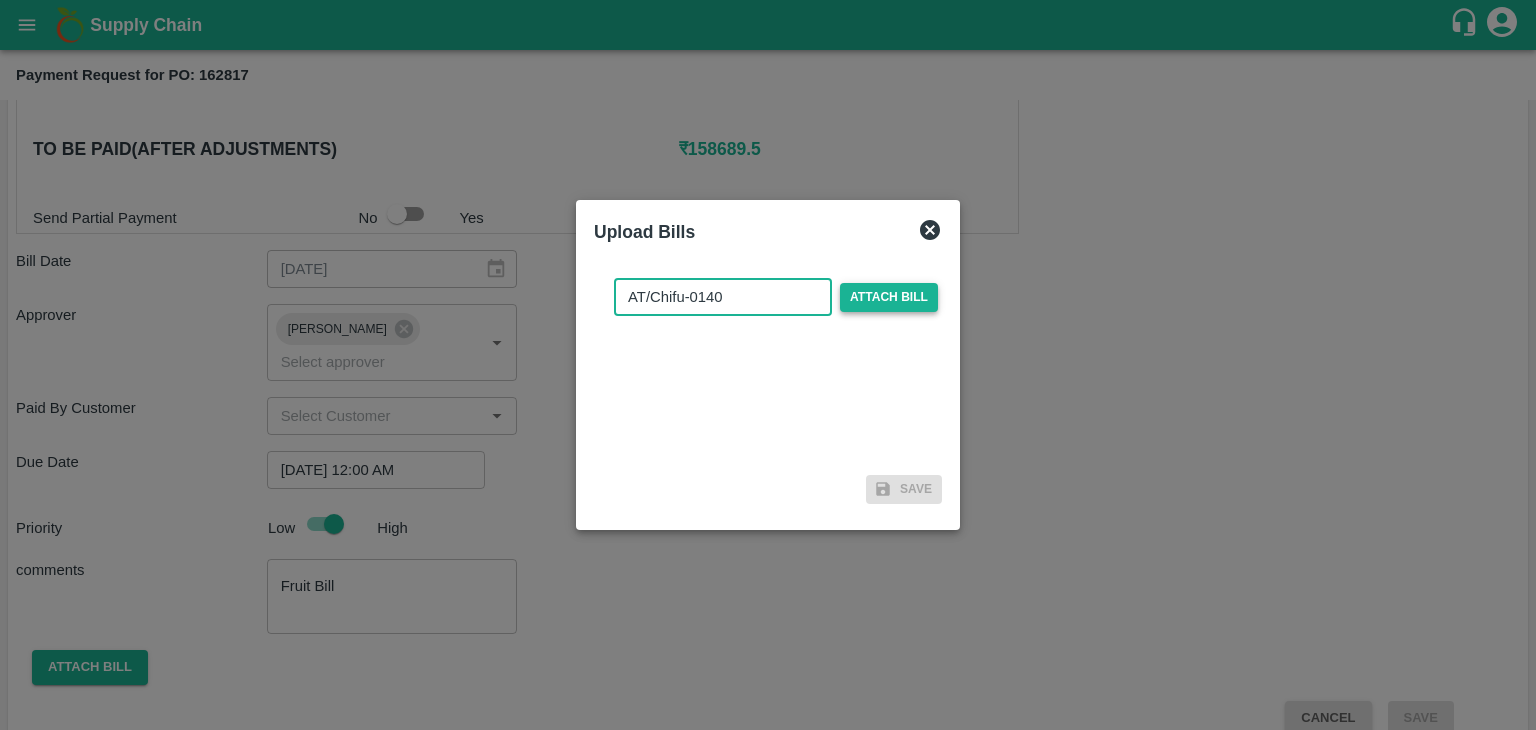 click on "Attach bill" at bounding box center (889, 297) 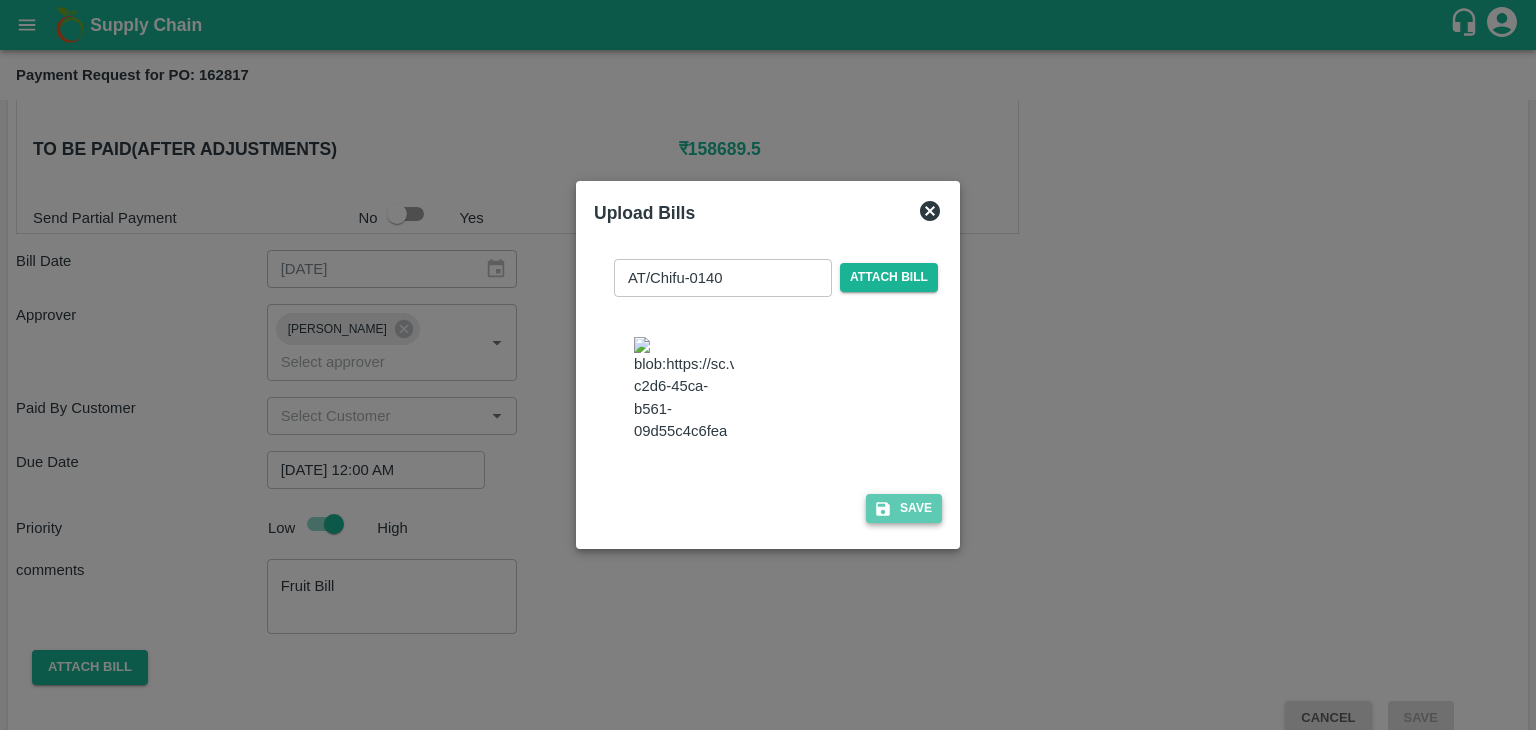 click on "Save" at bounding box center [904, 508] 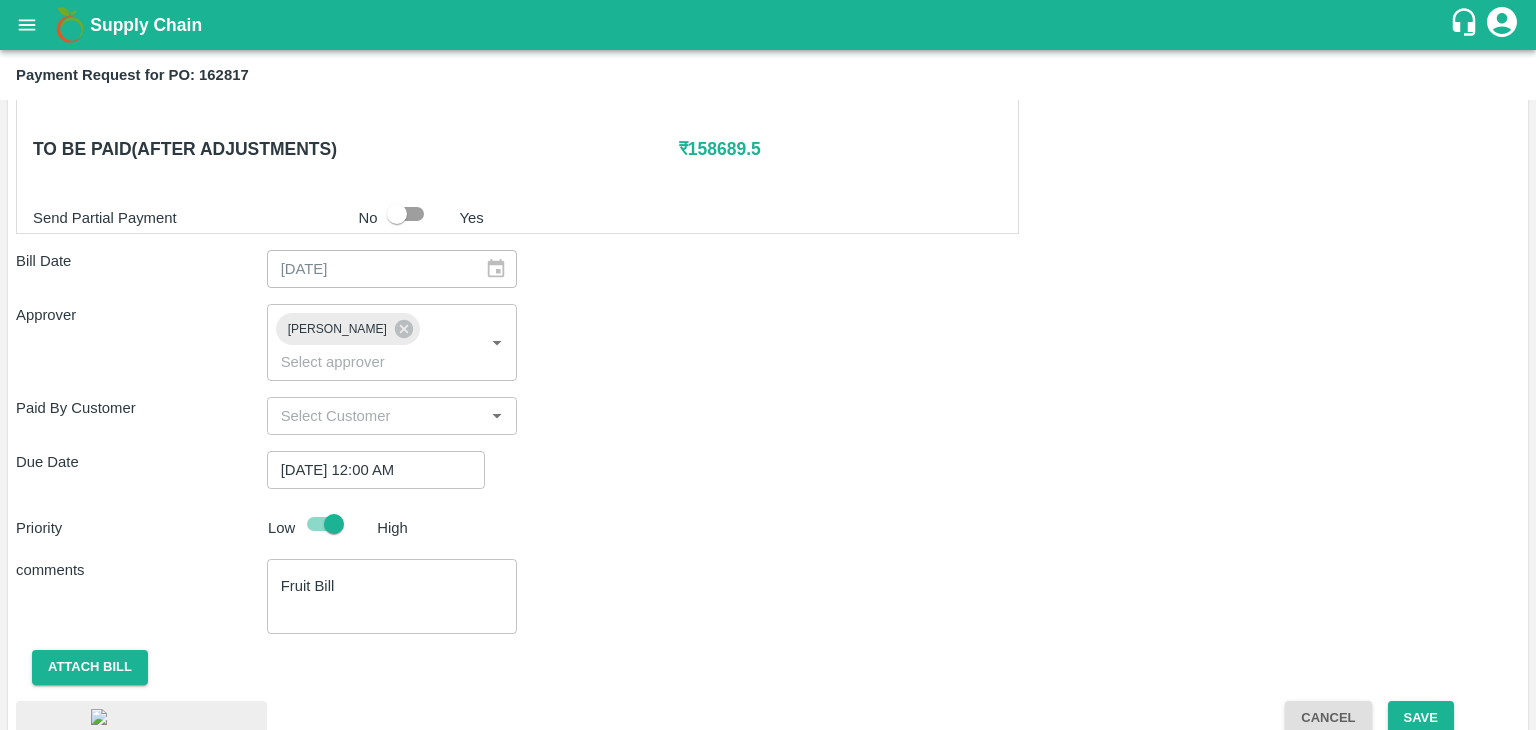 scroll, scrollTop: 1130, scrollLeft: 0, axis: vertical 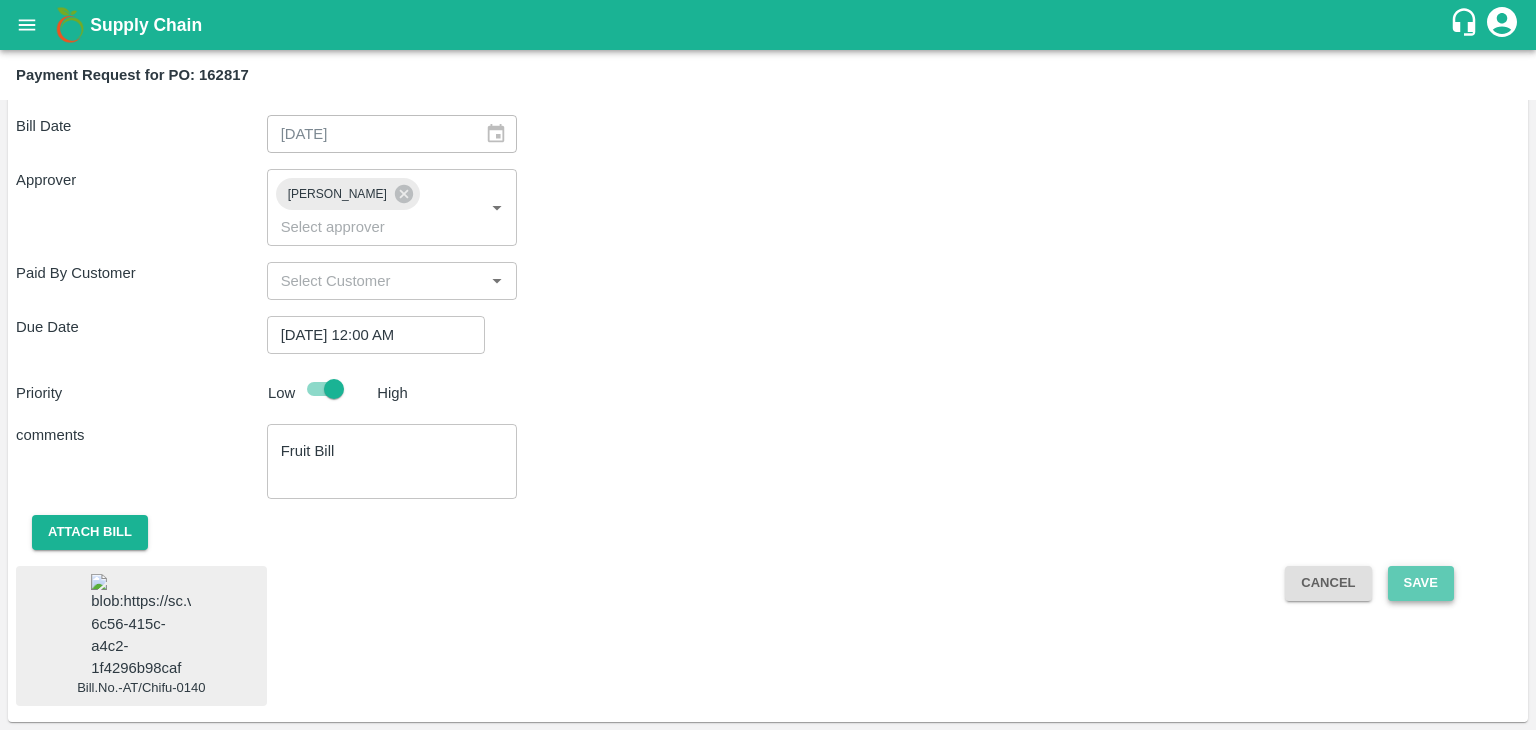 click on "Save" at bounding box center [1421, 583] 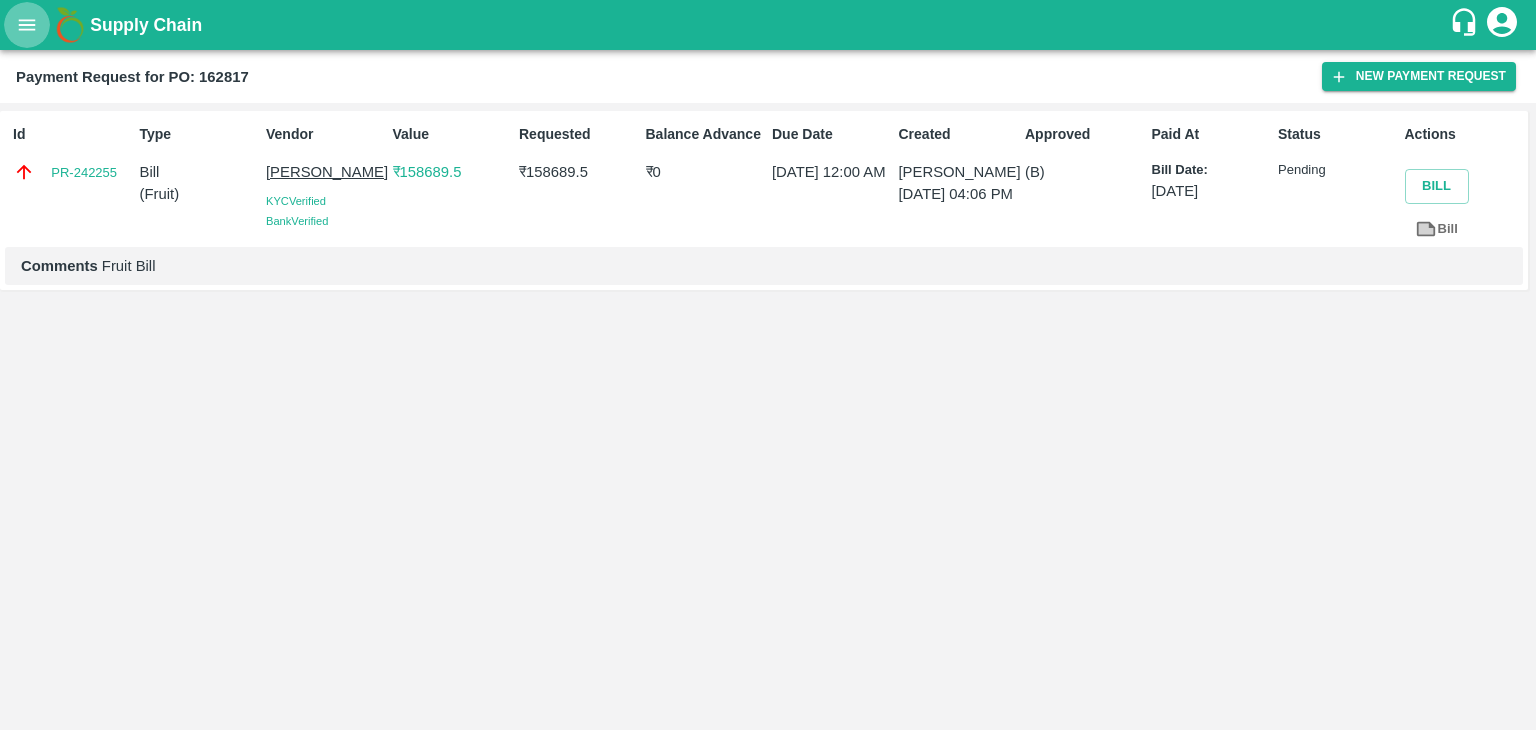 click 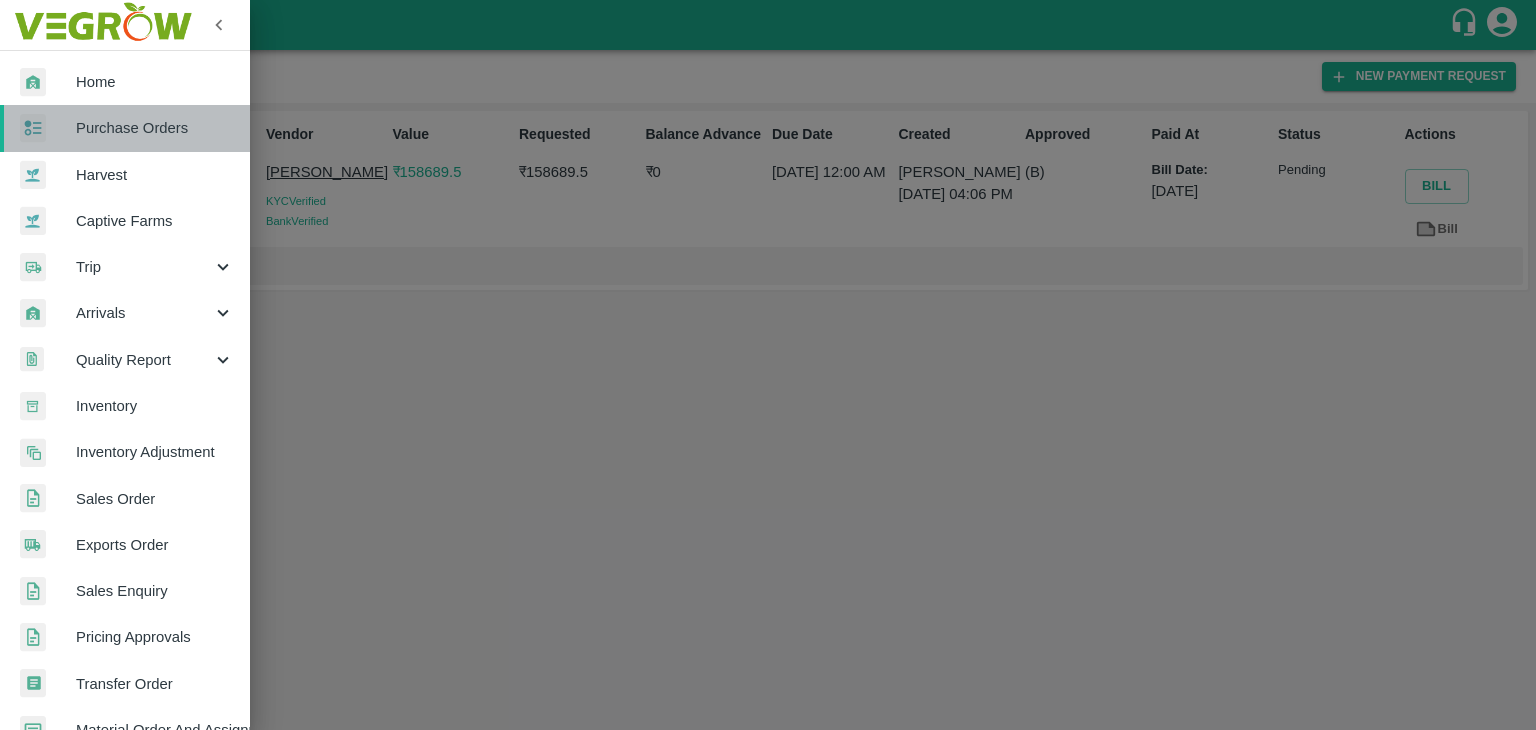 click on "Purchase Orders" at bounding box center (125, 128) 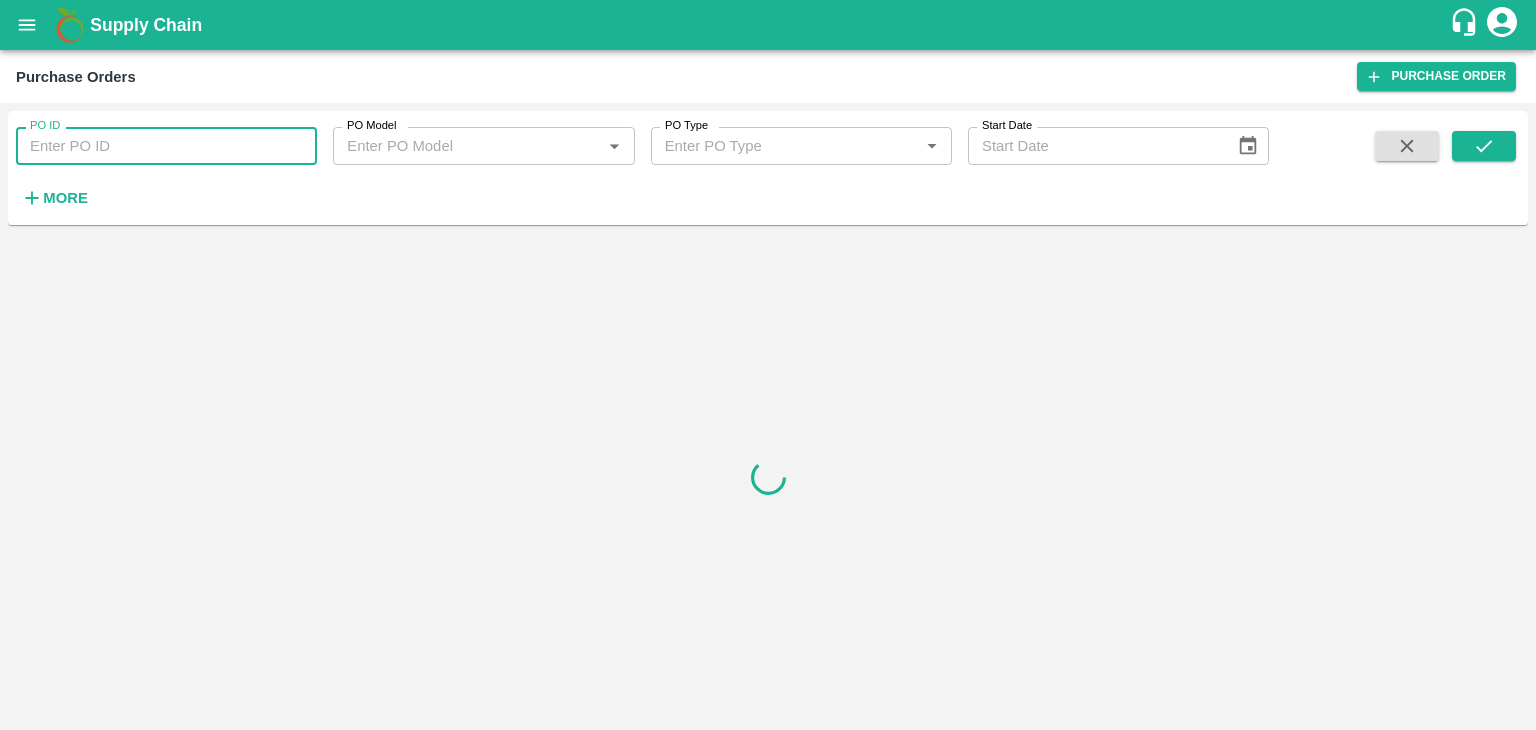click on "PO ID" at bounding box center (166, 146) 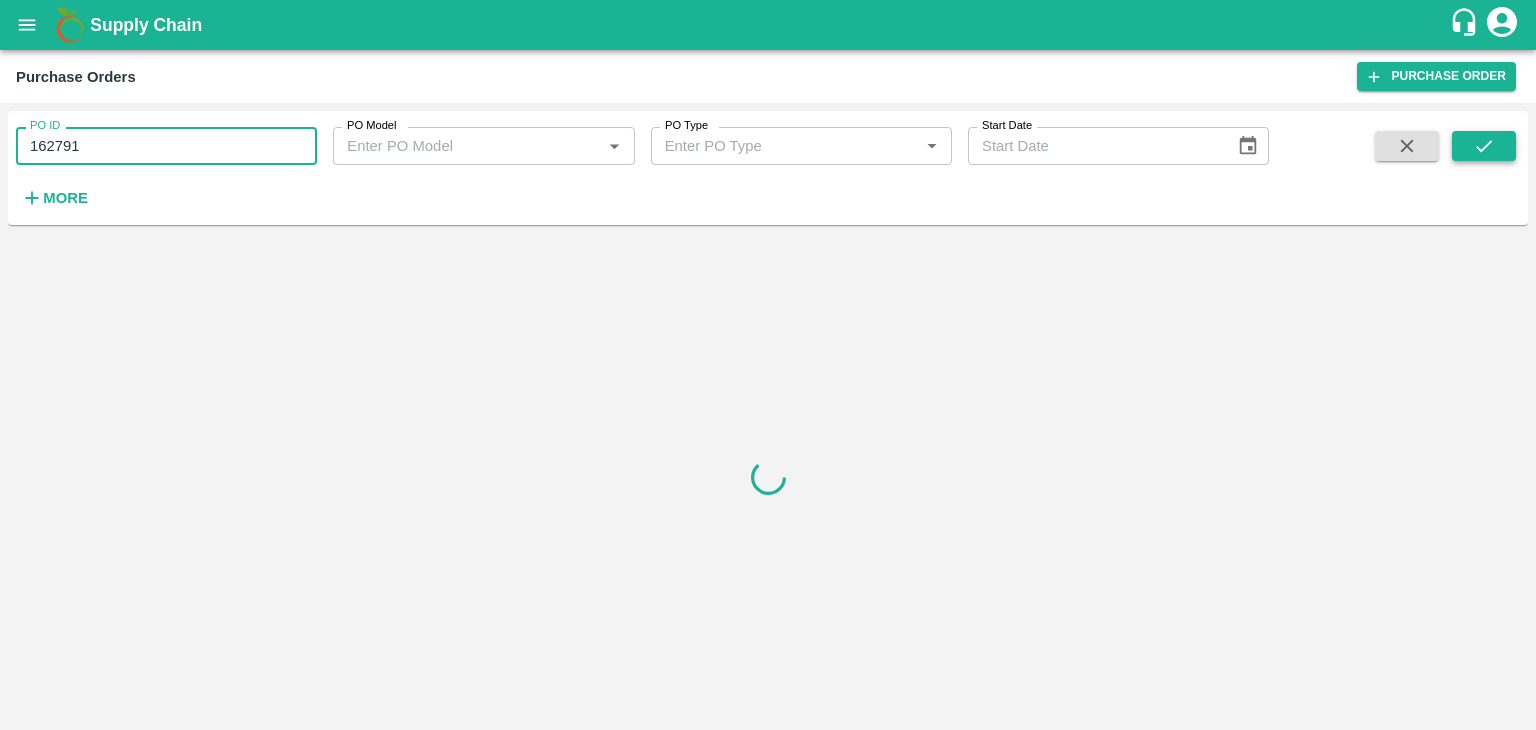 type on "162791" 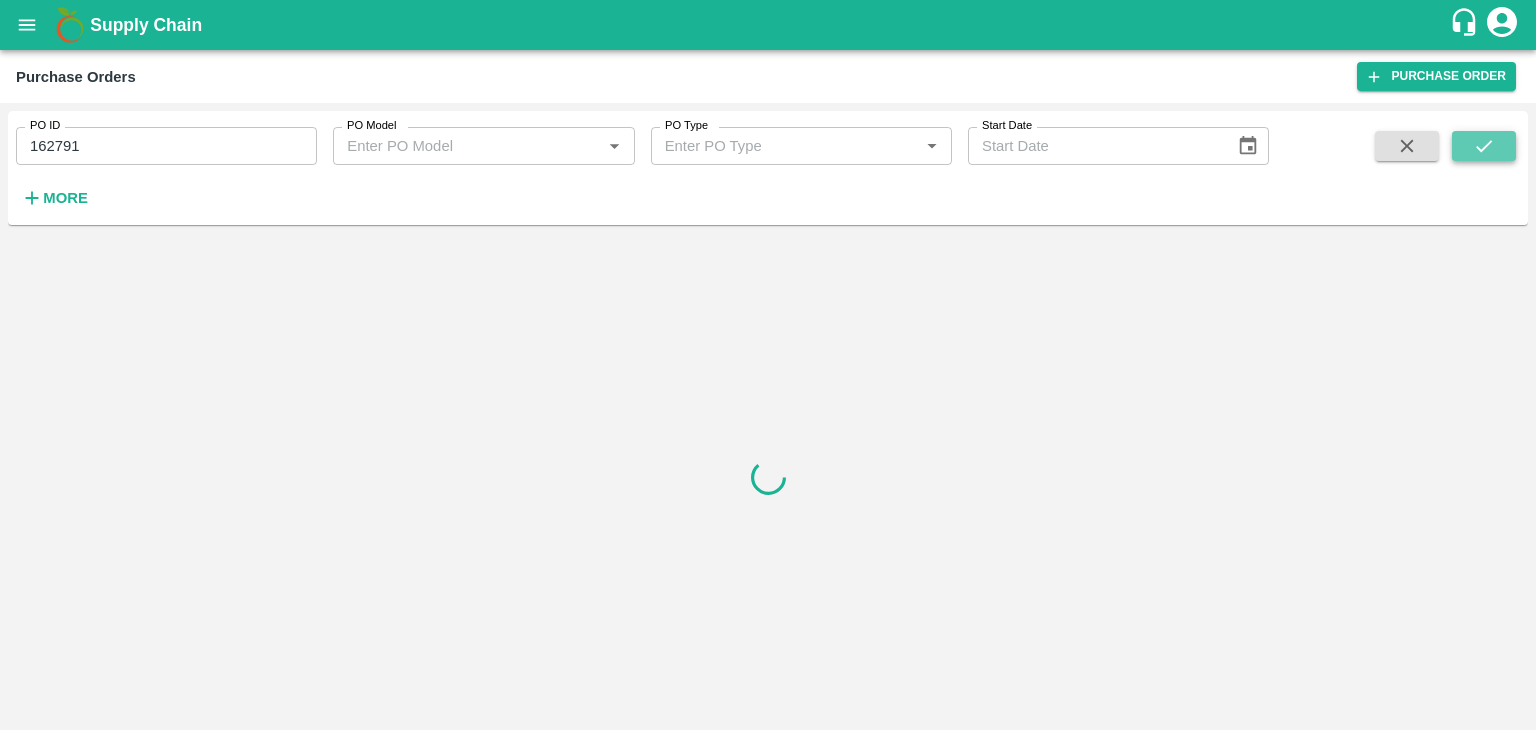 click 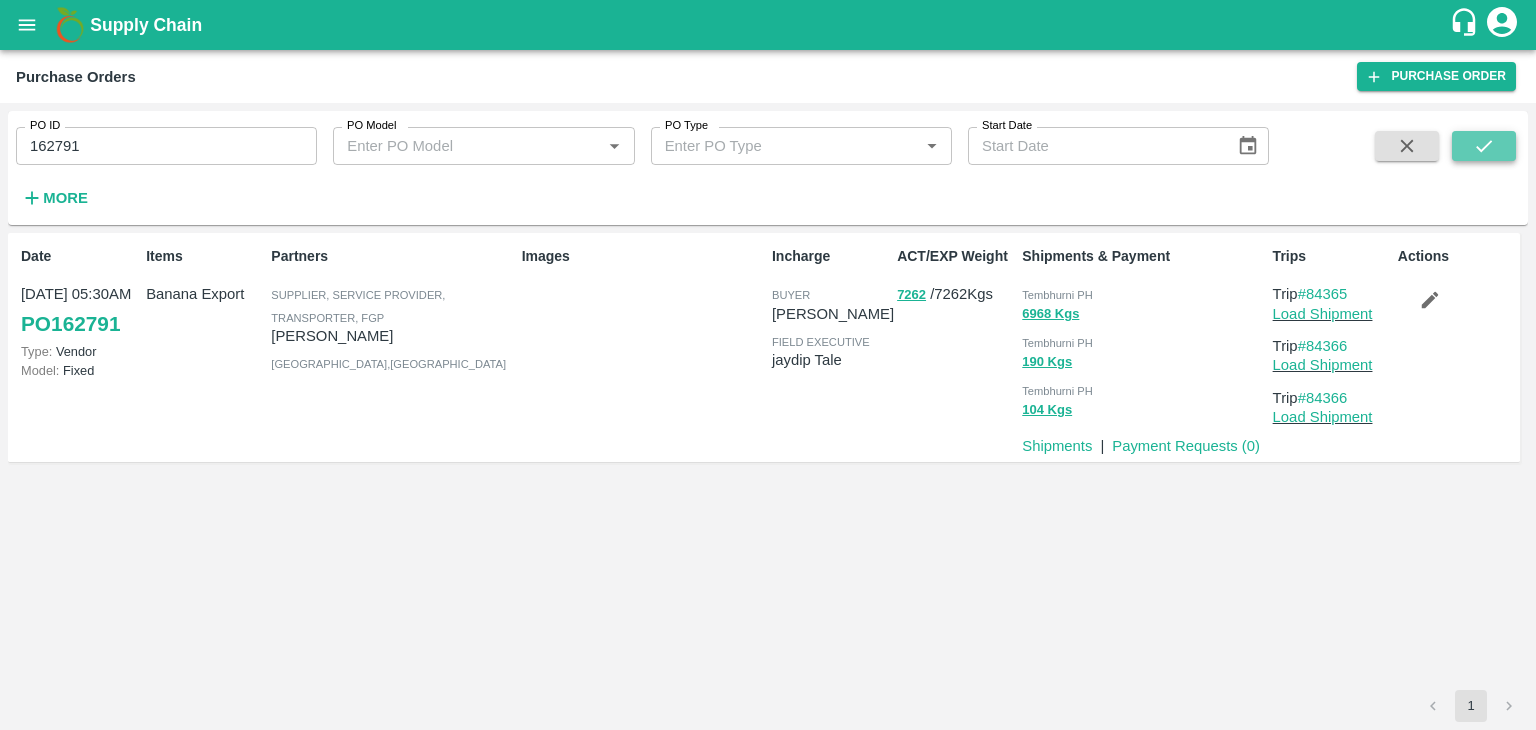 click 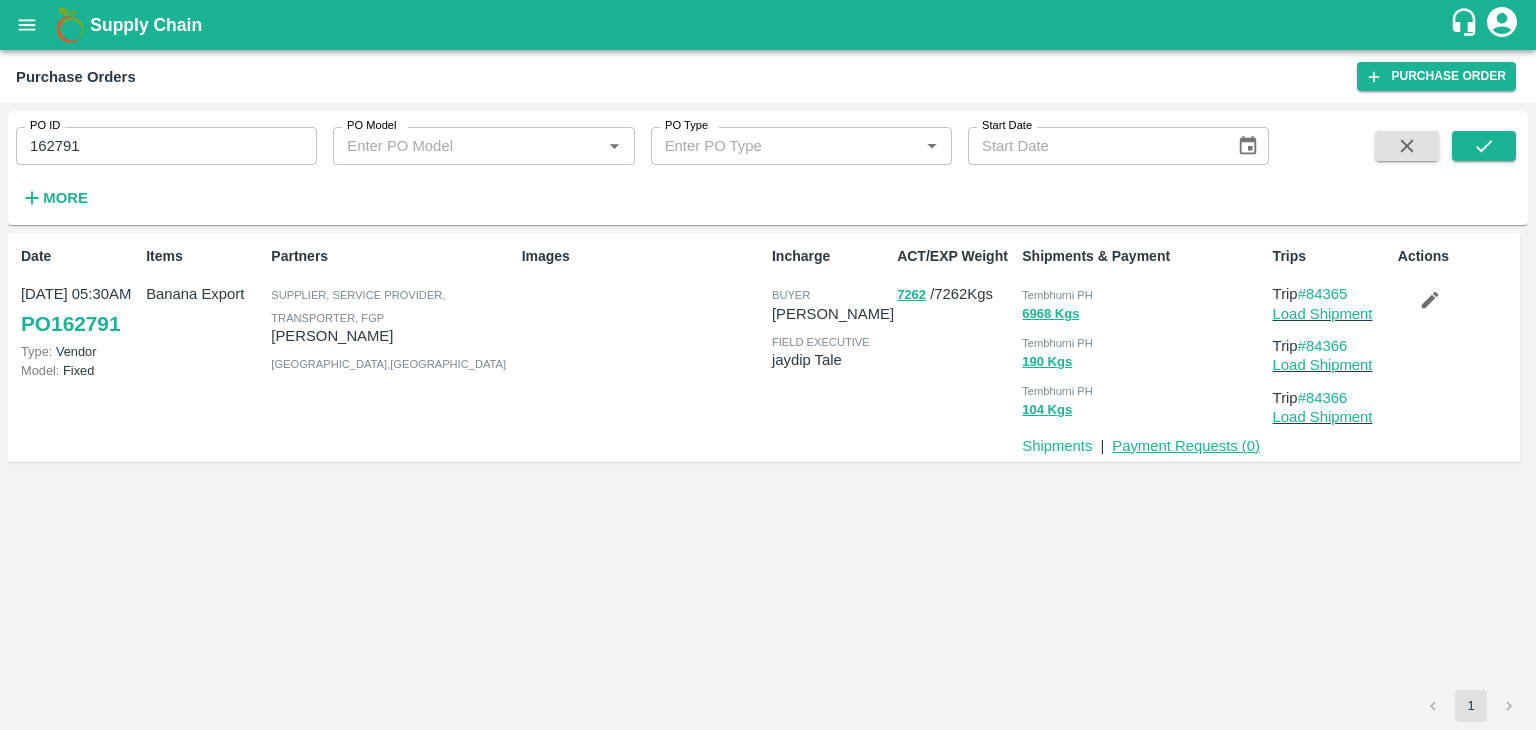 click on "Payment Requests ( 0 )" at bounding box center (1186, 446) 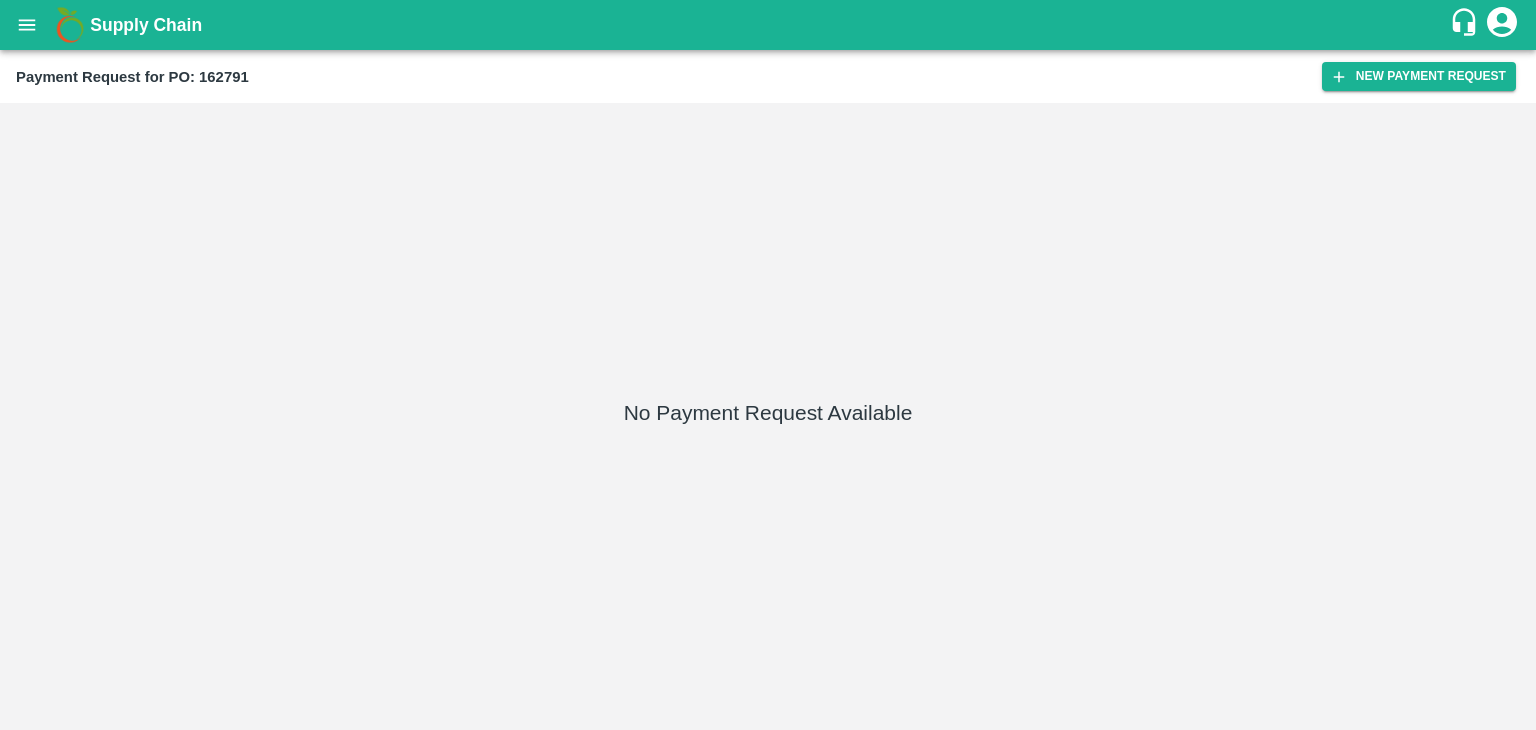 scroll, scrollTop: 0, scrollLeft: 0, axis: both 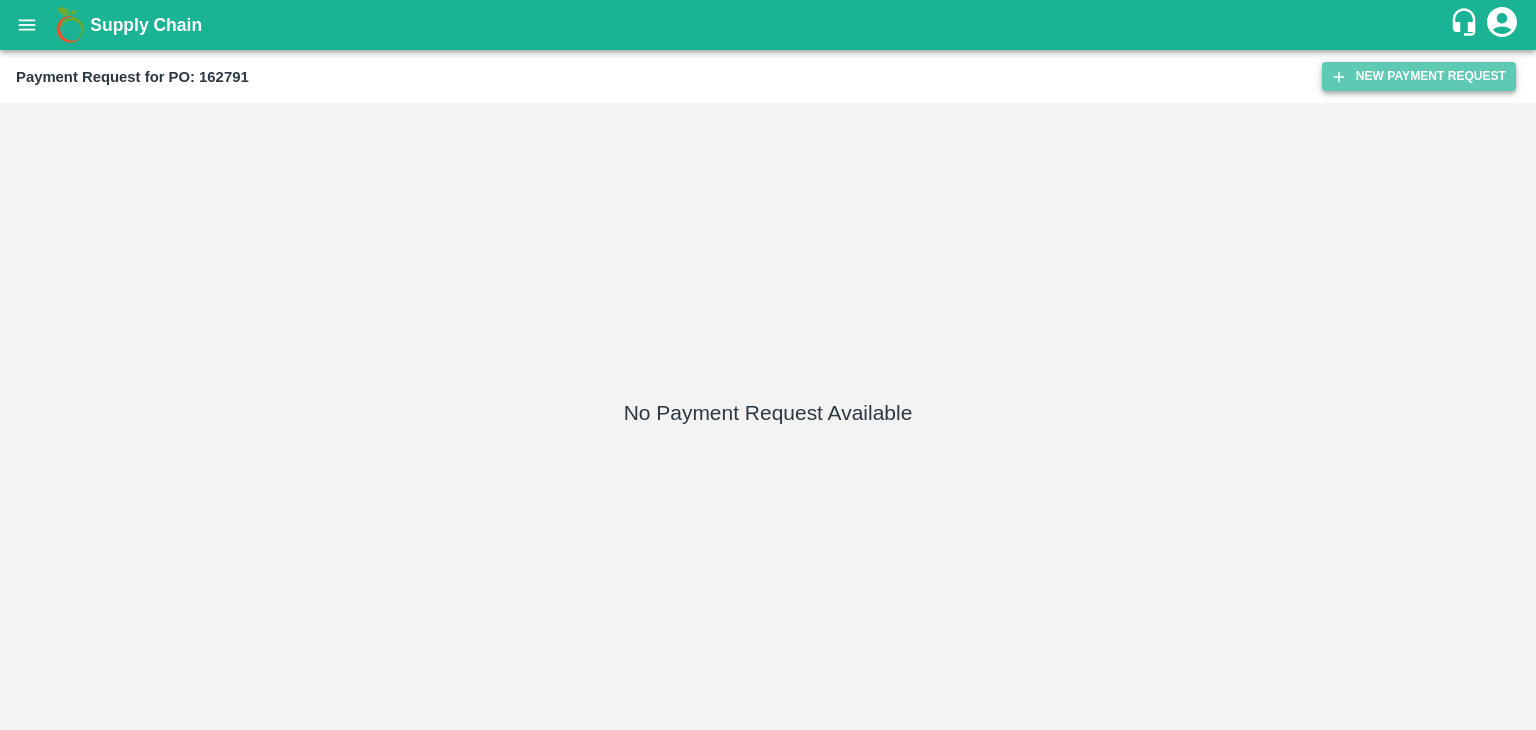 click on "New Payment Request" at bounding box center [1419, 76] 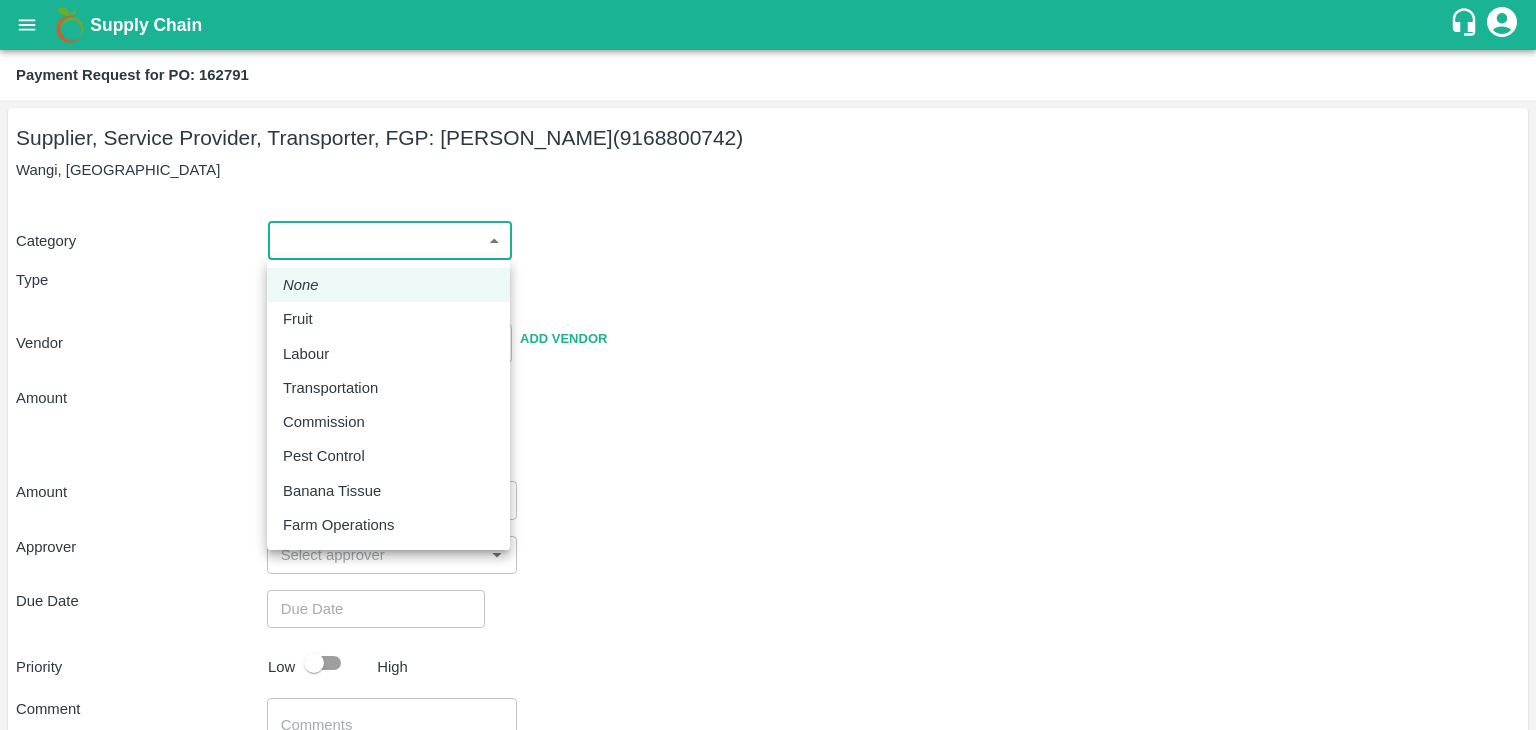 drag, startPoint x: 285, startPoint y: 242, endPoint x: 344, endPoint y: 317, distance: 95.42536 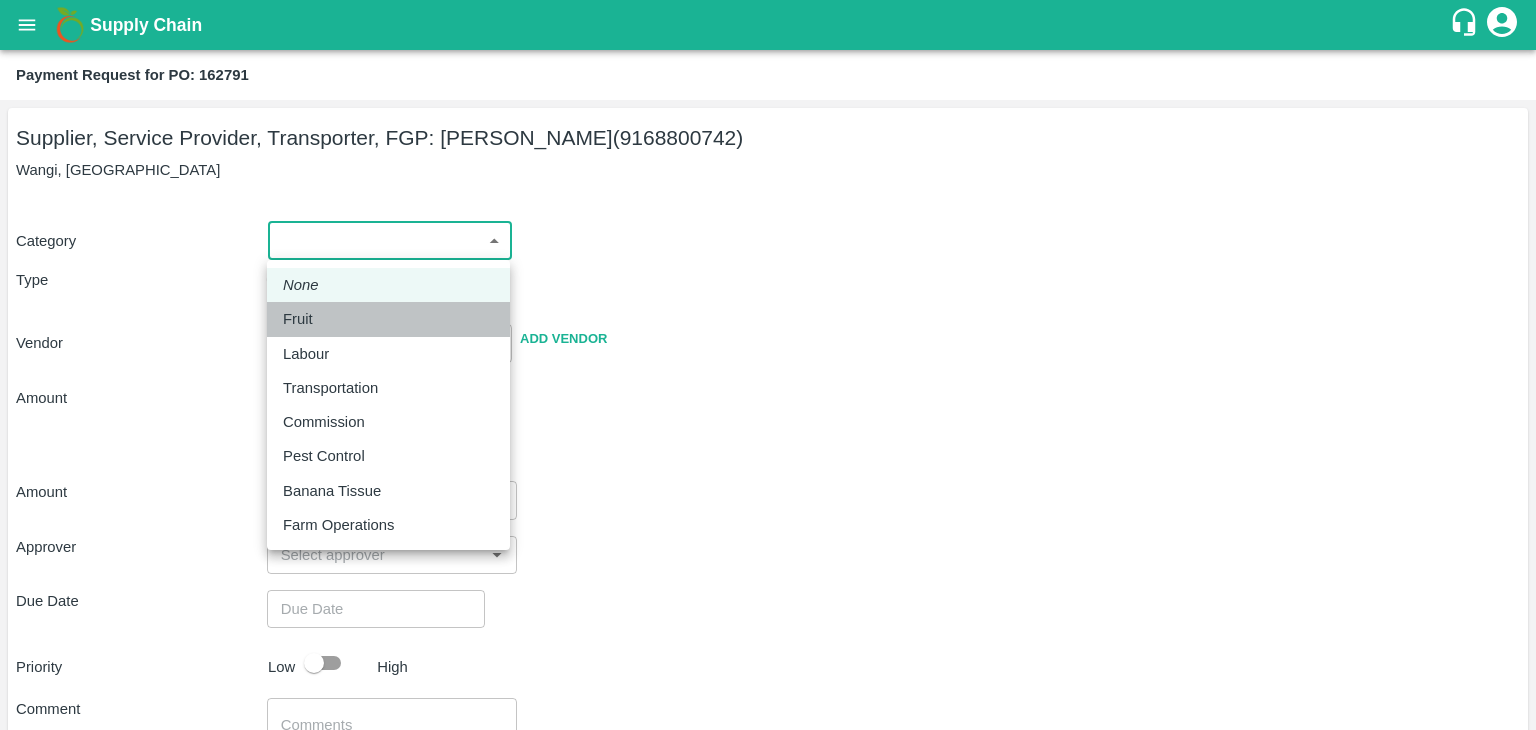 click on "Fruit" at bounding box center (388, 319) 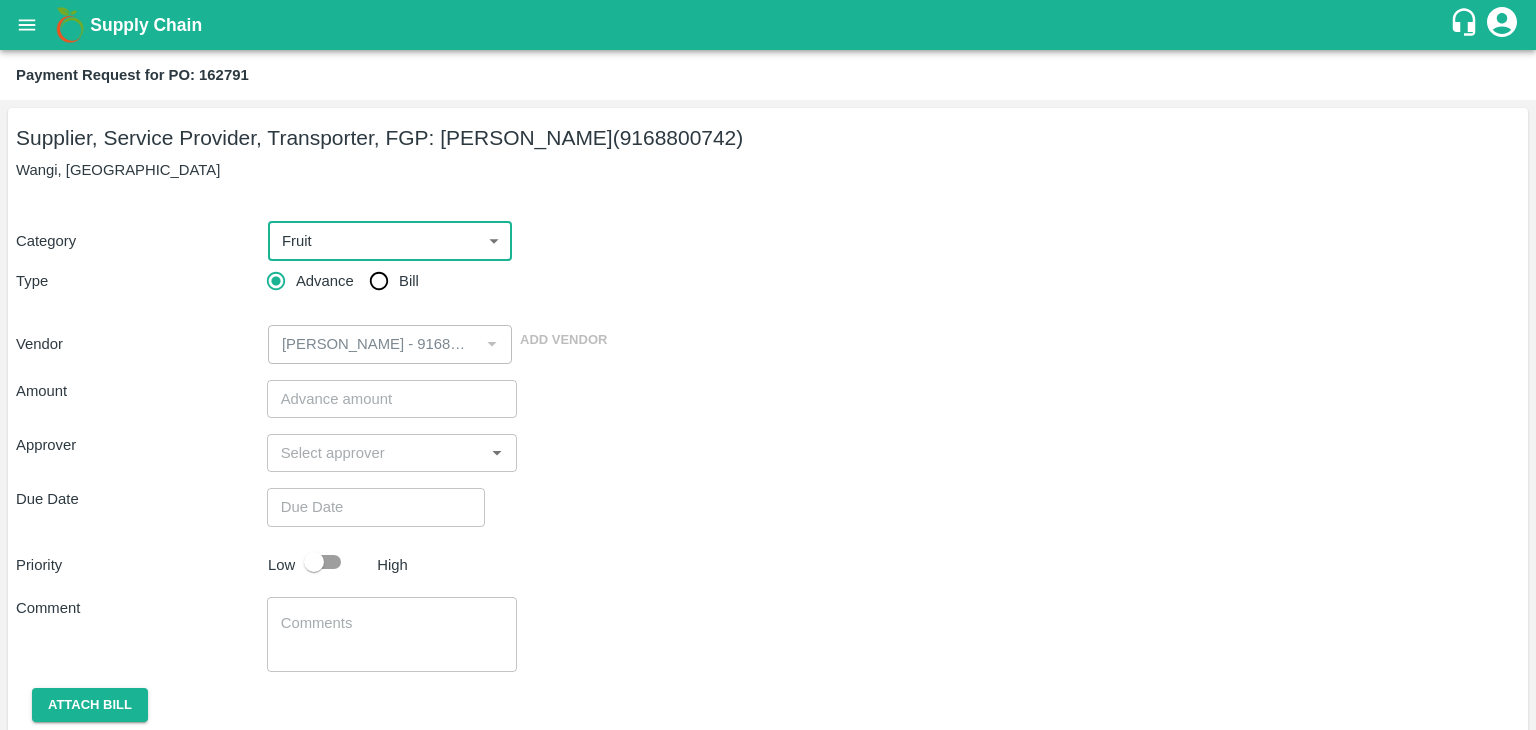 click on "Bill" at bounding box center [379, 281] 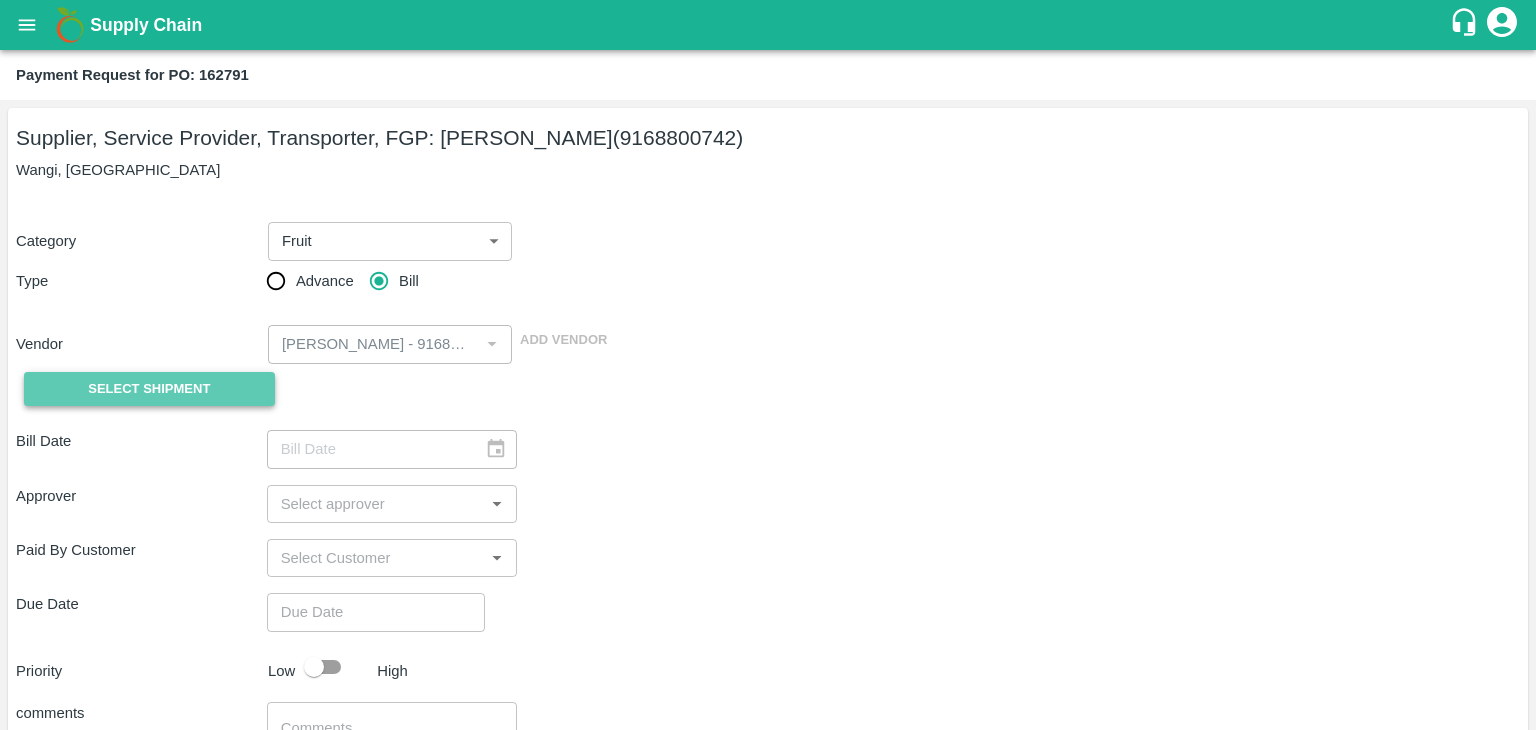 click on "Select Shipment" at bounding box center [149, 389] 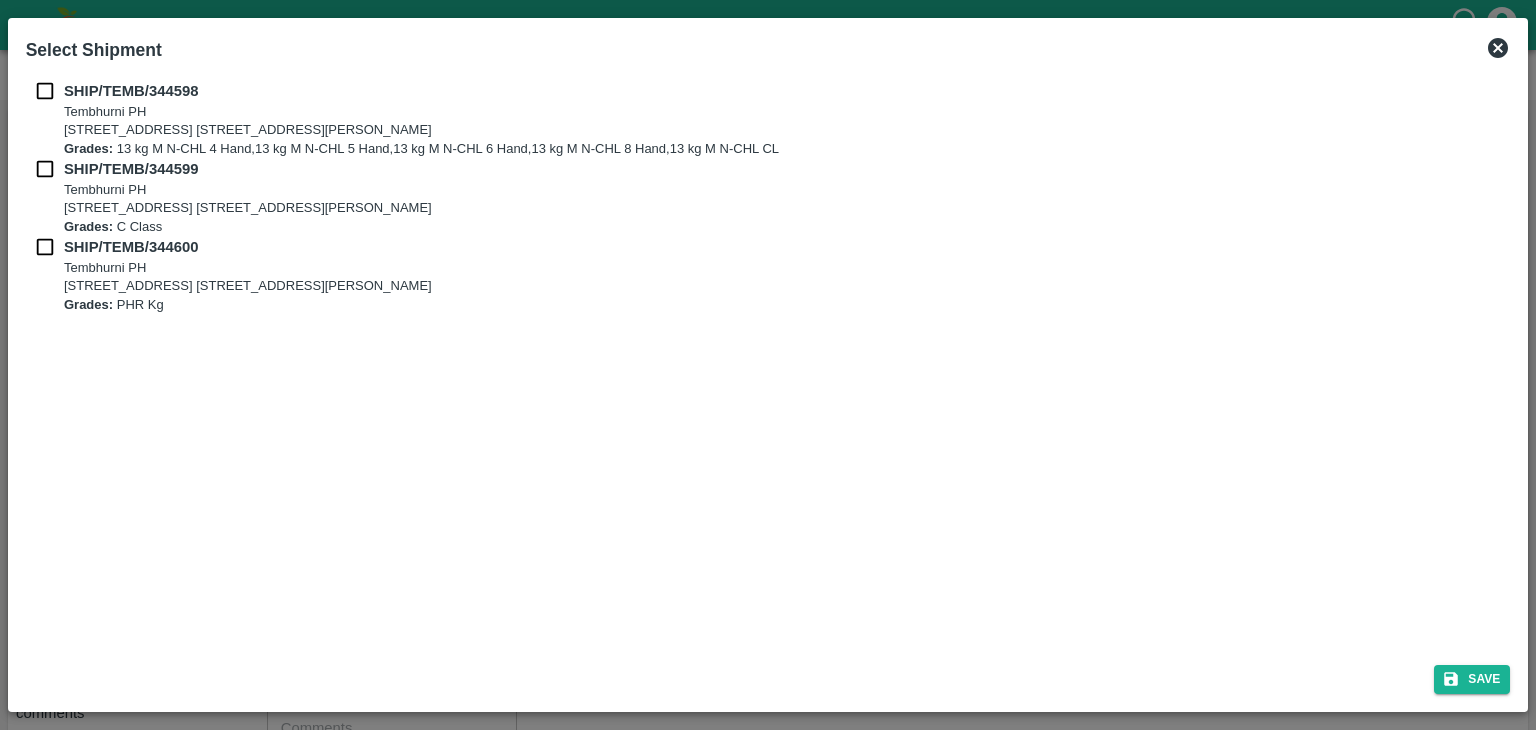 drag, startPoint x: 36, startPoint y: 73, endPoint x: 42, endPoint y: 85, distance: 13.416408 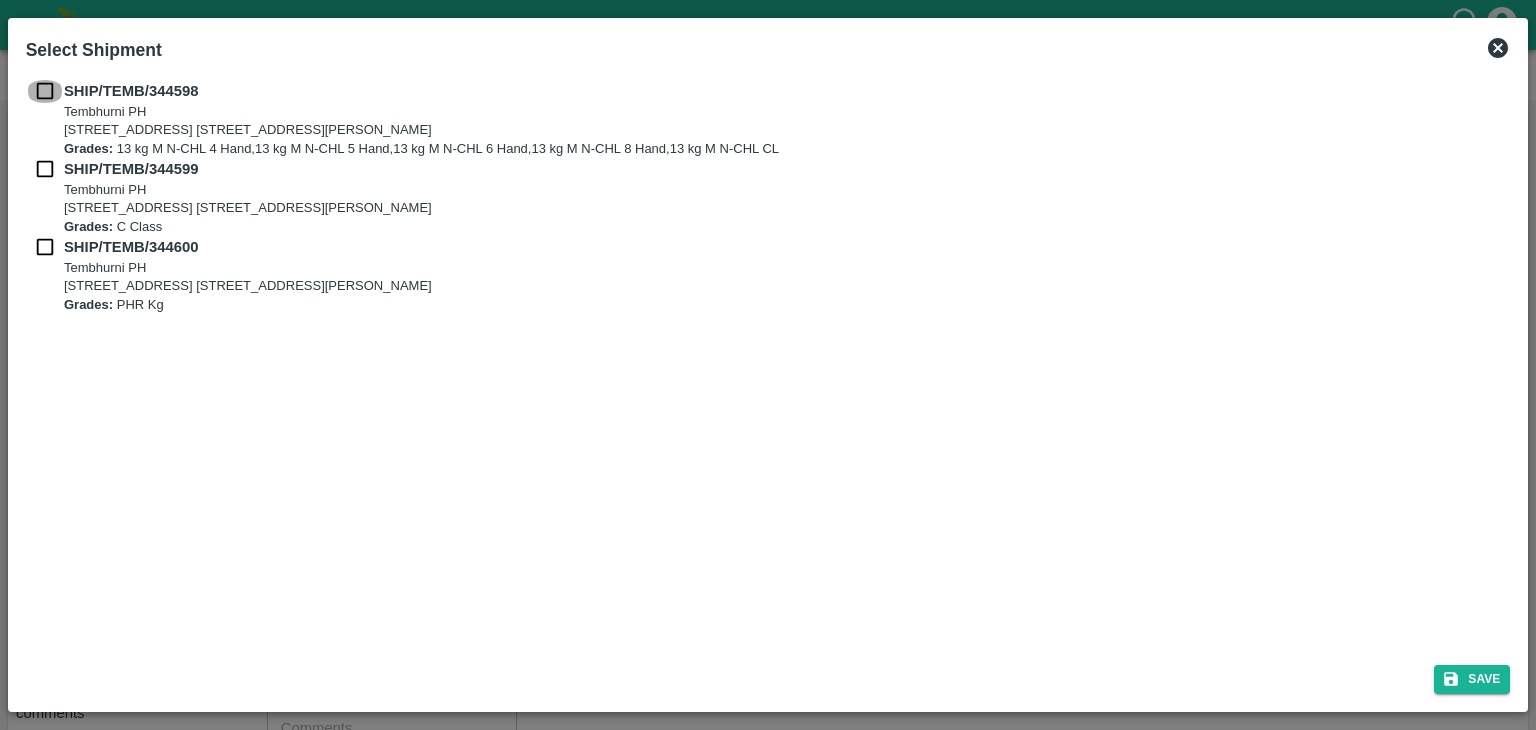 click at bounding box center [45, 91] 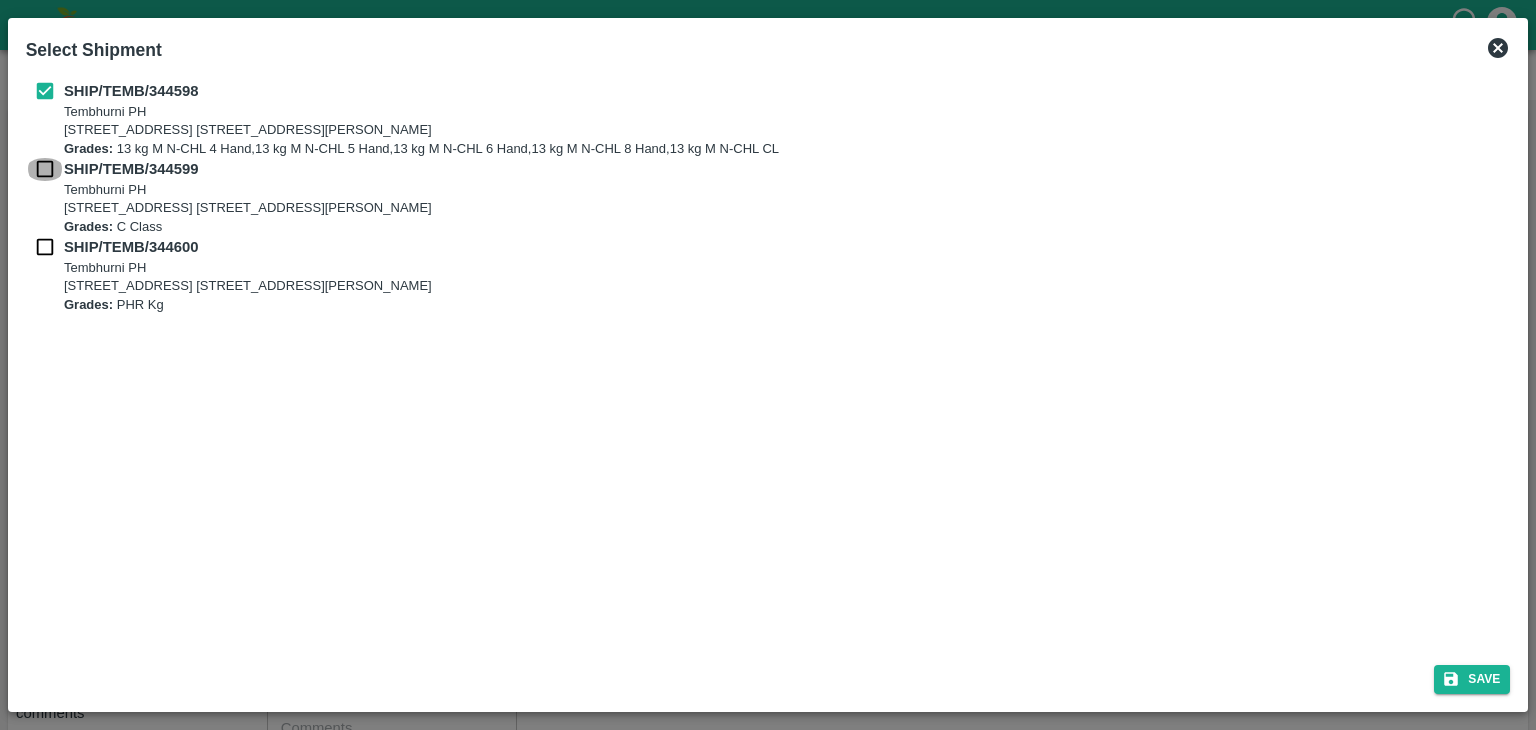 click at bounding box center [45, 169] 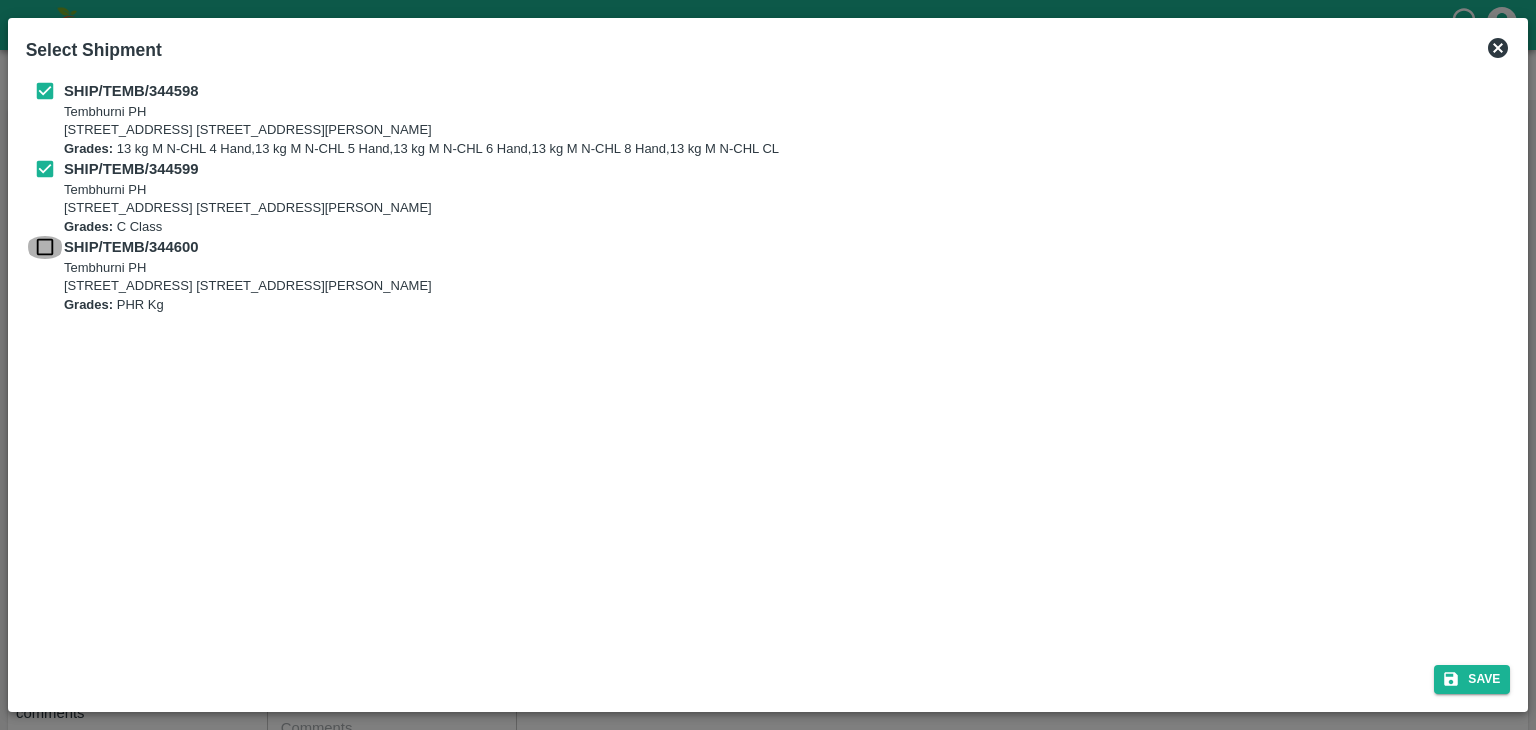 click at bounding box center [45, 247] 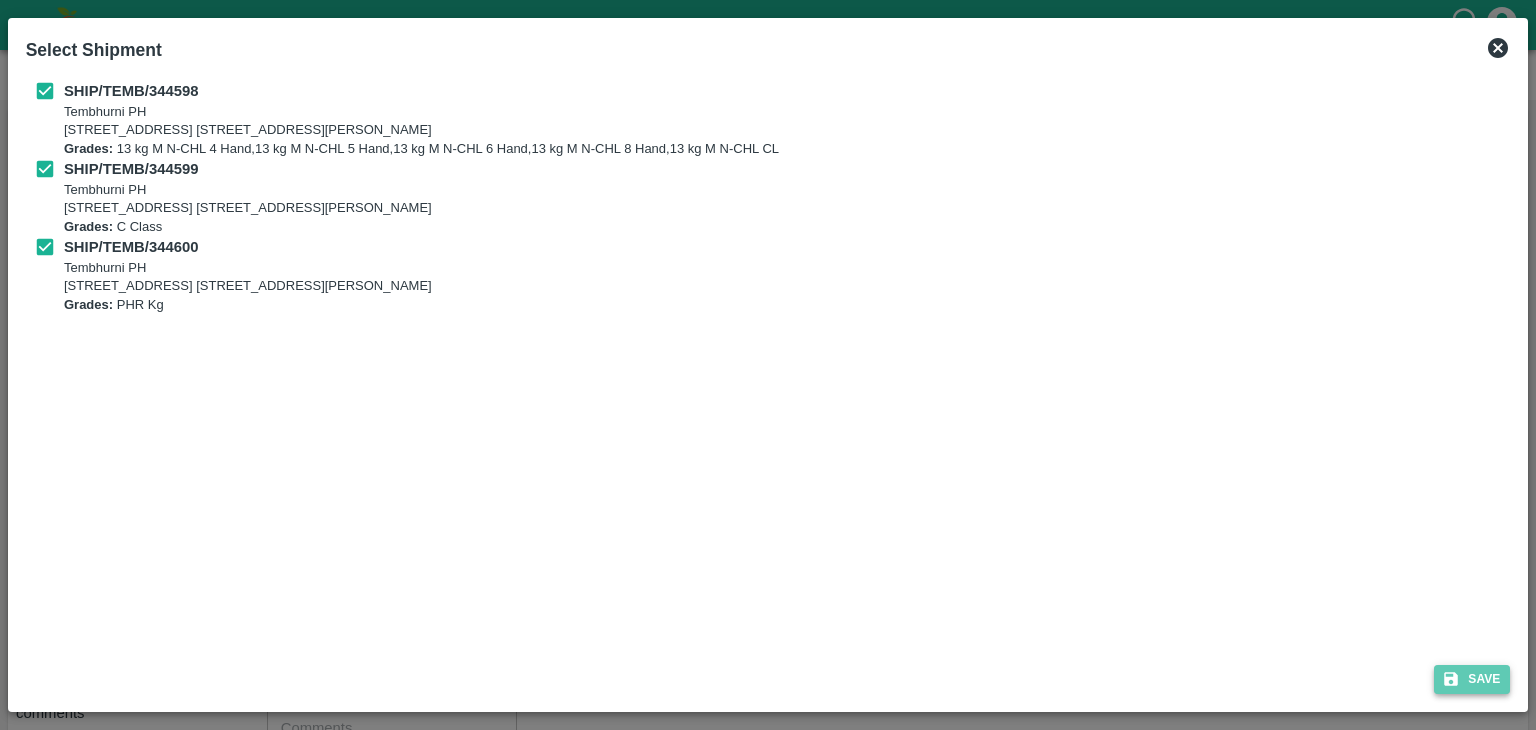 click on "Save" at bounding box center [1472, 679] 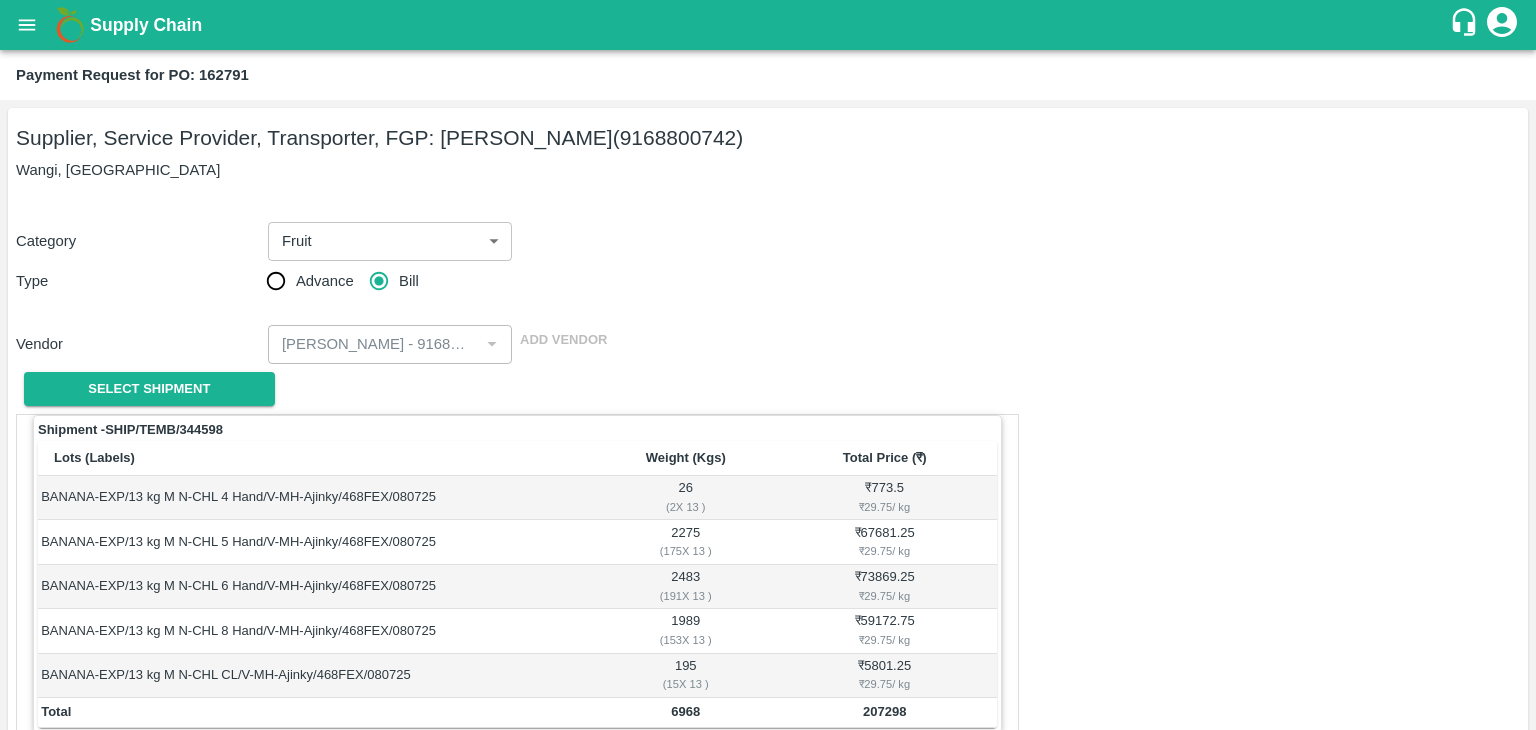 scroll, scrollTop: 980, scrollLeft: 0, axis: vertical 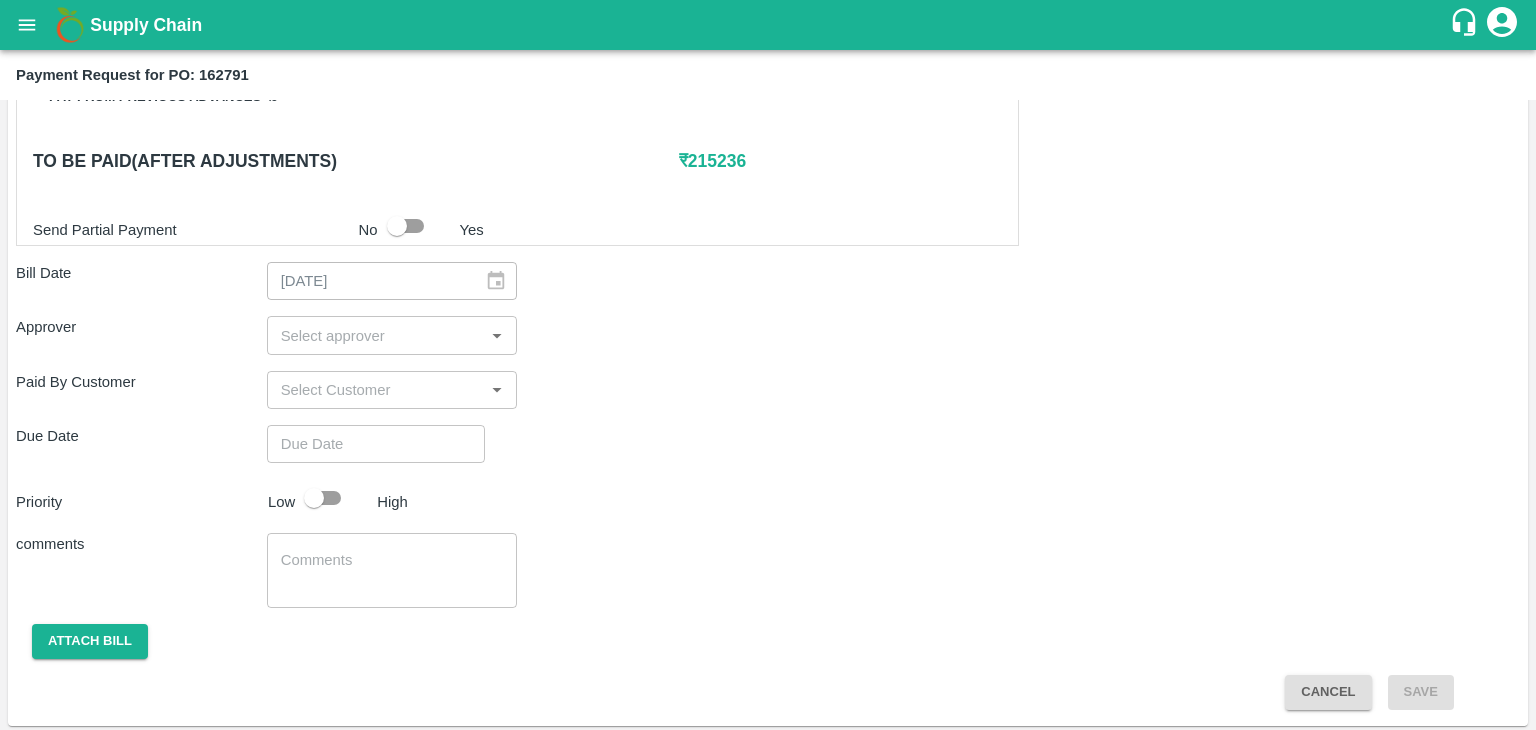 click on "​" at bounding box center (392, 335) 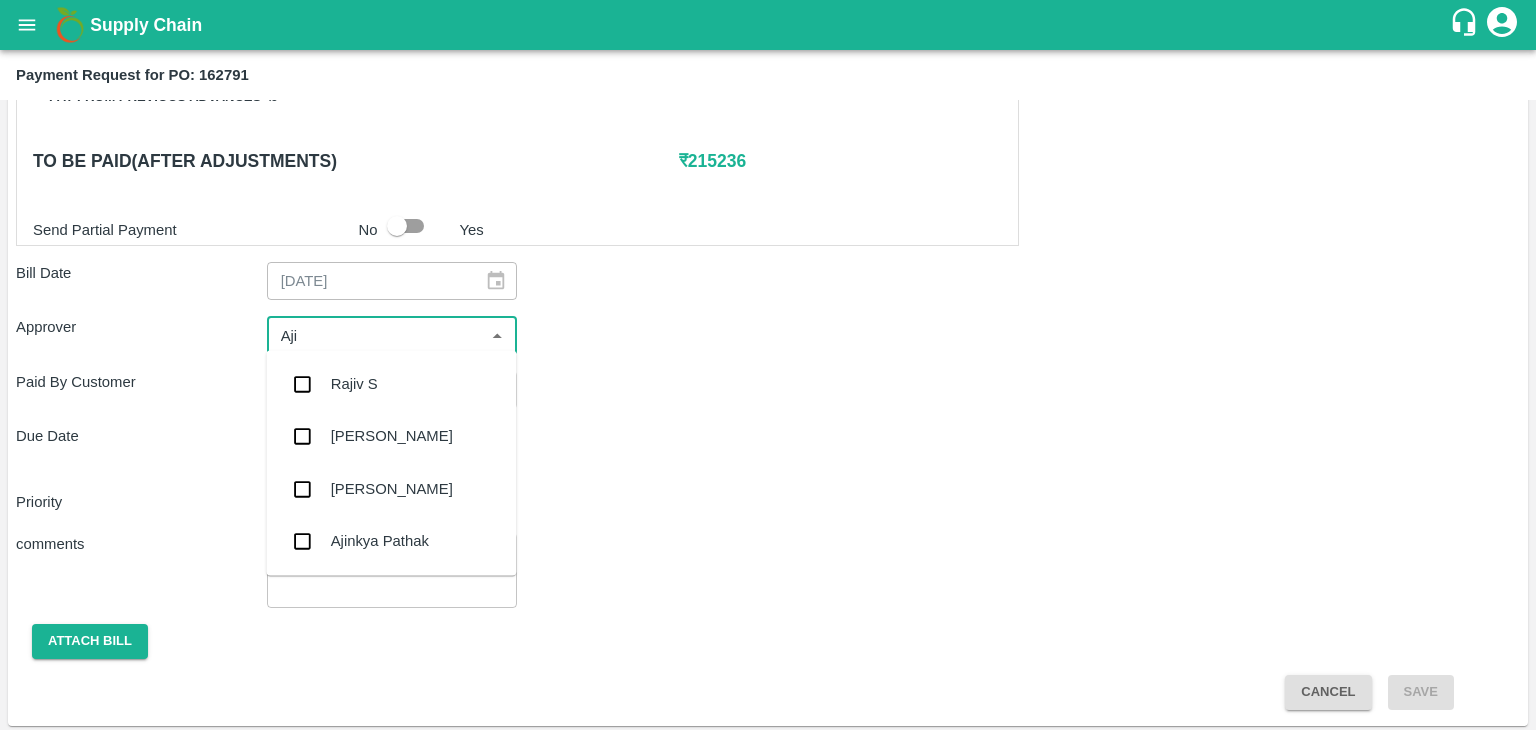 type on "Ajit" 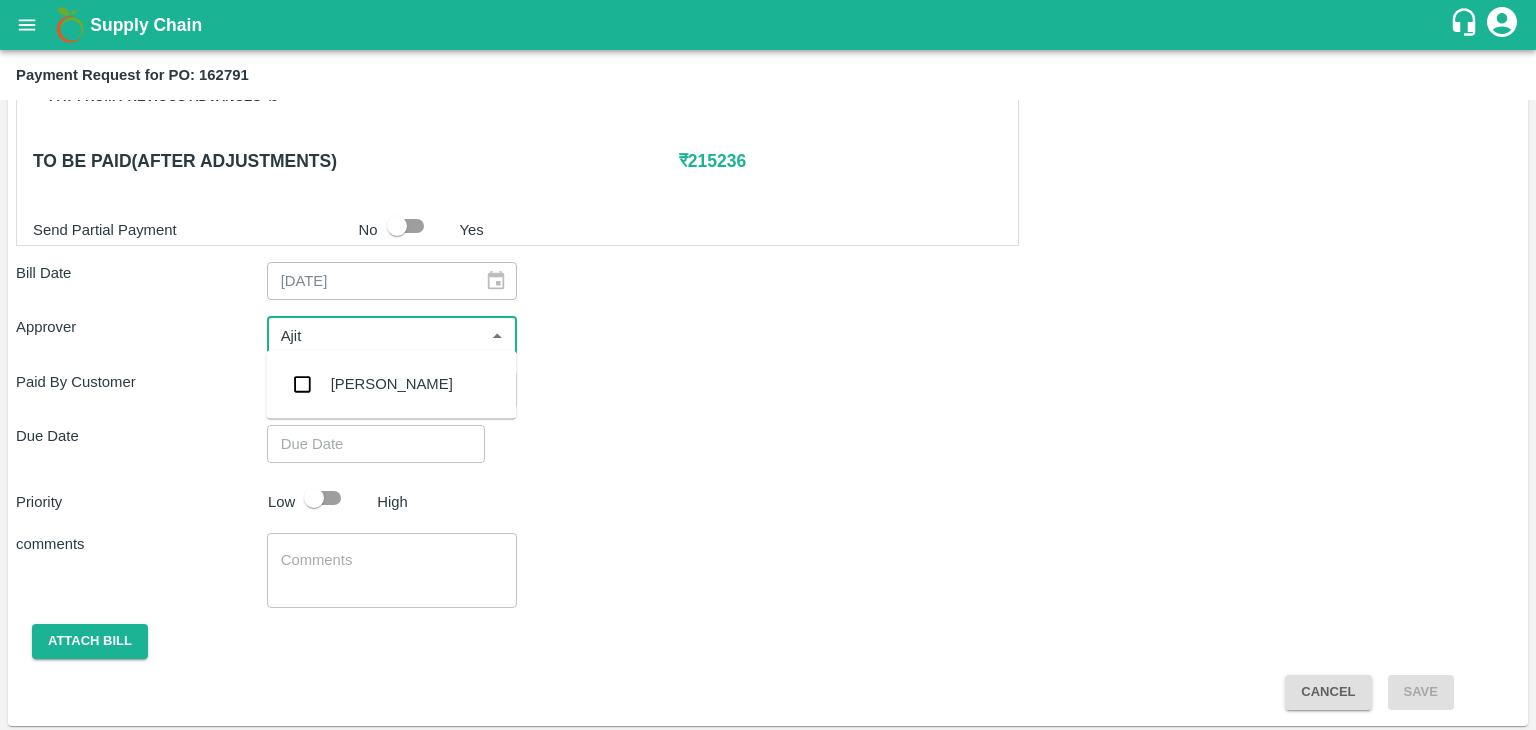 click on "[PERSON_NAME]" at bounding box center [391, 384] 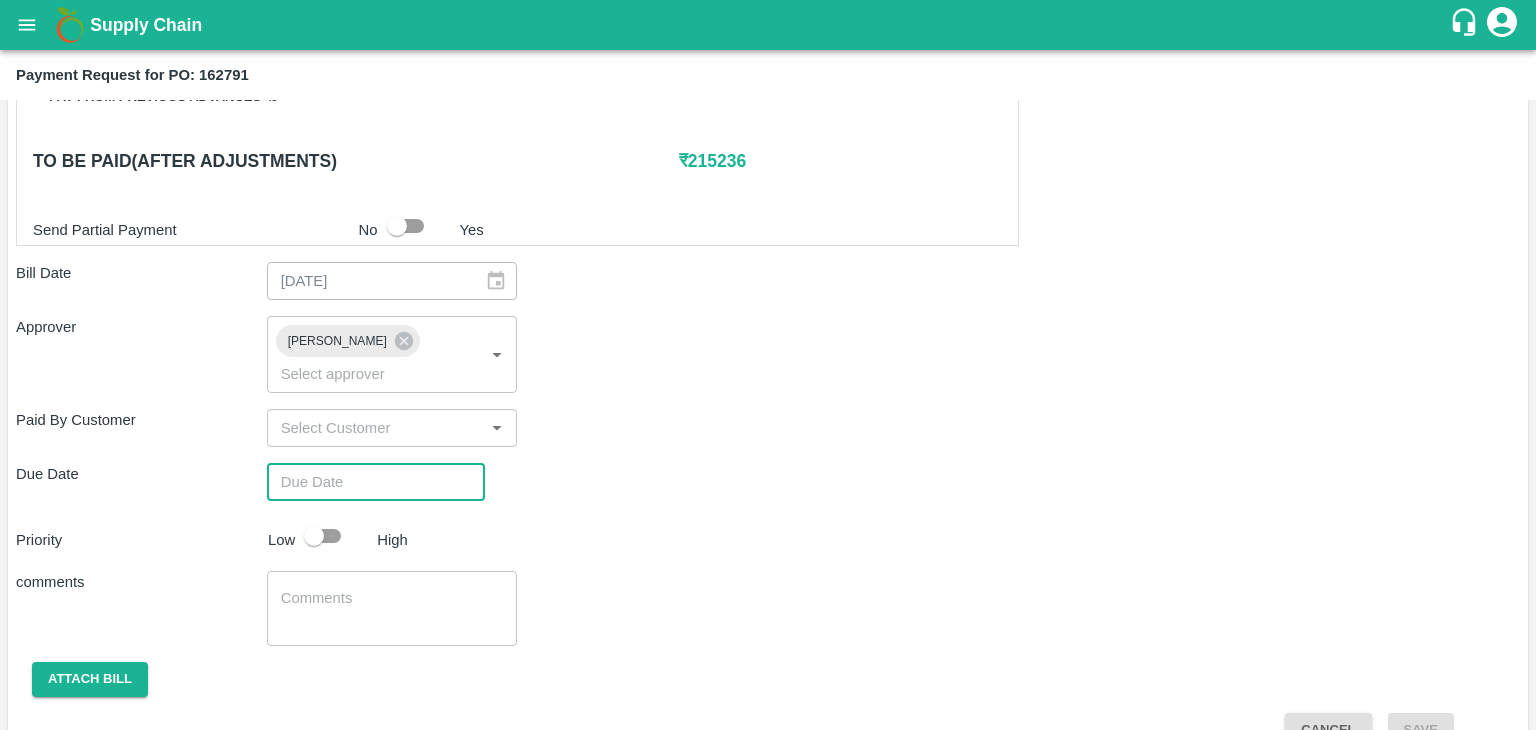 type on "DD/MM/YYYY hh:mm aa" 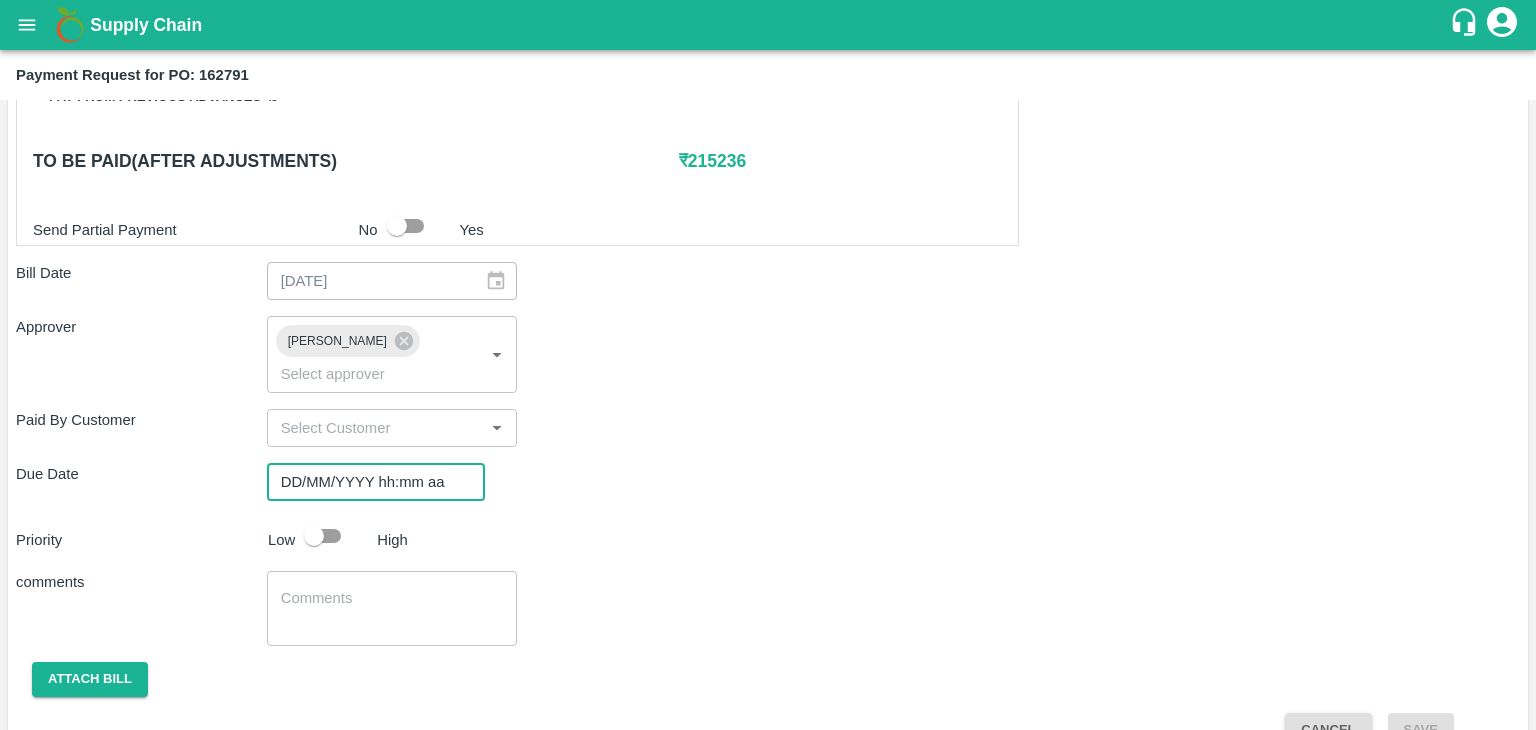 click on "DD/MM/YYYY hh:mm aa" at bounding box center (369, 482) 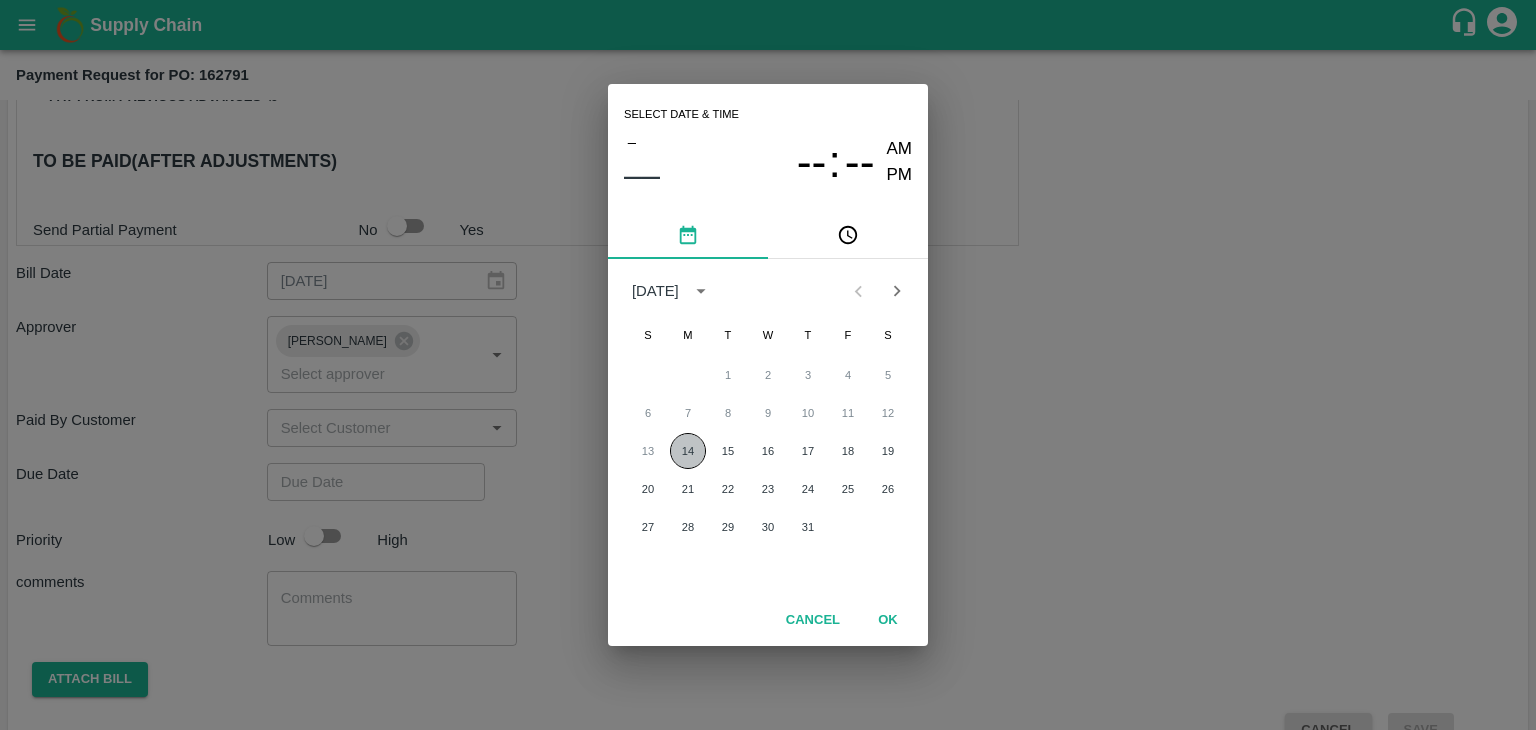 click on "14" at bounding box center (688, 451) 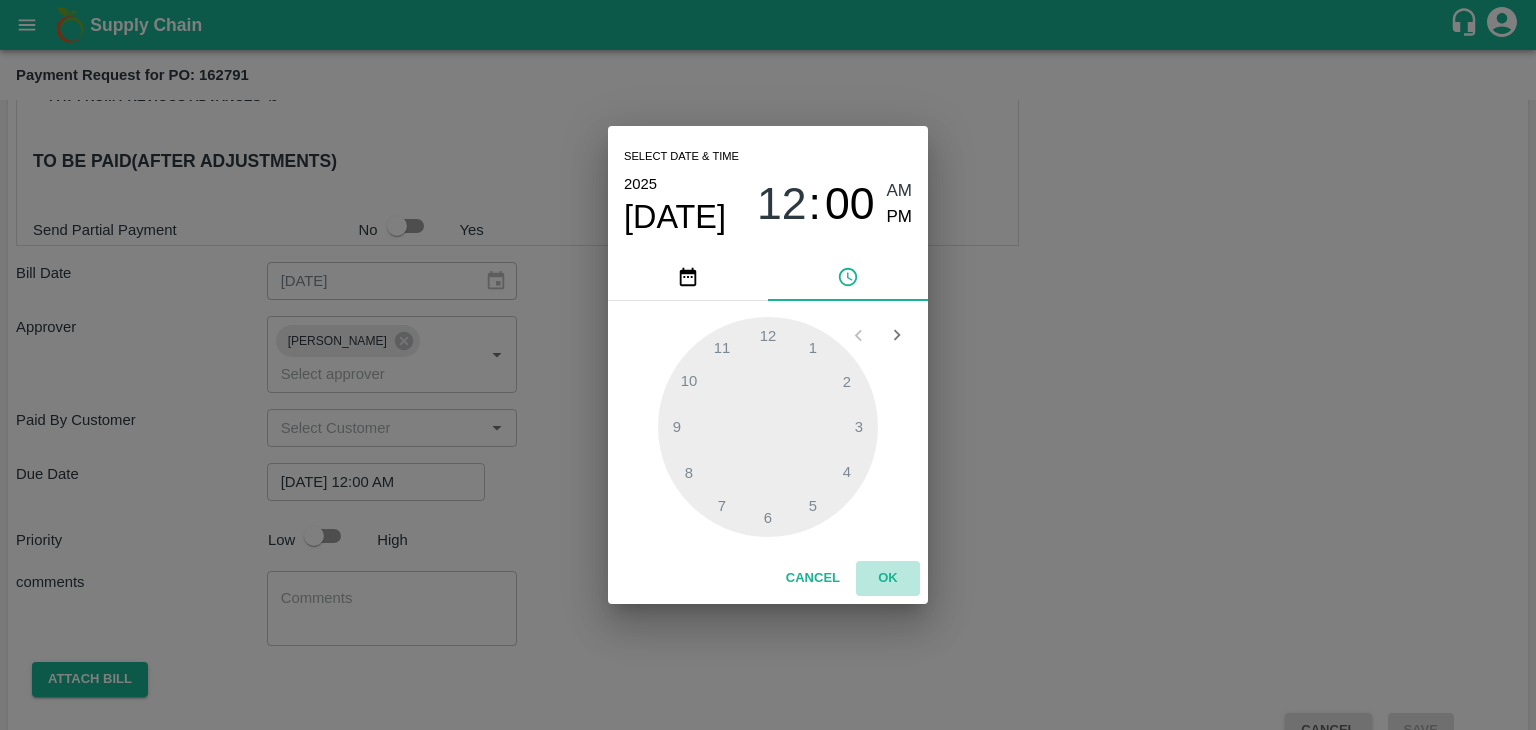 click on "OK" at bounding box center (888, 578) 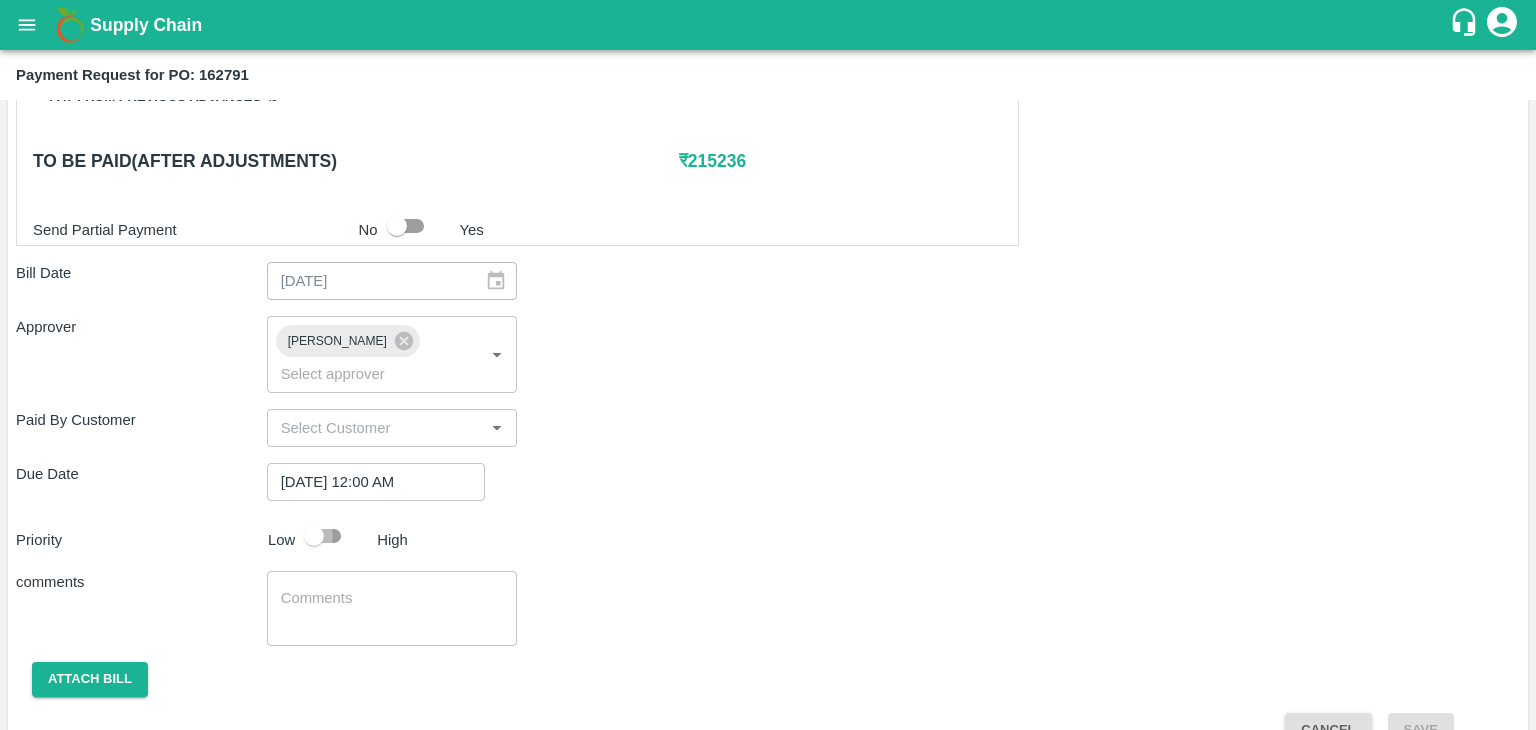 click at bounding box center (314, 536) 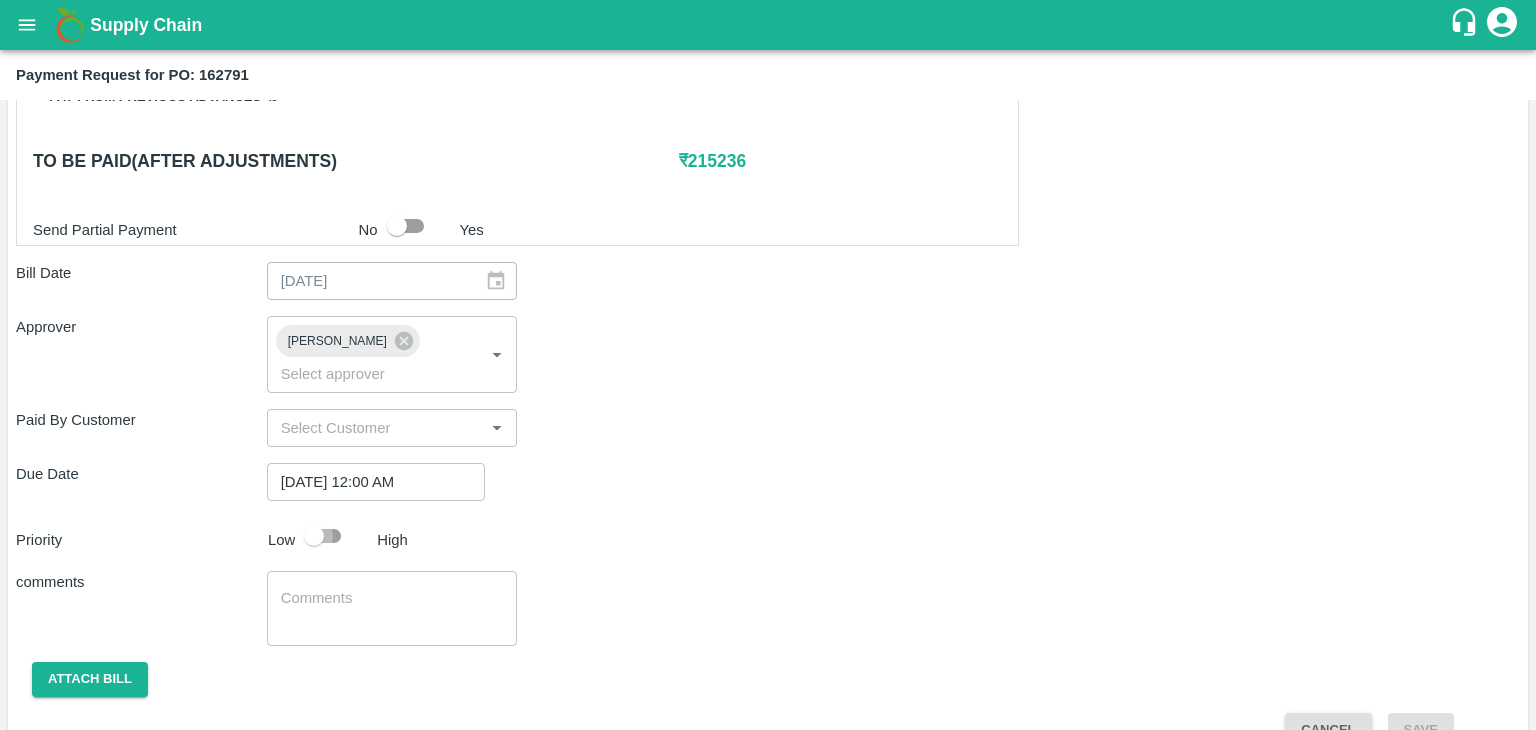 checkbox on "true" 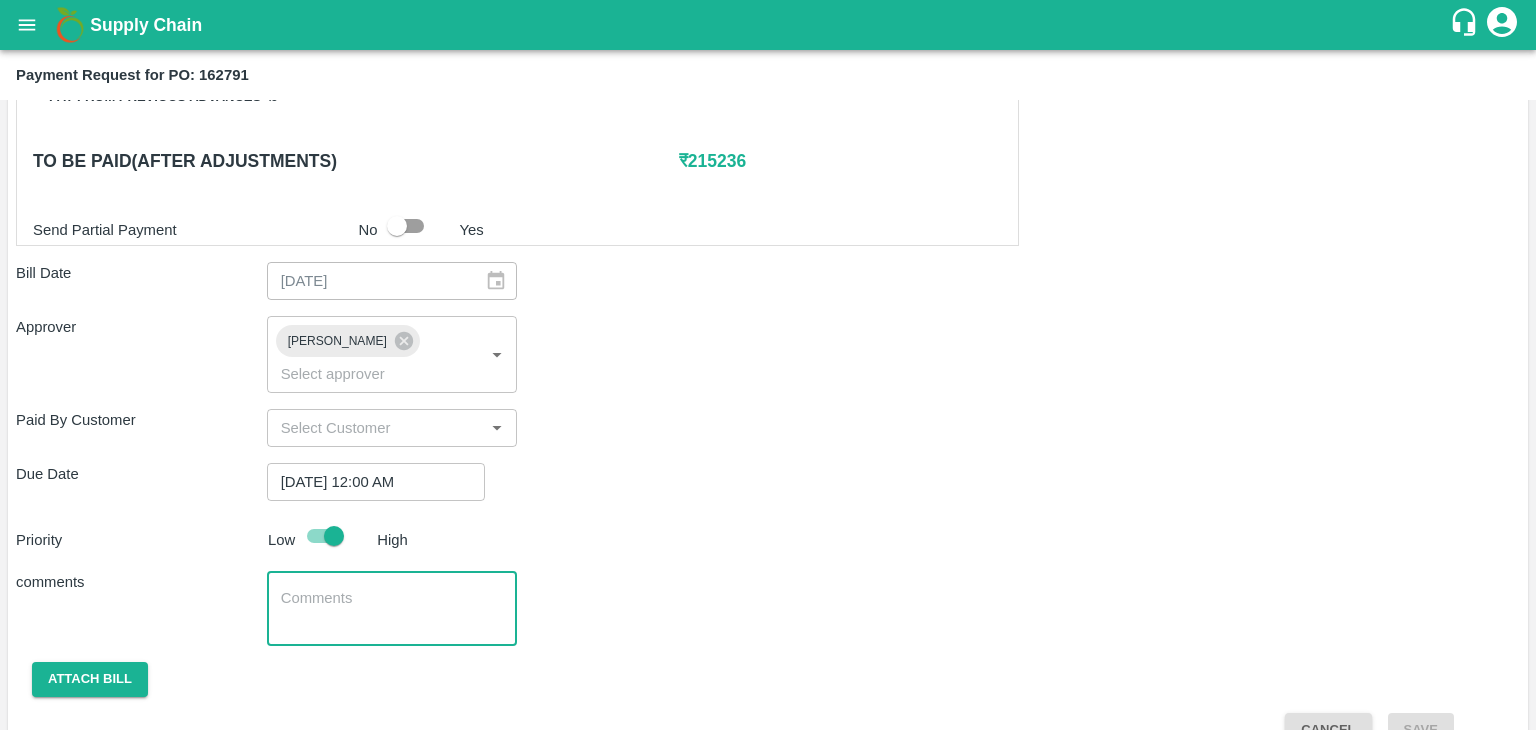click at bounding box center [392, 609] 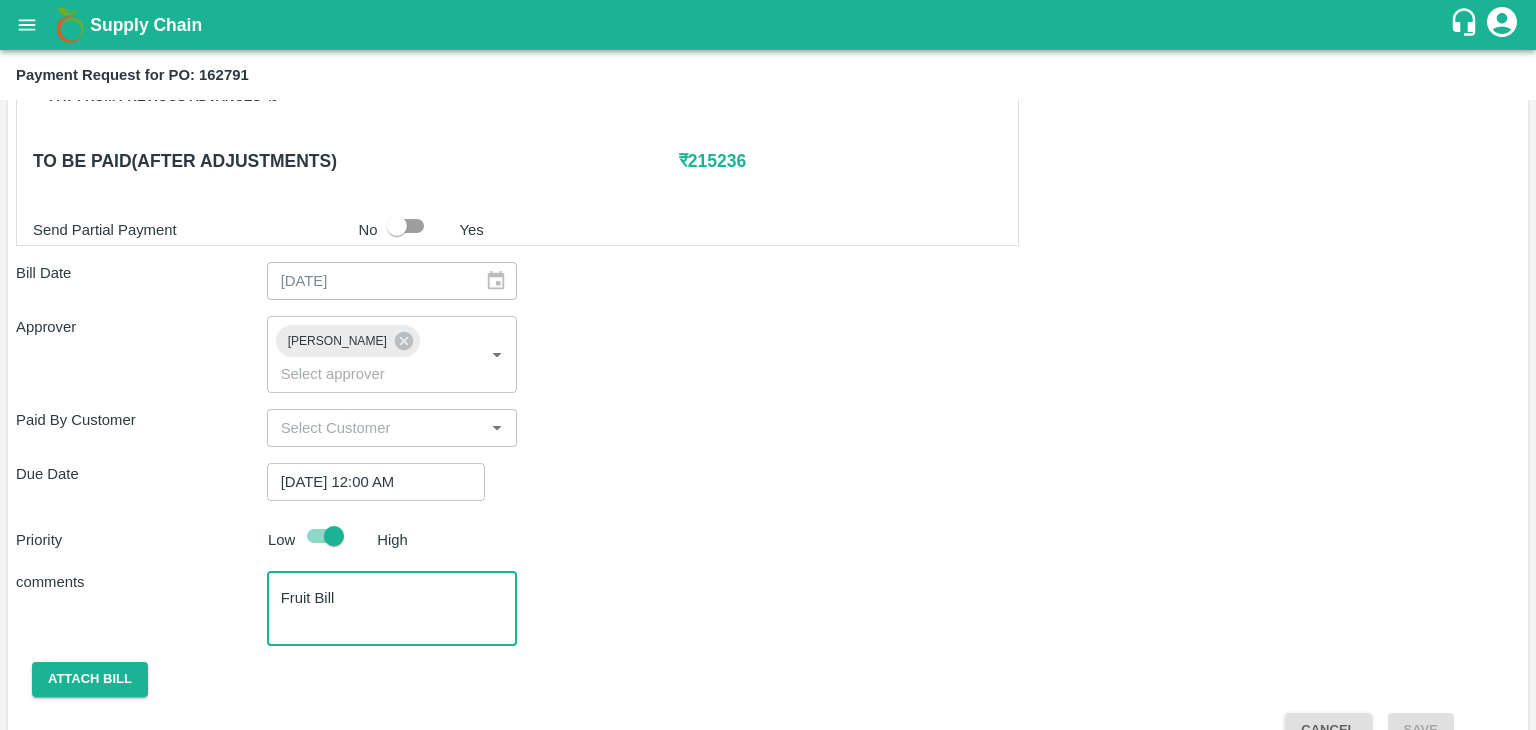 scroll, scrollTop: 992, scrollLeft: 0, axis: vertical 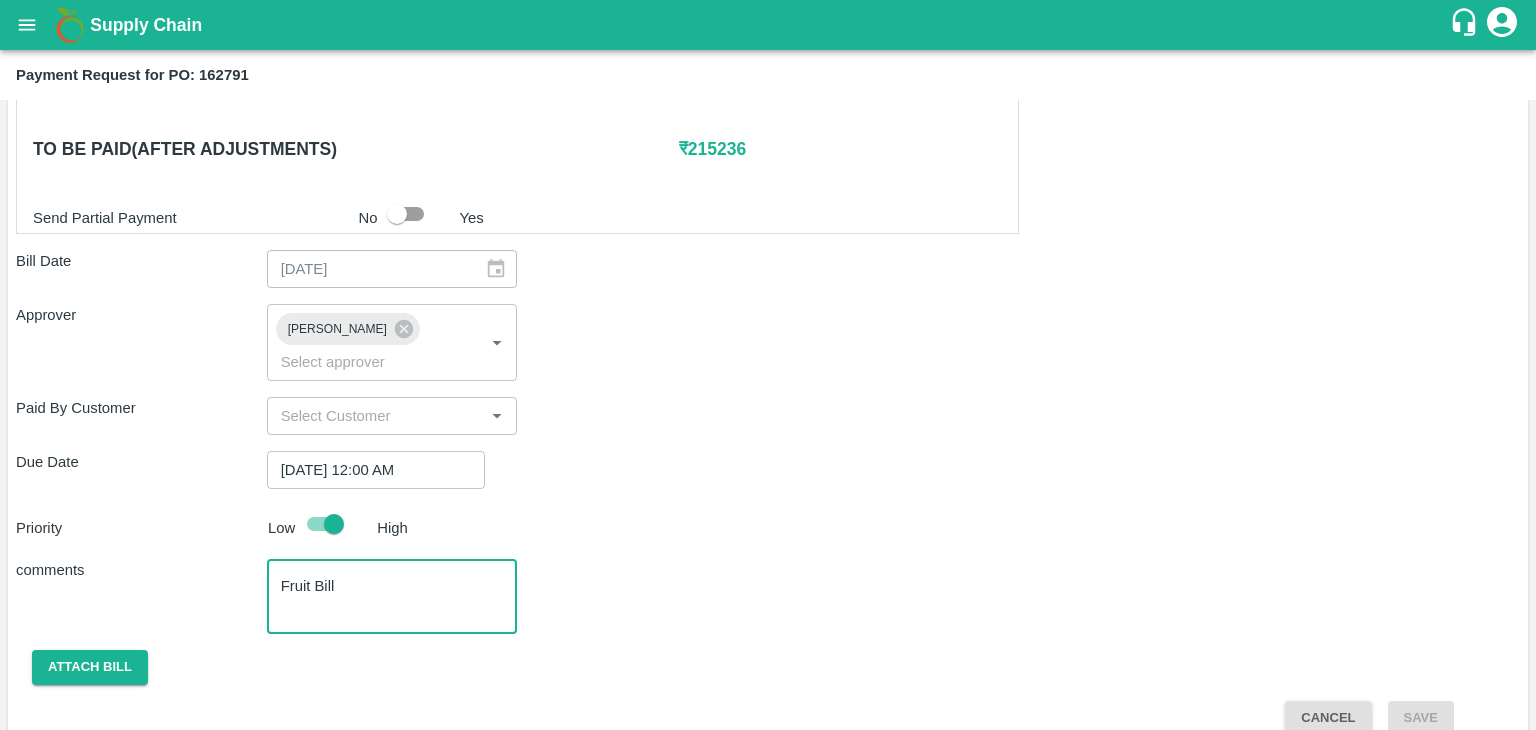 type on "Fruit Bill" 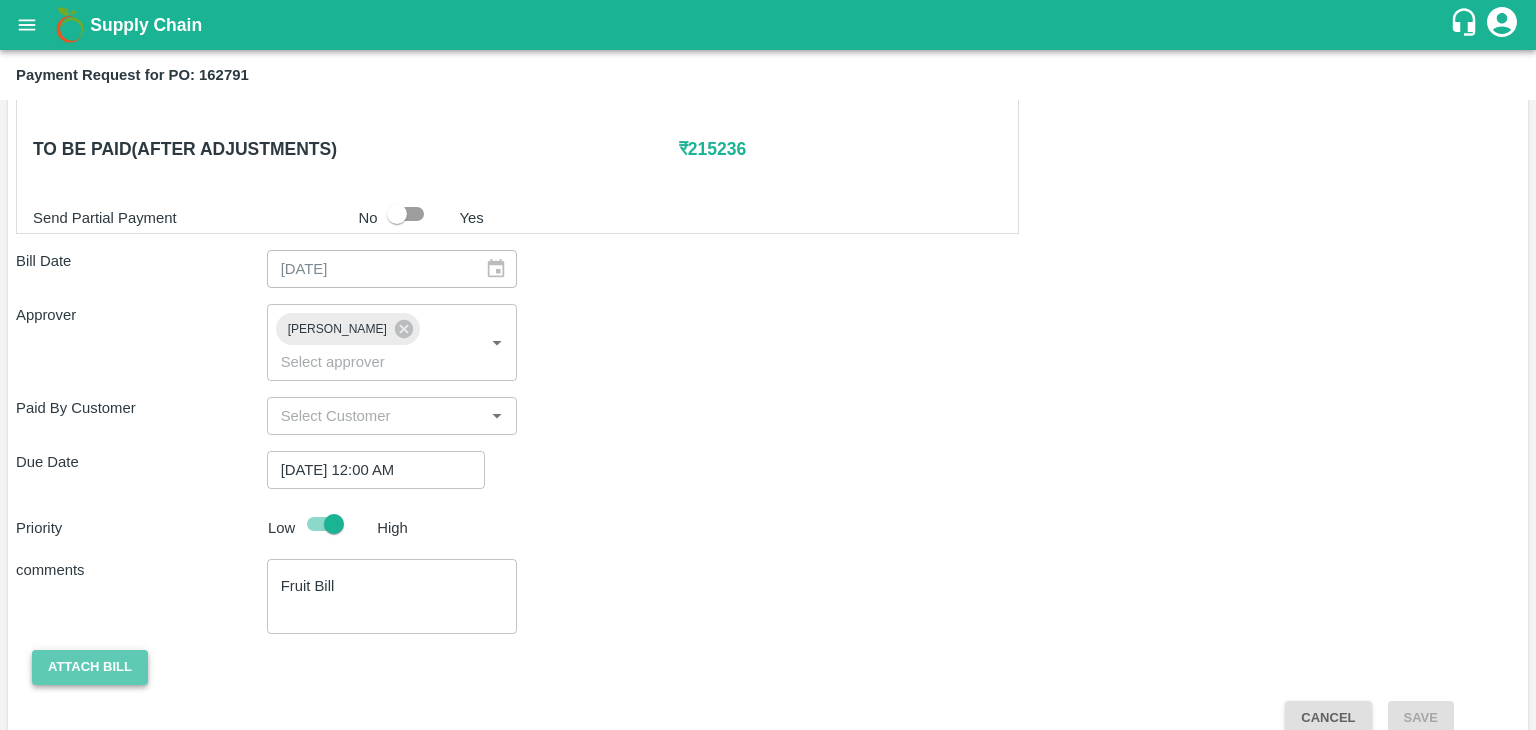 click on "Attach bill" at bounding box center [90, 667] 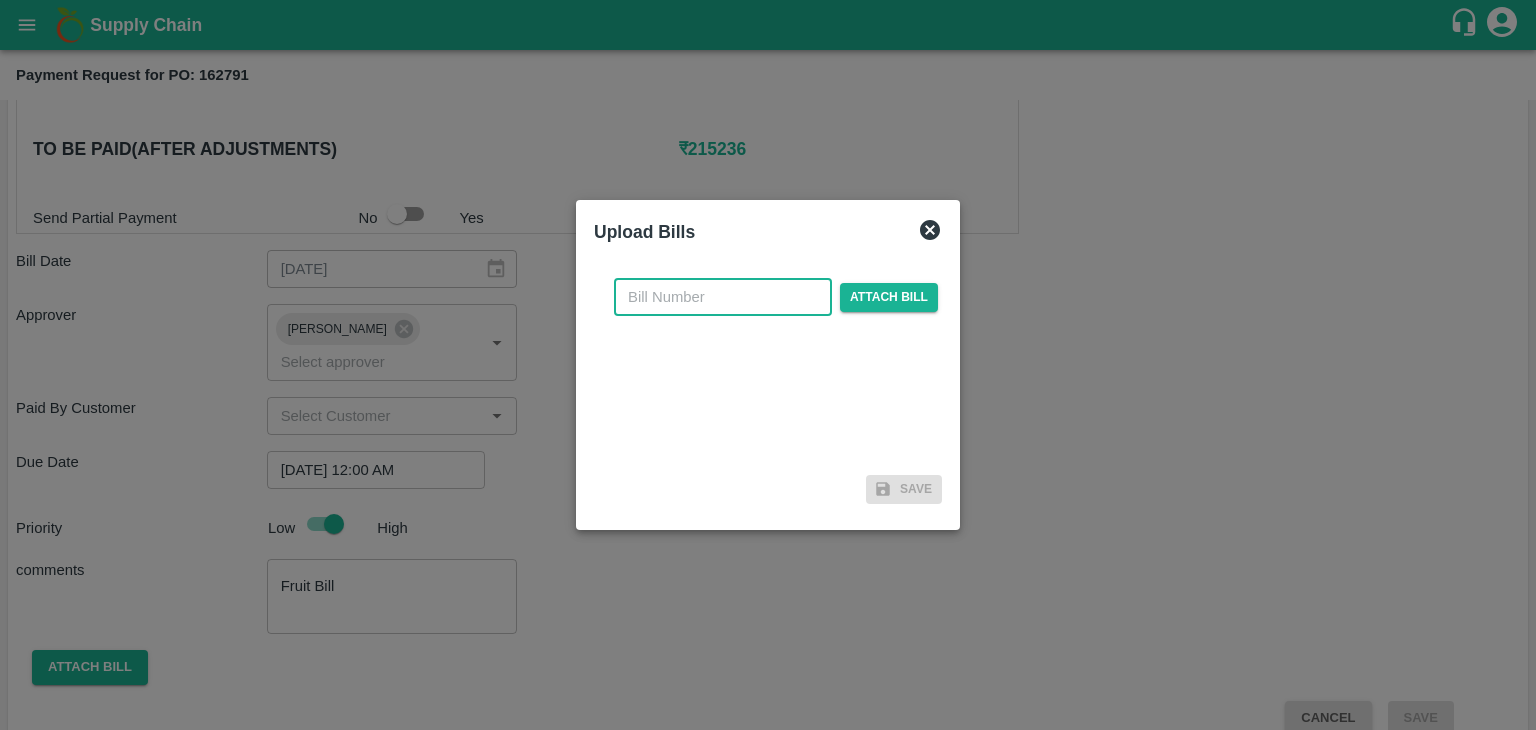 click at bounding box center [723, 297] 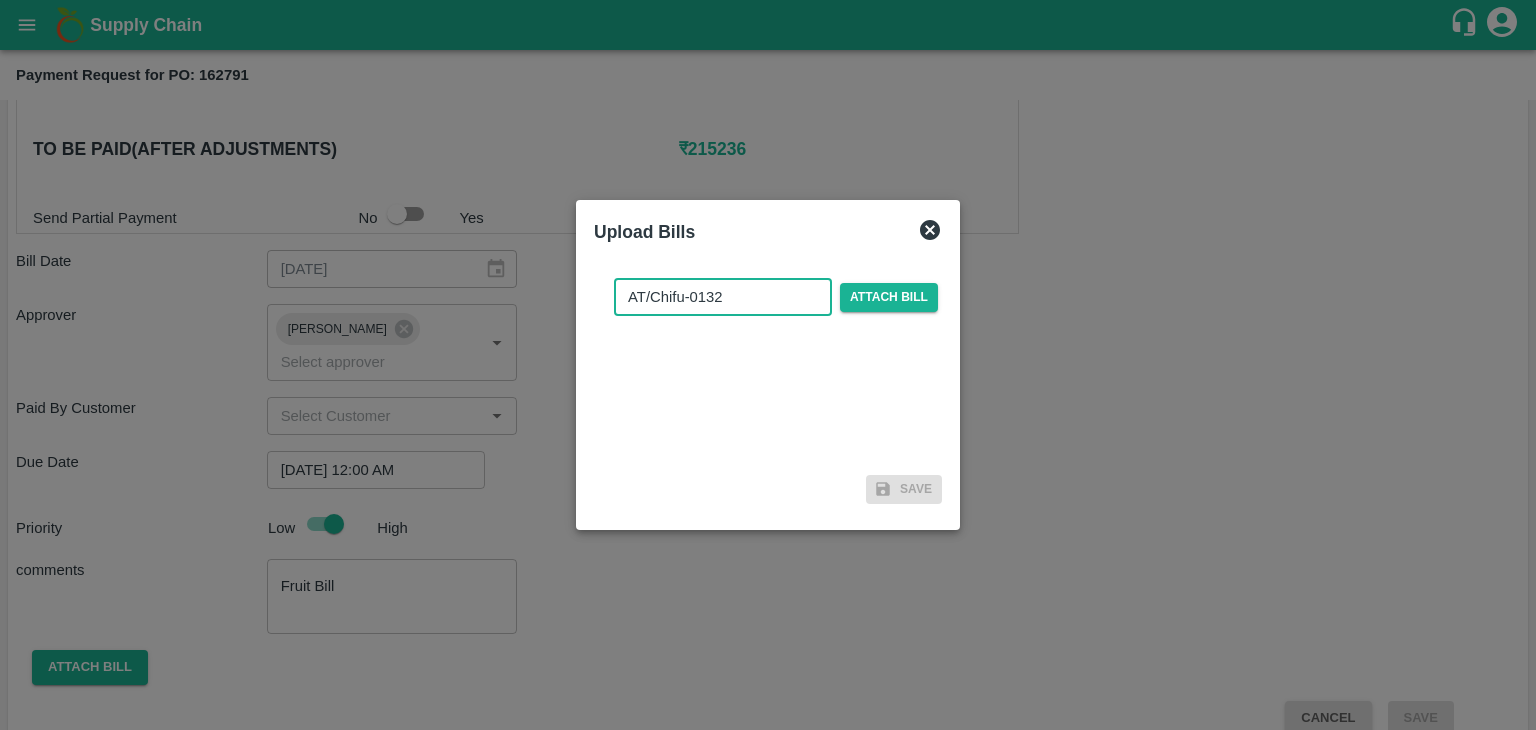 click on "AT/Chifu-0132" at bounding box center [723, 297] 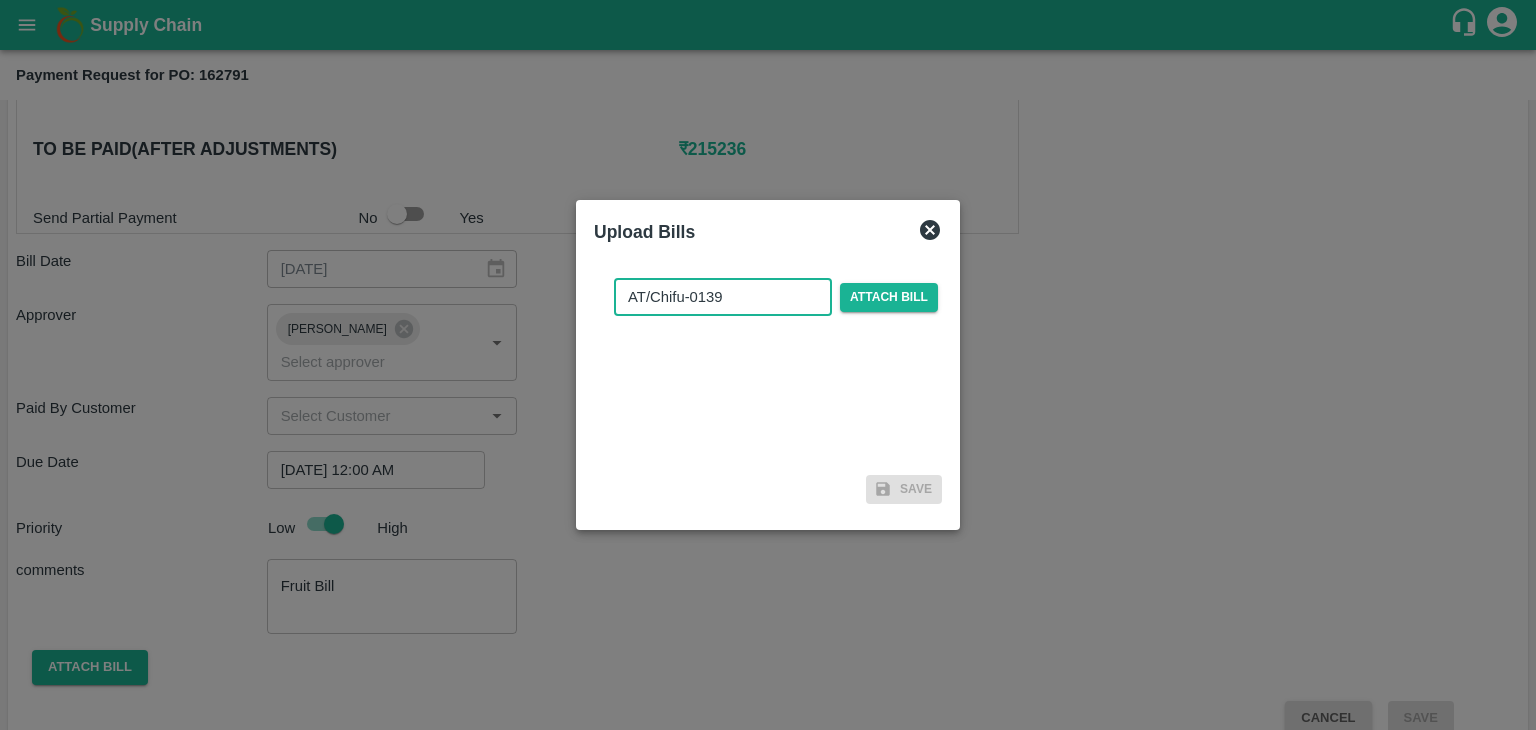 type on "AT/Chifu-0139" 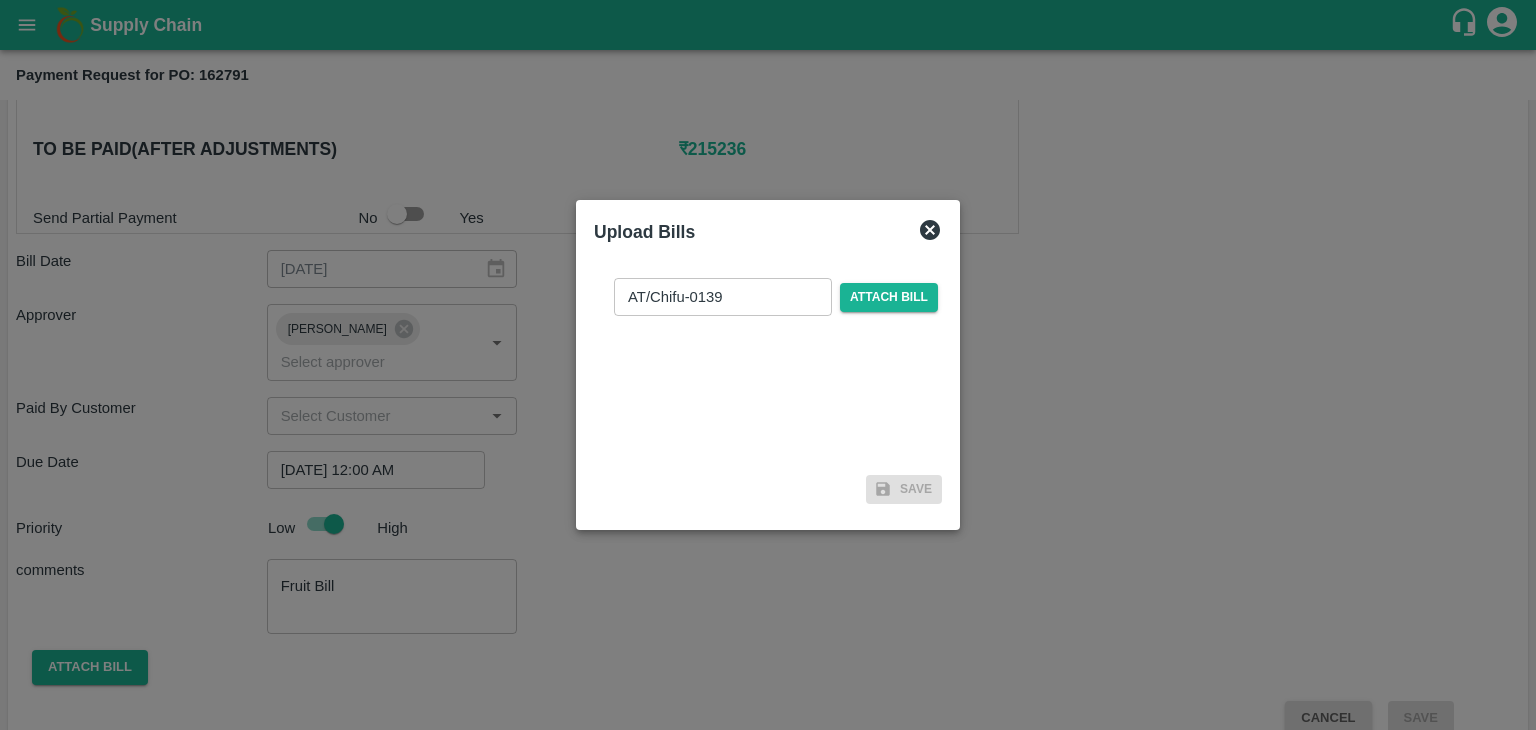 click on "AT/Chifu-0139 ​ Attach bill" at bounding box center [776, 297] 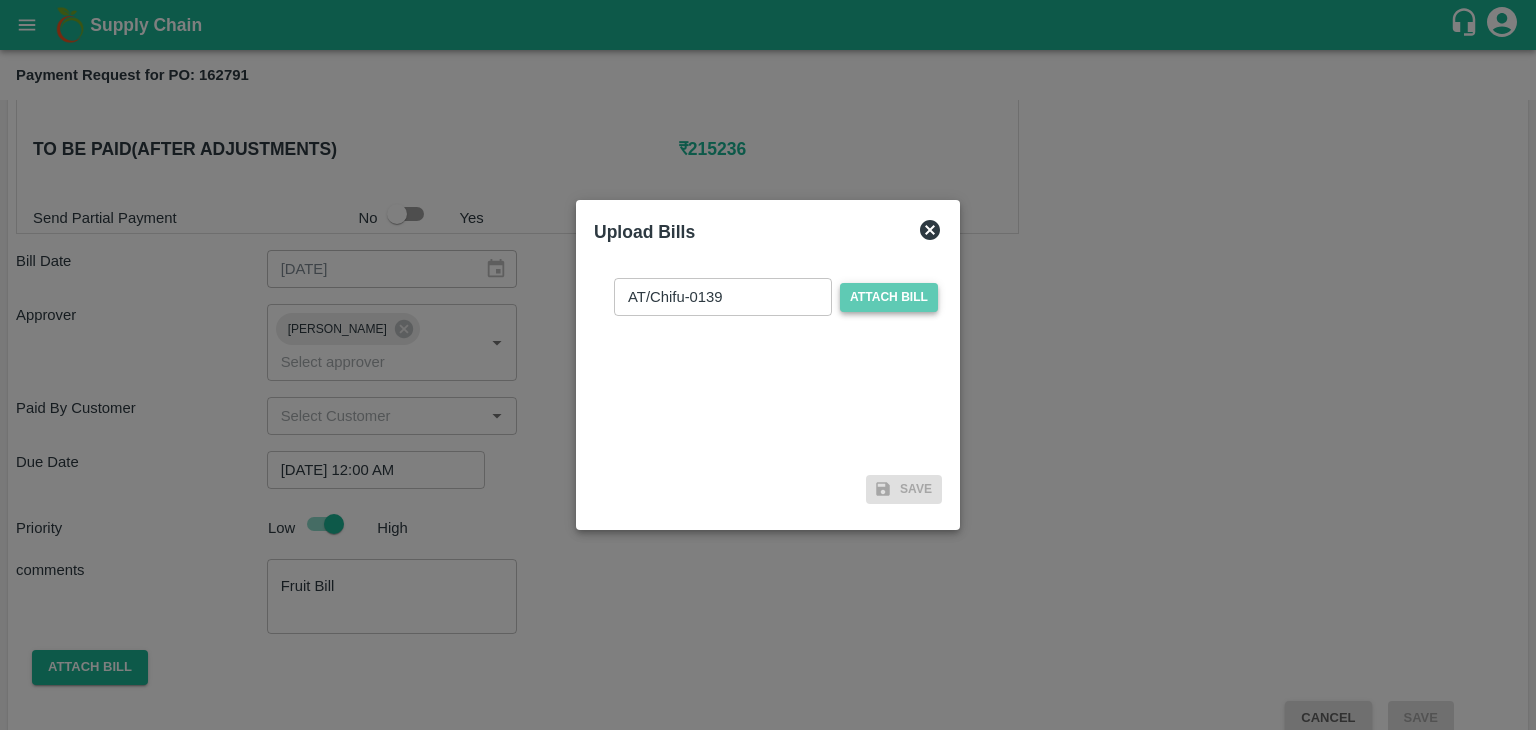 click on "Attach bill" at bounding box center (889, 297) 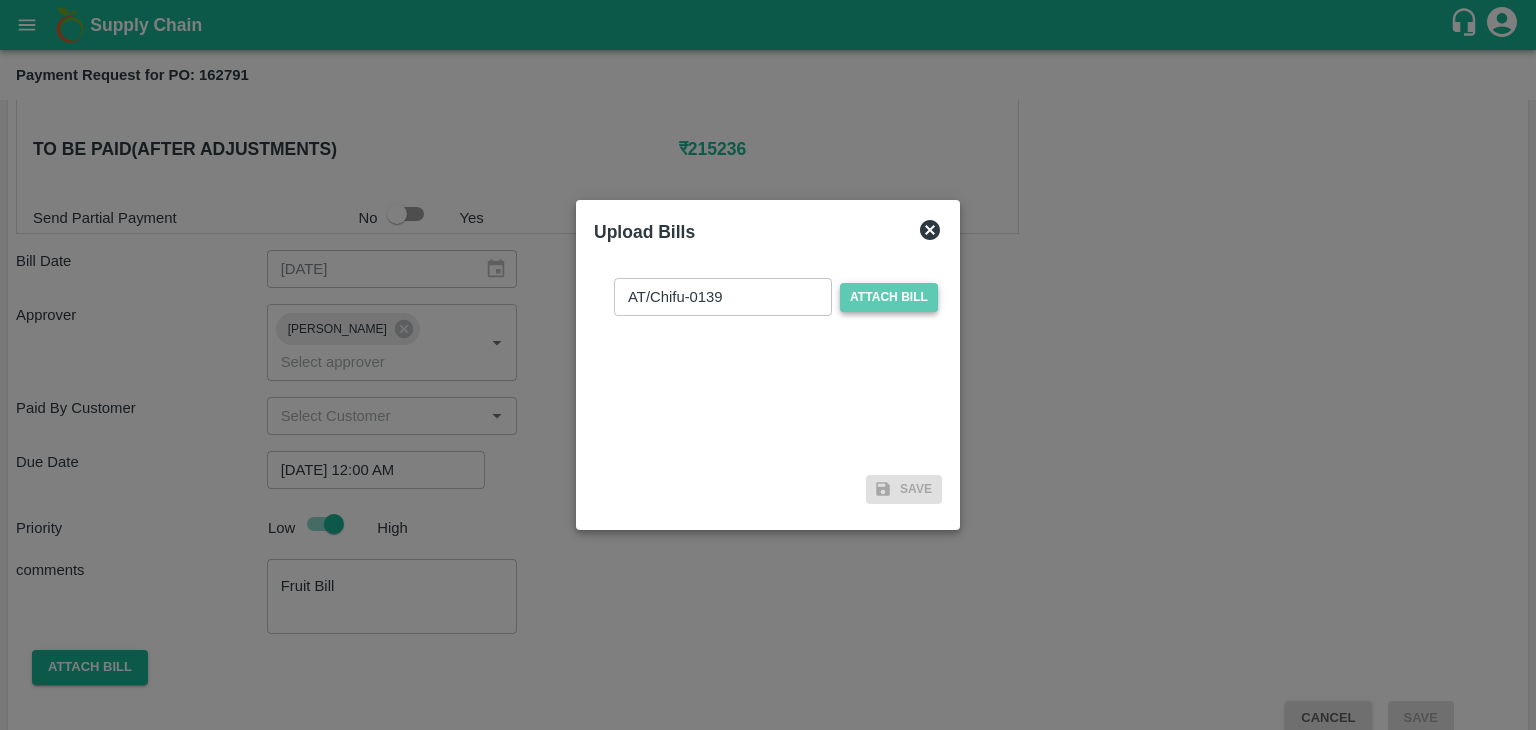 click on "Attach bill" at bounding box center (0, 0) 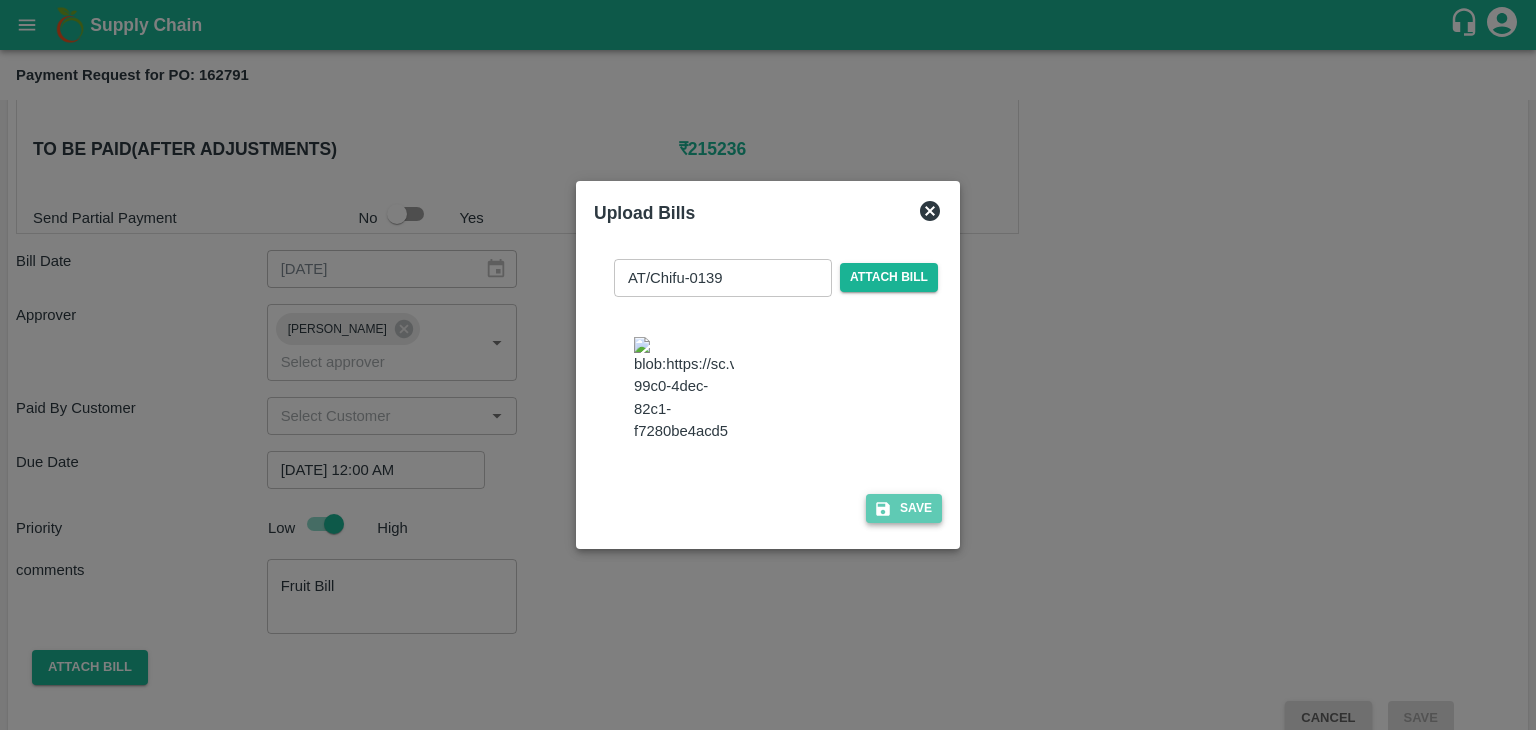 click on "Save" at bounding box center (904, 508) 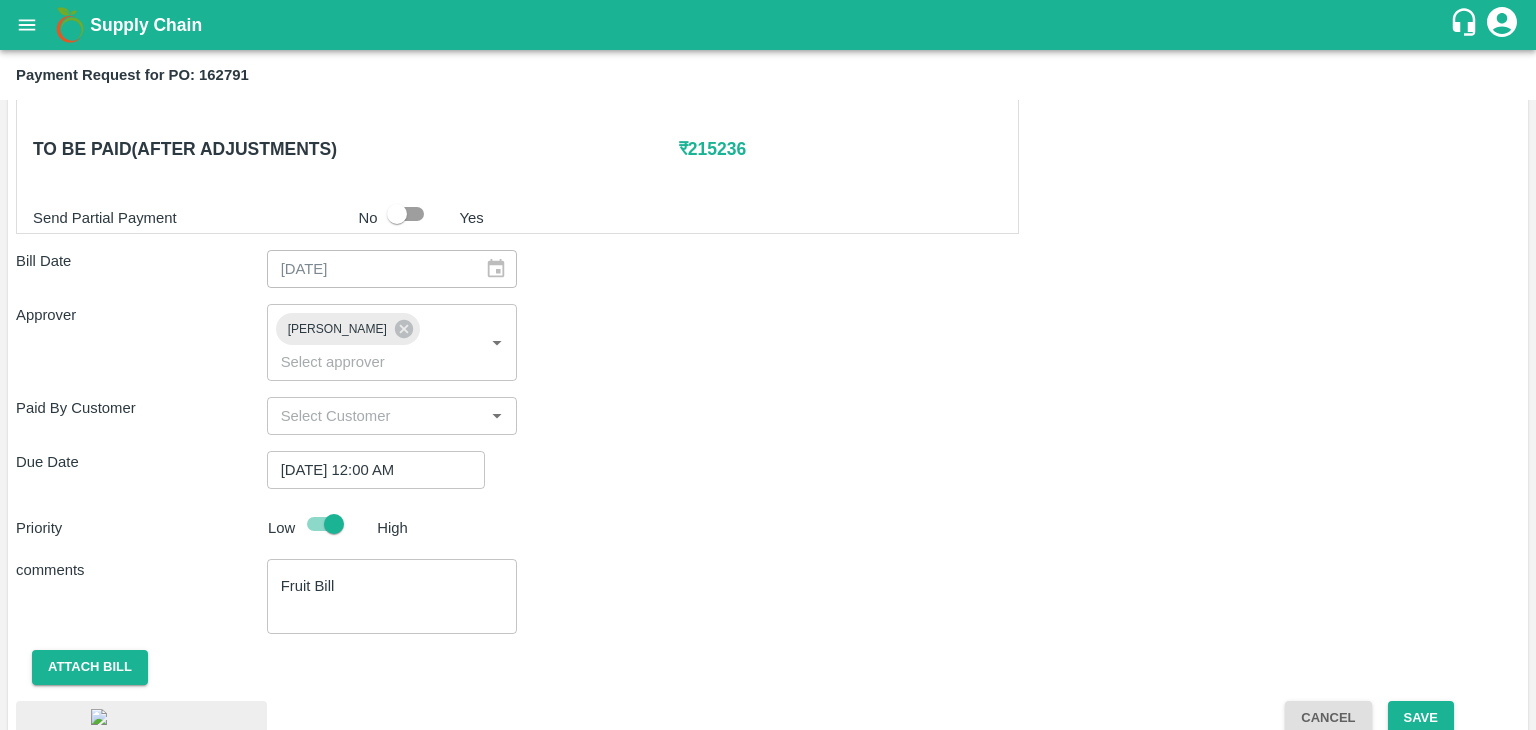 scroll, scrollTop: 1131, scrollLeft: 0, axis: vertical 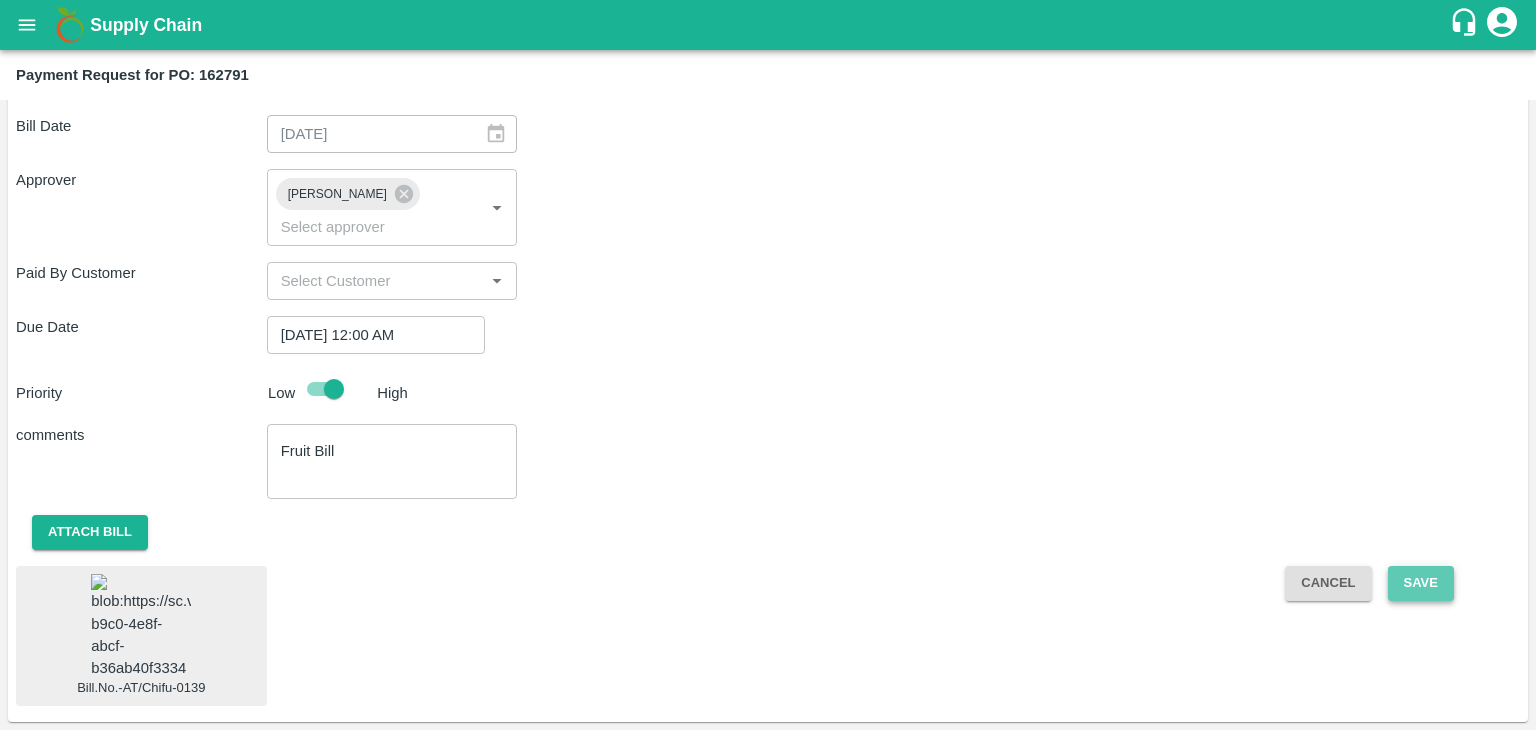 click on "Save" at bounding box center (1421, 583) 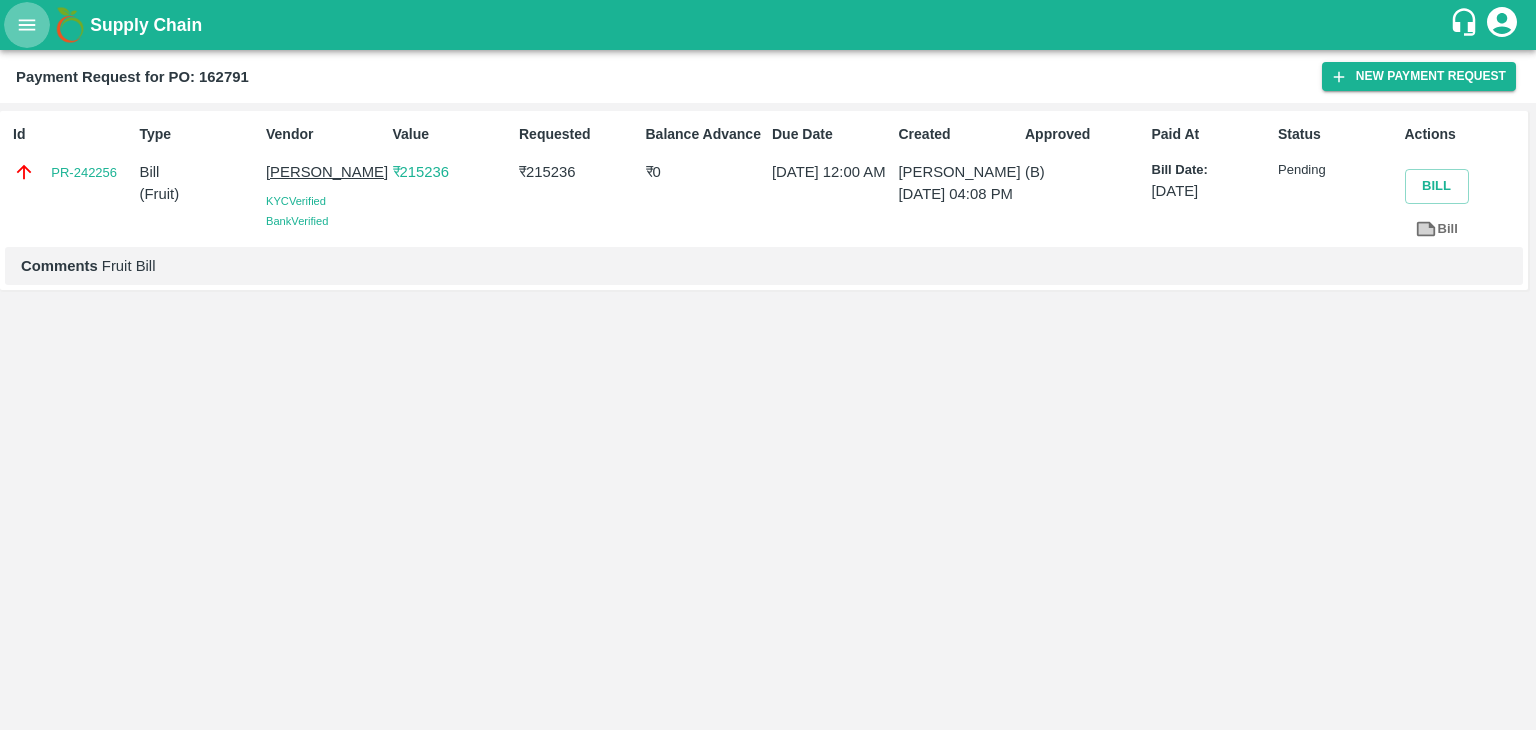 click at bounding box center [27, 25] 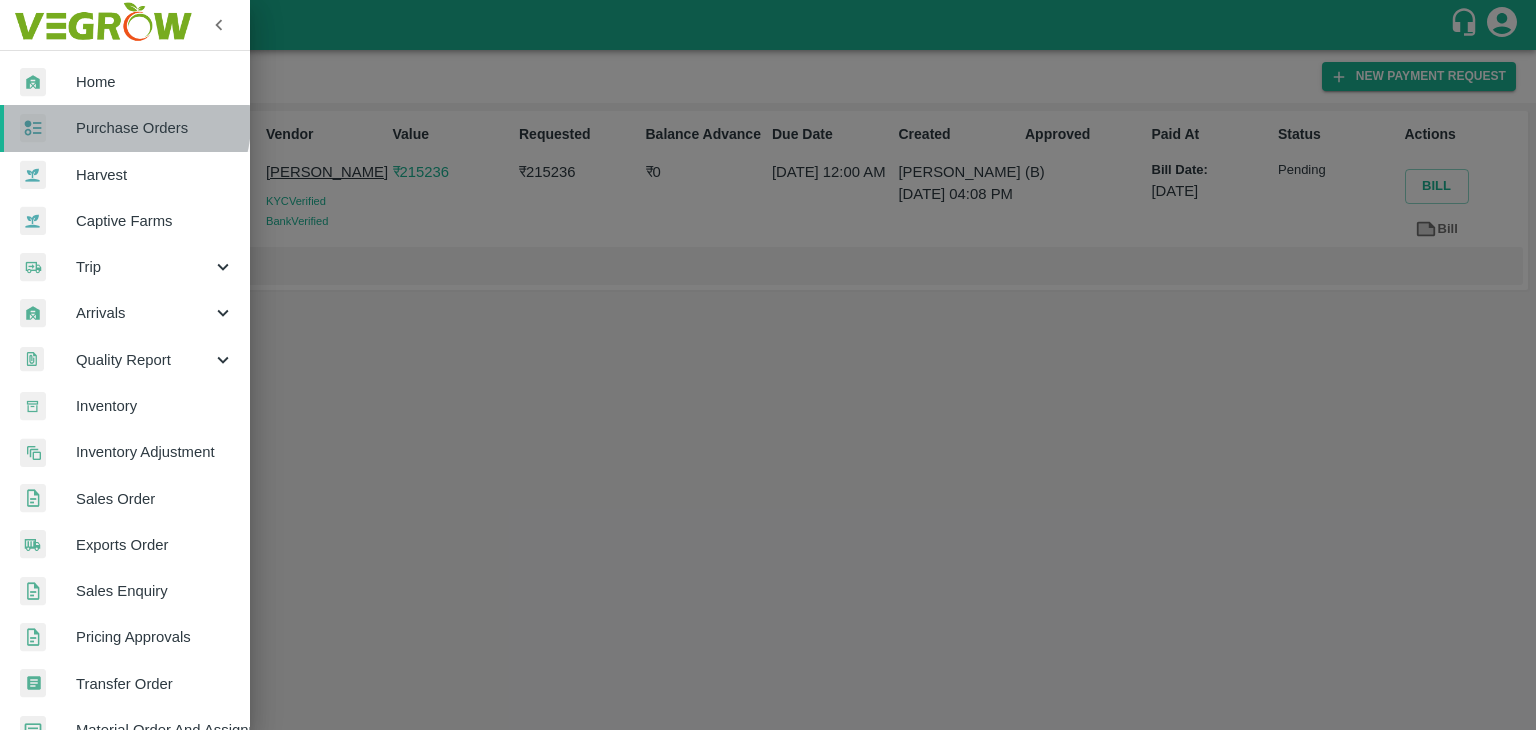 click on "Purchase Orders" at bounding box center [155, 128] 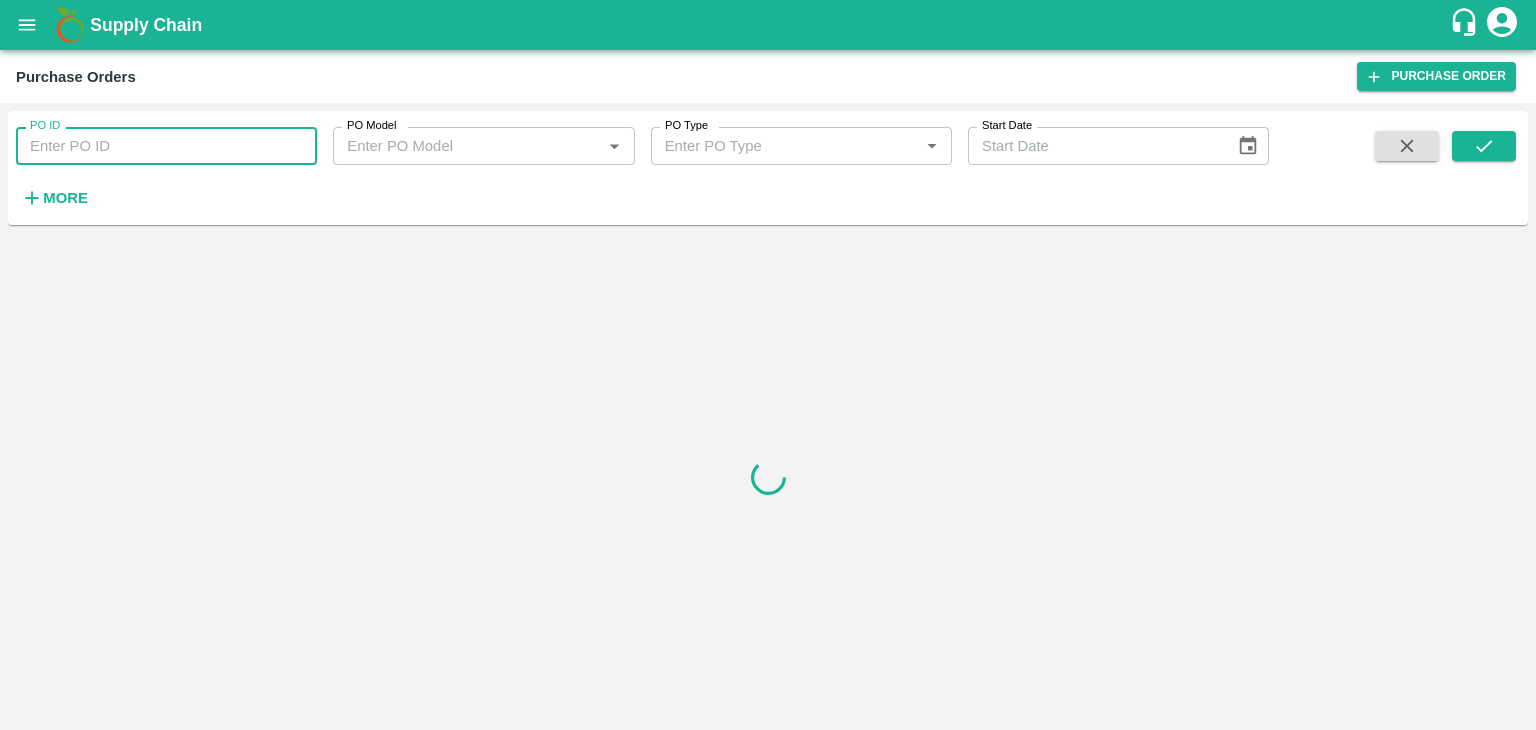 click on "PO ID" at bounding box center (166, 146) 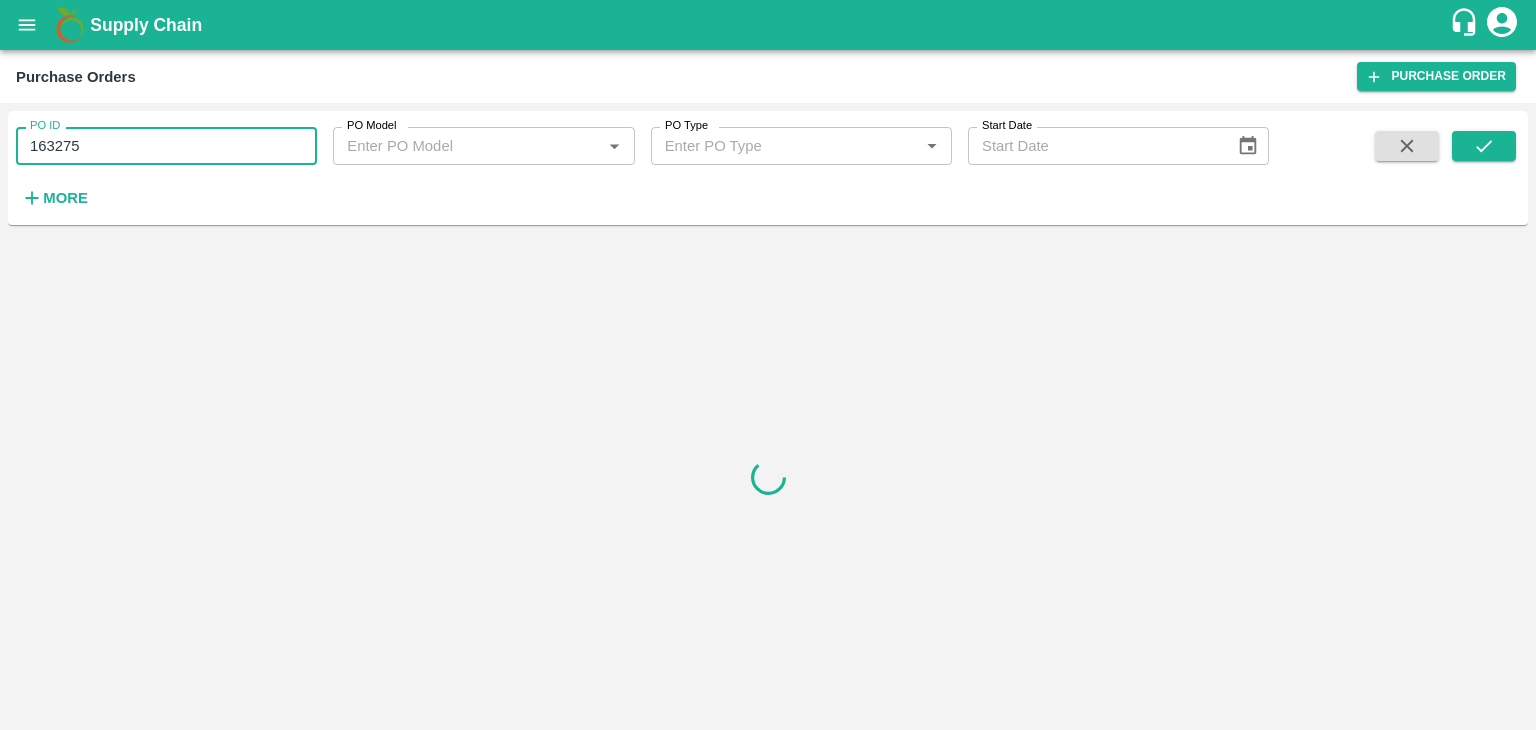 type on "163275" 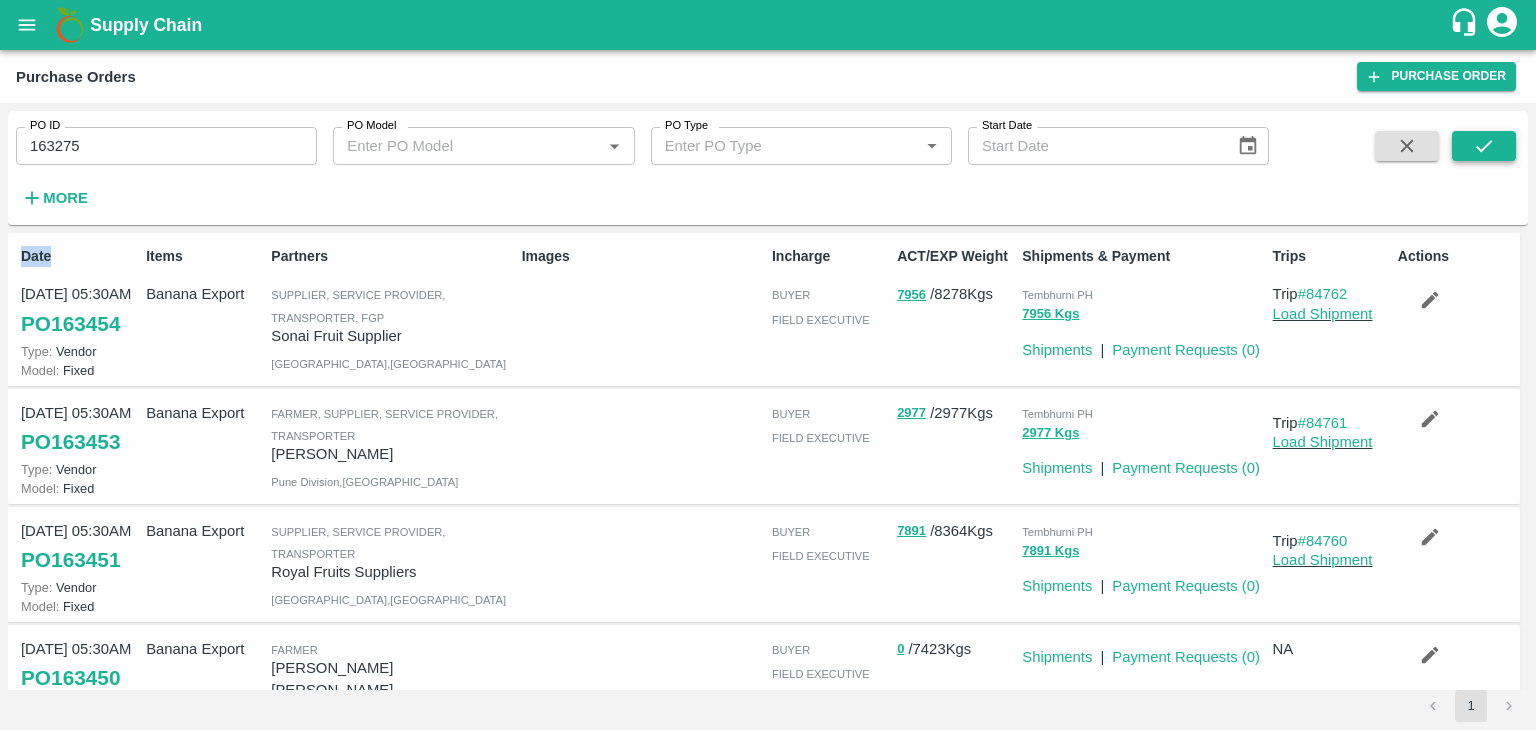 click at bounding box center (1484, 172) 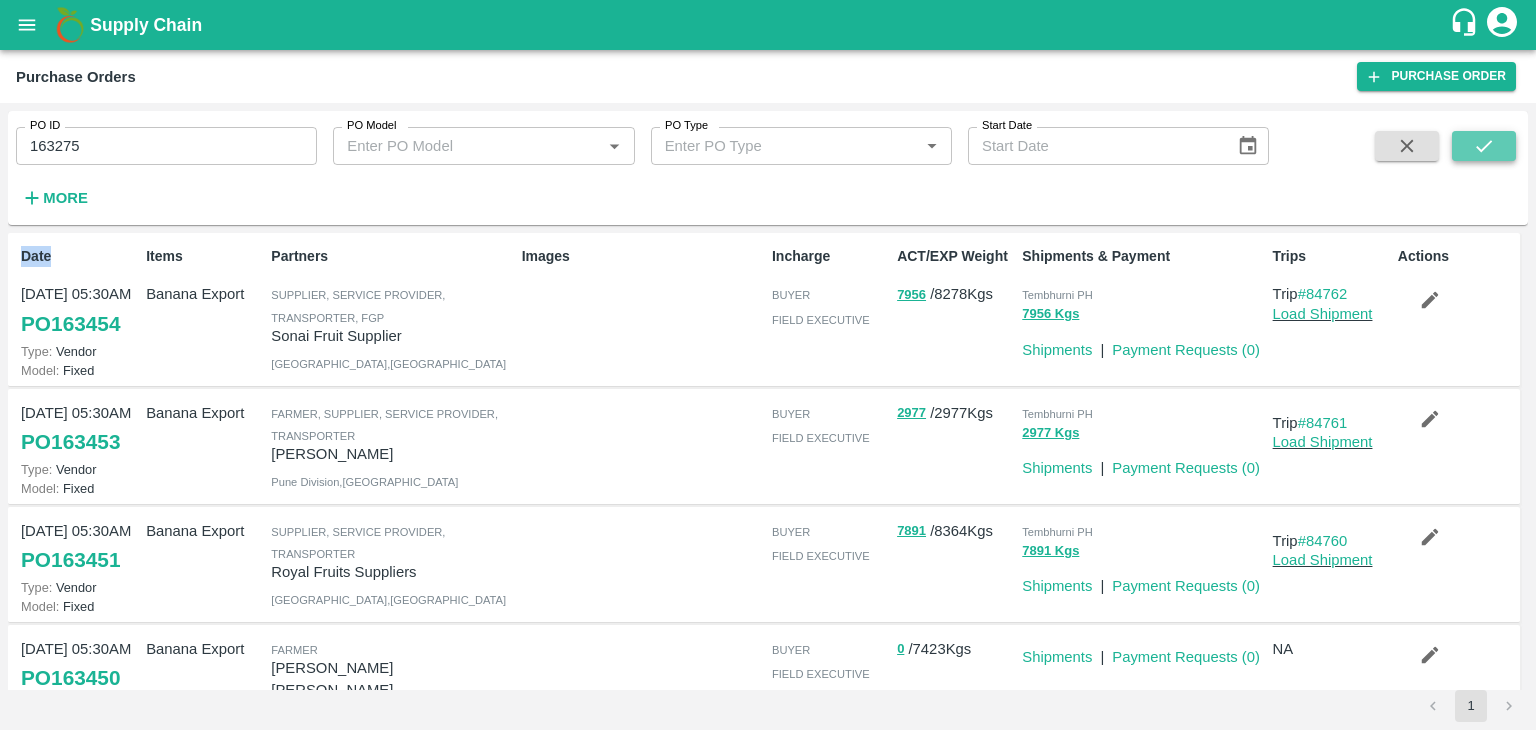click at bounding box center (1484, 146) 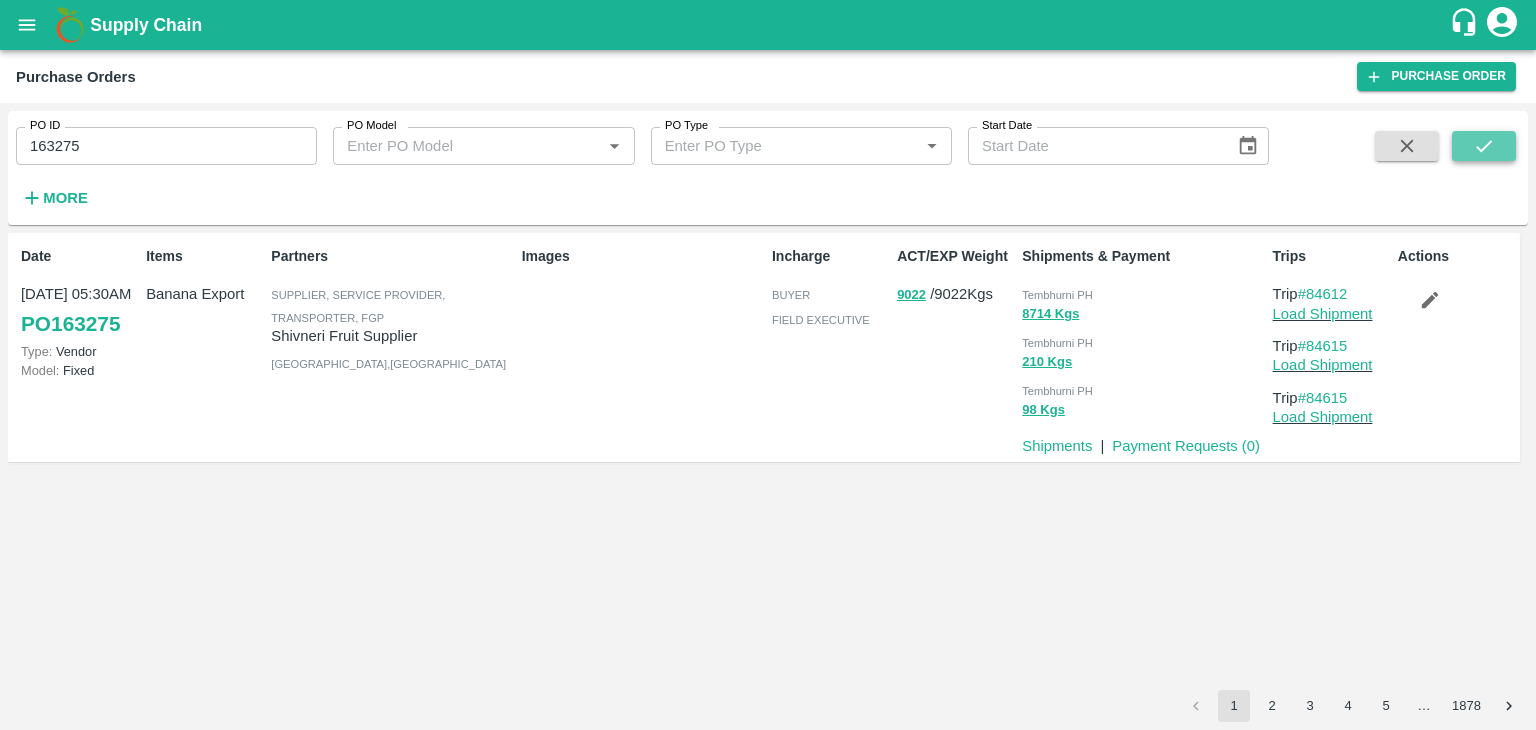 click 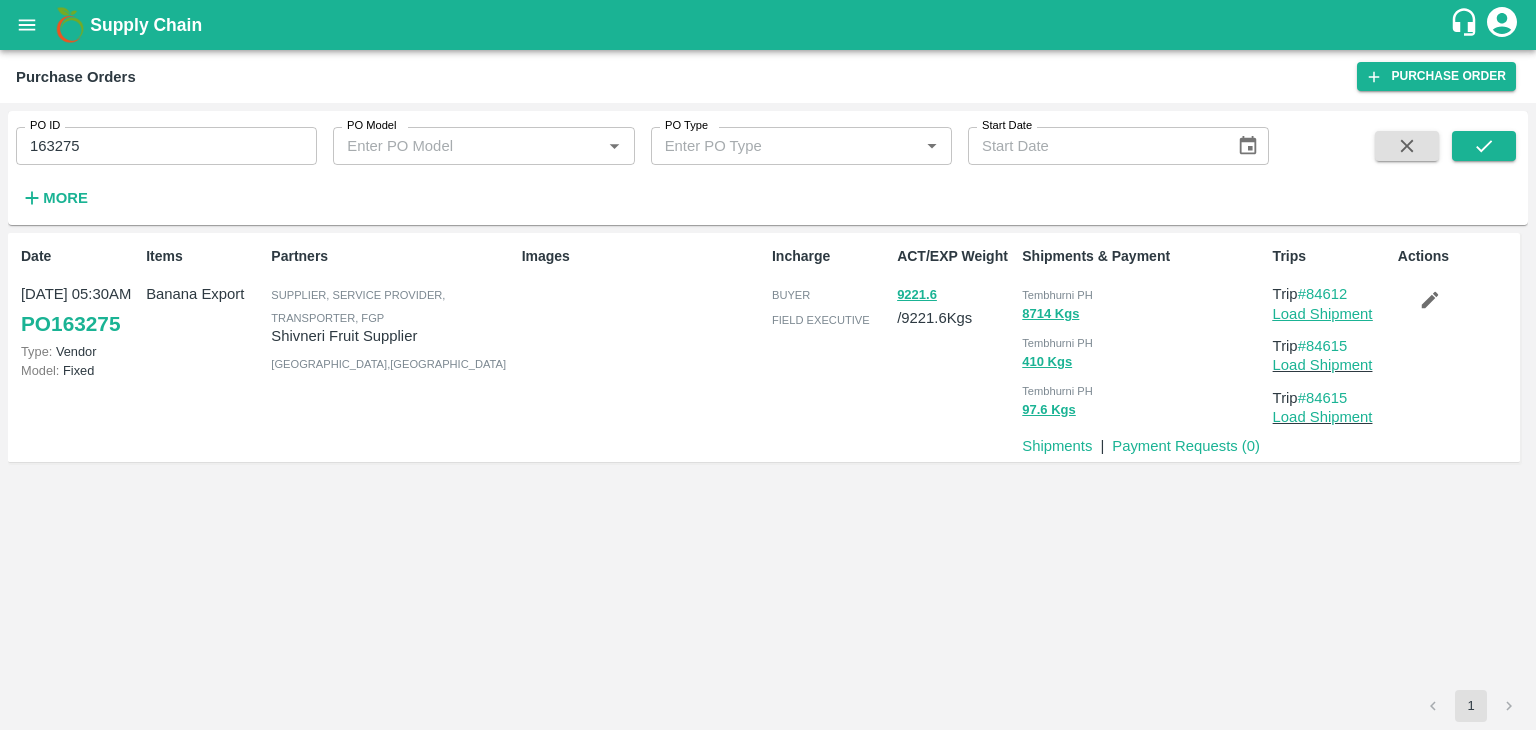 click on "Load Shipment" at bounding box center [1323, 314] 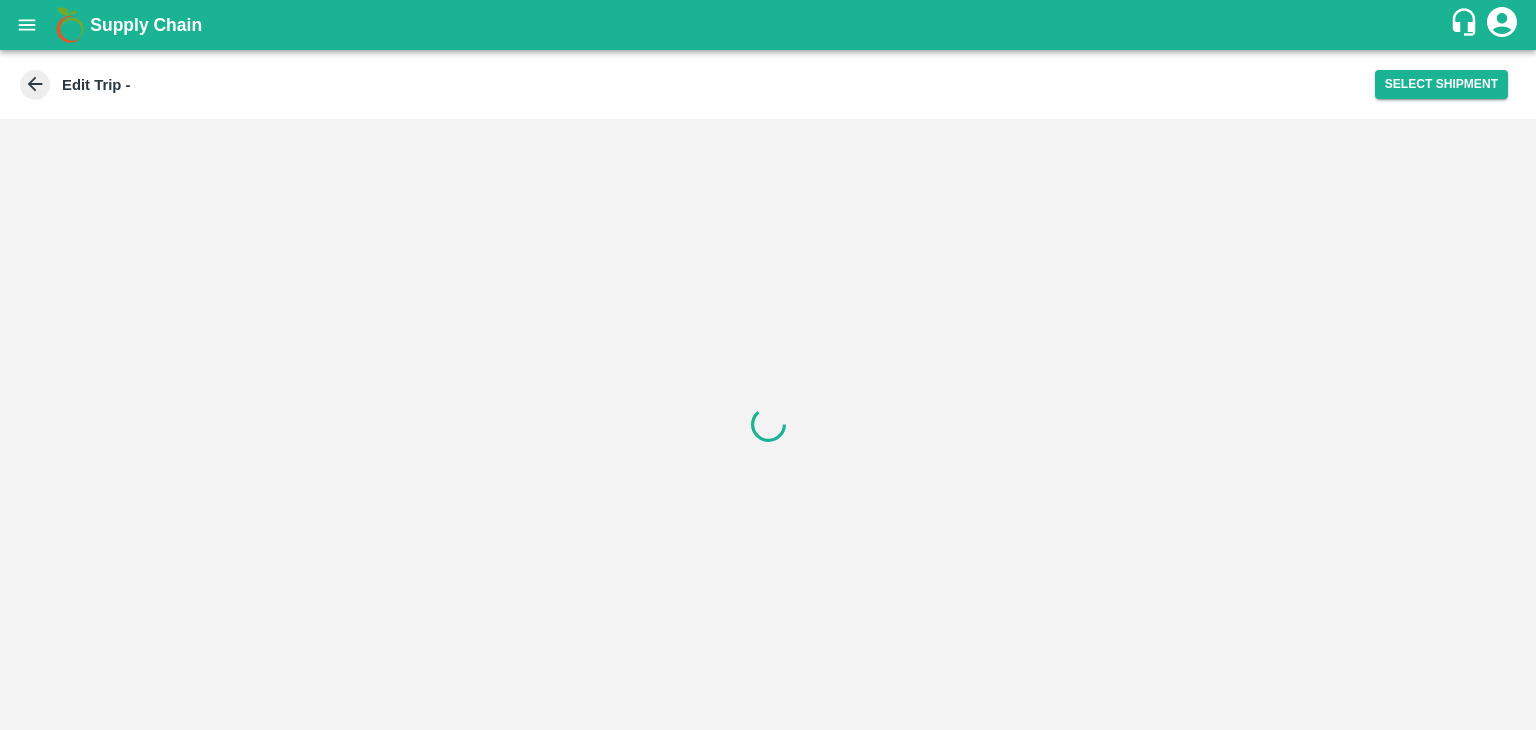 scroll, scrollTop: 0, scrollLeft: 0, axis: both 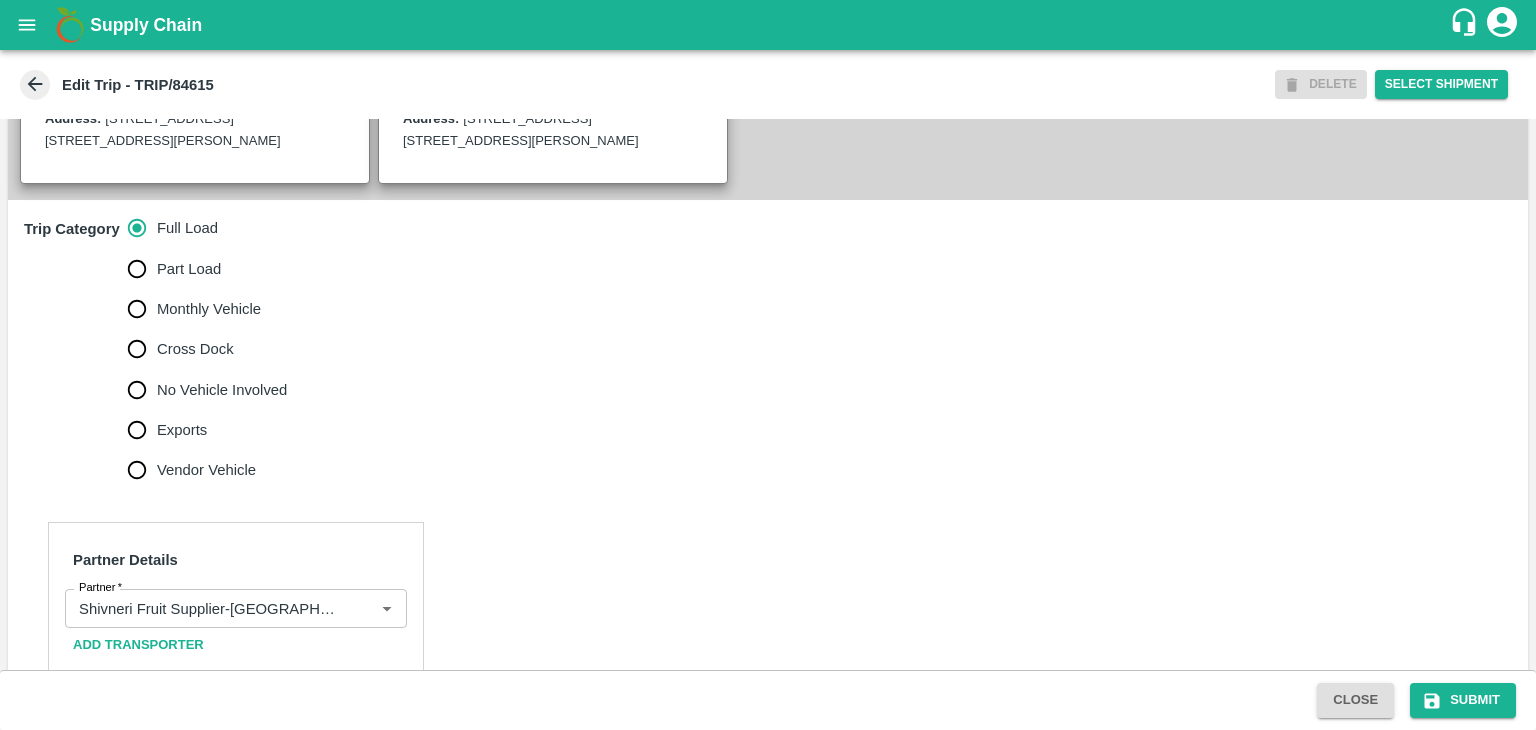 click on "No Vehicle Involved" at bounding box center [222, 390] 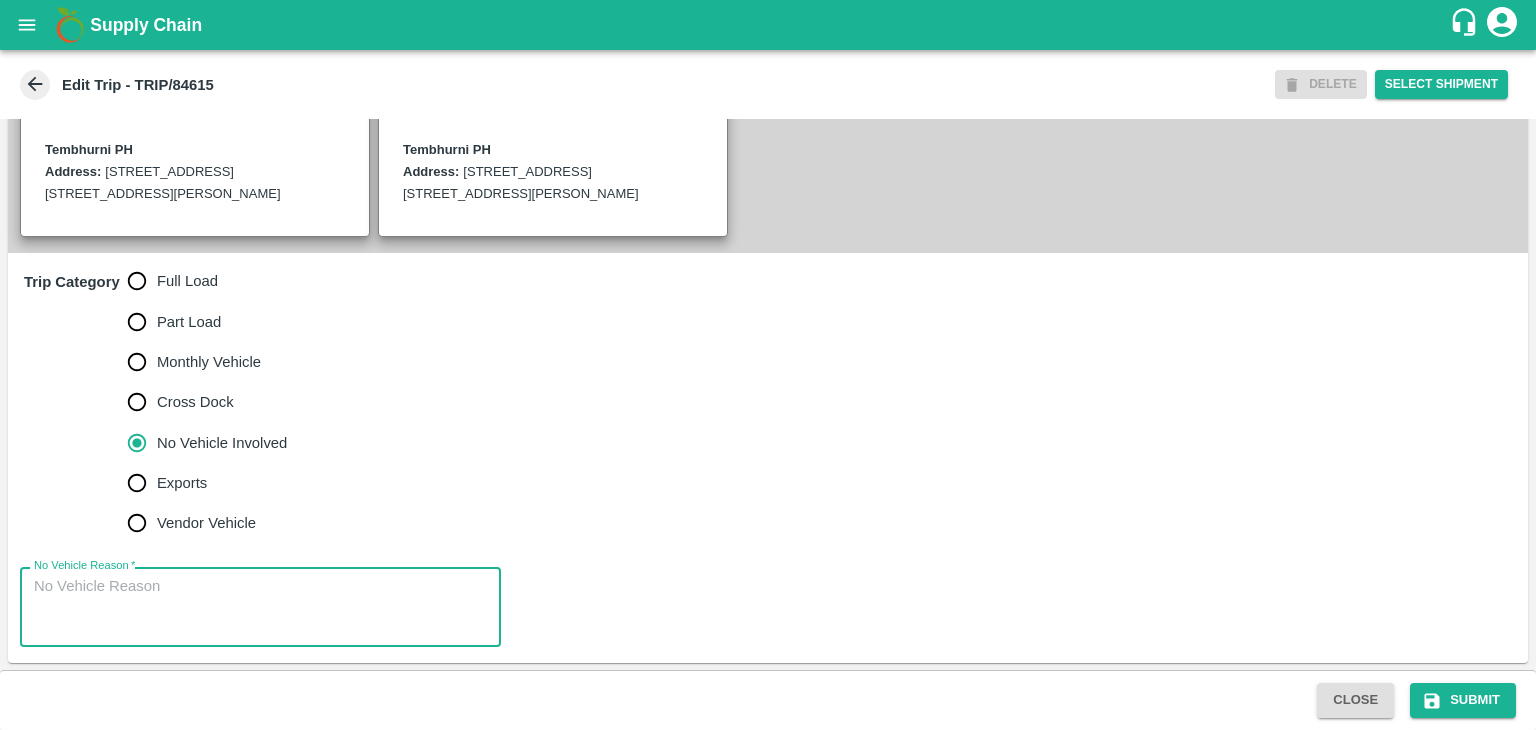 click on "No Vehicle Reason   *" at bounding box center (260, 607) 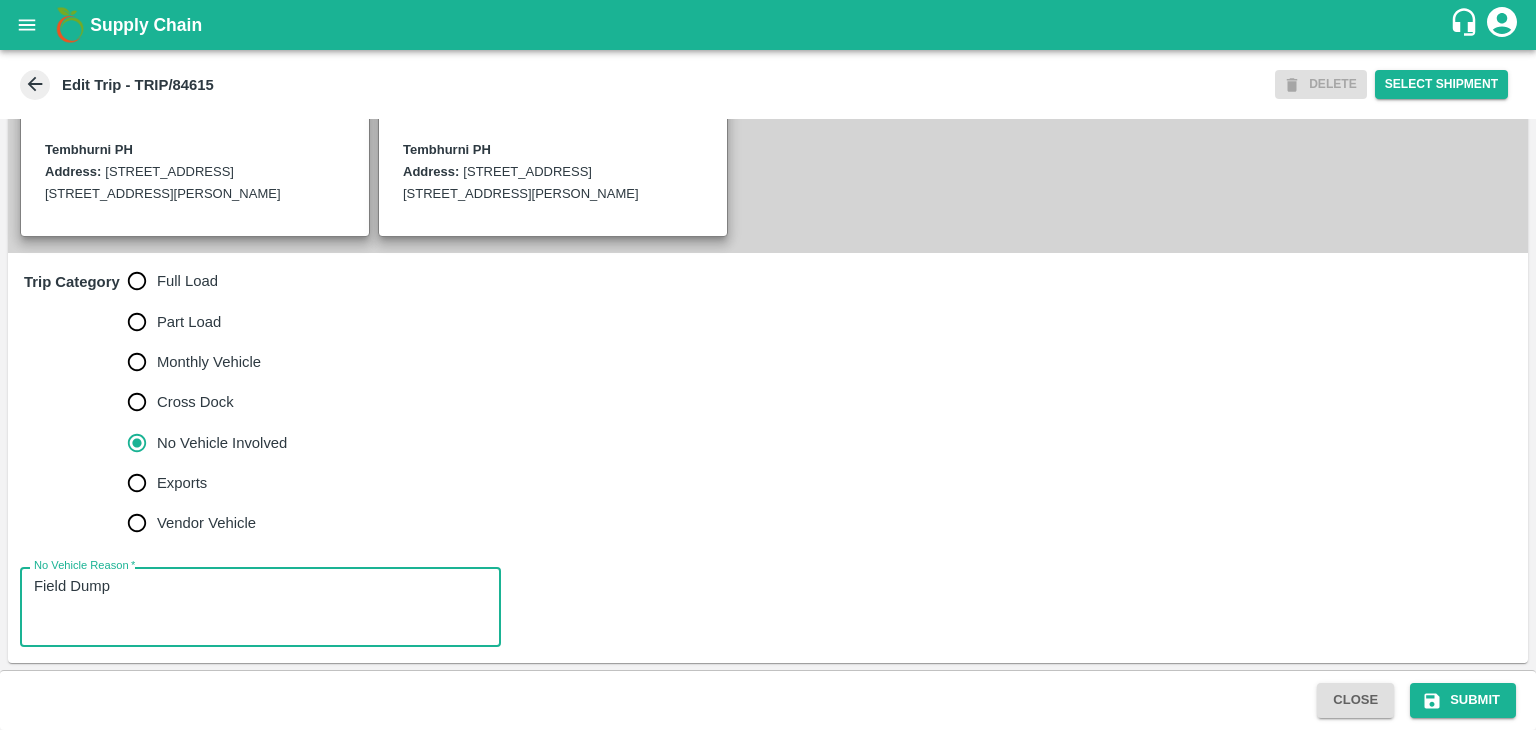 type on "Field Dump" 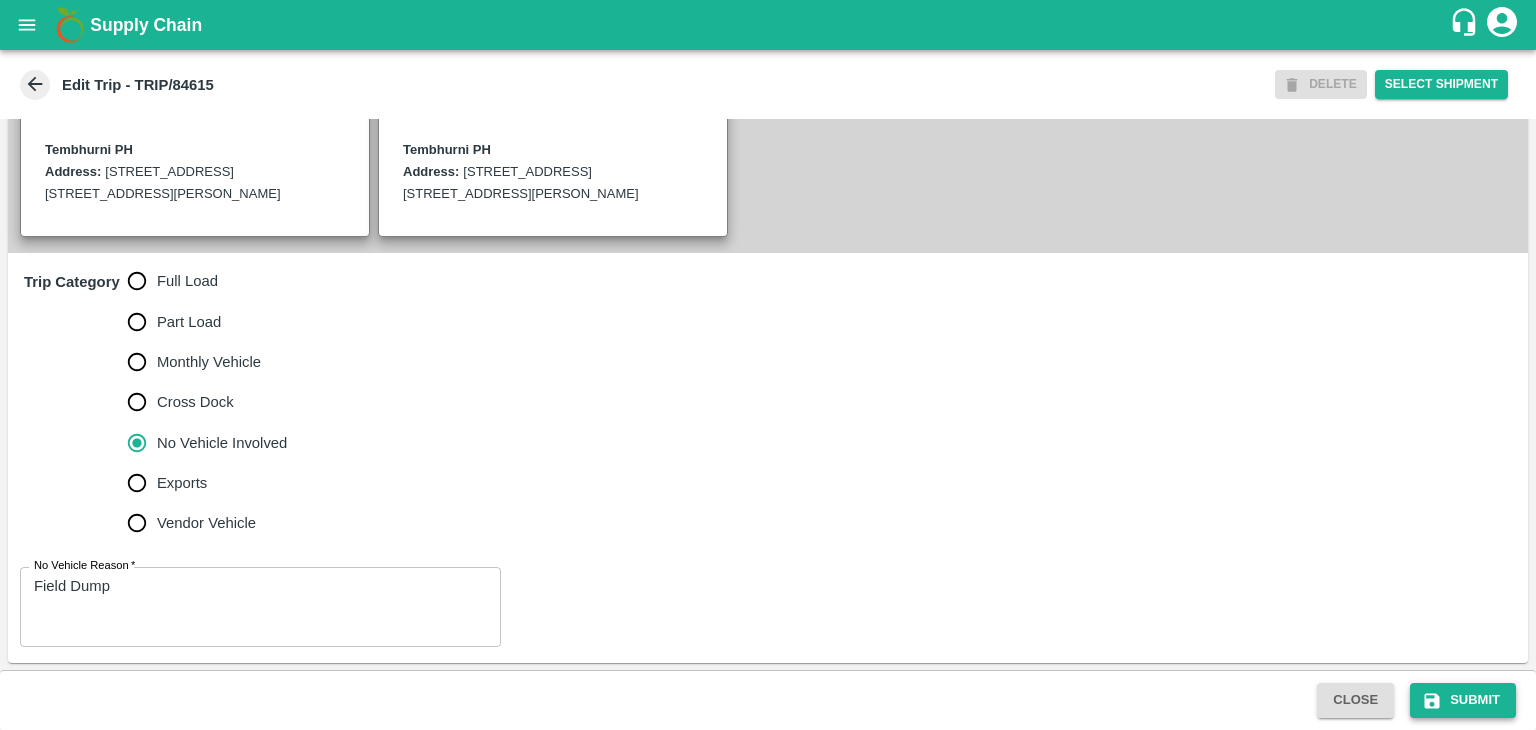 drag, startPoint x: 1431, startPoint y: 676, endPoint x: 1474, endPoint y: 700, distance: 49.24429 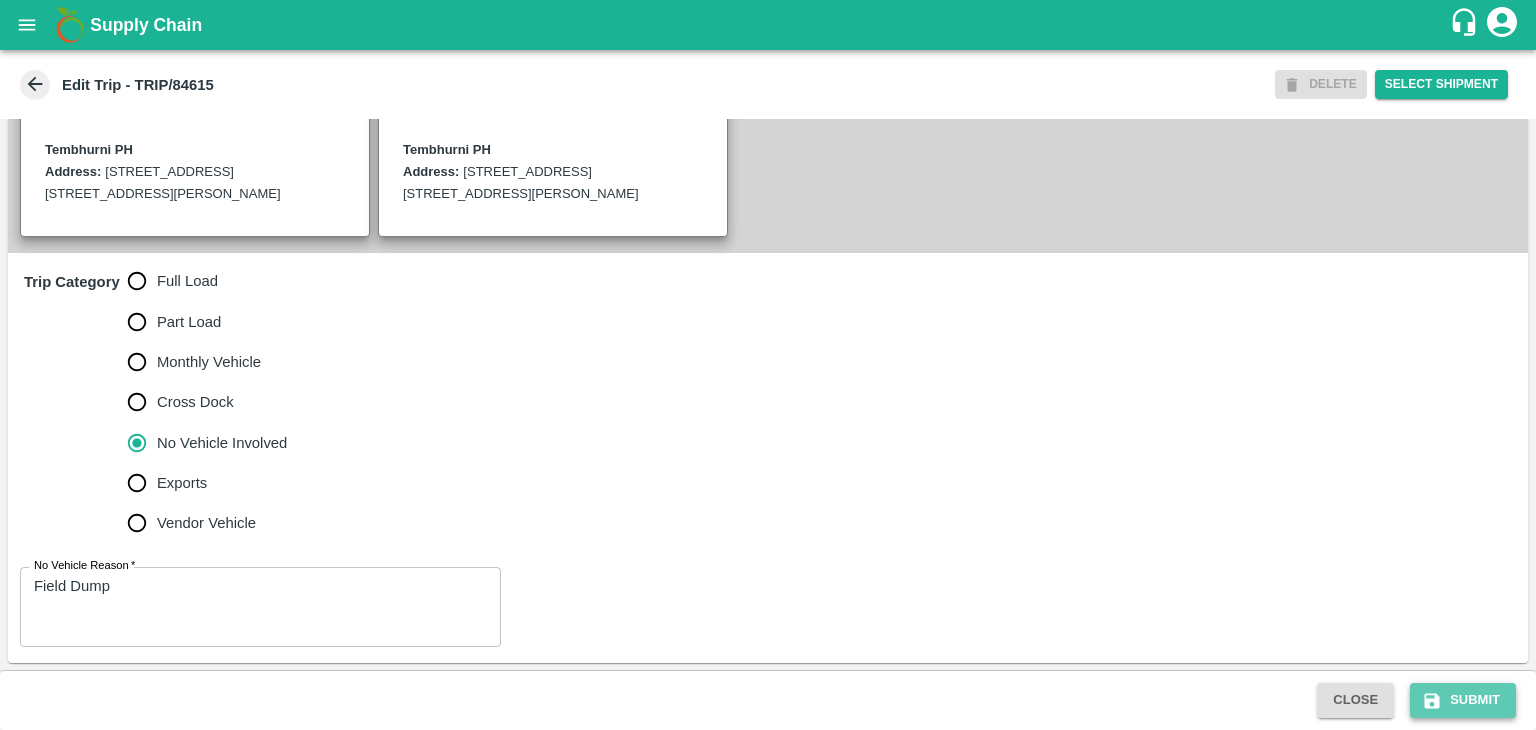 click on "Submit" at bounding box center (1463, 700) 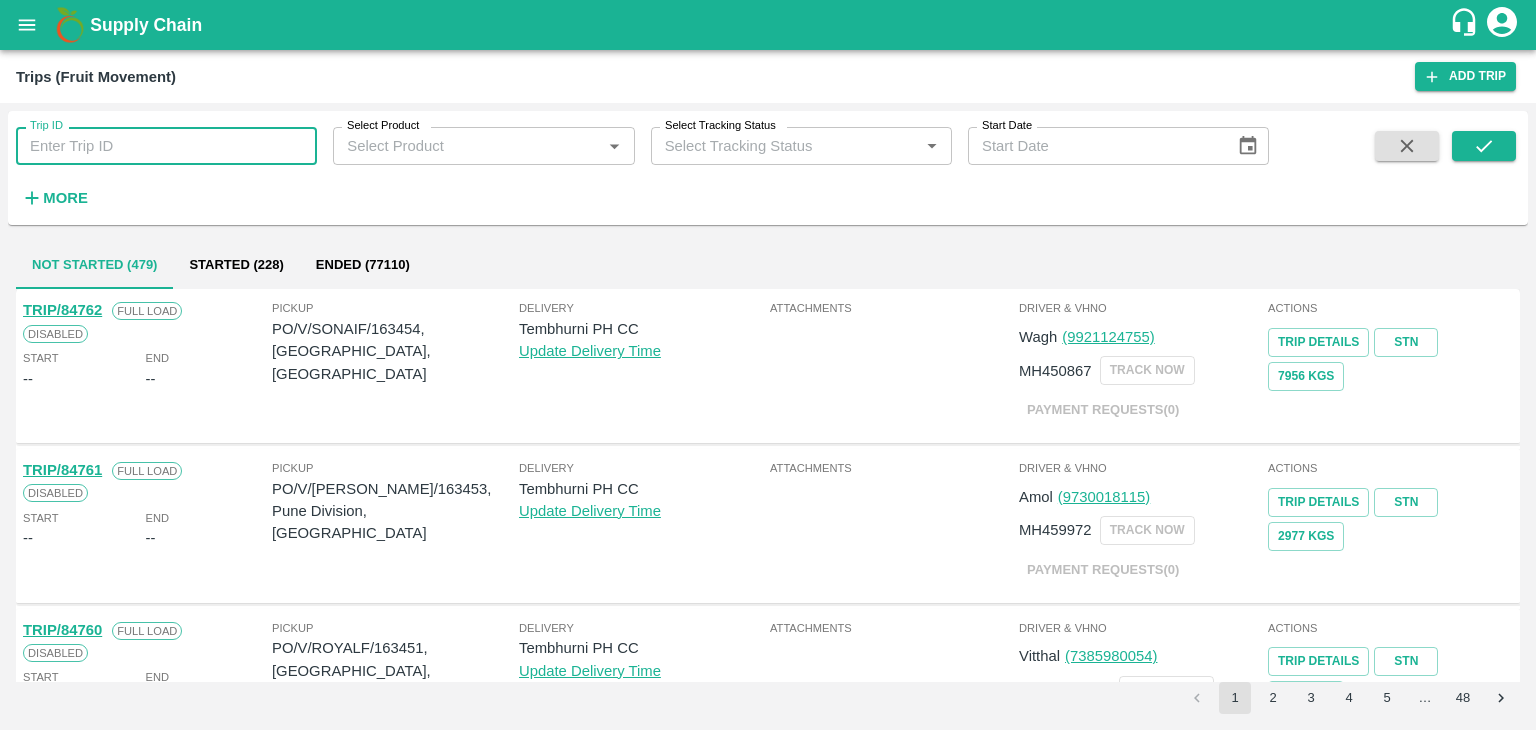 click on "Trip ID" at bounding box center [166, 146] 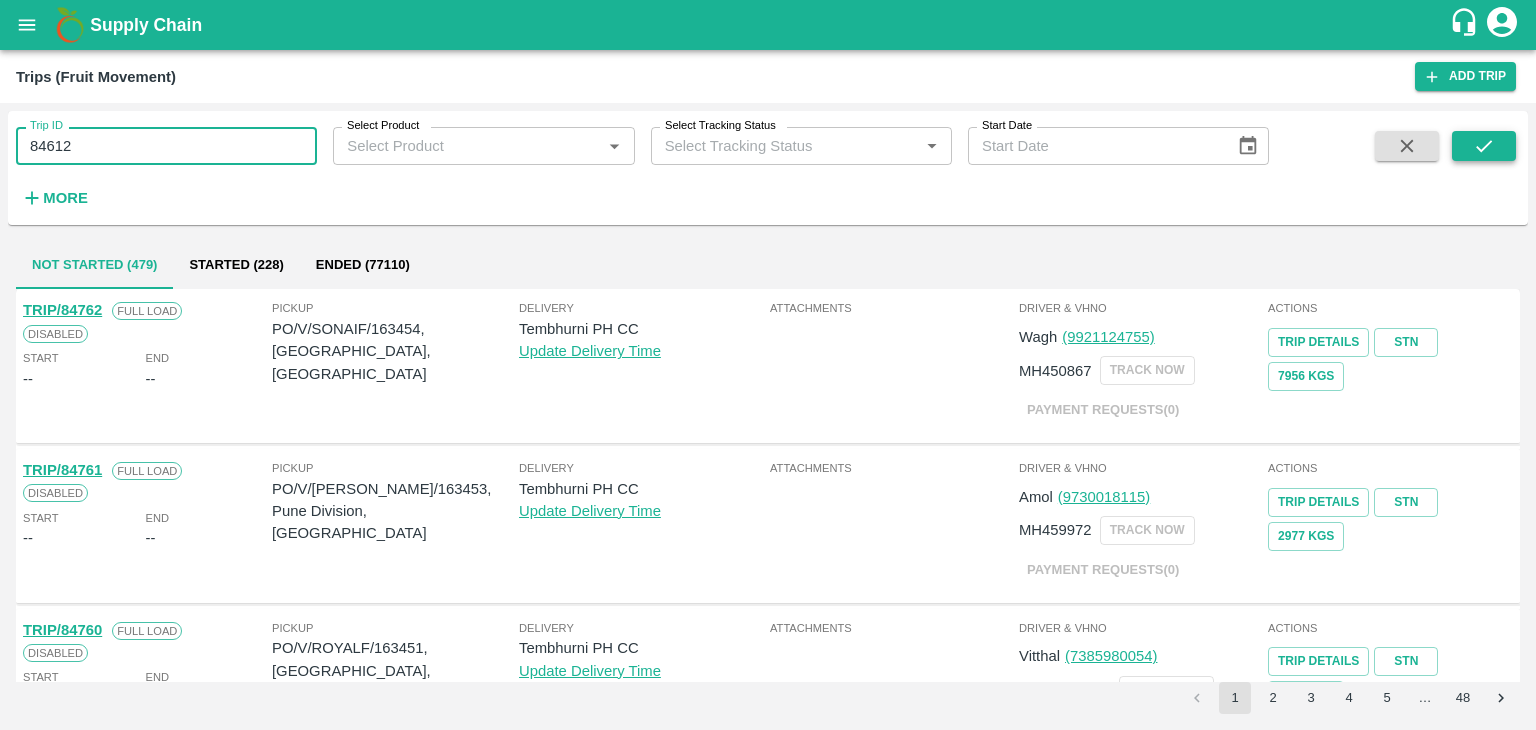type on "84612" 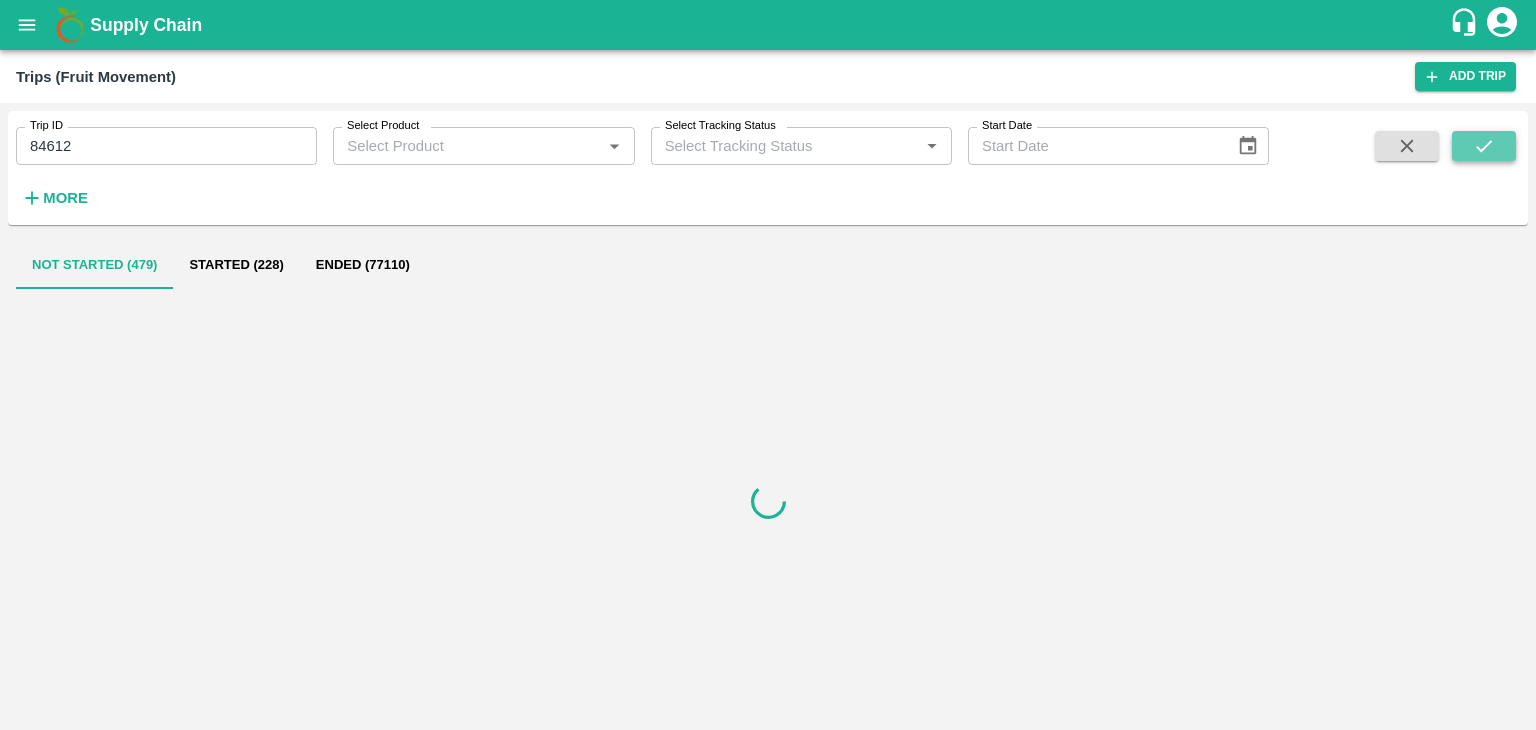 click at bounding box center (1484, 146) 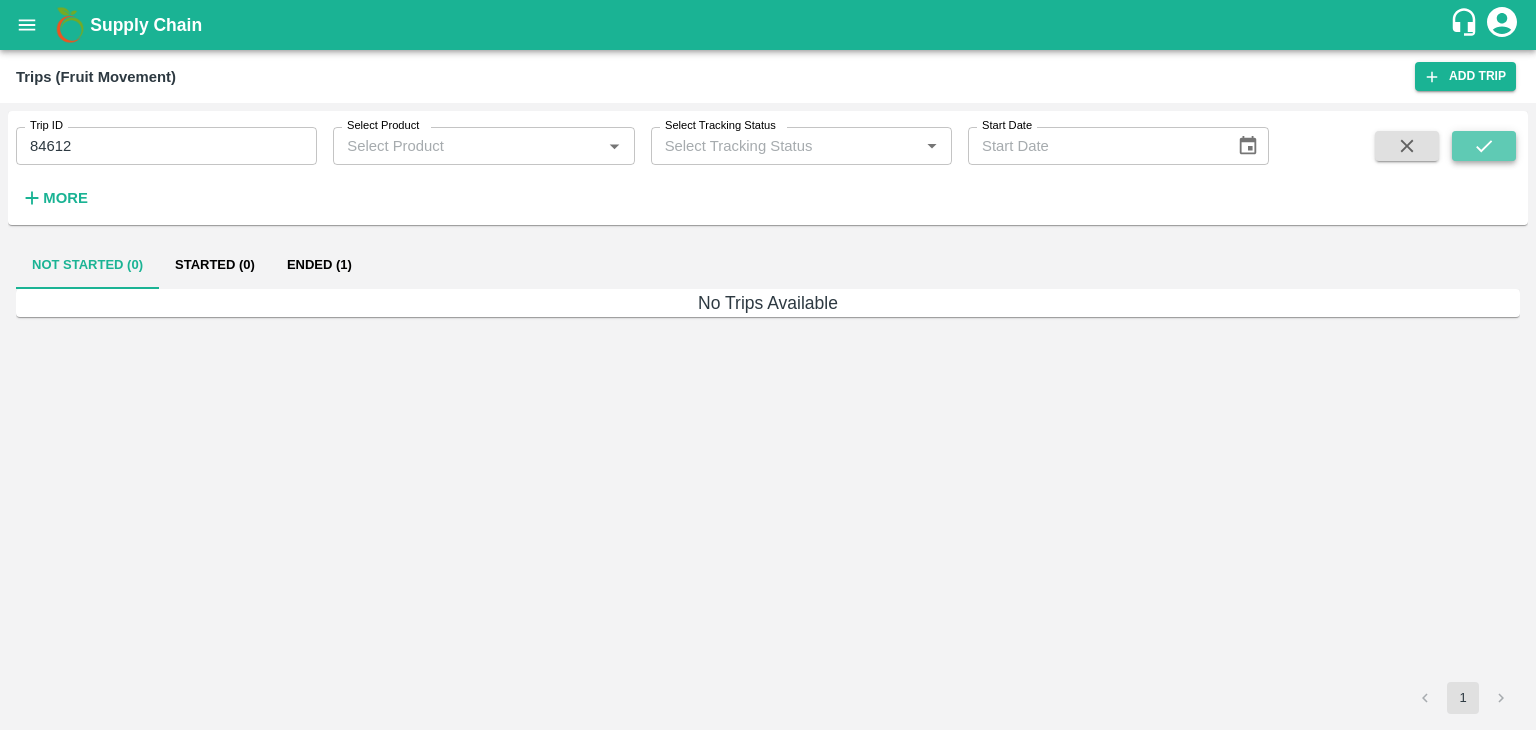 click at bounding box center [1484, 146] 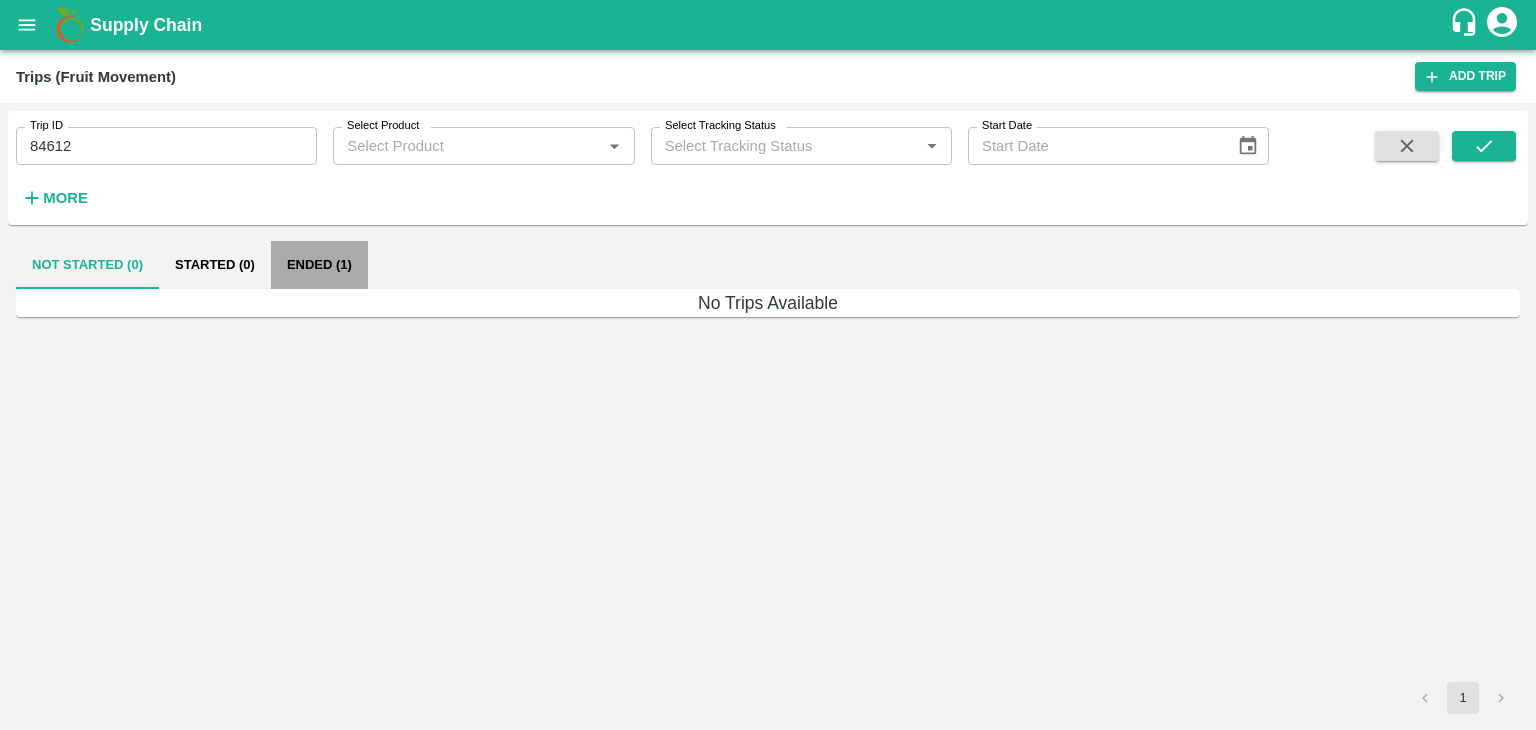 click on "Ended (1)" at bounding box center [319, 265] 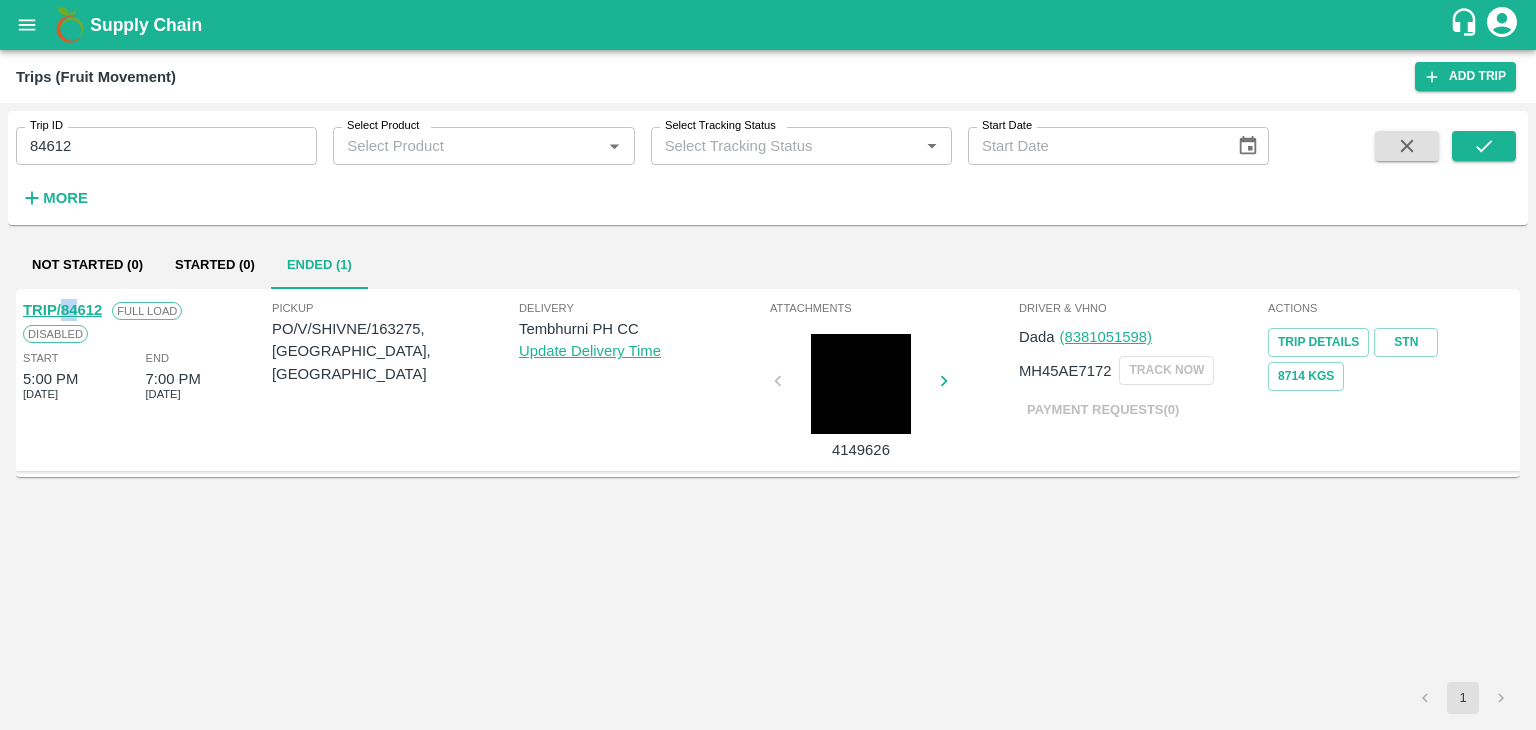 drag, startPoint x: 64, startPoint y: 299, endPoint x: 76, endPoint y: 315, distance: 20 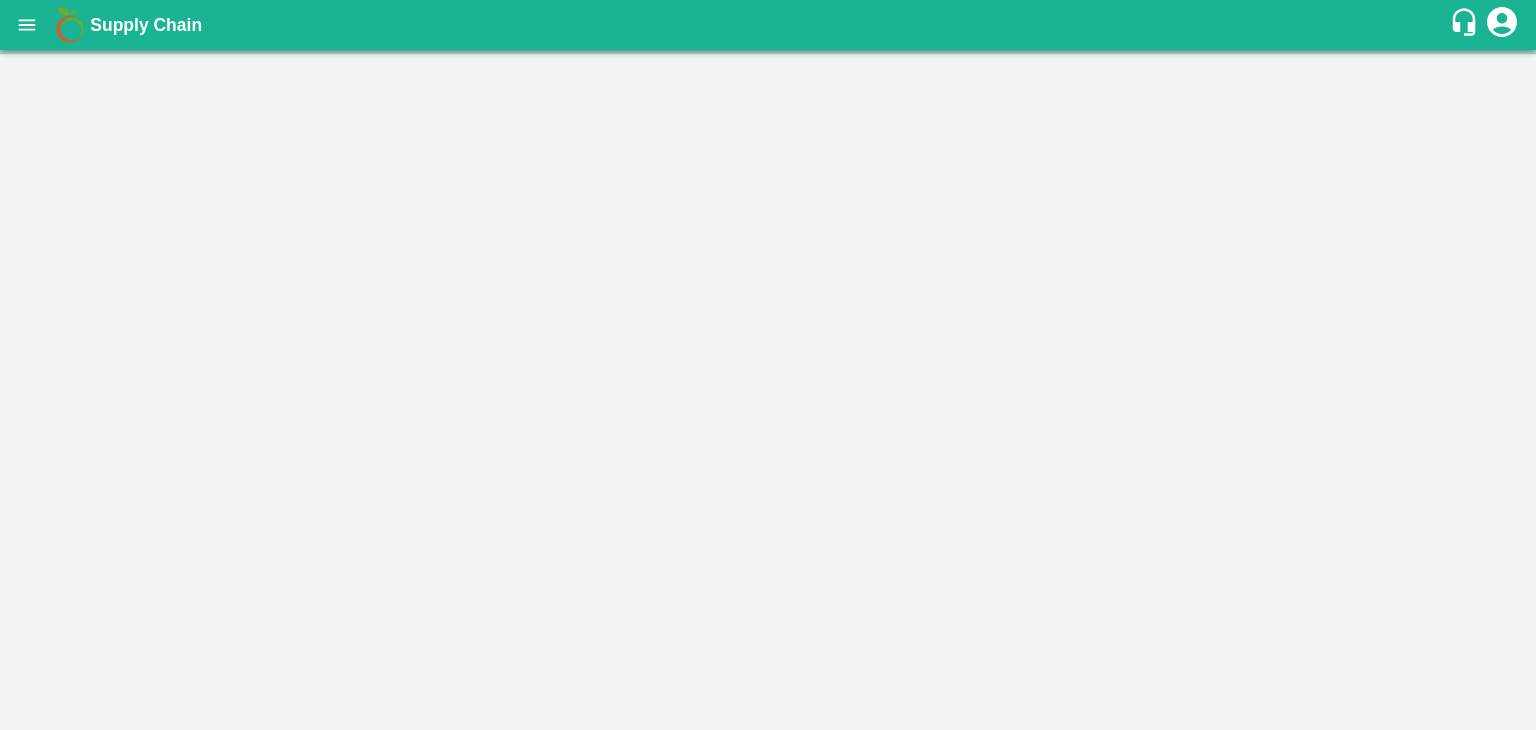 scroll, scrollTop: 0, scrollLeft: 0, axis: both 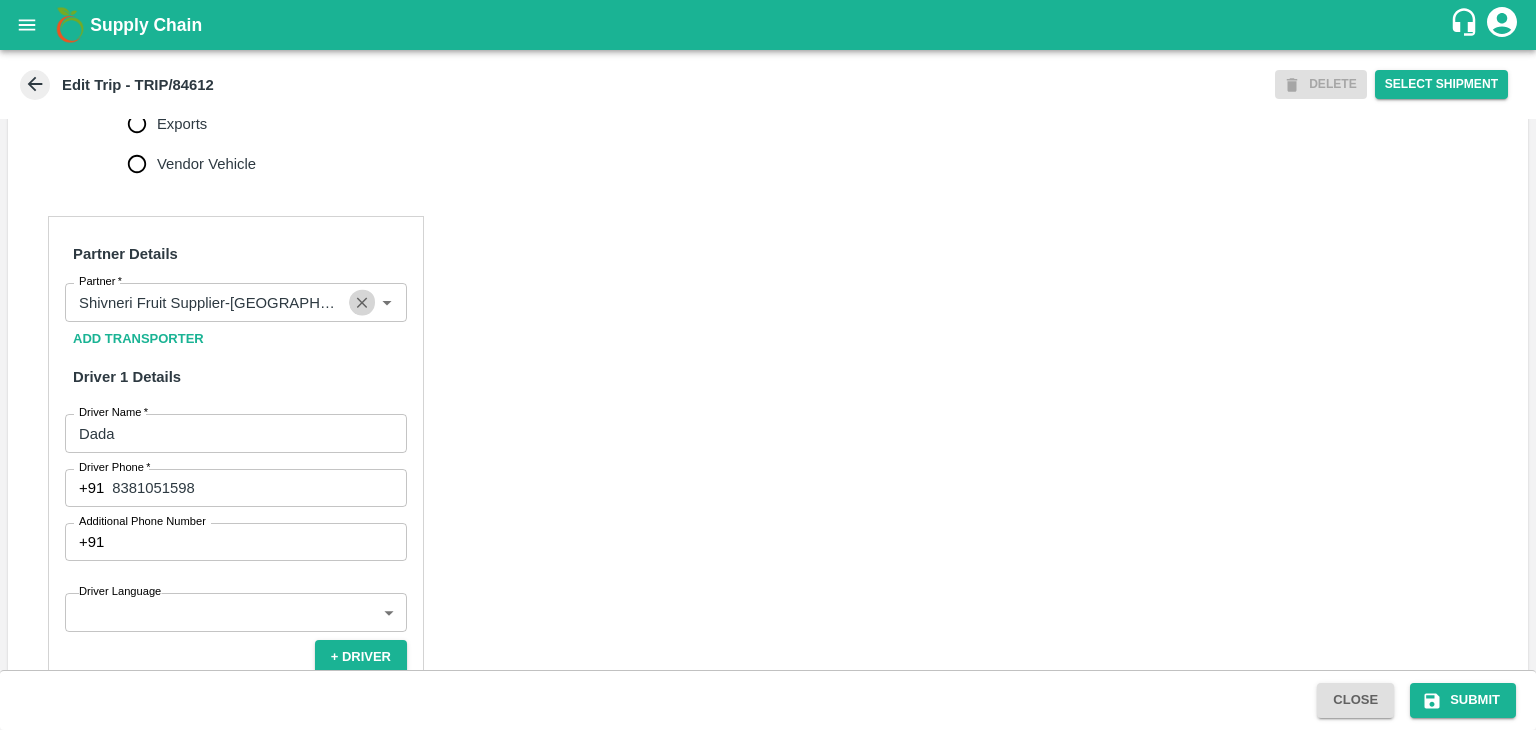 click 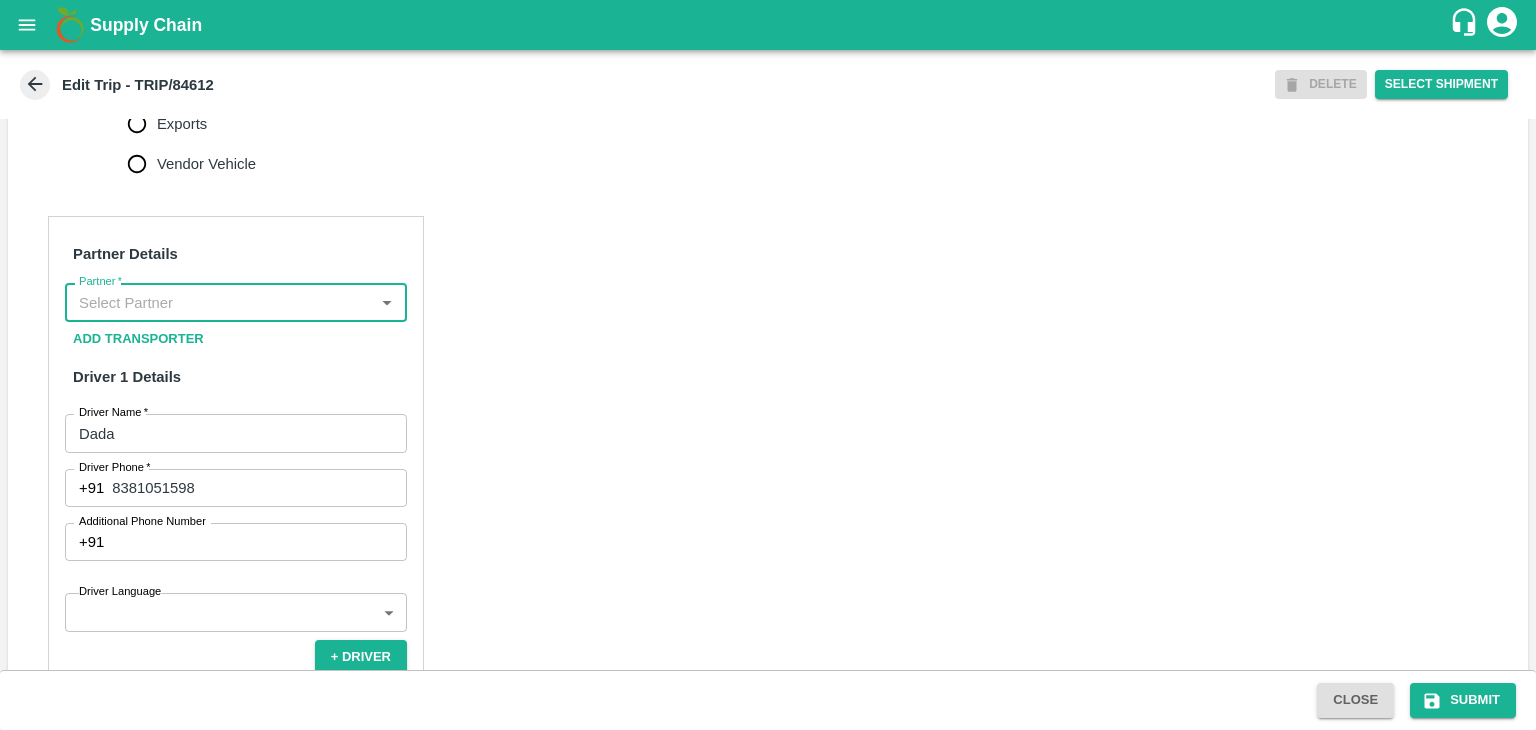 scroll, scrollTop: 0, scrollLeft: 0, axis: both 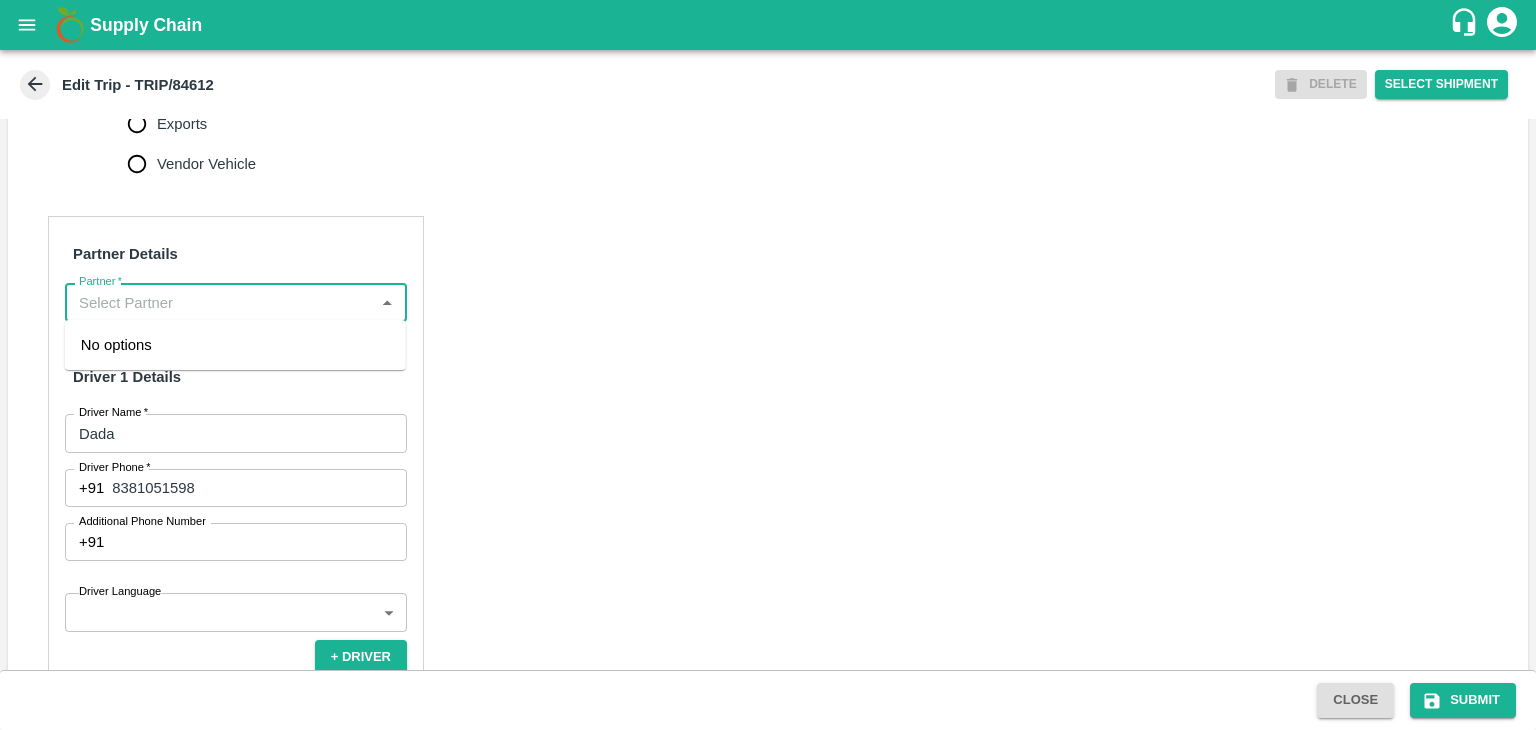 click on "Partner   *" at bounding box center (219, 302) 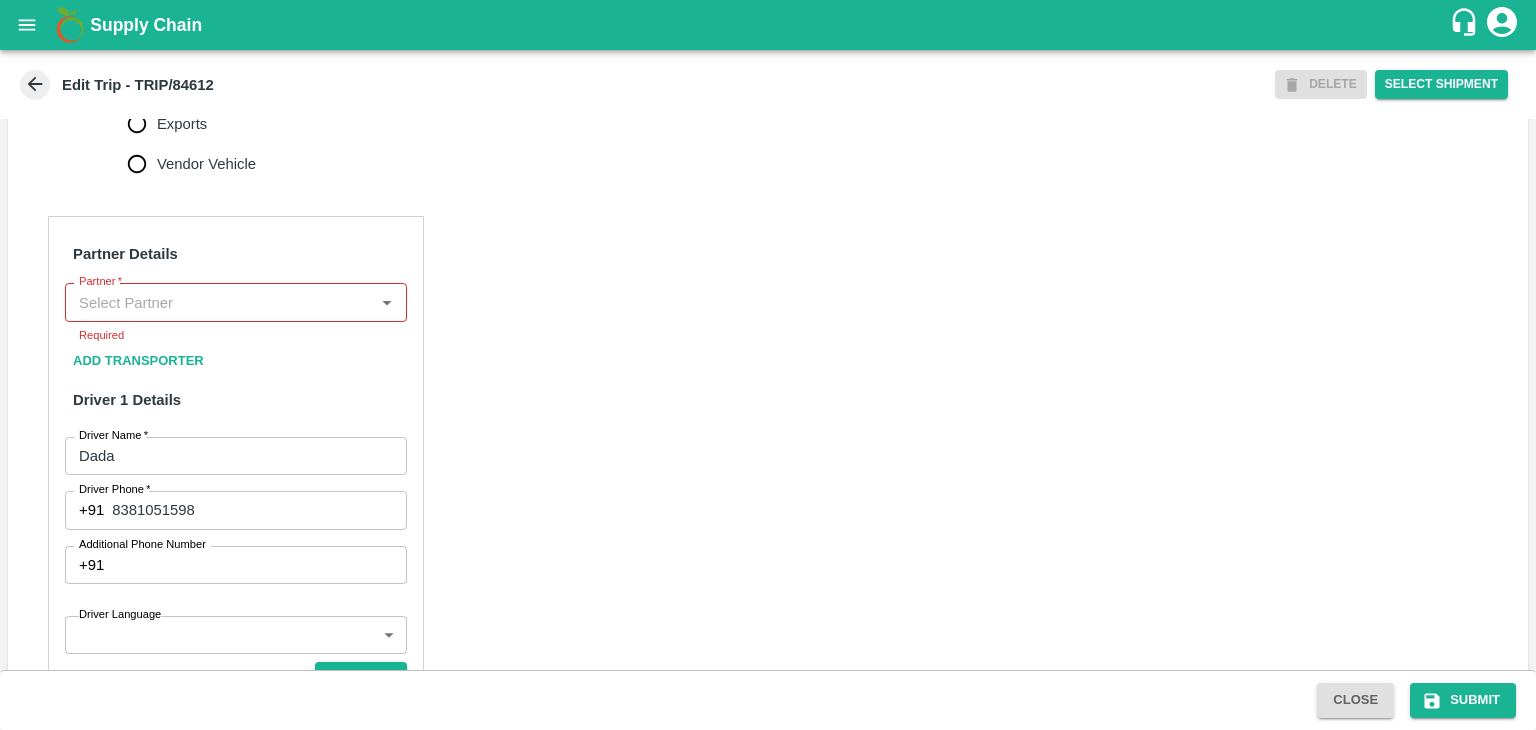 click on "Partner Details Partner   * Partner Required Add   Transporter Driver 1 Details Driver Name   * Dada Driver Name Driver Phone   * +91 8381051598 Driver Phone Additional Phone Number +91 Additional Phone Number Driver Language ​ Driver Language + Driver * SMS for Tracking Request will be sent to this number Track this trip No Yes Vehicle Details Vehicle Tonnage   * 8T 8000 Vehicle Tonnage Vehicle Type   * ​ Vehicle Type Transportation Cost Rs. Transportation Cost Total cost to be paid inclusive of GST Vehicle Number MH45AE7172 Vehicle Number RC Verified View Details" at bounding box center [768, 703] 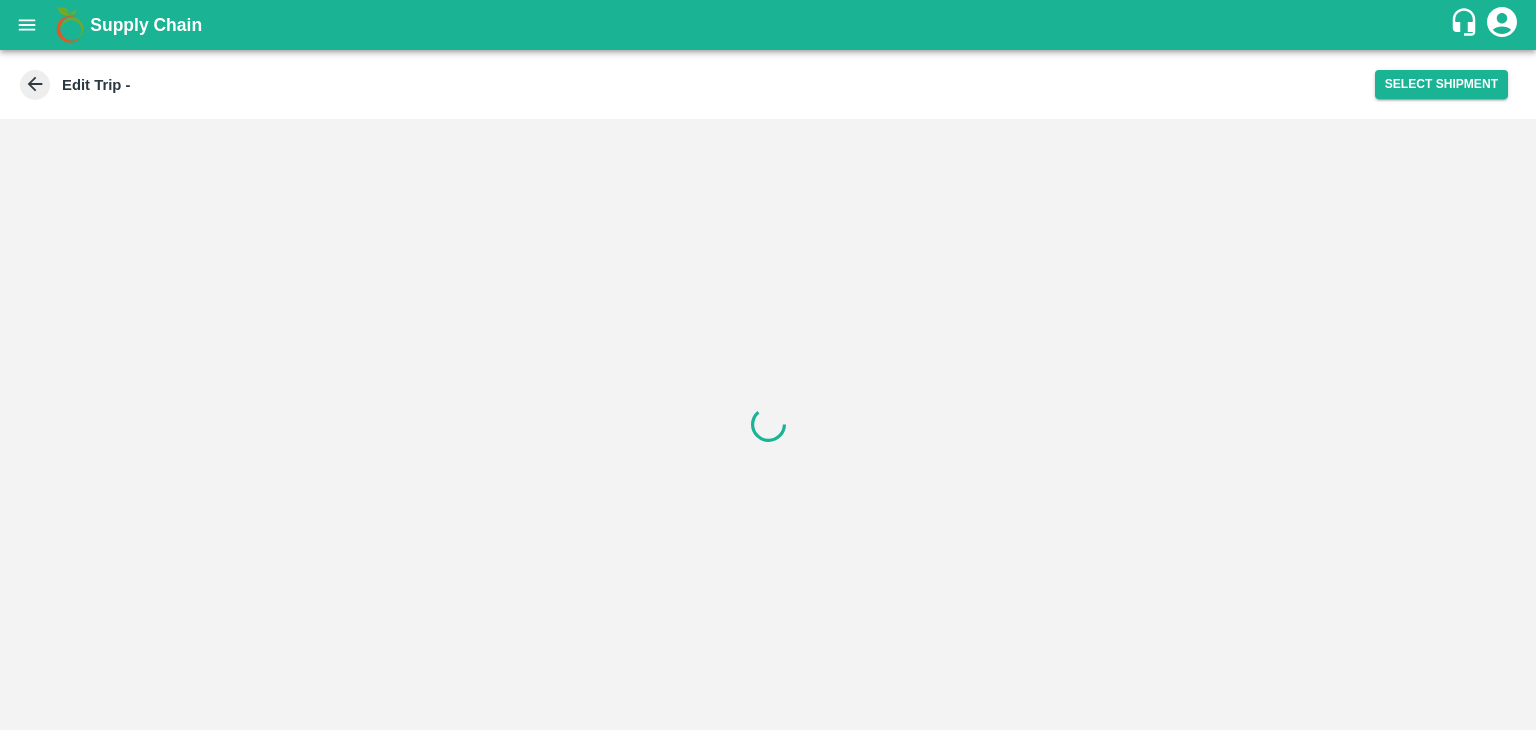 scroll, scrollTop: 0, scrollLeft: 0, axis: both 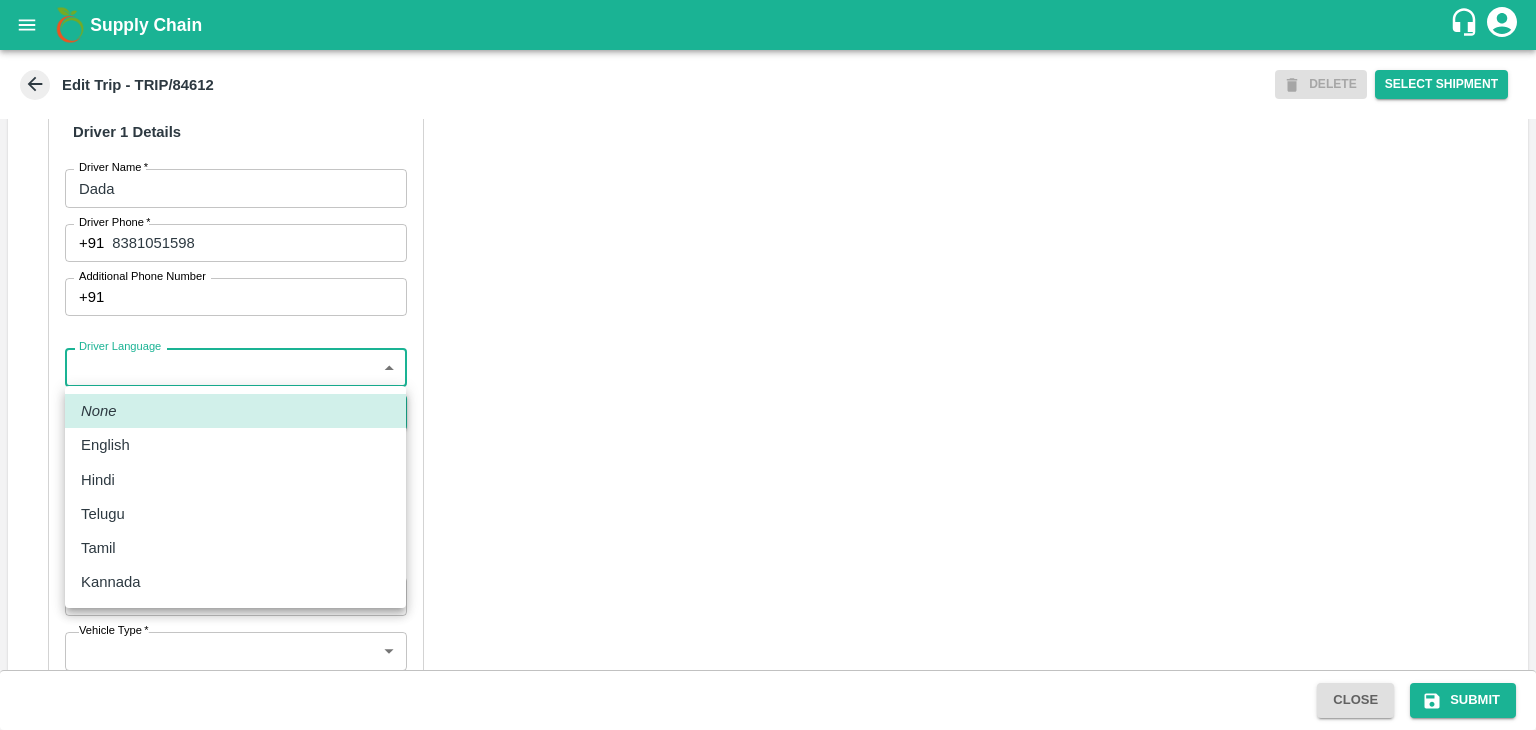 click on "Supply Chain Edit Trip - TRIP/84612 DELETE Select Shipment Trip Details Trip Type Fruit Movement 1 Trip Type Trip Pickup Order SHIP/TEMB/345383 PO/V/SHIVNE/163275 Address: [GEOGRAPHIC_DATA], [GEOGRAPHIC_DATA] Trip Delivery Order SHIP/TEMB/345383 Tembhurni PH Address: [GEOGRAPHIC_DATA], PLOT NO. E-5, YASHSHREE INDUSTRIES, M.I.D.C., A/P TEMBHURANI [PERSON_NAME][GEOGRAPHIC_DATA], [GEOGRAPHIC_DATA] Trip Category  Full Load Part Load Monthly Vehicle Cross Dock No Vehicle Involved Exports Vendor Vehicle Partner Details Partner   * Partner Add   Transporter Driver 1 Details Driver Name   * Dada Driver Name Driver Phone   * [PHONE_NUMBER] Driver Phone Additional Phone Number +91 Additional Phone Number Driver Language ​ Driver Language + Driver * SMS for Tracking Request will be sent to this number Track this trip No Yes Vehicle Details Vehicle Tonnage   * 8T 8000 Vehicle Tonnage Vehicle Type   * ​ Vehicle Type Transportation Cost Rs. Transportation Cost Total cost to be paid inclusive of GST Close" at bounding box center (768, 365) 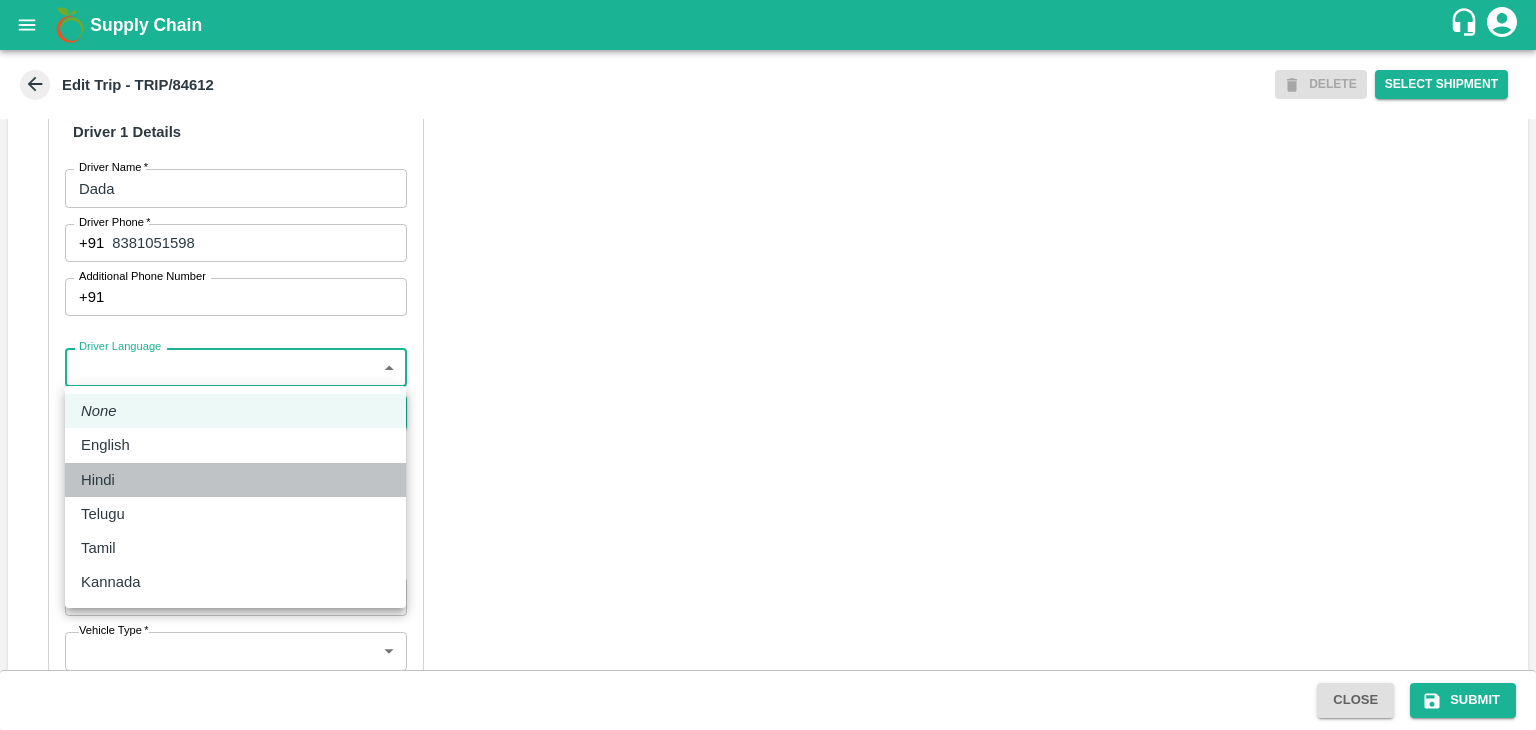 click on "Hindi" at bounding box center (235, 480) 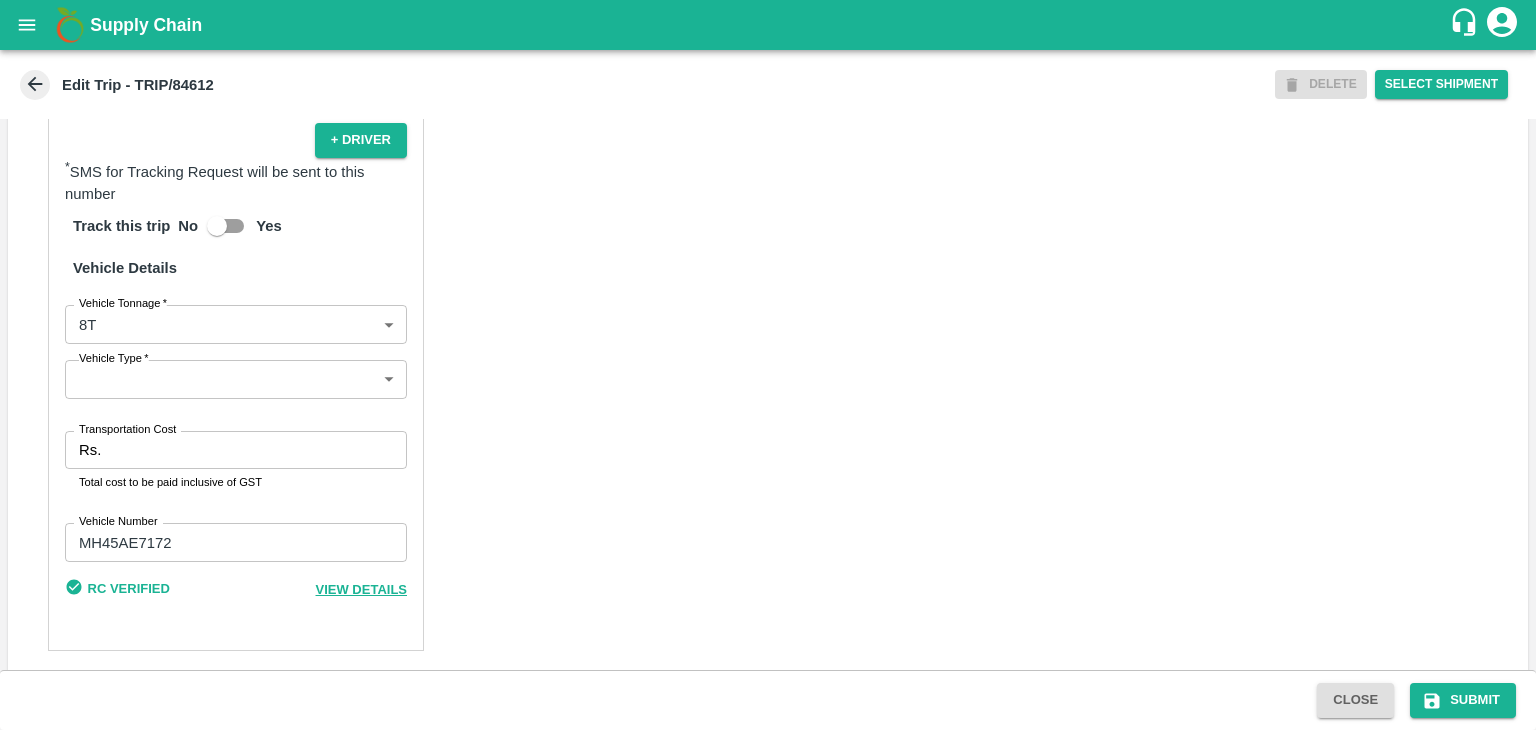 scroll, scrollTop: 1378, scrollLeft: 0, axis: vertical 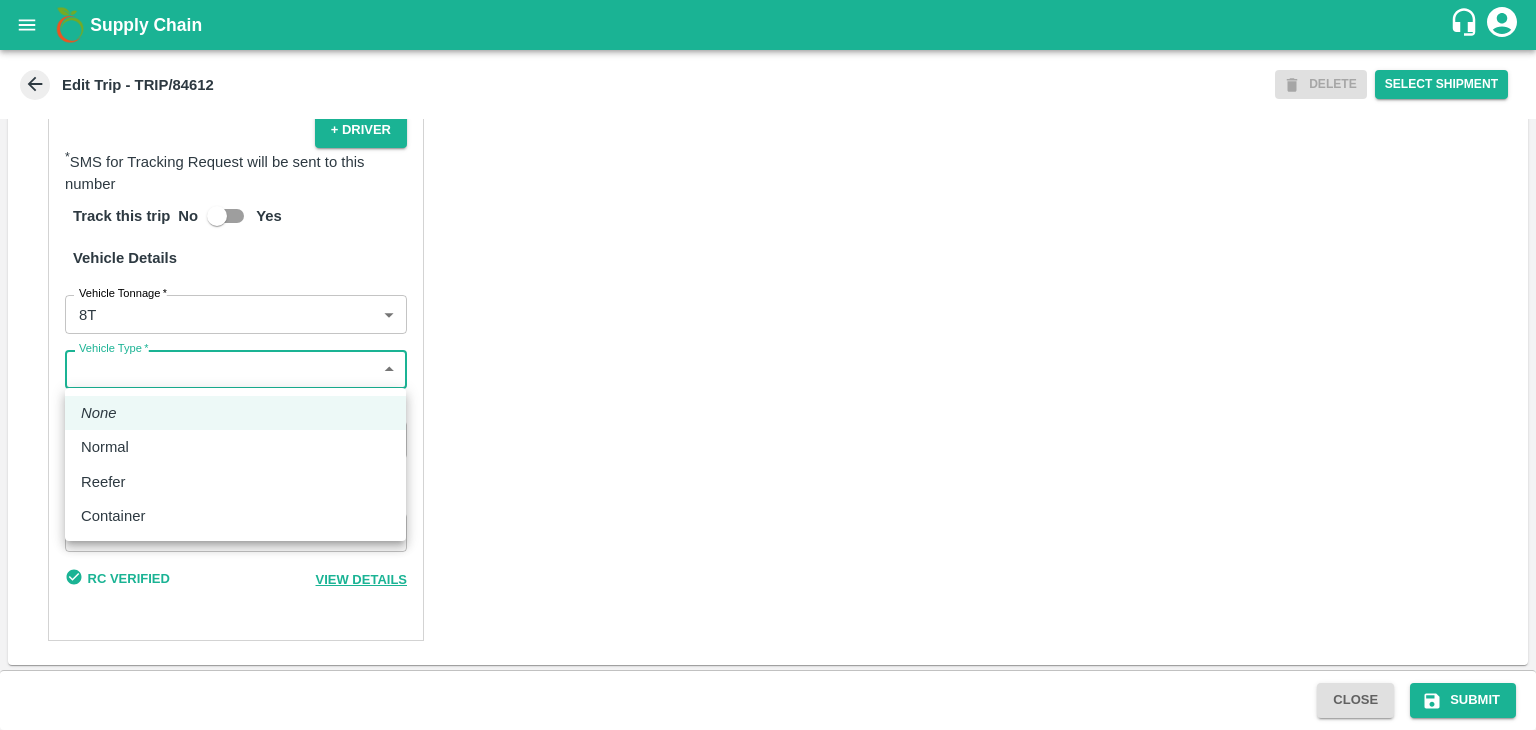 click on "Supply Chain Edit Trip - TRIP/84612 DELETE Select Shipment Trip Details Trip Type Fruit Movement 1 Trip Type Trip Pickup Order SHIP/TEMB/345383 PO/V/SHIVNE/163275 Address: Surli, Madha, Solapur, Maharashtra, India Trip Delivery Order SHIP/TEMB/345383 Tembhurni PH Address: Tembhurni PH 205, PLOT NO. E-5, YASHSHREE INDUSTRIES, M.I.D.C., A/P TEMBHURANI TAL MADHA, Solapur, Maharashtra, 413211, India Trip Category  Full Load Part Load Monthly Vehicle Cross Dock No Vehicle Involved Exports Vendor Vehicle Partner Details Partner   * Partner Add   Transporter Driver 1 Details Driver Name   * Dada Driver Name Driver Phone   * +91 8381051598 Driver Phone Additional Phone Number +91 Additional Phone Number Driver Language Hindi hi Driver Language + Driver * SMS for Tracking Request will be sent to this number Track this trip No Yes Vehicle Details Vehicle Tonnage   * 8T 8000 Vehicle Tonnage Vehicle Type   * ​ Vehicle Type Transportation Cost Rs. Transportation Cost Total cost to be paid inclusive of GST None" at bounding box center (768, 365) 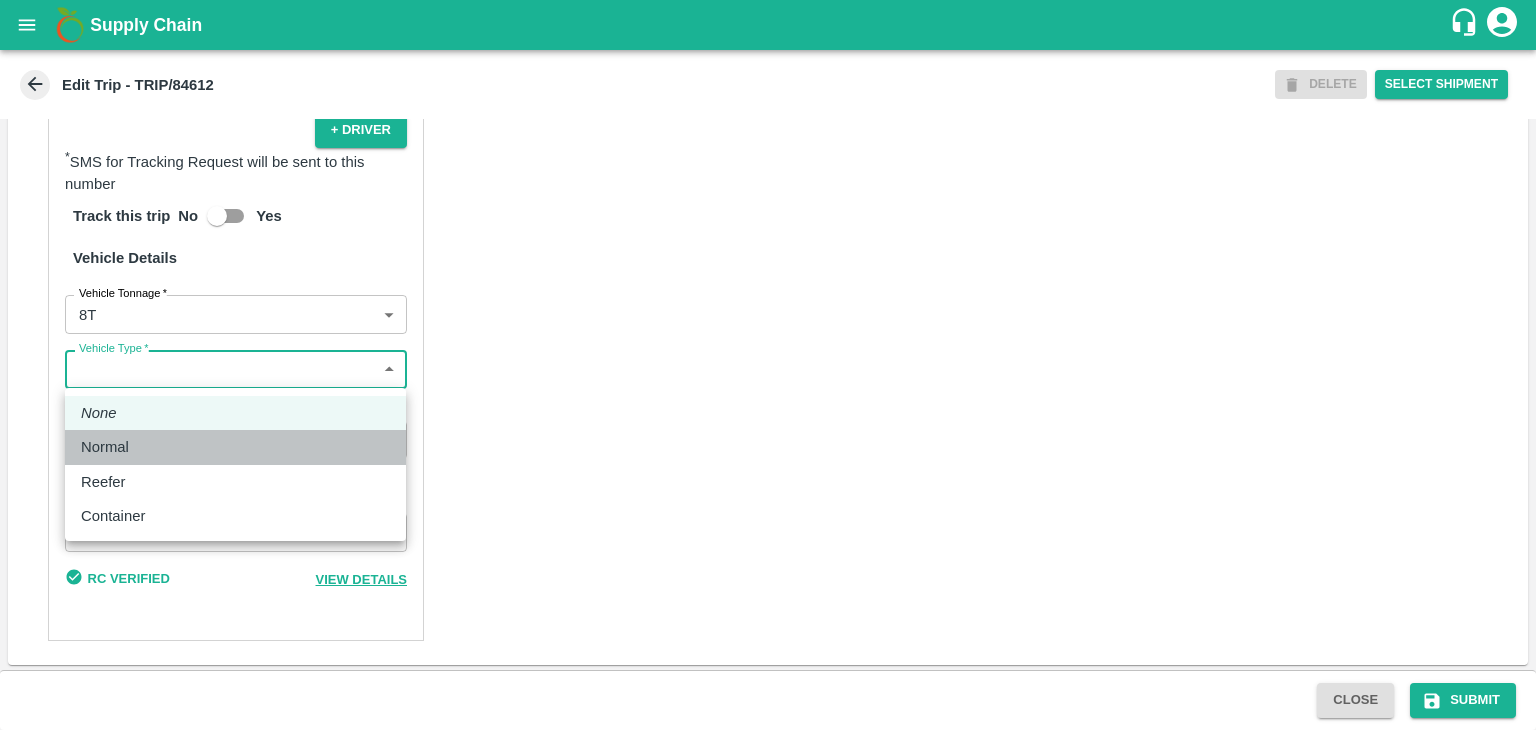 click on "Normal" at bounding box center (235, 447) 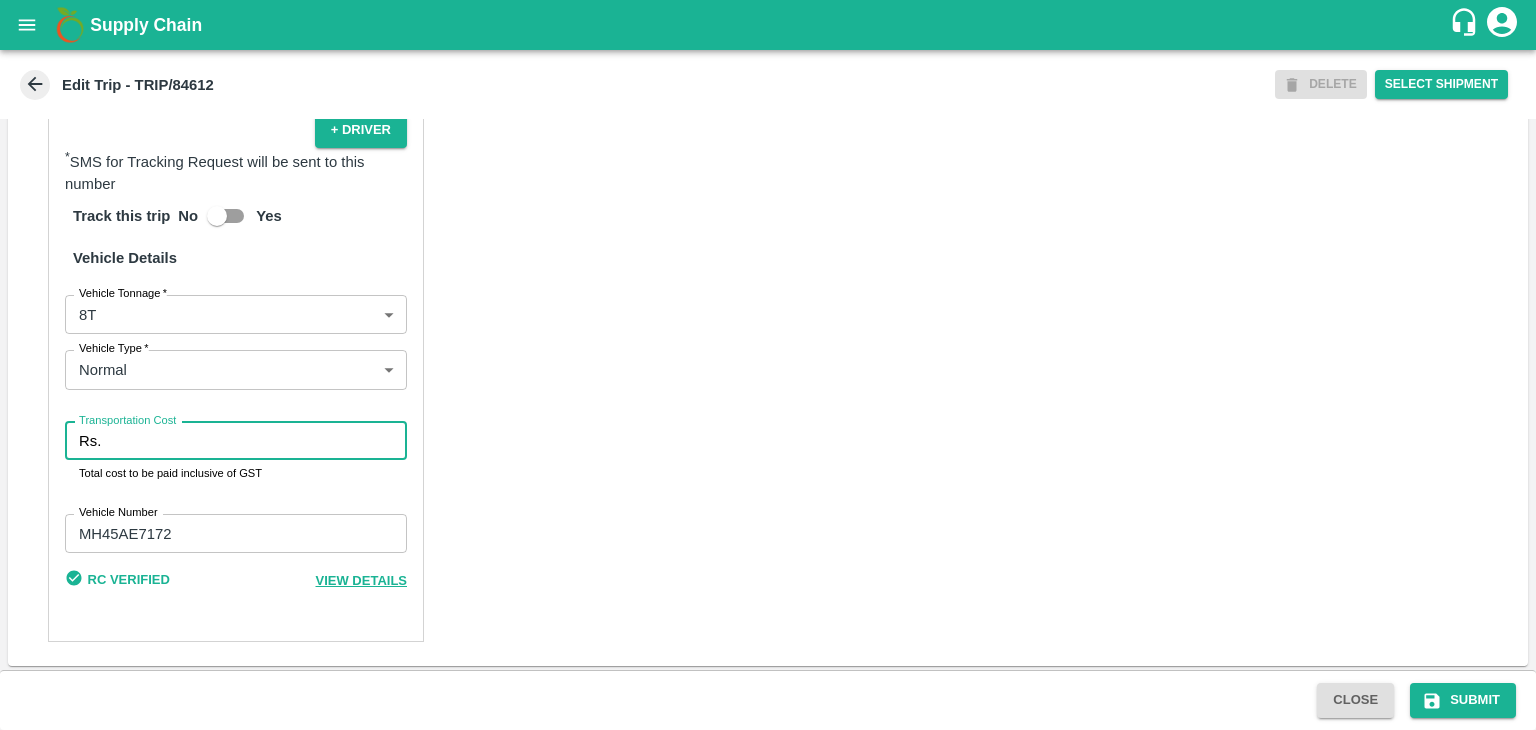 click on "Transportation Cost" at bounding box center (258, 441) 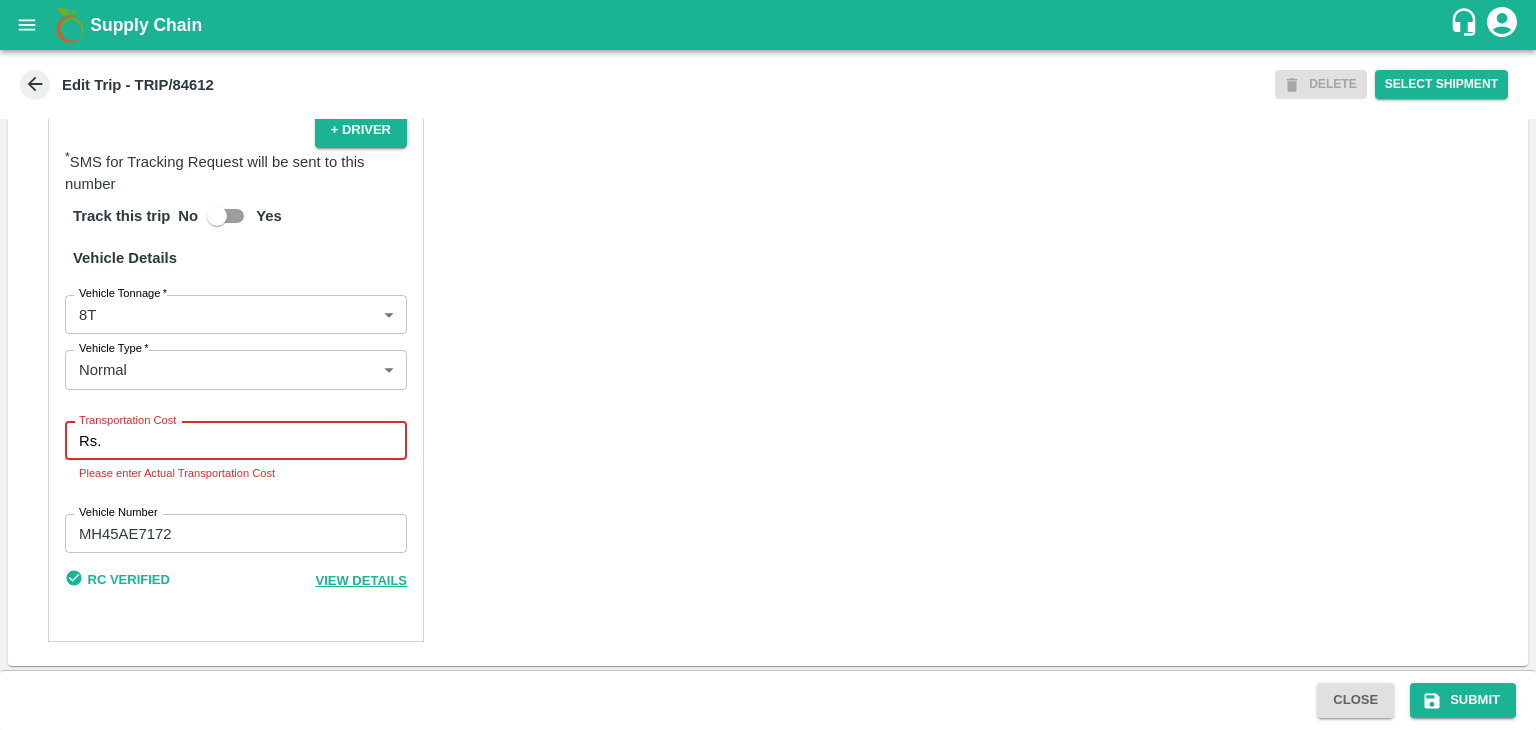 click on "Transportation Cost" at bounding box center [258, 441] 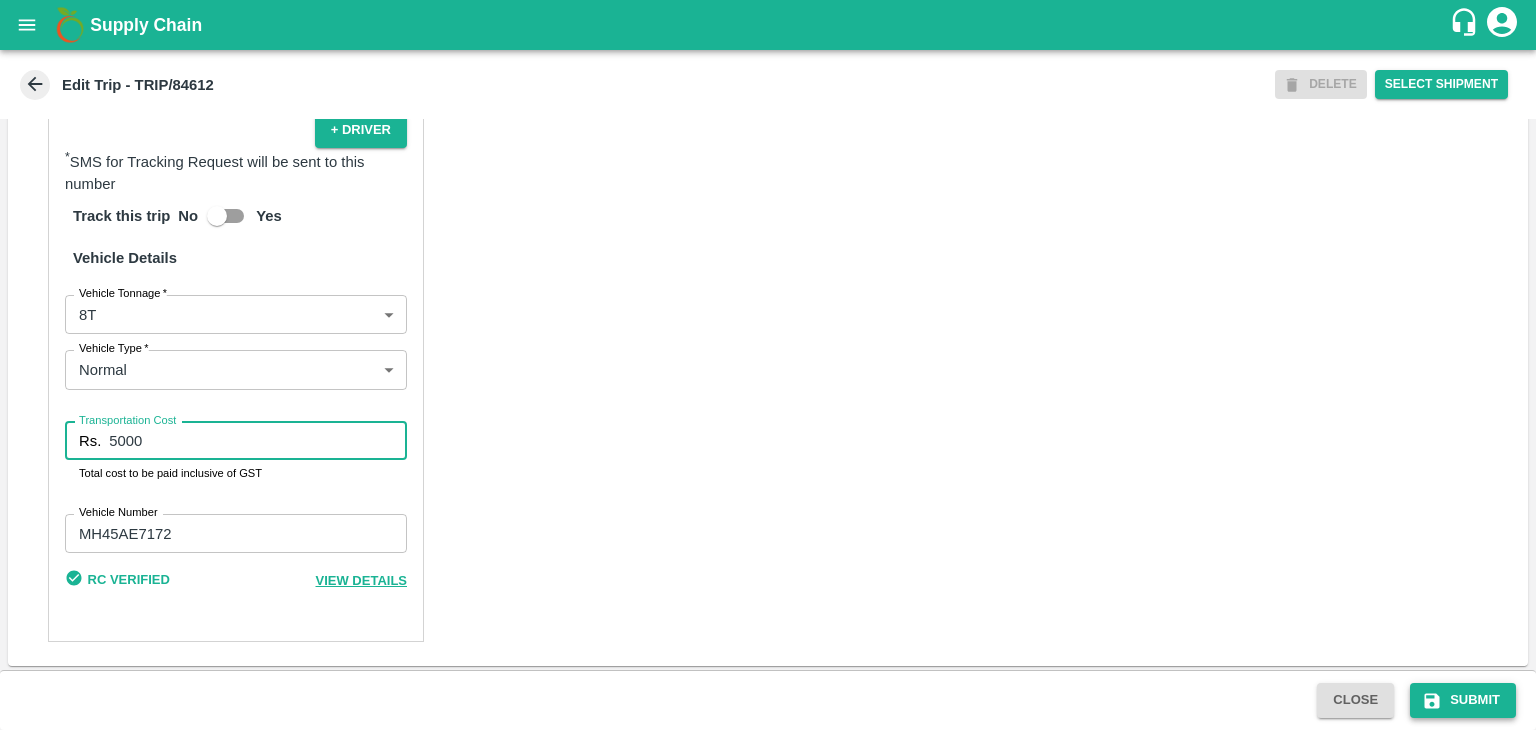 type on "5000" 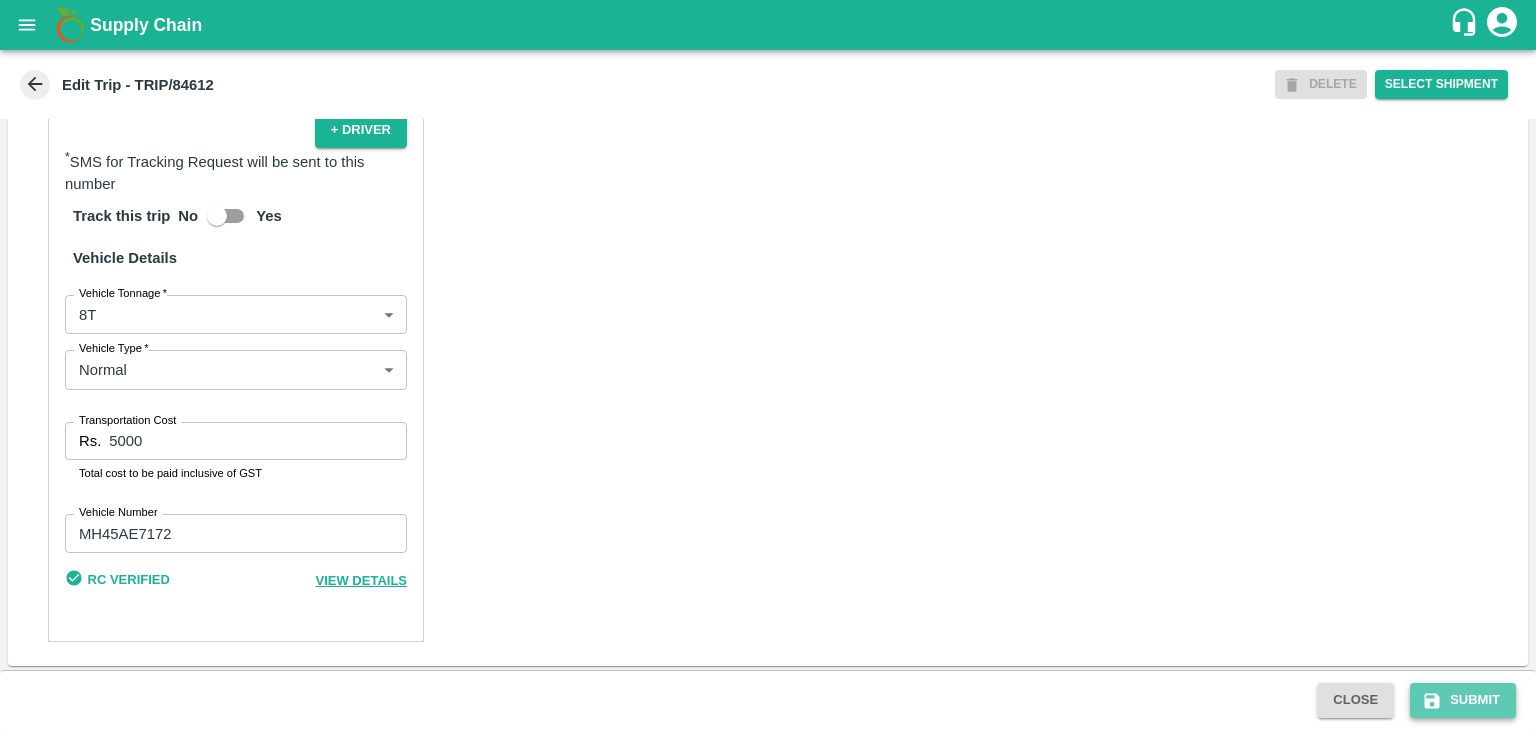 click on "Submit" at bounding box center [1463, 700] 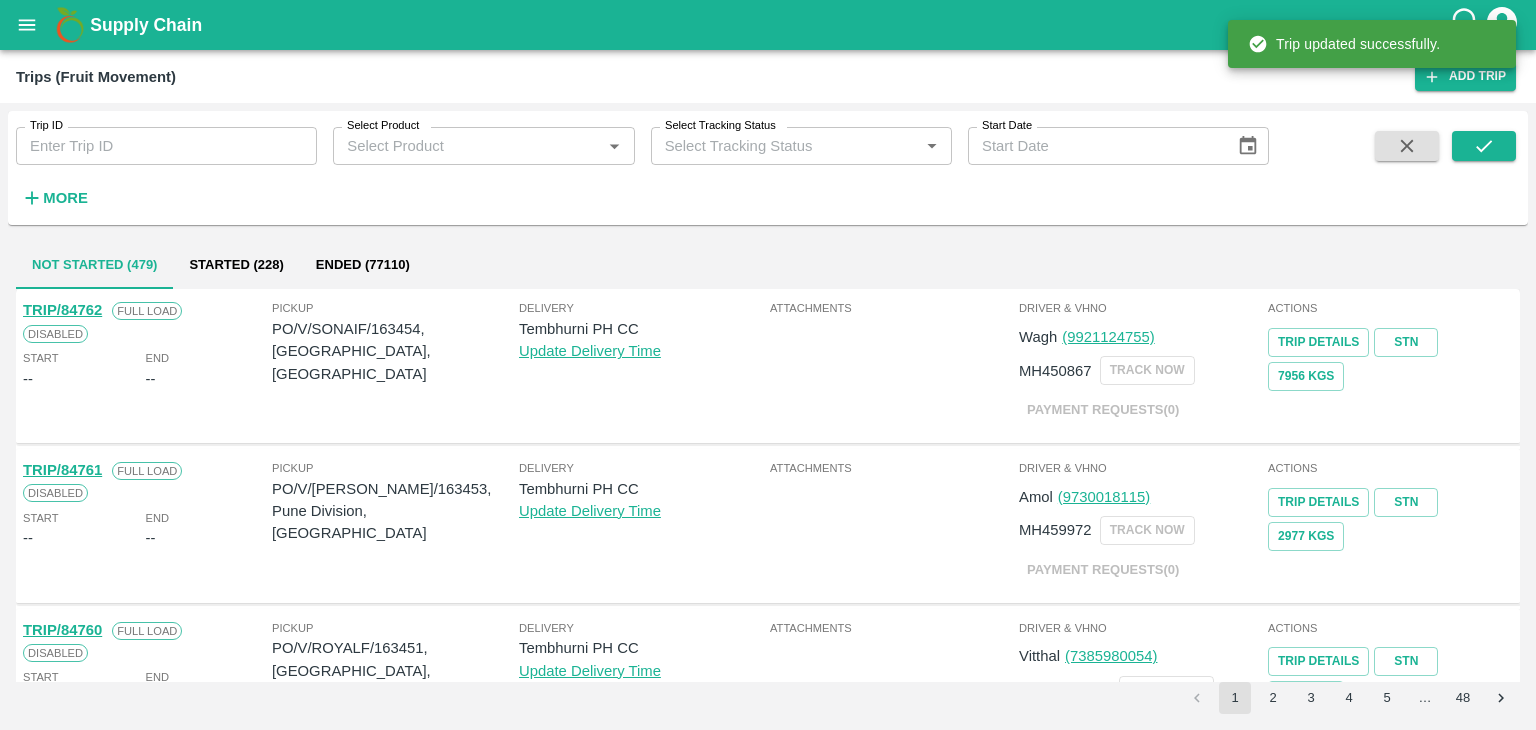click on "Supply Chain" at bounding box center [768, 25] 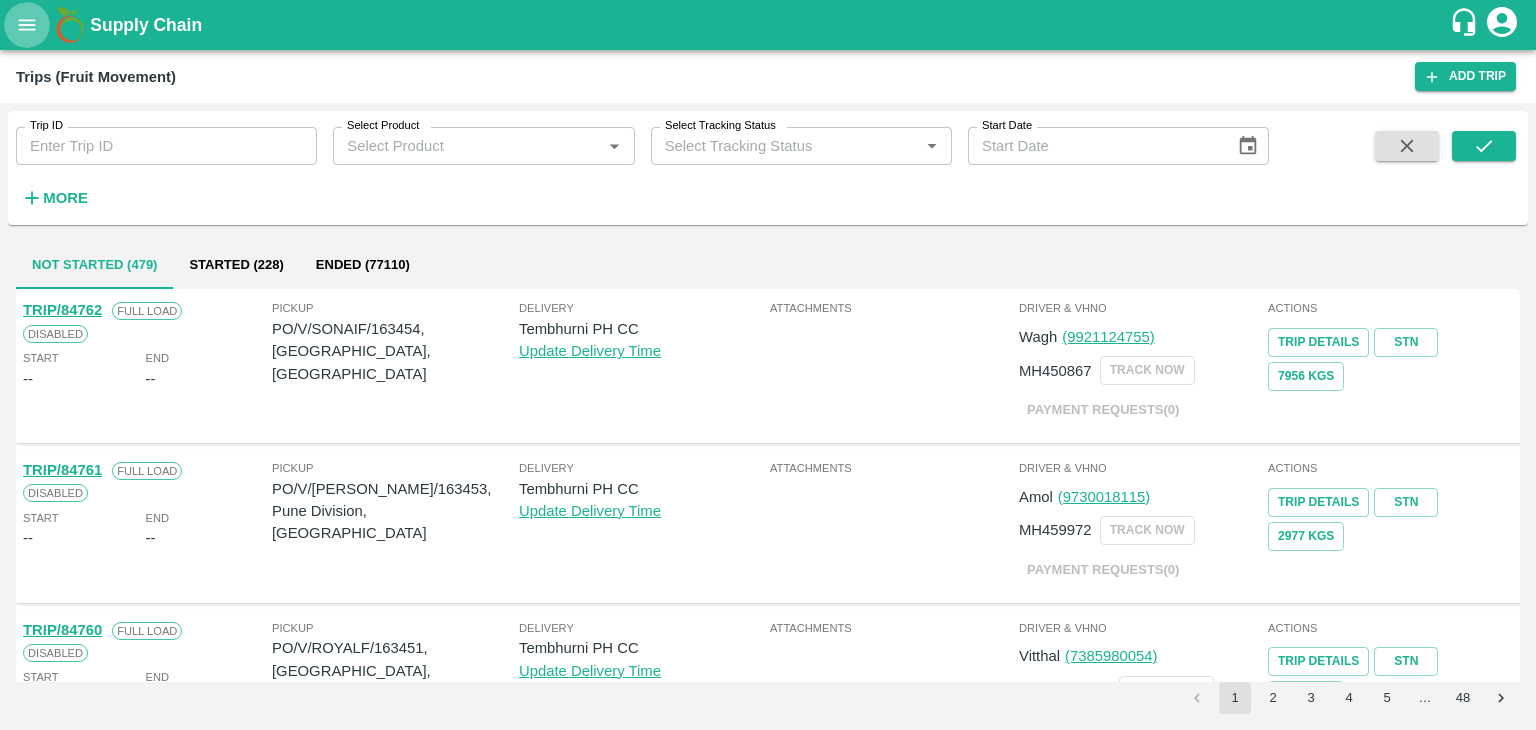 click at bounding box center (27, 25) 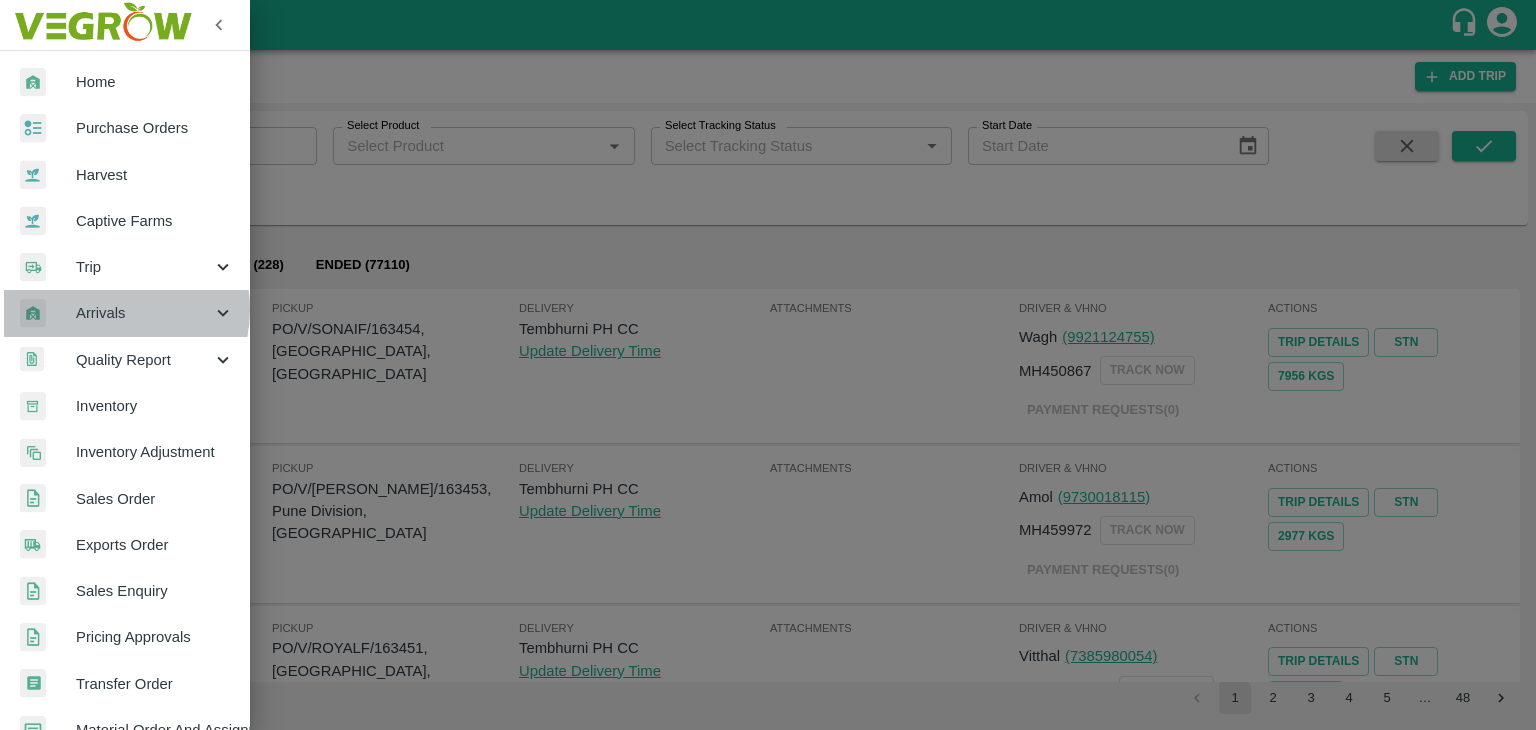 click on "Arrivals" at bounding box center [144, 313] 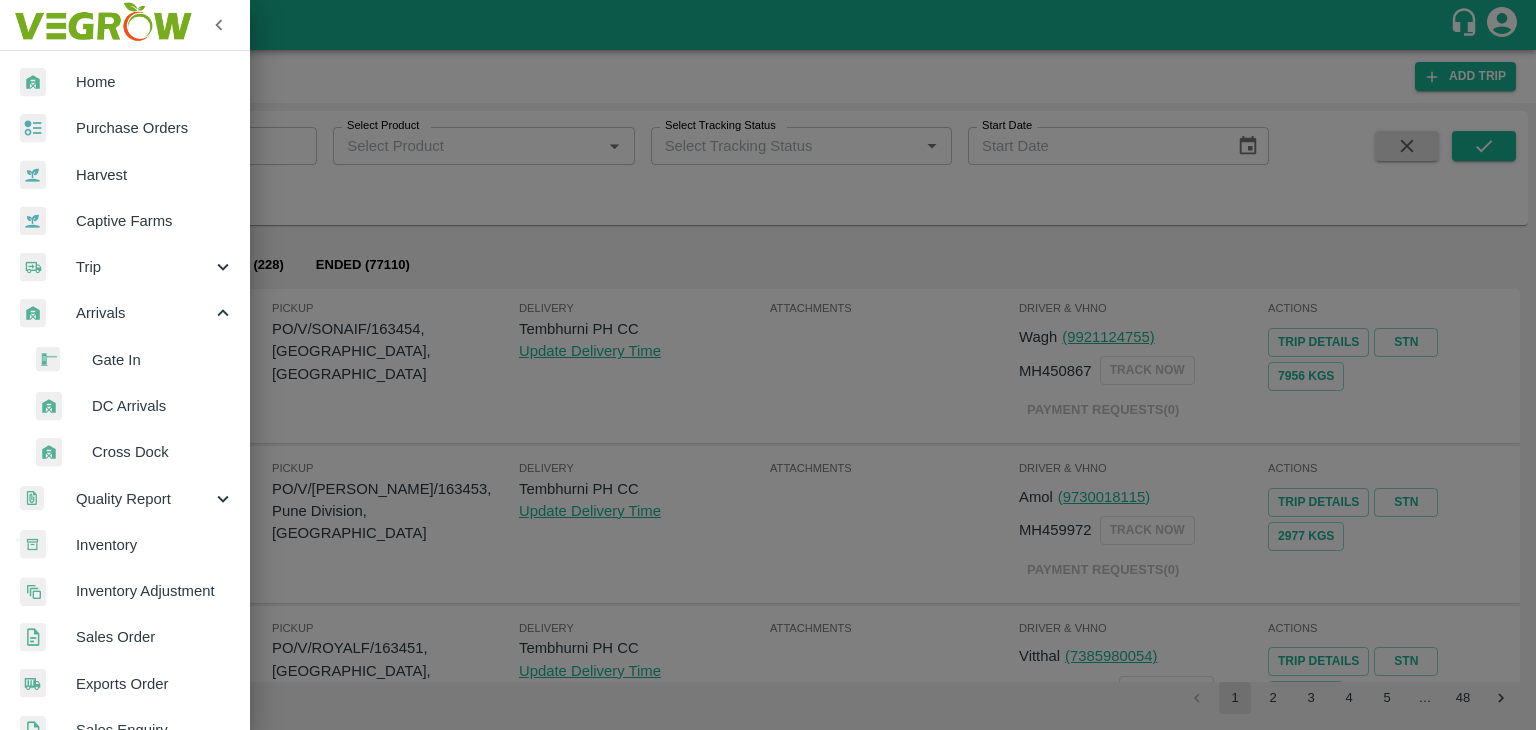click on "DC Arrivals" at bounding box center (163, 406) 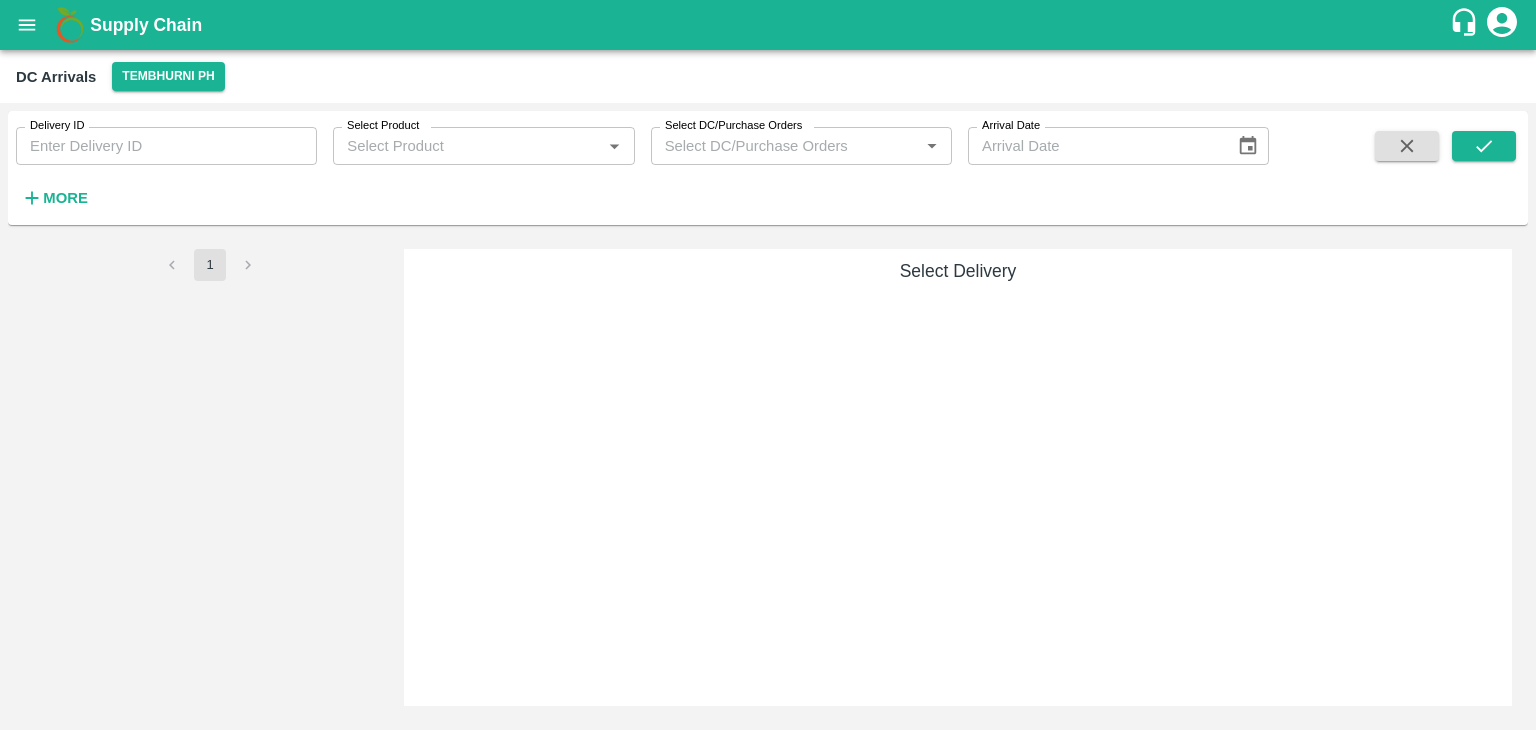 click on "More" at bounding box center [65, 198] 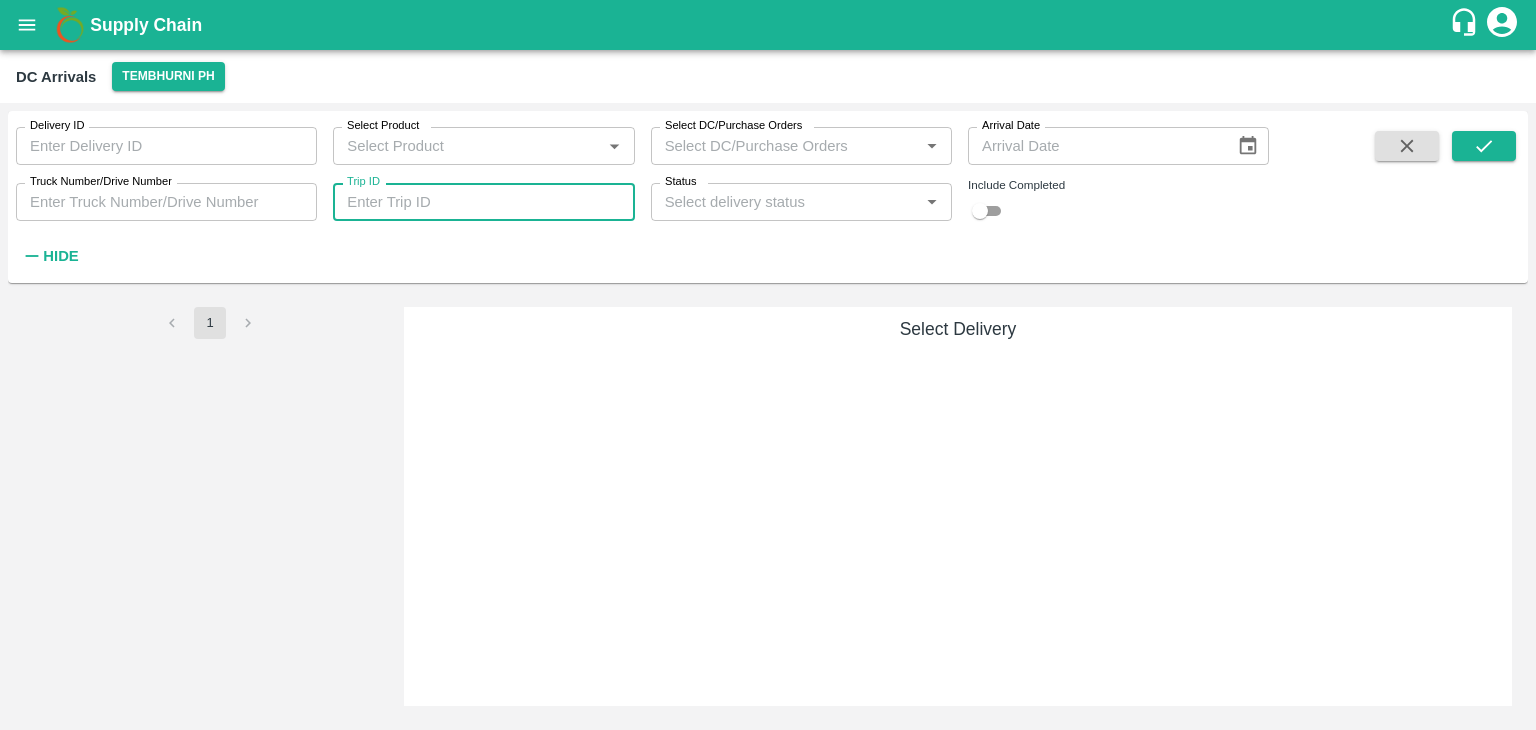 click on "Trip ID" at bounding box center [483, 202] 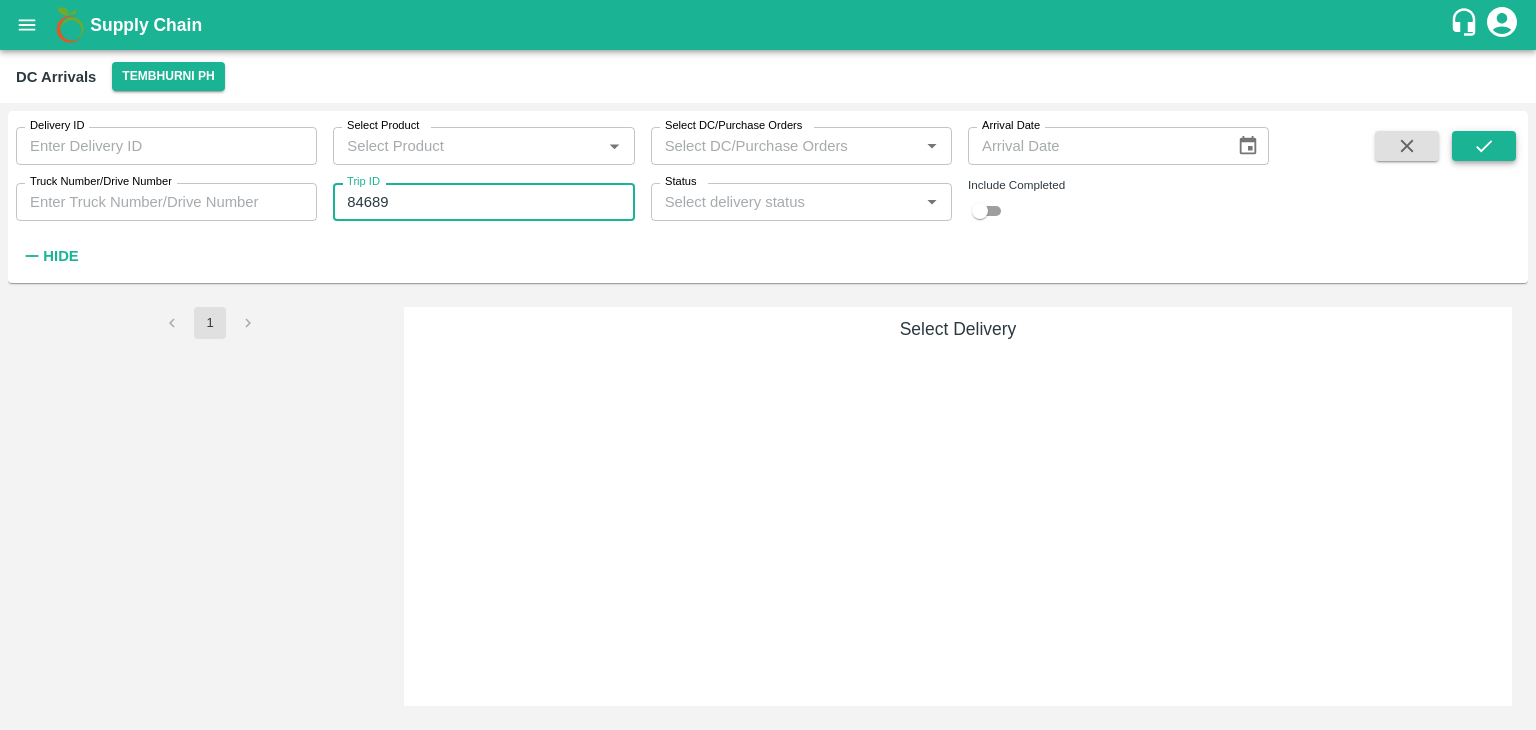 type on "84689" 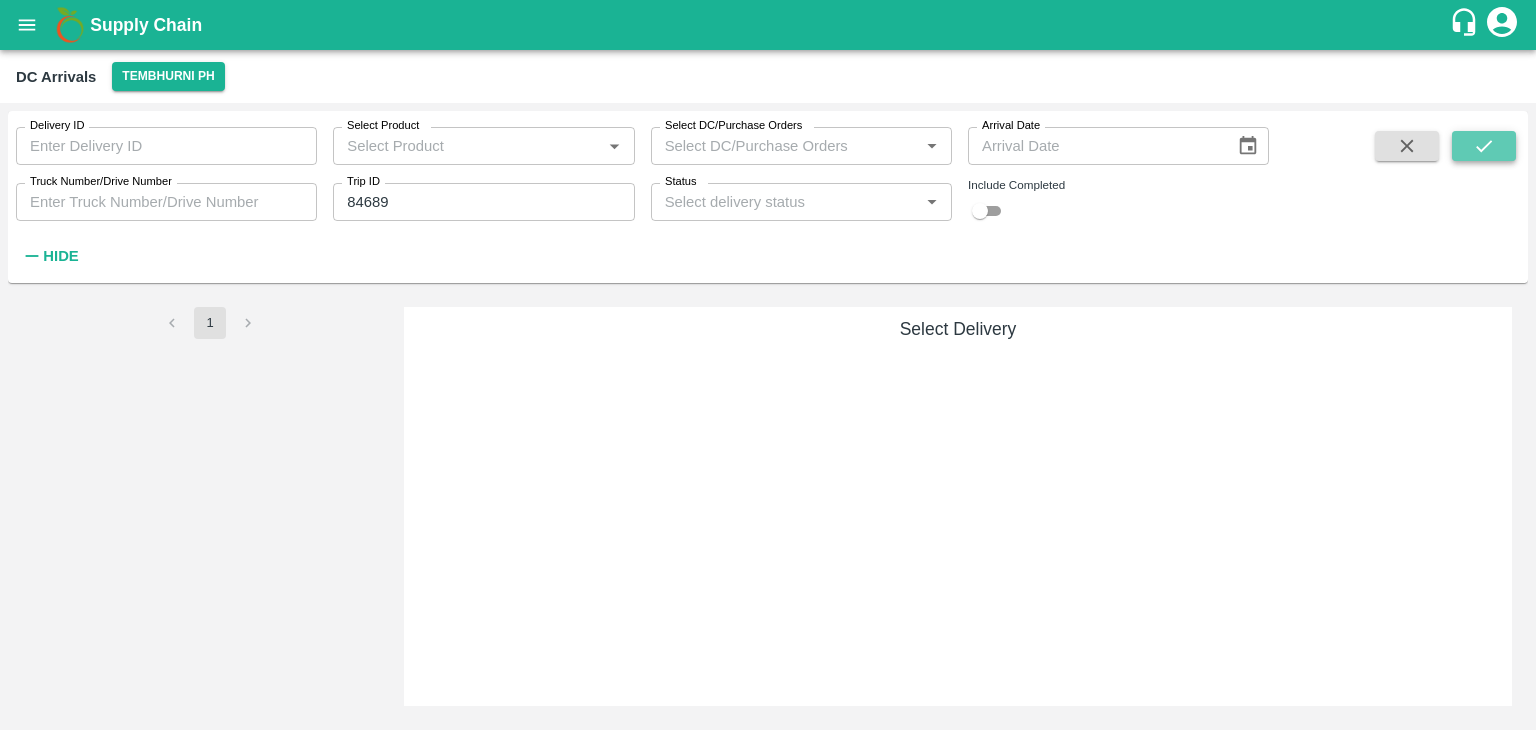 click 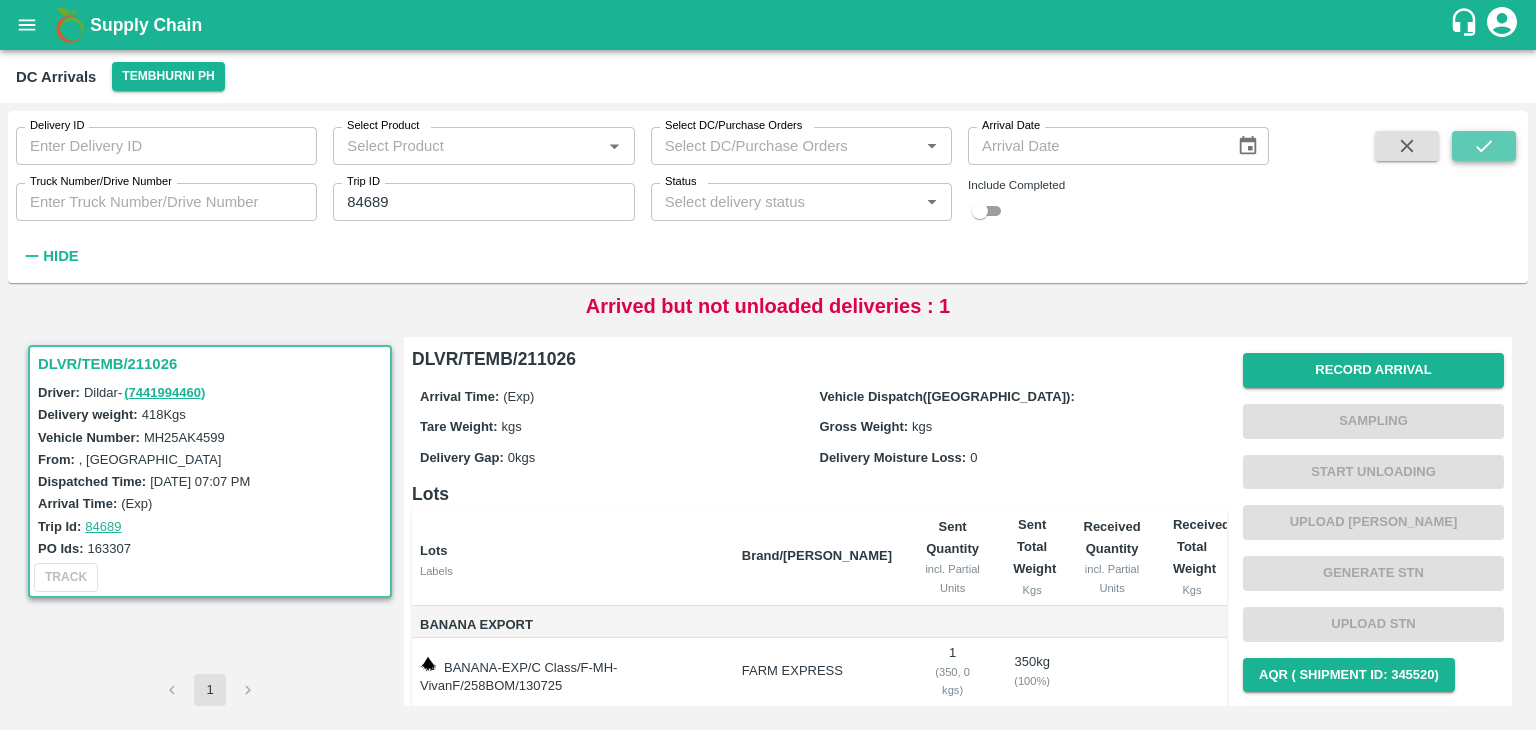 click 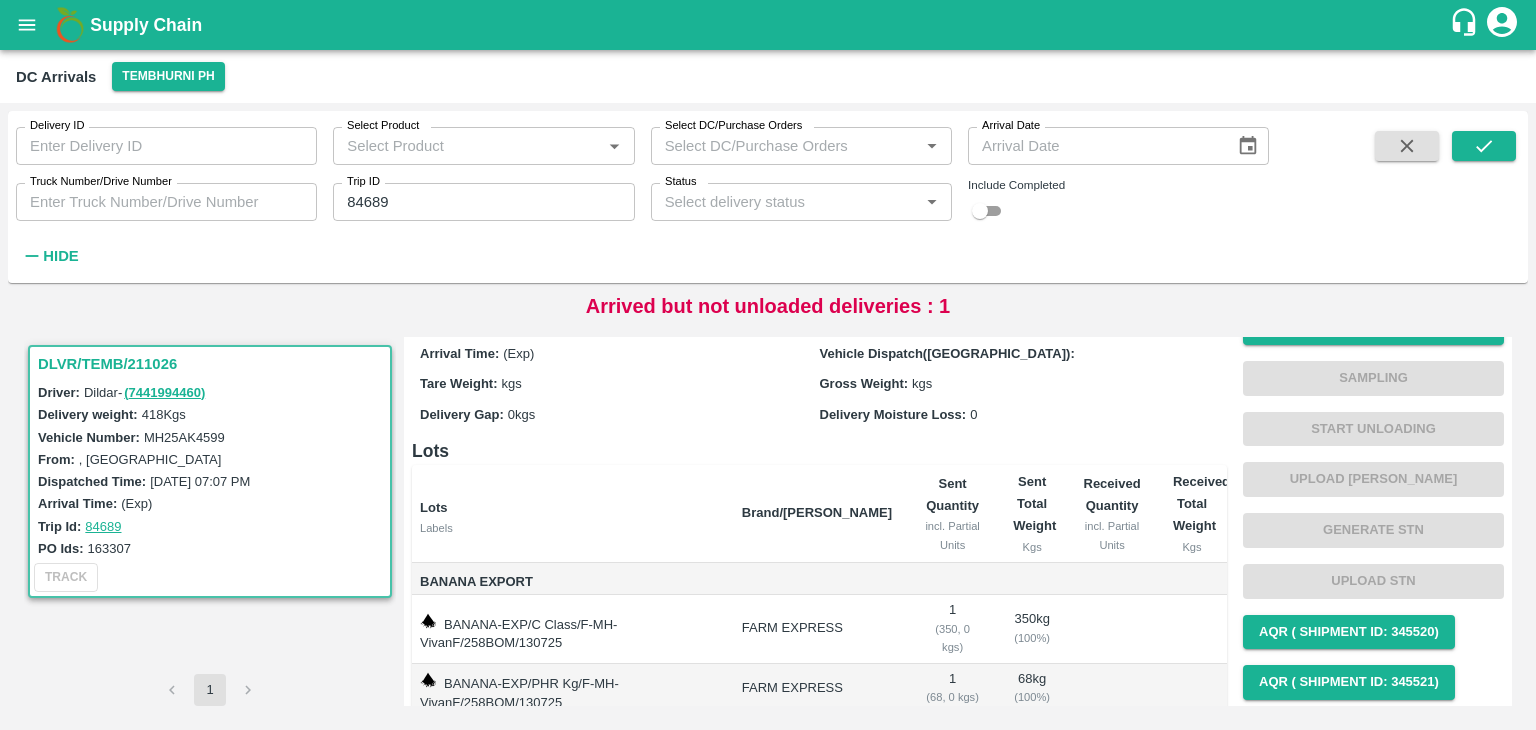 scroll, scrollTop: 44, scrollLeft: 0, axis: vertical 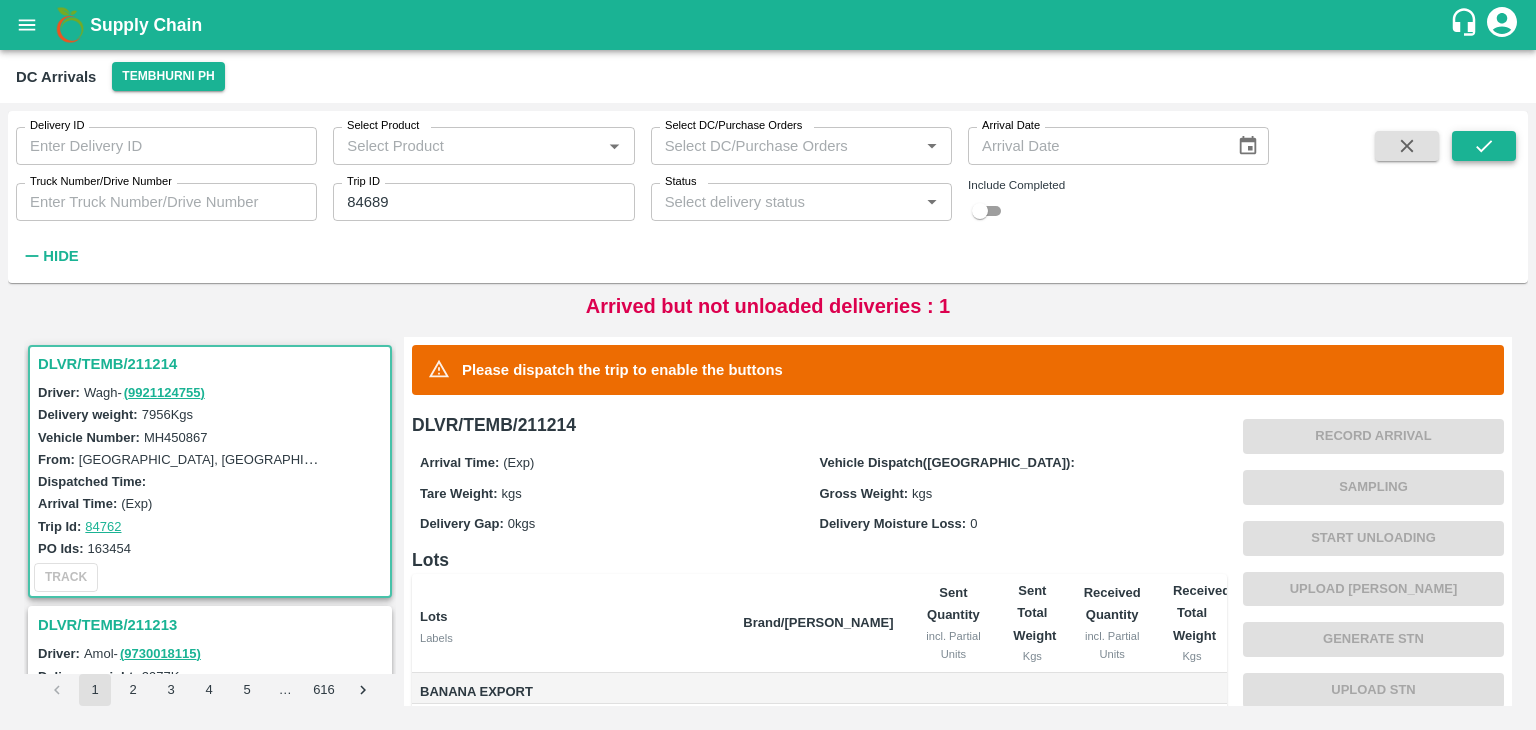 click at bounding box center [1484, 146] 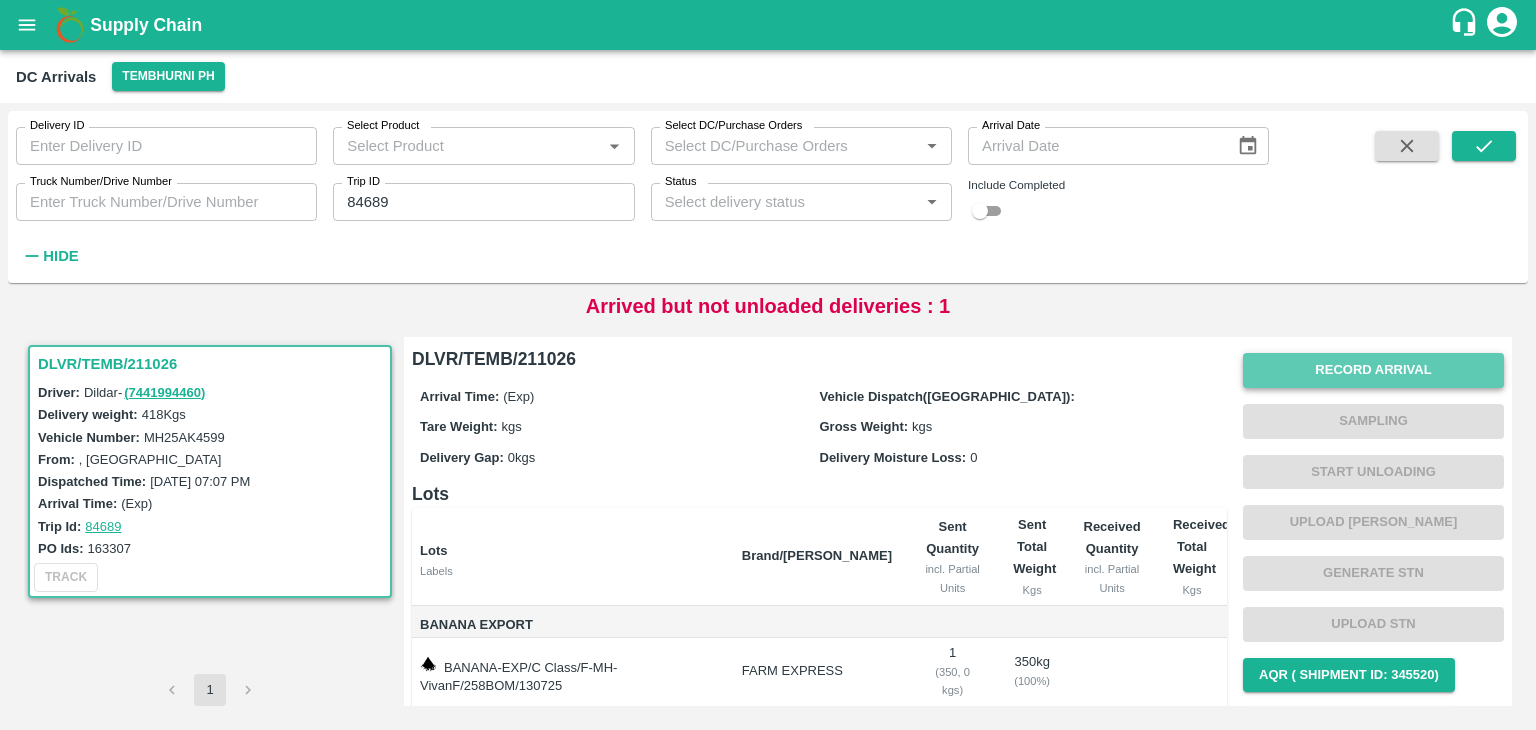click on "Record Arrival" at bounding box center [1373, 370] 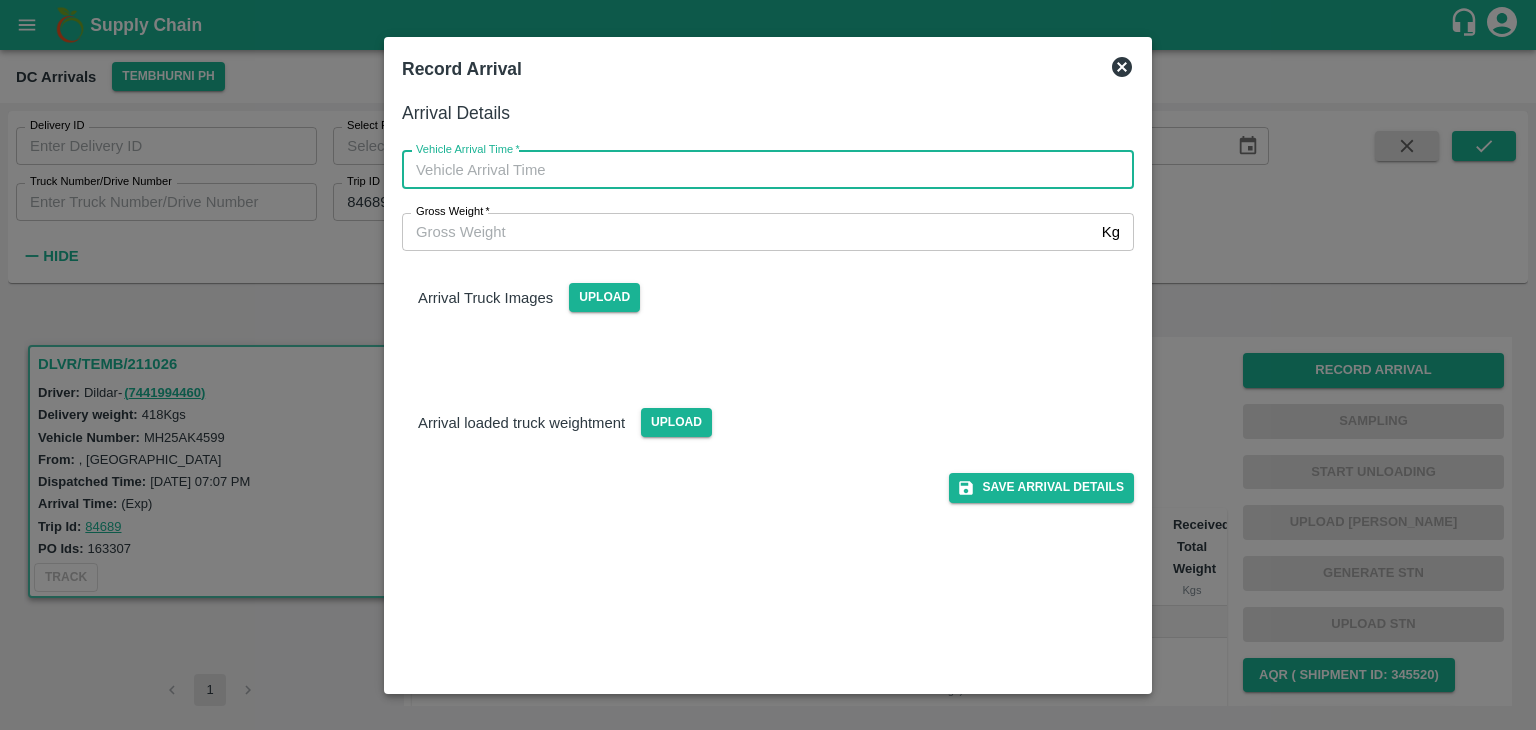 type on "DD/MM/YYYY hh:mm aa" 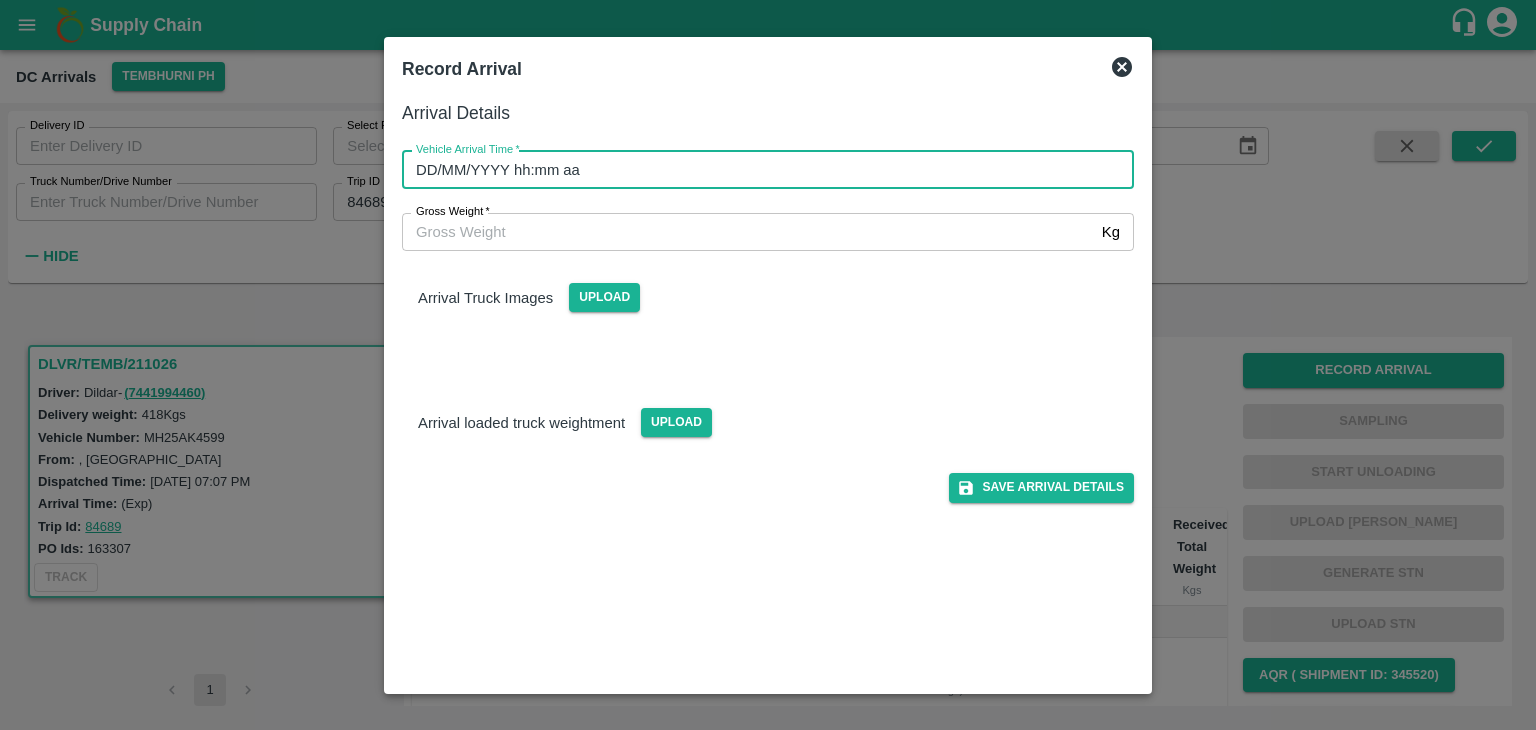 click on "DD/MM/YYYY hh:mm aa" at bounding box center [761, 170] 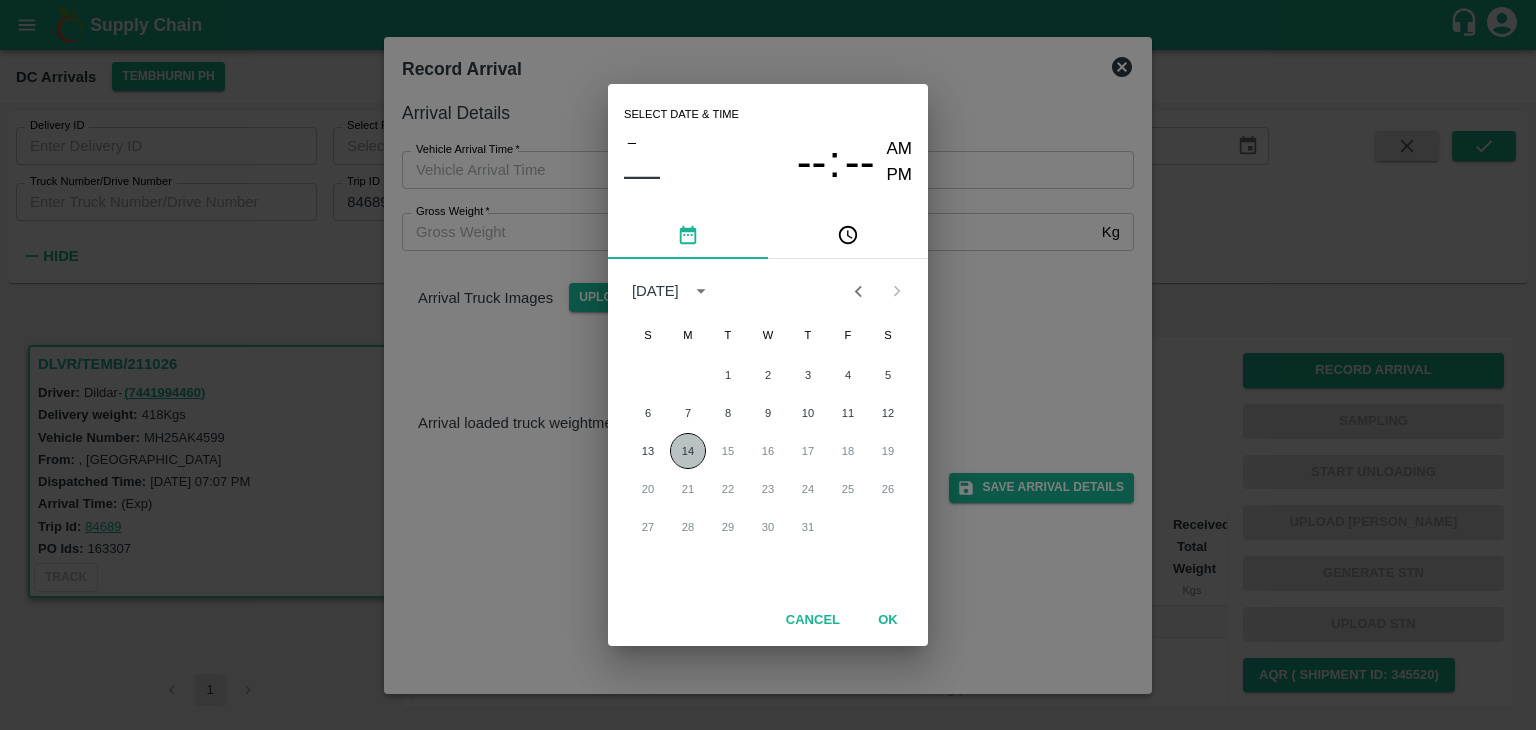 click on "14" at bounding box center (688, 451) 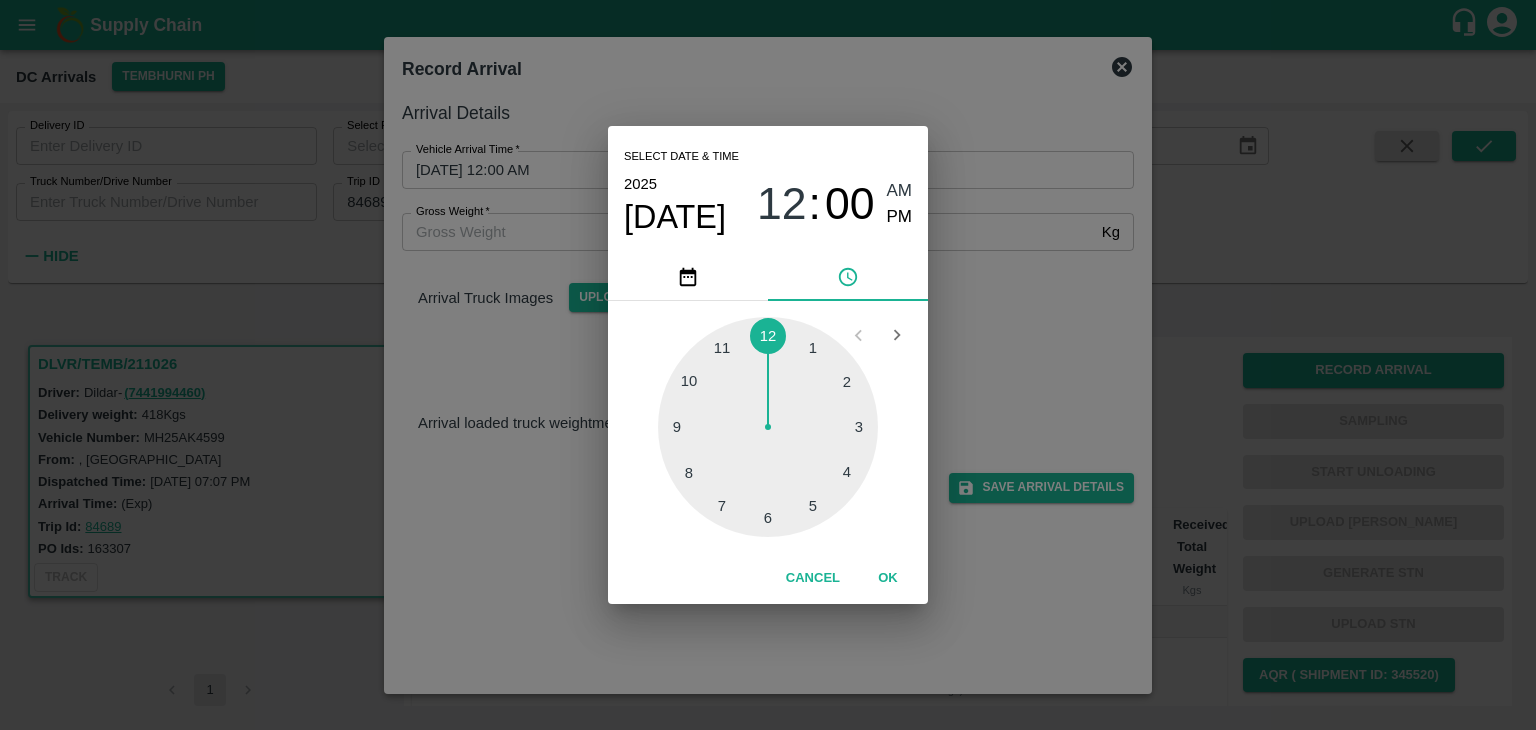 click at bounding box center [768, 427] 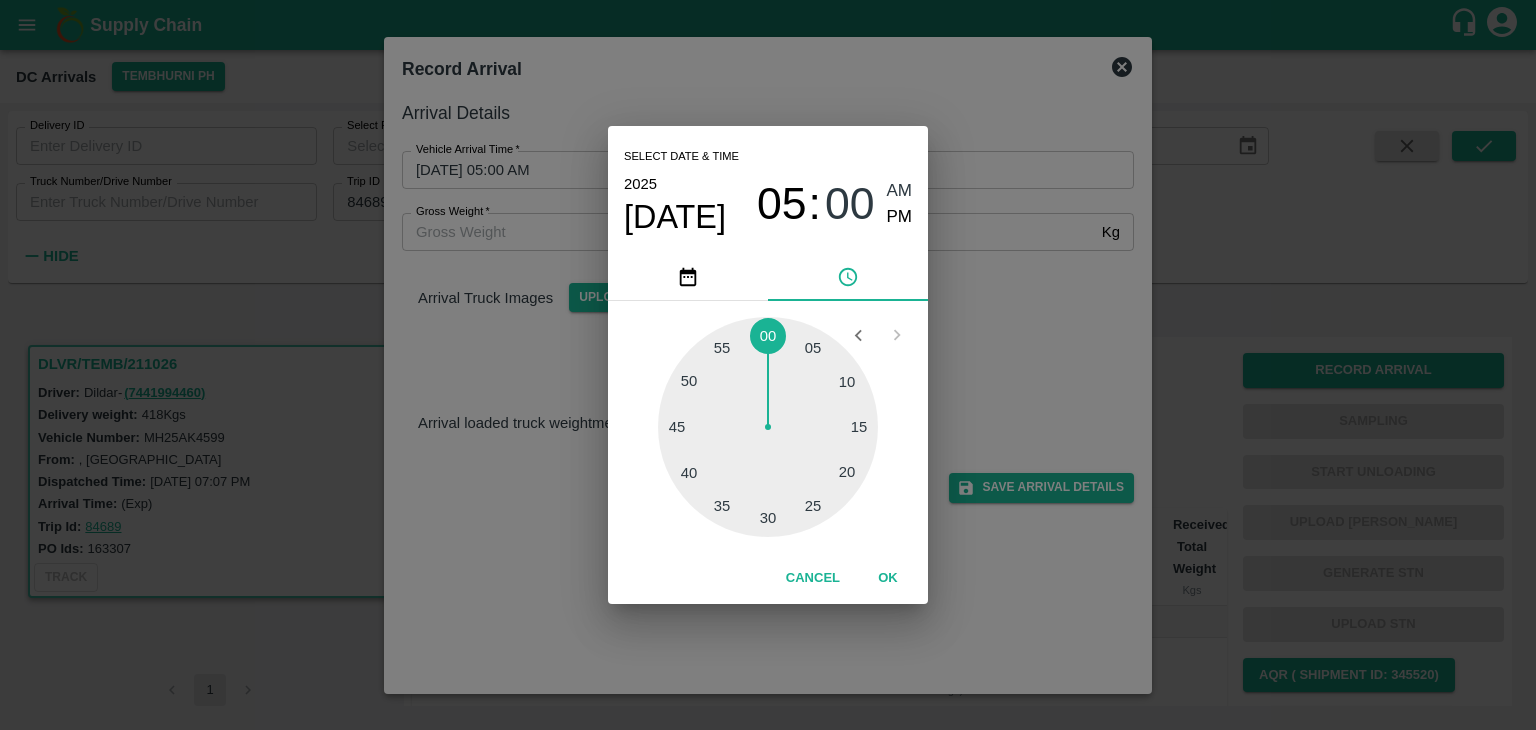 click at bounding box center [768, 427] 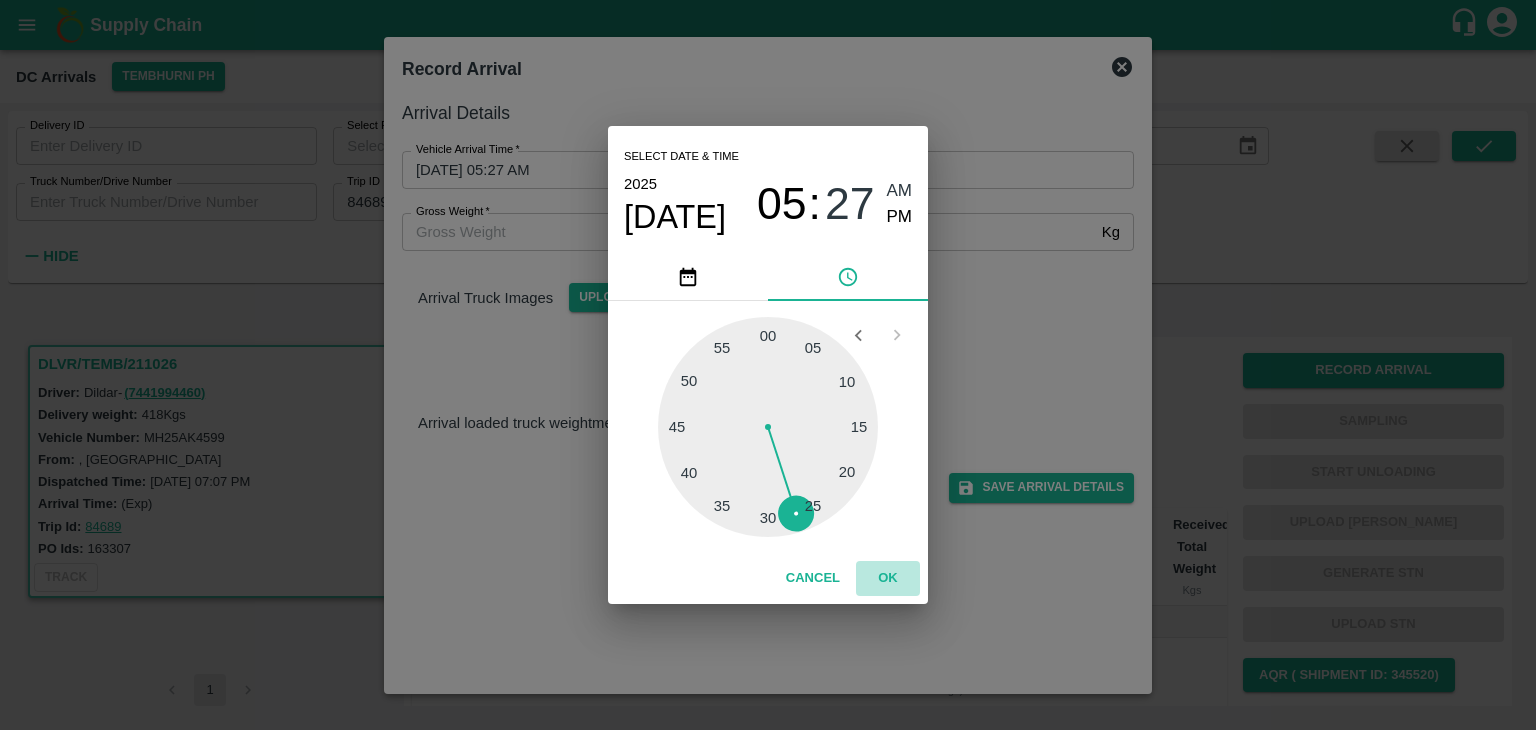 click on "OK" at bounding box center [888, 578] 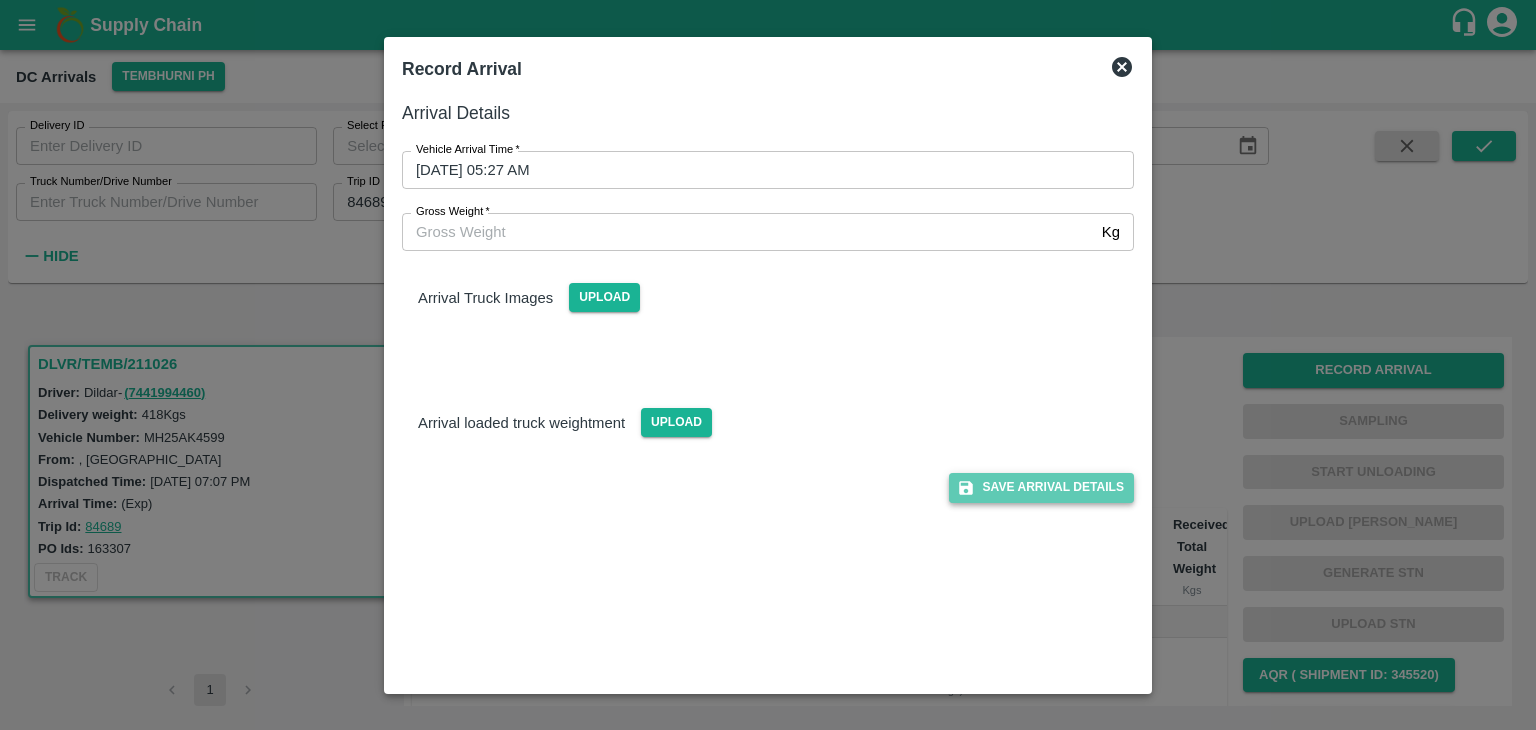 click on "Save Arrival Details" at bounding box center [1041, 487] 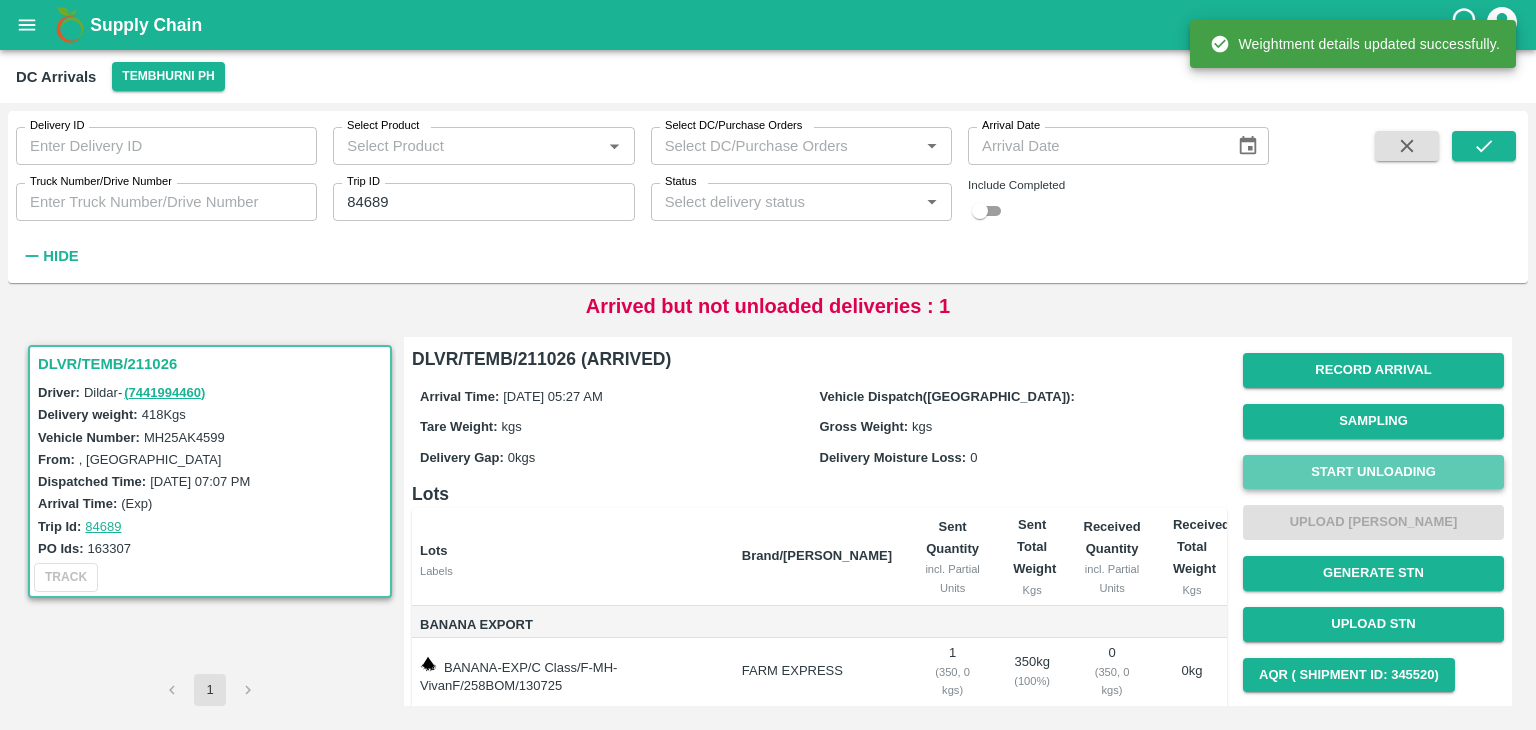 click on "Start Unloading" at bounding box center [1373, 472] 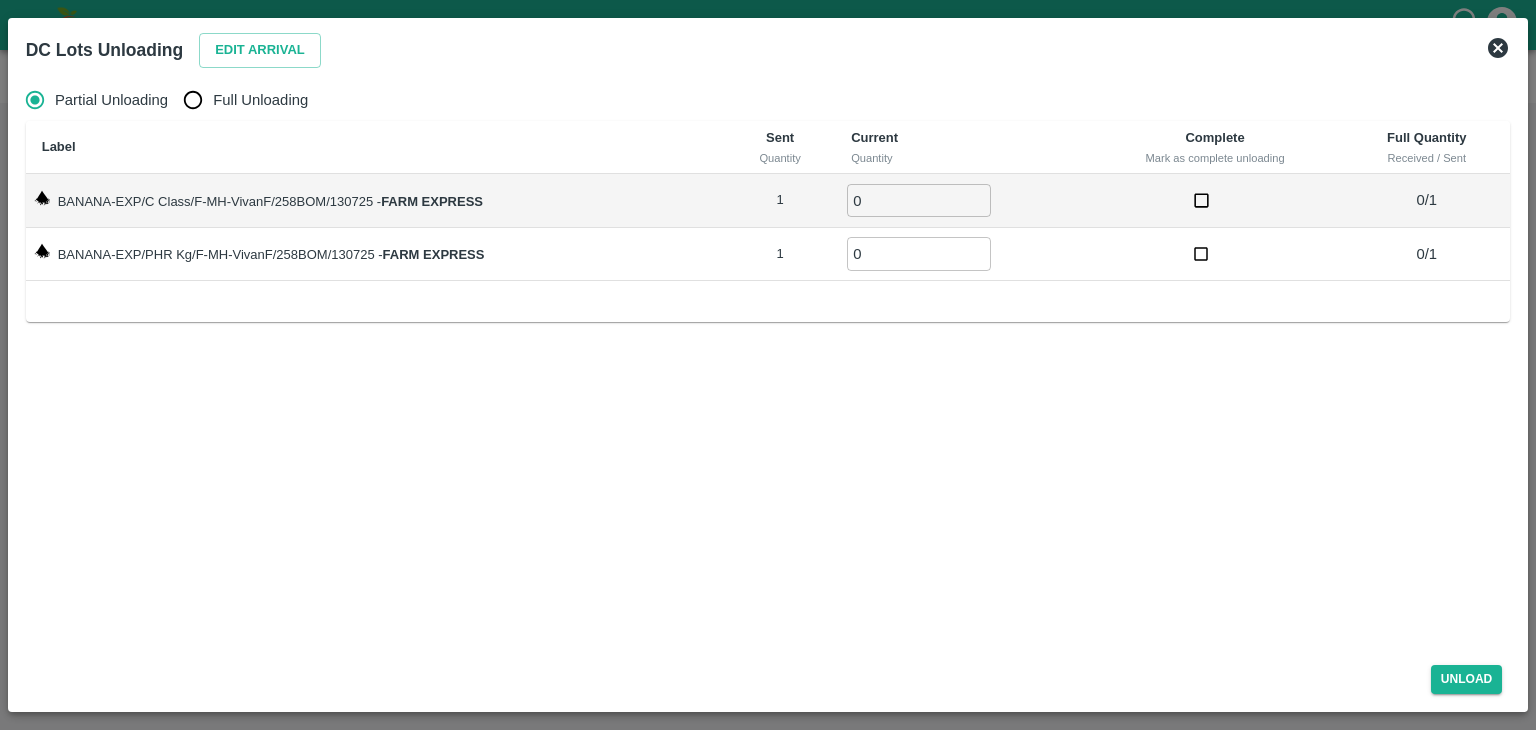 click on "Full Unloading" at bounding box center [260, 100] 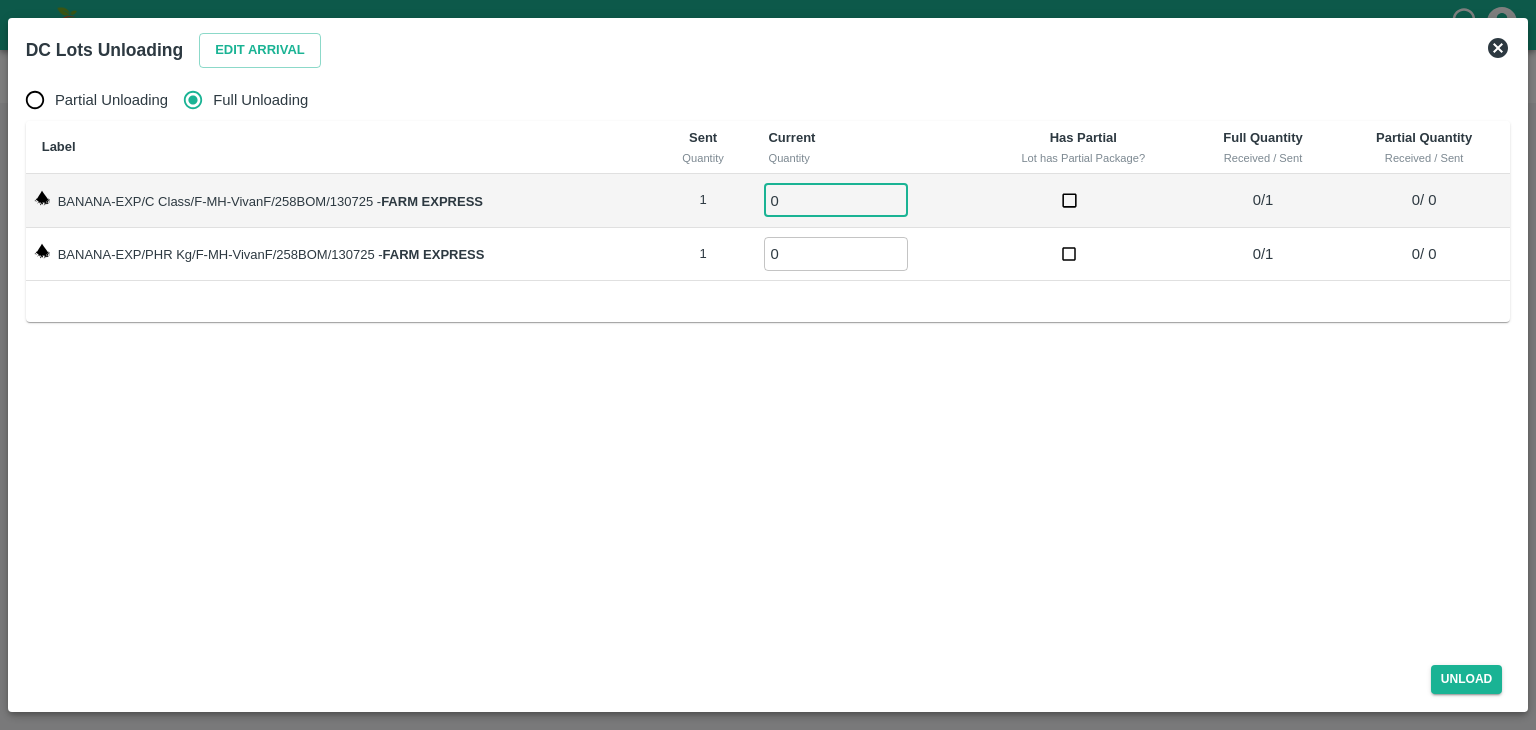 click on "0" at bounding box center [836, 200] 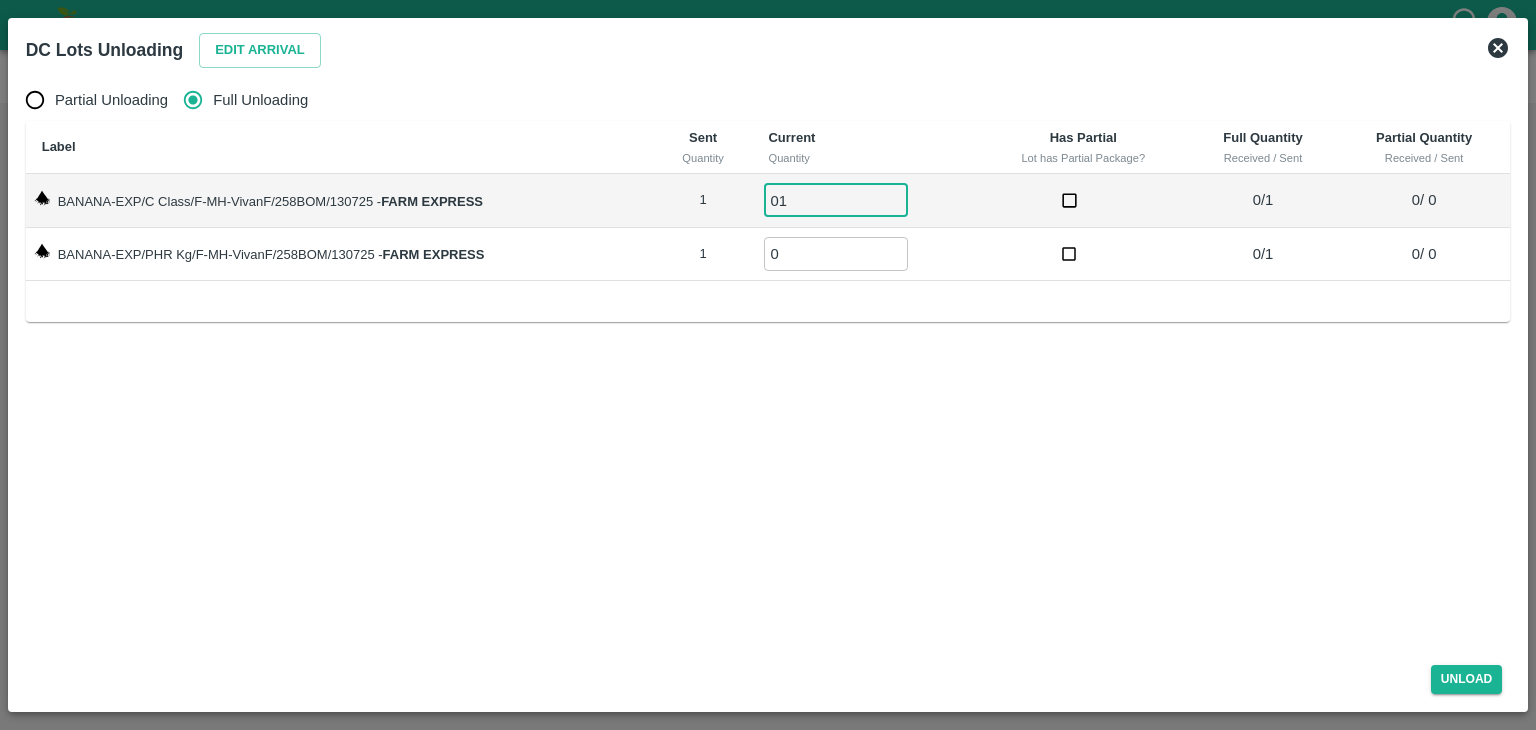 type on "01" 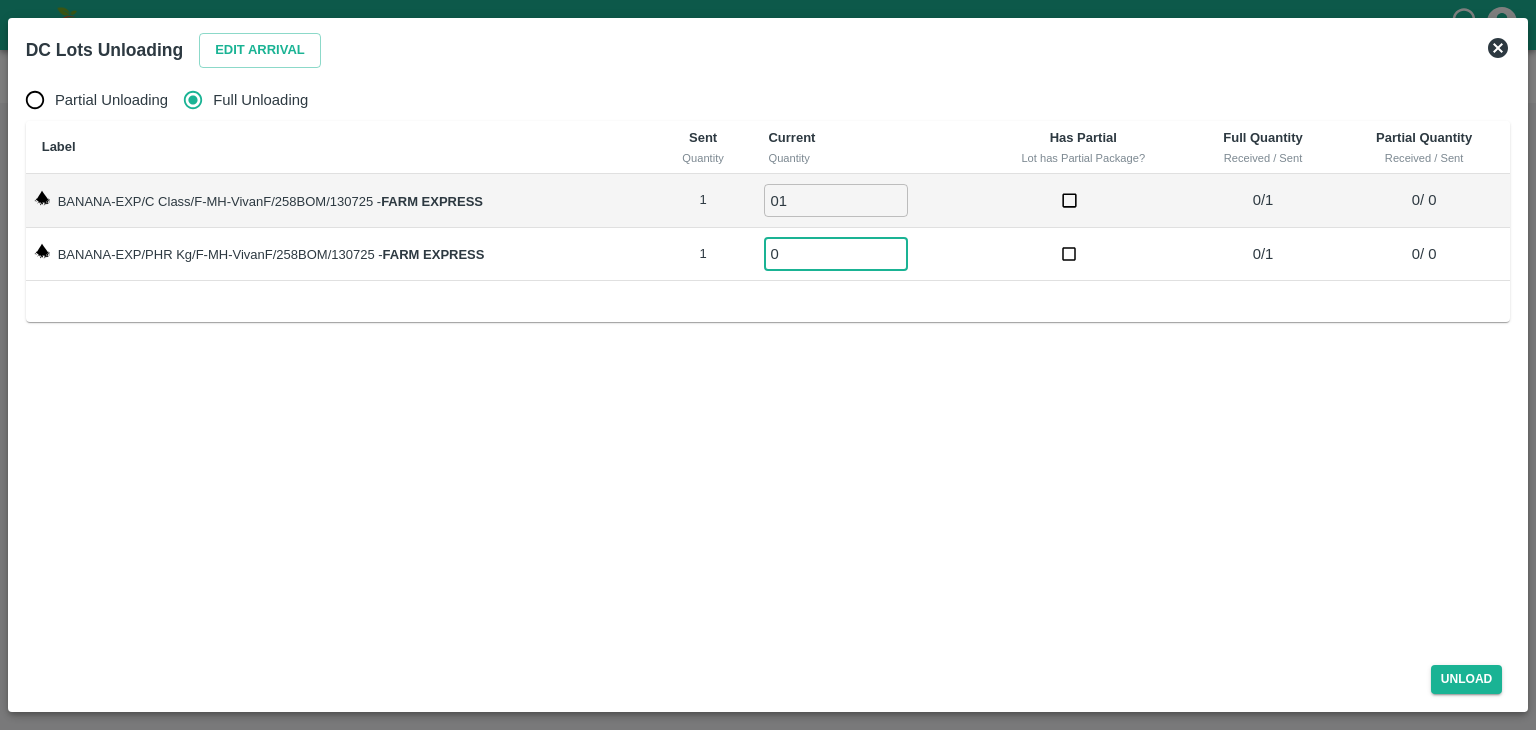 click on "0" at bounding box center (836, 253) 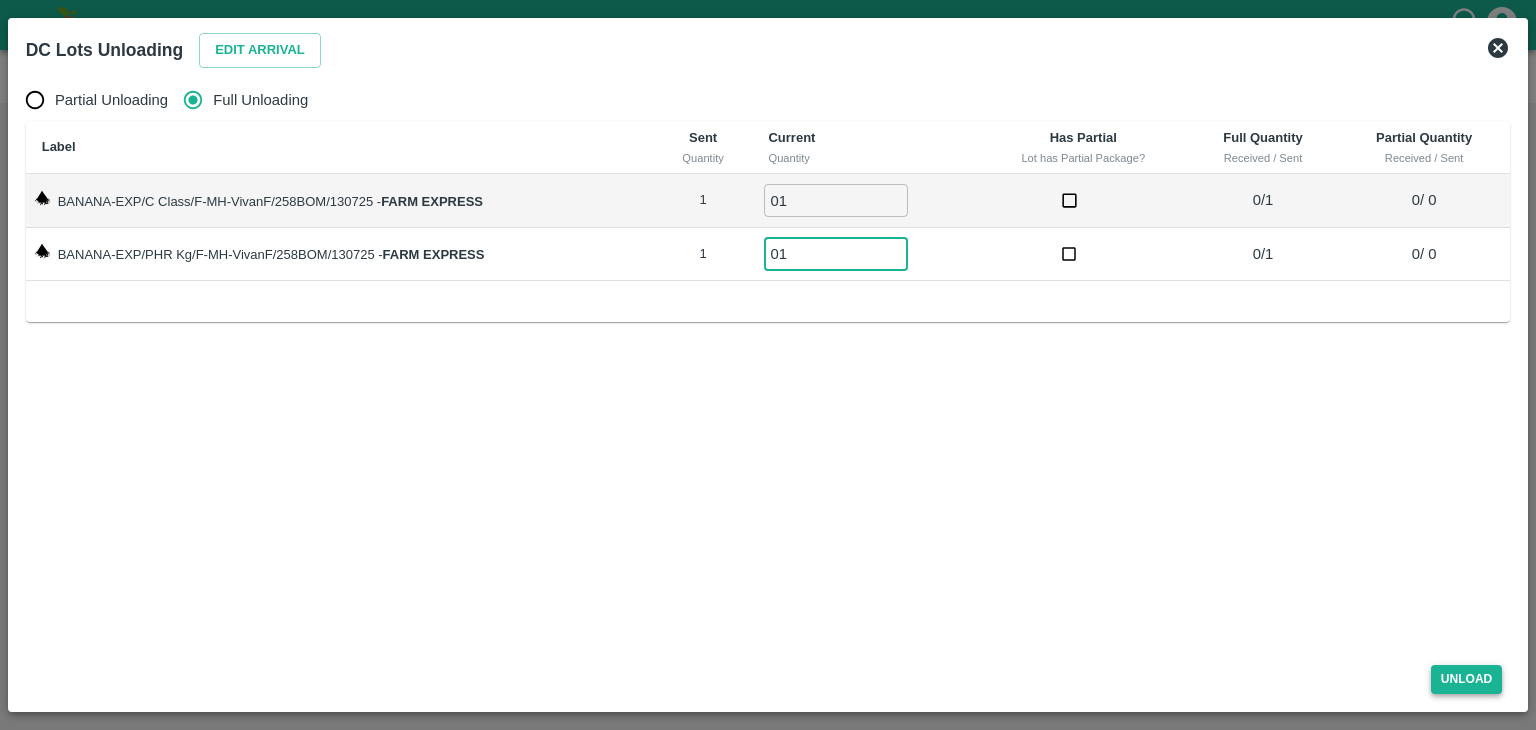 type on "01" 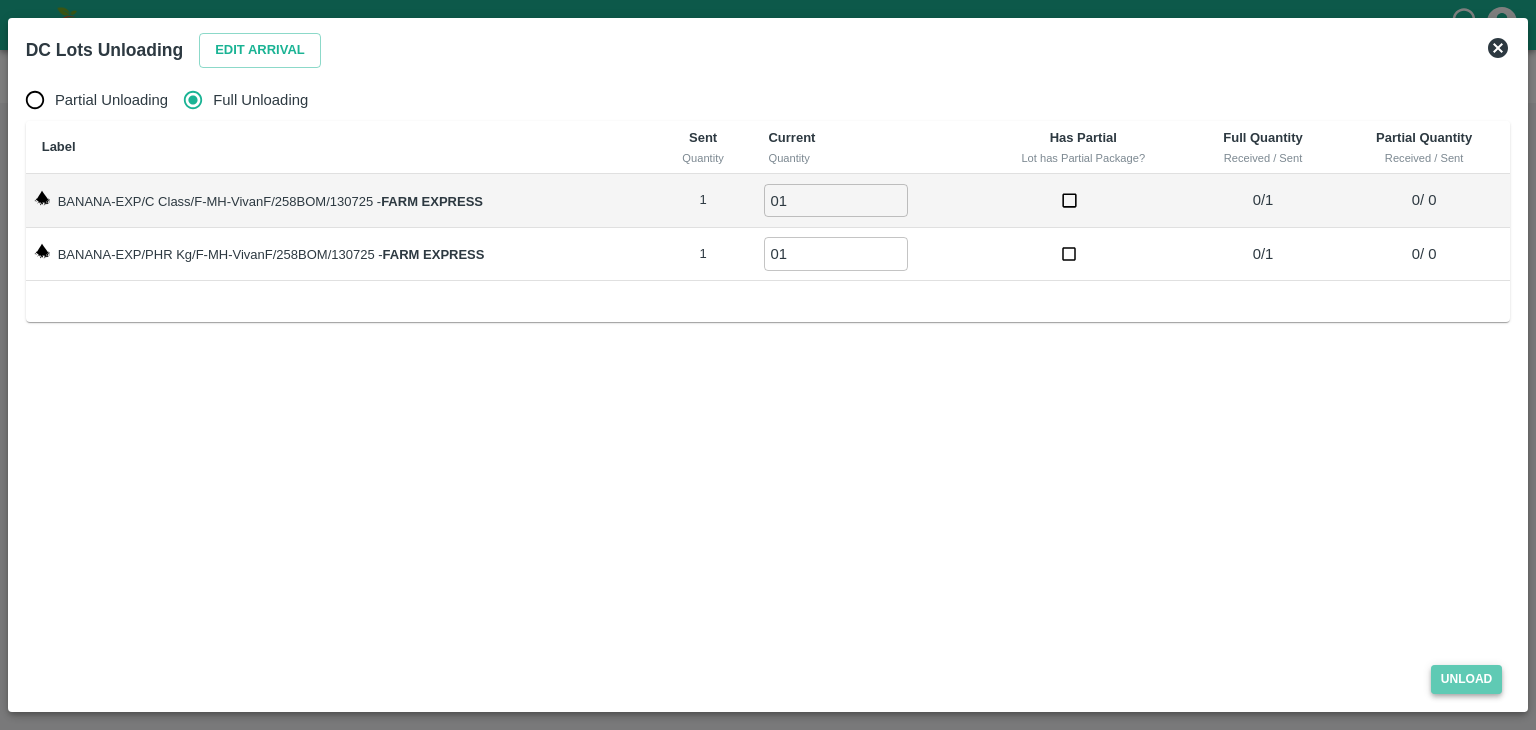 click on "Unload" at bounding box center [1467, 679] 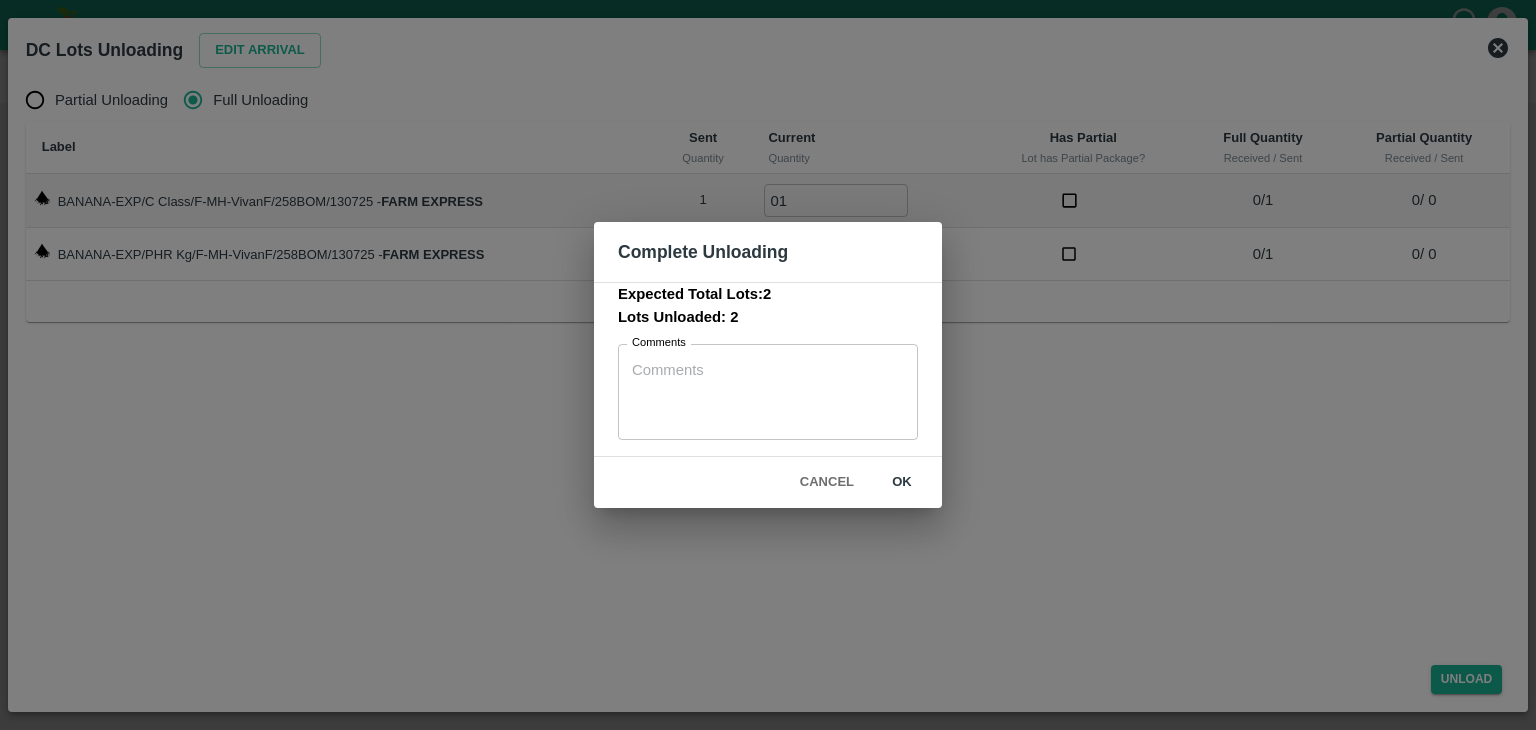 click on "ok" at bounding box center [902, 482] 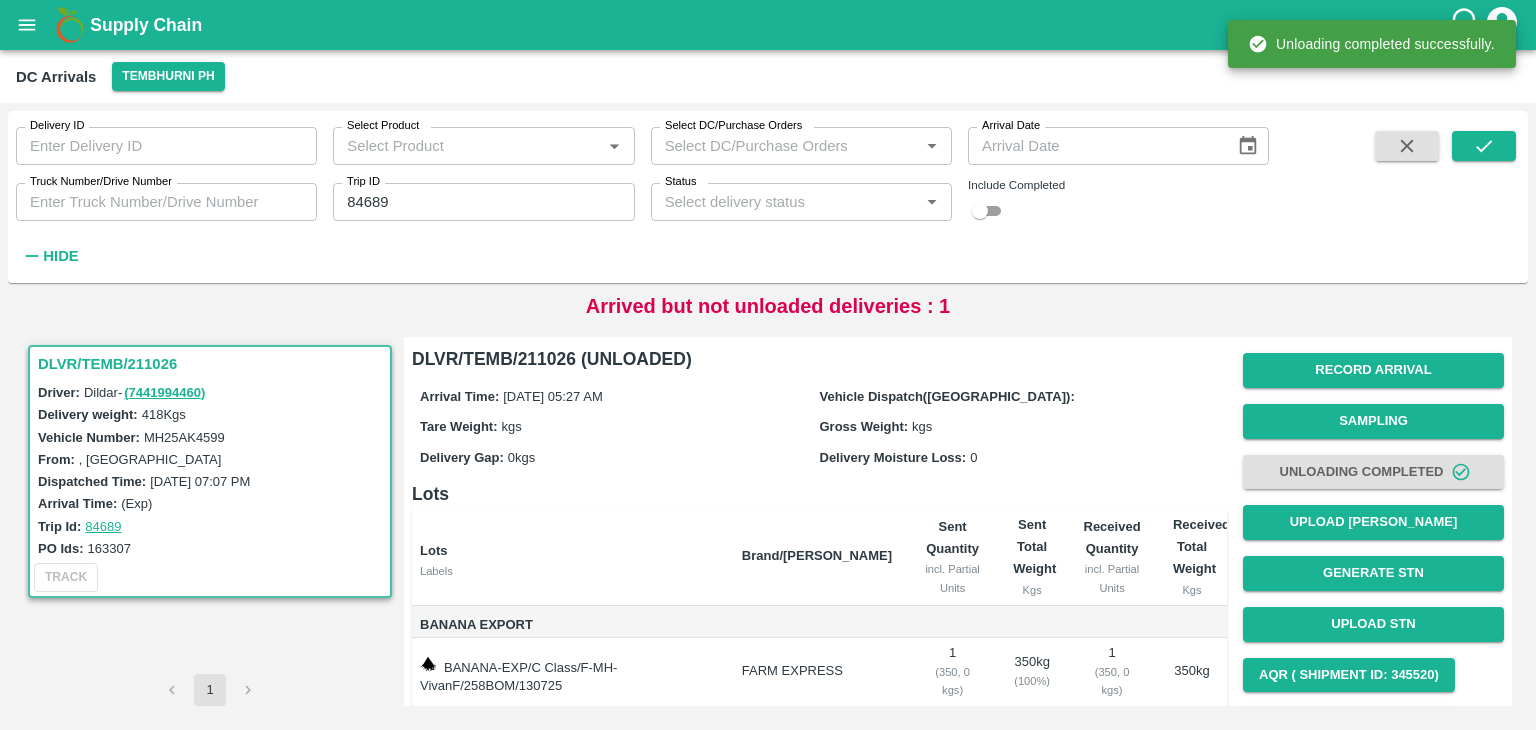 scroll, scrollTop: 124, scrollLeft: 0, axis: vertical 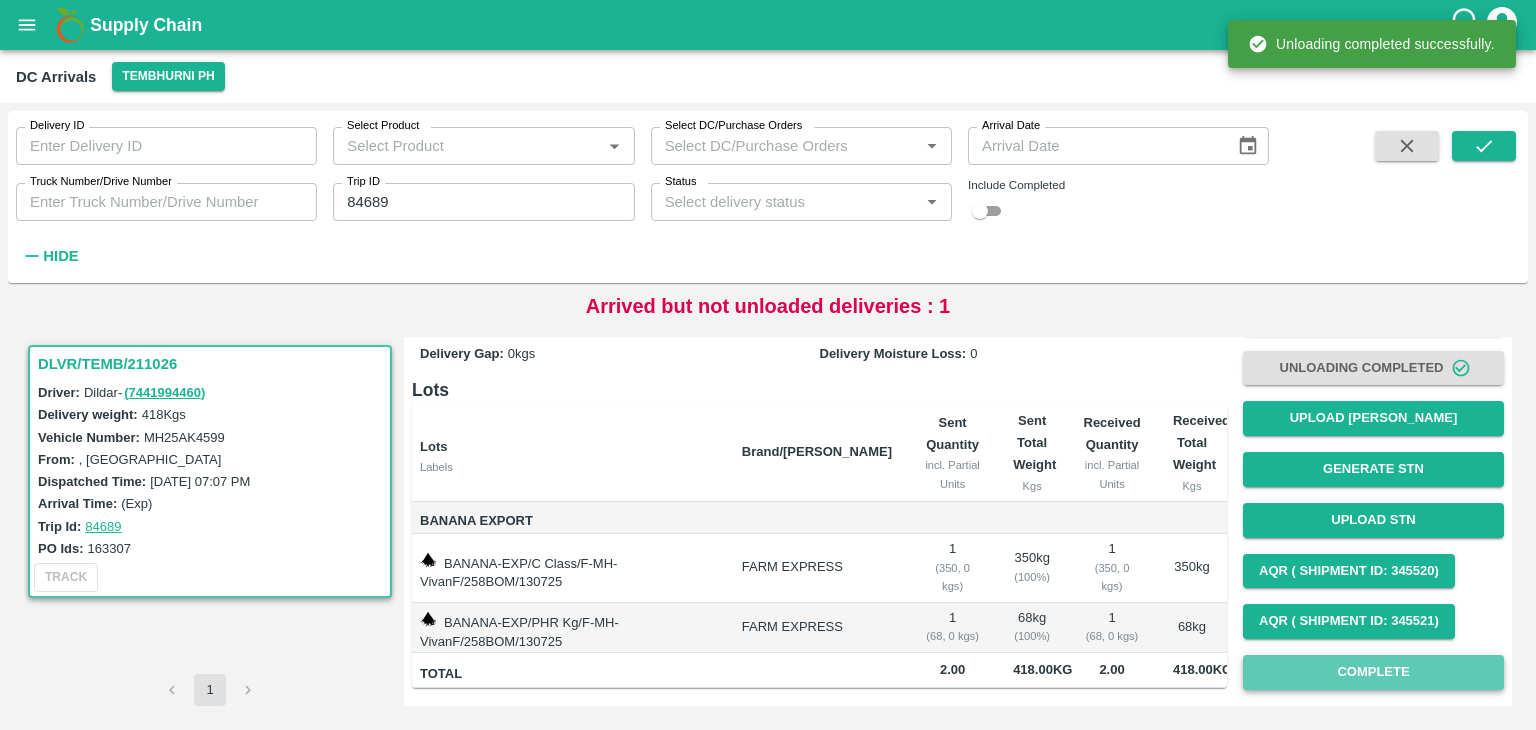 click on "Complete" at bounding box center (1373, 672) 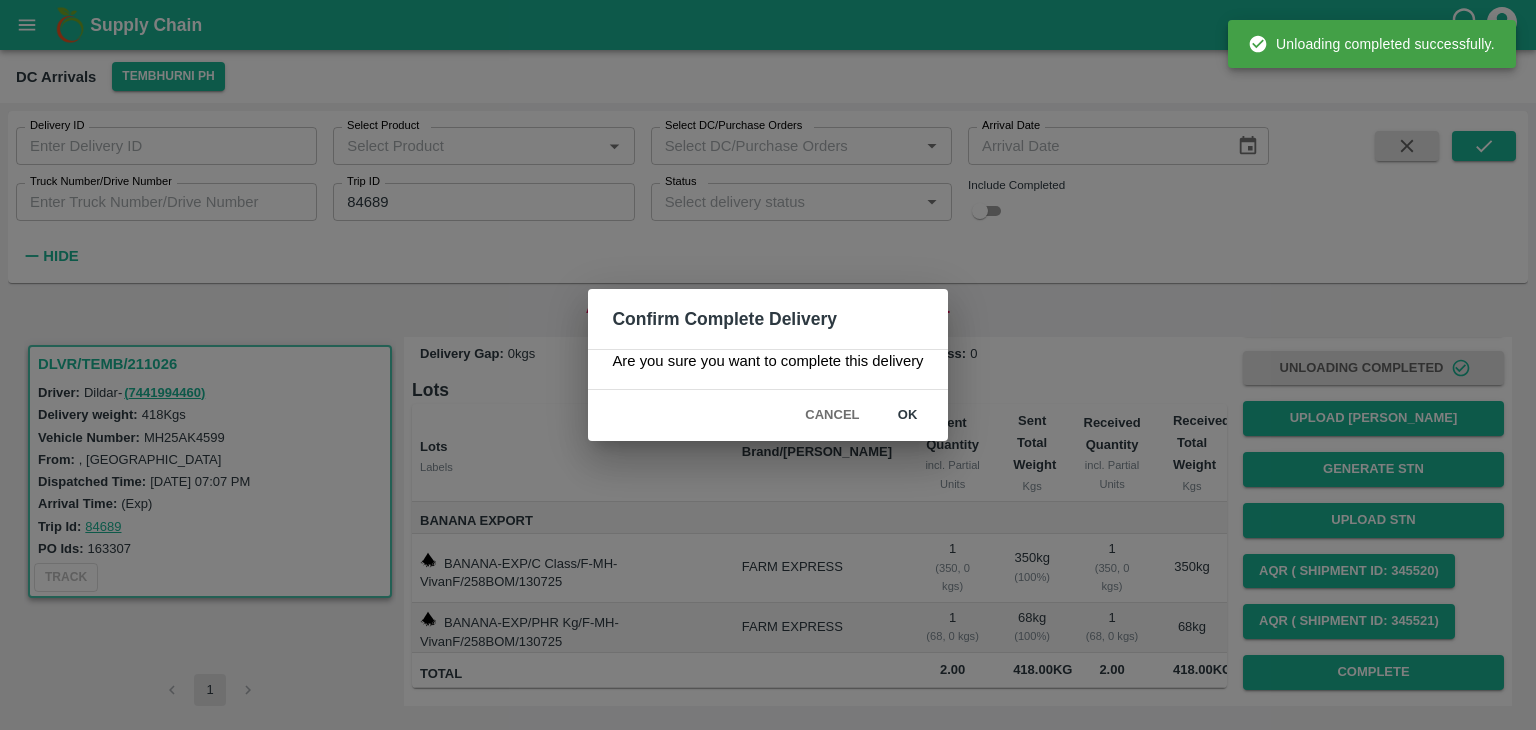 click on "ok" at bounding box center [908, 415] 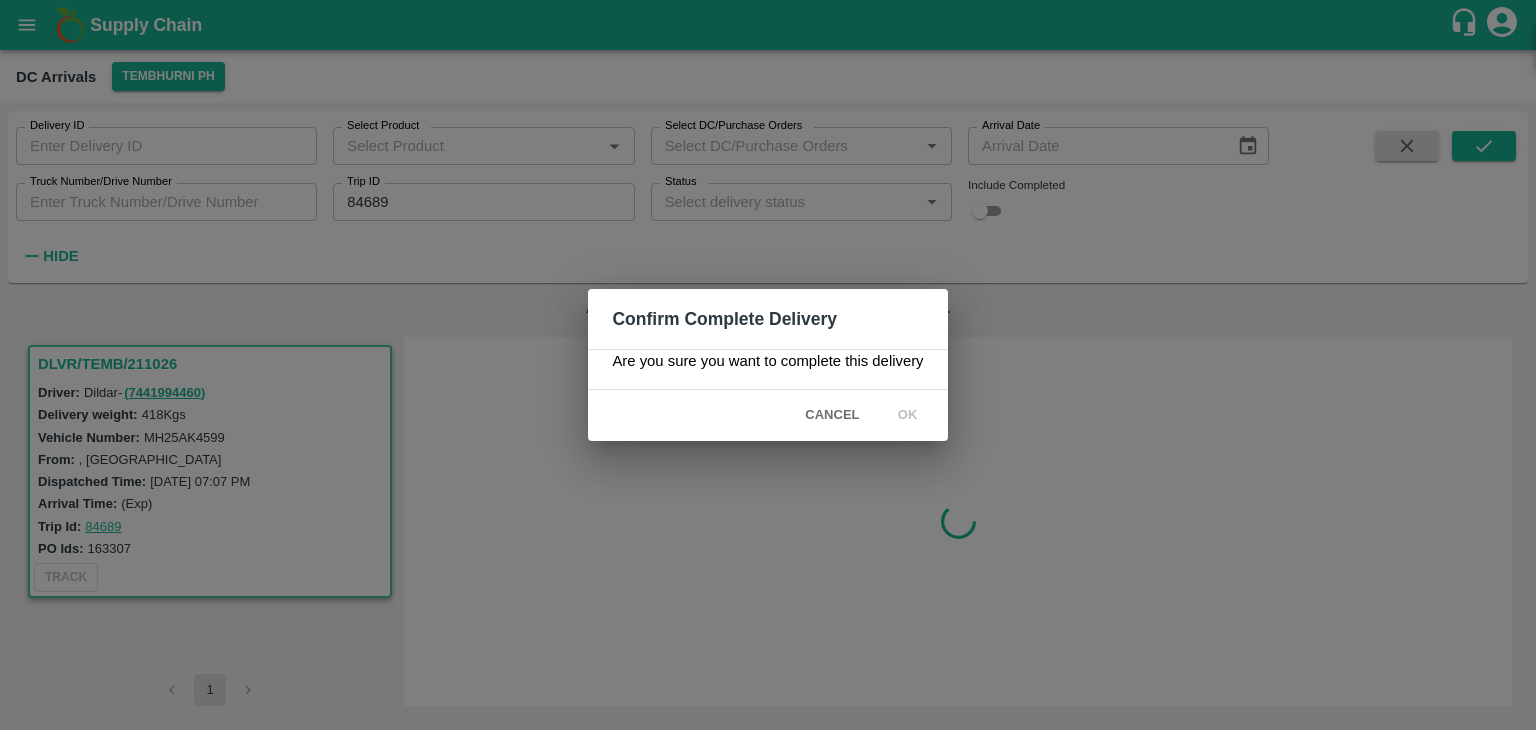 scroll, scrollTop: 0, scrollLeft: 0, axis: both 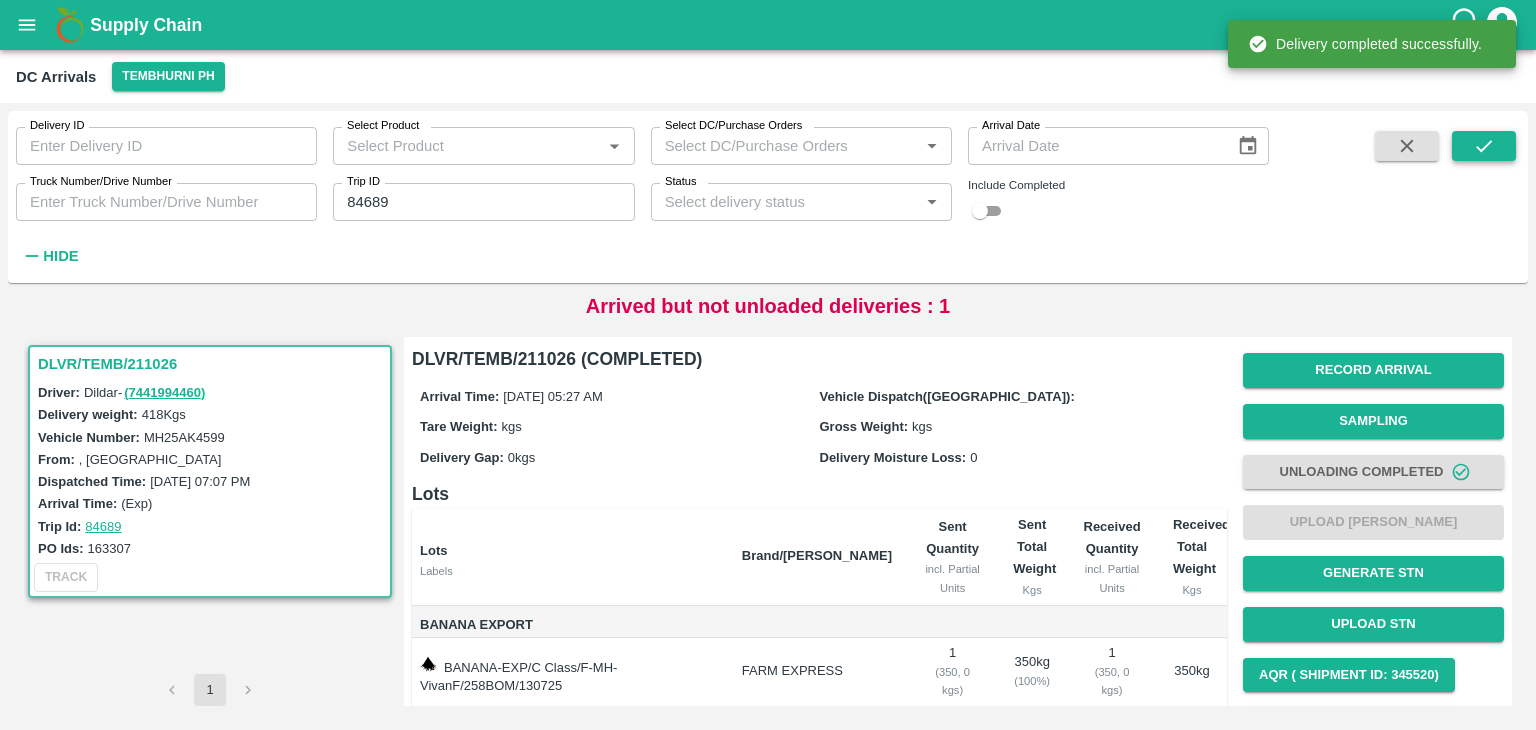 click 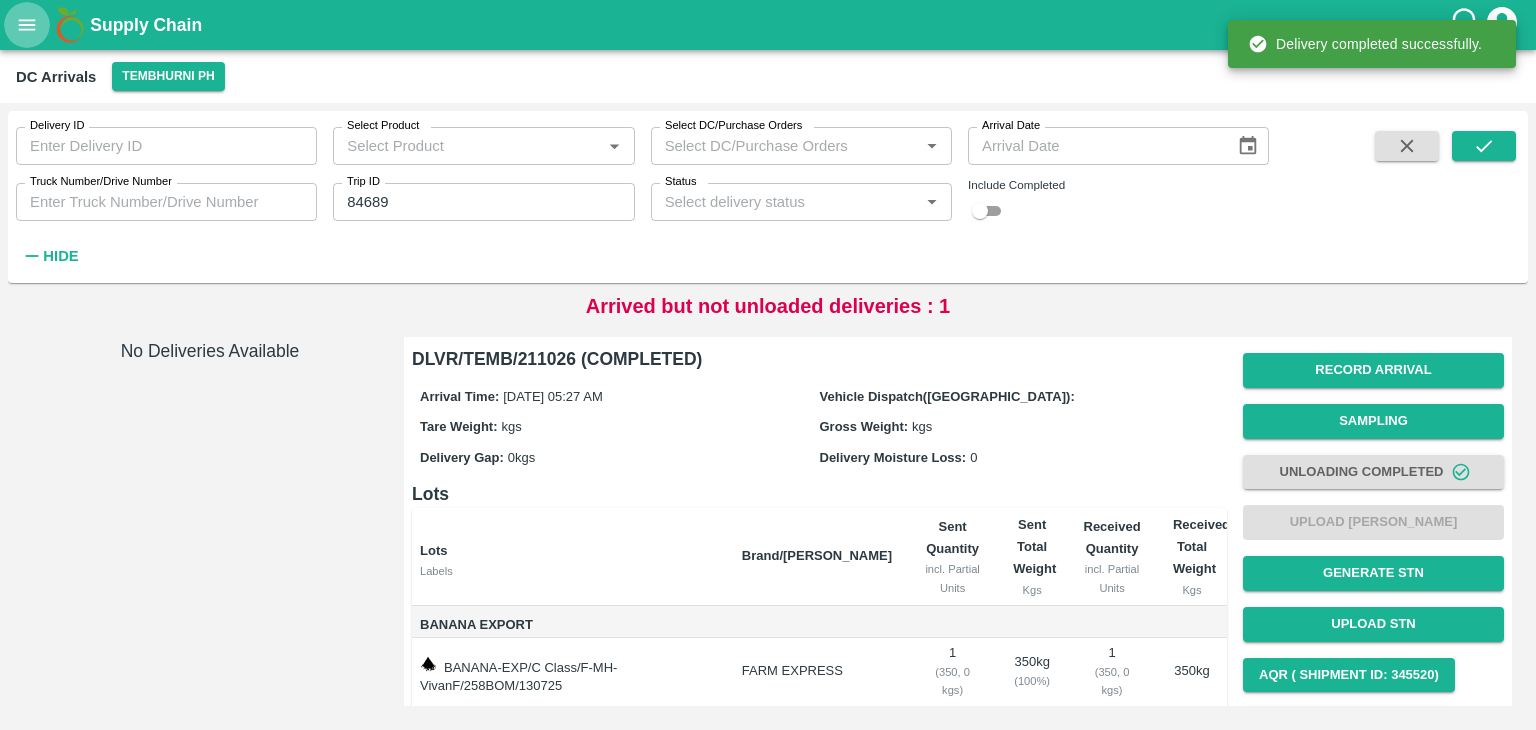 click 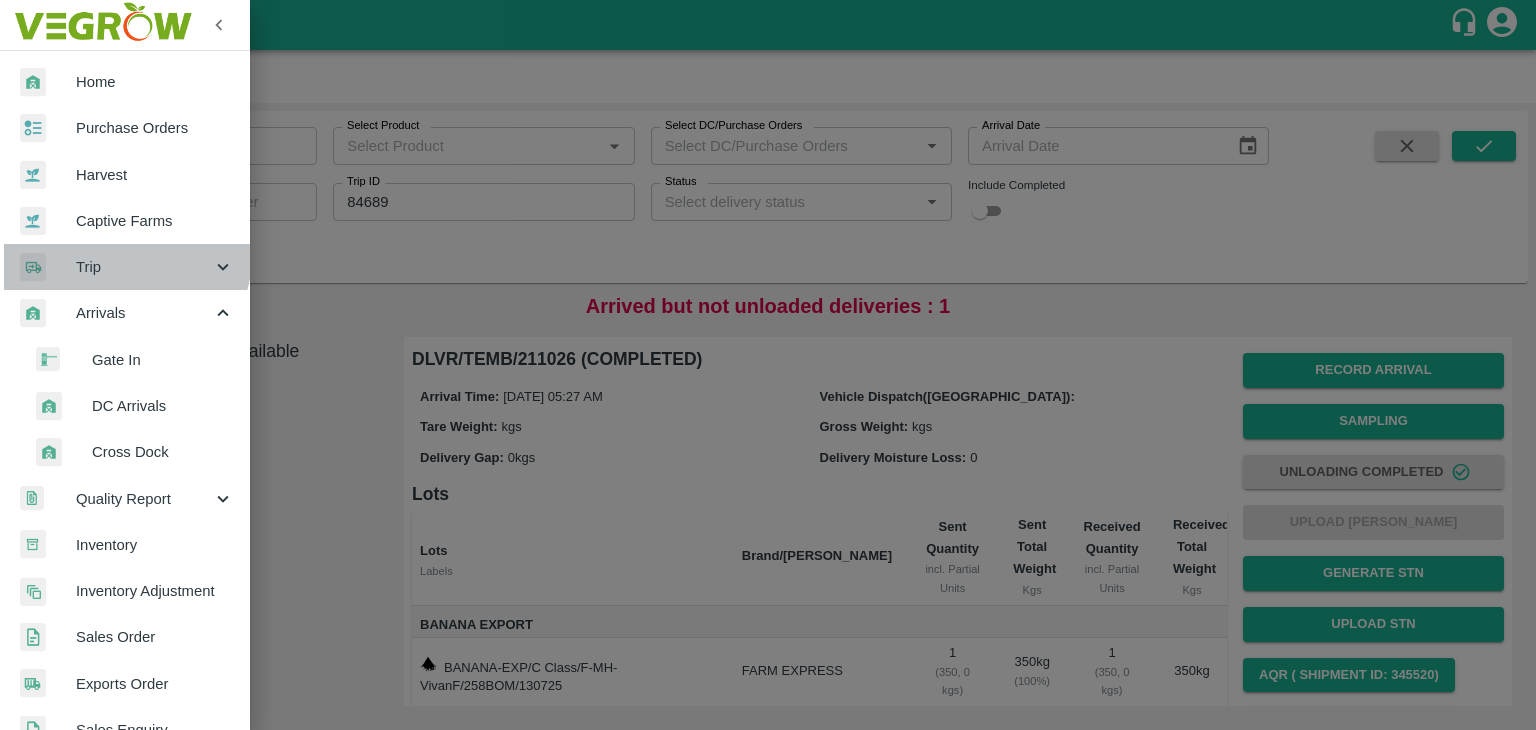 click on "Trip" at bounding box center (144, 267) 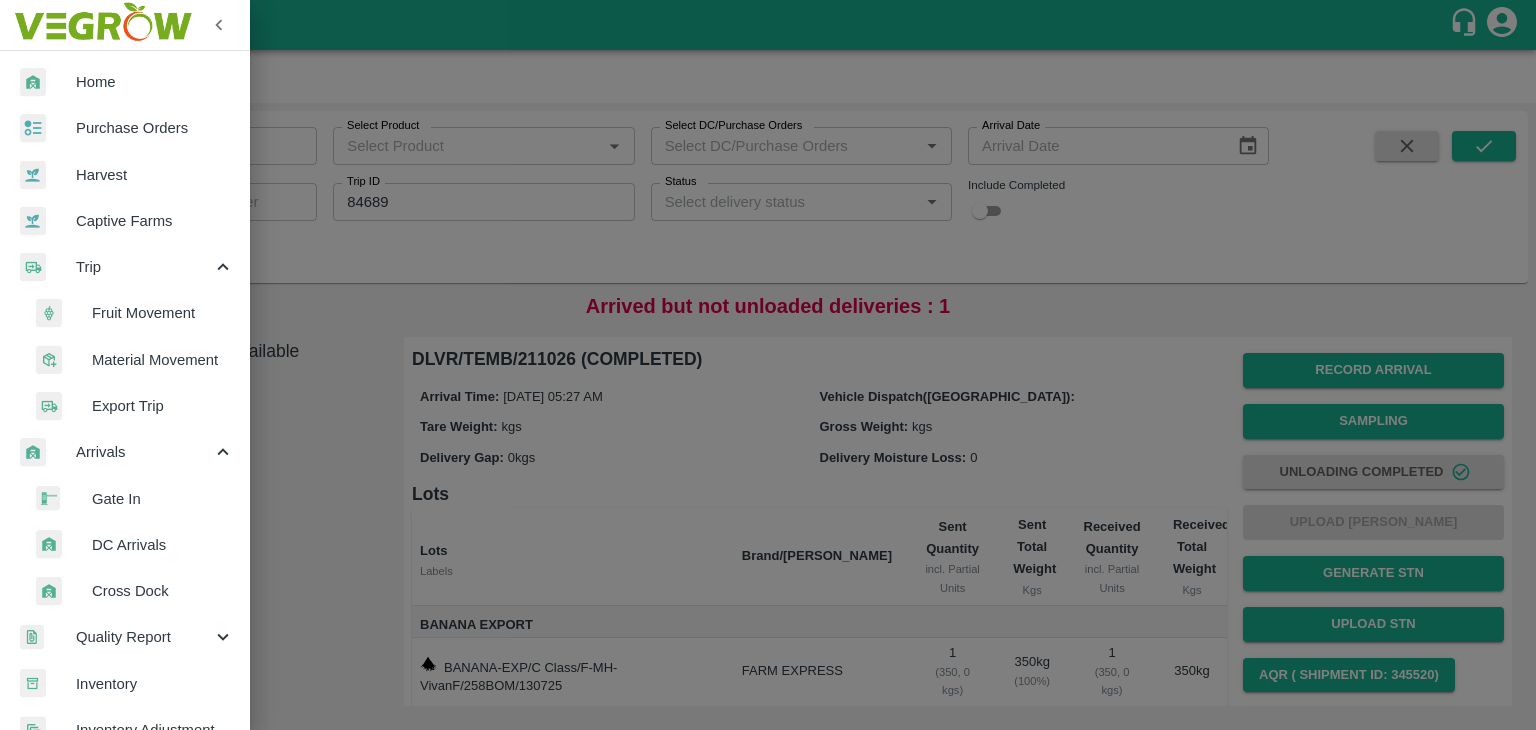 click on "Fruit Movement" at bounding box center (163, 313) 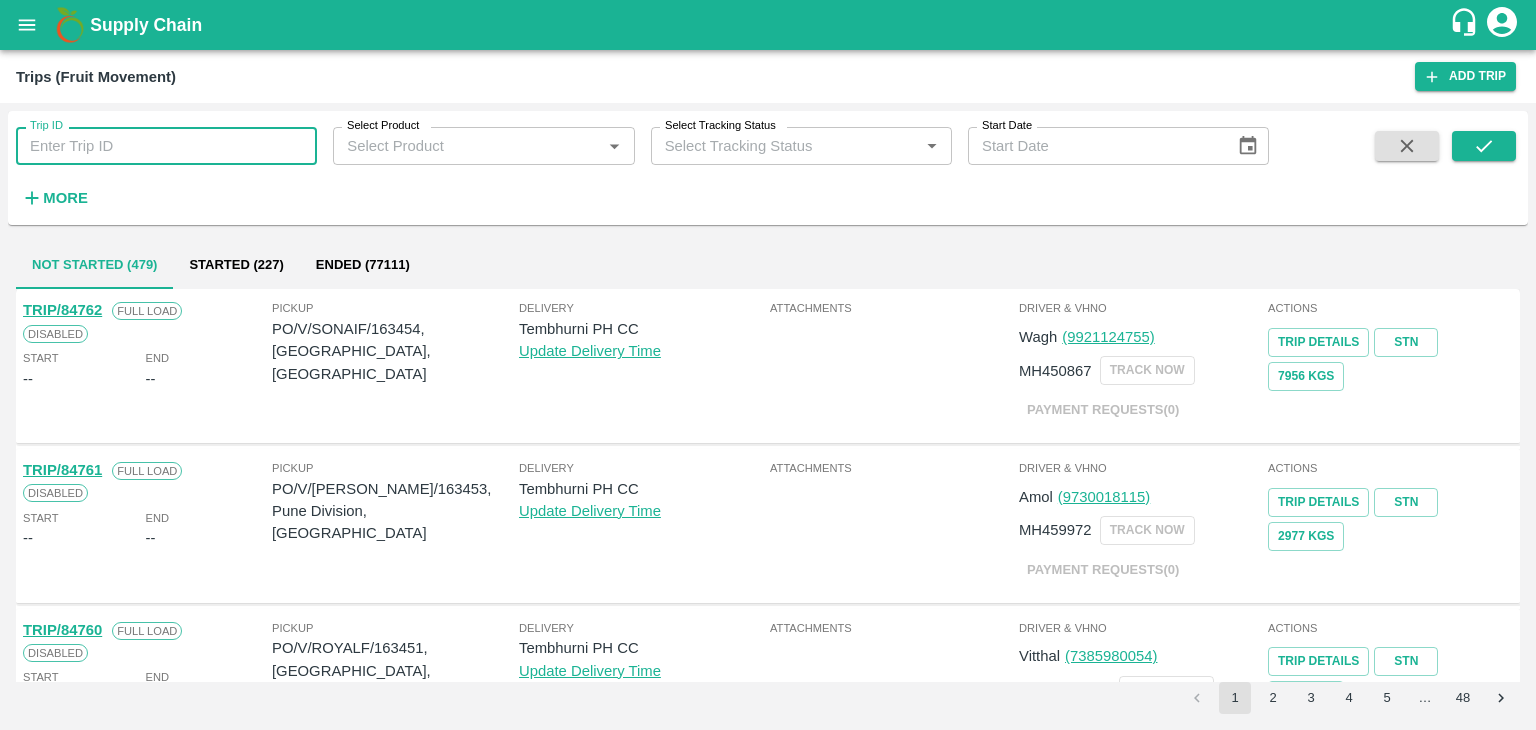 click on "Trip ID" at bounding box center [166, 146] 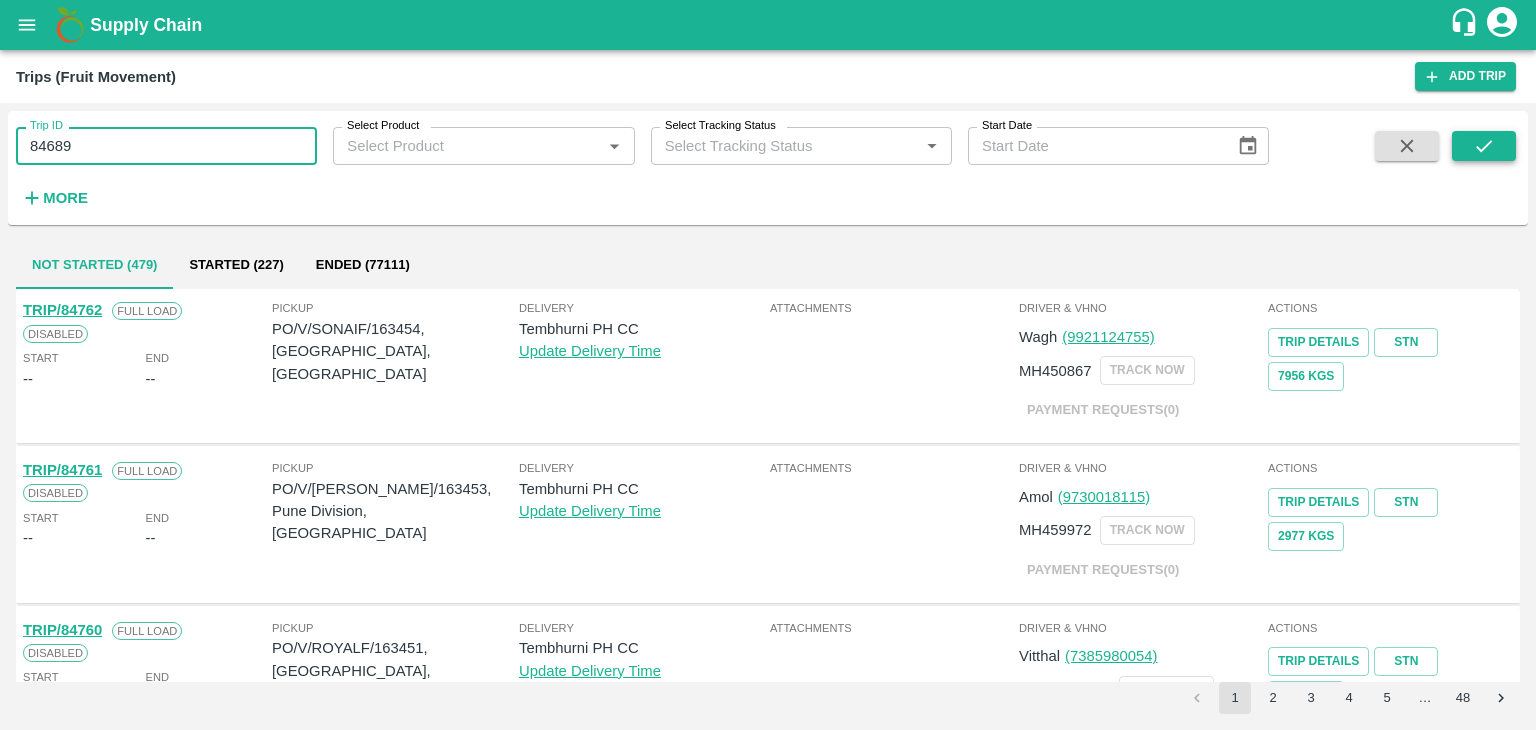 type on "84689" 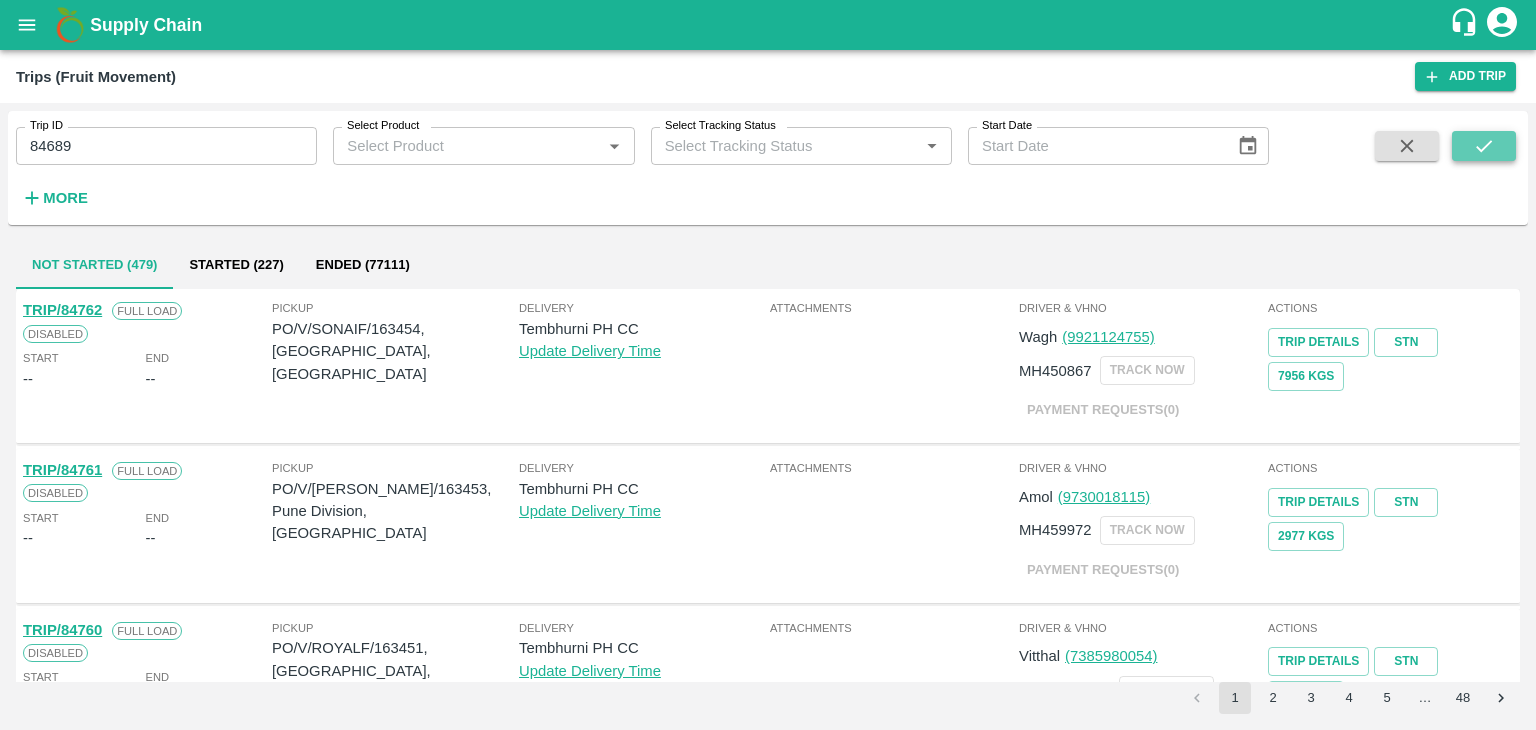click 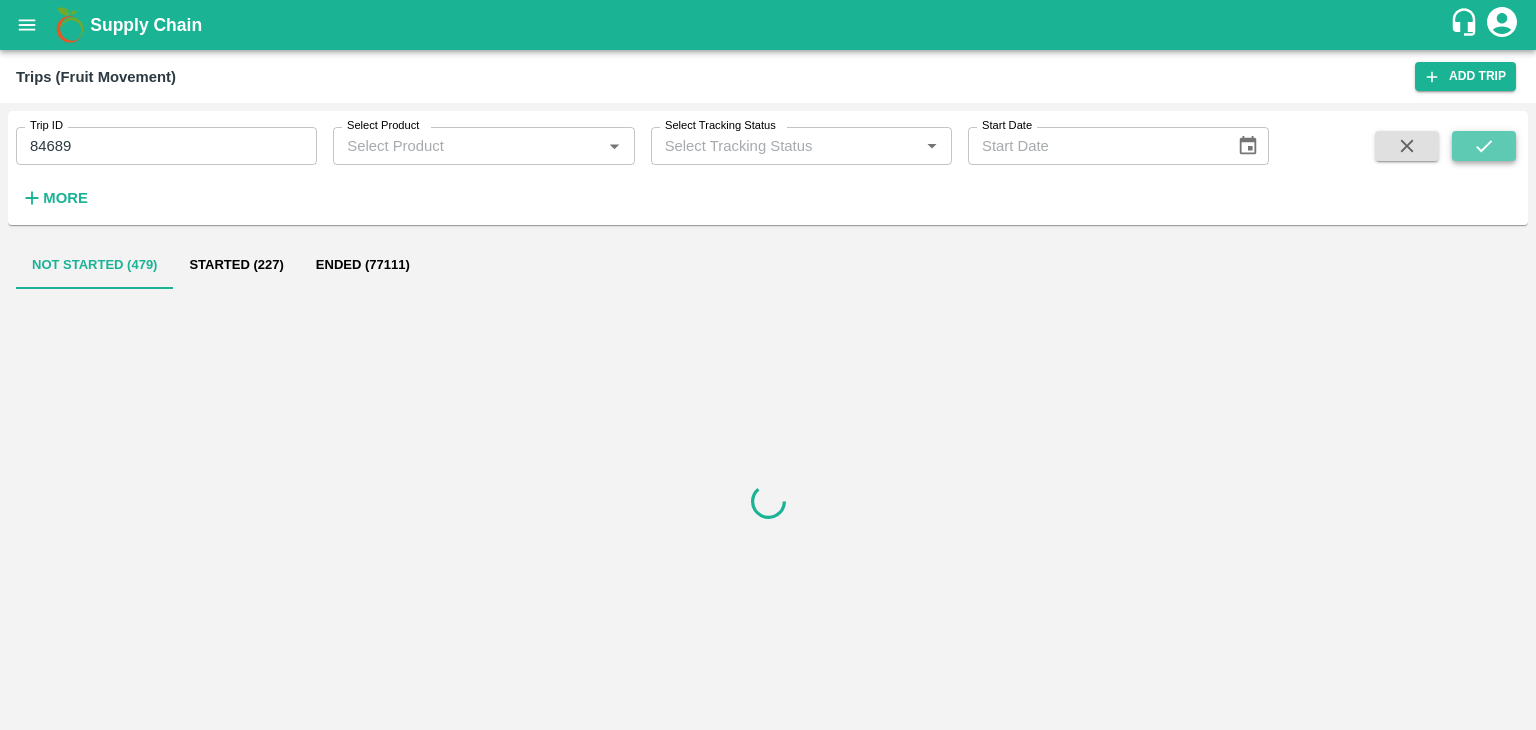 click 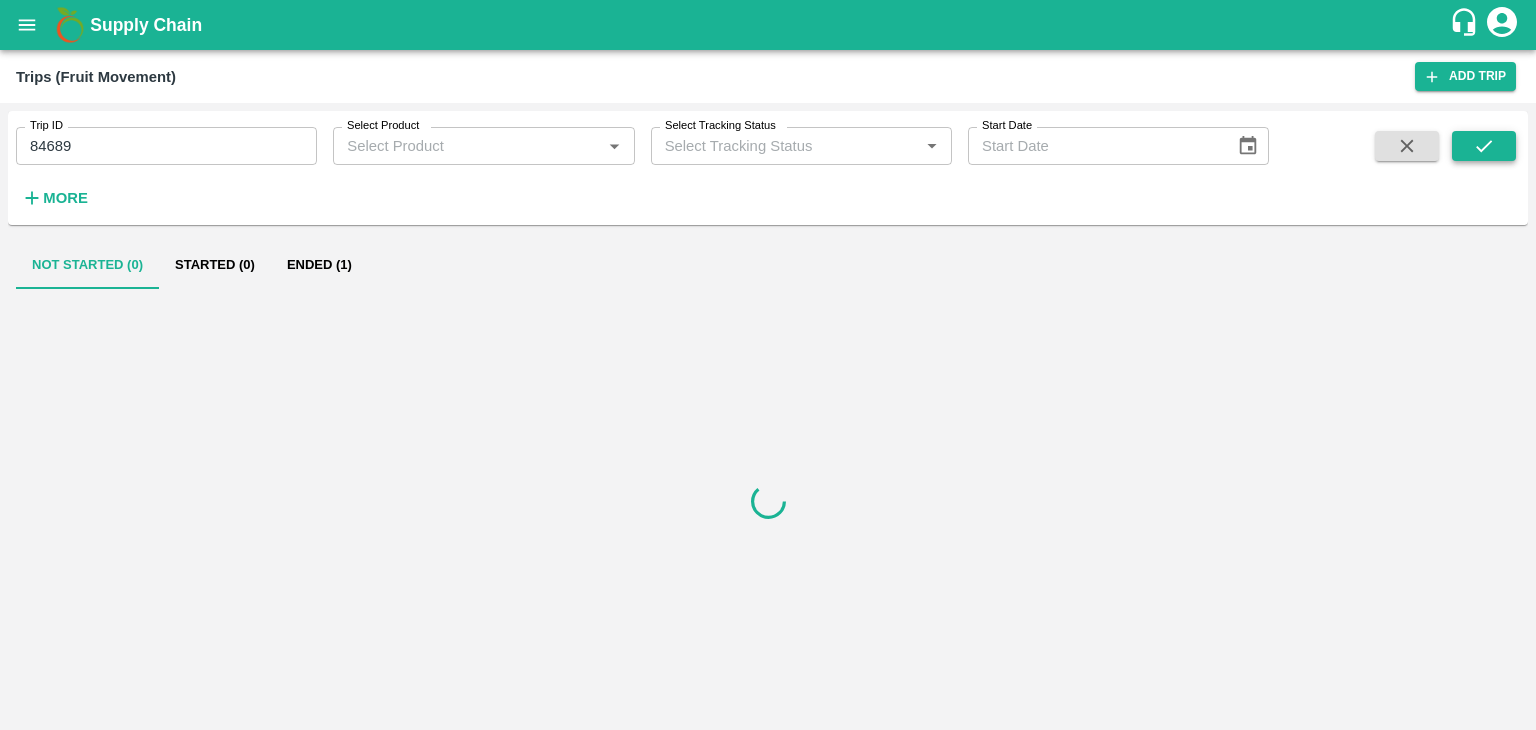 click 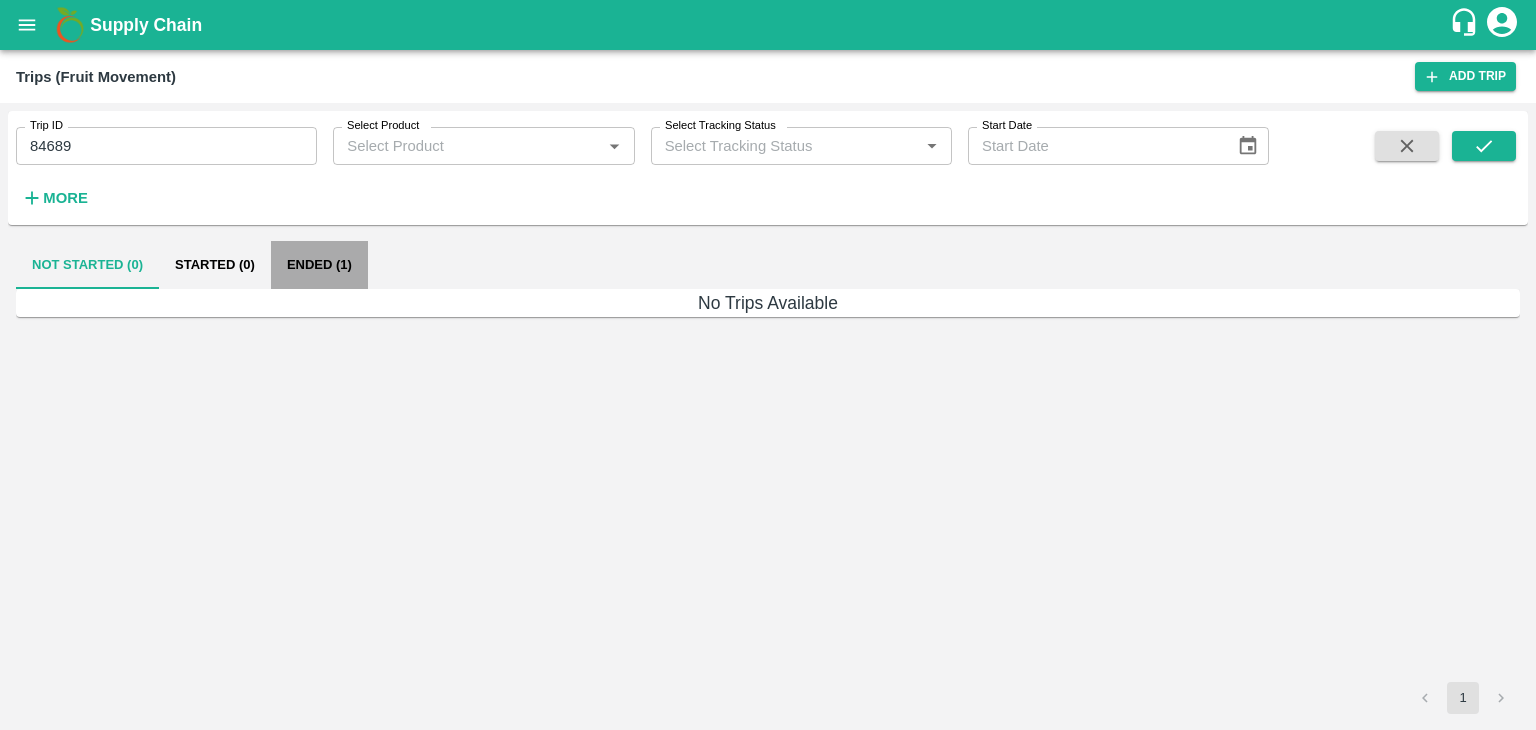 click on "Ended (1)" at bounding box center (319, 265) 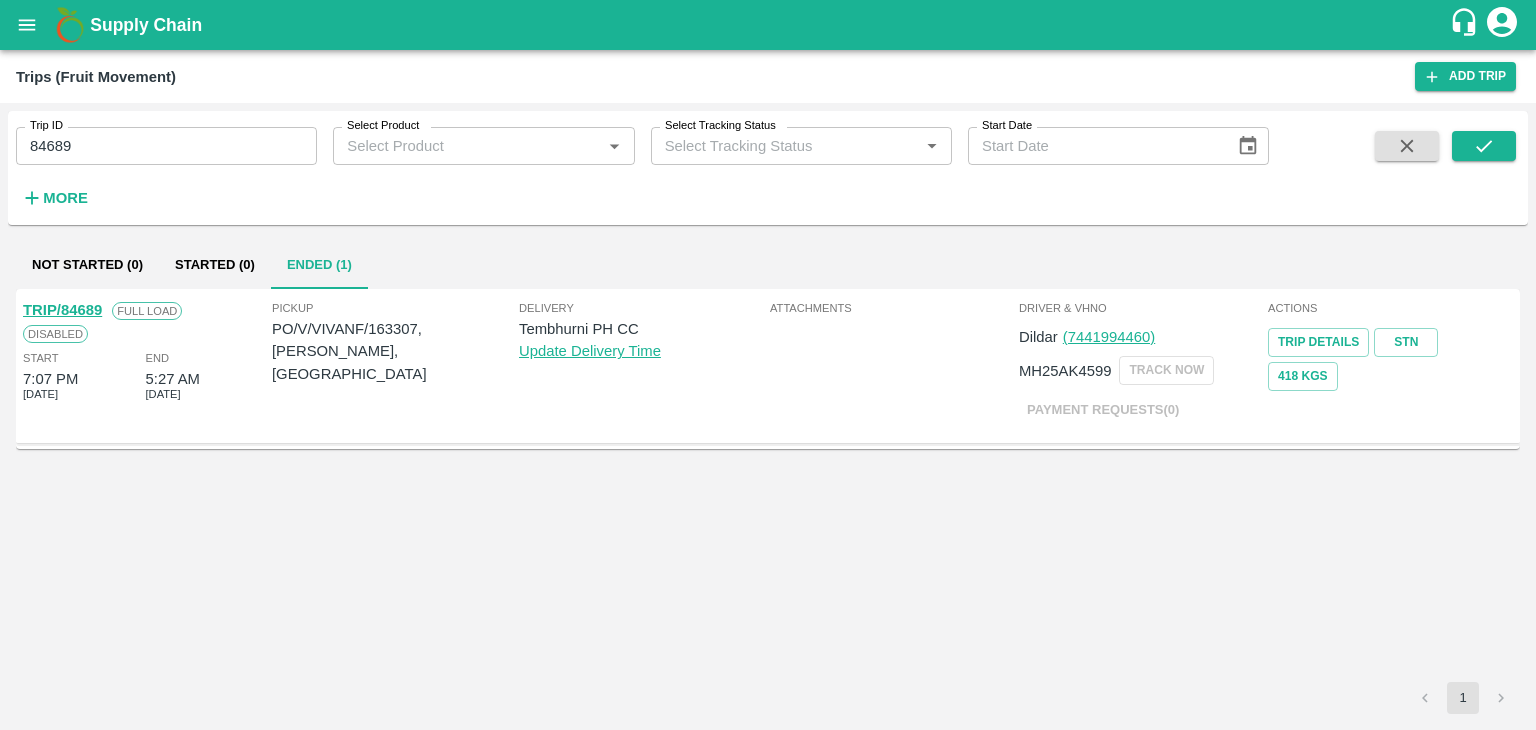 click on "TRIP/84689" at bounding box center [62, 310] 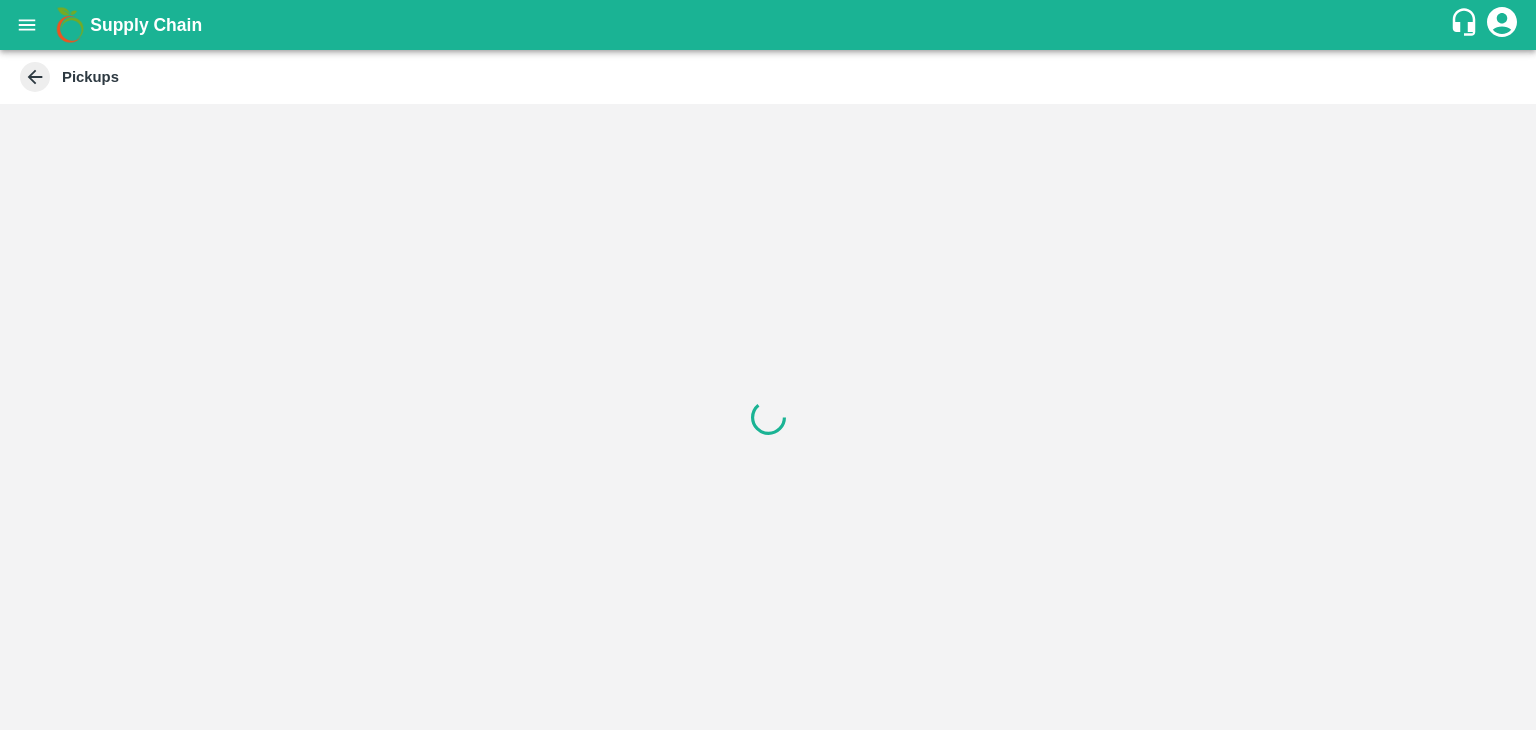 scroll, scrollTop: 0, scrollLeft: 0, axis: both 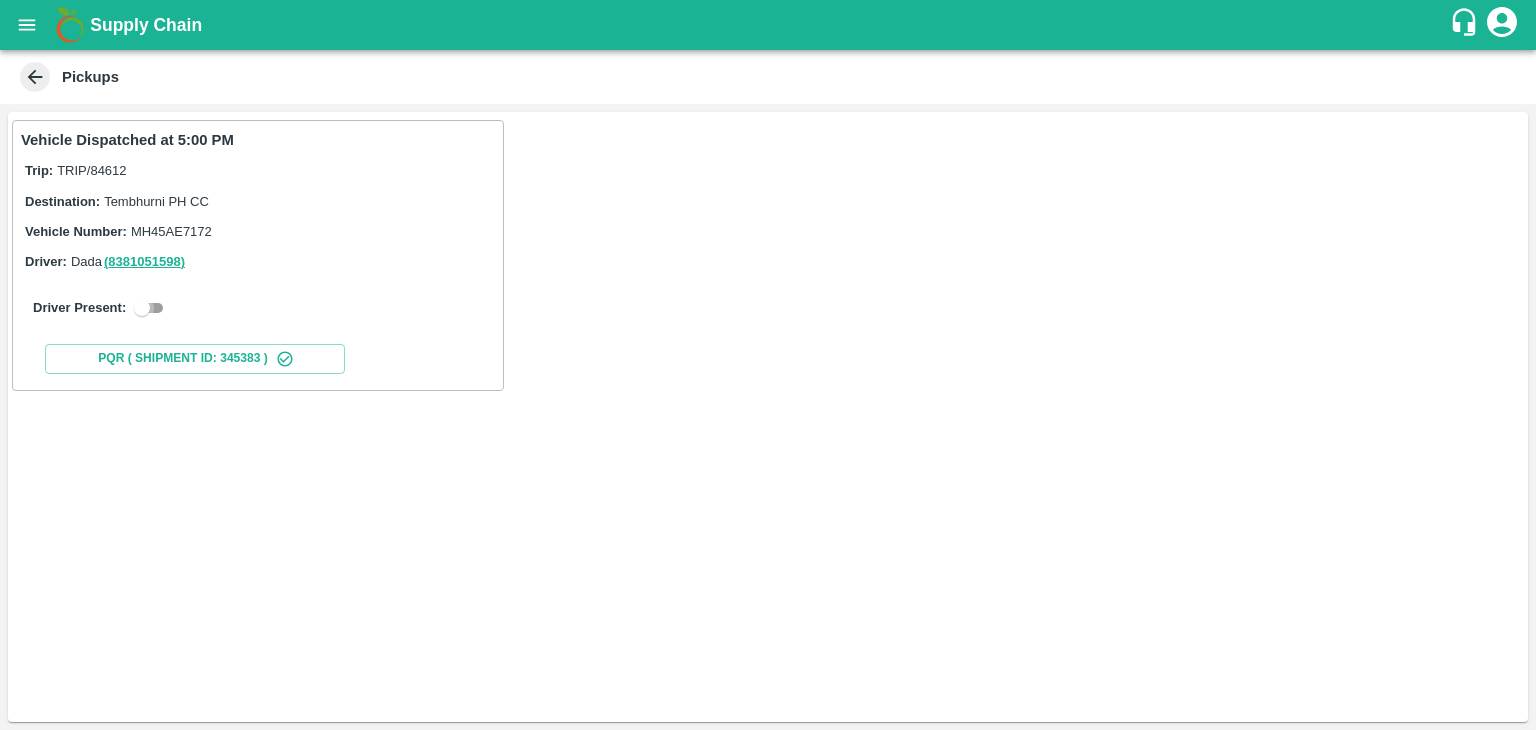 click at bounding box center [142, 308] 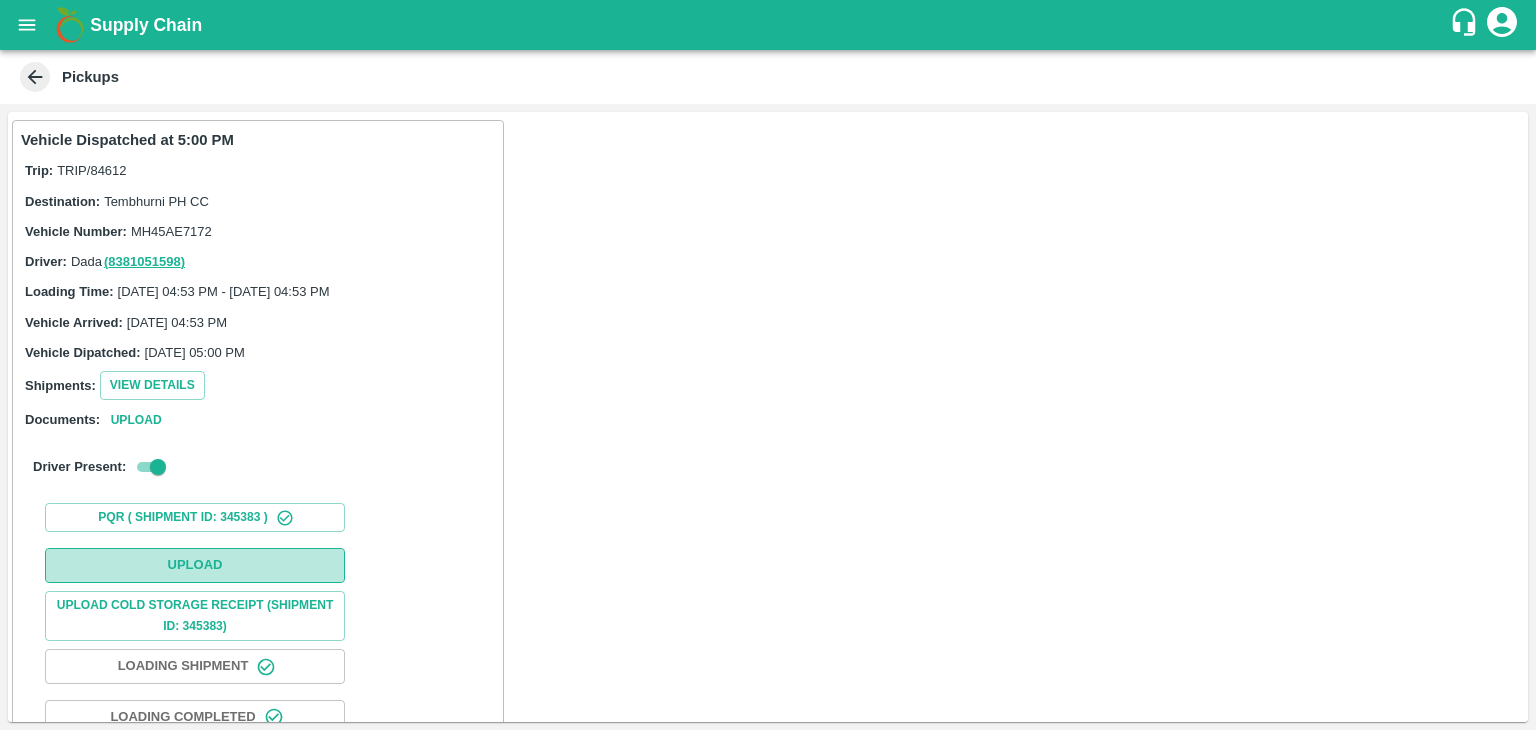 click on "Upload" at bounding box center (195, 565) 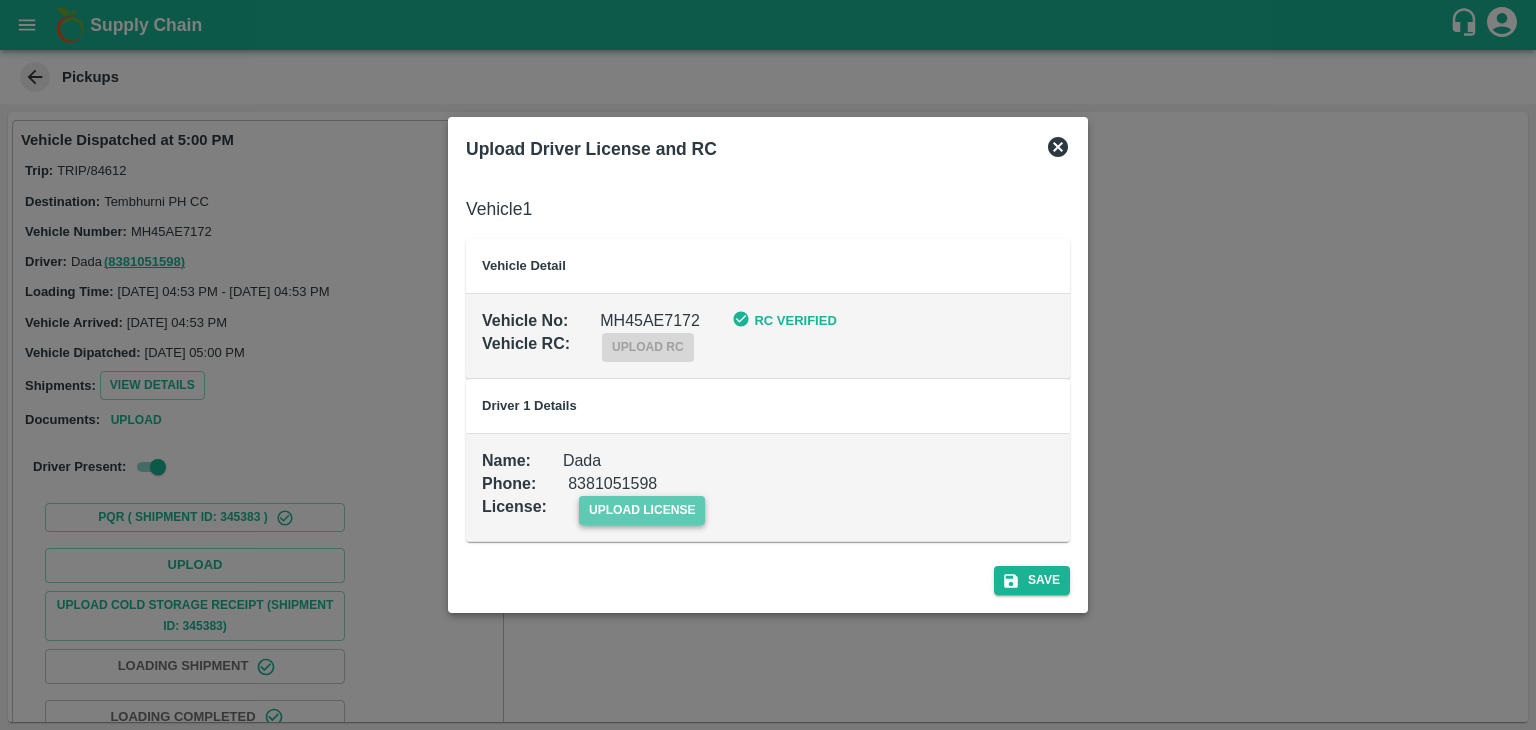 click on "upload license" at bounding box center [642, 510] 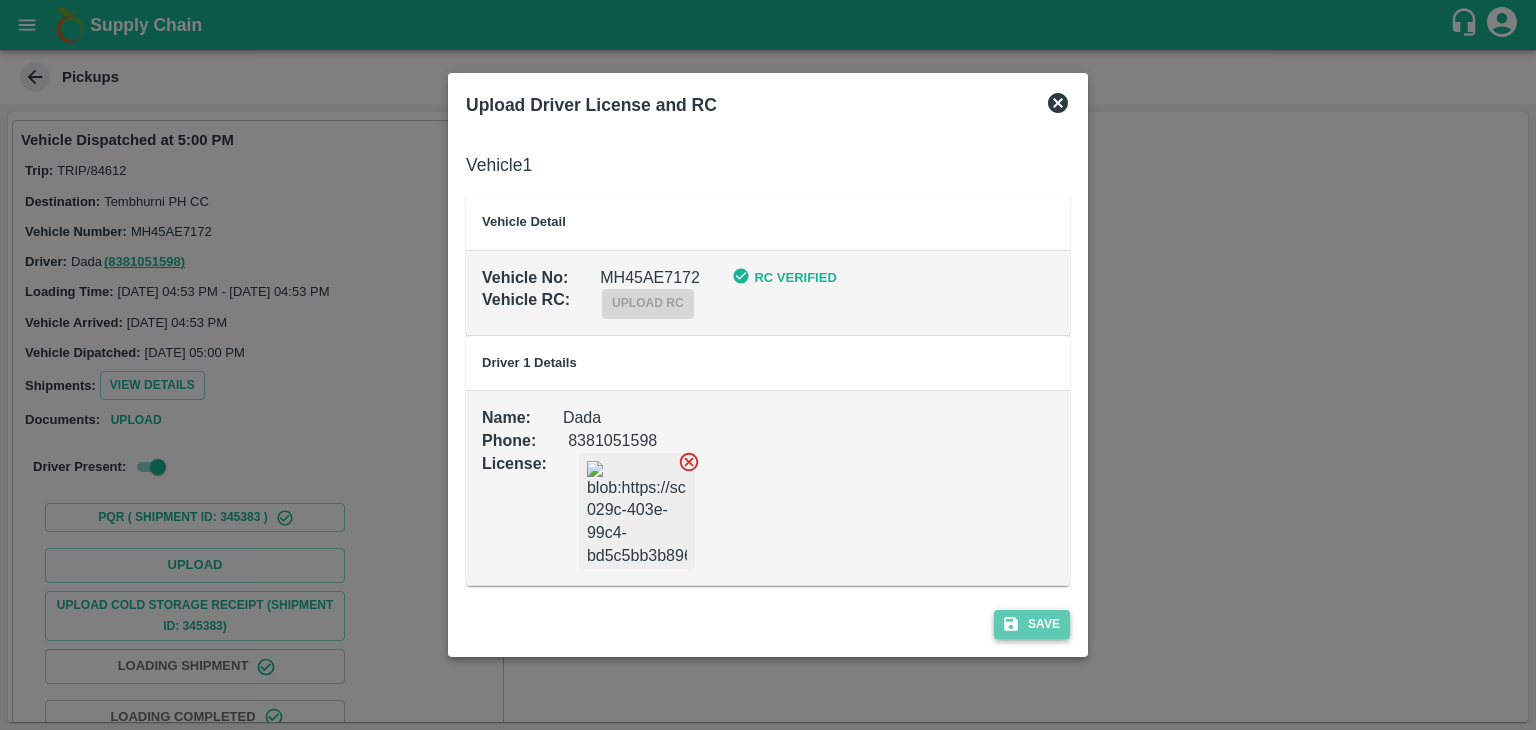 click on "Save" at bounding box center [1032, 624] 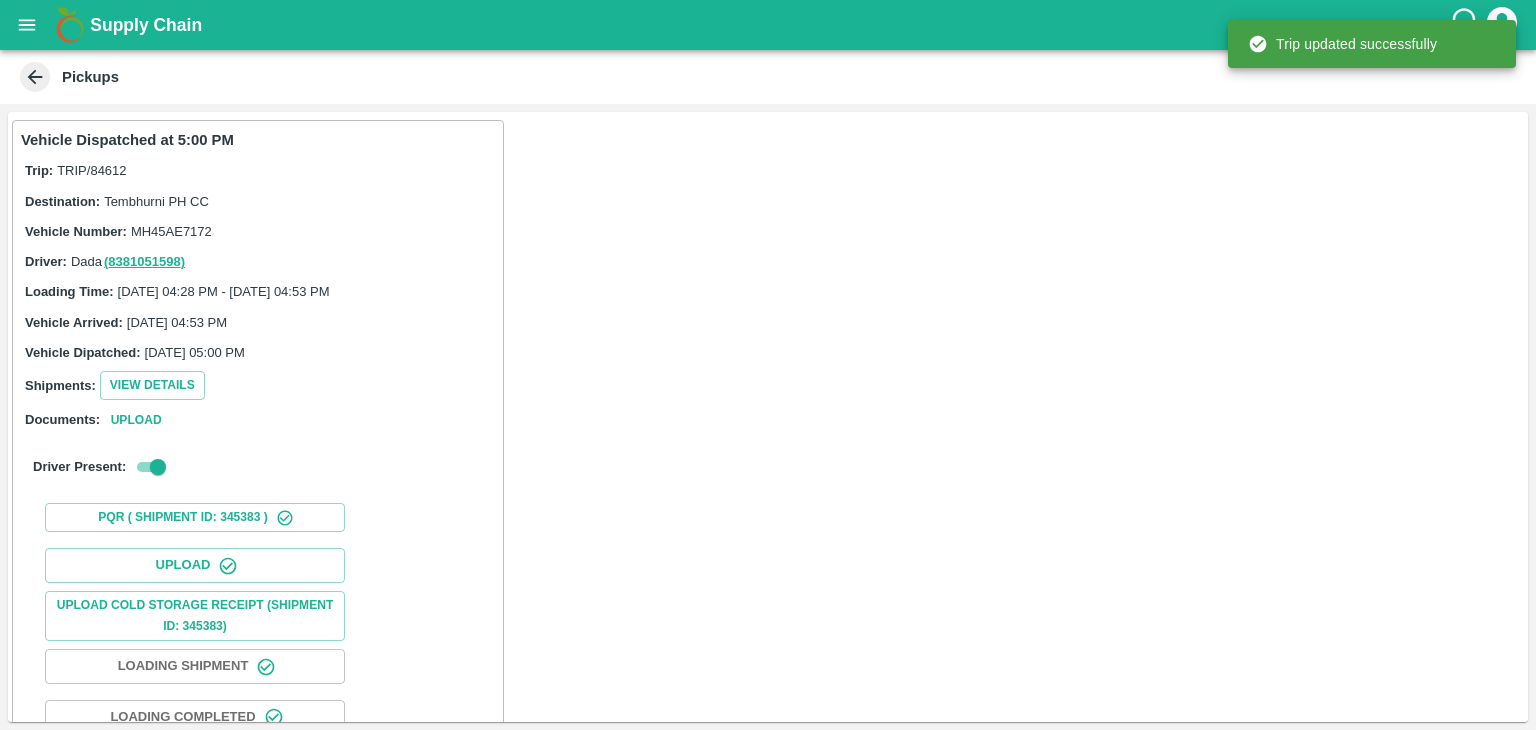 scroll, scrollTop: 209, scrollLeft: 0, axis: vertical 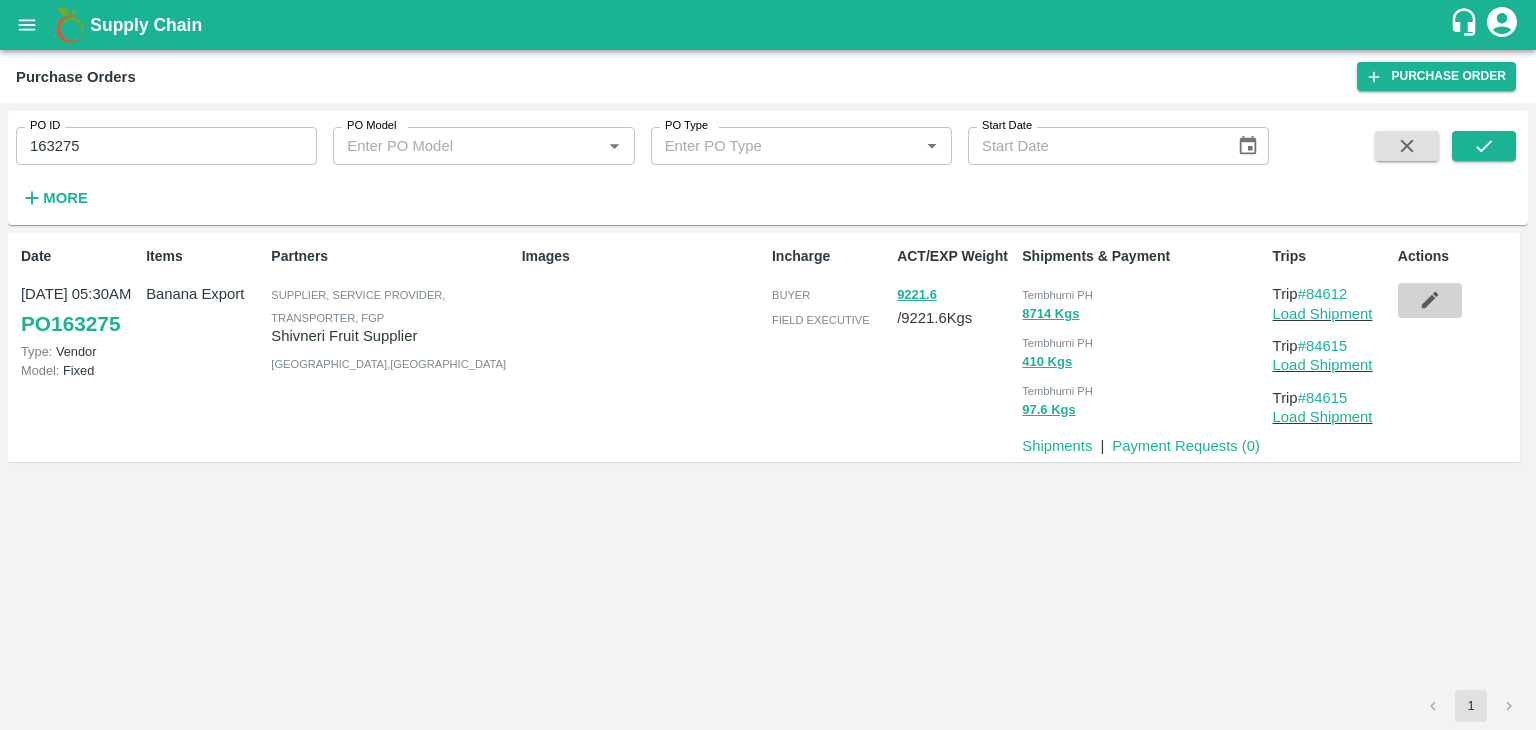 click 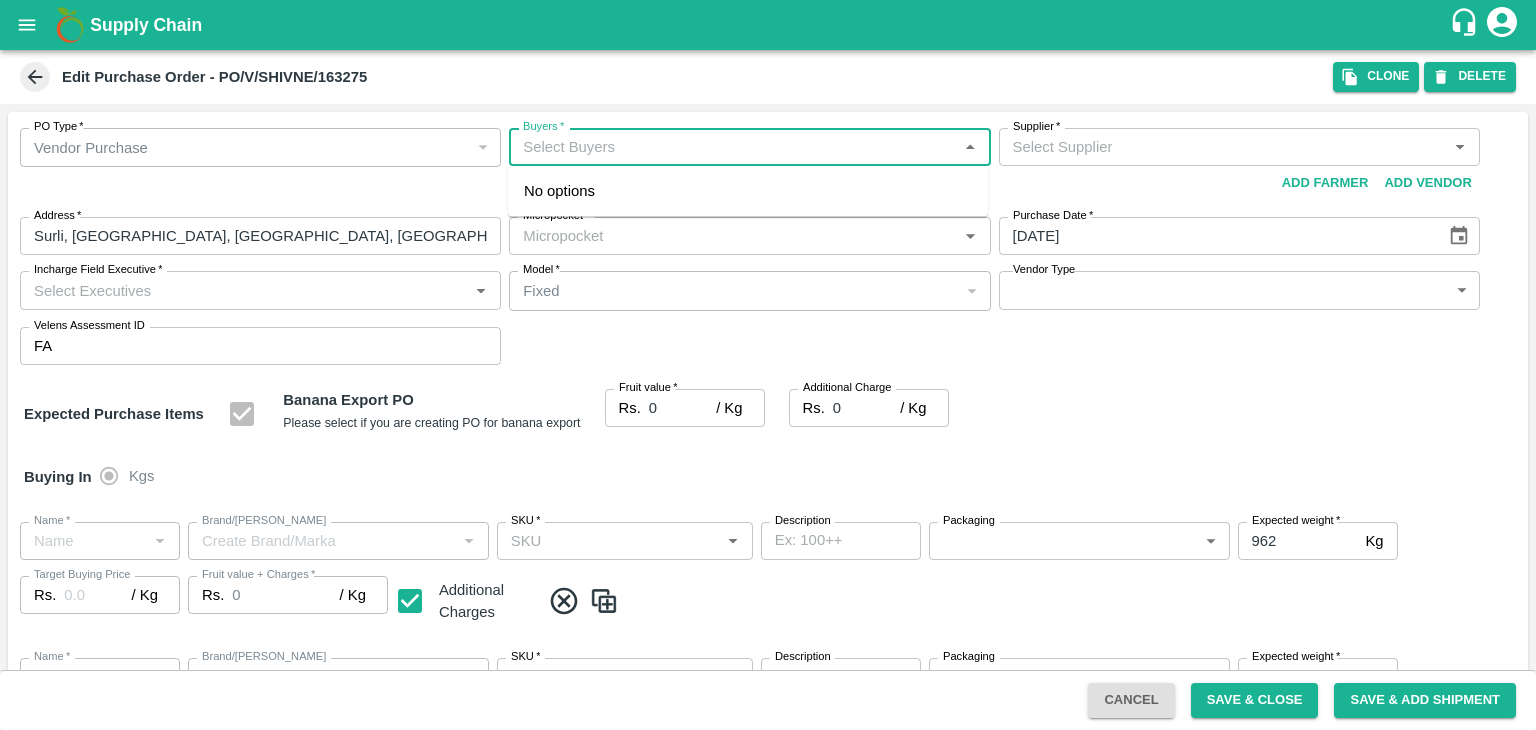 click on "Buyers   *" at bounding box center (733, 147) 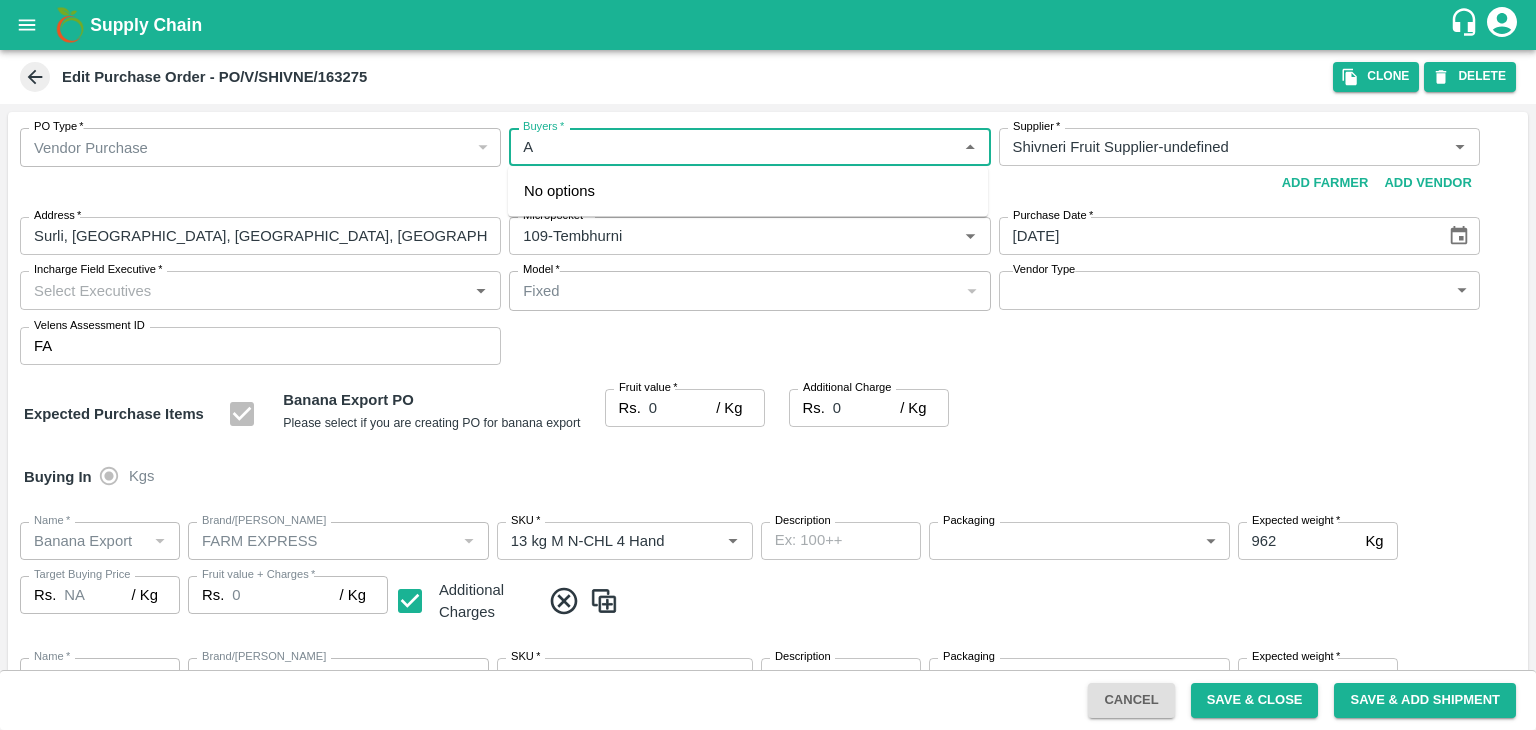 type on "A" 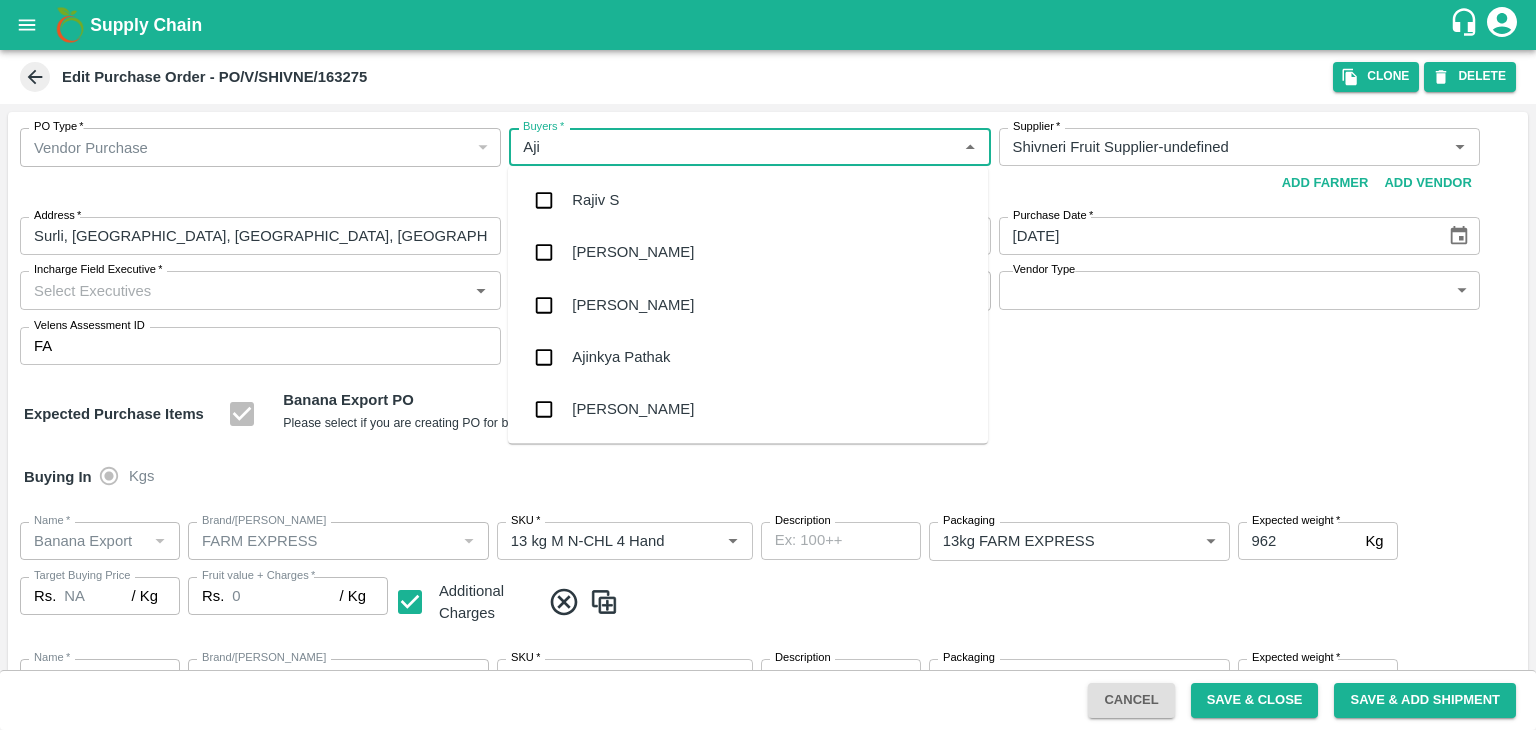 type on "Ajit" 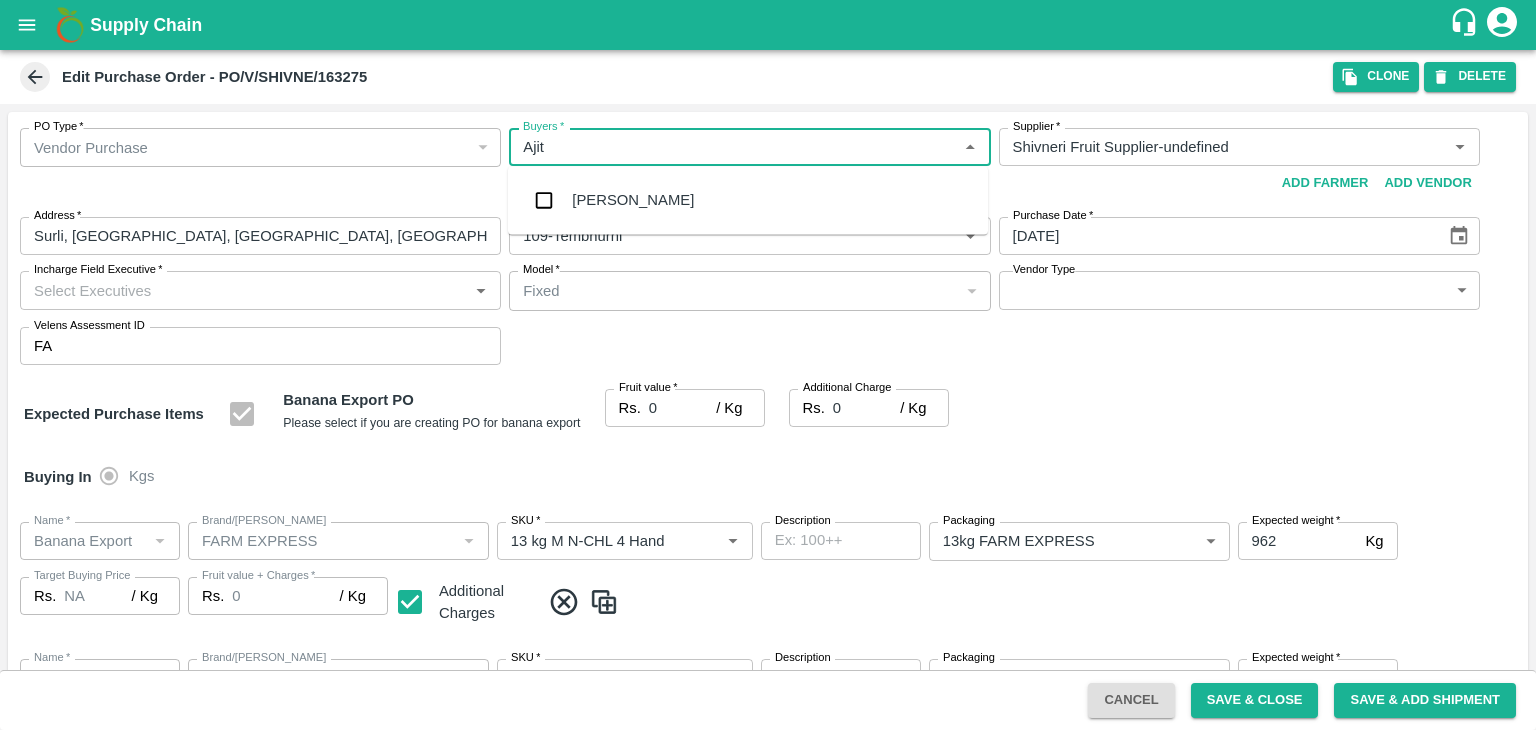 click on "Ajit Otari" at bounding box center [633, 200] 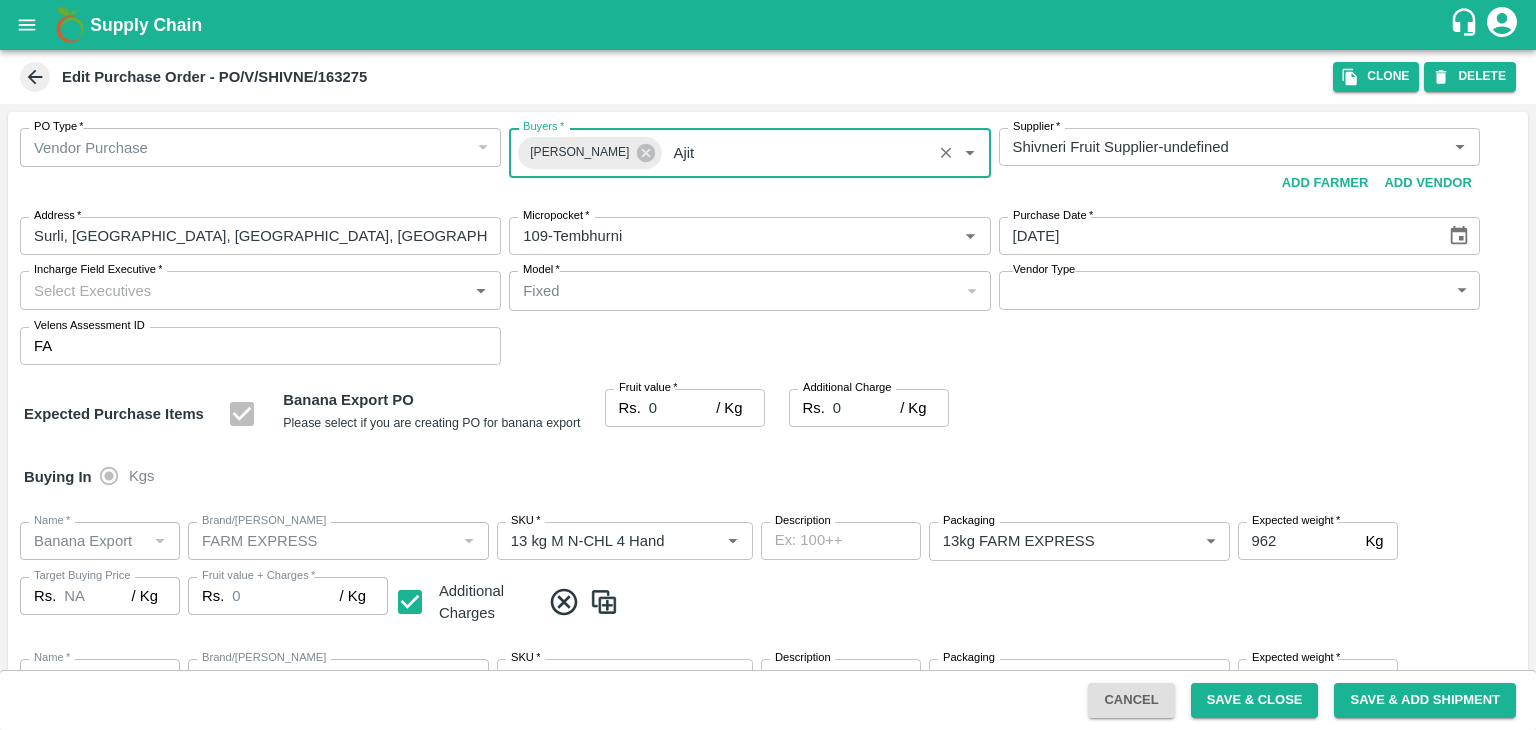 type 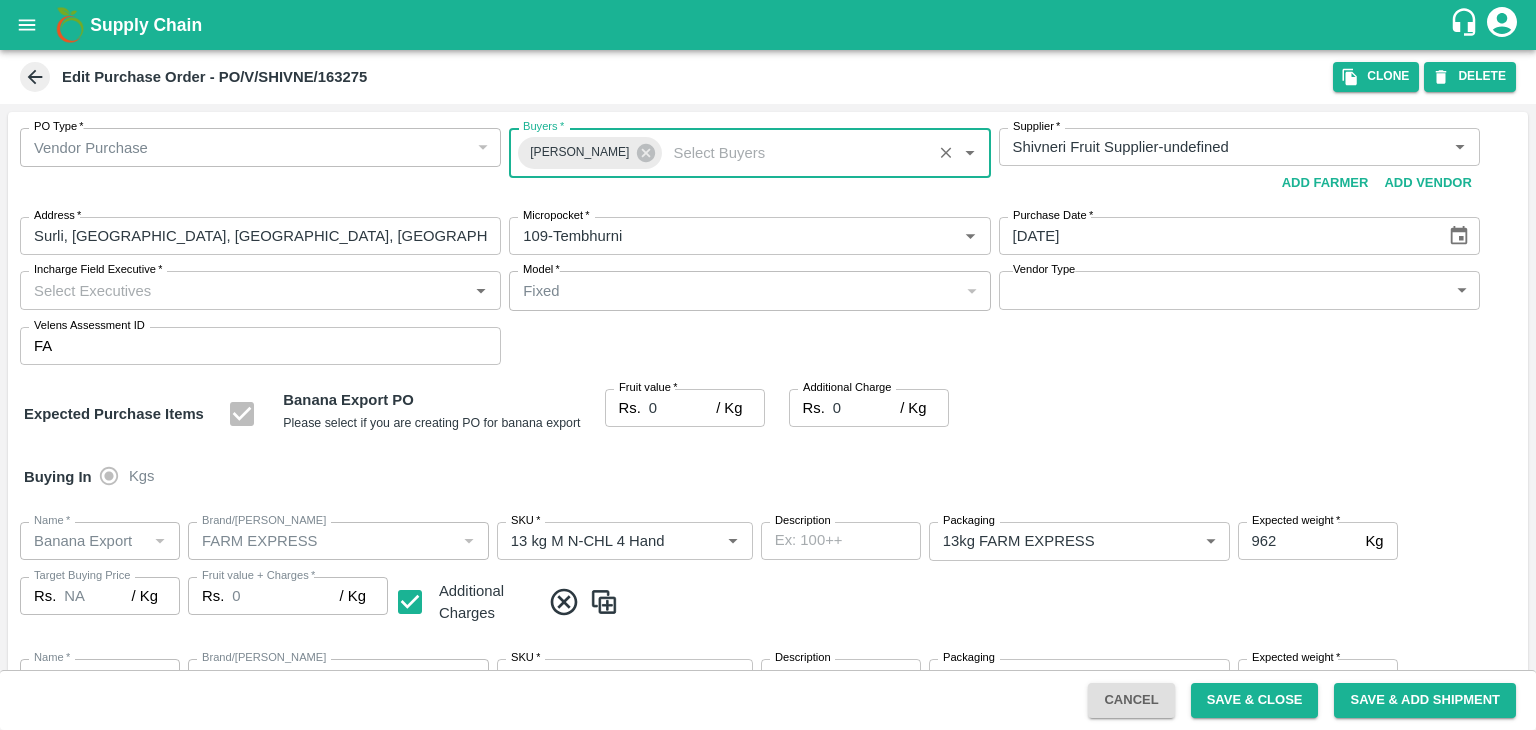 click on "Incharge Field Executive   *" at bounding box center [244, 290] 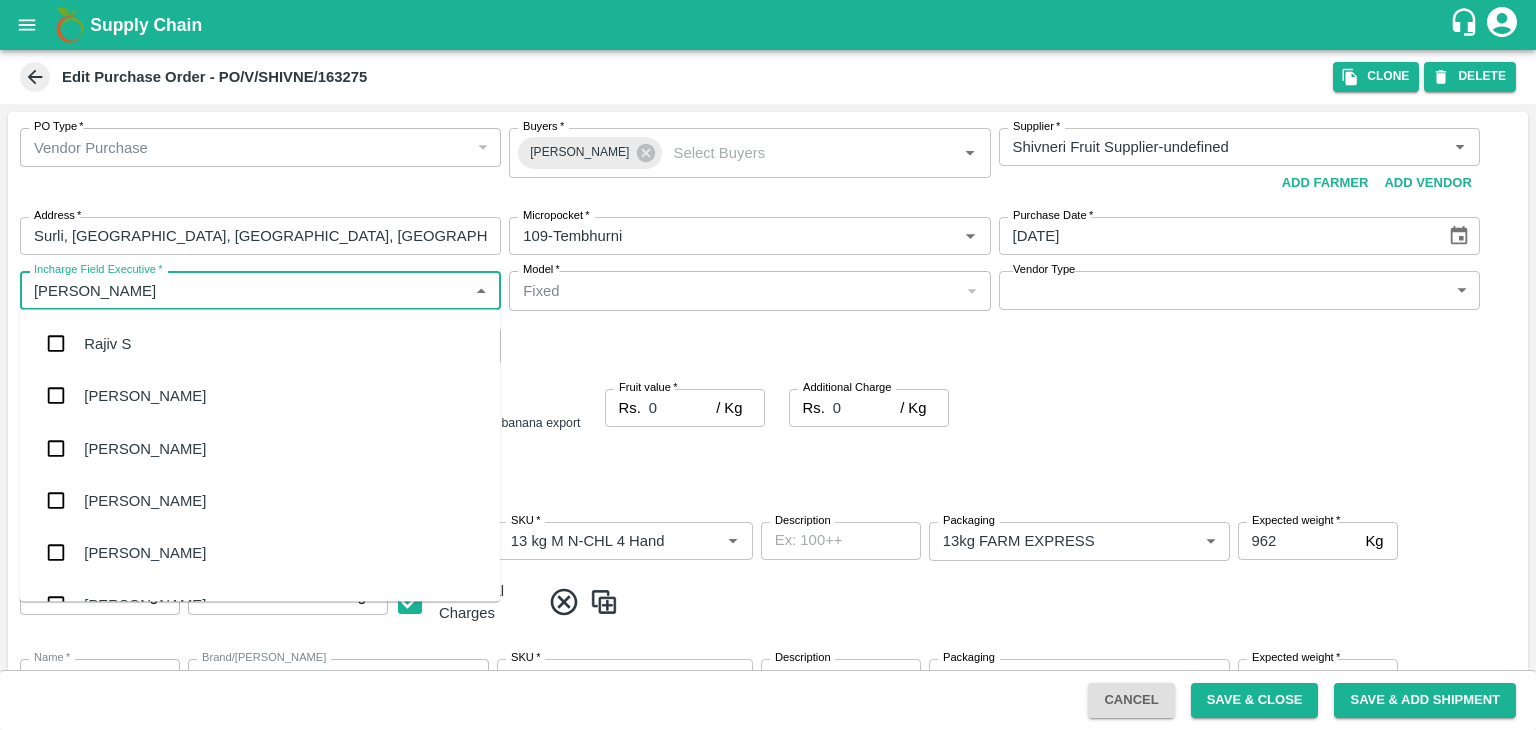 type on "Jay" 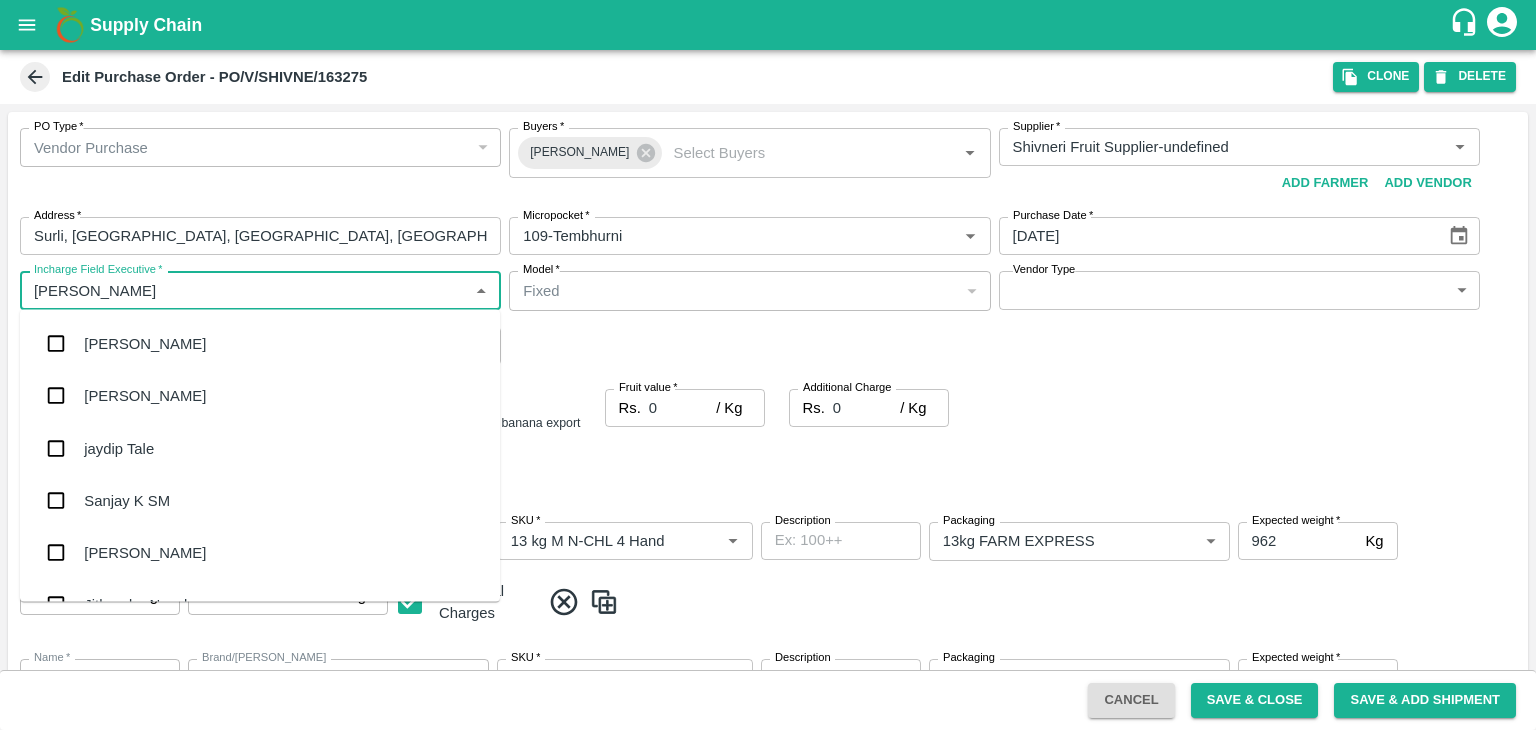 click on "jaydip Tale" at bounding box center (260, 448) 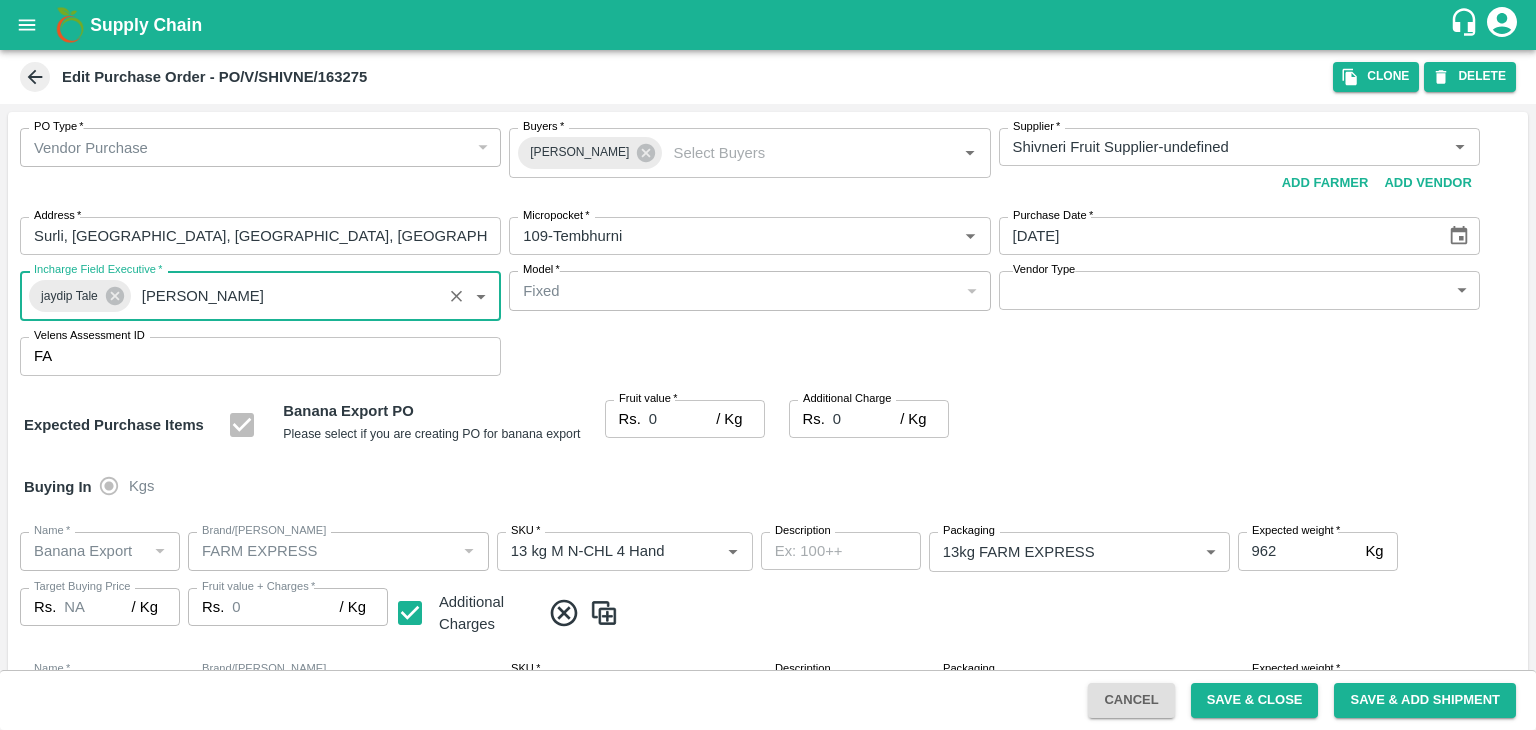 type 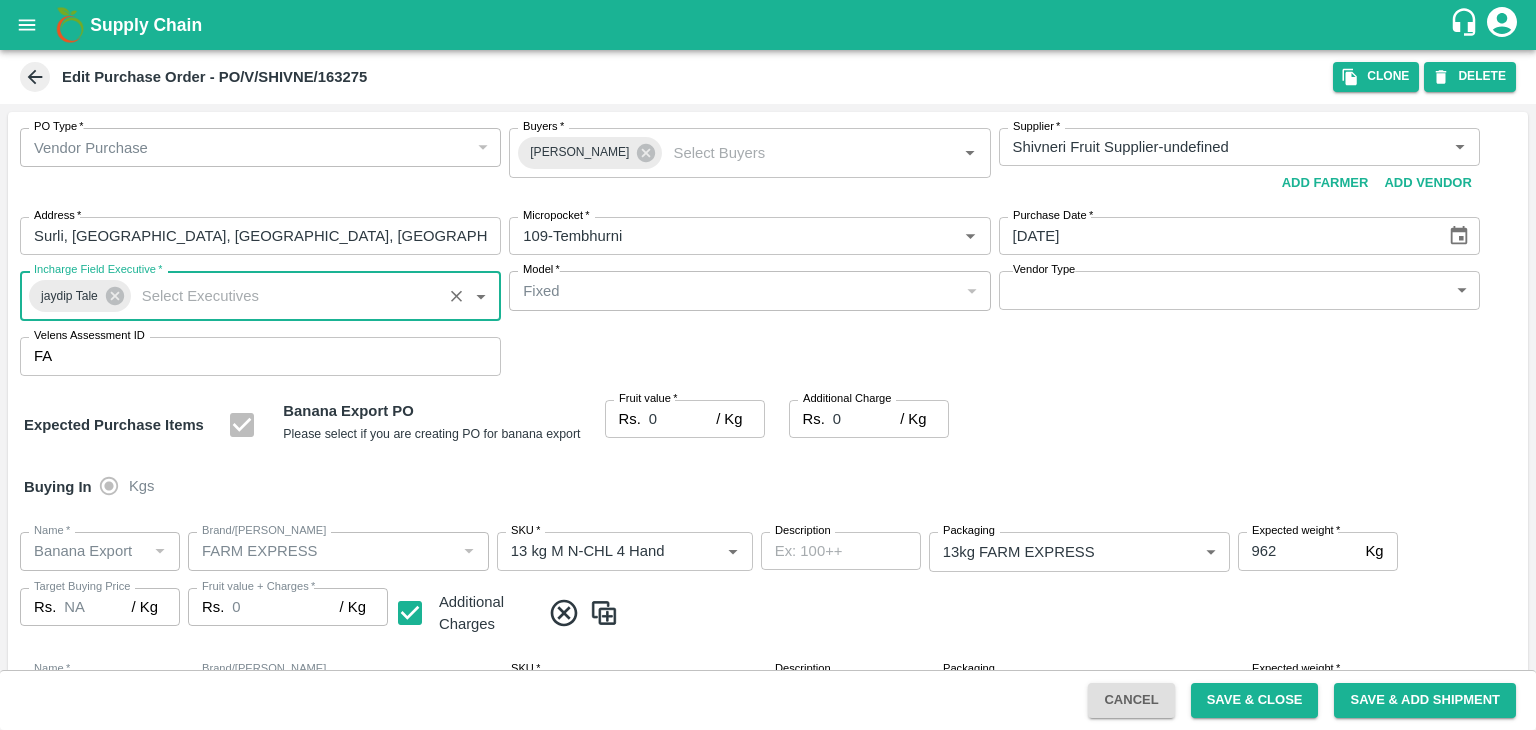 click on "Supply Chain Edit Purchase Order - PO/V/SHIVNE/163275 Clone DELETE PO Type   * Vendor Purchase 2 PO Type Buyers   * Ajit Otari Buyers   * Supplier   * Supplier   * Add Vendor Add Farmer Address   * Surli, Madha, Solapur, Maharashtra, India Address Micropocket   * Micropocket   * Purchase Date   * 12/07/2025 Purchase Date Incharge Field Executive   * jaydip Tale Incharge Field Executive   * Model   * Fixed Fixed Model Vendor Type ​ Vendor Type Velens Assessment ID FA Velens Assessment ID Expected Purchase Items Banana Export PO Please select if you are creating PO for banana export Fruit value   * Rs. 0 / Kg Fruit value Additional Charge Rs. 0 / Kg Additional Charge Buying In Kgs Name   * Name   * Brand/Marka Brand/Marka SKU   * SKU   * Description x Description Packaging 13kg FARM EXPRESS 468 Packaging Expected weight   * 962 Kg Expected weight Target Buying Price Rs. NA / Kg Target Buying Price Fruit value + Charges   * Rs. 0 / Kg Fruit value + Charges Name   * Name" at bounding box center (768, 365) 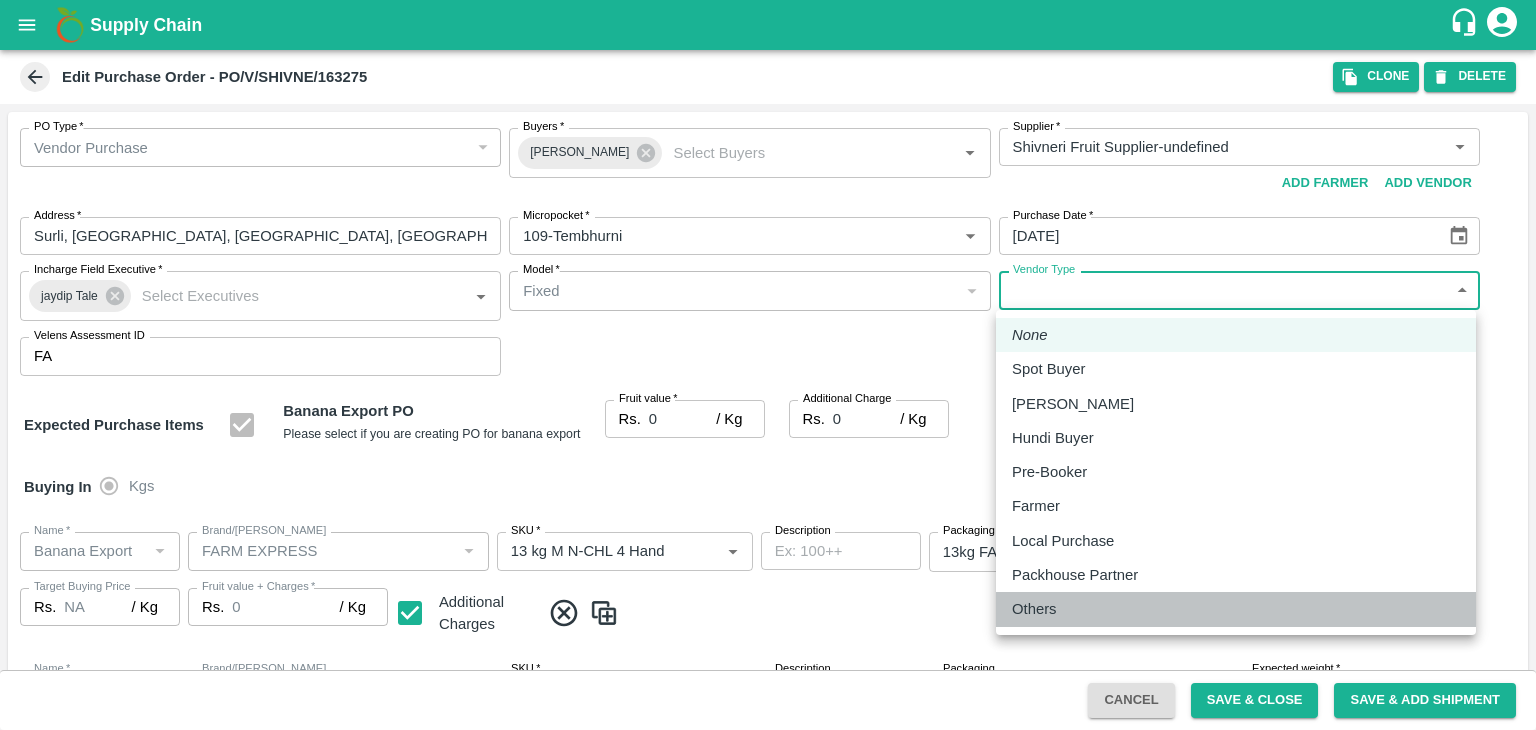 click on "Others" at bounding box center (1034, 609) 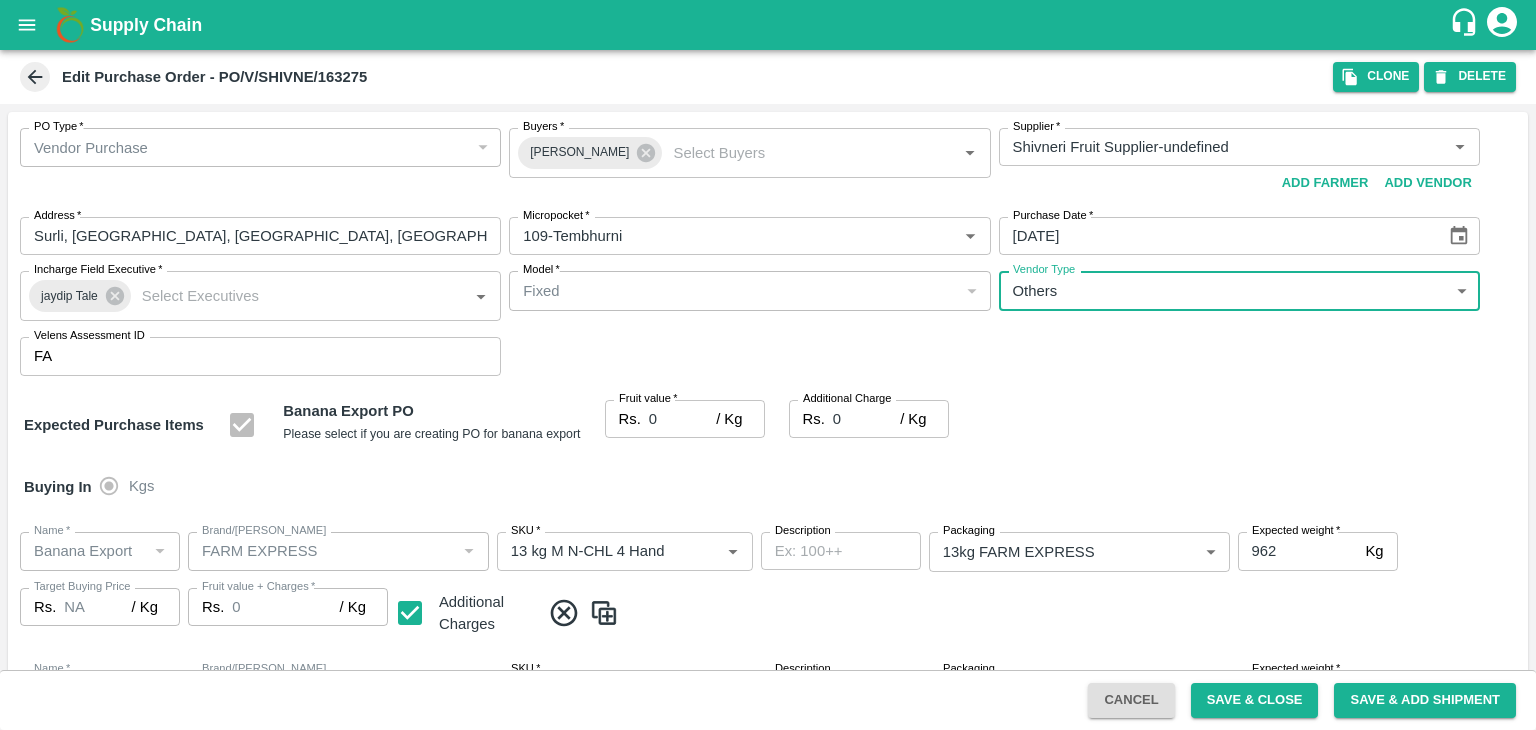 type on "OTHER" 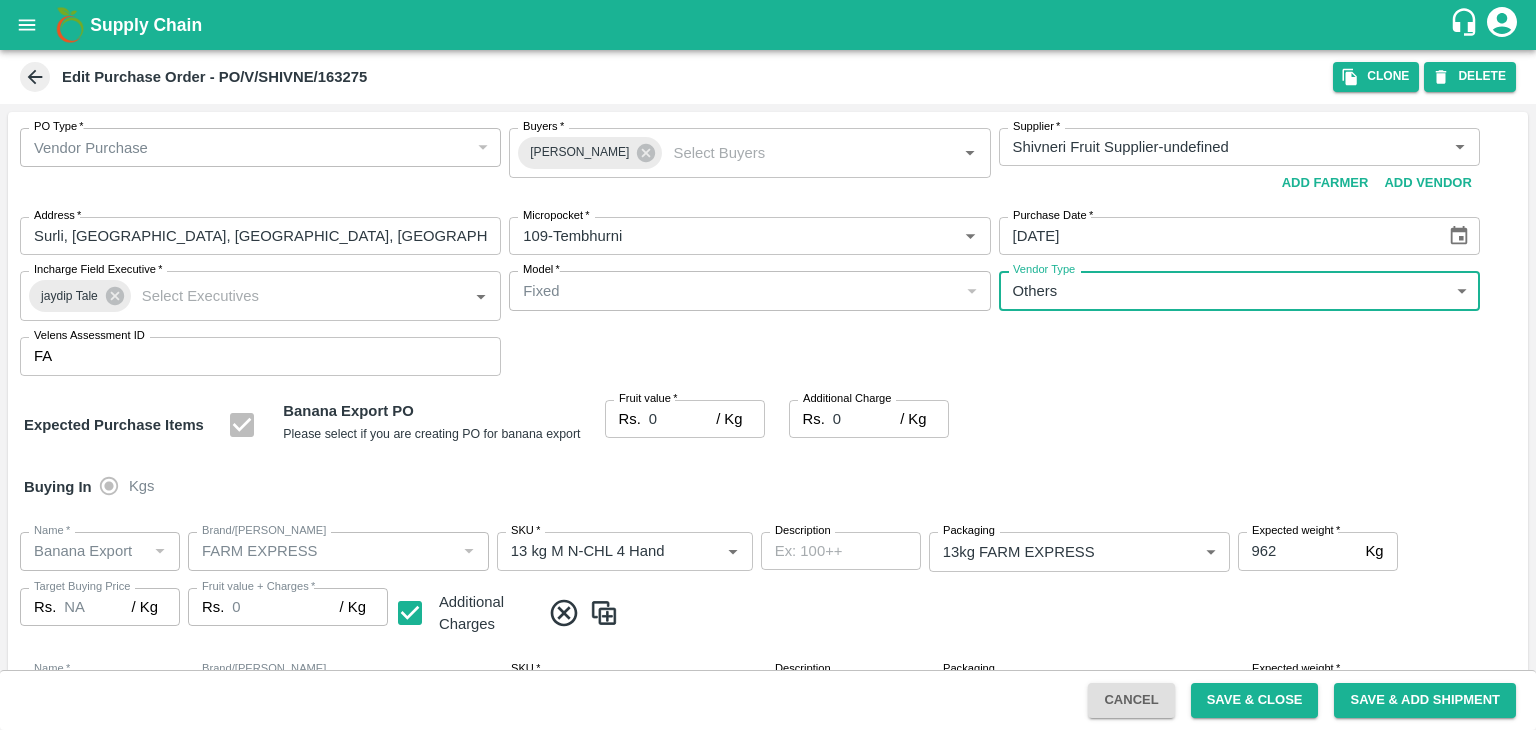 click on "0" at bounding box center (682, 419) 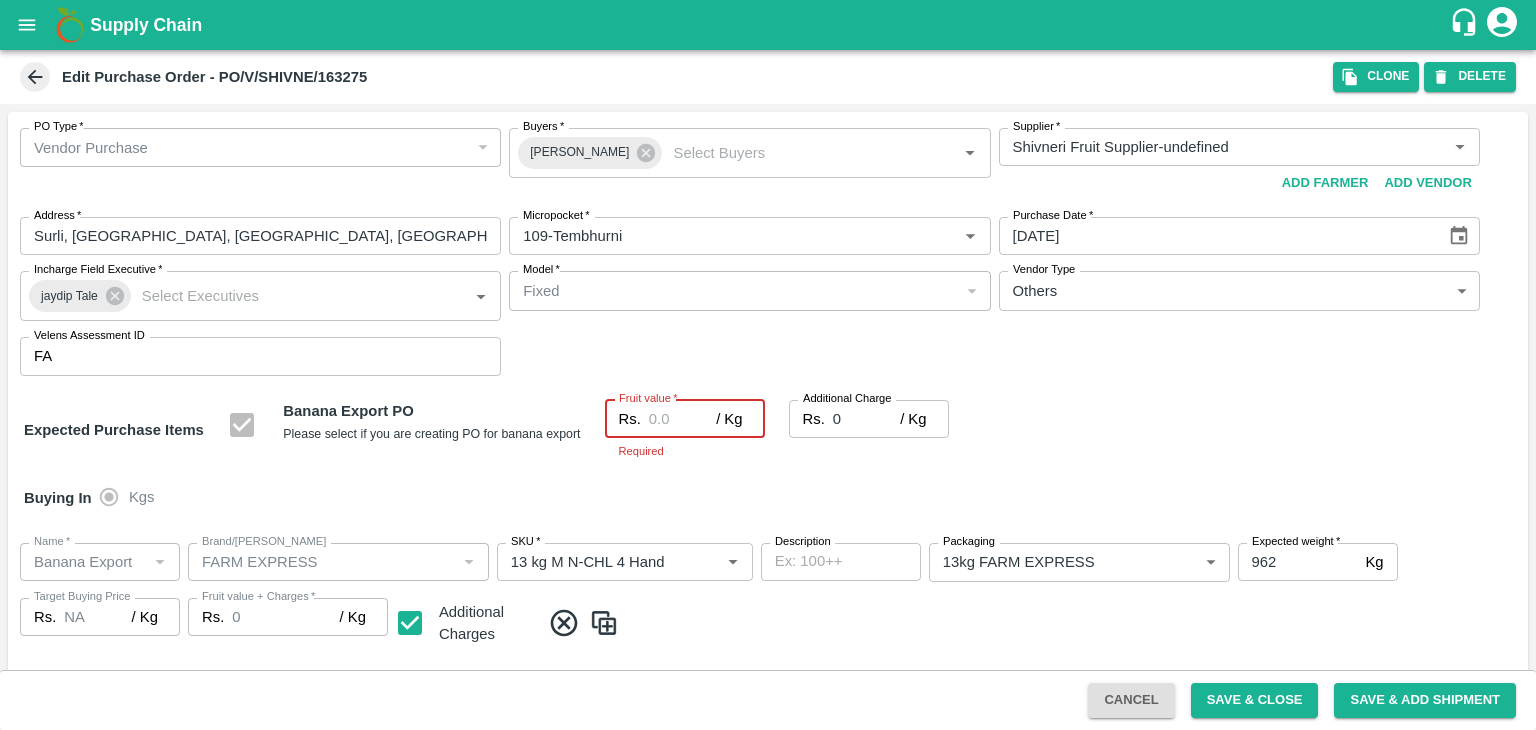 click on "Fruit value   *" at bounding box center [682, 419] 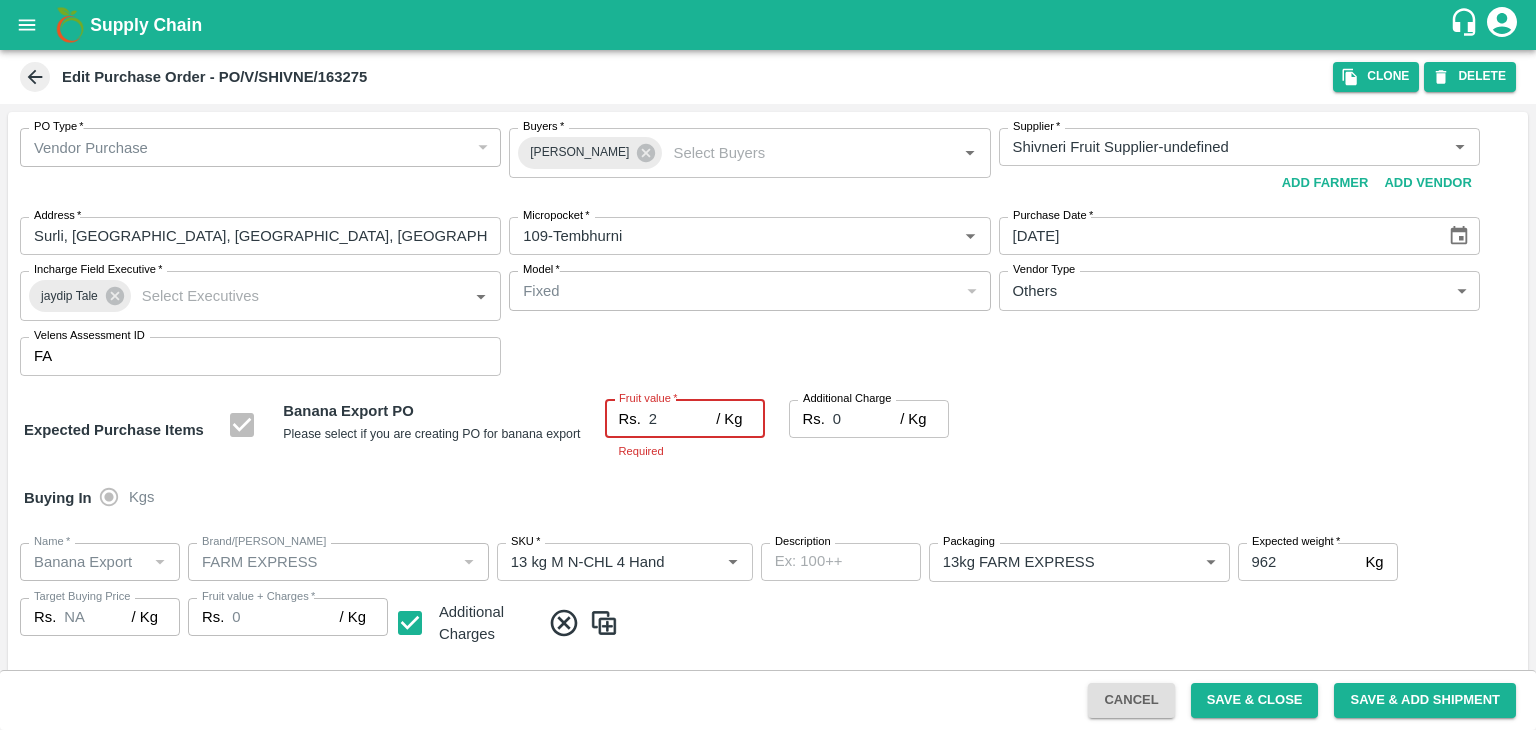 type on "2" 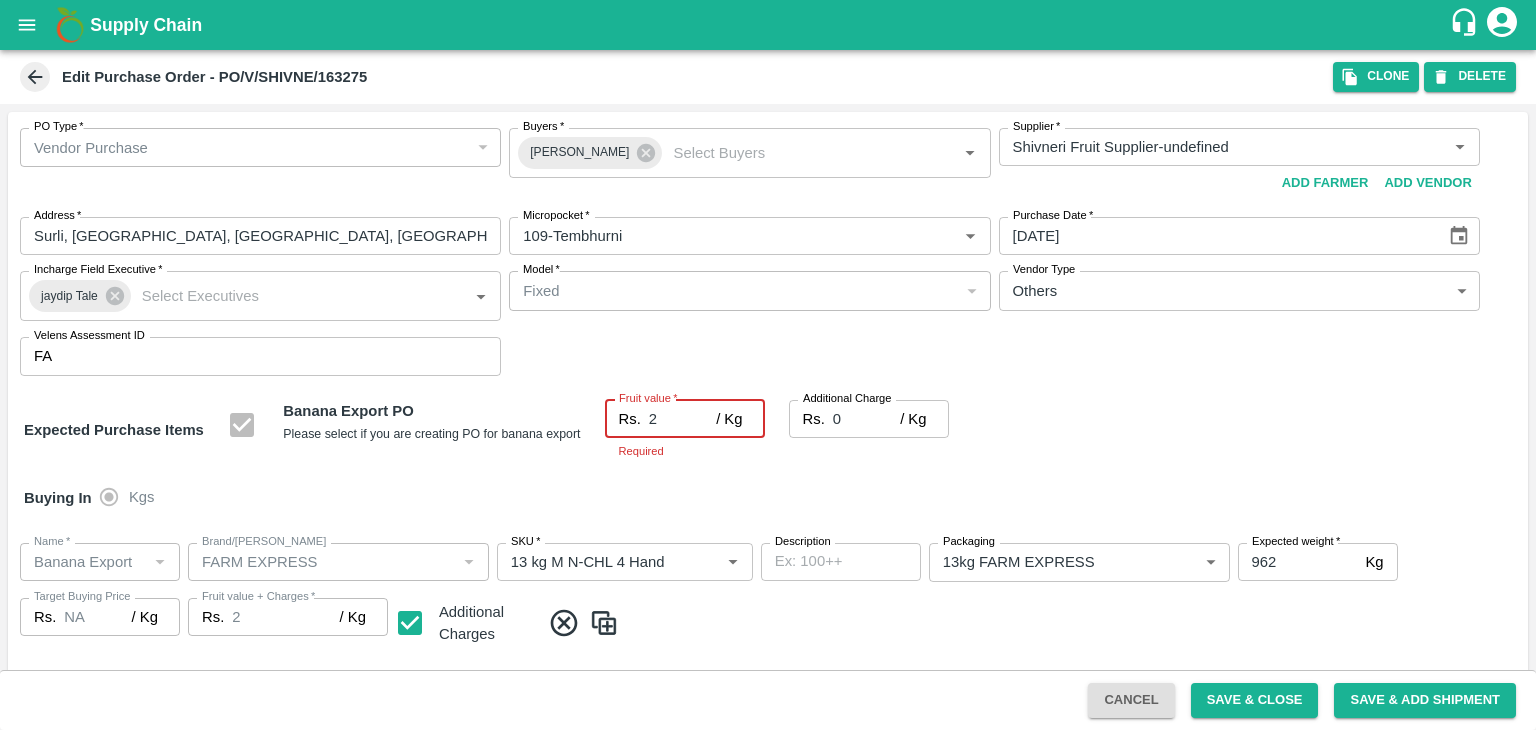 type on "26" 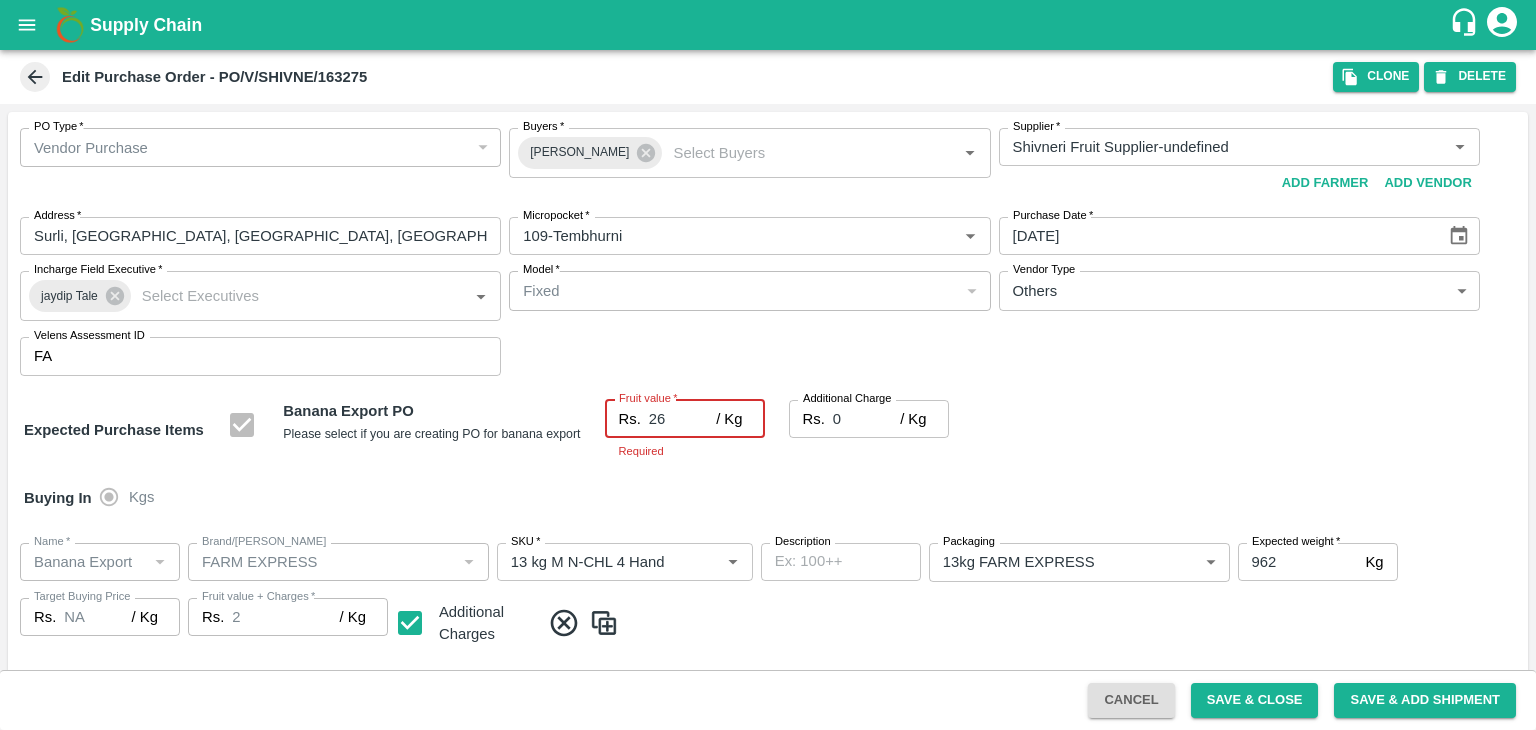 type on "26" 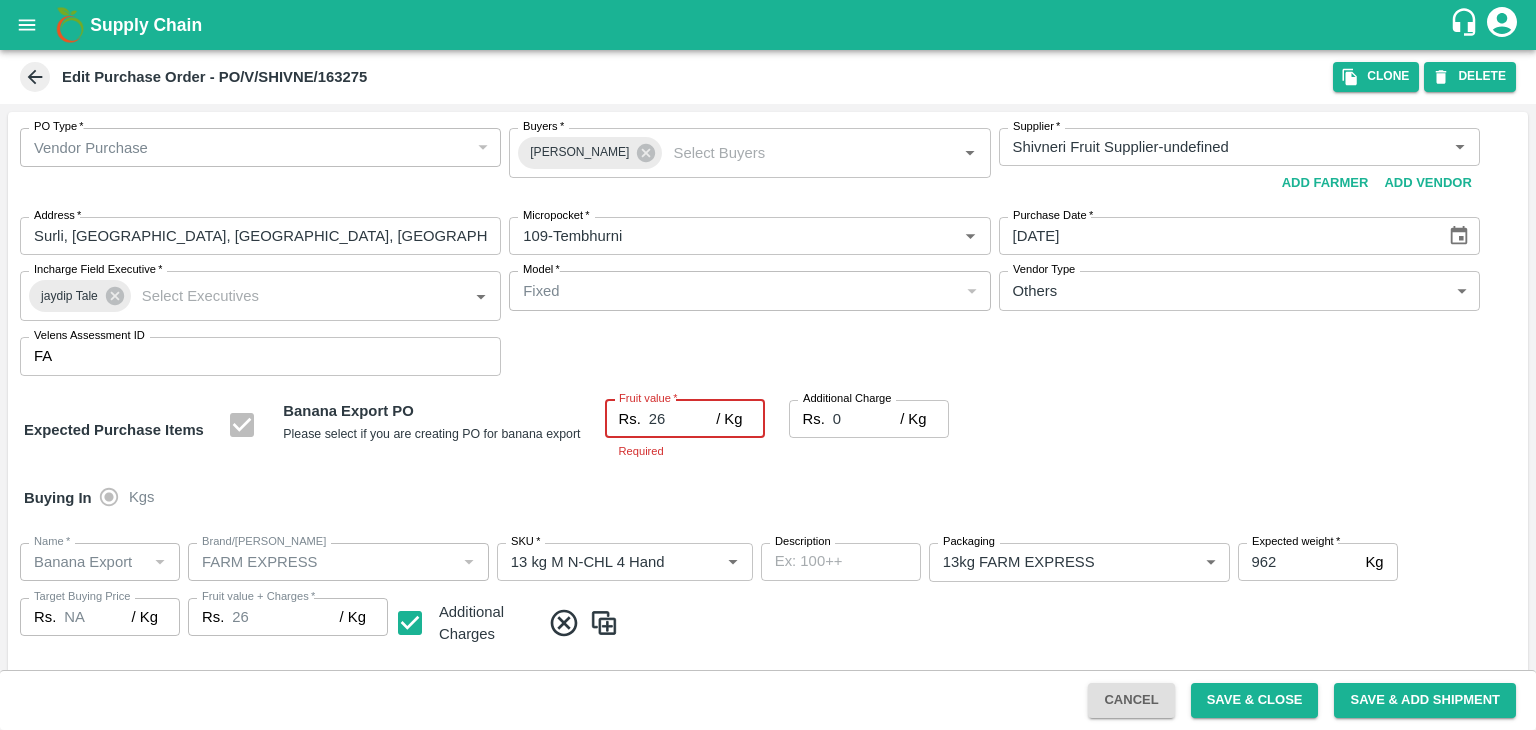 type on "26" 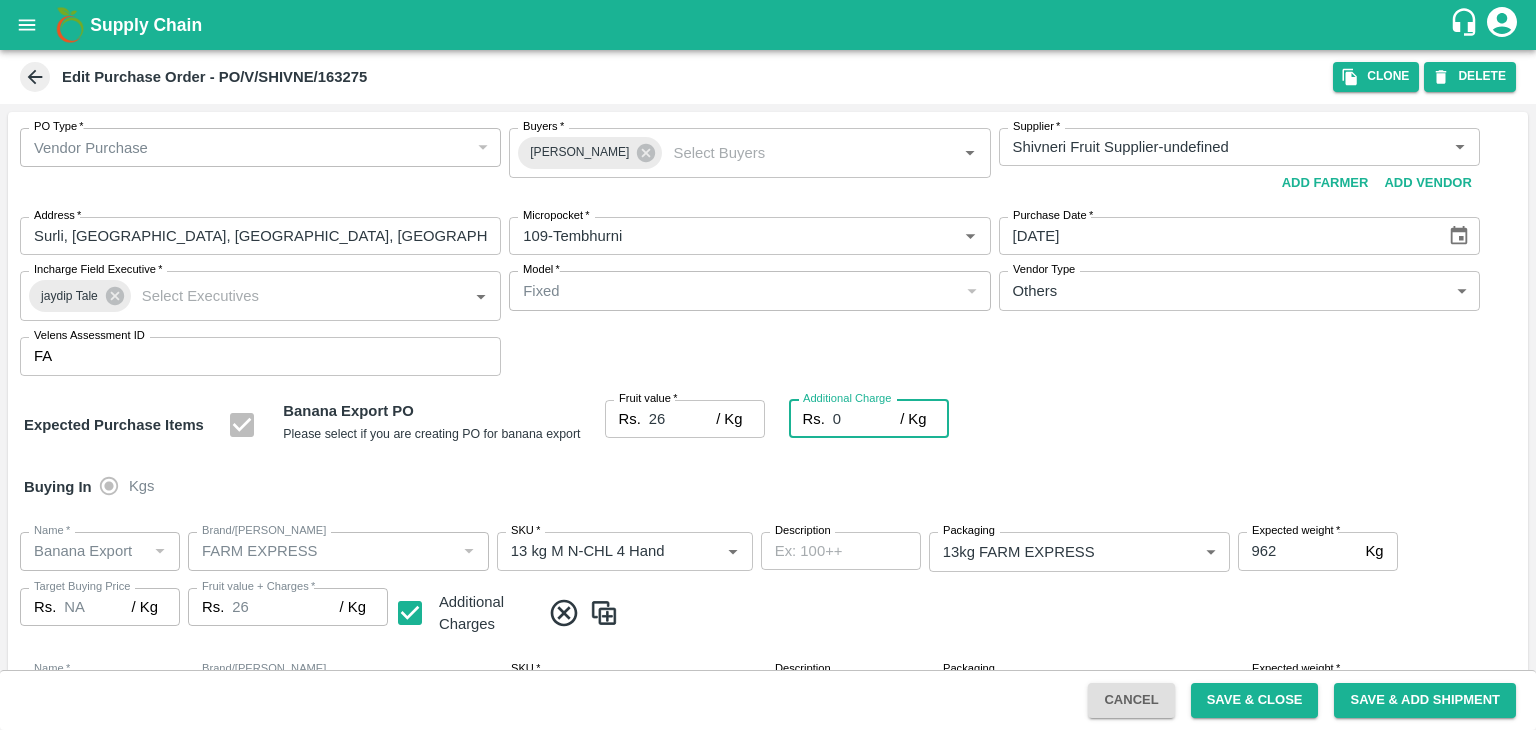 type on "2" 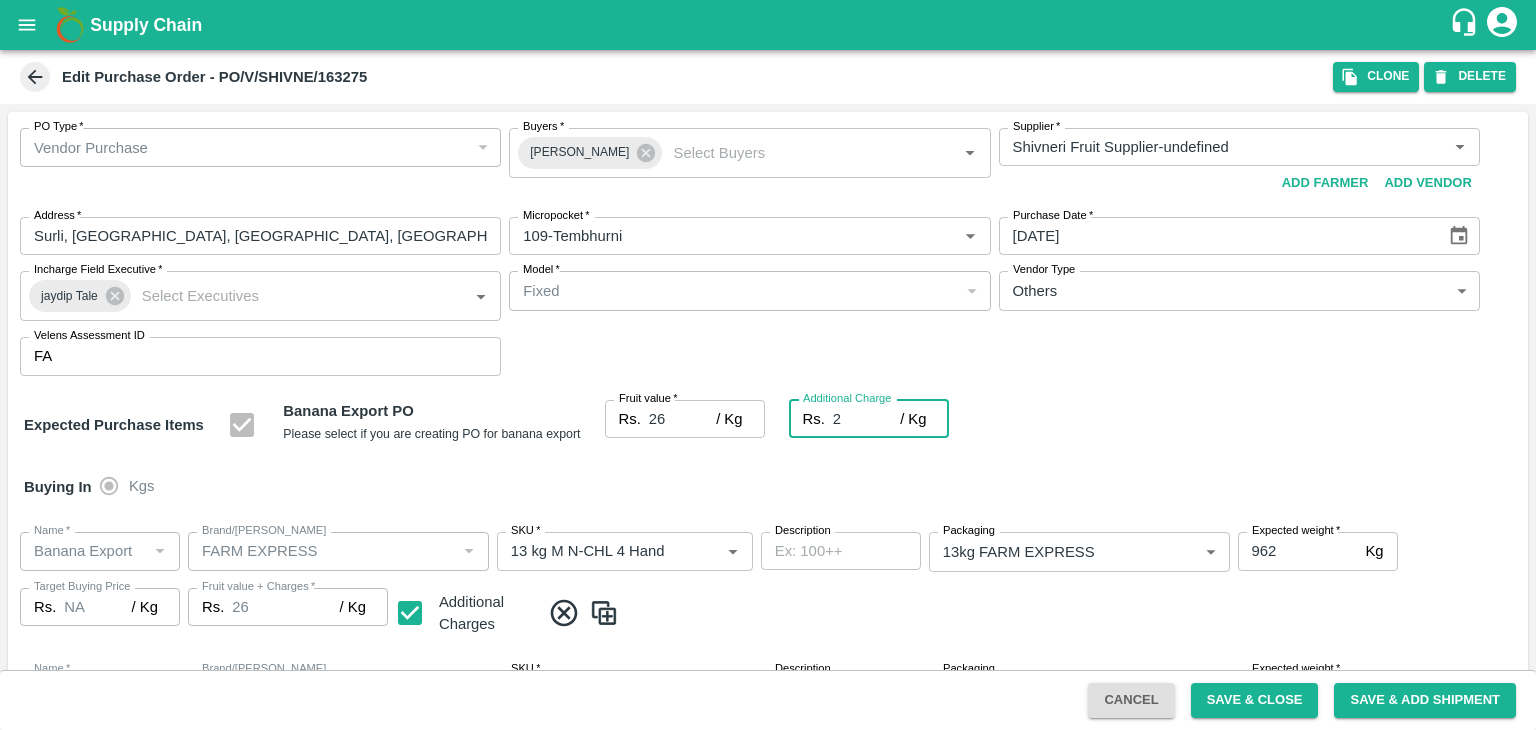 type on "28" 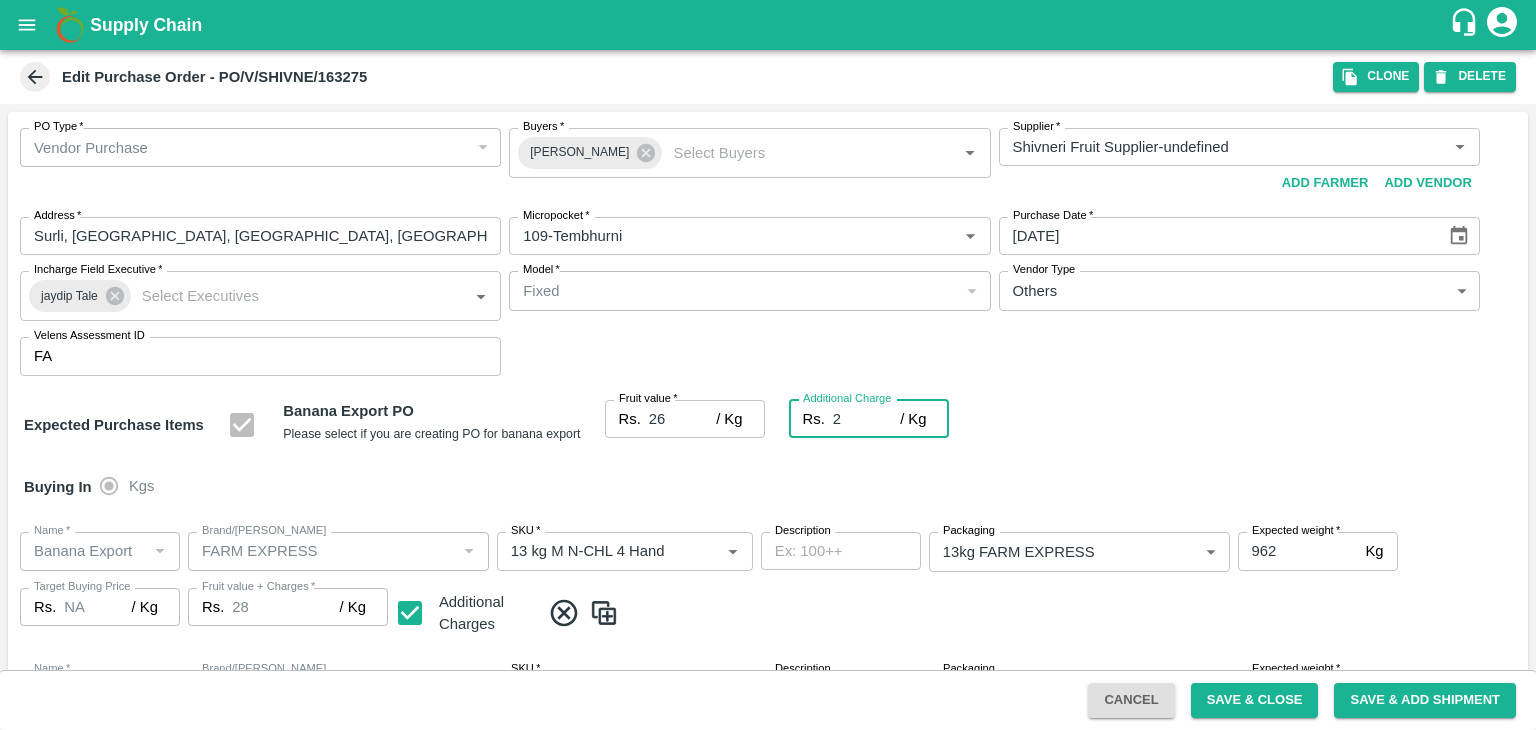 type on "28" 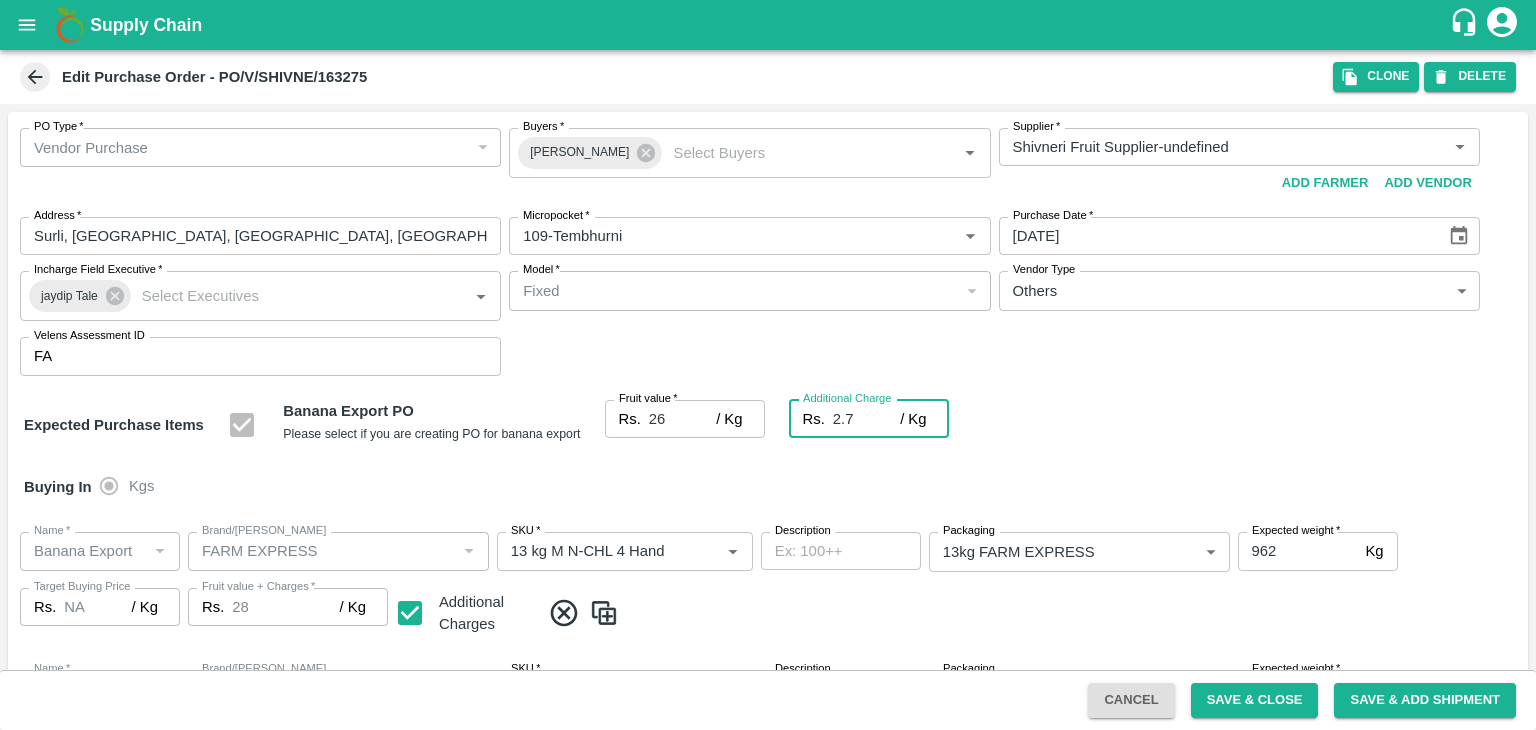 type on "28.7" 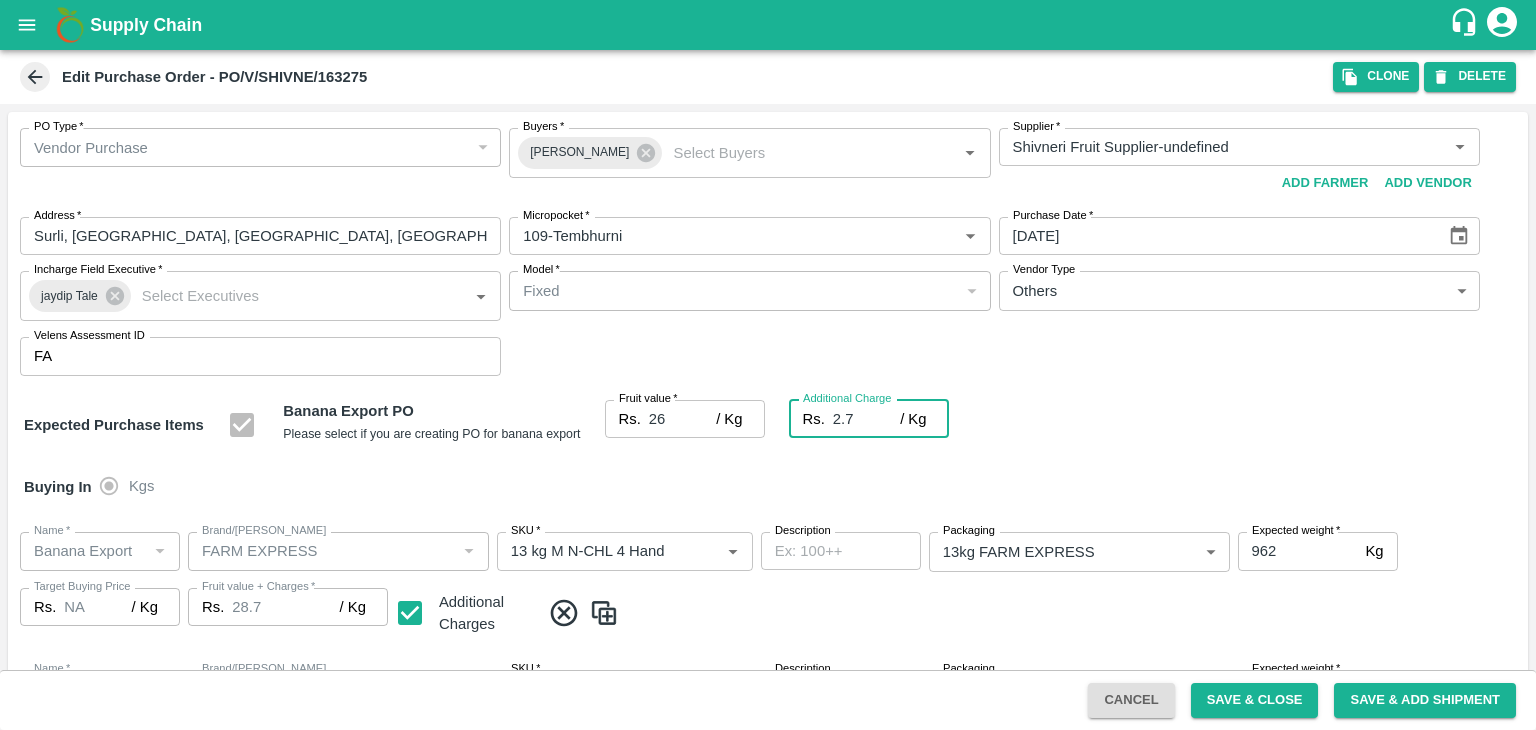 type on "2.75" 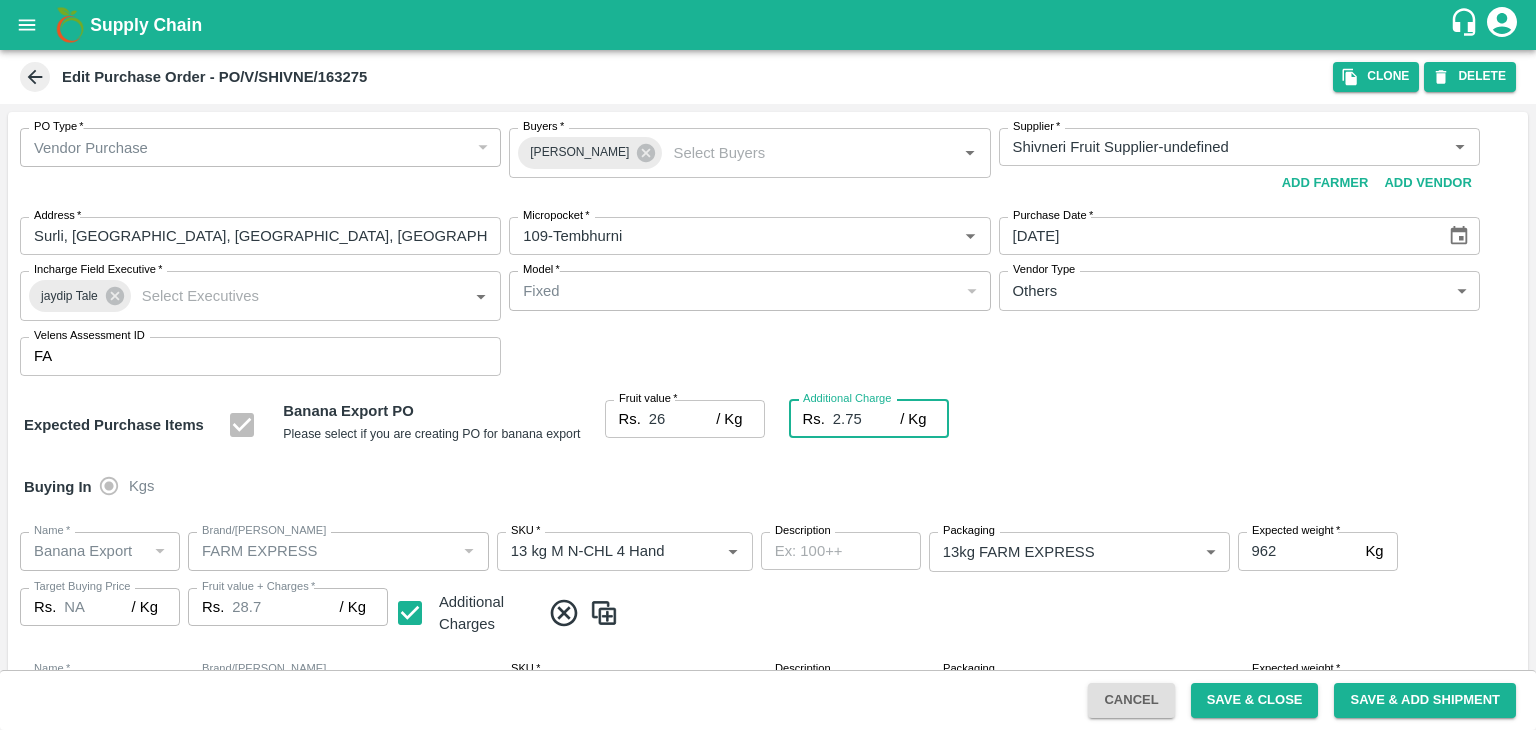 type on "28.75" 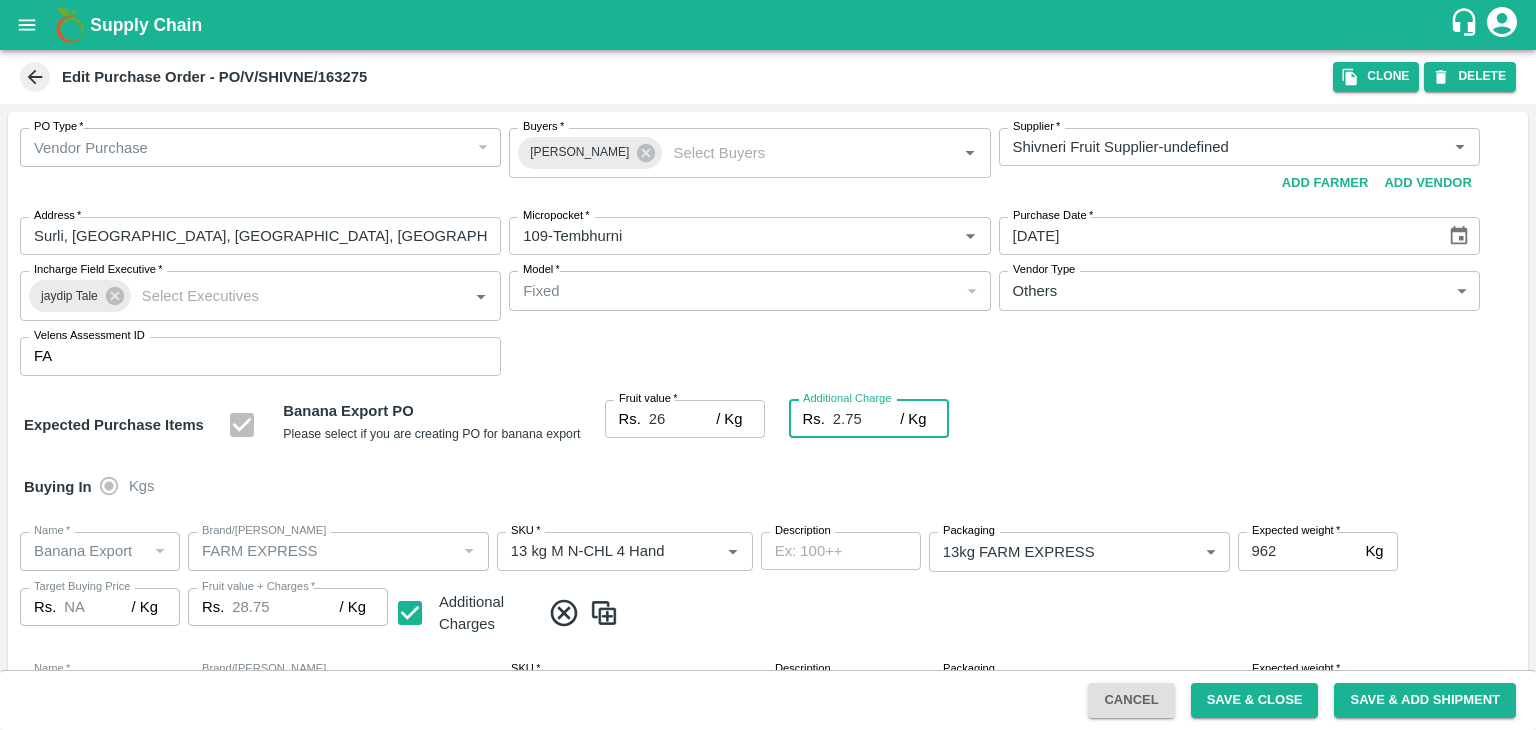 type on "2.75" 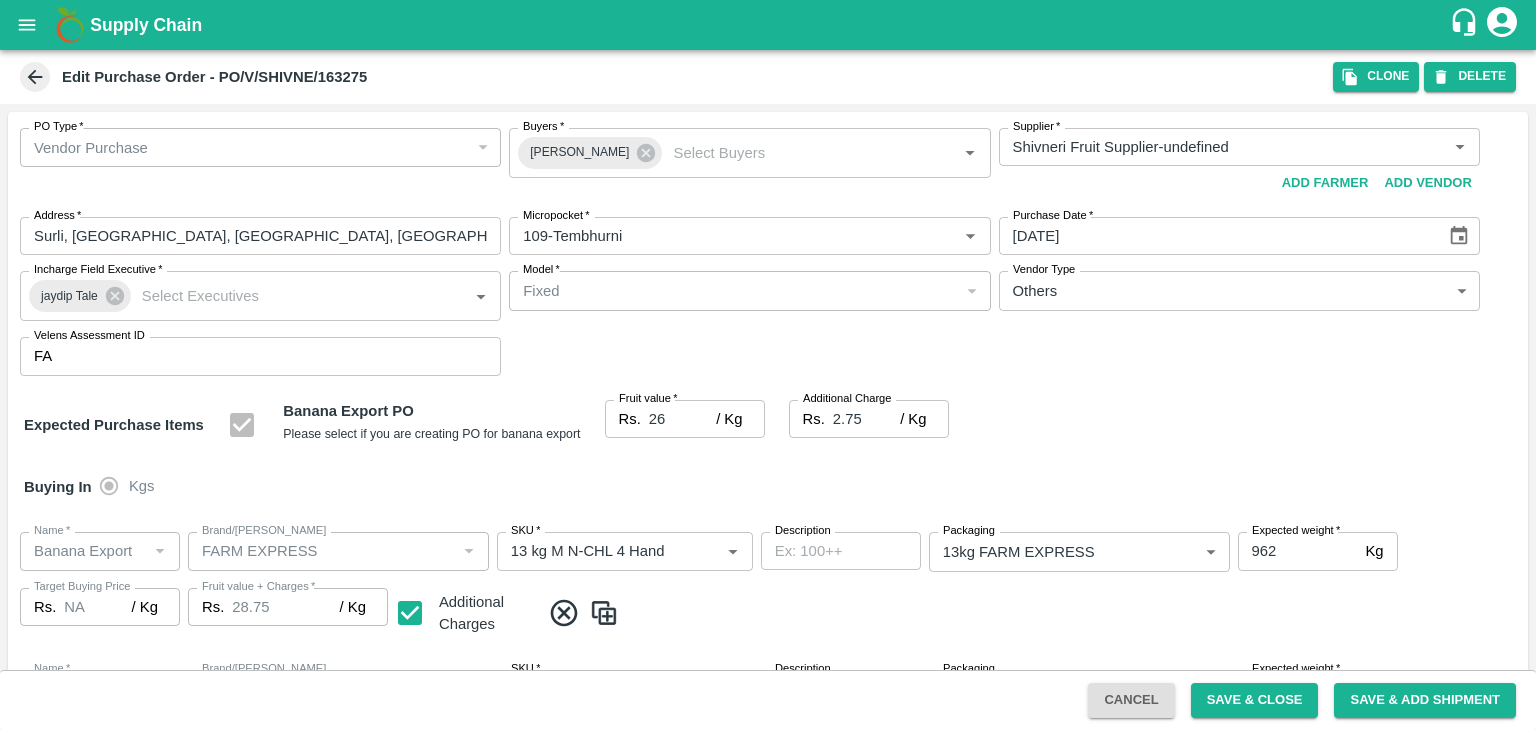 scroll, scrollTop: 1198, scrollLeft: 0, axis: vertical 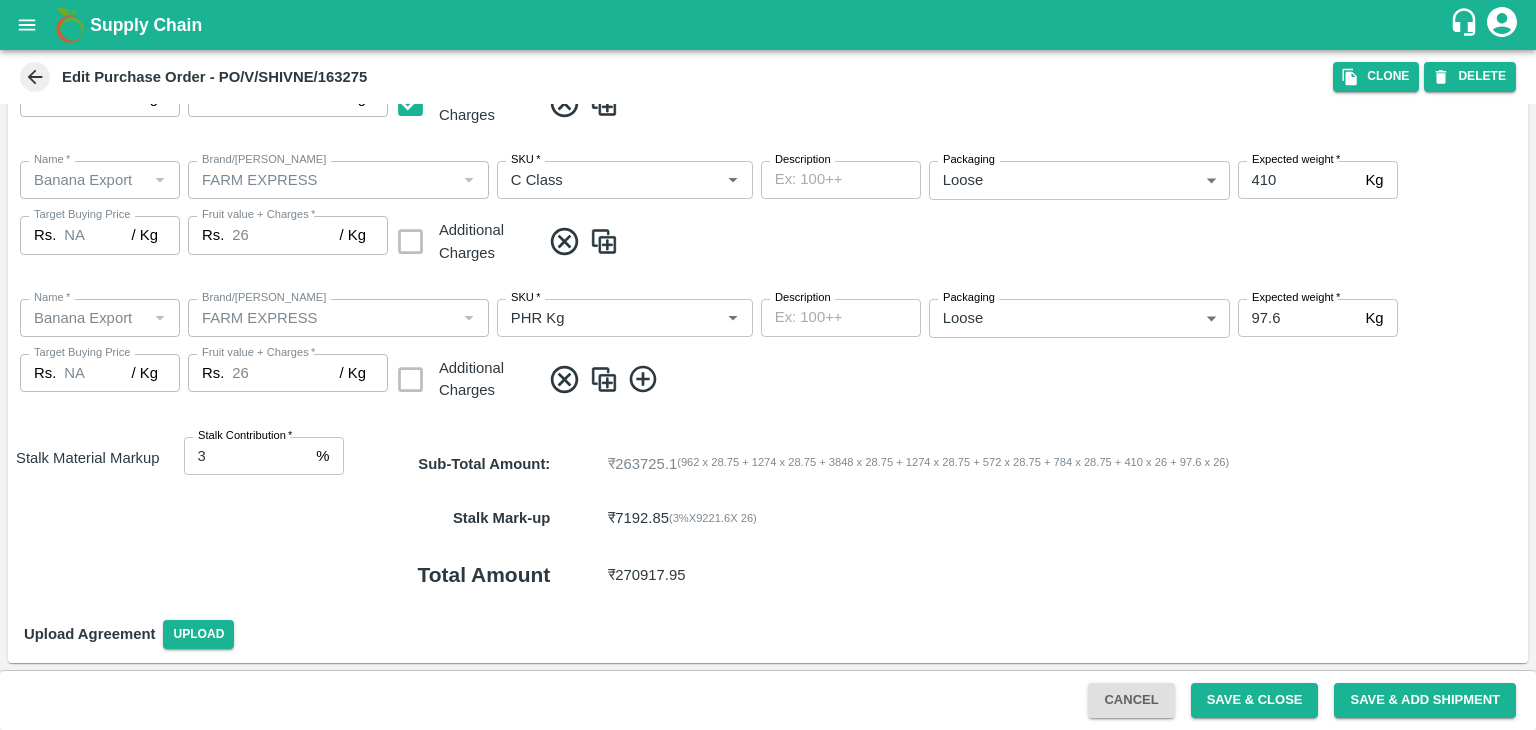 click on "Stalk Contribution   * 3 % Stalk Contribution" at bounding box center [264, 521] 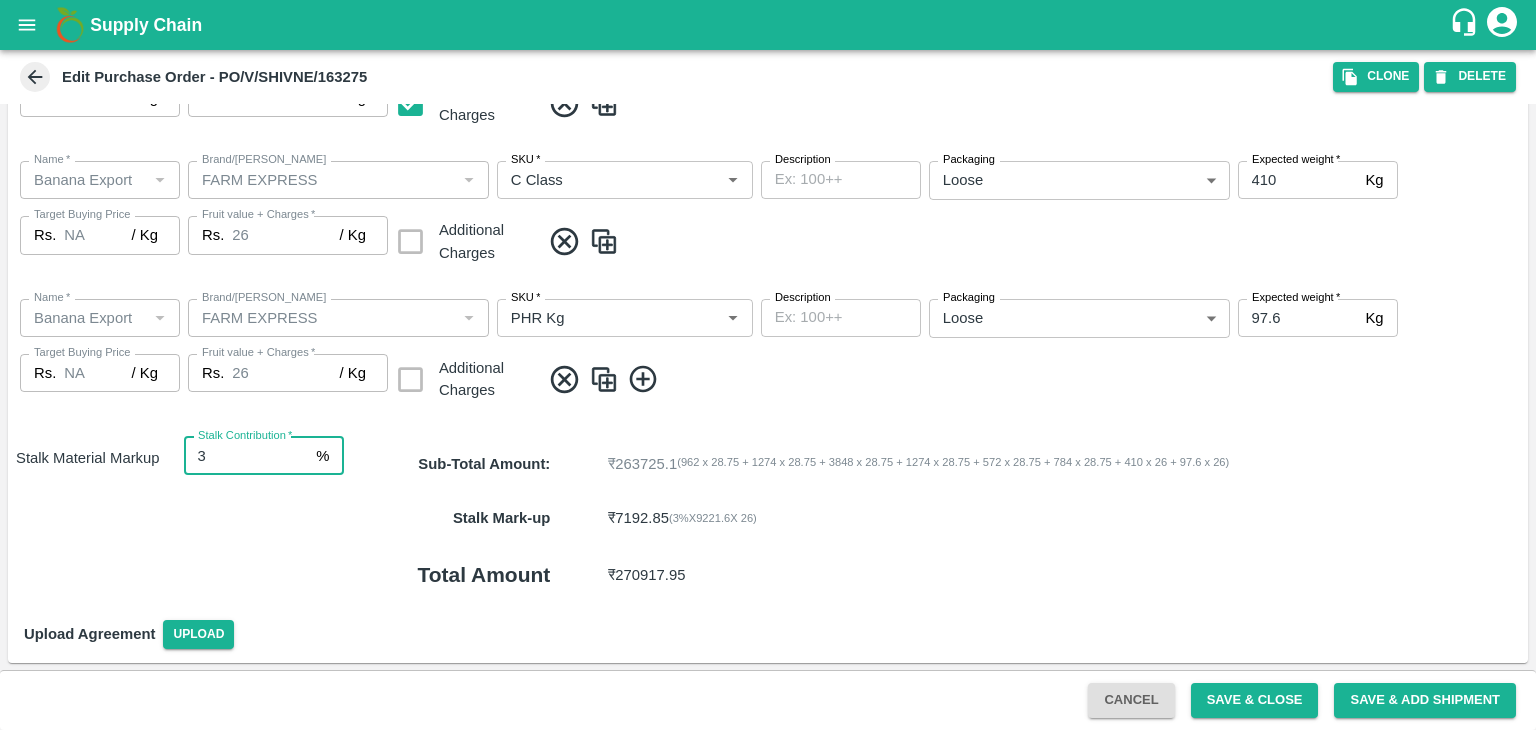click on "3" at bounding box center [246, 456] 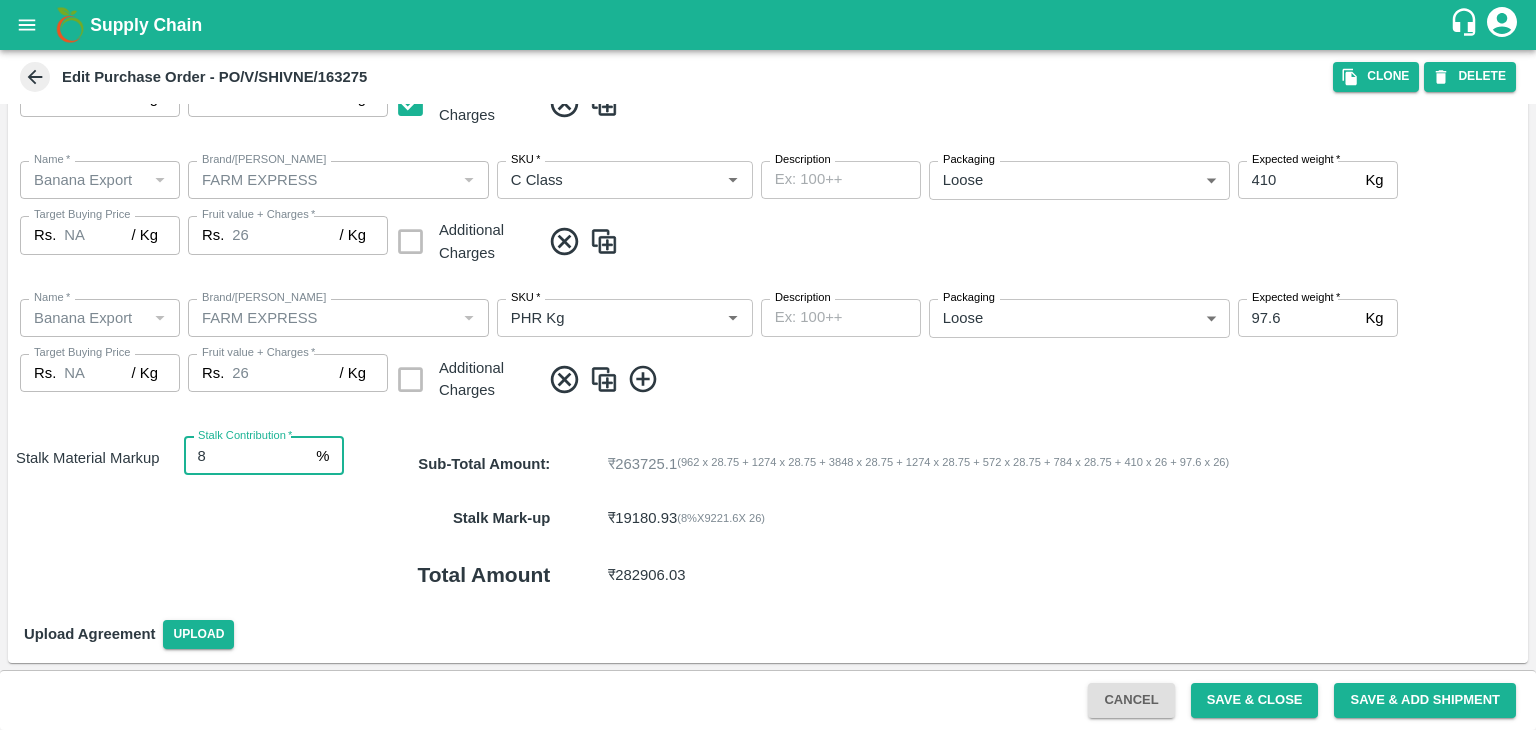 type on "8" 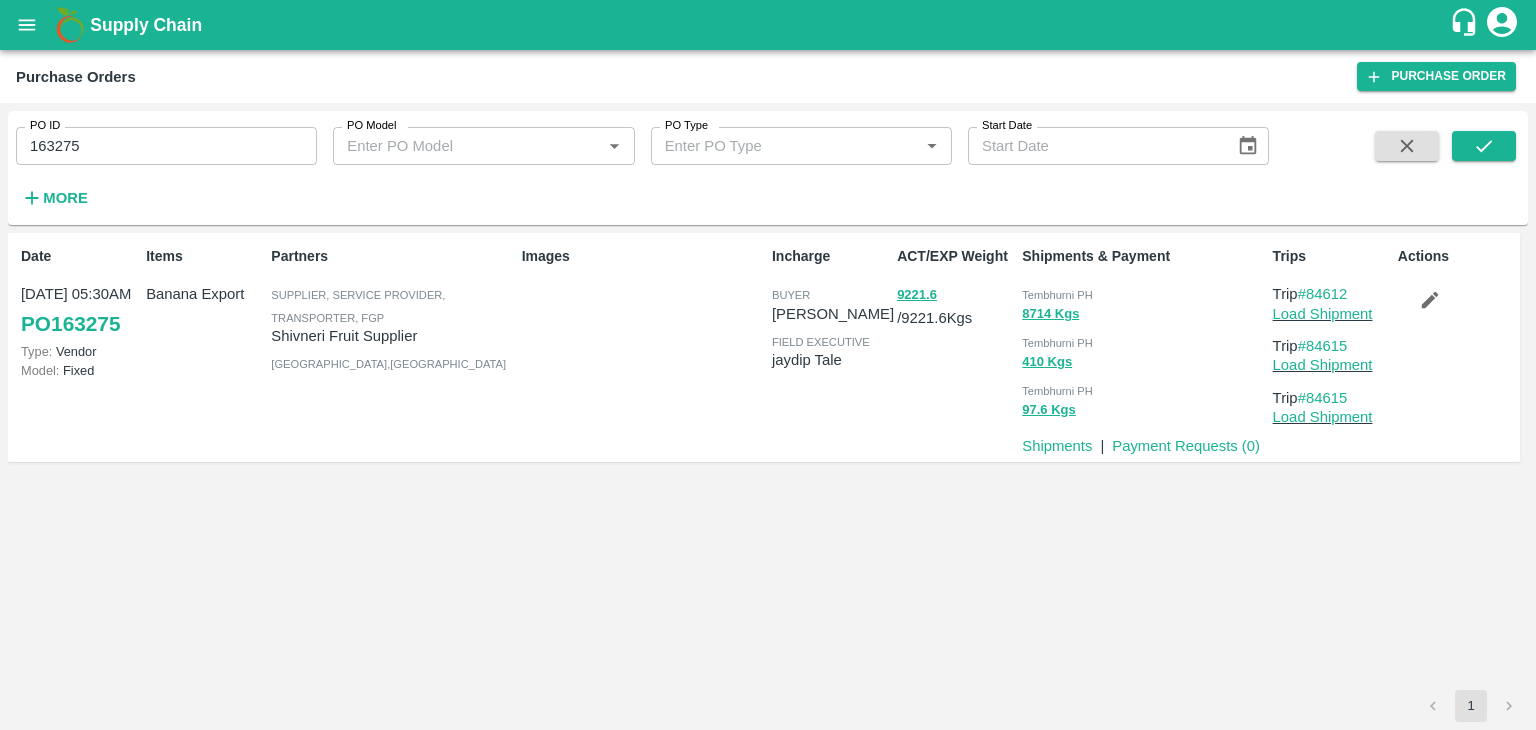 click on "163275" at bounding box center (166, 146) 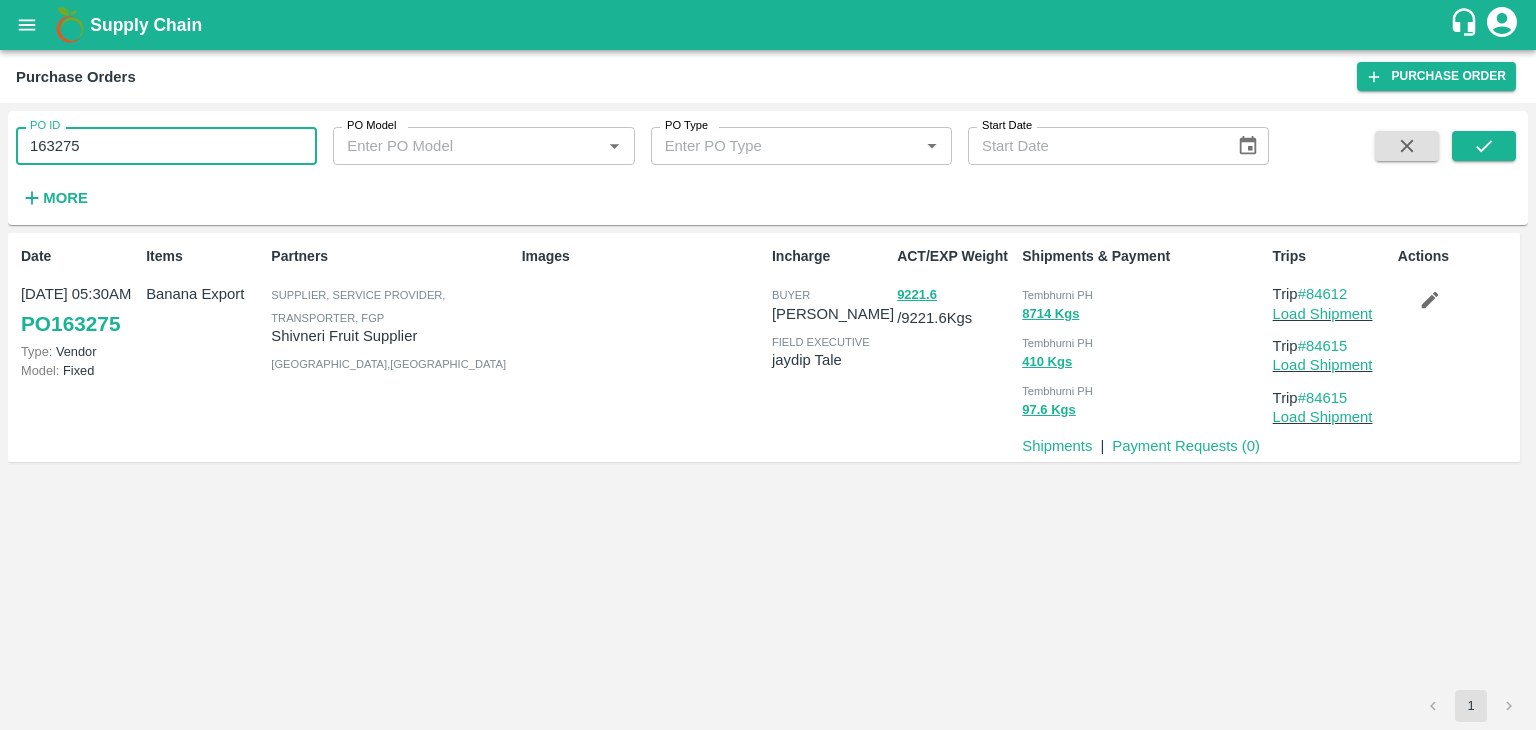 paste 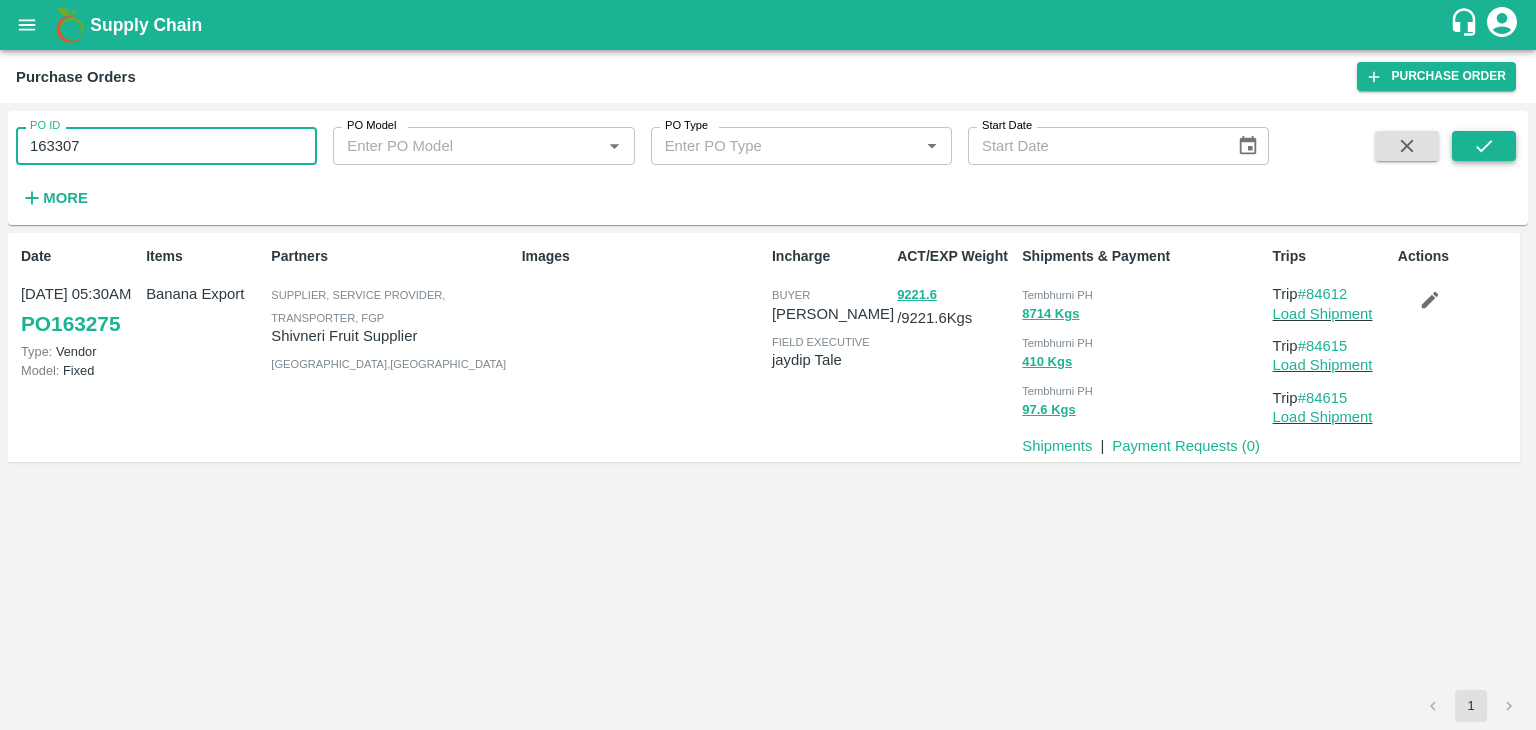 type on "163307" 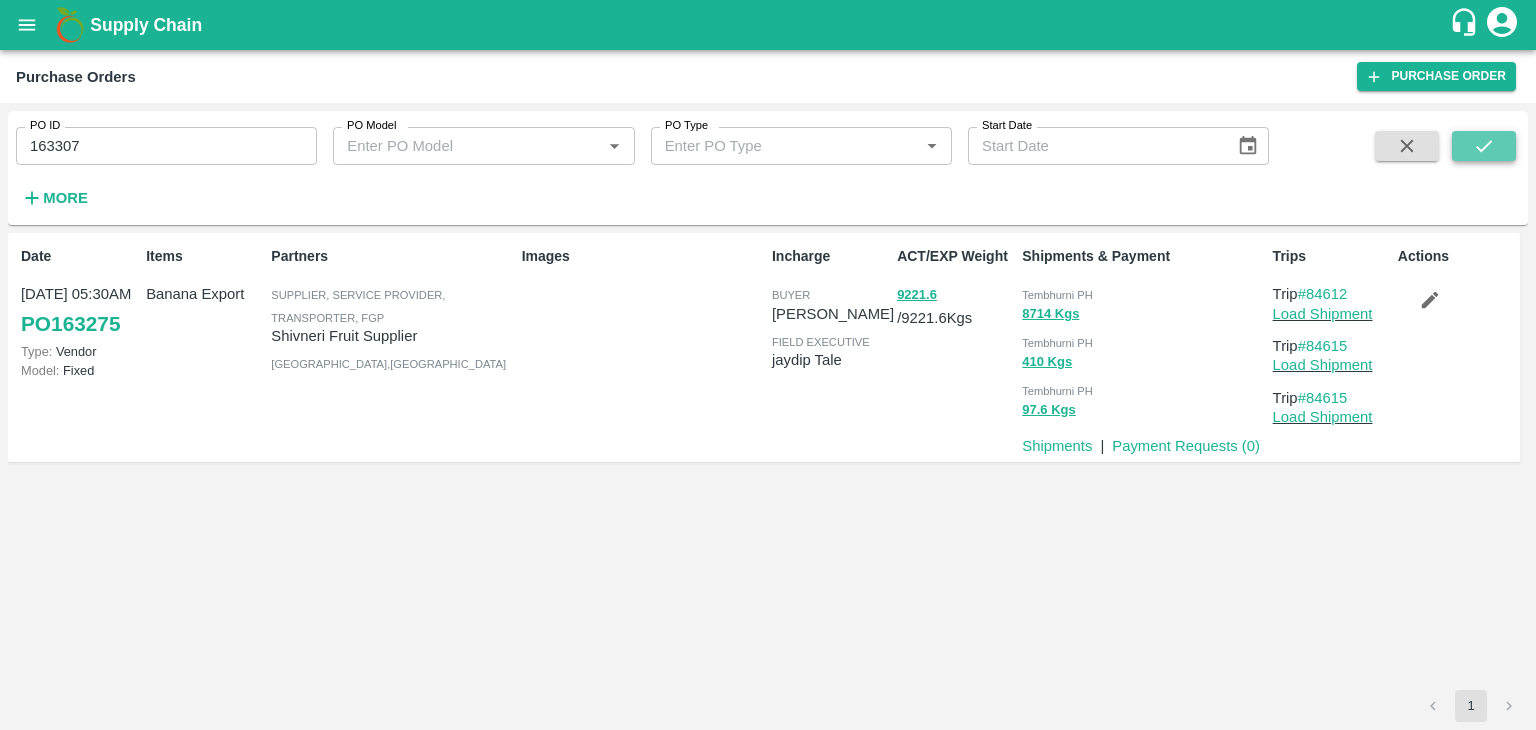 click at bounding box center [1484, 146] 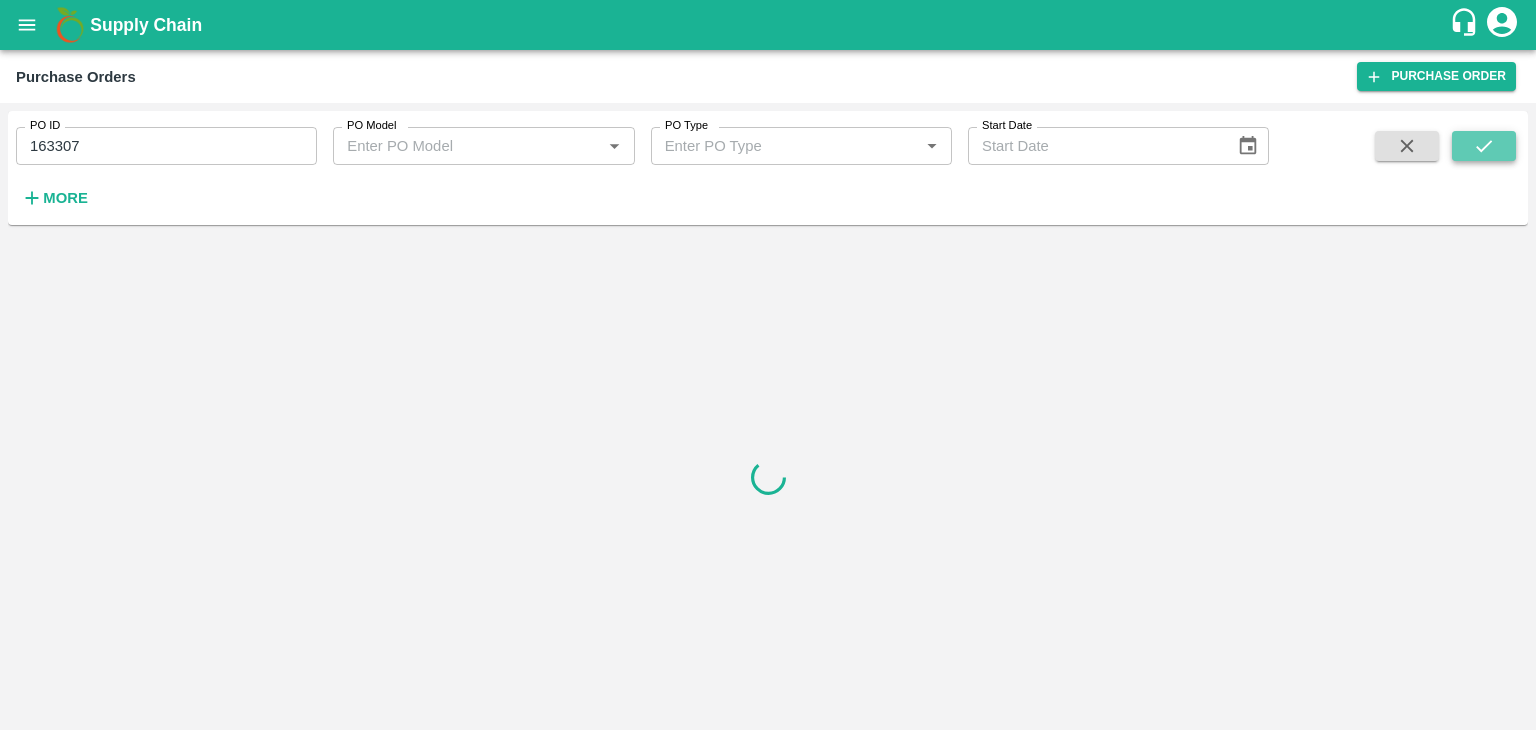click at bounding box center [1484, 146] 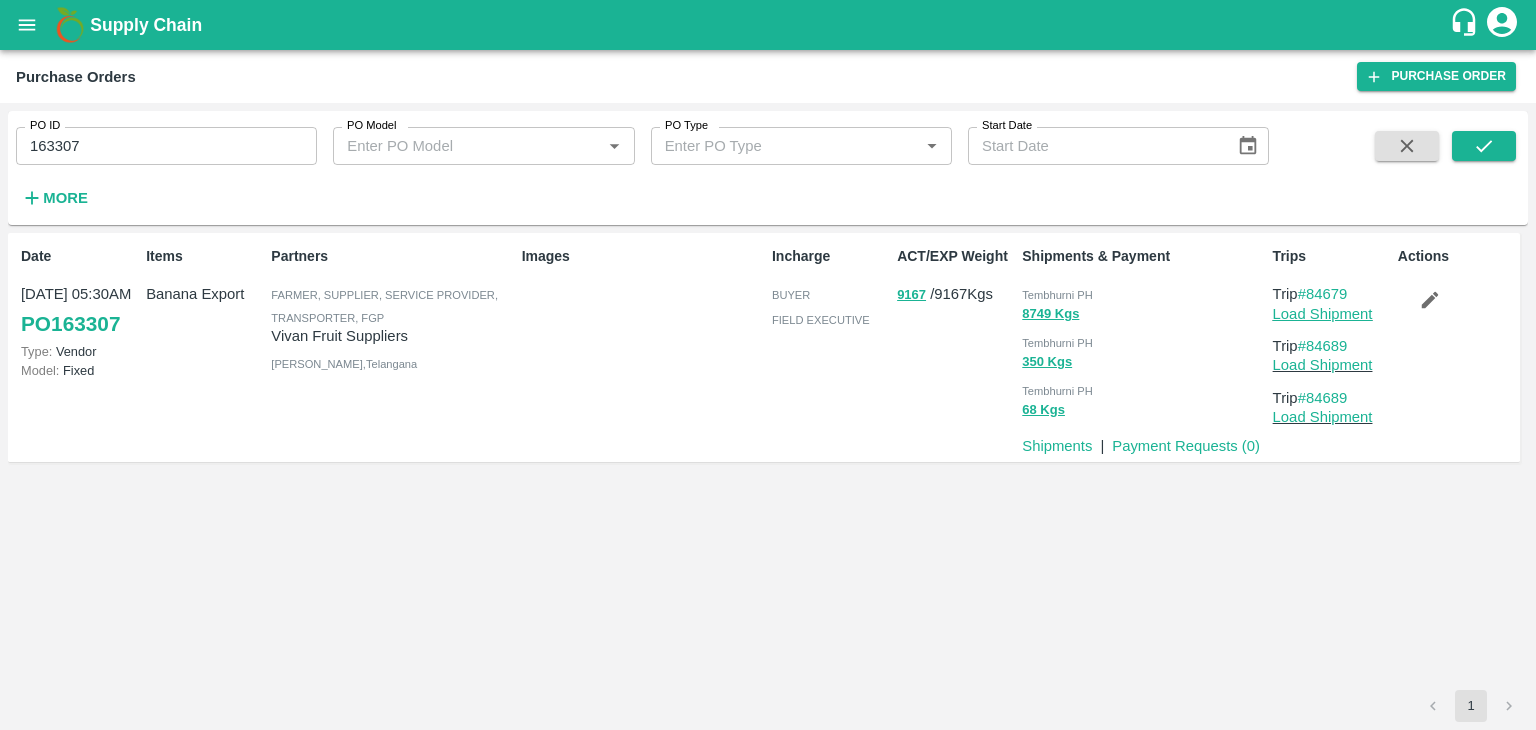 click on "Load Shipment" at bounding box center [1323, 314] 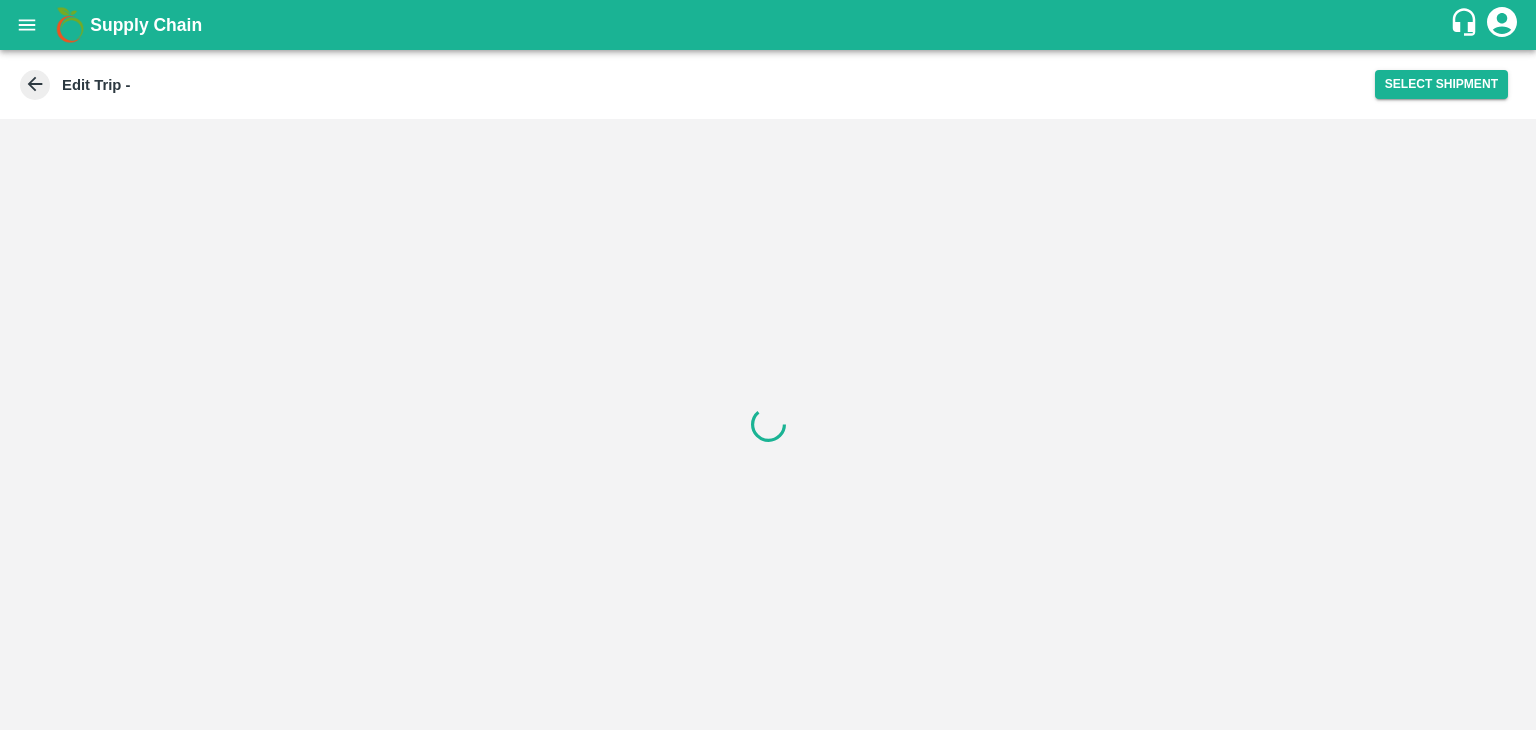 scroll, scrollTop: 0, scrollLeft: 0, axis: both 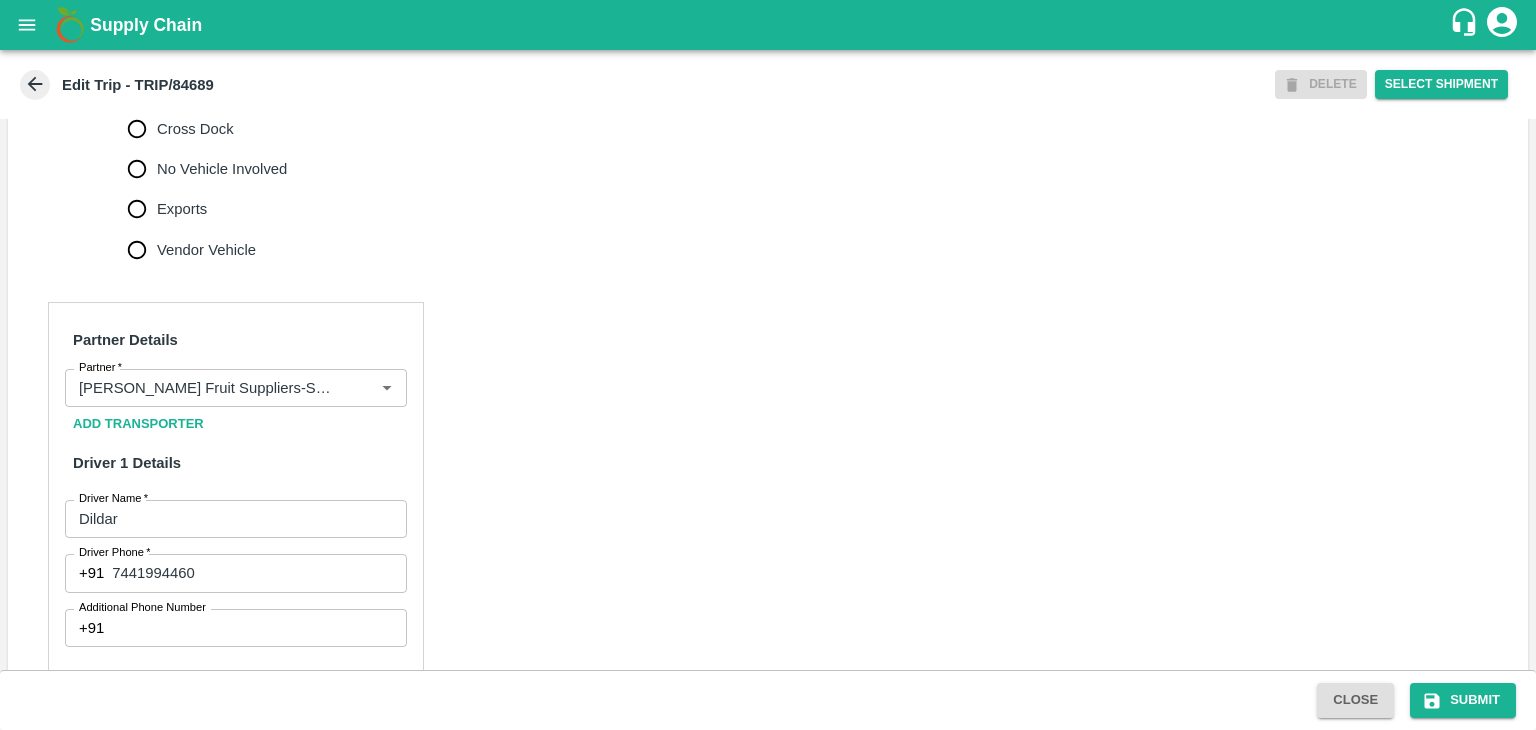 click on "No Vehicle Involved" at bounding box center [222, 169] 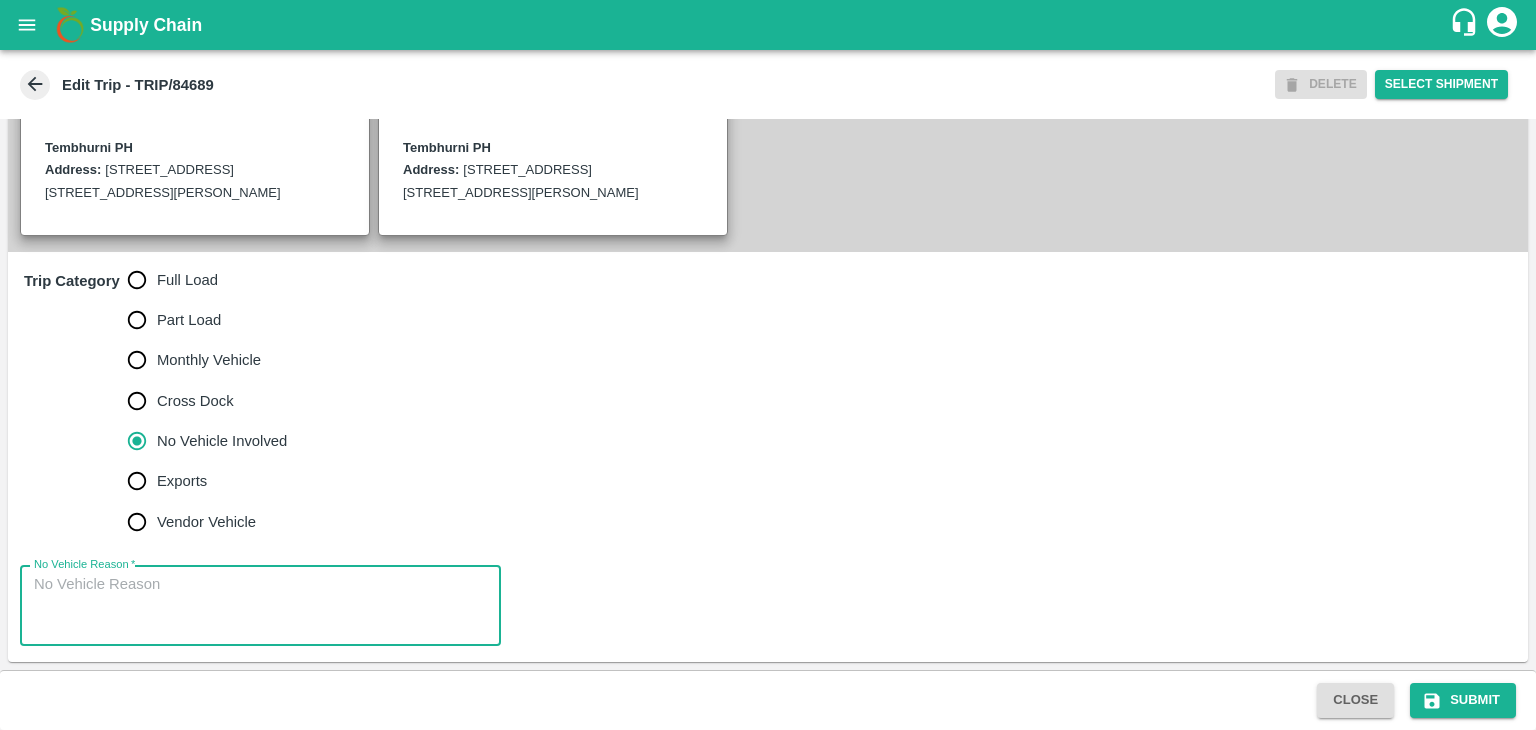 click on "No Vehicle Reason   *" at bounding box center [260, 605] 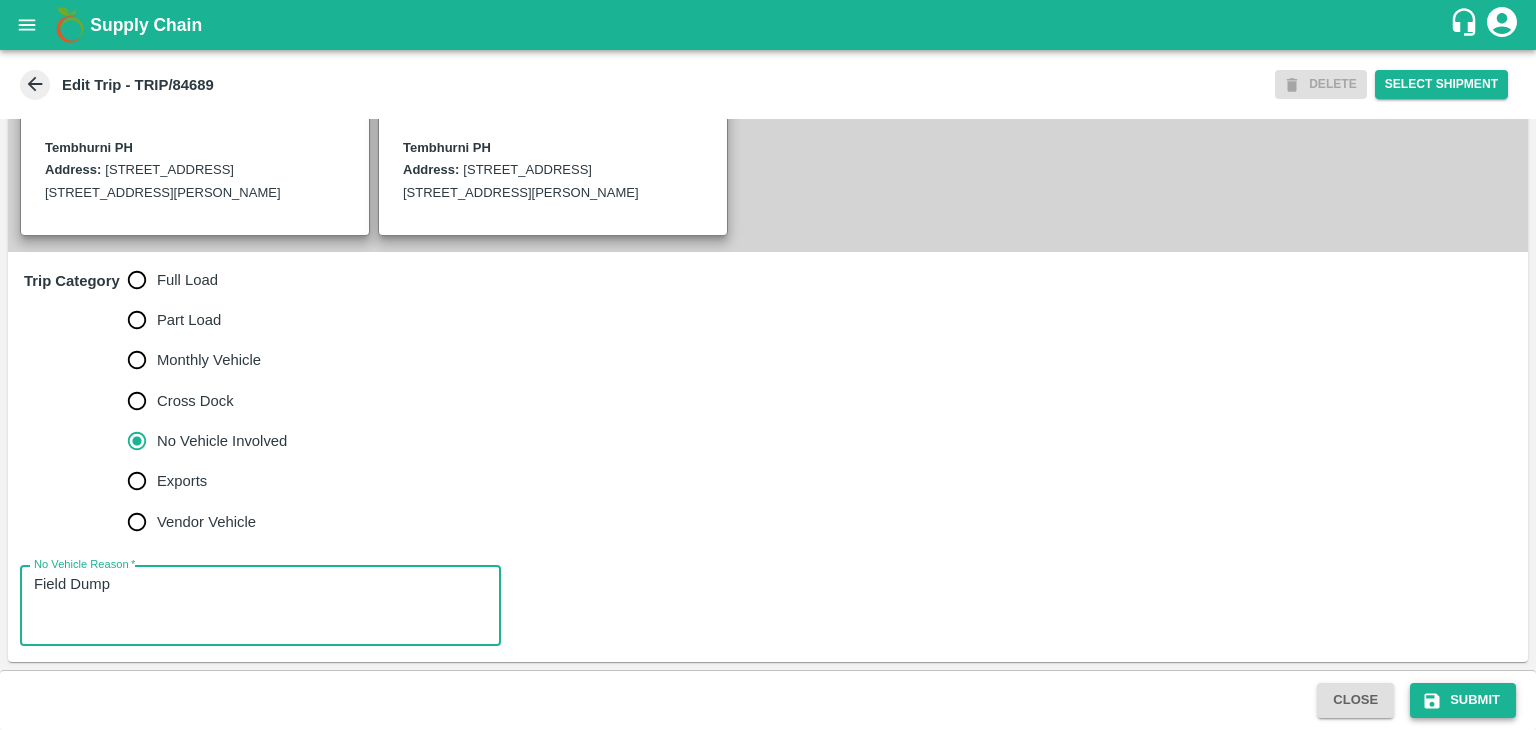 type on "Field Dump" 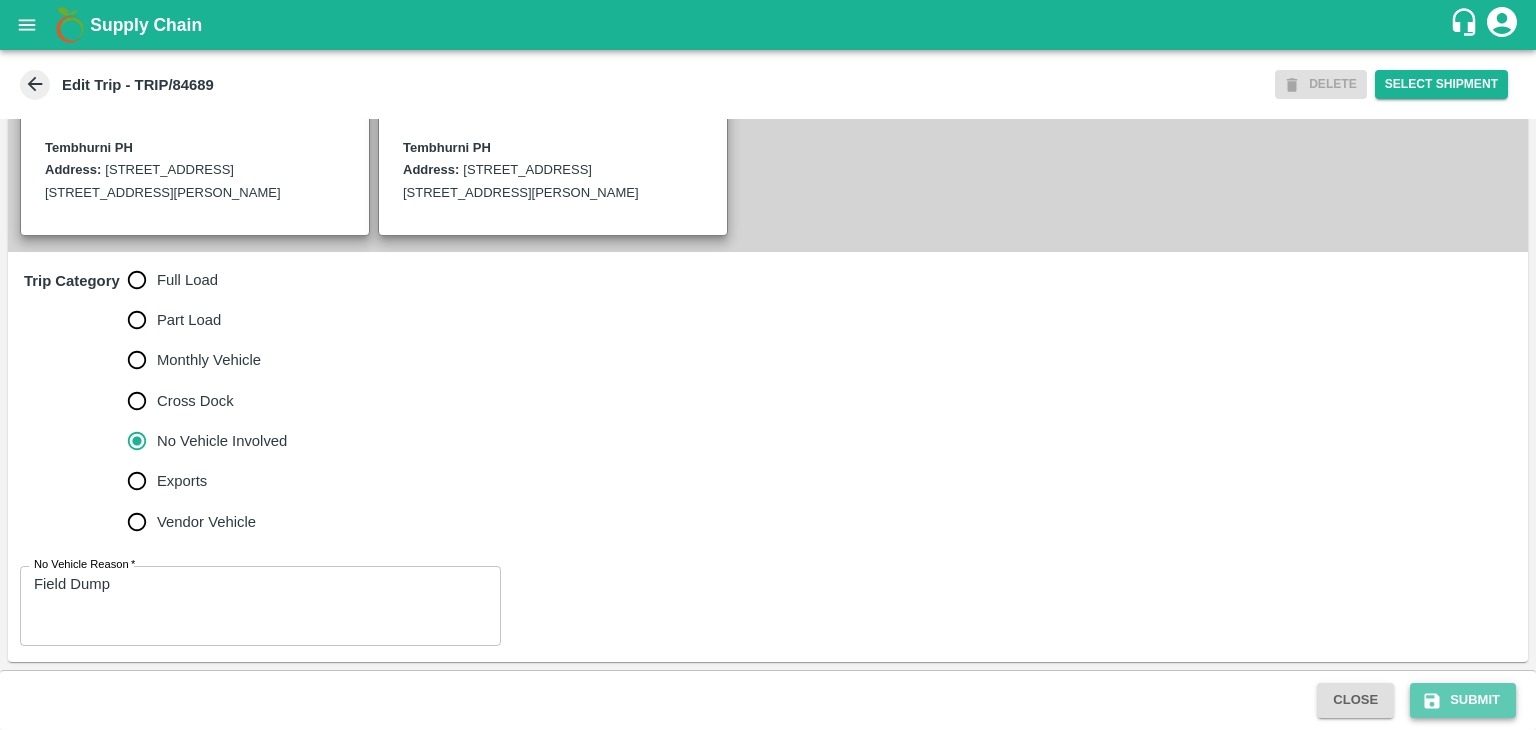 click on "Submit" at bounding box center (1463, 700) 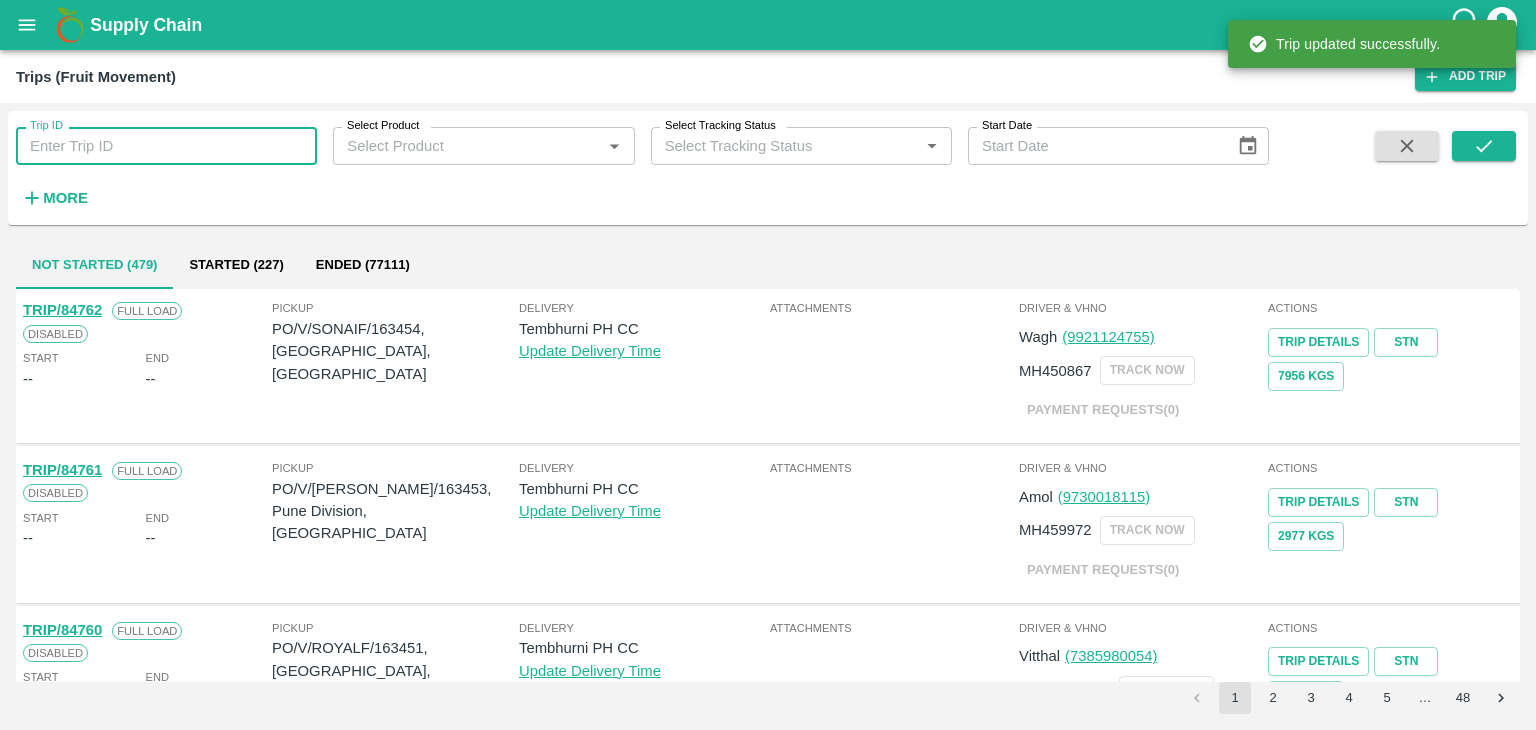click on "Trip ID" at bounding box center (166, 146) 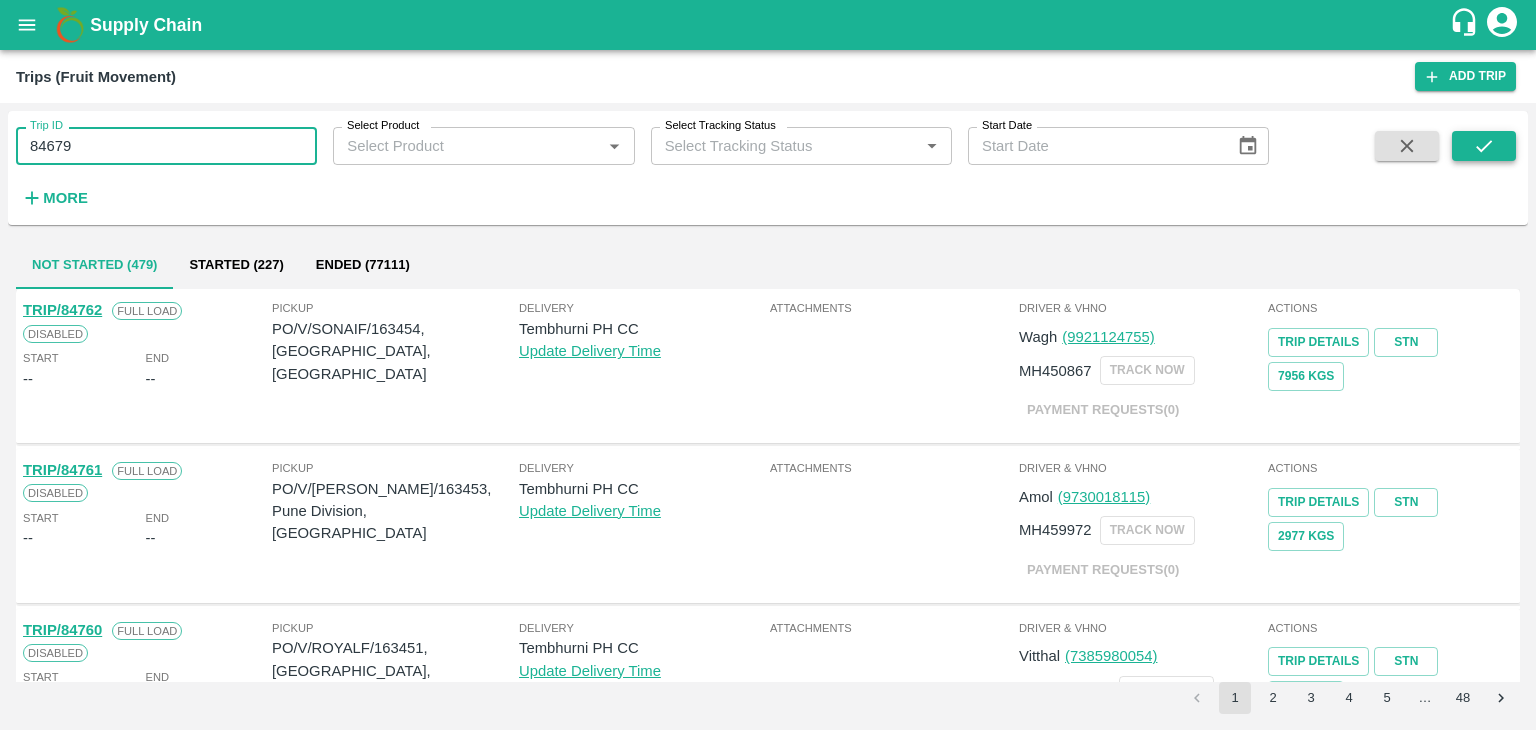 type on "84679" 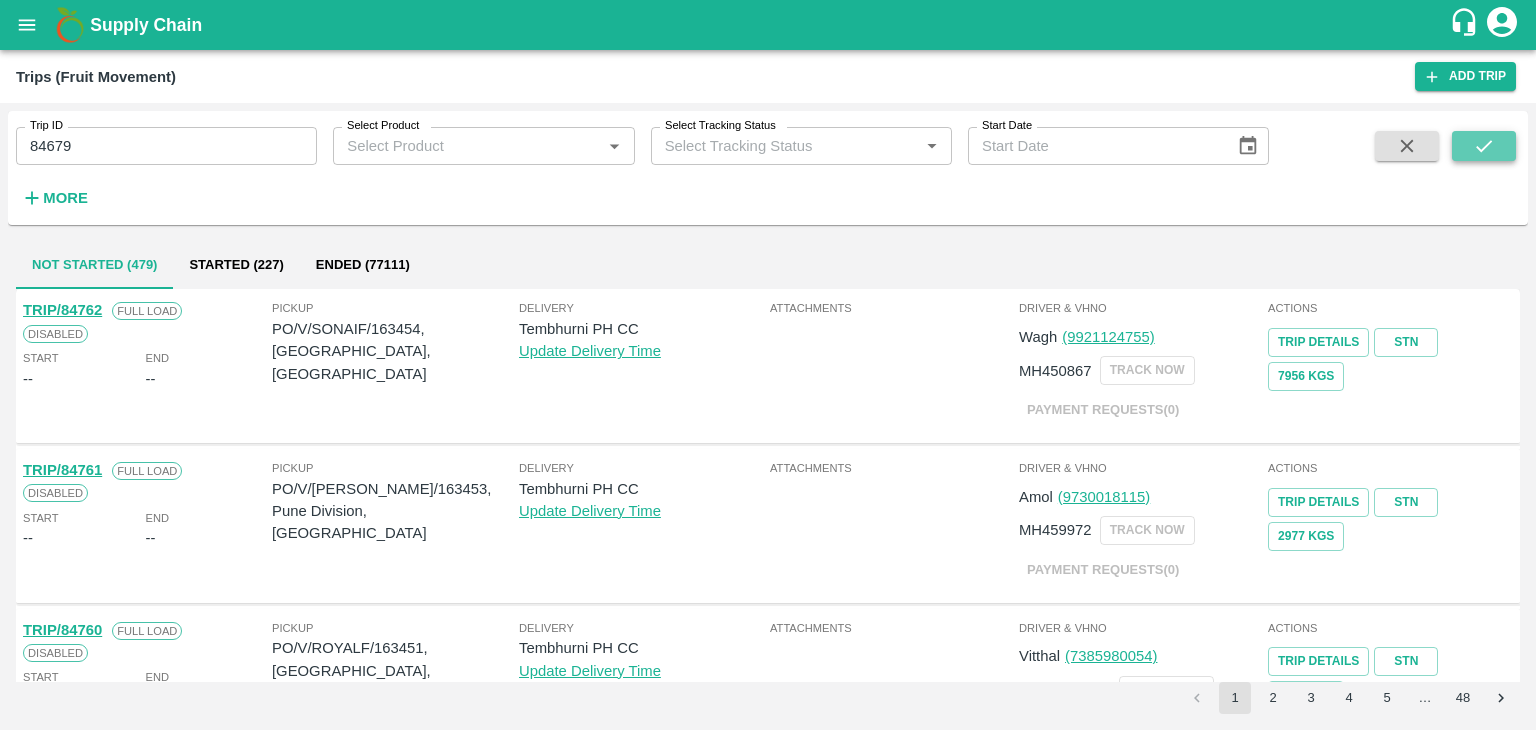 click 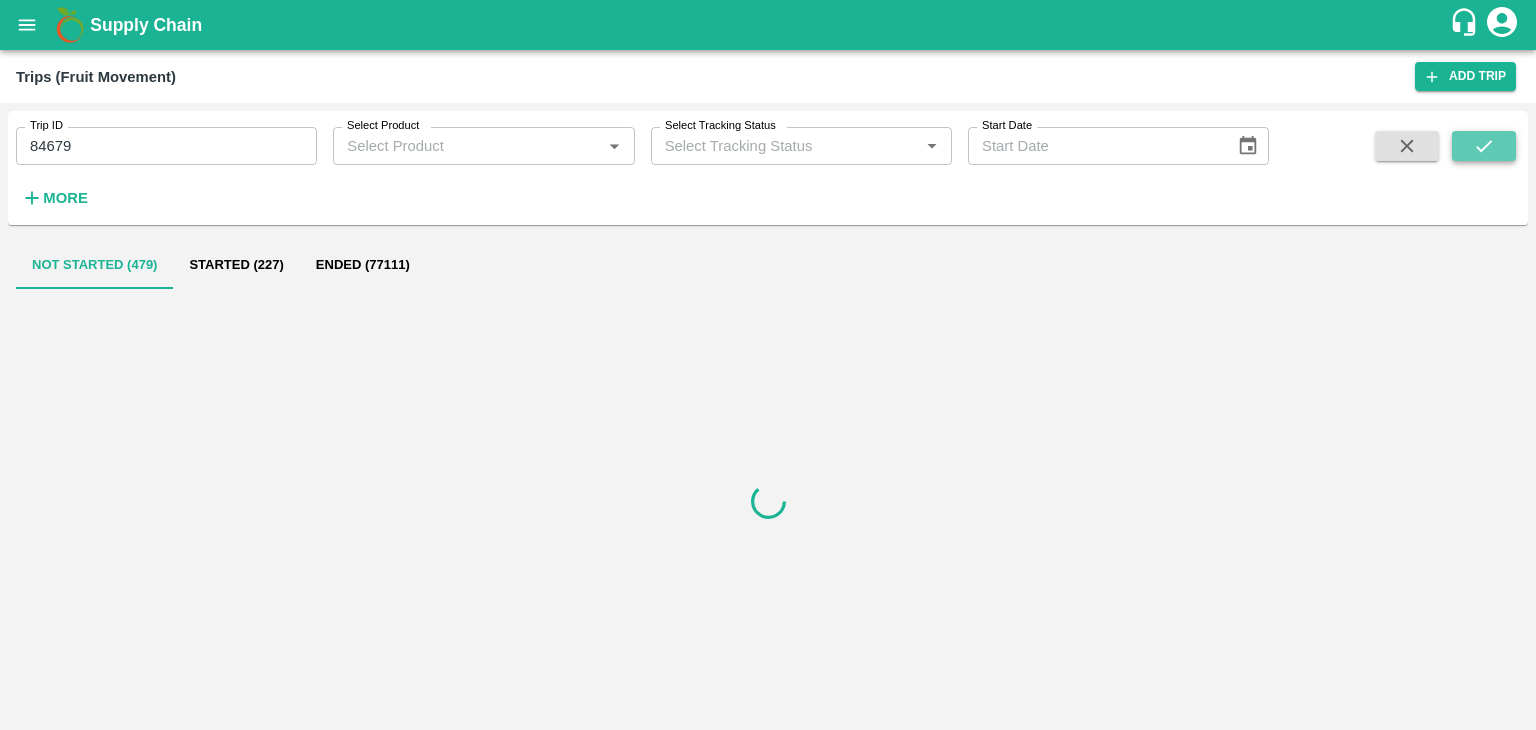 click 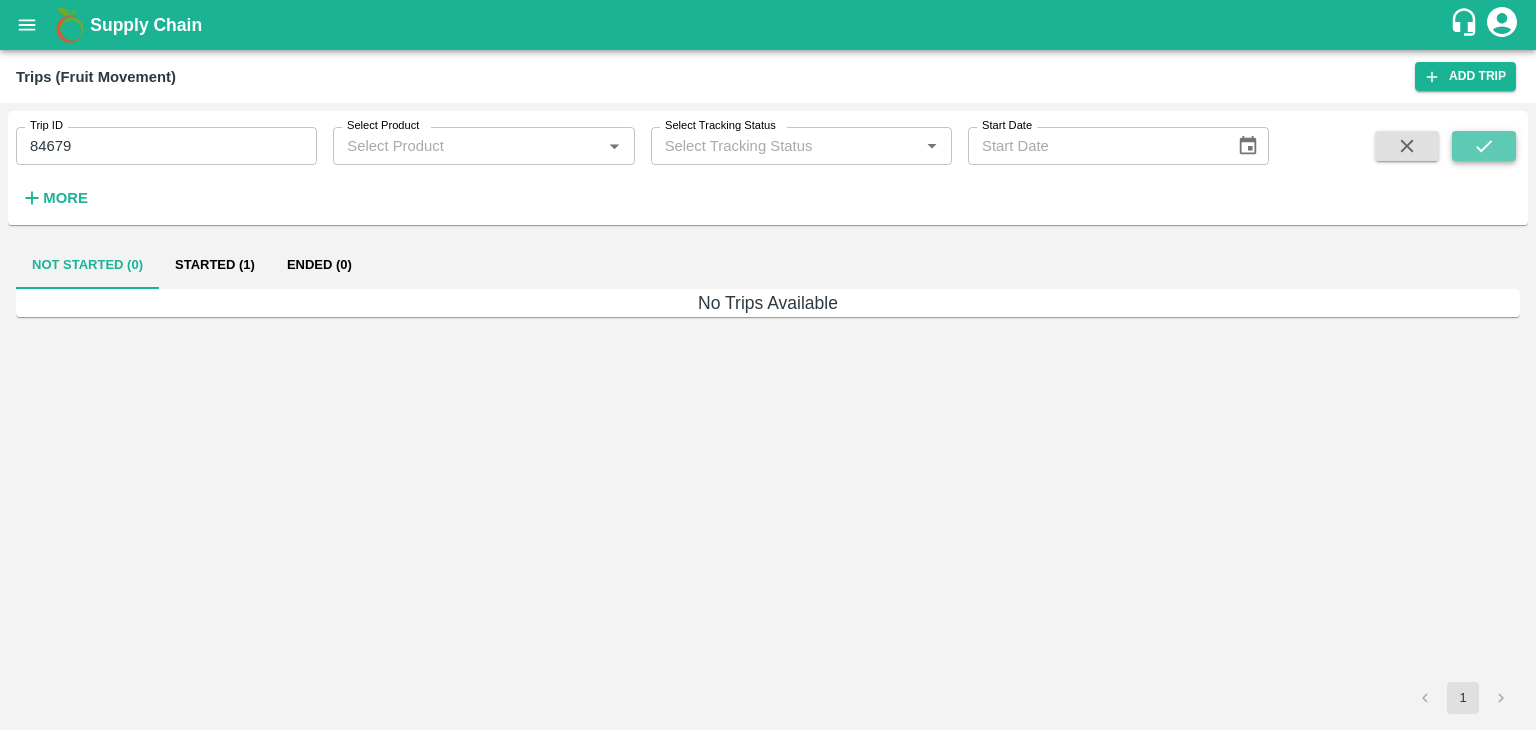 click 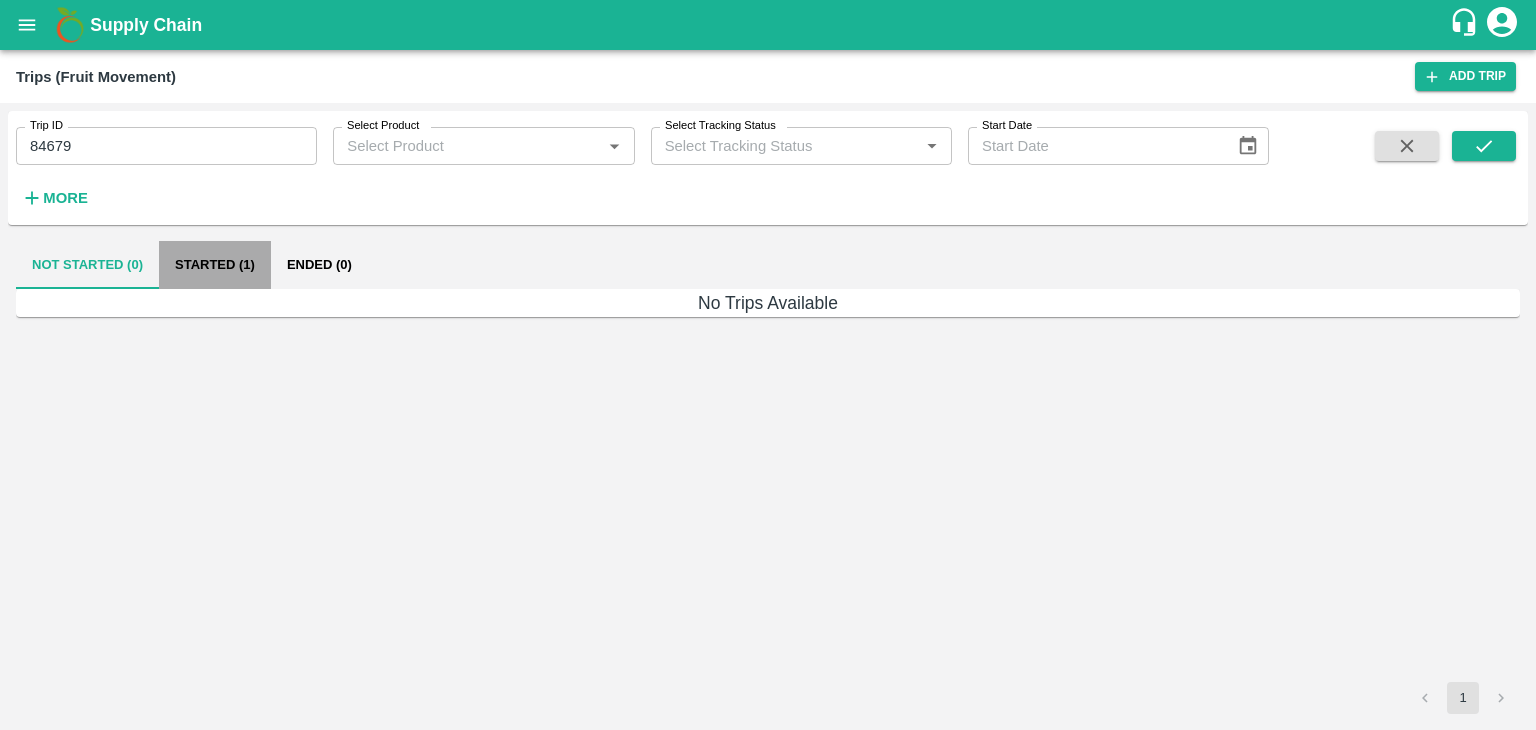 click on "Started (1)" at bounding box center (215, 265) 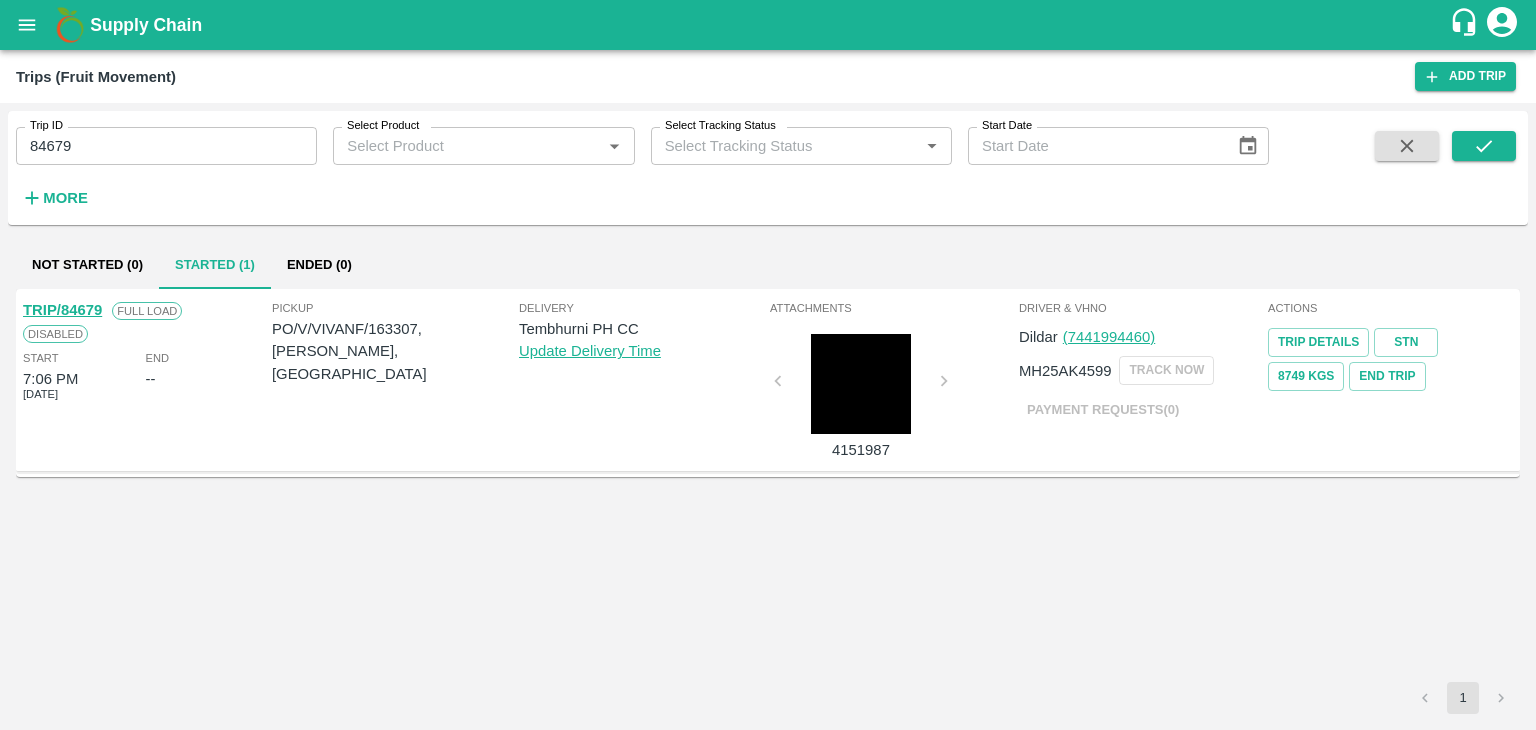 drag, startPoint x: 67, startPoint y: 298, endPoint x: 67, endPoint y: 309, distance: 11 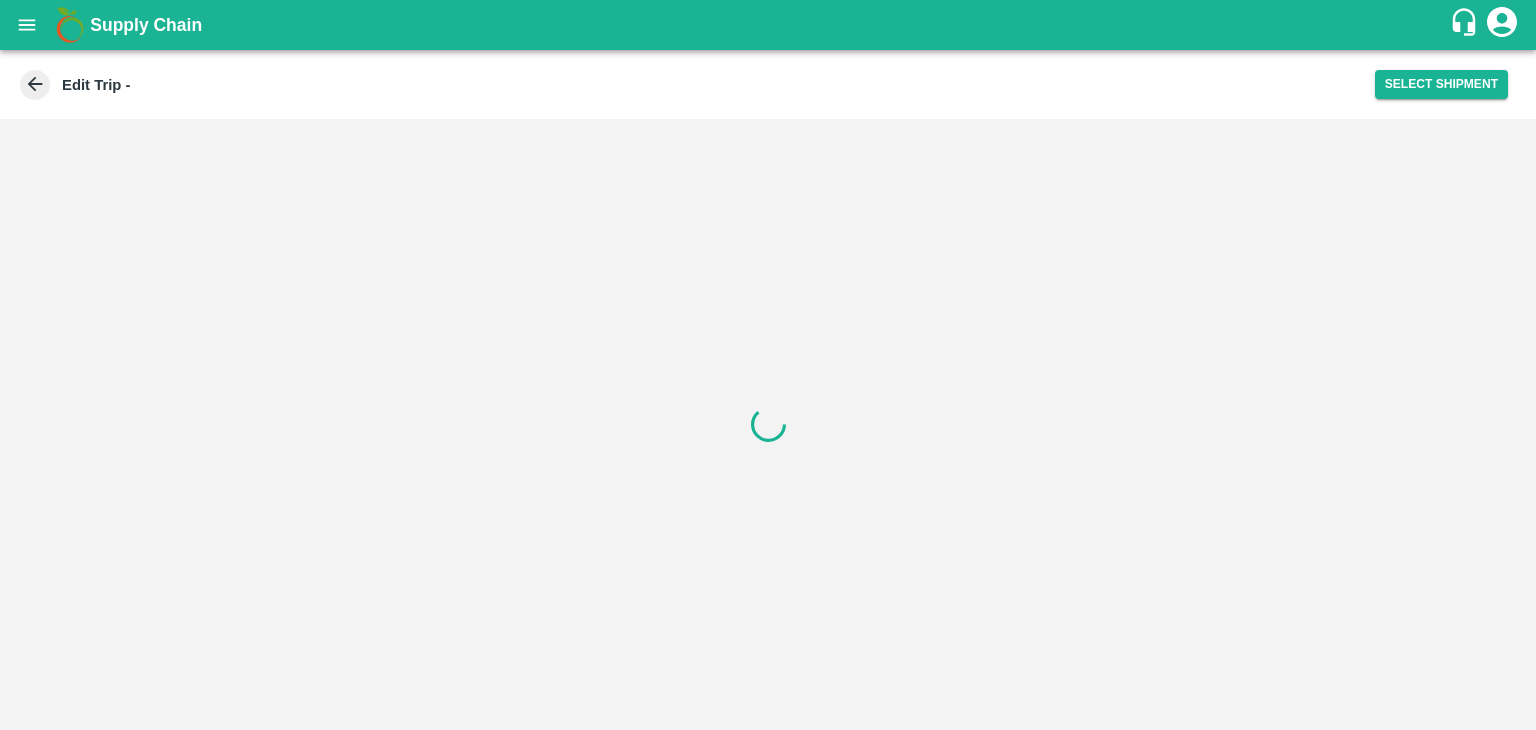 scroll, scrollTop: 0, scrollLeft: 0, axis: both 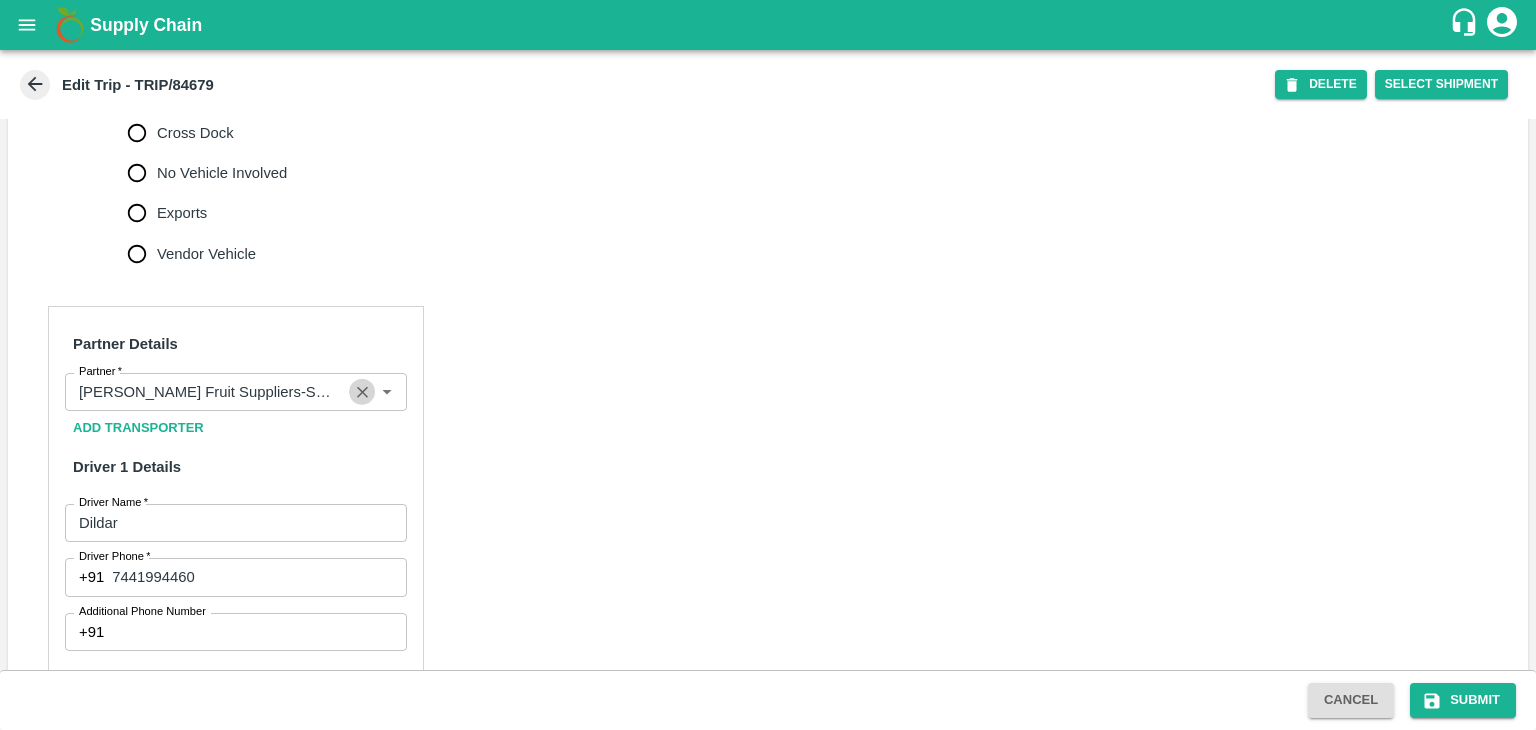 click 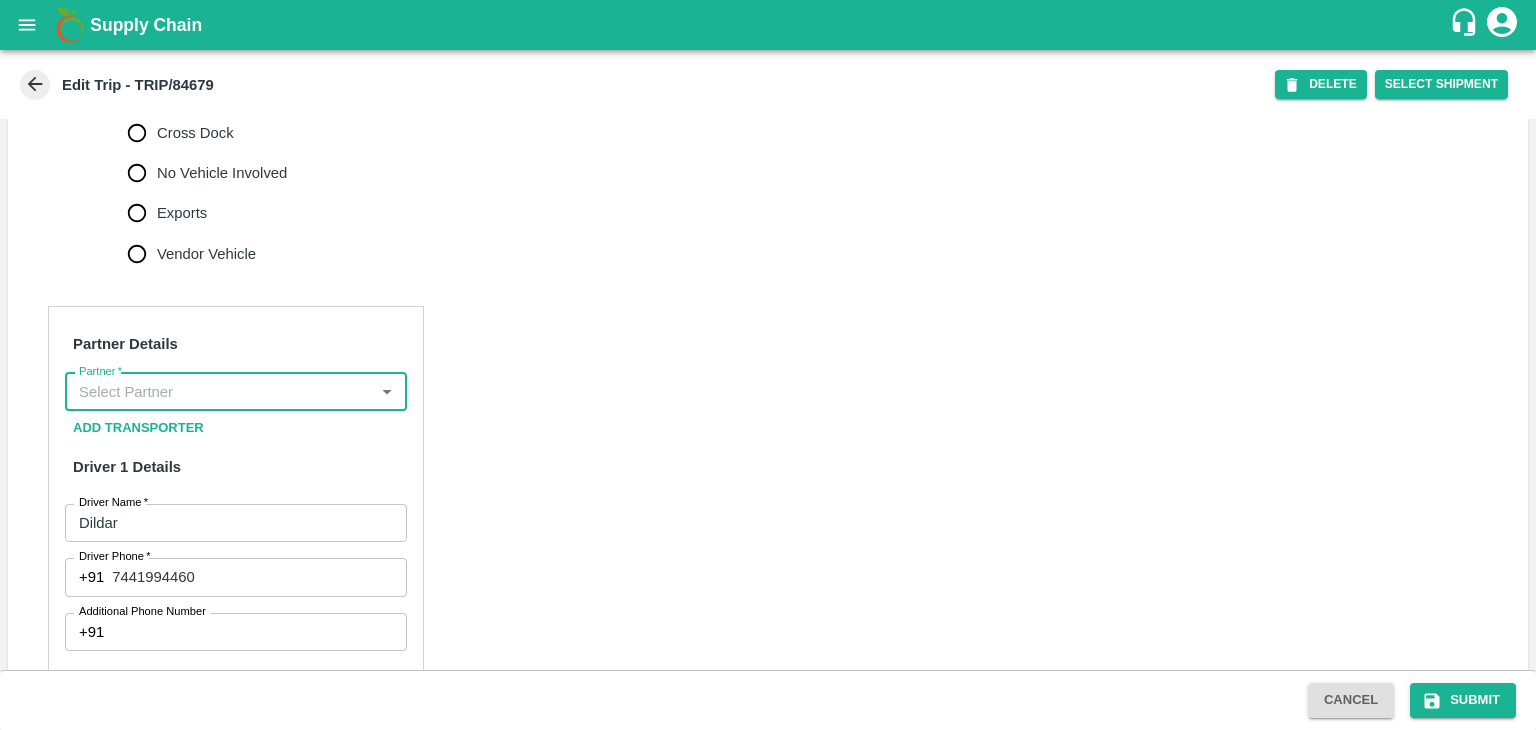 scroll, scrollTop: 0, scrollLeft: 0, axis: both 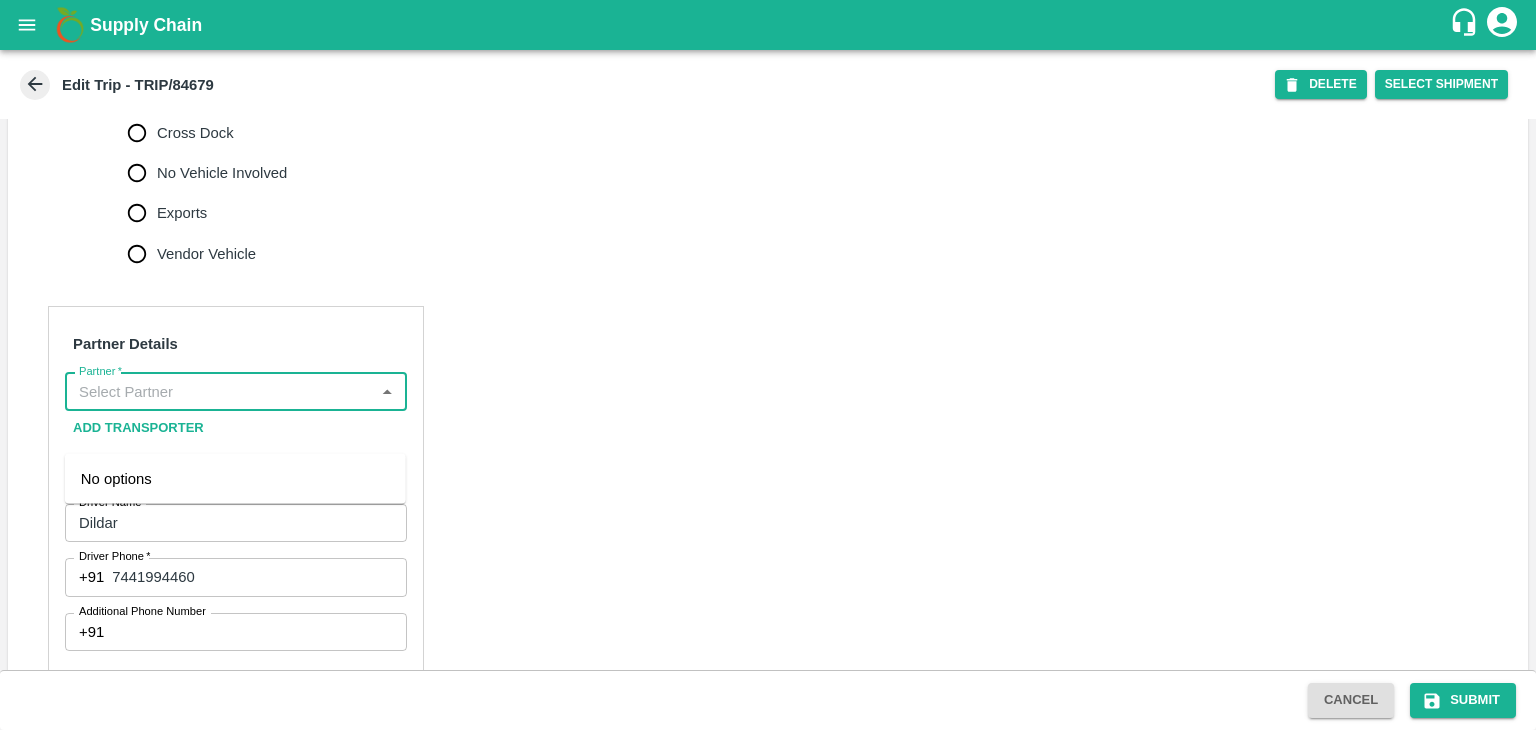 click on "Partner   *" at bounding box center (219, 392) 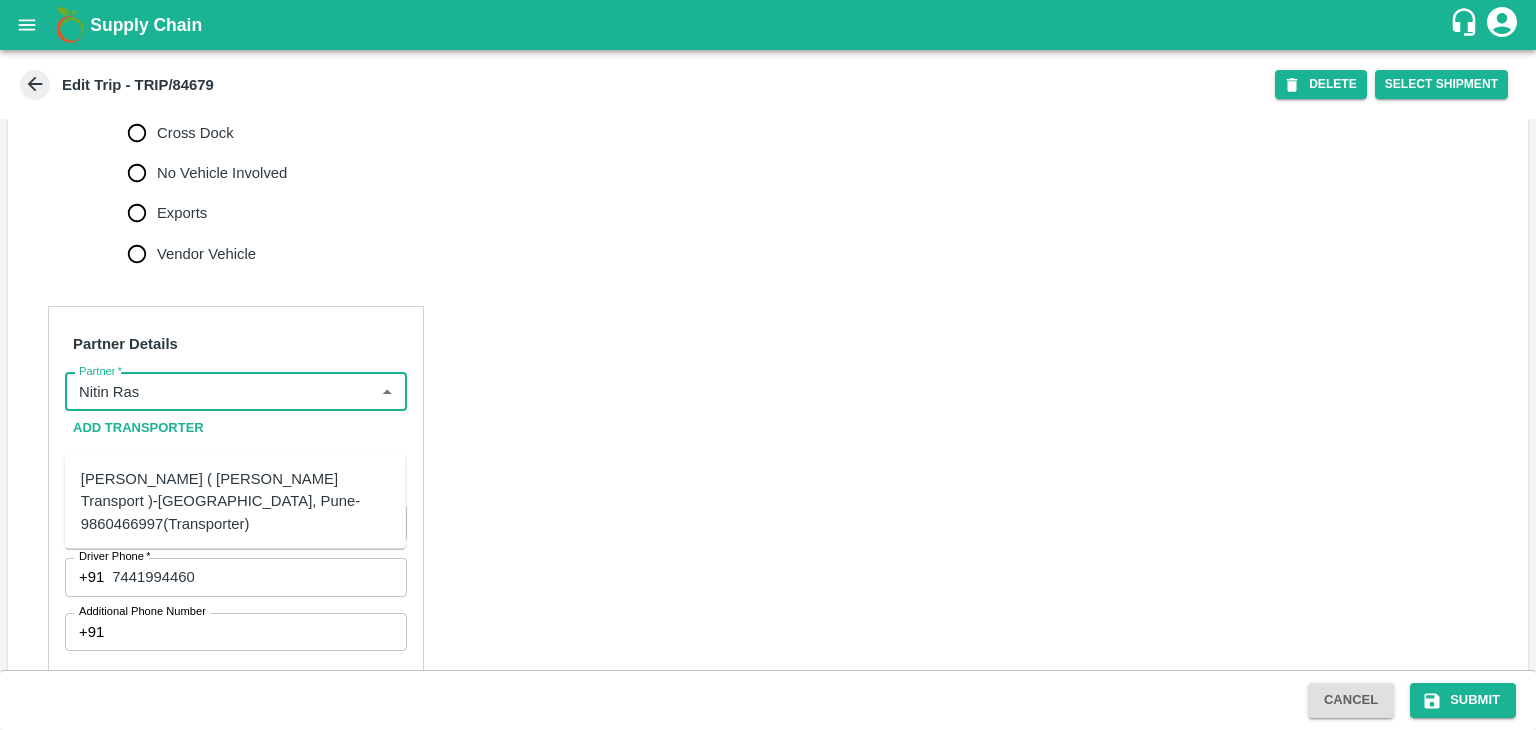 click on "[PERSON_NAME] ( [PERSON_NAME] Transport )-[GEOGRAPHIC_DATA], Pune-9860466997(Transporter)" at bounding box center [235, 501] 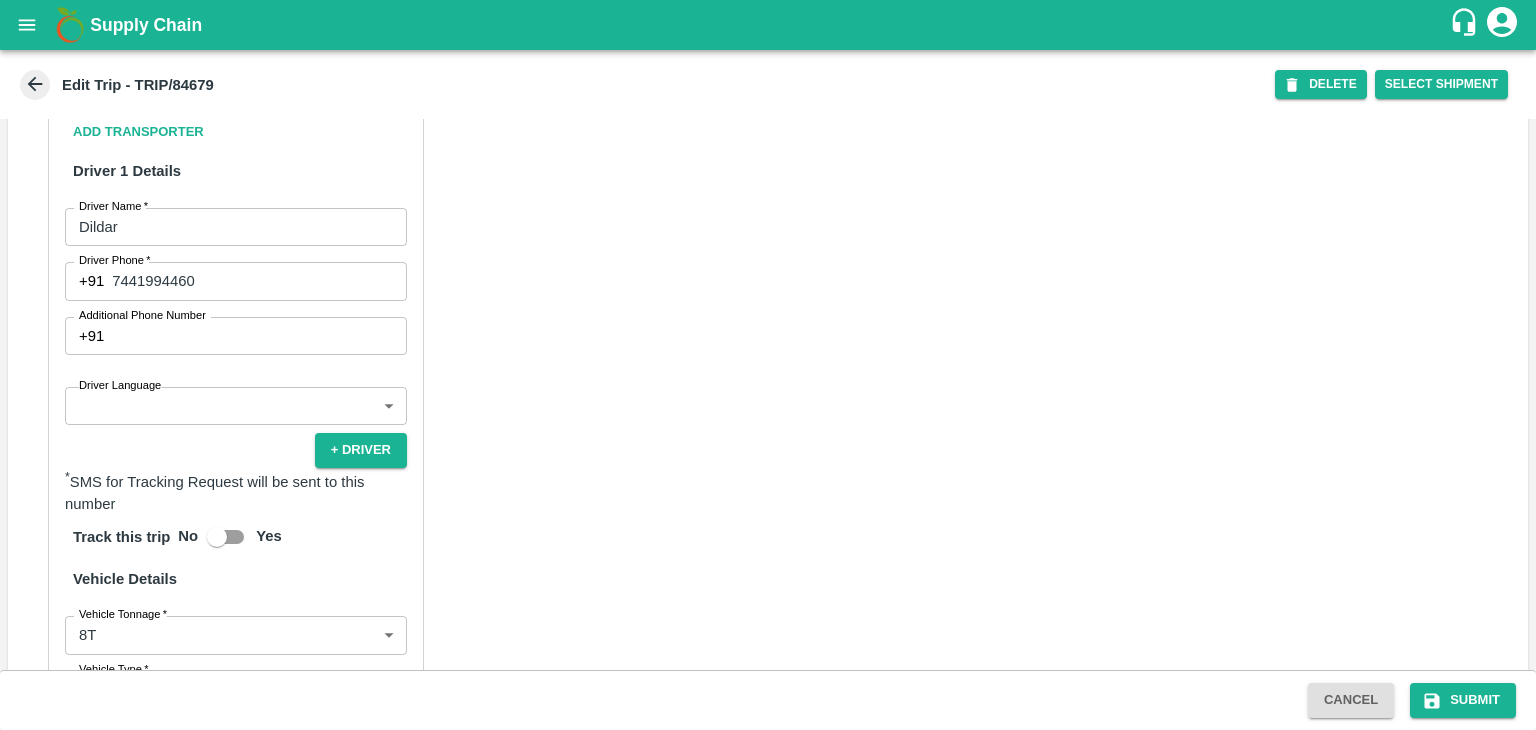 scroll, scrollTop: 1028, scrollLeft: 0, axis: vertical 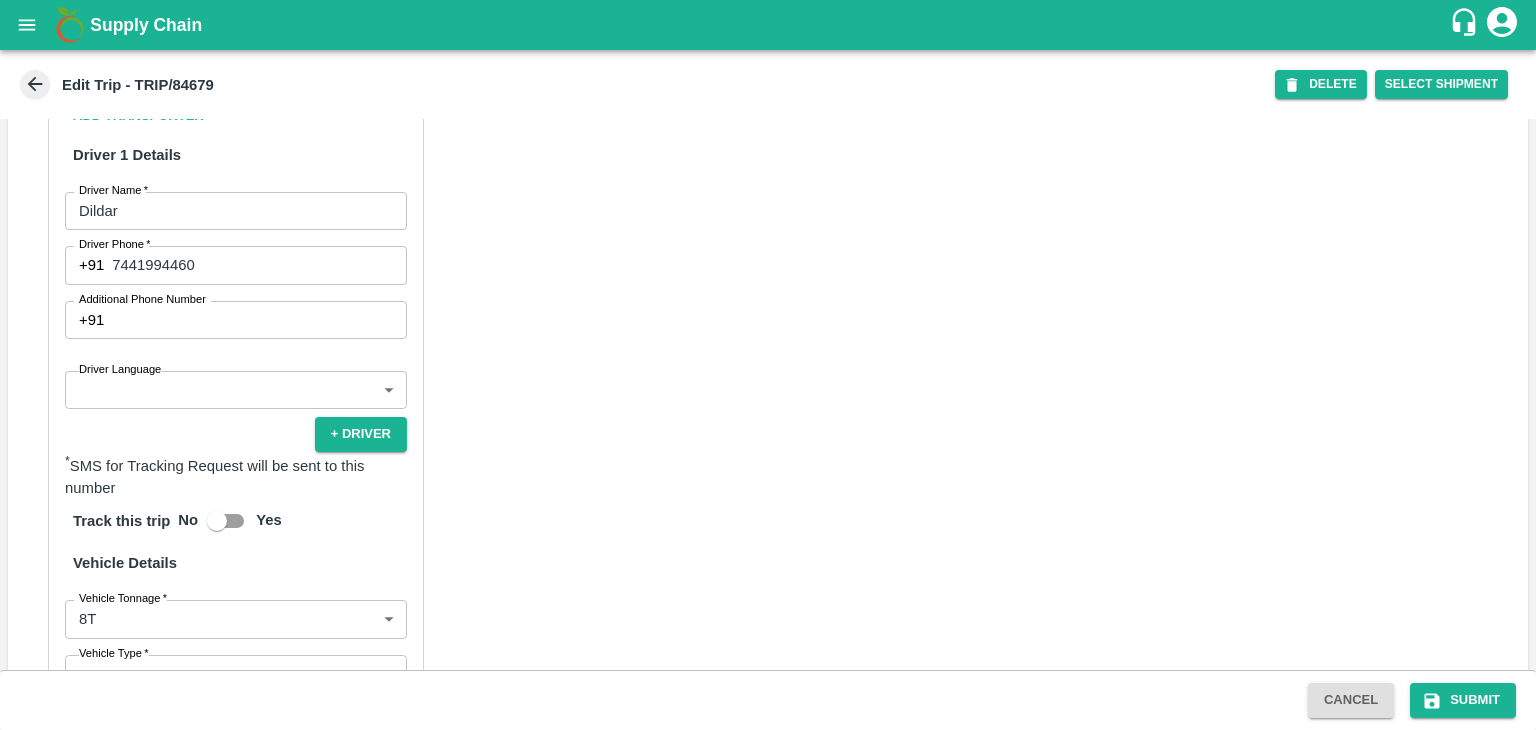 type on "[PERSON_NAME] ( [PERSON_NAME] Transport )-[GEOGRAPHIC_DATA], Pune-9860466997(Transporter)" 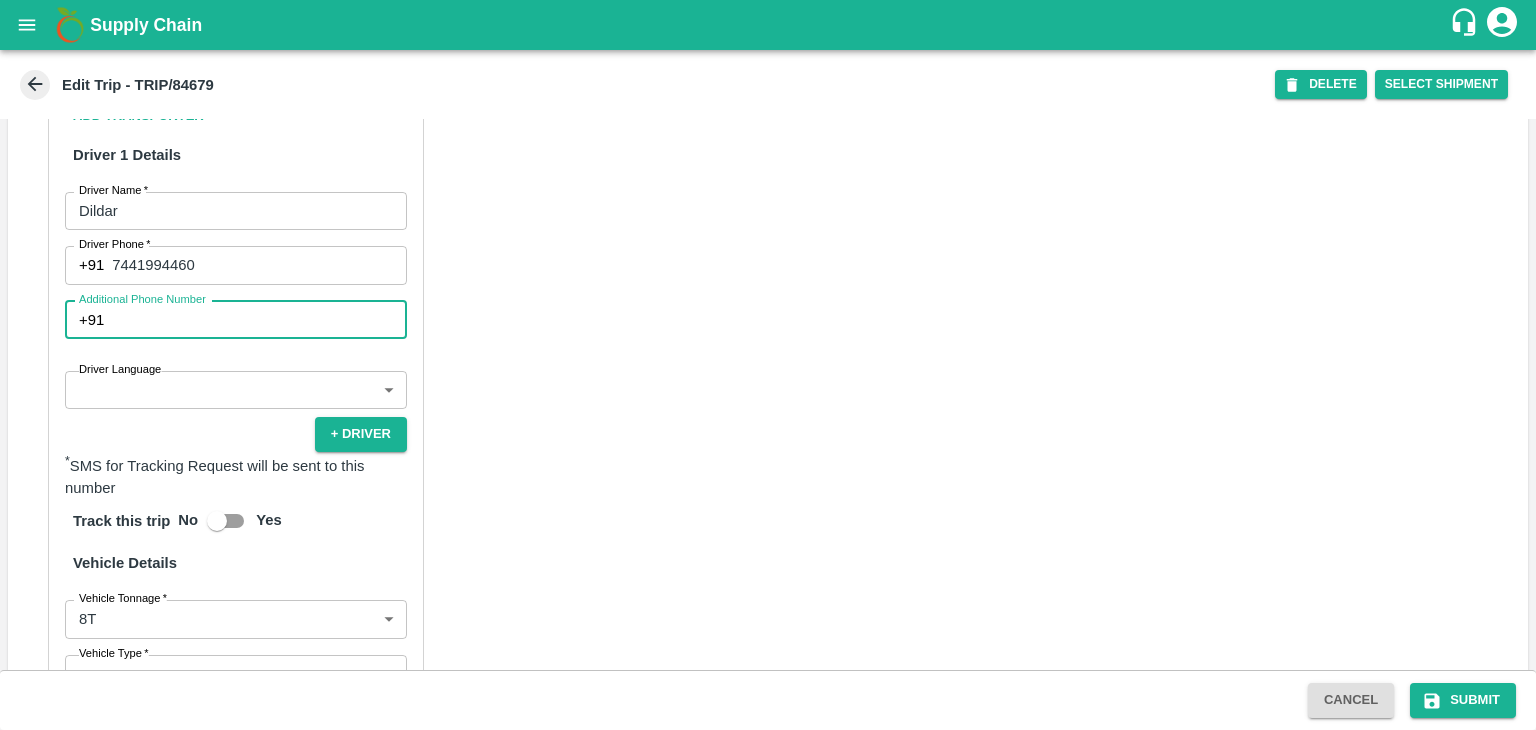 click on "Additional Phone Number" at bounding box center [259, 320] 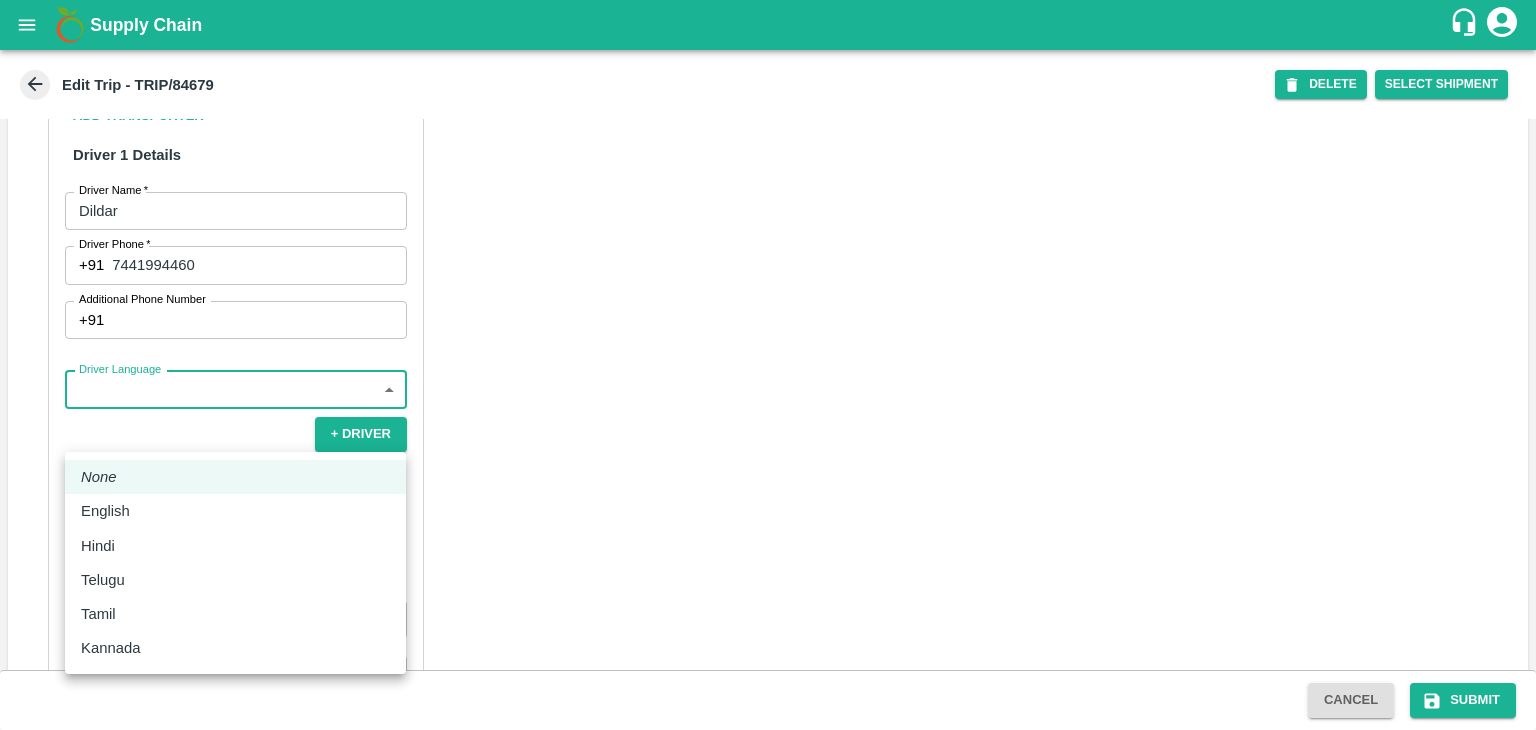 drag, startPoint x: 173, startPoint y: 425, endPoint x: 176, endPoint y: 544, distance: 119.03781 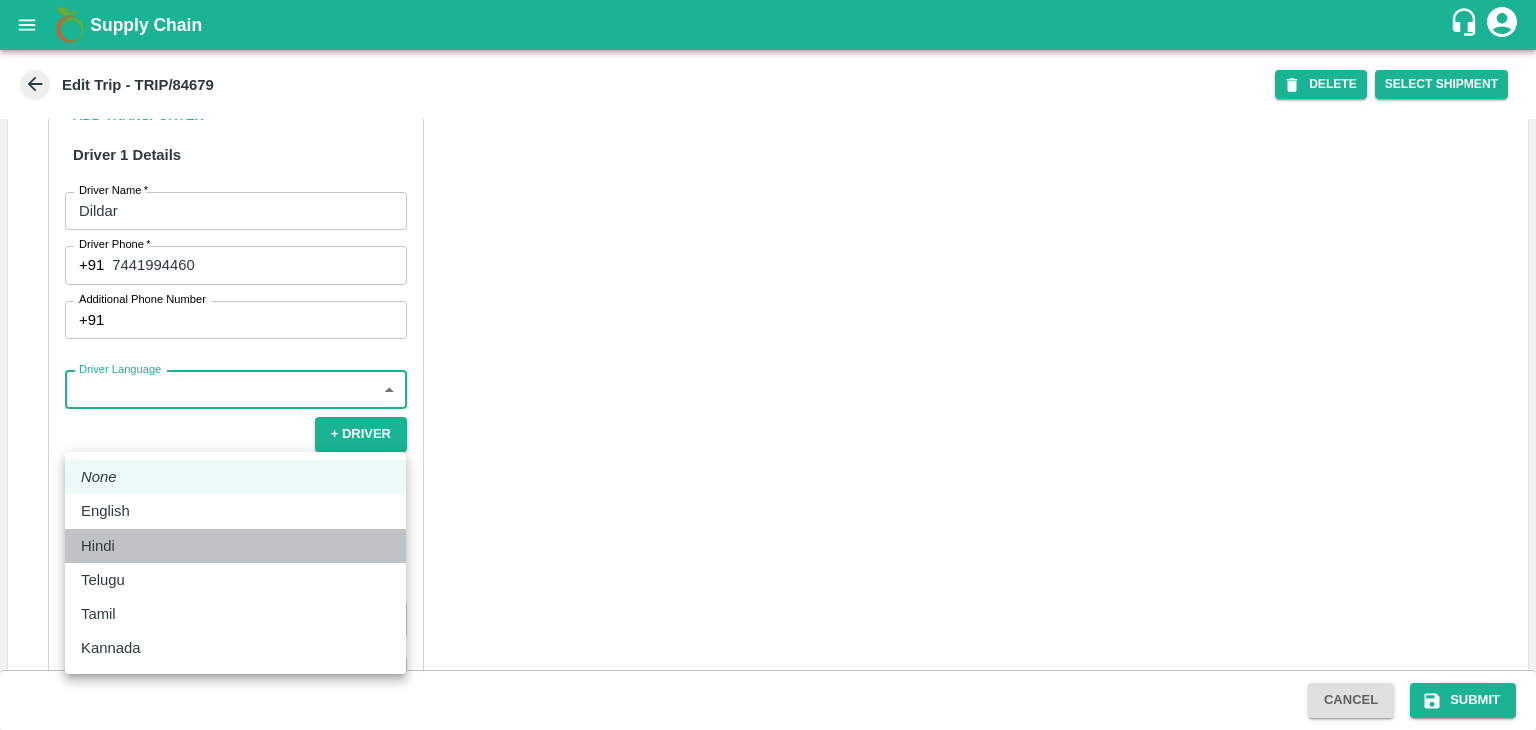 click on "Hindi" at bounding box center (235, 546) 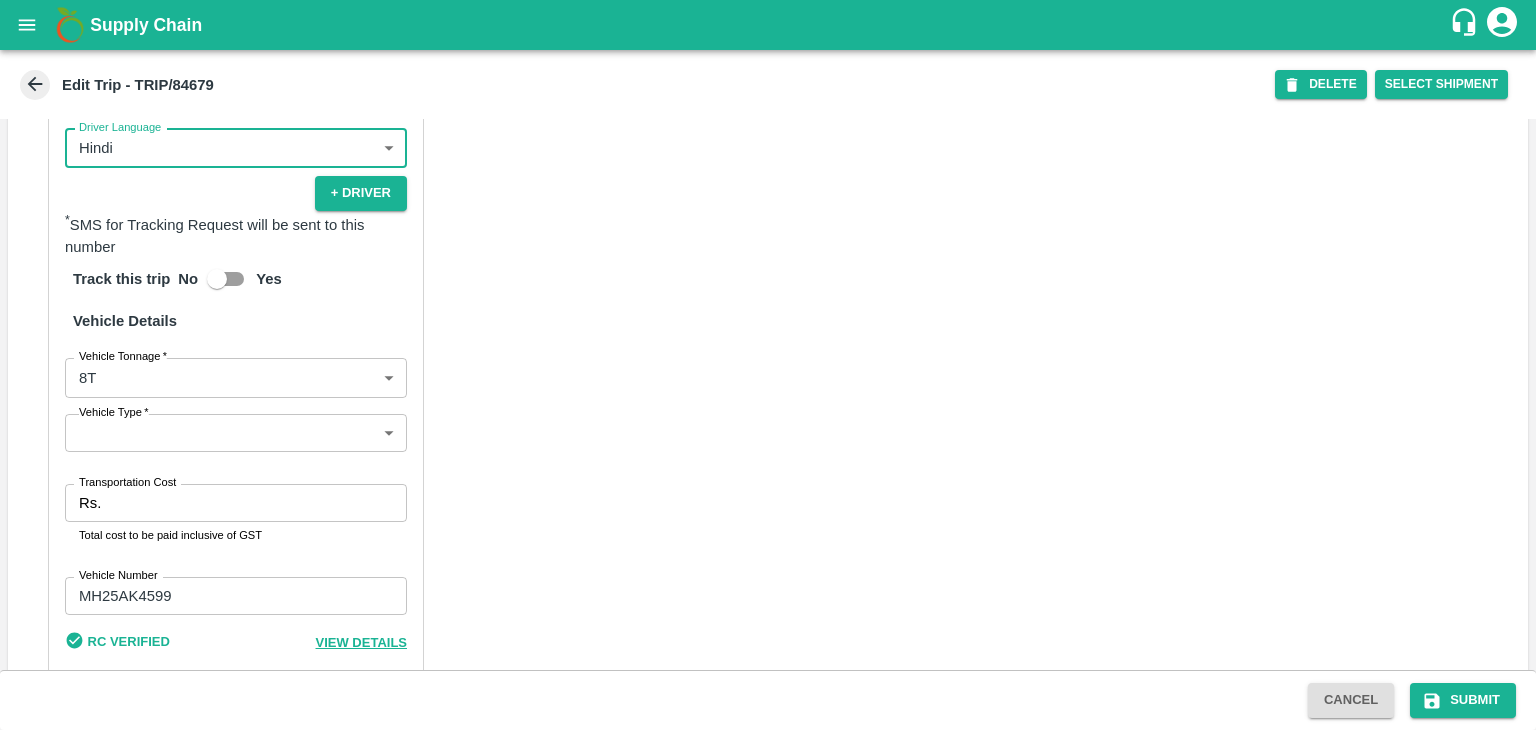 scroll, scrollTop: 1271, scrollLeft: 0, axis: vertical 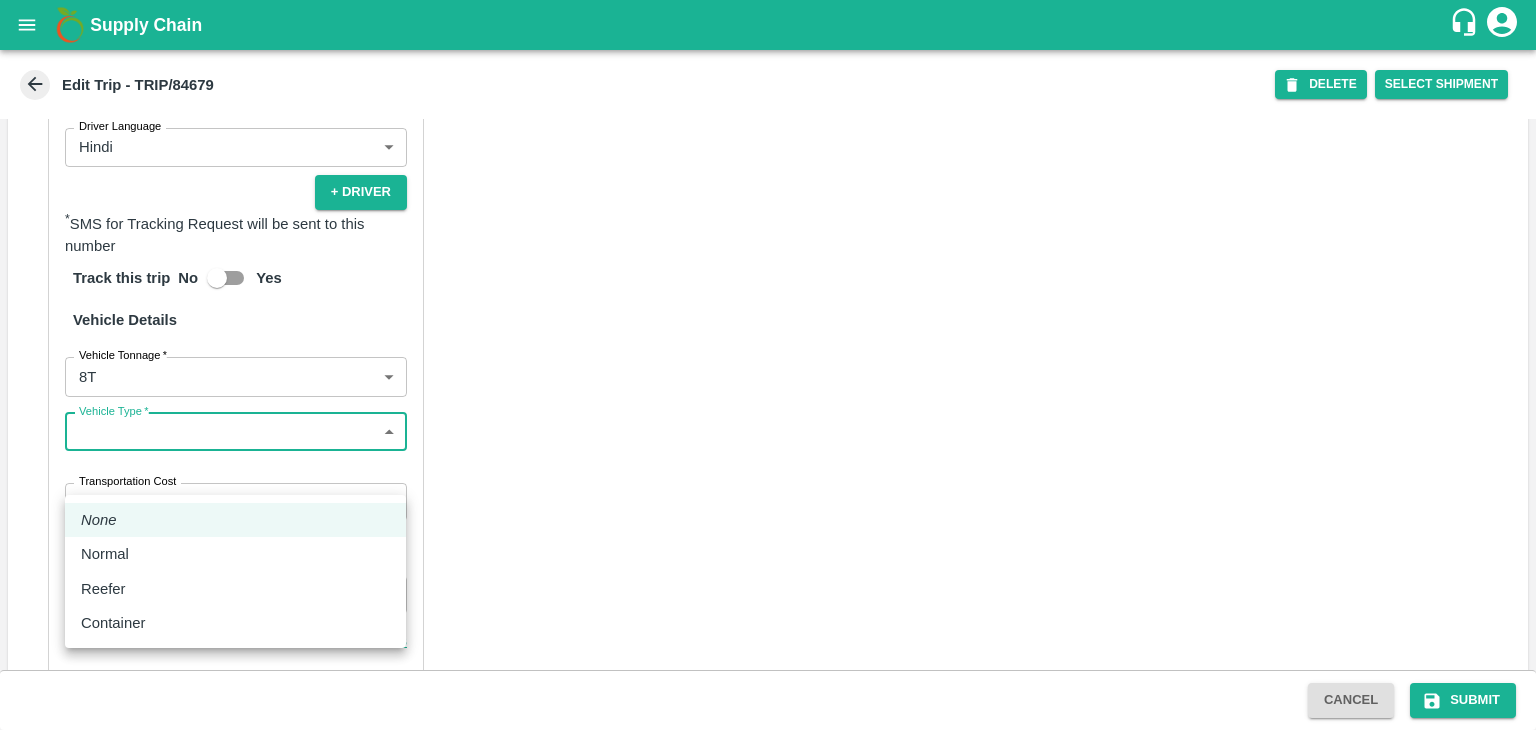 click on "Supply Chain Edit Trip - TRIP/84679 DELETE Select Shipment Trip Details Trip Type Fruit Movement 1 Trip Type Trip Pickup Order SHIP/TEMB/345508 PO/V/VIVANF/163307 Address: , India Trip Delivery Order SHIP/TEMB/345508 Tembhurni PH Address: Tembhurni PH 205, PLOT NO. E-5, YASHSHREE INDUSTRIES, M.I.D.C., A/P TEMBHURANI TAL MADHA, Solapur, Maharashtra, 413211, India Trip Category  Full Load Part Load Monthly Vehicle Cross Dock No Vehicle Involved Exports Vendor Vehicle Partner Details Partner   * Partner Add   Transporter Driver 1 Details Driver Name   * Dildar Driver Name Driver Phone   * +91 7441994460 Driver Phone Additional Phone Number +91 Additional Phone Number Driver Language Hindi hi Driver Language + Driver * SMS for Tracking Request will be sent to this number Track this trip No Yes Vehicle Details Vehicle Tonnage   * 8T 8000 Vehicle Tonnage Vehicle Type   * ​ Vehicle Type Transportation Cost Rs. Transportation Cost Total cost to be paid inclusive of GST Vehicle Number MH25AK4599 Cancel" at bounding box center [768, 365] 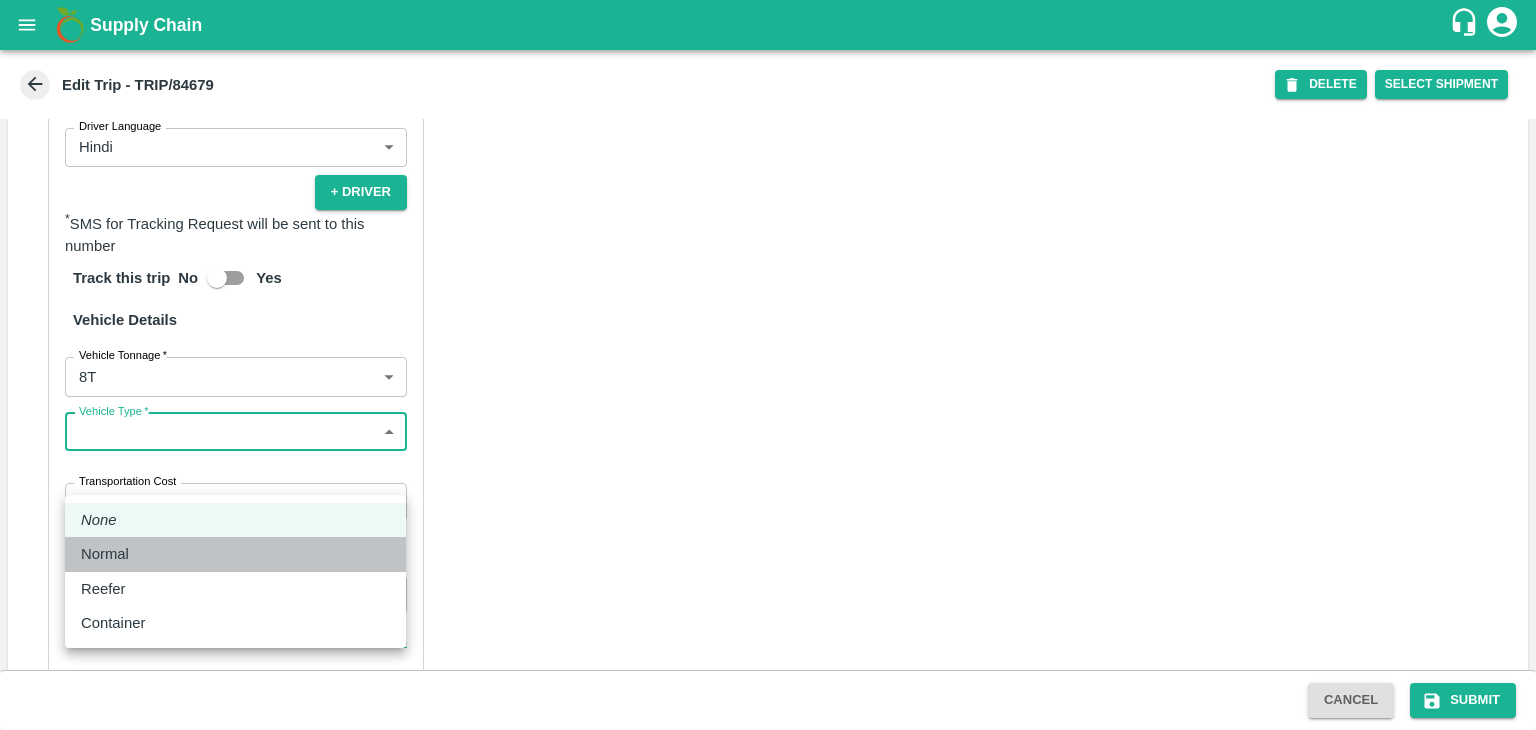click on "Normal" at bounding box center (110, 554) 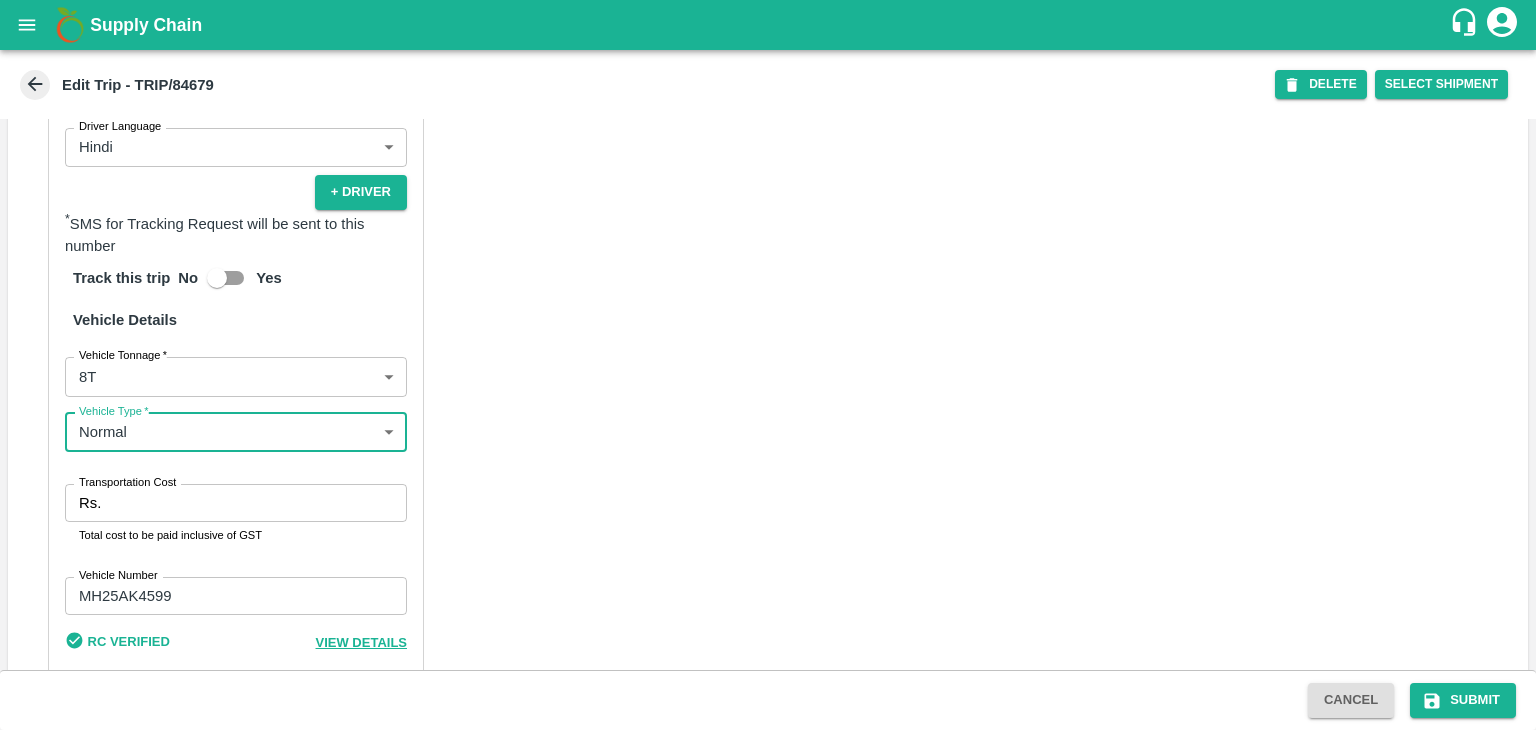 scroll, scrollTop: 1379, scrollLeft: 0, axis: vertical 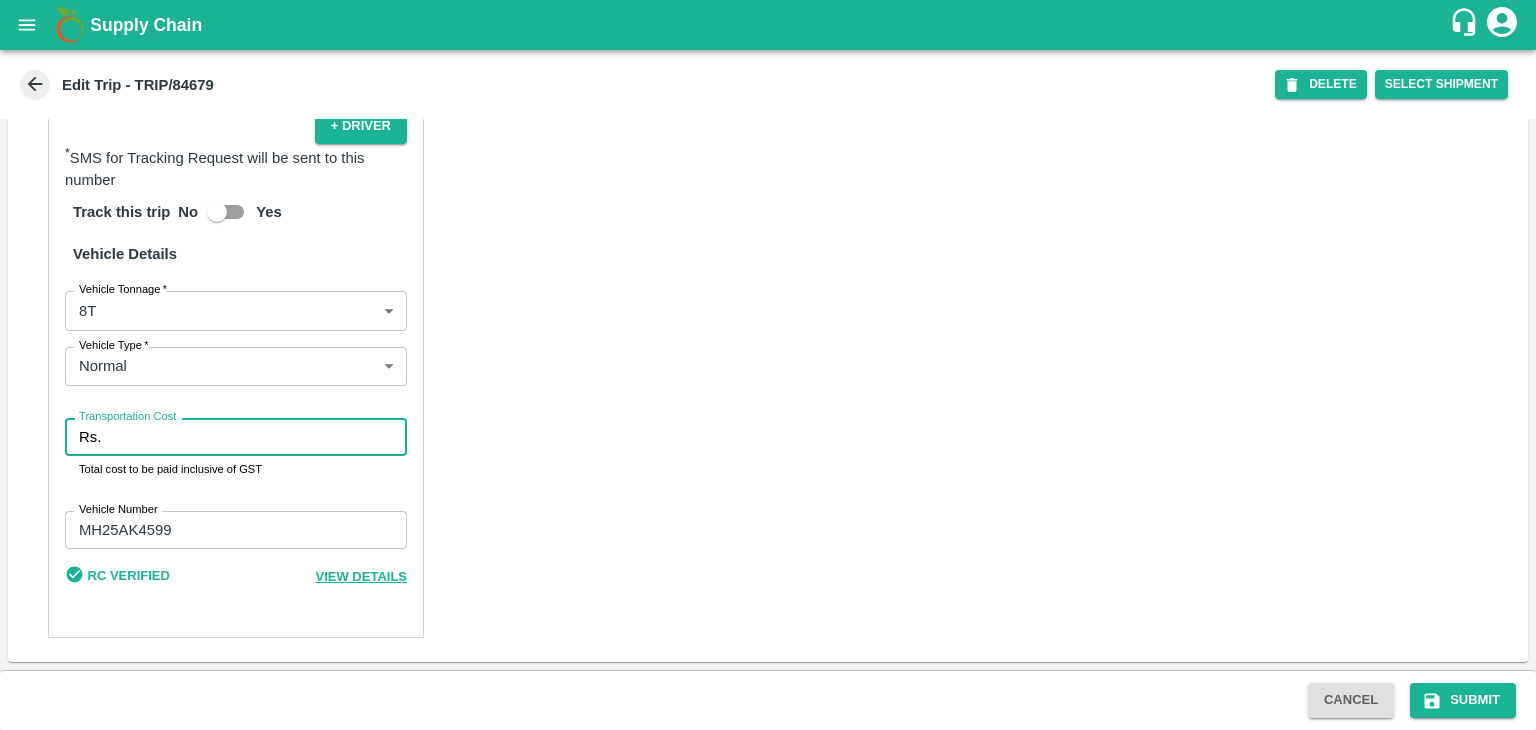 click on "Transportation Cost" at bounding box center [258, 437] 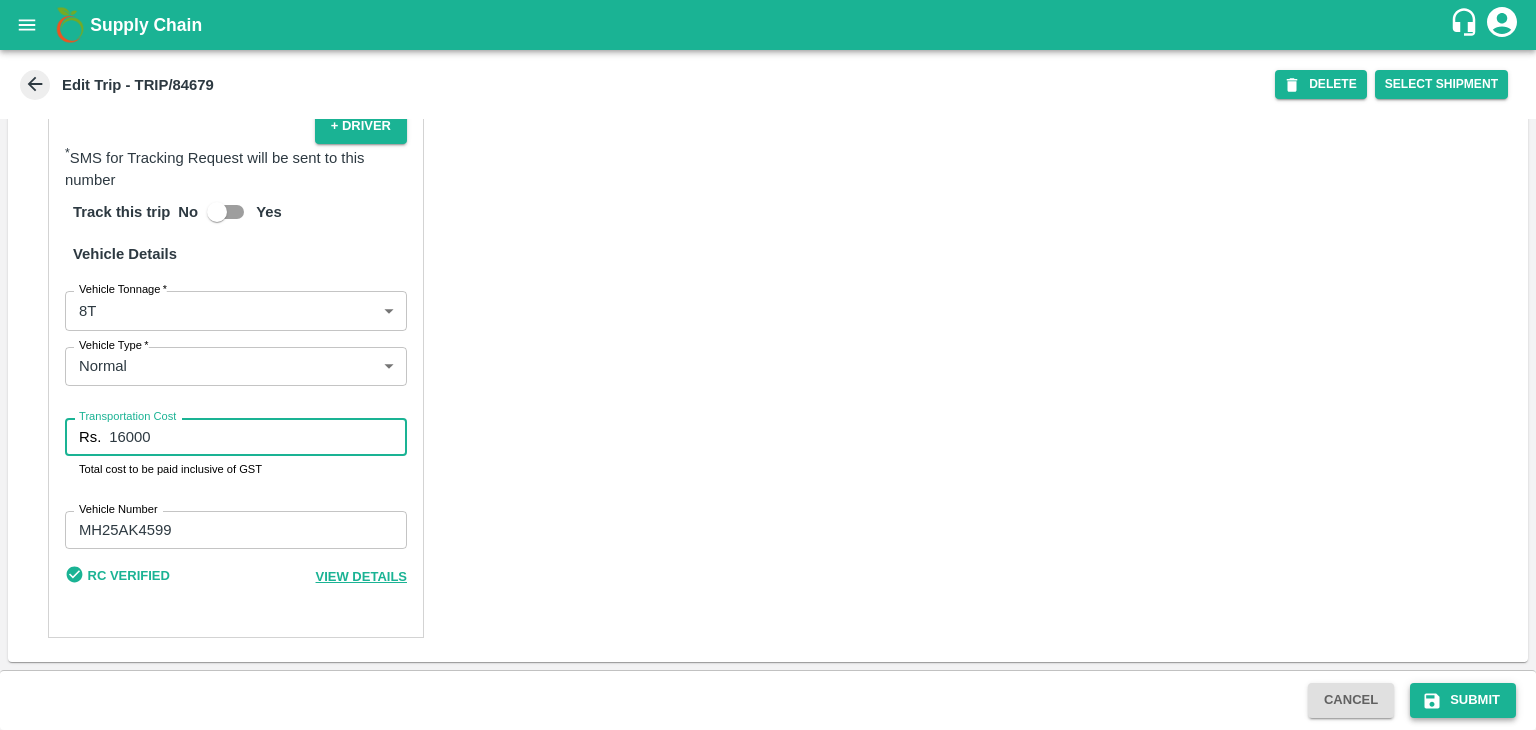 type on "16000" 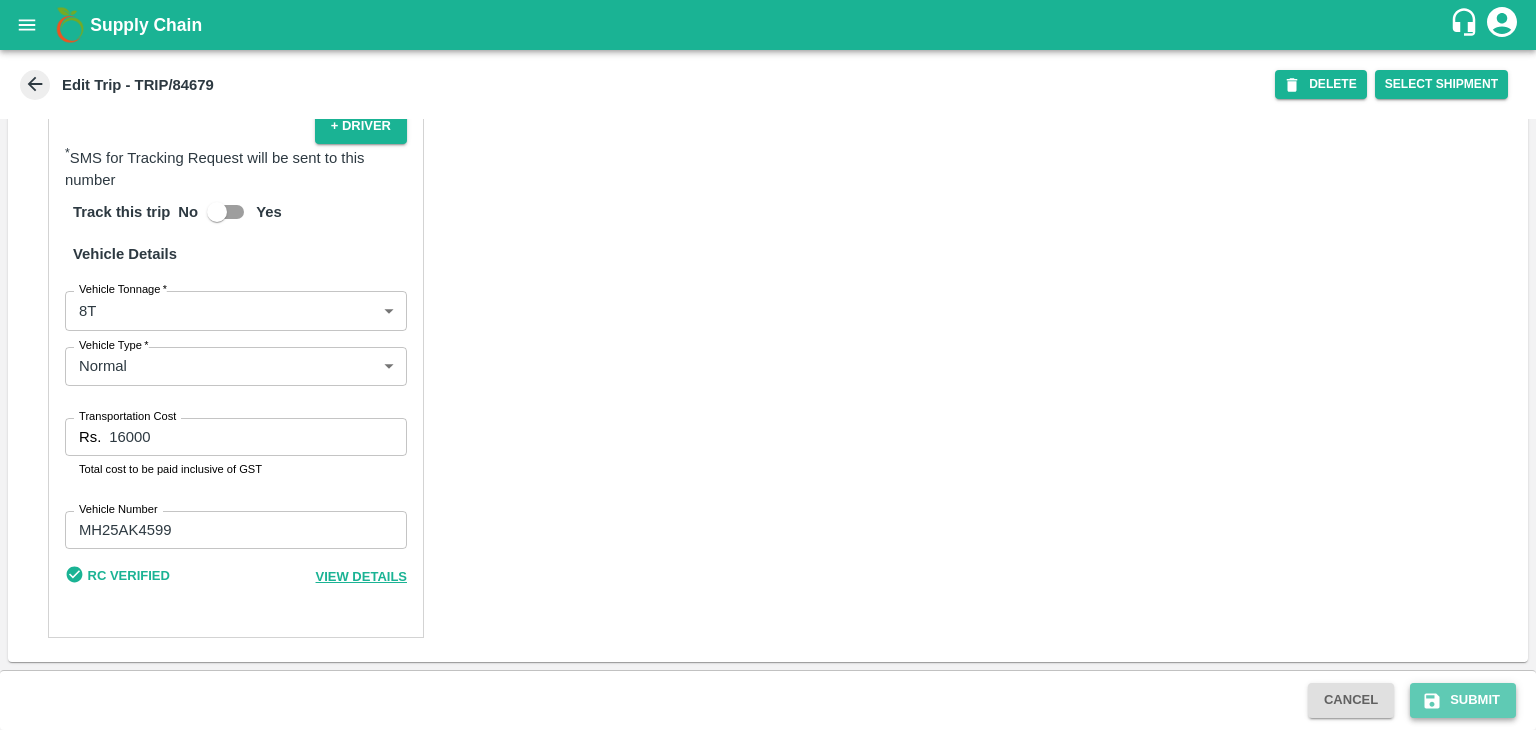 click on "Submit" at bounding box center [1463, 700] 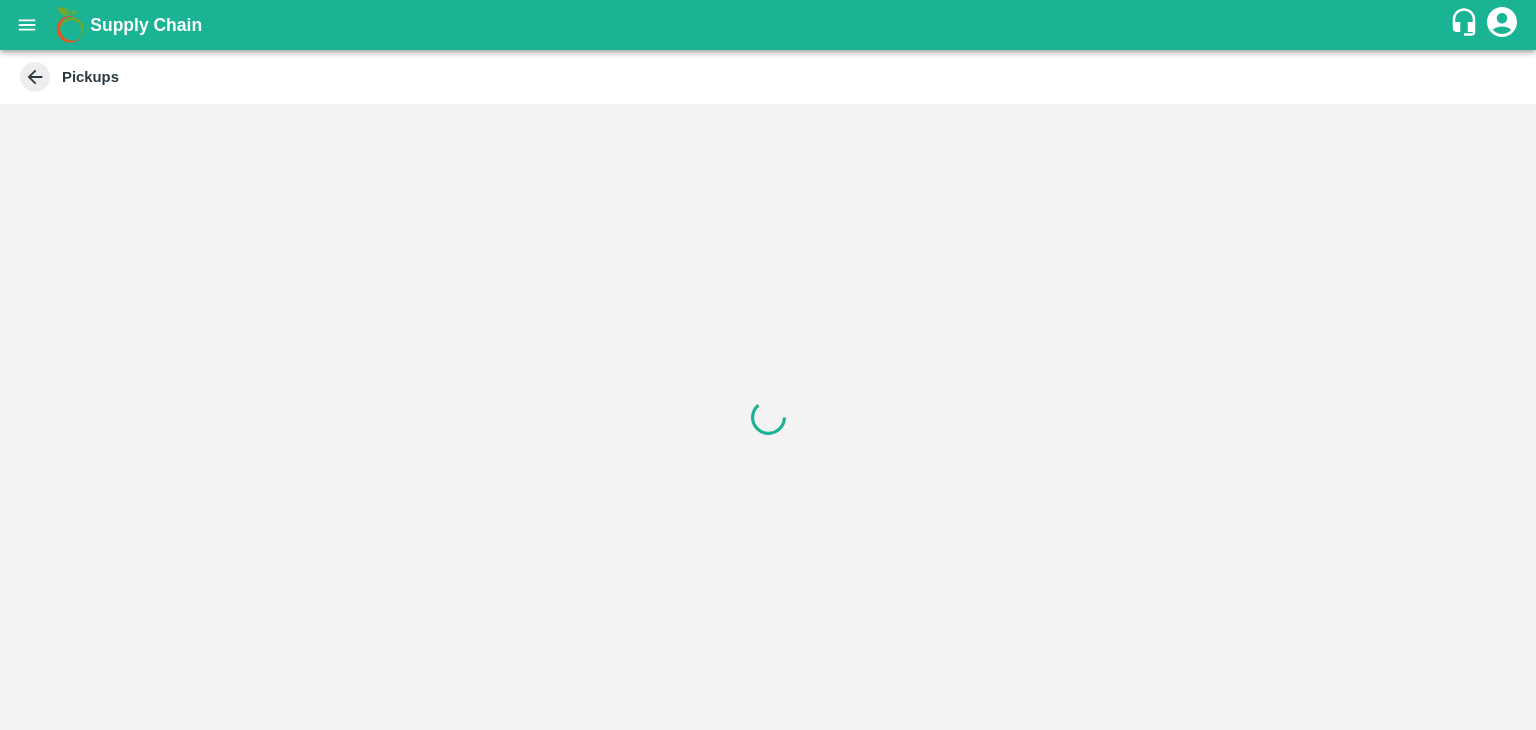 scroll, scrollTop: 0, scrollLeft: 0, axis: both 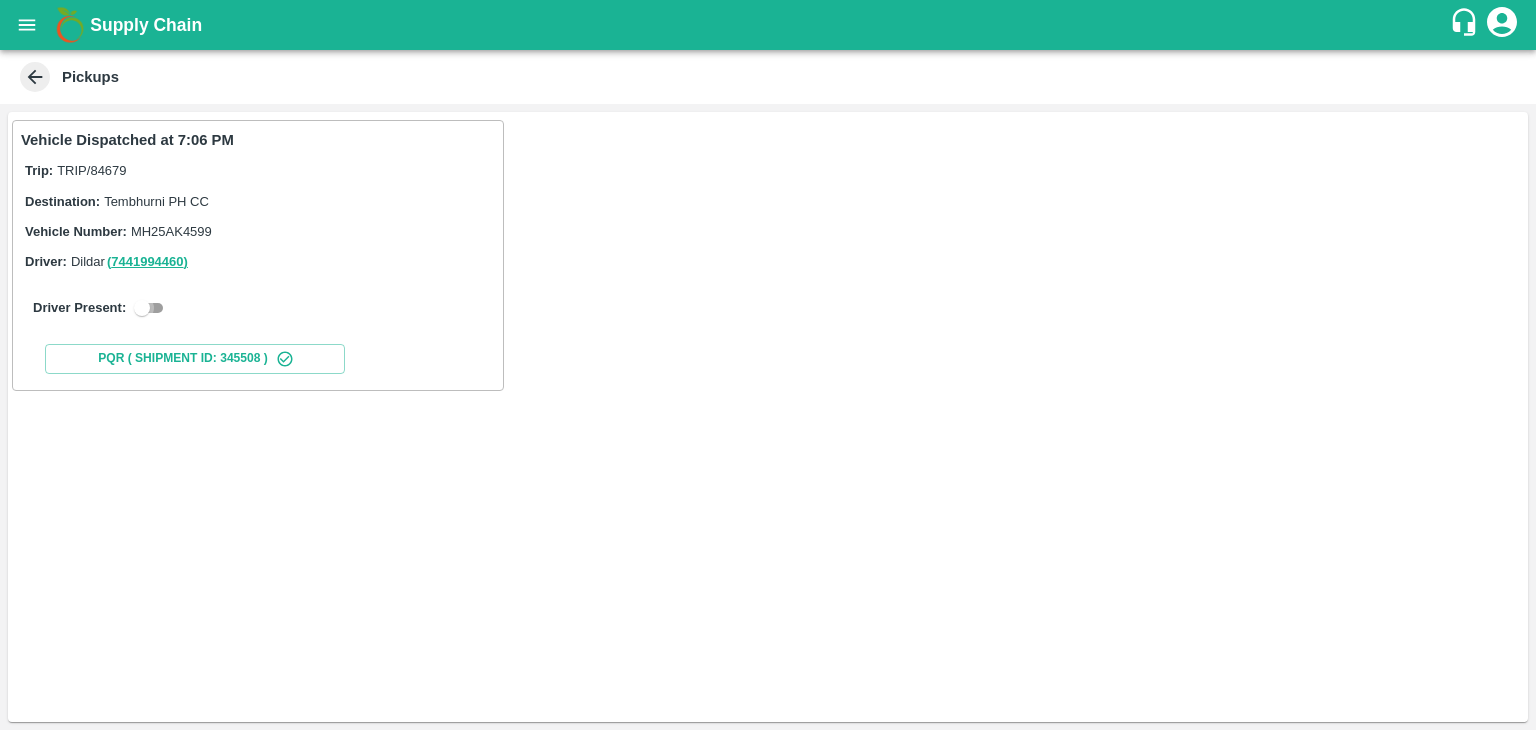 click at bounding box center (142, 308) 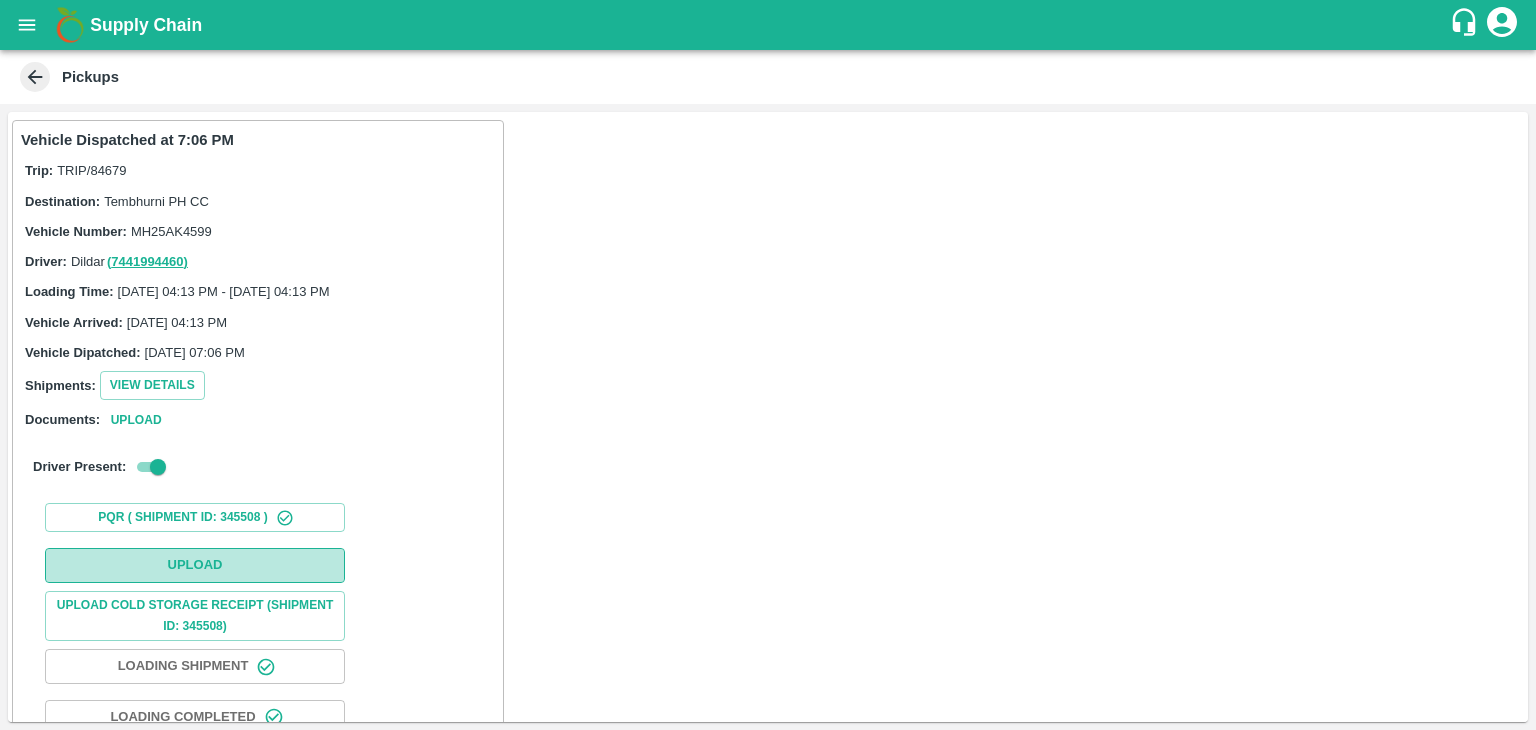 click on "Upload" at bounding box center (195, 565) 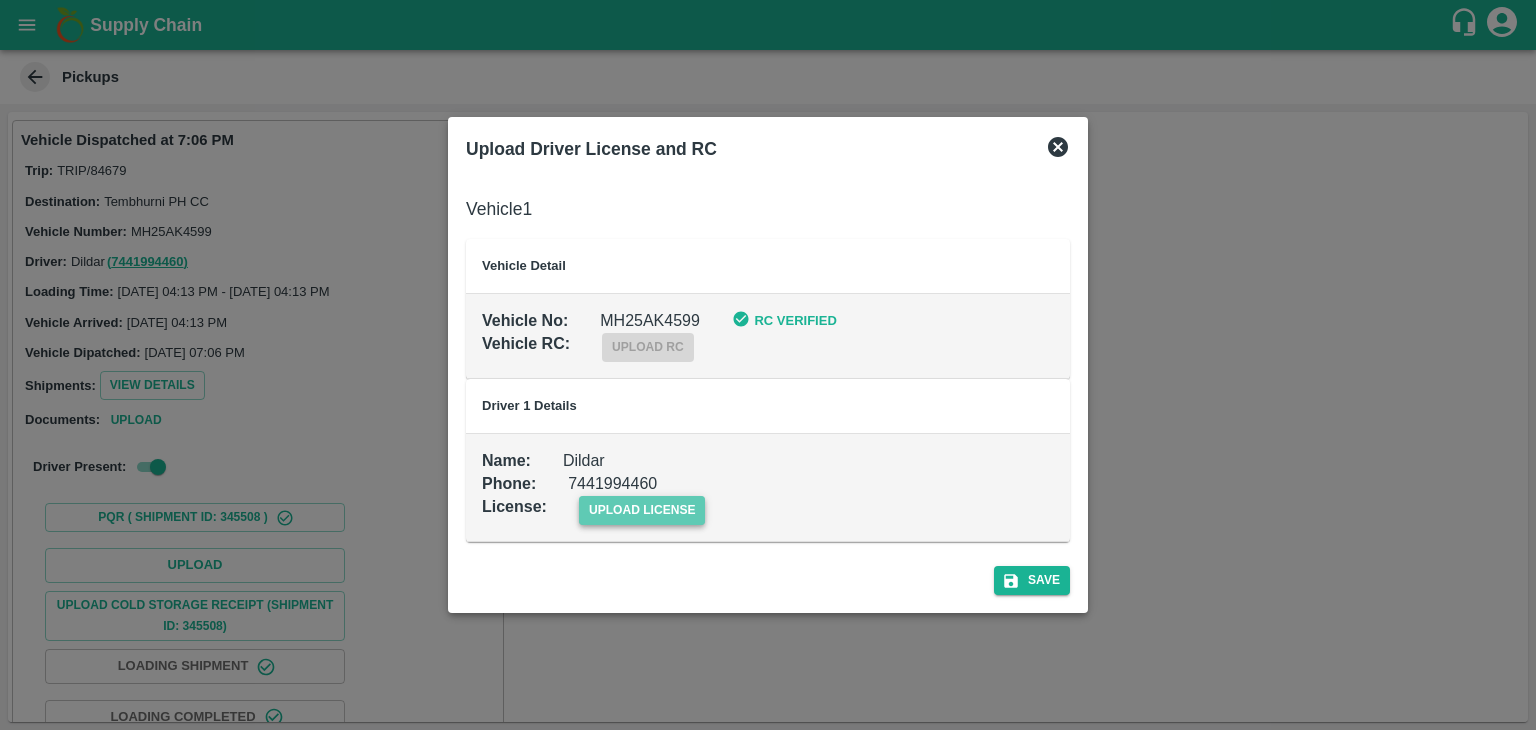 click on "upload license" at bounding box center [642, 510] 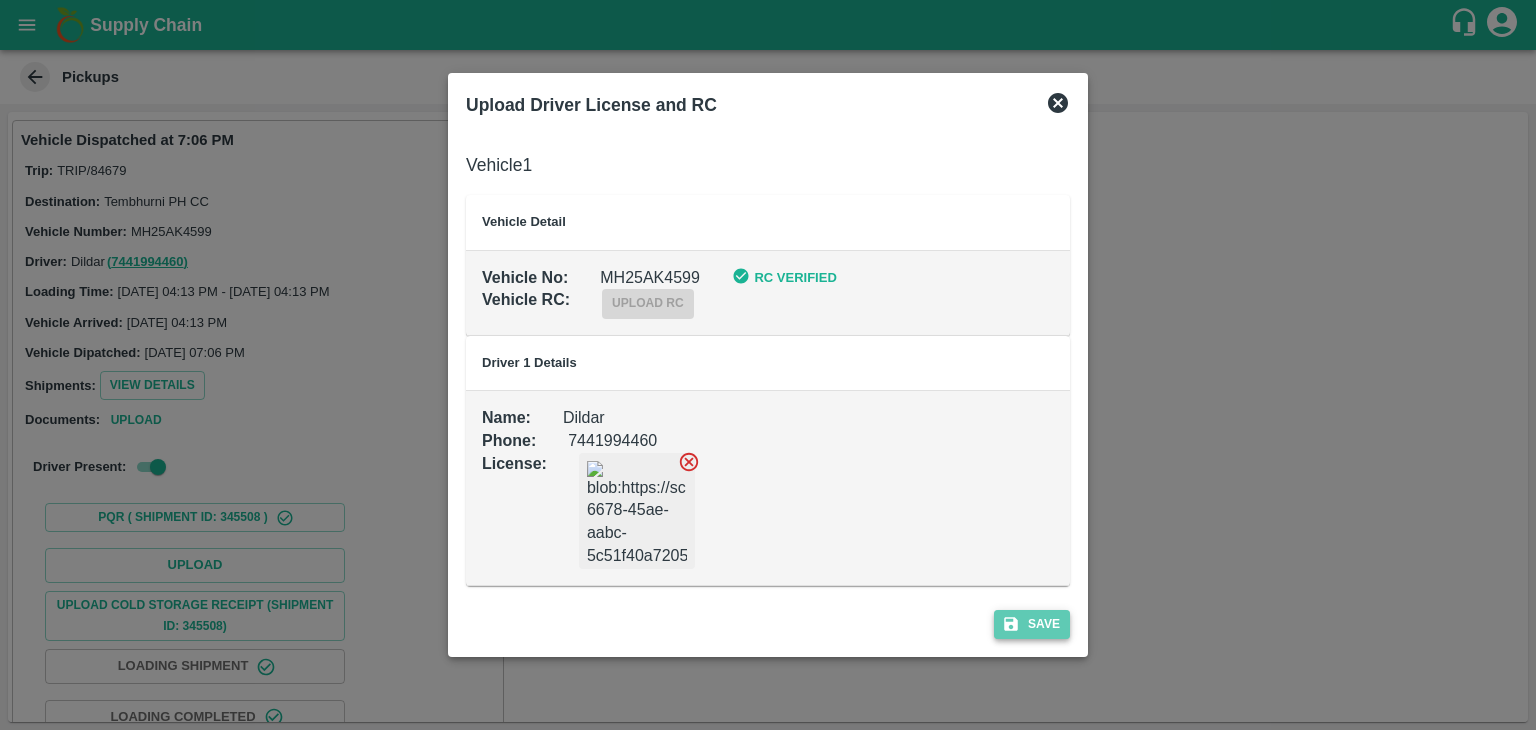 click on "Save" at bounding box center [1032, 624] 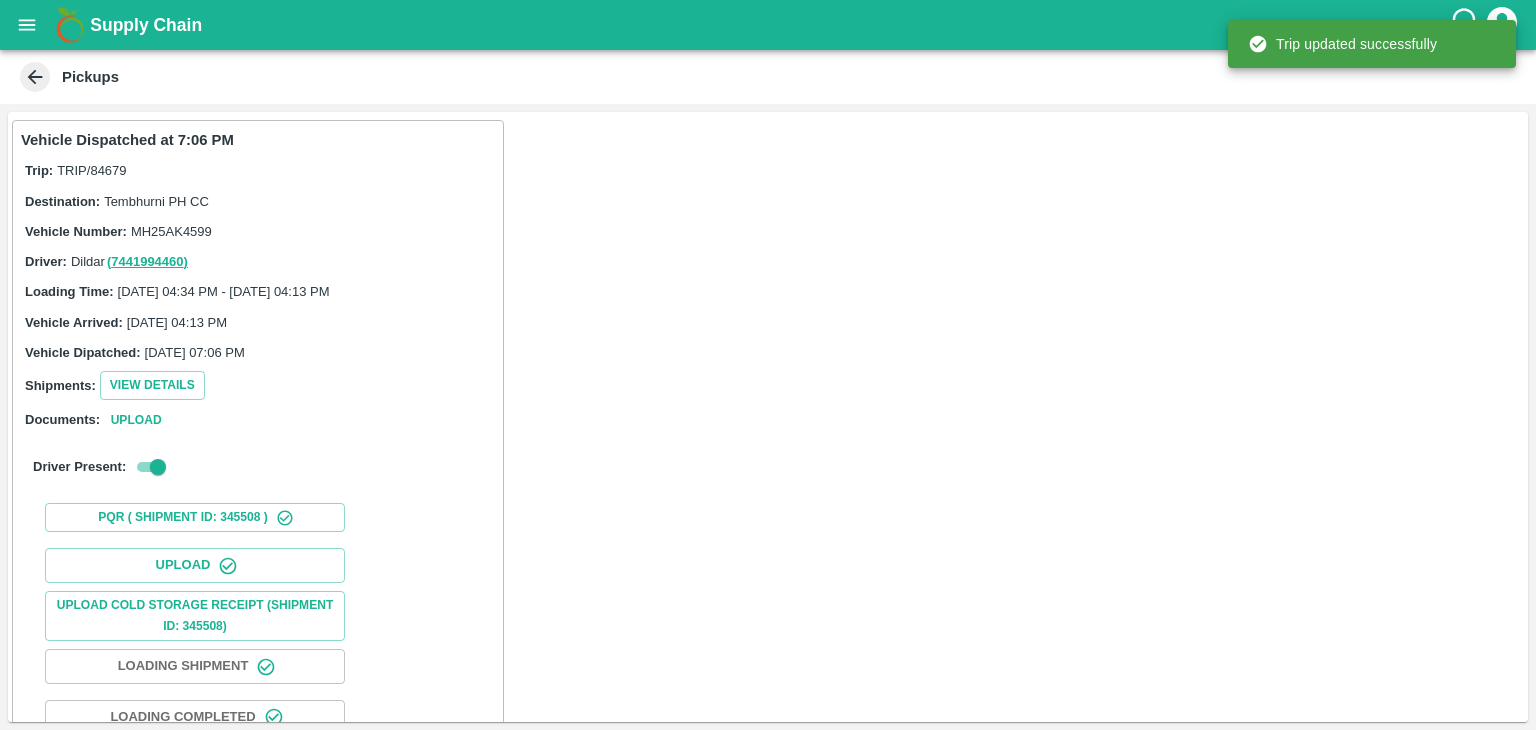 scroll, scrollTop: 209, scrollLeft: 0, axis: vertical 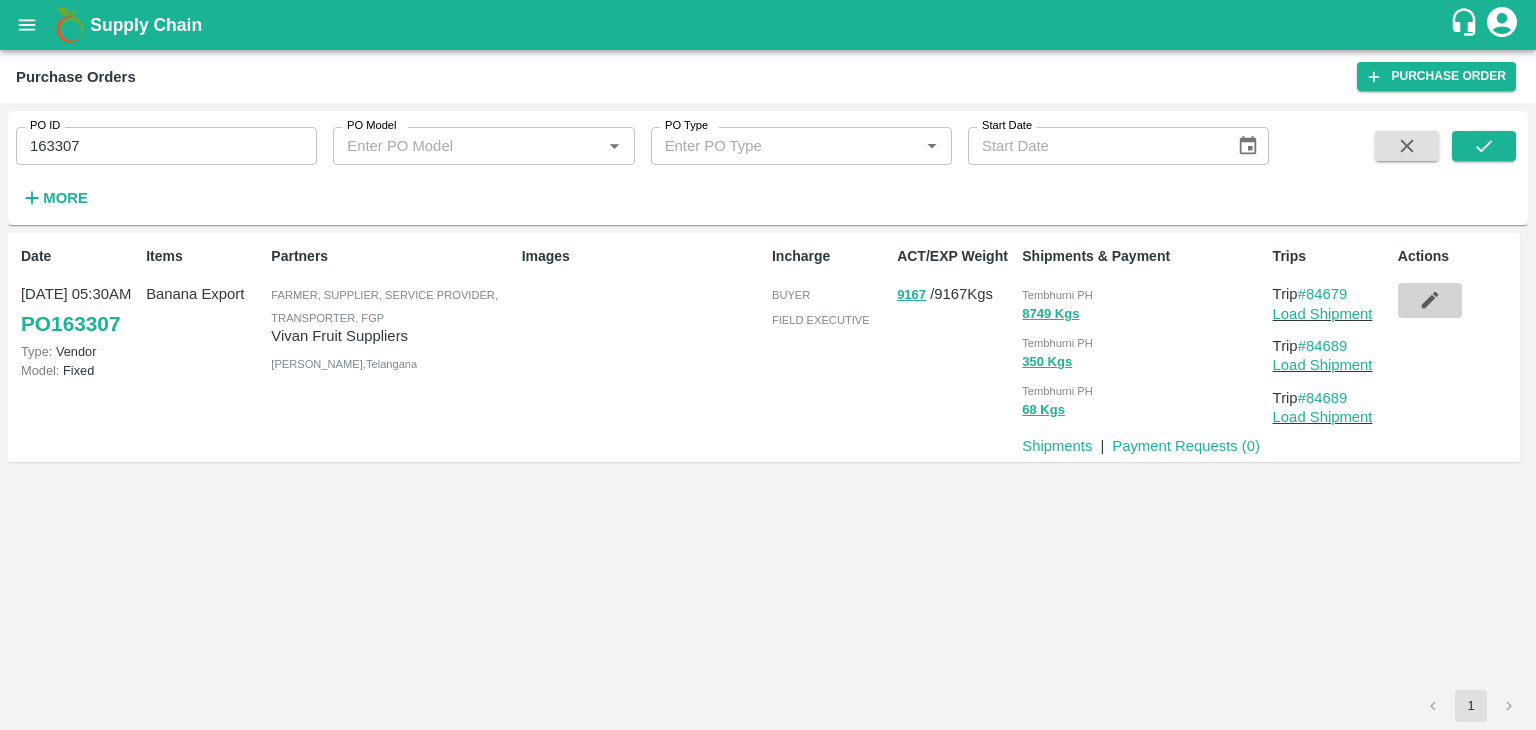 click 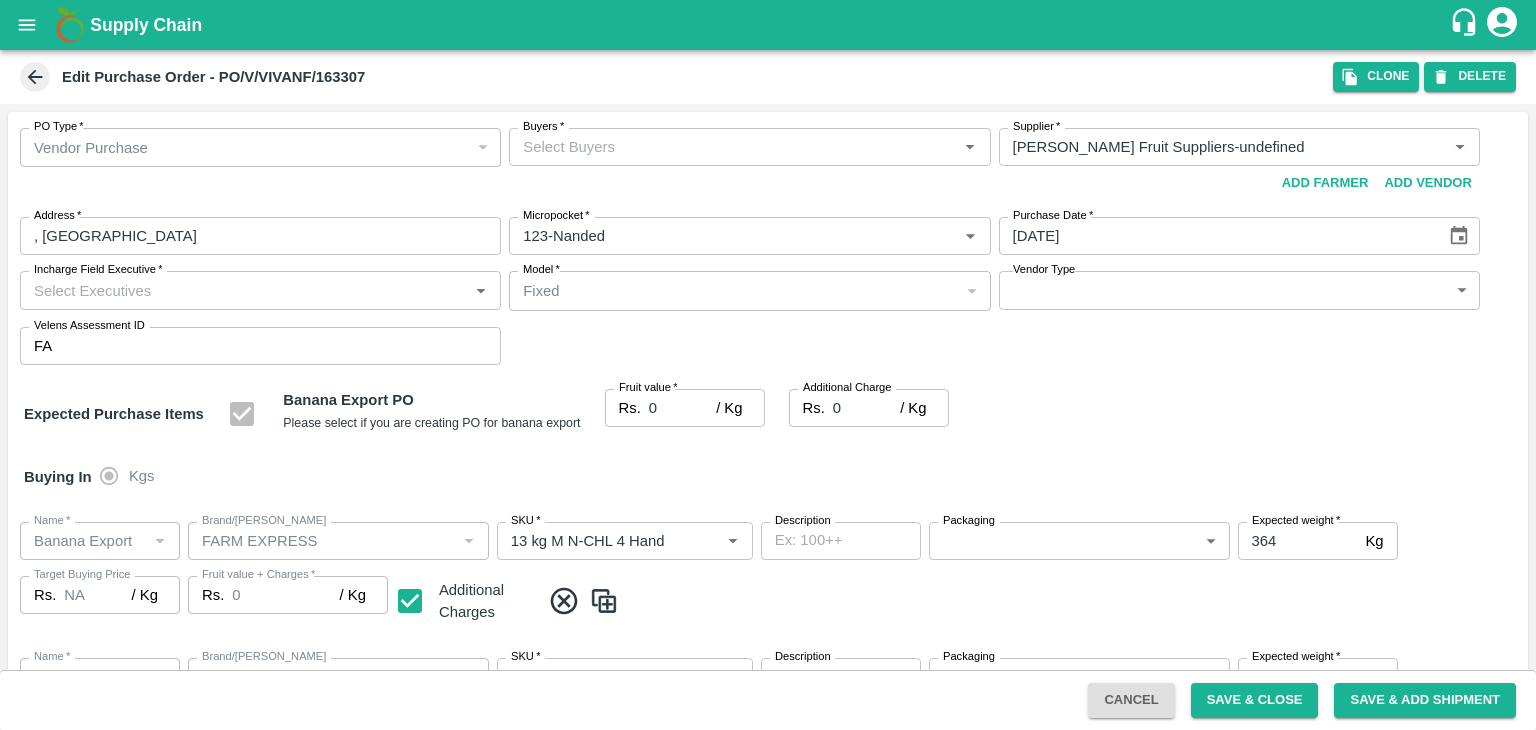 type on "[PERSON_NAME] Fruit Suppliers-undefined" 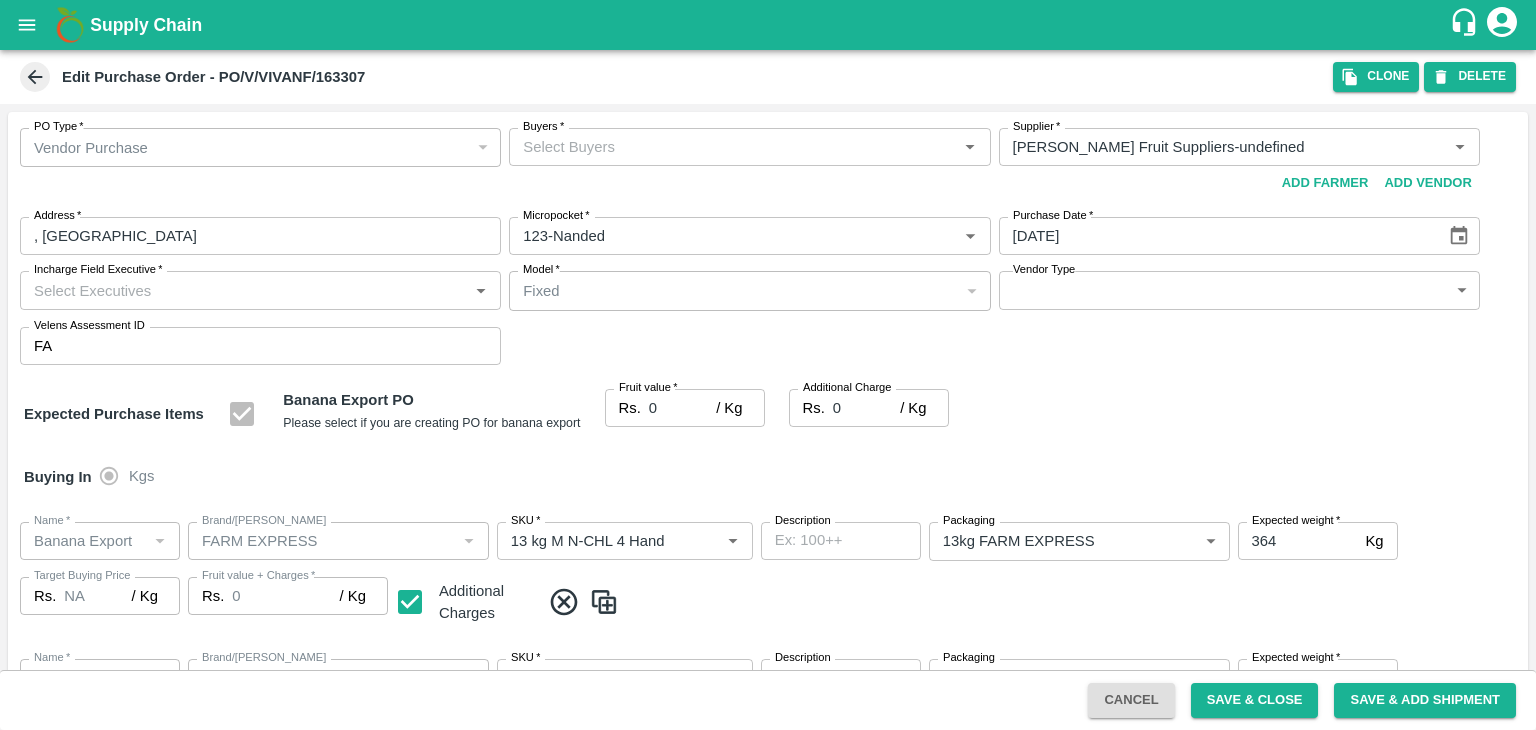 click on "Buyers   *" at bounding box center (733, 147) 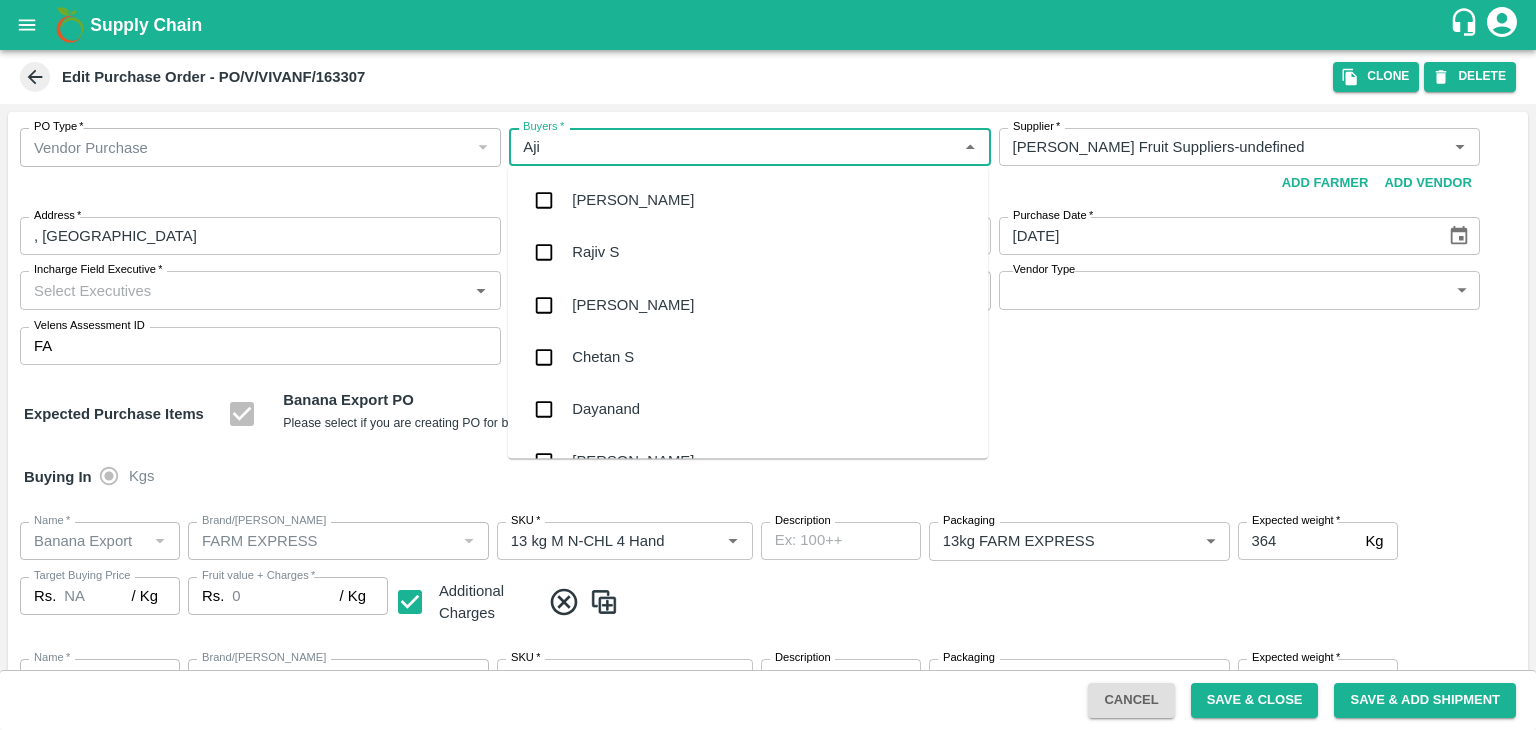 type on "Ajit" 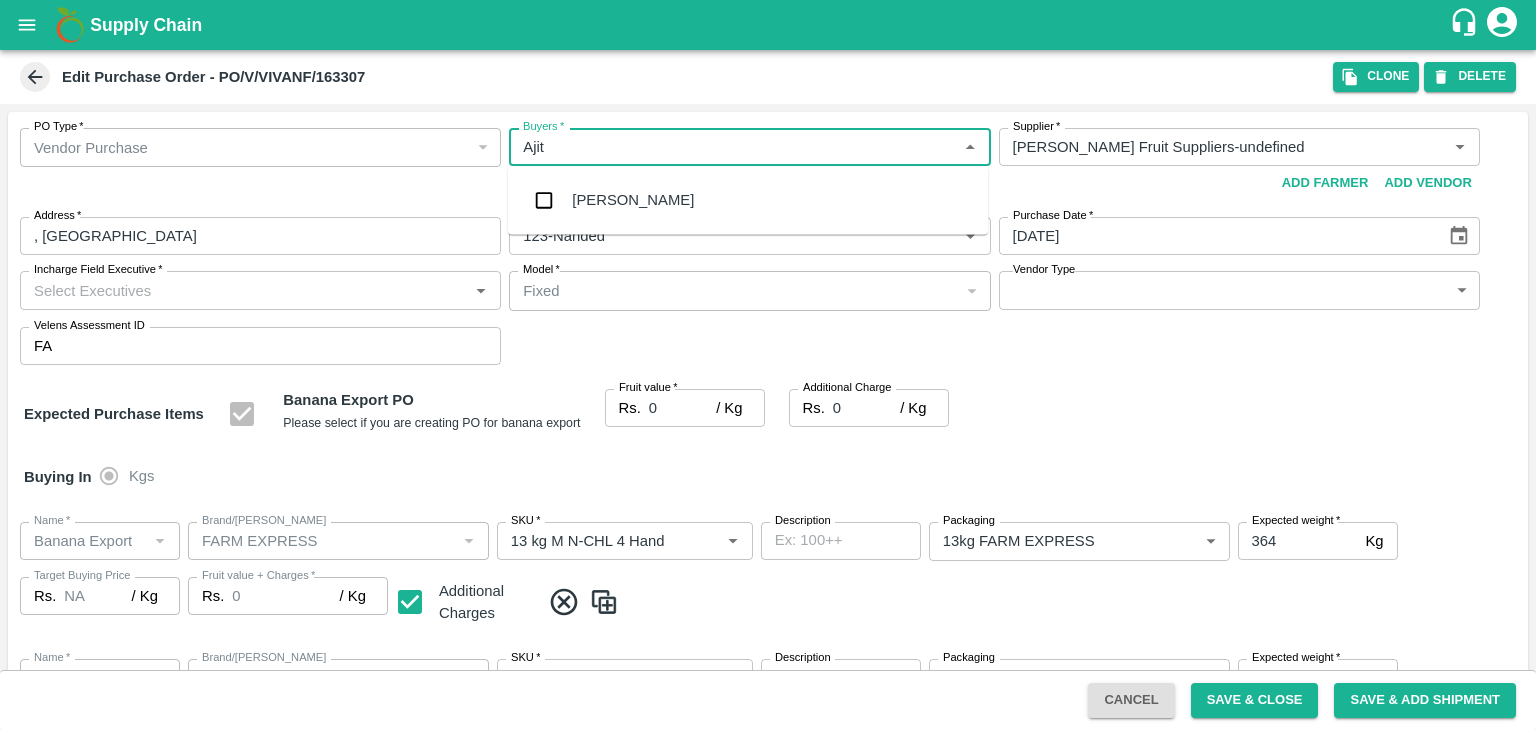 click on "[PERSON_NAME]" at bounding box center (633, 200) 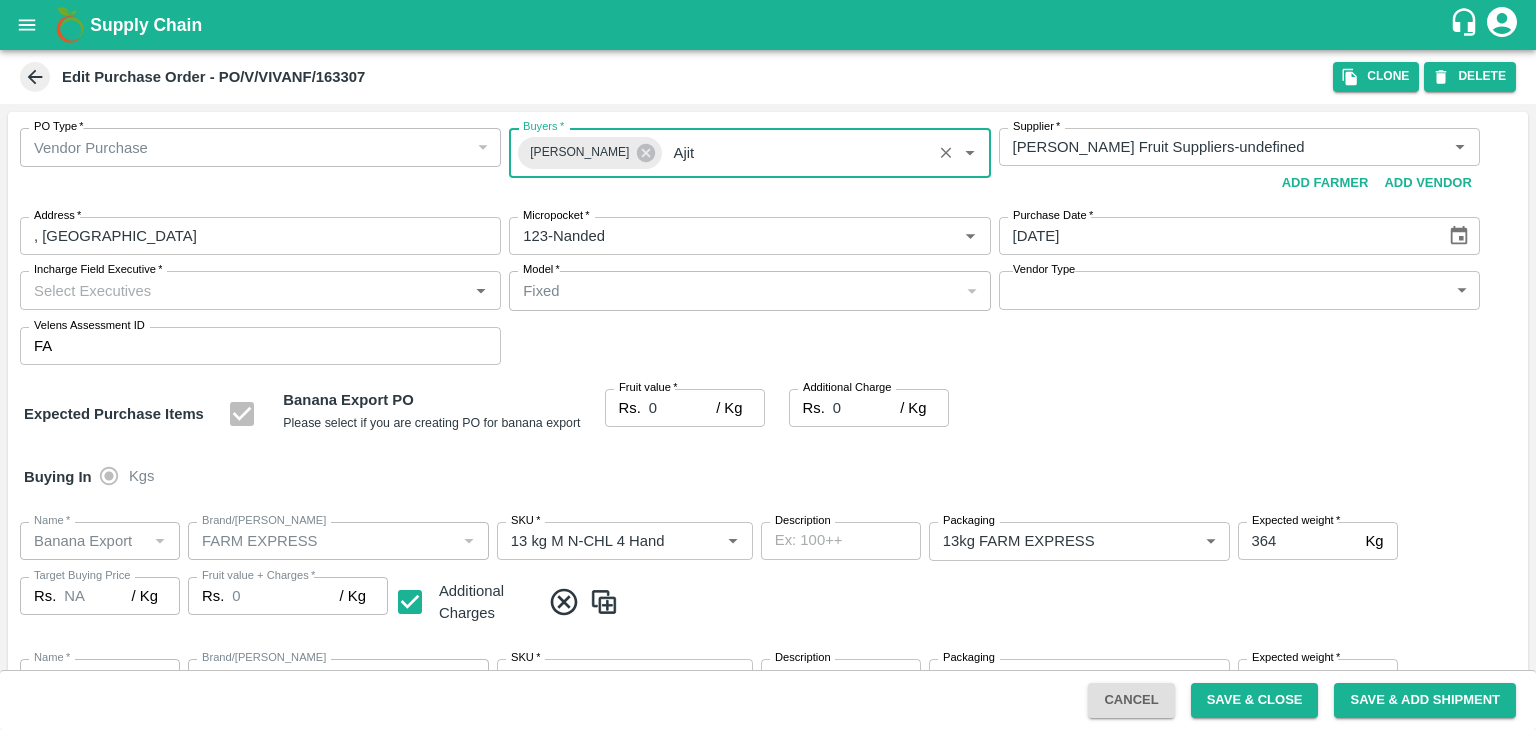 type 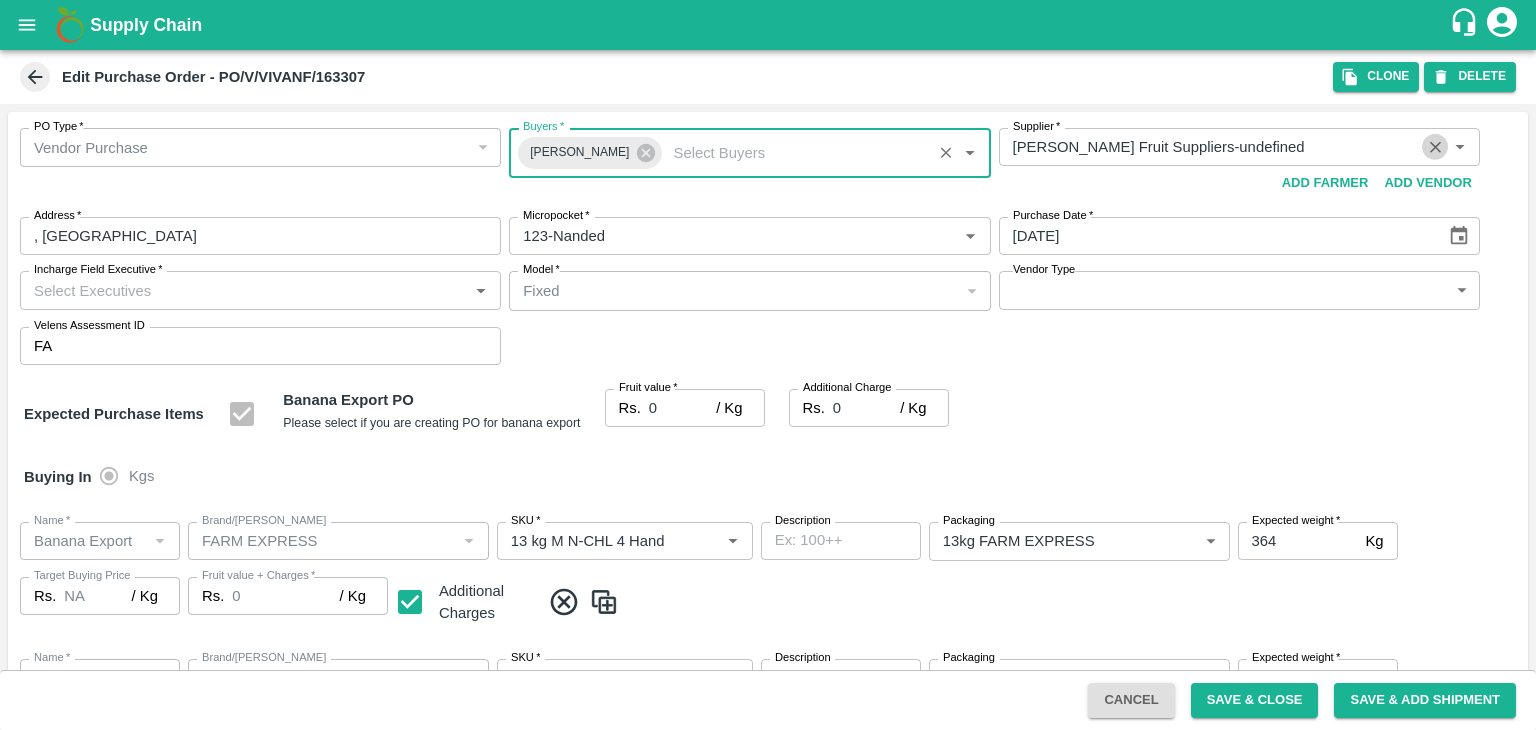 click 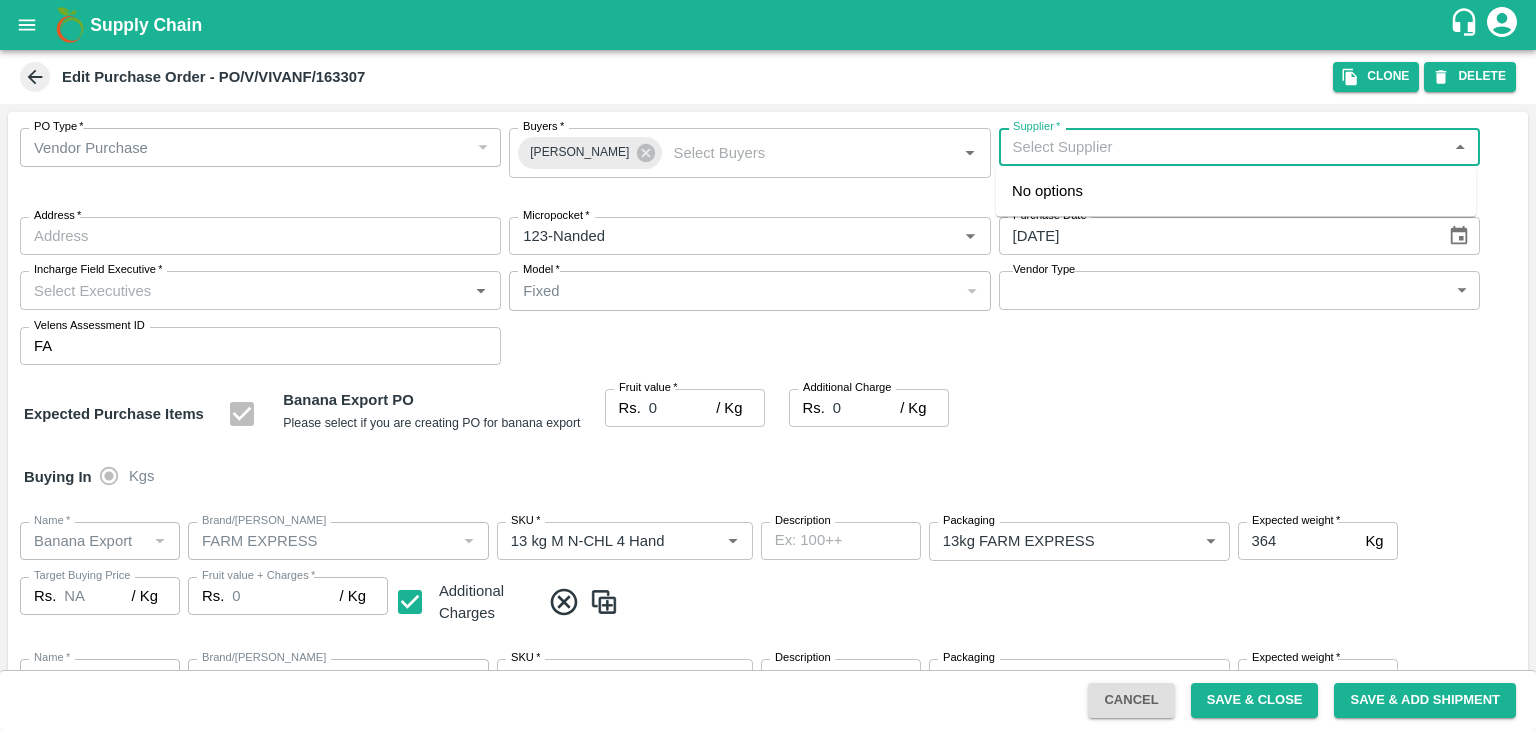 click on "Supplier   *" at bounding box center [1223, 147] 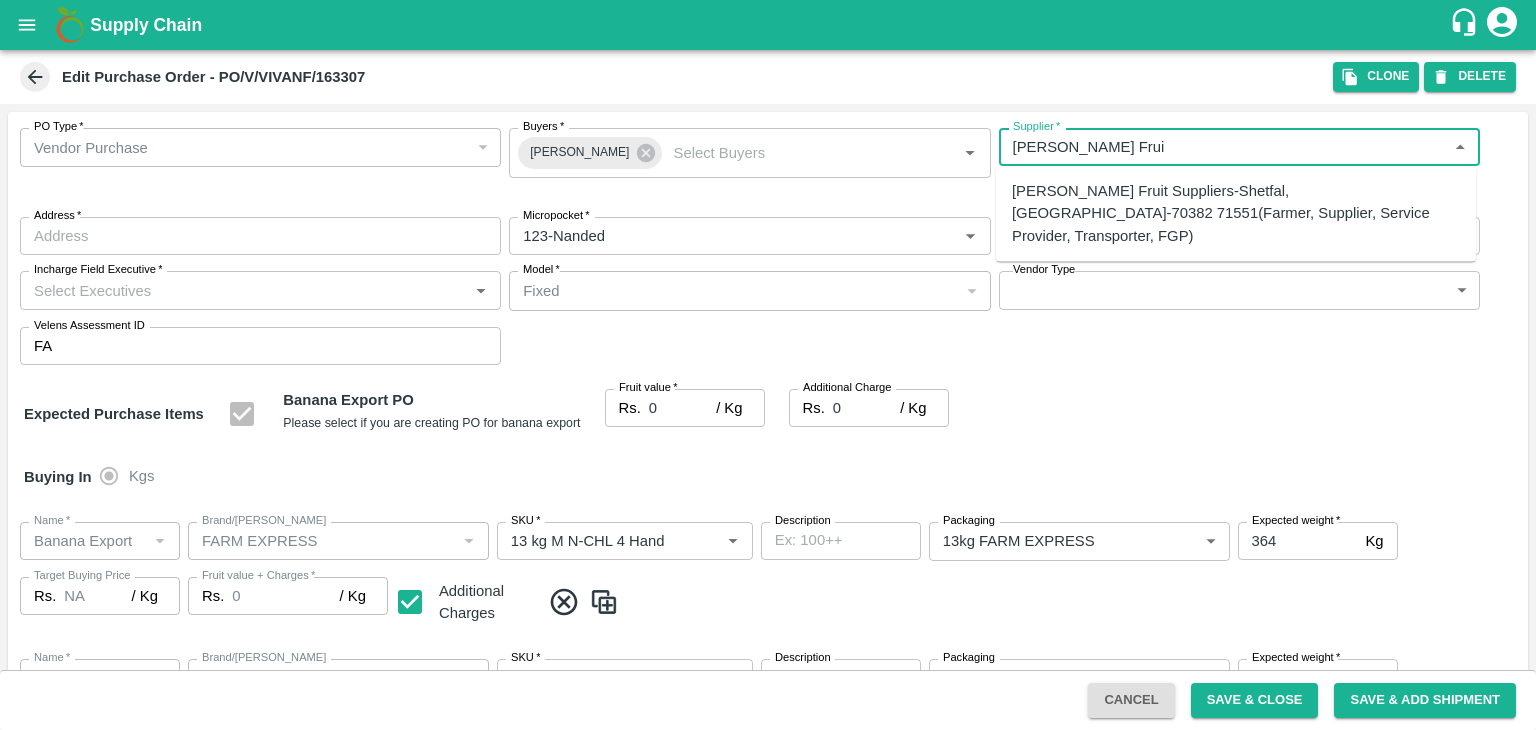 click on "[PERSON_NAME] Fruit Suppliers-Shetfal, [GEOGRAPHIC_DATA]-70382 71551(Farmer, Supplier, Service Provider, Transporter, FGP)" at bounding box center [1236, 213] 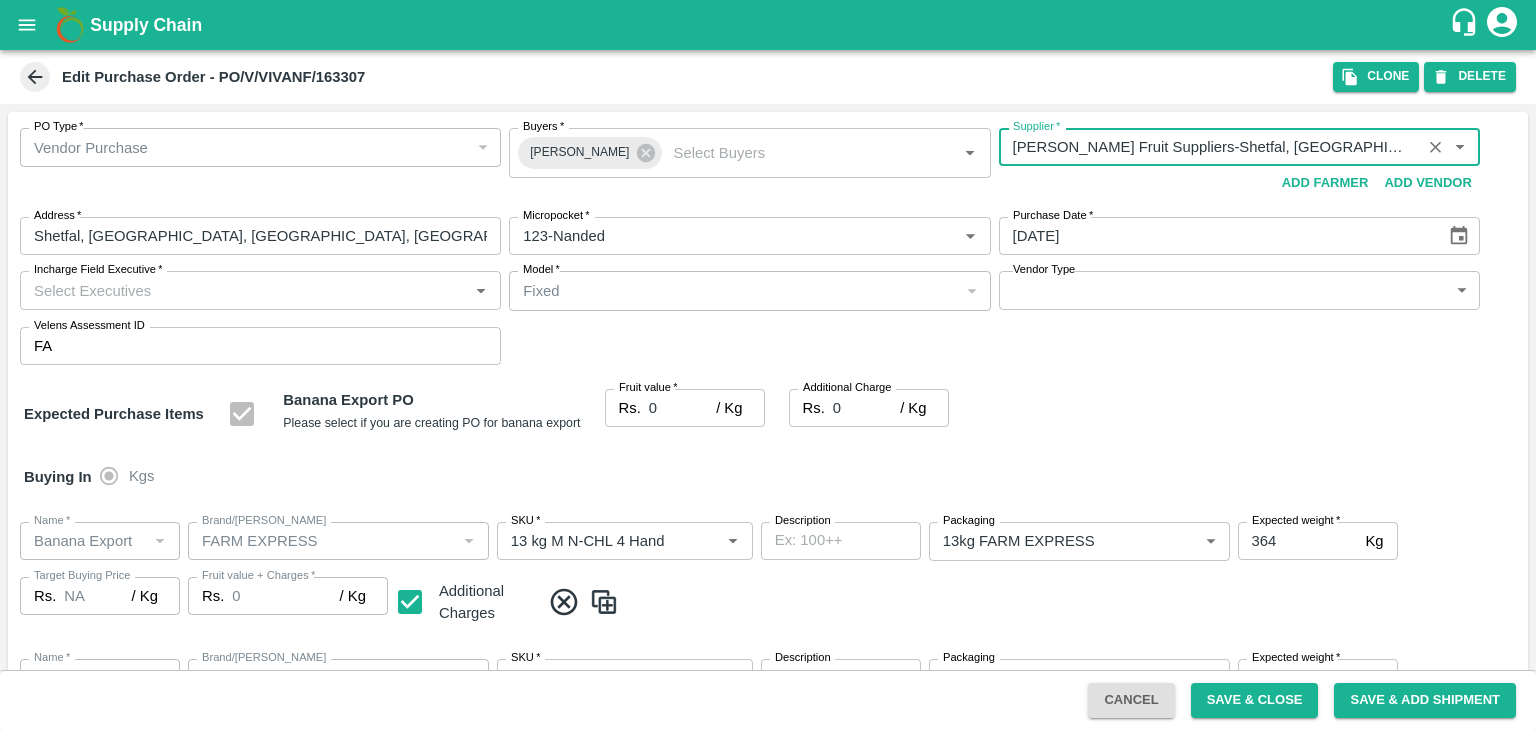 type on "[PERSON_NAME] Fruit Suppliers-Shetfal, [GEOGRAPHIC_DATA]-70382 71551(Farmer, Supplier, Service Provider, Transporter, FGP)" 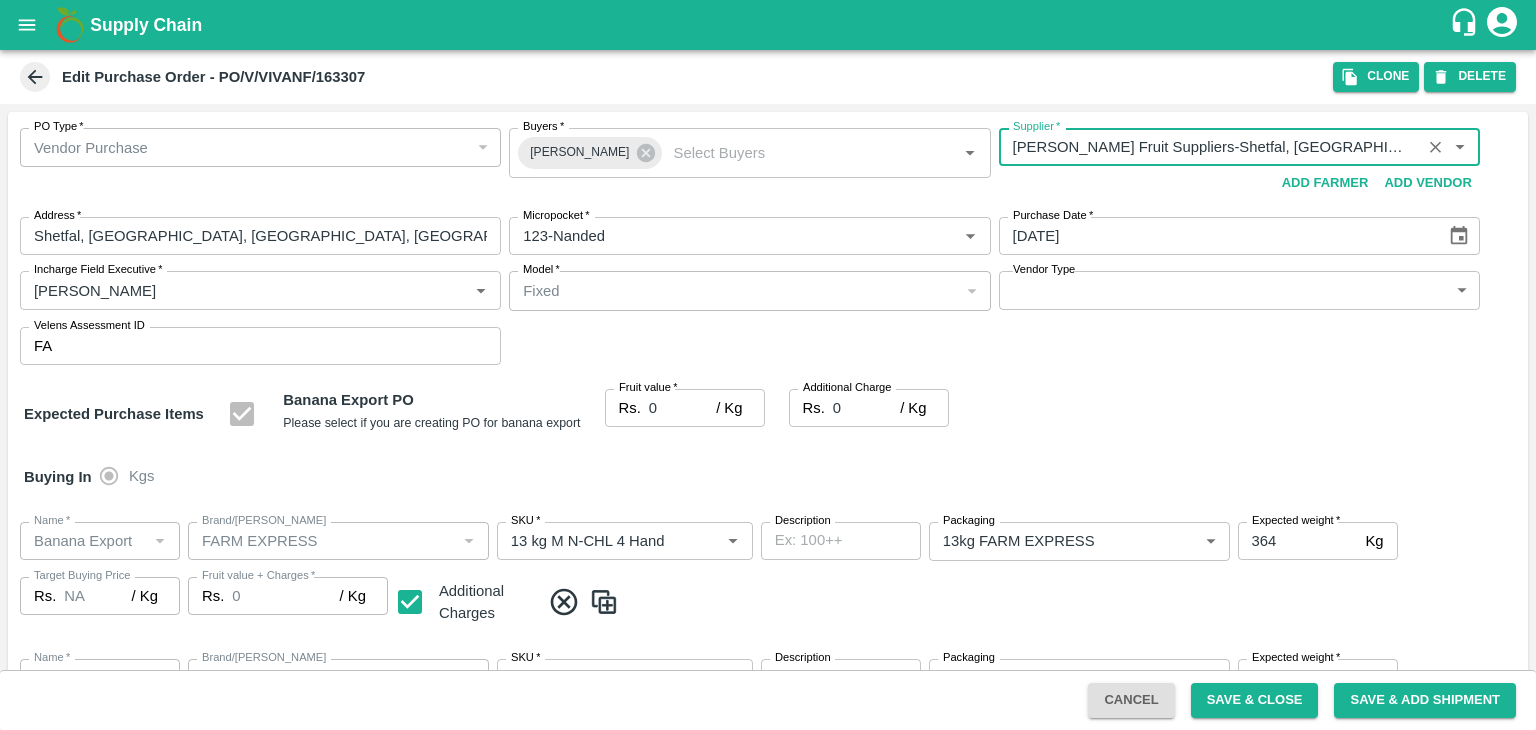 type on "[PERSON_NAME]" 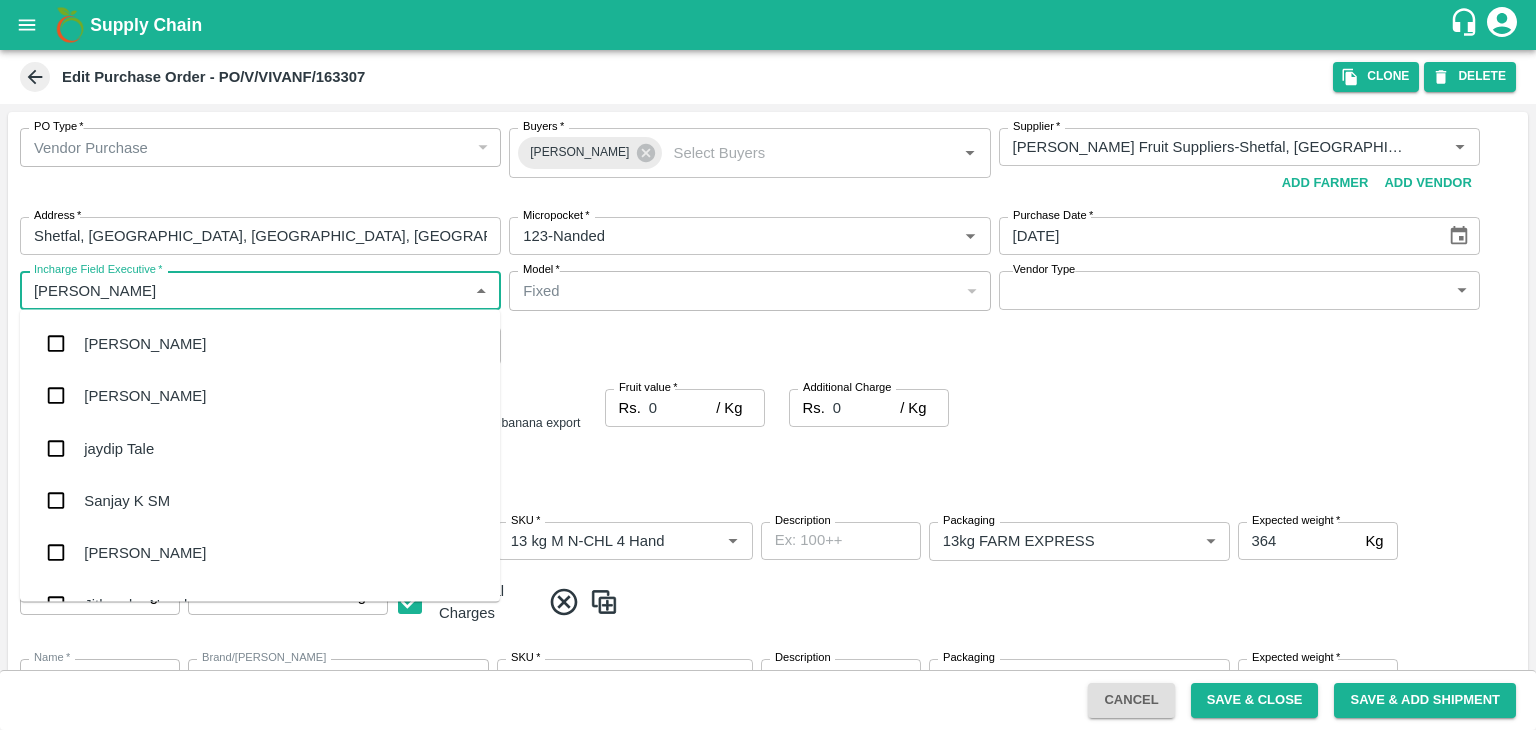 click on "jaydip Tale" at bounding box center (260, 448) 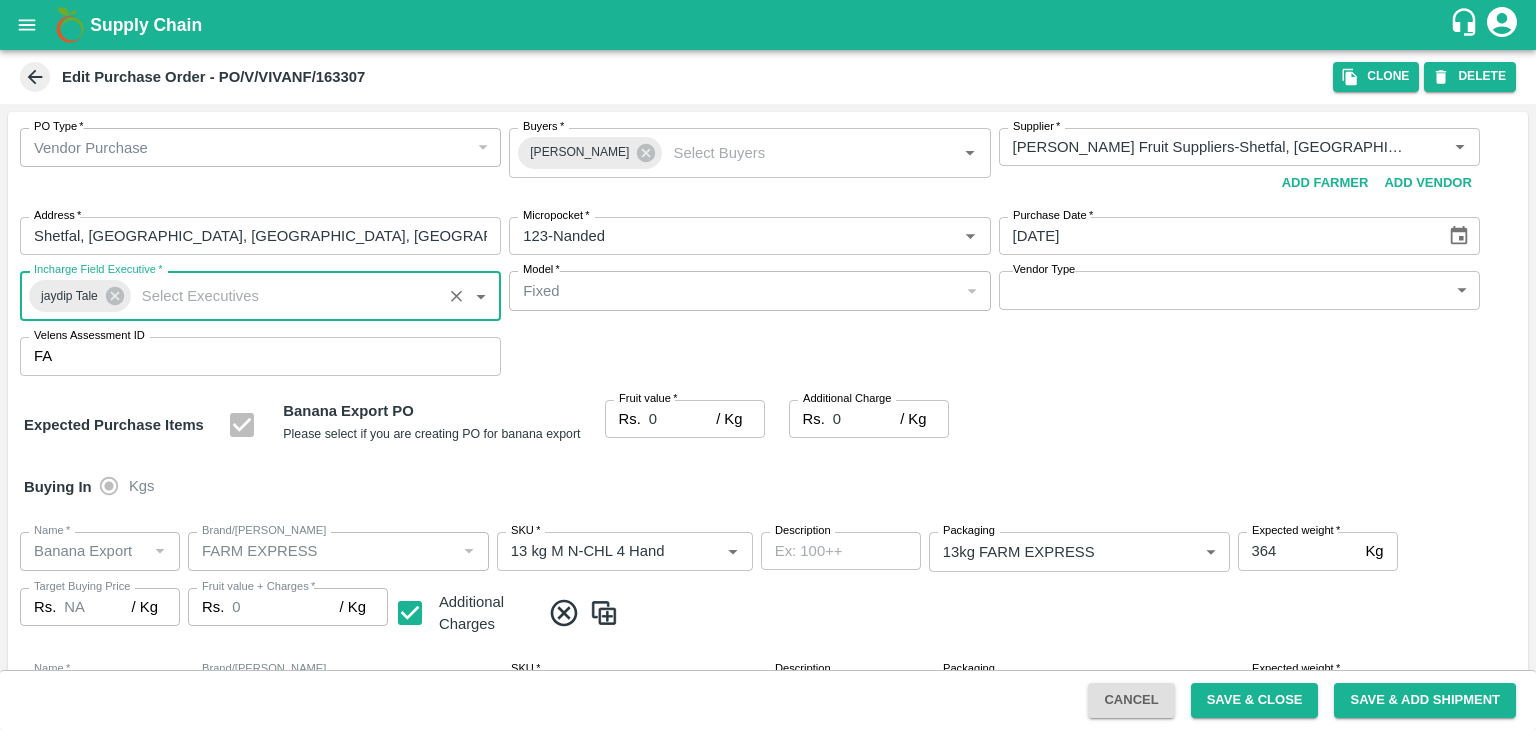 click on "Supply Chain Edit Purchase Order - PO/V/VIVANF/163307 Clone DELETE PO Type   * Vendor Purchase 2 PO Type Buyers   * Ajit Otari Buyers   * Supplier   * Supplier   * Add Vendor Add Farmer Address   * [GEOGRAPHIC_DATA], [GEOGRAPHIC_DATA] Address Micropocket   * Micropocket   * Purchase Date   * [DATE] Purchase Date Incharge Field Executive   * [PERSON_NAME] Tale Incharge Field Executive   * Model   * Fixed Fixed Model Vendor Type ​ Vendor Type Velens Assessment ID FA Velens Assessment ID Expected Purchase Items Banana Export PO Please select if you are creating PO for banana export Fruit value   * Rs. 0 / Kg Fruit value Additional Charge Rs. 0 / Kg Additional Charge Buying In Kgs Name   * Name   * Brand/[PERSON_NAME]/[PERSON_NAME]   * SKU   * Description x Description Packaging 13kg FARM EXPRESS 468 Packaging Expected weight   * 364 Kg Expected weight Target Buying Price Rs. NA / Kg Target Buying Price Fruit value + Charges   * Rs. 0 / Kg Fruit value + Charges Additional Charges *" at bounding box center (768, 365) 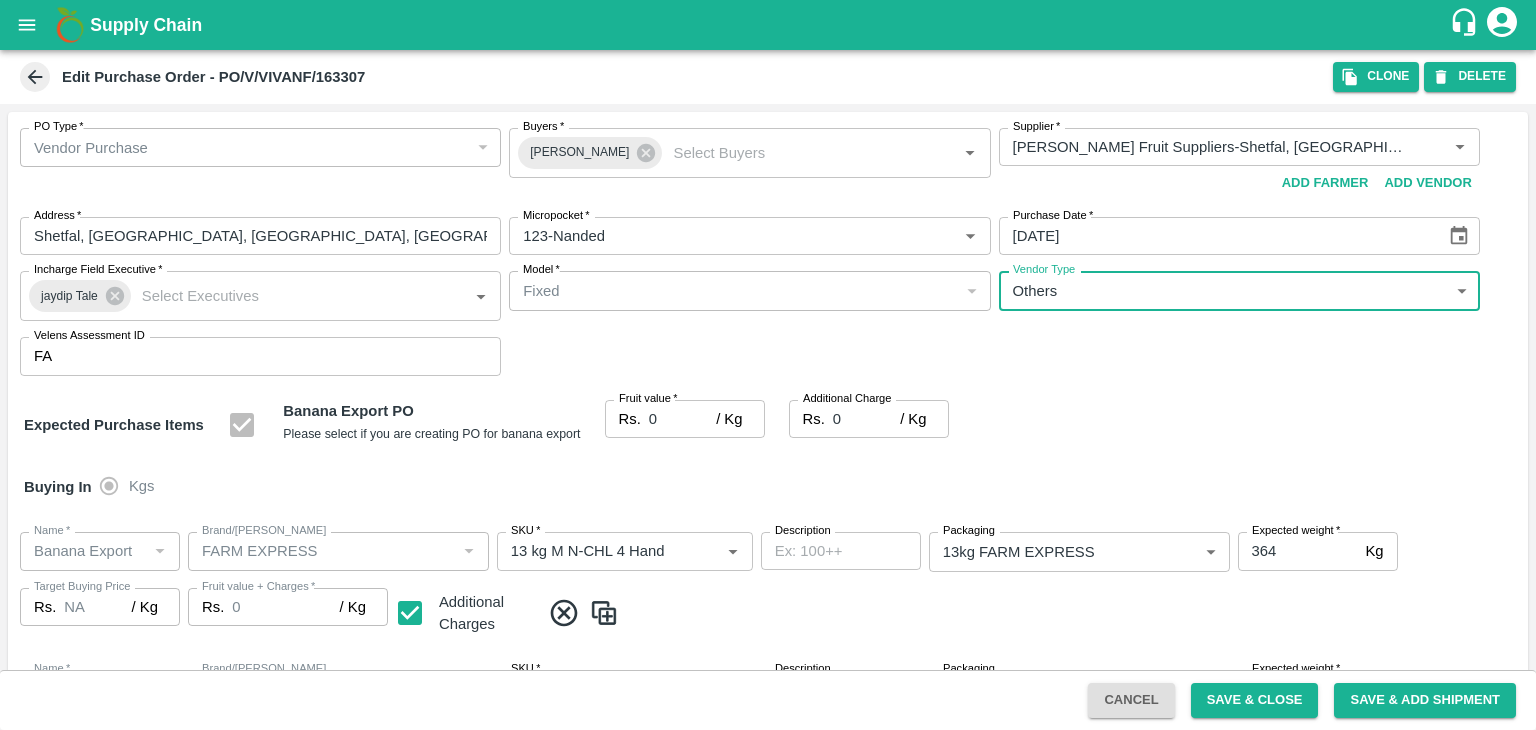 type on "OTHER" 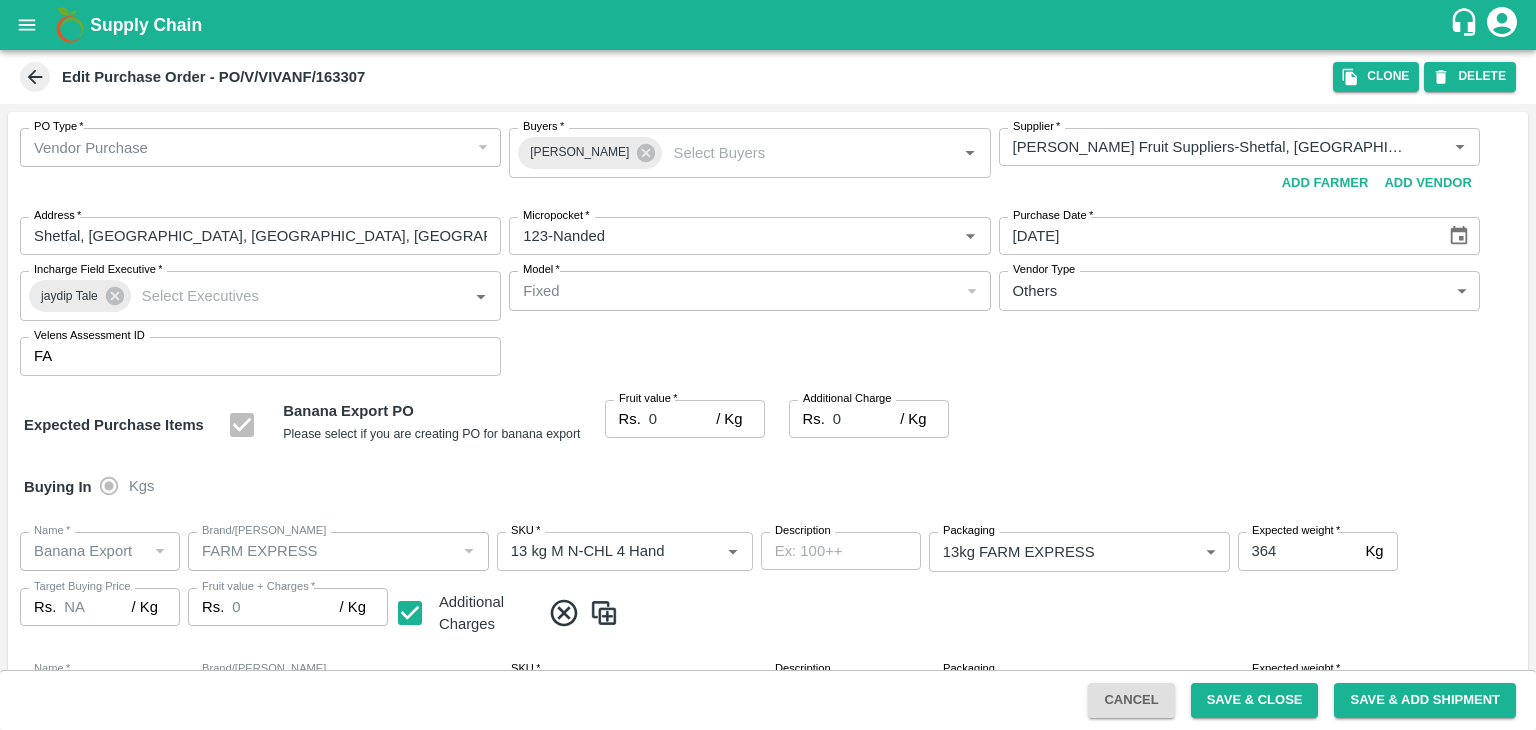 click at bounding box center (768, 365) 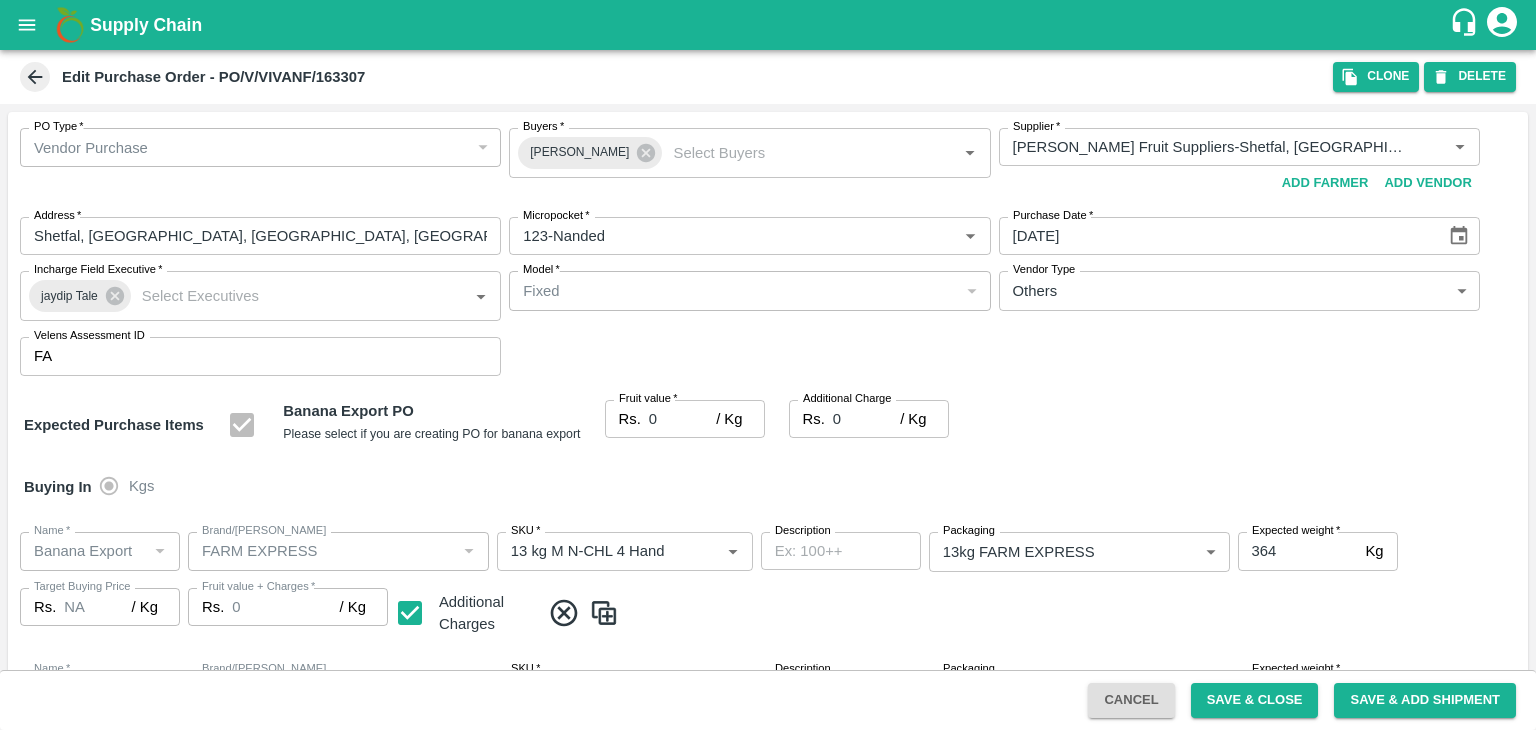 click at bounding box center [768, 365] 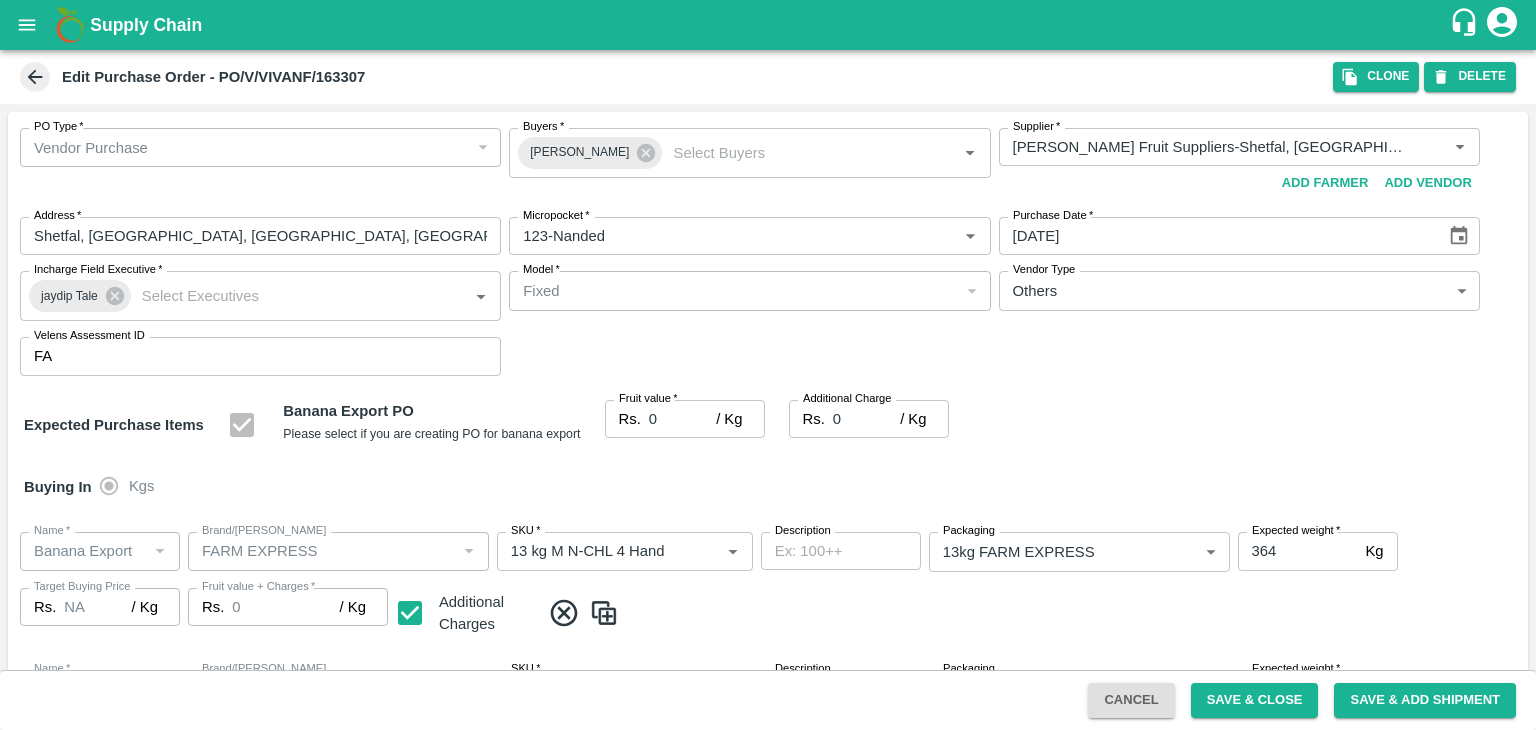 click on "0" at bounding box center (682, 419) 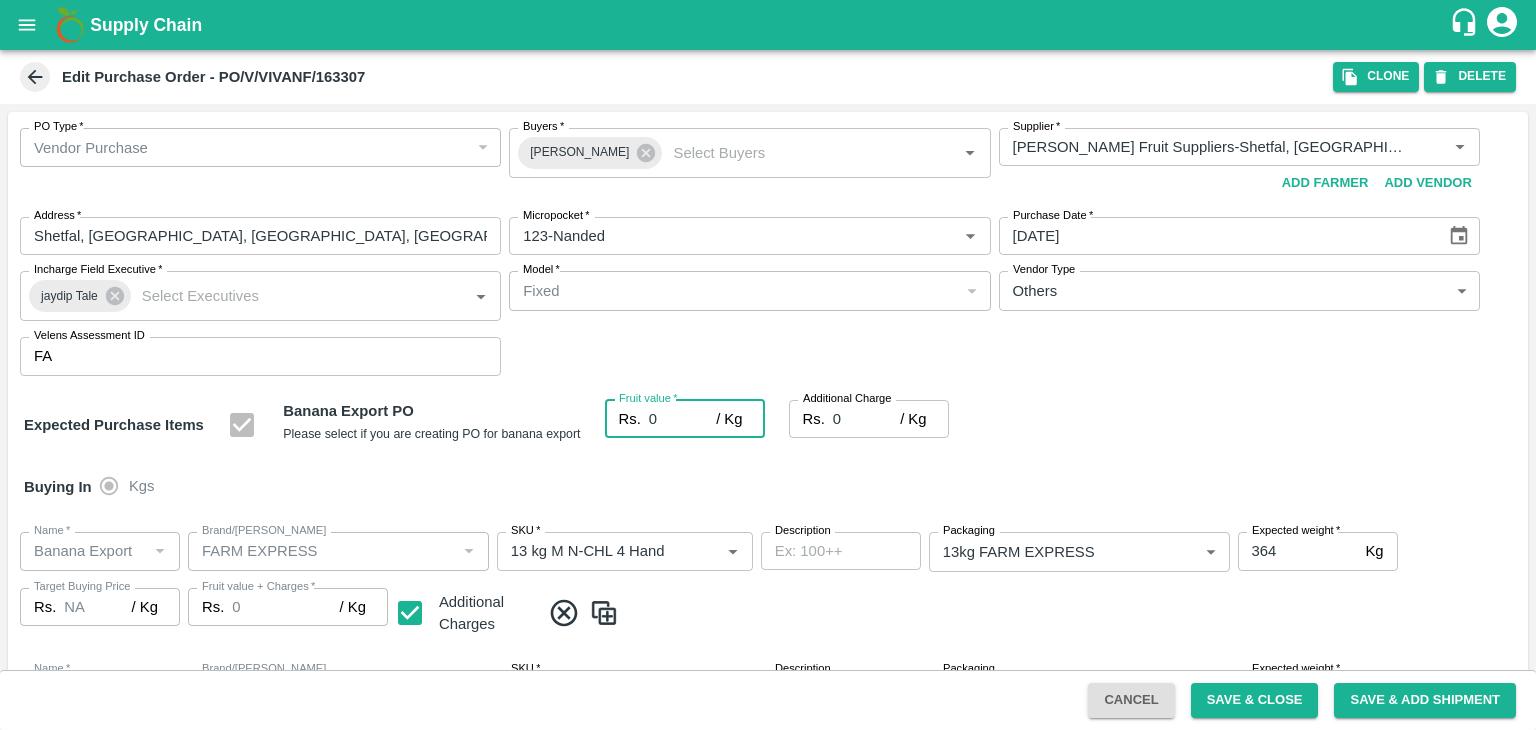 click on "0" at bounding box center (682, 419) 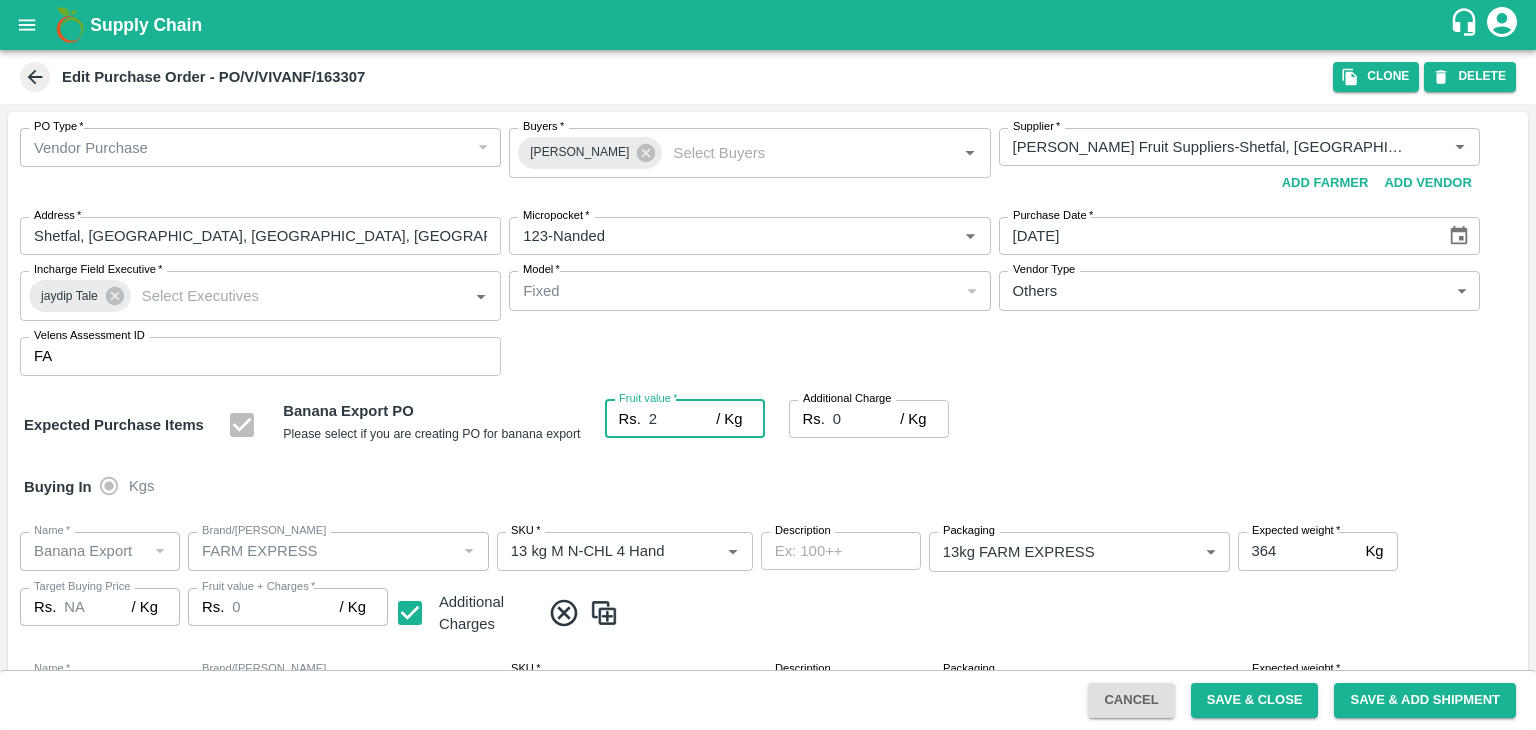 type on "26" 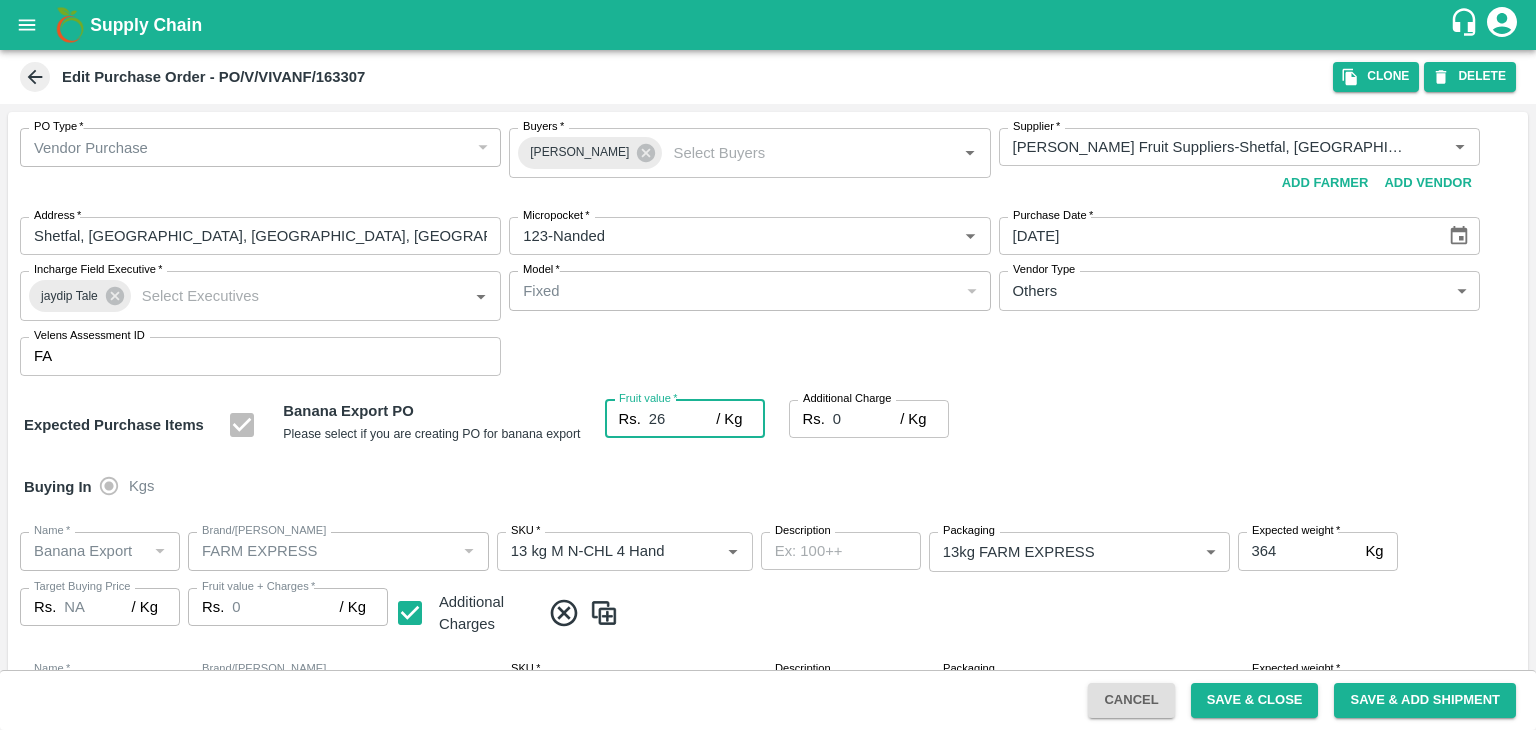 type on "26" 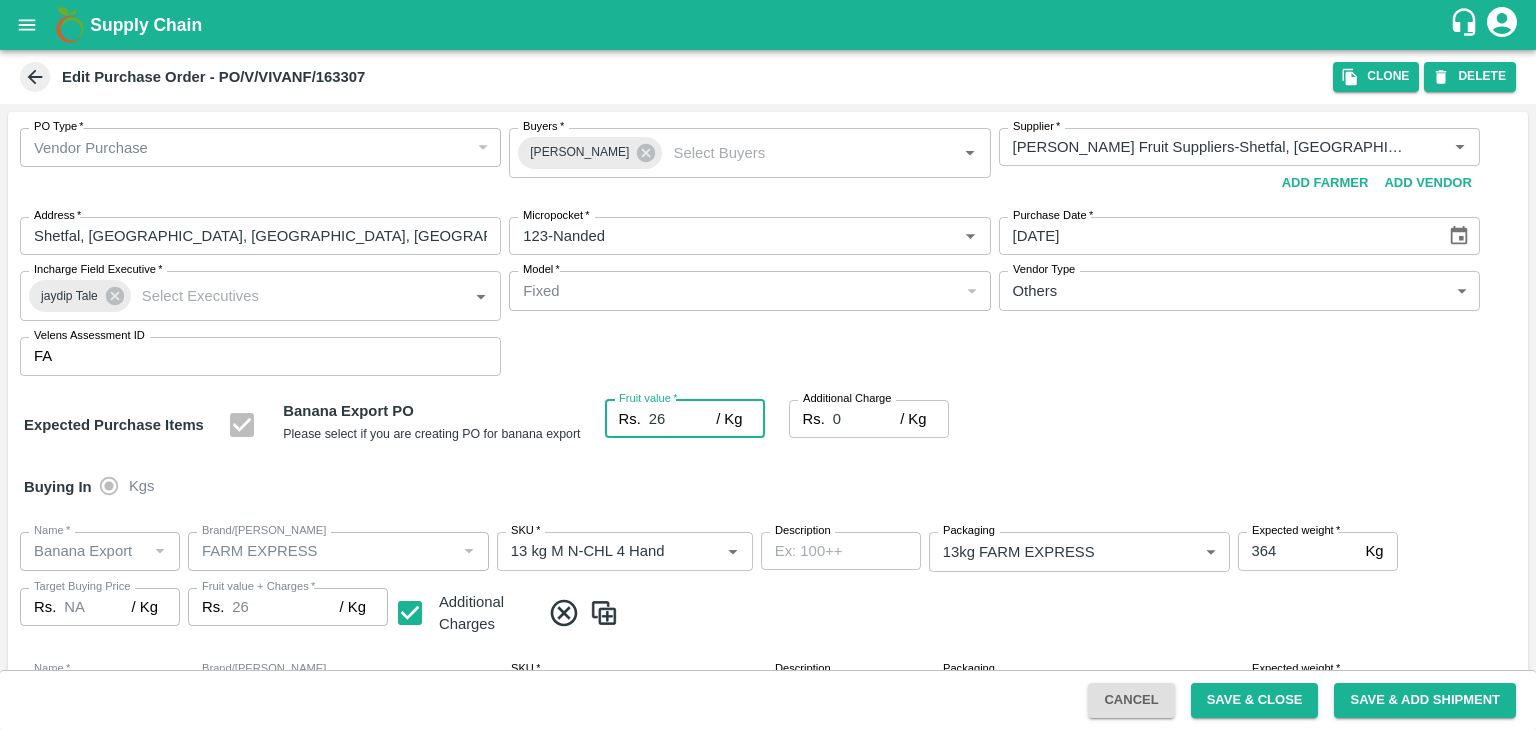 type on "2" 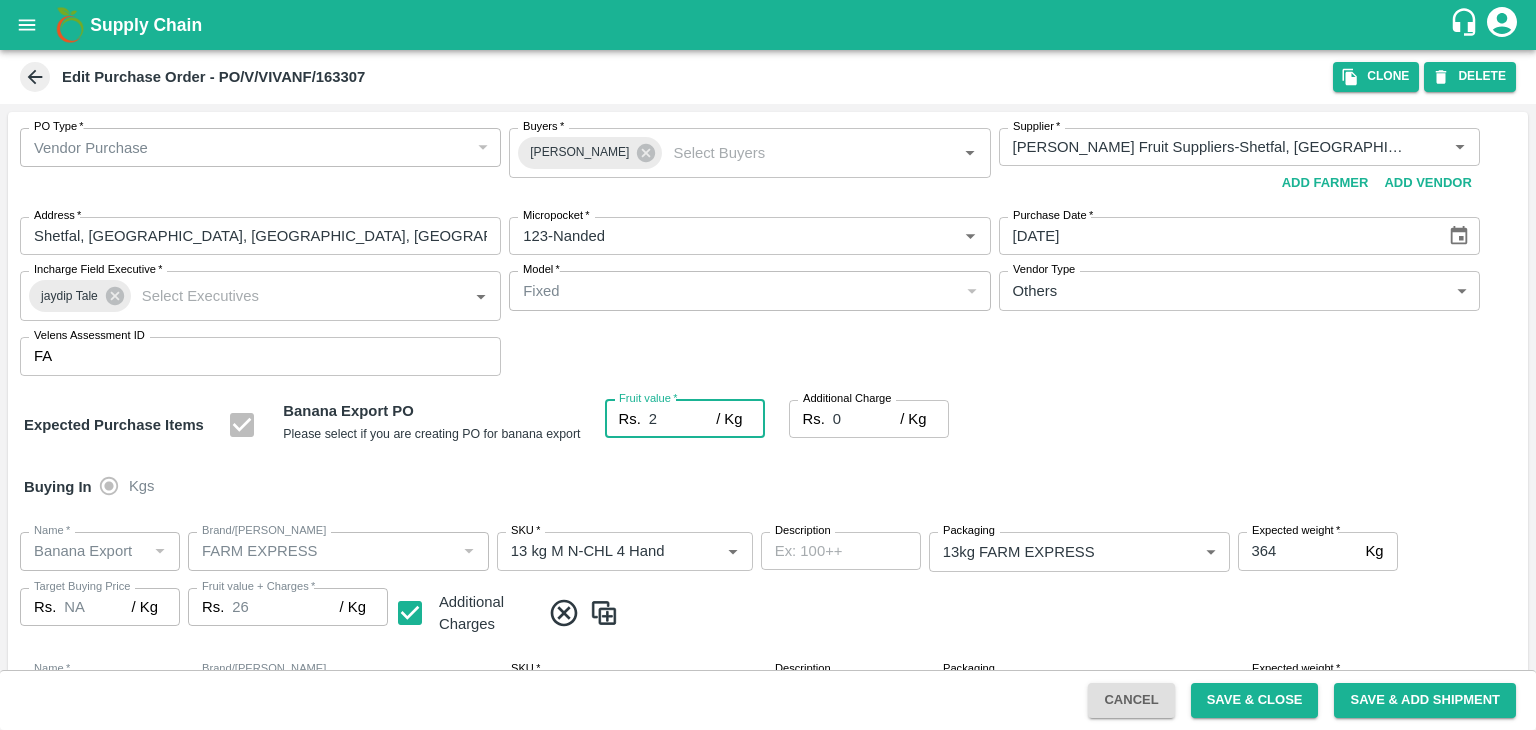 type on "2" 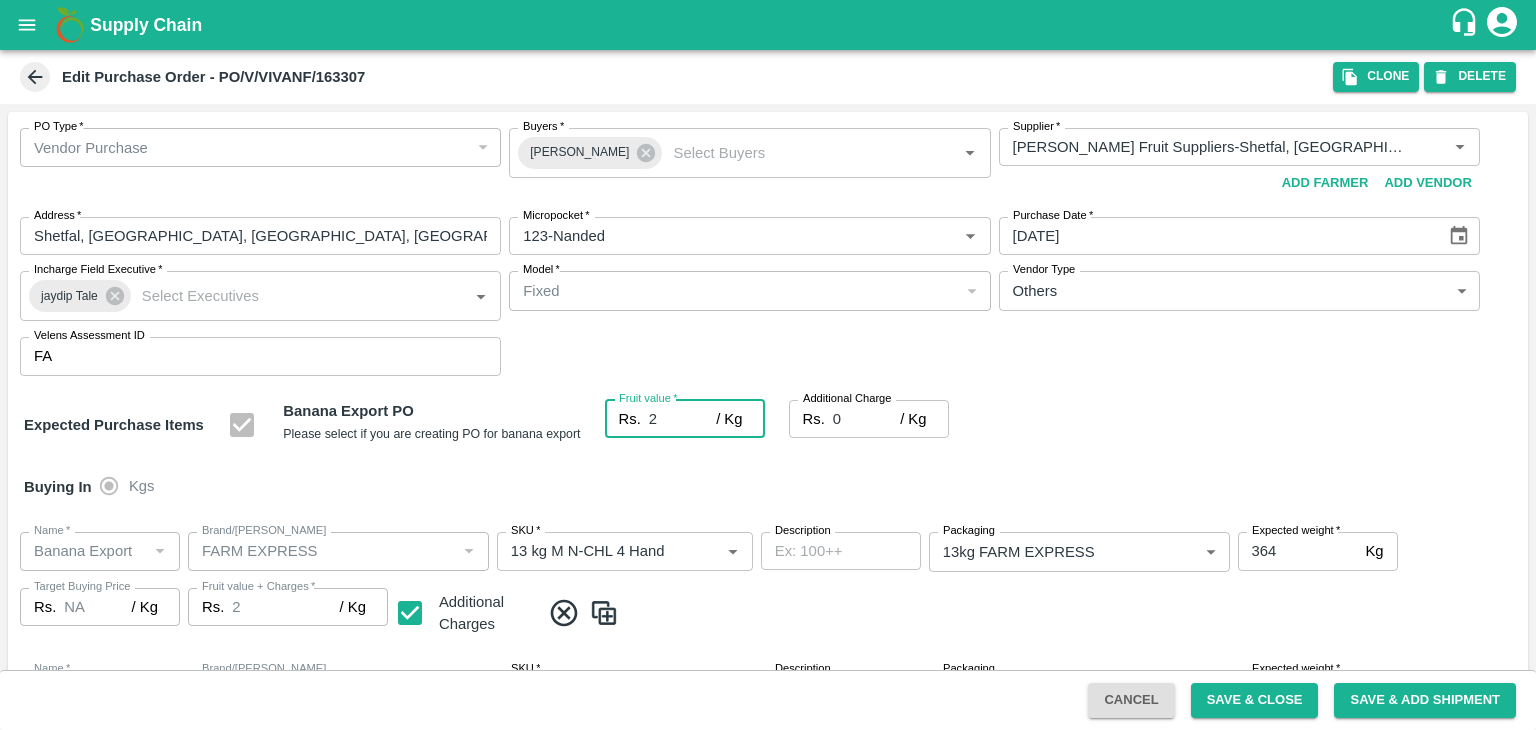 type on "24" 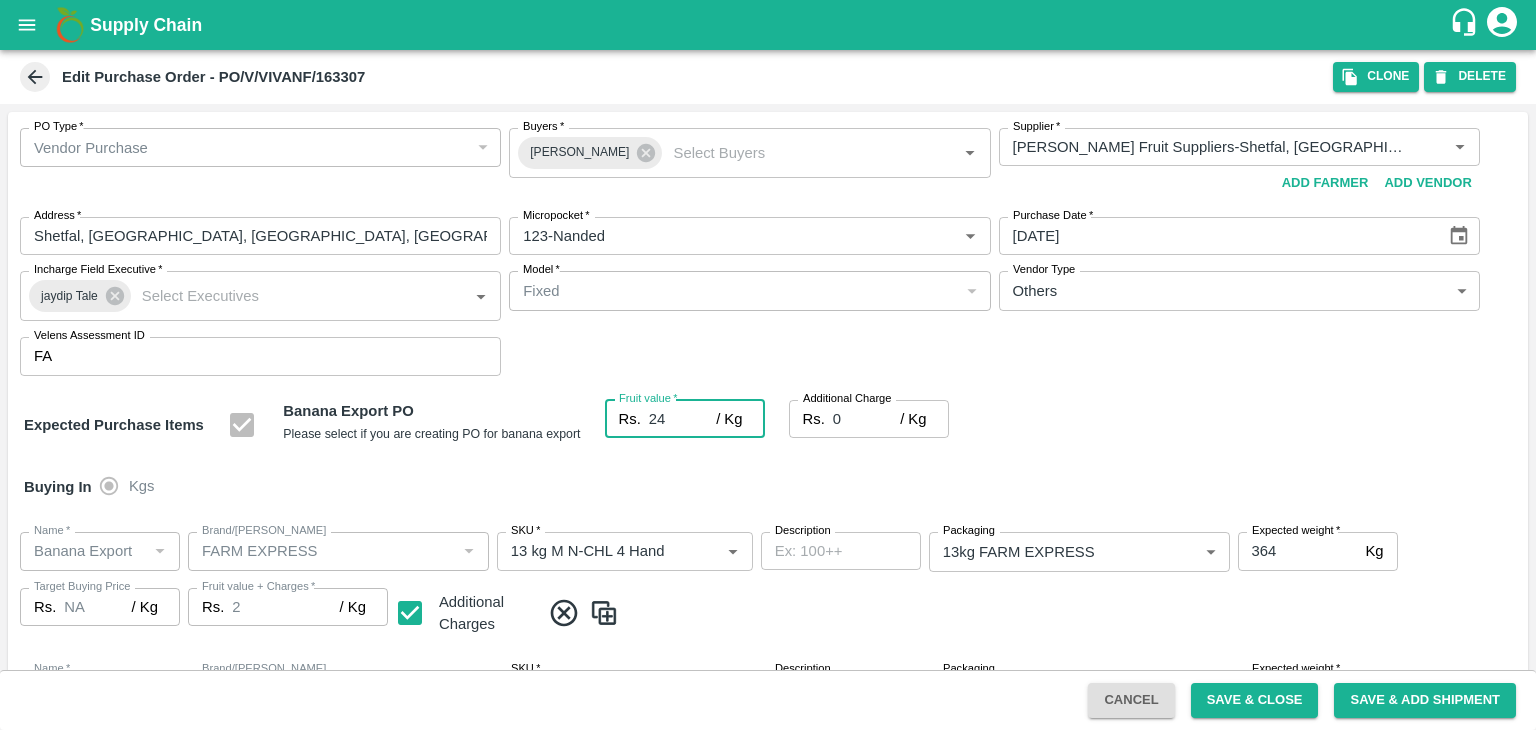 type on "24" 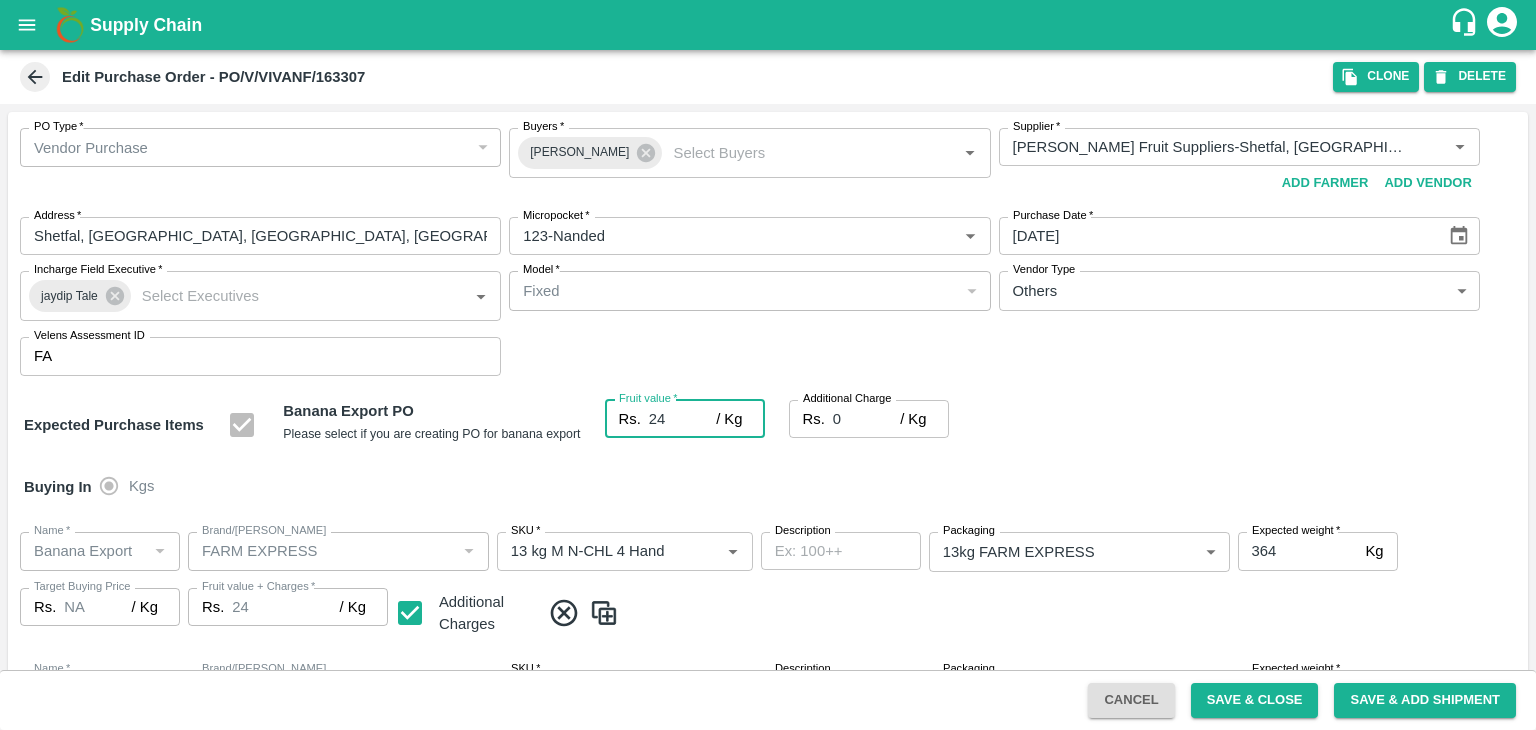 type on "24" 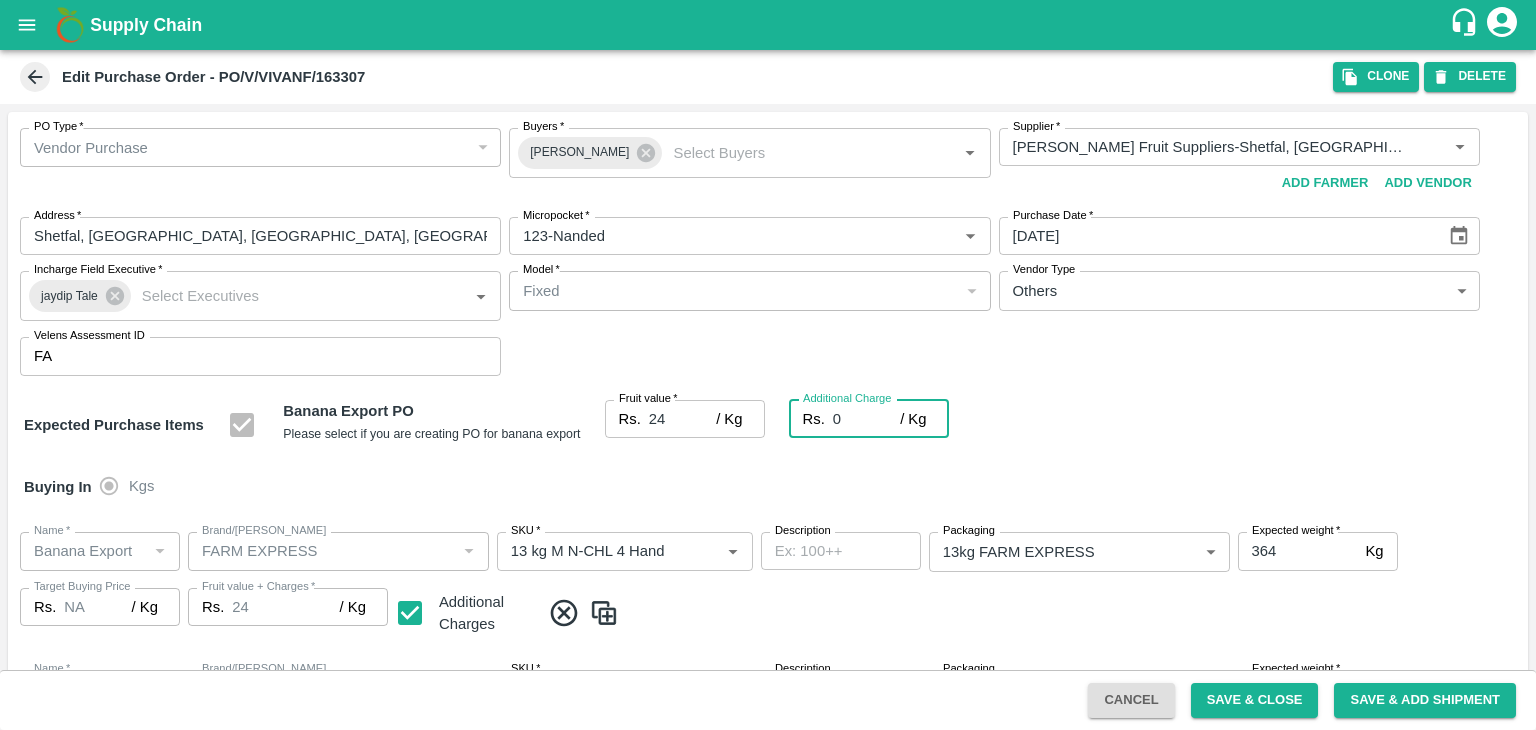 type on "2" 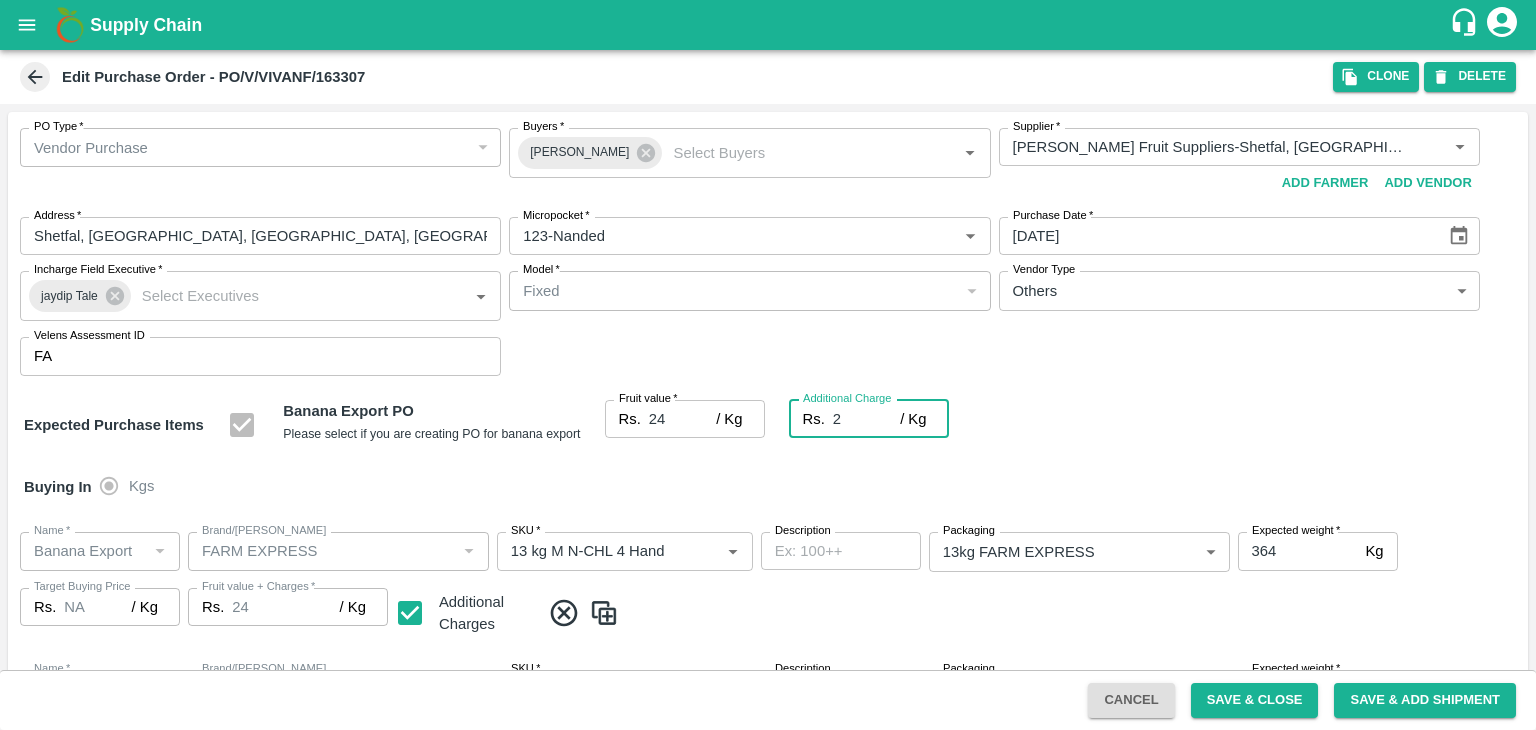 type on "26" 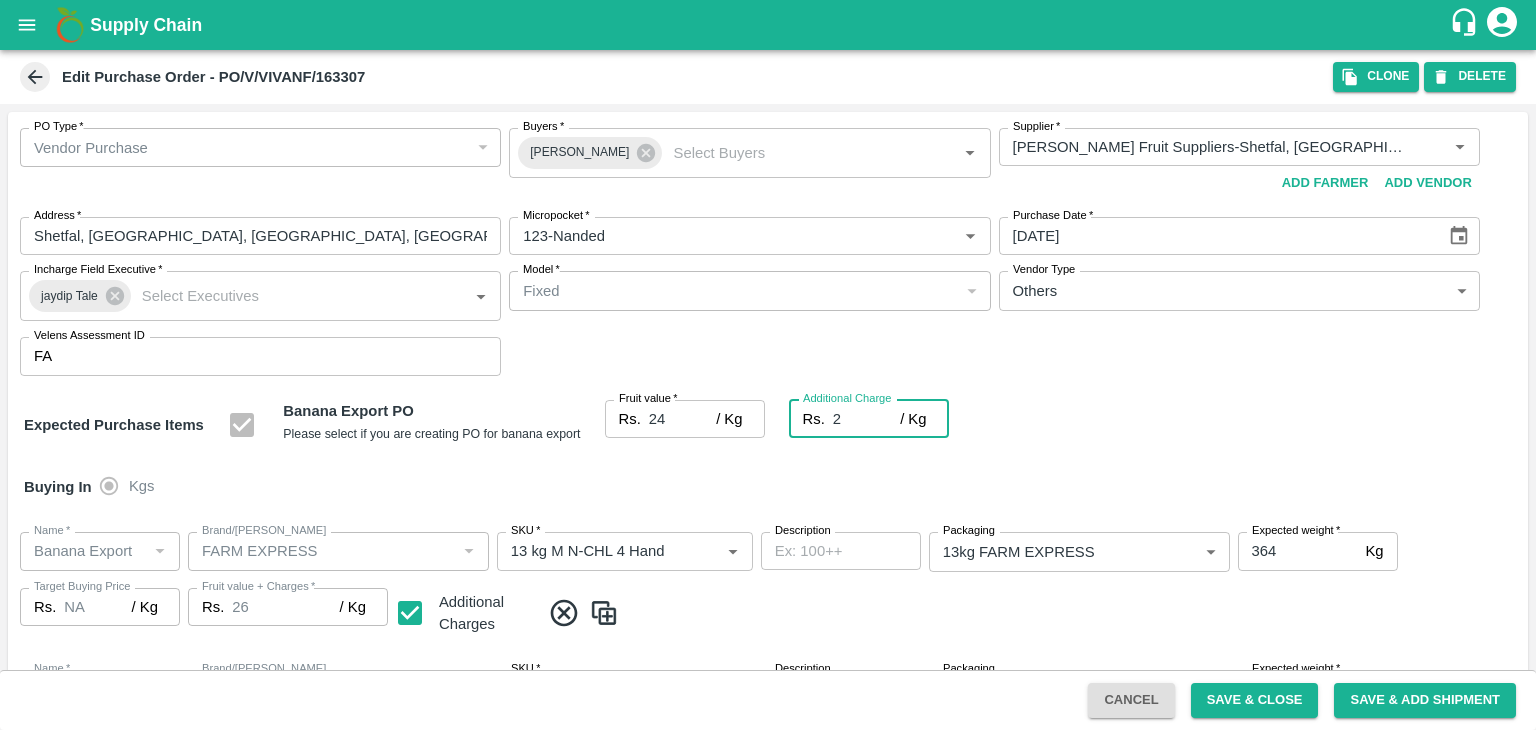 type on "2.7" 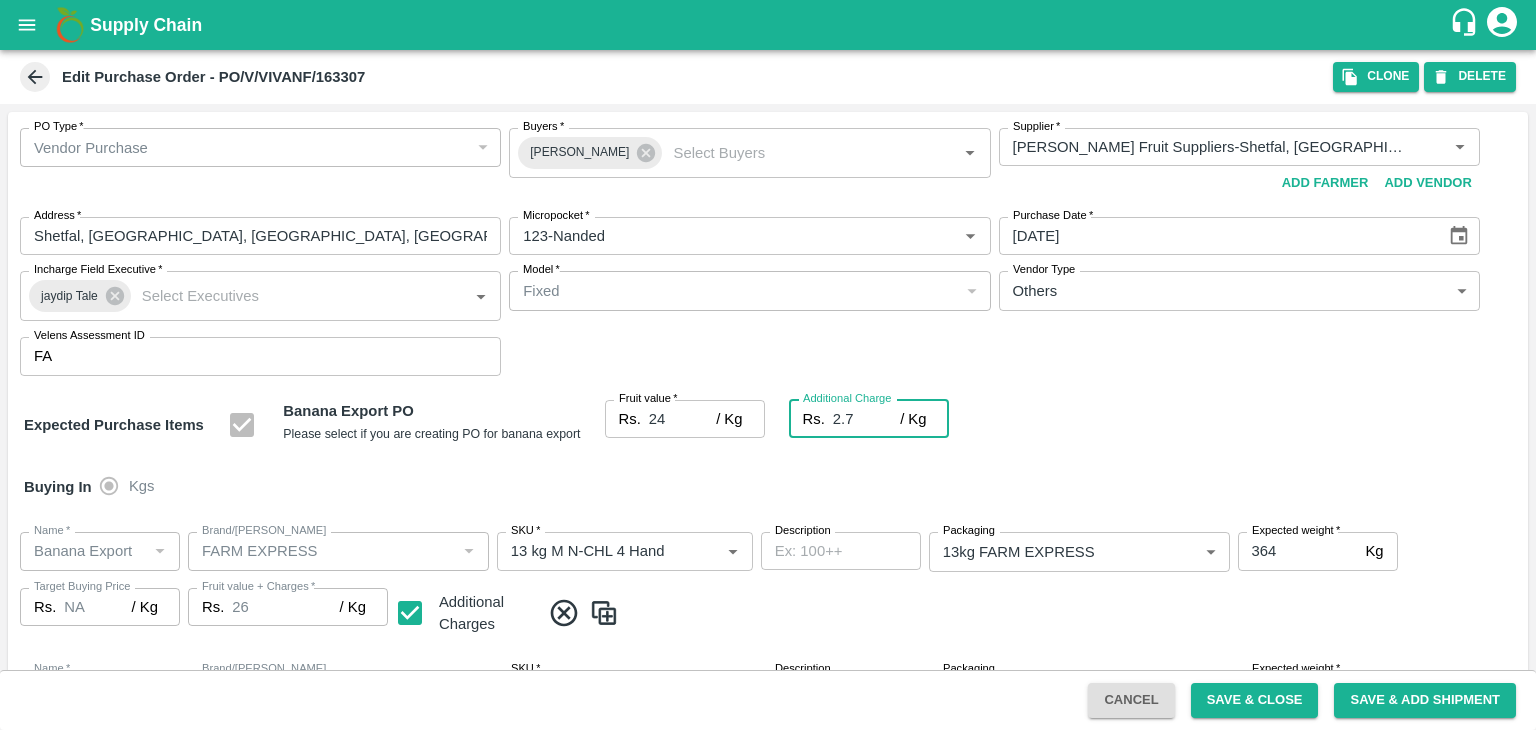 type on "26.7" 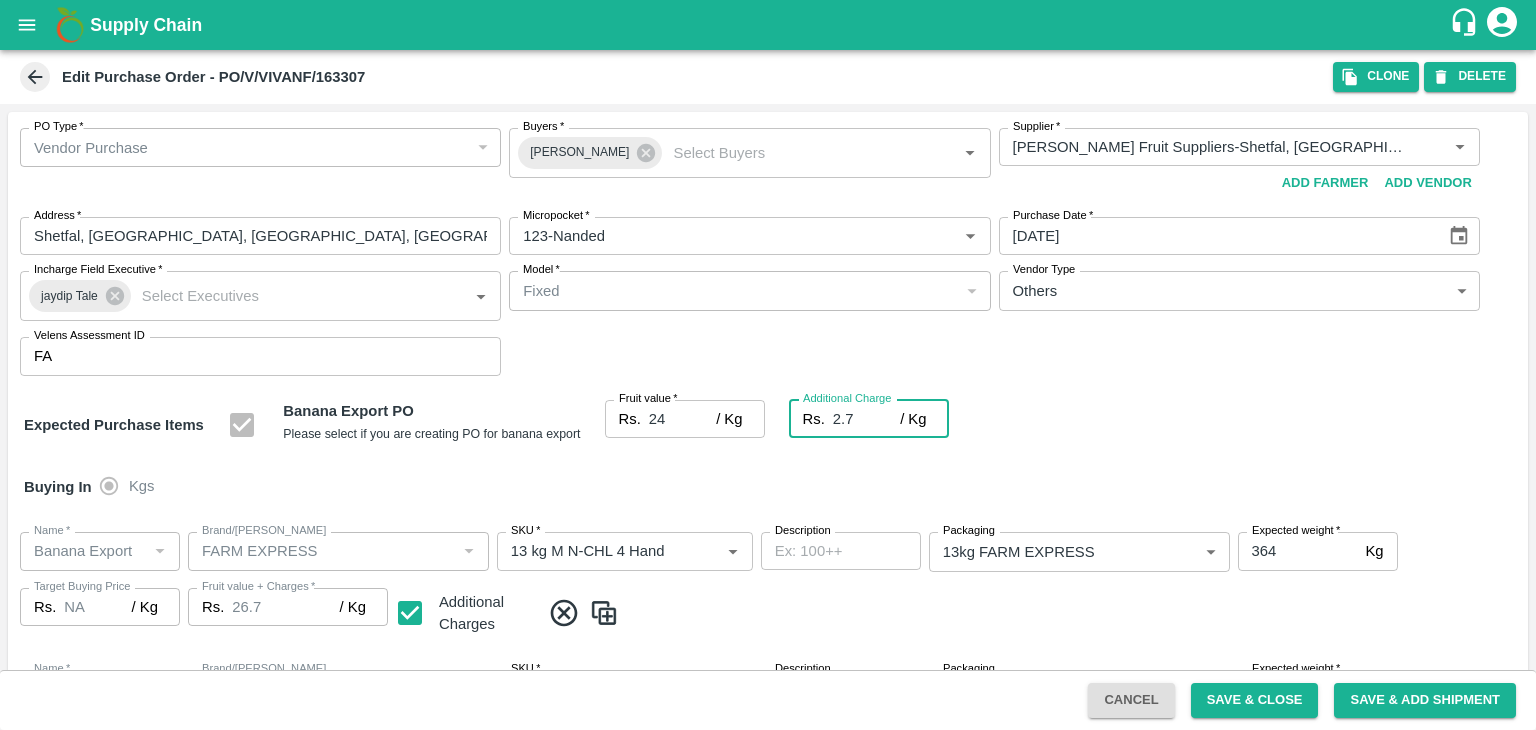 type on "2.75" 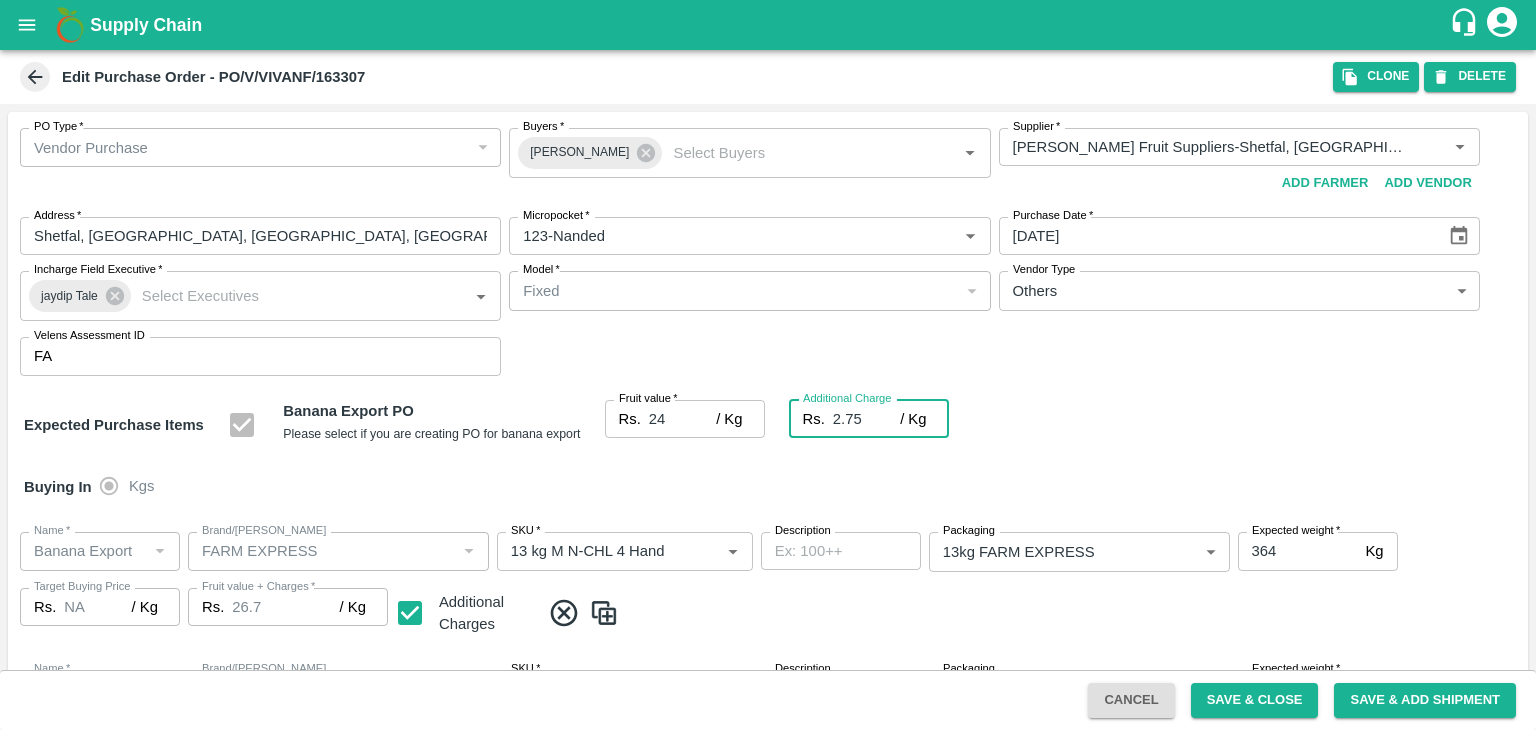 type on "26.75" 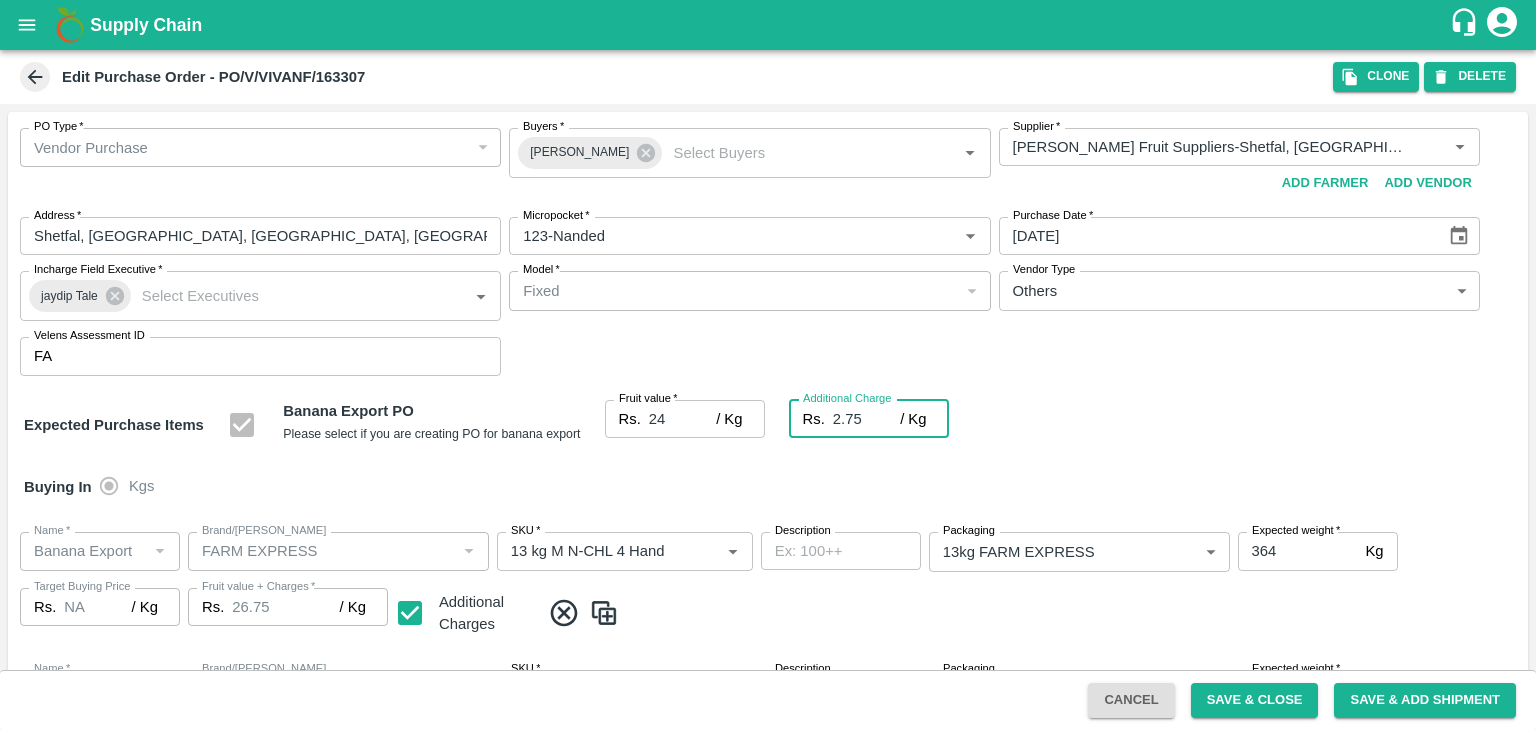 type on "2.75" 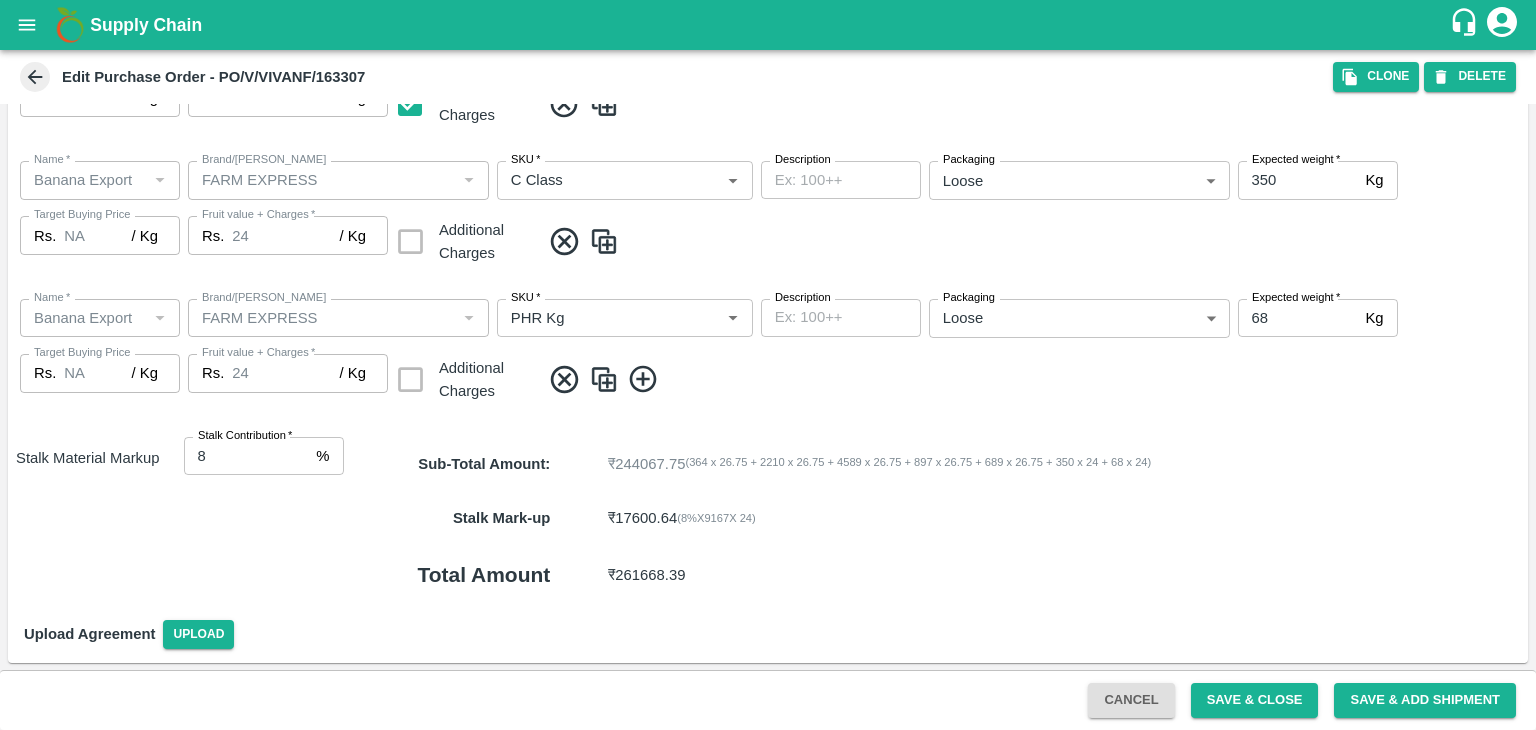 scroll, scrollTop: 1047, scrollLeft: 0, axis: vertical 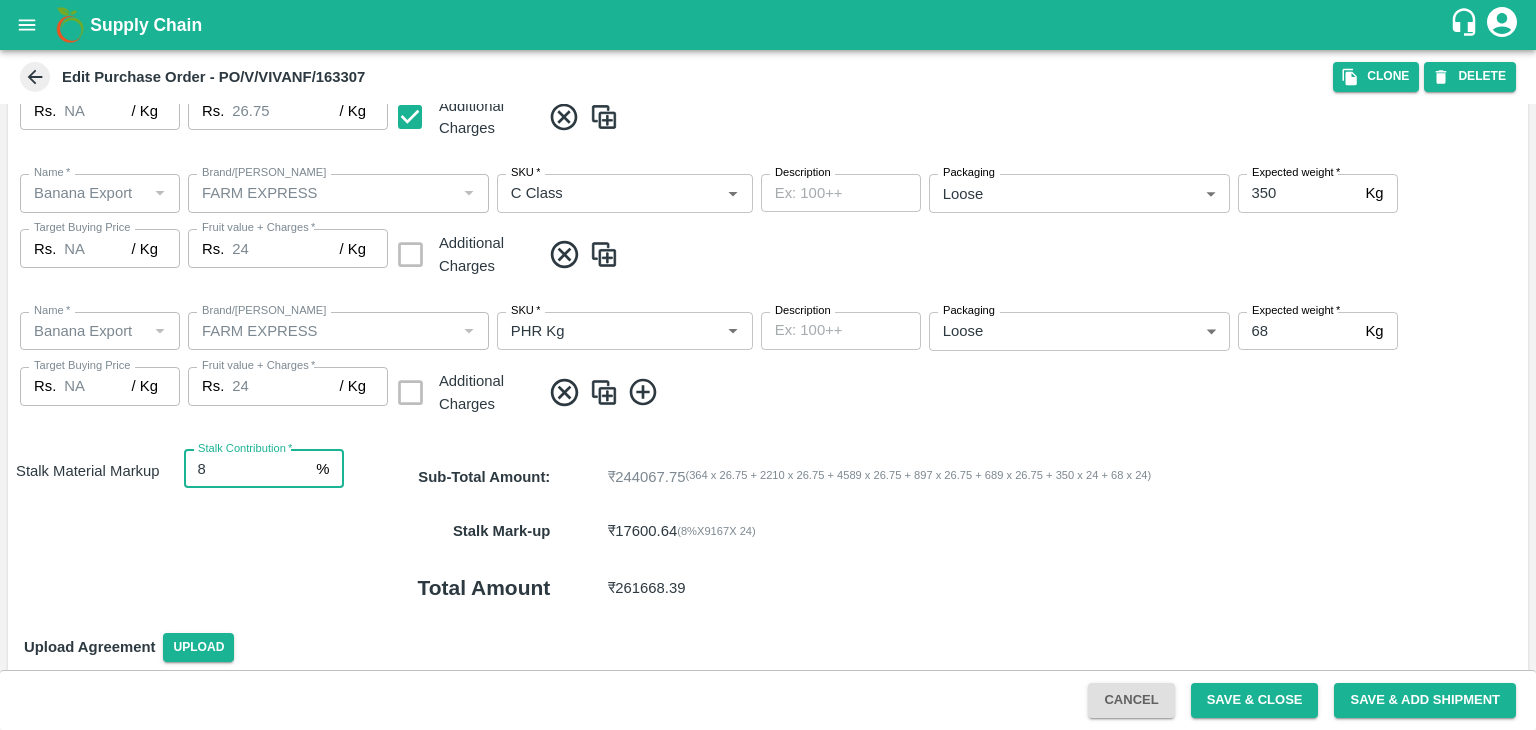 click on "8" at bounding box center [246, 469] 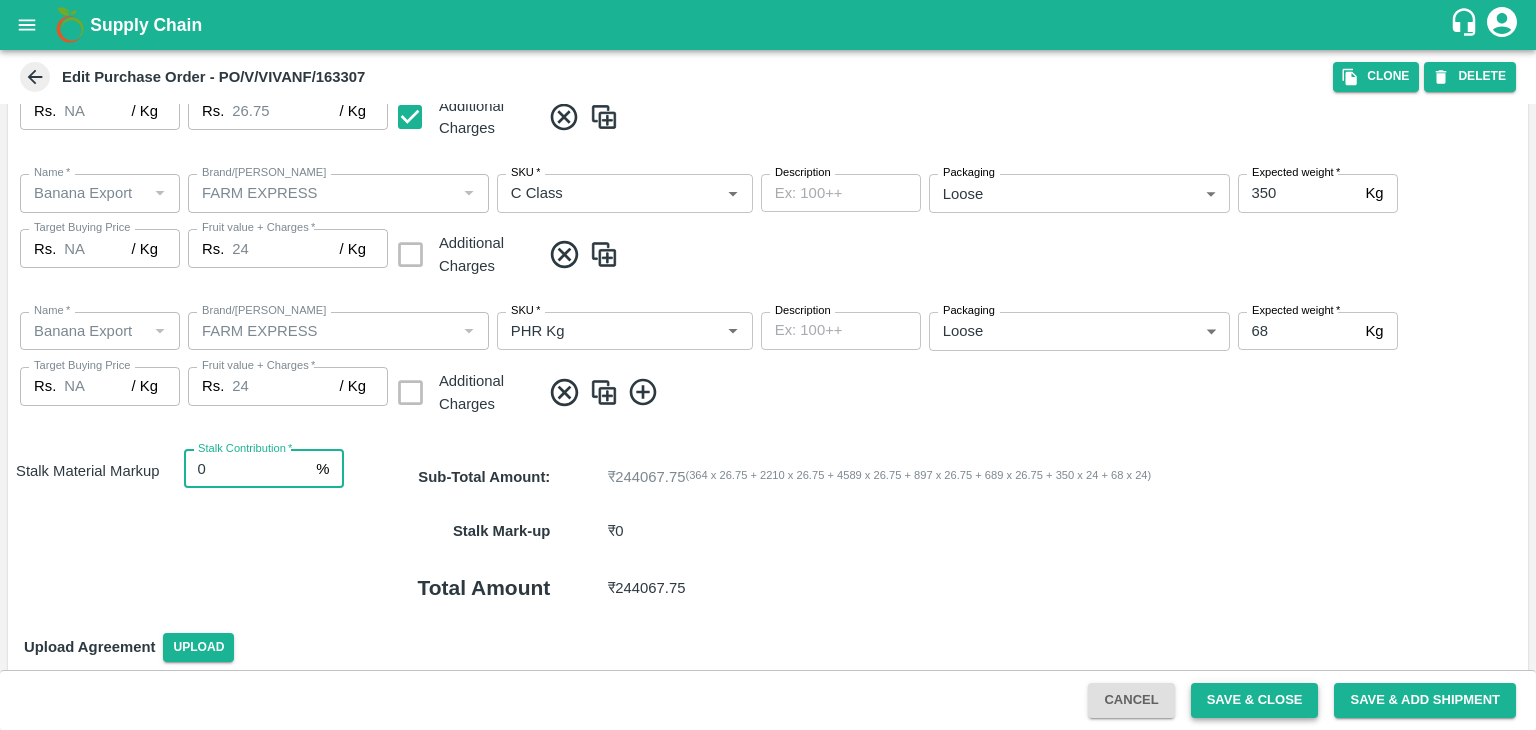 type on "0" 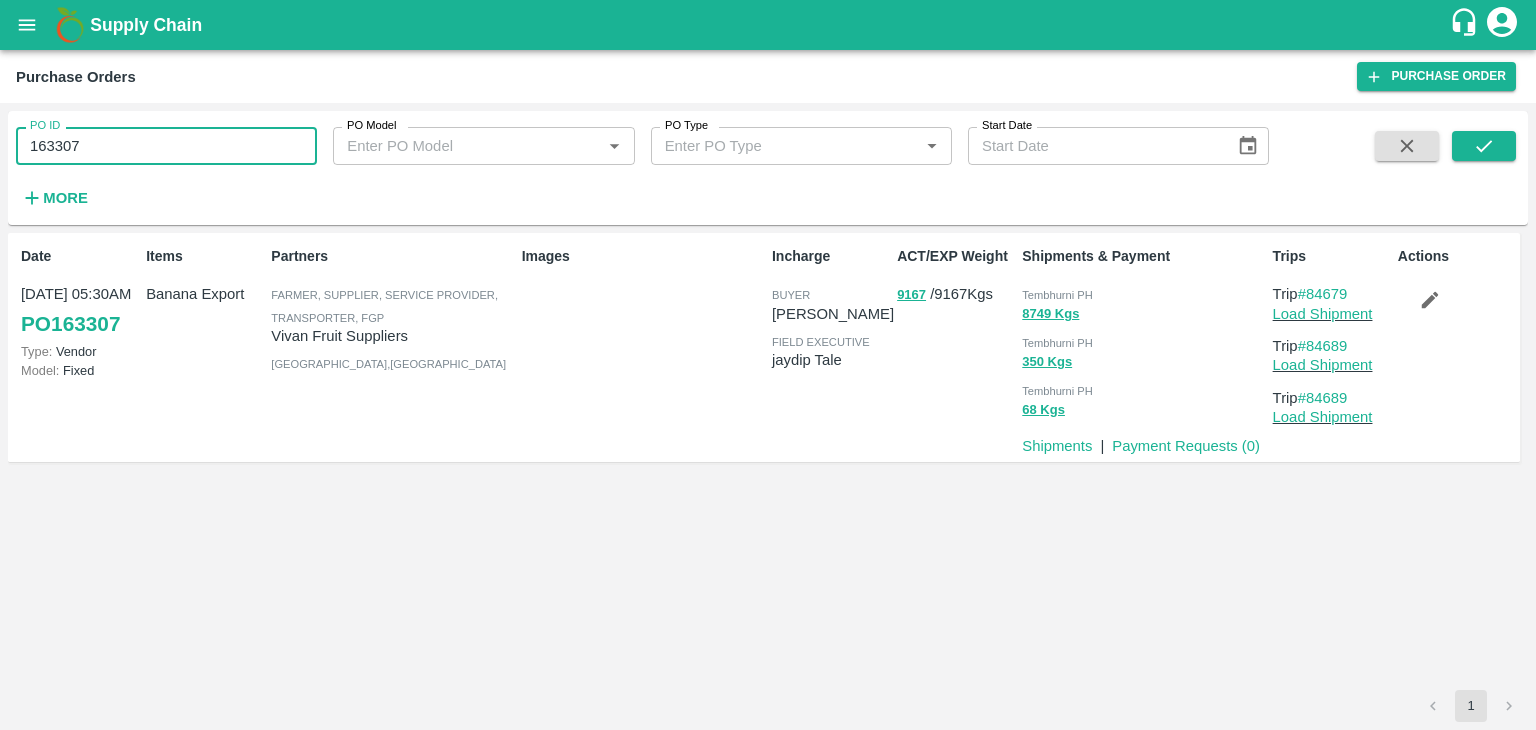 click on "163307" at bounding box center [166, 146] 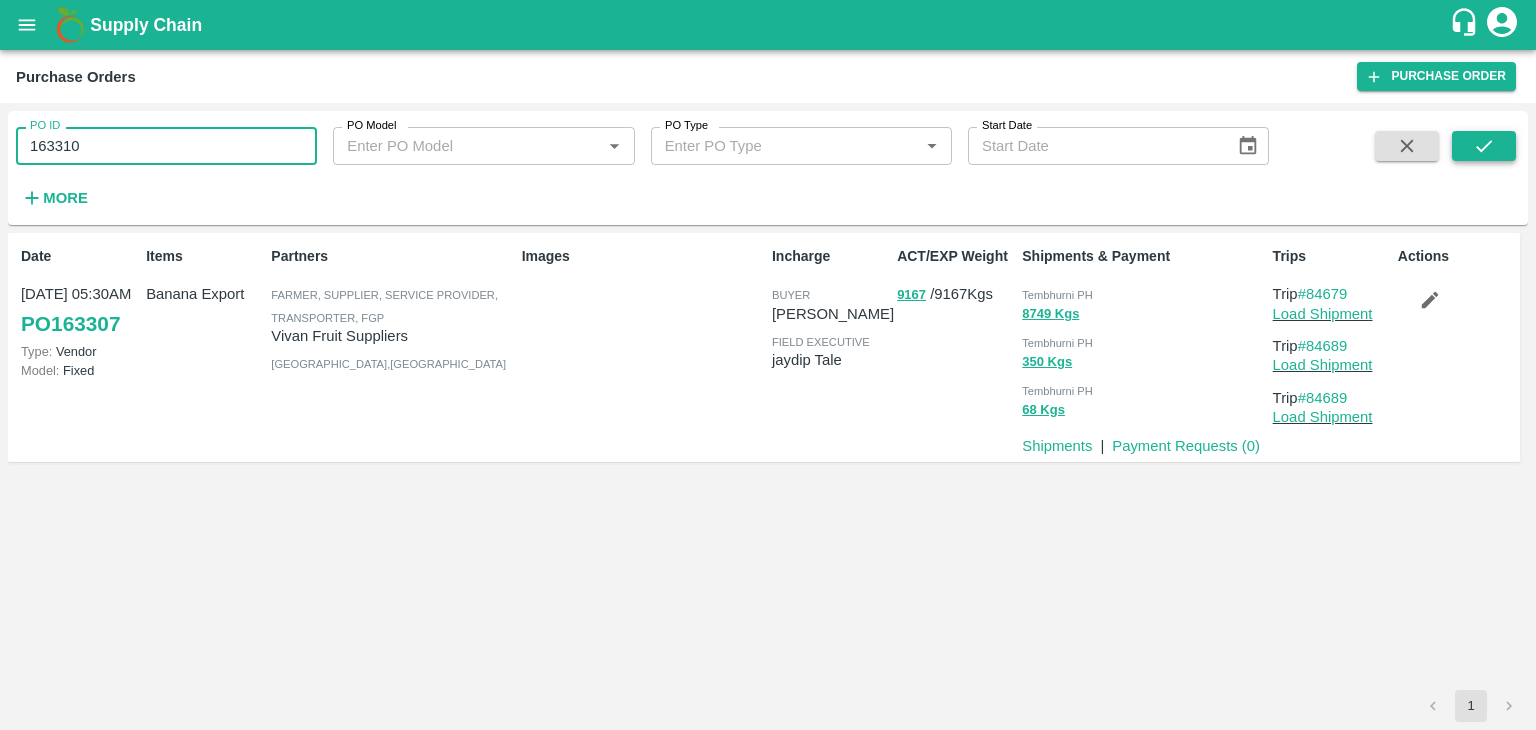 type on "163310" 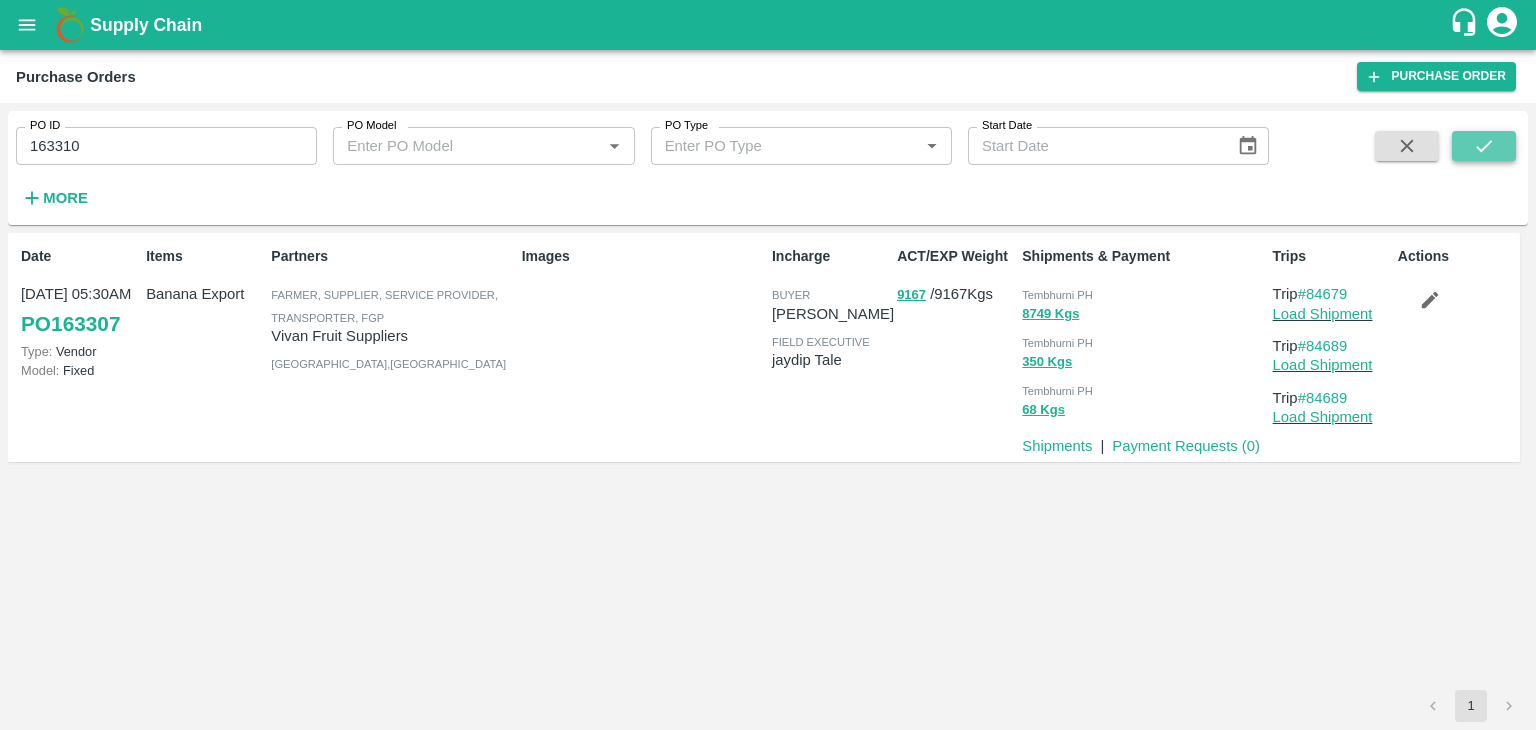 click at bounding box center (1484, 146) 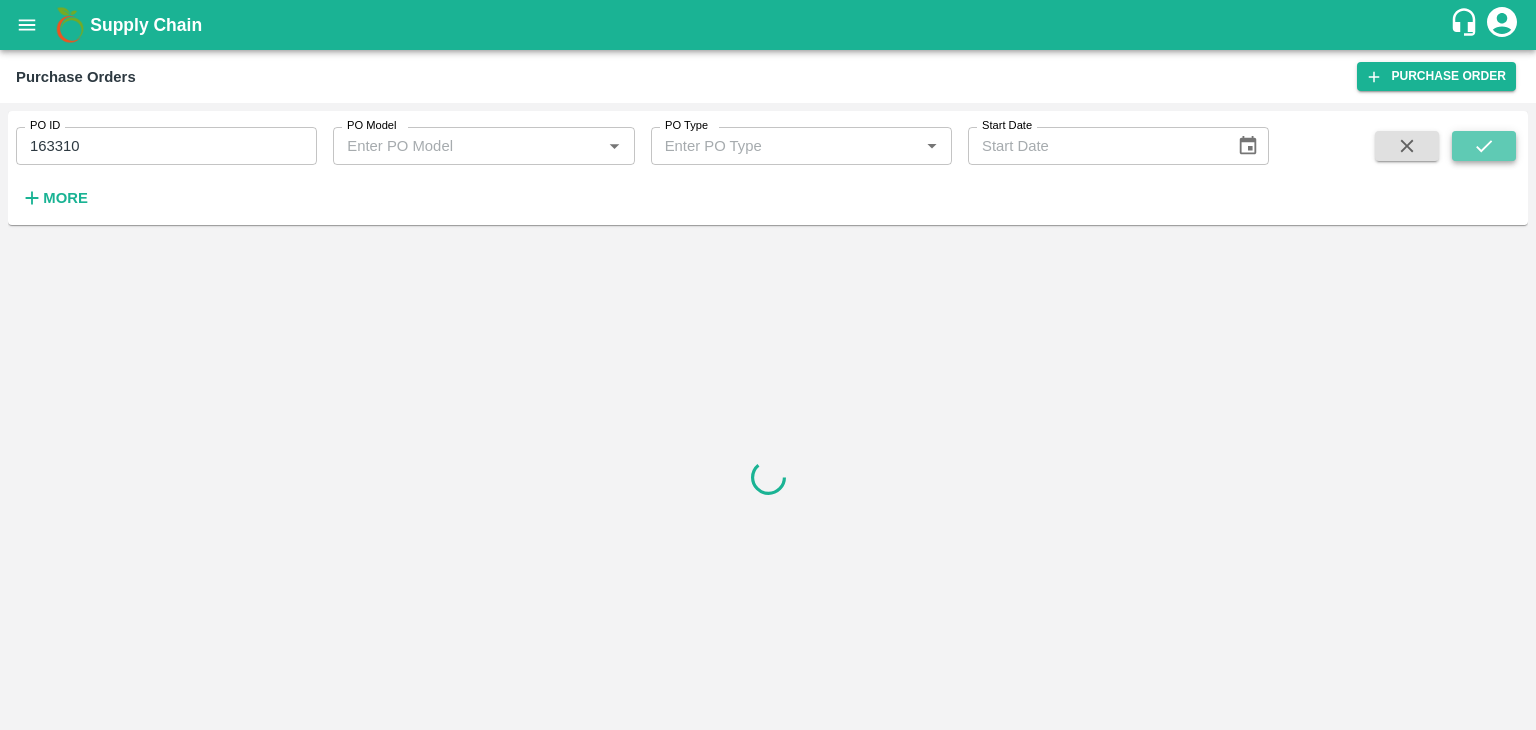 click at bounding box center (1484, 146) 